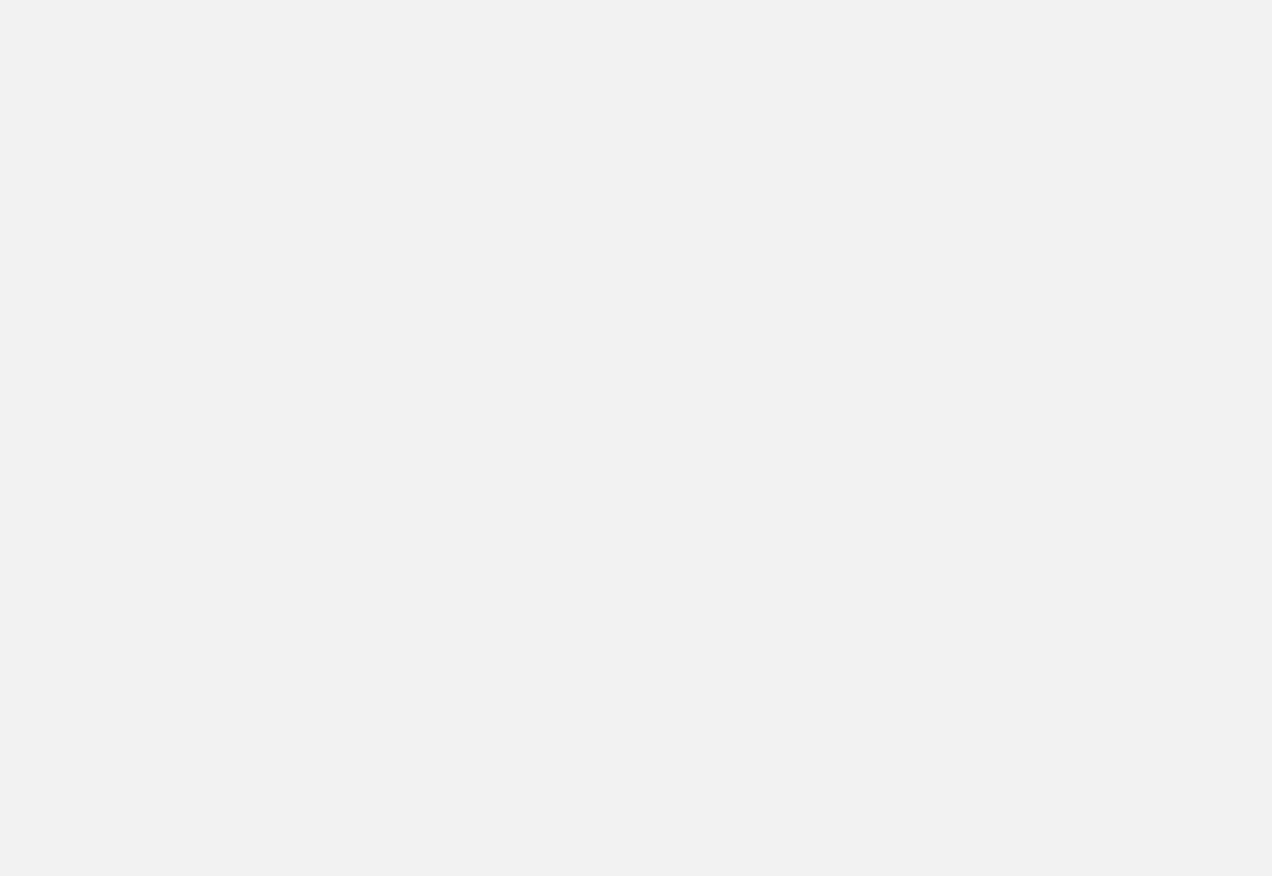 scroll, scrollTop: 0, scrollLeft: 0, axis: both 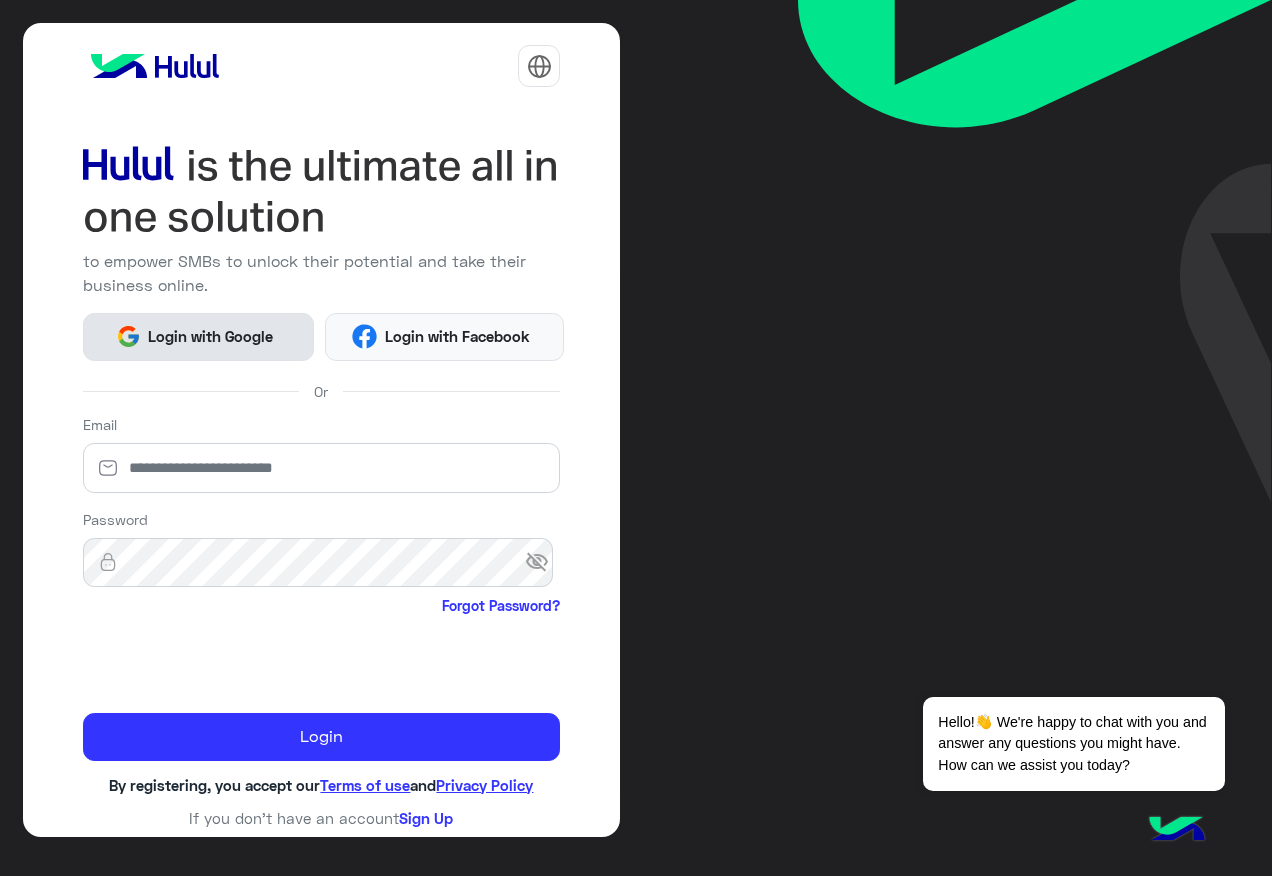 click on "Login with Google" 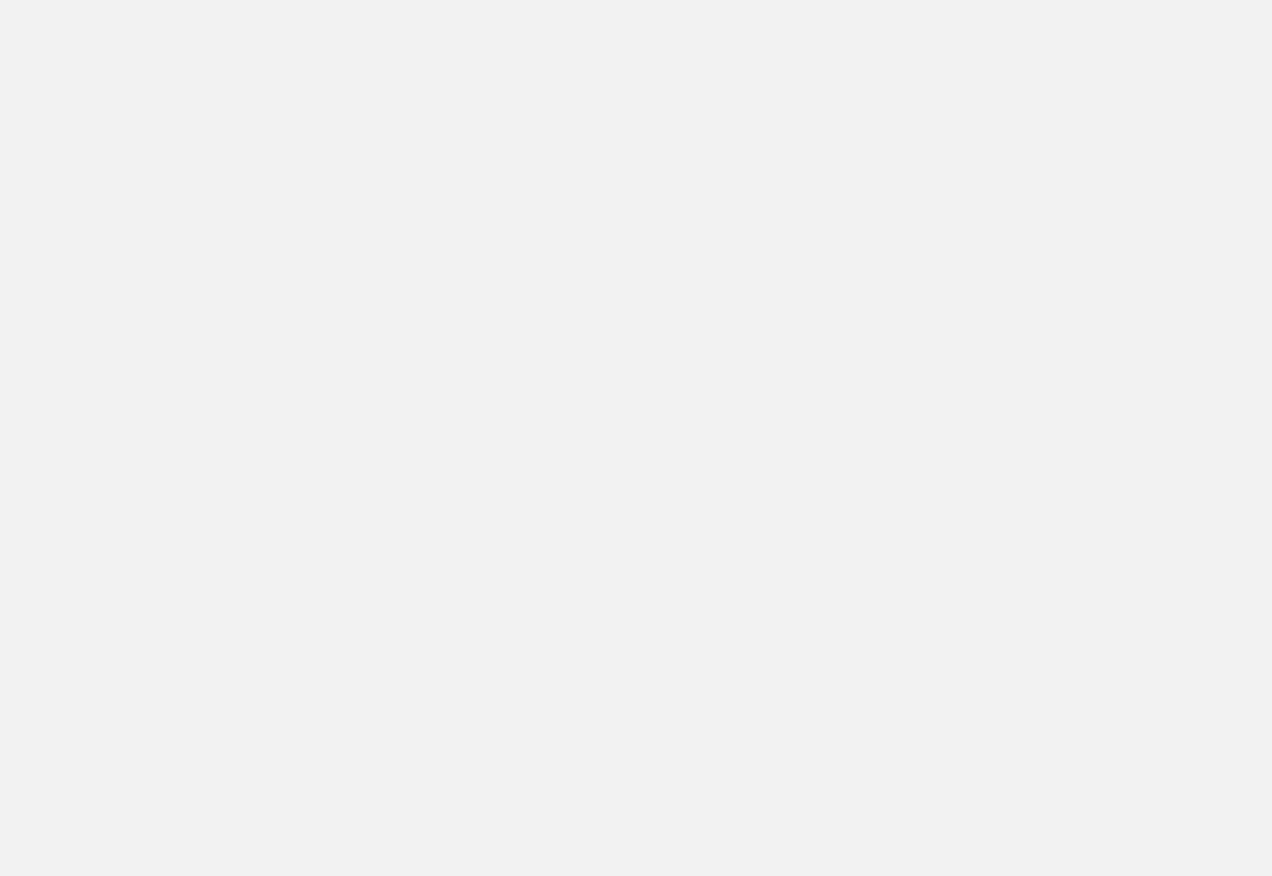 scroll, scrollTop: 0, scrollLeft: 0, axis: both 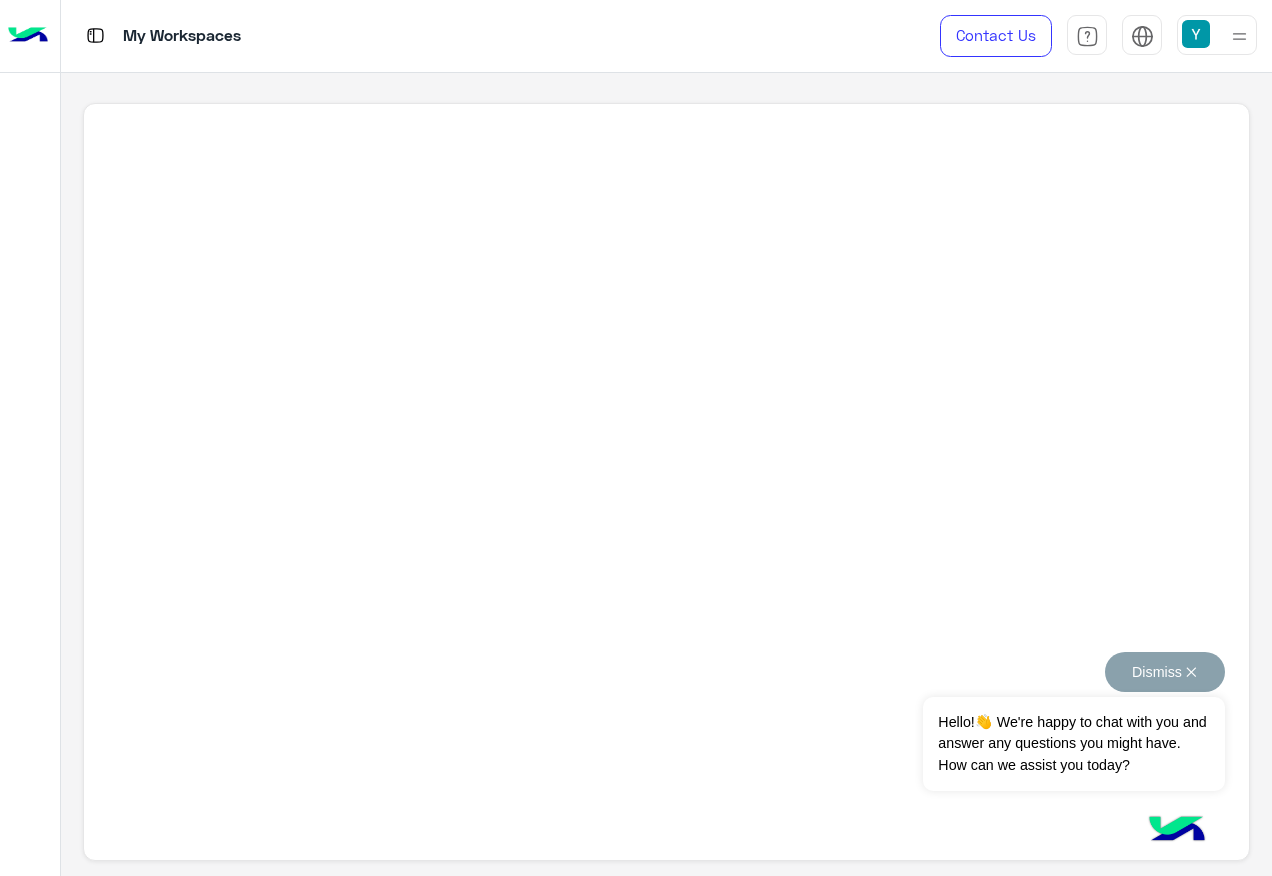 click on "Dismiss ✕" at bounding box center (1165, 672) 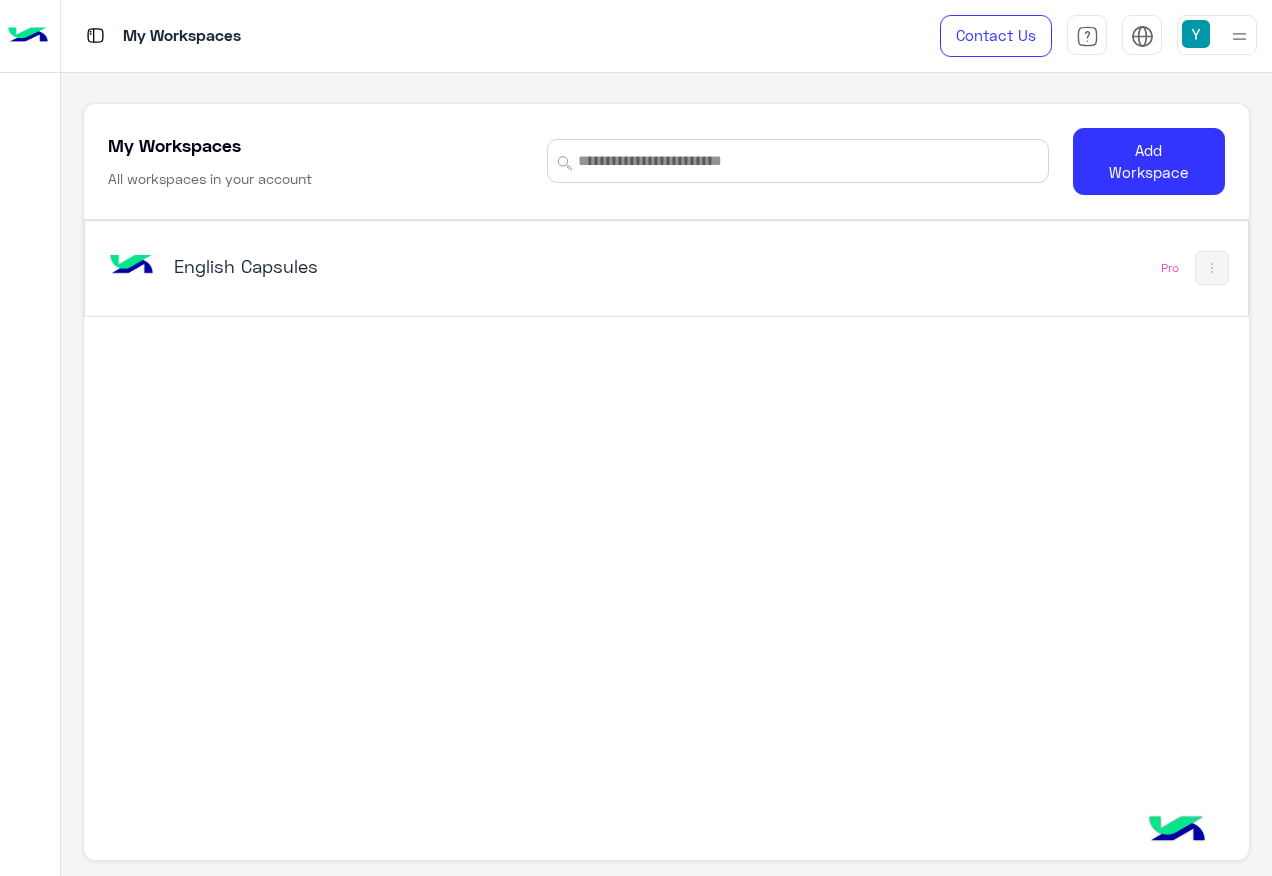 click on "English Capsules" at bounding box center [376, 266] 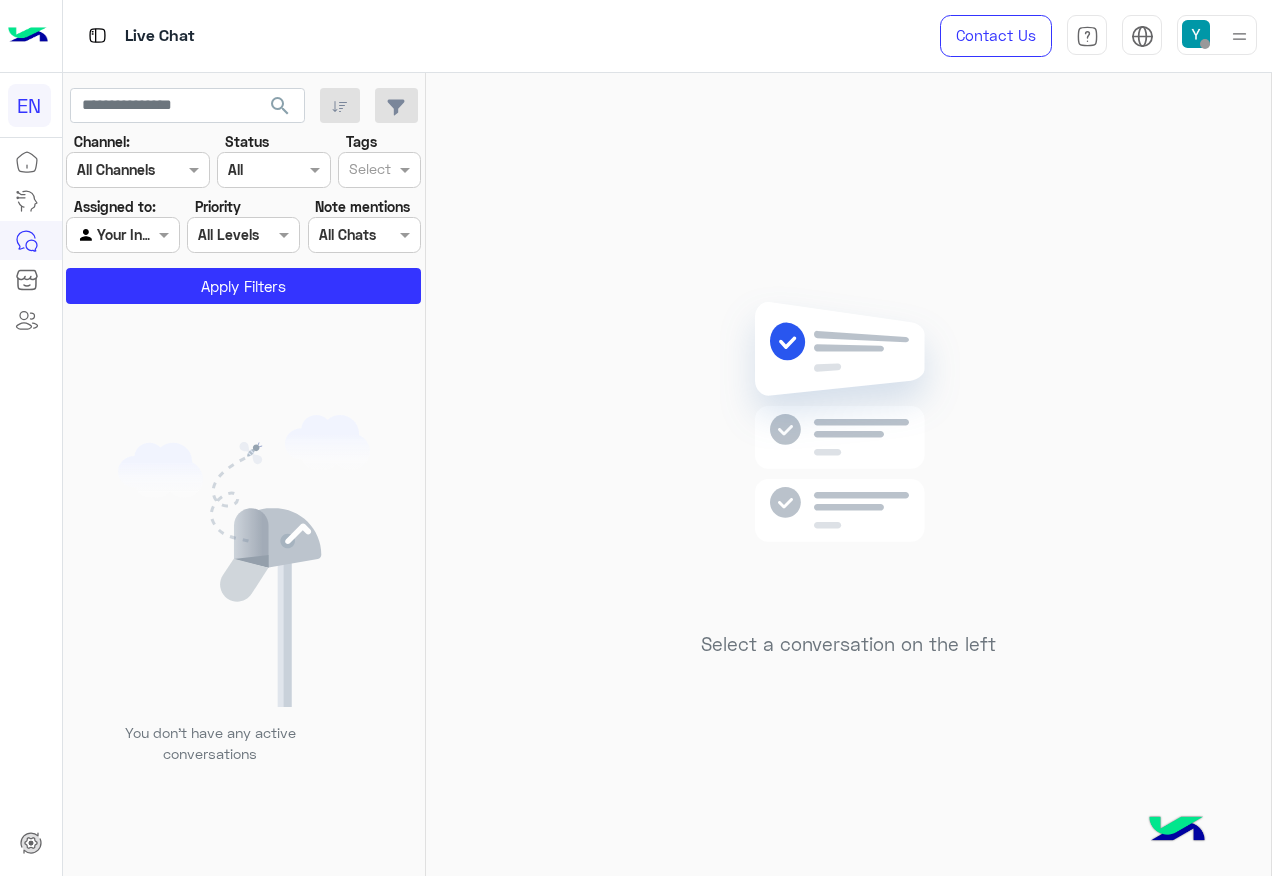 click on "Channel: Channel All Channels Status Channel All Tags Select Assigned to: Agent Filter Your Inbox Priority All Levels All Levels Note mentions Select All Chats Apply Filters" 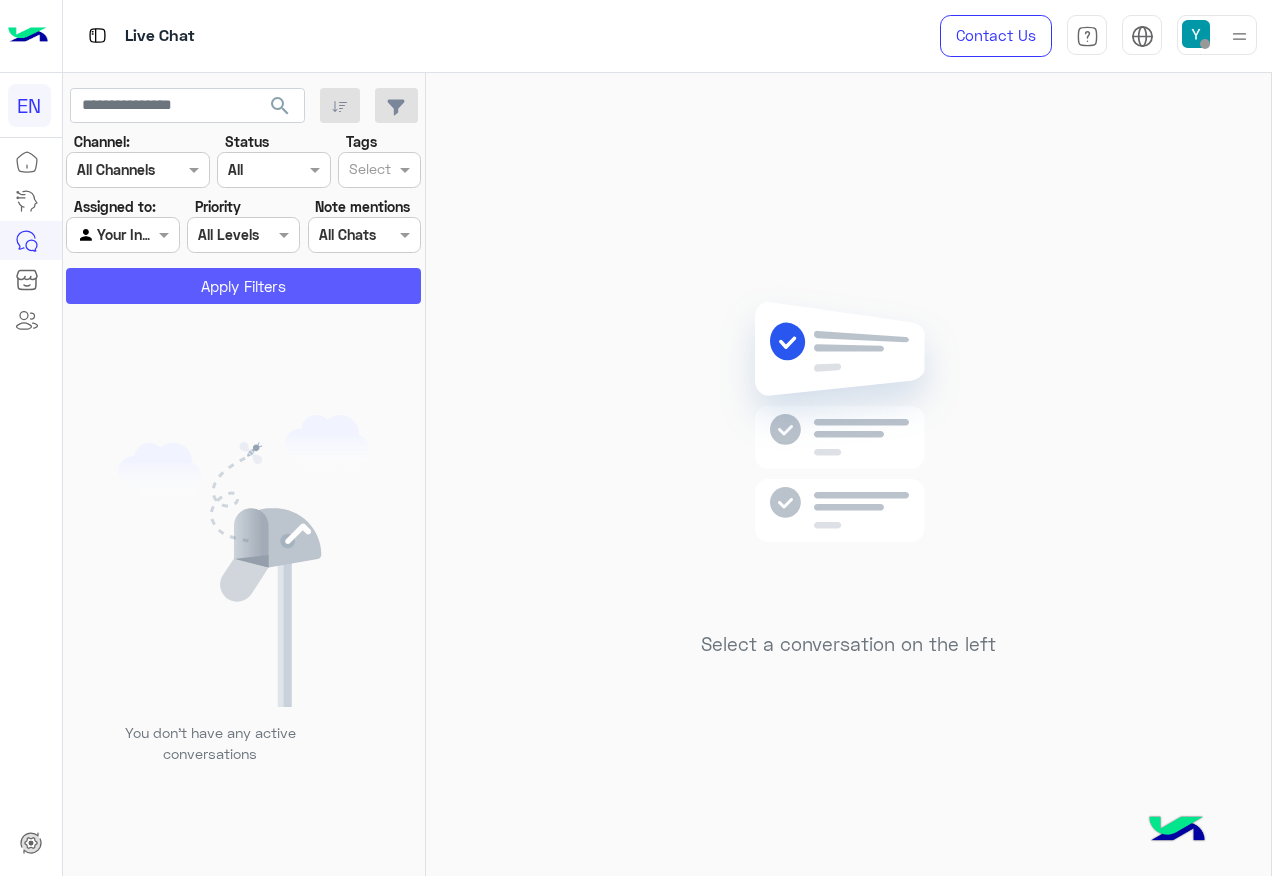 click on "Apply Filters" 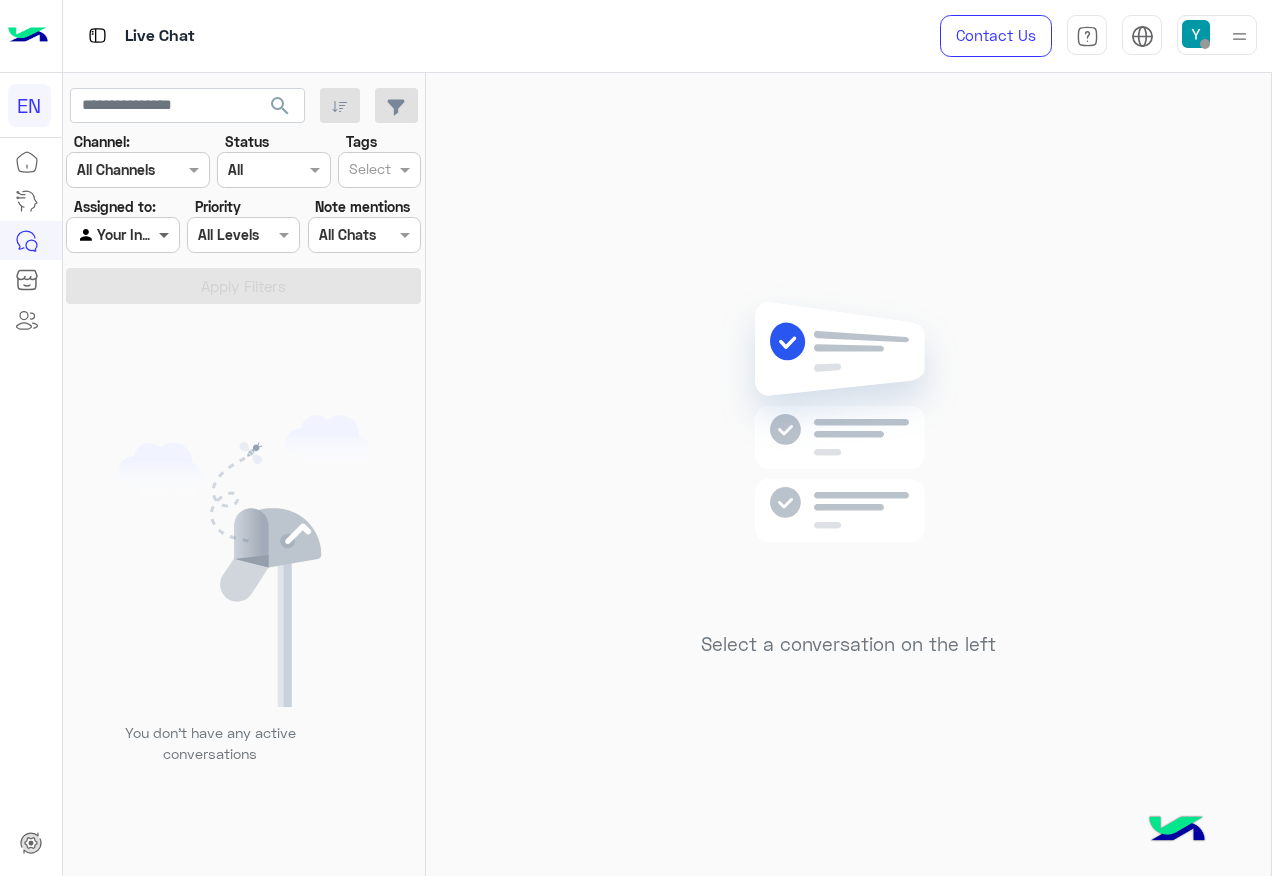 click at bounding box center (166, 234) 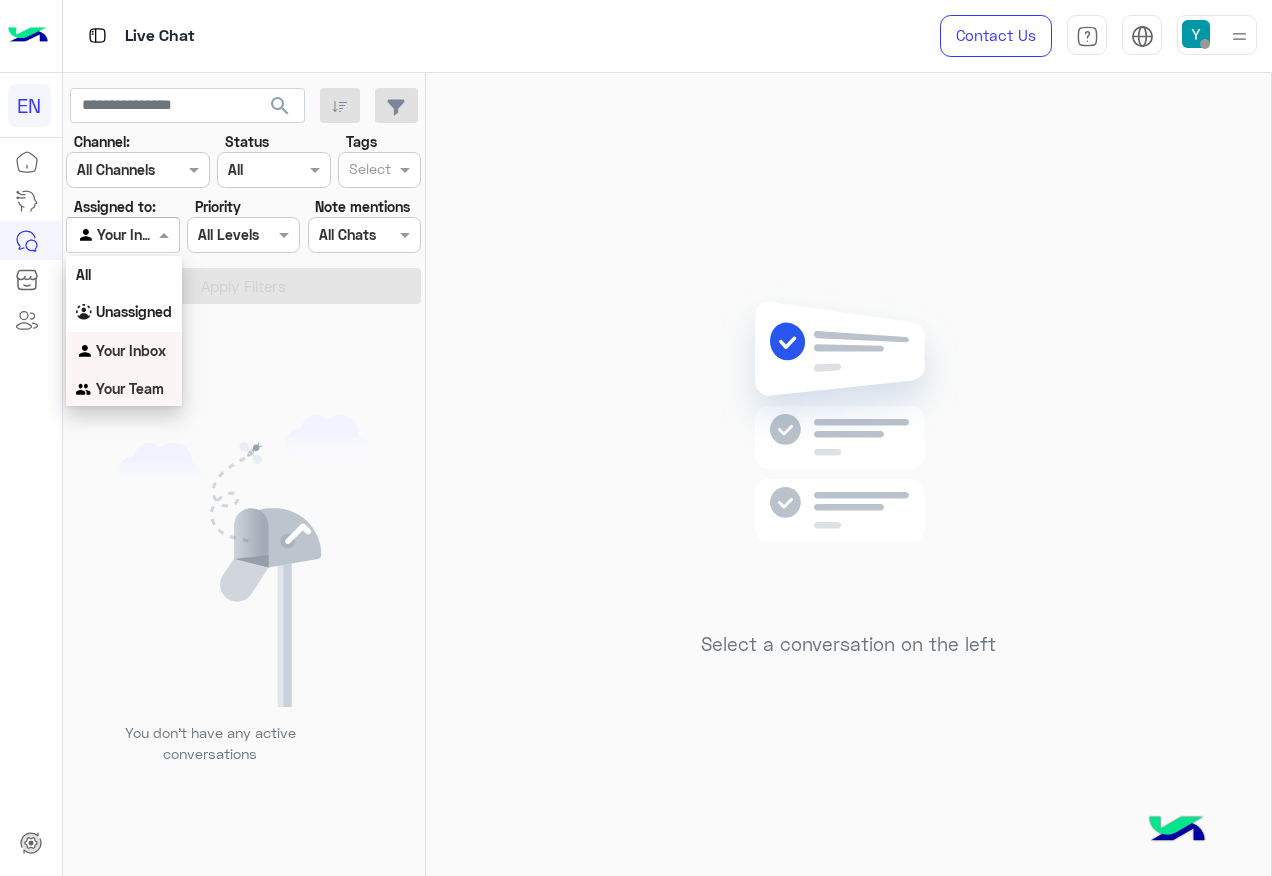 click on "Your Team" at bounding box center [130, 388] 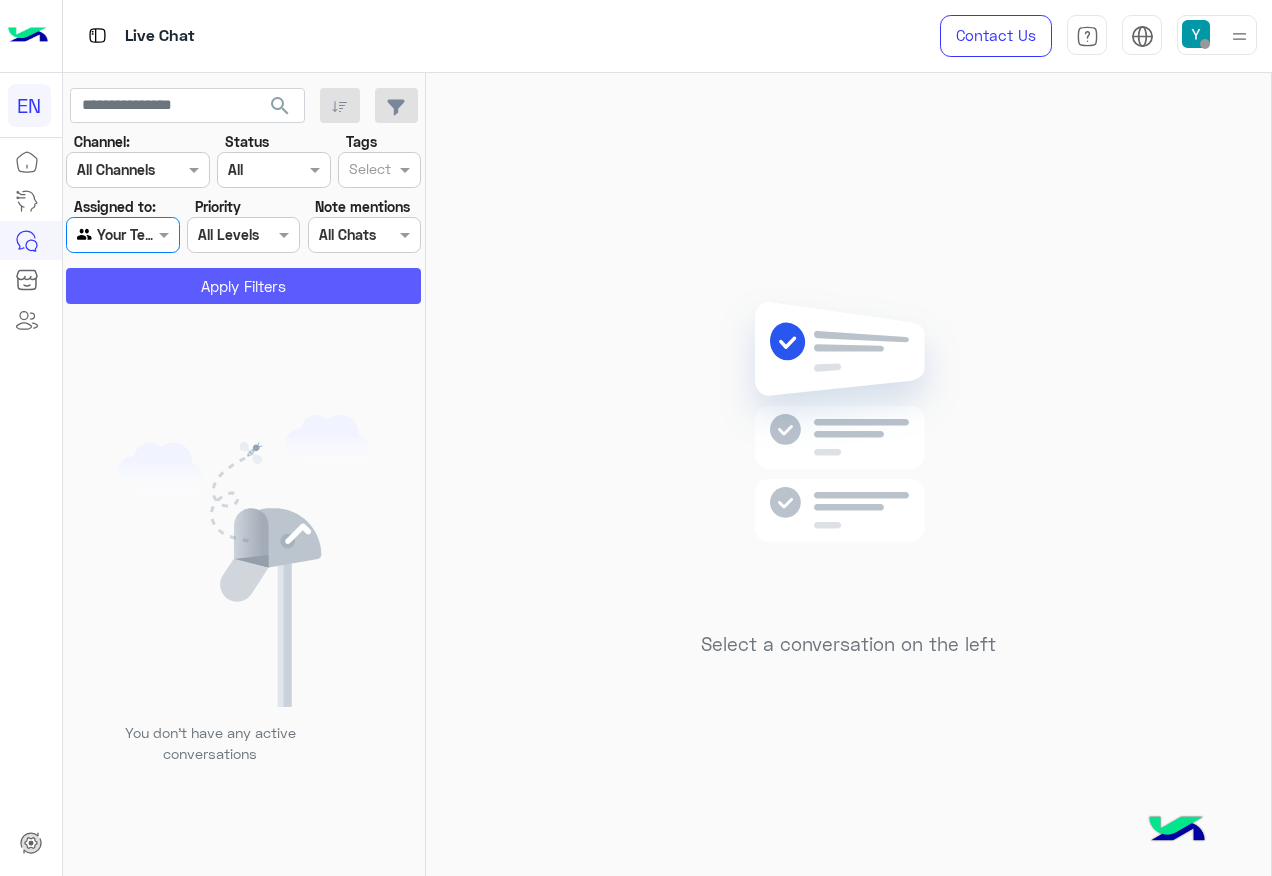 click on "Apply Filters" 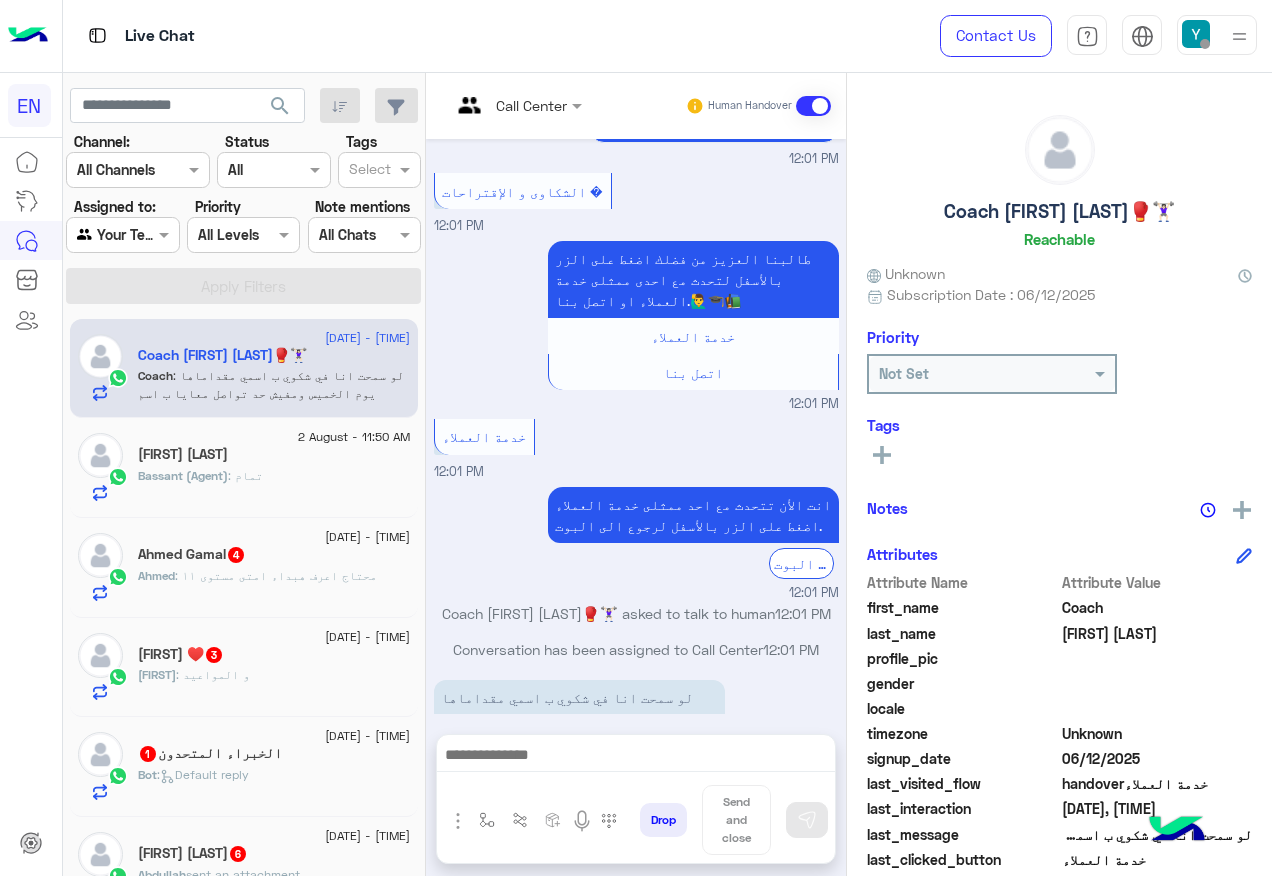 scroll, scrollTop: 1255, scrollLeft: 0, axis: vertical 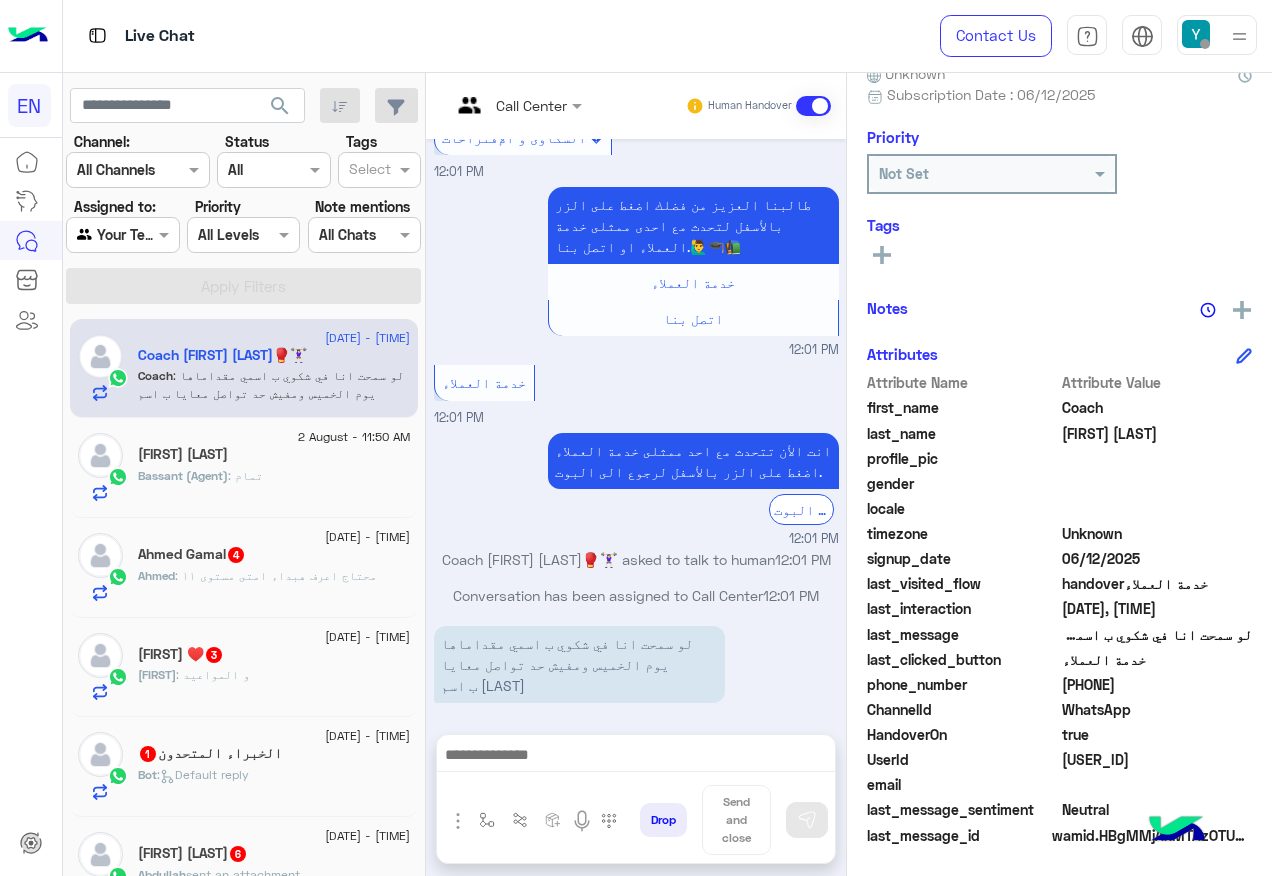click on "[USER_ID]" 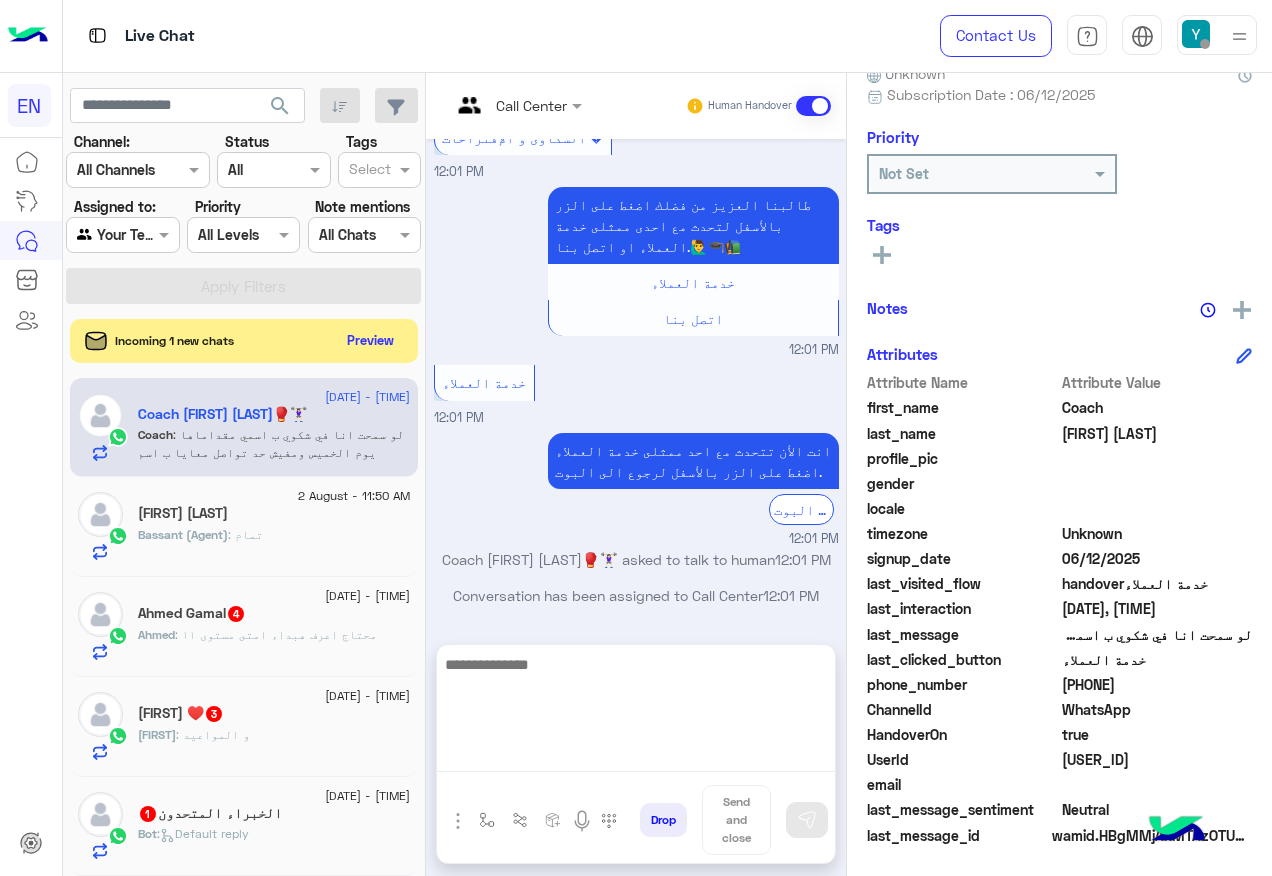 click at bounding box center (636, 712) 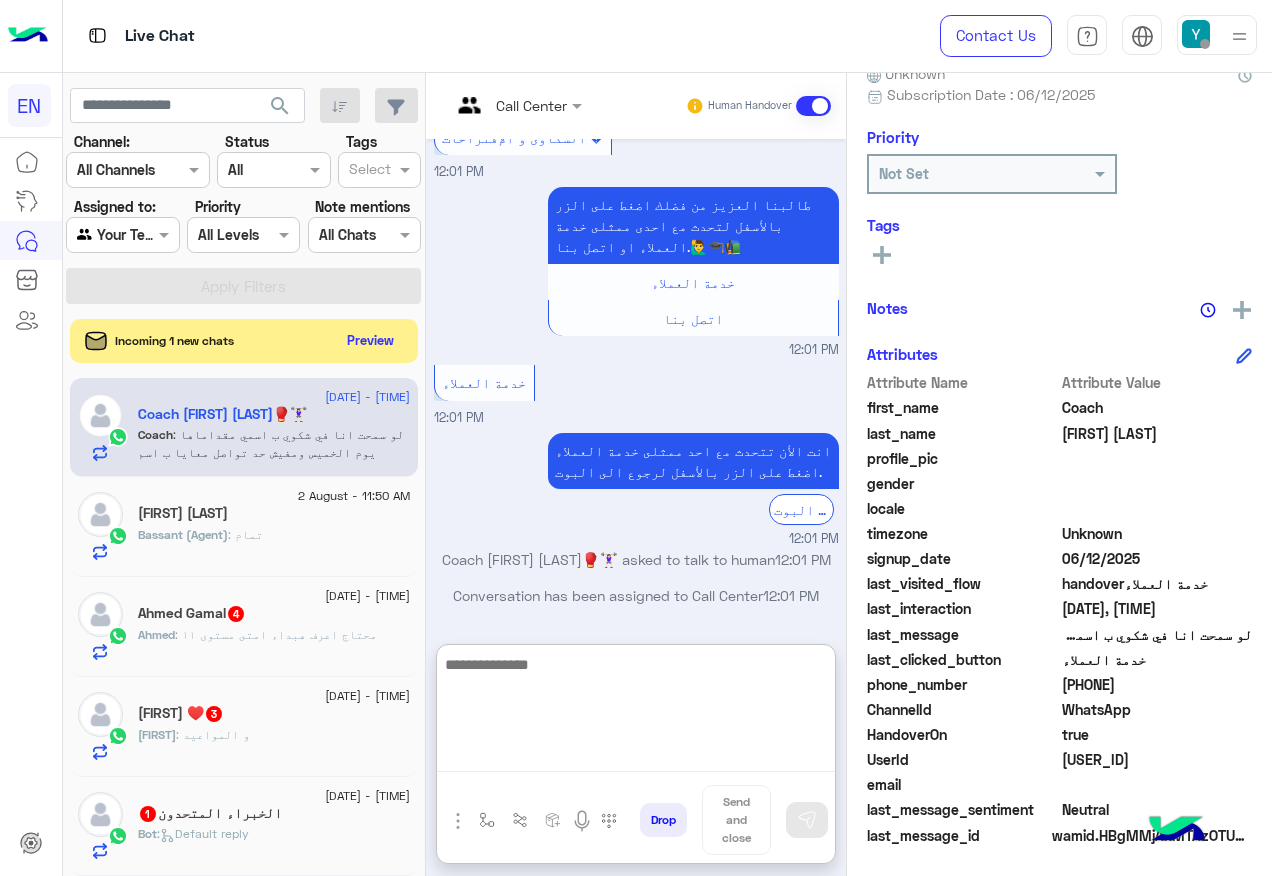 scroll, scrollTop: 1345, scrollLeft: 0, axis: vertical 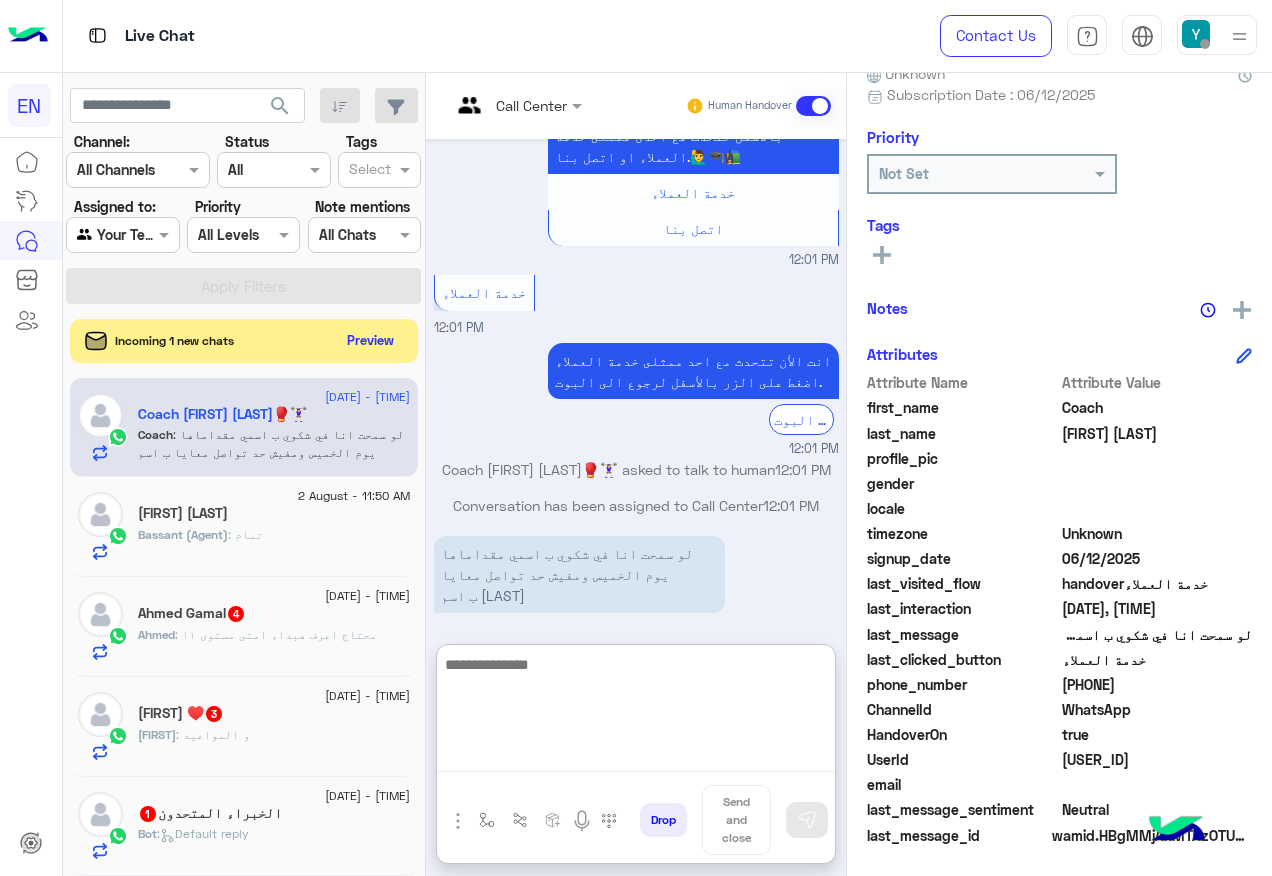 click at bounding box center [636, 712] 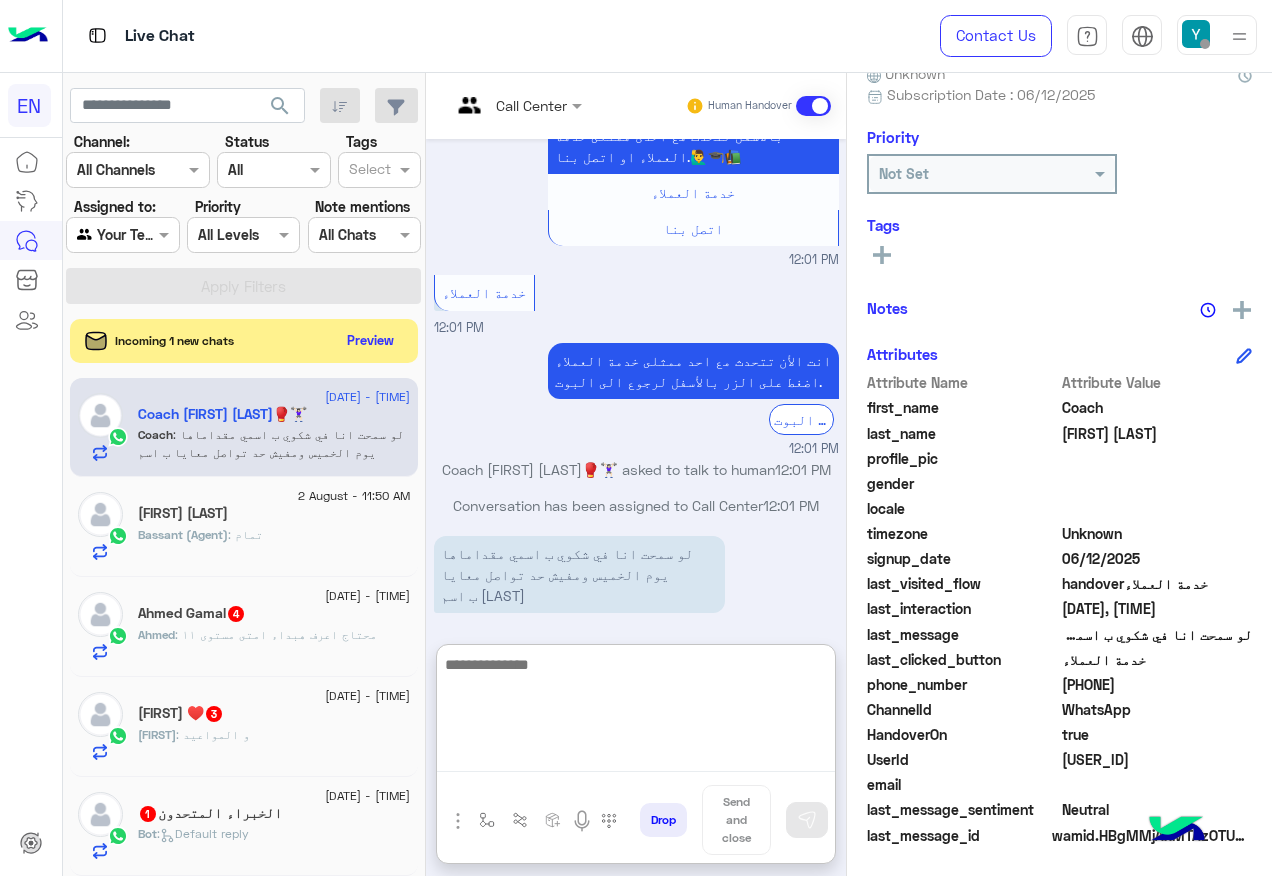 click at bounding box center [636, 712] 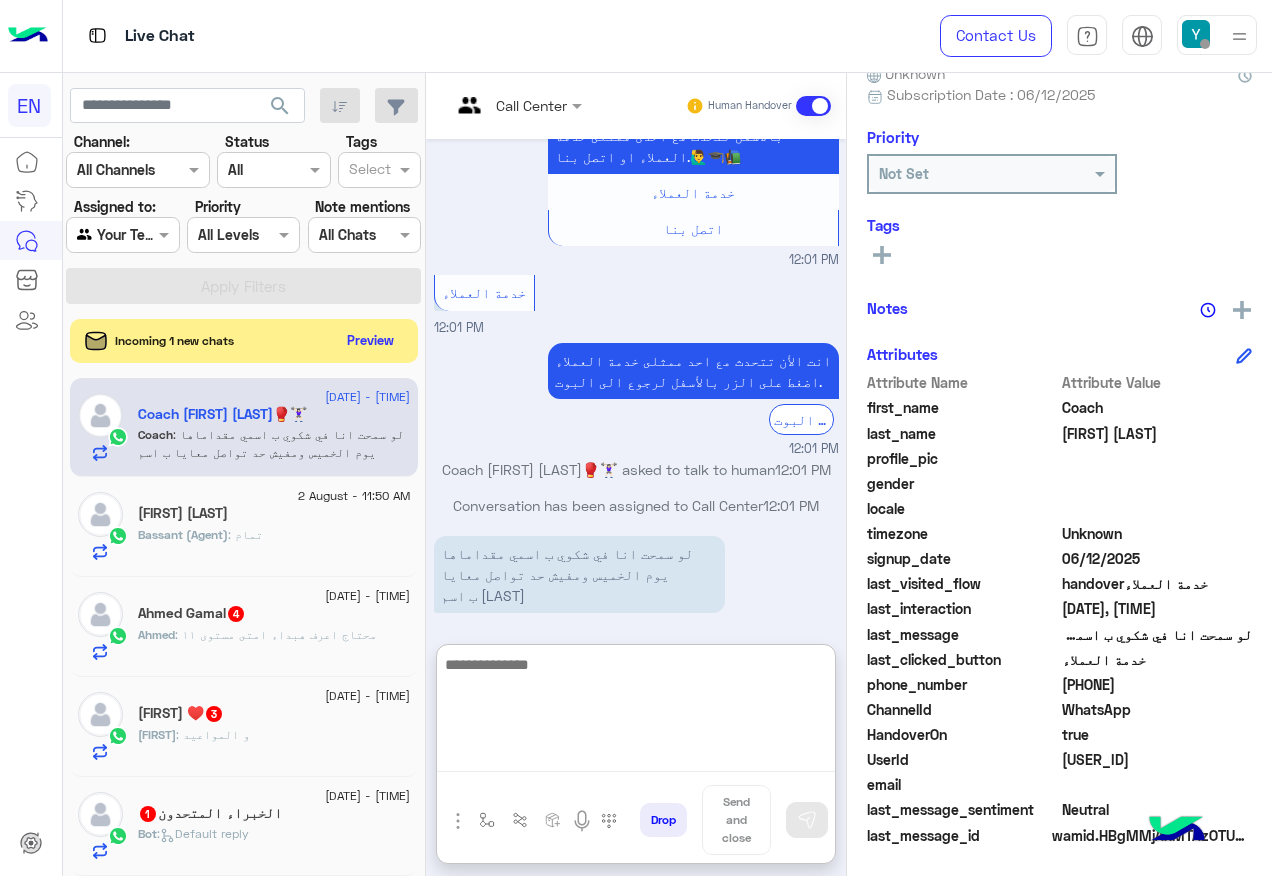 click at bounding box center [636, 712] 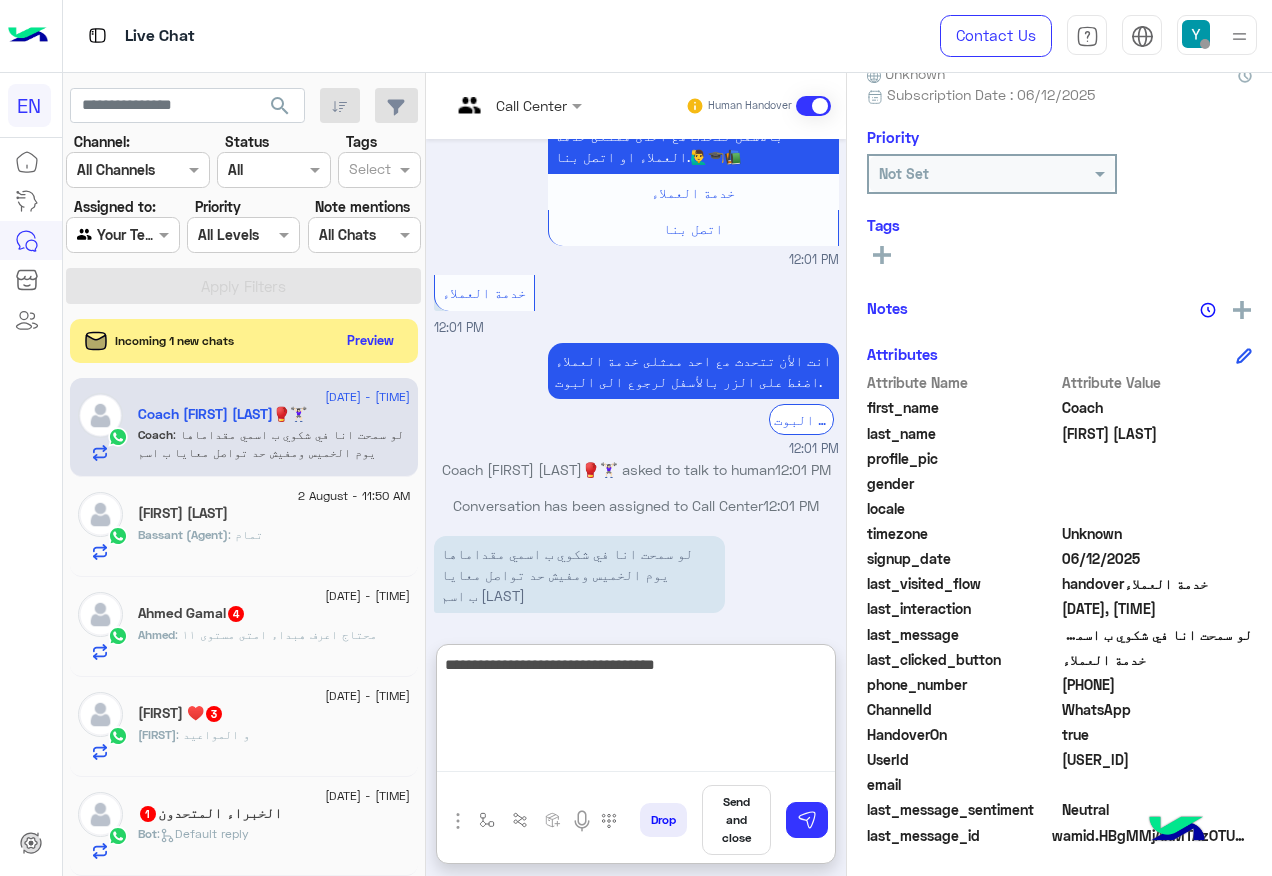 type on "**********" 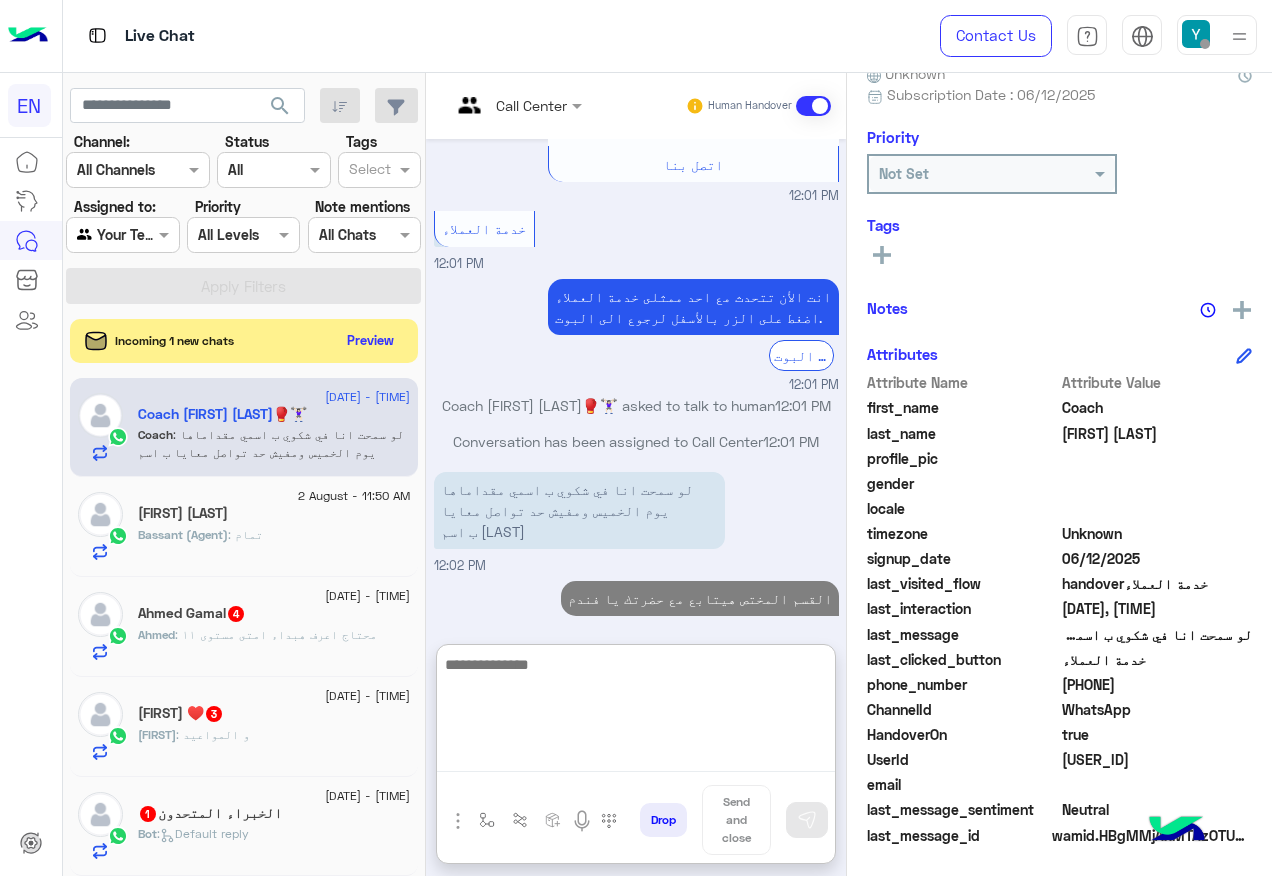 scroll, scrollTop: 1445, scrollLeft: 0, axis: vertical 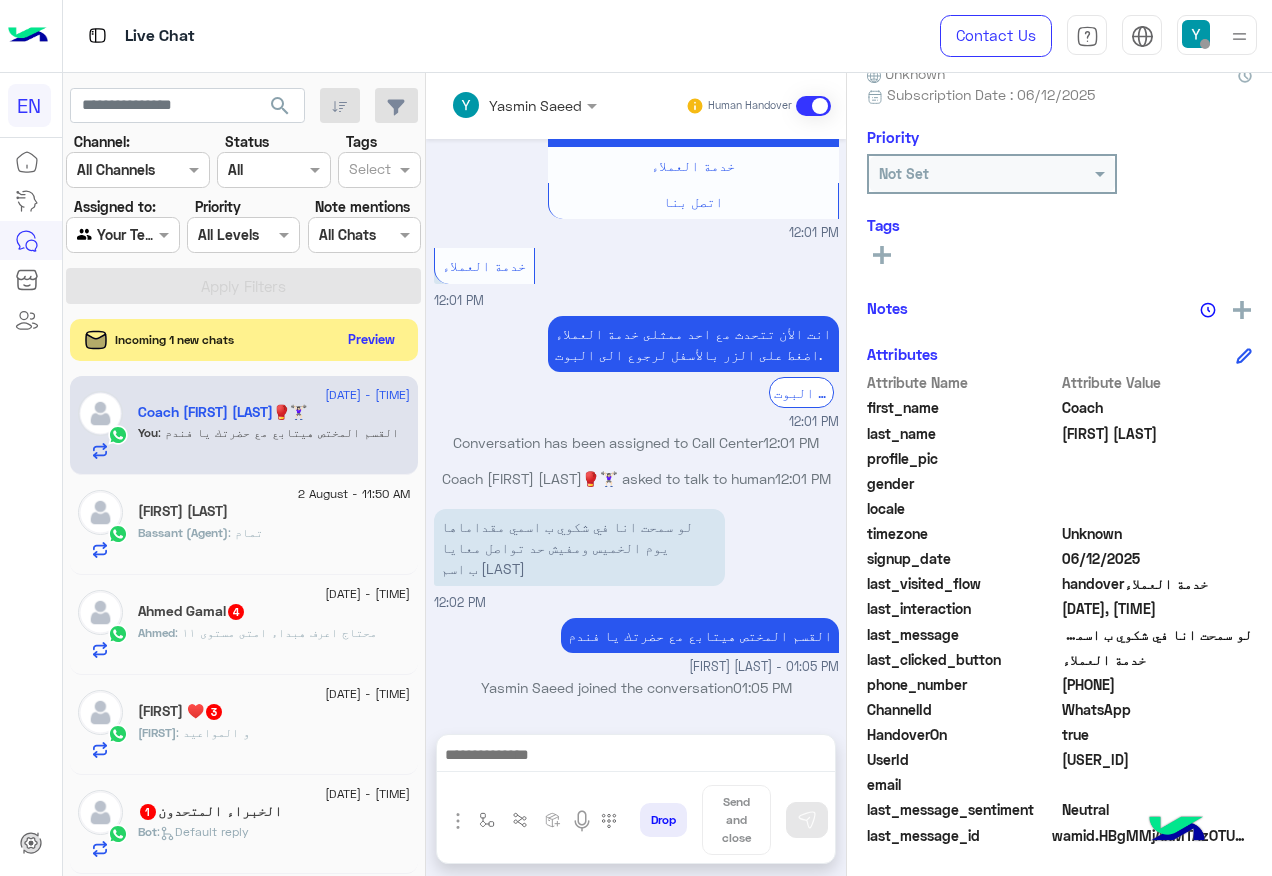click on "Preview" 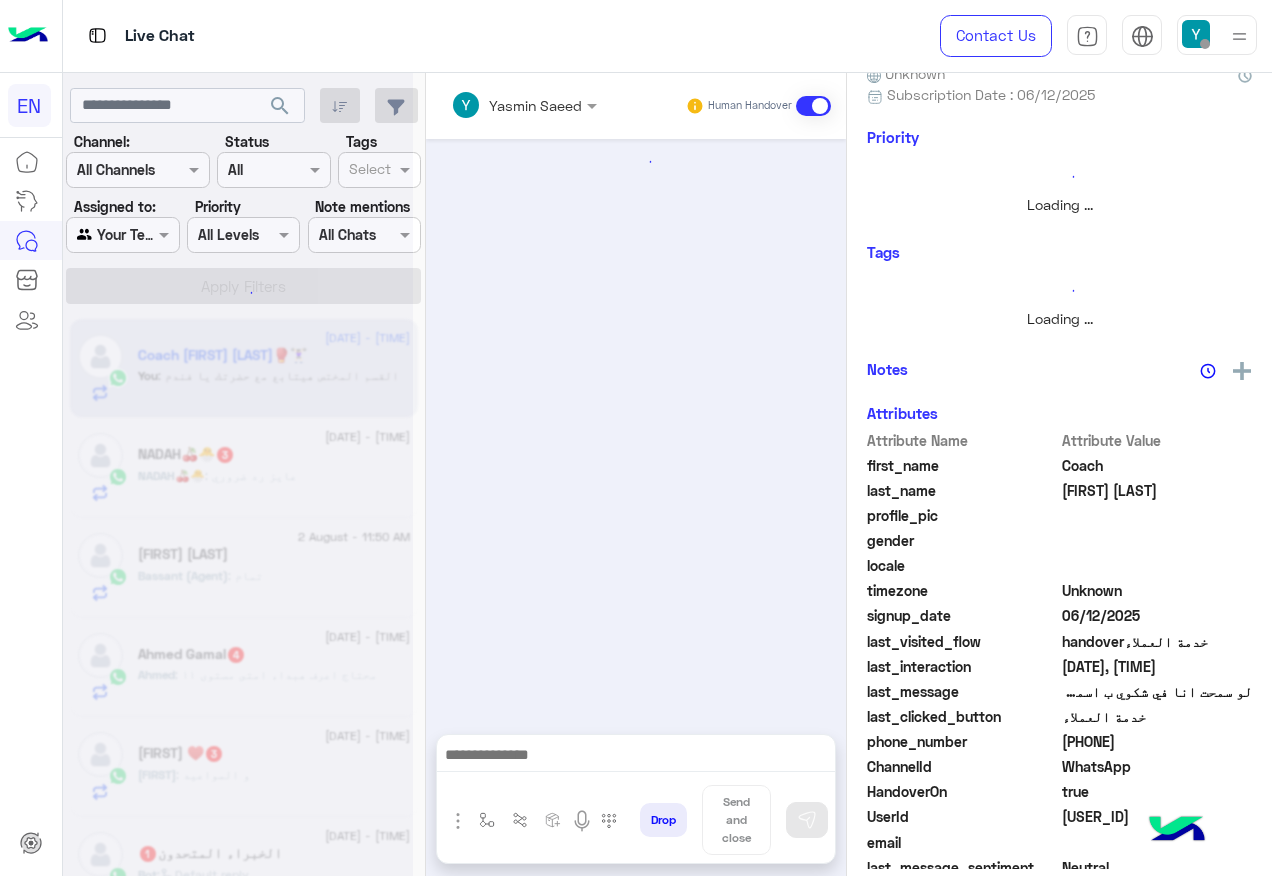 scroll, scrollTop: 0, scrollLeft: 0, axis: both 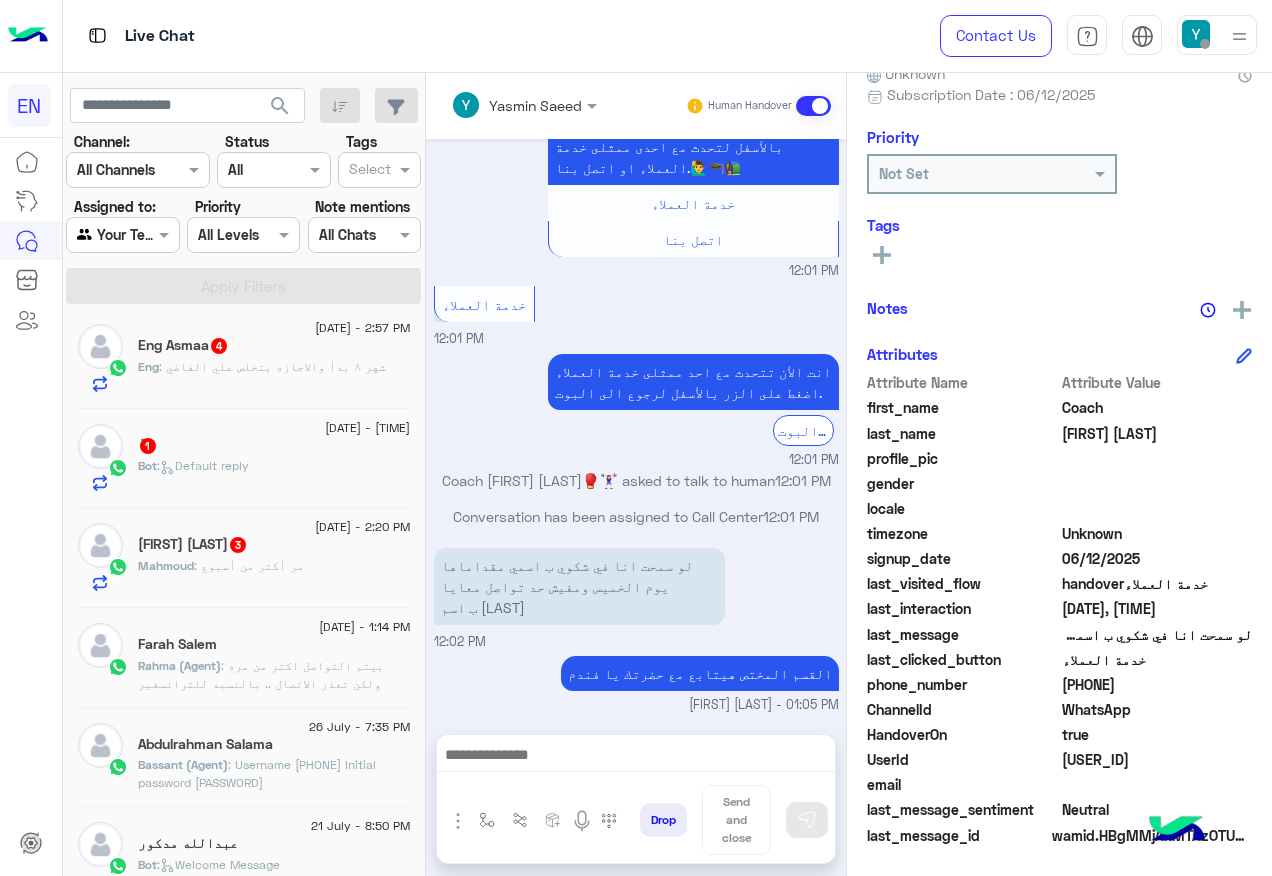 click on "Mahmoud Fawzy  3" 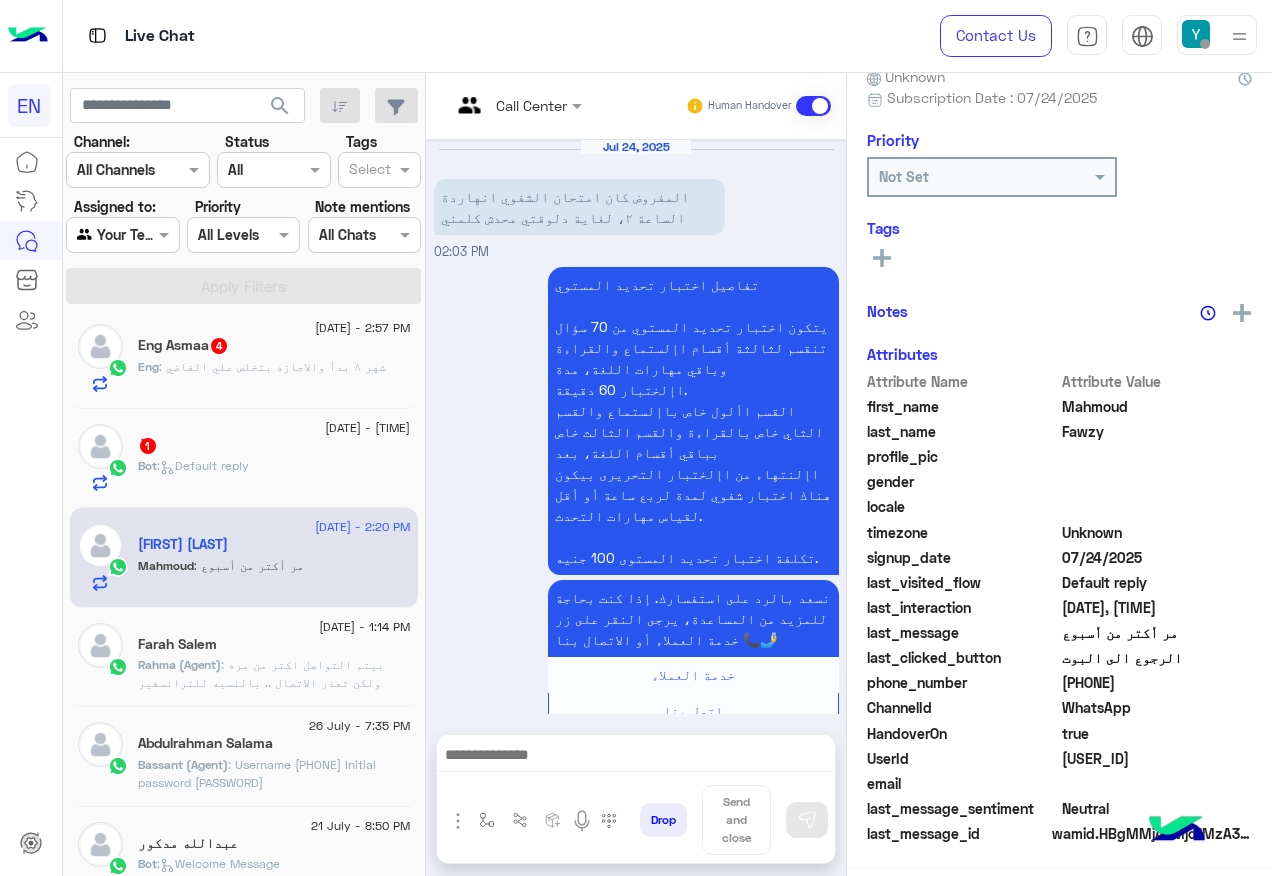scroll, scrollTop: 197, scrollLeft: 0, axis: vertical 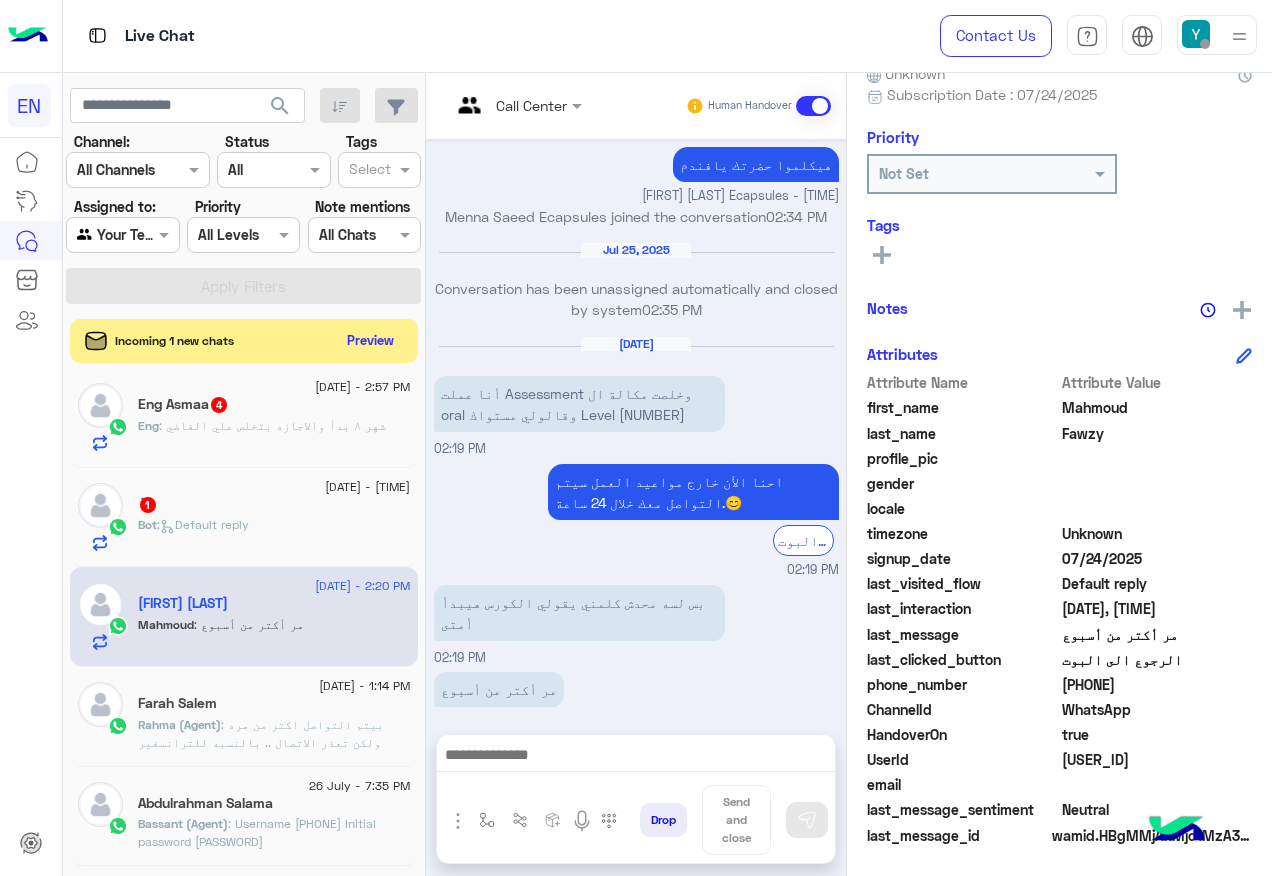 drag, startPoint x: 1067, startPoint y: 680, endPoint x: 1140, endPoint y: 685, distance: 73.171036 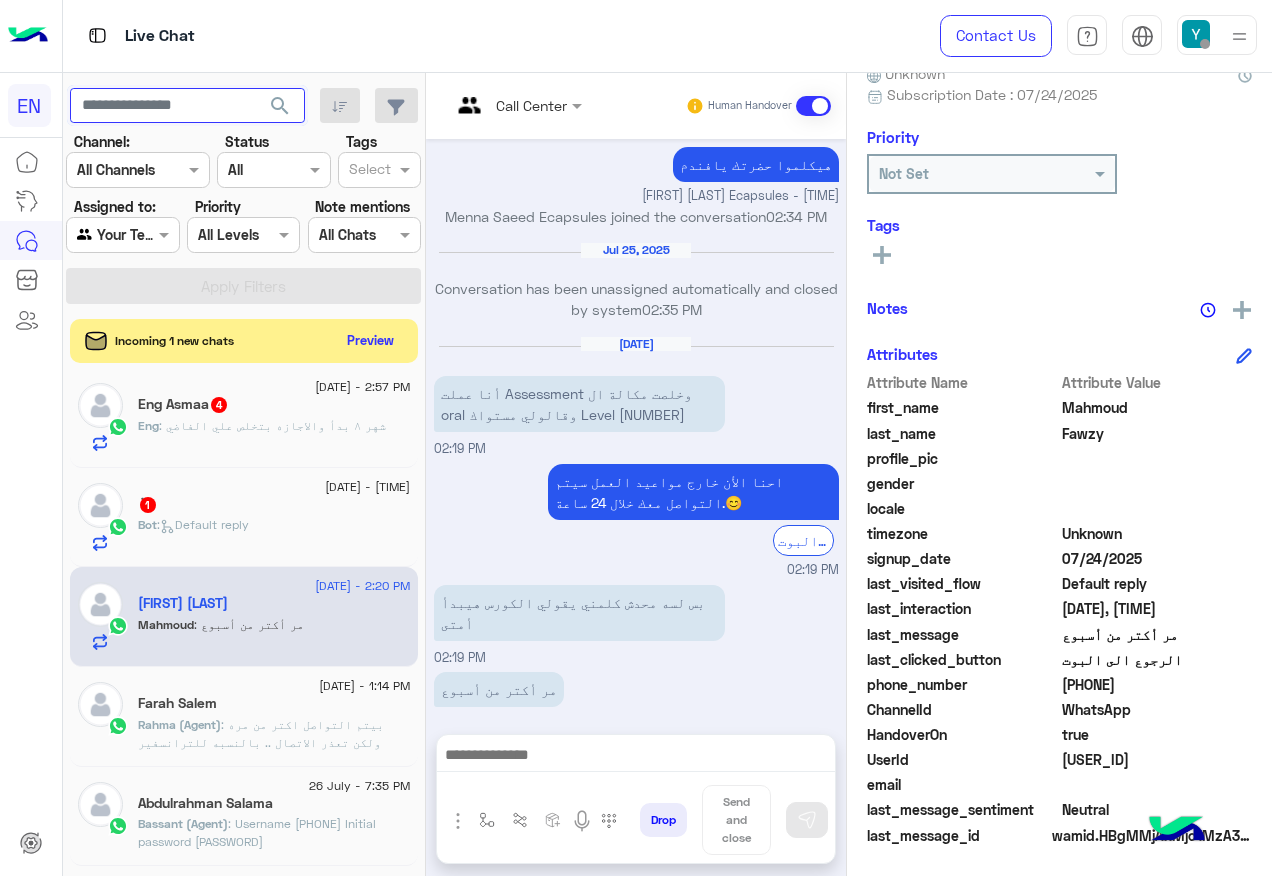 drag, startPoint x: 235, startPoint y: 62, endPoint x: 294, endPoint y: 287, distance: 232.60696 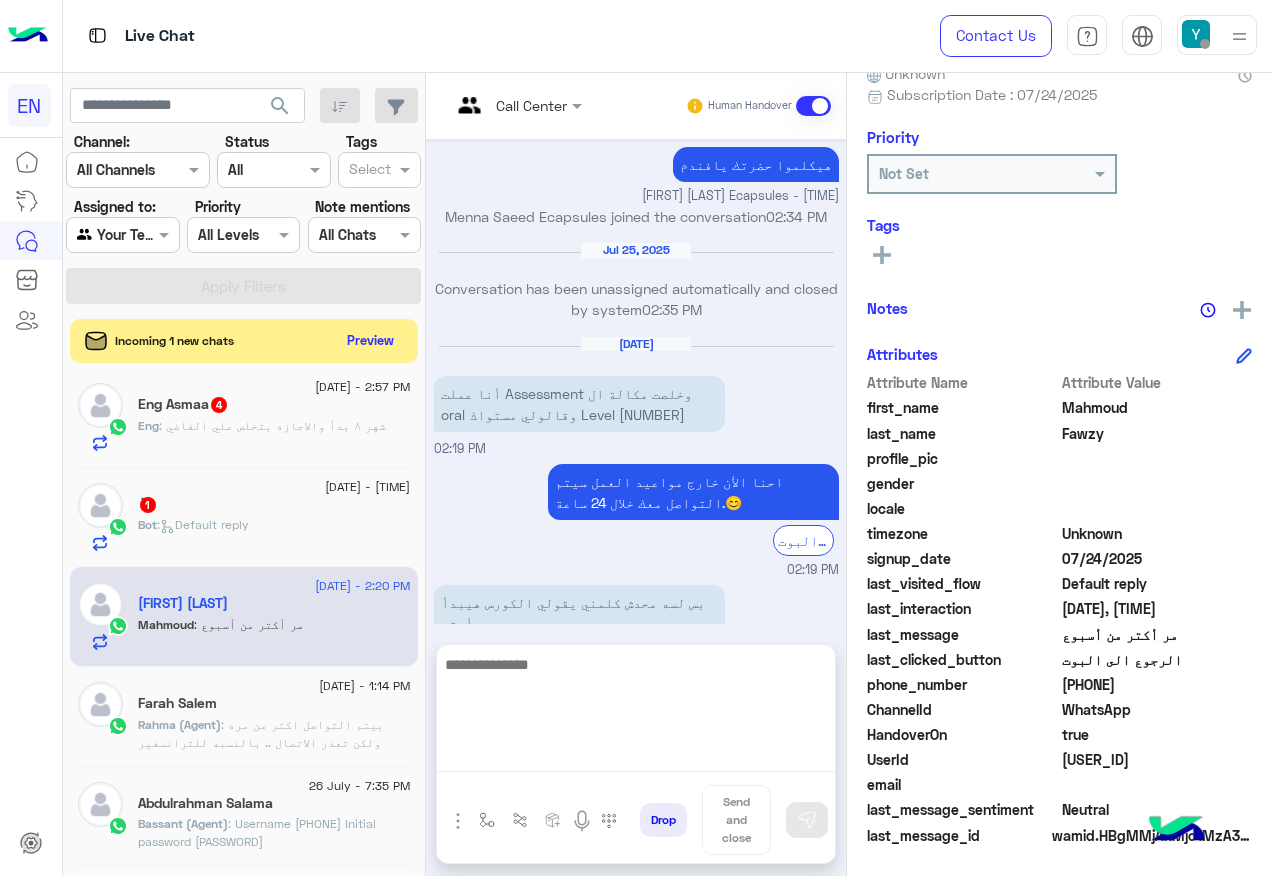 click at bounding box center (636, 712) 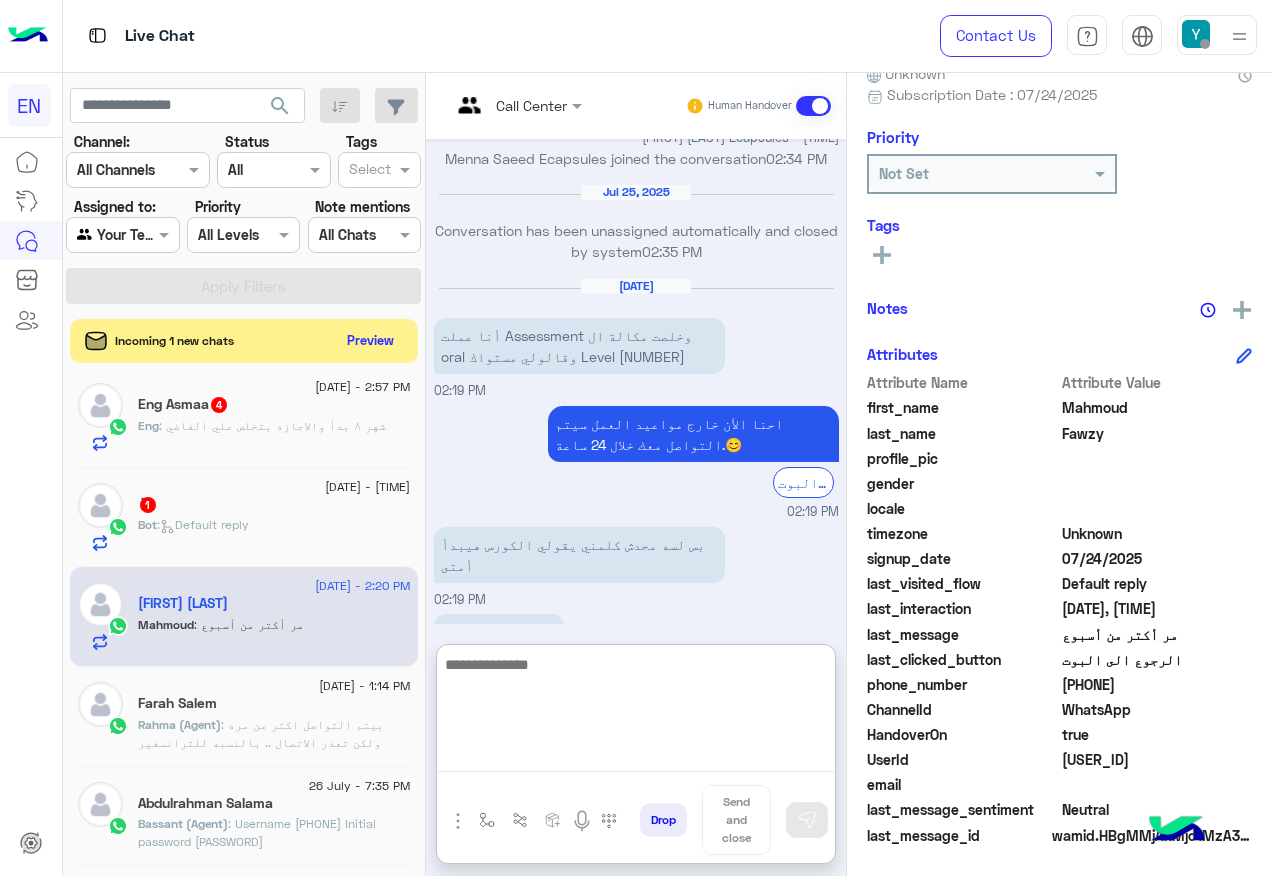 scroll, scrollTop: 2136, scrollLeft: 0, axis: vertical 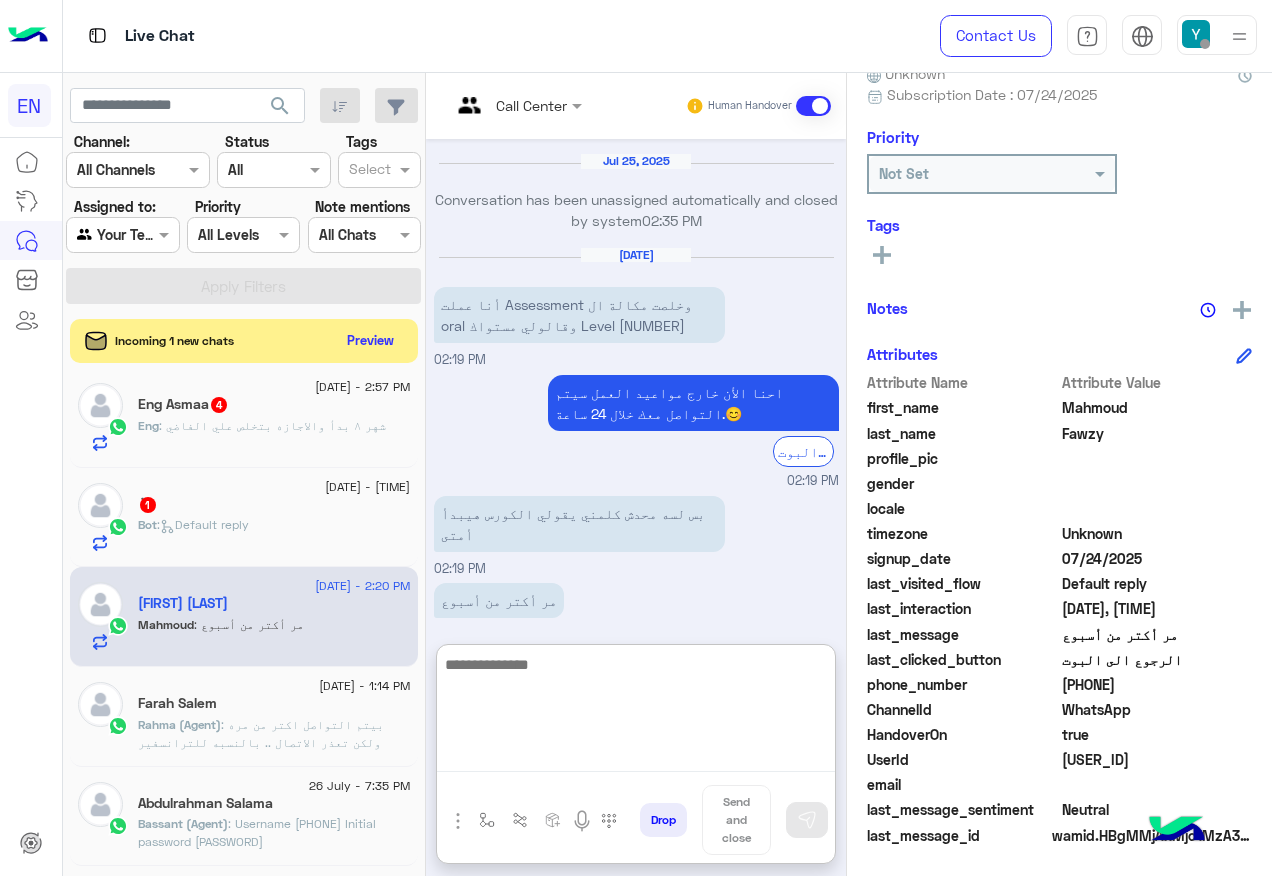 click at bounding box center [636, 712] 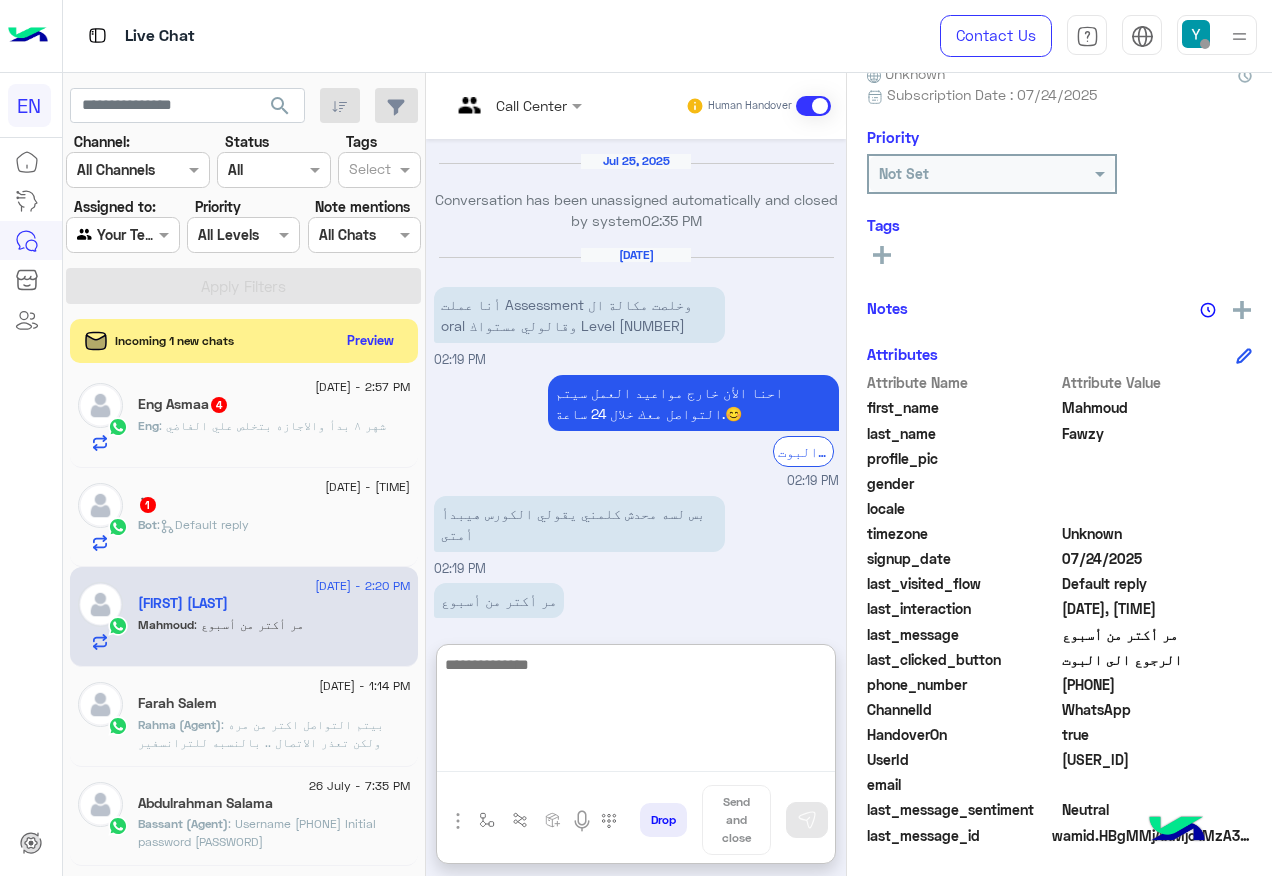 type on "*" 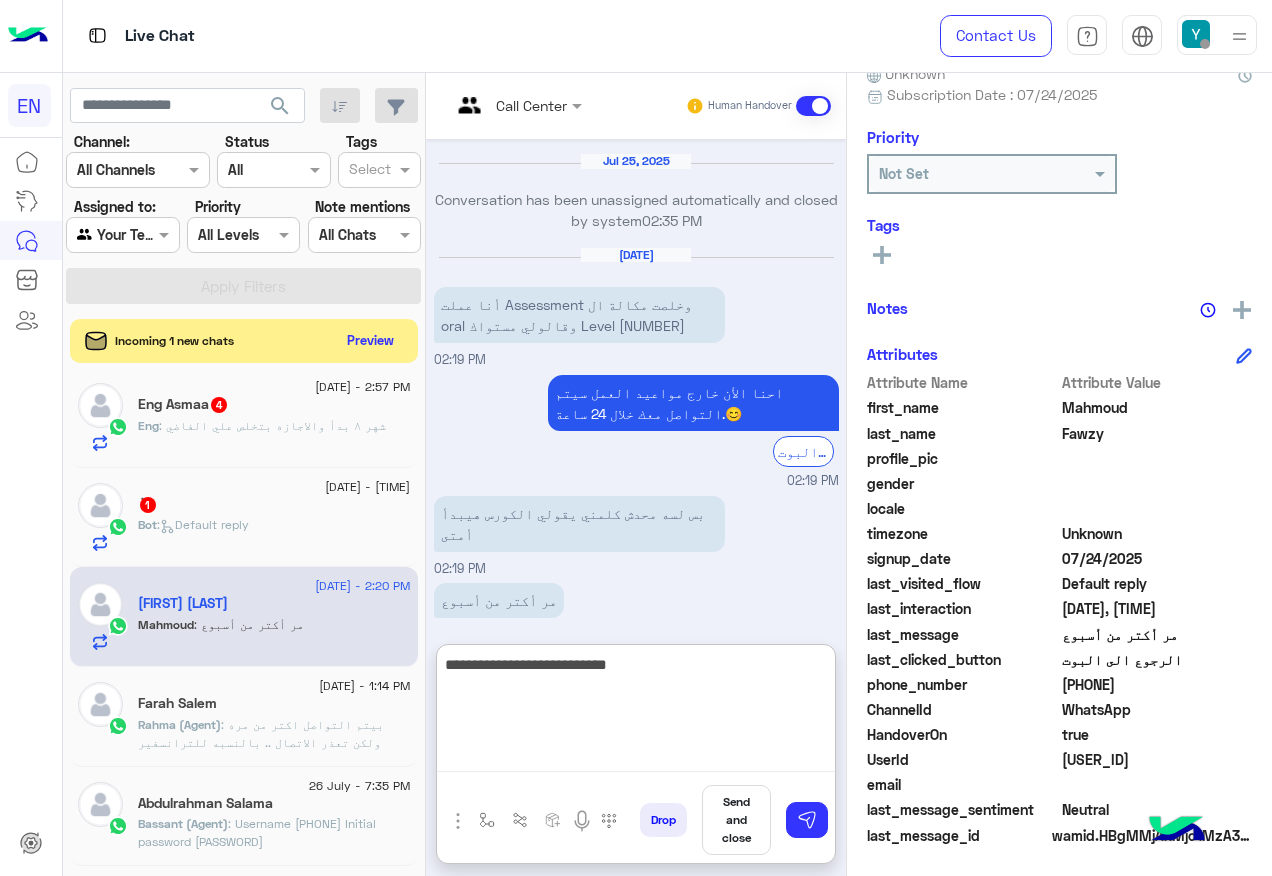 type on "**********" 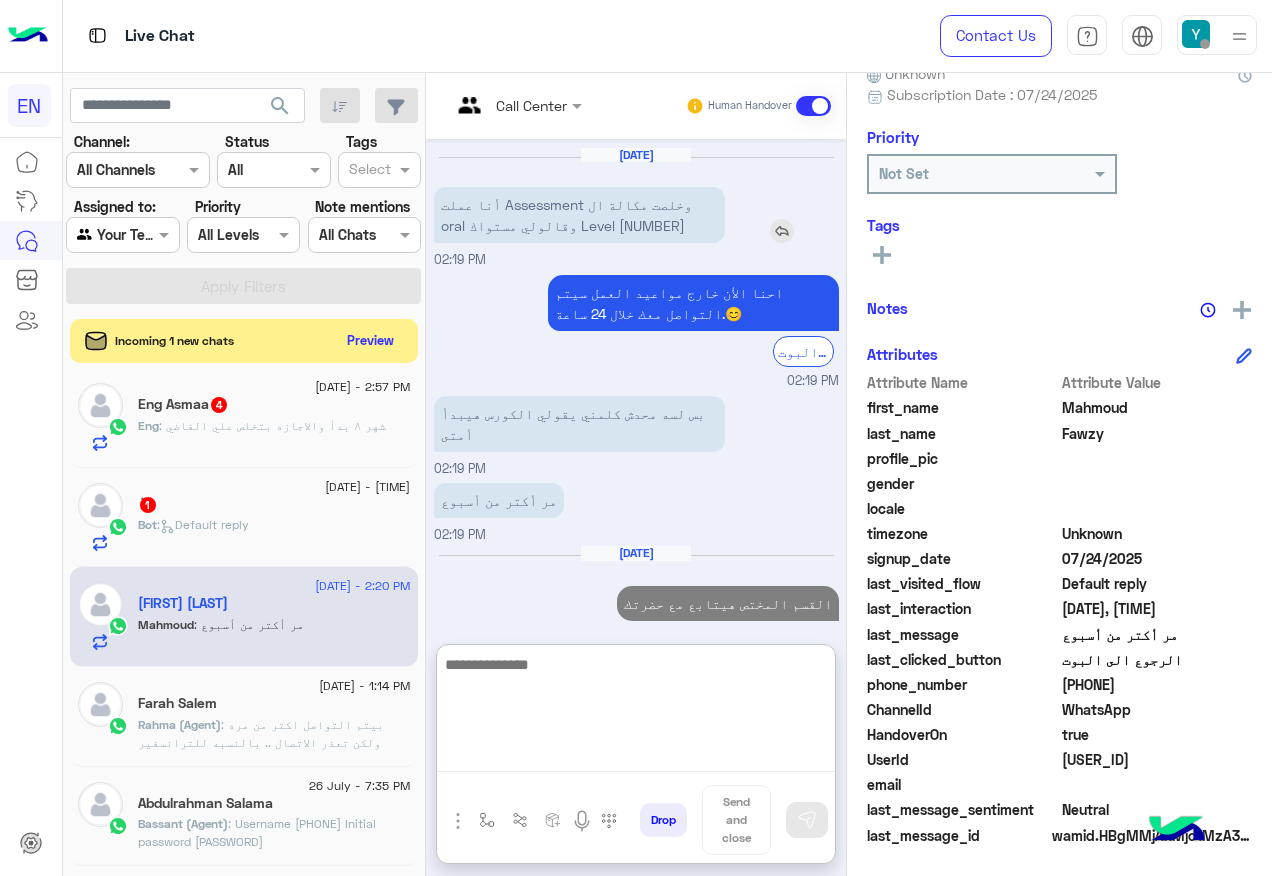 scroll, scrollTop: 2272, scrollLeft: 0, axis: vertical 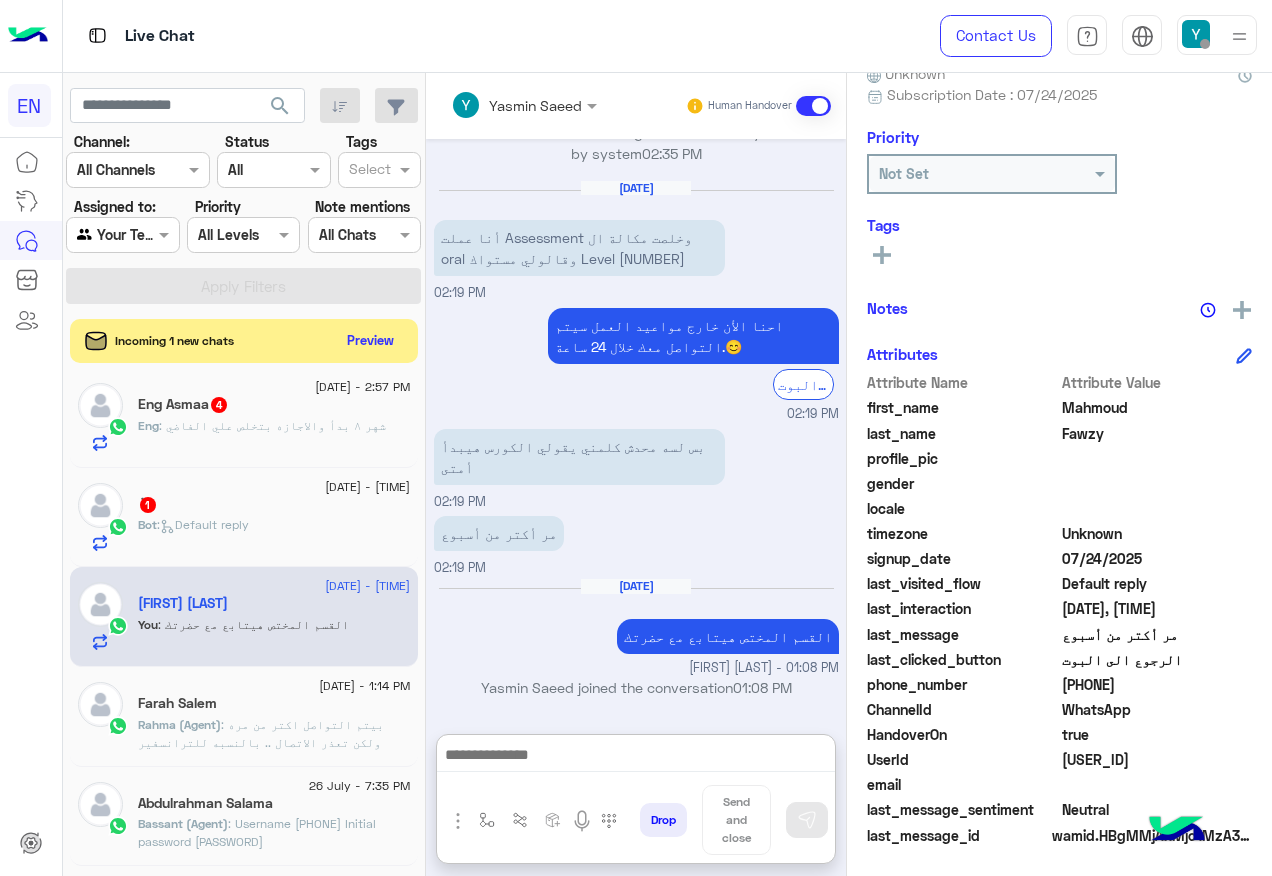 click on "1 August - 2:39 PM" 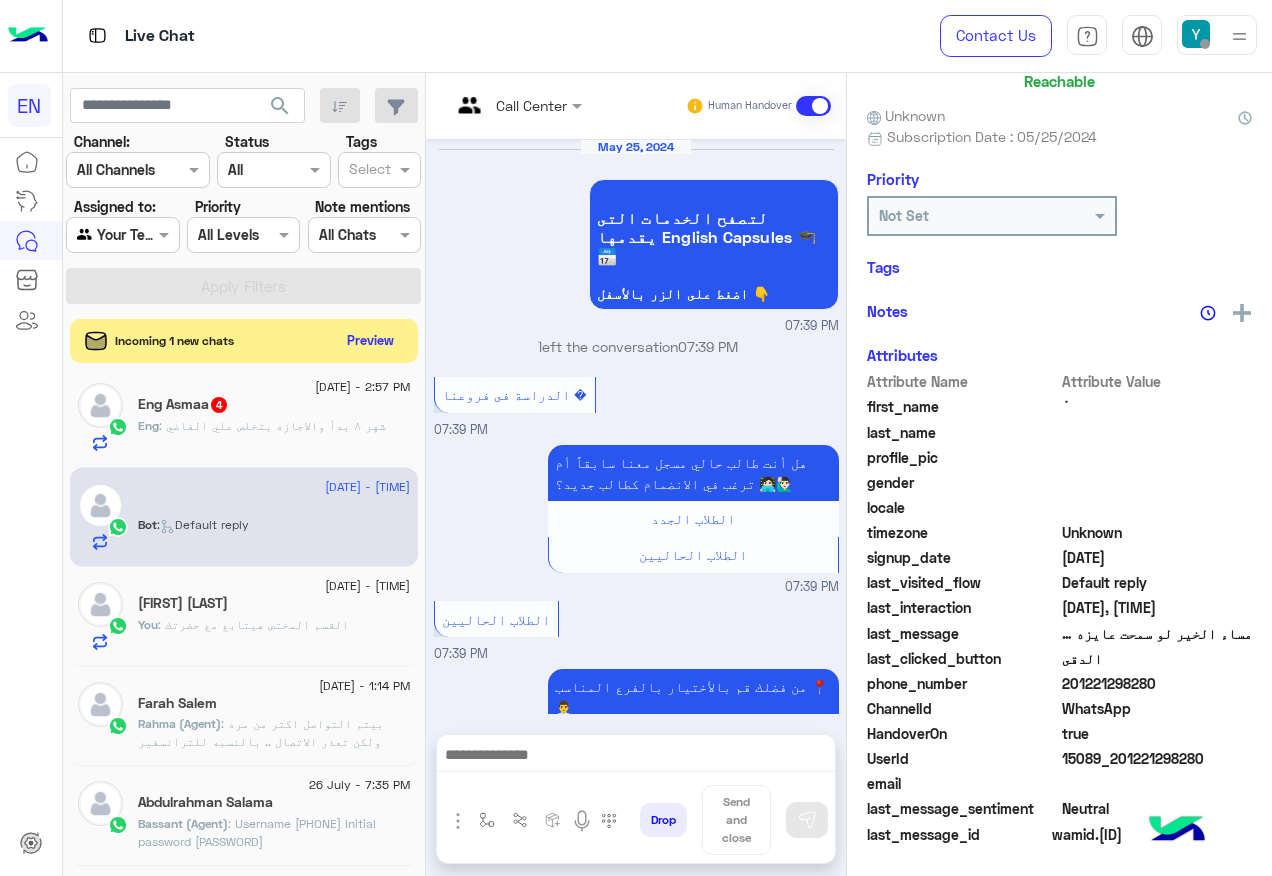 scroll, scrollTop: 158, scrollLeft: 0, axis: vertical 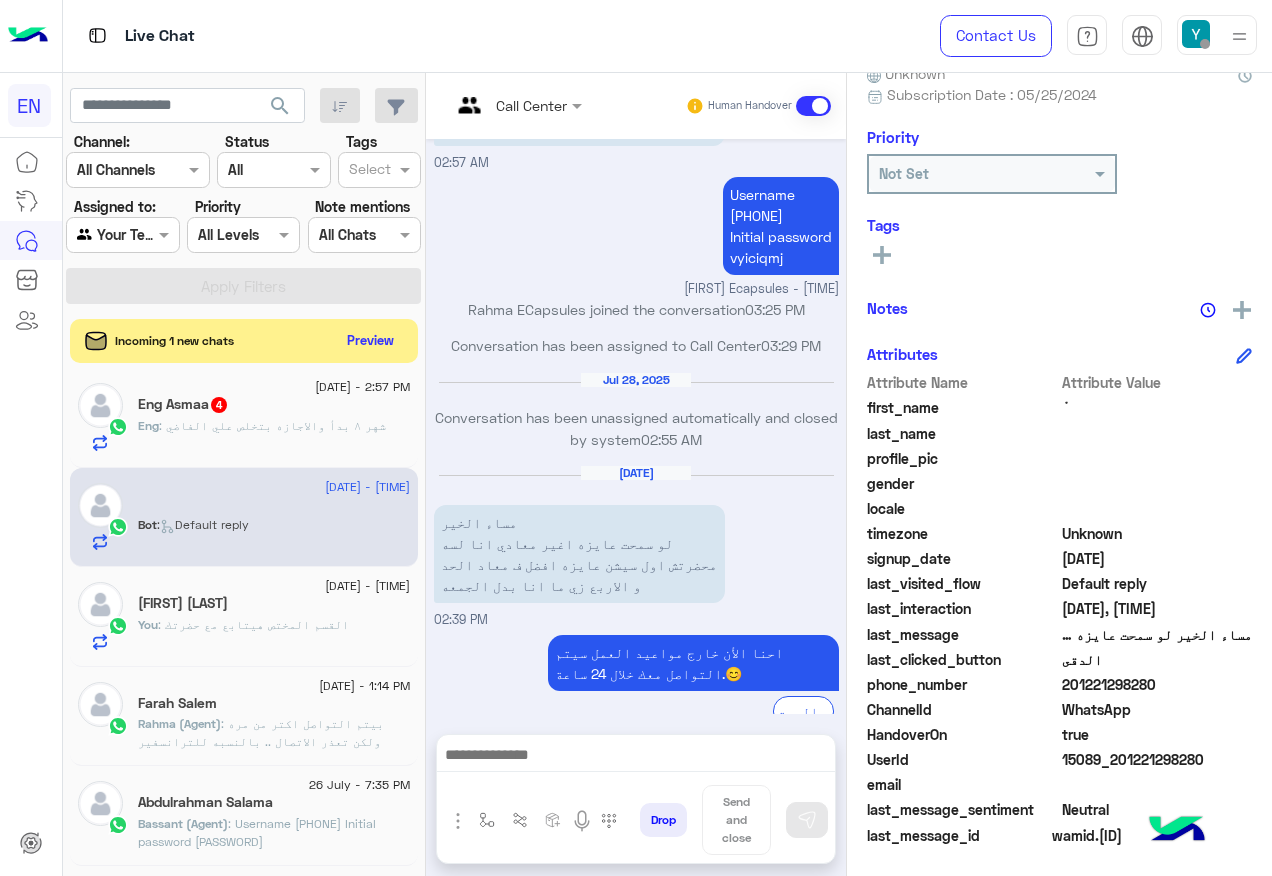 drag, startPoint x: 1087, startPoint y: 680, endPoint x: 1174, endPoint y: 684, distance: 87.0919 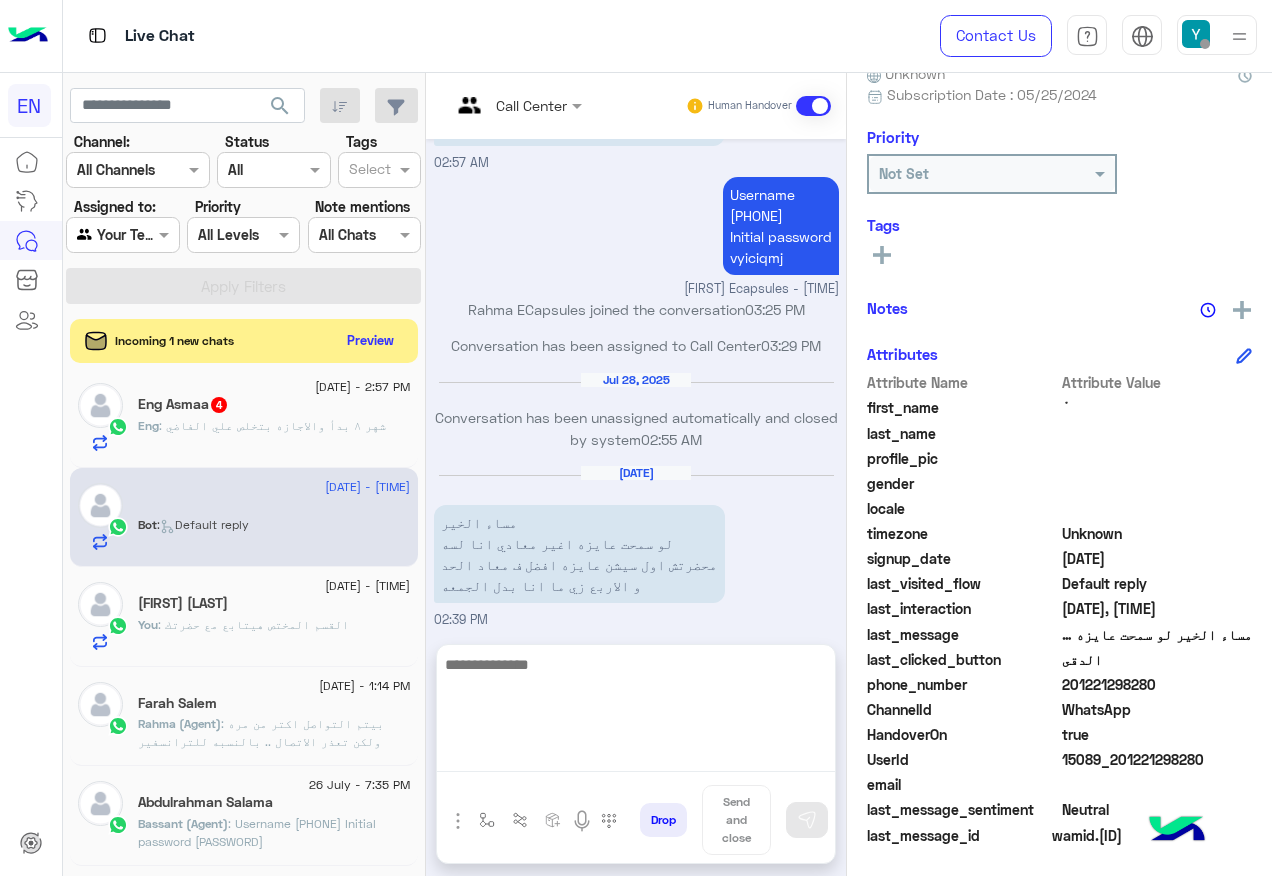 drag, startPoint x: 511, startPoint y: 760, endPoint x: 475, endPoint y: 630, distance: 134.89255 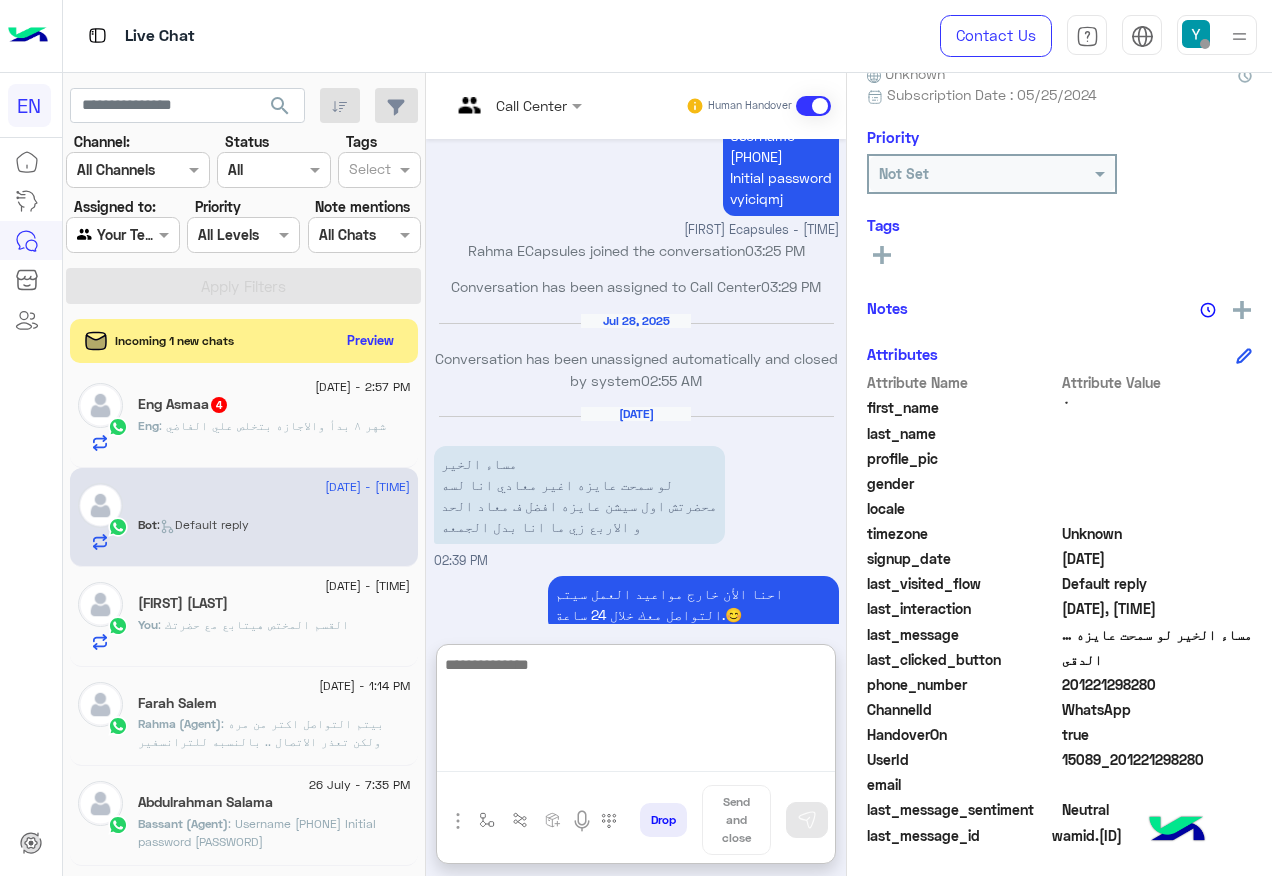 scroll, scrollTop: 1469, scrollLeft: 0, axis: vertical 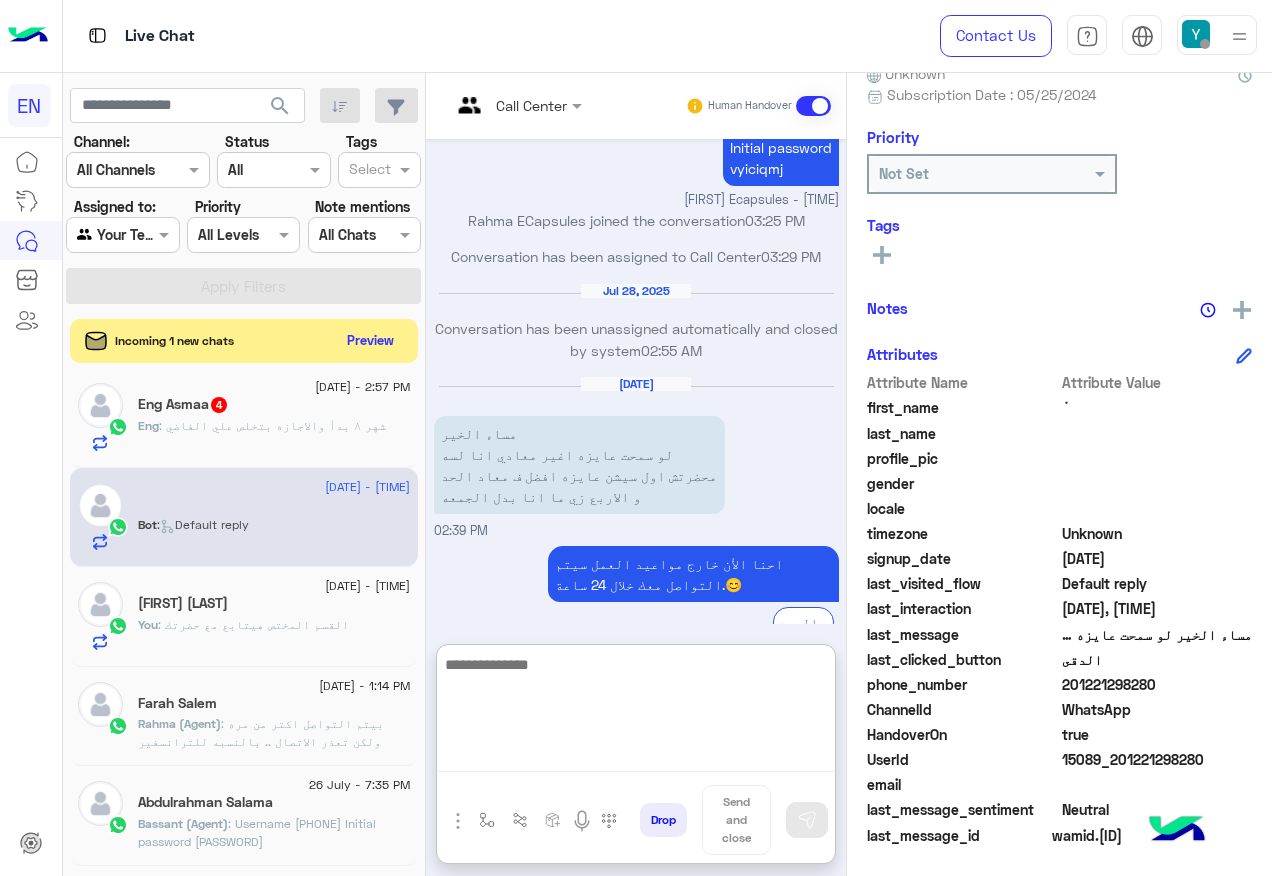 click at bounding box center [636, 712] 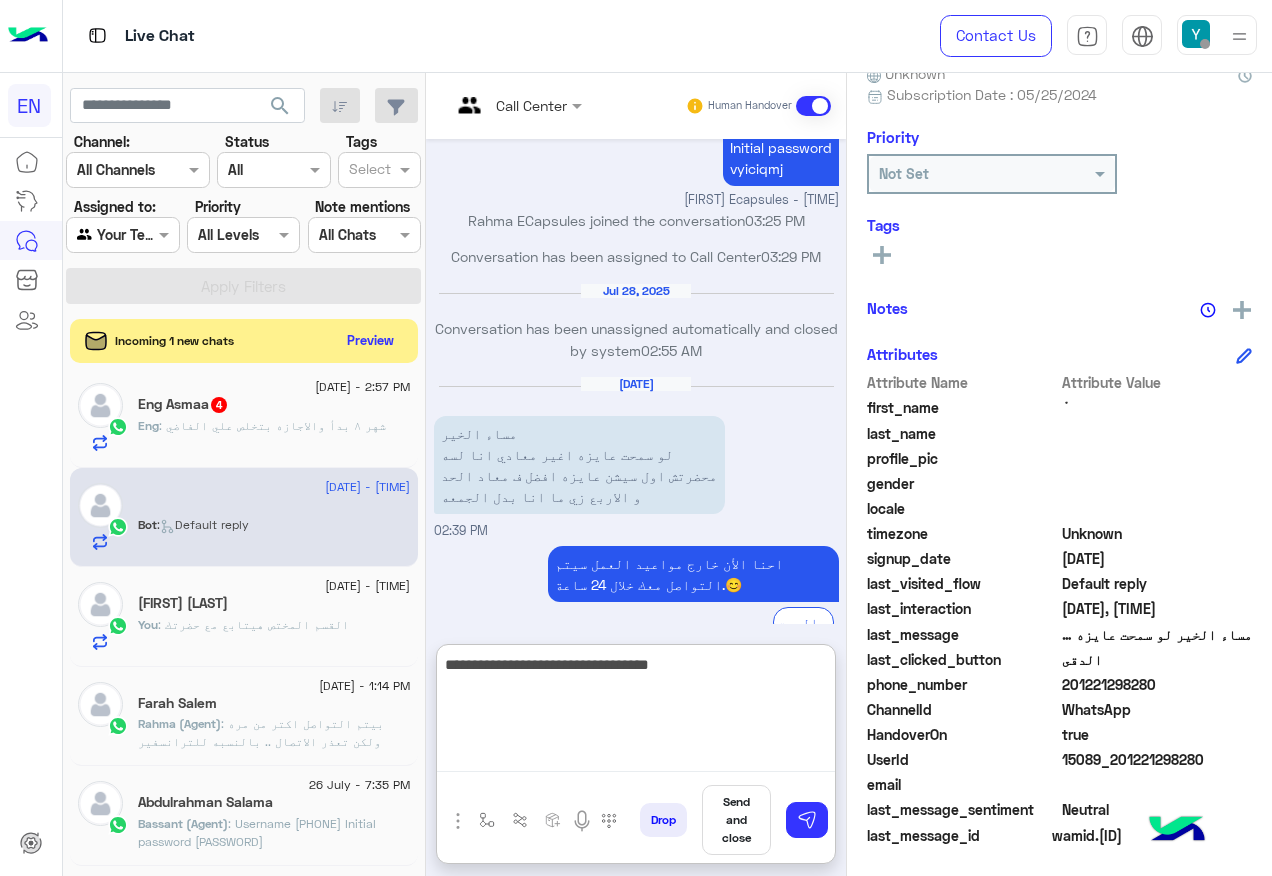 click on "**********" at bounding box center (636, 712) 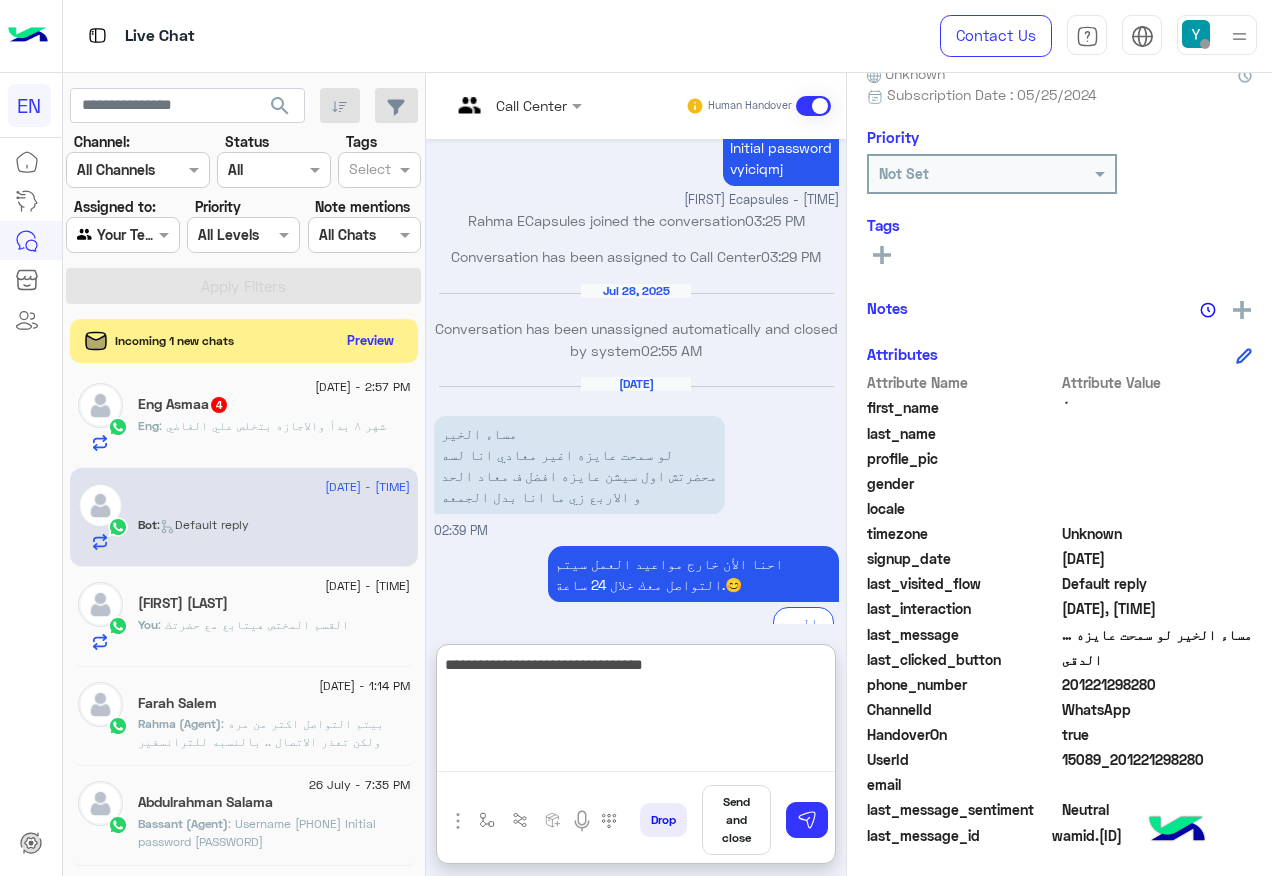 click on "**********" at bounding box center (636, 712) 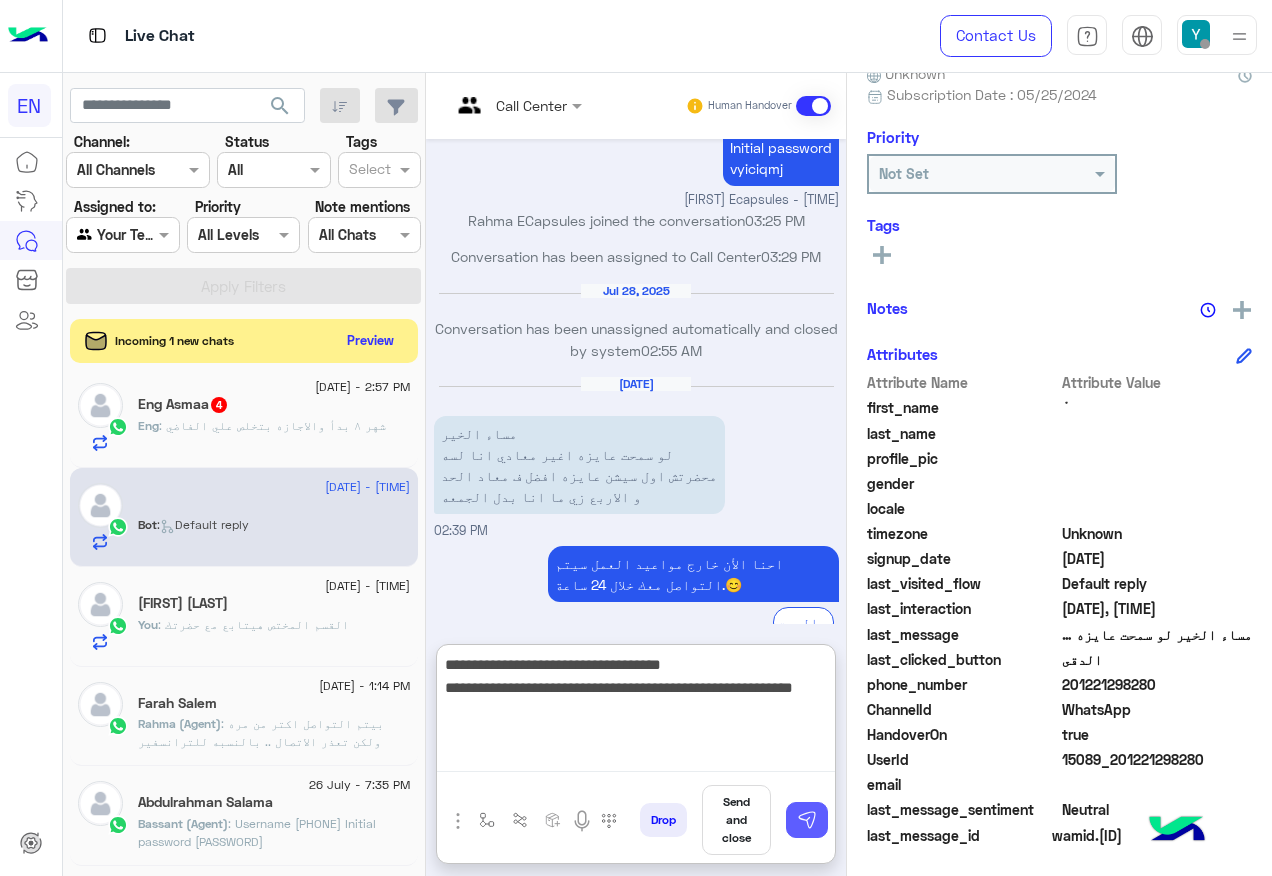 type on "**********" 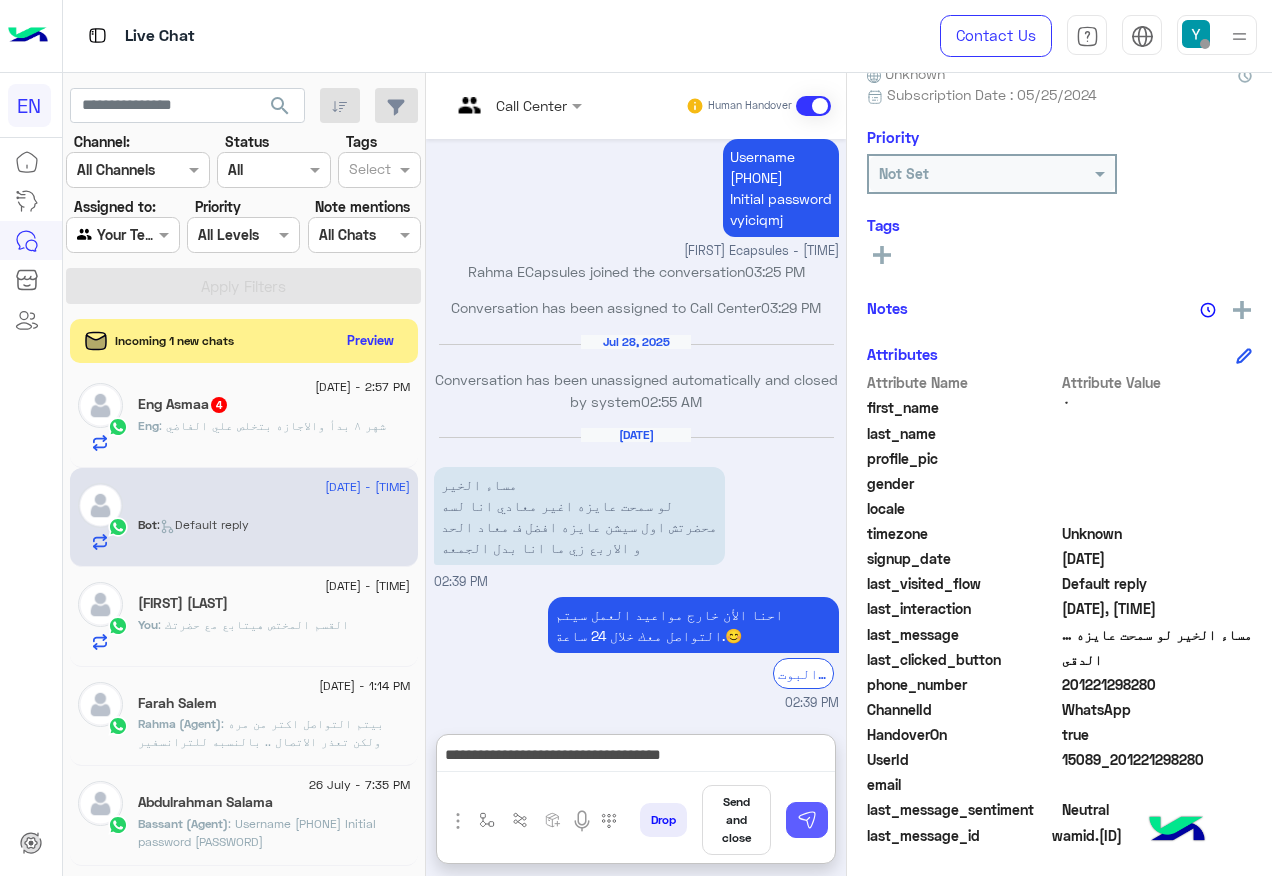 click at bounding box center (807, 820) 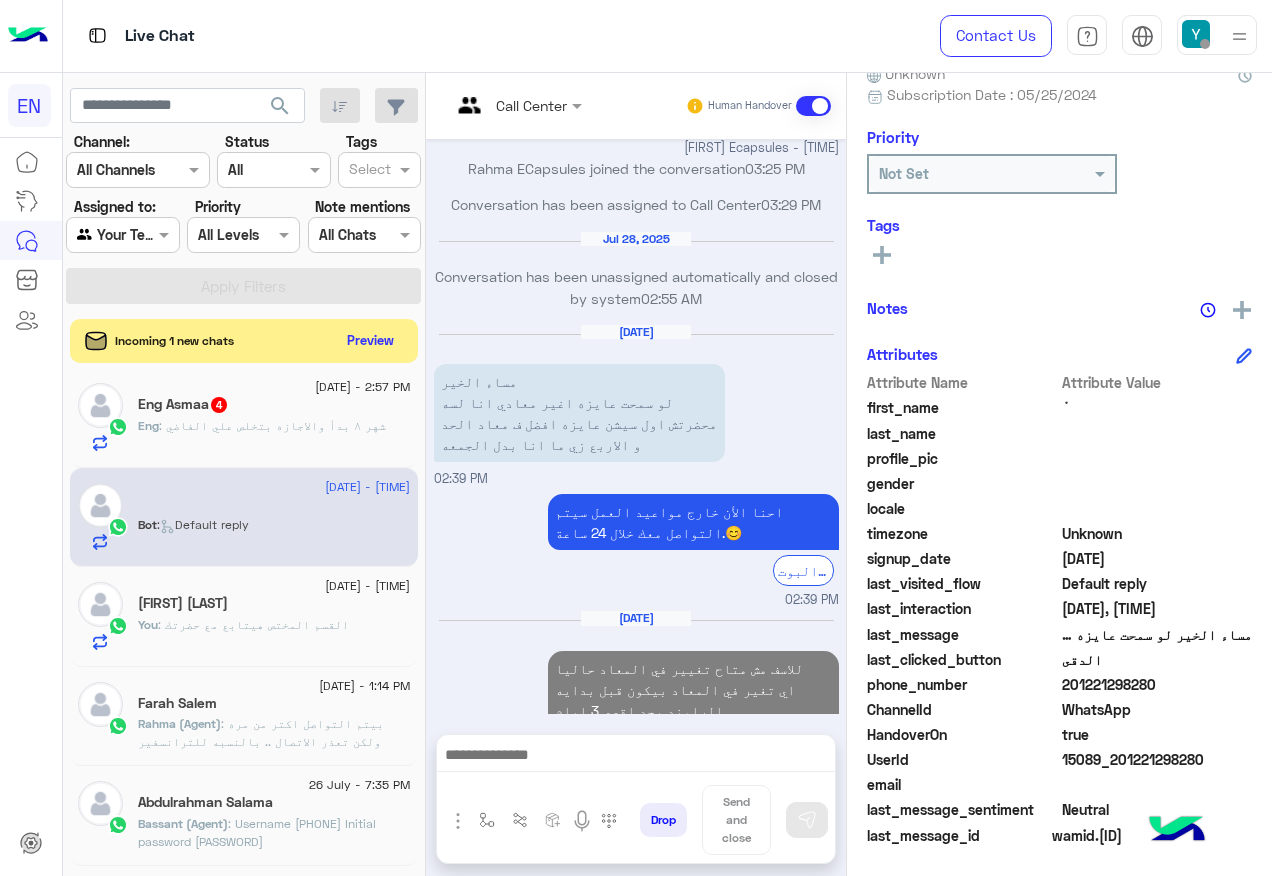 scroll, scrollTop: 1557, scrollLeft: 0, axis: vertical 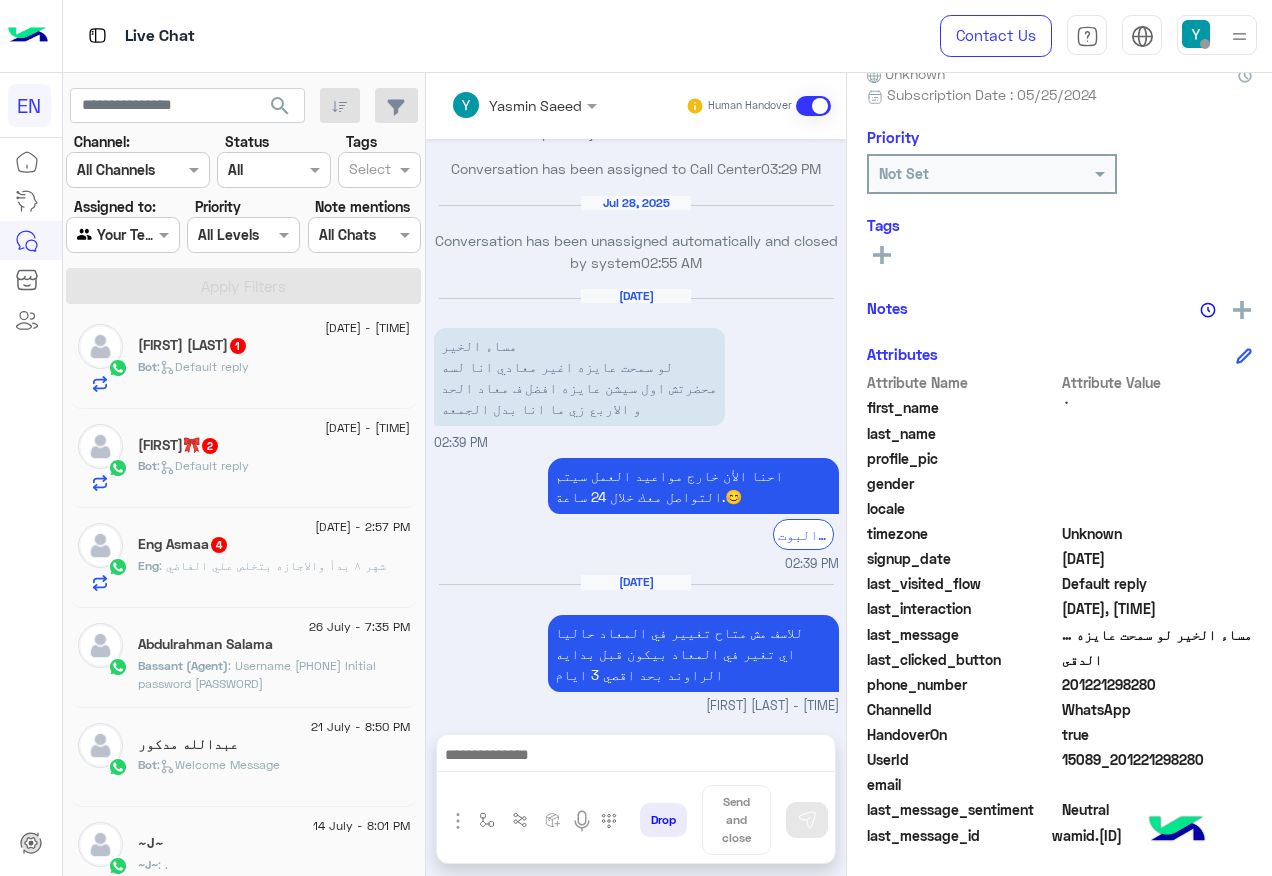 click on "Eng Asmaa  4" 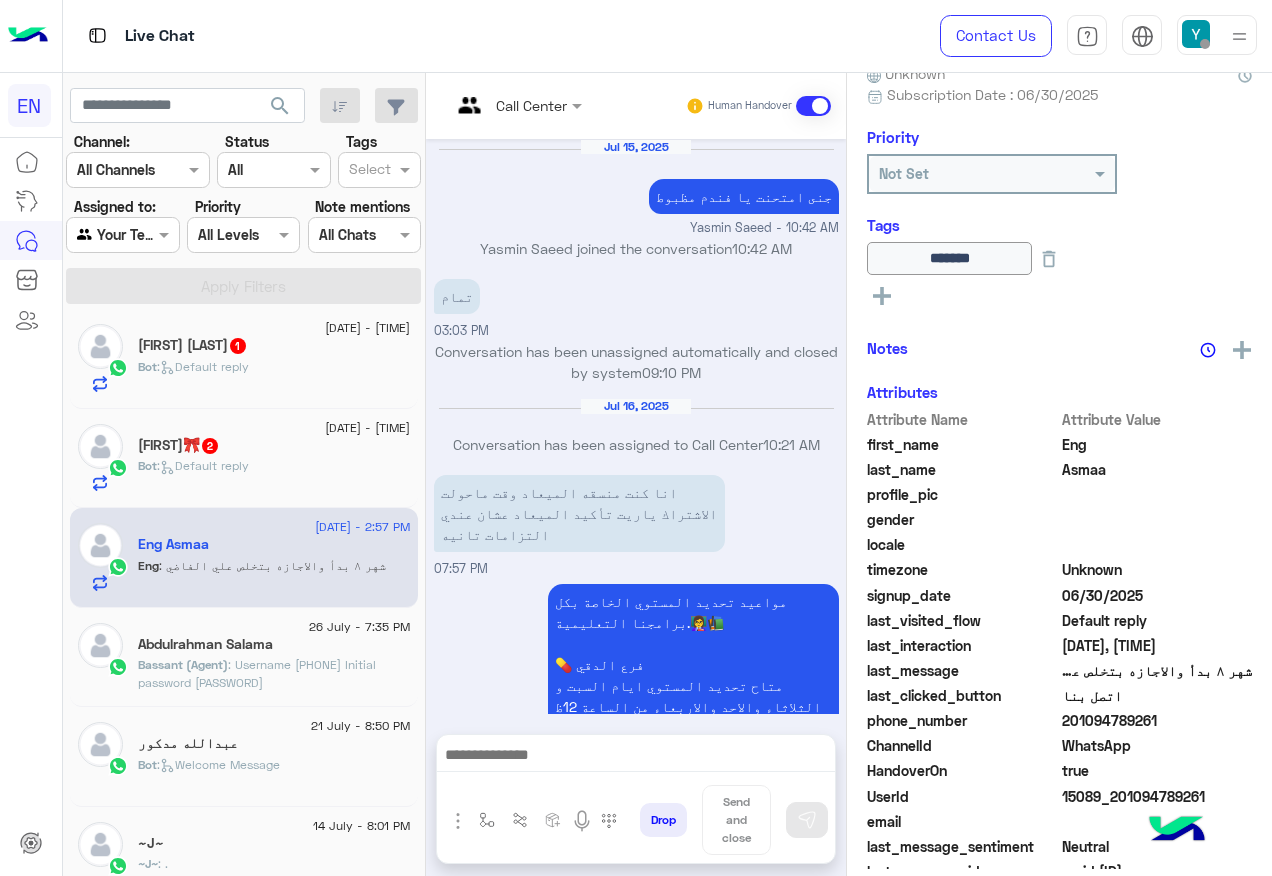 scroll, scrollTop: 2066, scrollLeft: 0, axis: vertical 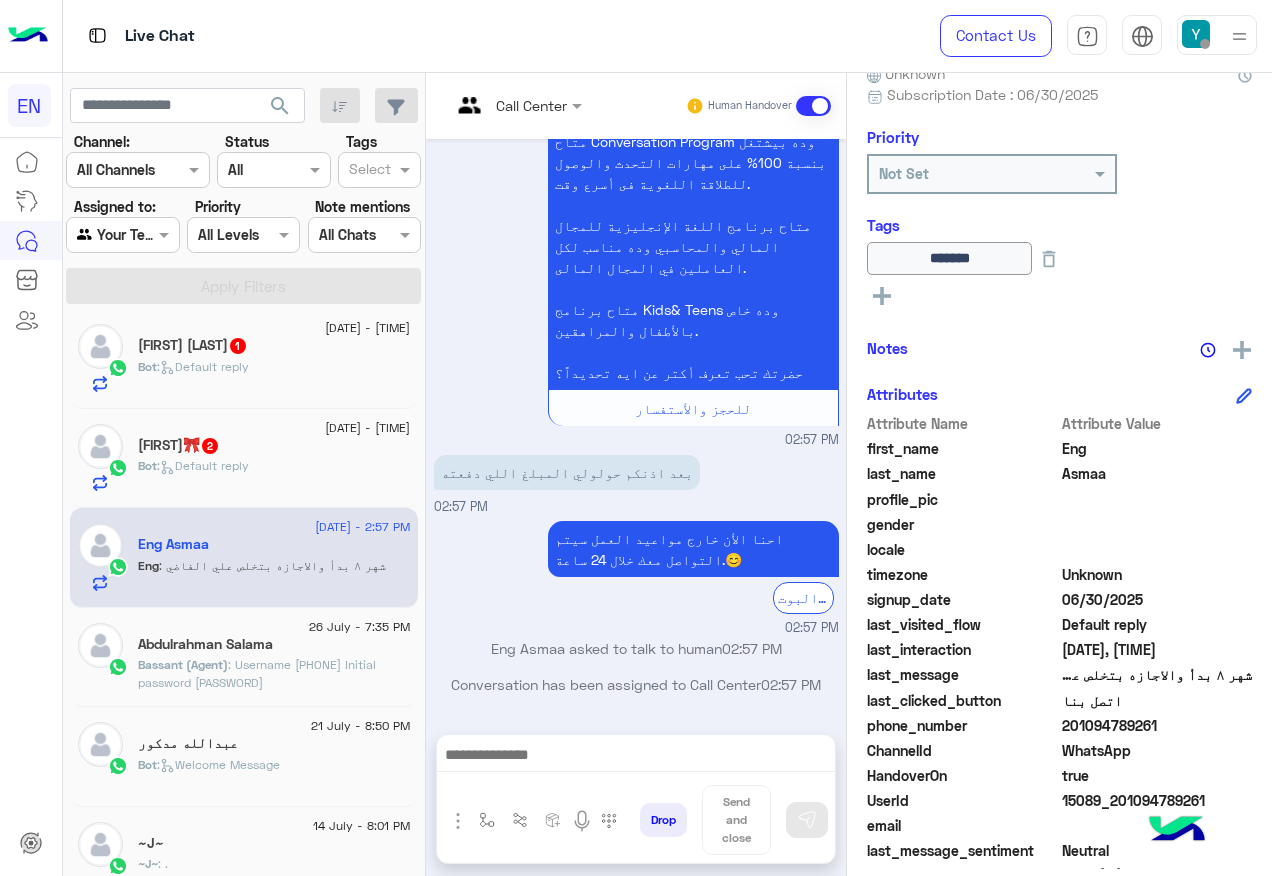 click on "Logy🎀   2" 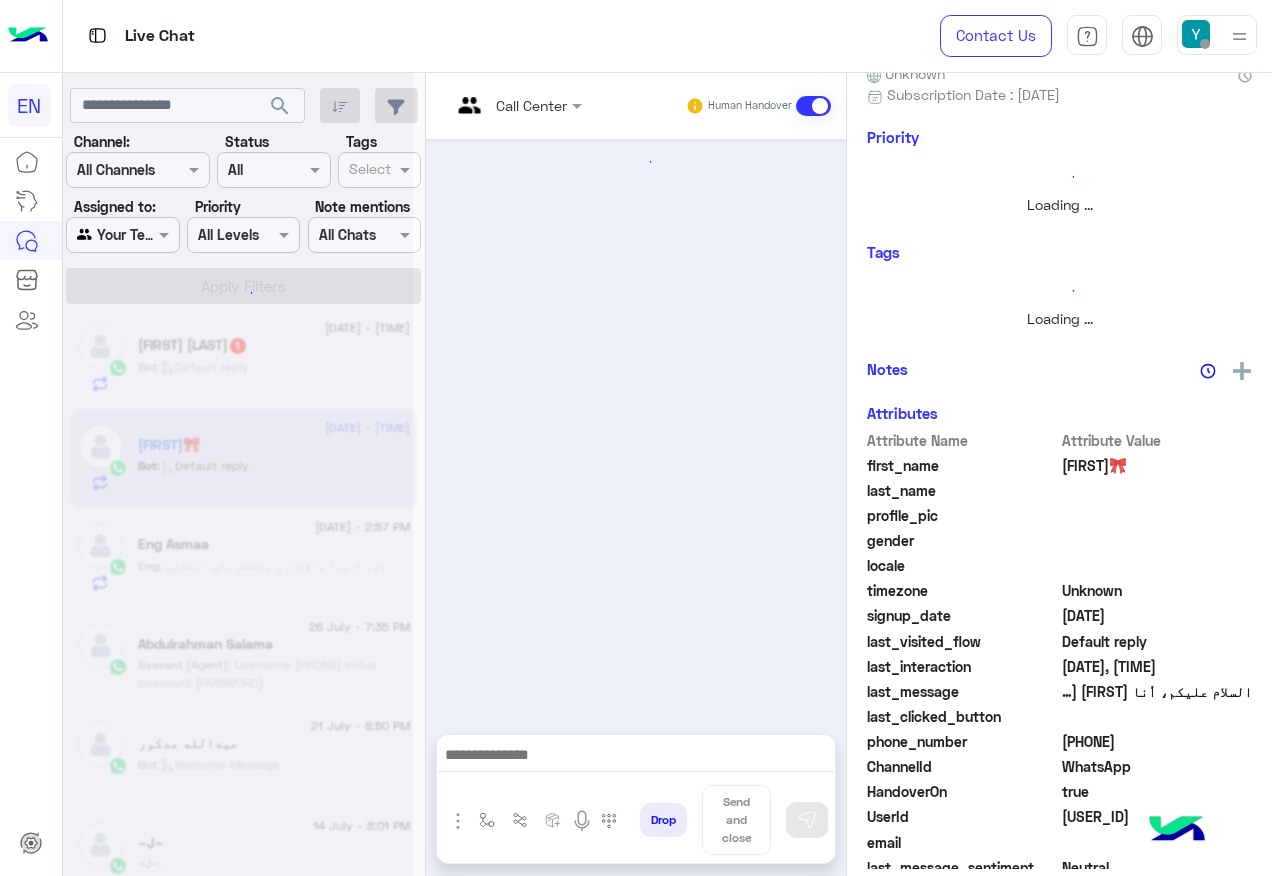 scroll, scrollTop: 0, scrollLeft: 0, axis: both 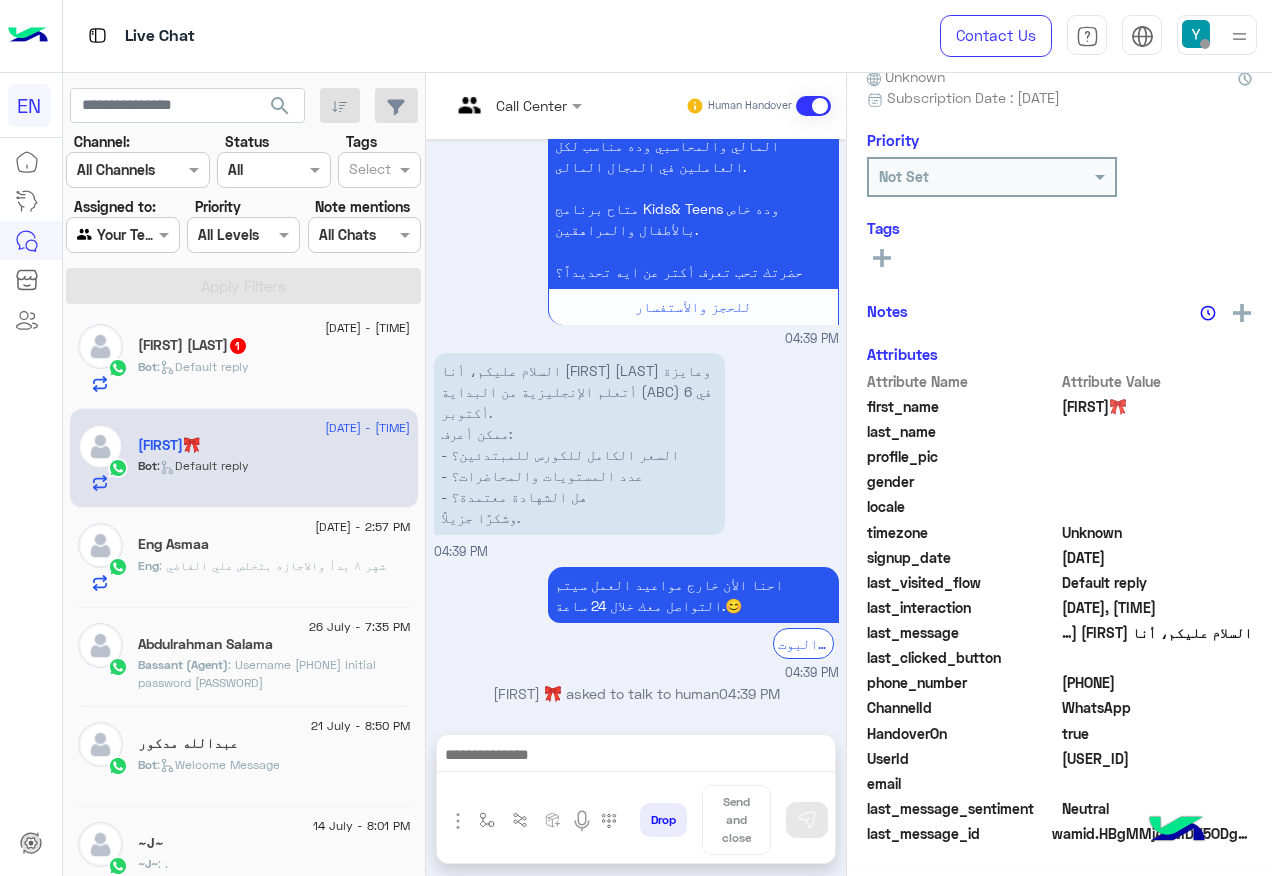 click on "Eng : شهر ٨ بدأ والاجازه بتخلص علي الفاضي" 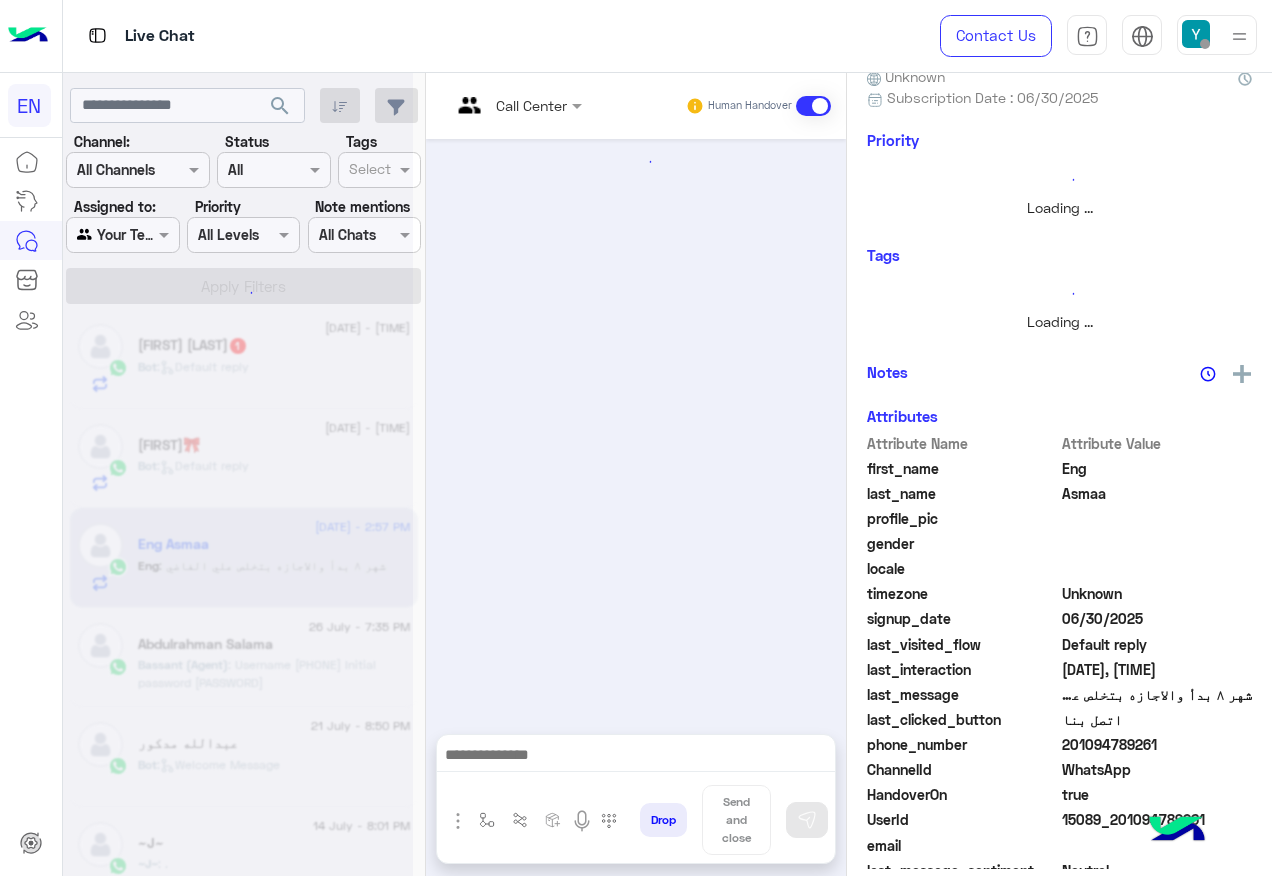 scroll, scrollTop: 200, scrollLeft: 0, axis: vertical 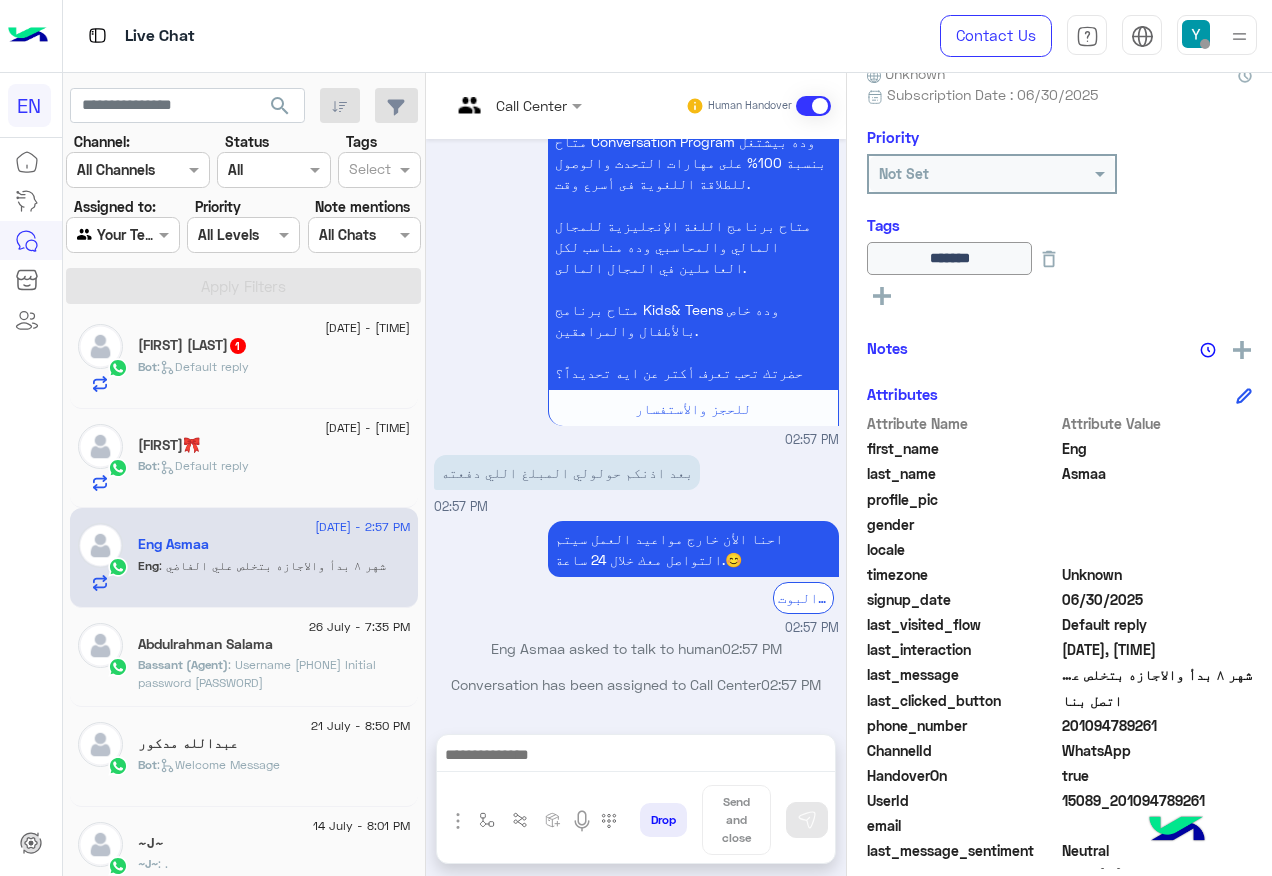 drag, startPoint x: 1085, startPoint y: 724, endPoint x: 1183, endPoint y: 724, distance: 98 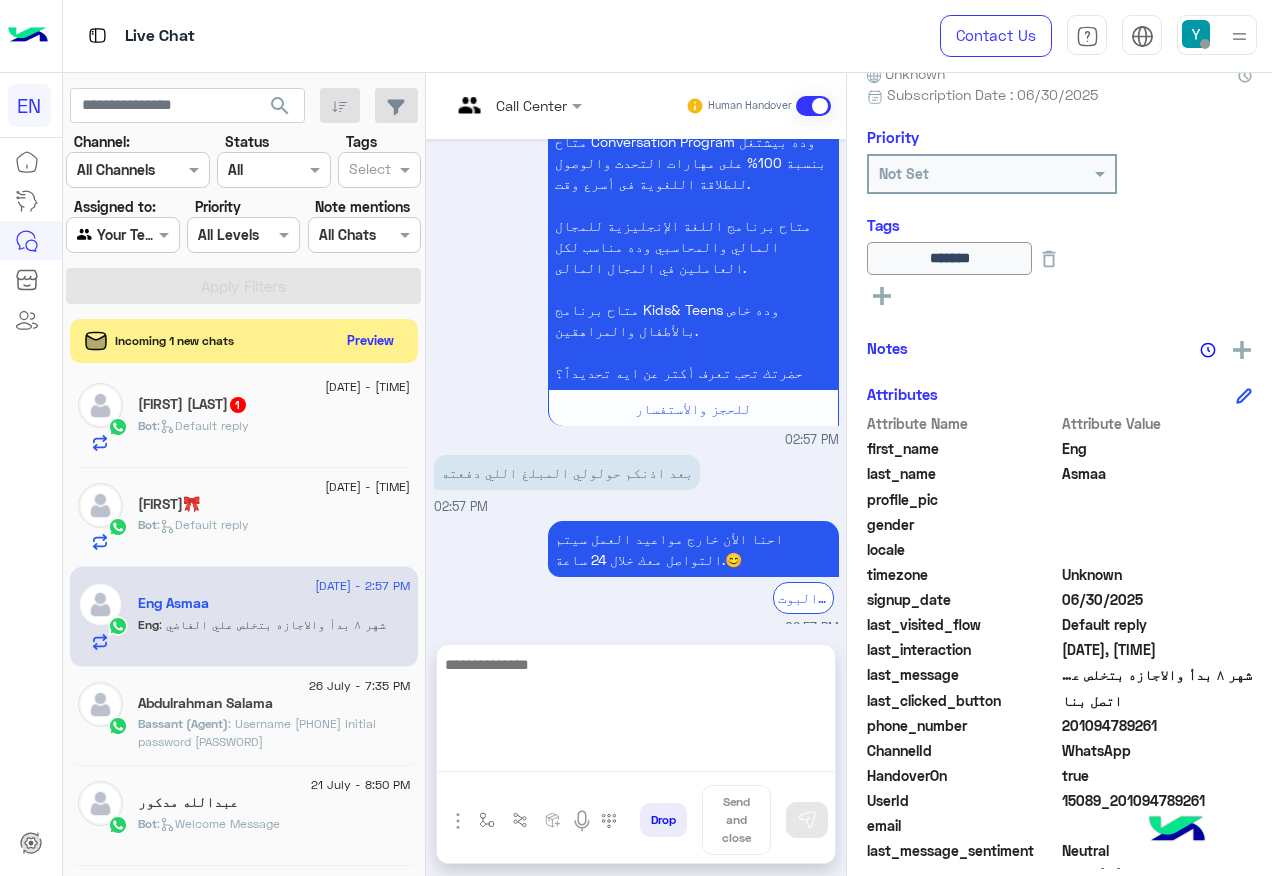 click at bounding box center (636, 712) 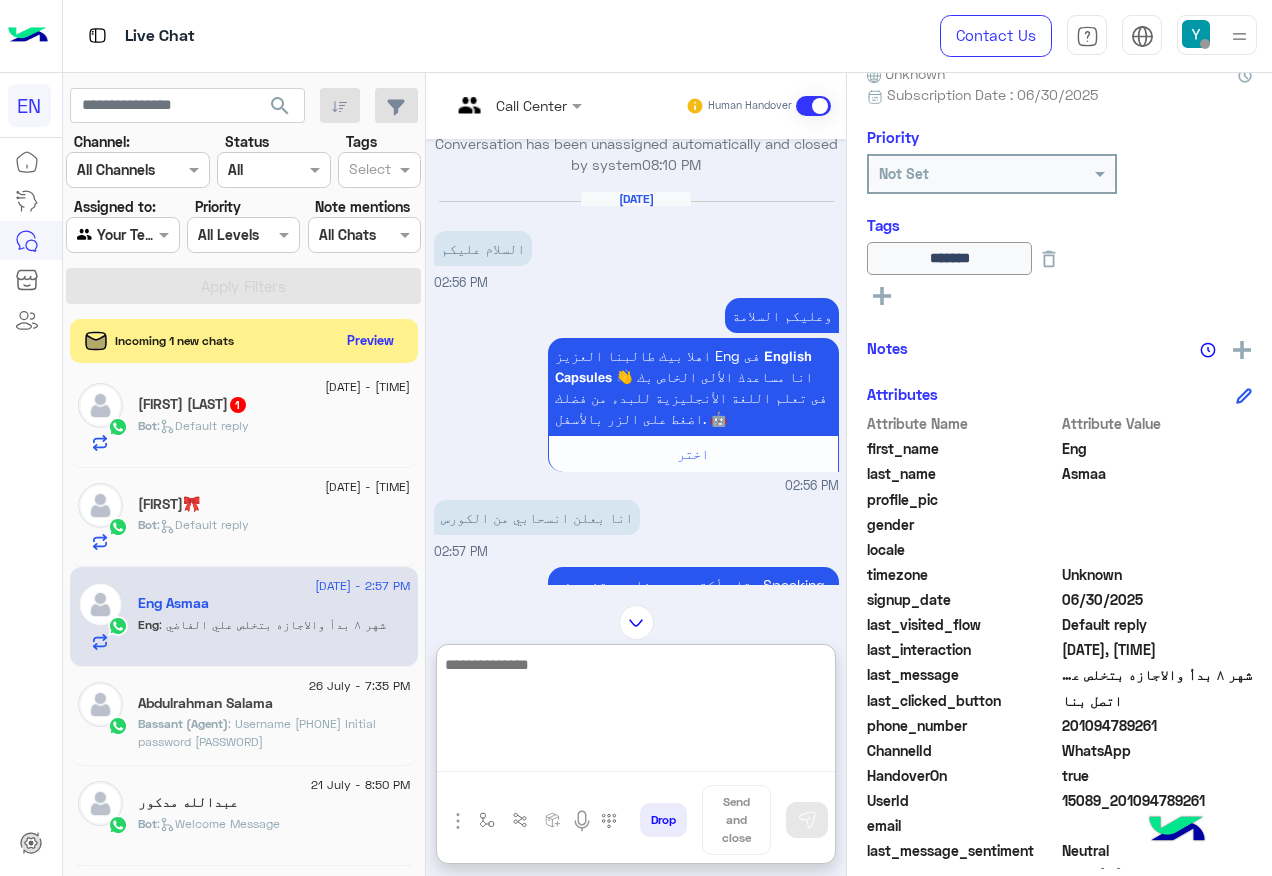 scroll, scrollTop: 1356, scrollLeft: 0, axis: vertical 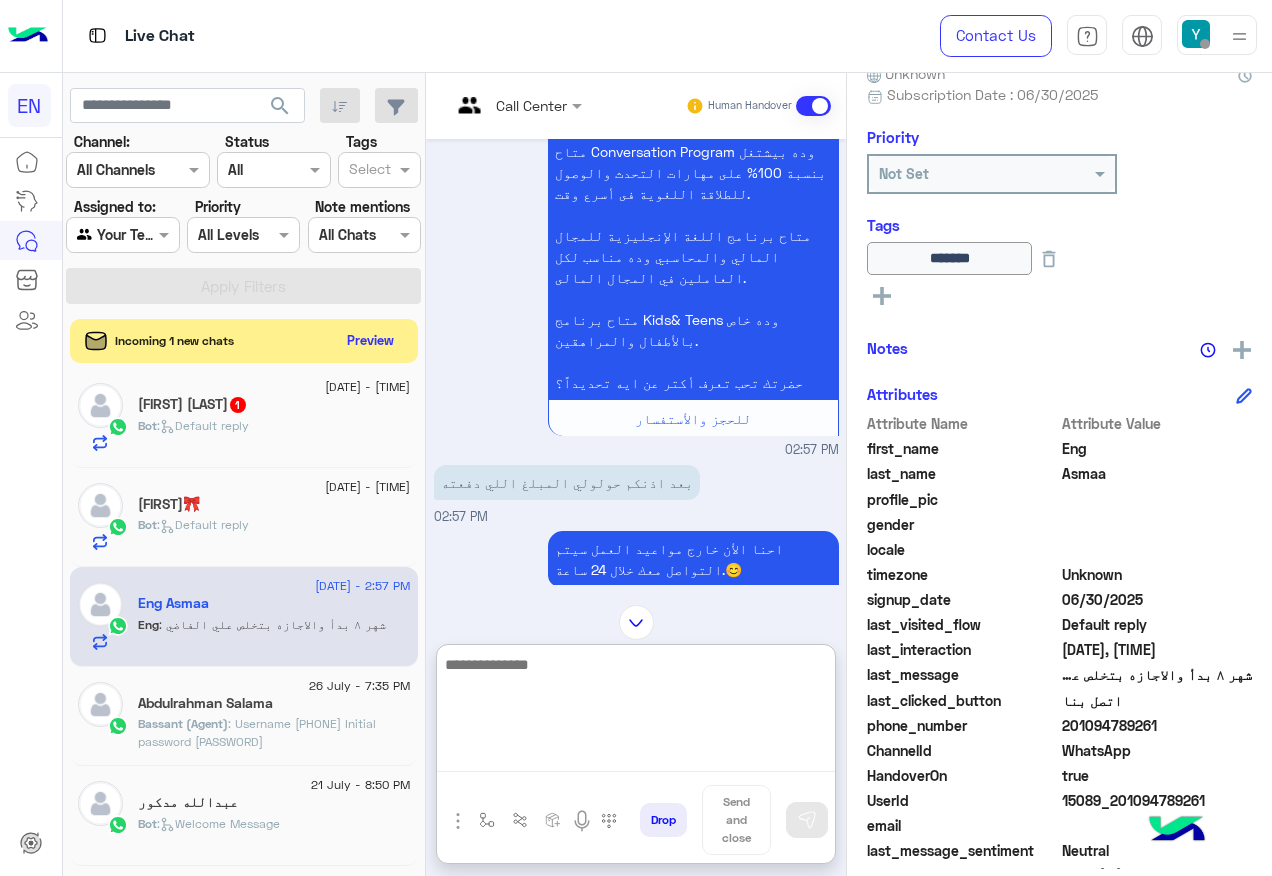 click at bounding box center [636, 712] 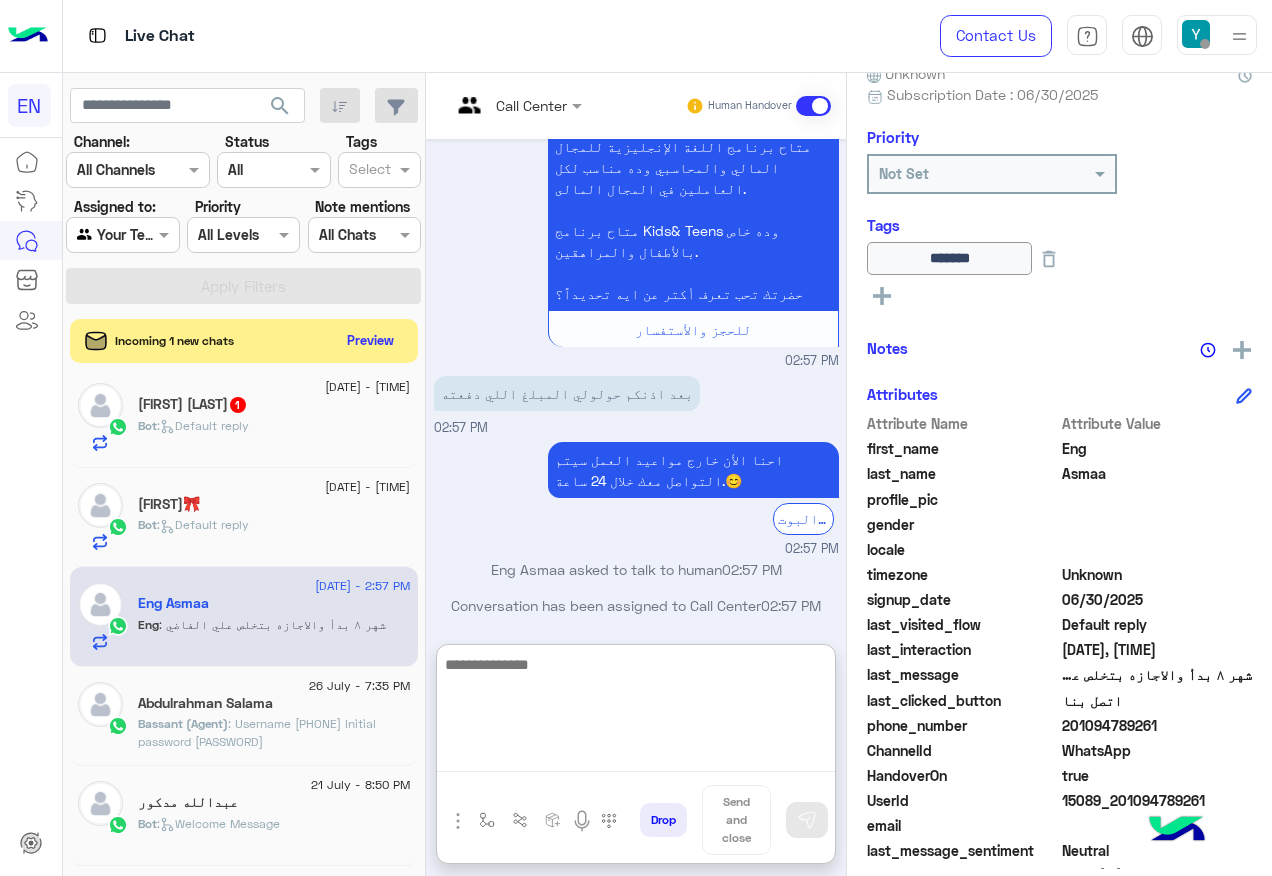 scroll, scrollTop: 2156, scrollLeft: 0, axis: vertical 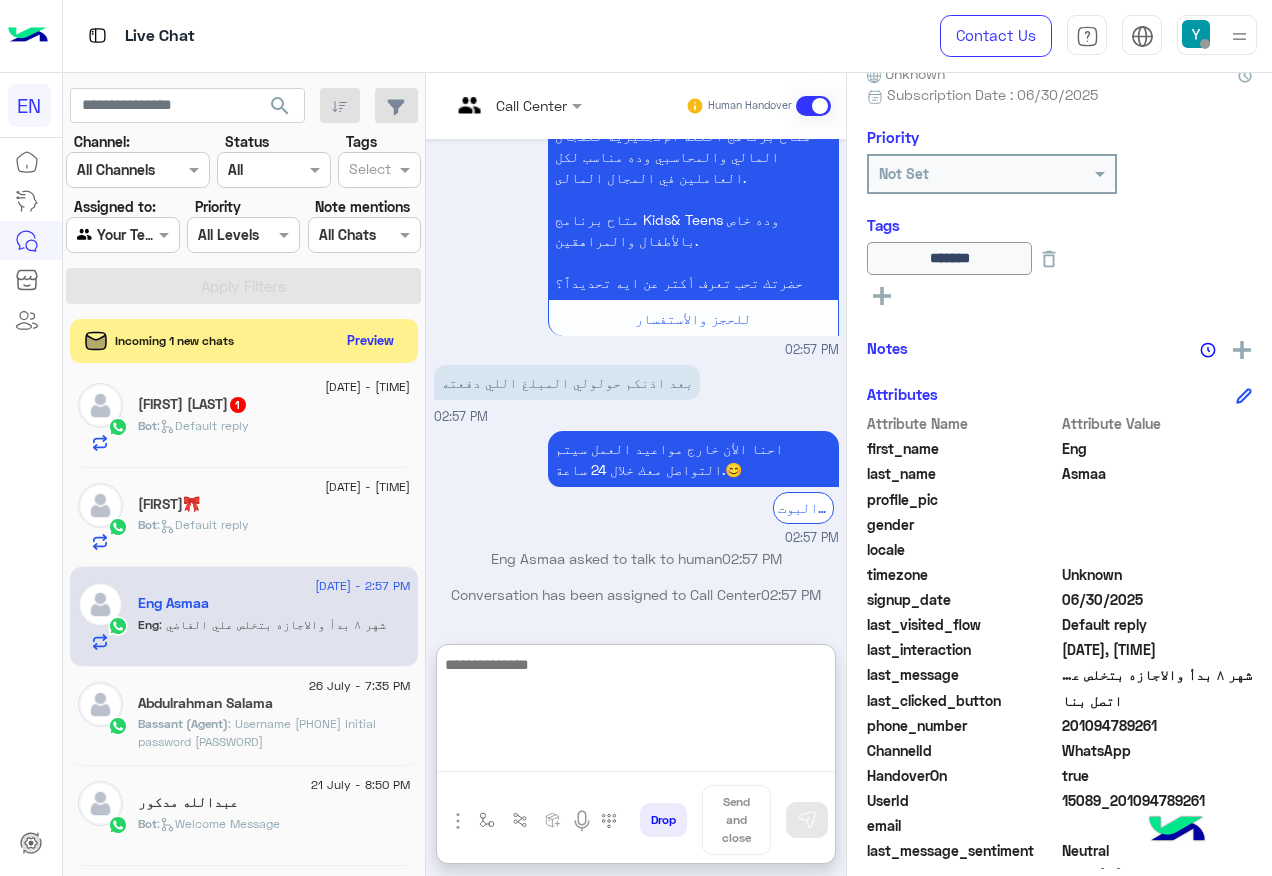 click at bounding box center (636, 712) 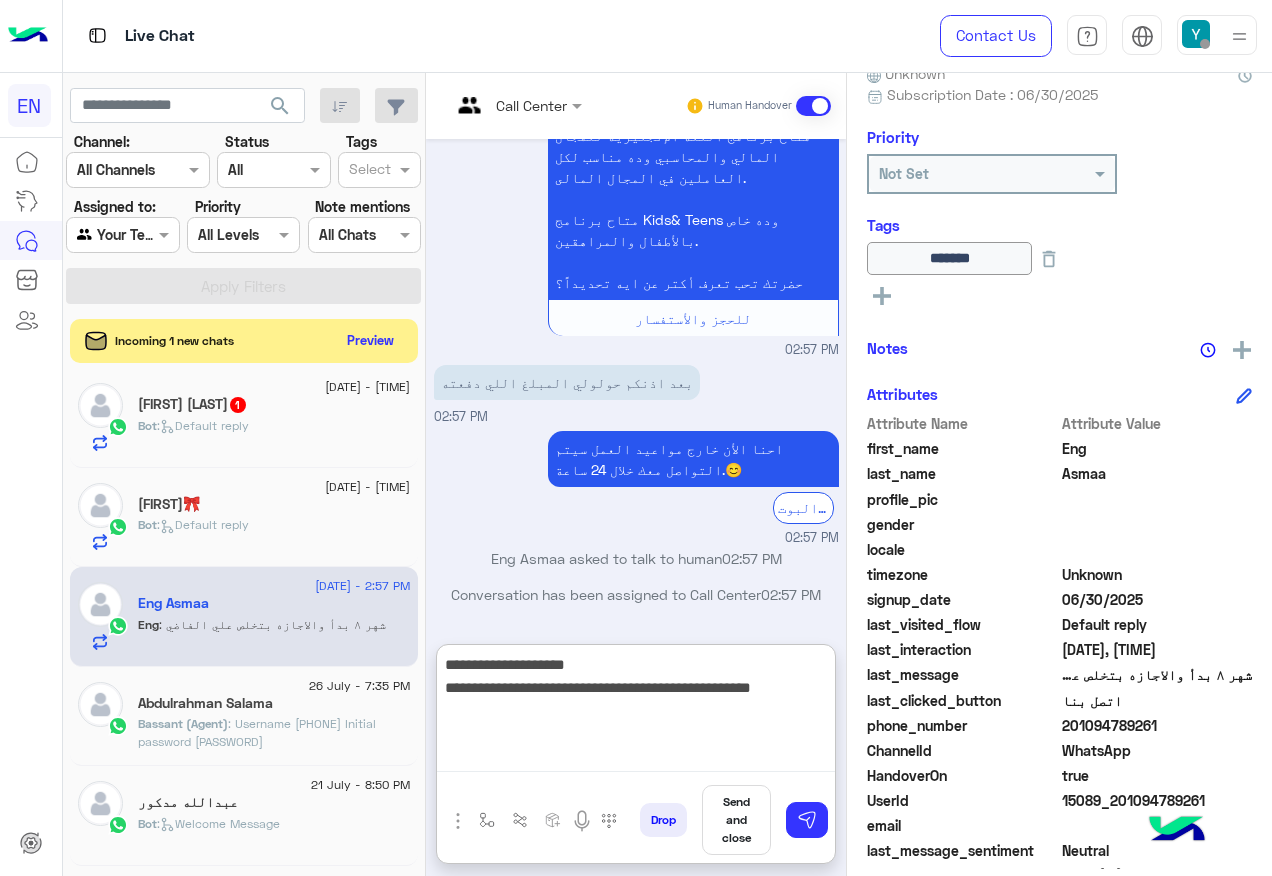 type on "**********" 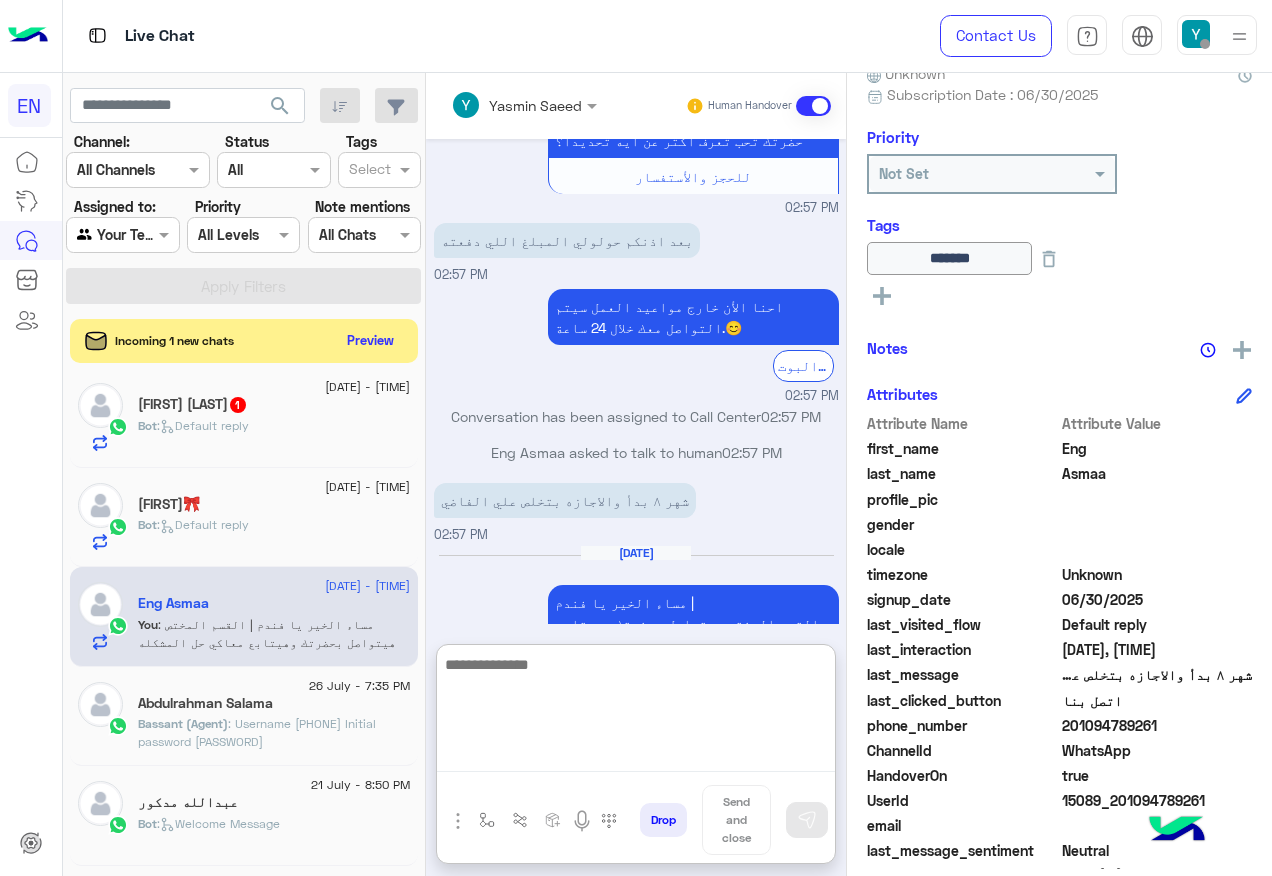 scroll, scrollTop: 2334, scrollLeft: 0, axis: vertical 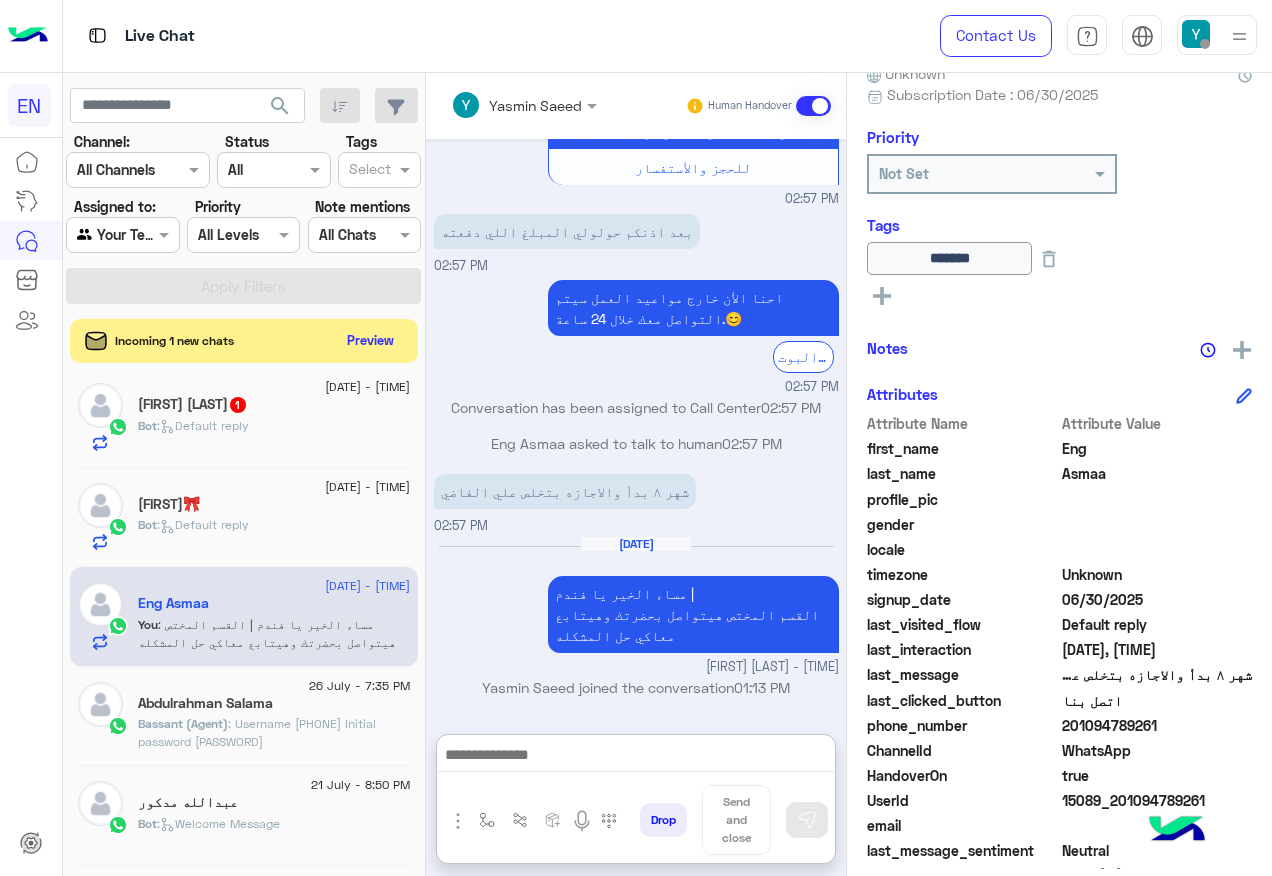 click 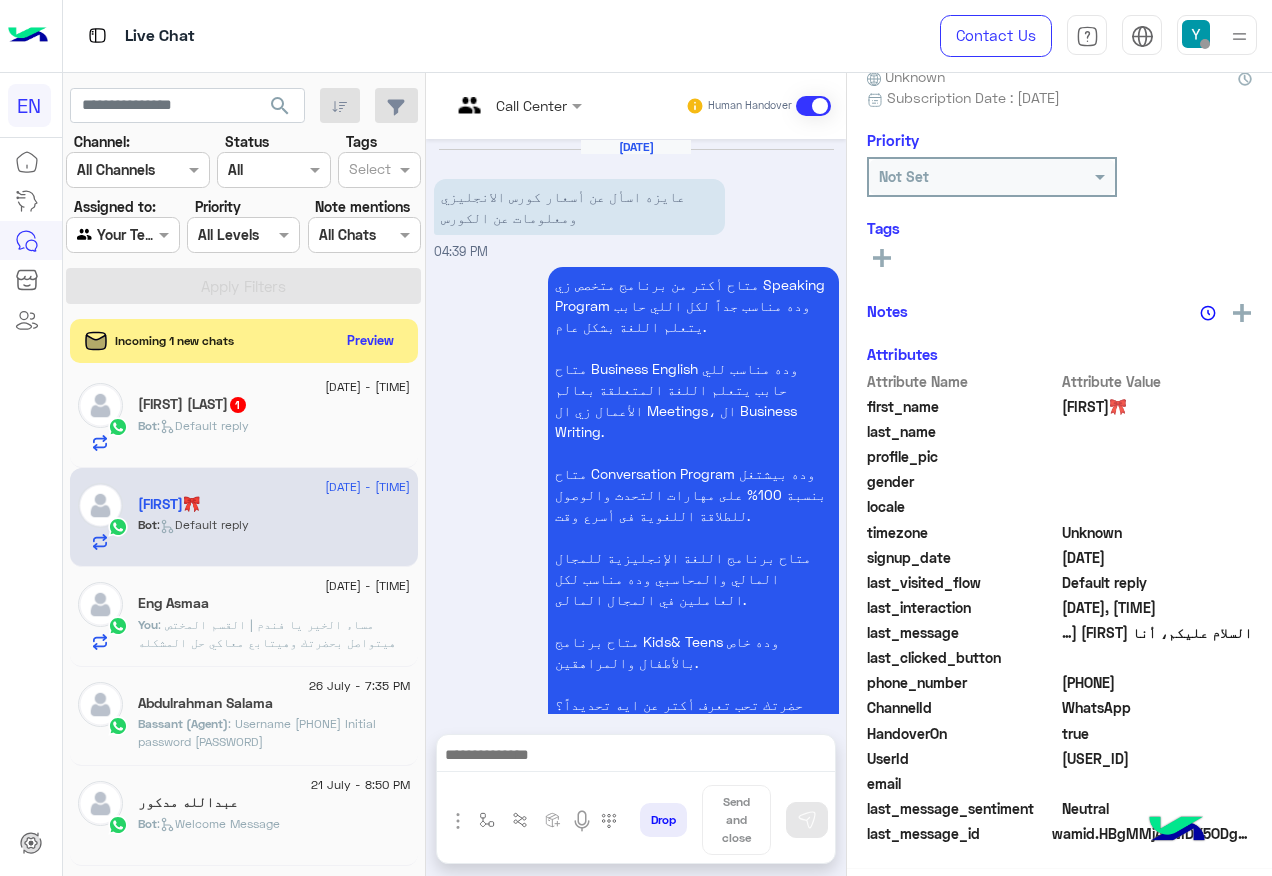 scroll, scrollTop: 433, scrollLeft: 0, axis: vertical 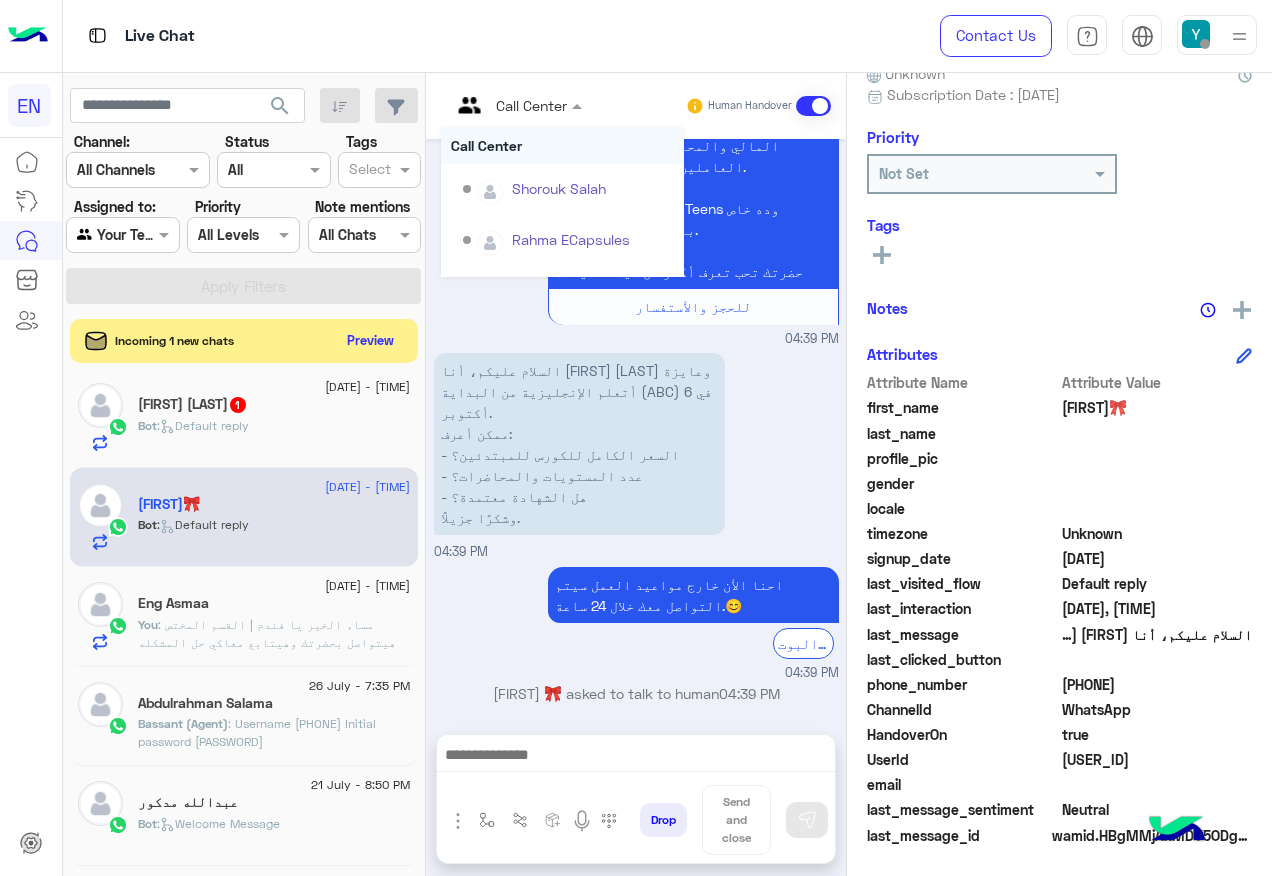 click at bounding box center (516, 104) 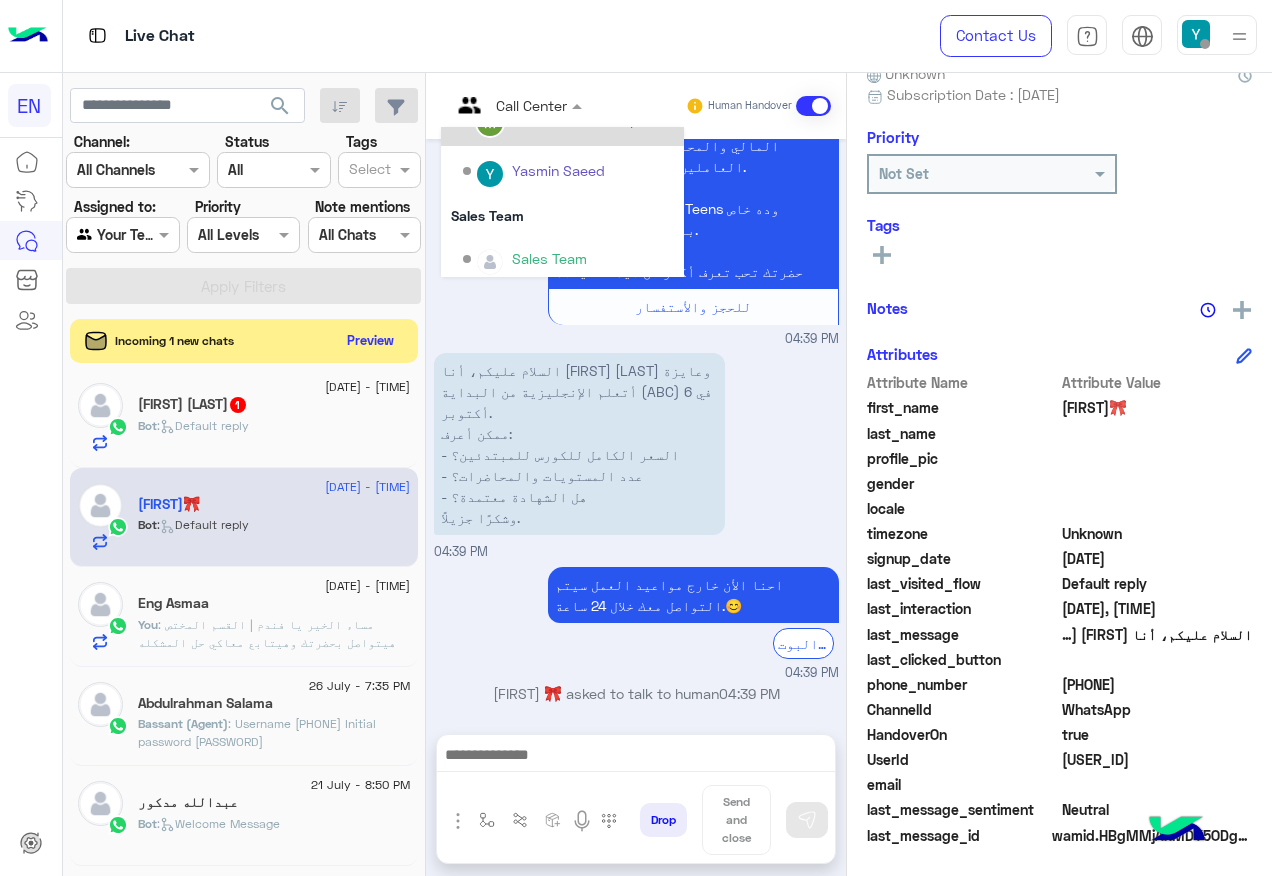 scroll, scrollTop: 332, scrollLeft: 0, axis: vertical 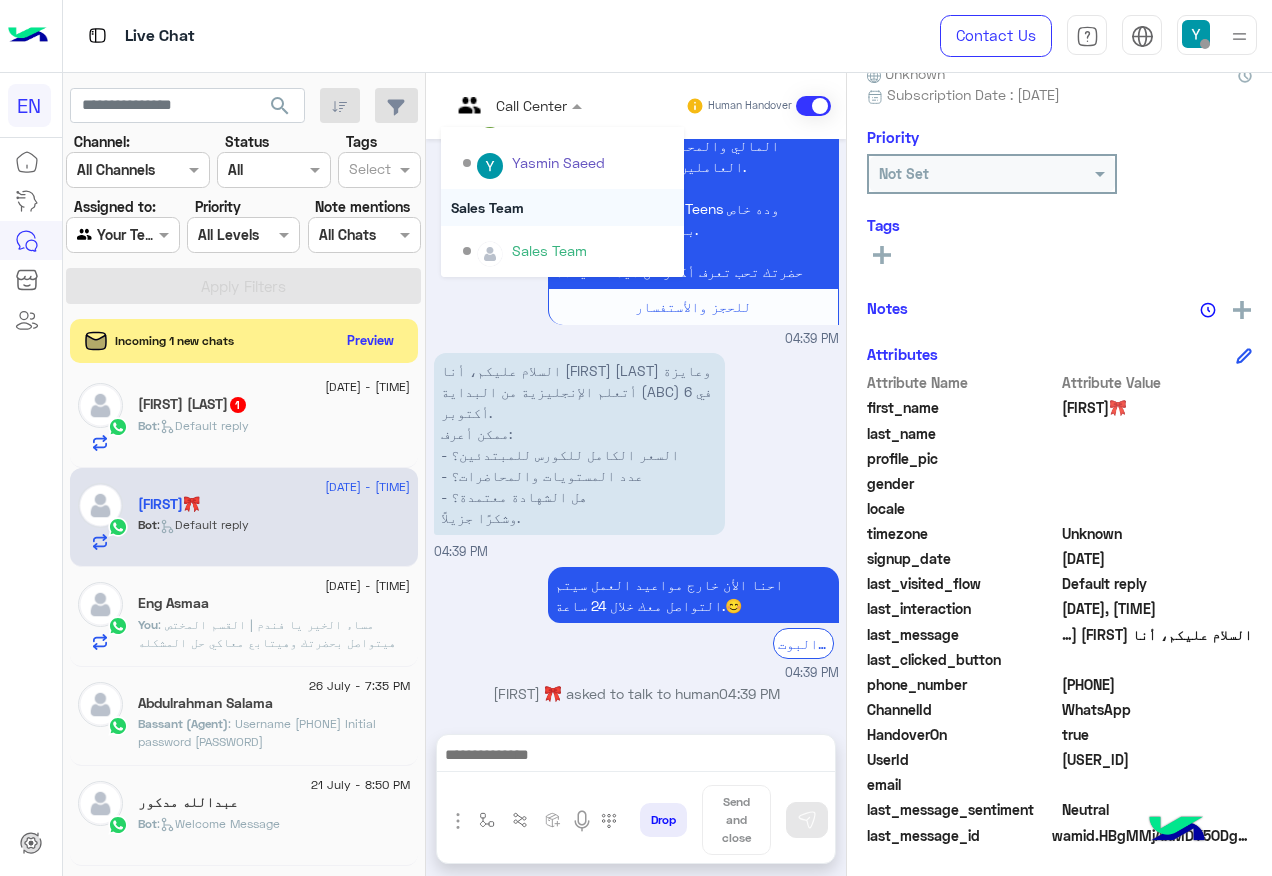 click on "Sales Team" at bounding box center (562, 207) 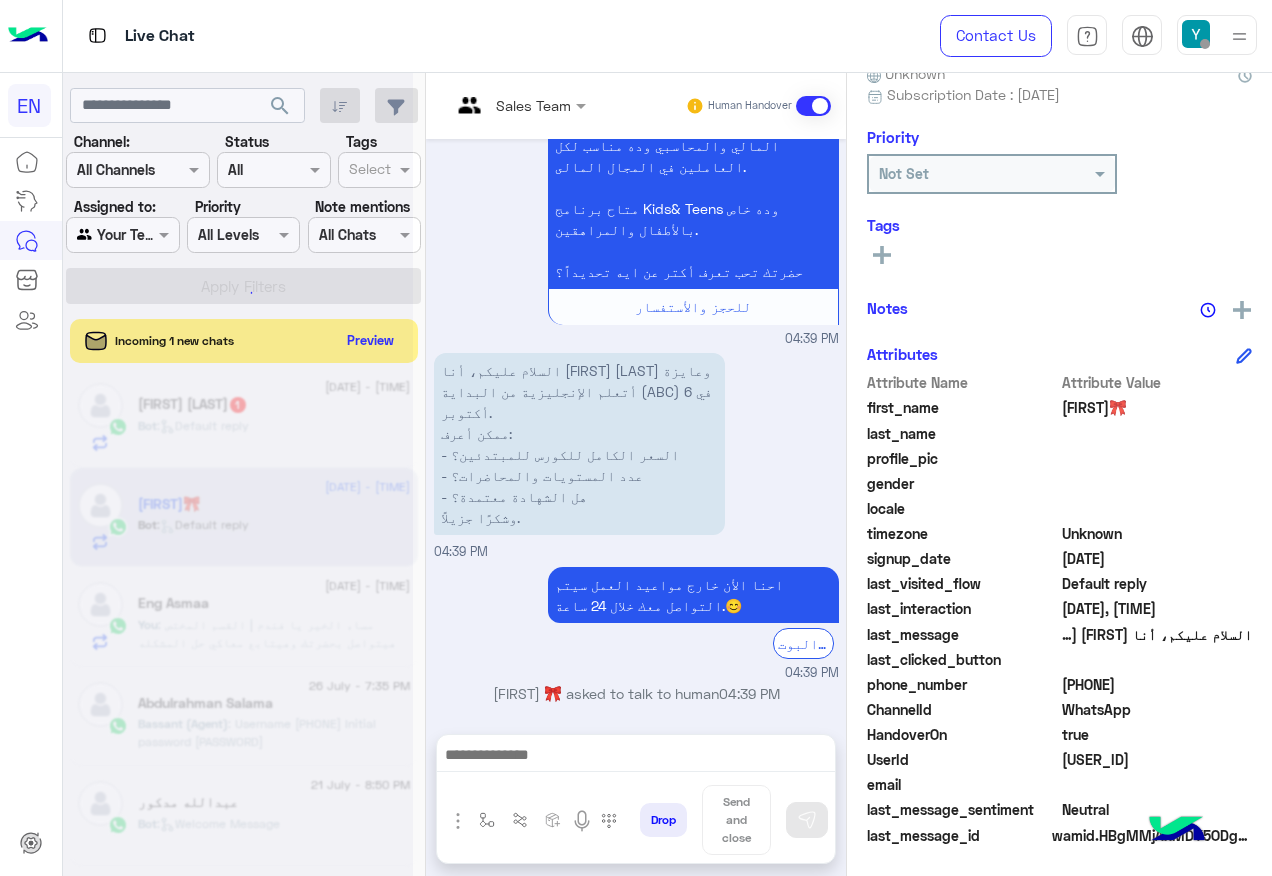 scroll, scrollTop: 0, scrollLeft: 0, axis: both 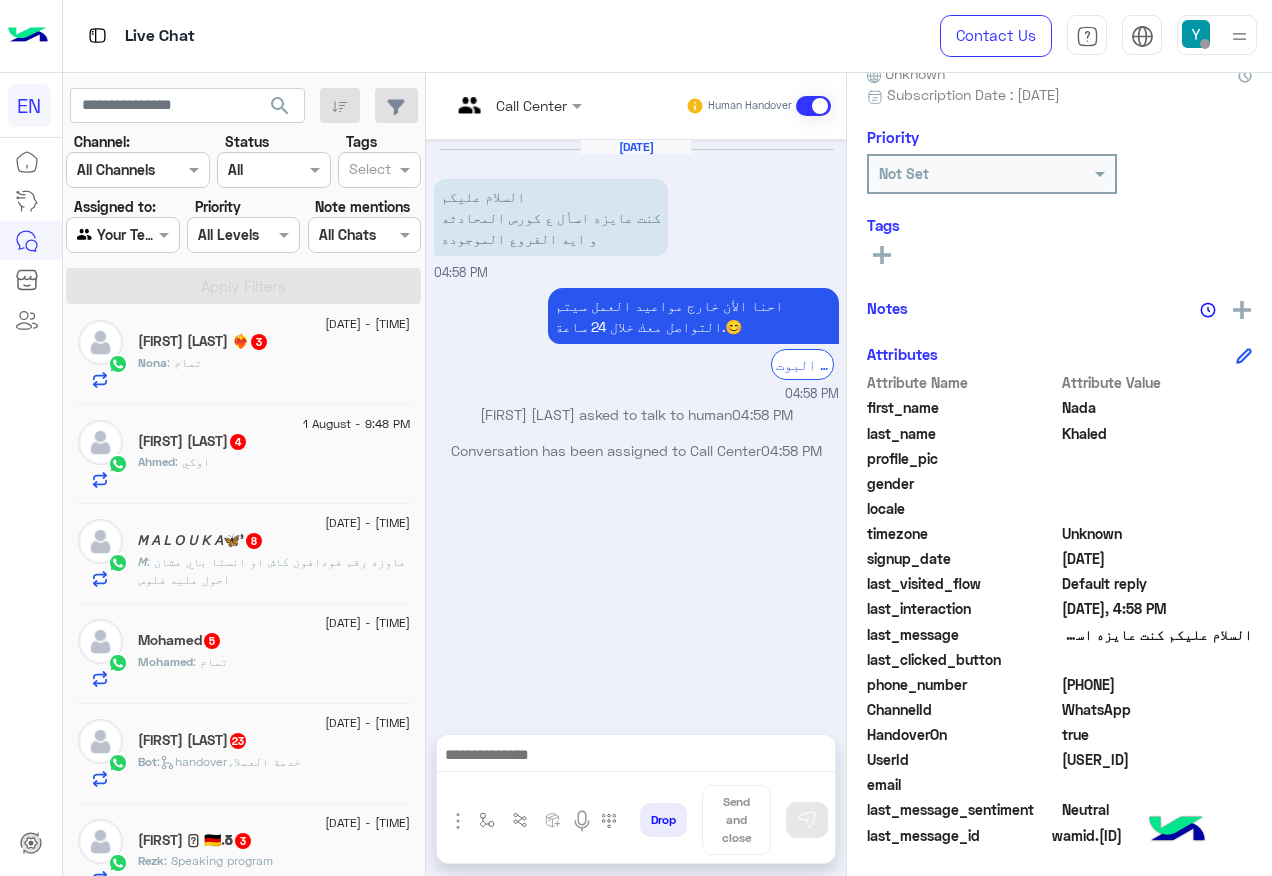 click at bounding box center (491, 105) 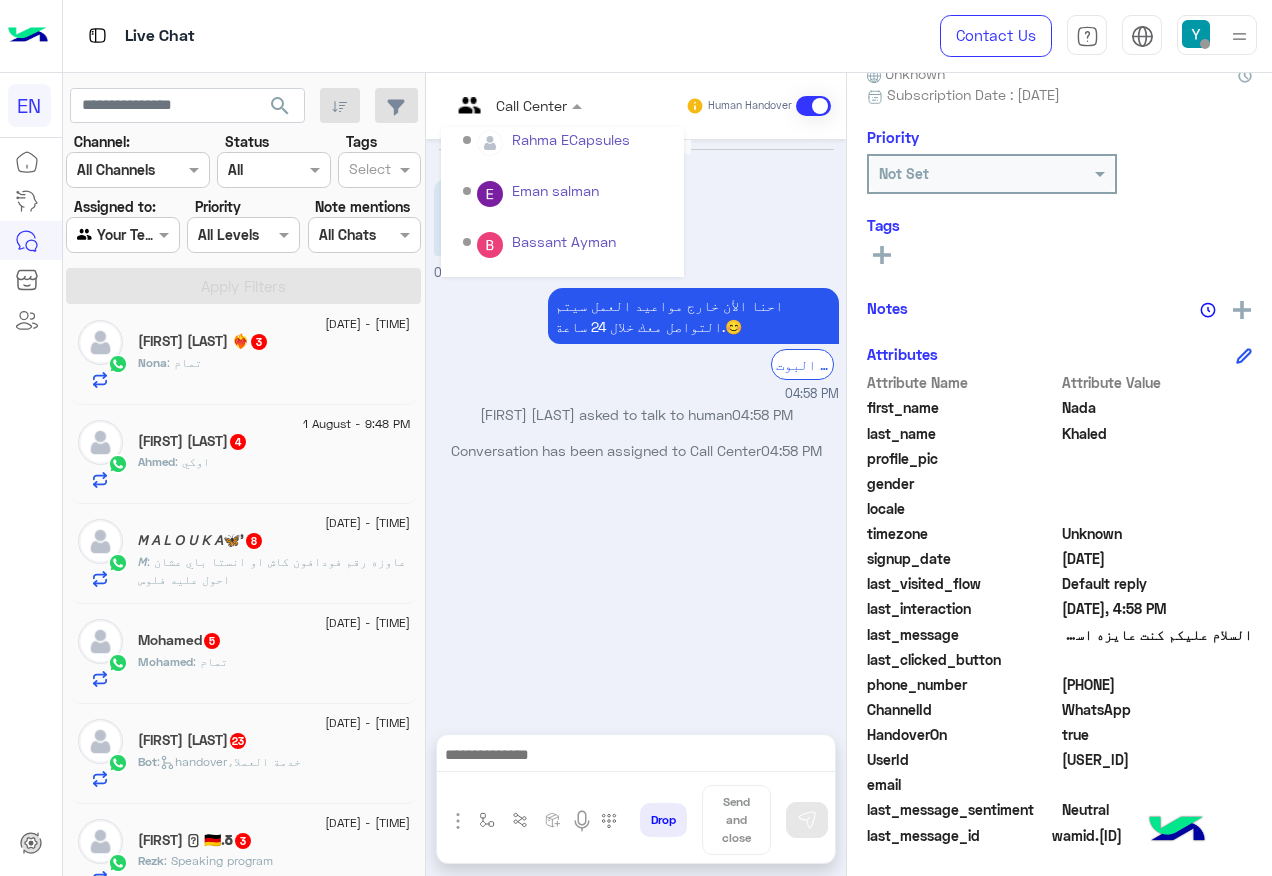 scroll, scrollTop: 332, scrollLeft: 0, axis: vertical 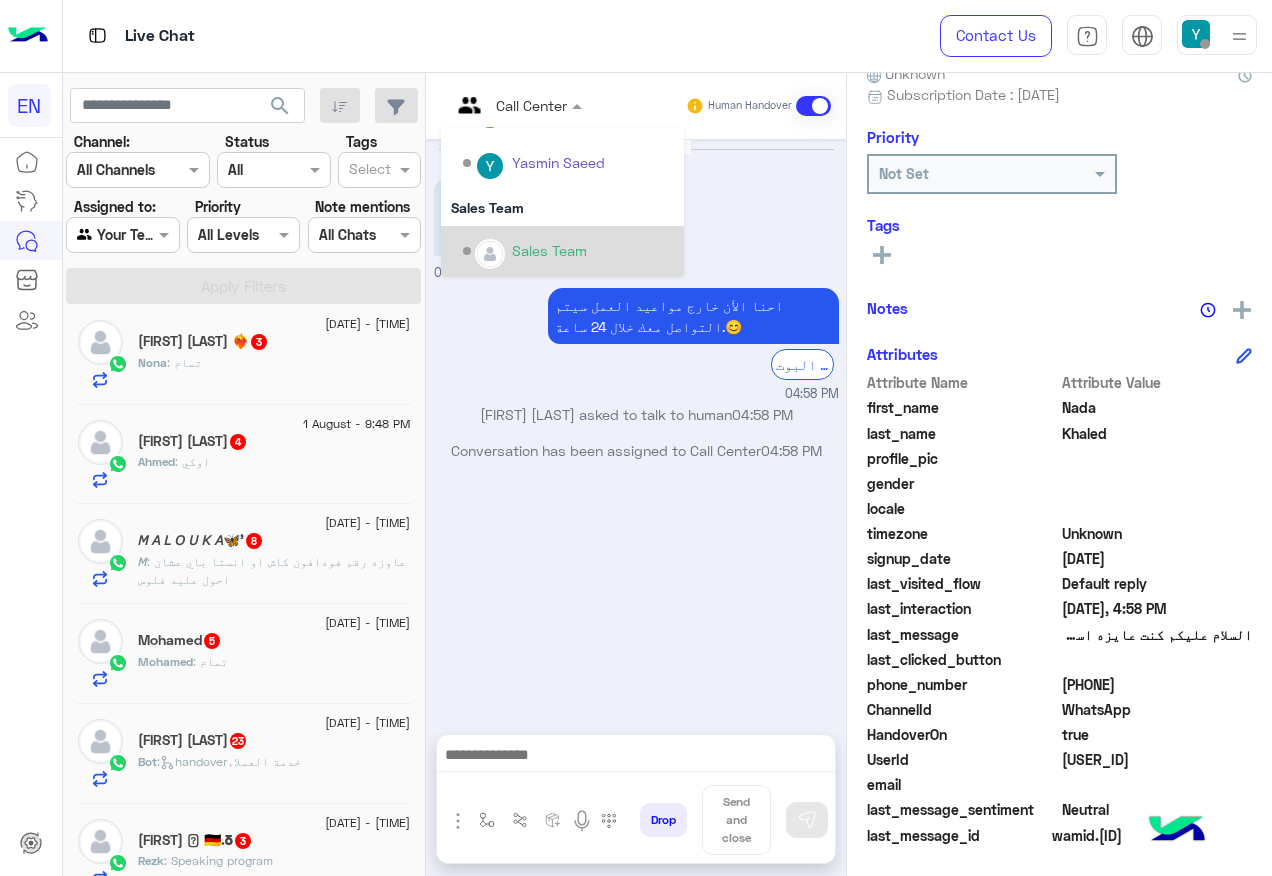 click on "Sales Team" at bounding box center (549, 250) 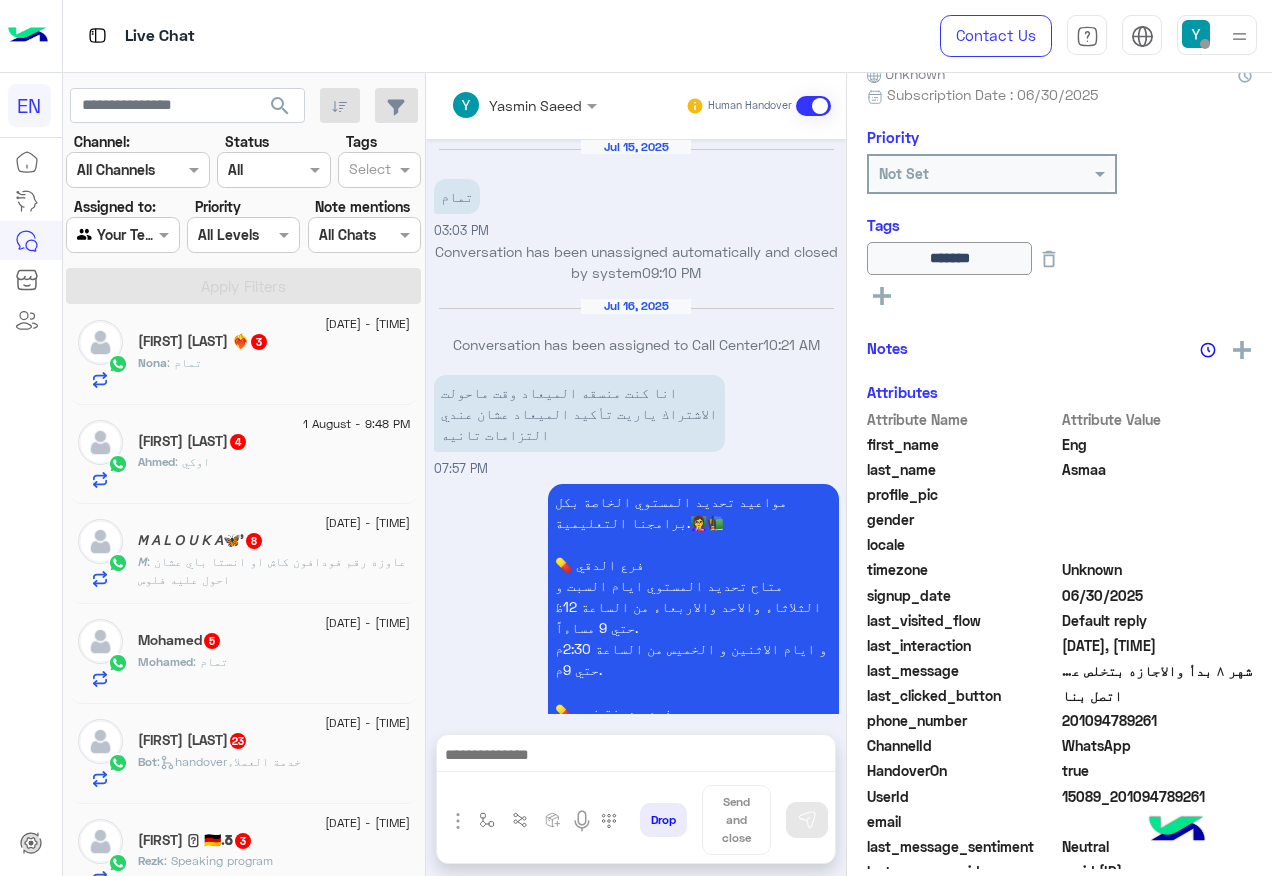 scroll, scrollTop: 2144, scrollLeft: 0, axis: vertical 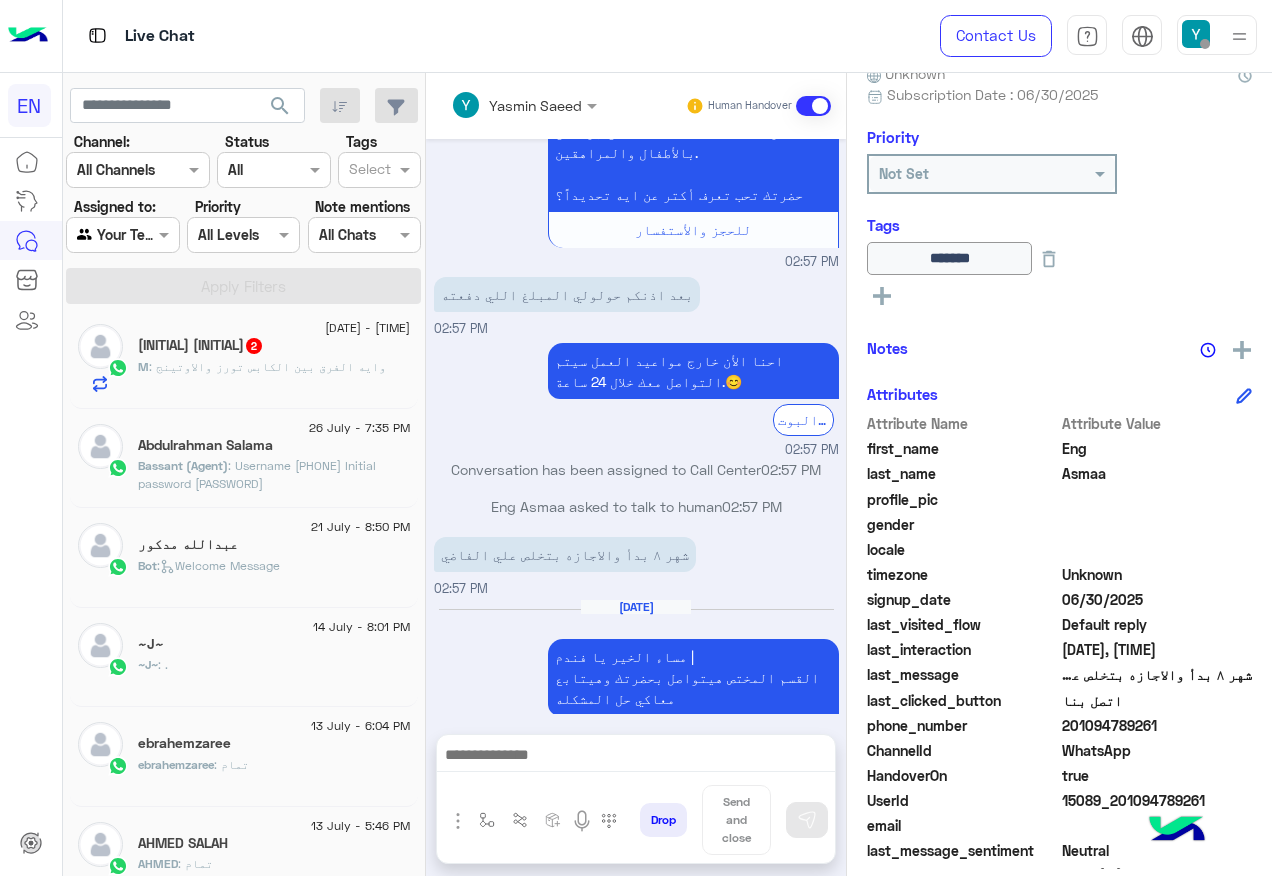 click on "M : وايه الفرق بين الكابس تورز والاوتينج" 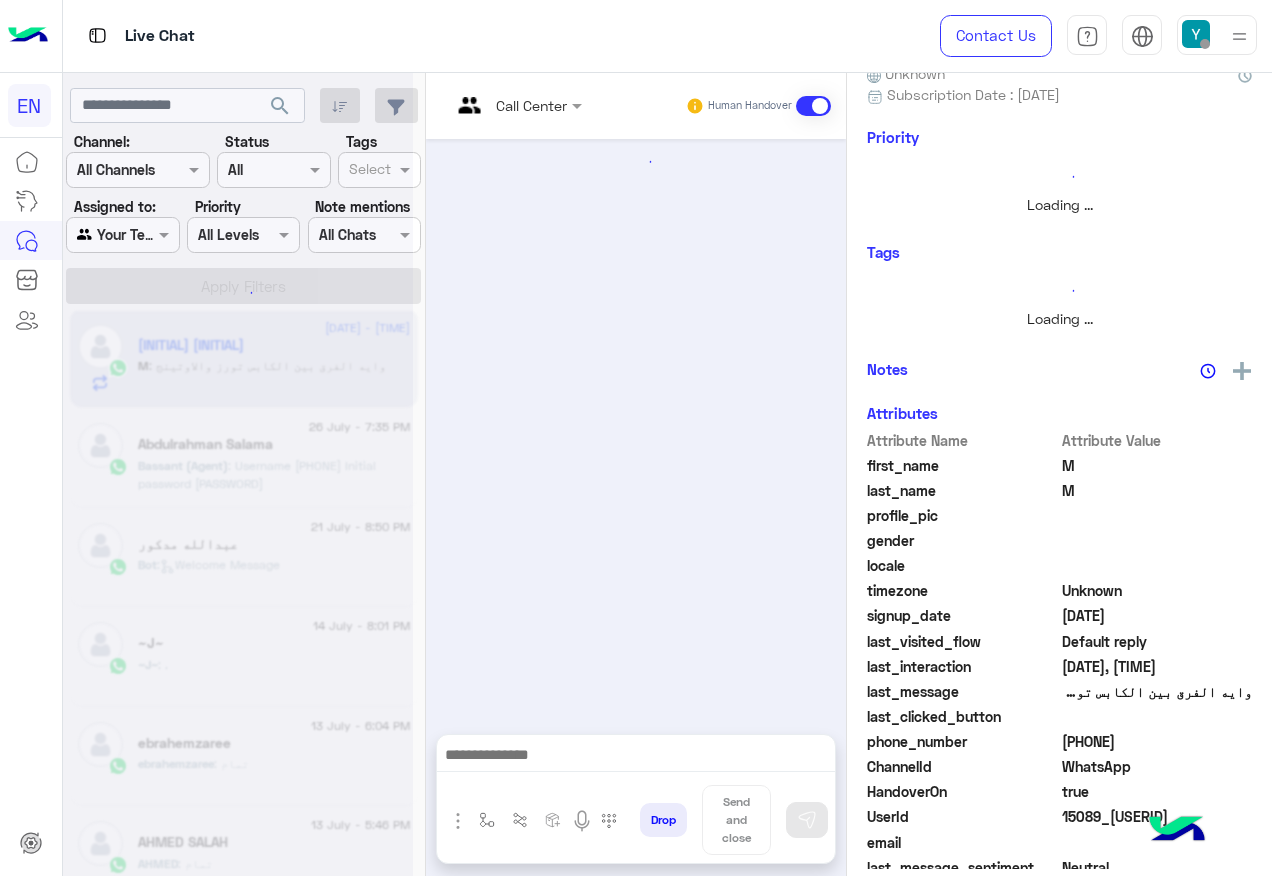 scroll, scrollTop: 0, scrollLeft: 0, axis: both 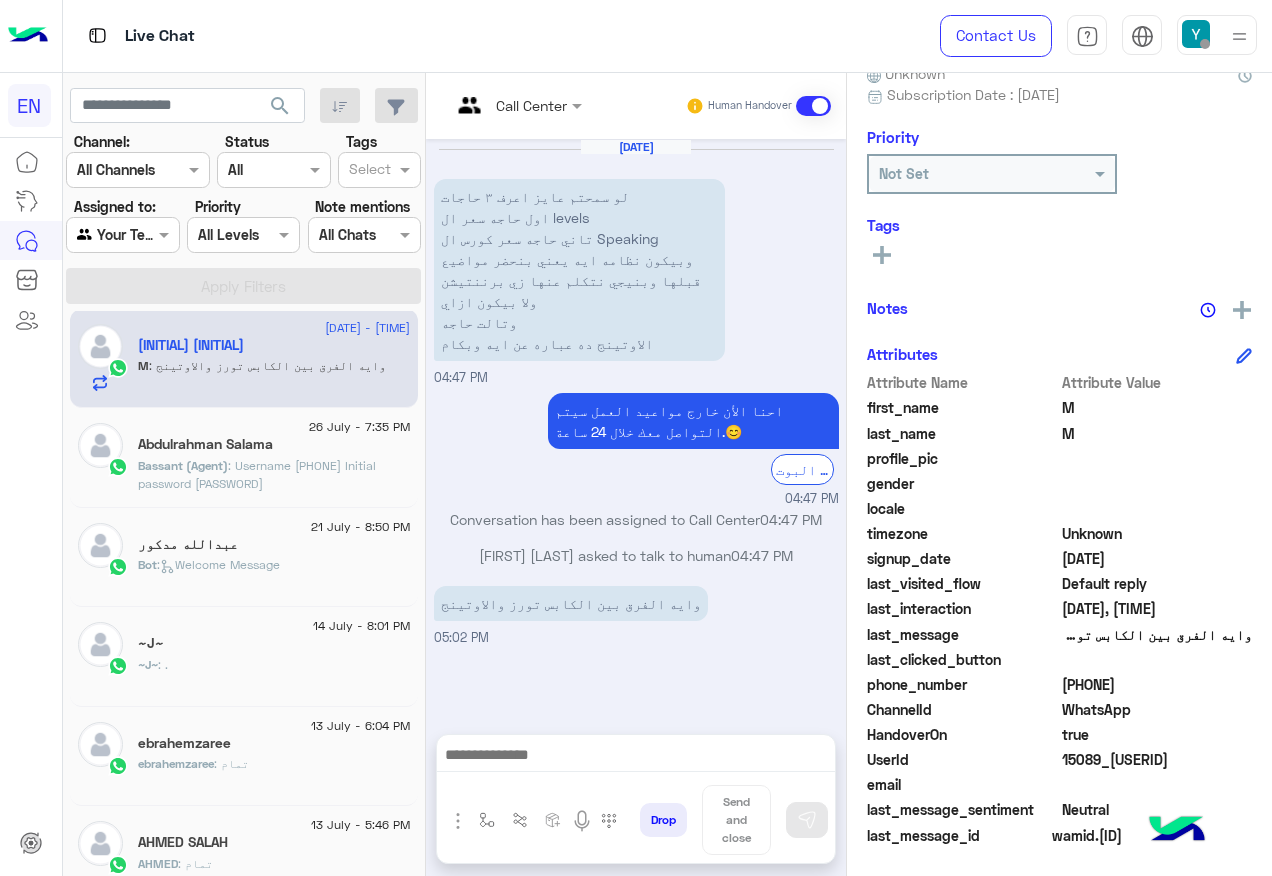 click at bounding box center [516, 104] 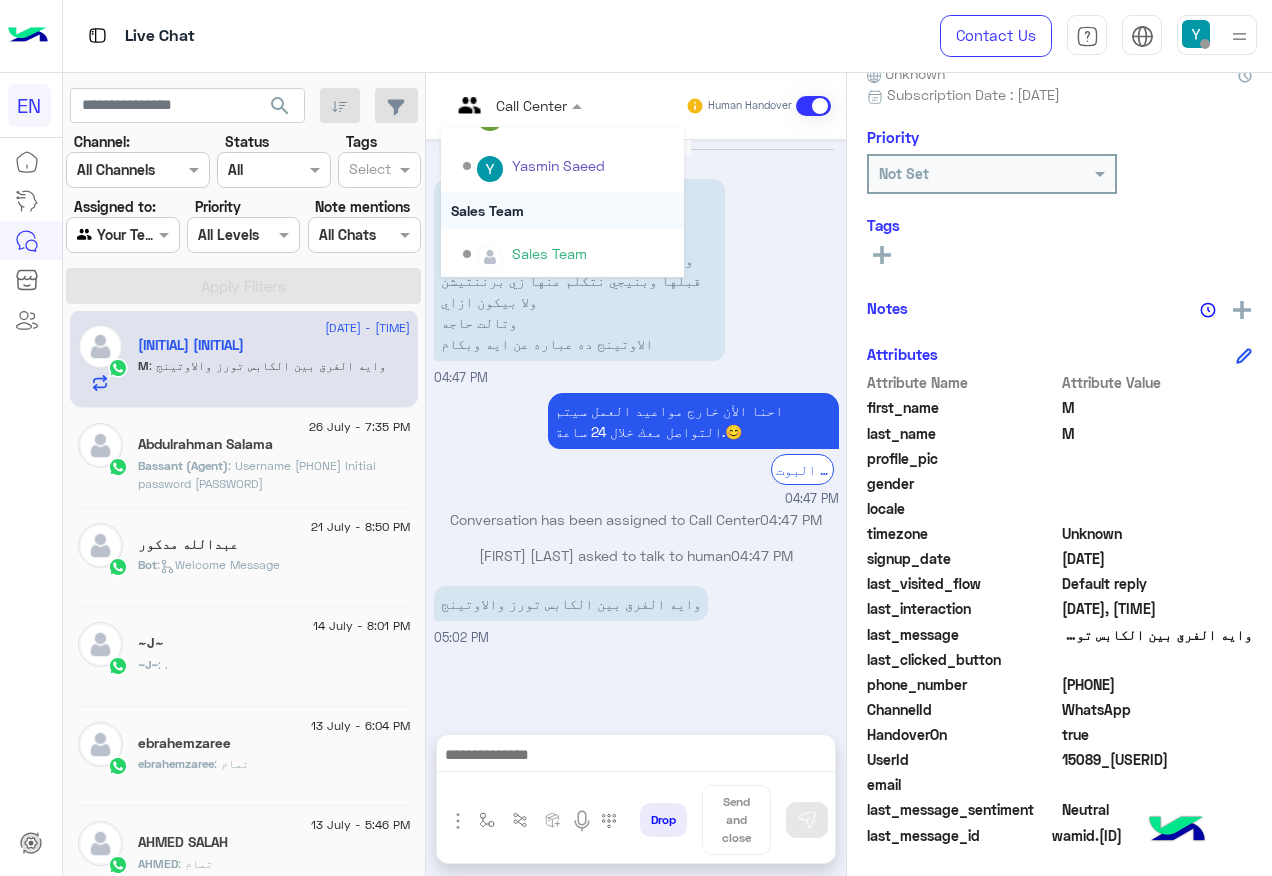 scroll, scrollTop: 332, scrollLeft: 0, axis: vertical 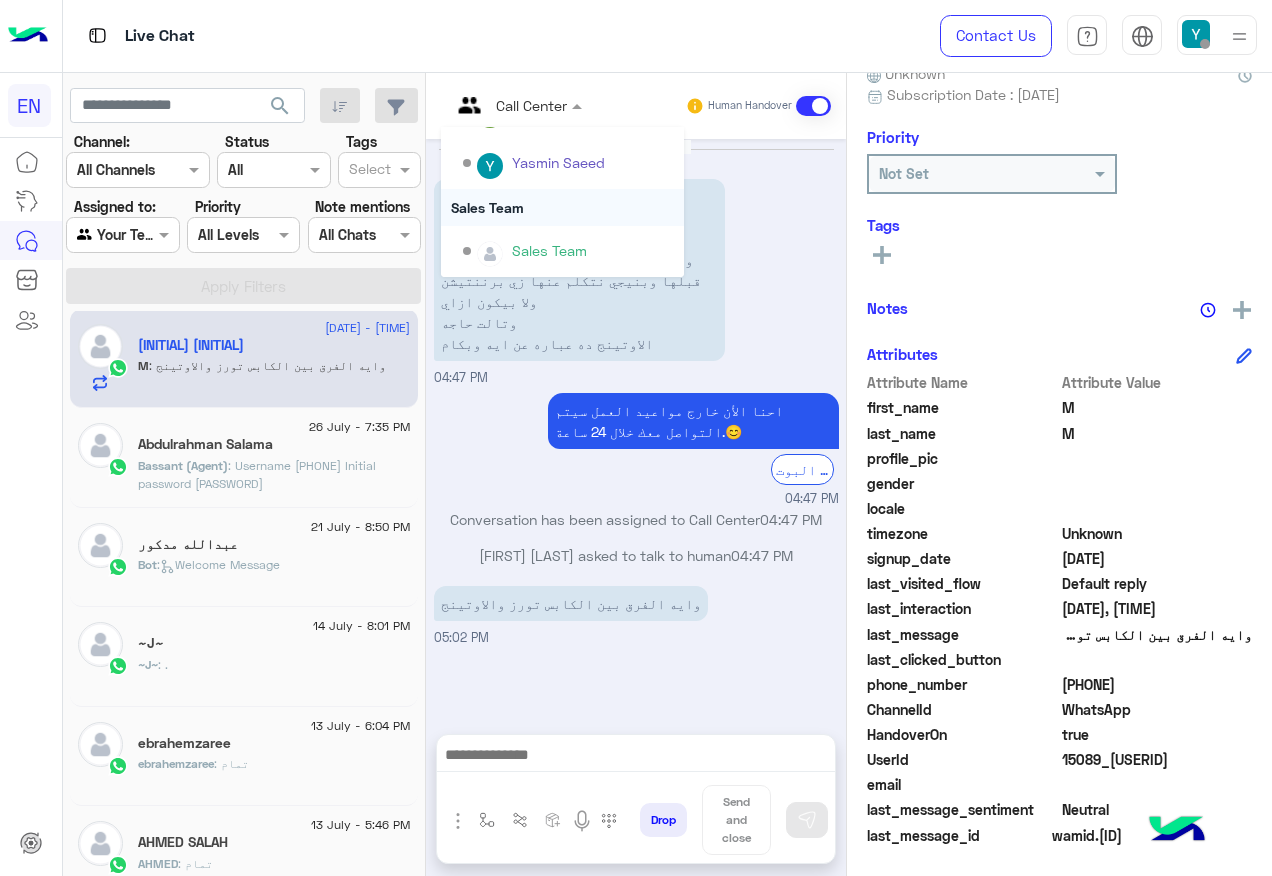 click on "Sales Team" at bounding box center [562, 207] 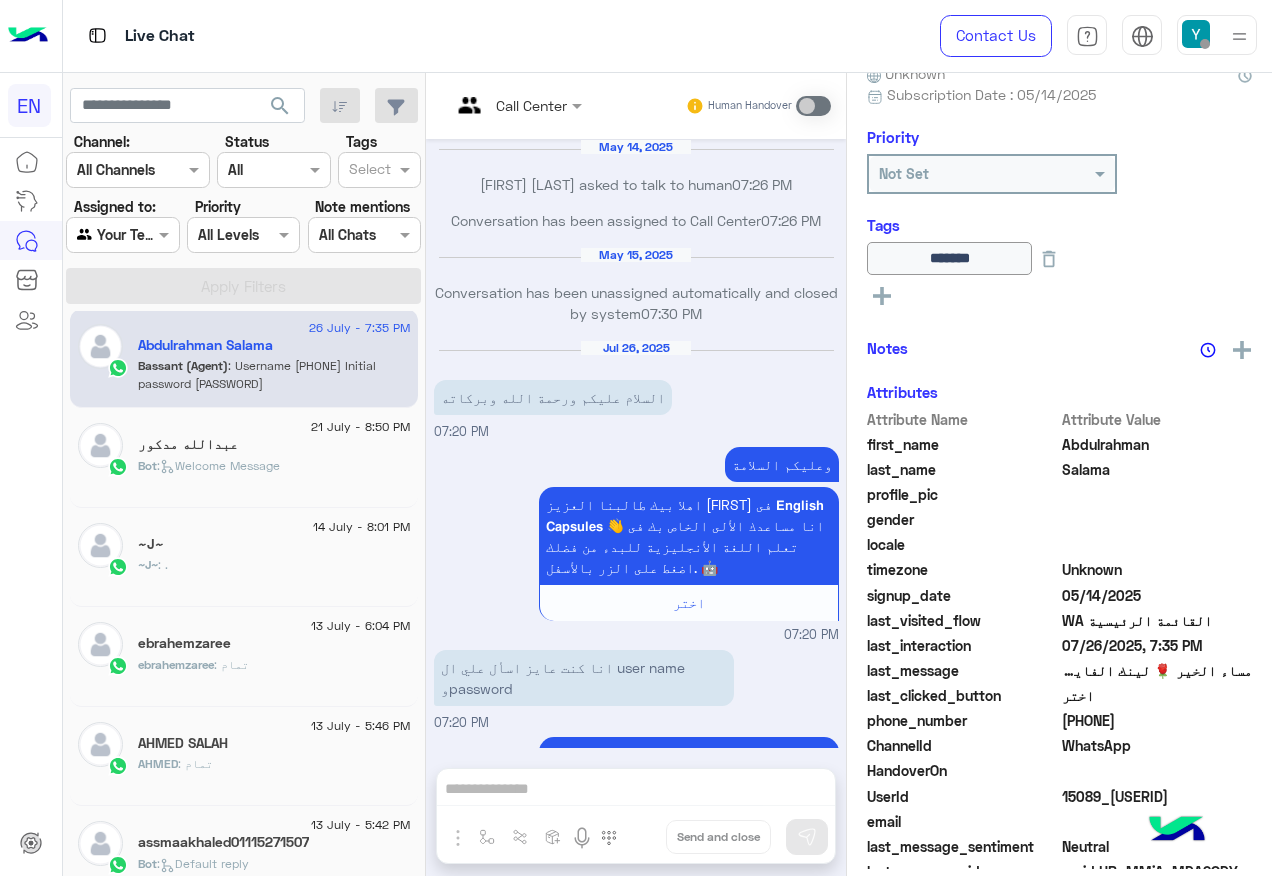 scroll, scrollTop: 1219, scrollLeft: 0, axis: vertical 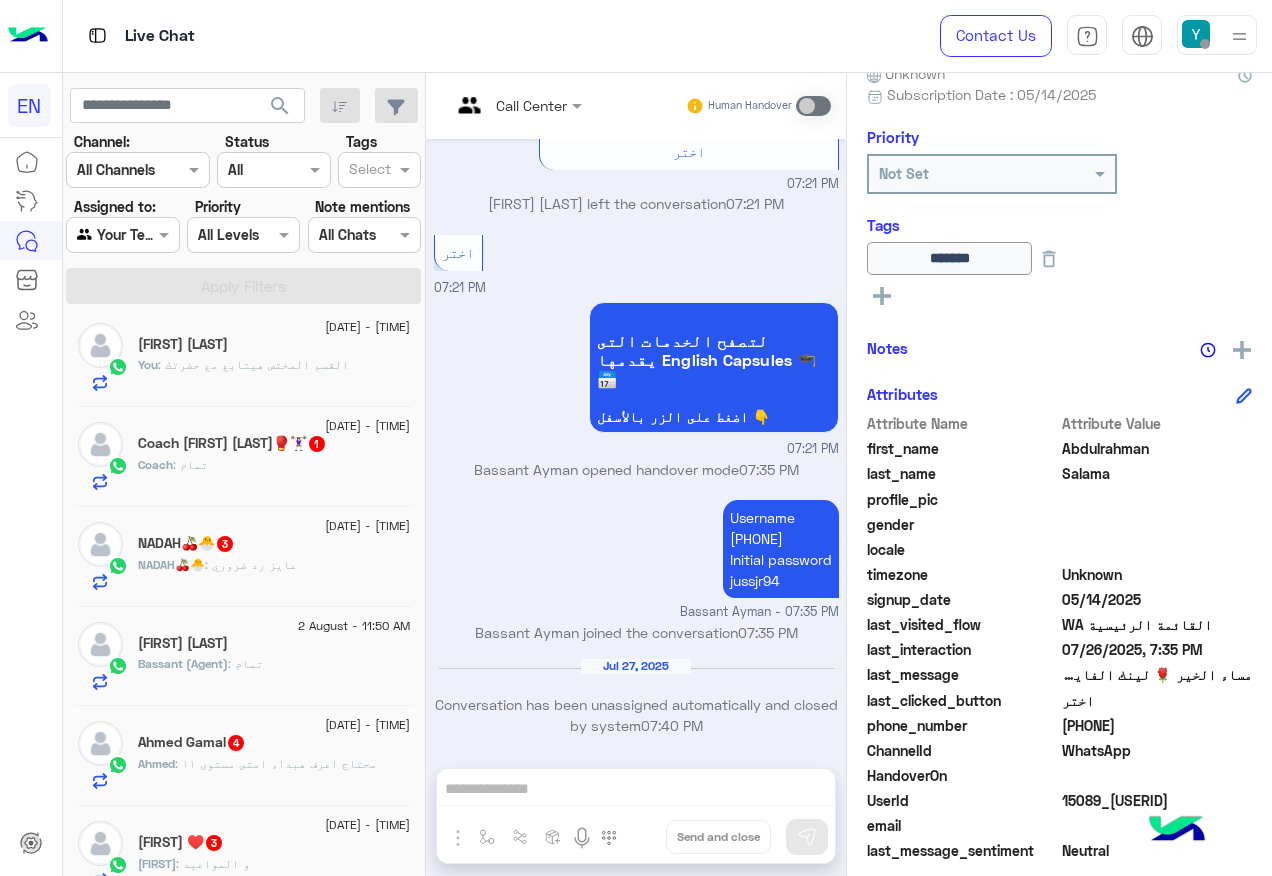 click on "2 August - 1:05 PM  Coach Habiba Hatem🥊🏋🏻‍♀️  1 Coach : تمام" 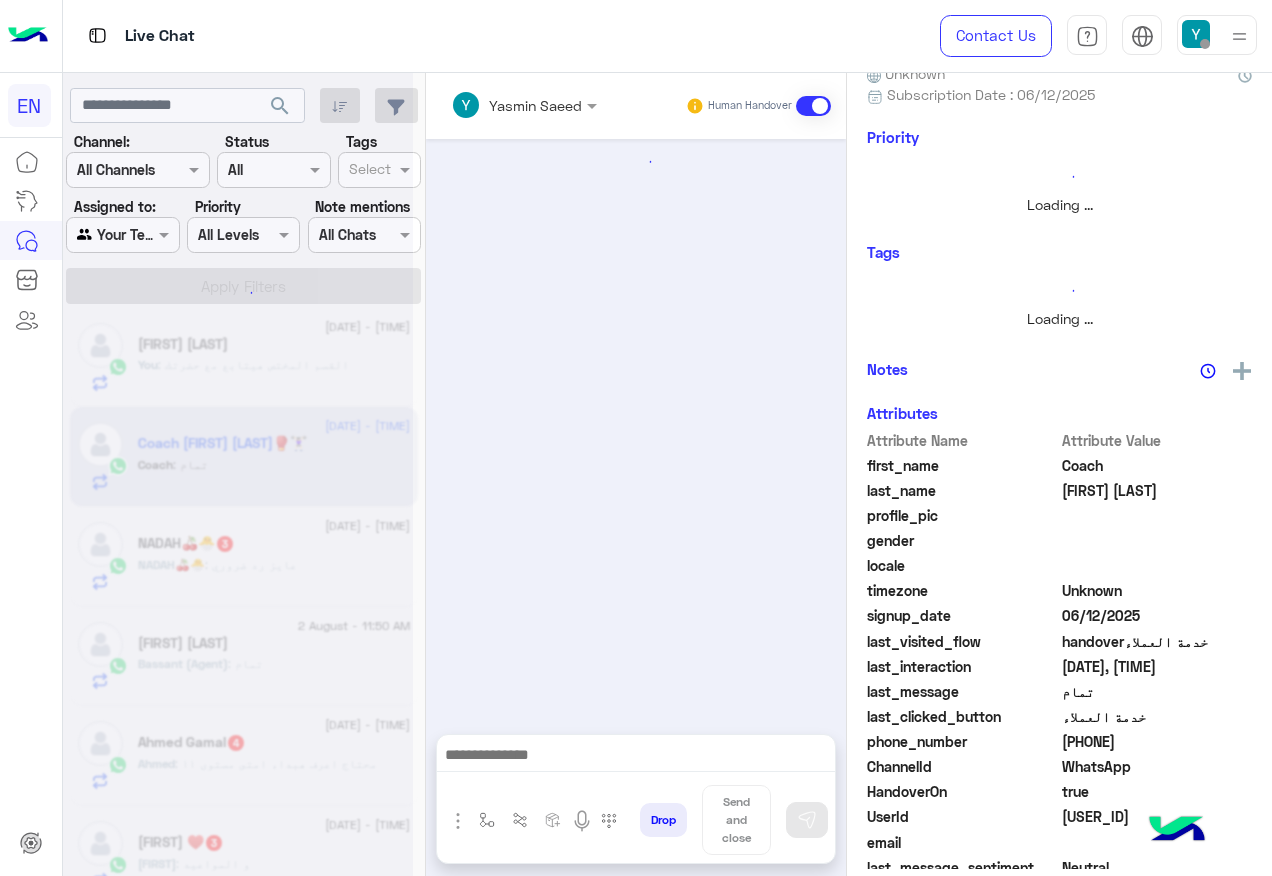 scroll, scrollTop: 0, scrollLeft: 0, axis: both 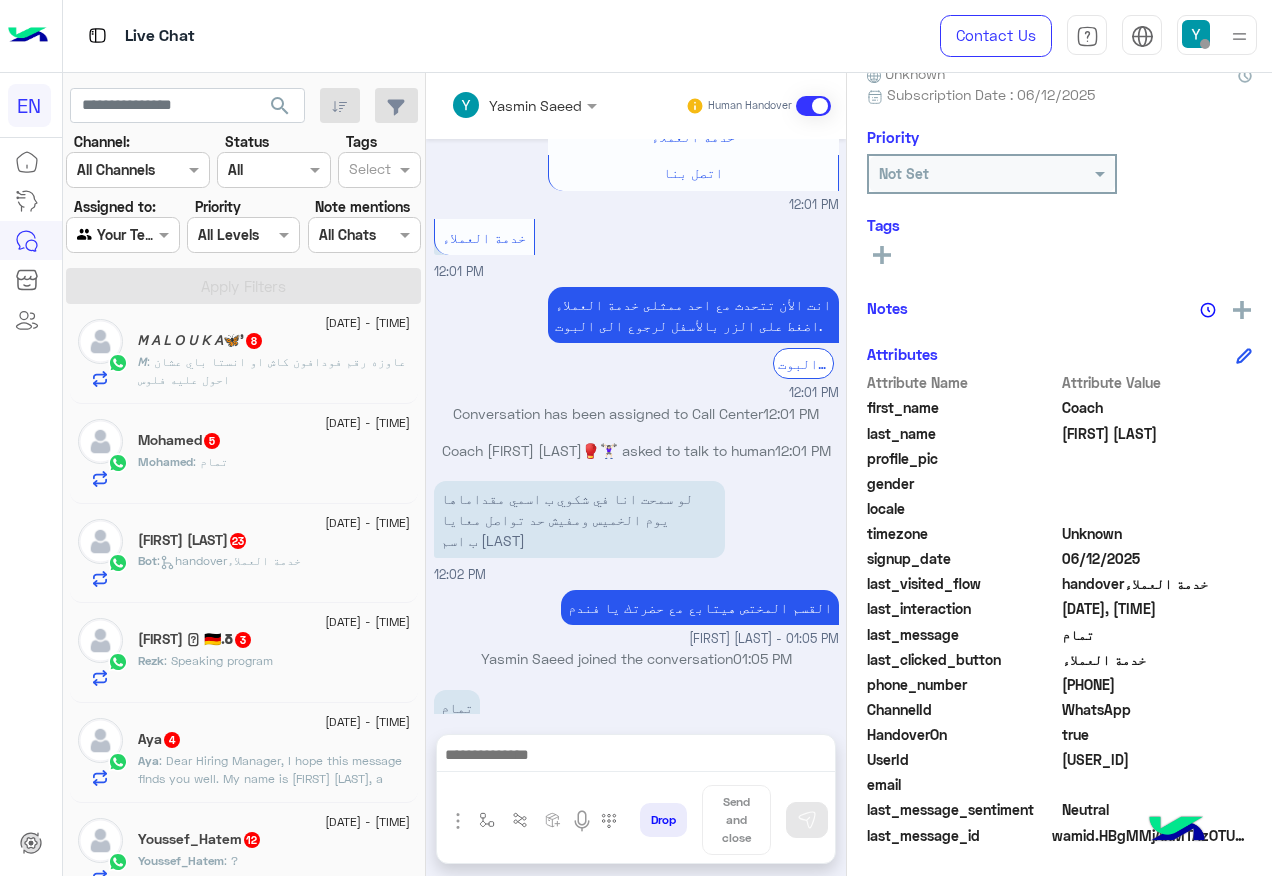 click on "Youssef_Hatem   12" 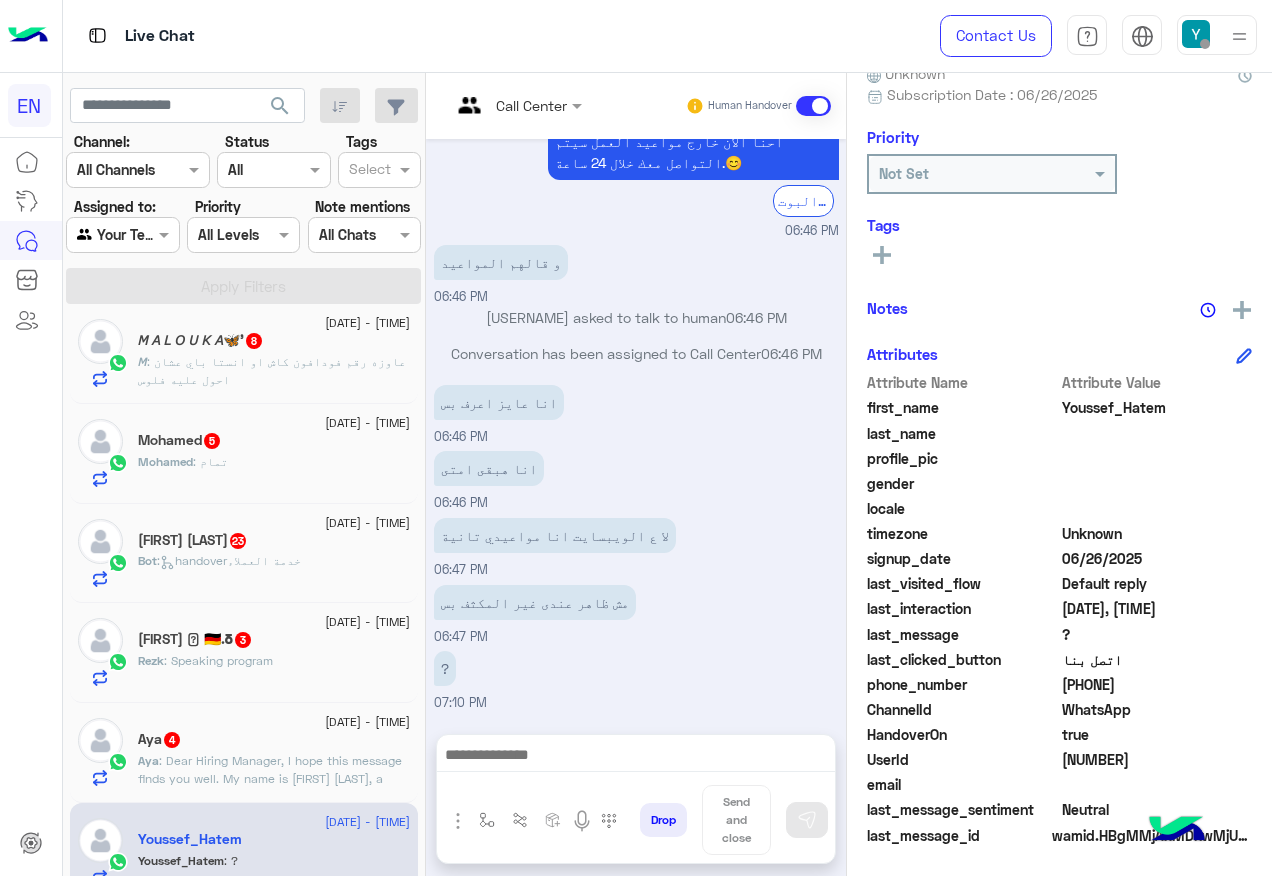 drag, startPoint x: 1067, startPoint y: 682, endPoint x: 1187, endPoint y: 686, distance: 120.06665 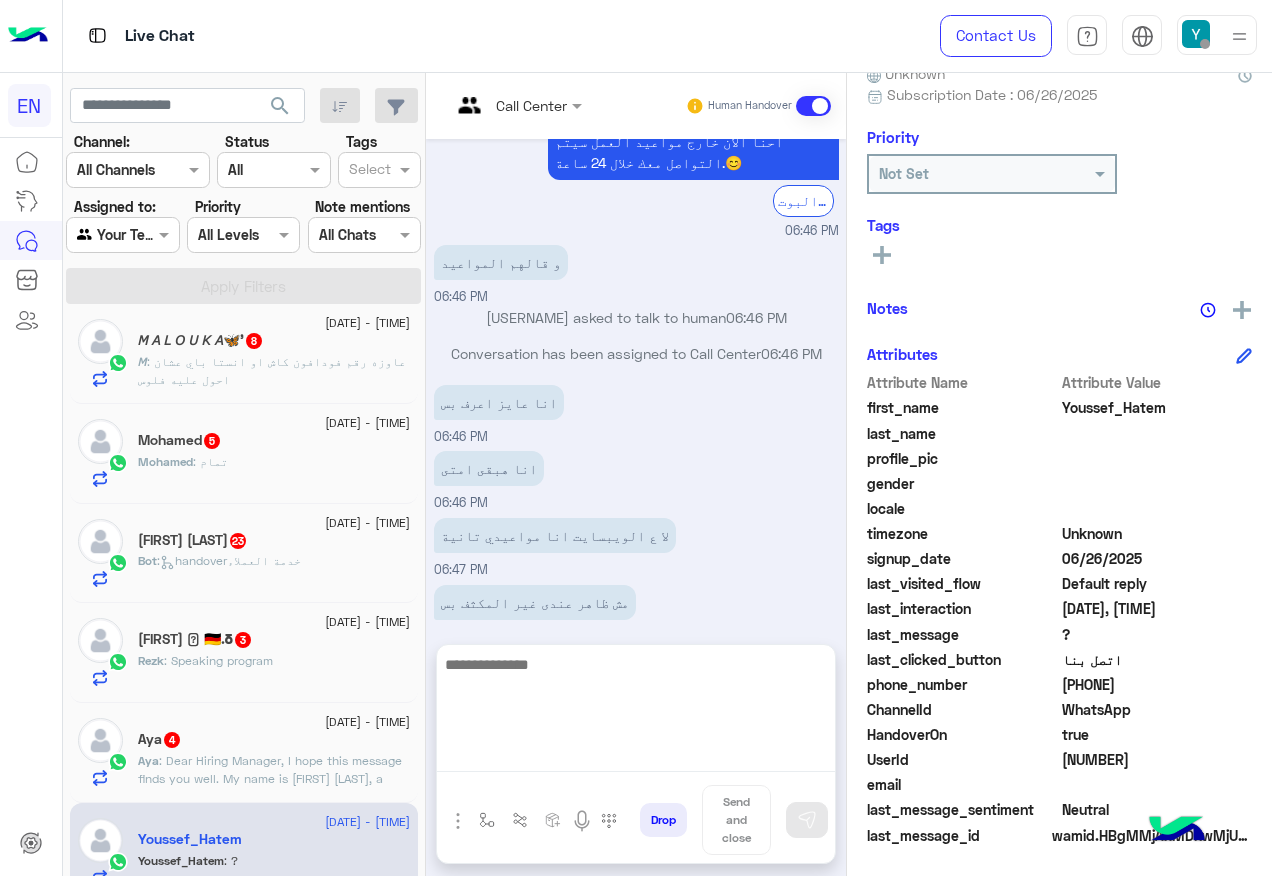 click at bounding box center (636, 712) 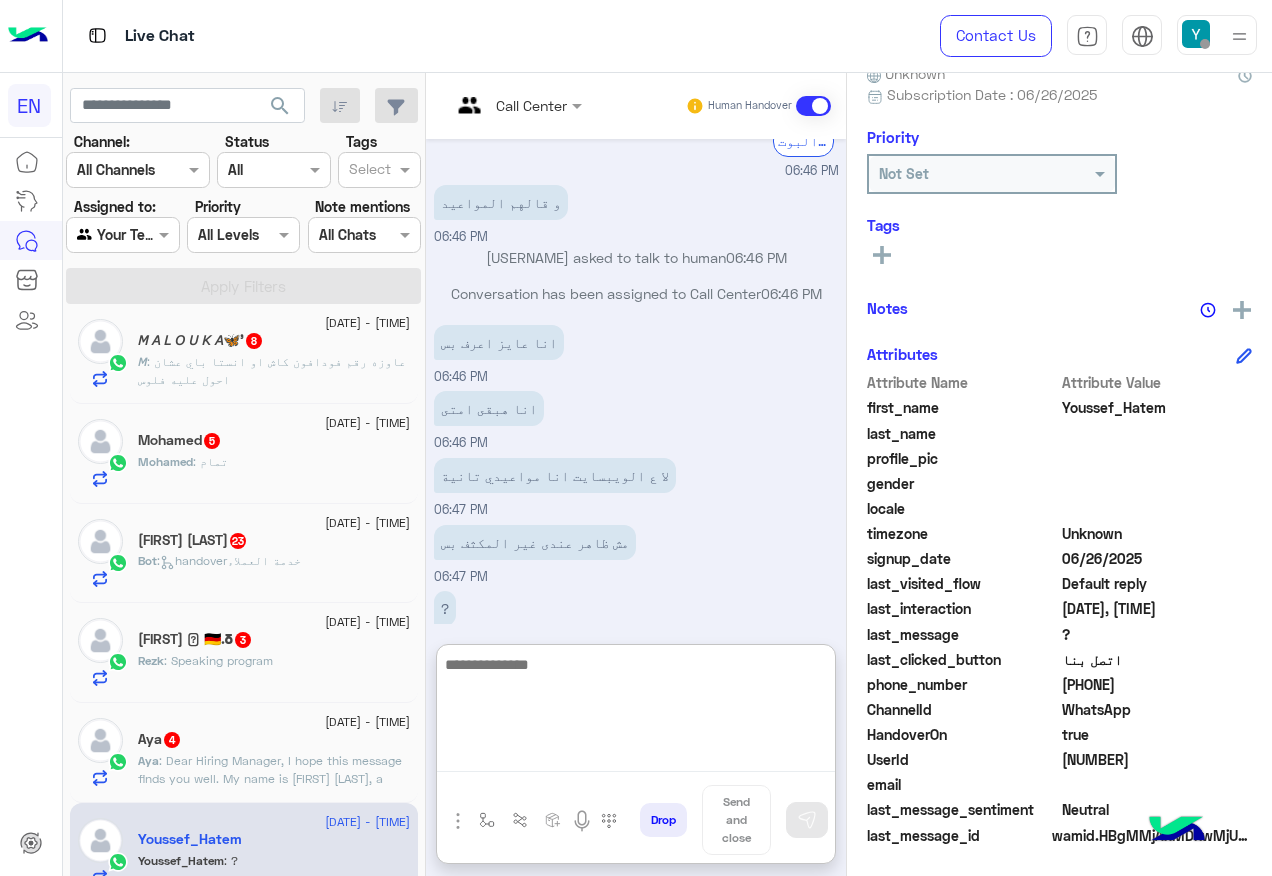 scroll, scrollTop: 1126, scrollLeft: 0, axis: vertical 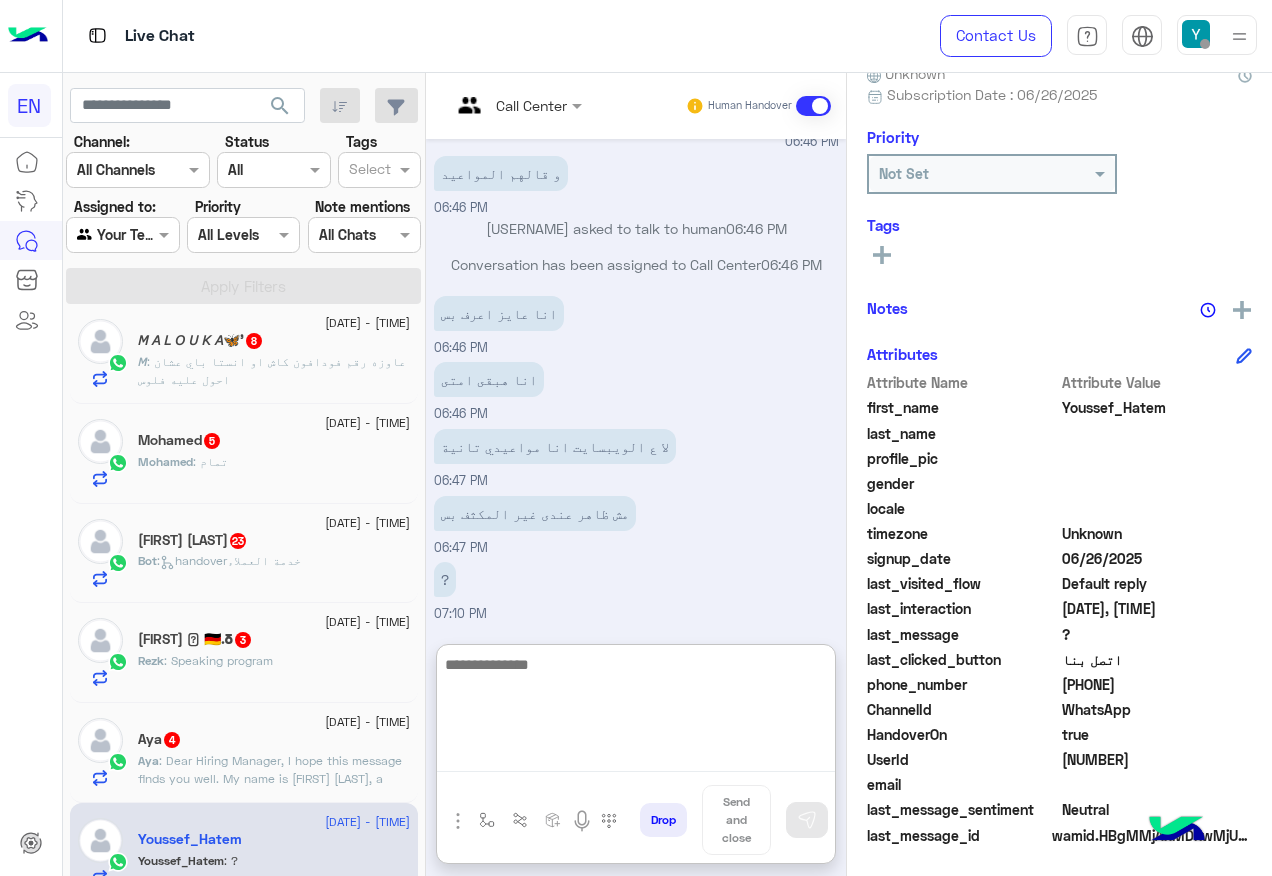 click at bounding box center (636, 712) 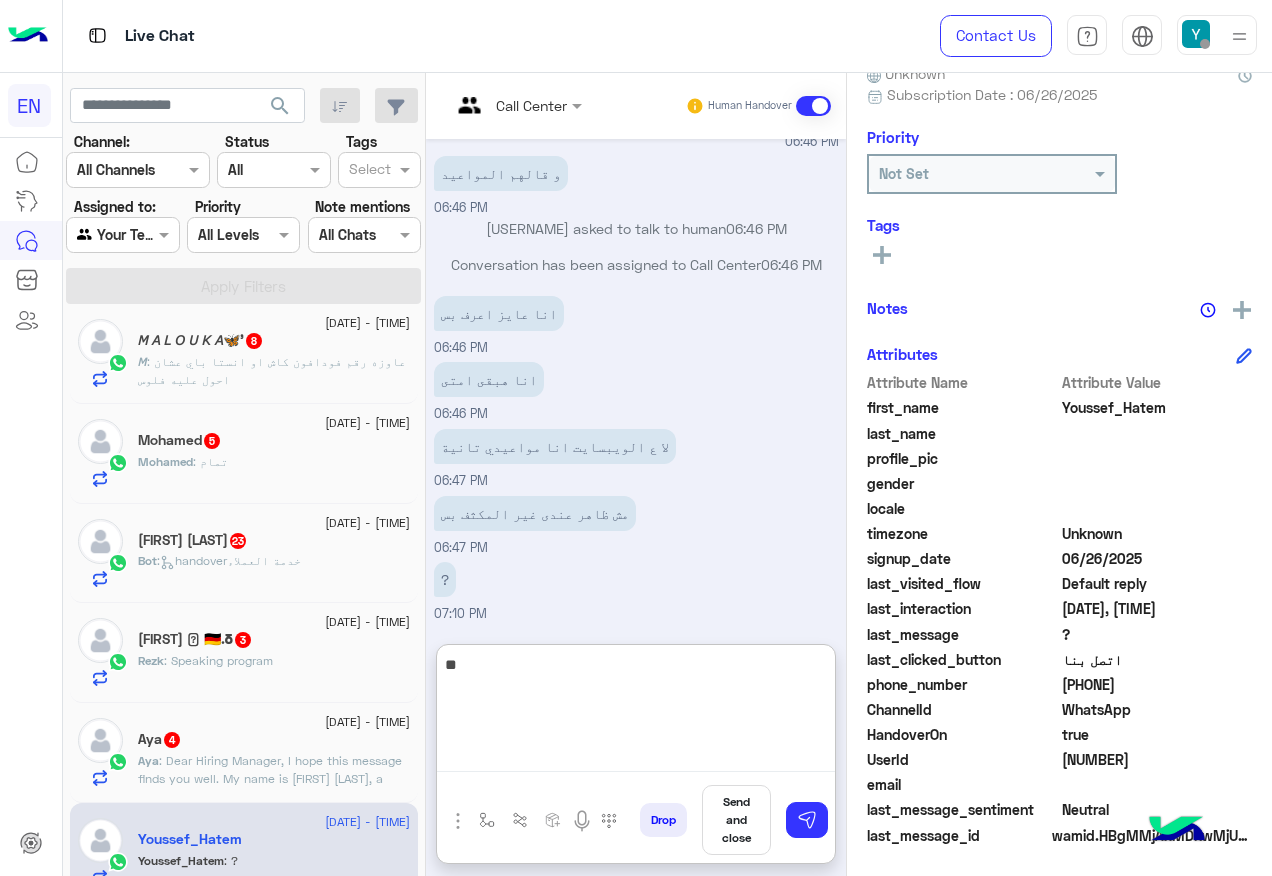 type on "*" 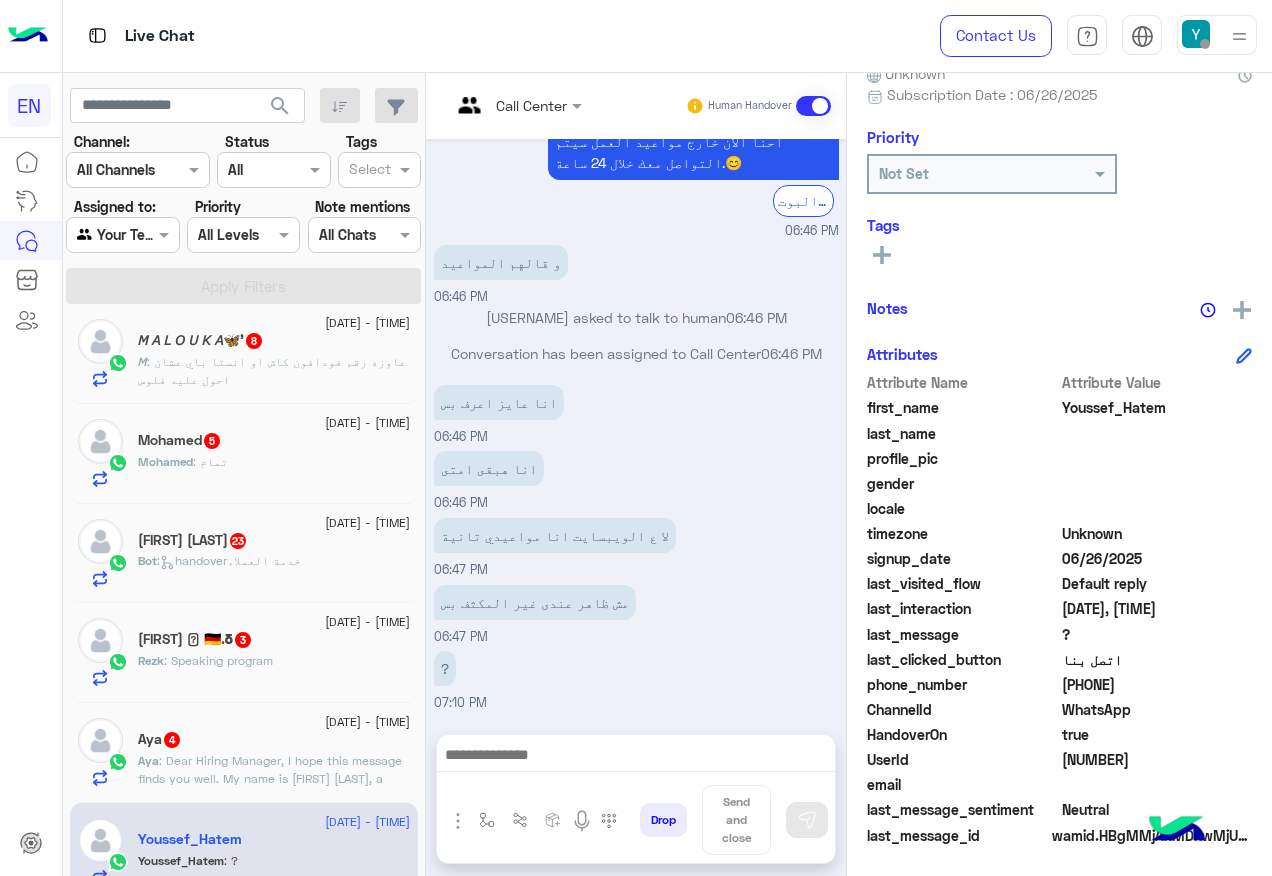 scroll, scrollTop: 1037, scrollLeft: 0, axis: vertical 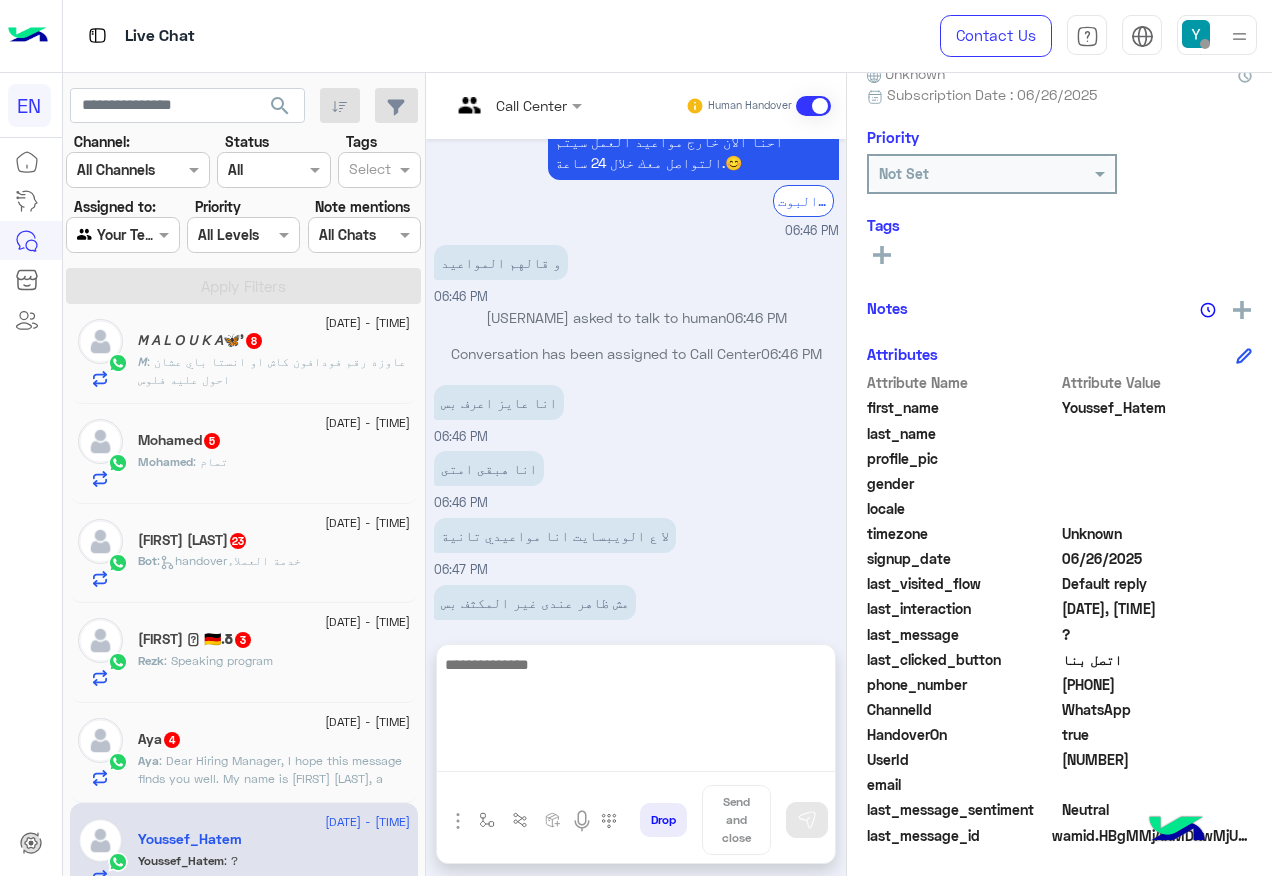 click at bounding box center (636, 712) 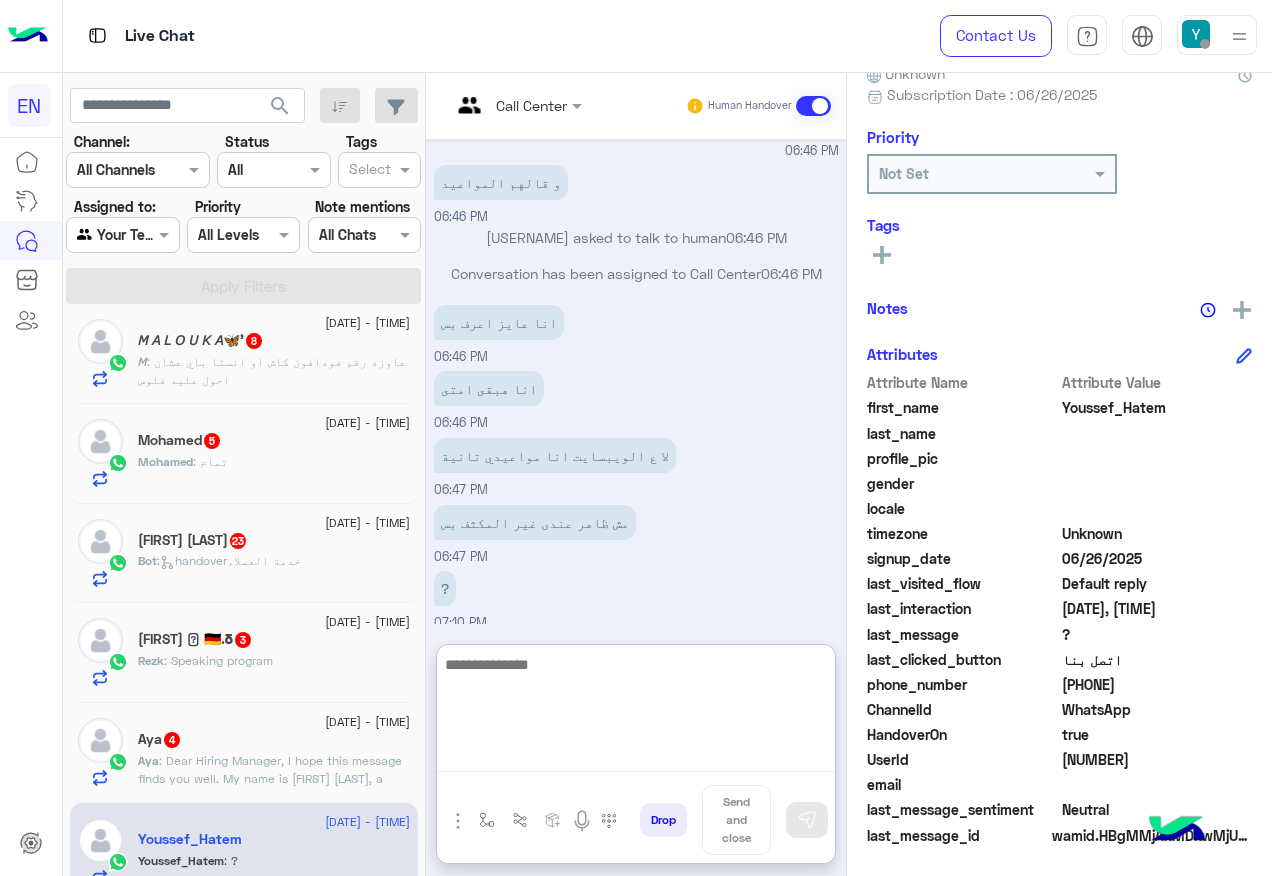 scroll, scrollTop: 1126, scrollLeft: 0, axis: vertical 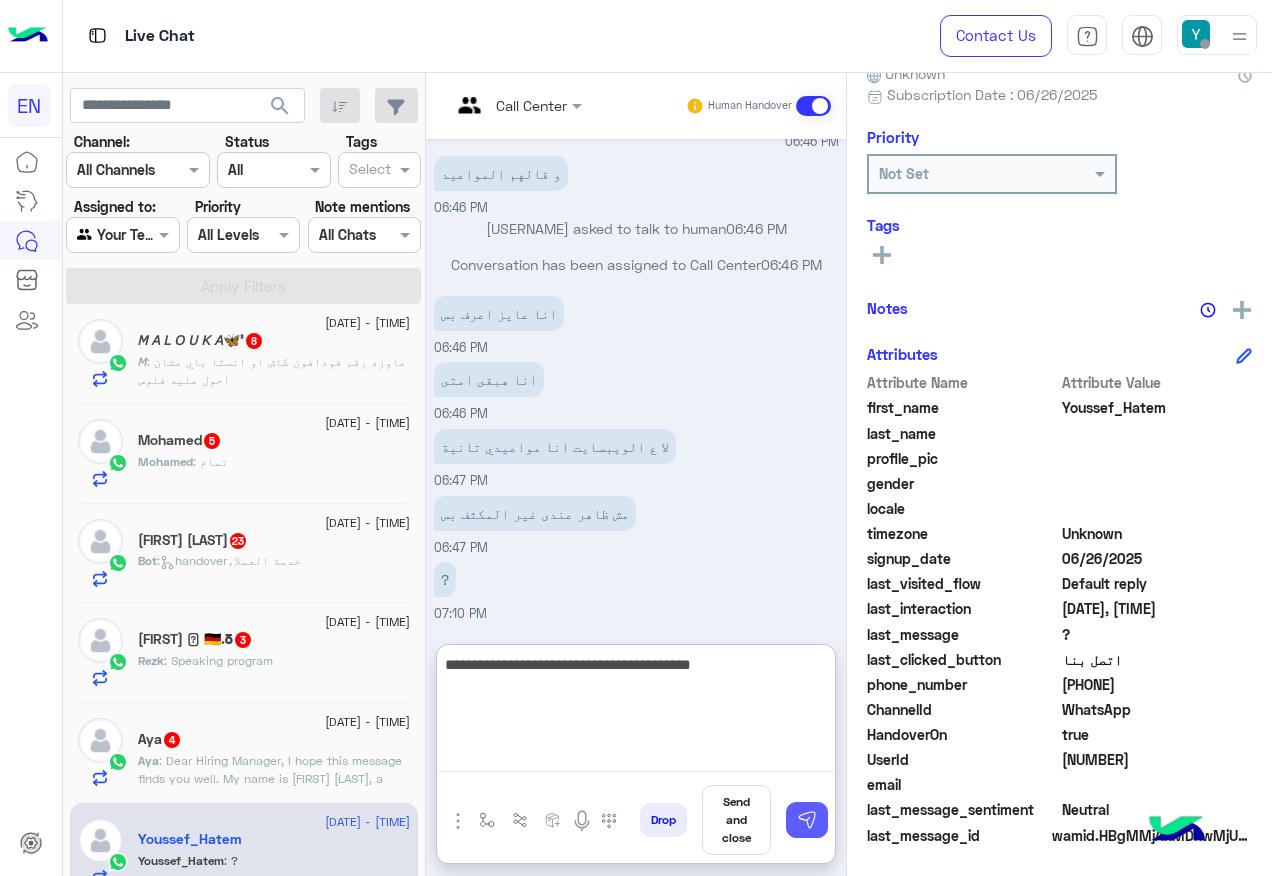 type on "**********" 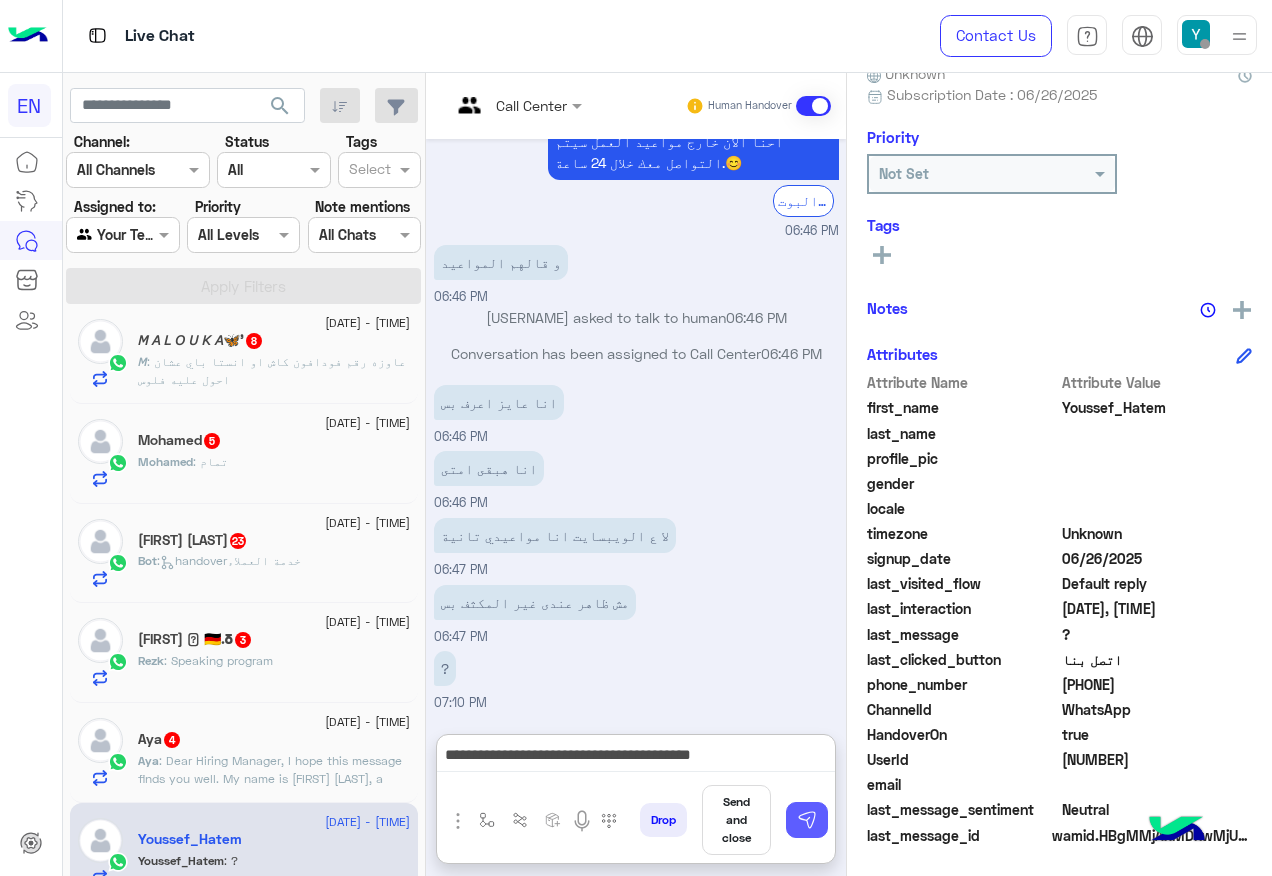 click at bounding box center (807, 820) 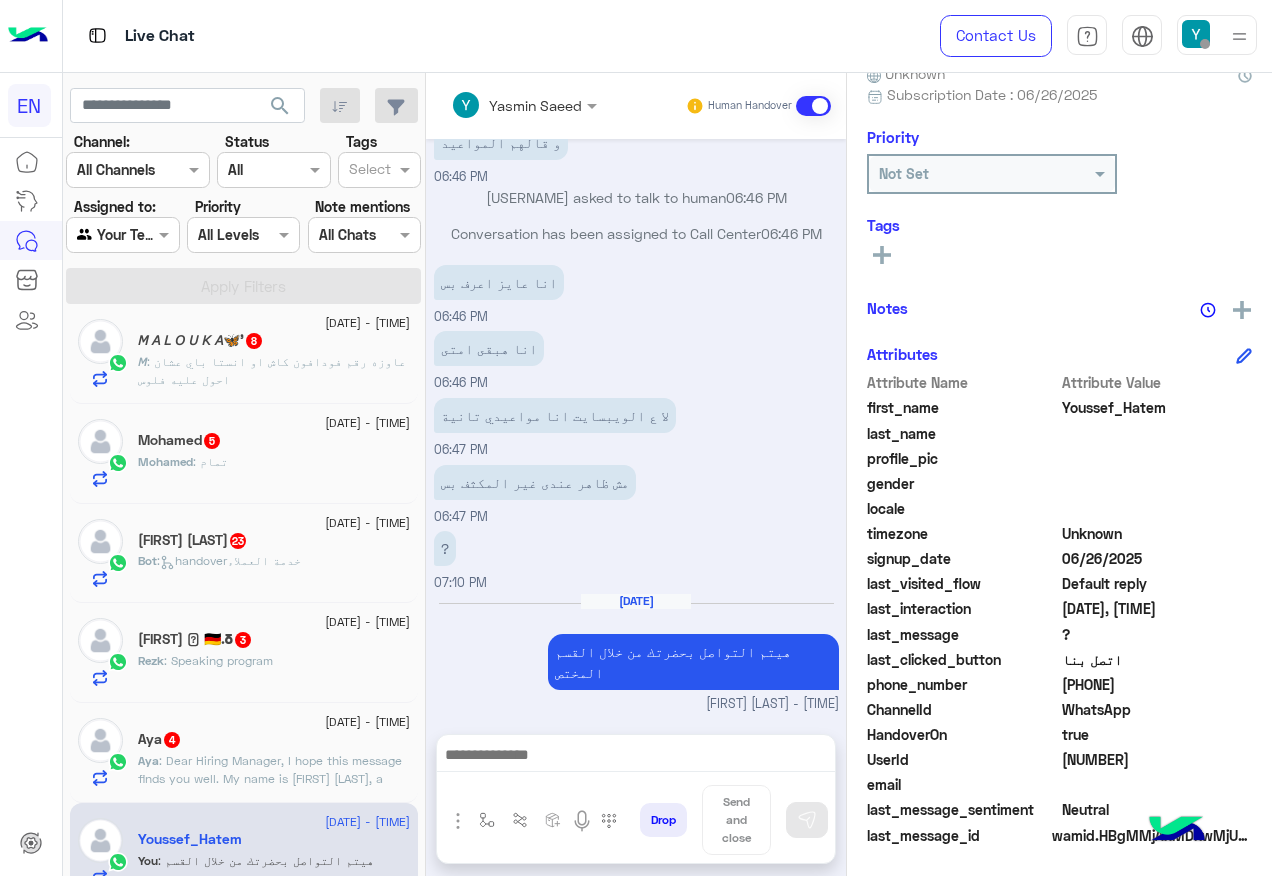 scroll, scrollTop: 1193, scrollLeft: 0, axis: vertical 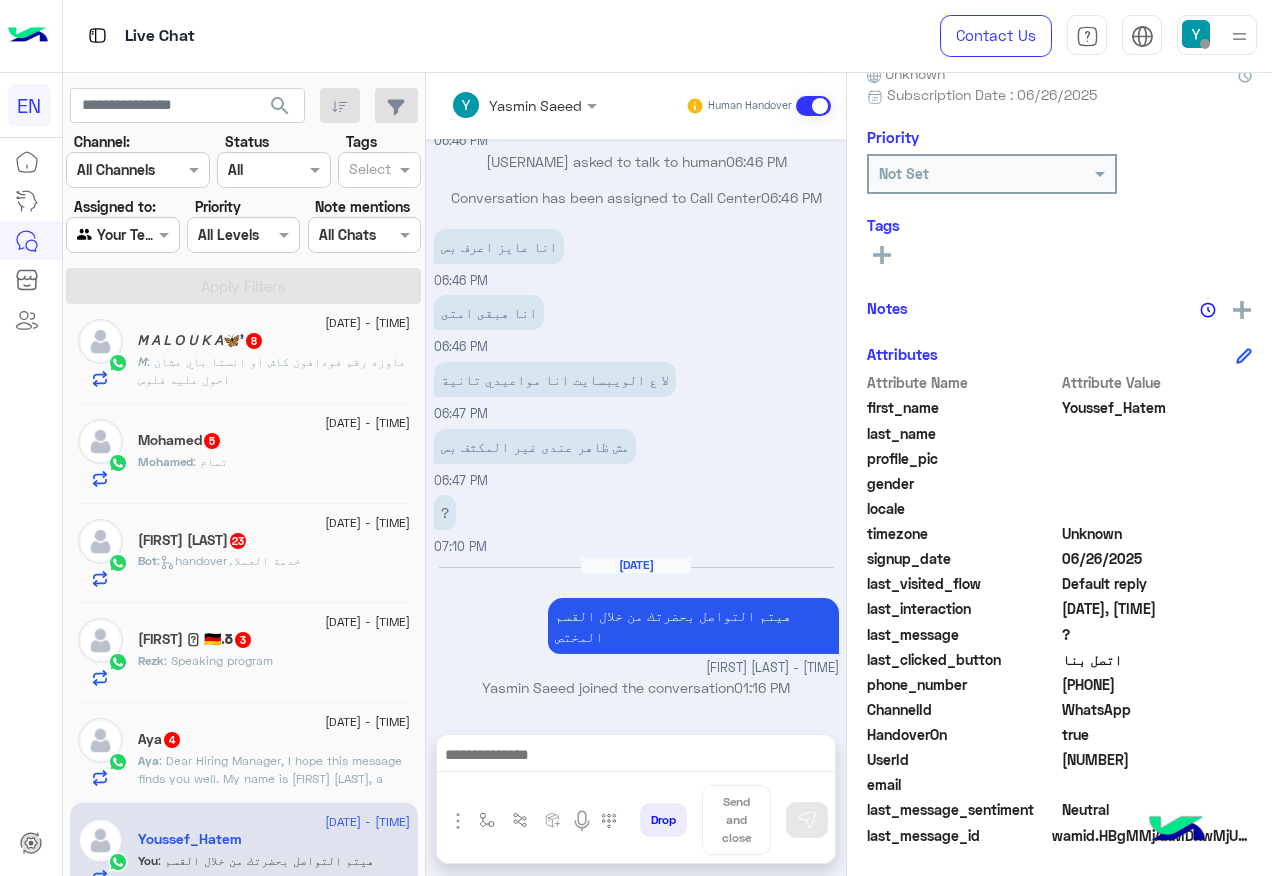 click on "Aya   4" 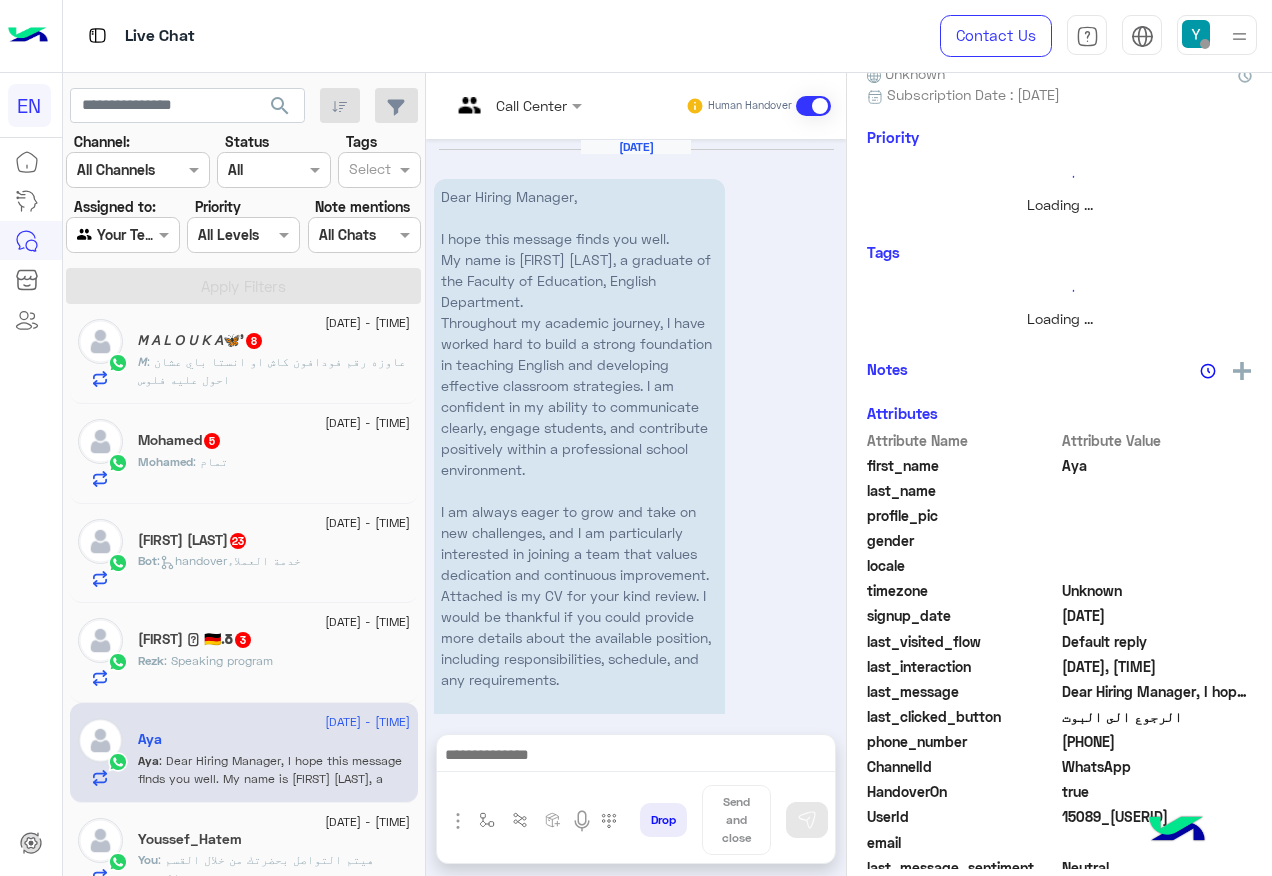 scroll, scrollTop: 1678, scrollLeft: 0, axis: vertical 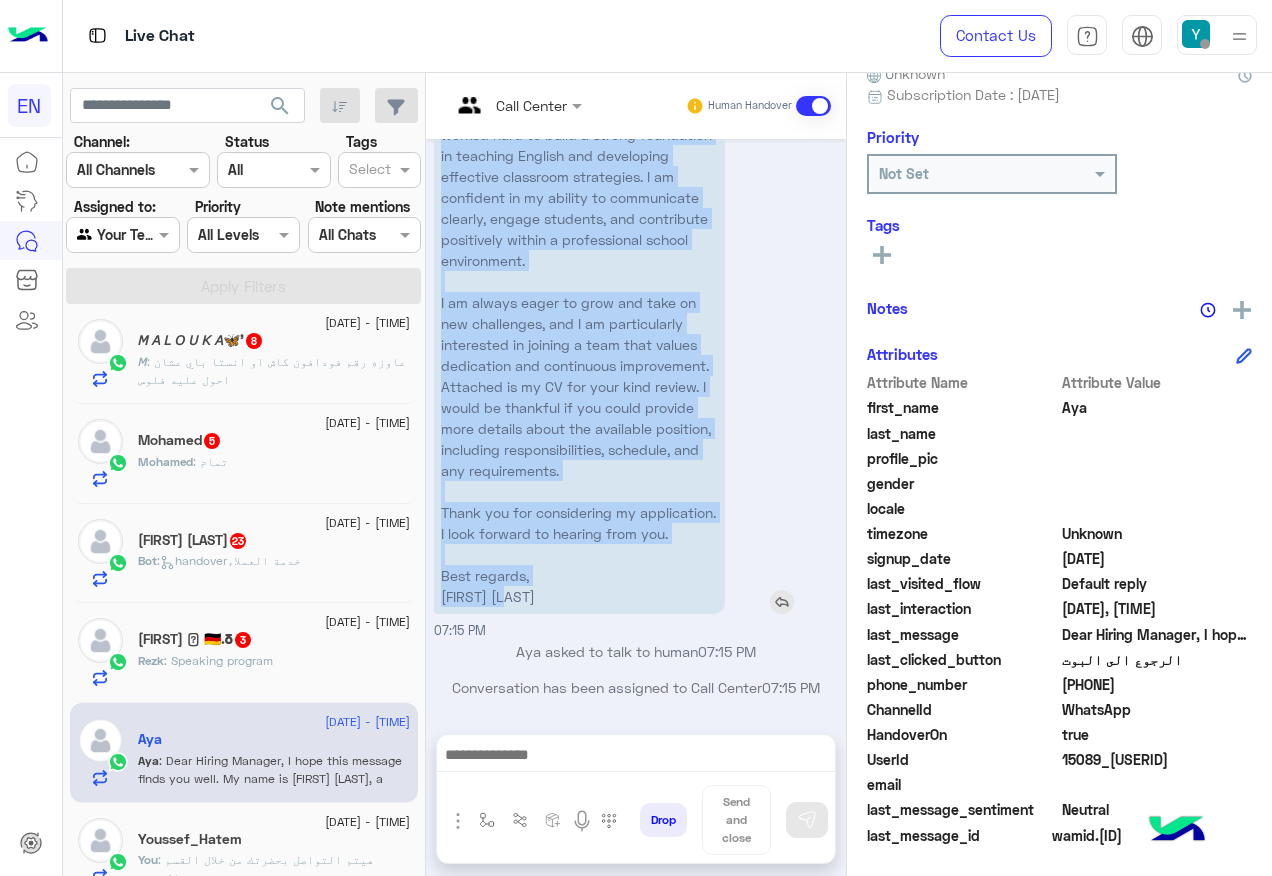 drag, startPoint x: 438, startPoint y: 422, endPoint x: 620, endPoint y: 590, distance: 247.68529 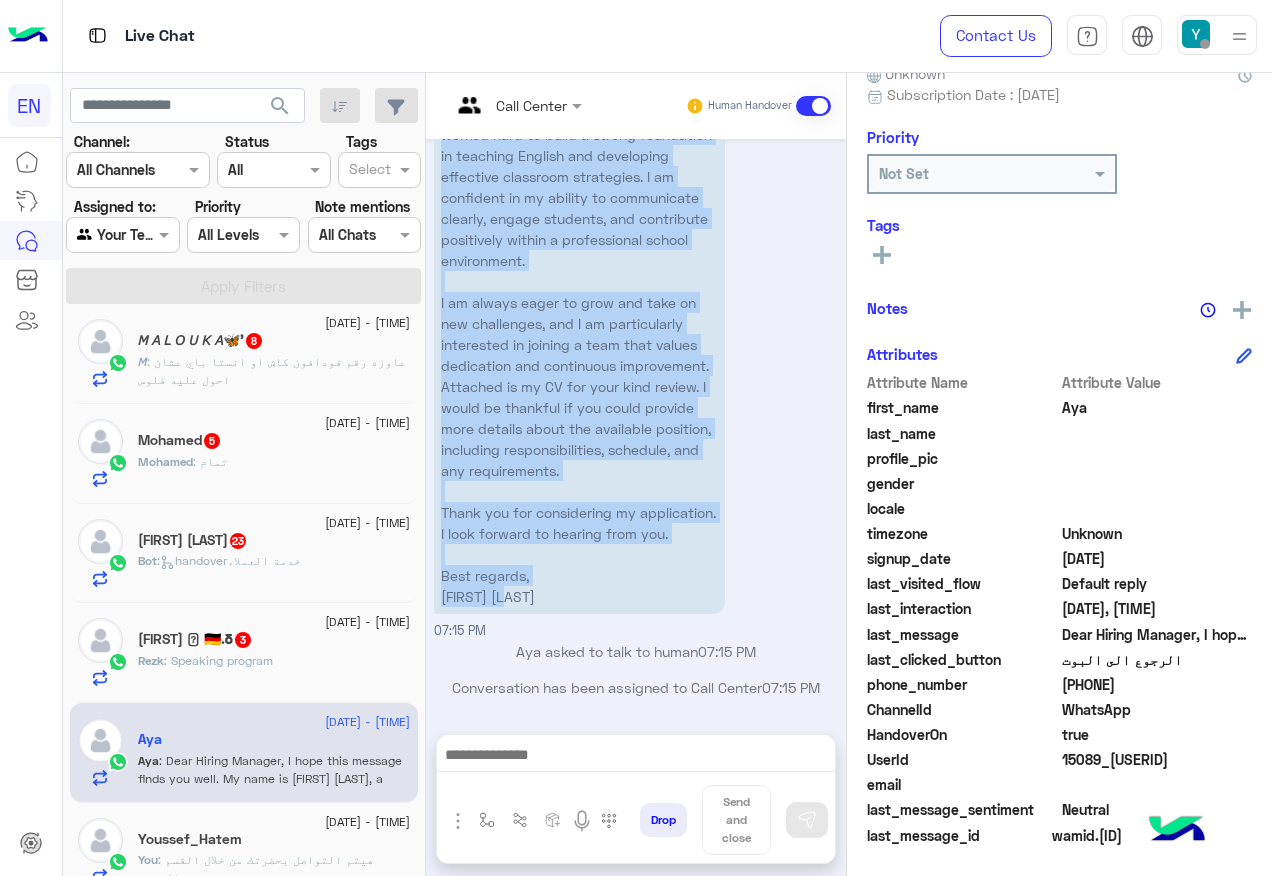 drag, startPoint x: 1066, startPoint y: 683, endPoint x: 1178, endPoint y: 688, distance: 112.11155 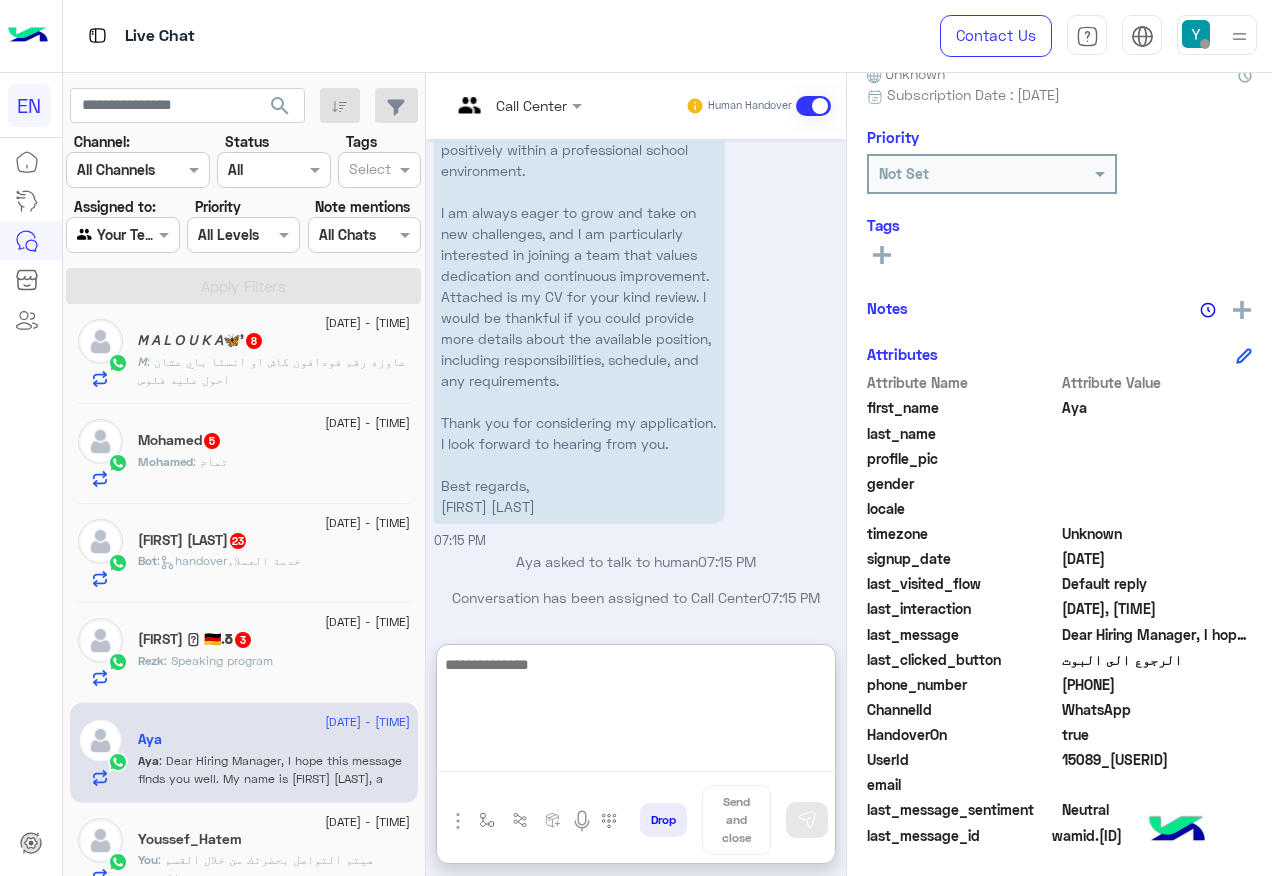 click at bounding box center [636, 712] 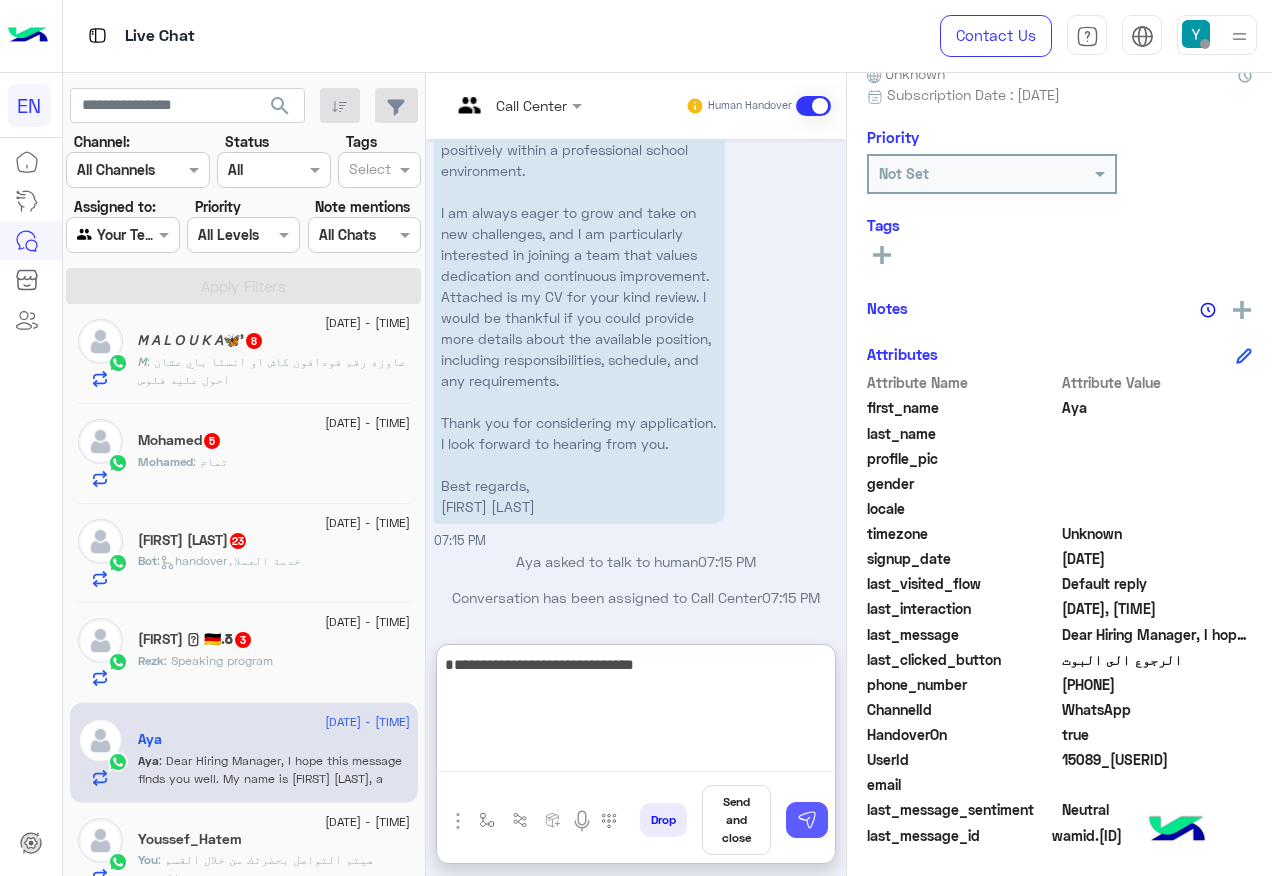 type on "**********" 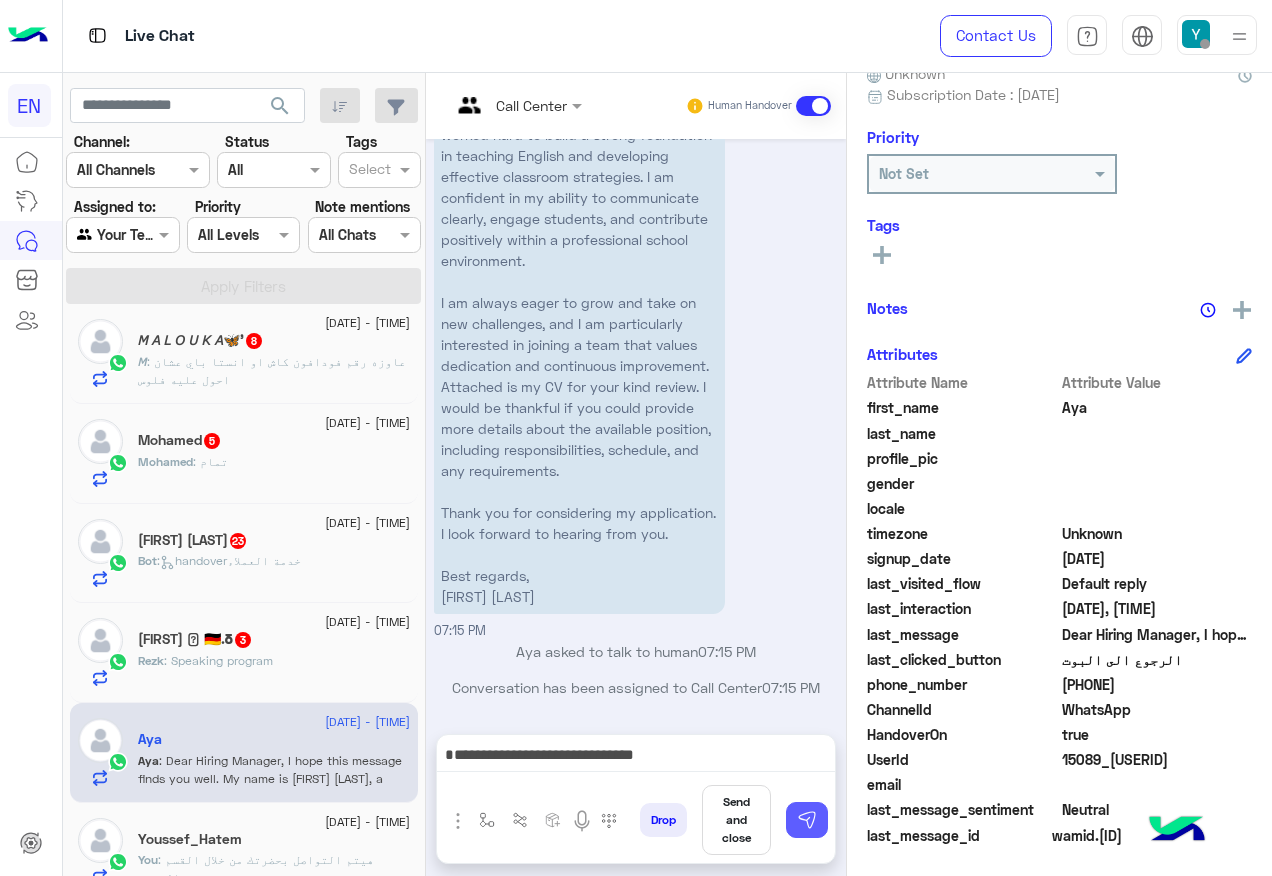 click at bounding box center [807, 820] 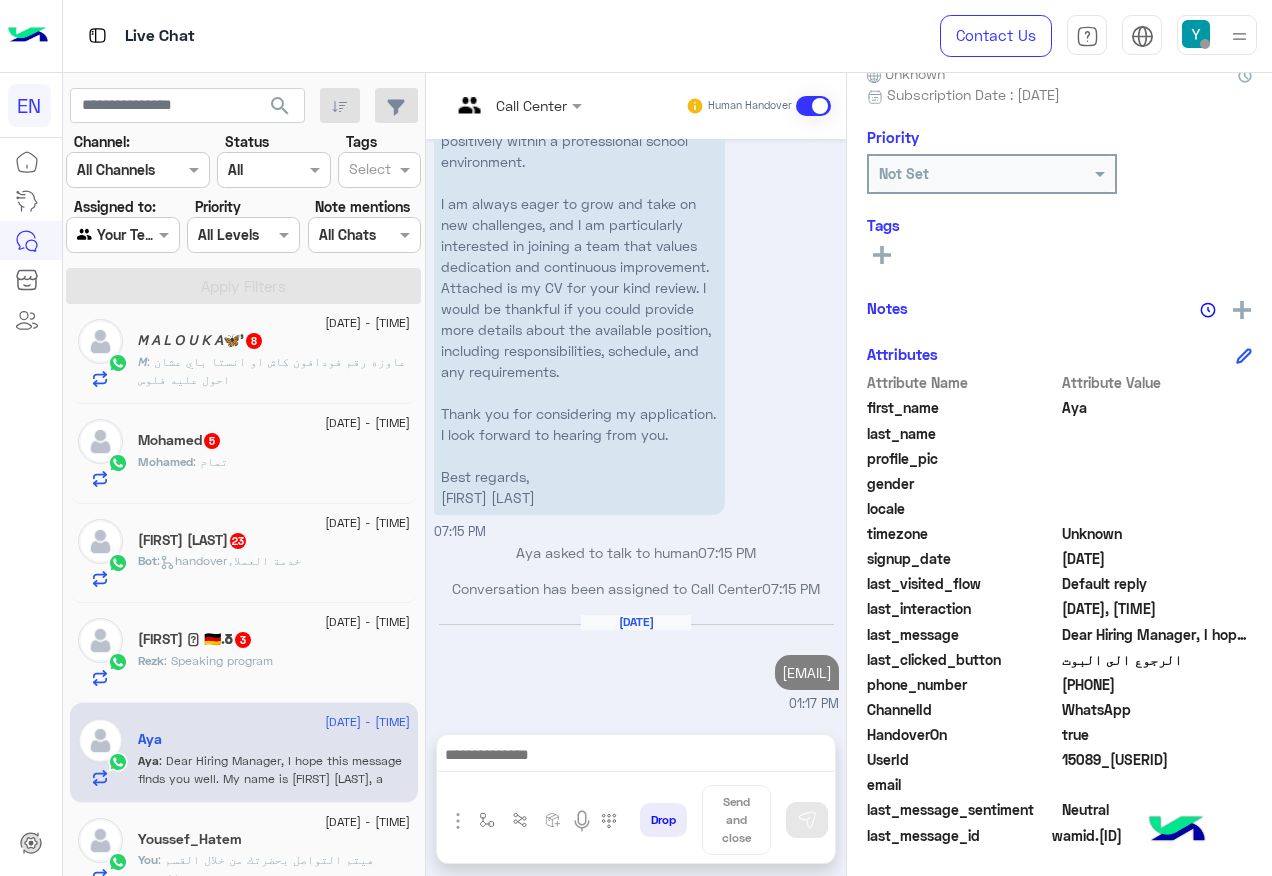 scroll, scrollTop: 1813, scrollLeft: 0, axis: vertical 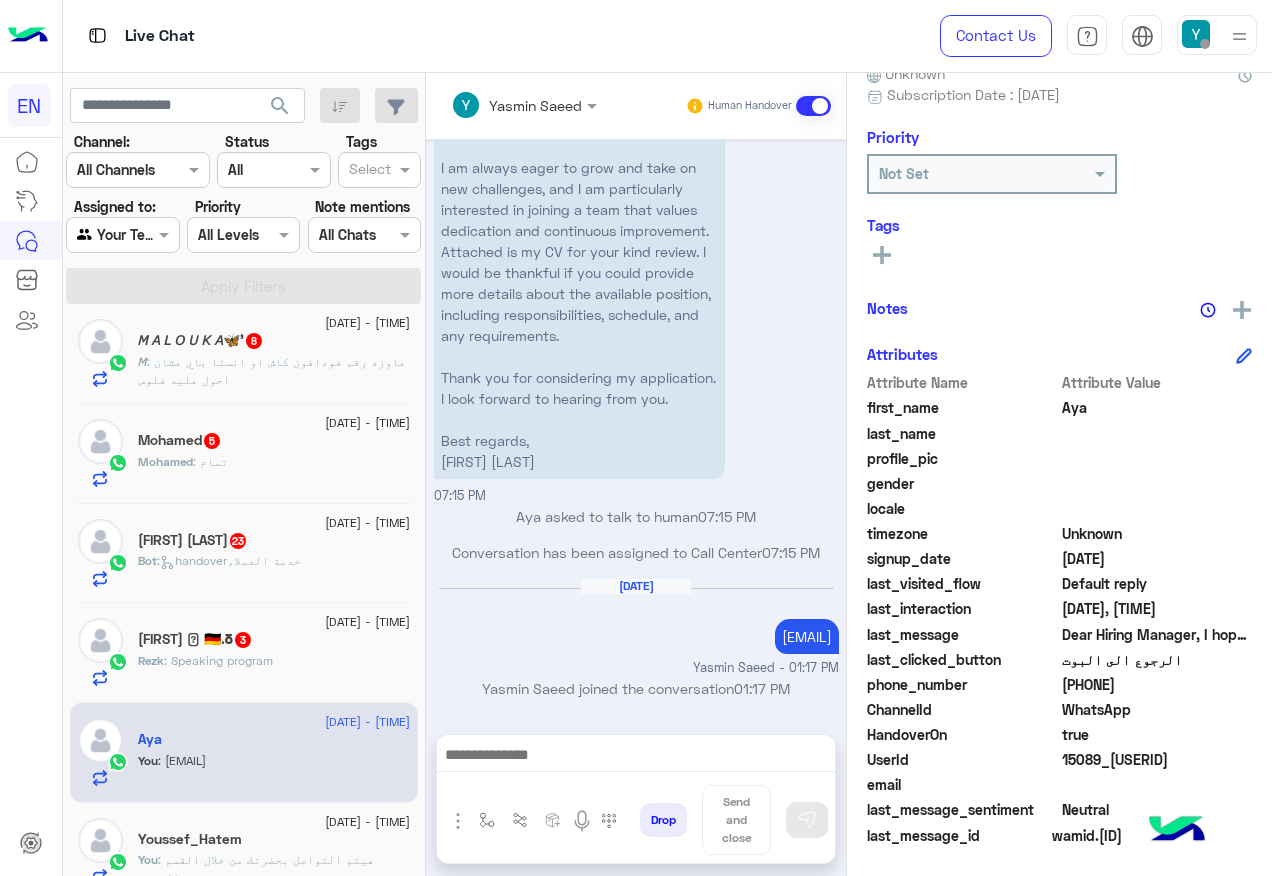 click on "Rezk : Speaking program" 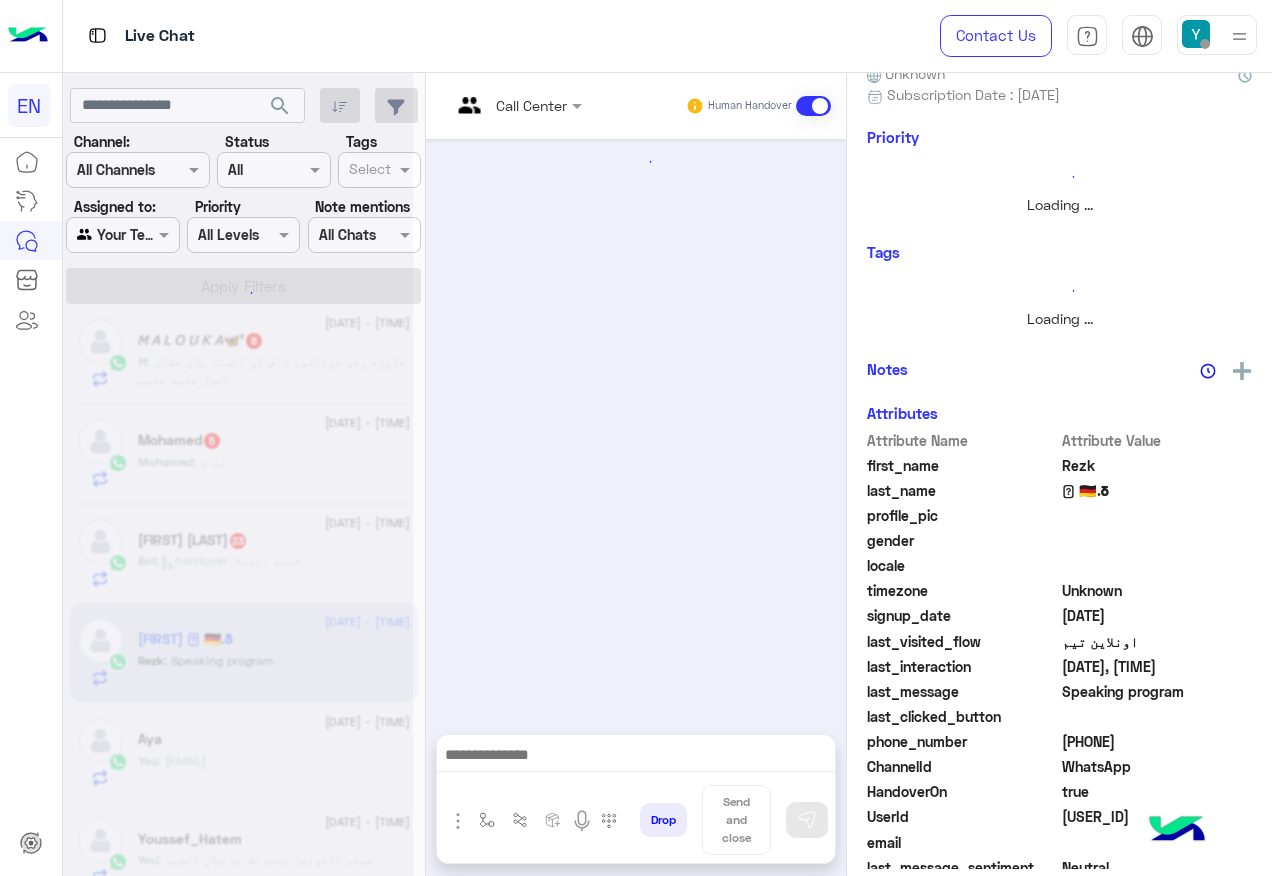scroll, scrollTop: 353, scrollLeft: 0, axis: vertical 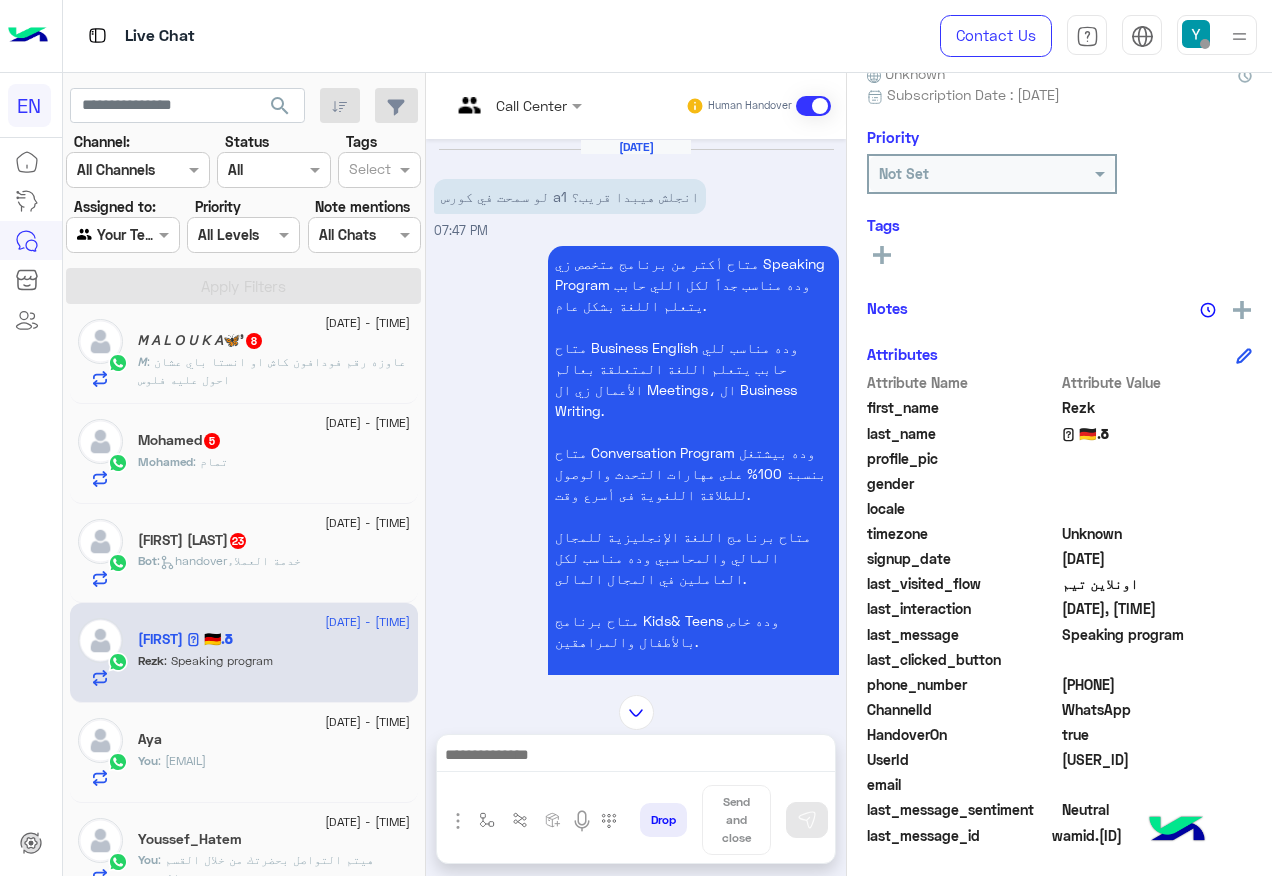 drag, startPoint x: 1063, startPoint y: 685, endPoint x: 1213, endPoint y: 691, distance: 150.11995 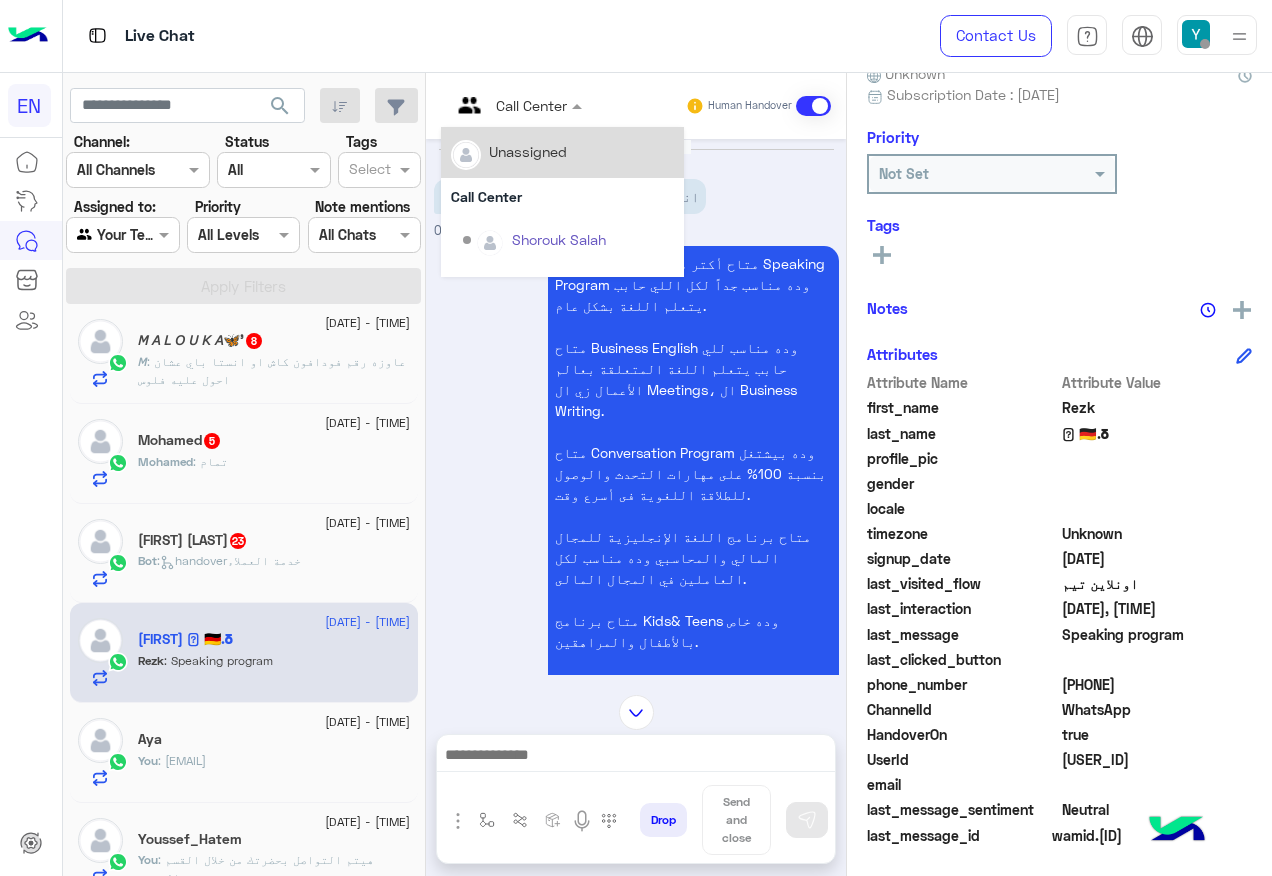 click at bounding box center (516, 104) 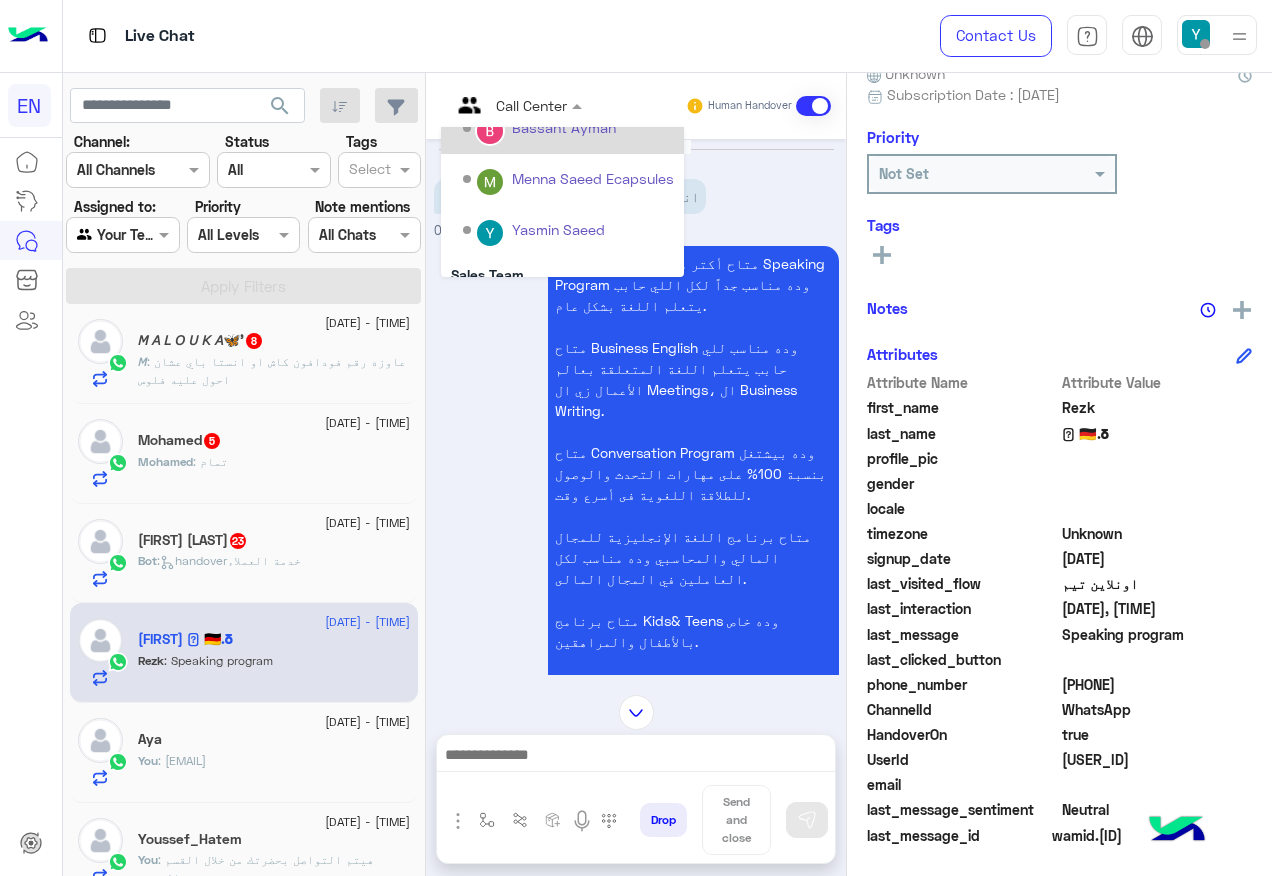 scroll, scrollTop: 332, scrollLeft: 0, axis: vertical 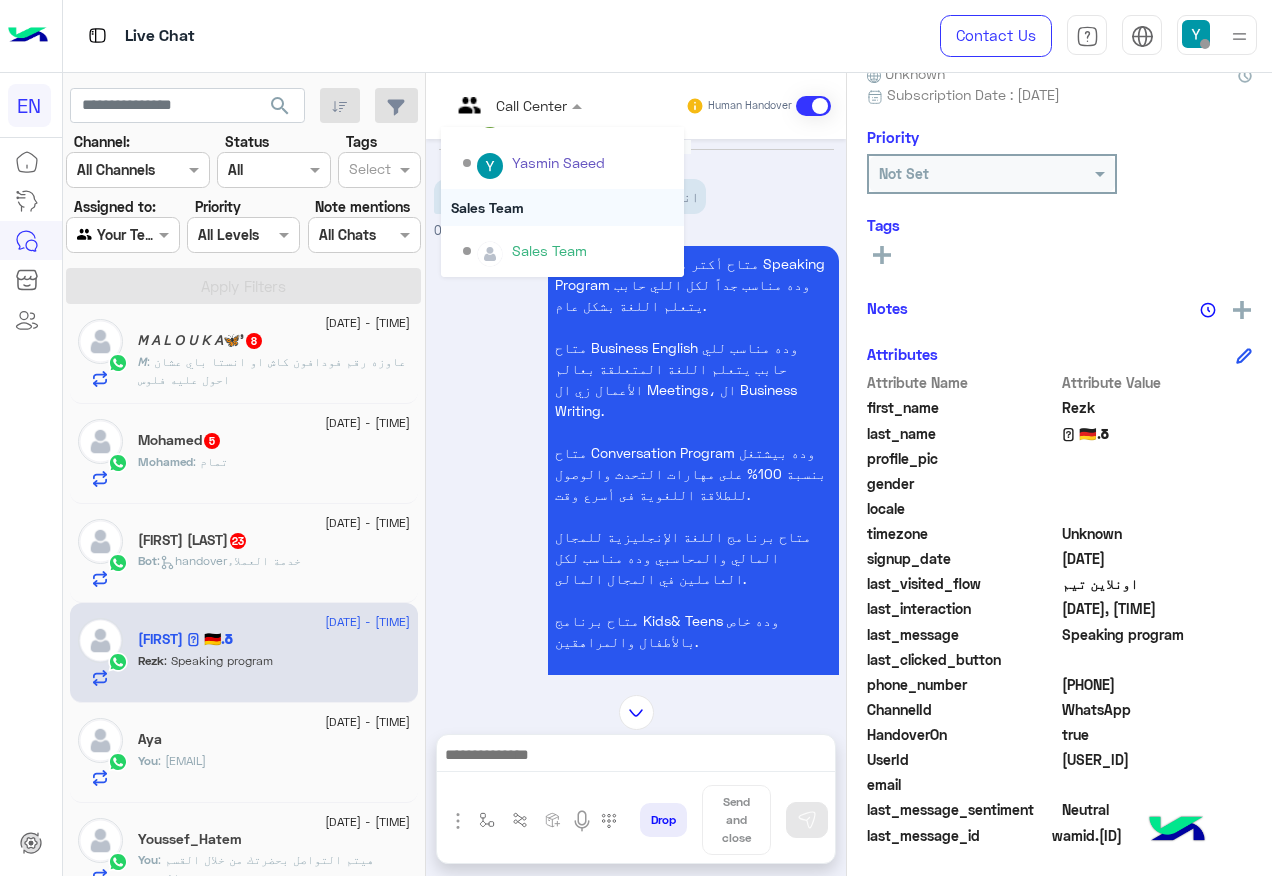 click on "Sales Team" at bounding box center (562, 207) 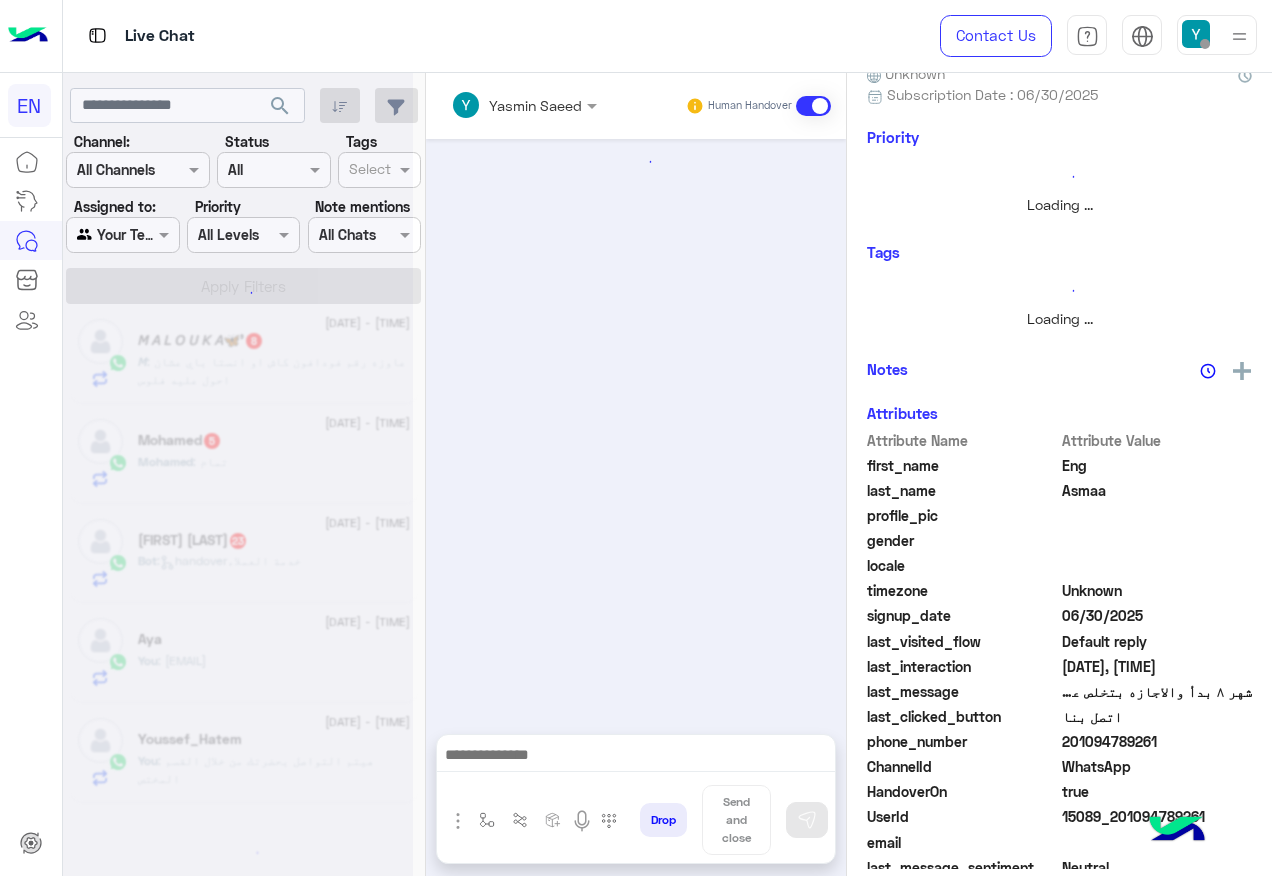 scroll, scrollTop: 1410, scrollLeft: 0, axis: vertical 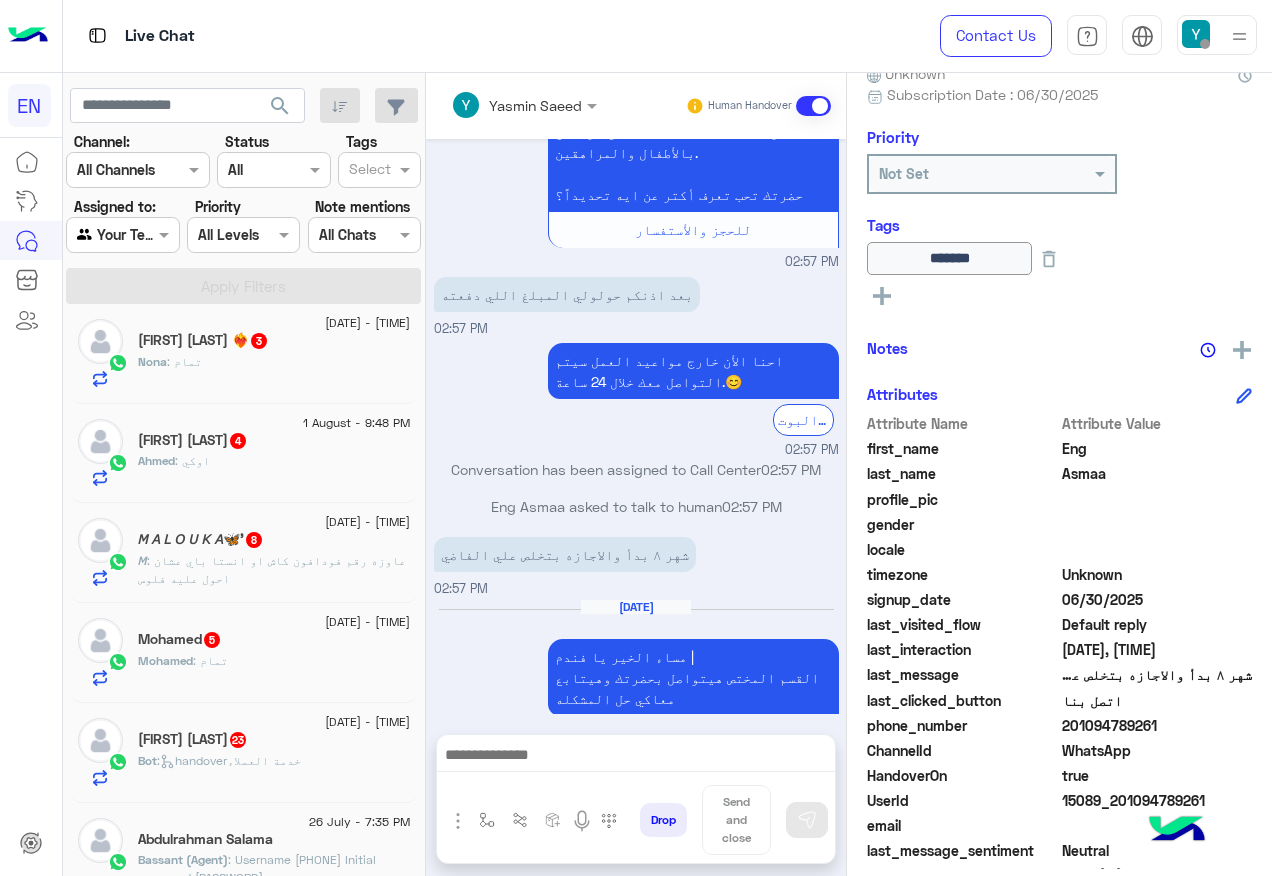 click on "Bot :   handoverخدمة العملاء" 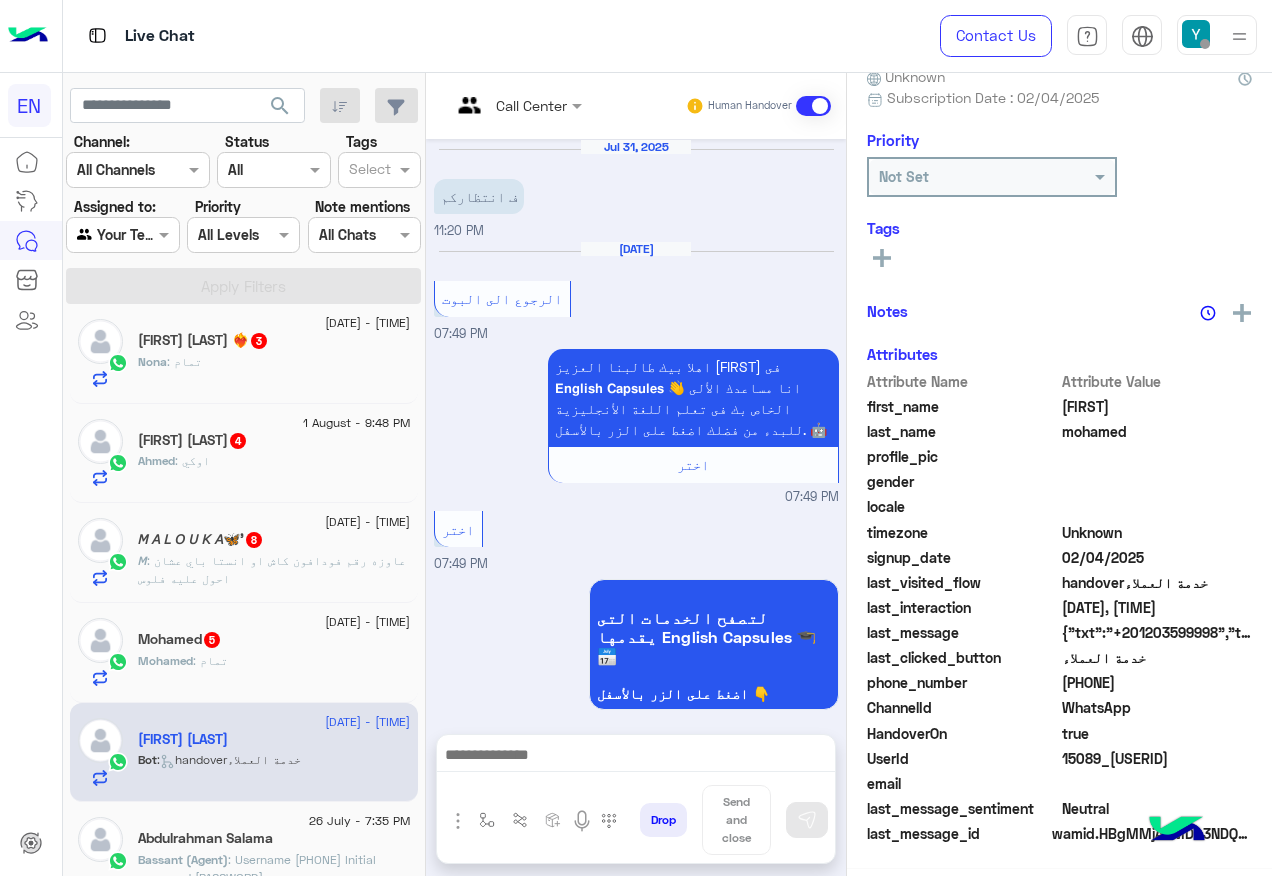 scroll, scrollTop: 197, scrollLeft: 0, axis: vertical 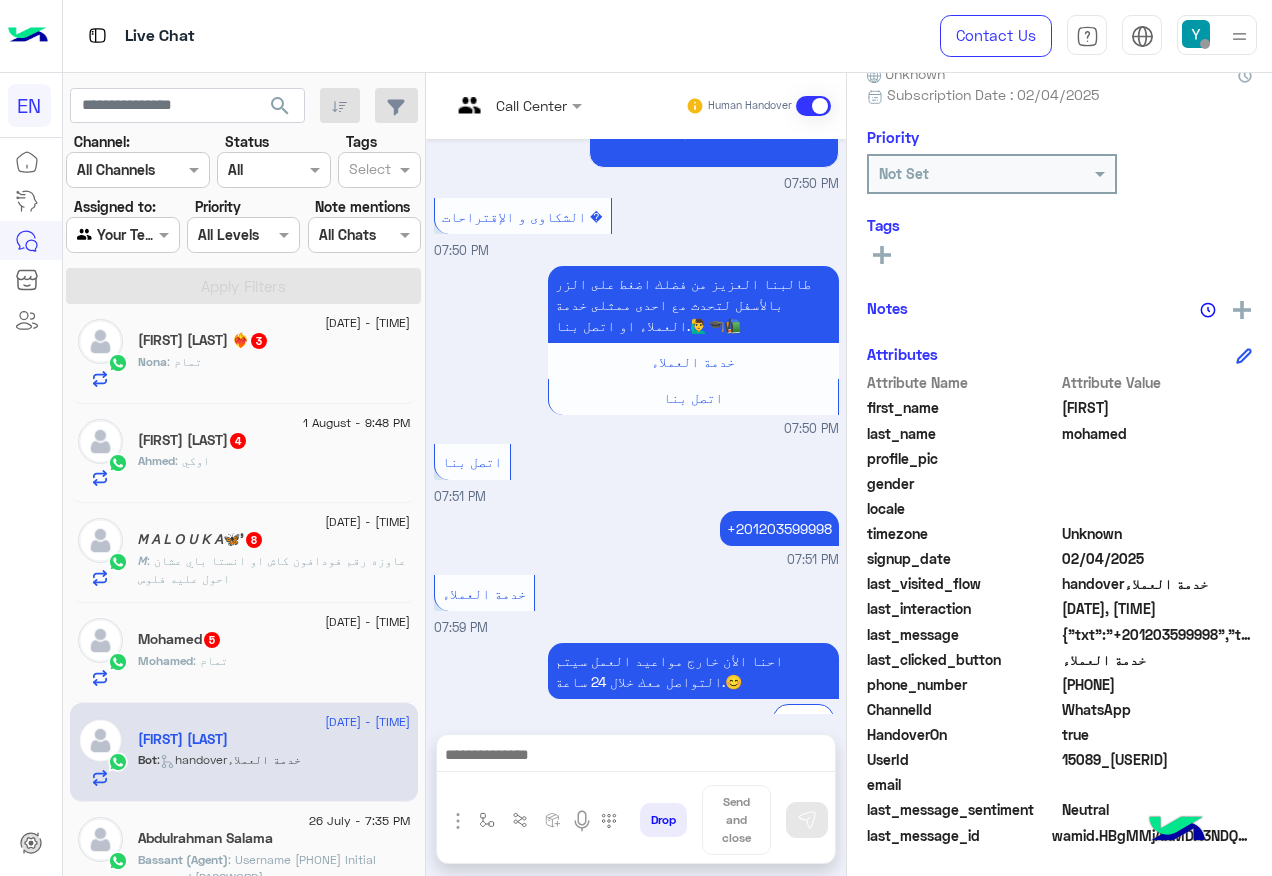 drag, startPoint x: 1064, startPoint y: 679, endPoint x: 1209, endPoint y: 690, distance: 145.41664 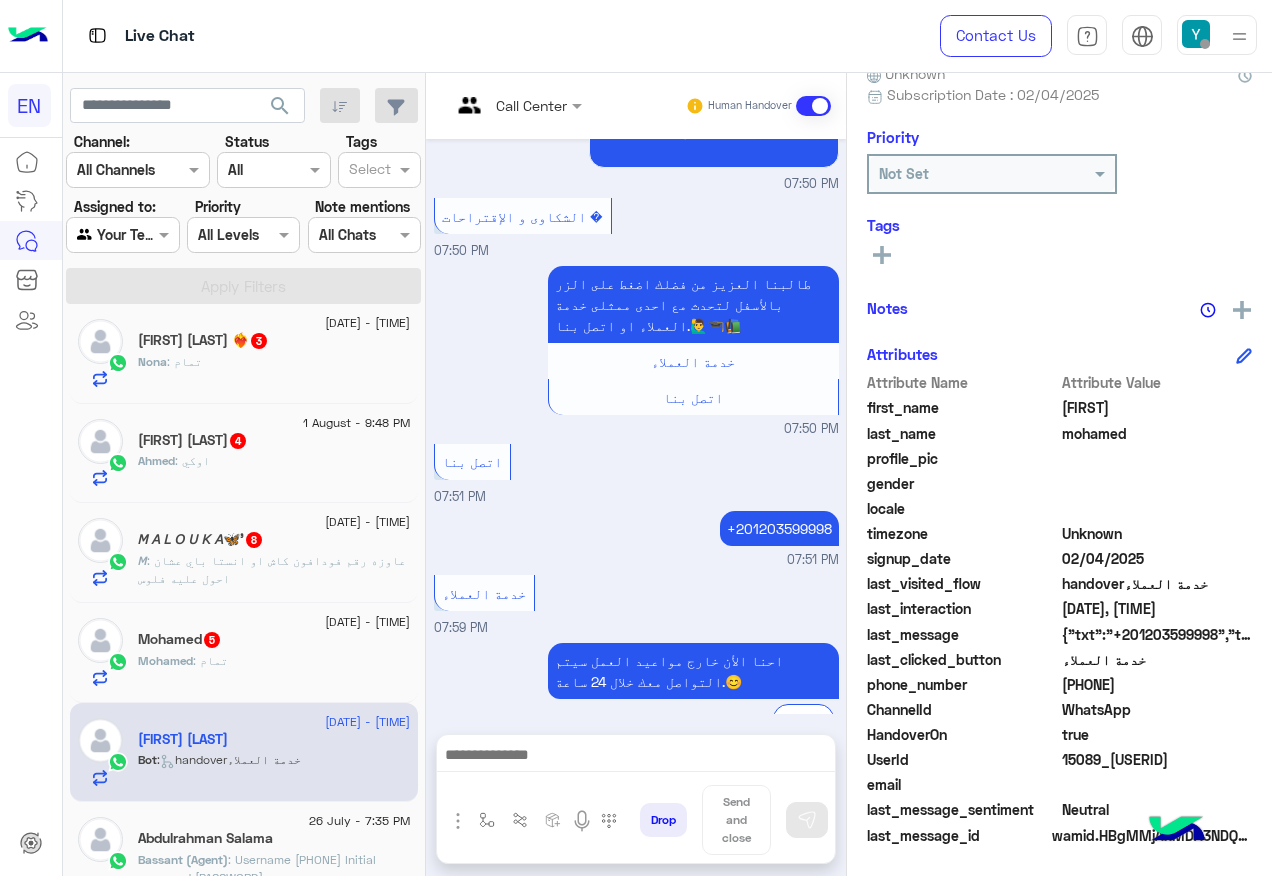 copy on "01007440423" 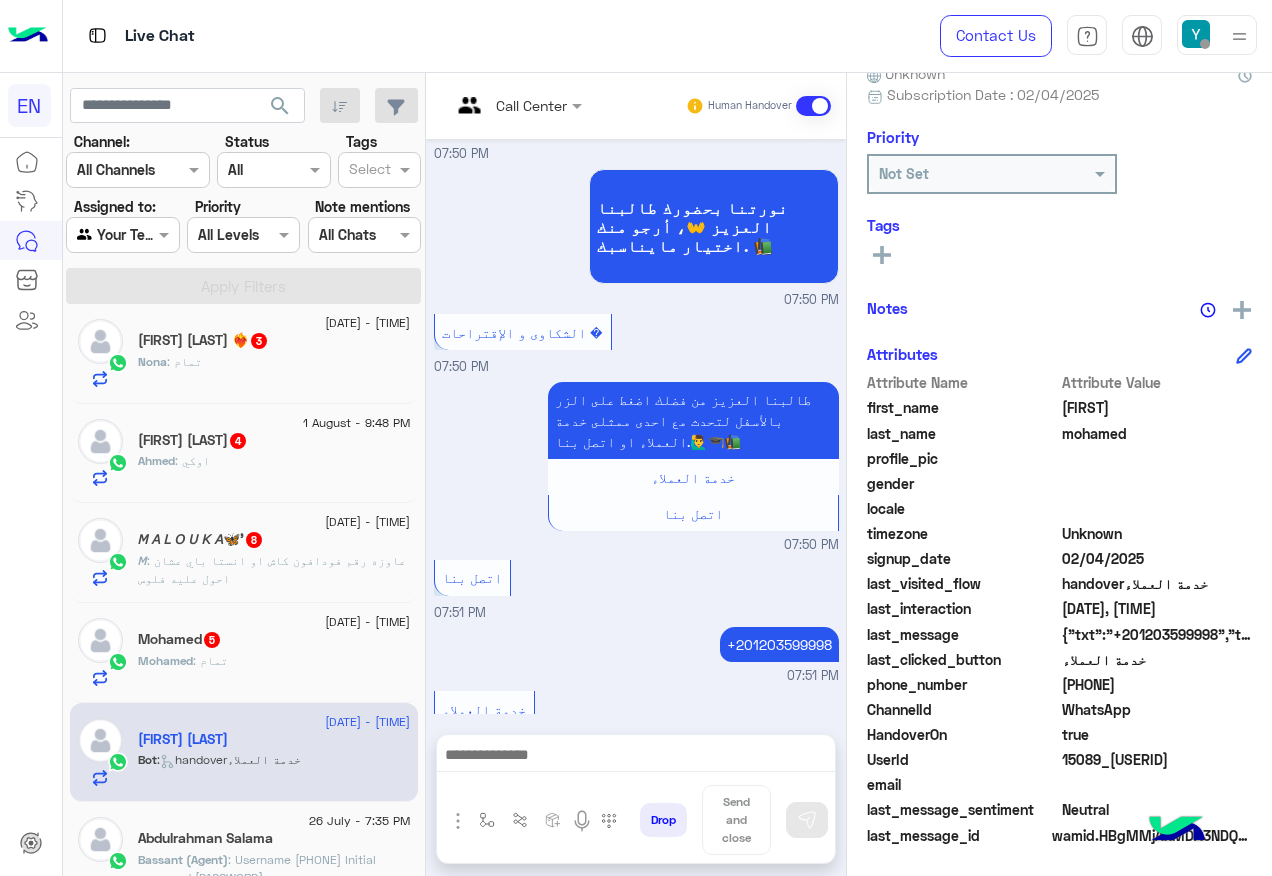 scroll, scrollTop: 3250, scrollLeft: 0, axis: vertical 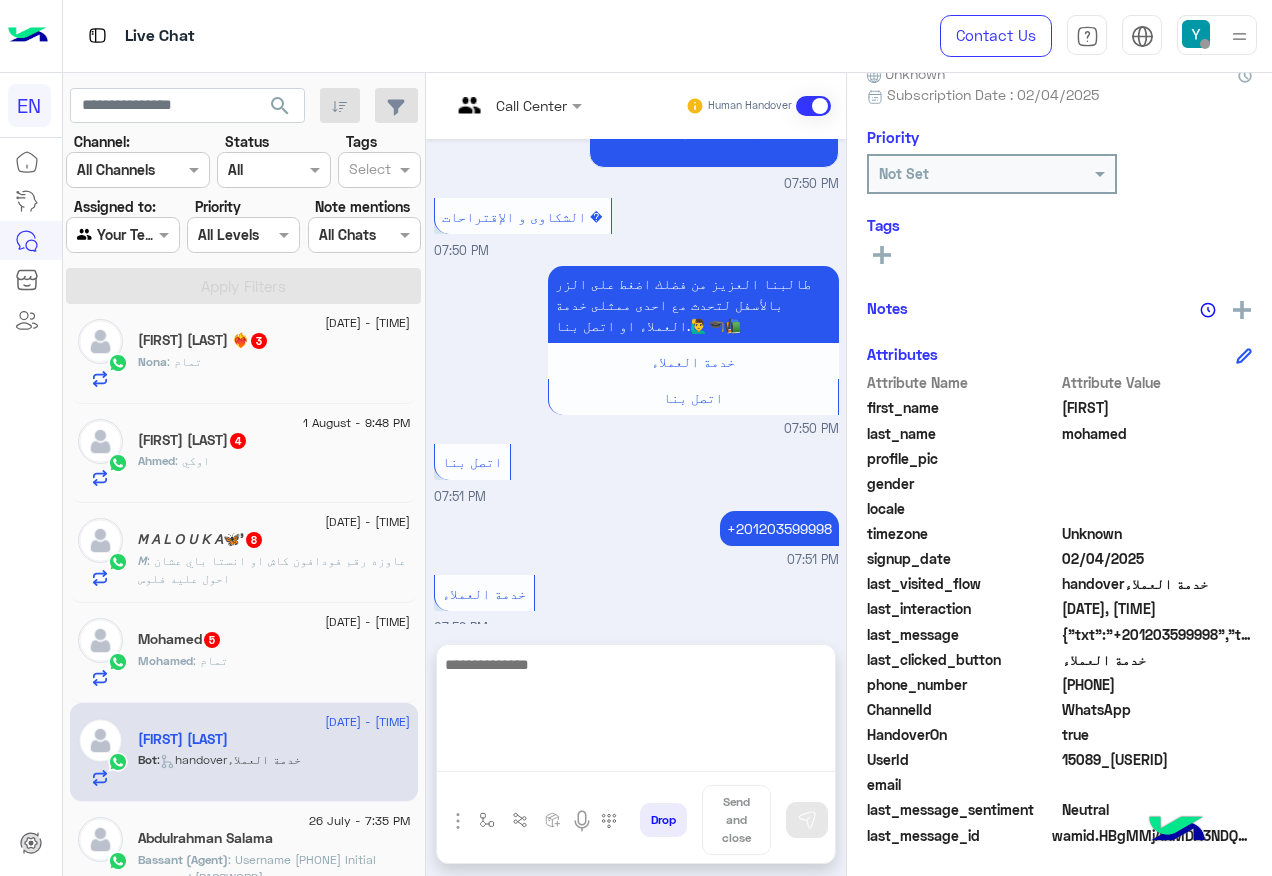 click at bounding box center (636, 712) 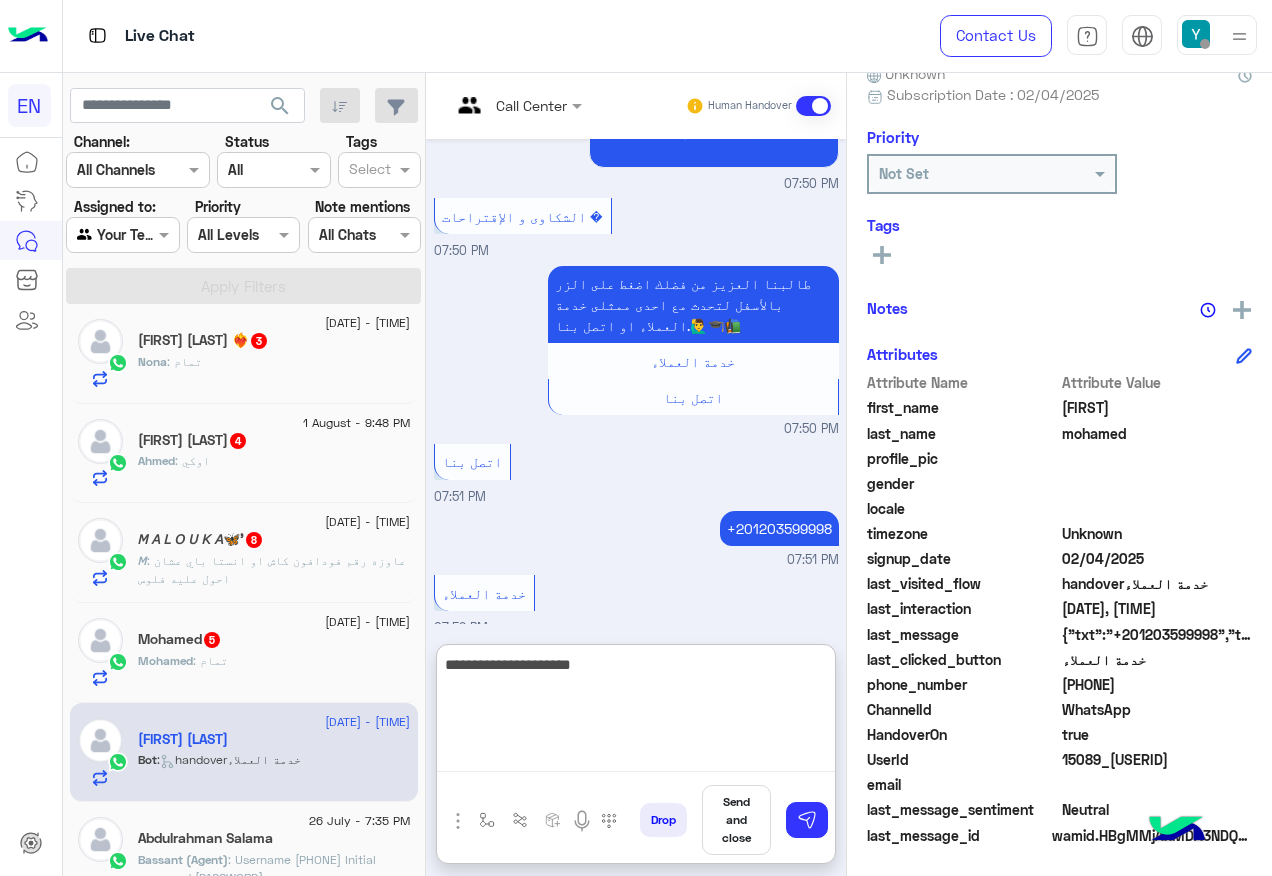 click on "**********" at bounding box center [636, 712] 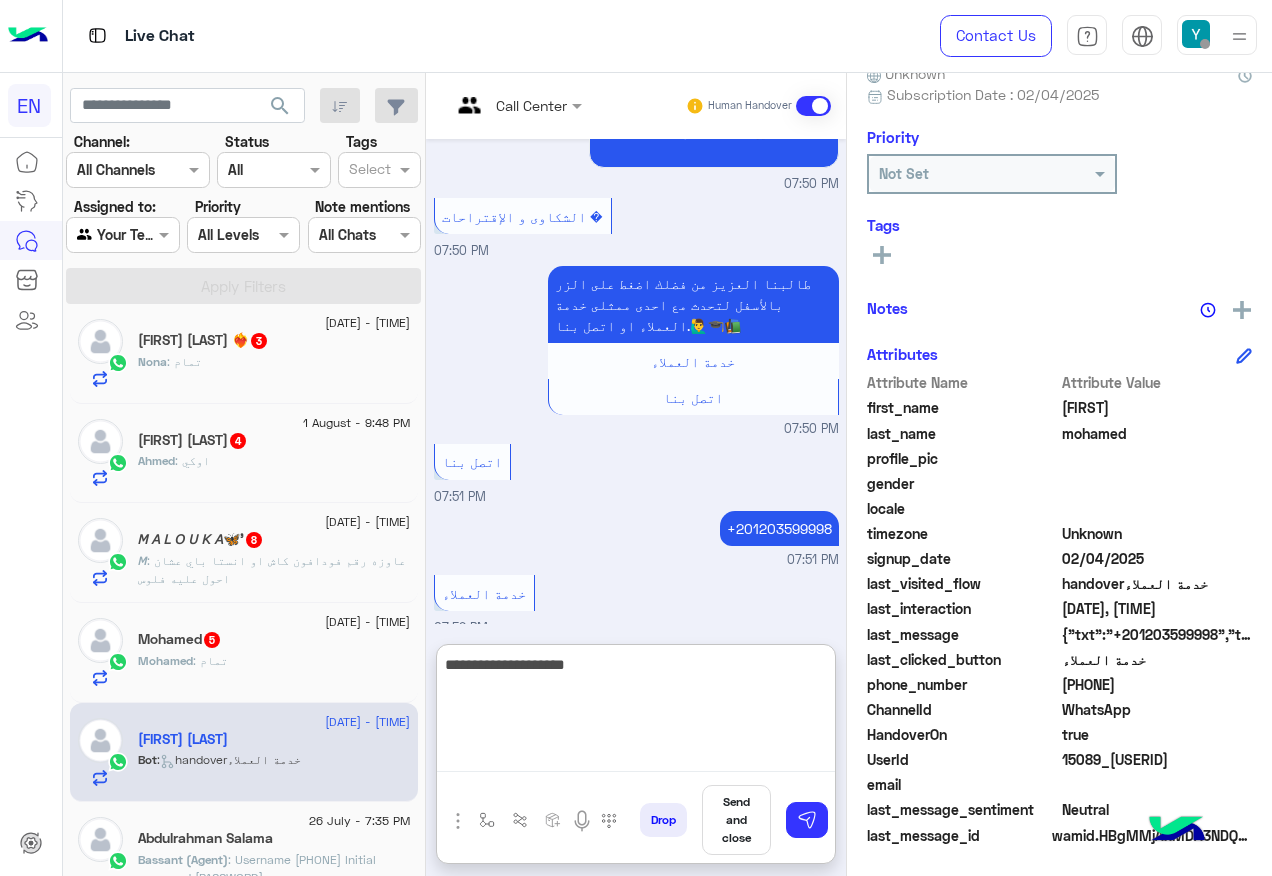 drag, startPoint x: 727, startPoint y: 693, endPoint x: 677, endPoint y: 693, distance: 50 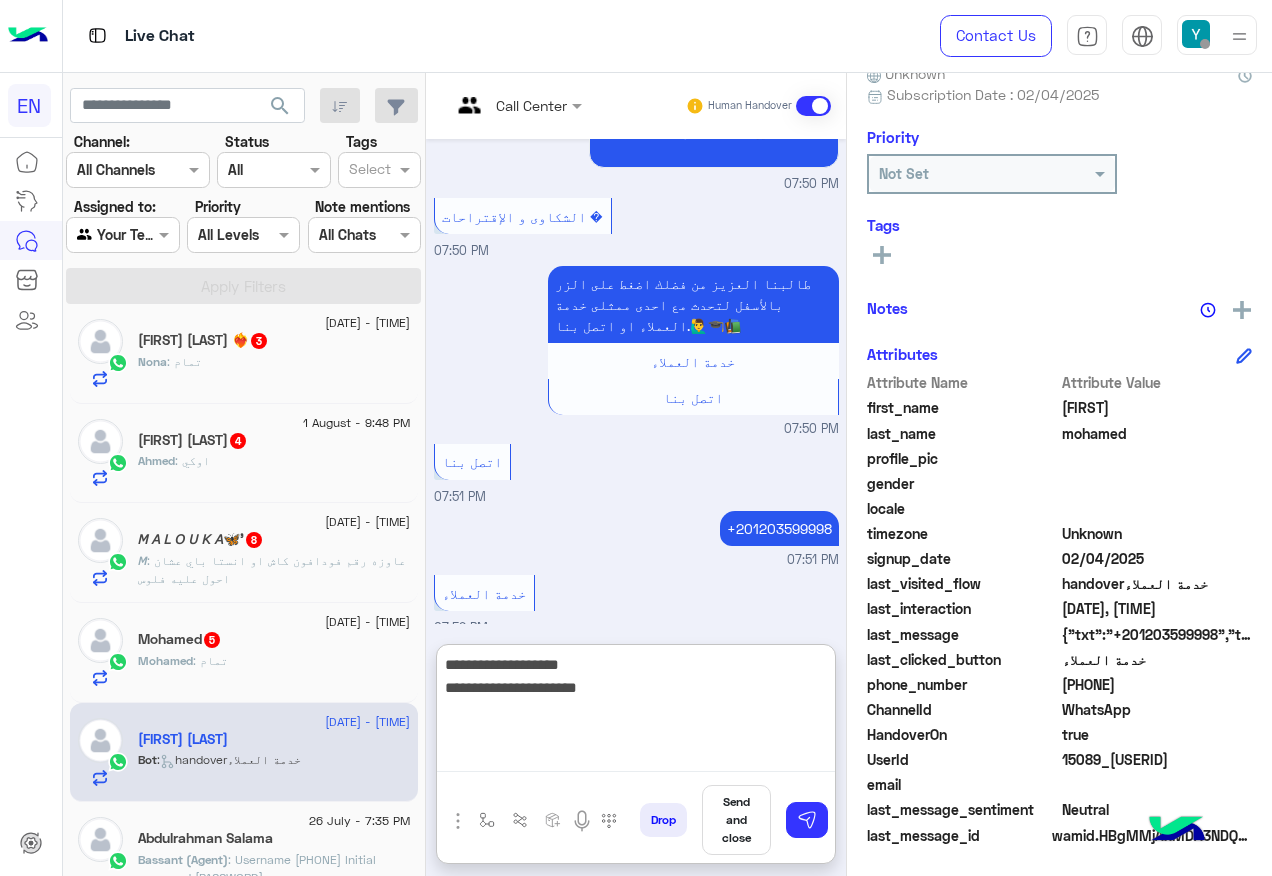 type on "**********" 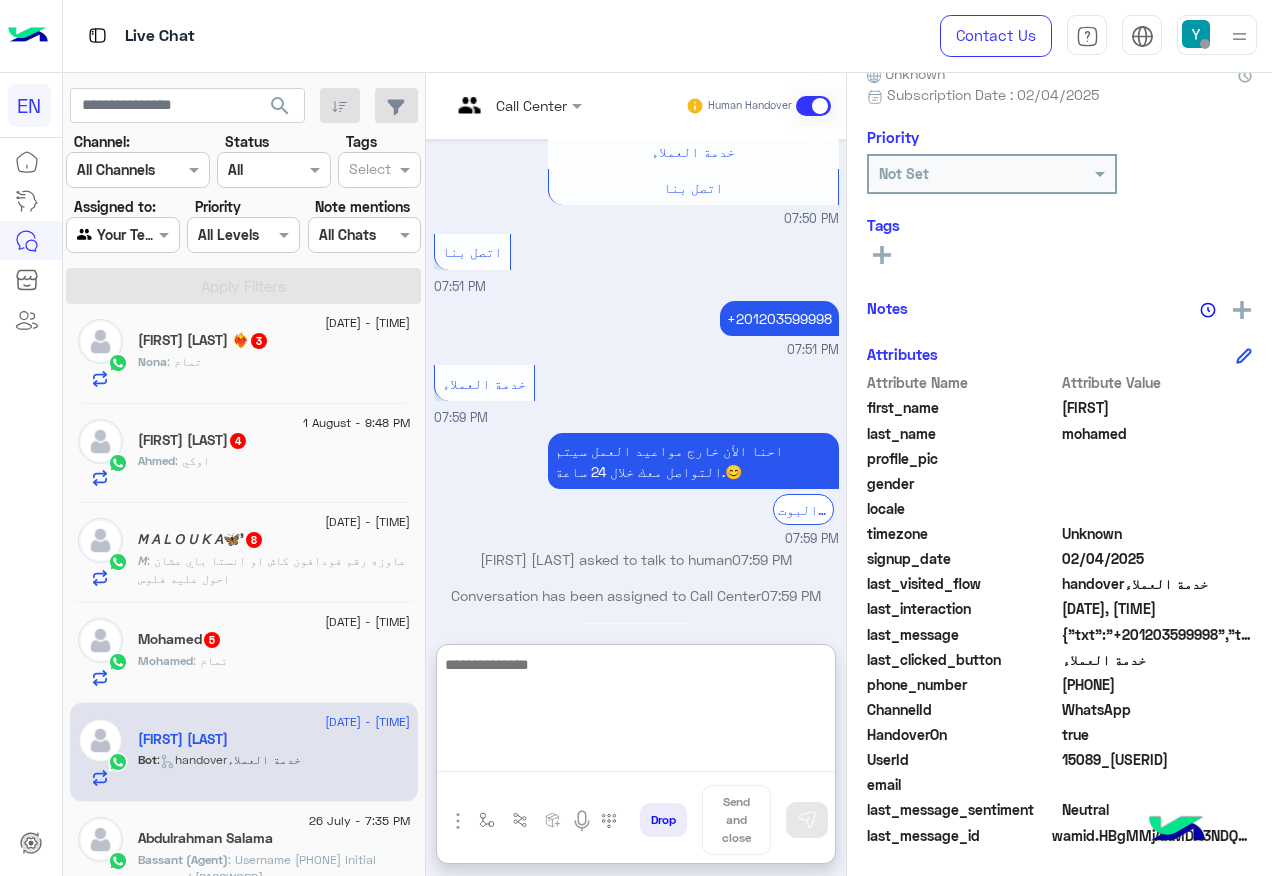 scroll, scrollTop: 3497, scrollLeft: 0, axis: vertical 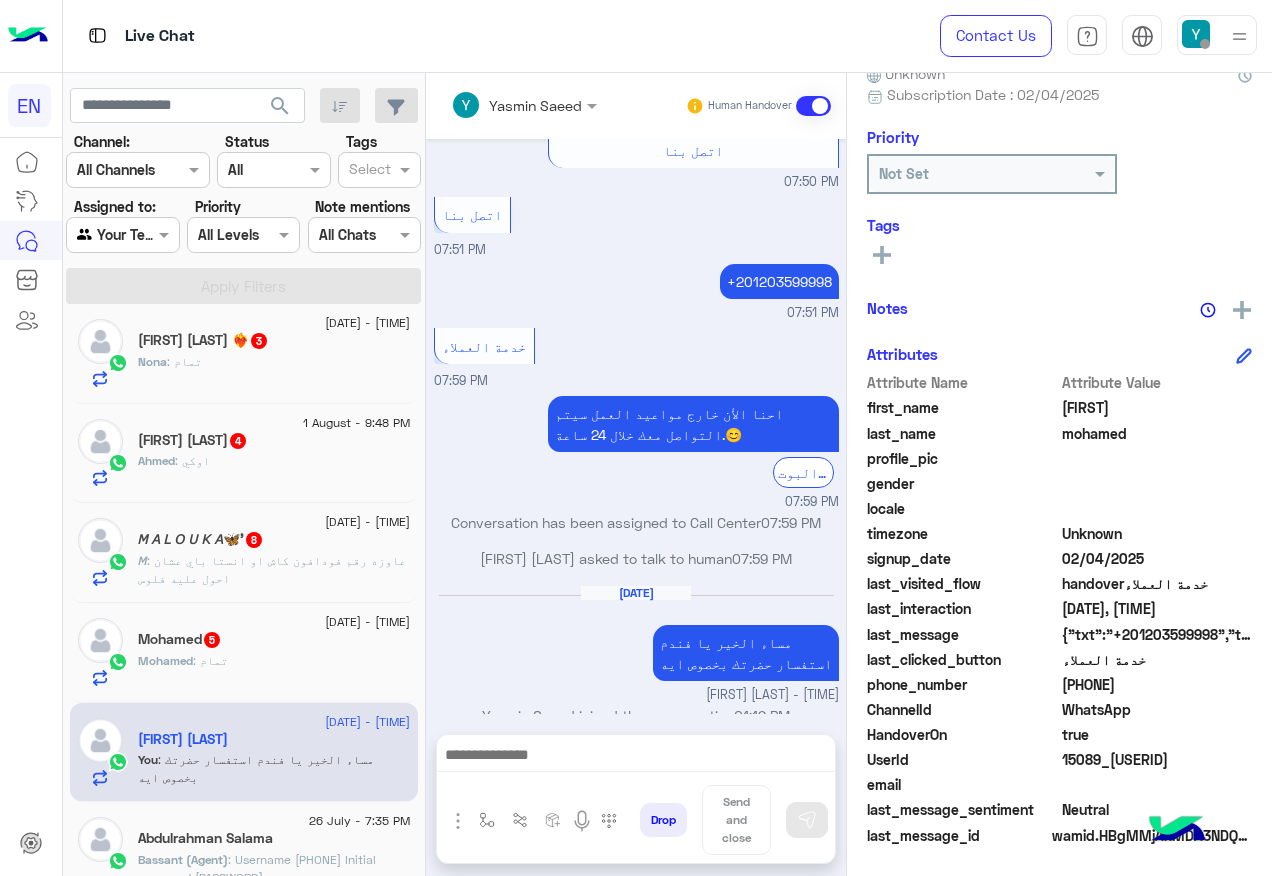 click on "Mohamed   5" 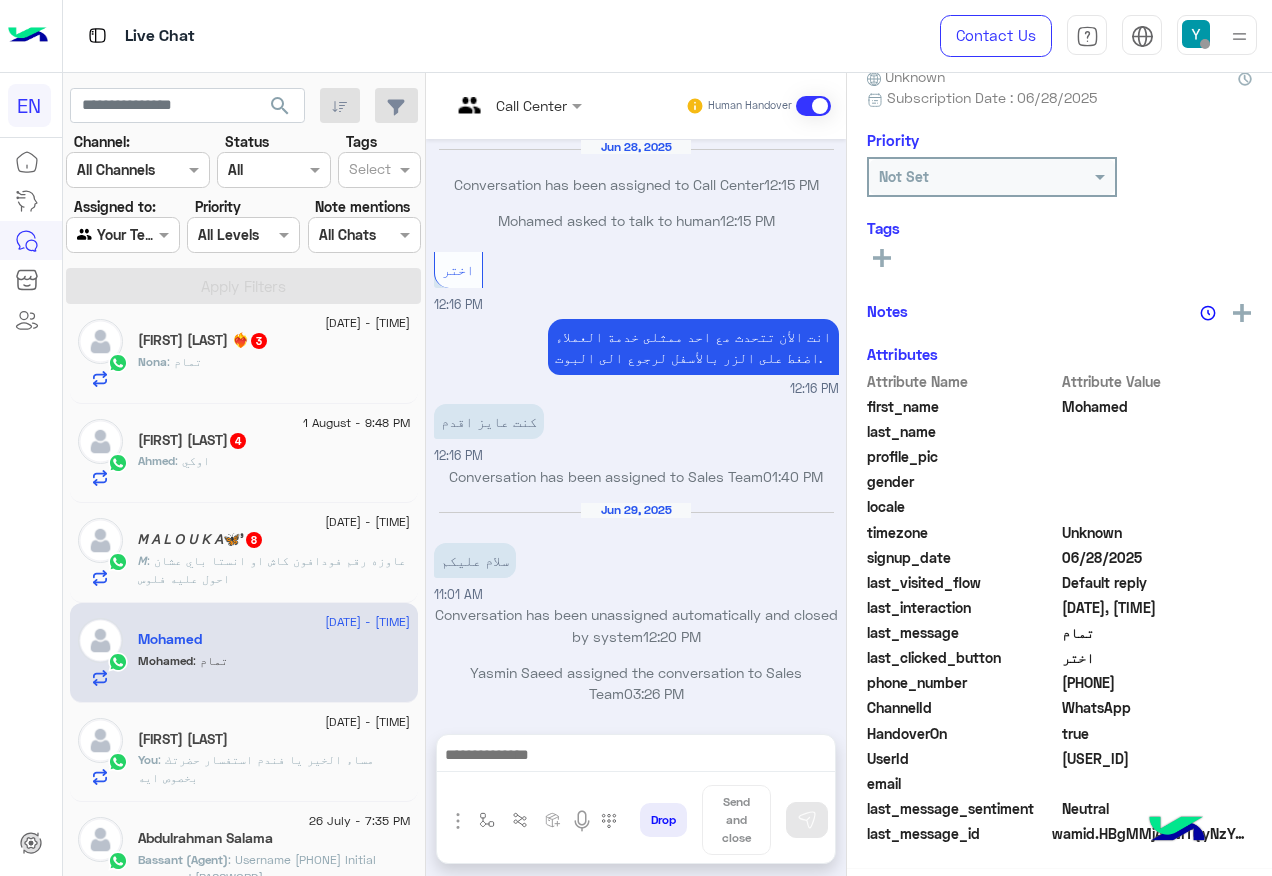 scroll, scrollTop: 197, scrollLeft: 0, axis: vertical 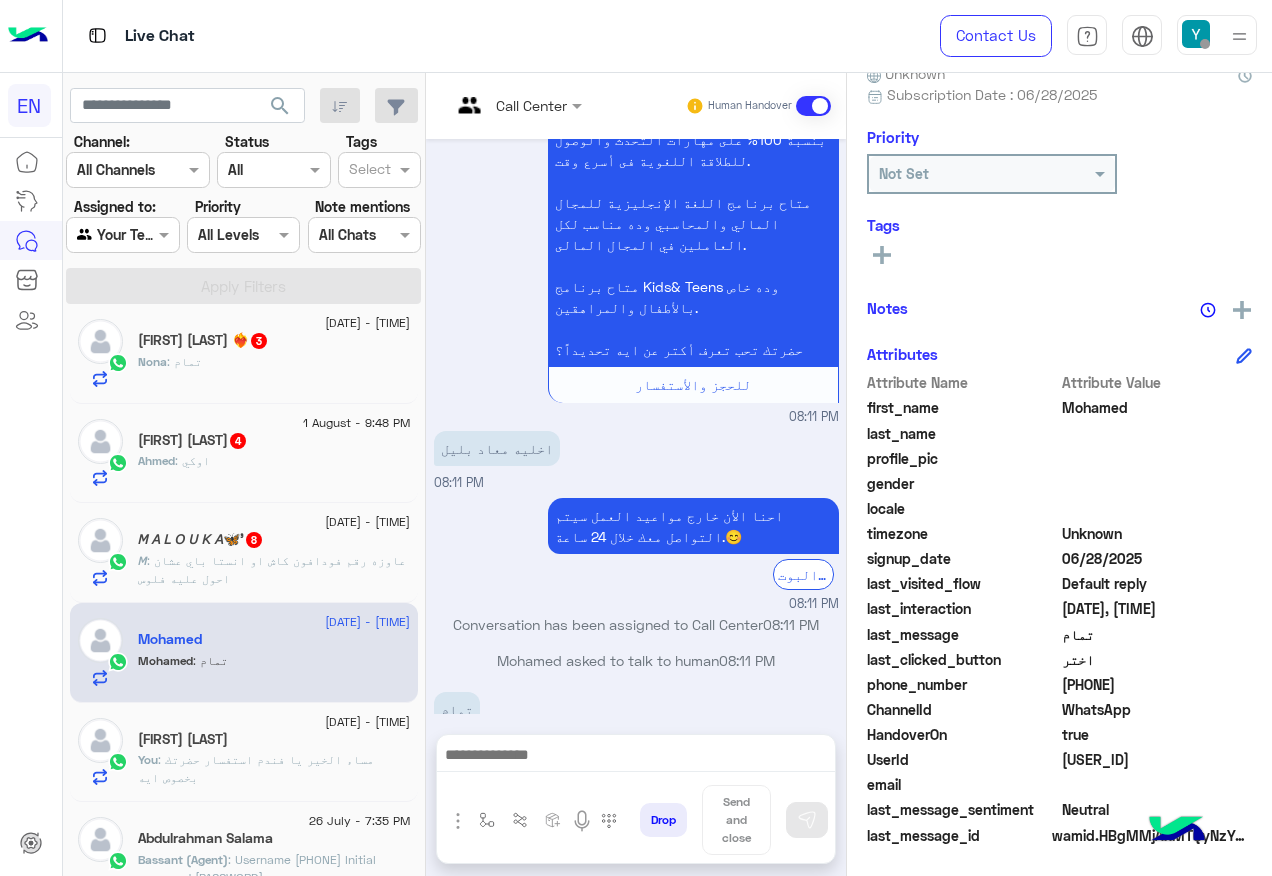 drag, startPoint x: 1062, startPoint y: 679, endPoint x: 1197, endPoint y: 694, distance: 135.83078 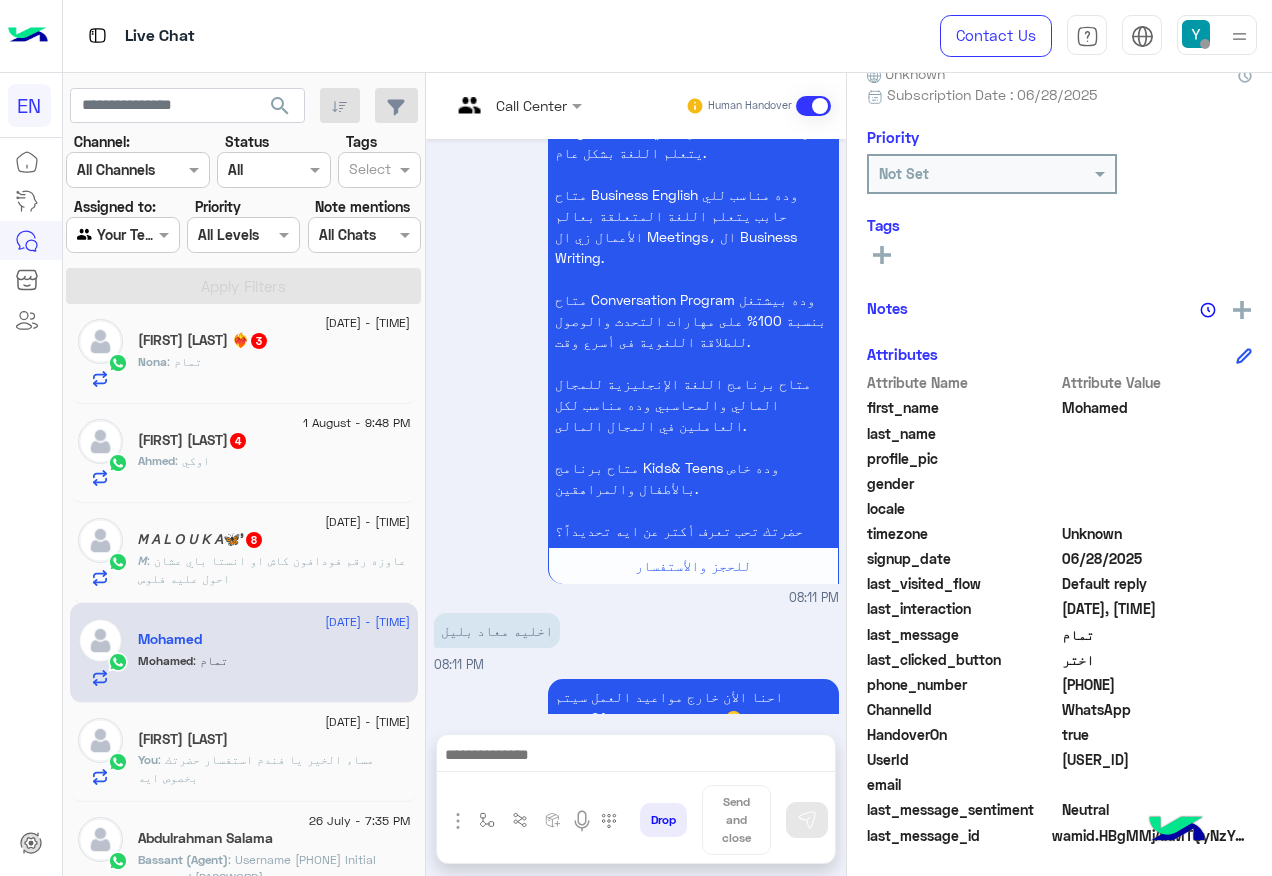 scroll, scrollTop: 1871, scrollLeft: 0, axis: vertical 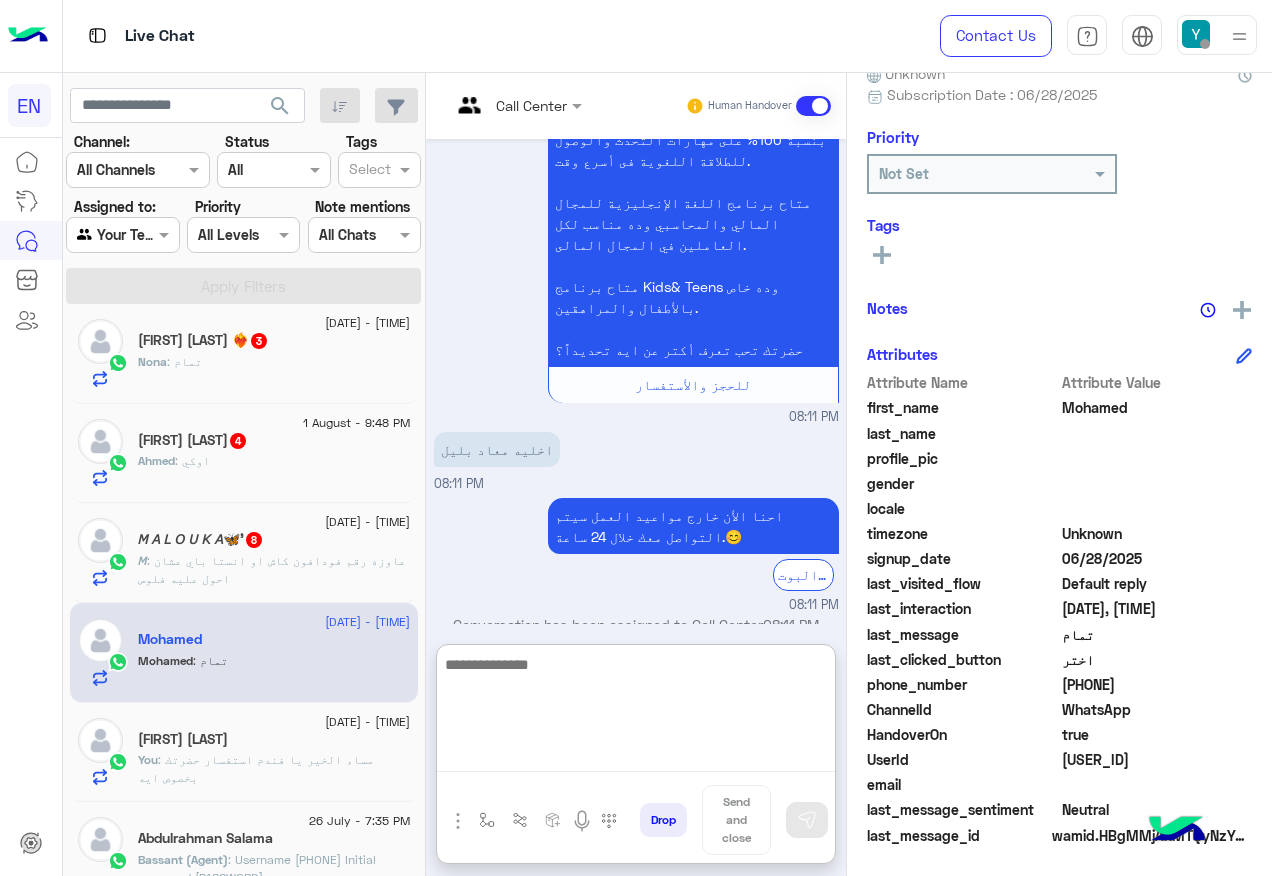 click at bounding box center [636, 712] 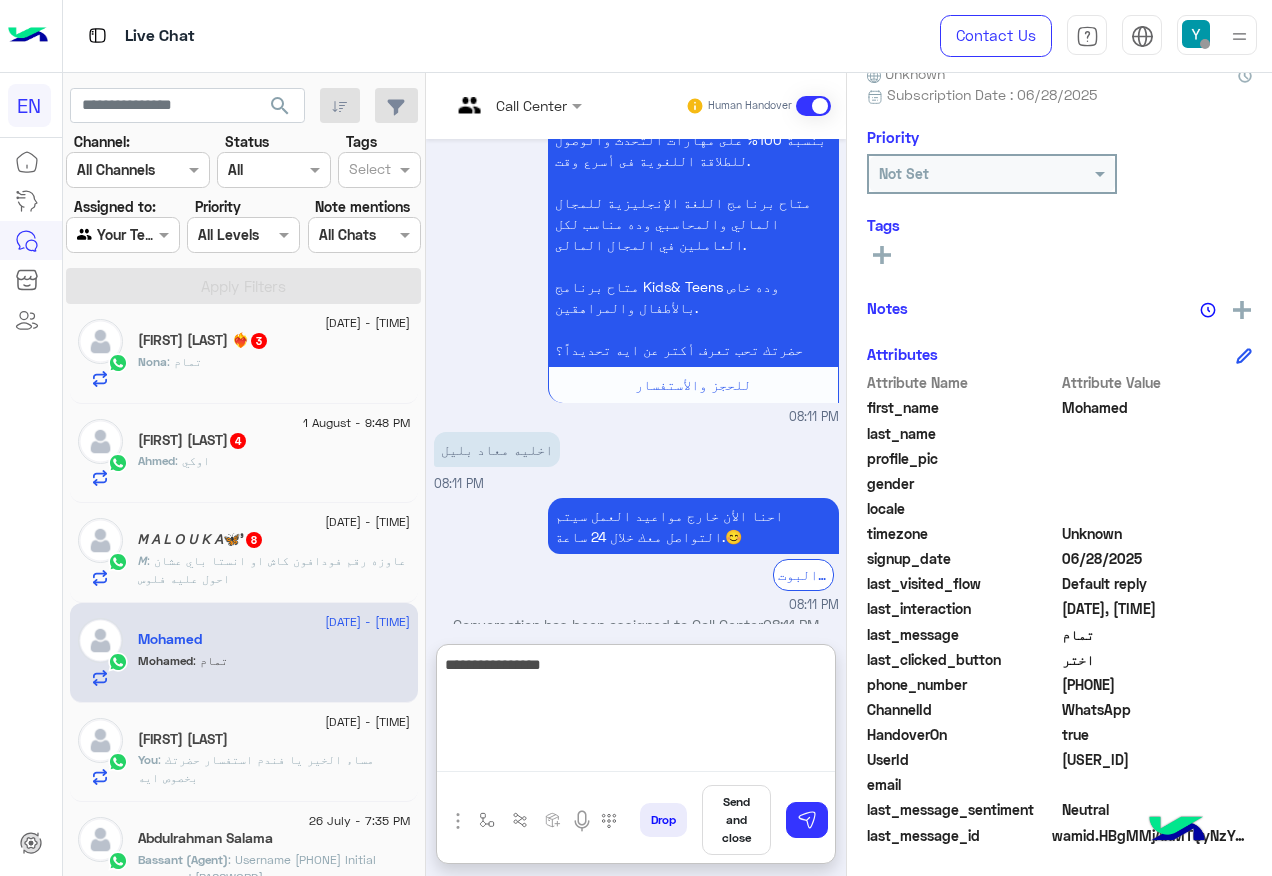 type on "**********" 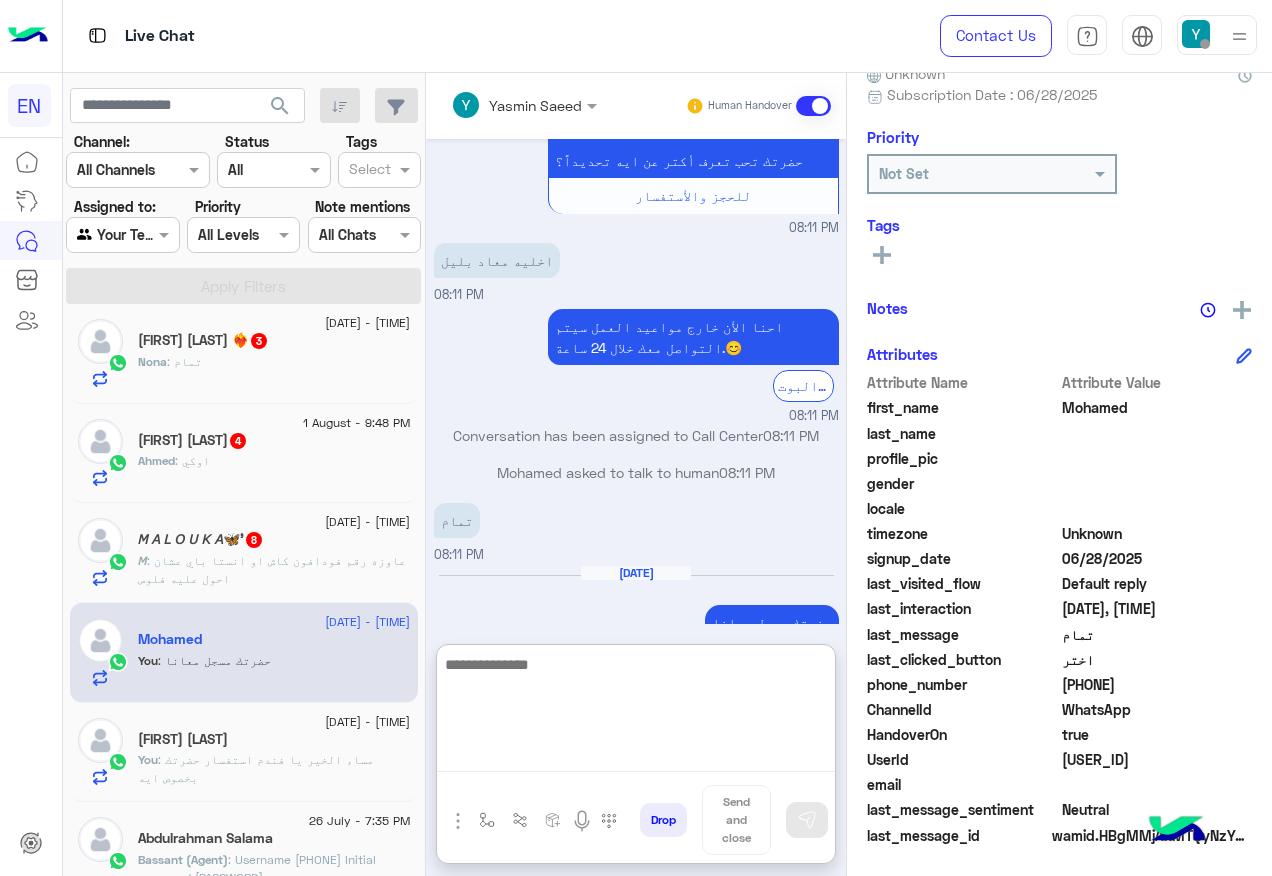 scroll, scrollTop: 2097, scrollLeft: 0, axis: vertical 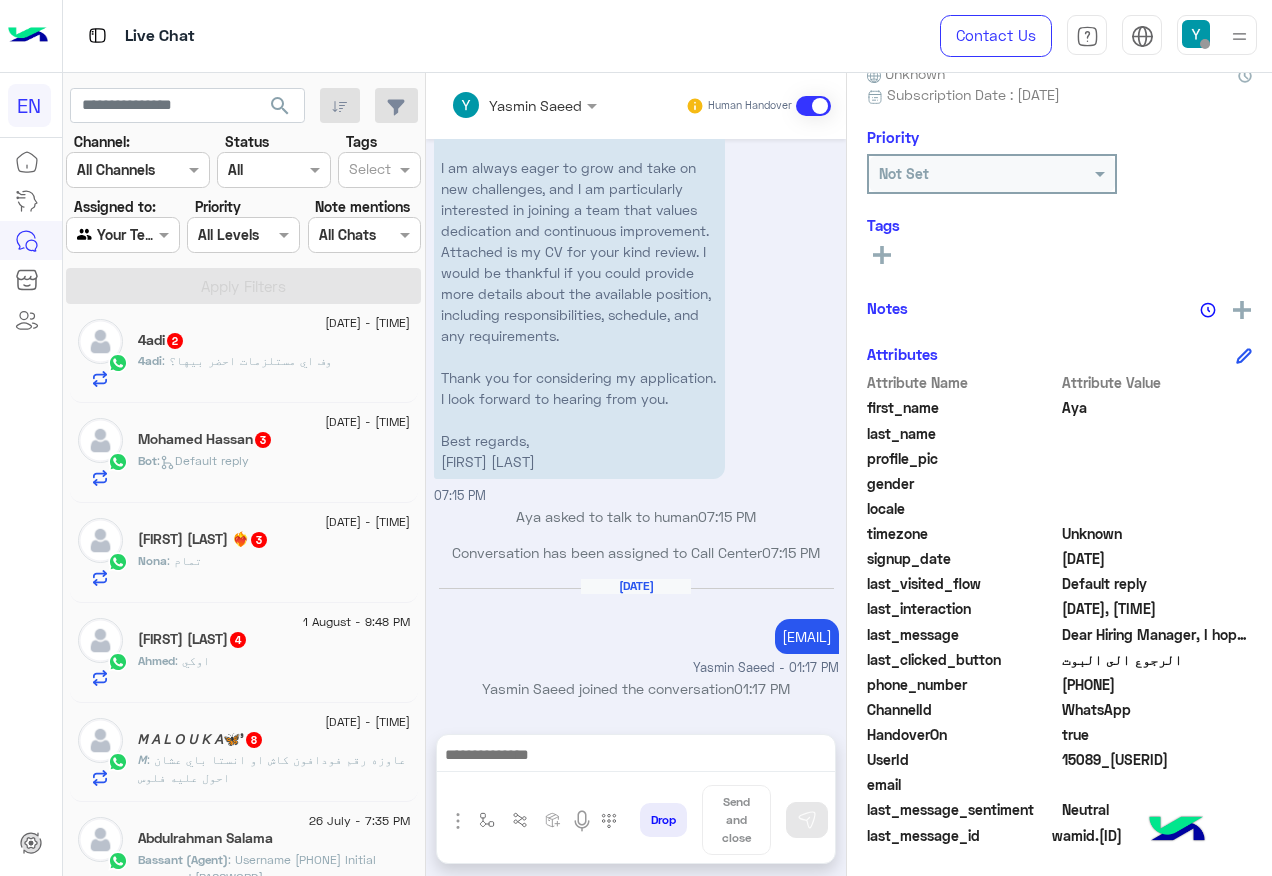 click on "𝘔 : عاوزه رقم فودافون كاش او انستا باي عشان احول عليه فلوس" 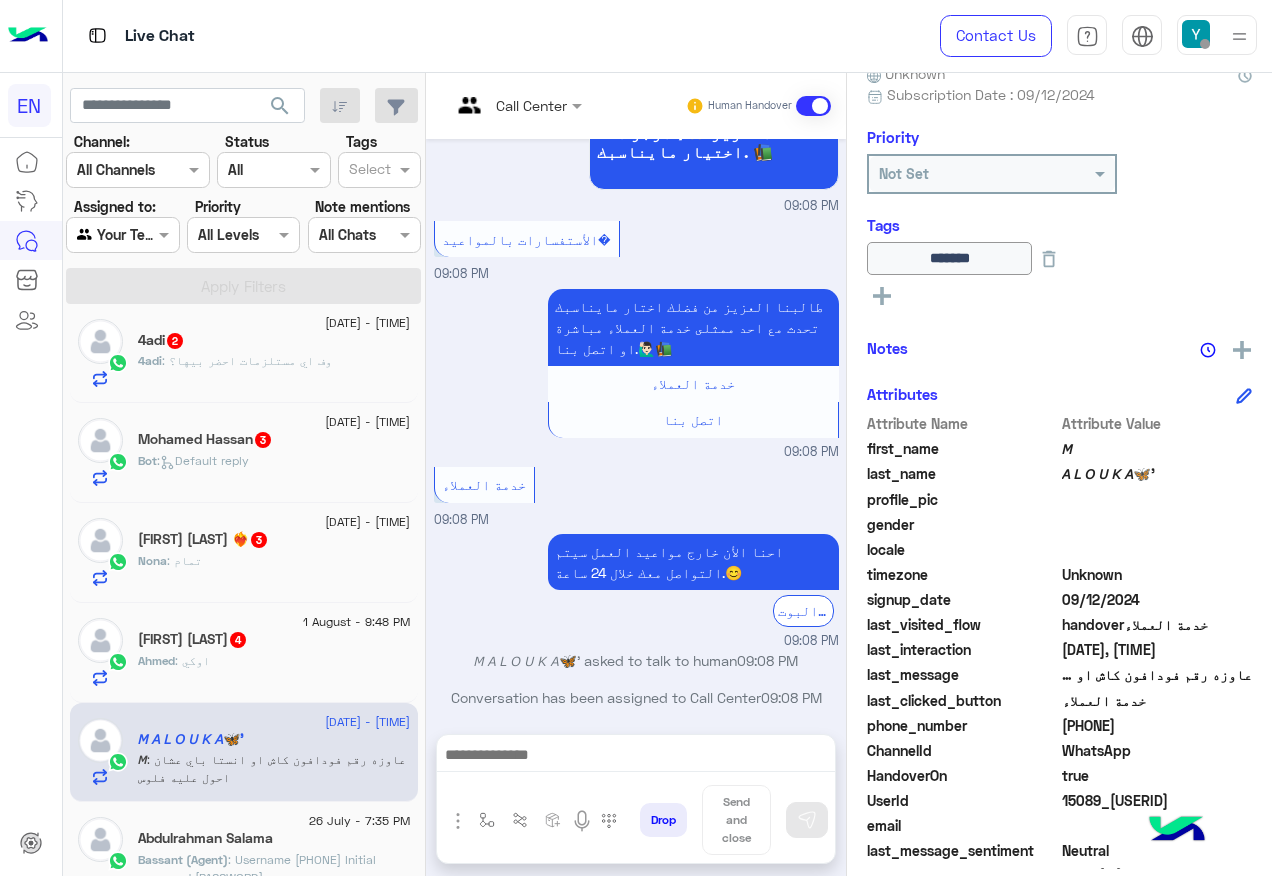 scroll, scrollTop: 1287, scrollLeft: 0, axis: vertical 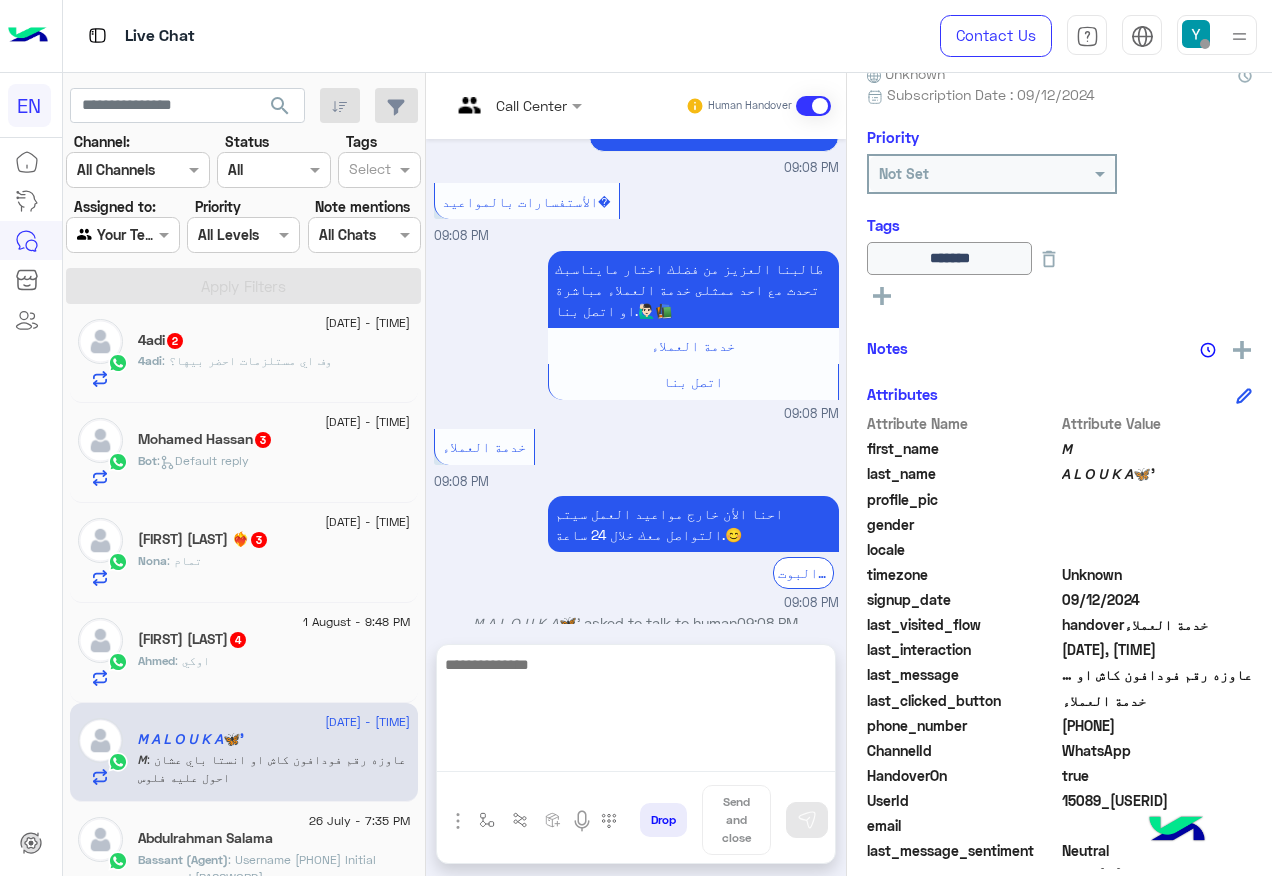 click at bounding box center (636, 712) 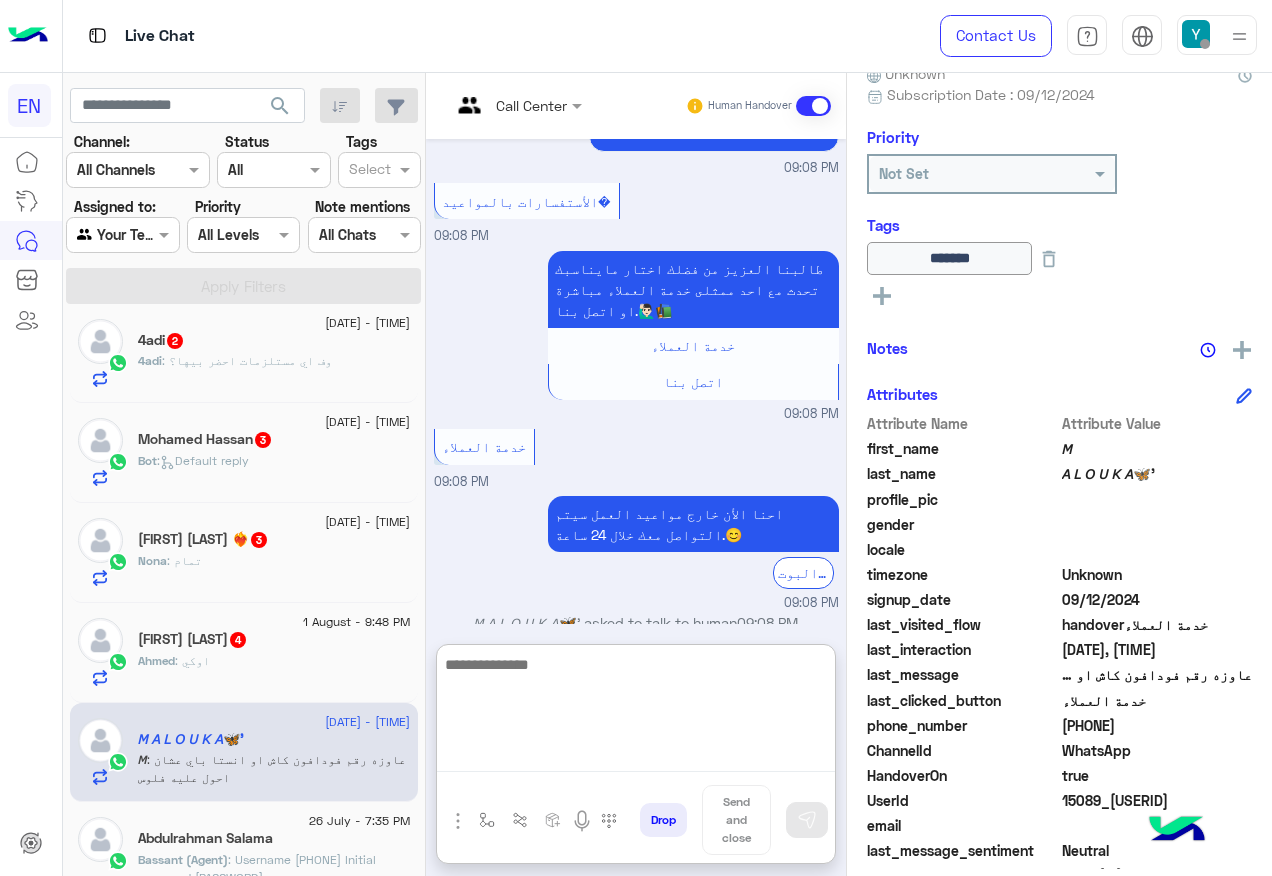 paste on "**********" 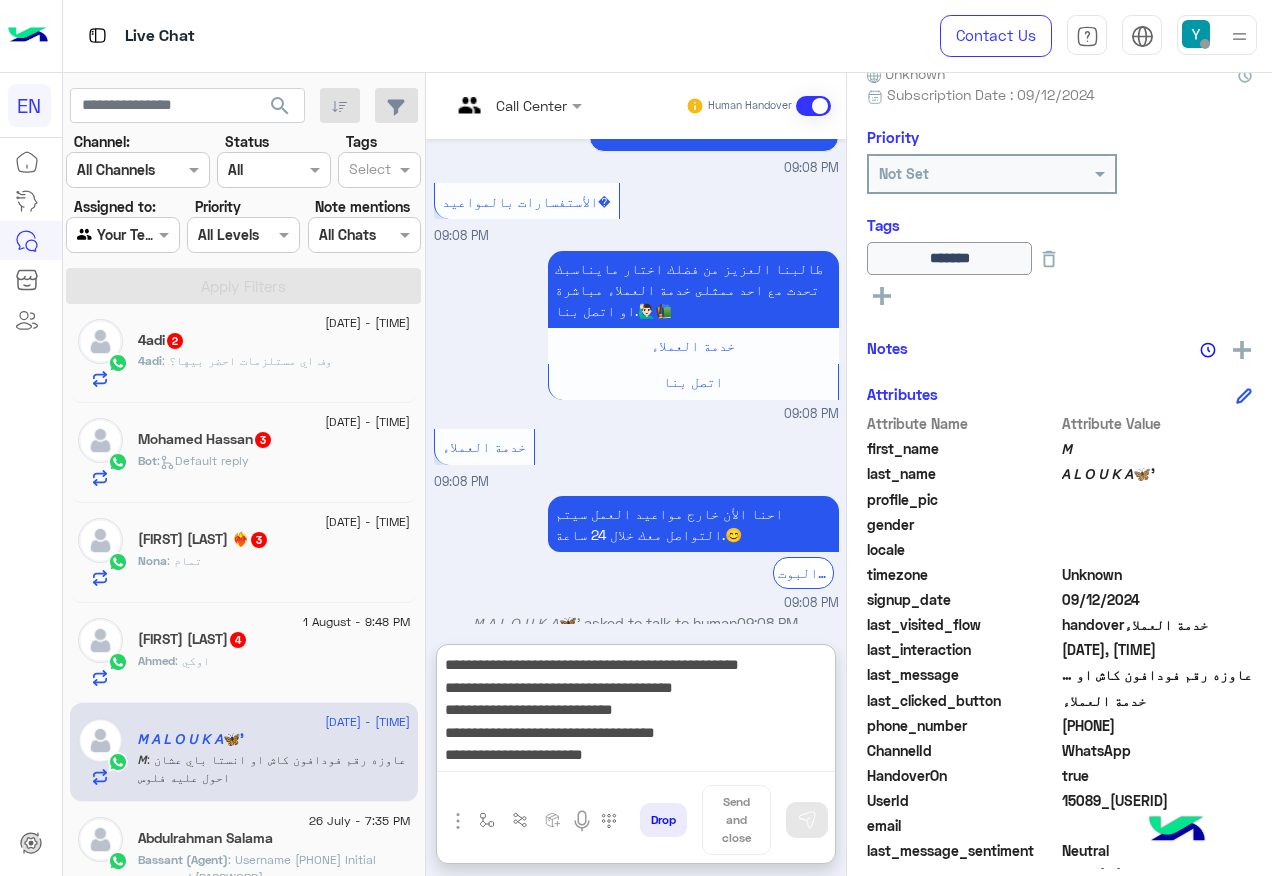 scroll, scrollTop: 39, scrollLeft: 0, axis: vertical 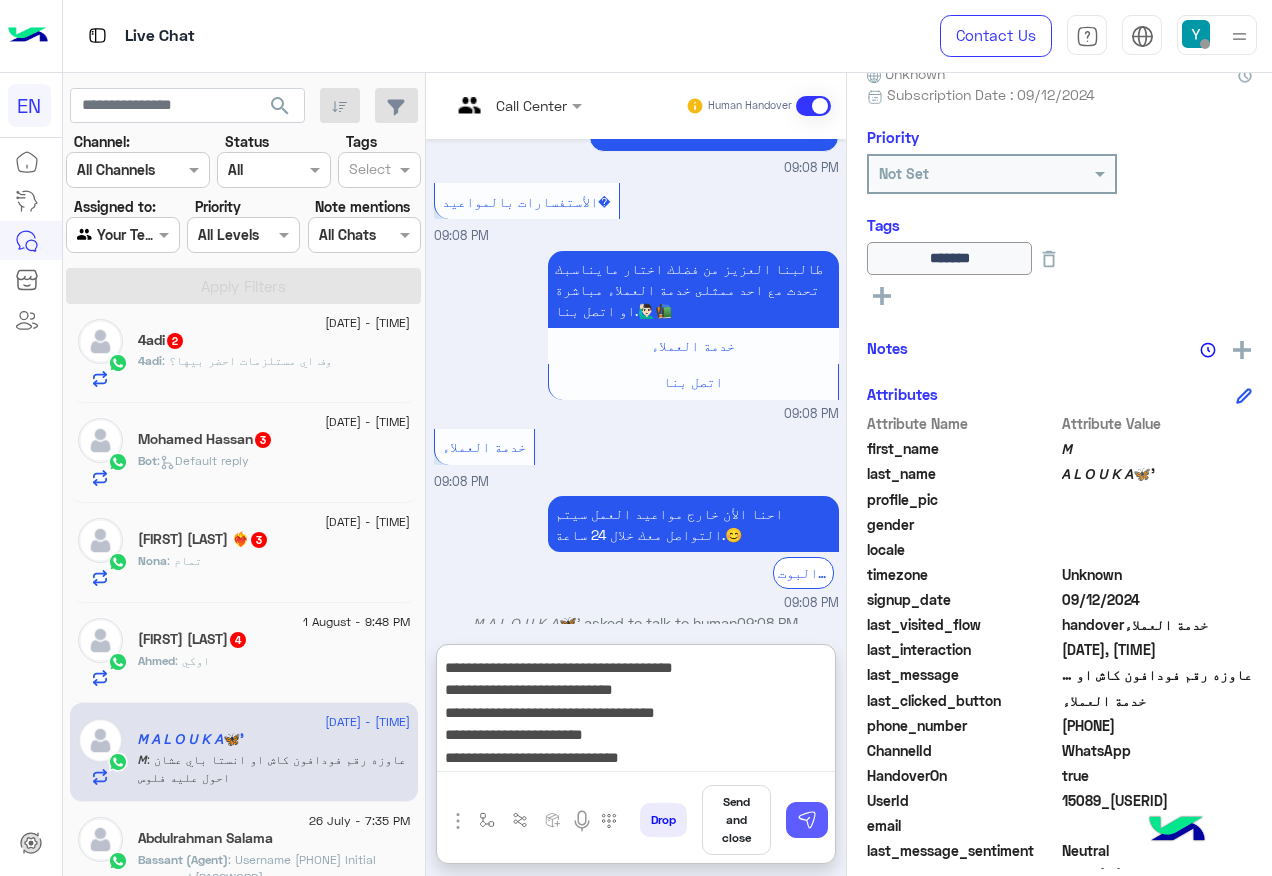 type on "**********" 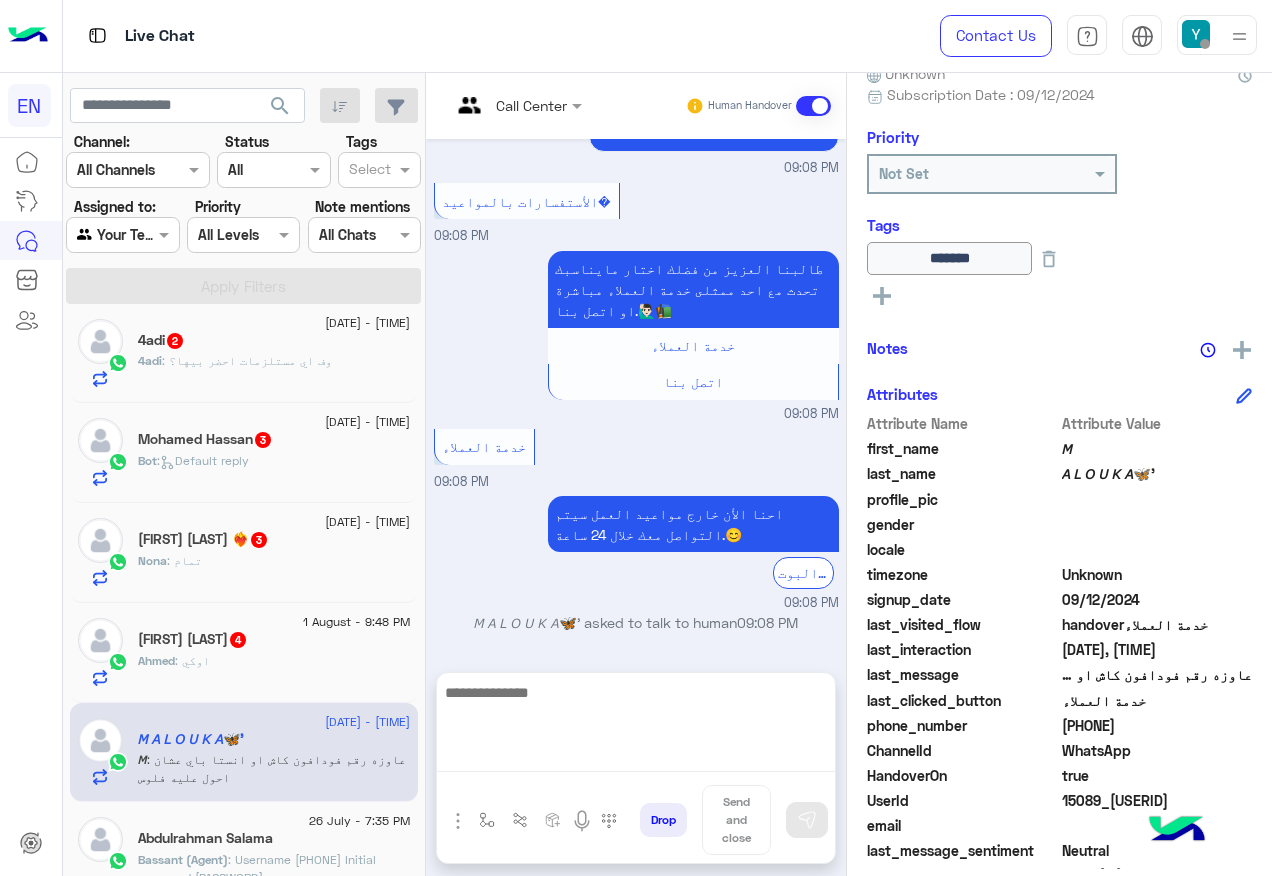 scroll, scrollTop: 0, scrollLeft: 0, axis: both 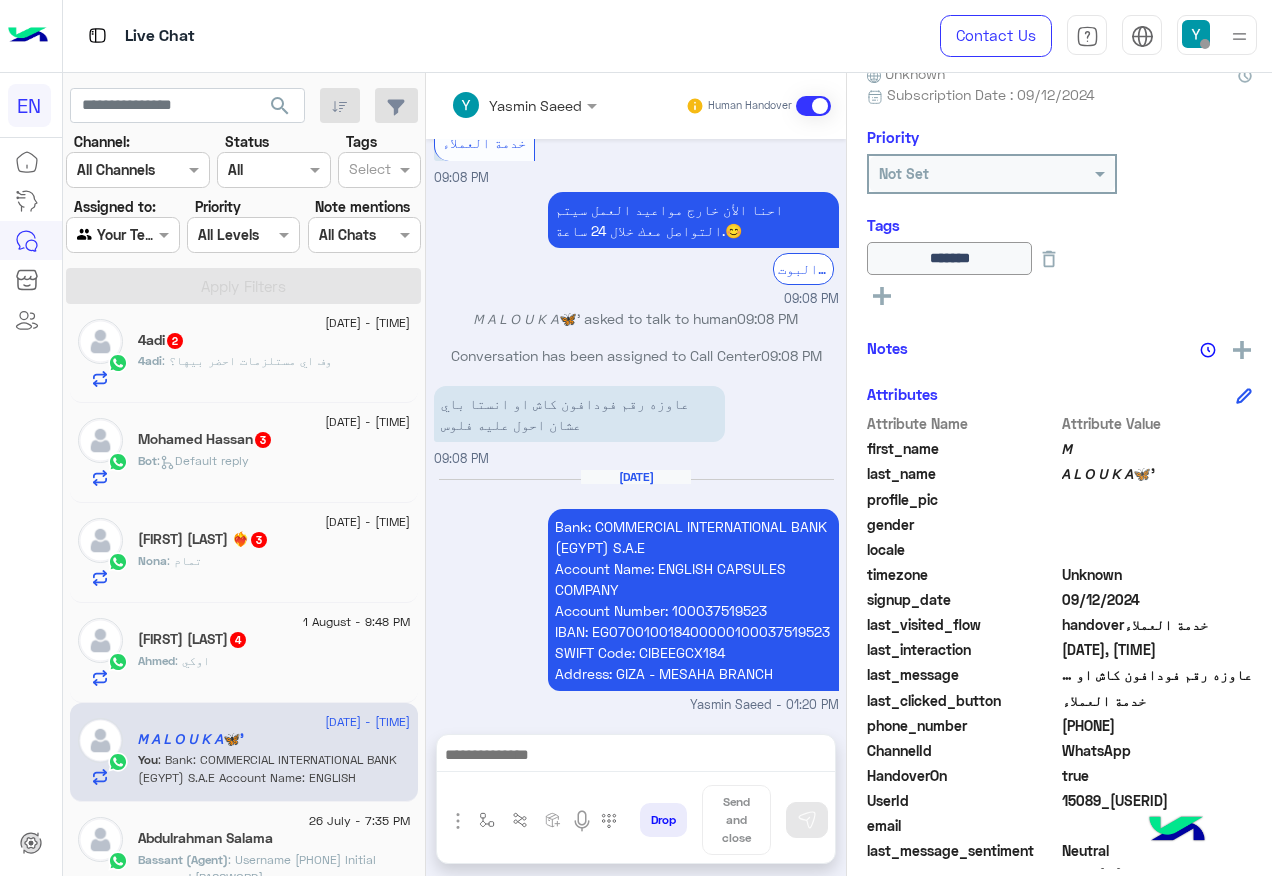 click on "Ahmed Emad  4" 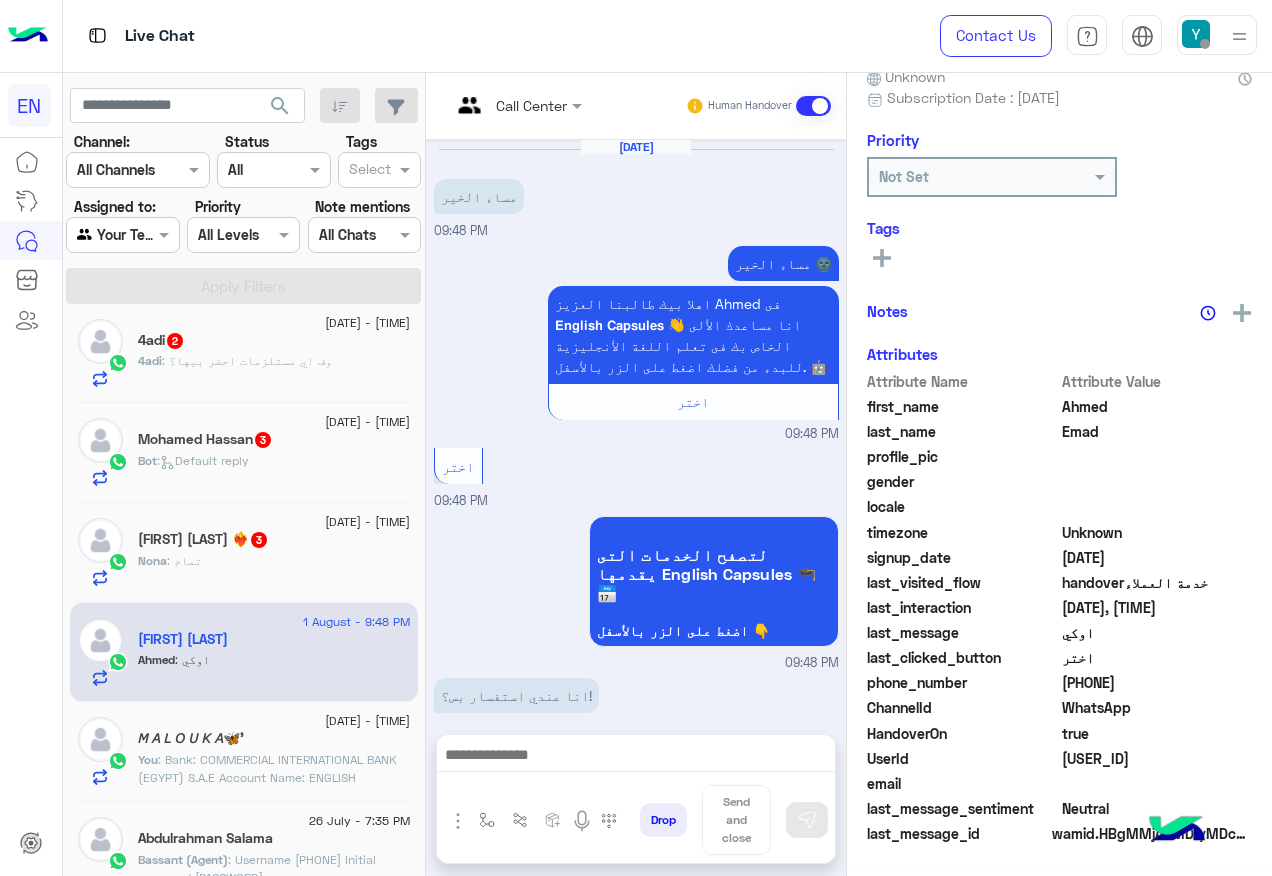 scroll, scrollTop: 197, scrollLeft: 0, axis: vertical 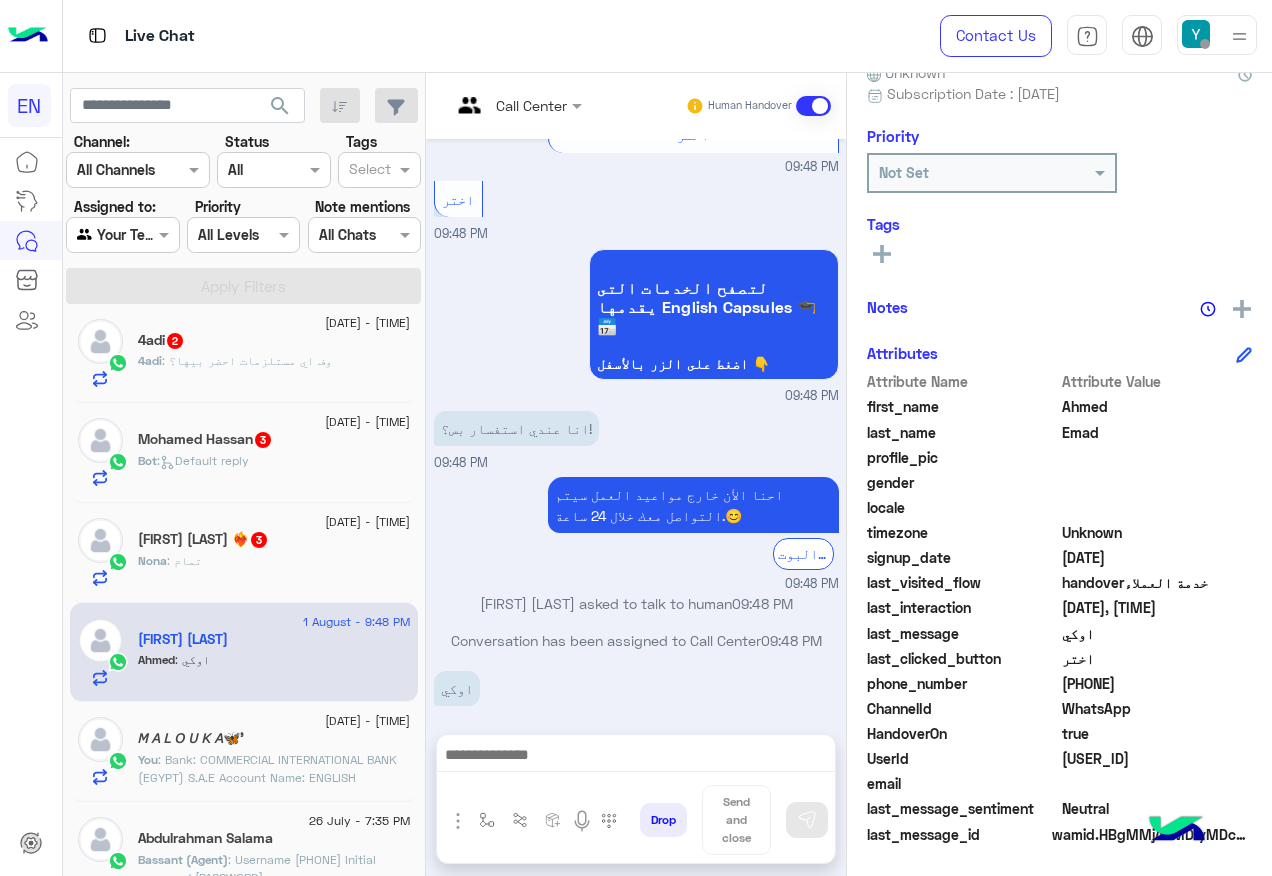 drag, startPoint x: 1066, startPoint y: 680, endPoint x: 1169, endPoint y: 691, distance: 103.58572 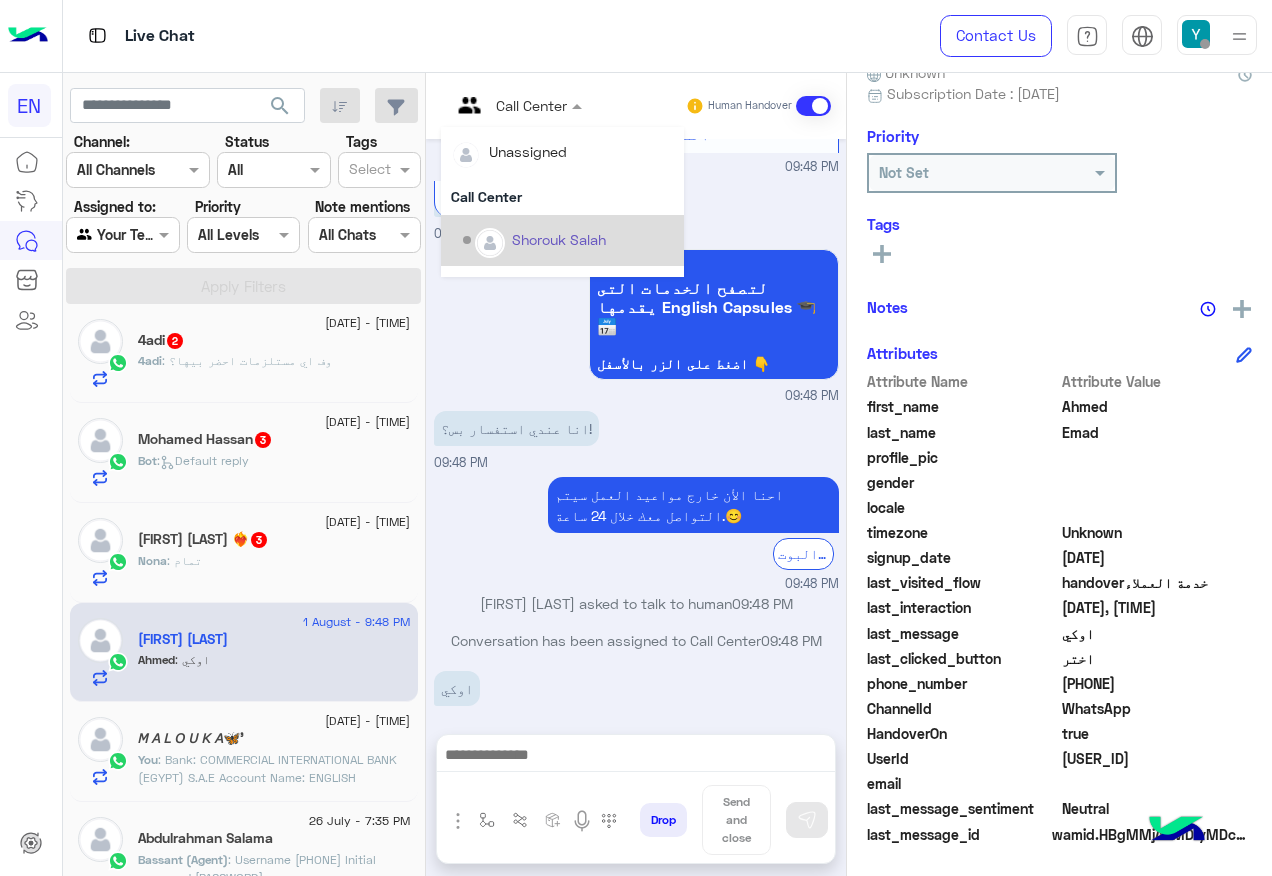 scroll, scrollTop: 332, scrollLeft: 0, axis: vertical 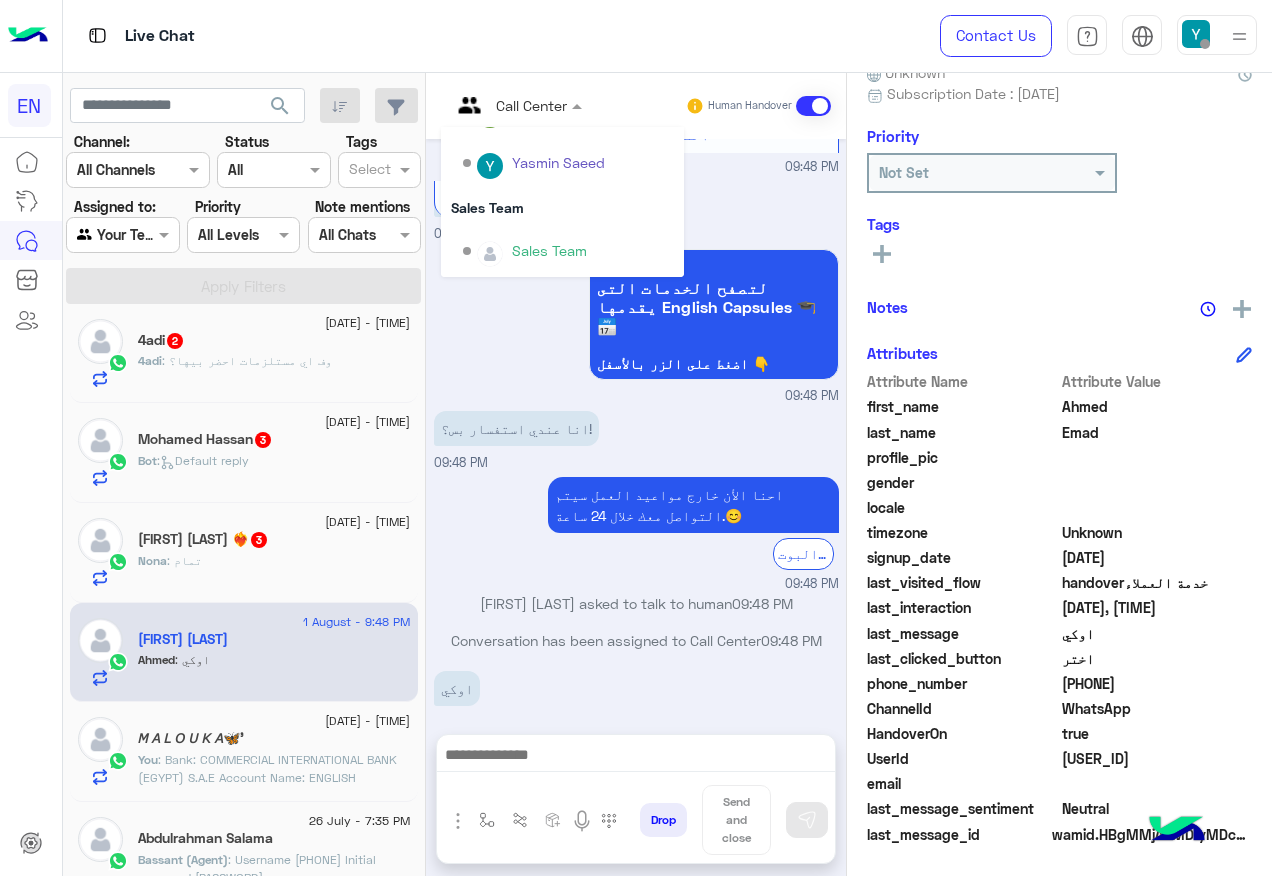 click on "Sales Team" at bounding box center [549, 250] 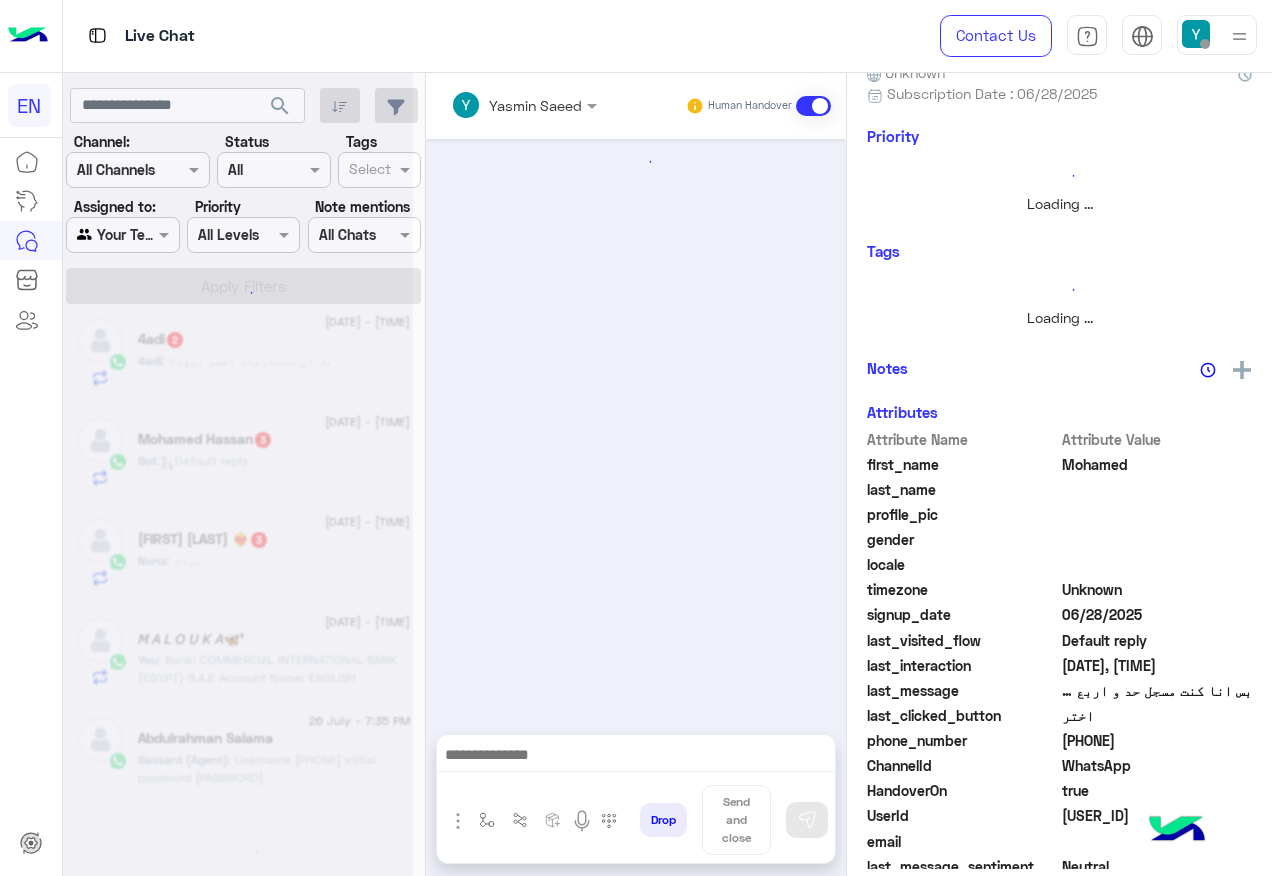scroll, scrollTop: 1410, scrollLeft: 0, axis: vertical 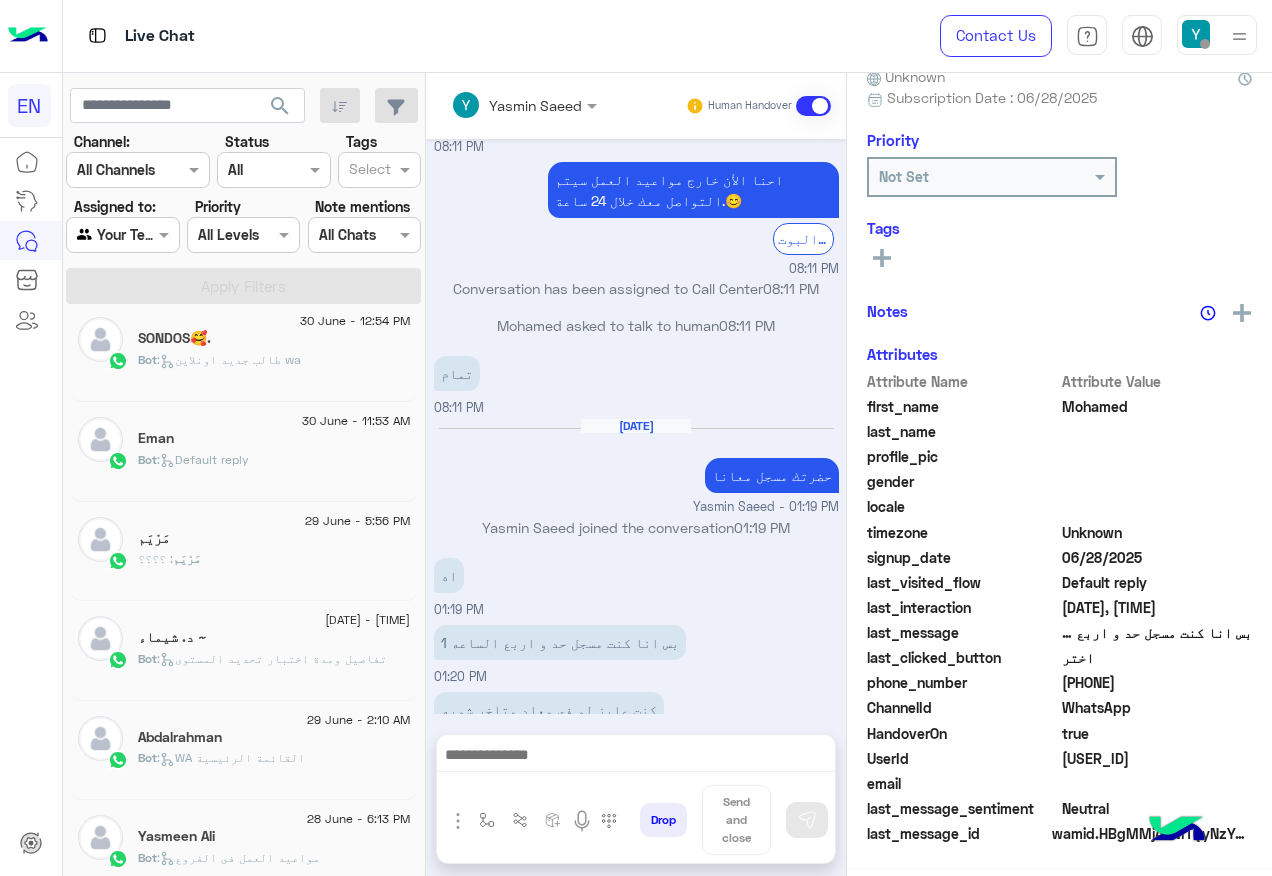 click on "AHMED SALAH" 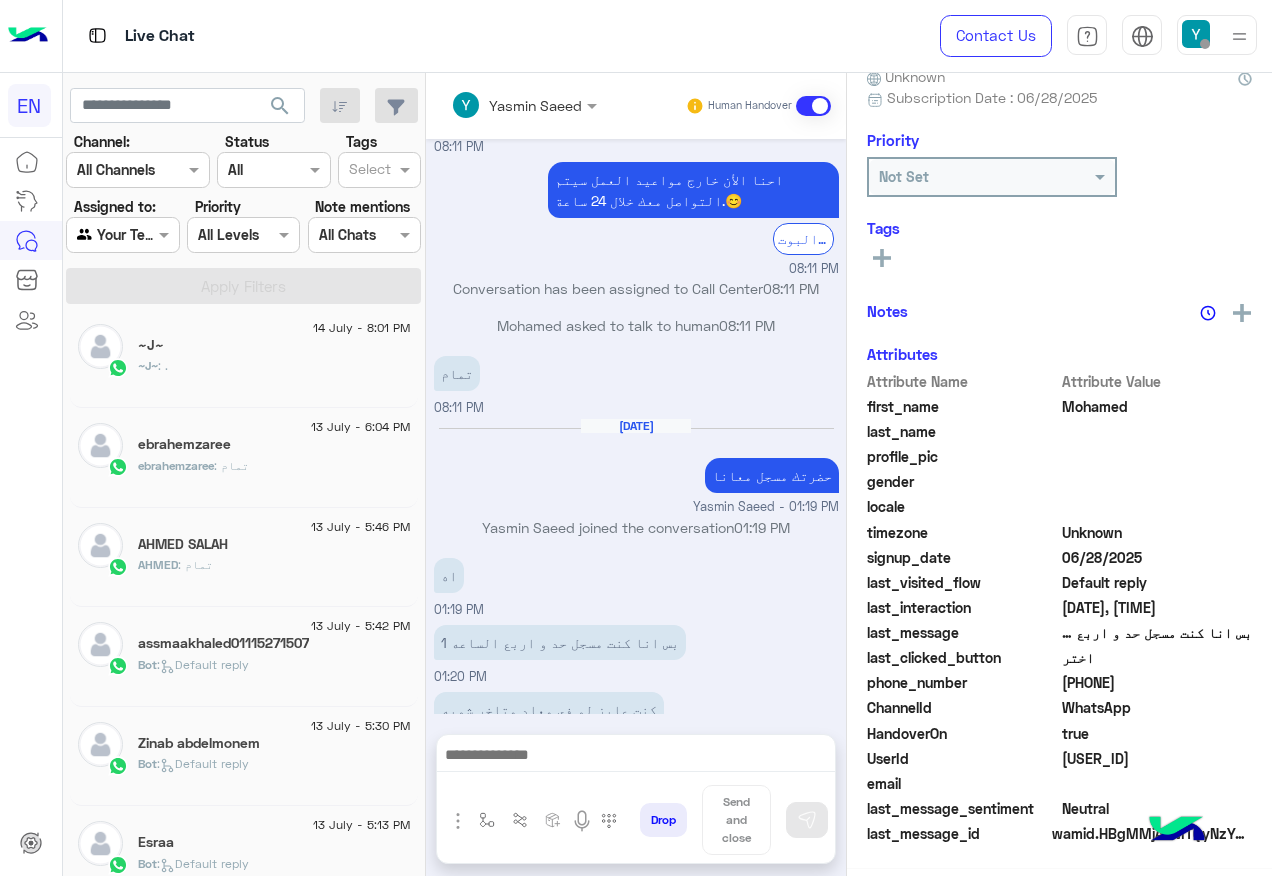 scroll, scrollTop: 201, scrollLeft: 0, axis: vertical 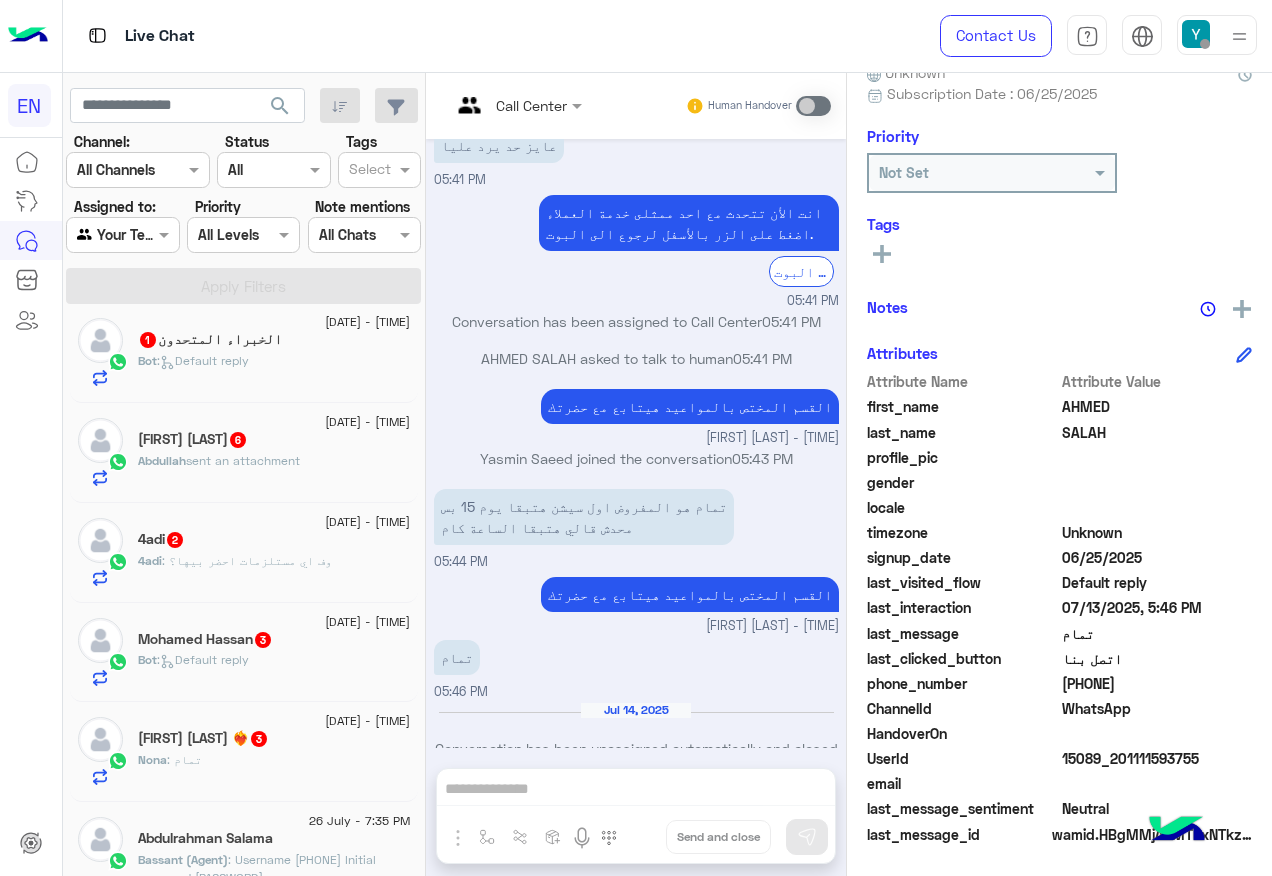 click on "Nona Mohamed ❤‍🔥  3" 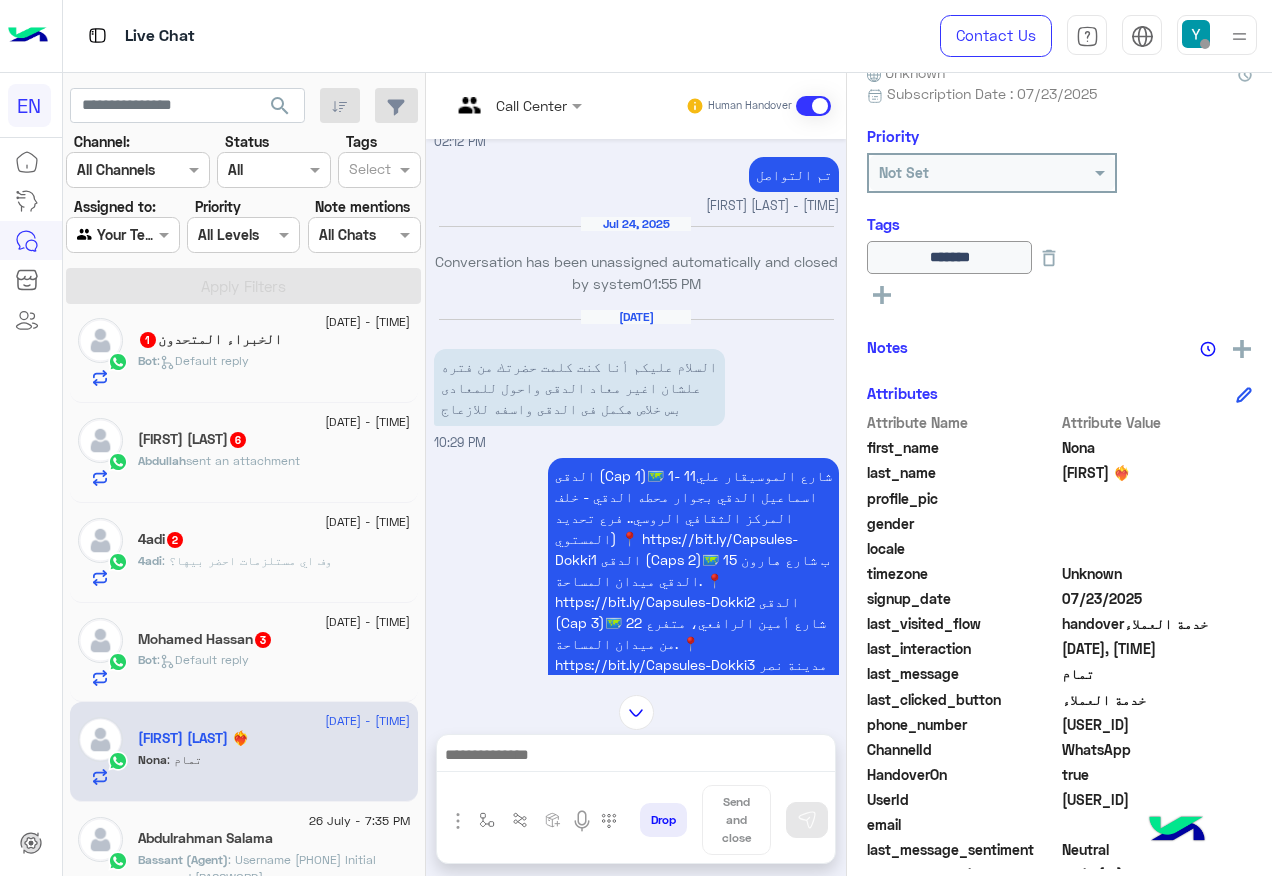 drag, startPoint x: 1066, startPoint y: 721, endPoint x: 1186, endPoint y: 724, distance: 120.03749 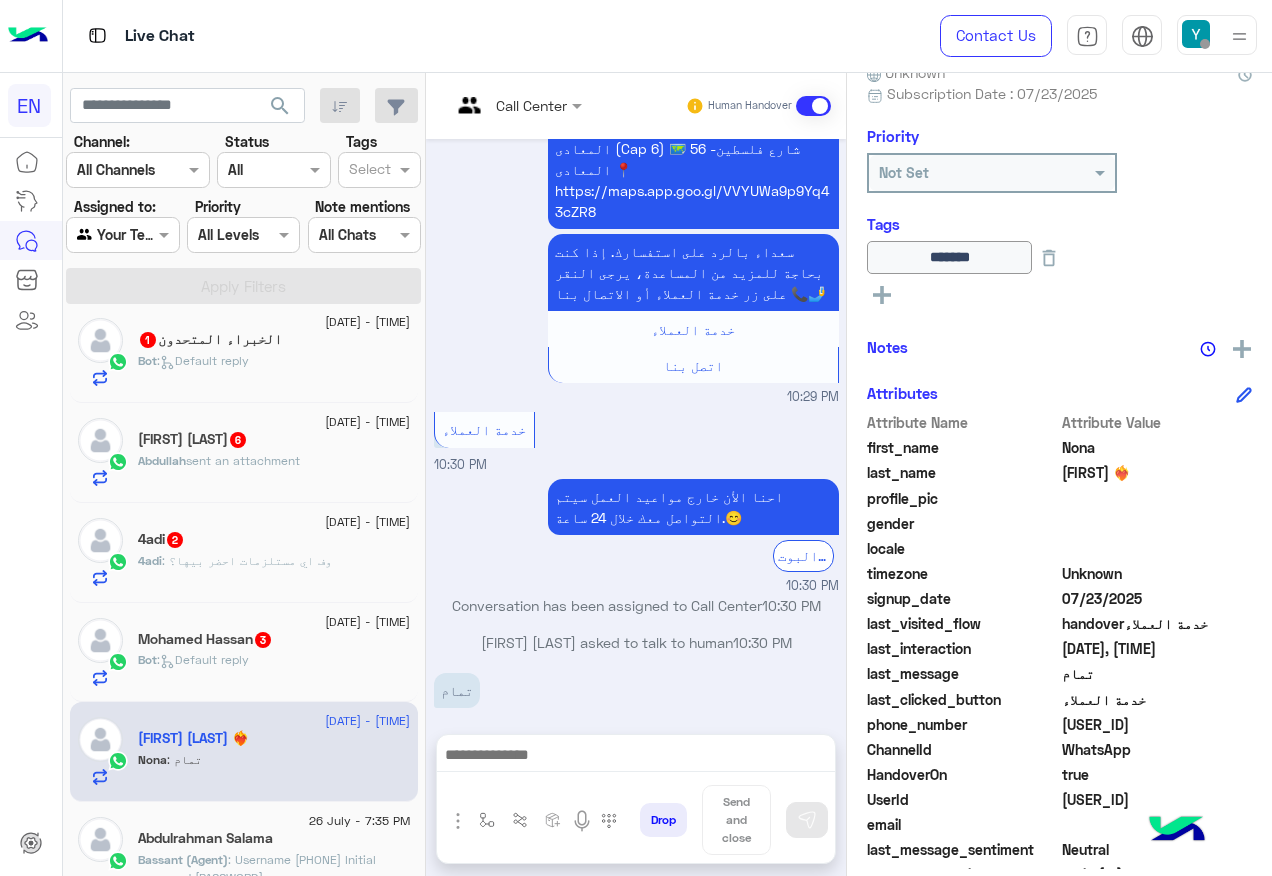 click at bounding box center [636, 757] 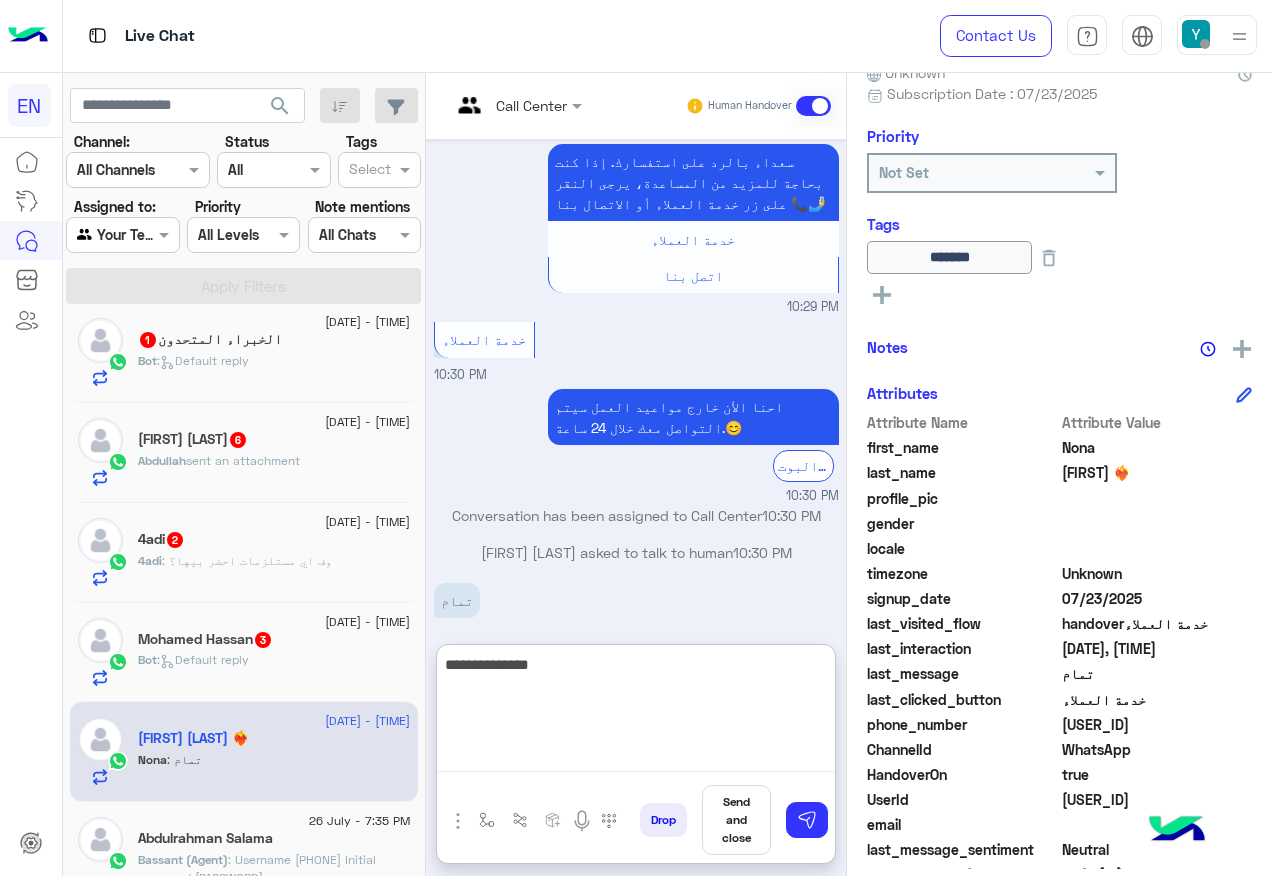 type on "**********" 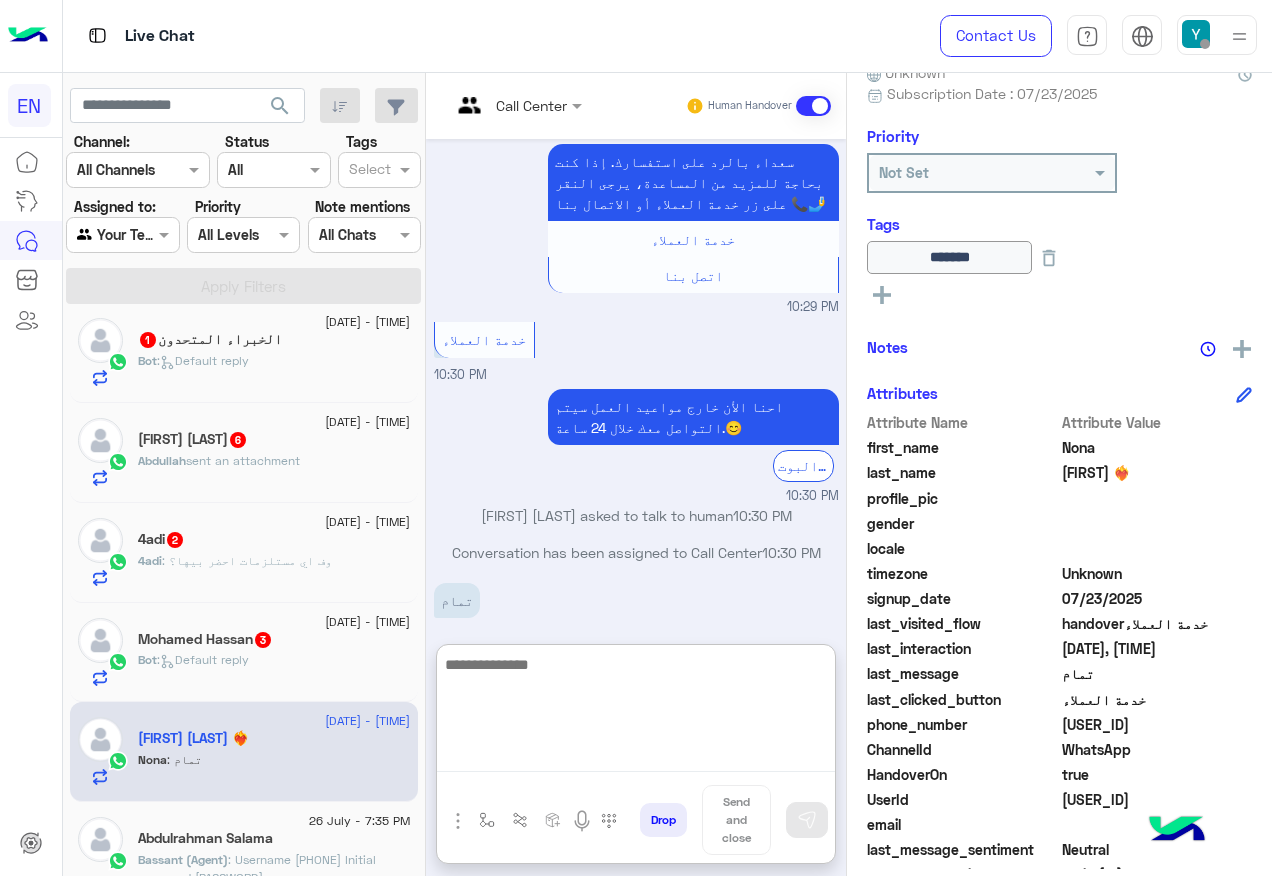 scroll, scrollTop: 1579, scrollLeft: 0, axis: vertical 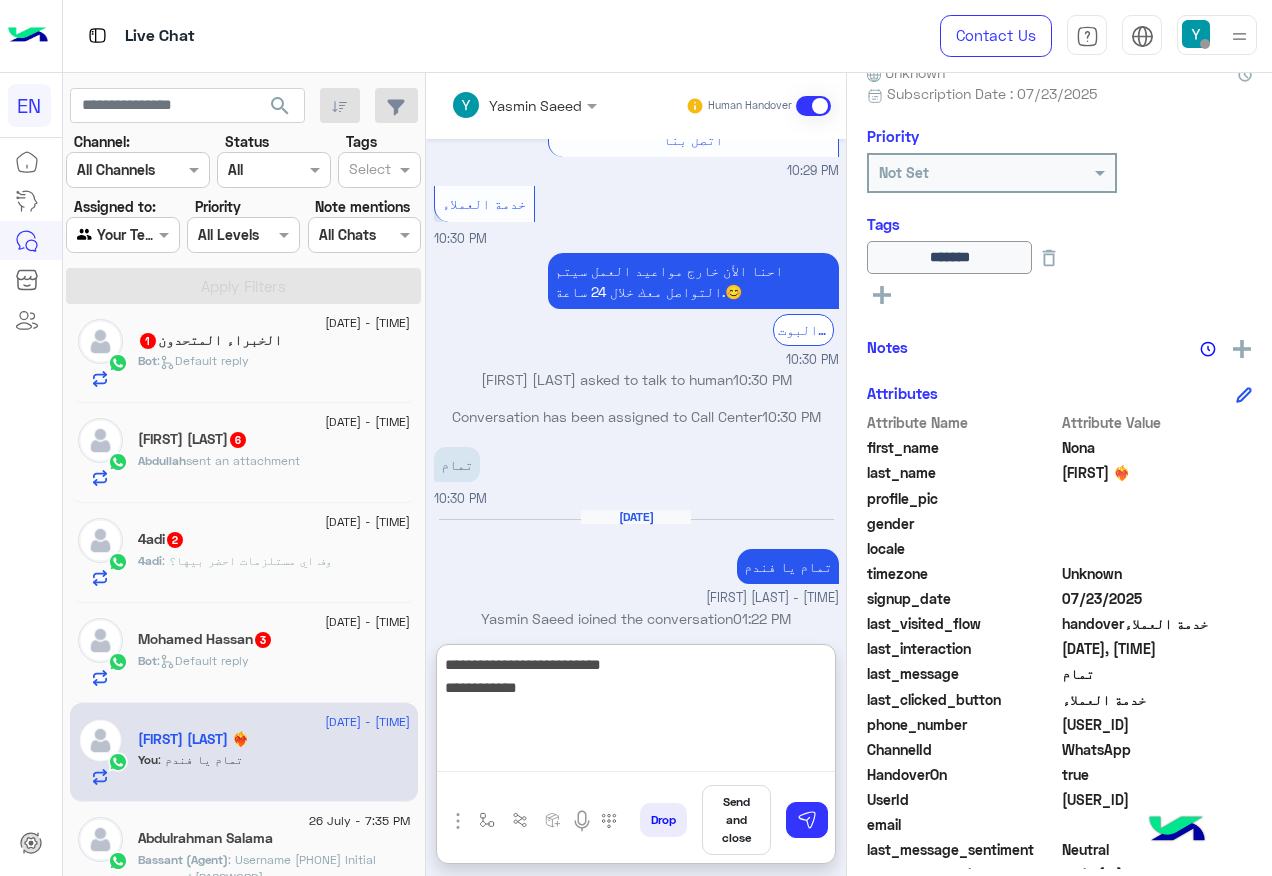 paste on "**********" 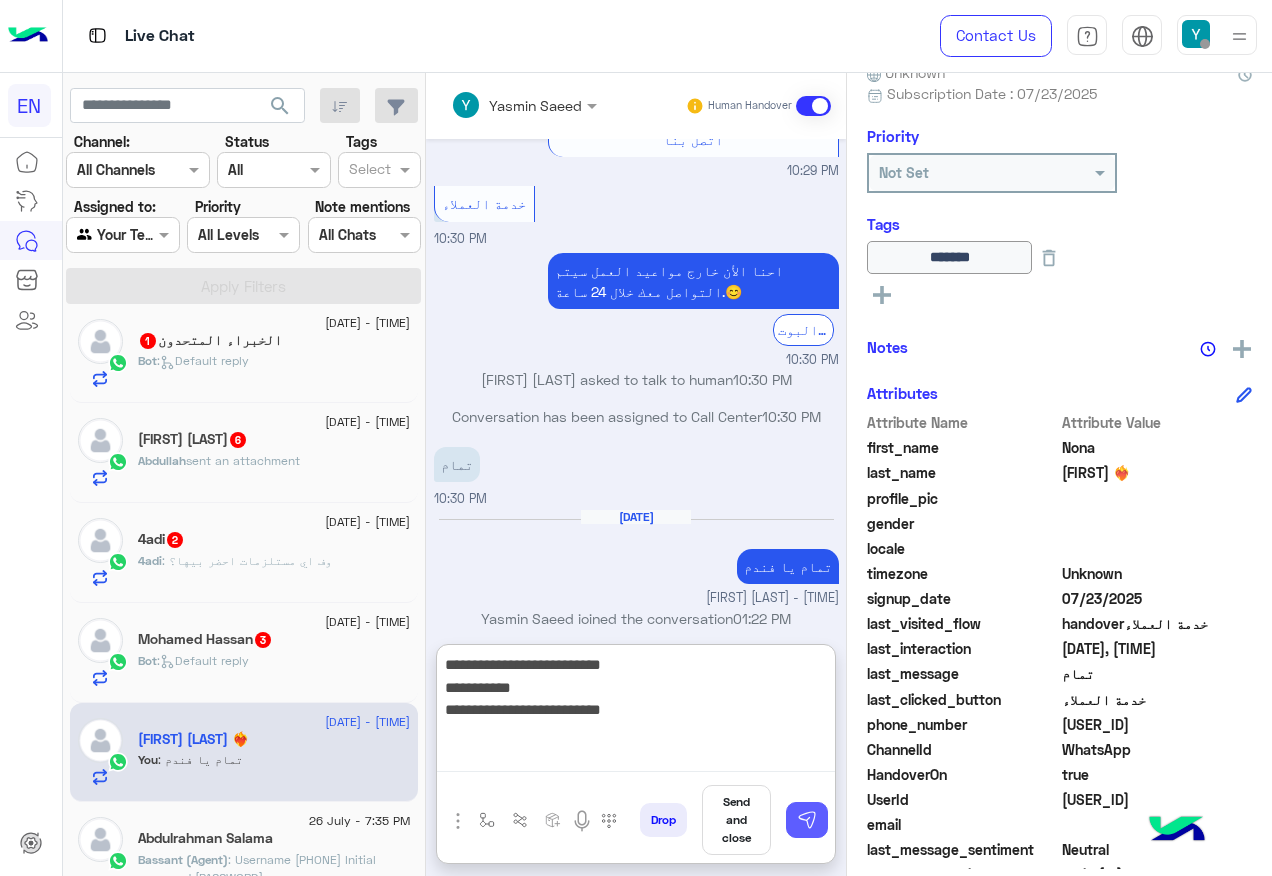 type on "**********" 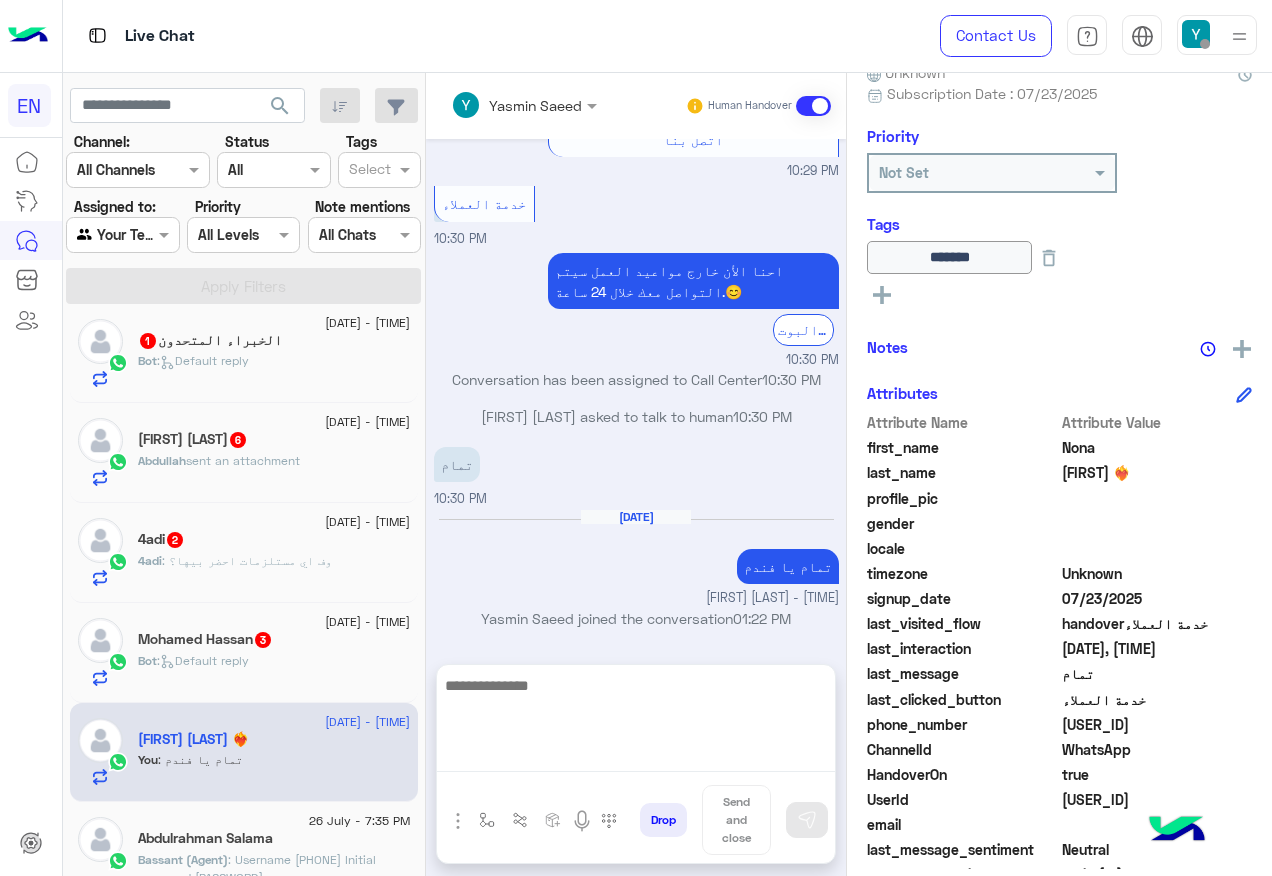 scroll, scrollTop: 1631, scrollLeft: 0, axis: vertical 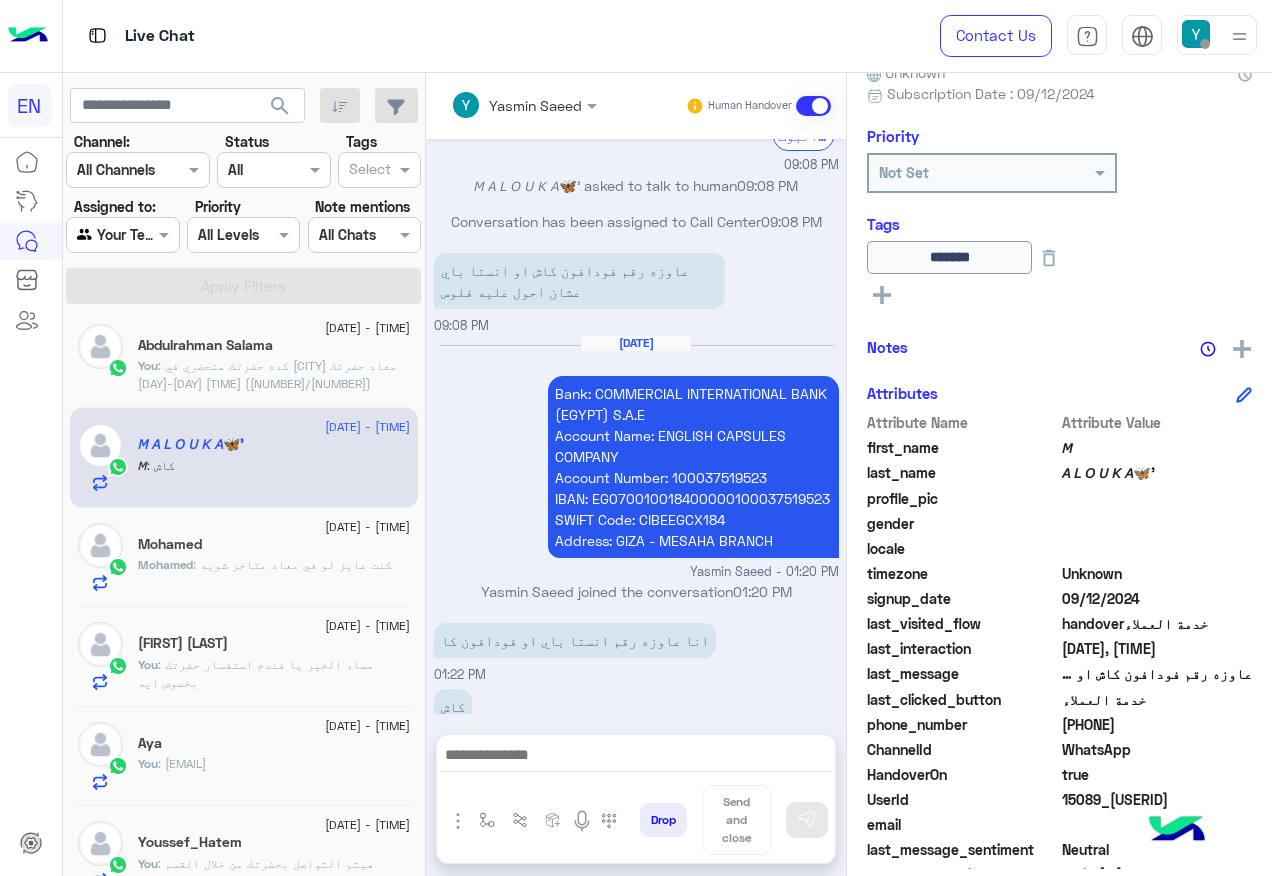 click on "You  : كده حضرتك هتحضري في الدقي
معاد حضرتك
Mon-Thu 5:45-7:45 PM (4/8)" 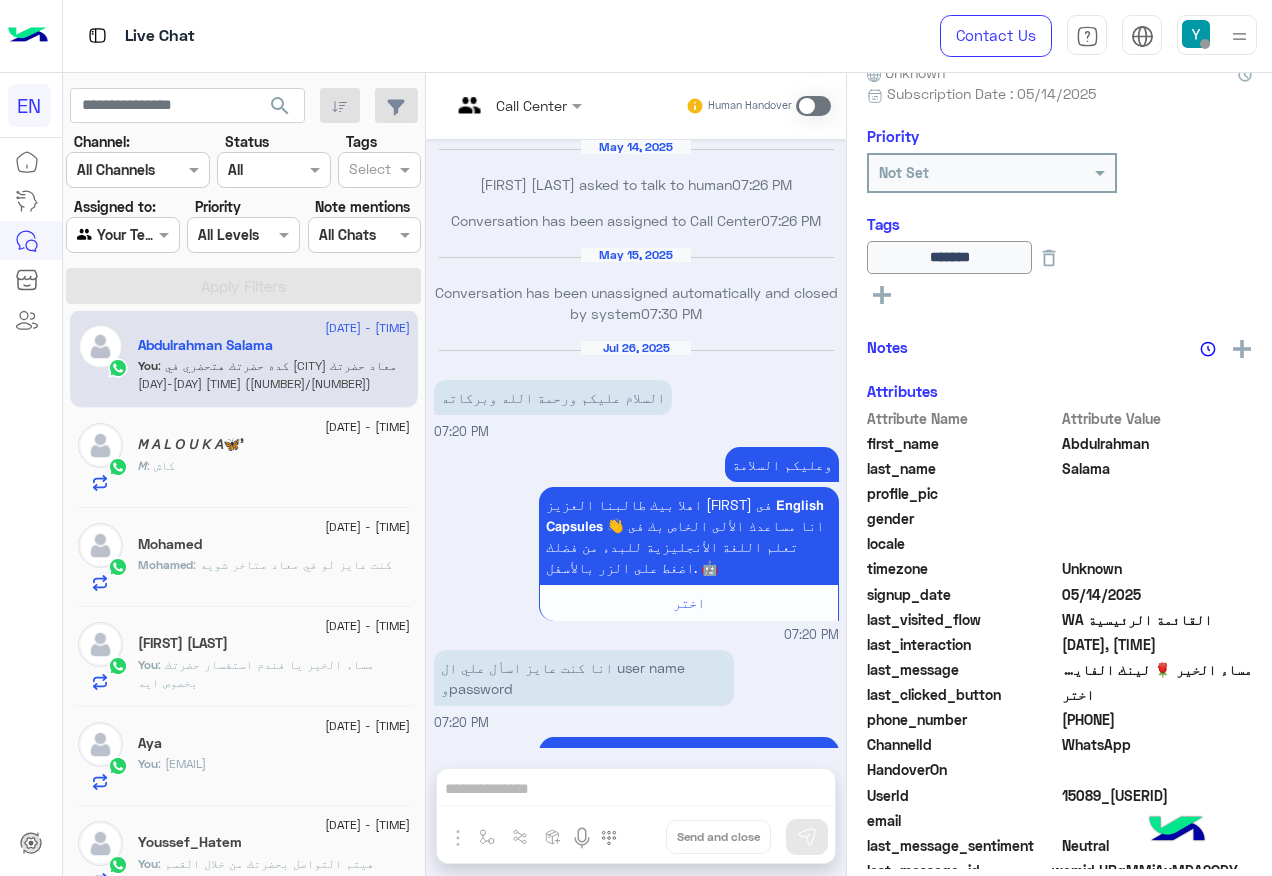 scroll, scrollTop: 1219, scrollLeft: 0, axis: vertical 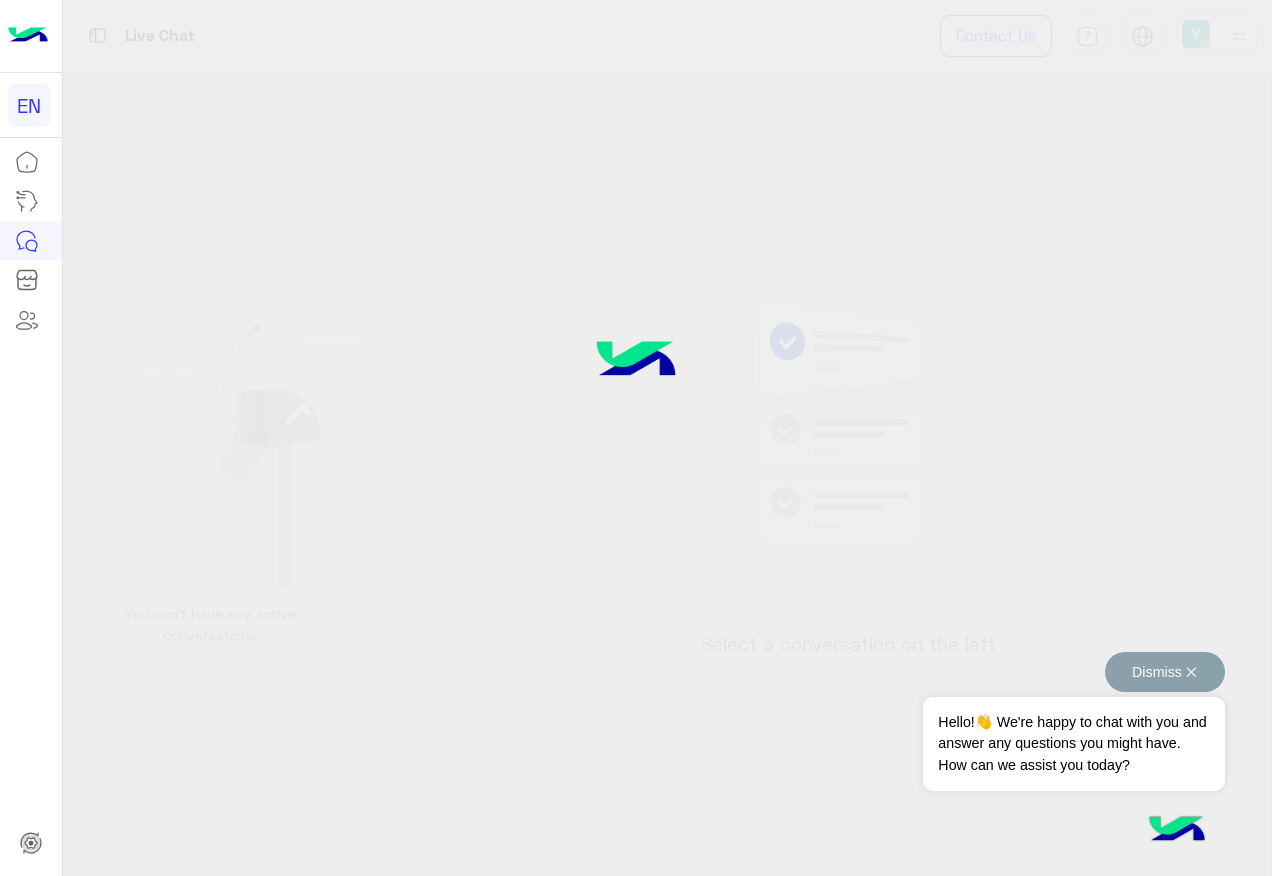 click on "Dismiss ✕" at bounding box center [1165, 672] 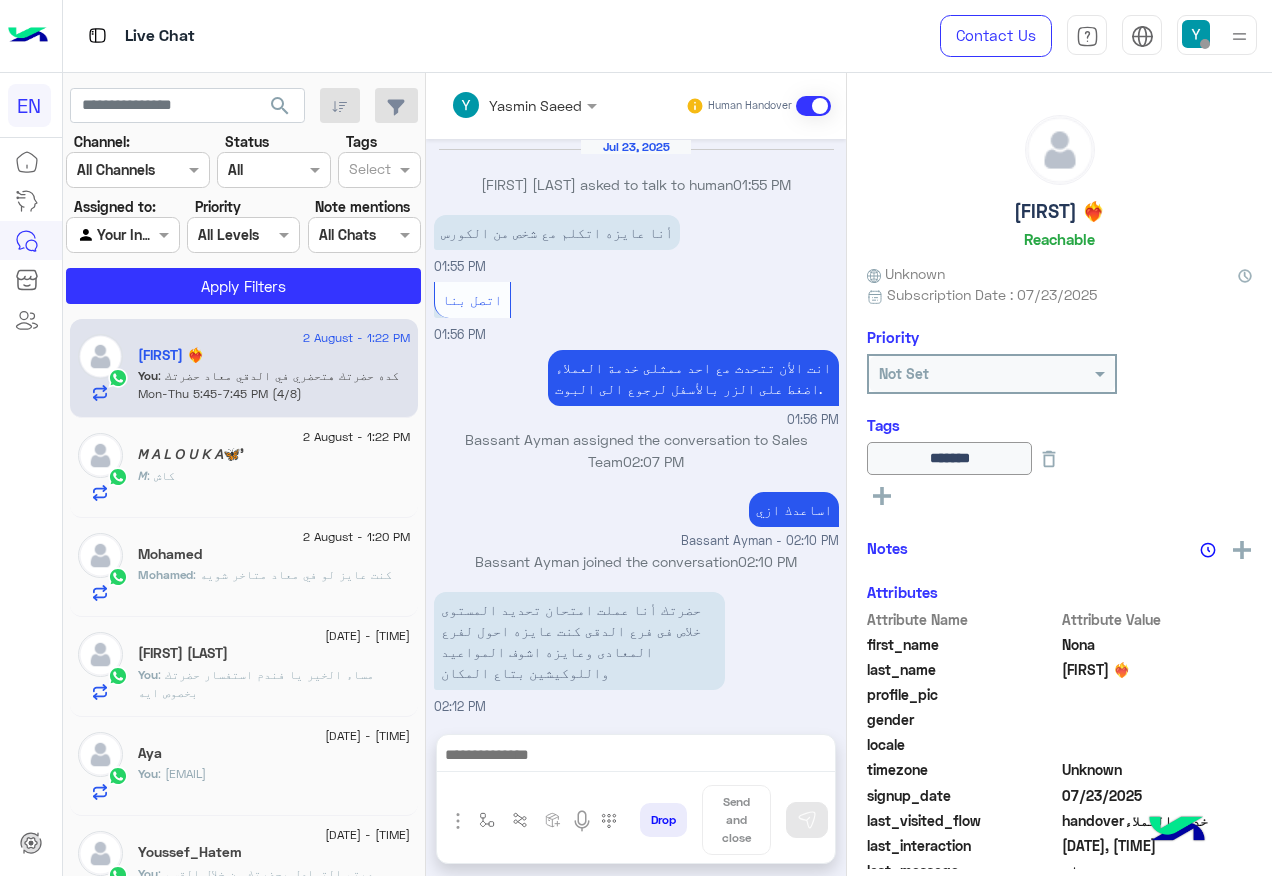 scroll, scrollTop: 1406, scrollLeft: 0, axis: vertical 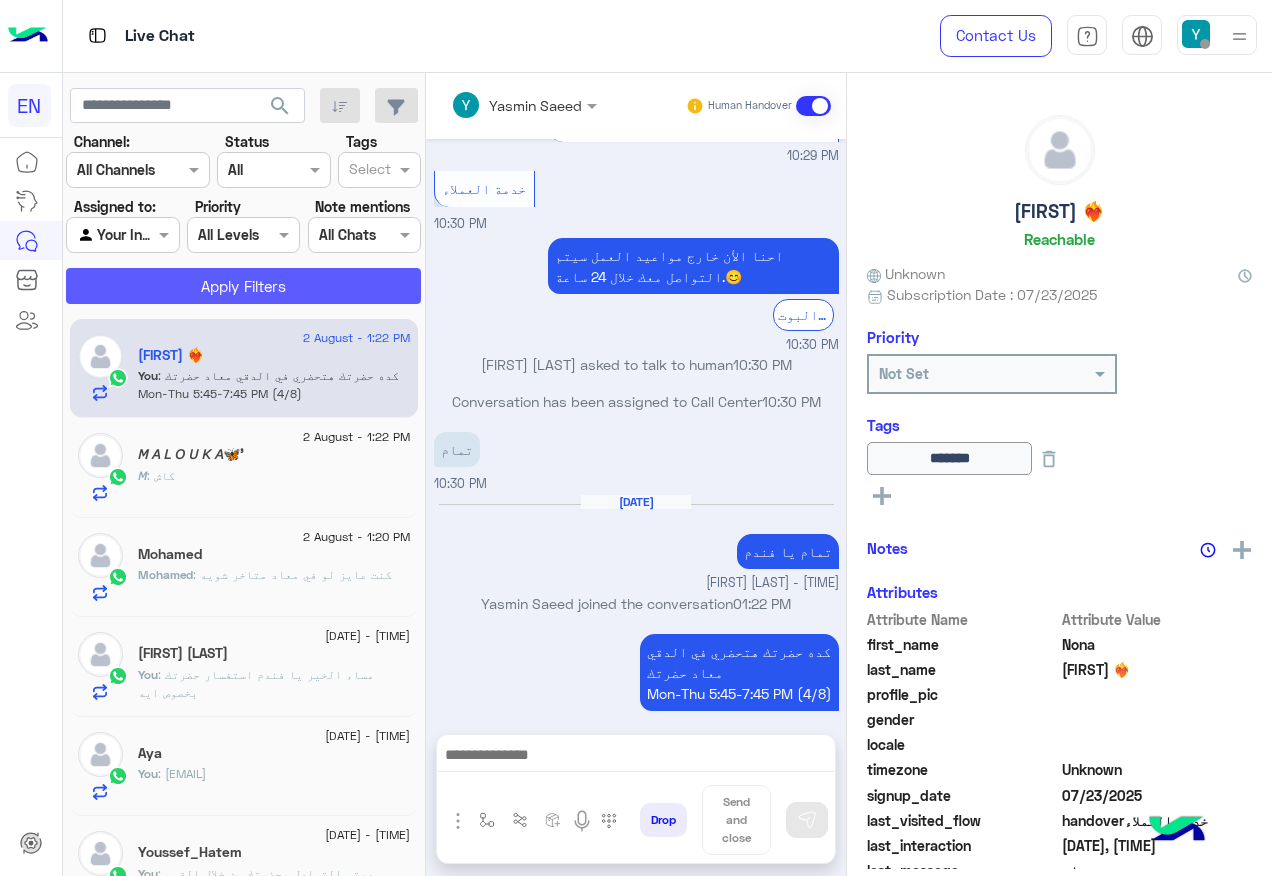 click on "Apply Filters" 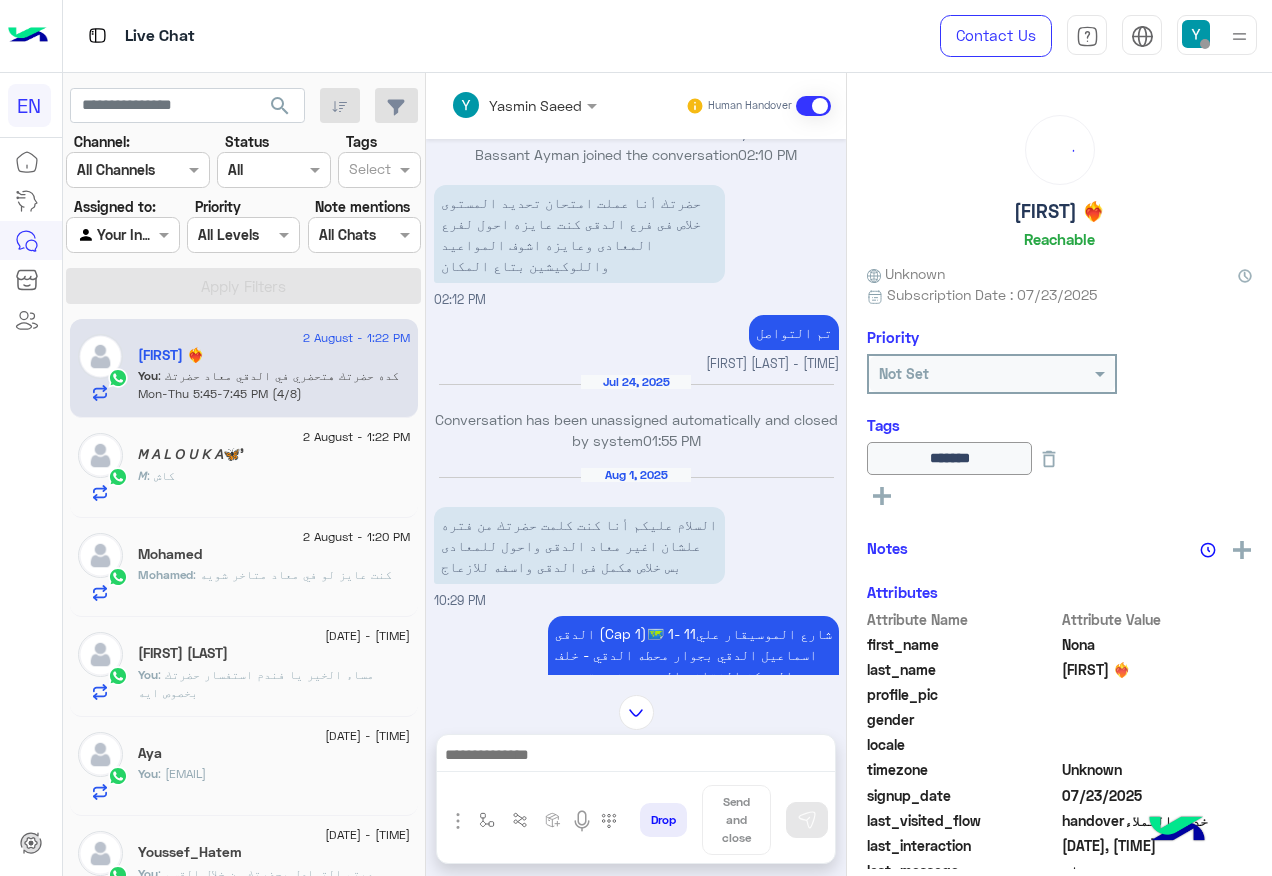 scroll, scrollTop: 406, scrollLeft: 0, axis: vertical 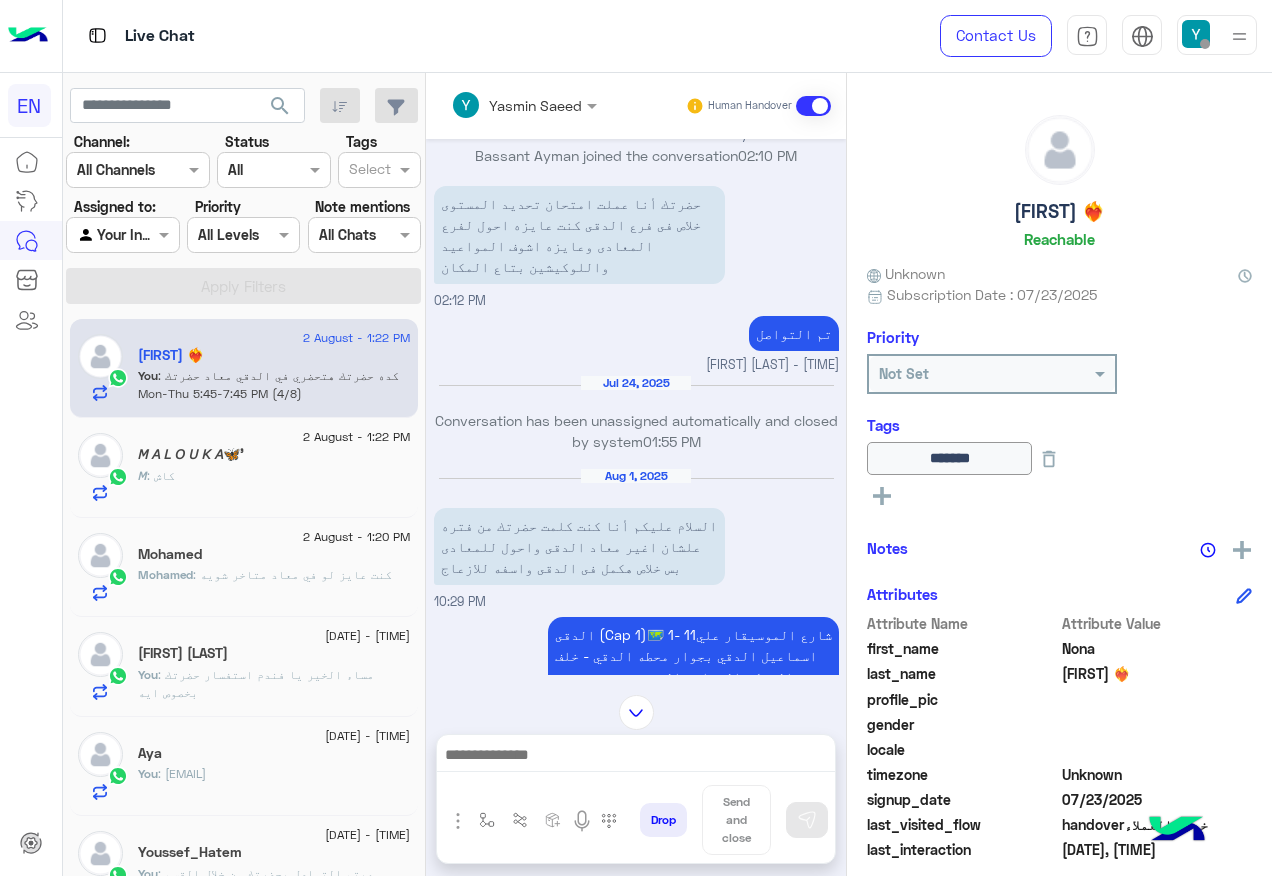 click on "2 August - 1:22 PM  𝘔 𝘈 𝘓 𝘖 𝘜 𝘒 𝘈🦋'  𝘔 : كاش" 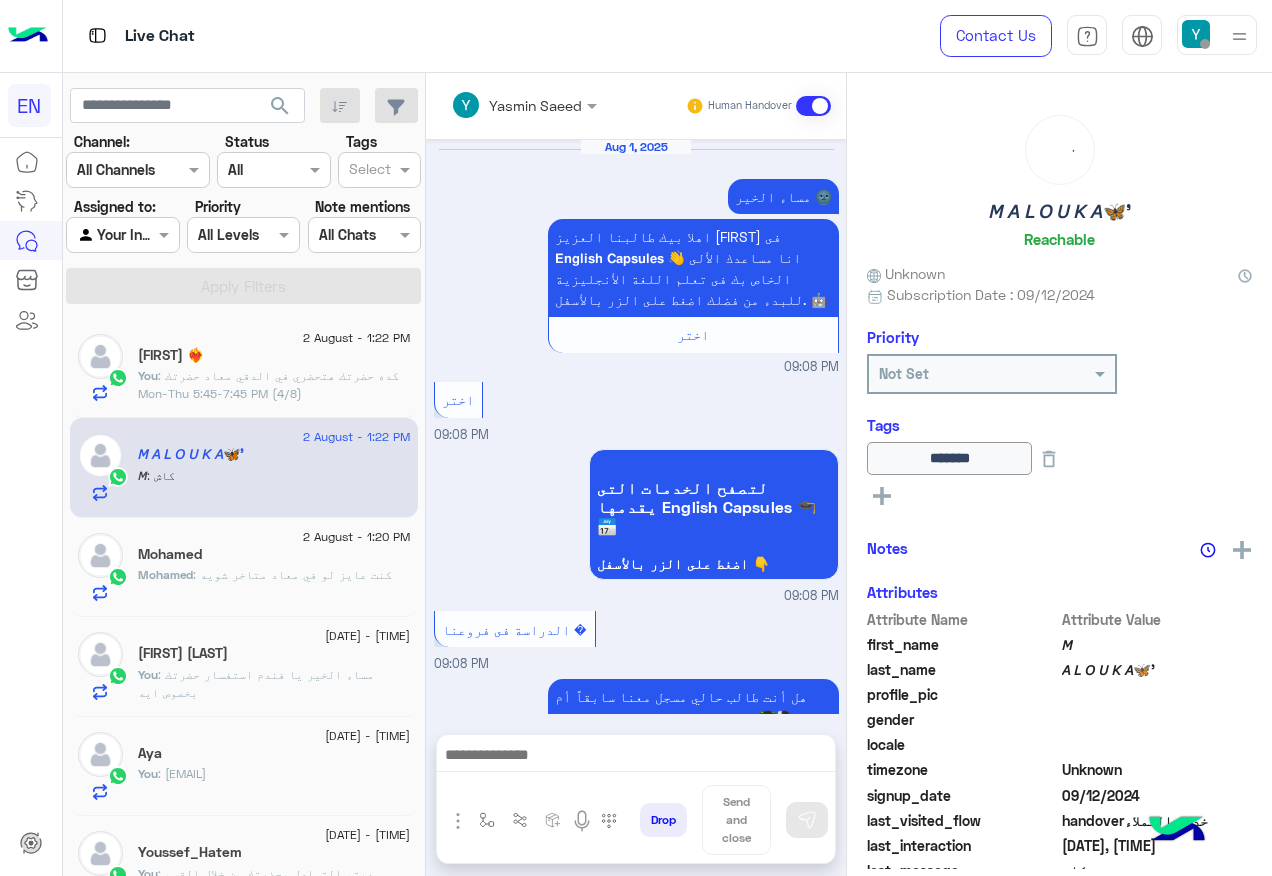 scroll, scrollTop: 1492, scrollLeft: 0, axis: vertical 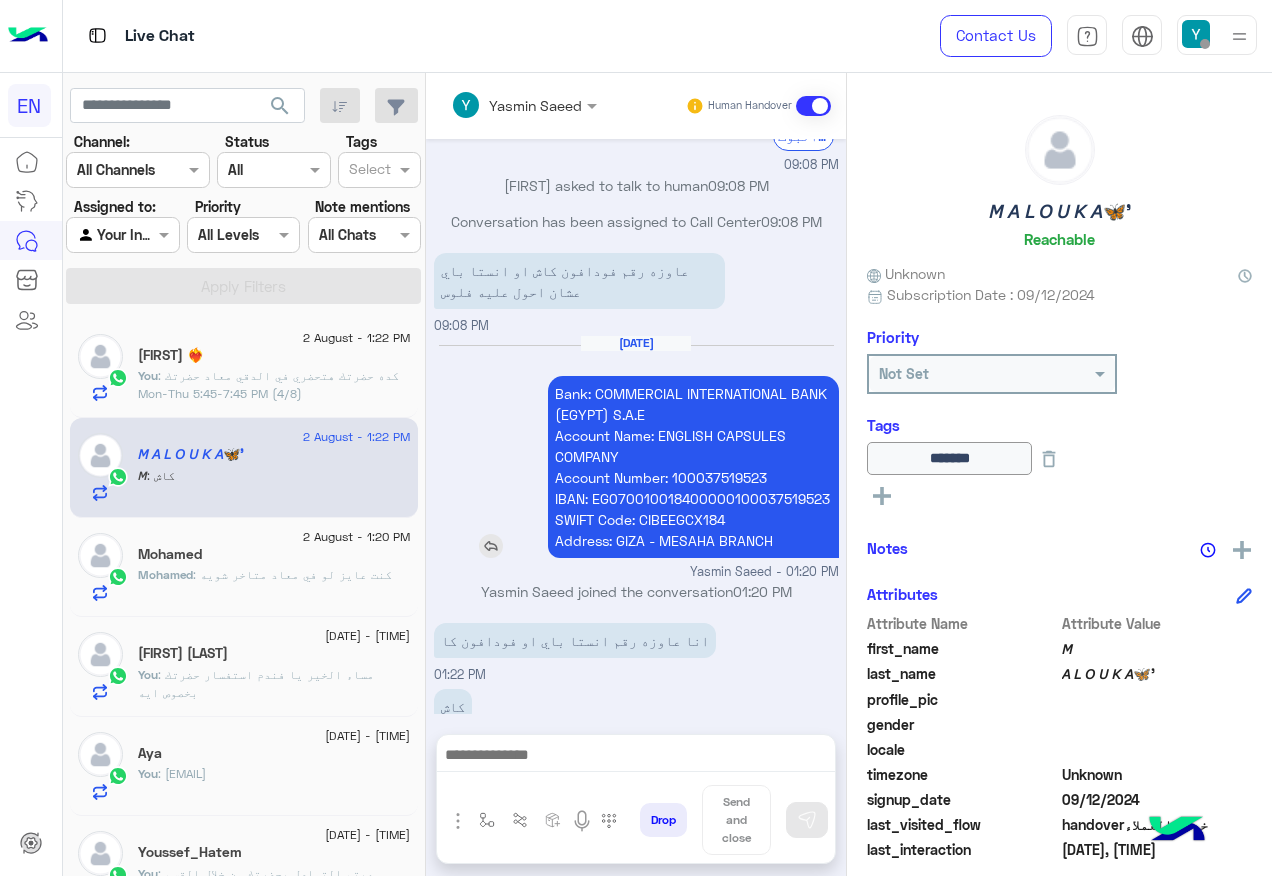 click at bounding box center (491, 546) 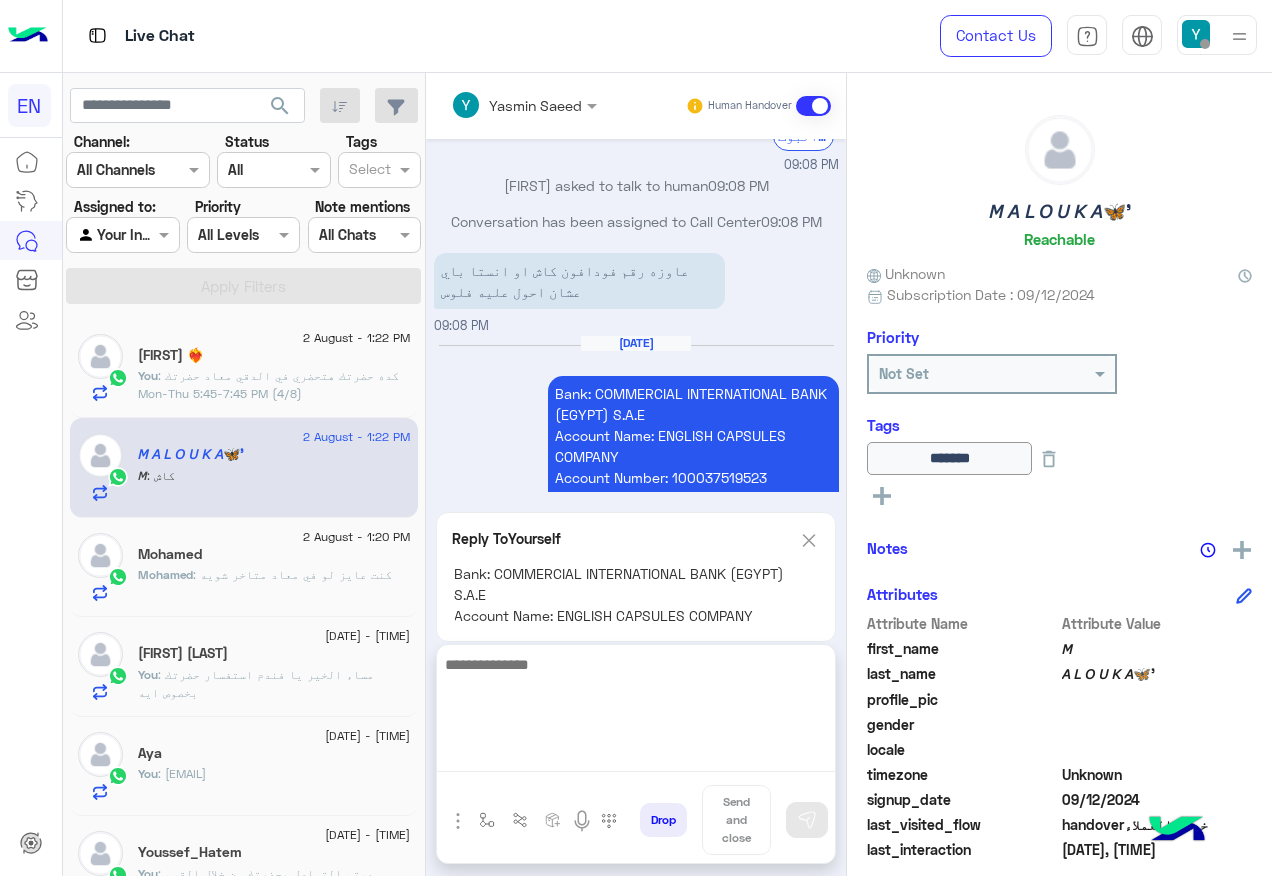 click at bounding box center [636, 712] 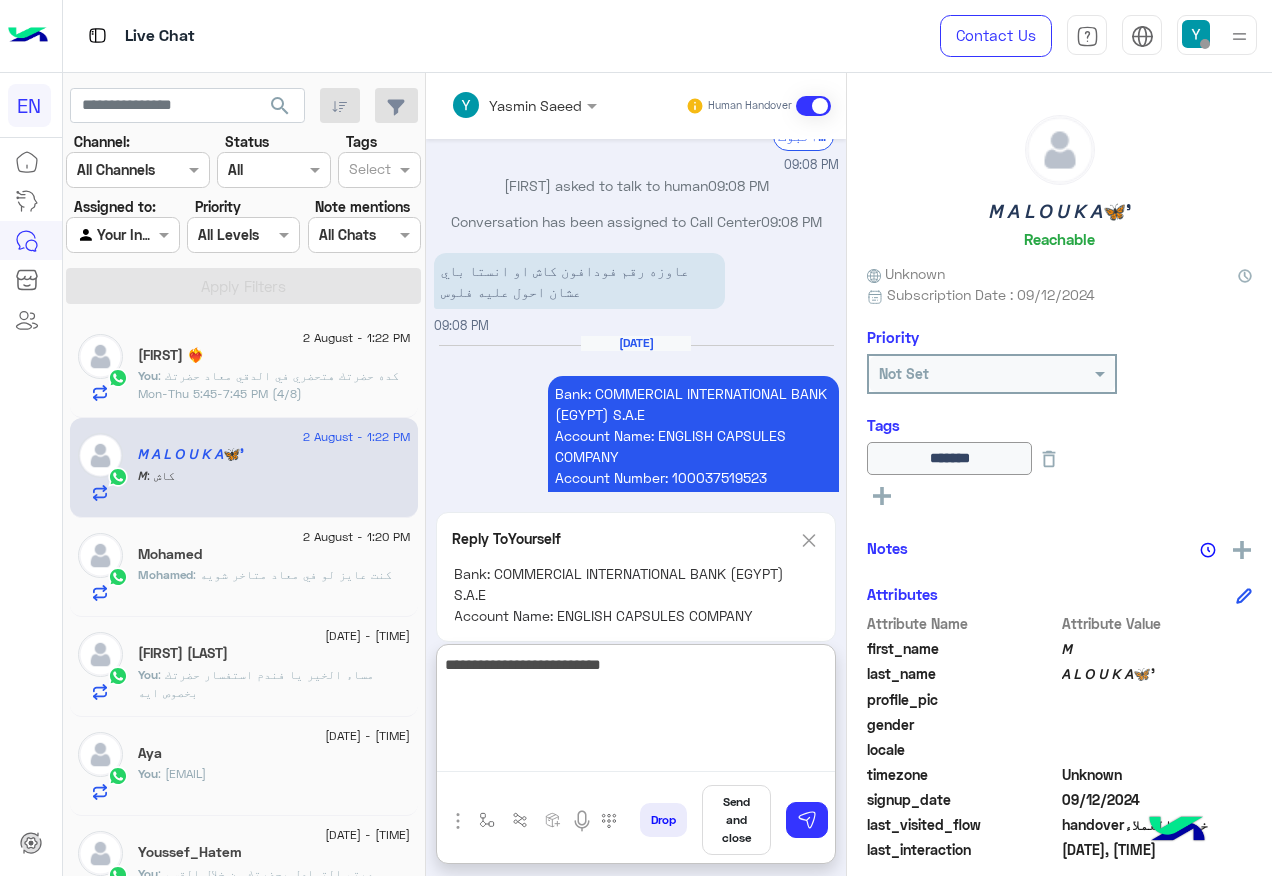 type on "**********" 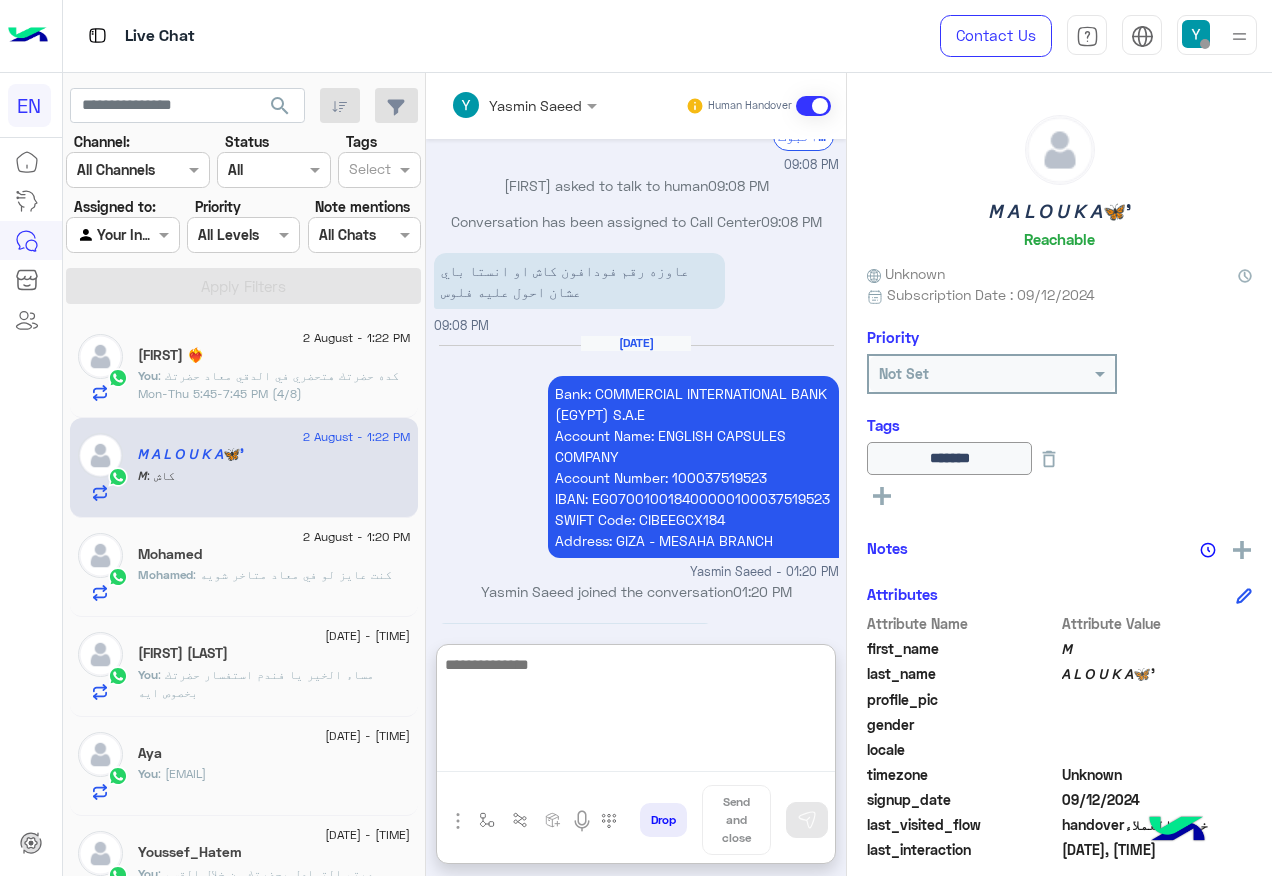 scroll, scrollTop: 1721, scrollLeft: 0, axis: vertical 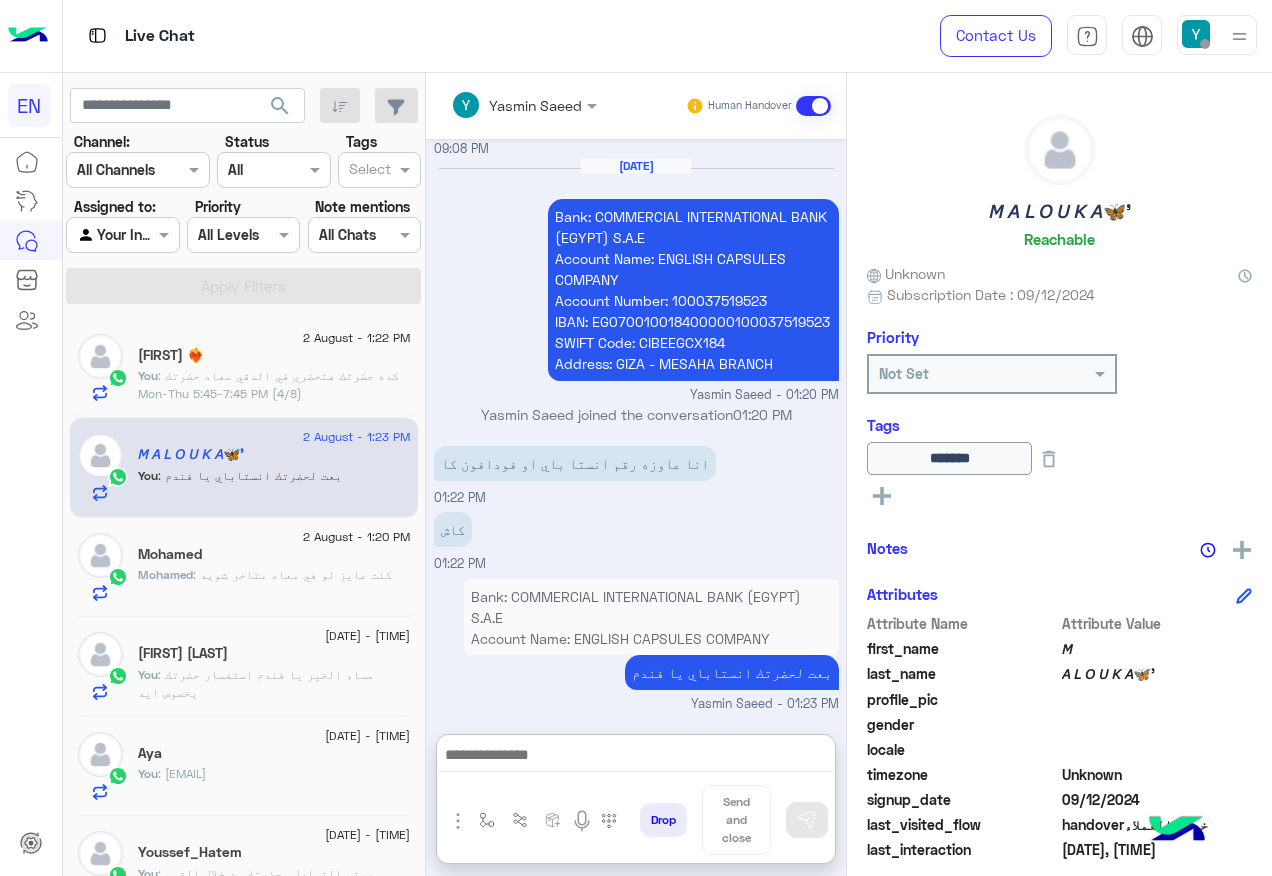 click on "Mohamed : كنت عايز لو في معاد متاخر شويه" 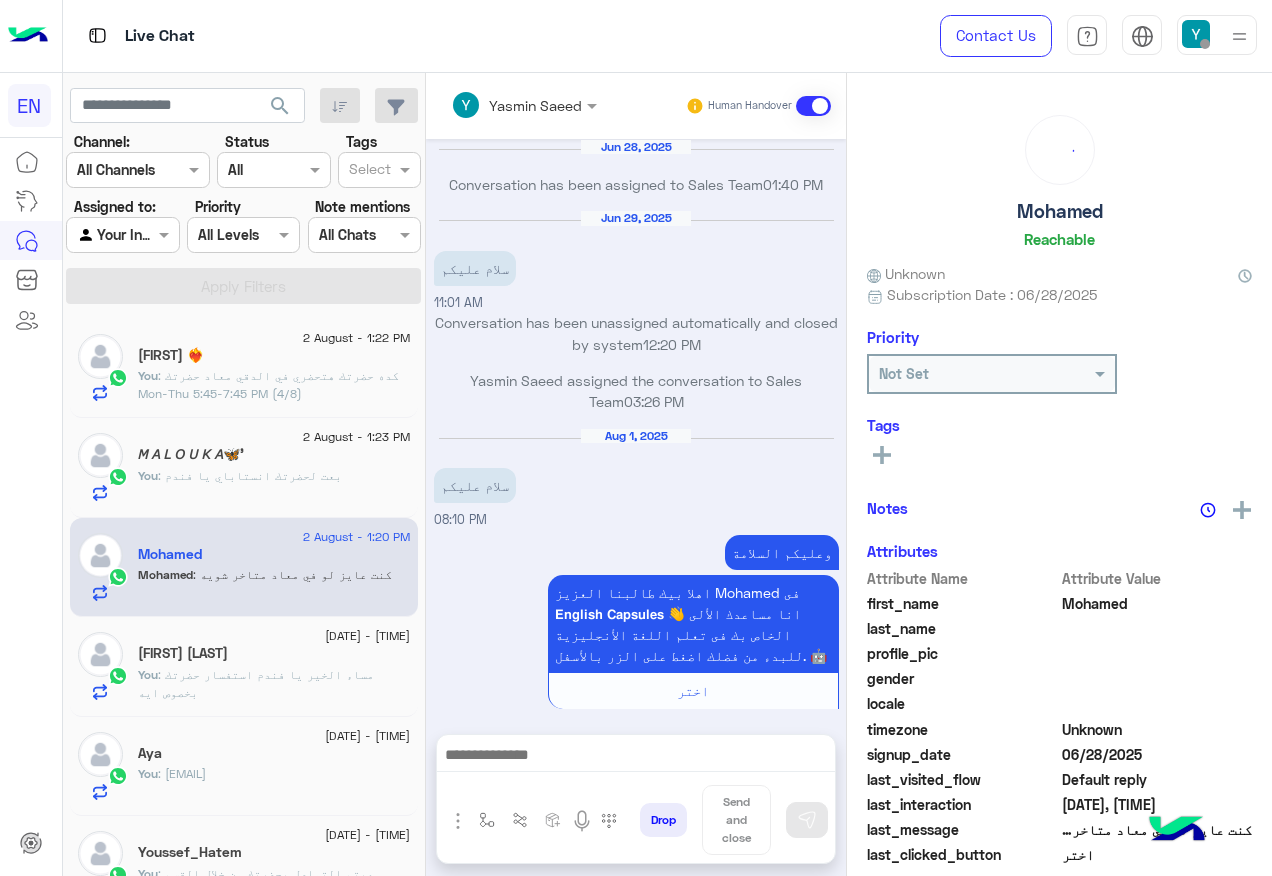 scroll, scrollTop: 1458, scrollLeft: 0, axis: vertical 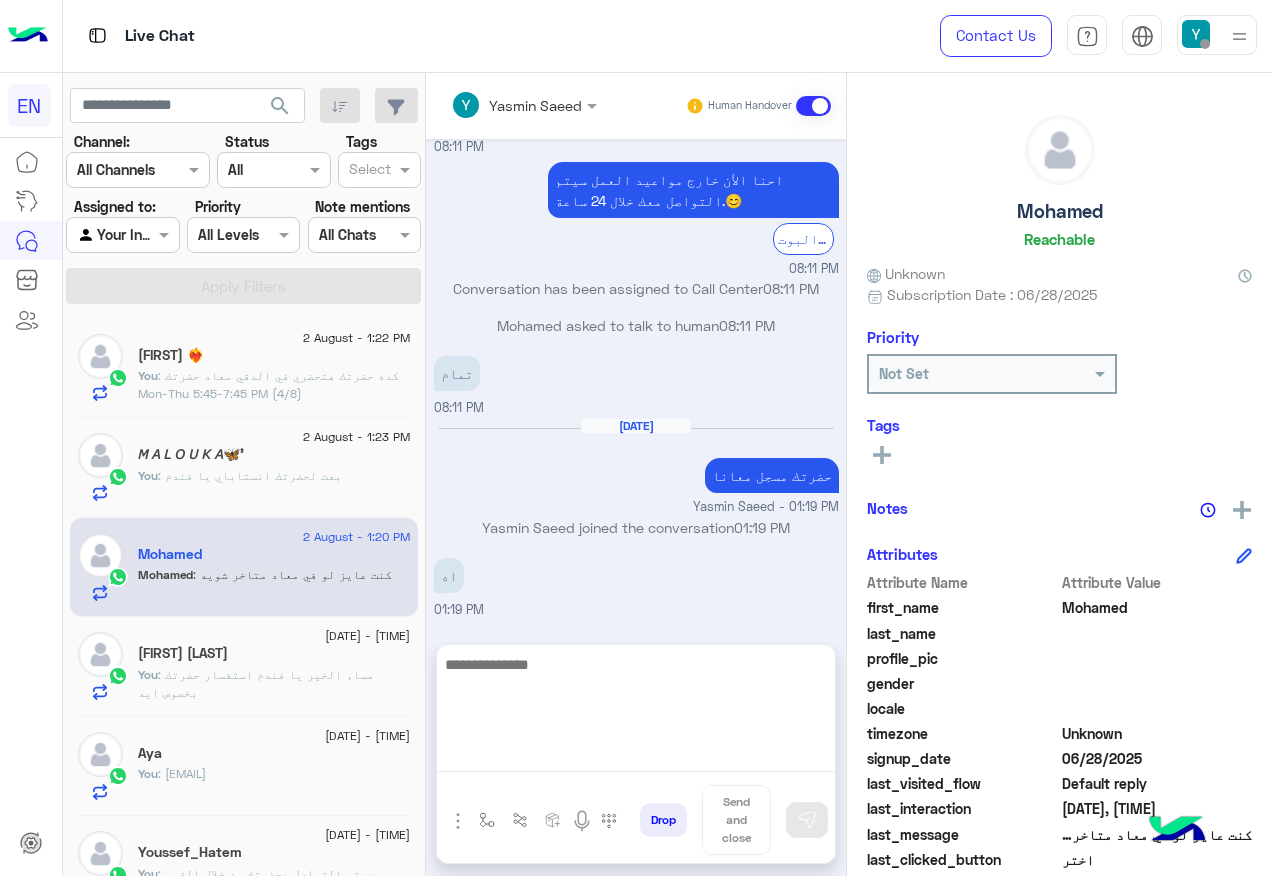click at bounding box center (636, 712) 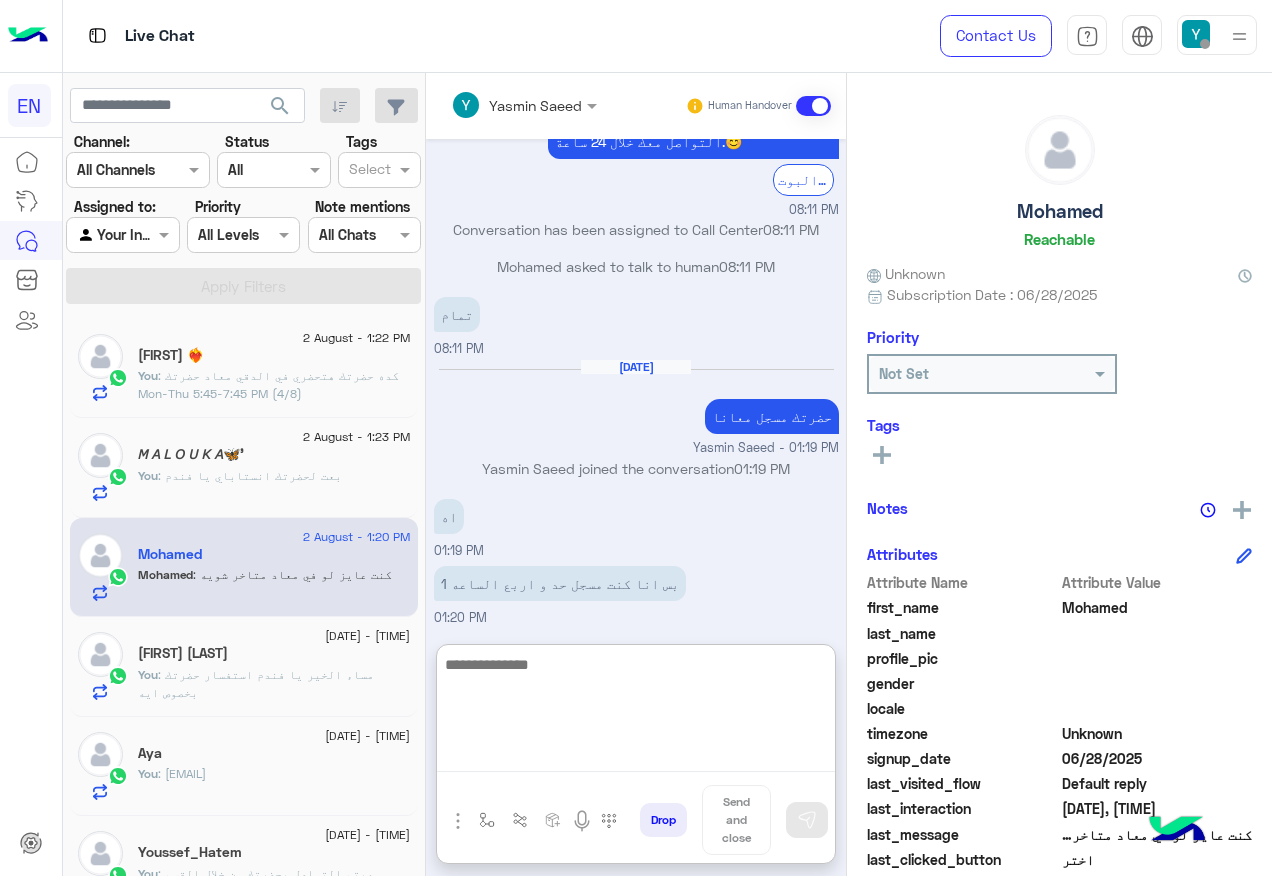 scroll, scrollTop: 1547, scrollLeft: 0, axis: vertical 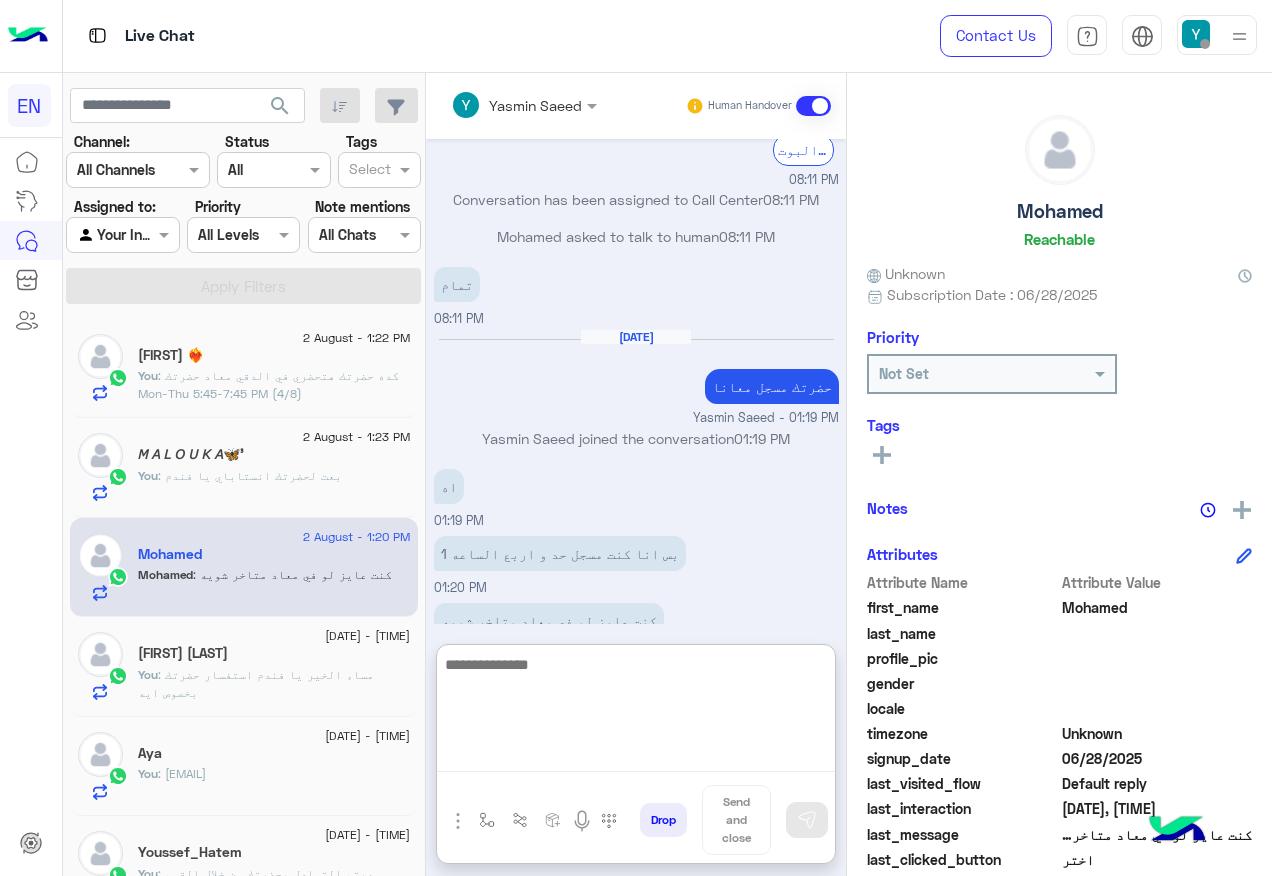 click at bounding box center [636, 712] 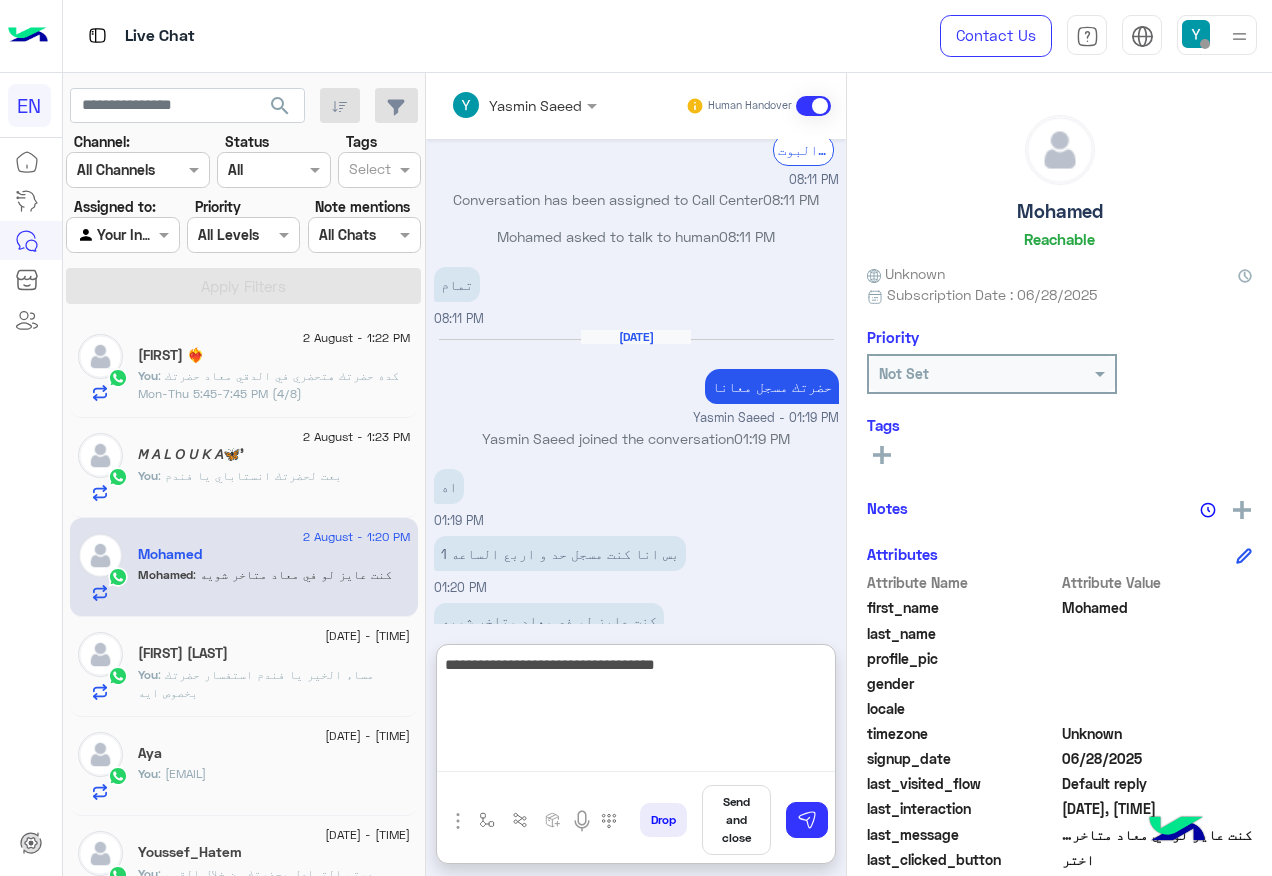 type on "**********" 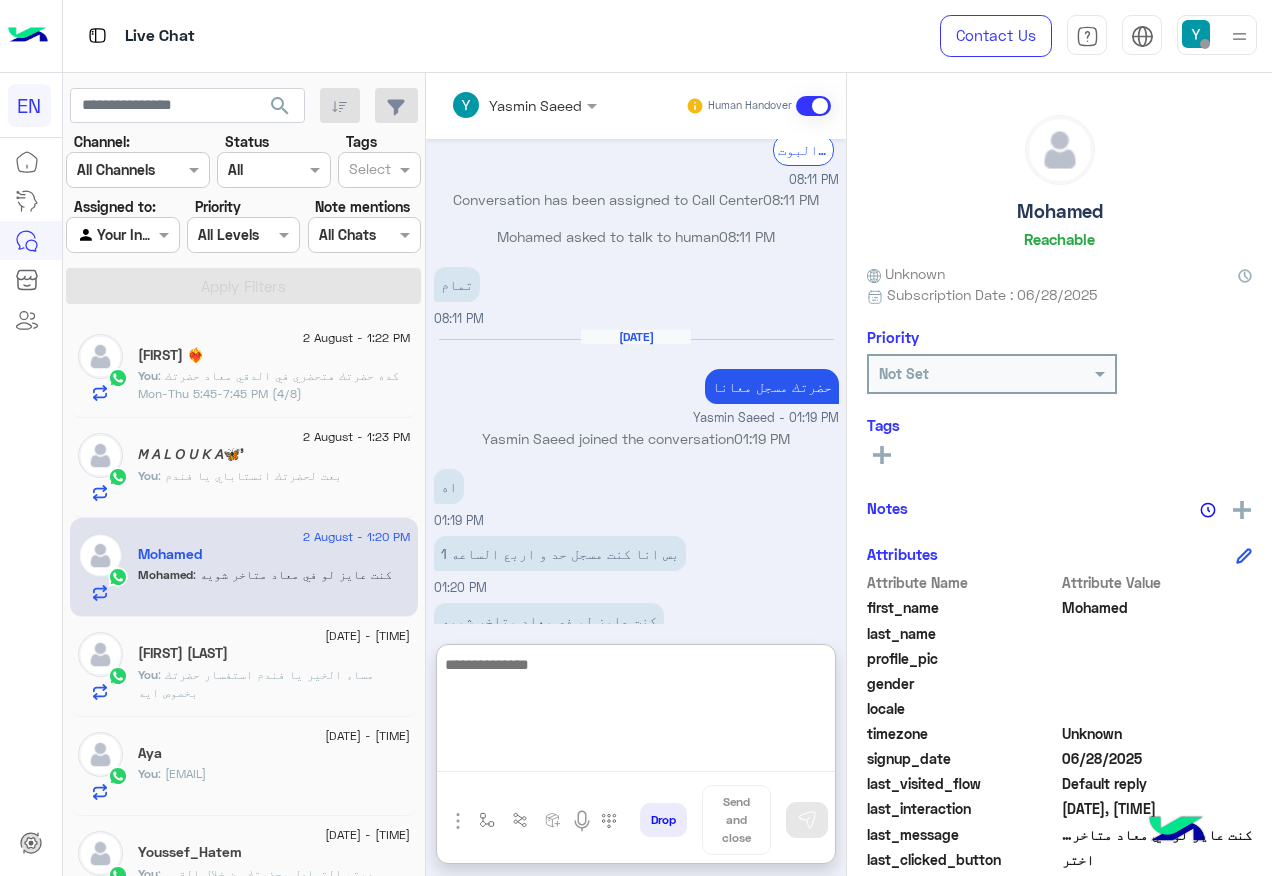 scroll, scrollTop: 1611, scrollLeft: 0, axis: vertical 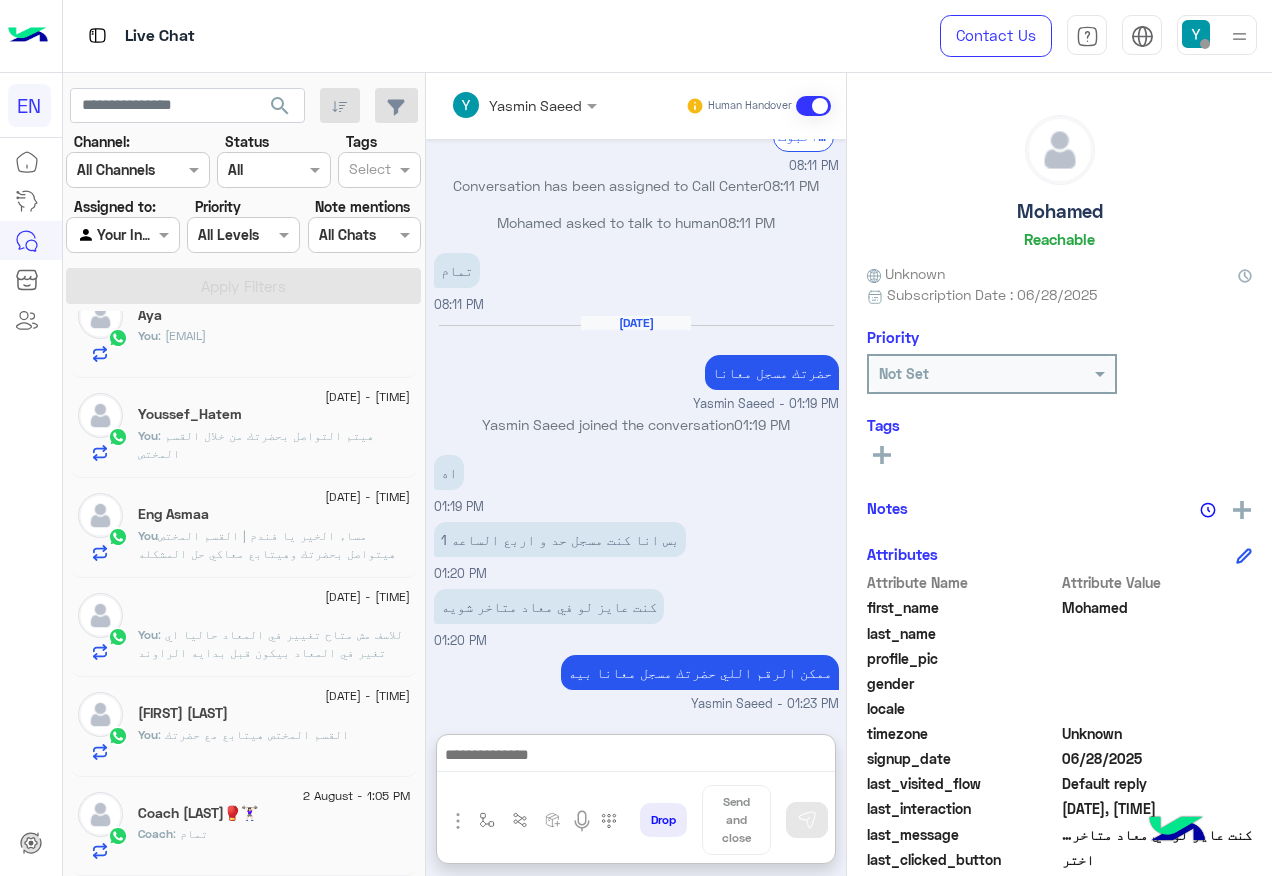 click on "Agent Filter Your Inbox" at bounding box center [122, 235] 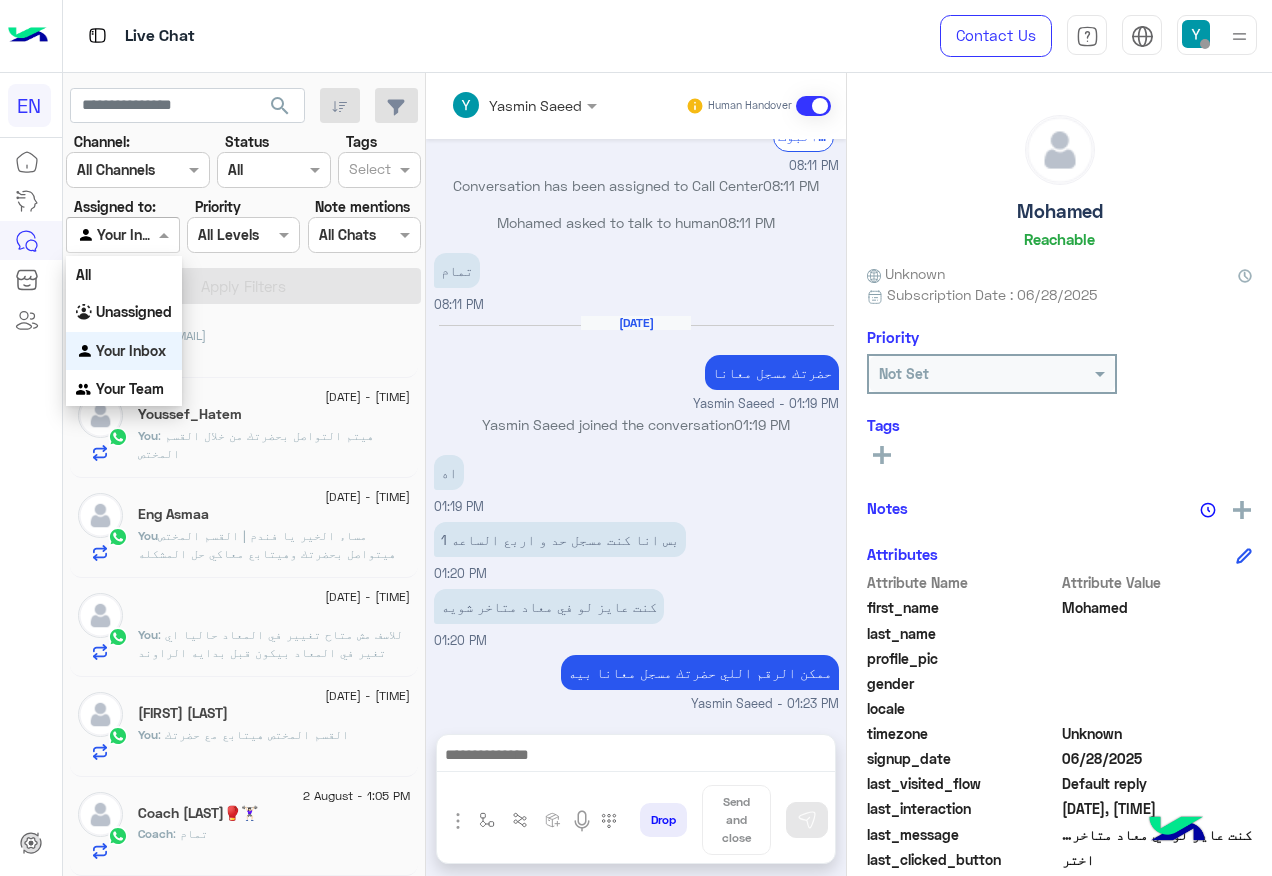 scroll, scrollTop: 1521, scrollLeft: 0, axis: vertical 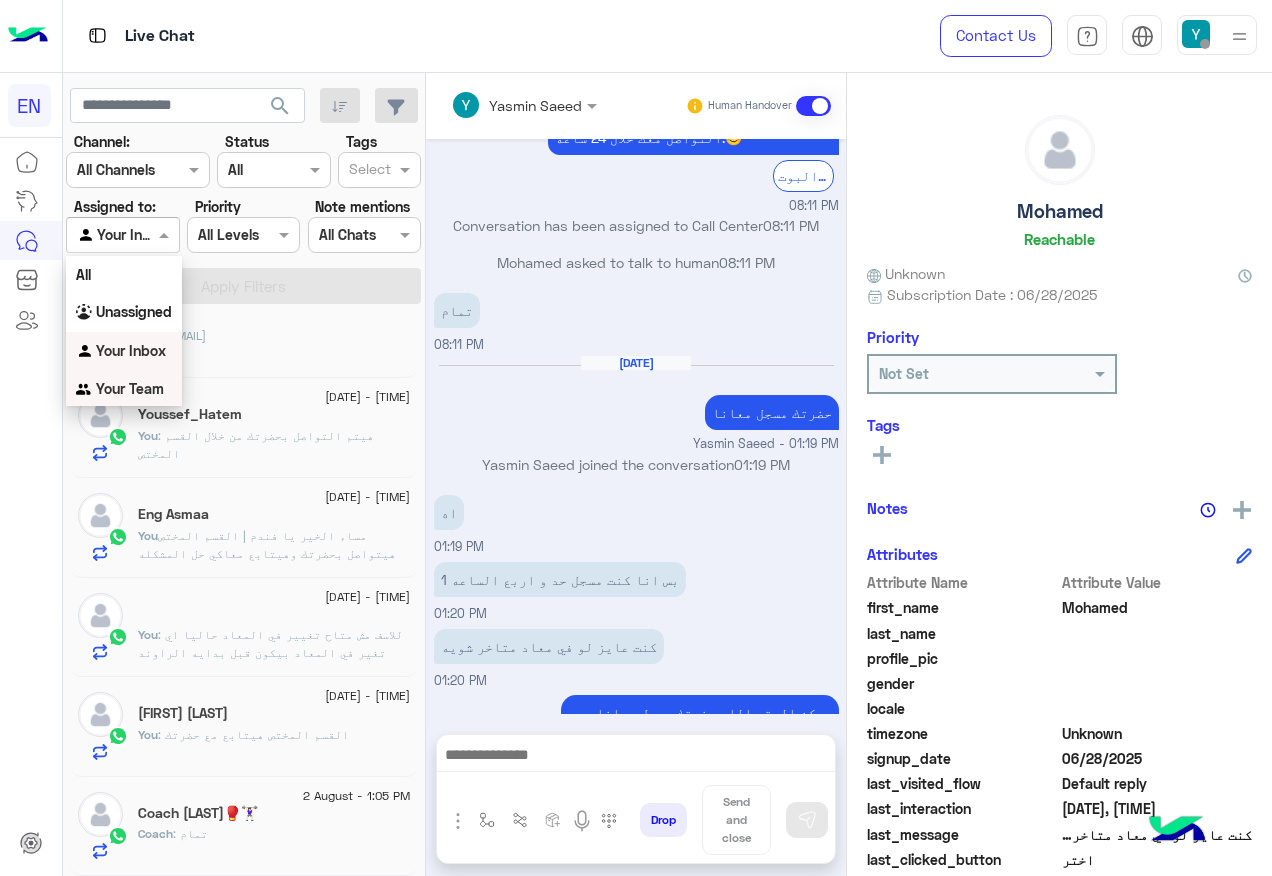 click on "Your Team" at bounding box center (130, 388) 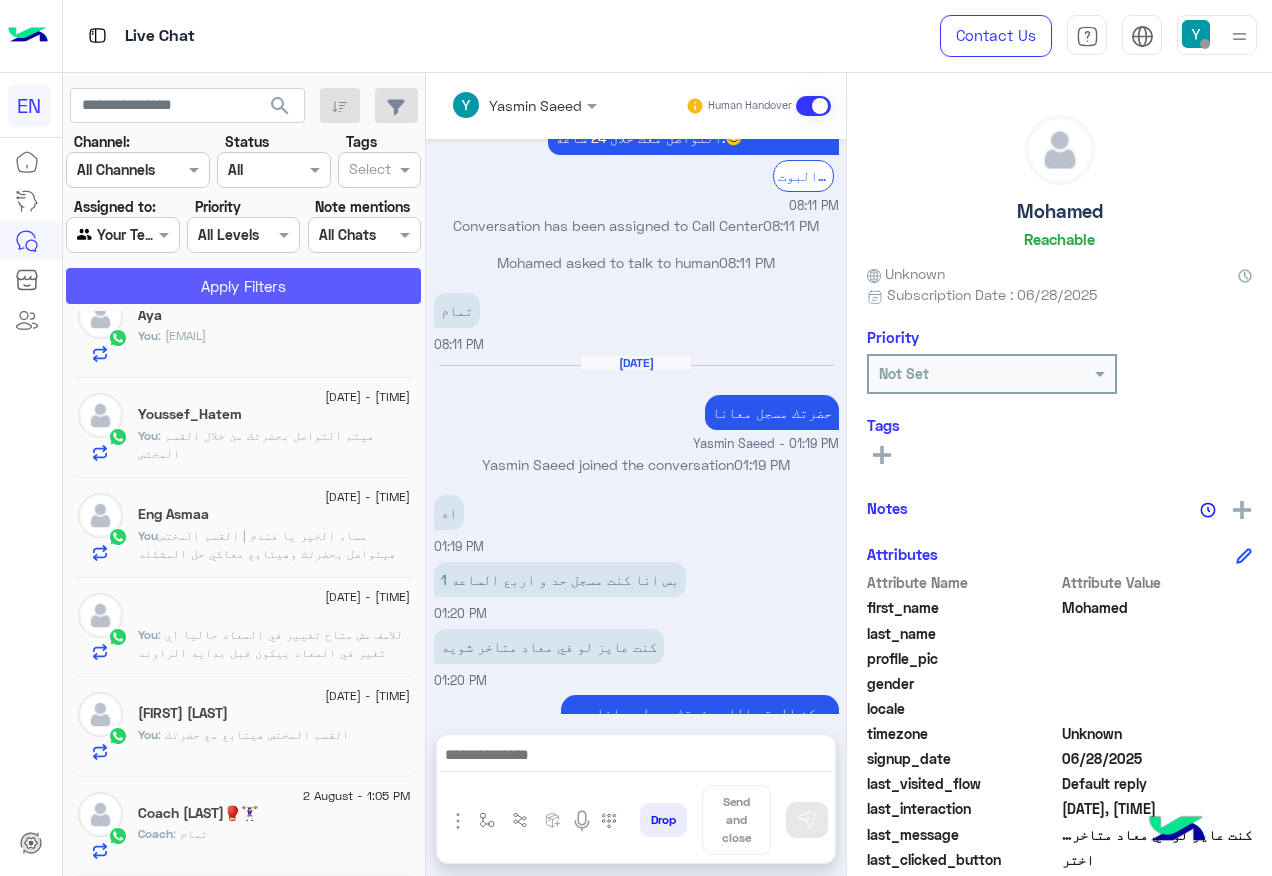 click on "Apply Filters" 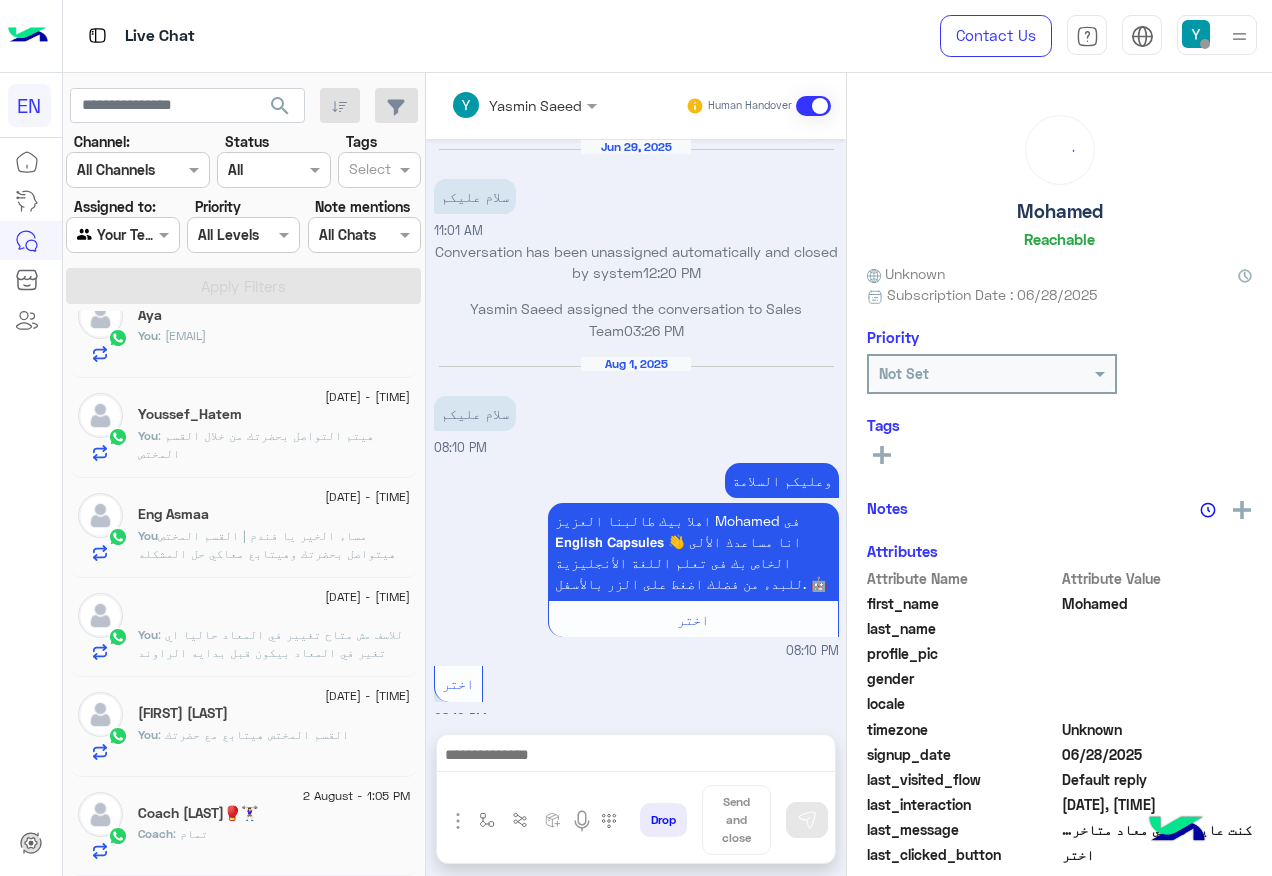 scroll, scrollTop: 1450, scrollLeft: 0, axis: vertical 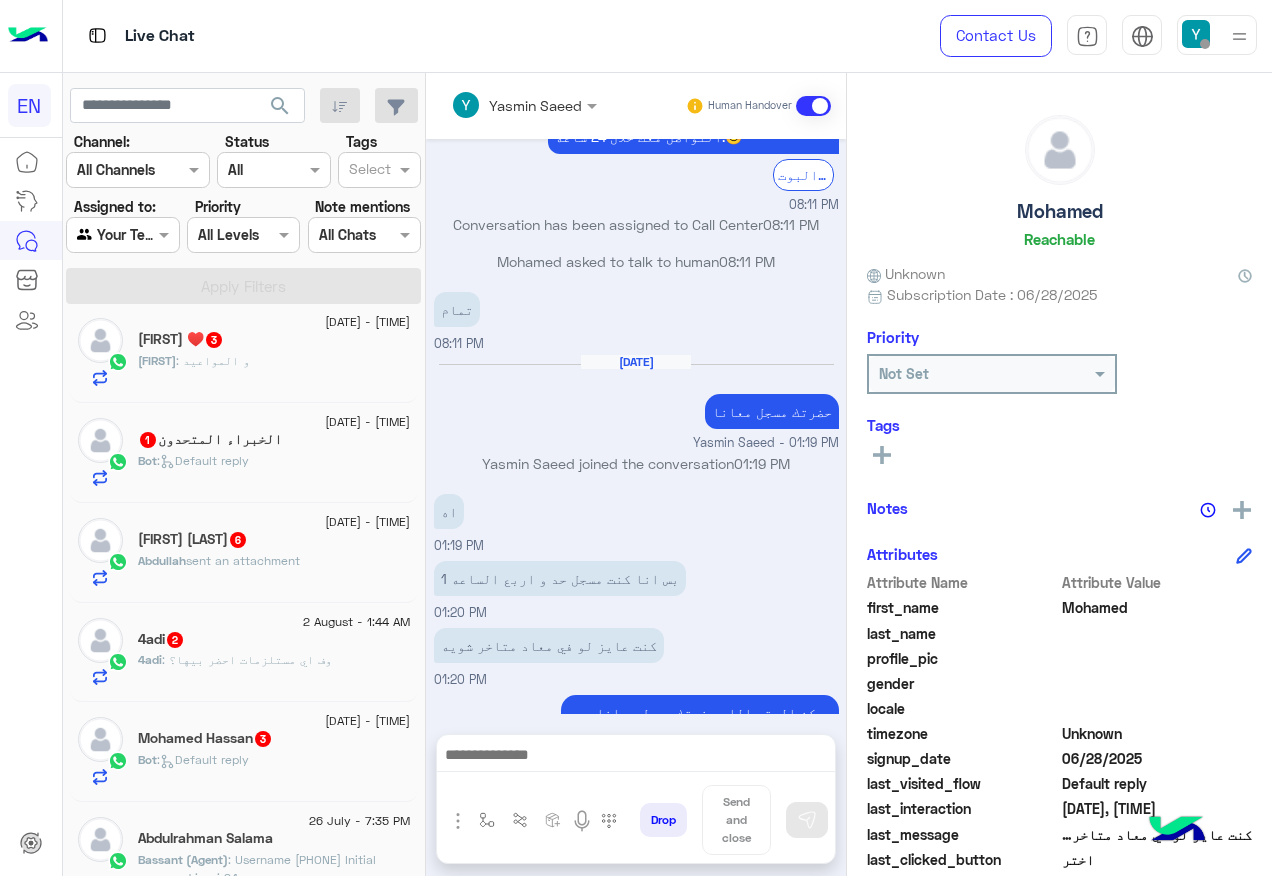click on "Mohamed Hassan  3" 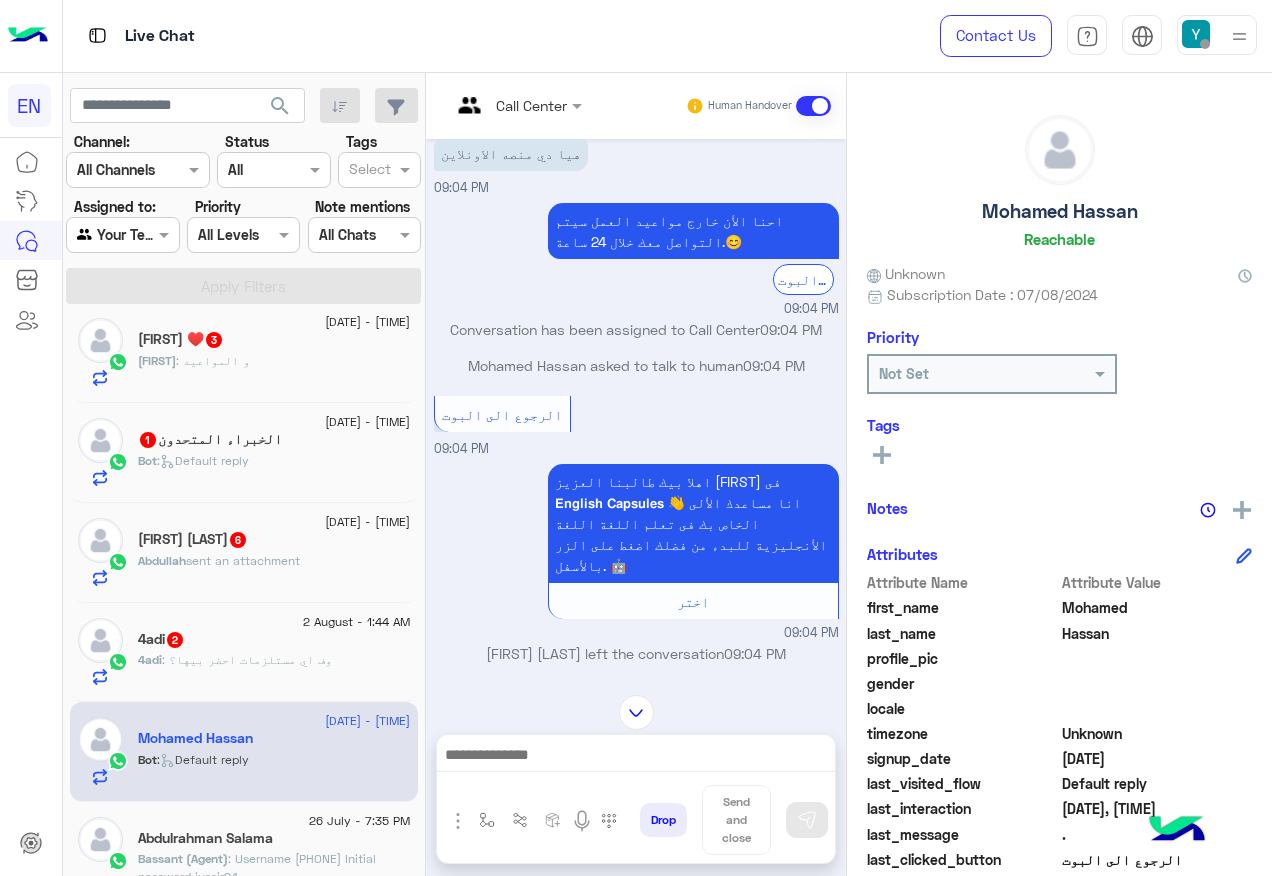 scroll, scrollTop: 0, scrollLeft: 0, axis: both 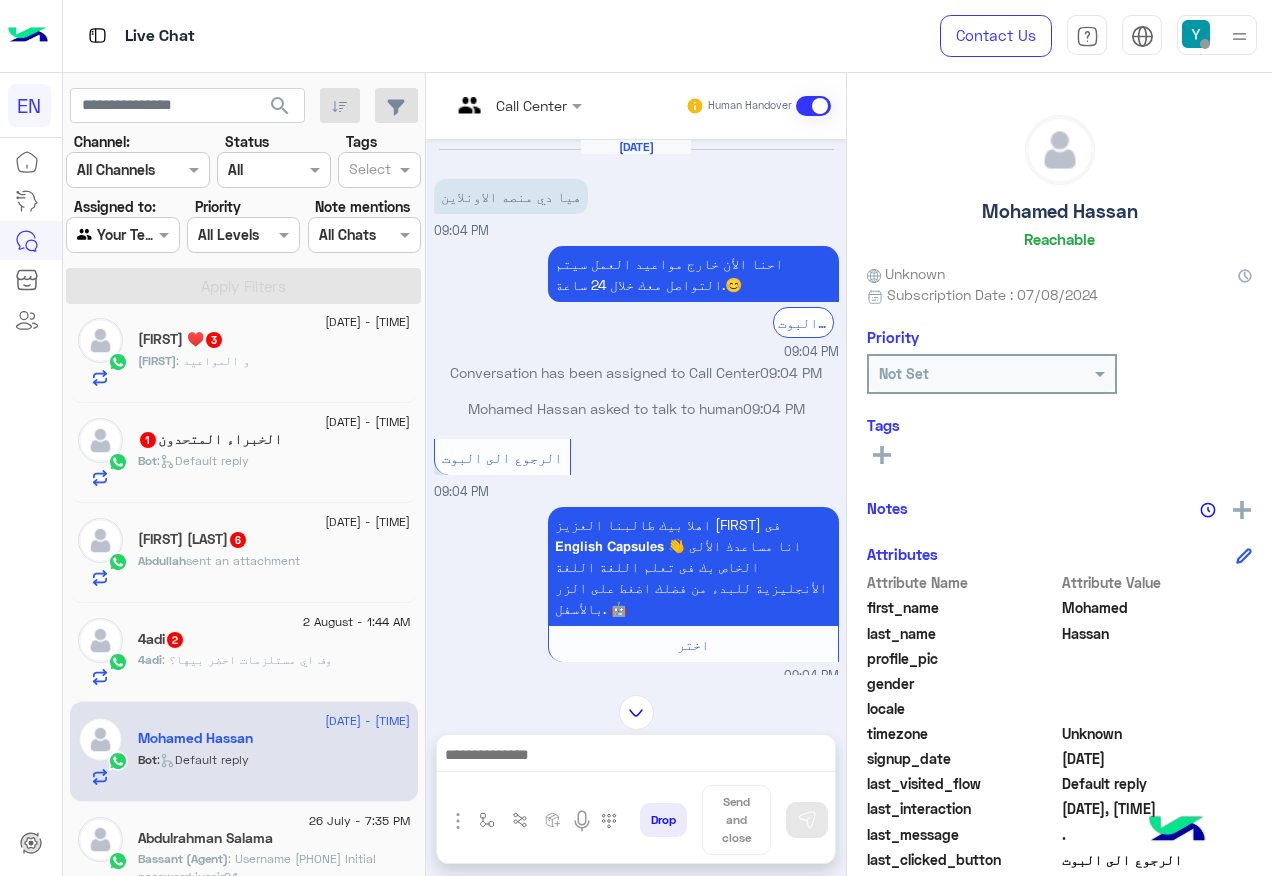 click at bounding box center [516, 104] 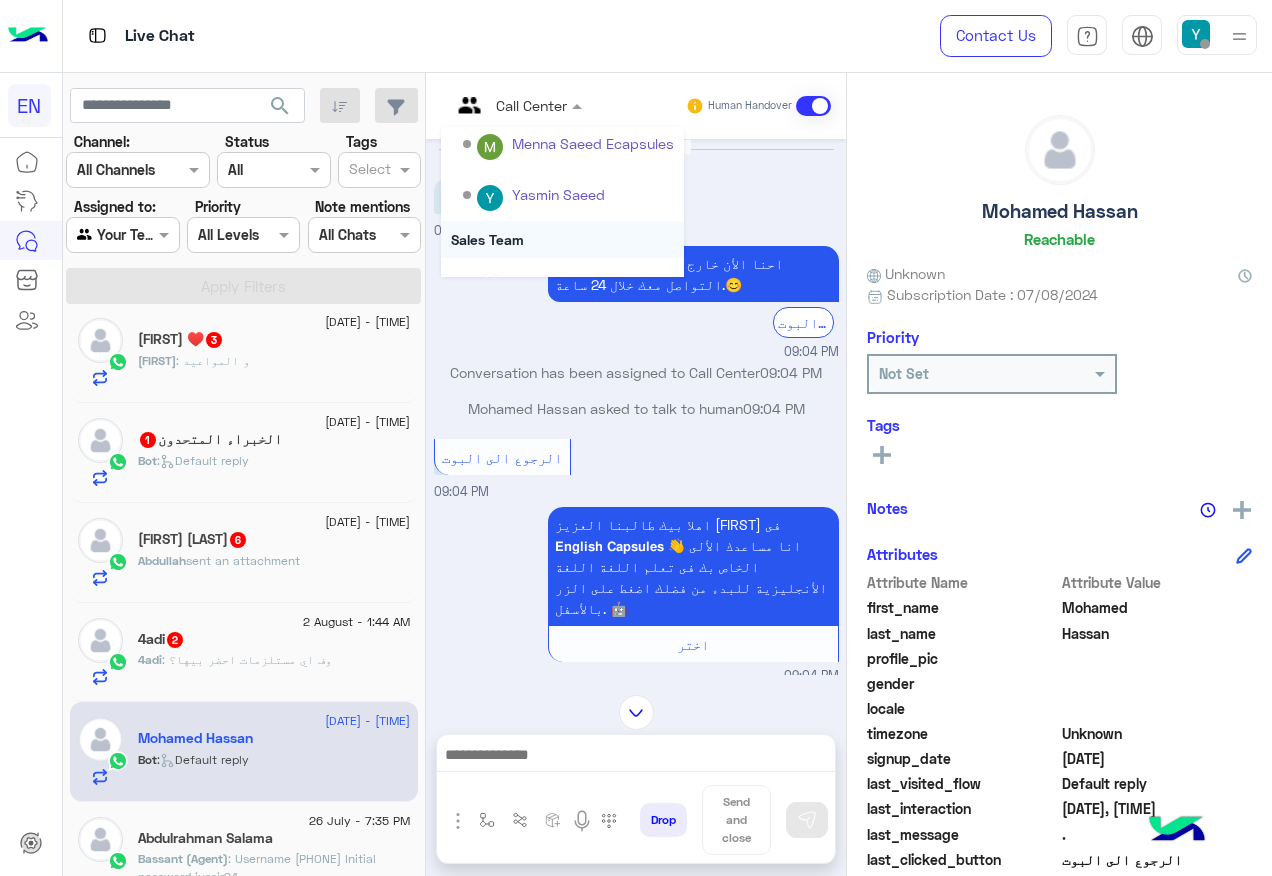 scroll, scrollTop: 332, scrollLeft: 0, axis: vertical 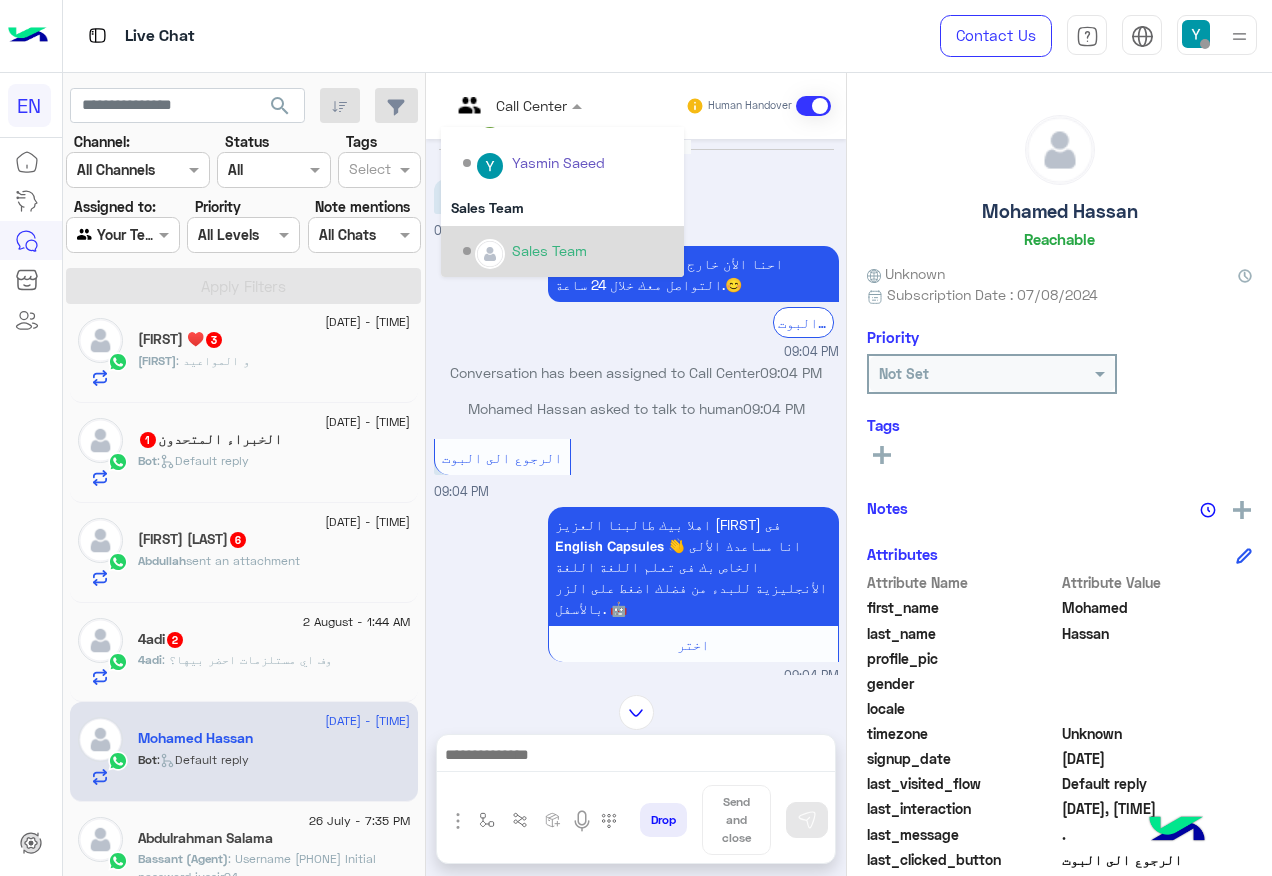 click on "Sales Team" at bounding box center (568, 251) 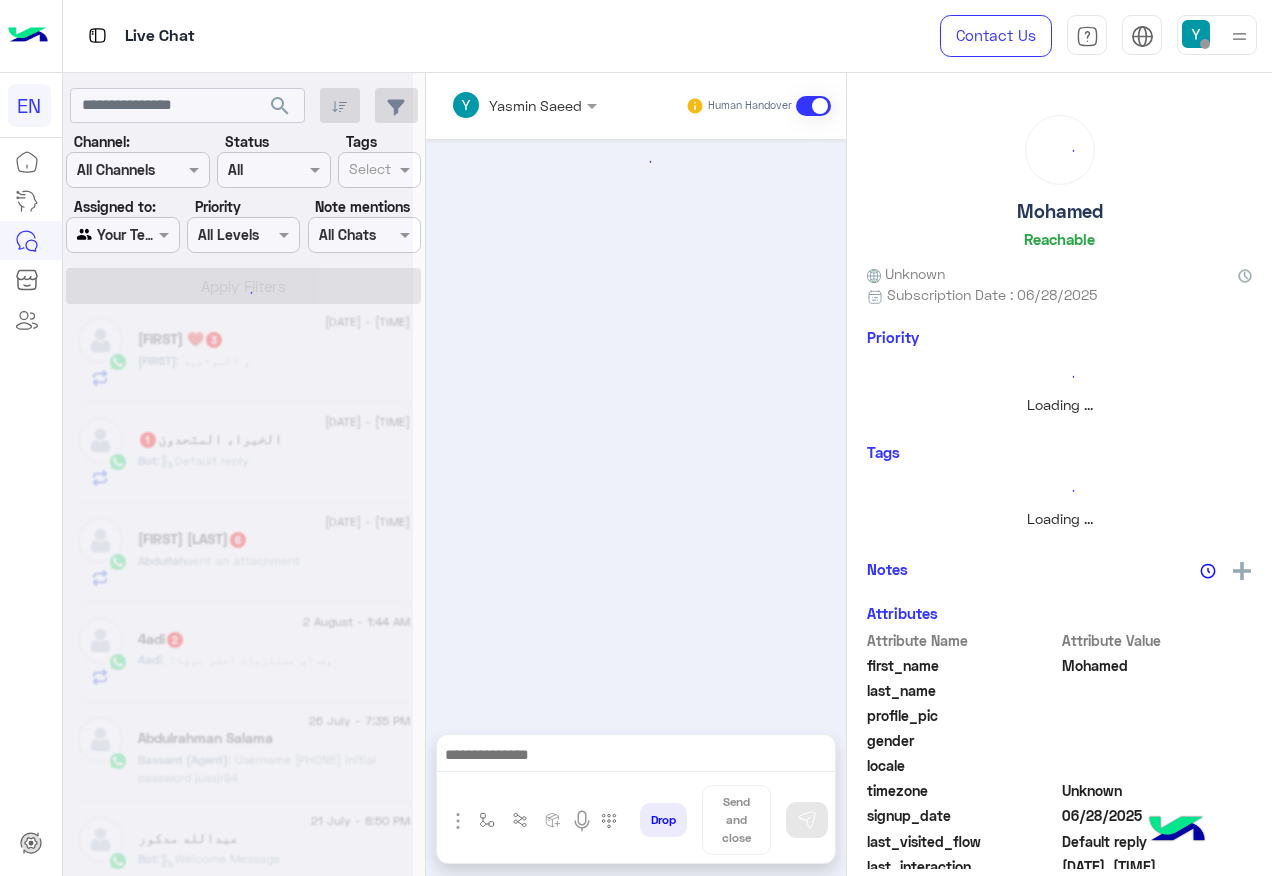scroll, scrollTop: 1450, scrollLeft: 0, axis: vertical 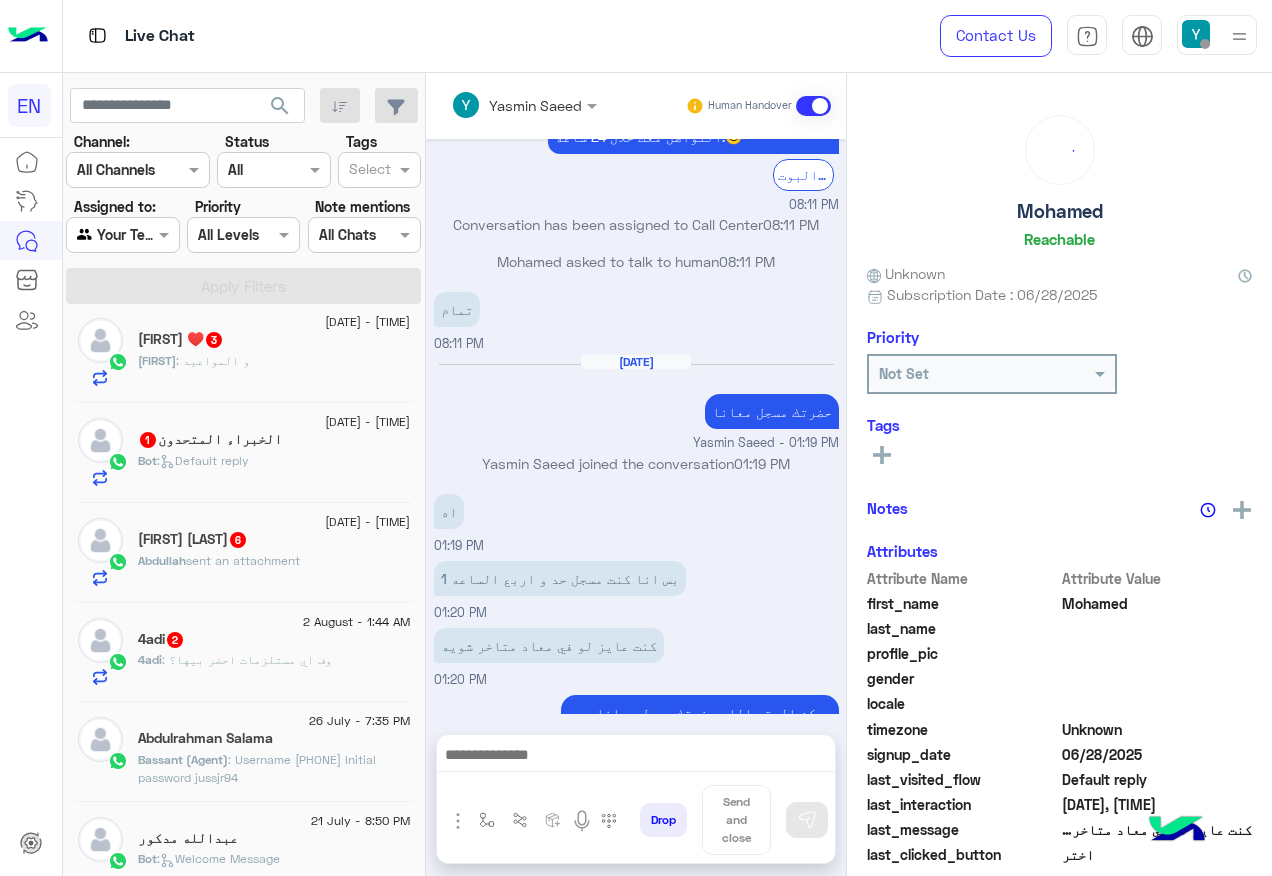 click on "4adi : وف اي مستلزمات احضر بيها؟" 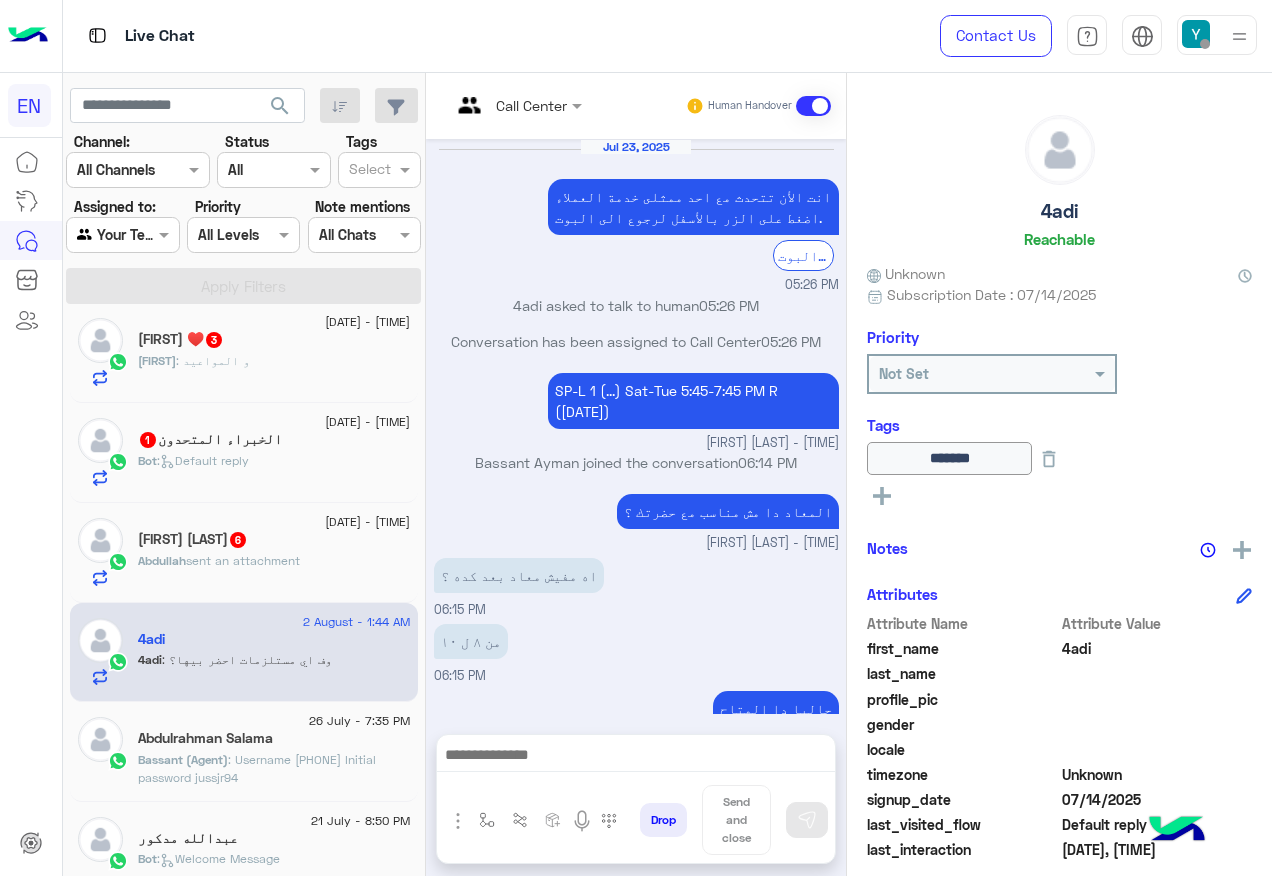 scroll, scrollTop: 1006, scrollLeft: 0, axis: vertical 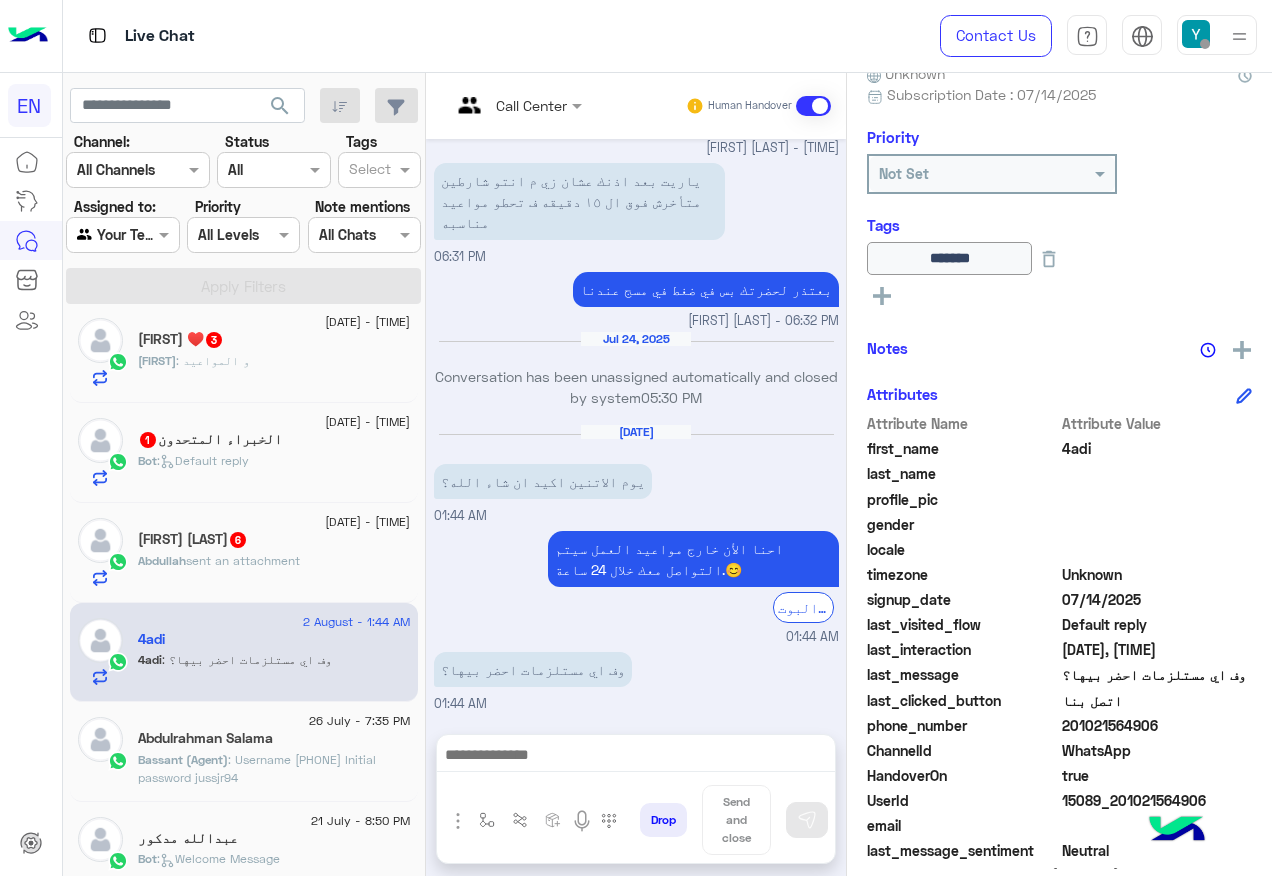 drag, startPoint x: 1067, startPoint y: 726, endPoint x: 1185, endPoint y: 731, distance: 118.10589 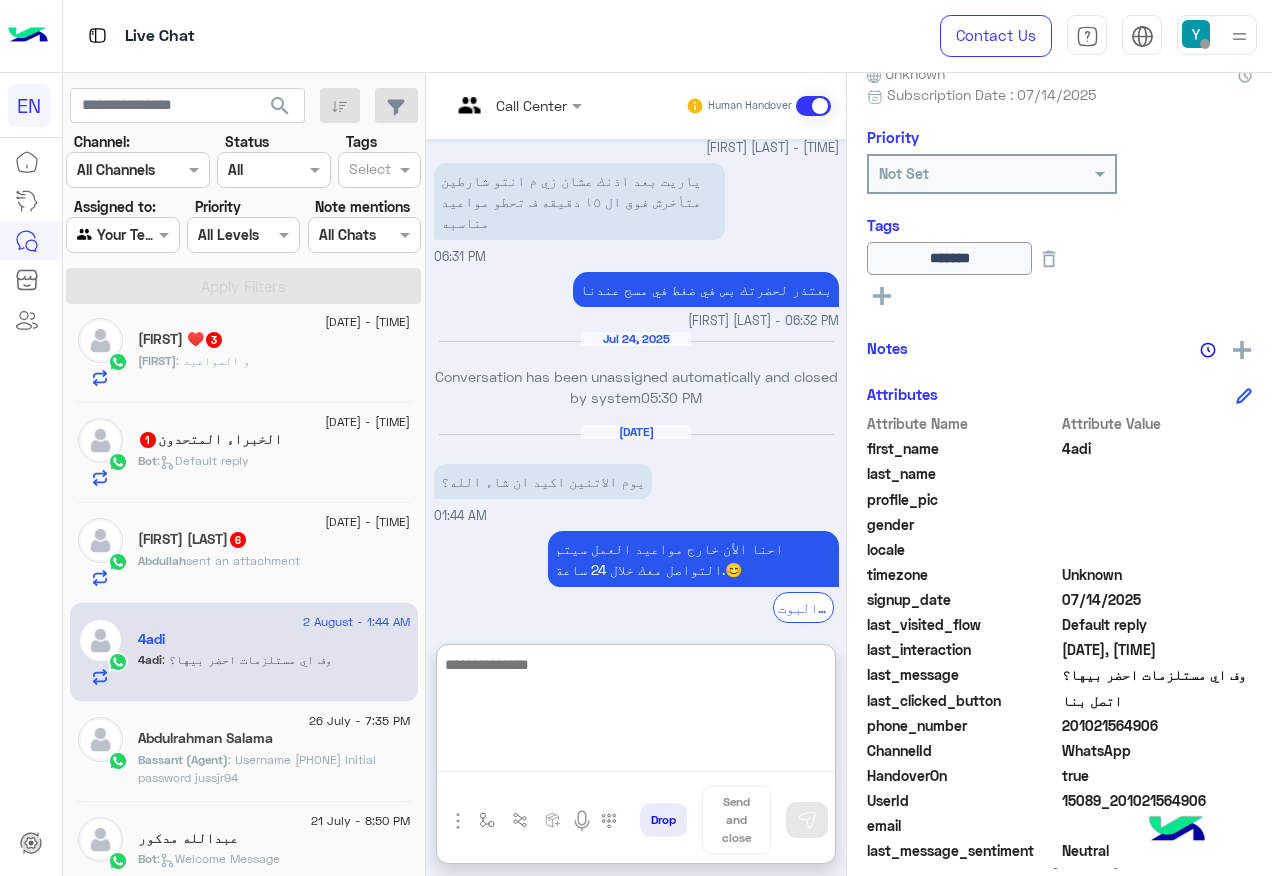 click at bounding box center (636, 712) 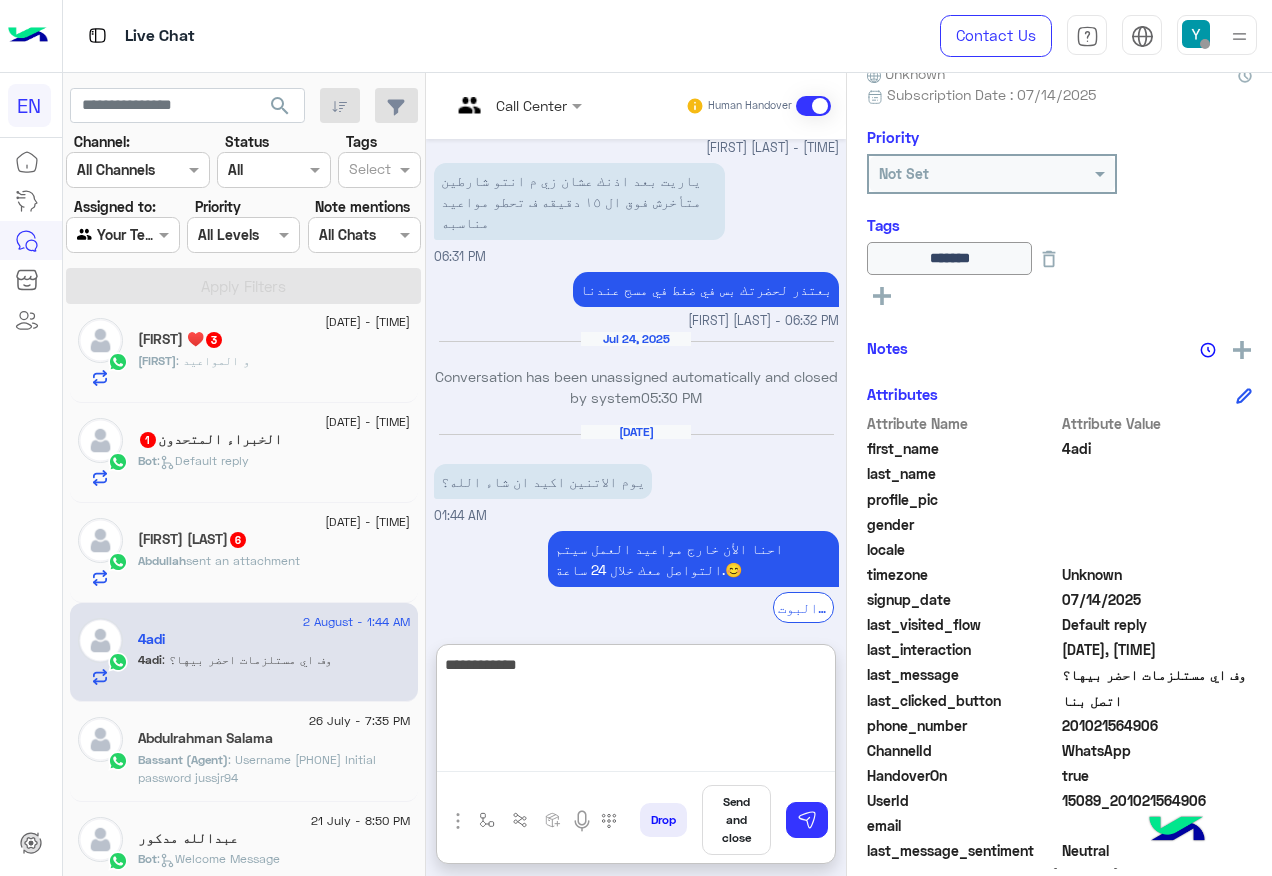 paste on "**********" 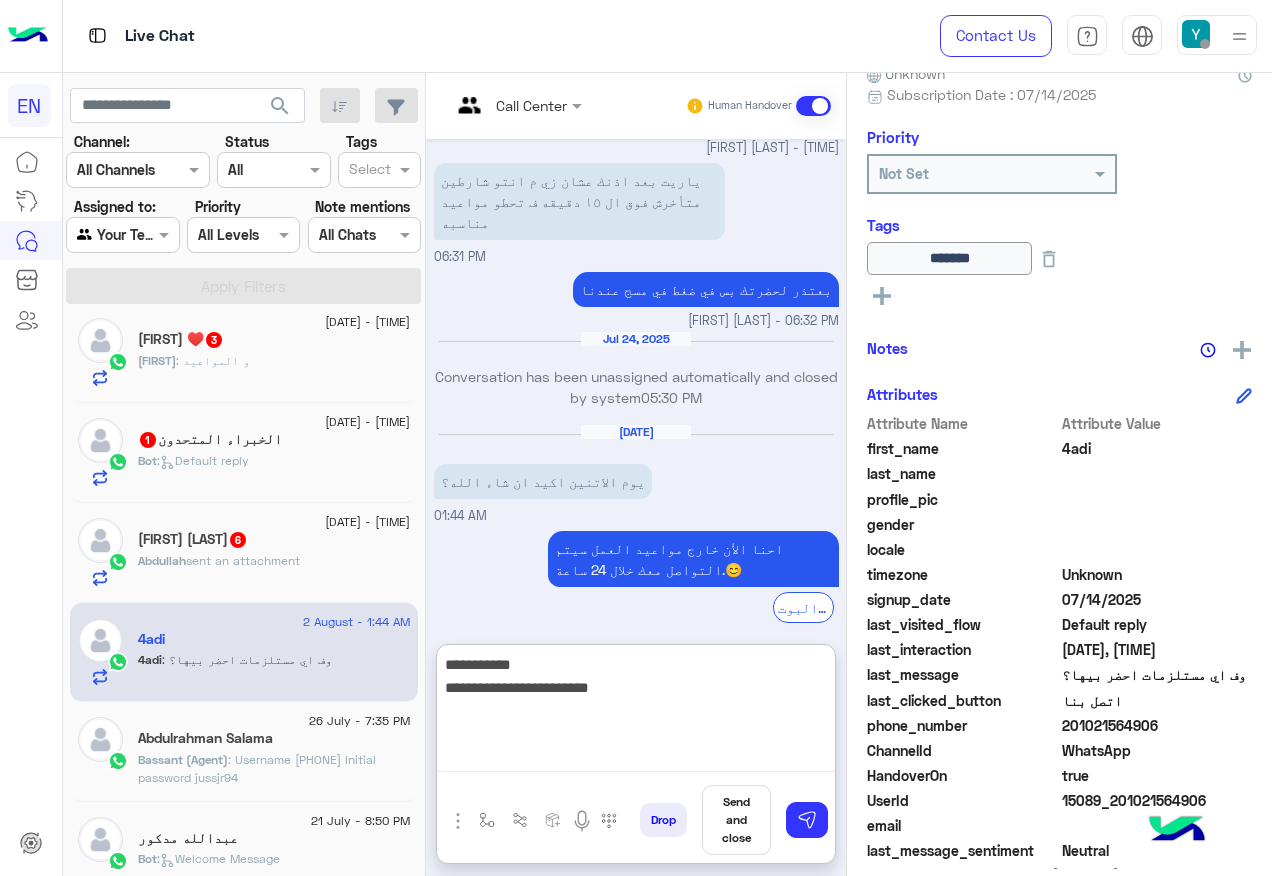 click on "**********" at bounding box center [636, 712] 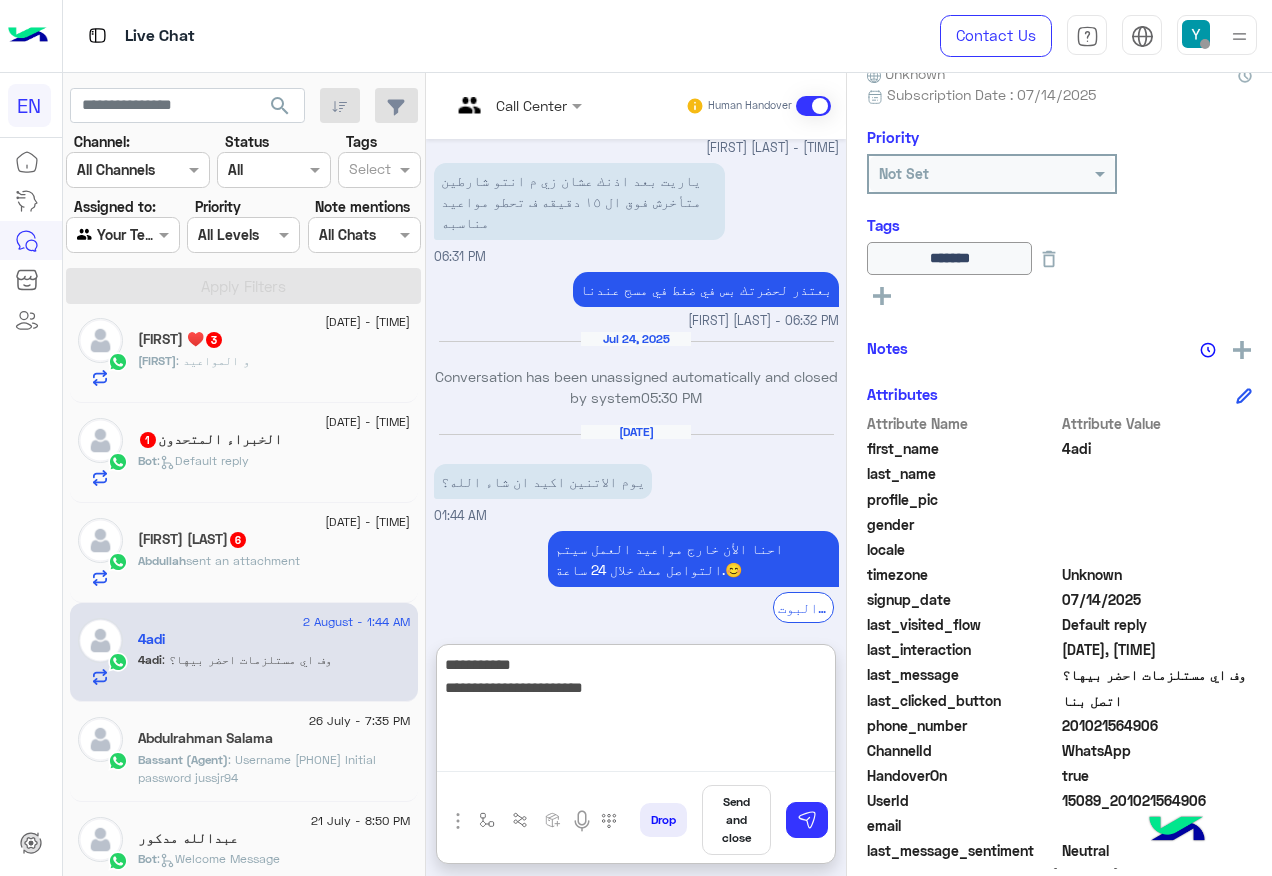 type on "**********" 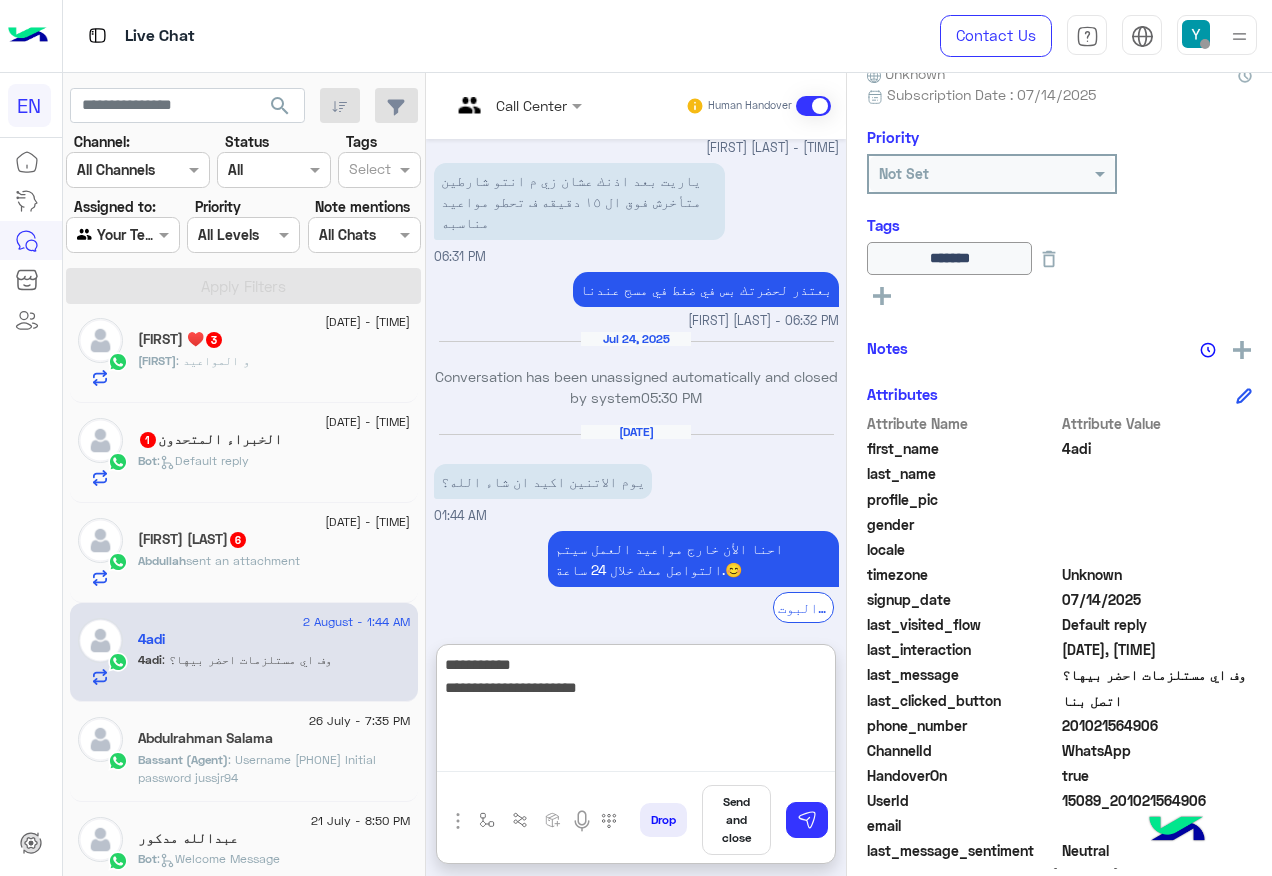 type 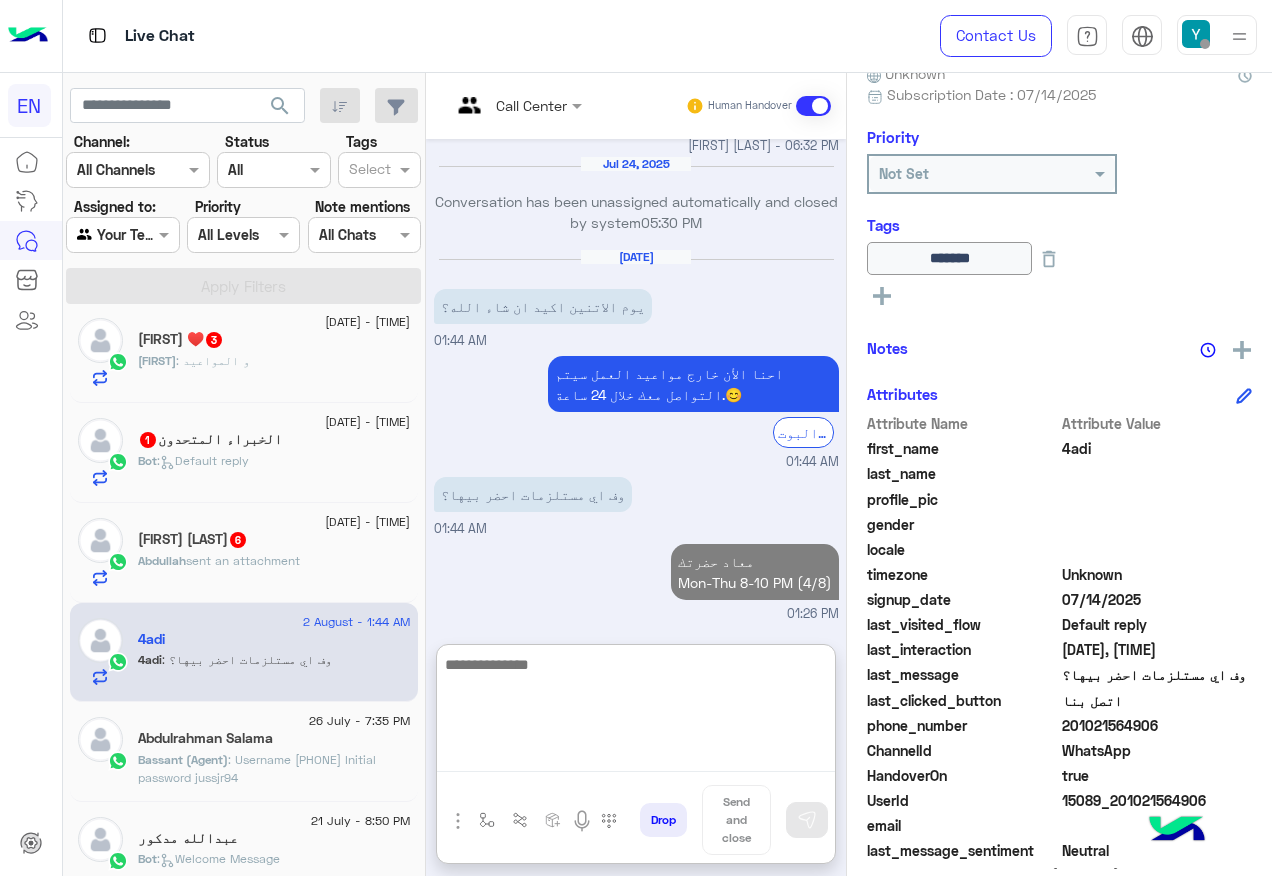 scroll, scrollTop: 1217, scrollLeft: 0, axis: vertical 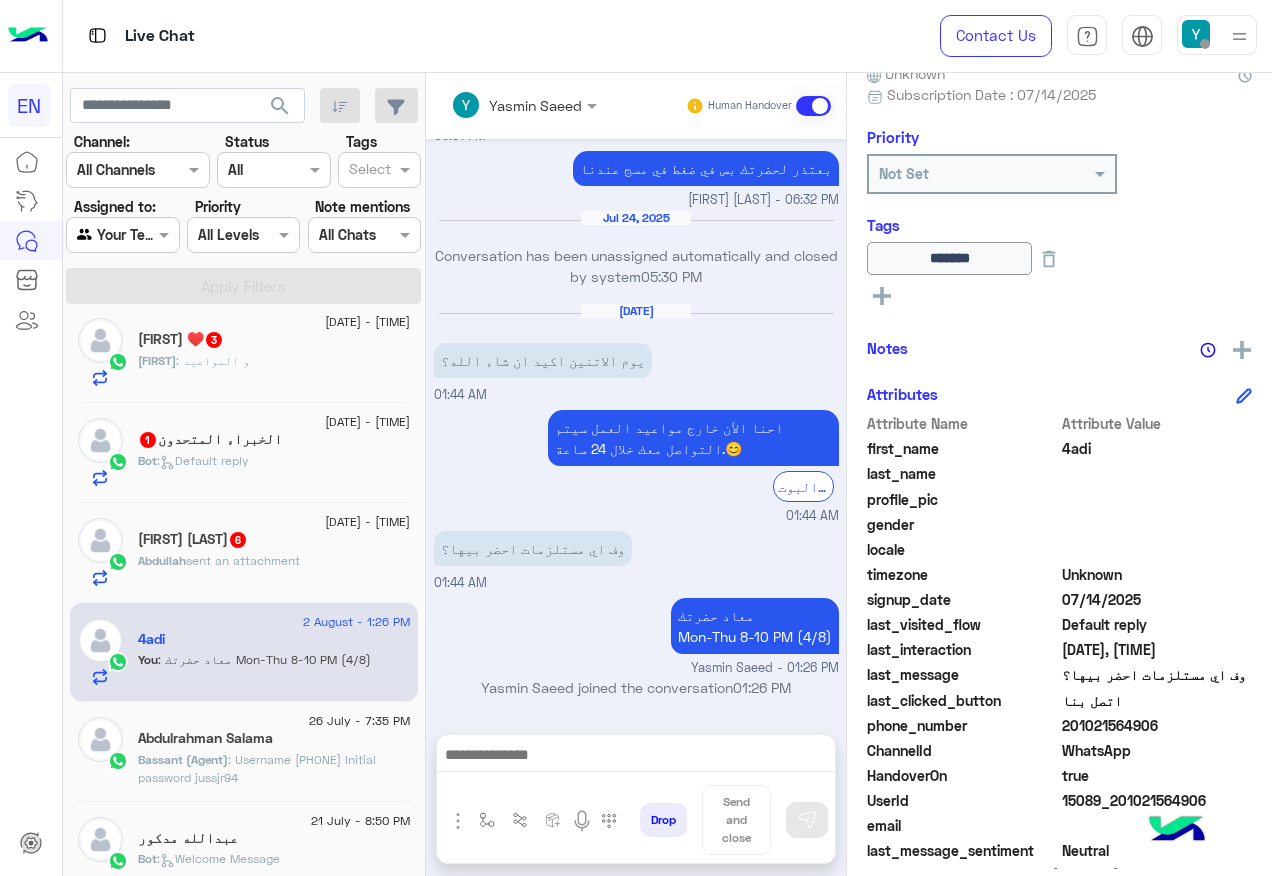 click on "Abdullah Eladawy  6" 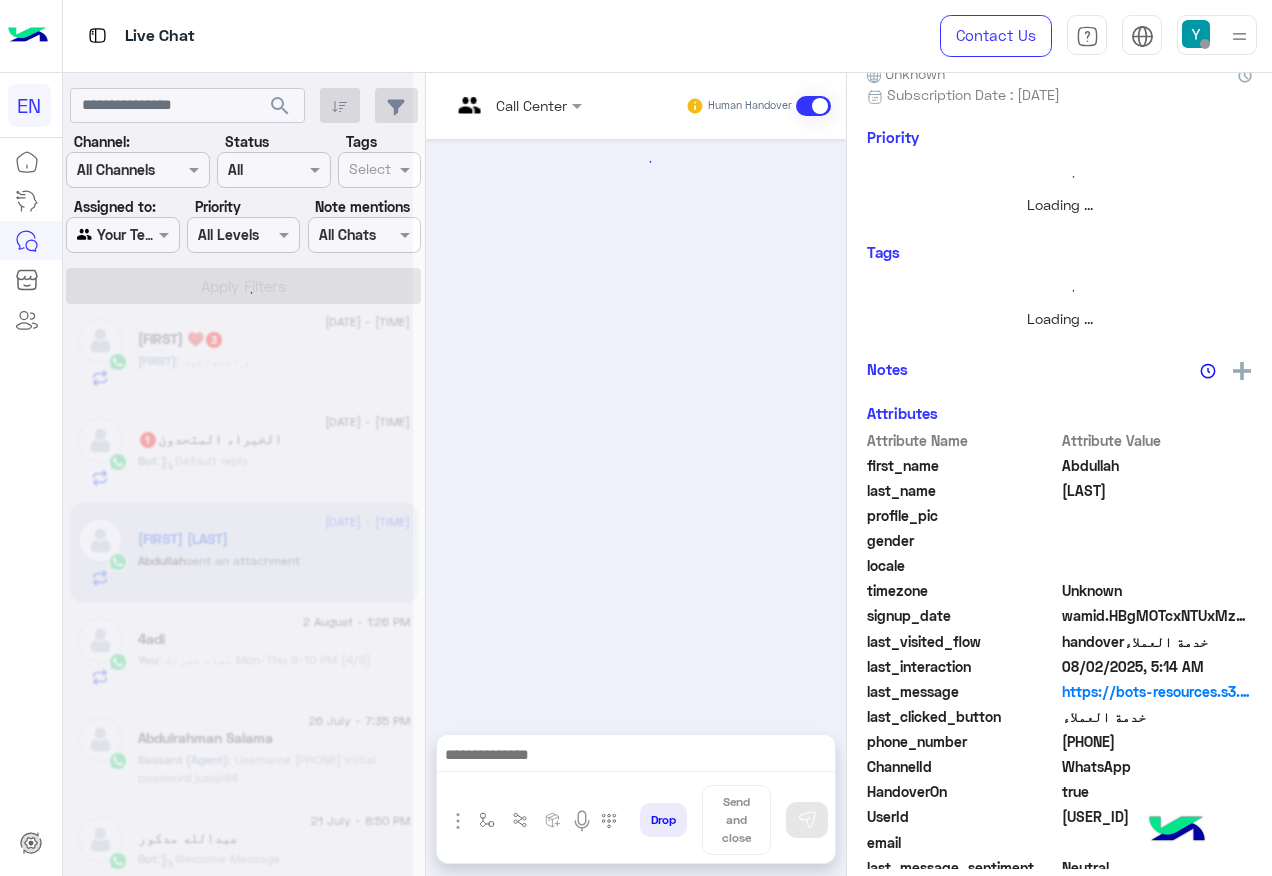 scroll, scrollTop: 0, scrollLeft: 0, axis: both 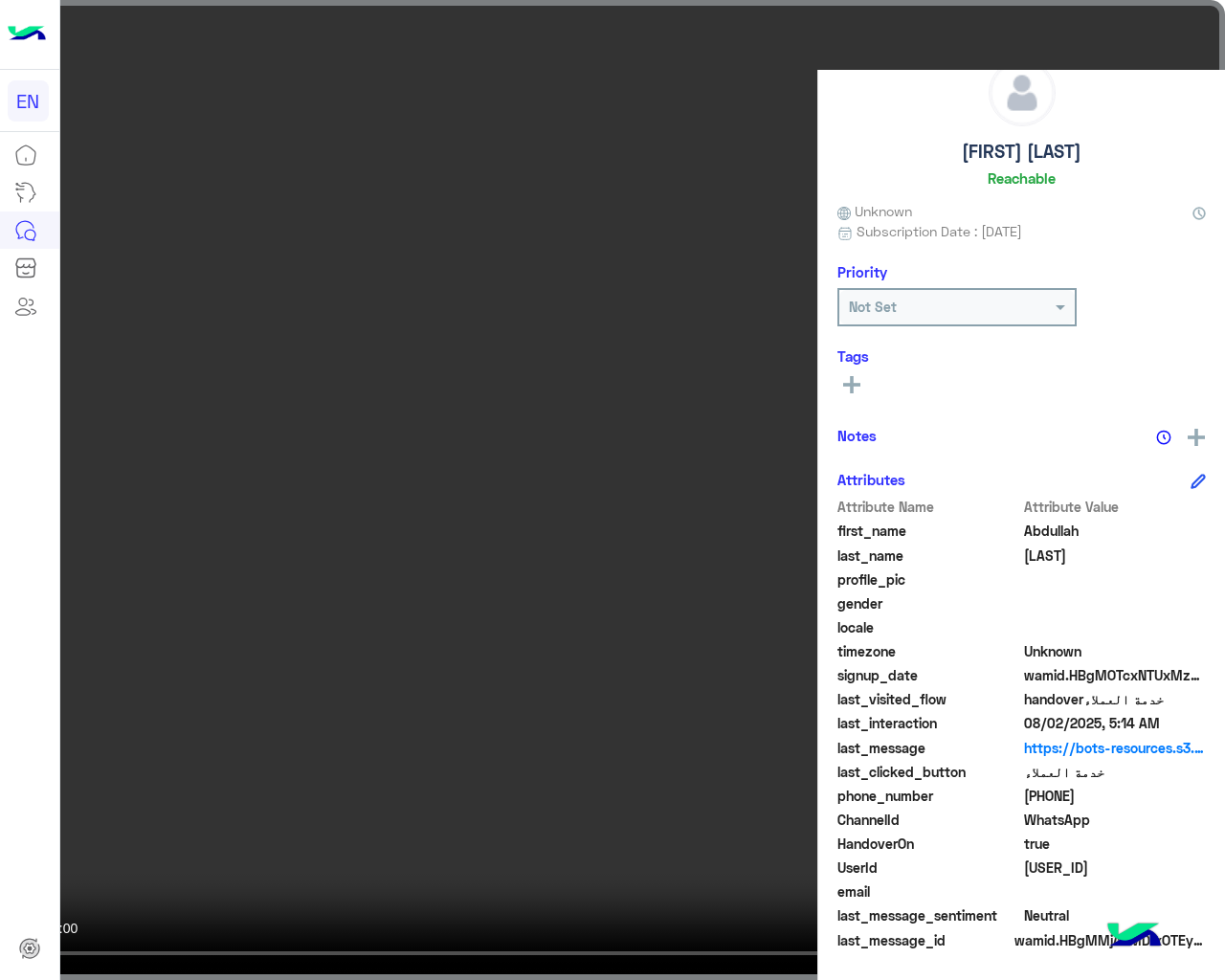 type 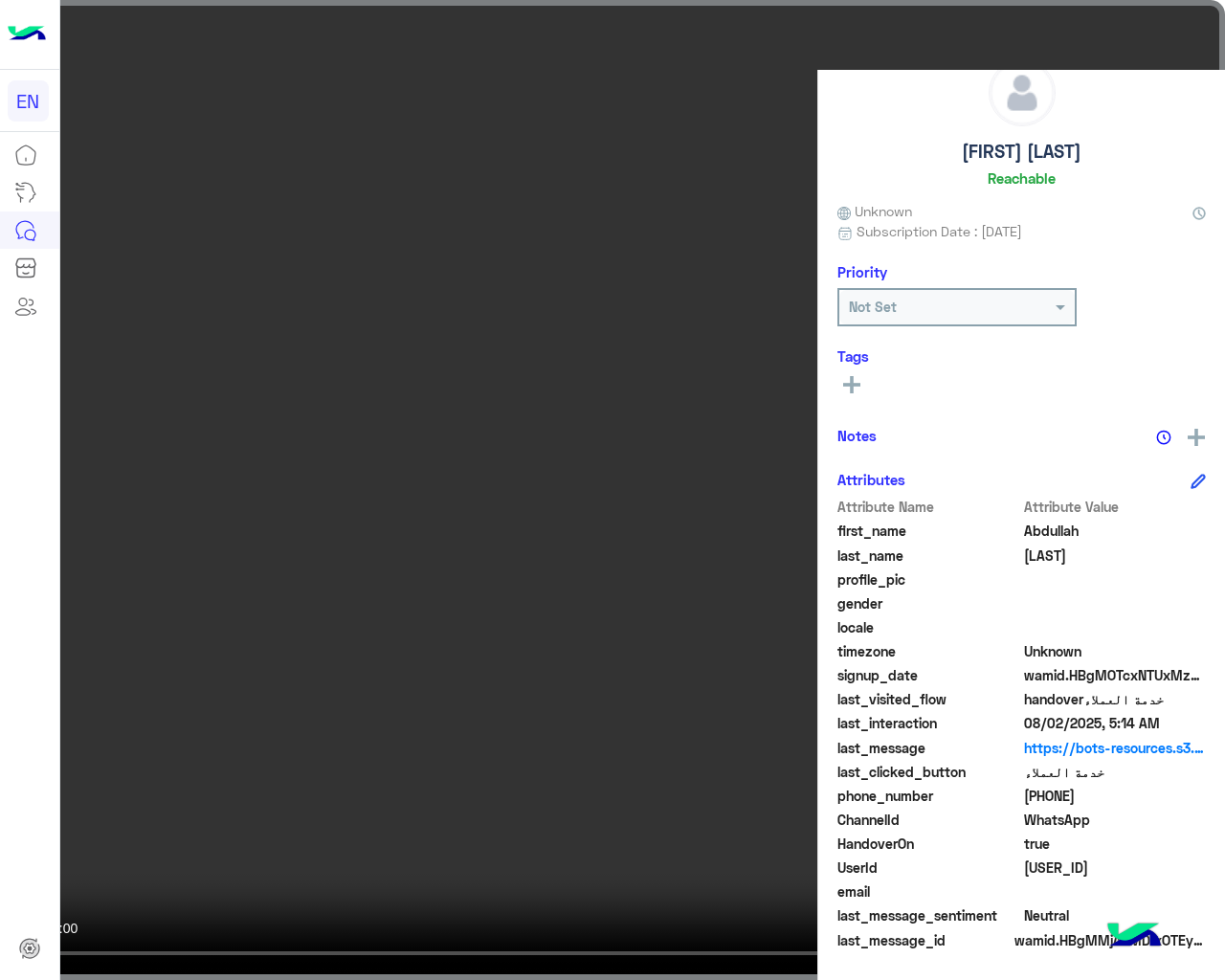 click 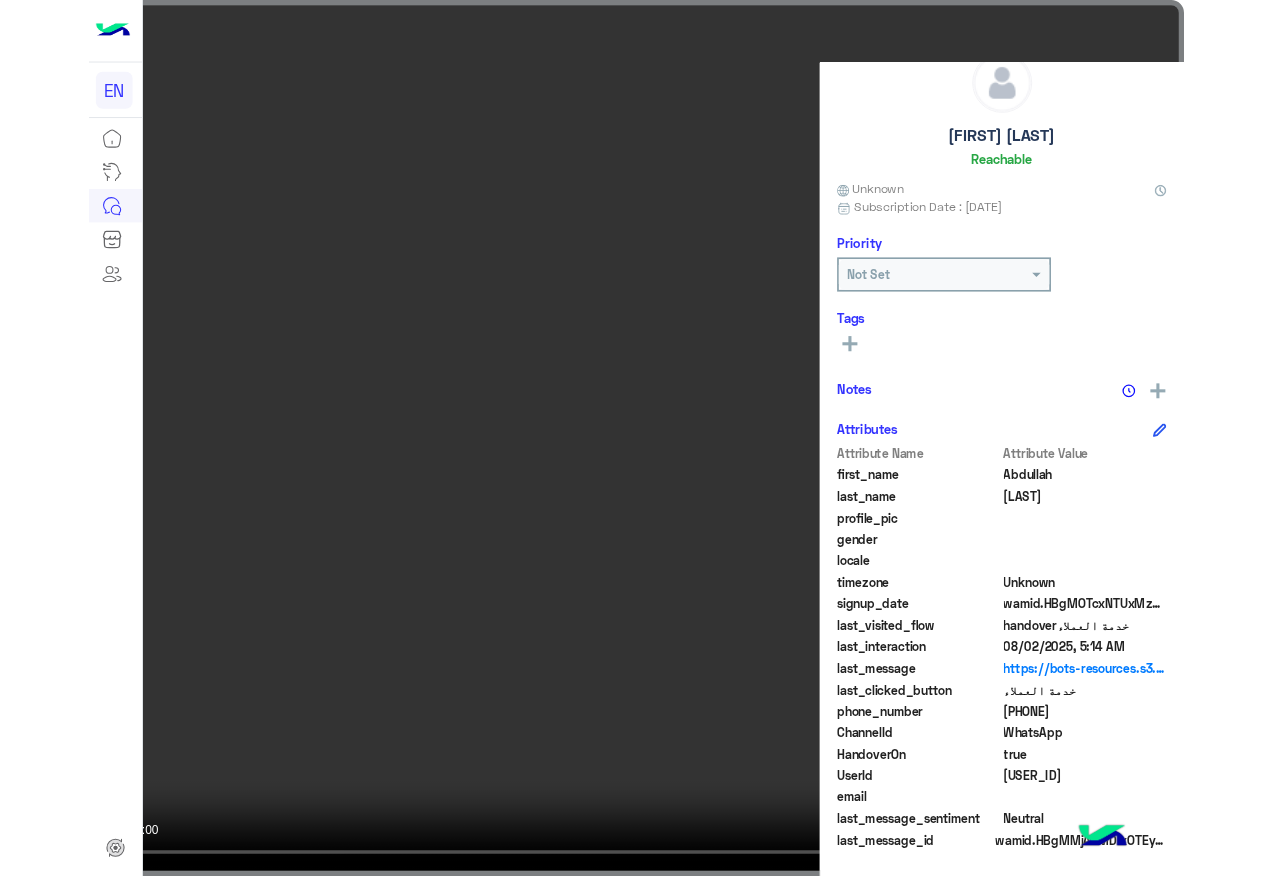scroll, scrollTop: 904, scrollLeft: 0, axis: vertical 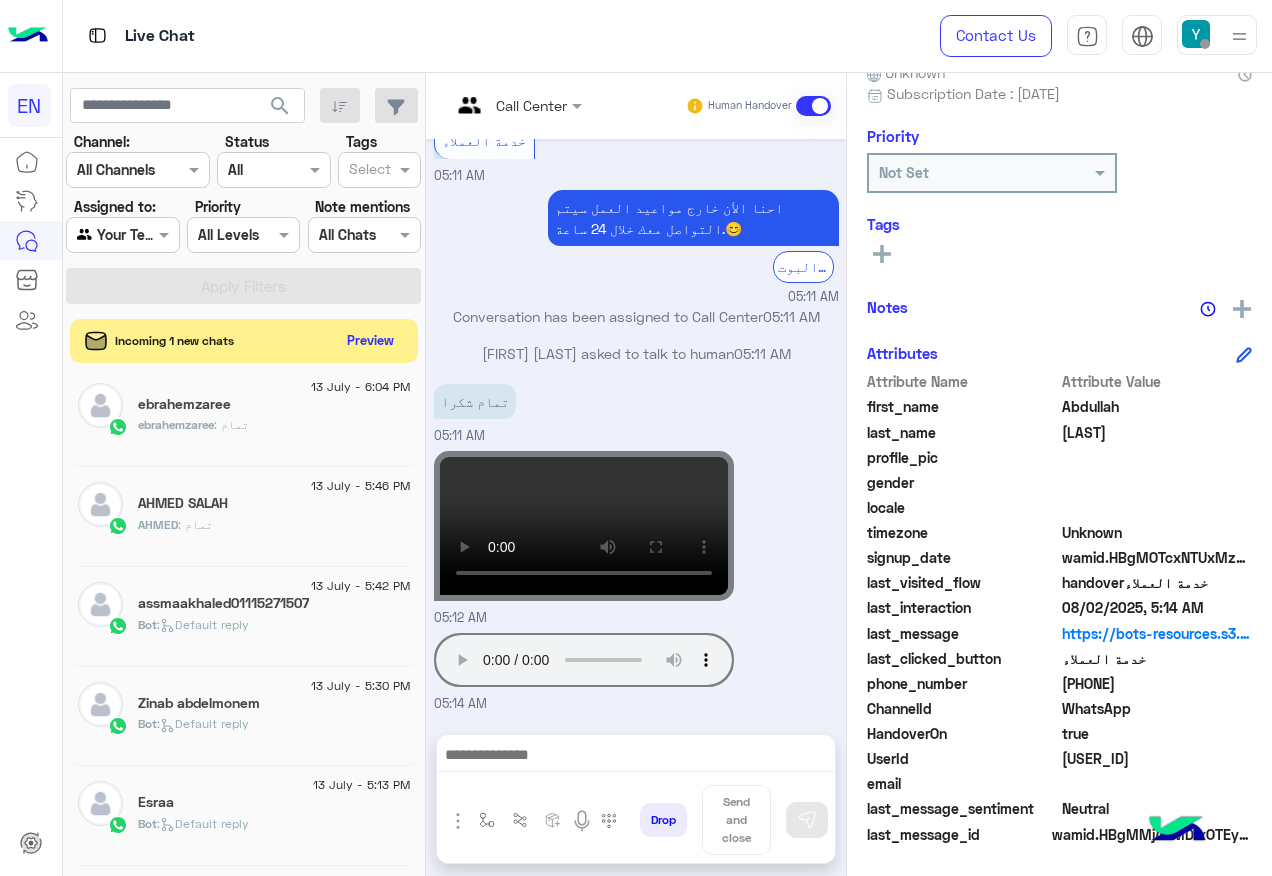 drag, startPoint x: 1064, startPoint y: 684, endPoint x: 1202, endPoint y: 678, distance: 138.13037 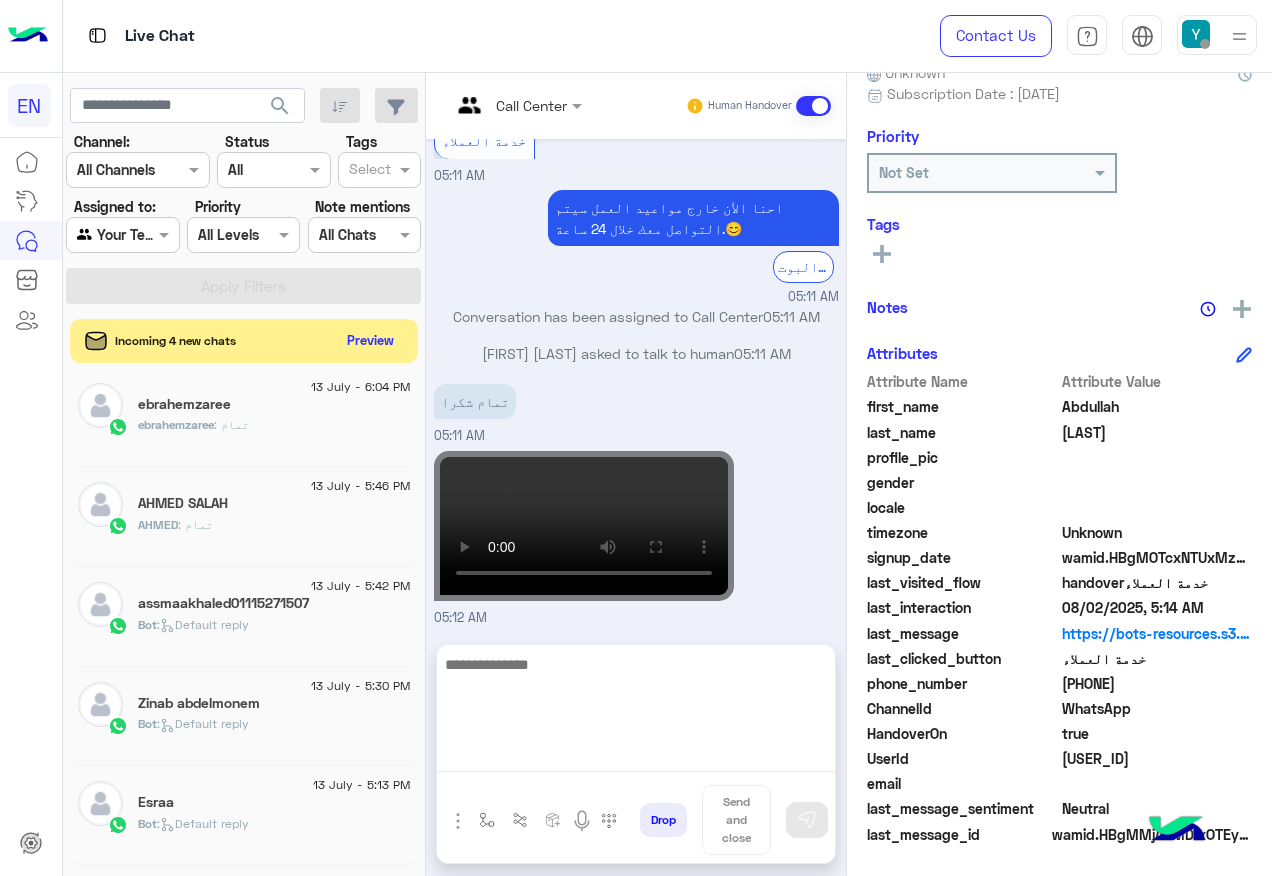 click at bounding box center (636, 712) 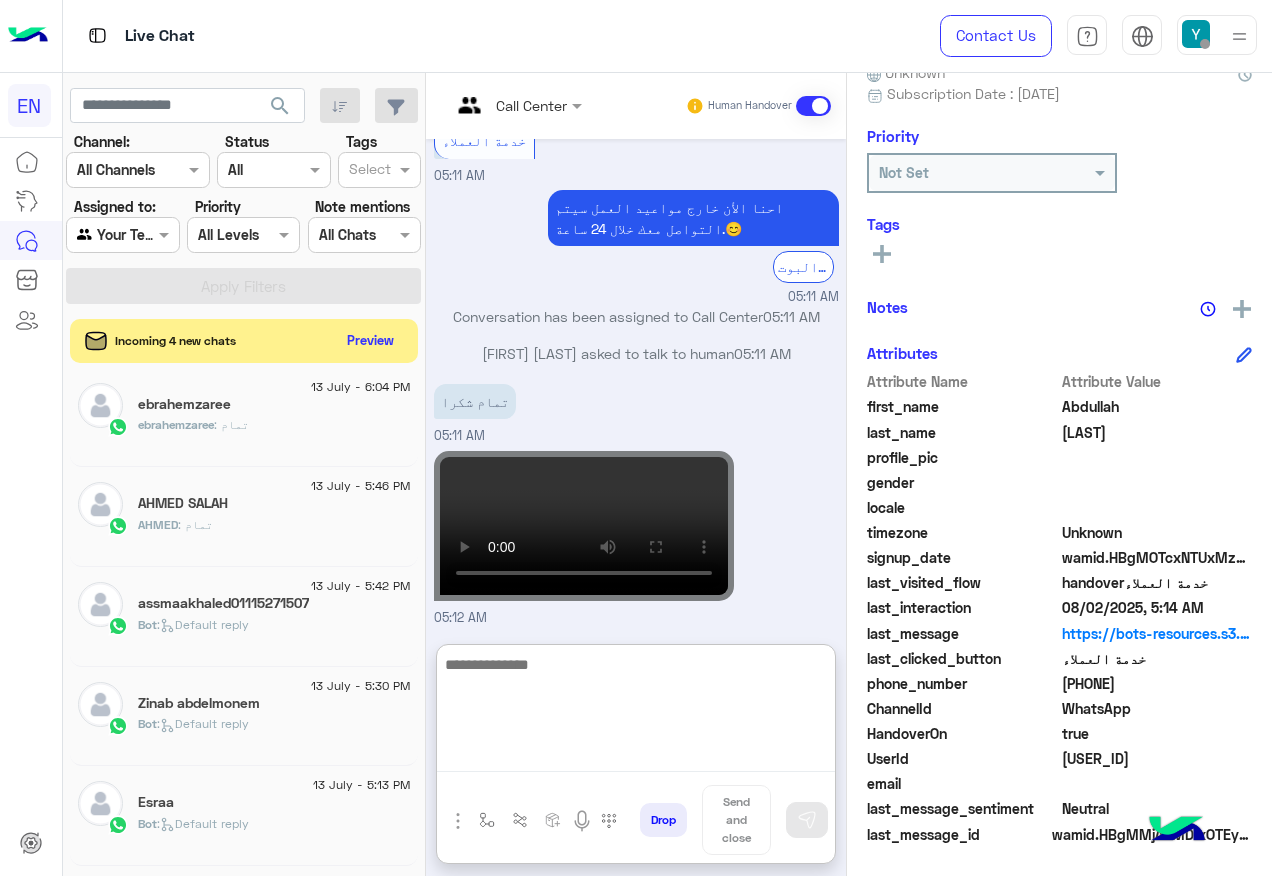 click at bounding box center (636, 712) 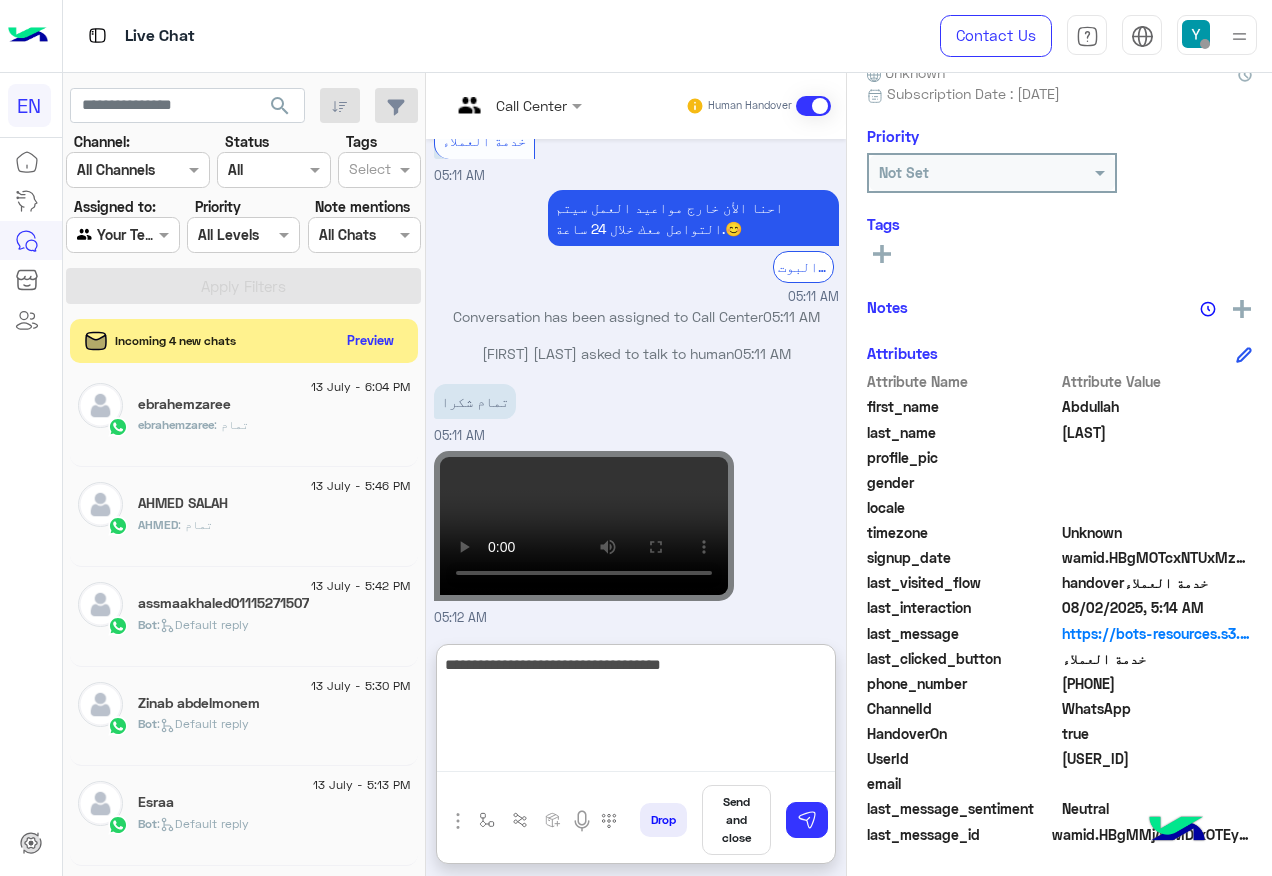 type on "**********" 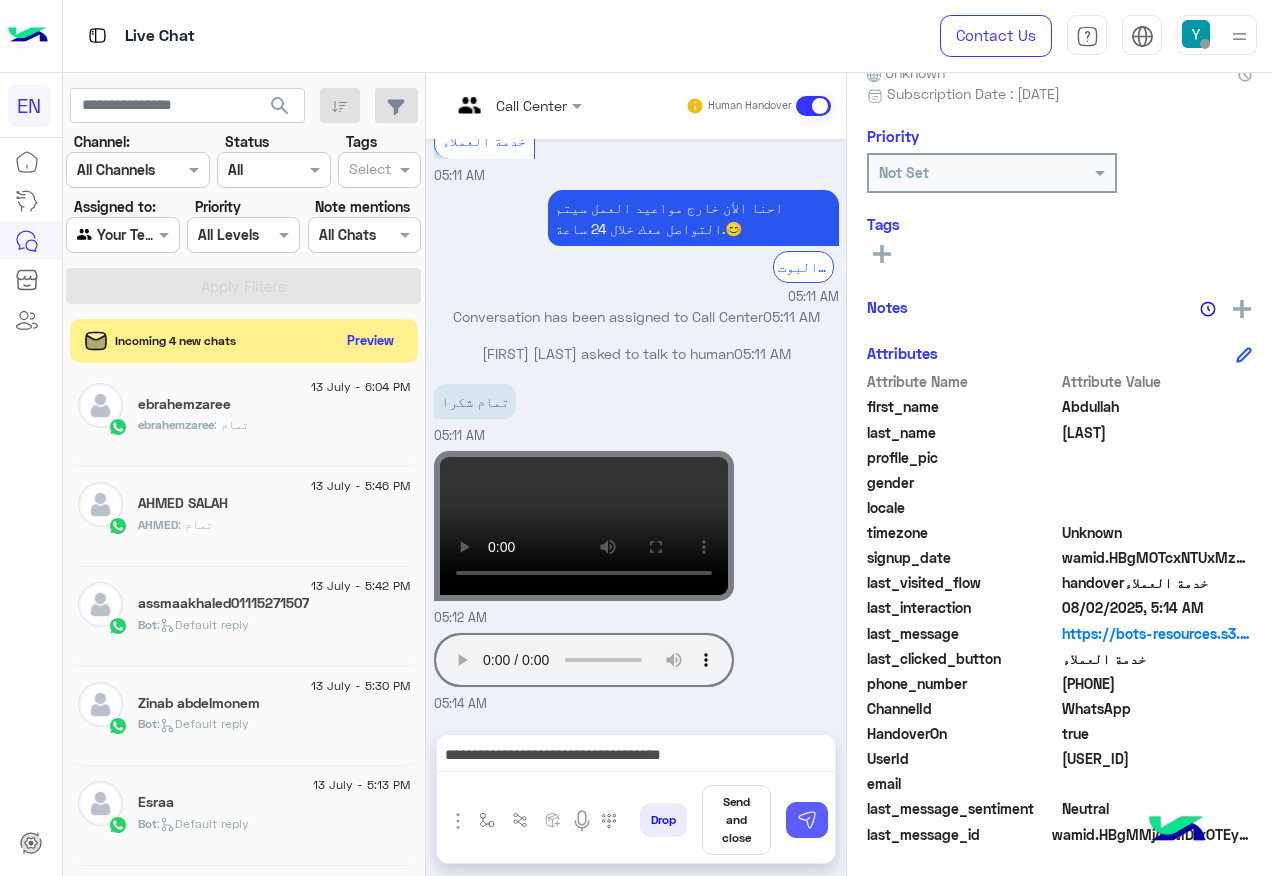 drag, startPoint x: 812, startPoint y: 805, endPoint x: 677, endPoint y: 740, distance: 149.83324 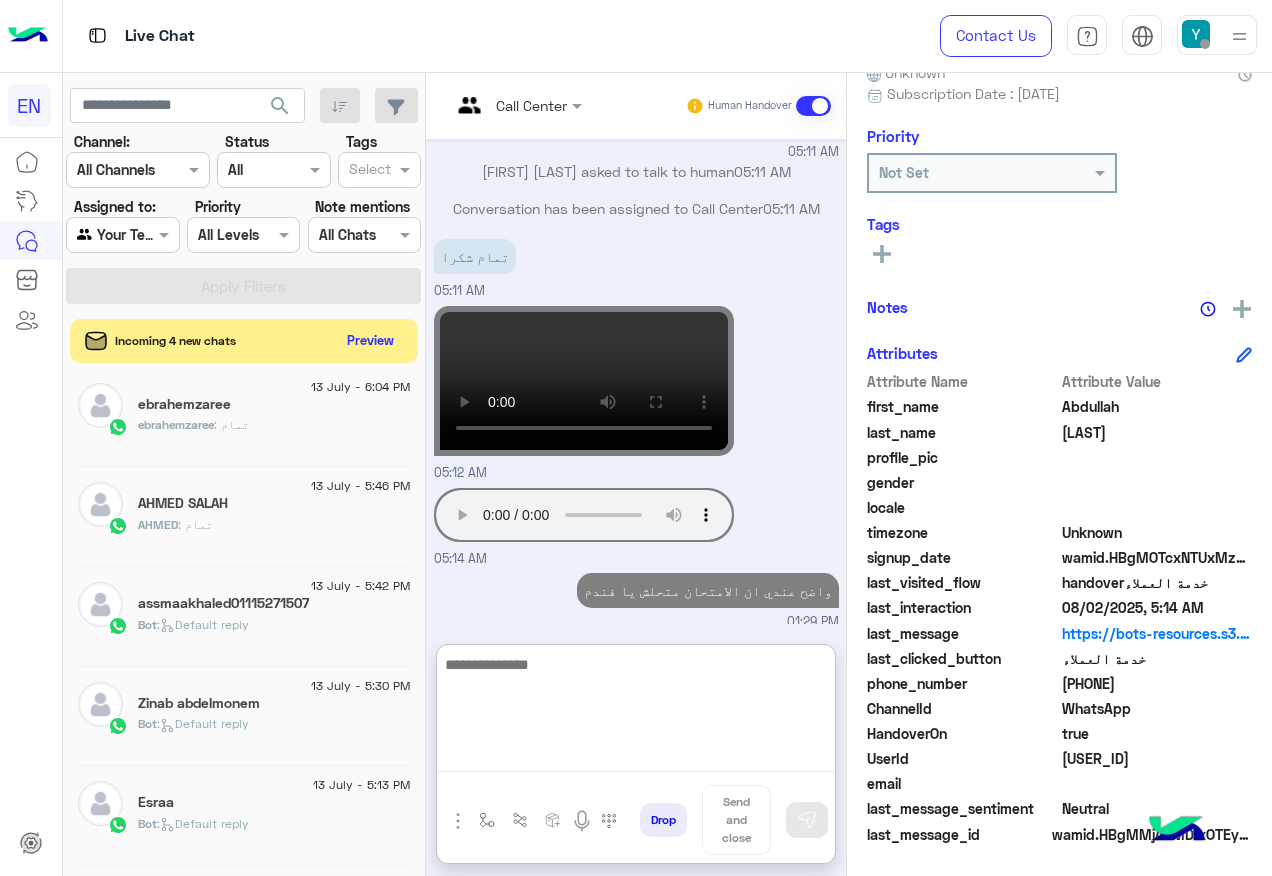 scroll, scrollTop: 1049, scrollLeft: 0, axis: vertical 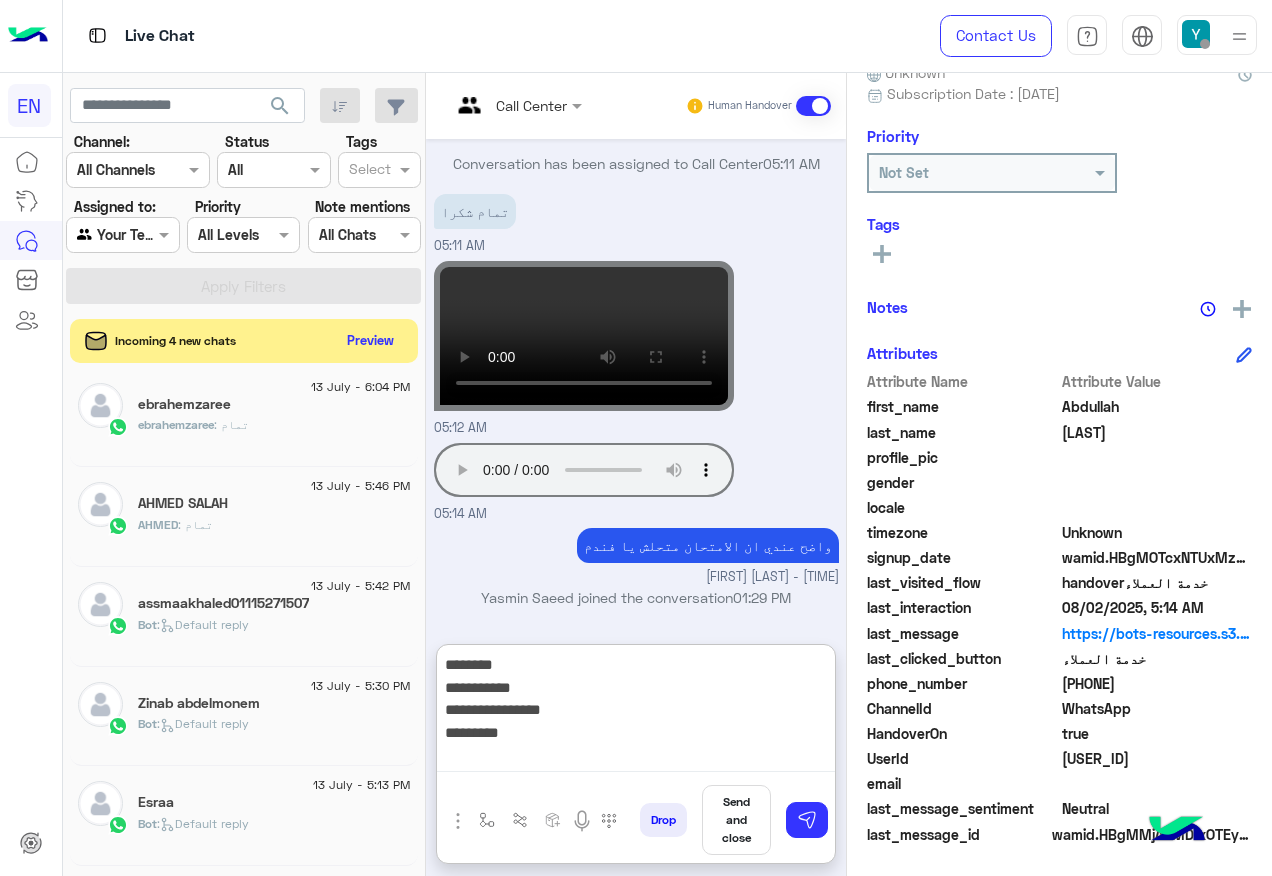 paste on "**********" 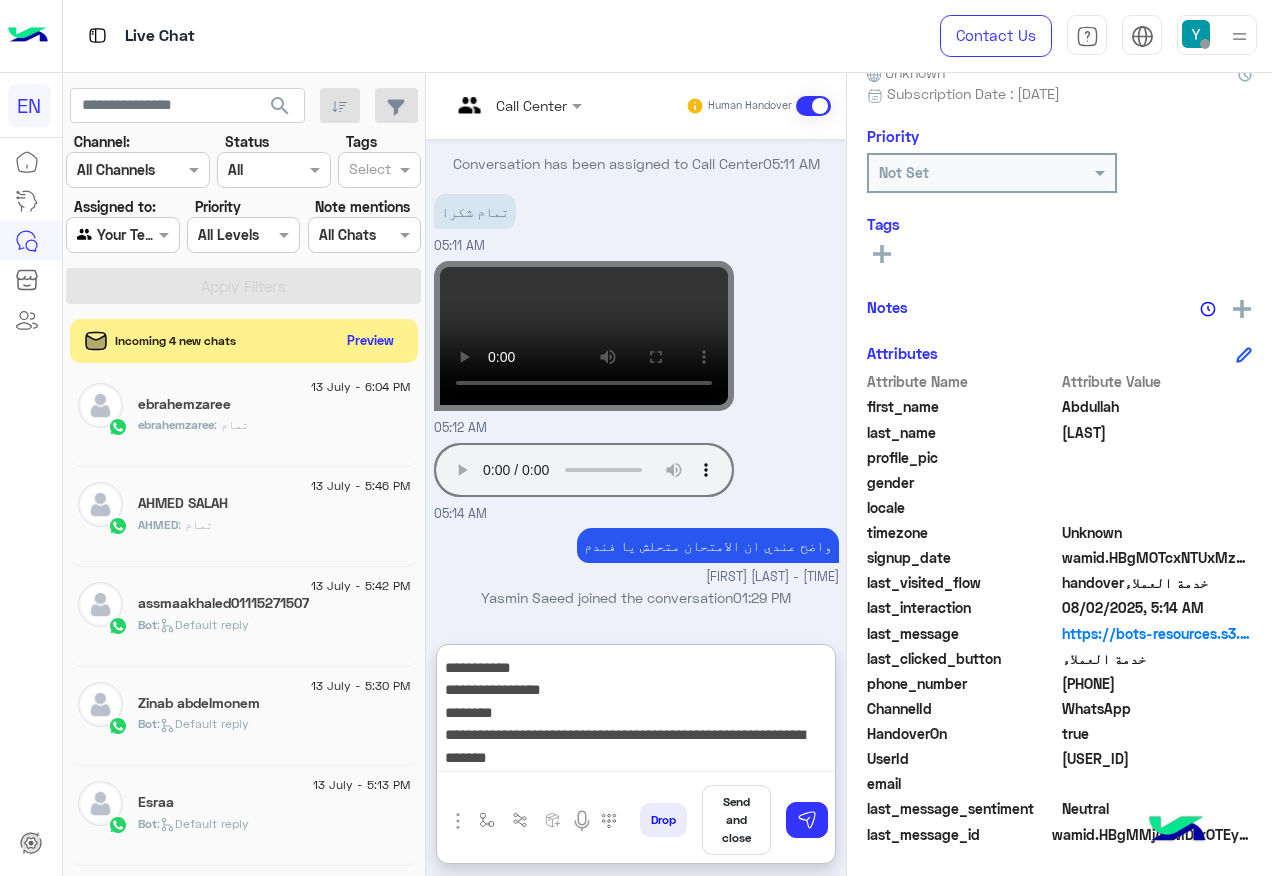 scroll, scrollTop: 84, scrollLeft: 0, axis: vertical 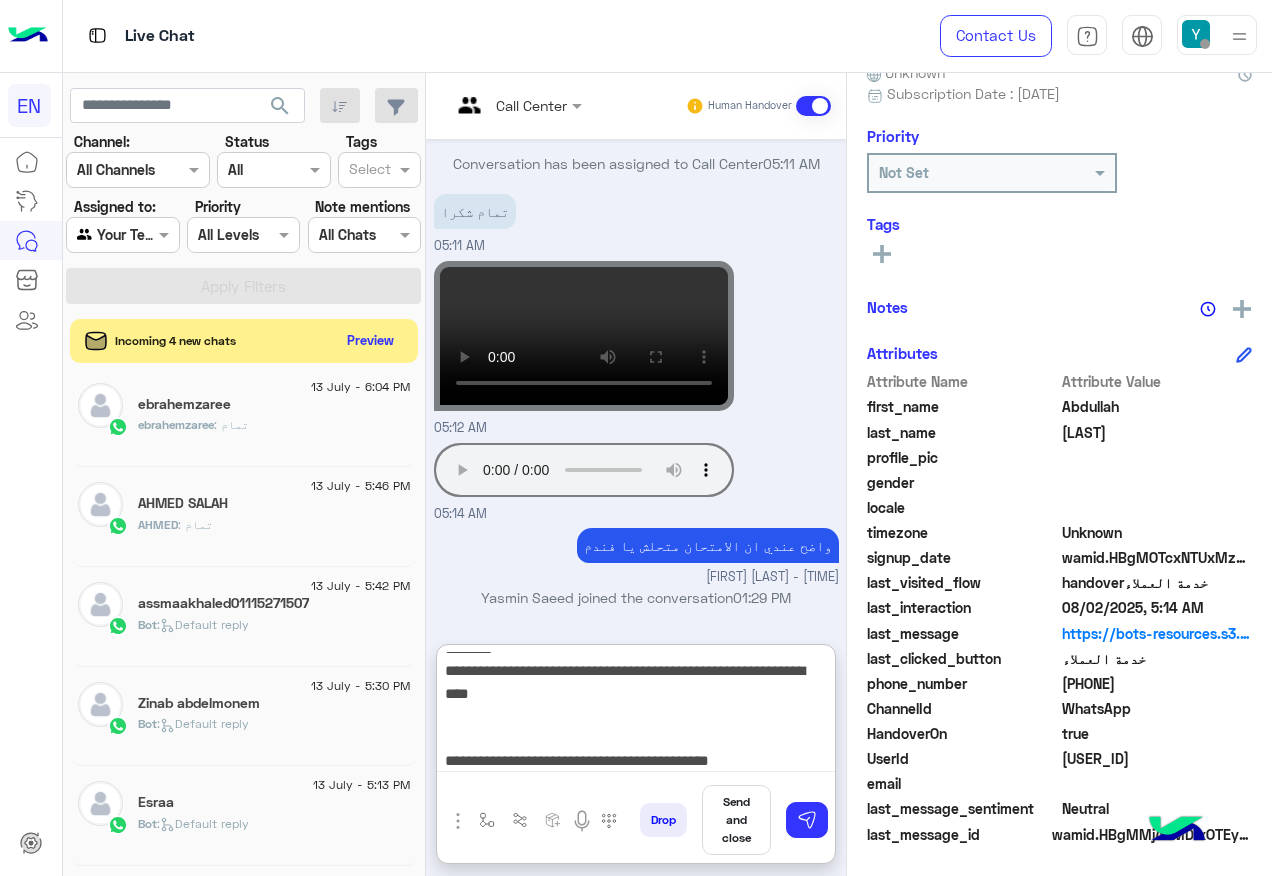 type on "**********" 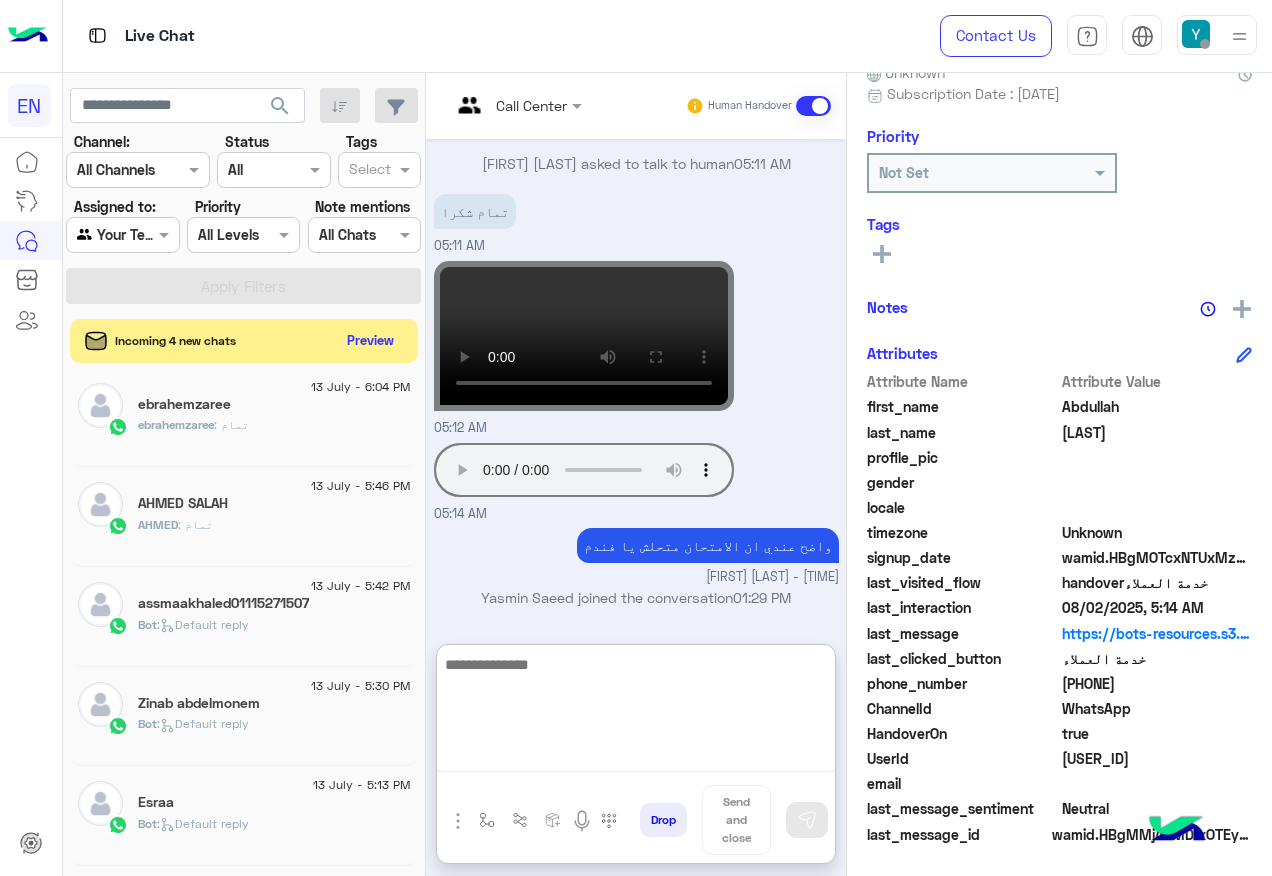scroll, scrollTop: 0, scrollLeft: 0, axis: both 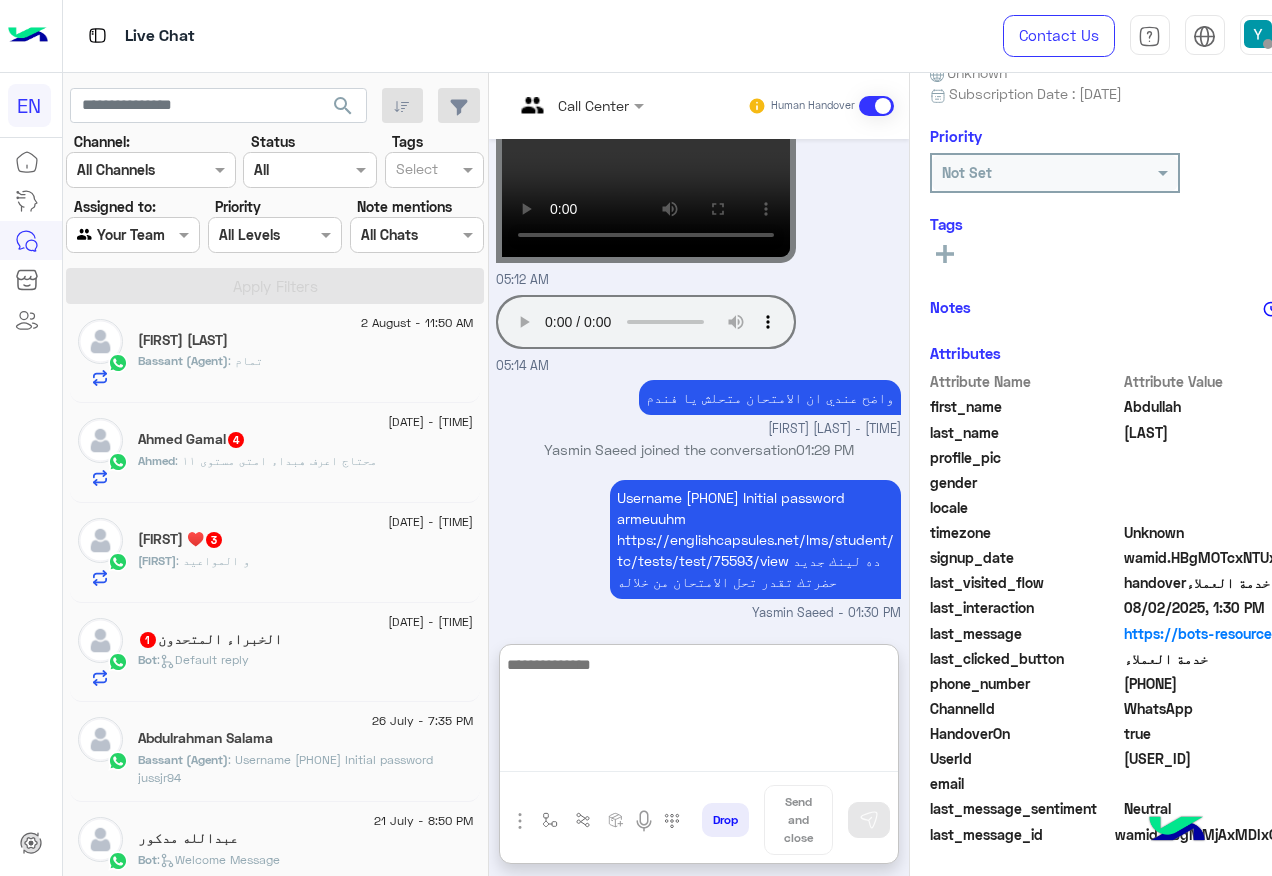 click on "Bot :   Default reply" 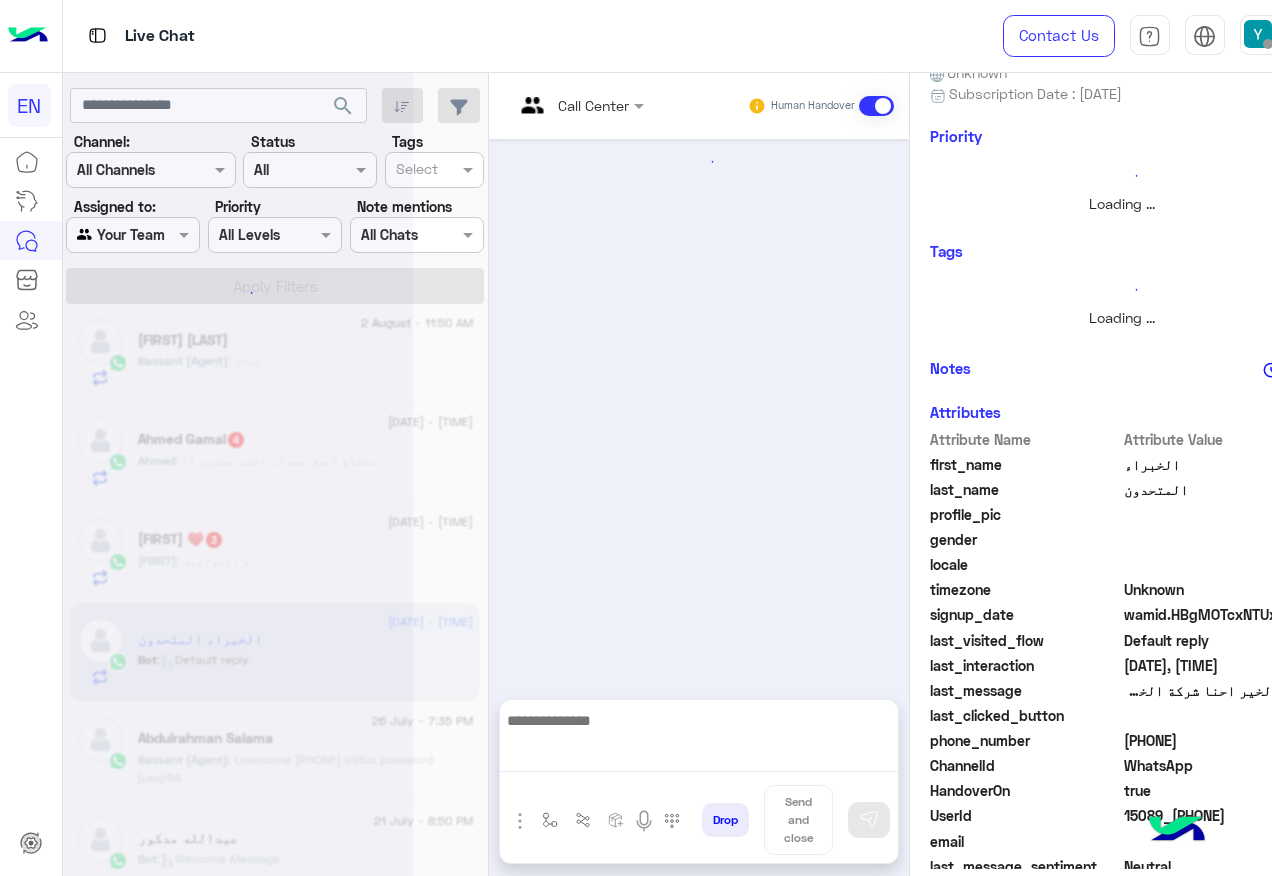 scroll, scrollTop: 0, scrollLeft: 0, axis: both 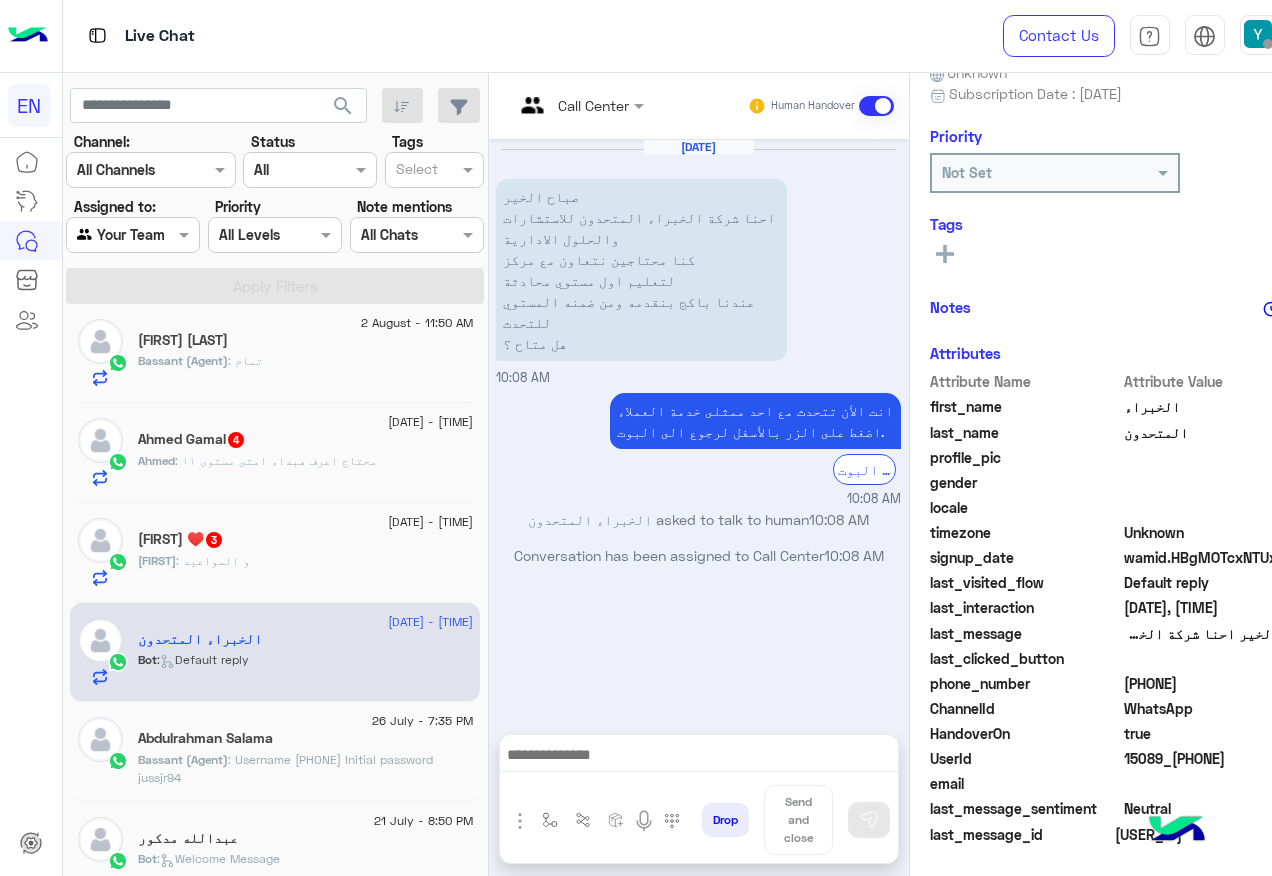 click on "Ammnaa : و المواعيد" 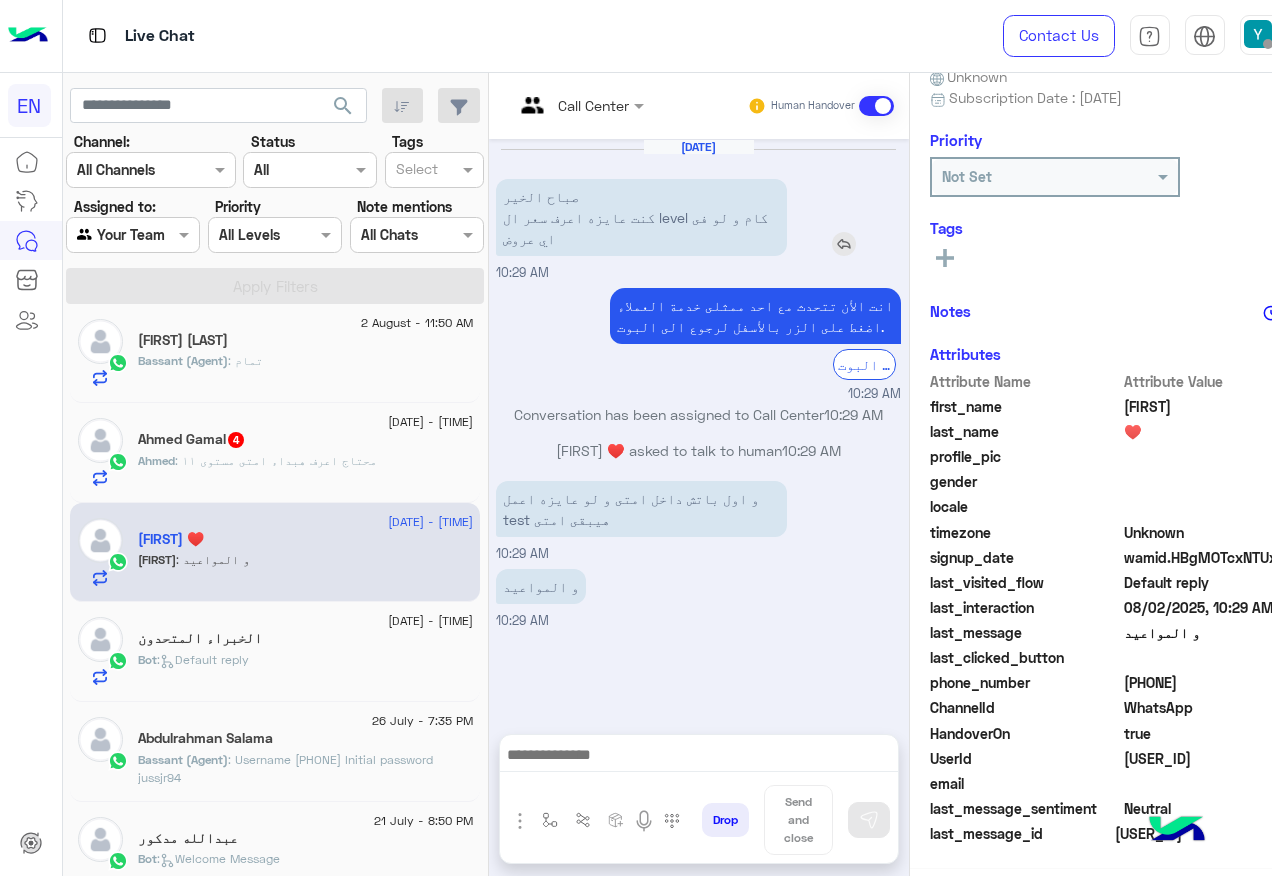 scroll, scrollTop: 201, scrollLeft: 0, axis: vertical 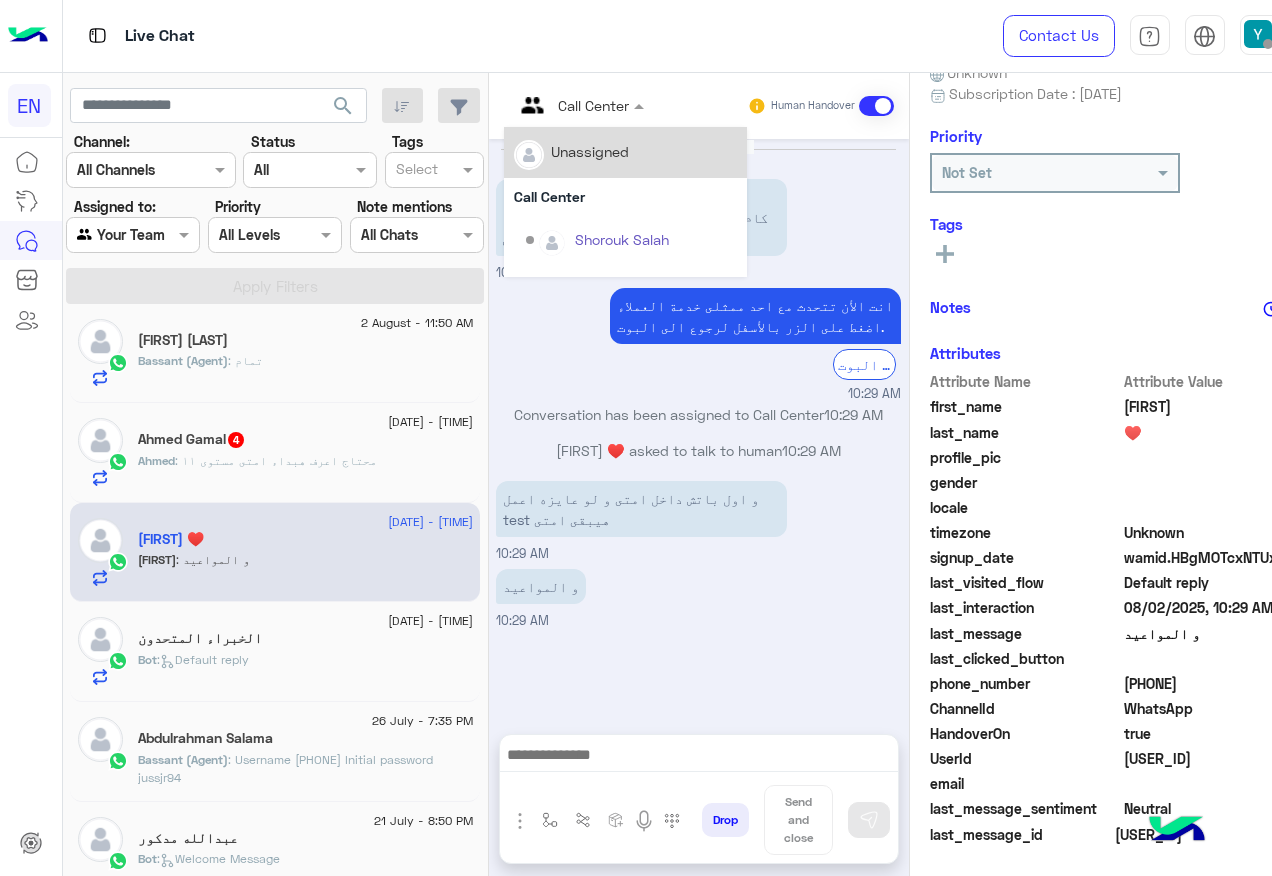 click at bounding box center (554, 105) 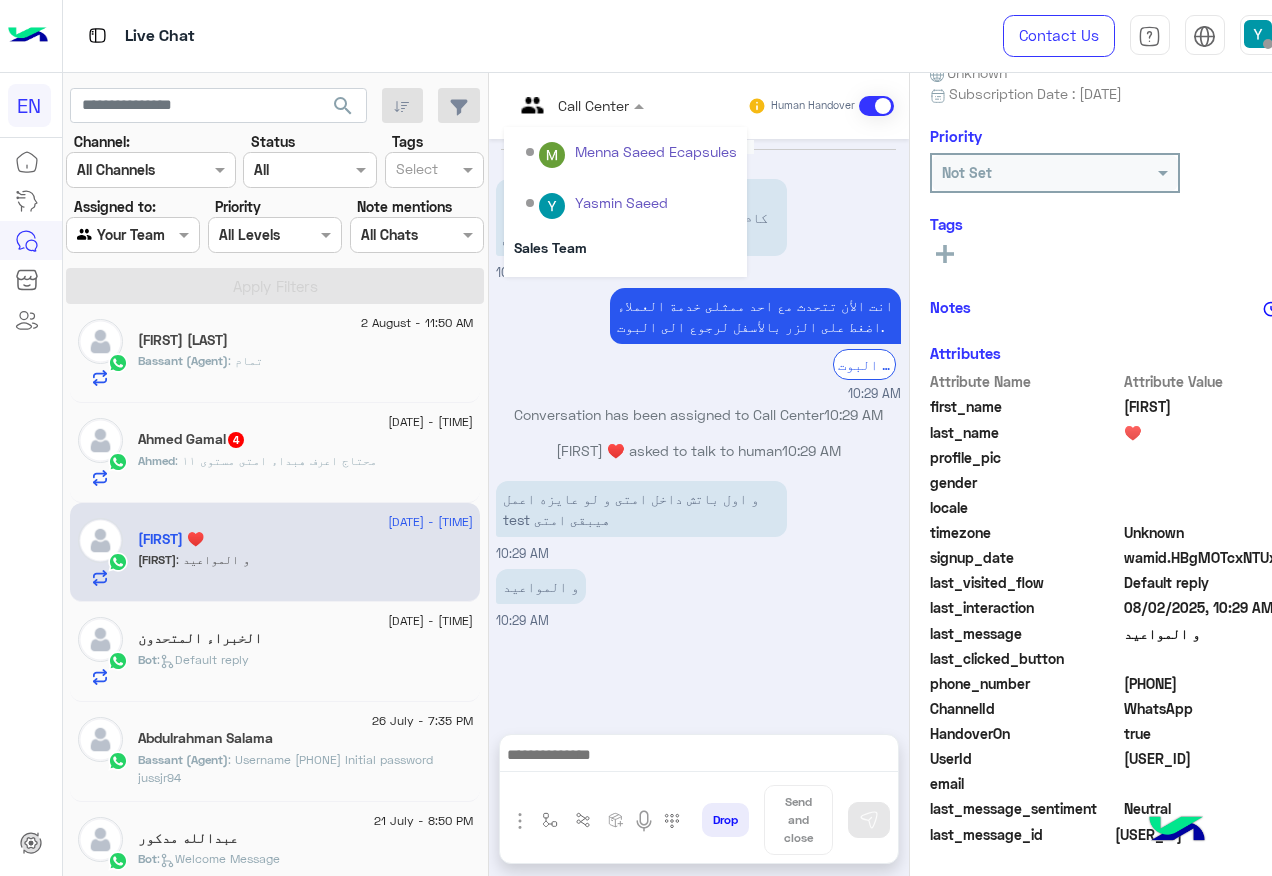 scroll, scrollTop: 300, scrollLeft: 0, axis: vertical 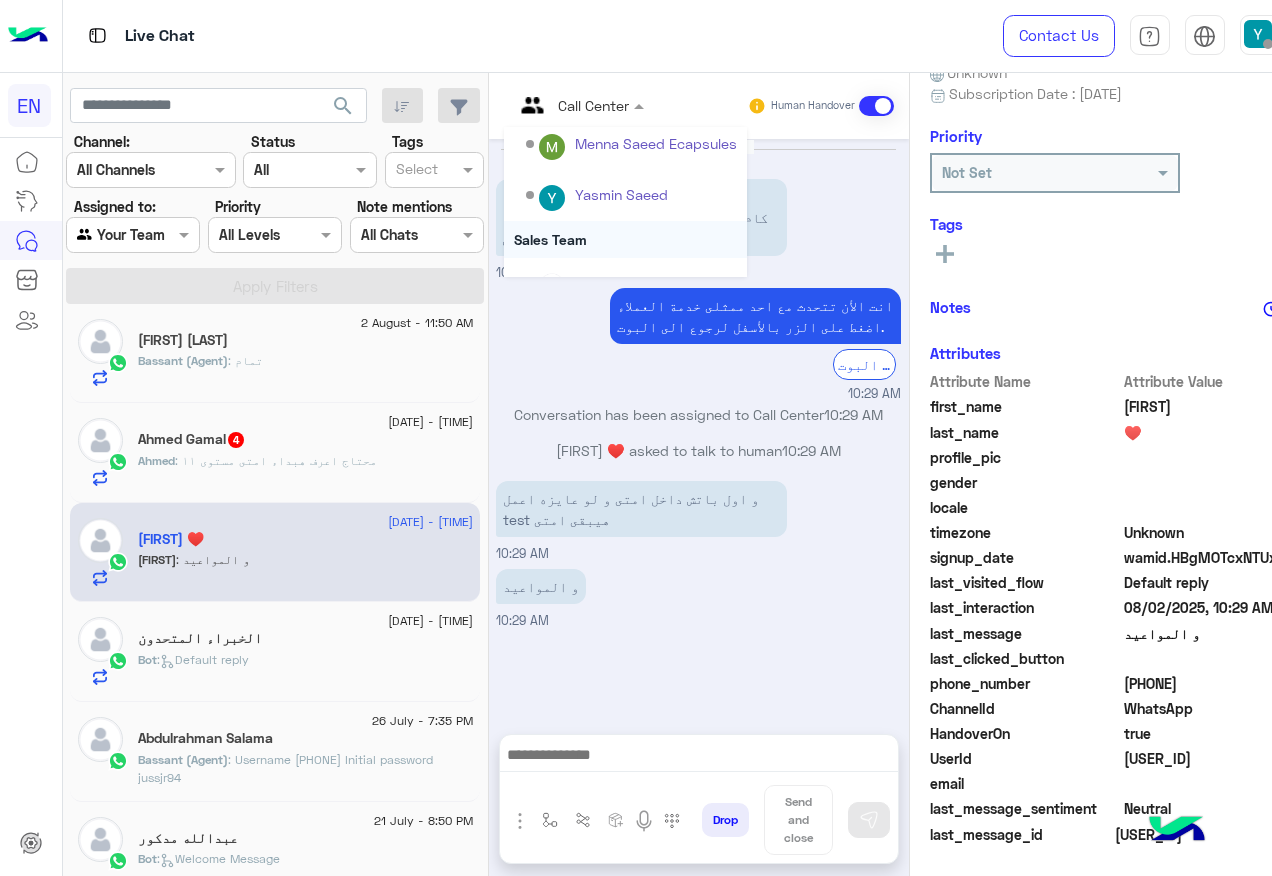 click on "Sales Team" at bounding box center (625, 239) 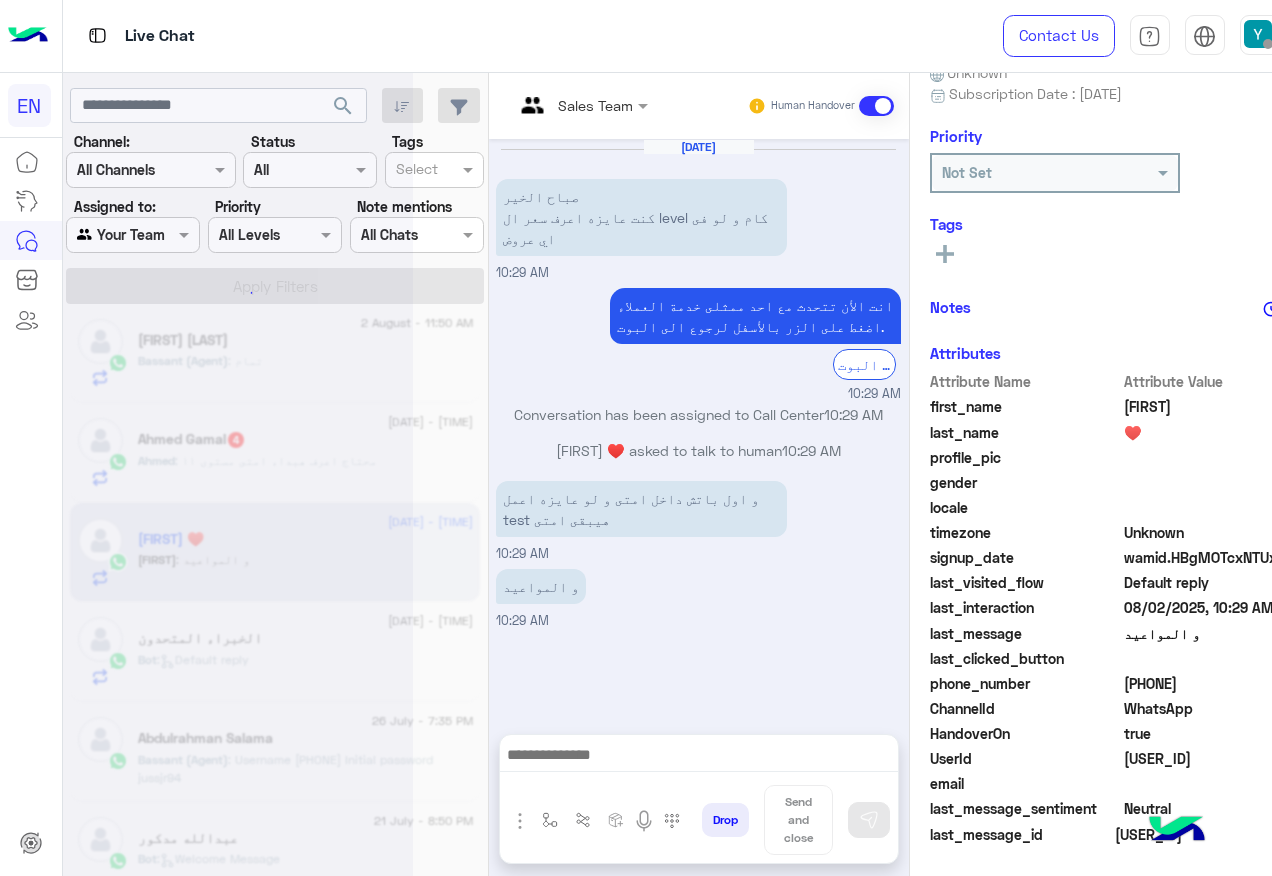 scroll, scrollTop: 1410, scrollLeft: 0, axis: vertical 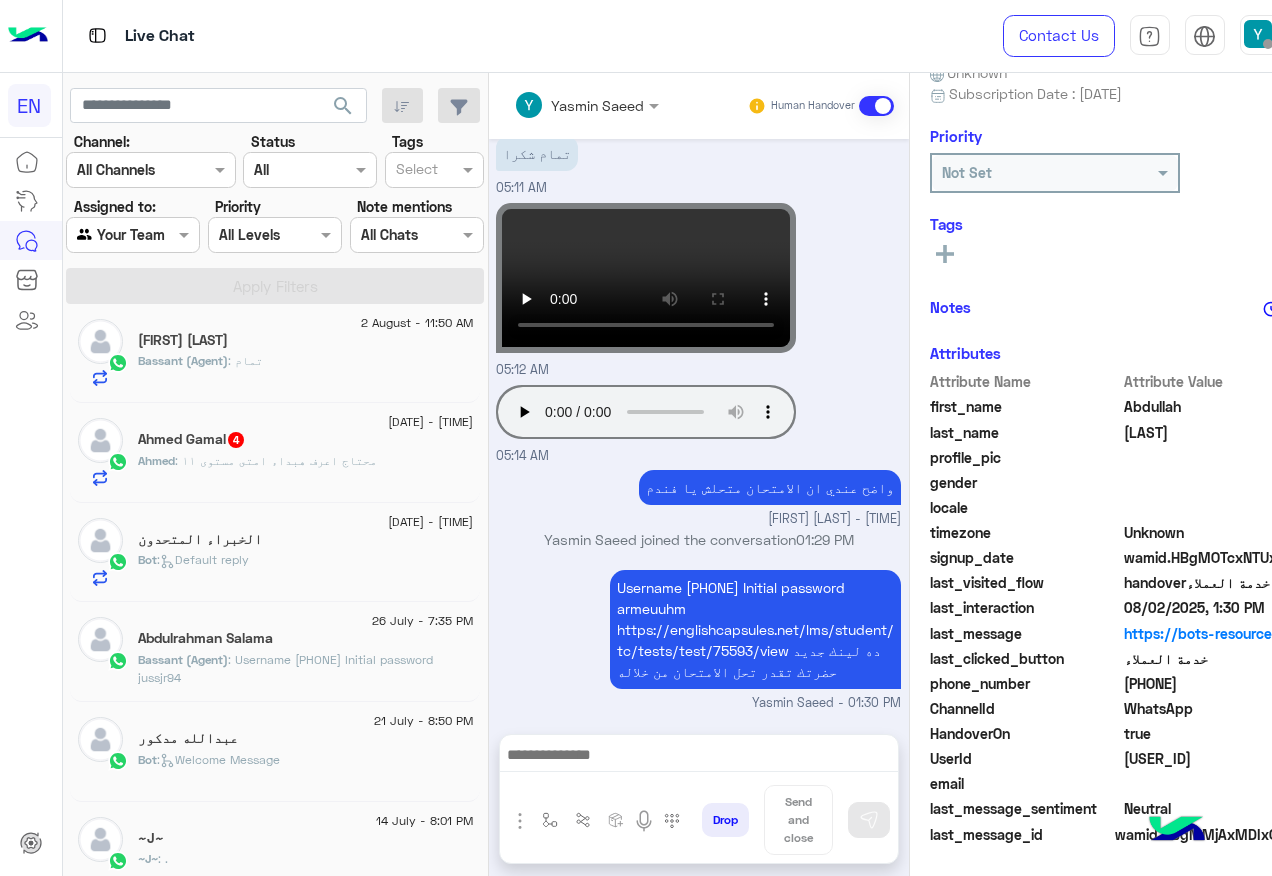 click on ": محتاج اعرف هبداء امتى مستوى ١١" 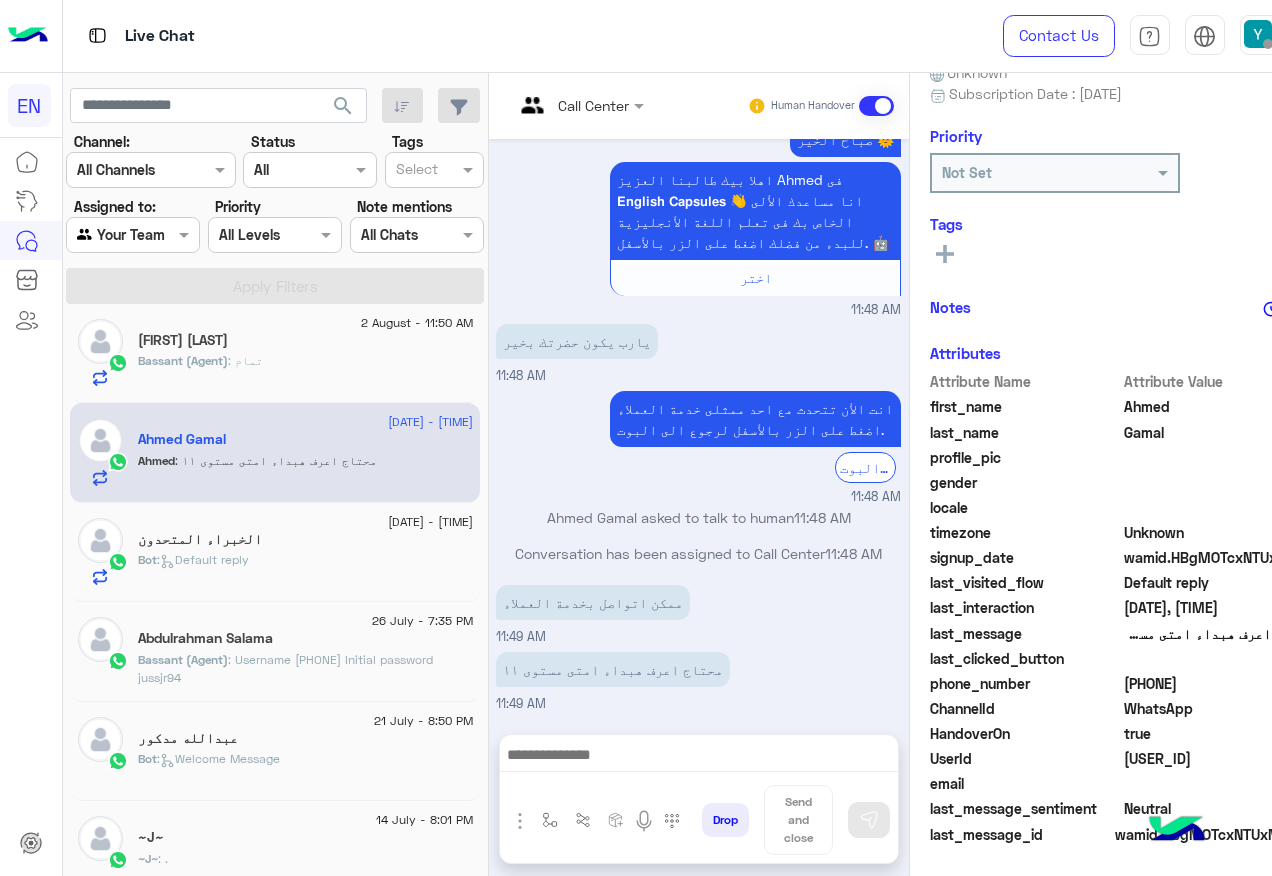 drag, startPoint x: 1114, startPoint y: 684, endPoint x: 1259, endPoint y: 684, distance: 145 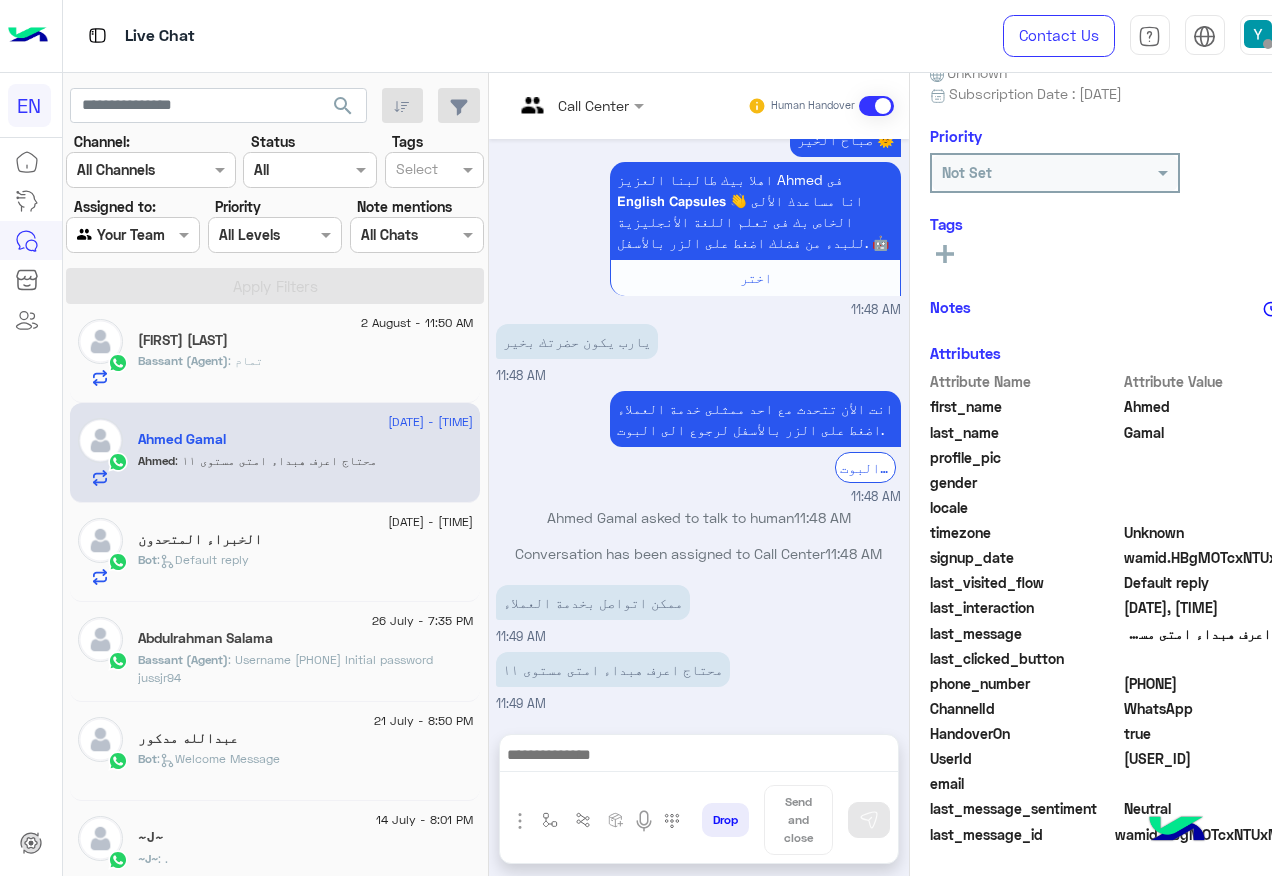click at bounding box center (699, 760) 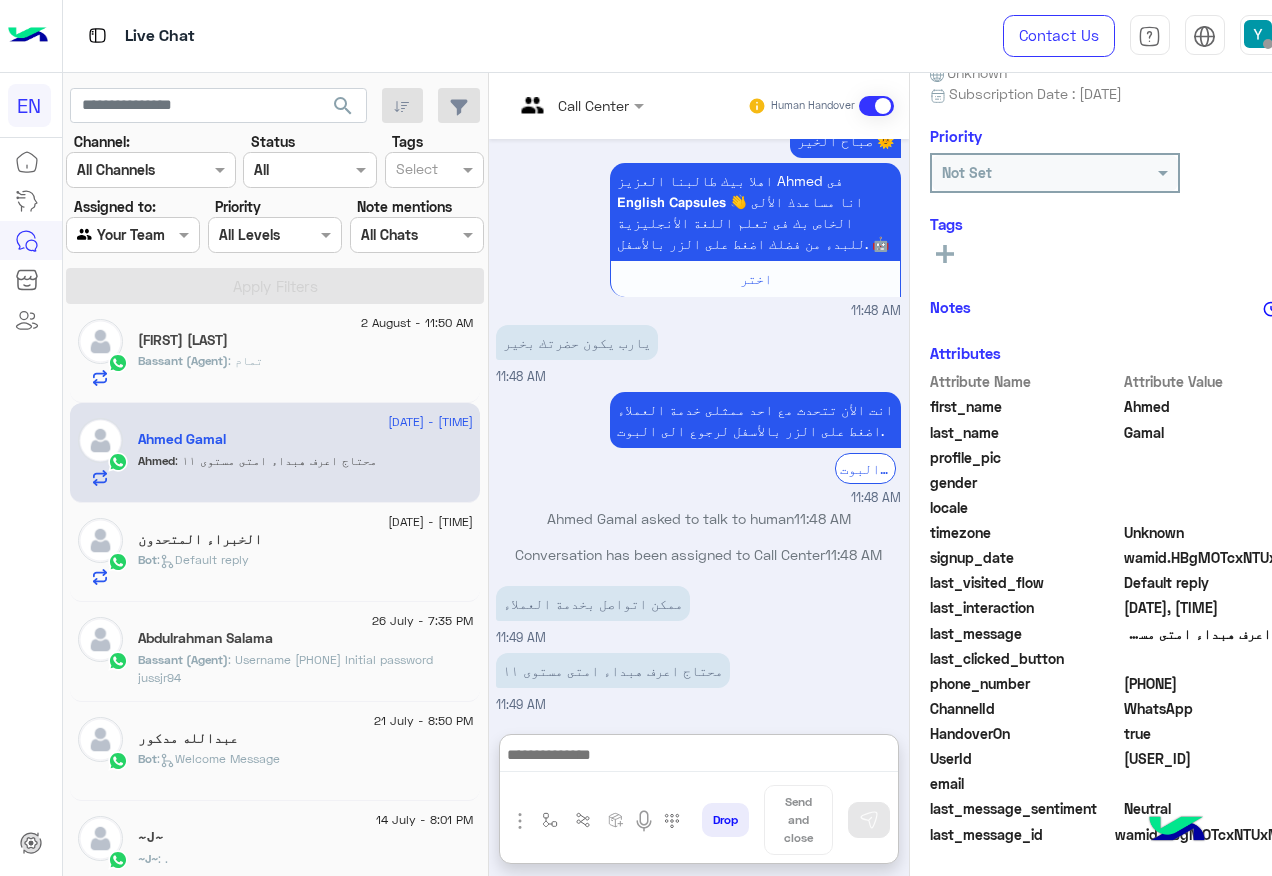 click at bounding box center (699, 757) 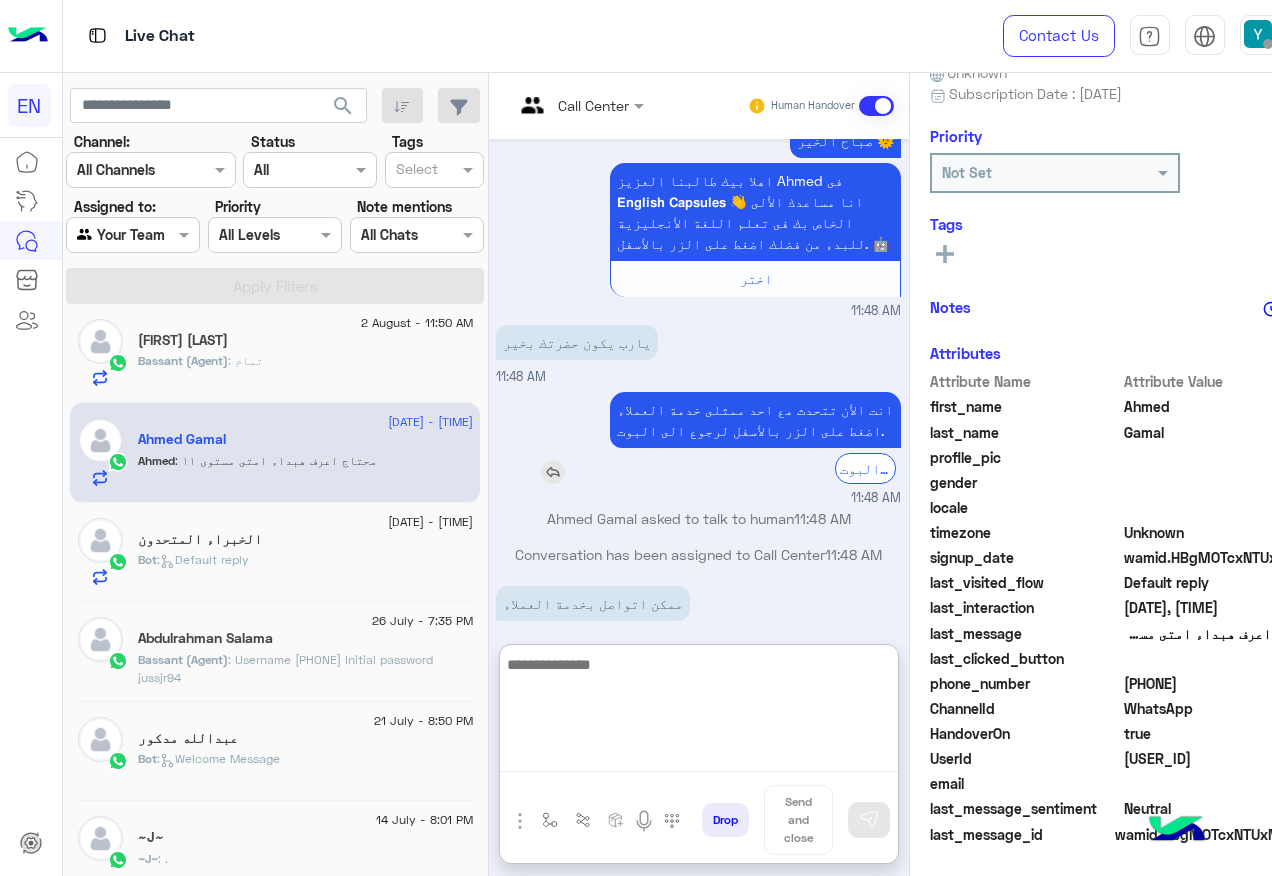 scroll, scrollTop: 213, scrollLeft: 0, axis: vertical 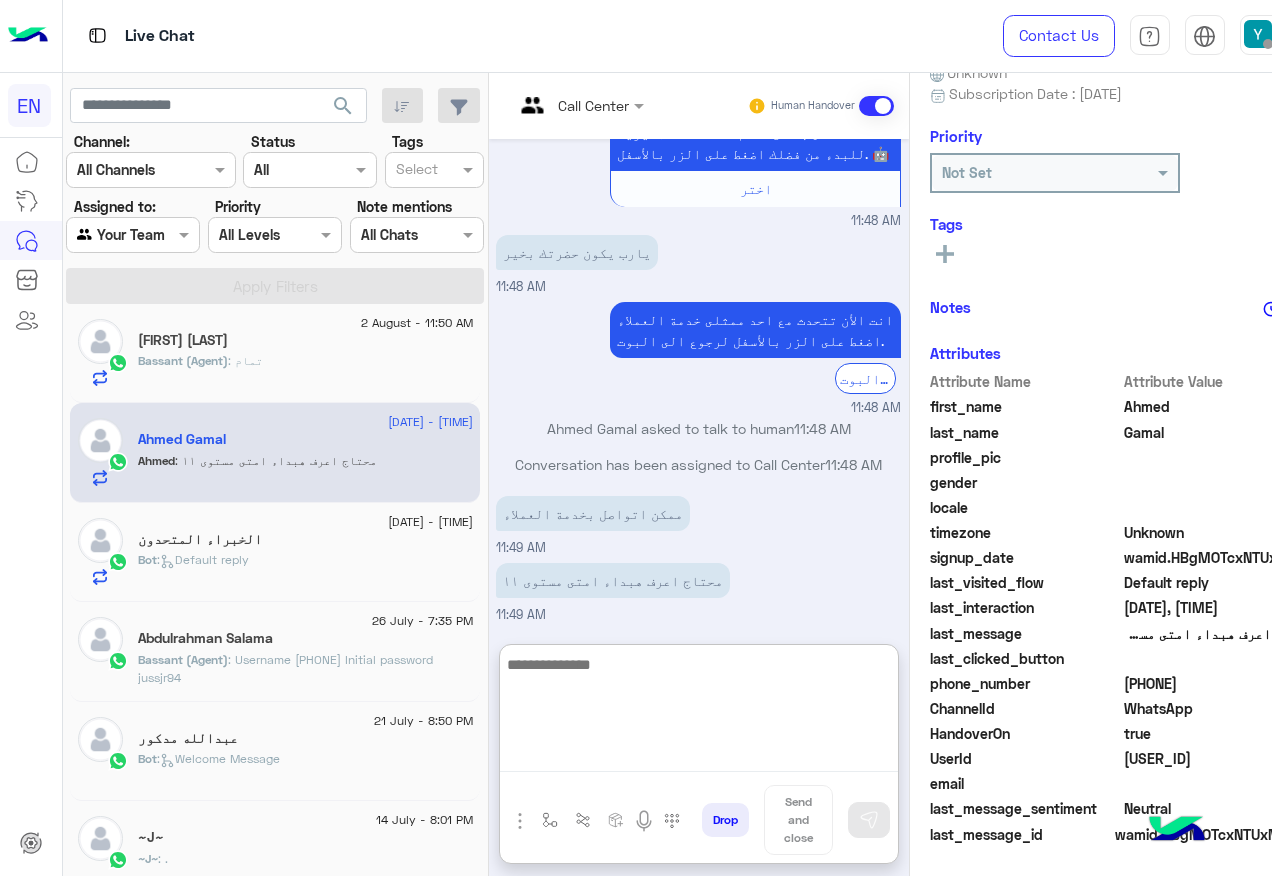 click at bounding box center [699, 712] 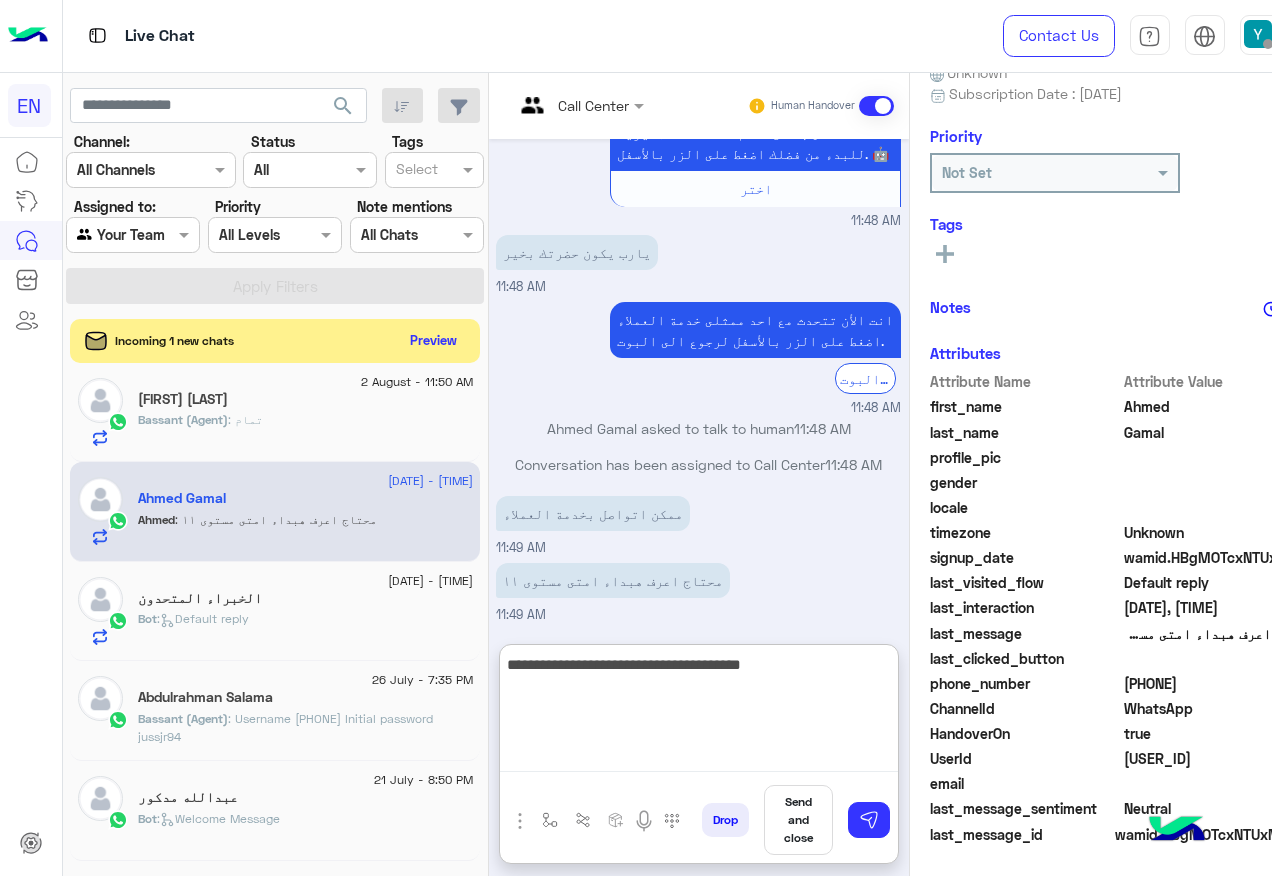 type on "**********" 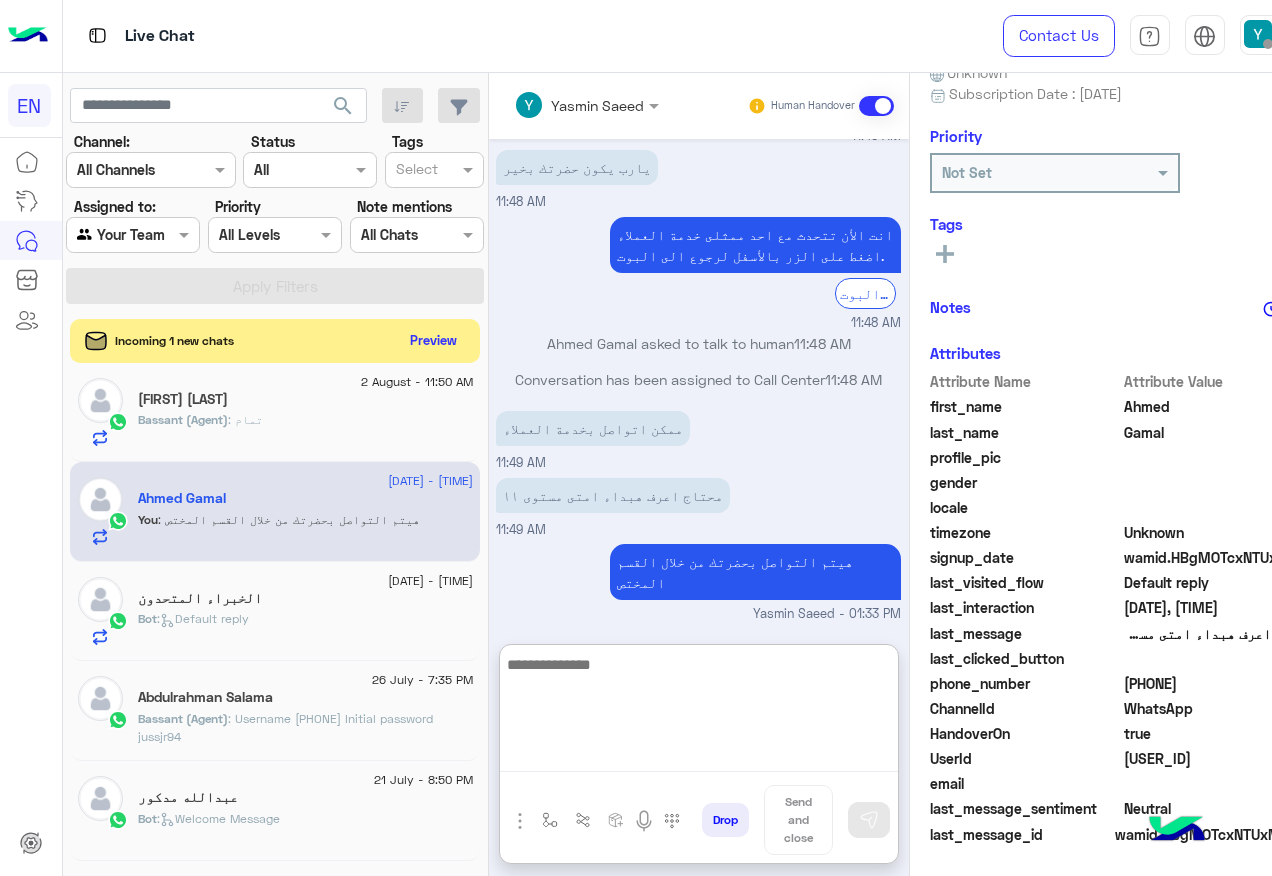 scroll, scrollTop: 335, scrollLeft: 0, axis: vertical 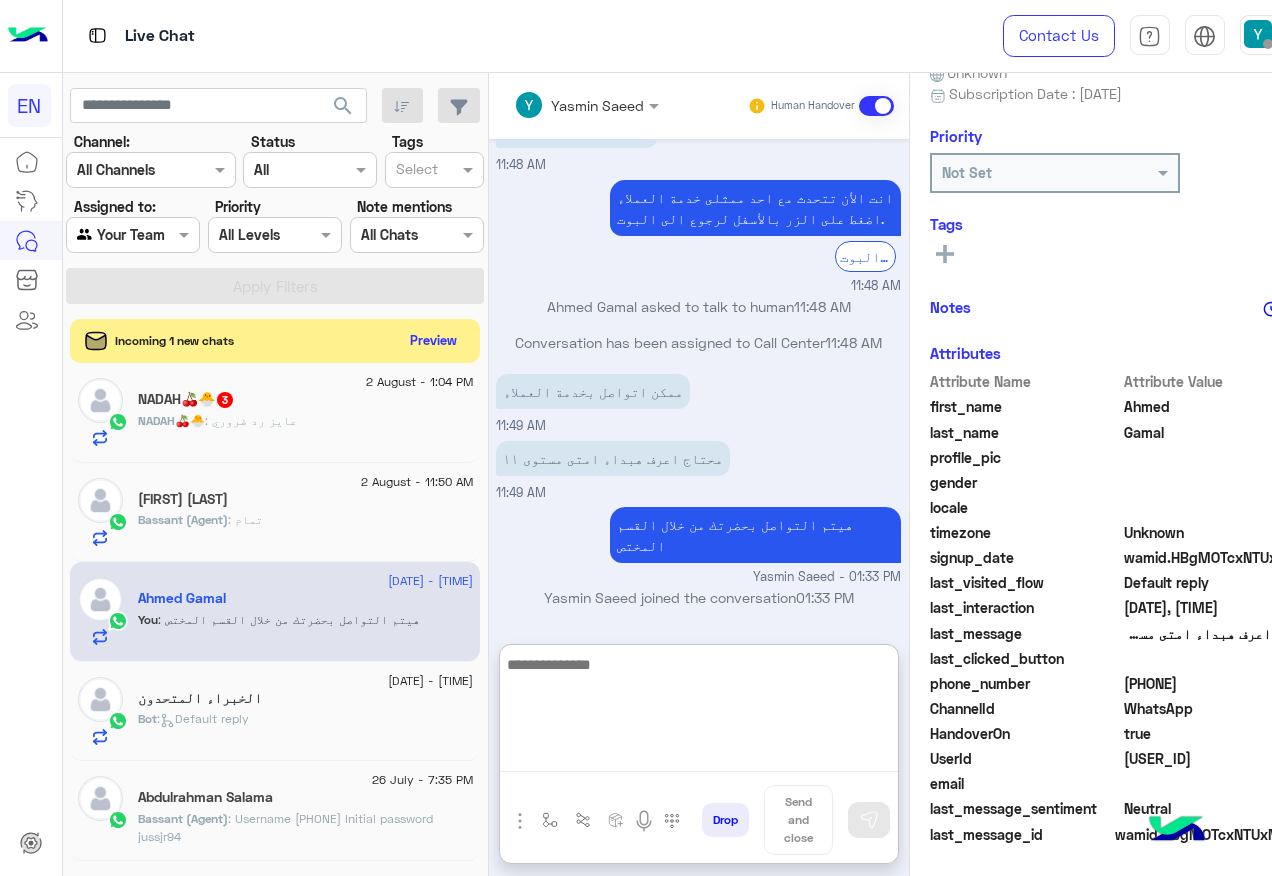 click on "Bassant (Agent)  : تمام" 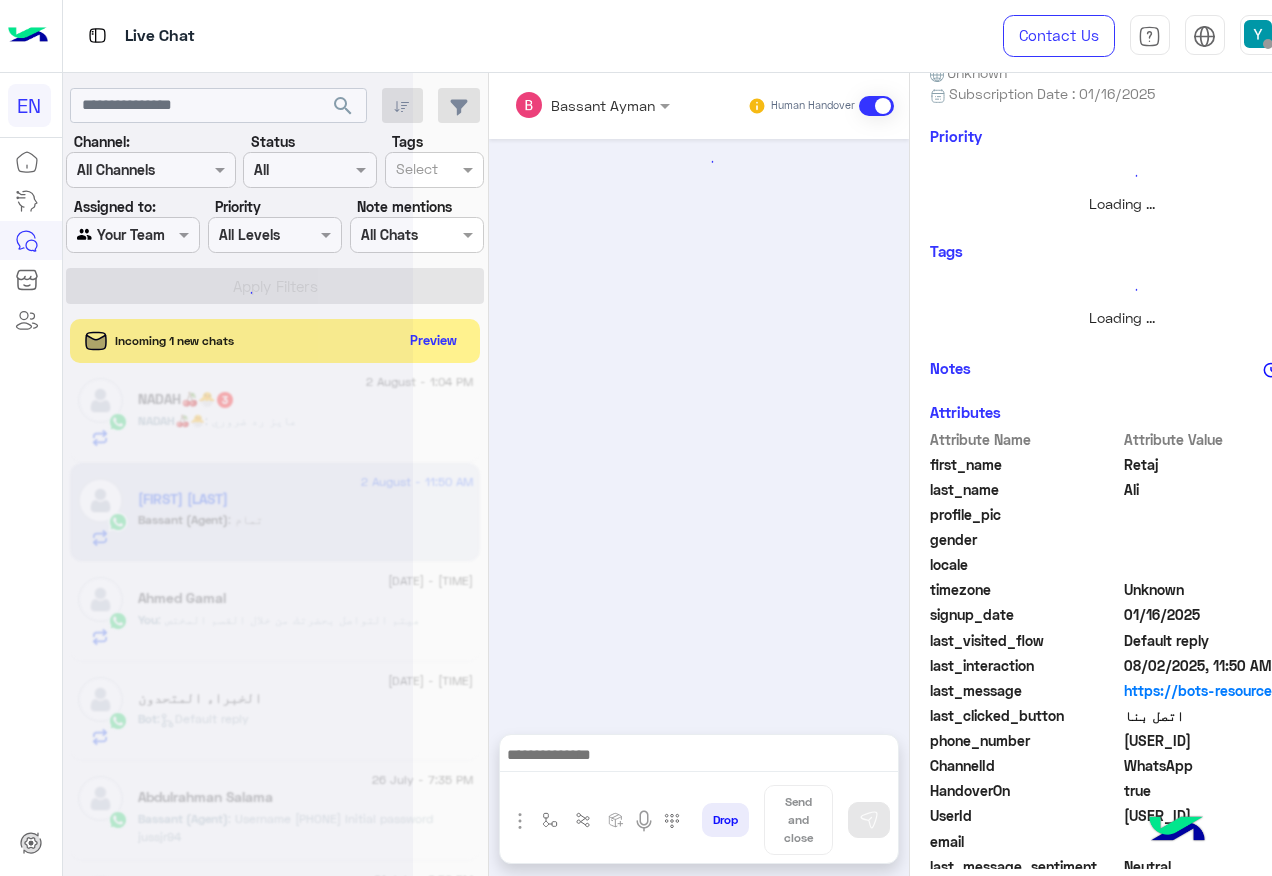 scroll, scrollTop: 197, scrollLeft: 0, axis: vertical 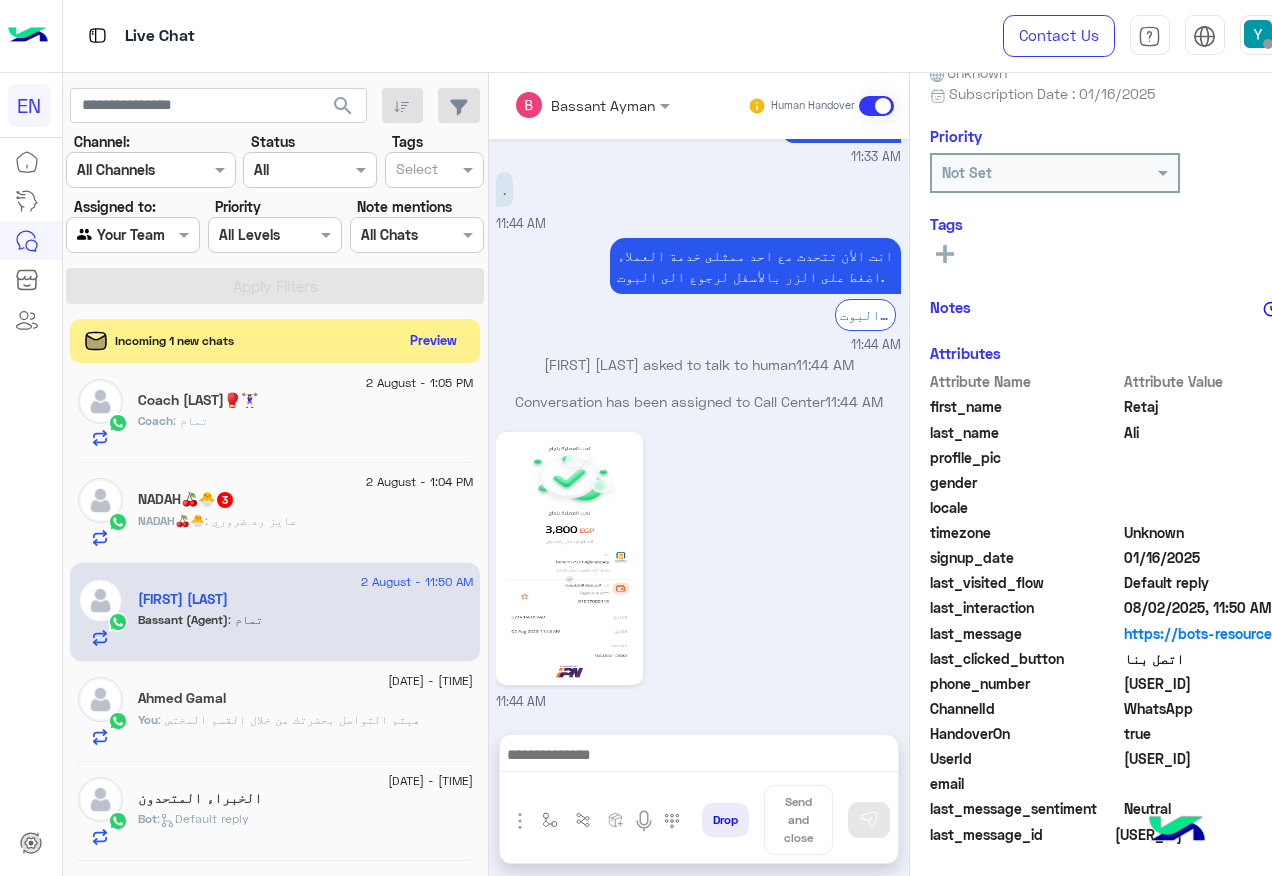 click on "NADAH🍒🐣 : عايز رد ضروري" 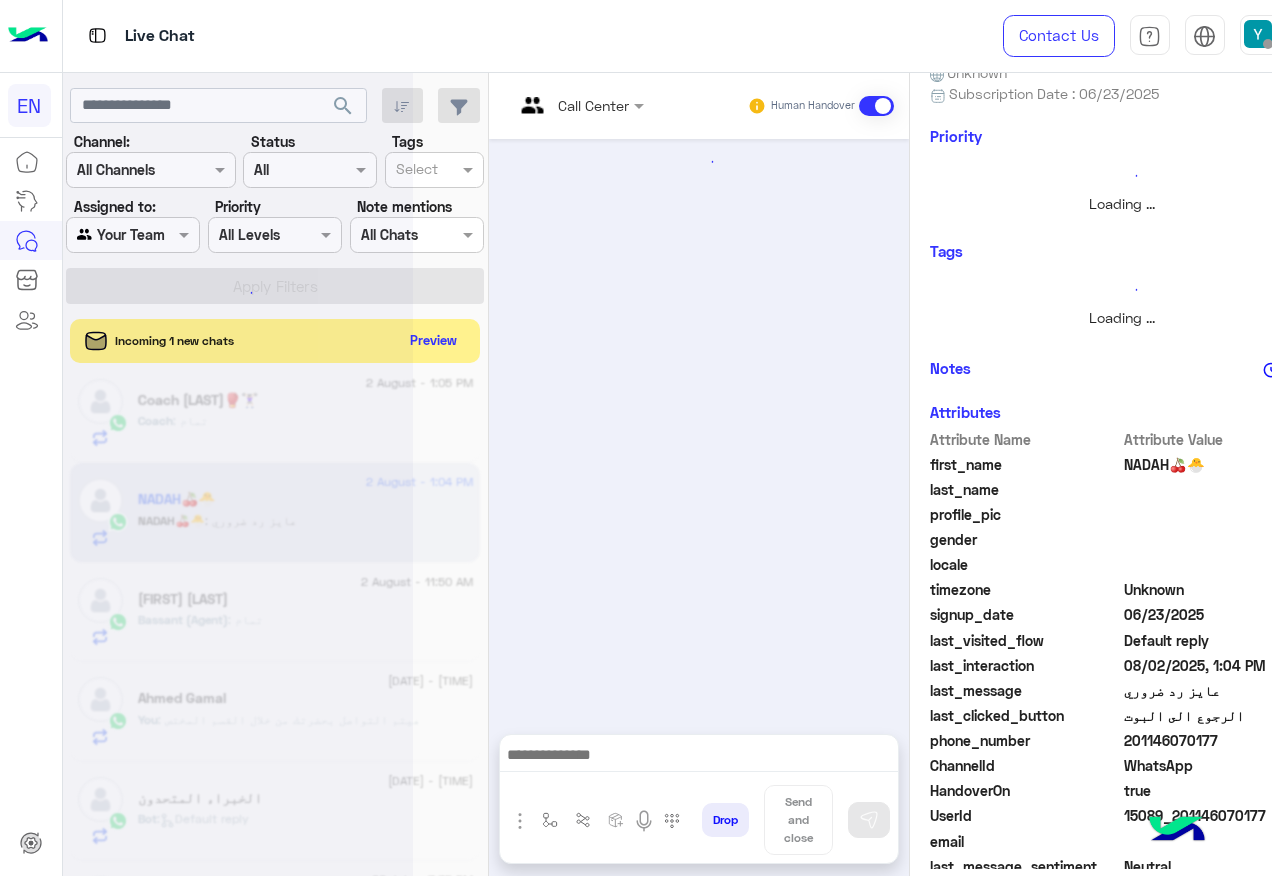 scroll, scrollTop: 197, scrollLeft: 0, axis: vertical 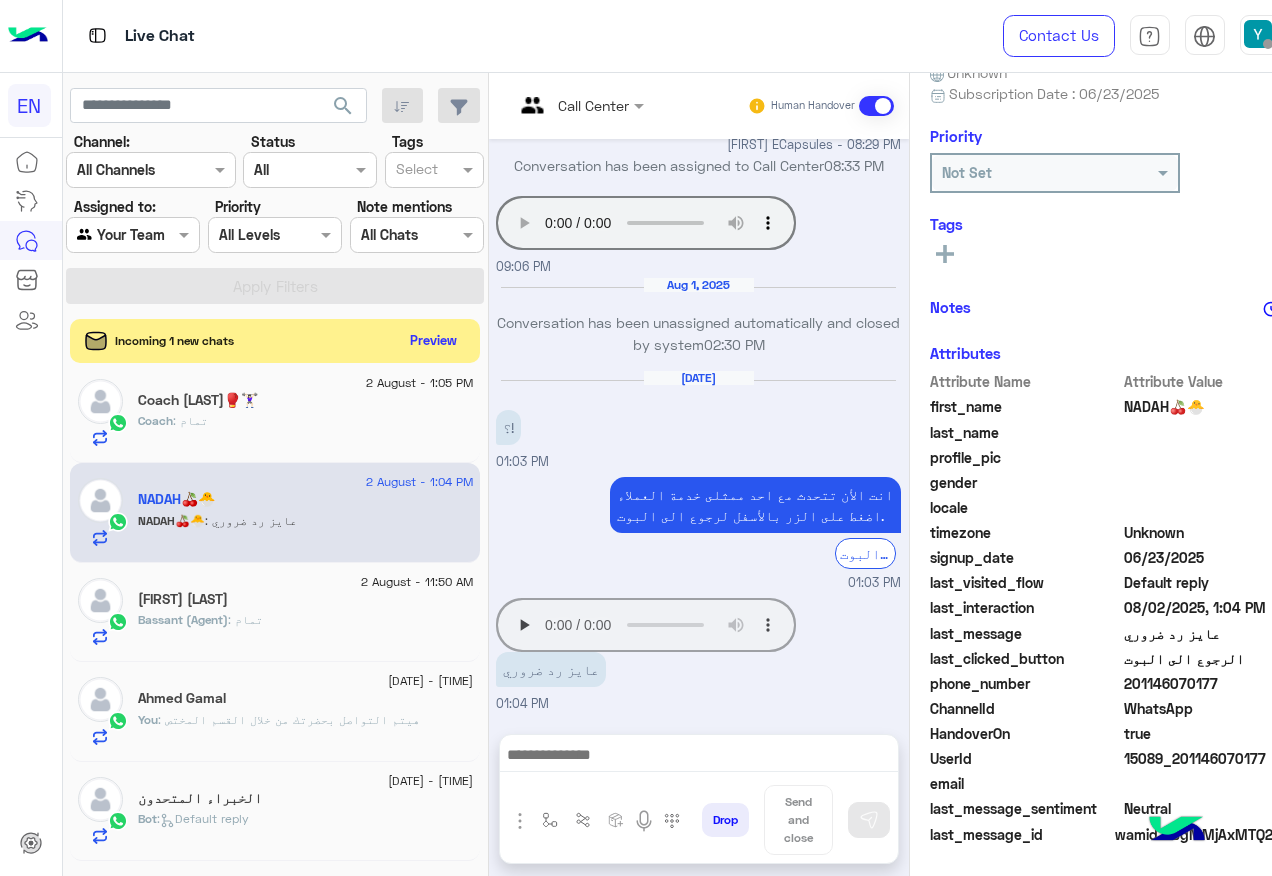 drag, startPoint x: 1129, startPoint y: 683, endPoint x: 1260, endPoint y: 682, distance: 131.00381 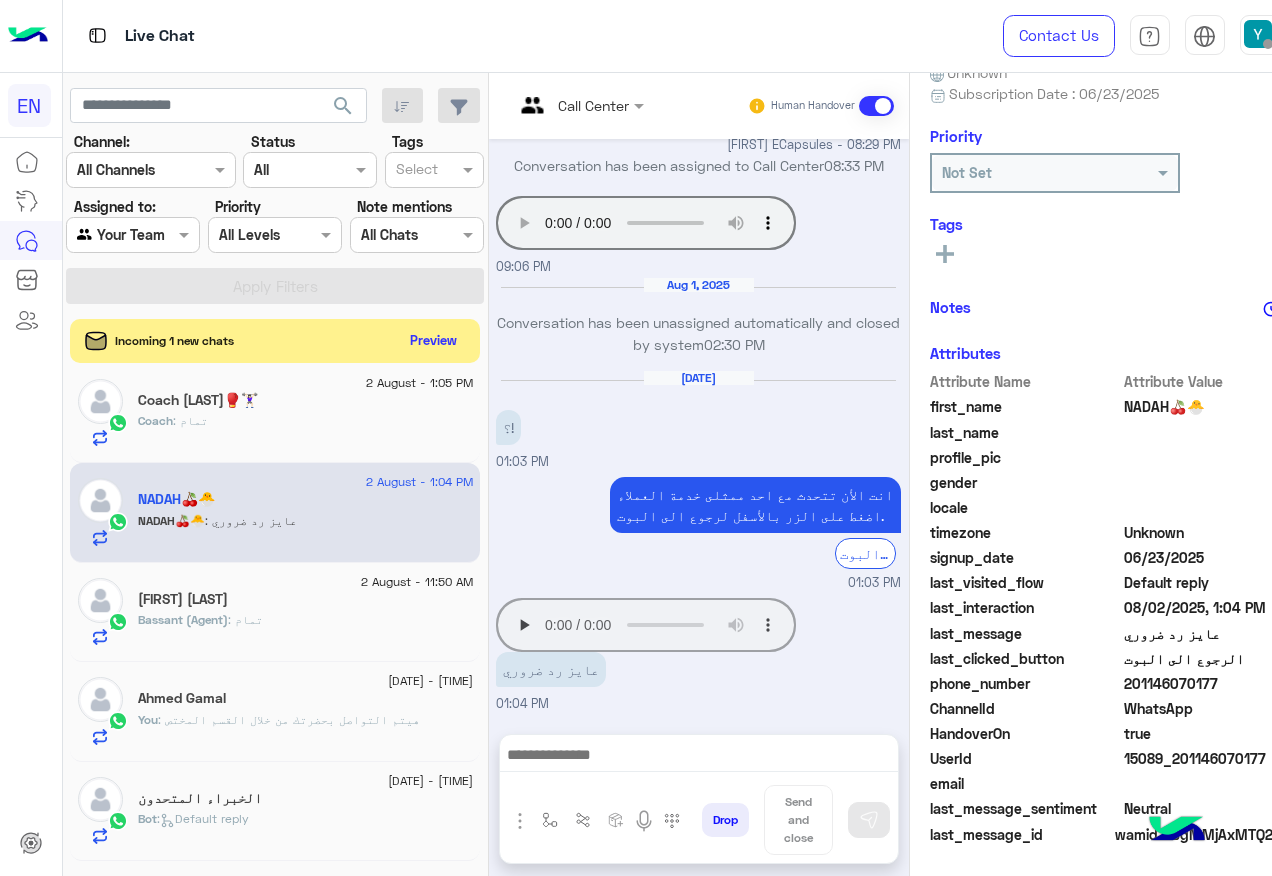 copy on "01146070177" 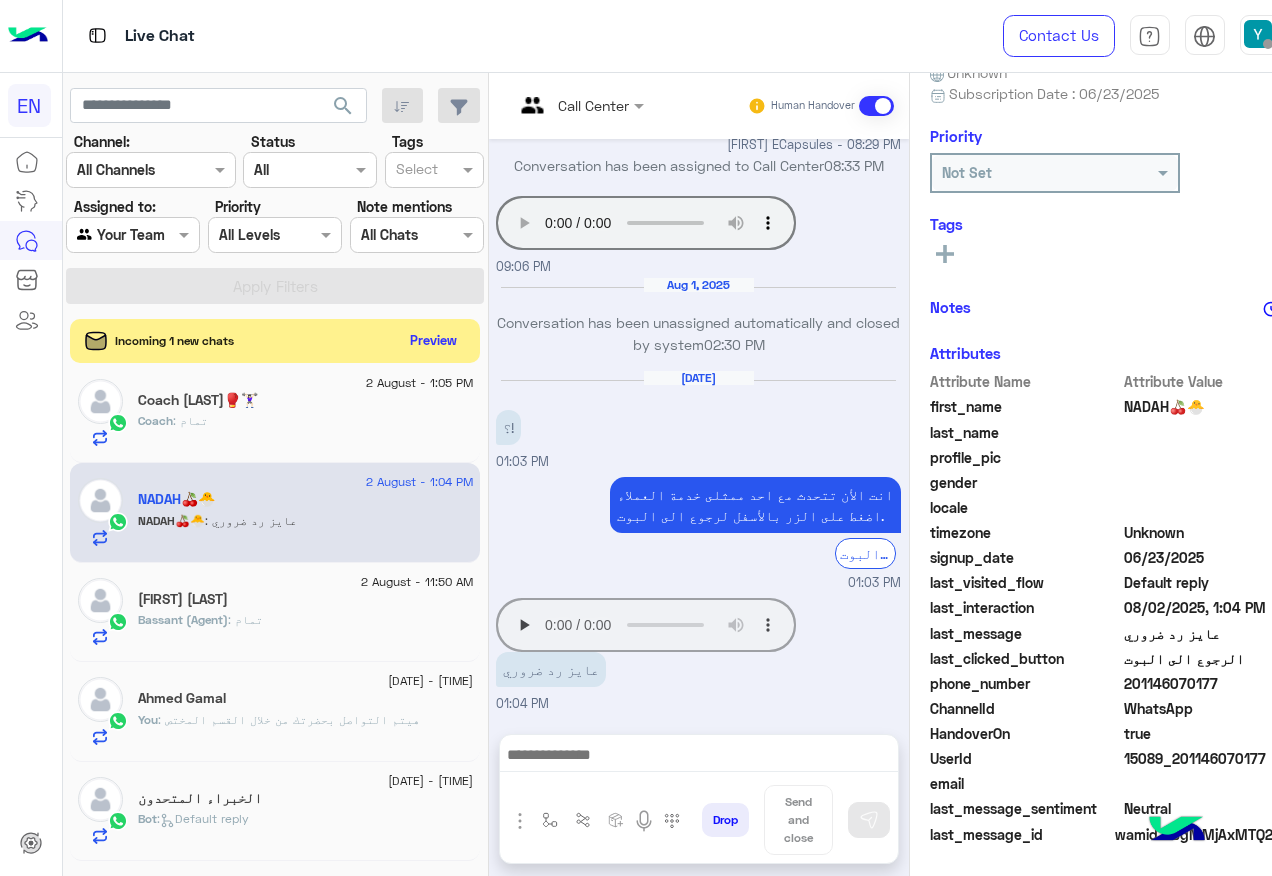 click at bounding box center (699, 757) 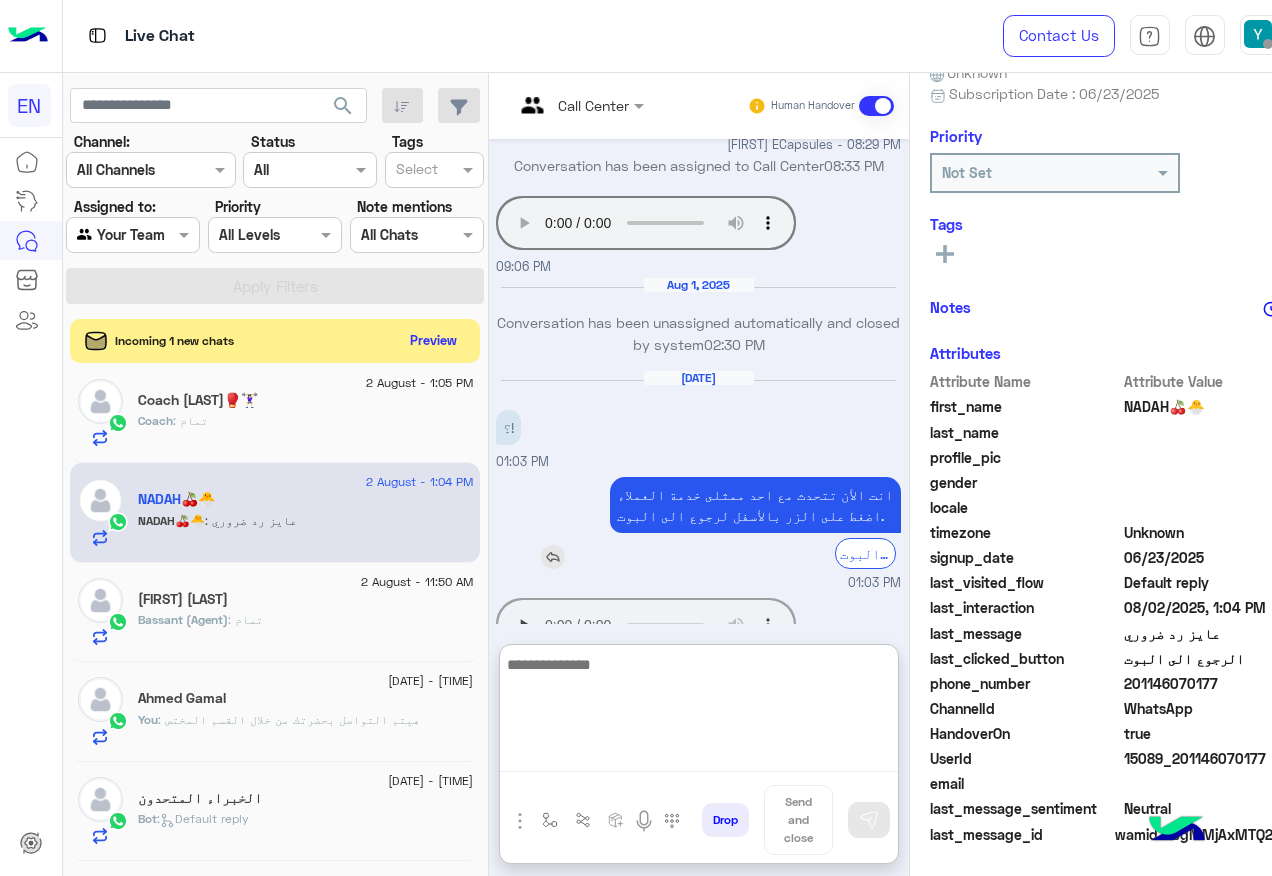 scroll, scrollTop: 900, scrollLeft: 0, axis: vertical 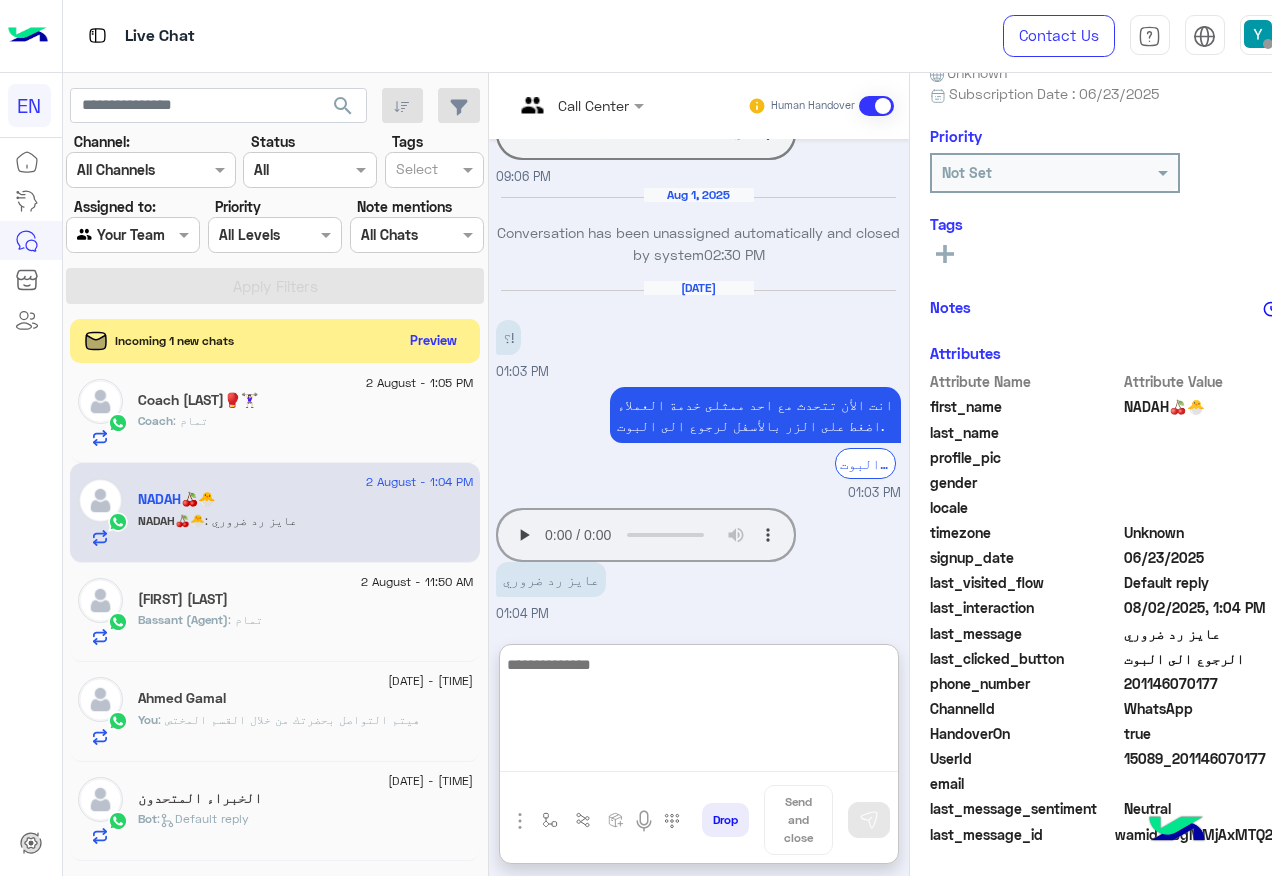 click at bounding box center [699, 712] 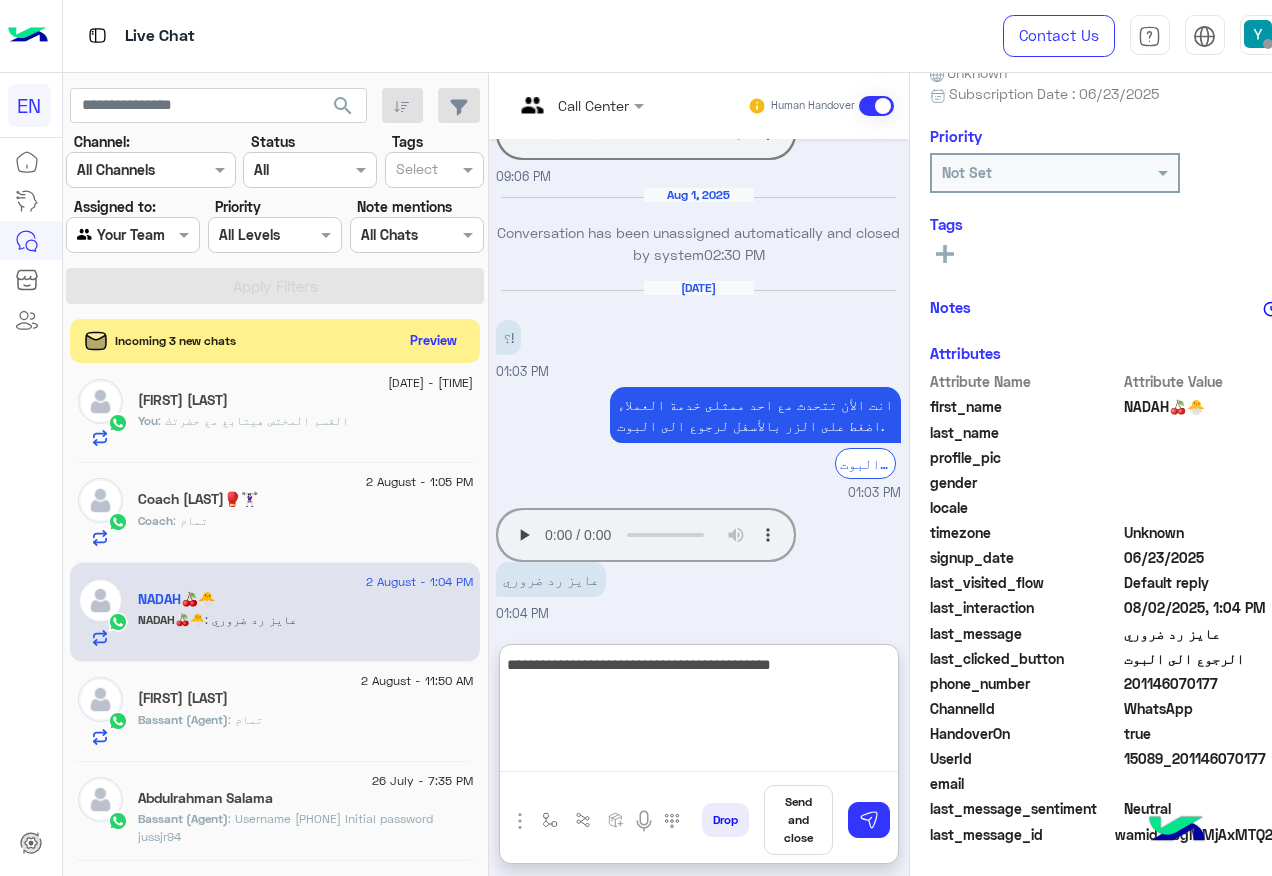type on "**********" 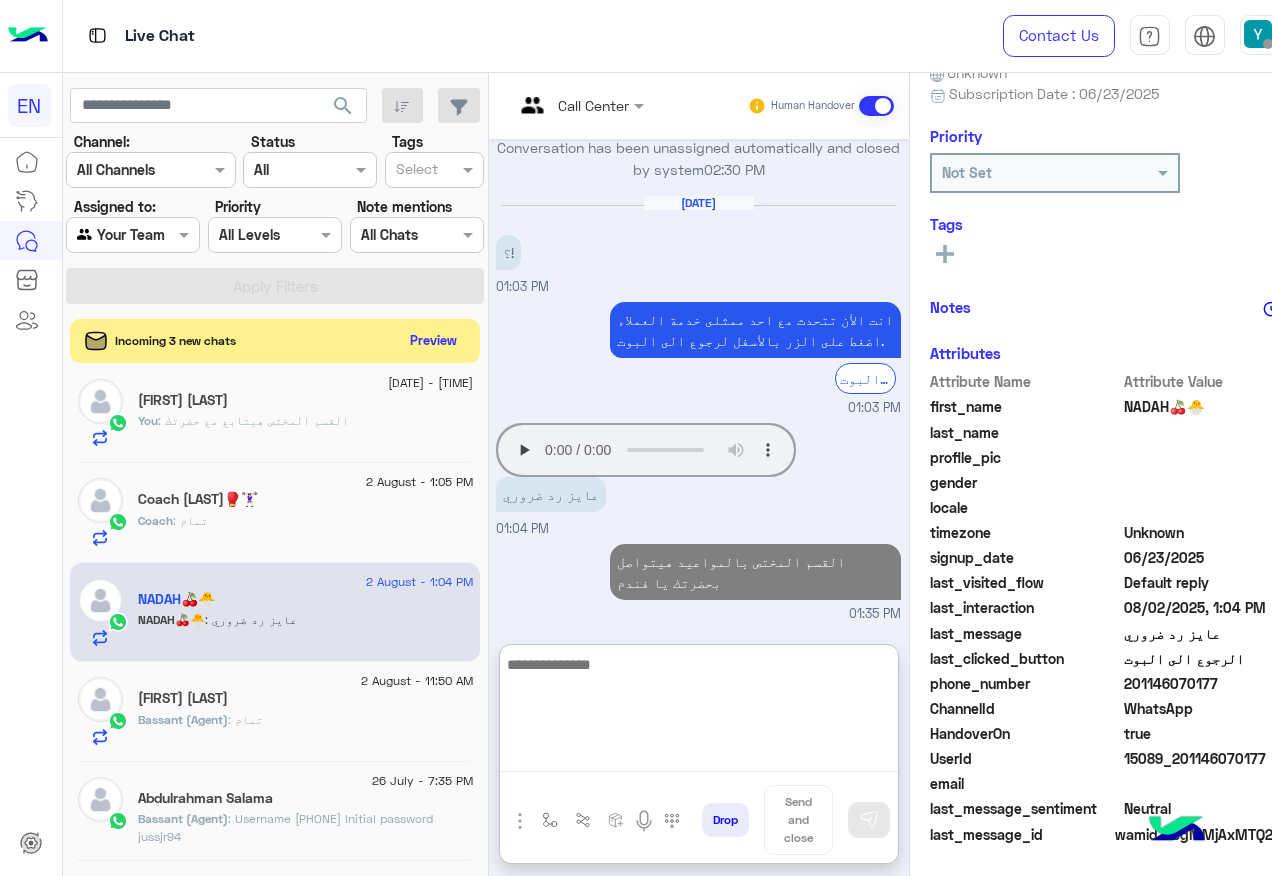 scroll, scrollTop: 1021, scrollLeft: 0, axis: vertical 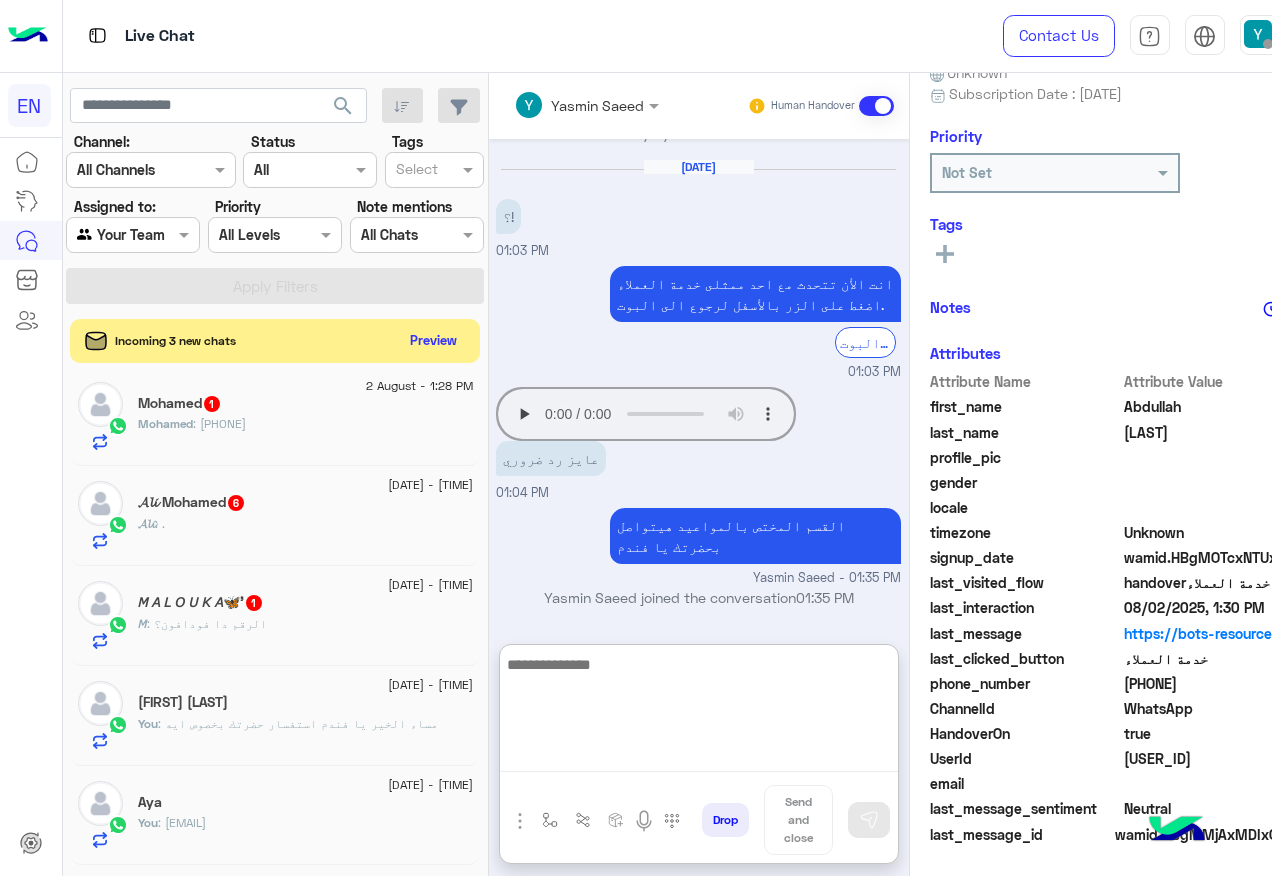 click on "𝘔 𝘈 𝘓 𝘖 𝘜 𝘒 𝘈🦋'  1" 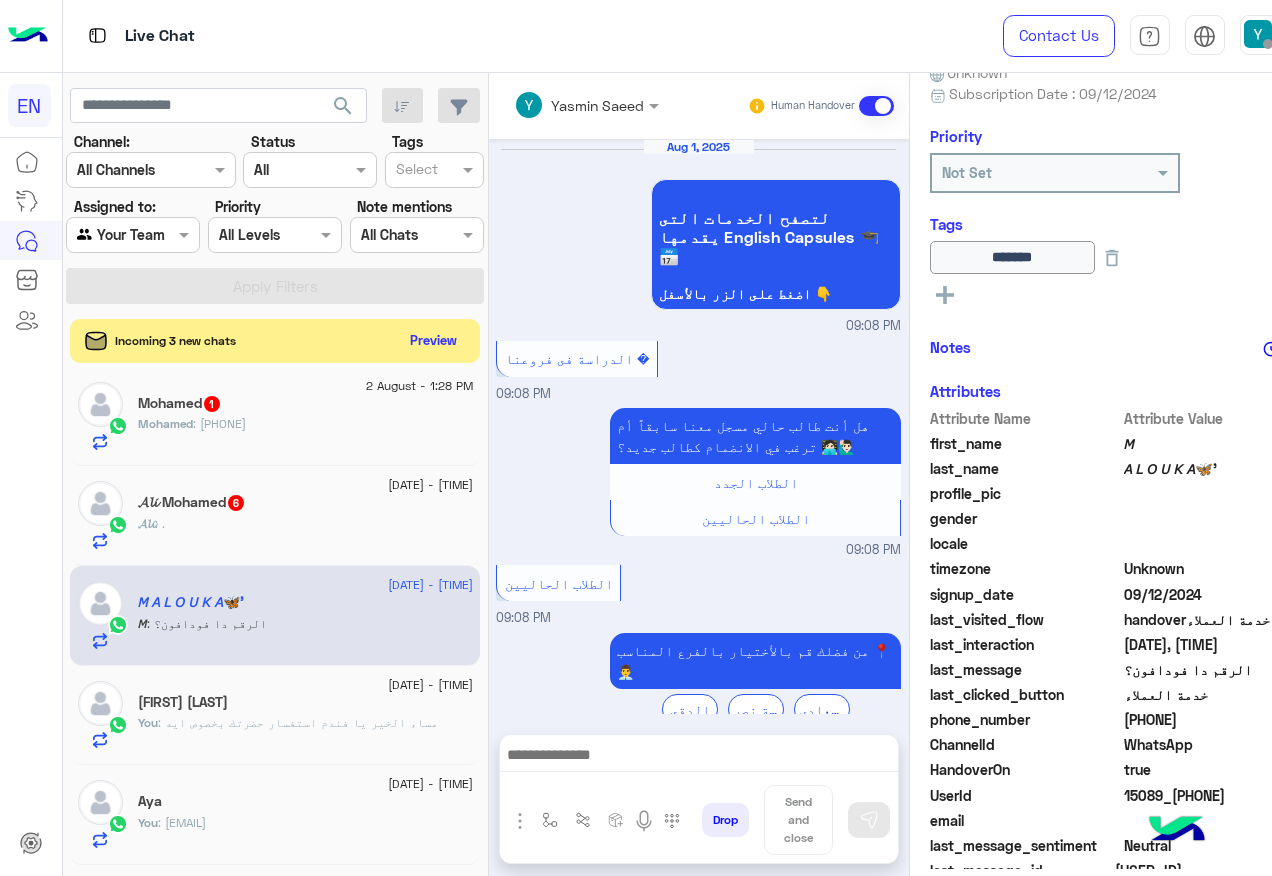 scroll, scrollTop: 201, scrollLeft: 0, axis: vertical 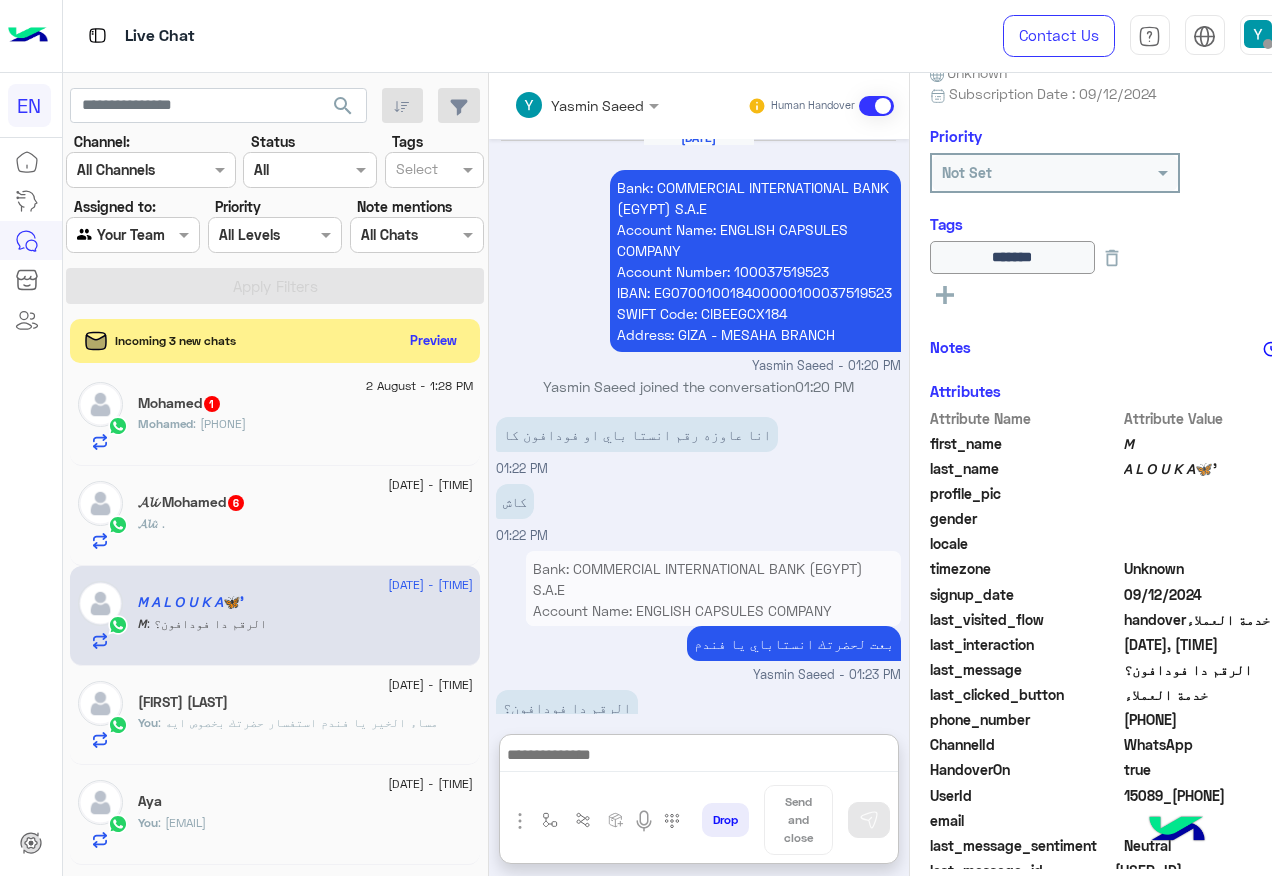 click at bounding box center [699, 757] 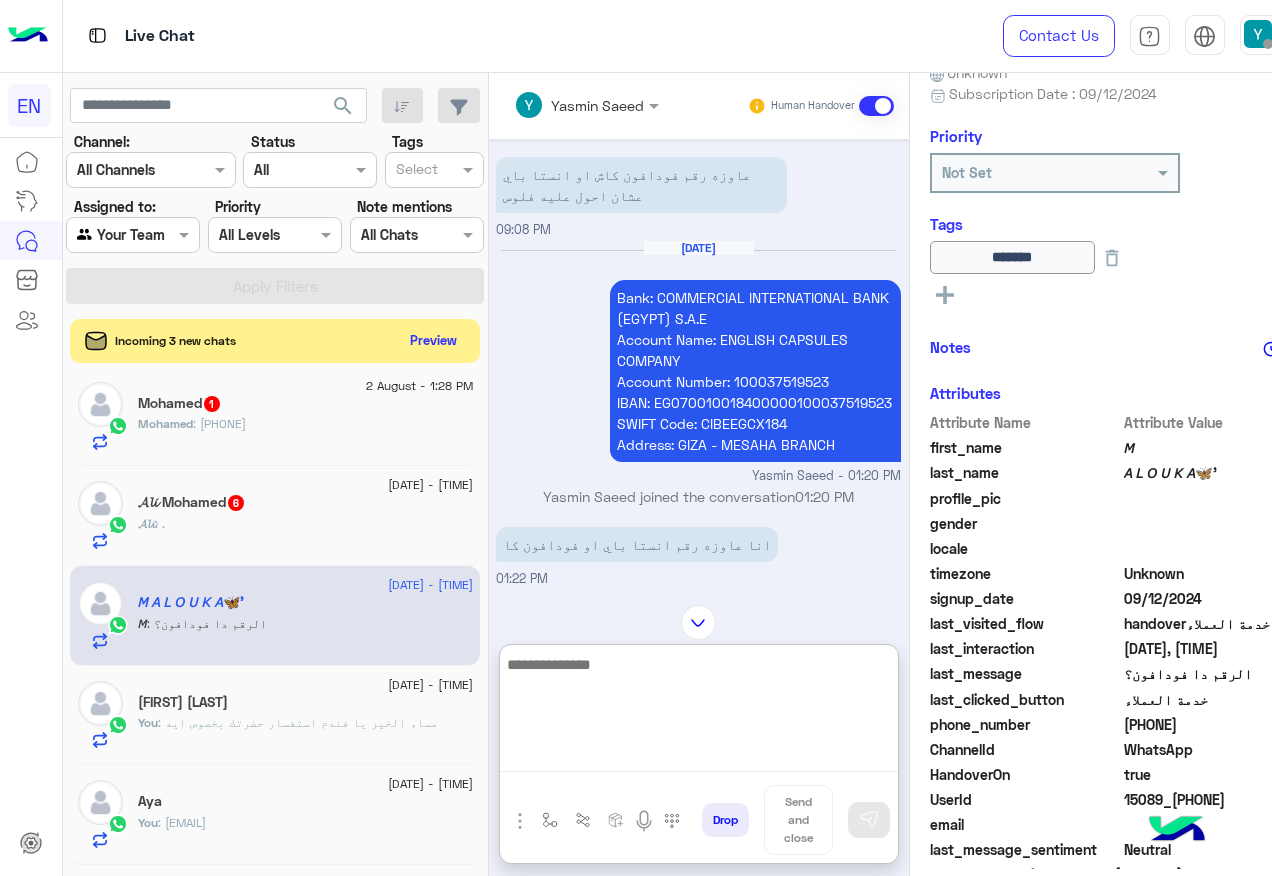 scroll, scrollTop: 1517, scrollLeft: 0, axis: vertical 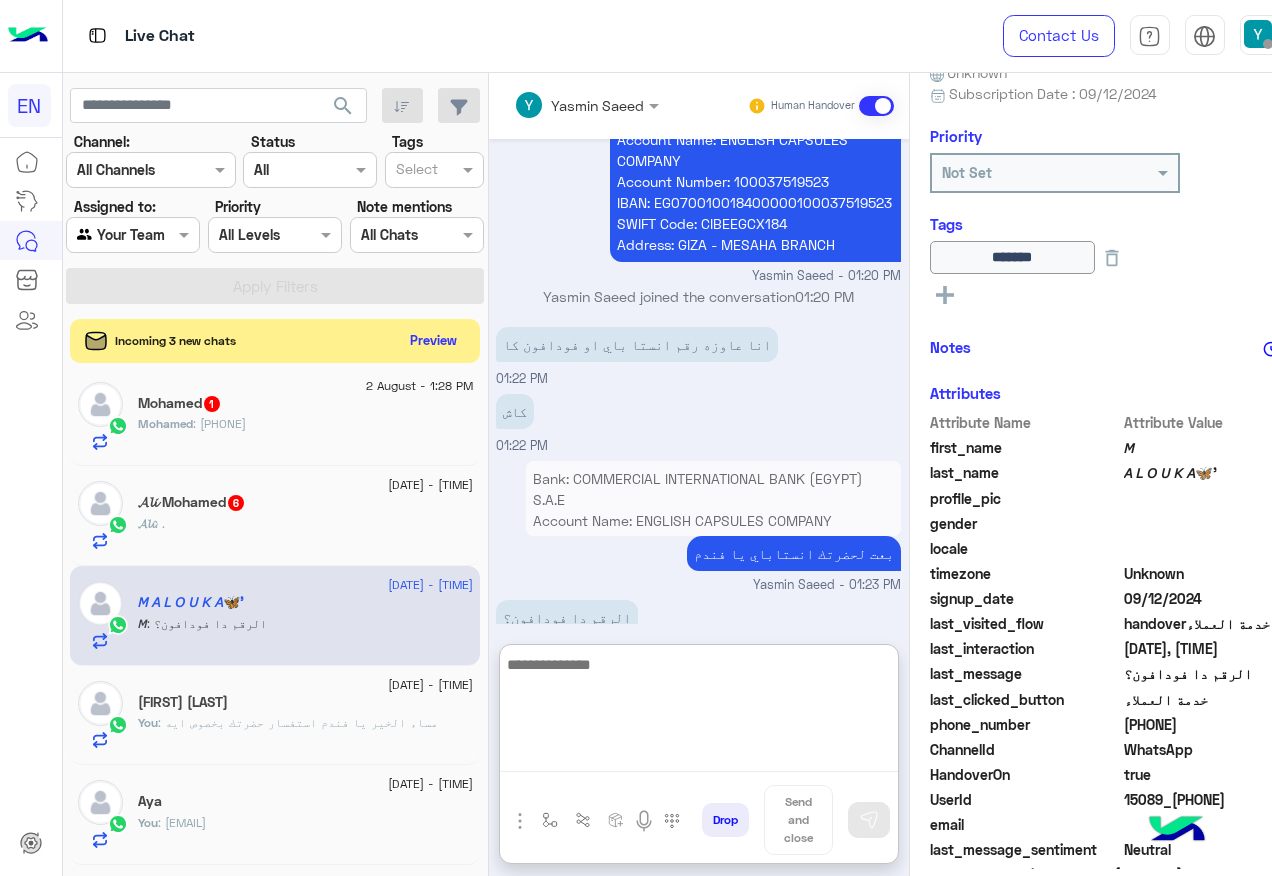 click at bounding box center (699, 712) 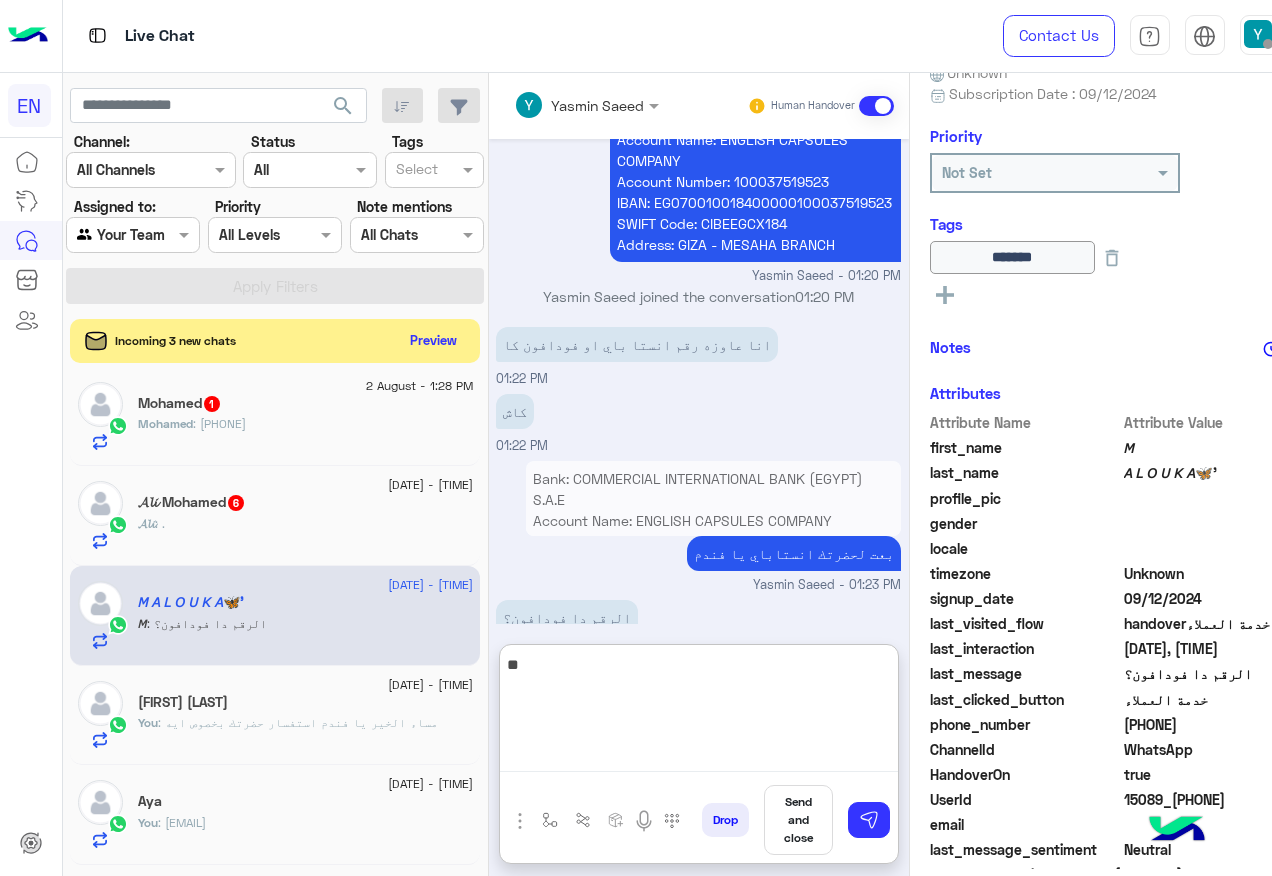 type on "*" 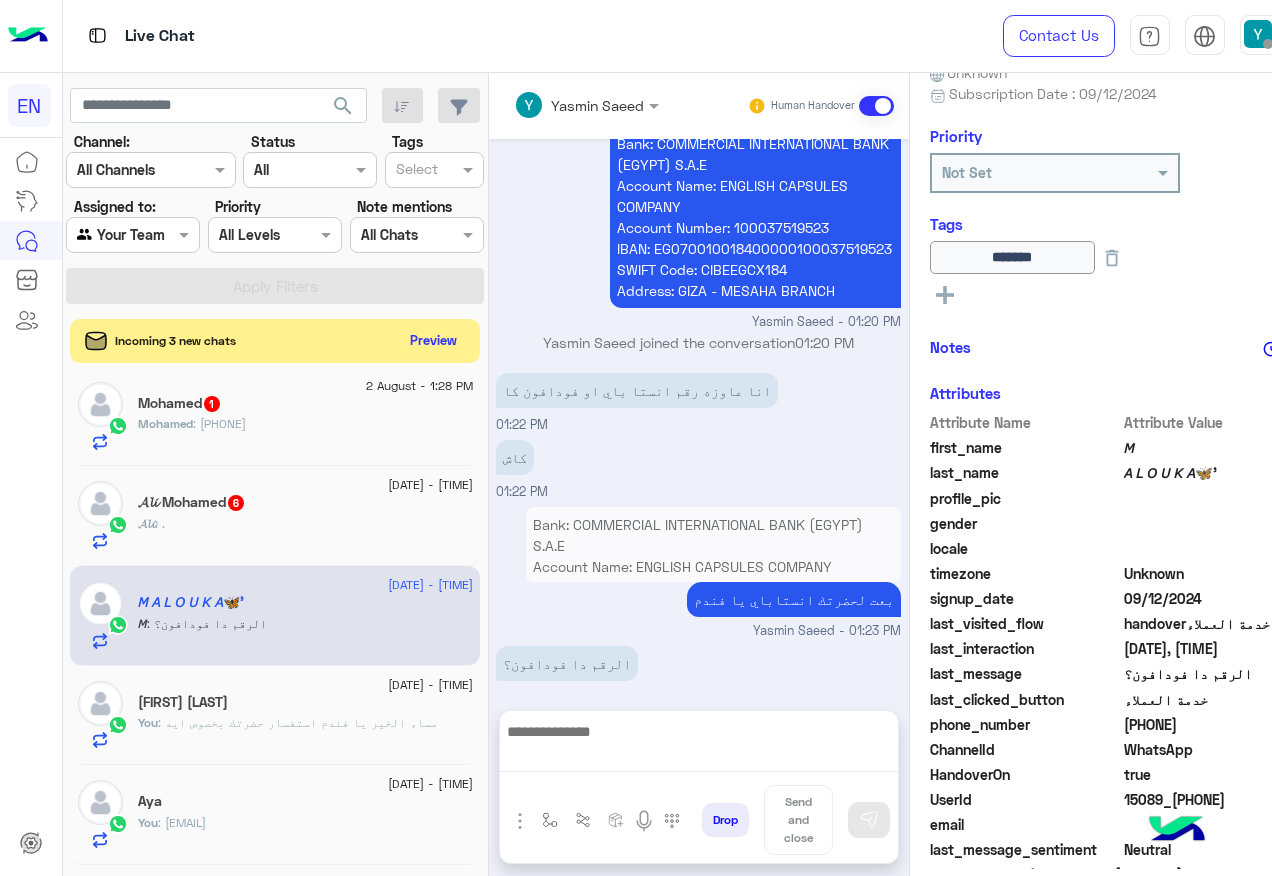 scroll, scrollTop: 1427, scrollLeft: 0, axis: vertical 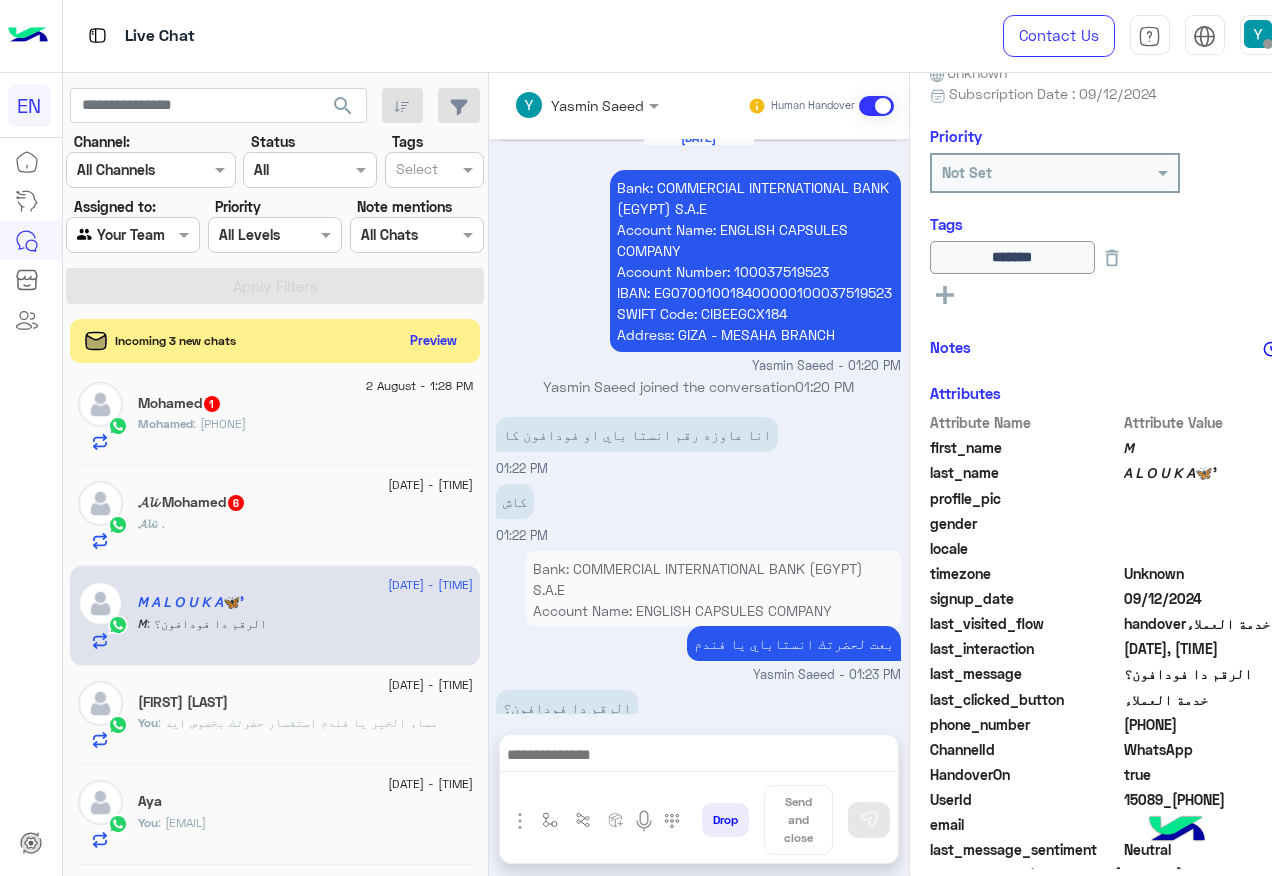 click at bounding box center [699, 757] 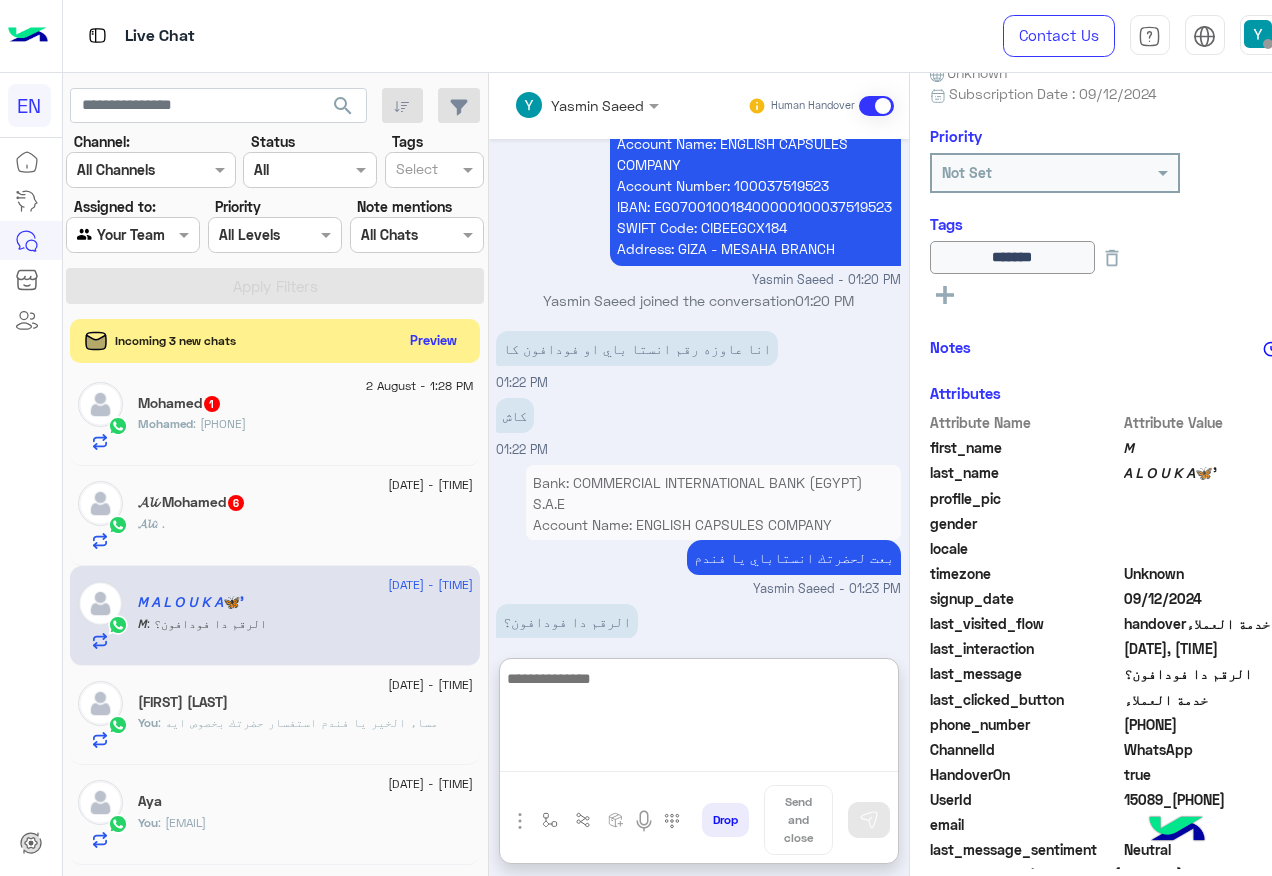 scroll, scrollTop: 1517, scrollLeft: 0, axis: vertical 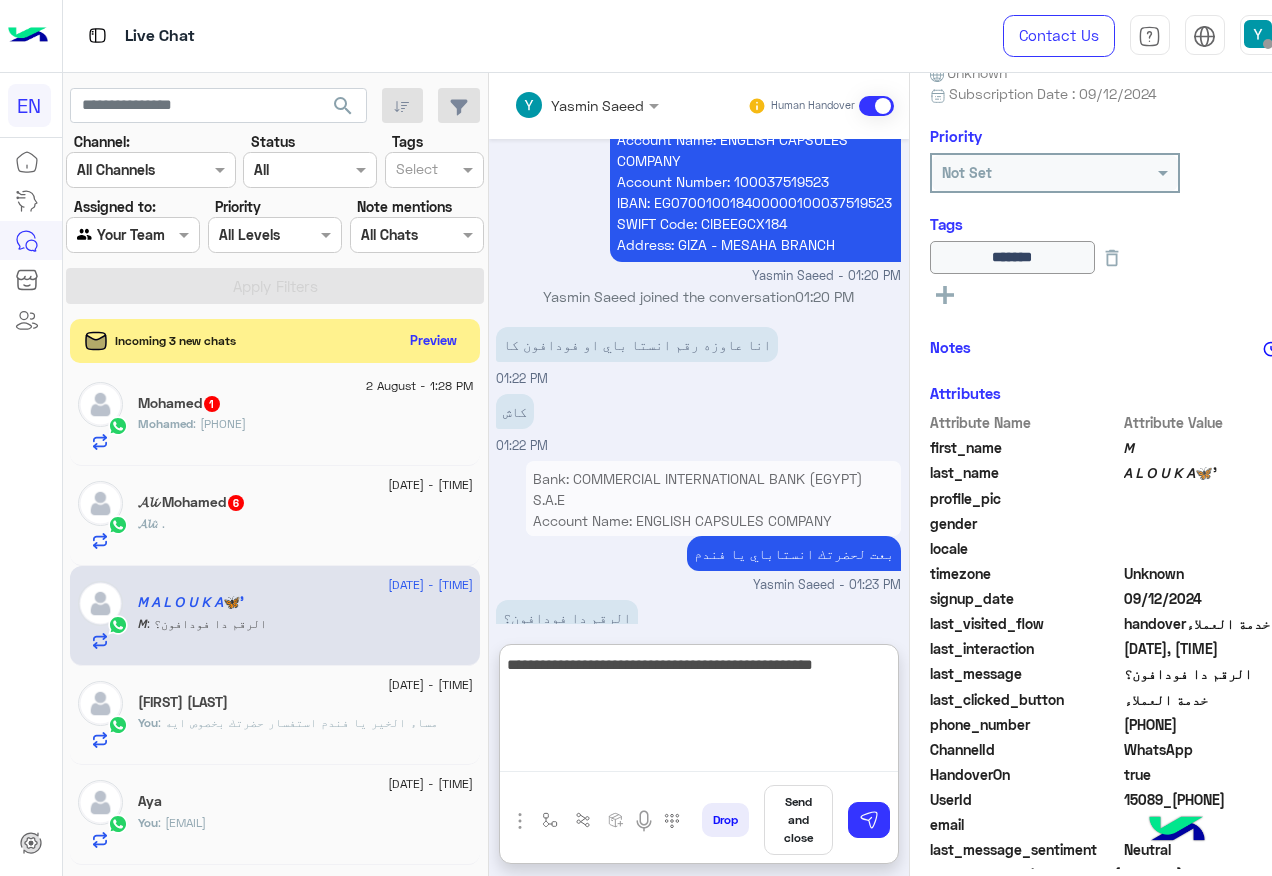 paste on "**********" 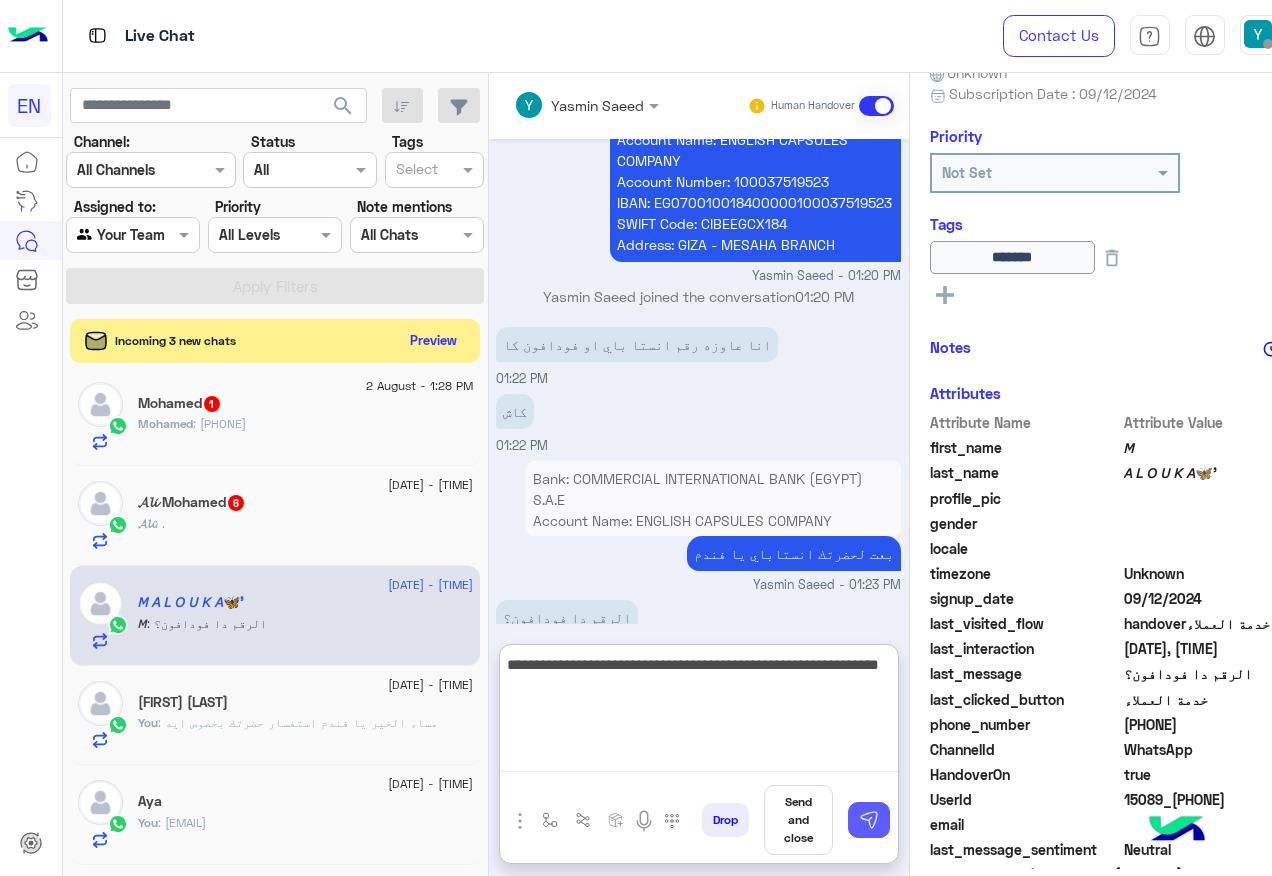 type on "**********" 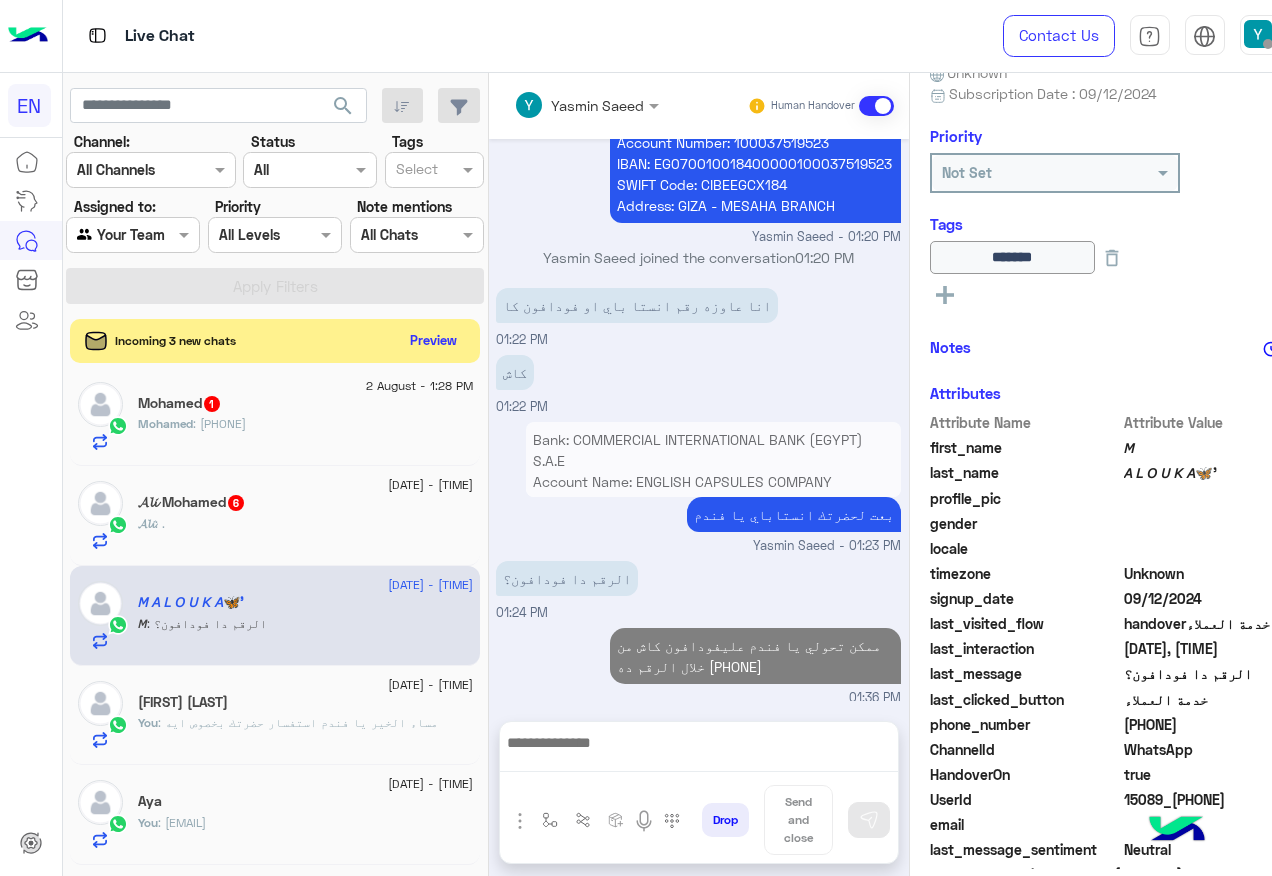 scroll, scrollTop: 1512, scrollLeft: 0, axis: vertical 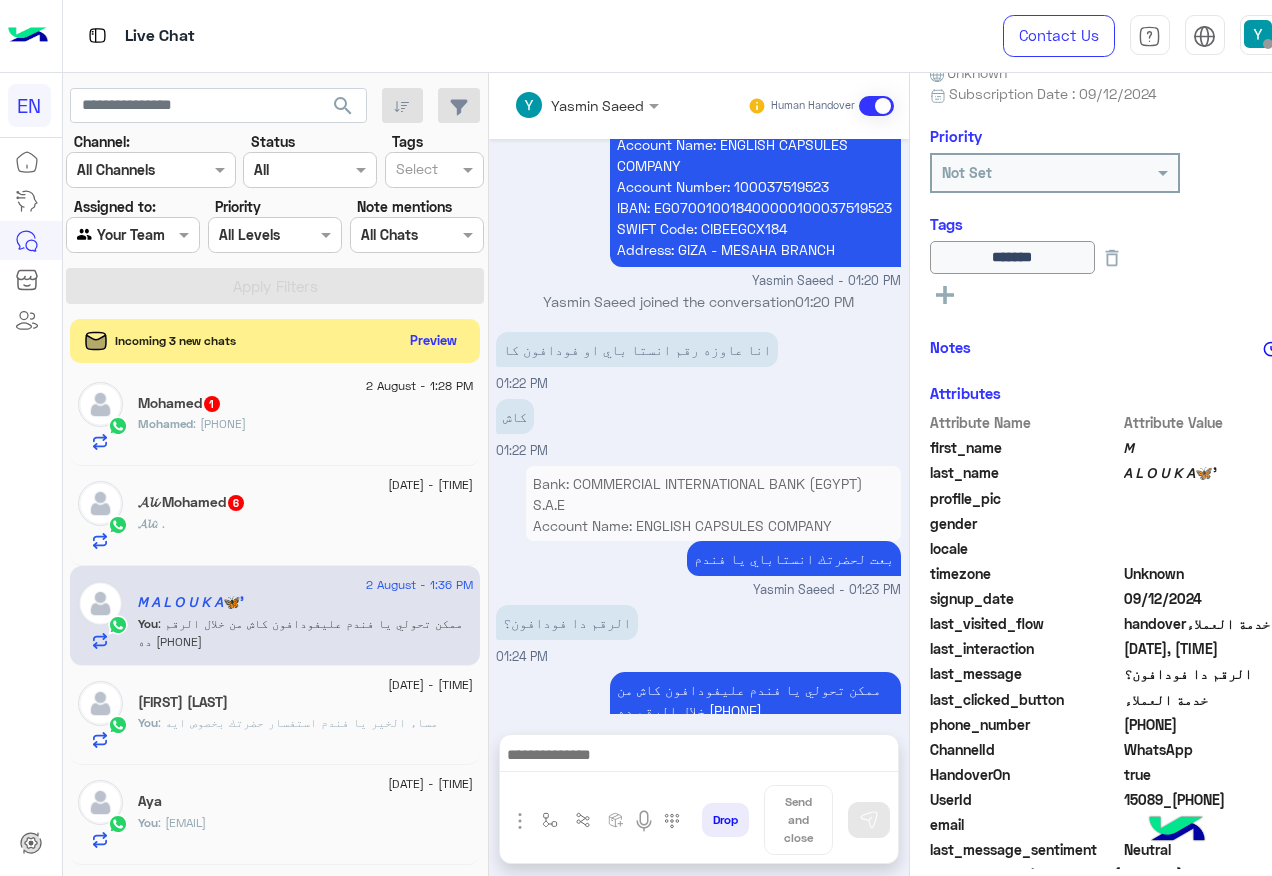 click on "𝓐𝓵𝓲 : ." 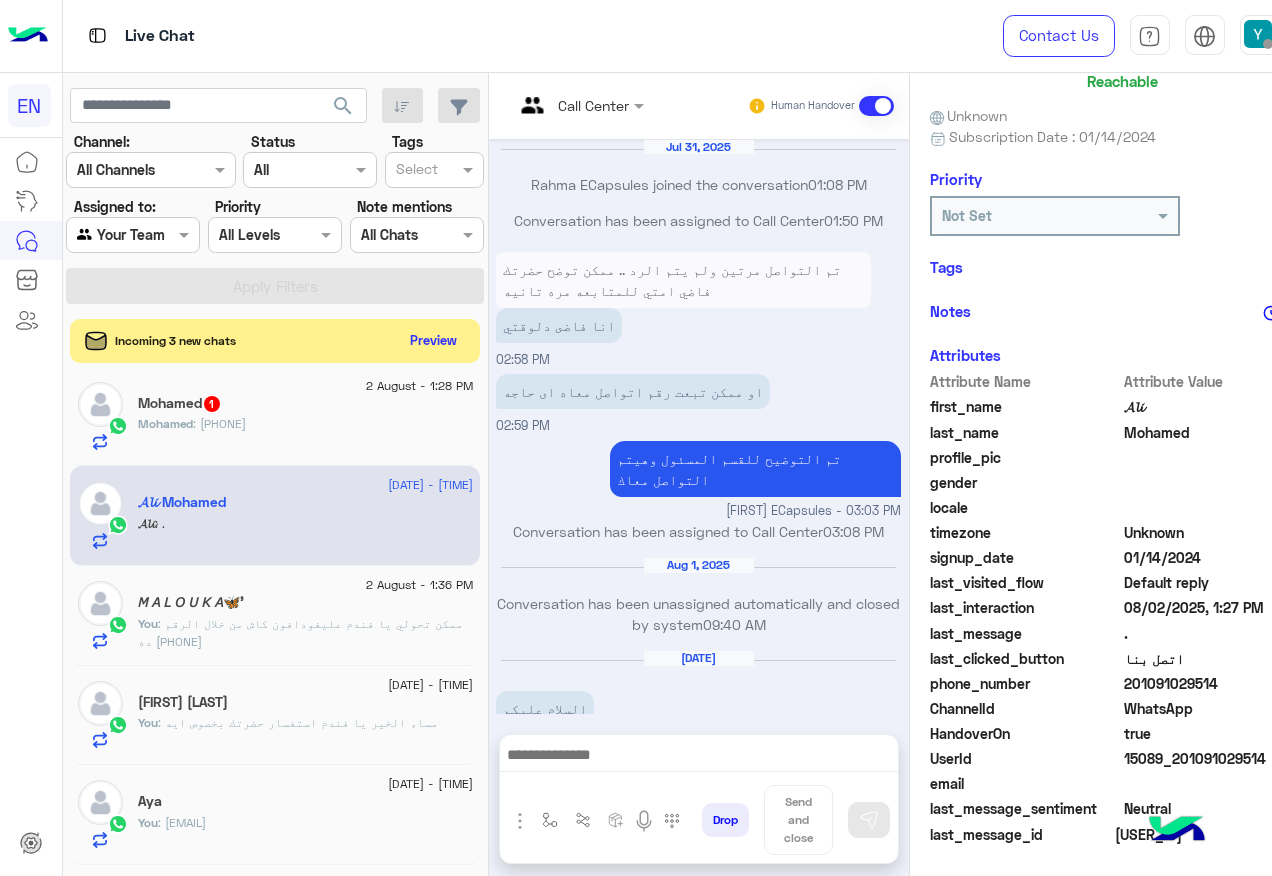 scroll, scrollTop: 158, scrollLeft: 0, axis: vertical 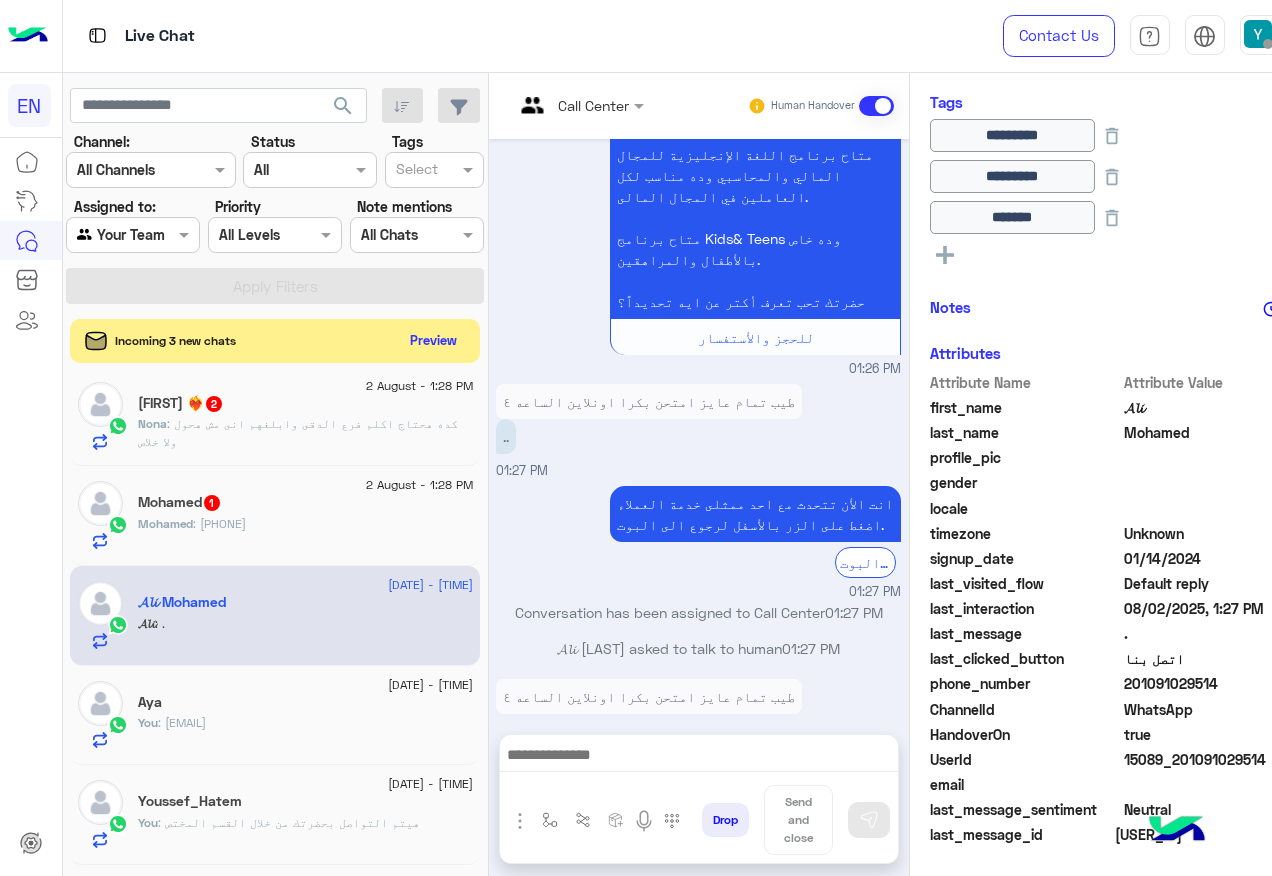 drag, startPoint x: 1128, startPoint y: 680, endPoint x: 1242, endPoint y: 680, distance: 114 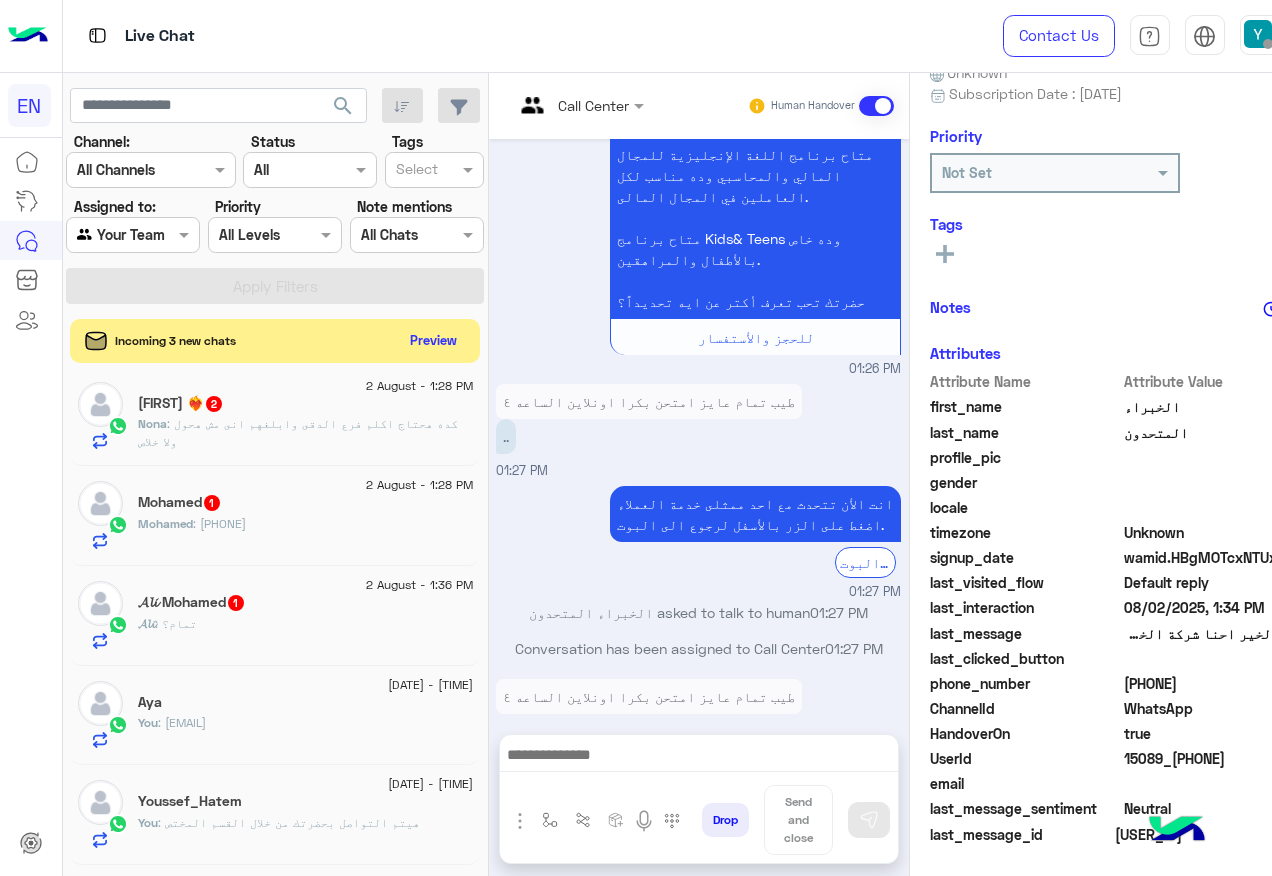 scroll, scrollTop: 2811, scrollLeft: 0, axis: vertical 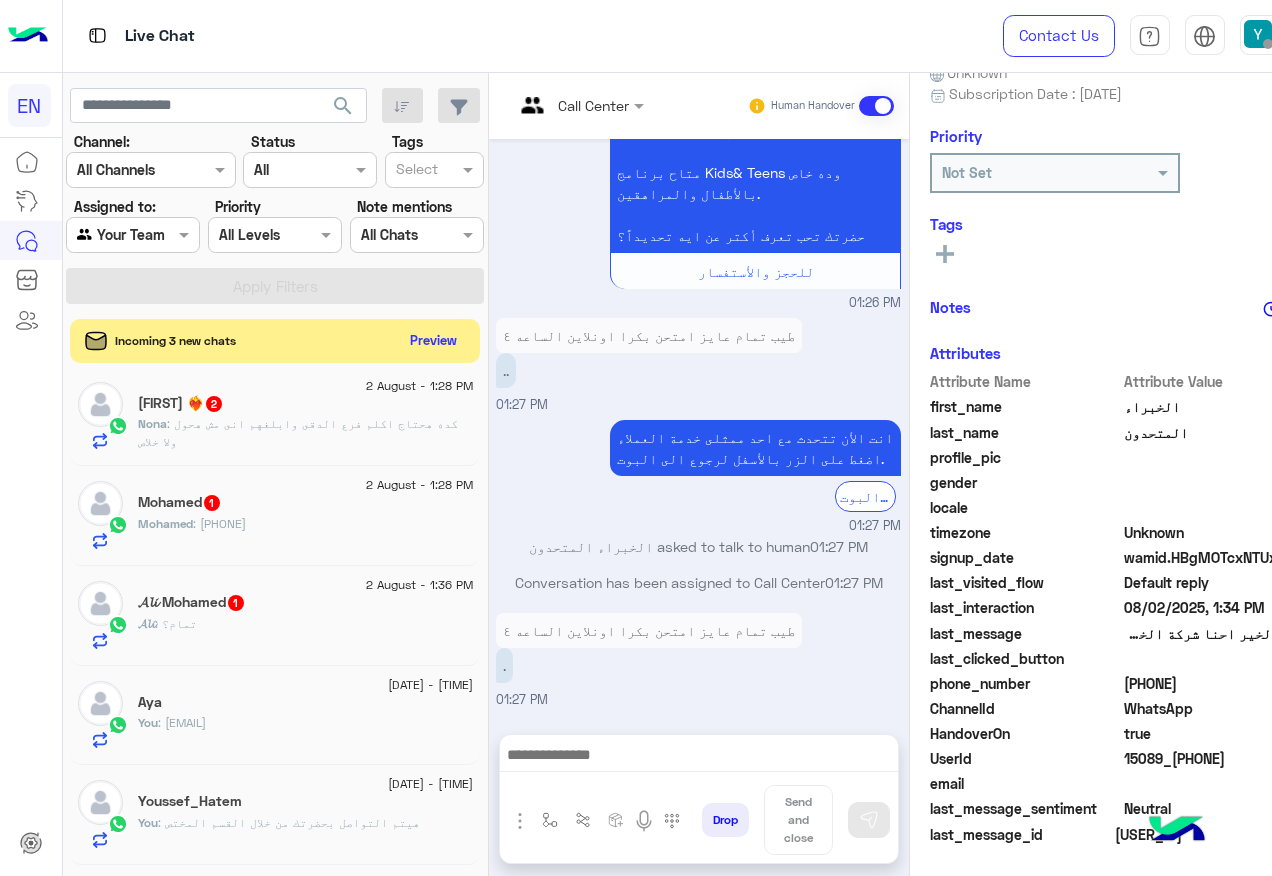 click at bounding box center (876, 106) 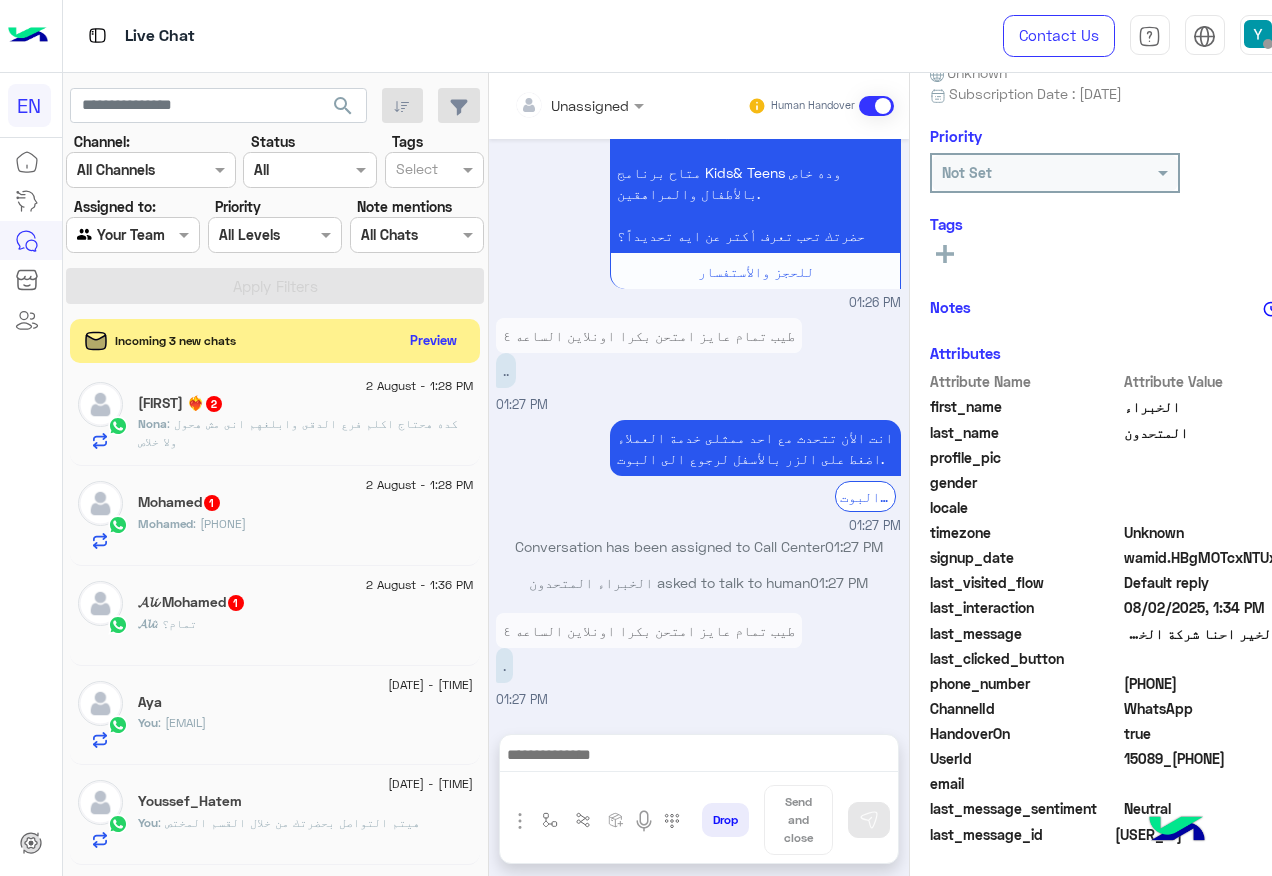 scroll, scrollTop: 2848, scrollLeft: 0, axis: vertical 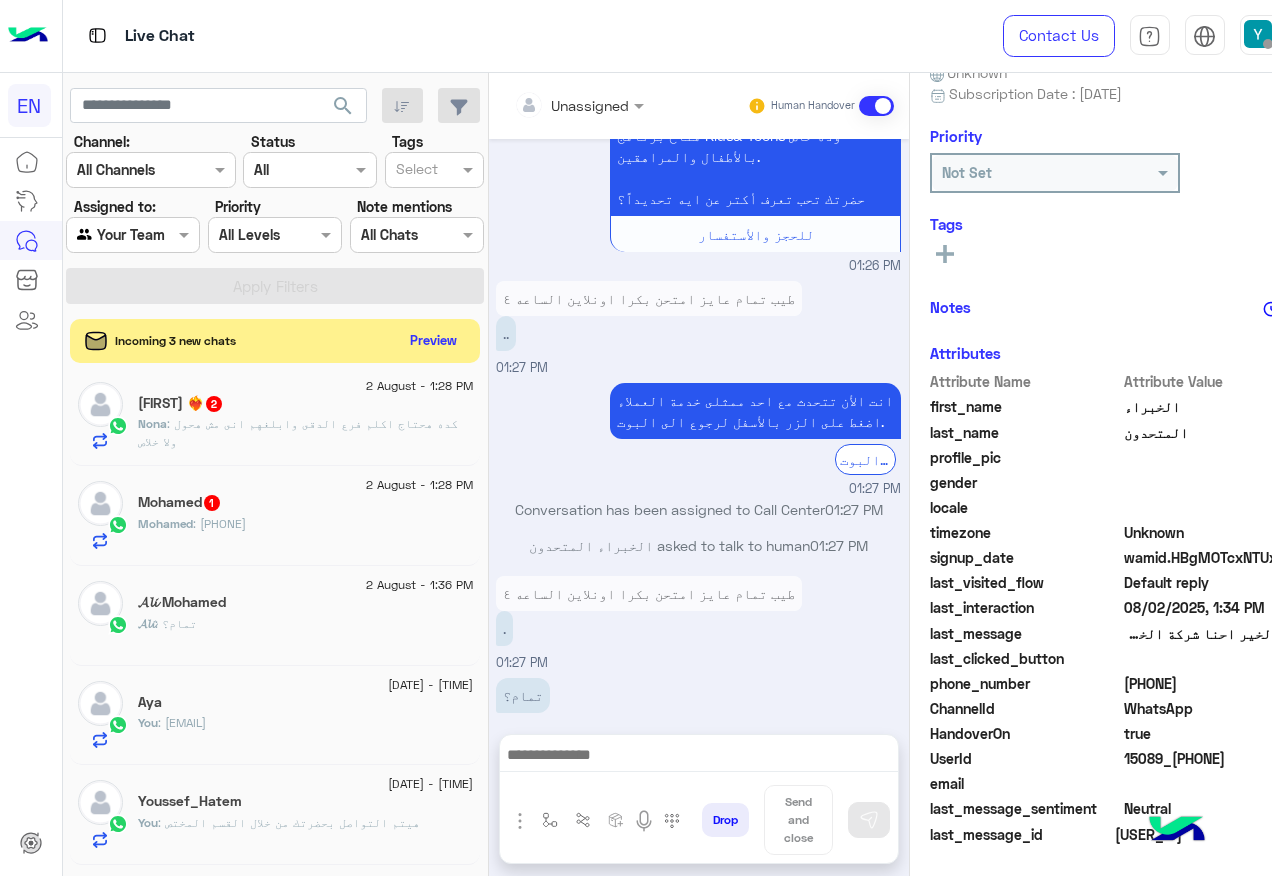 click on "2 August - 1:28 PM" 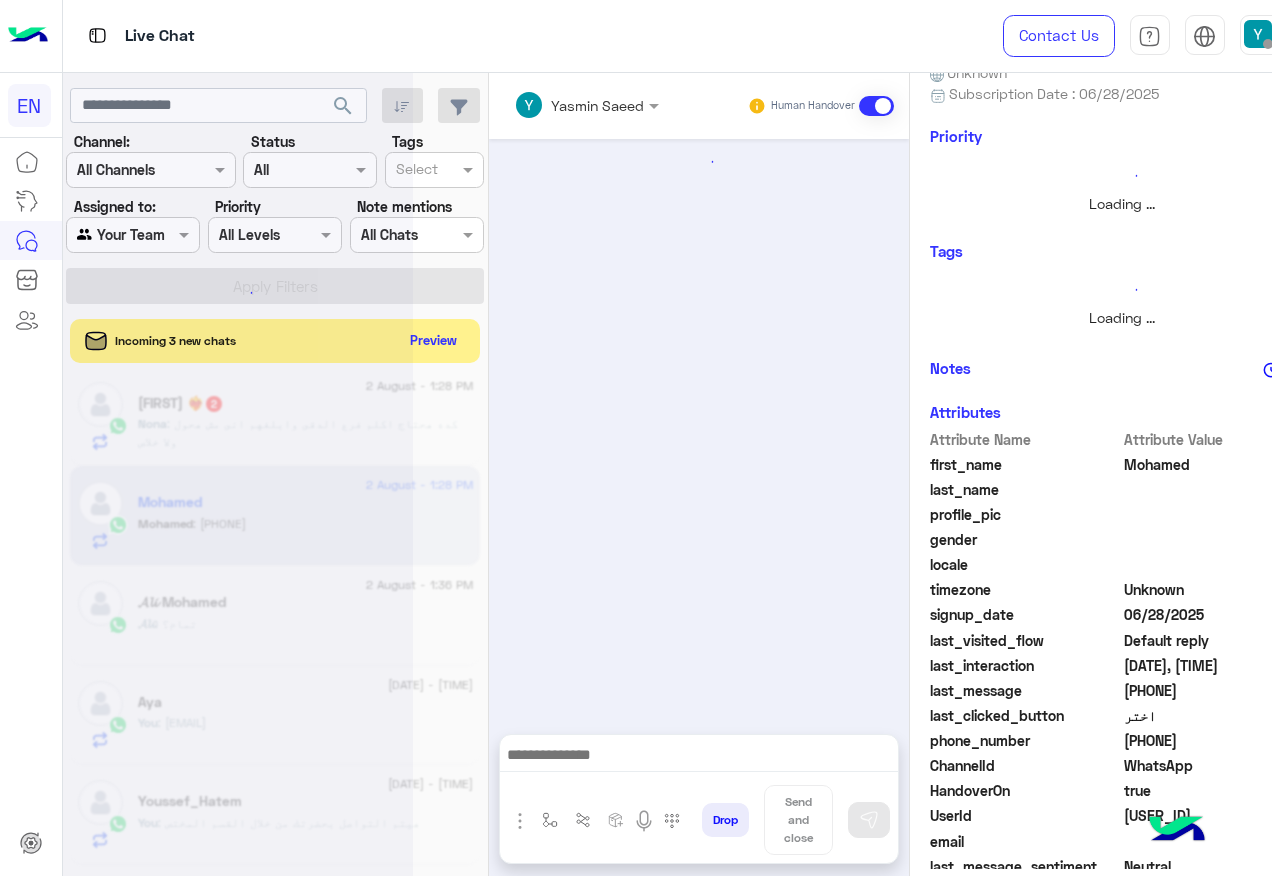 scroll, scrollTop: 258, scrollLeft: 0, axis: vertical 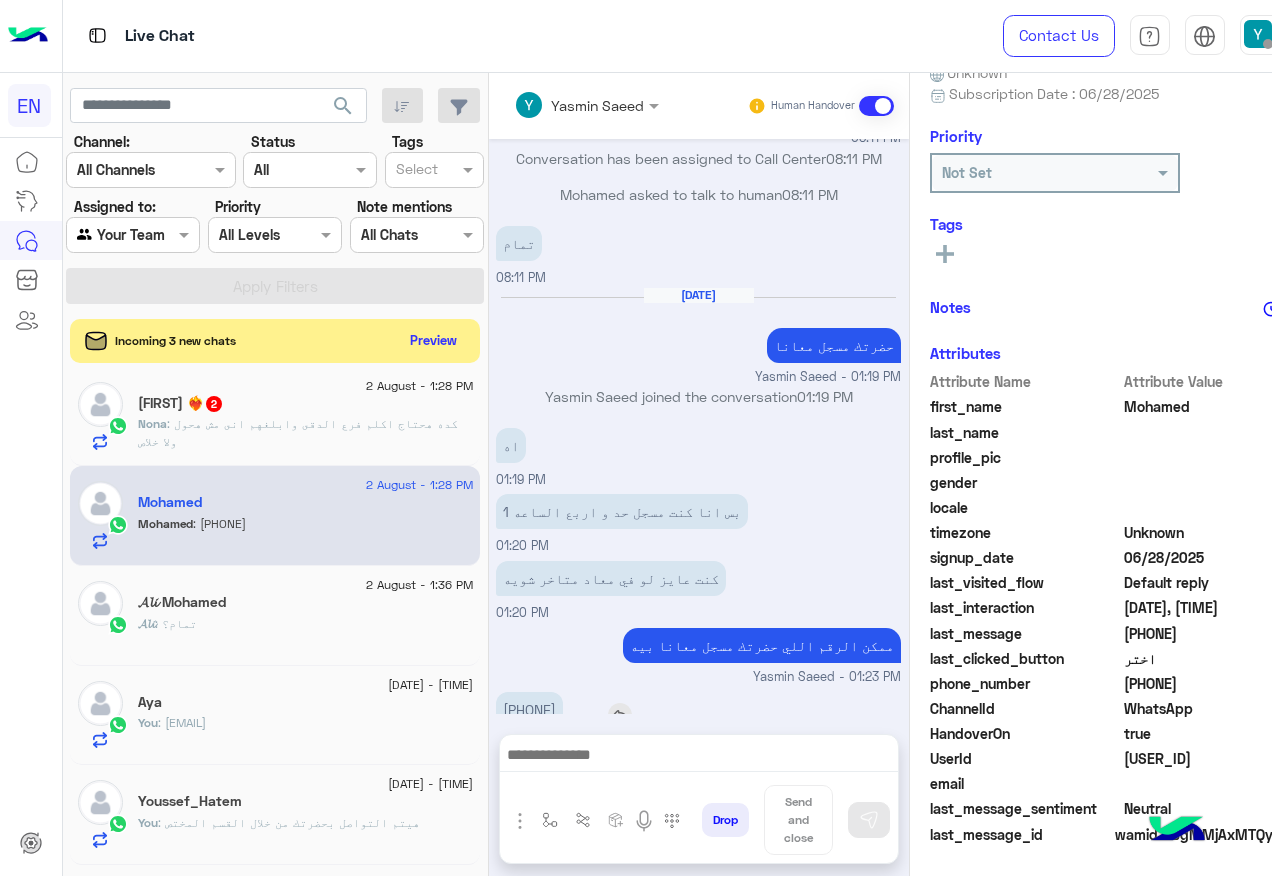 drag, startPoint x: 499, startPoint y: 667, endPoint x: 596, endPoint y: 667, distance: 97 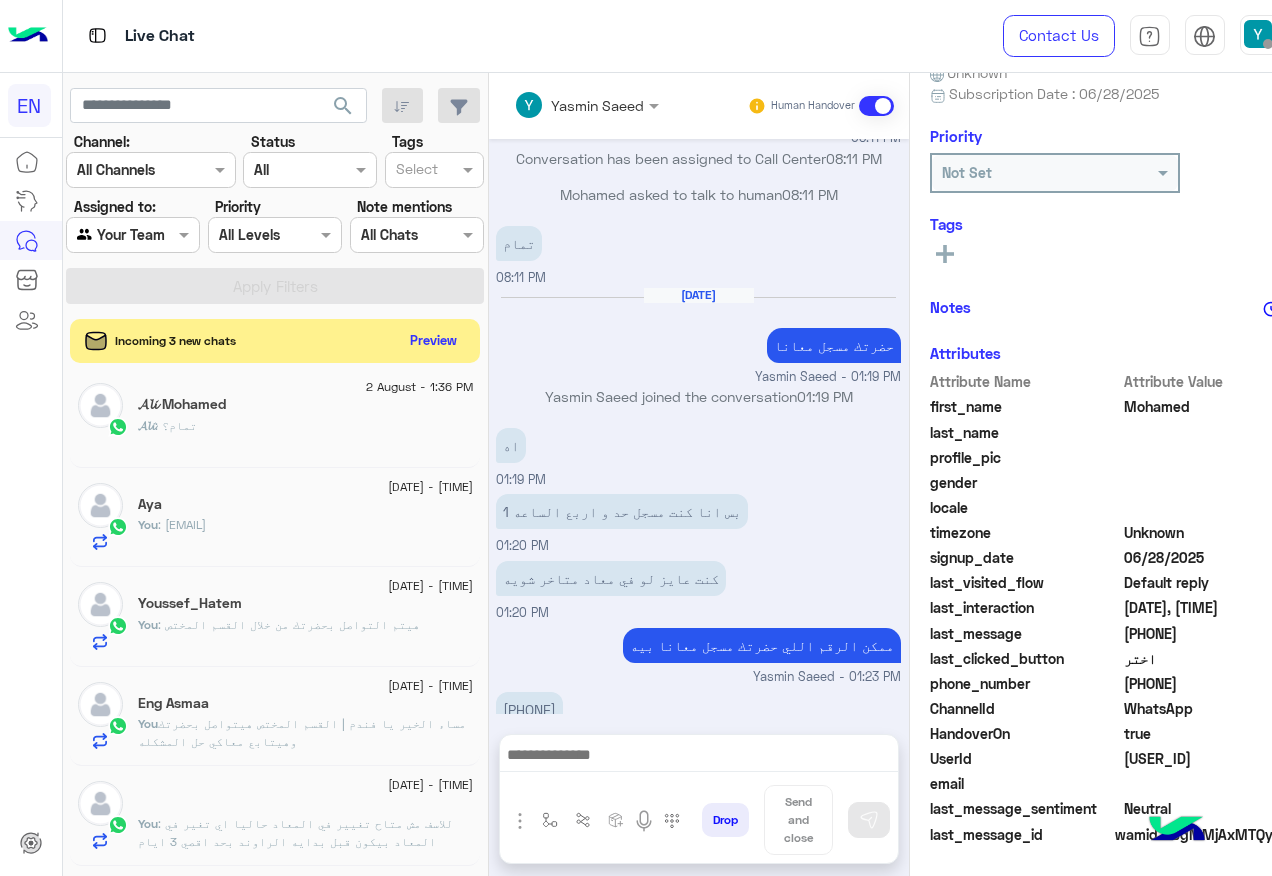 scroll, scrollTop: 610, scrollLeft: 0, axis: vertical 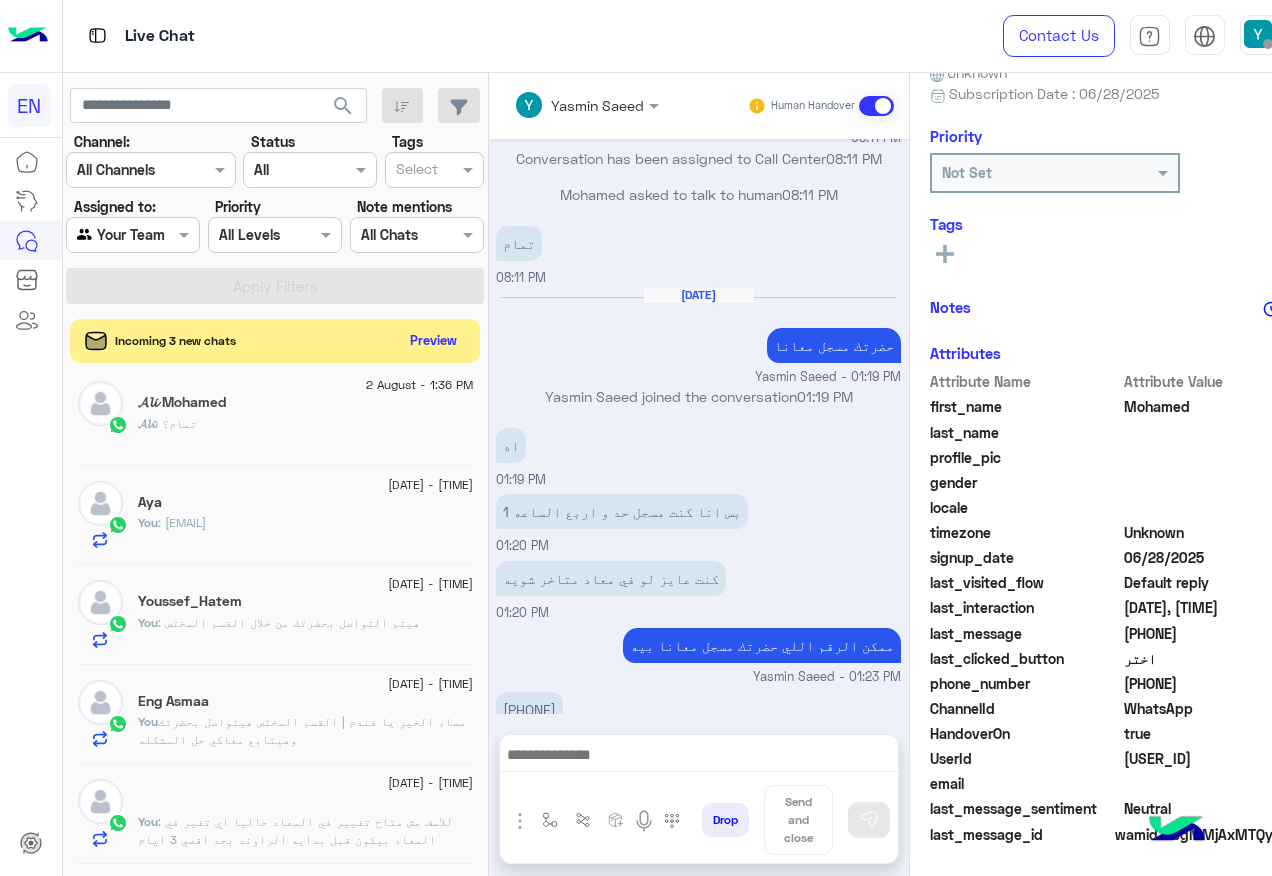click on "ْ" 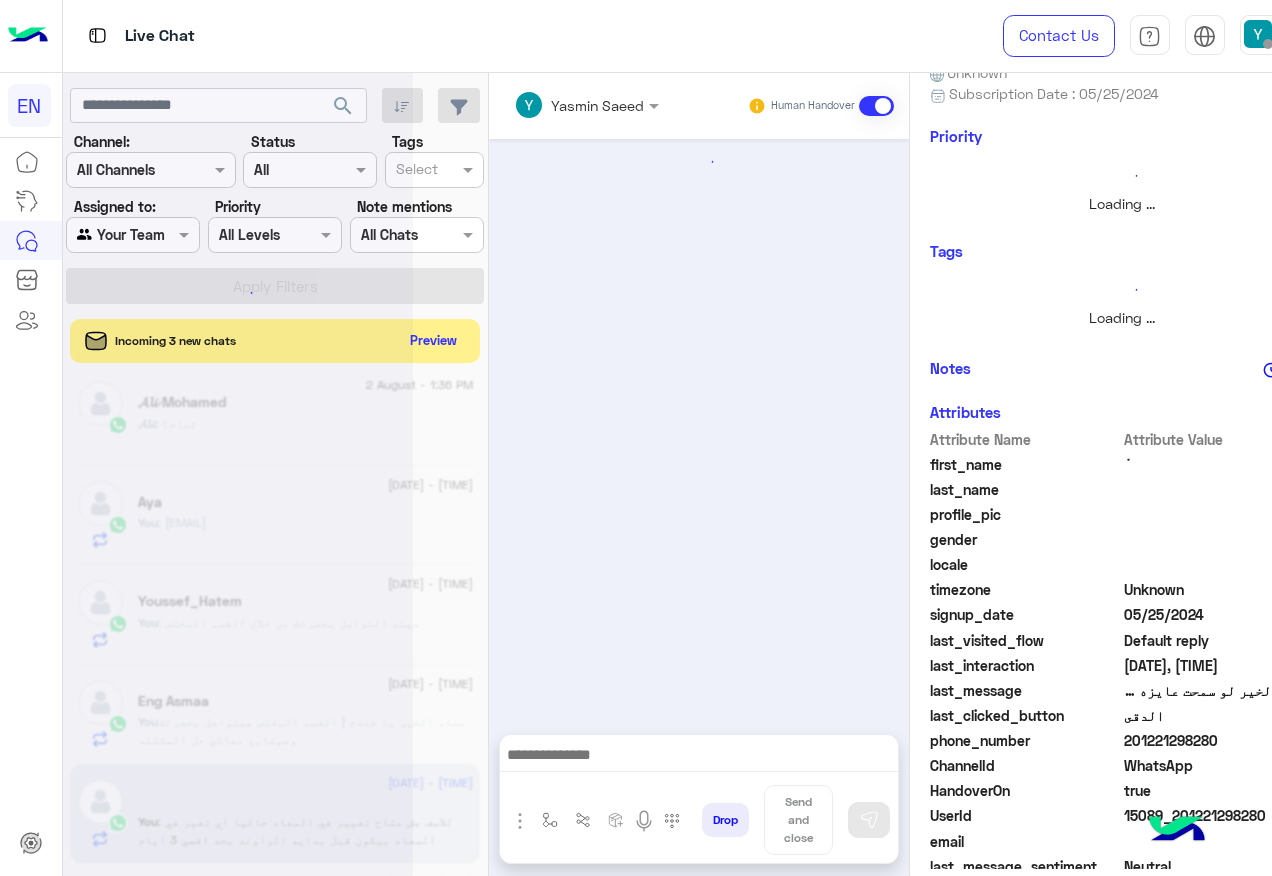 scroll, scrollTop: 258, scrollLeft: 0, axis: vertical 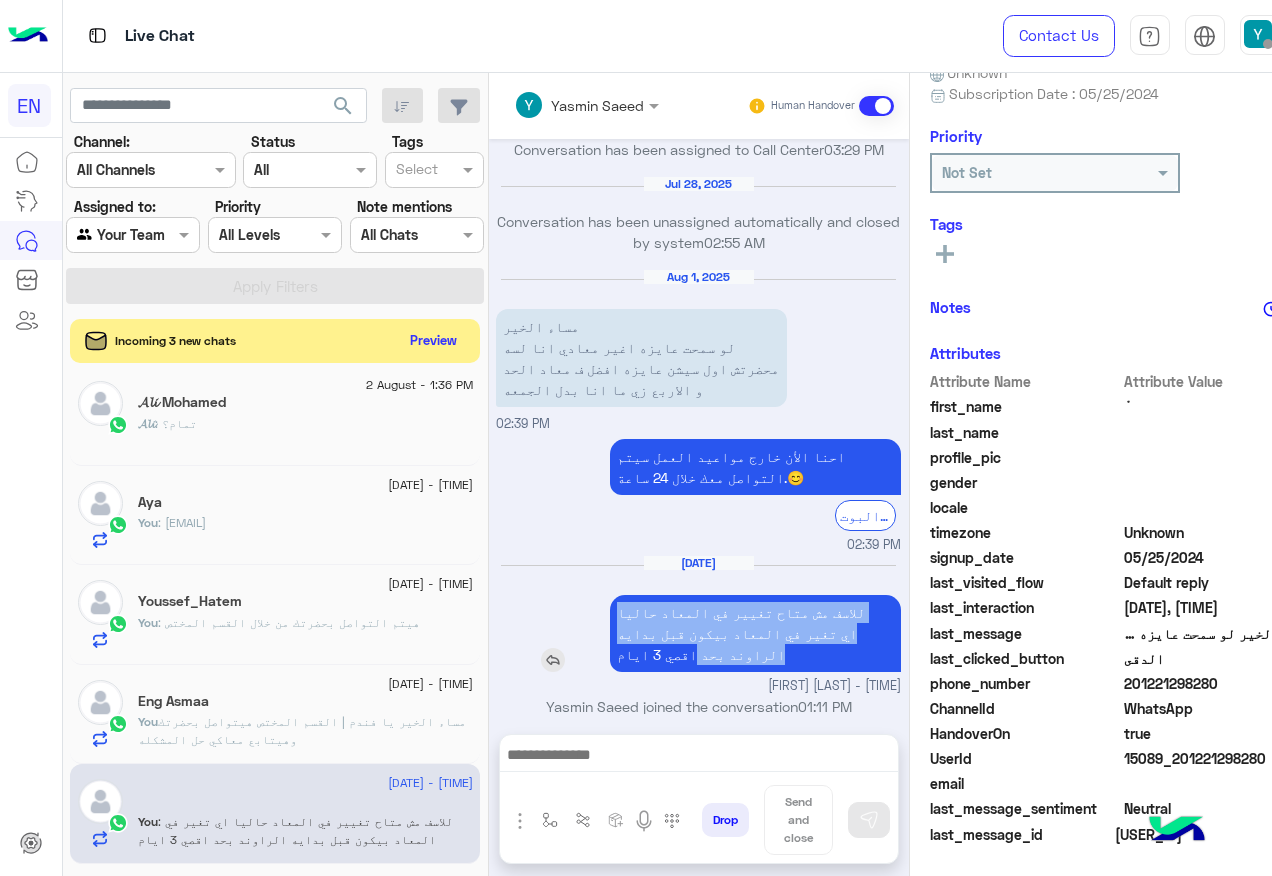drag, startPoint x: 838, startPoint y: 590, endPoint x: 595, endPoint y: 636, distance: 247.31558 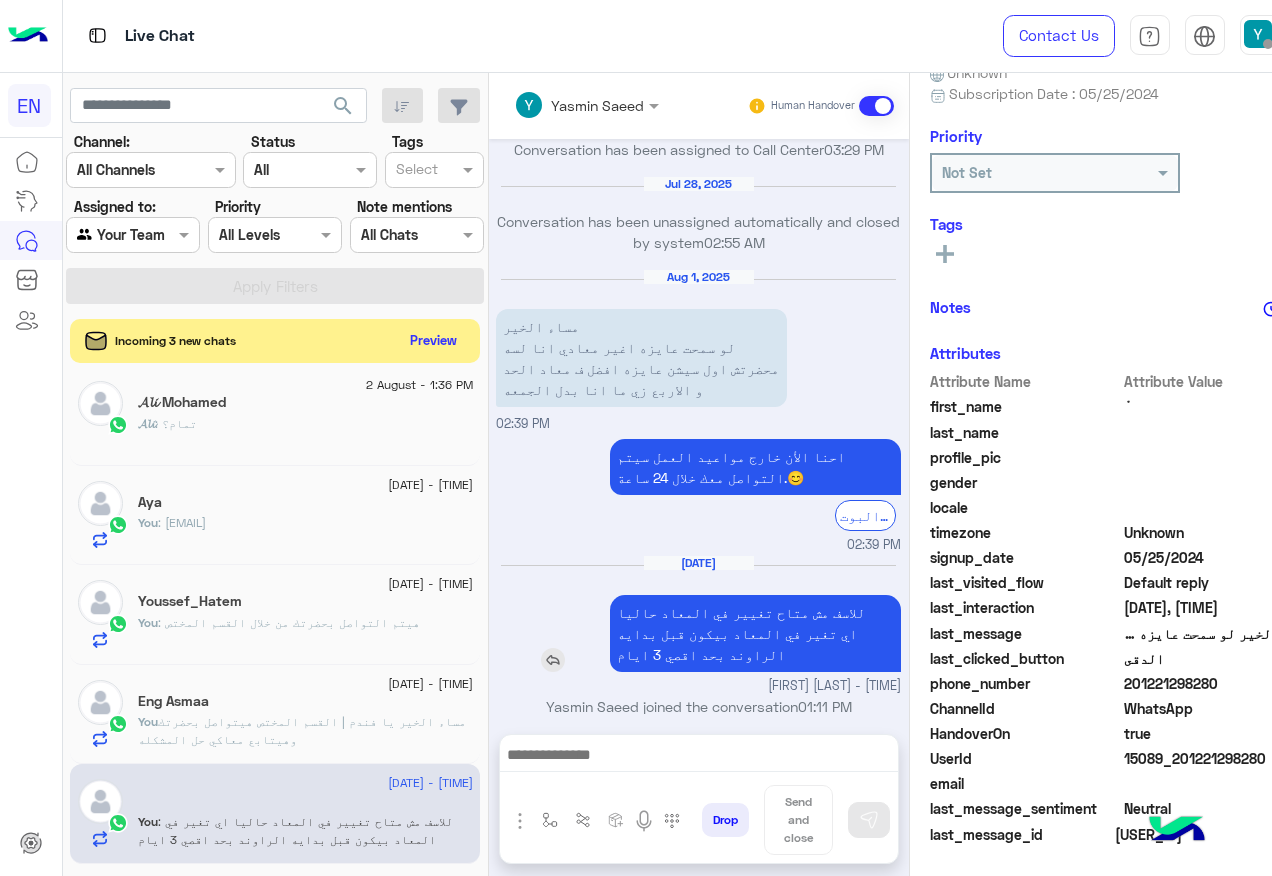 click on "للاسف مش متاح تغيير في المعاد حاليا  اي تغير في المعاد بيكون قبل بدايه الراوند بحد اقصي 3 ايام" at bounding box center (755, 633) 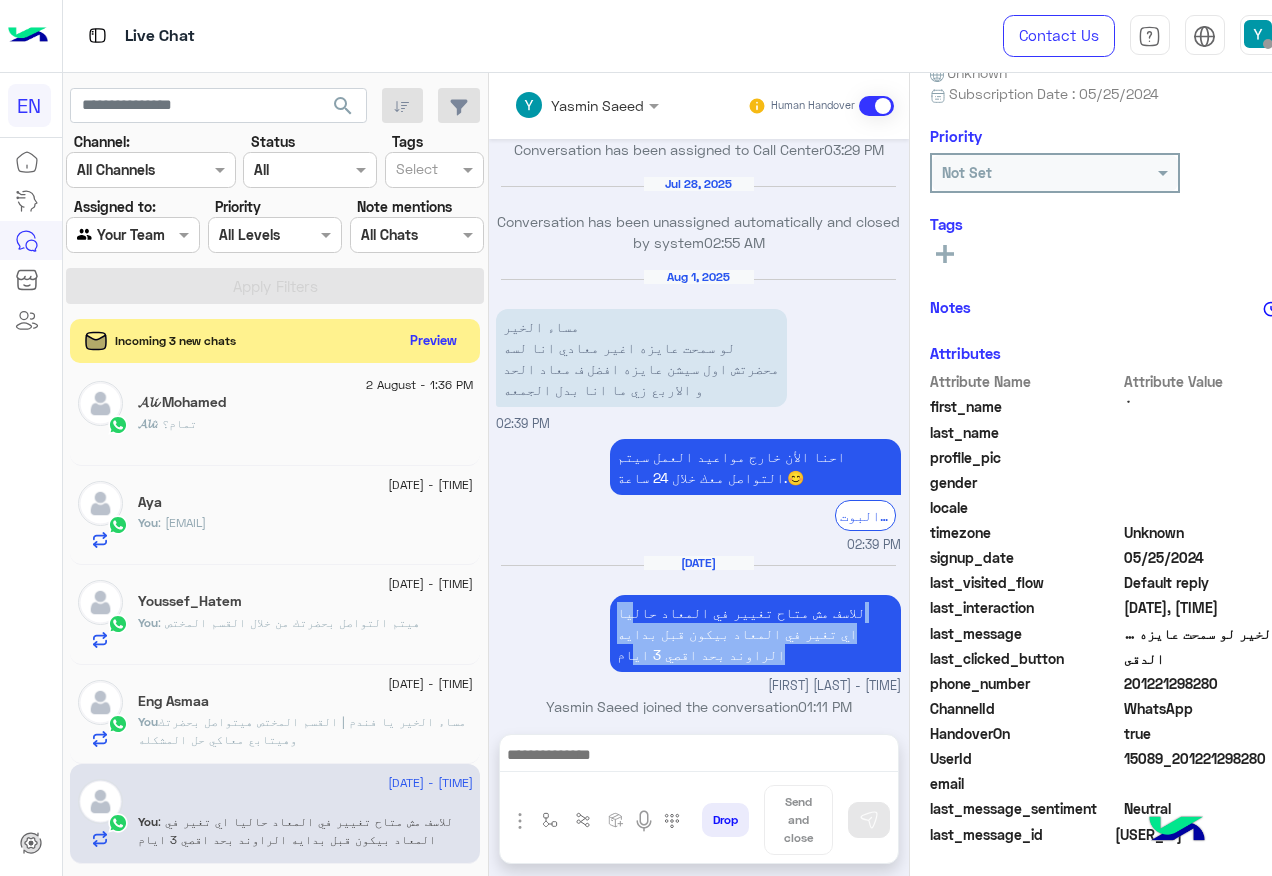 drag, startPoint x: 624, startPoint y: 576, endPoint x: 641, endPoint y: 549, distance: 31.906113 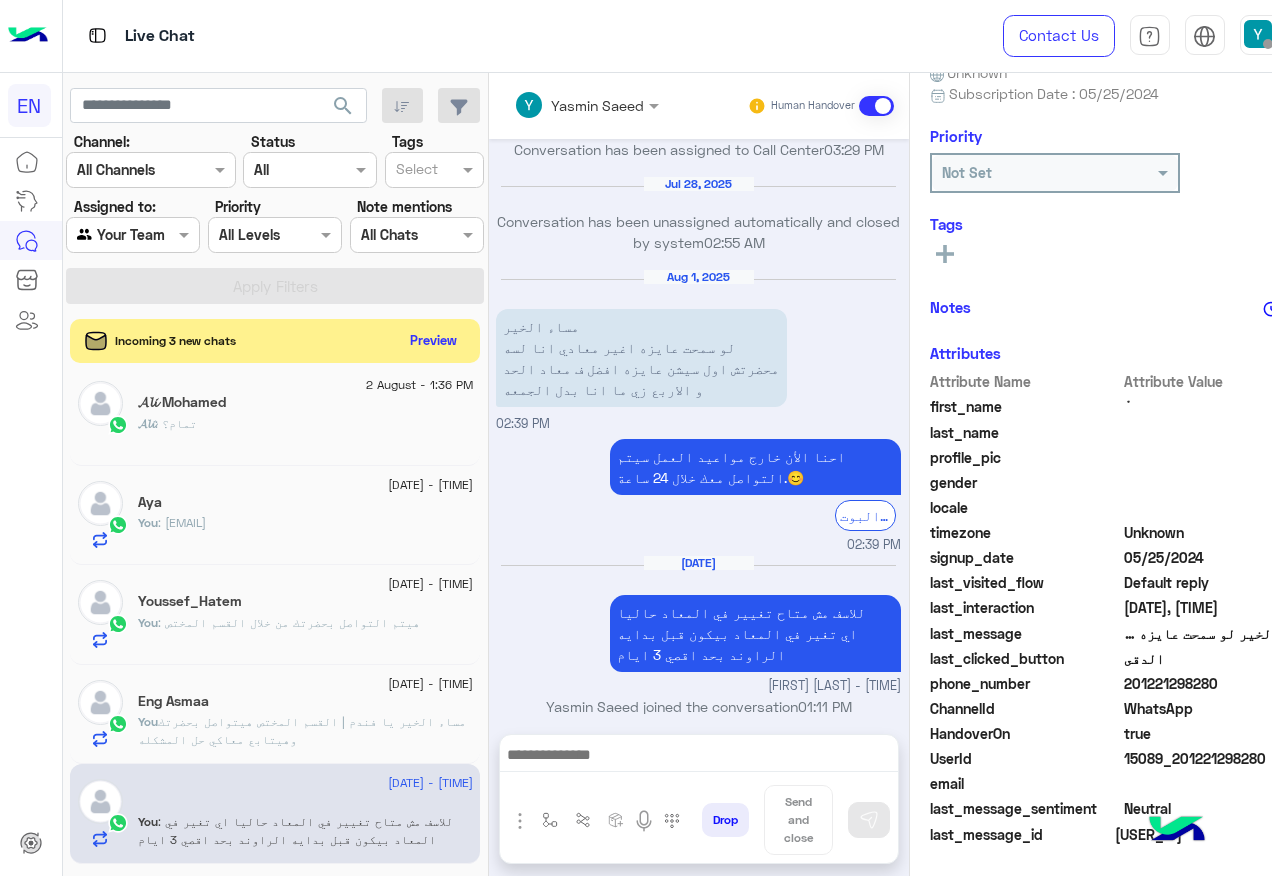 click on "Aug 2, 2025" at bounding box center (699, 563) 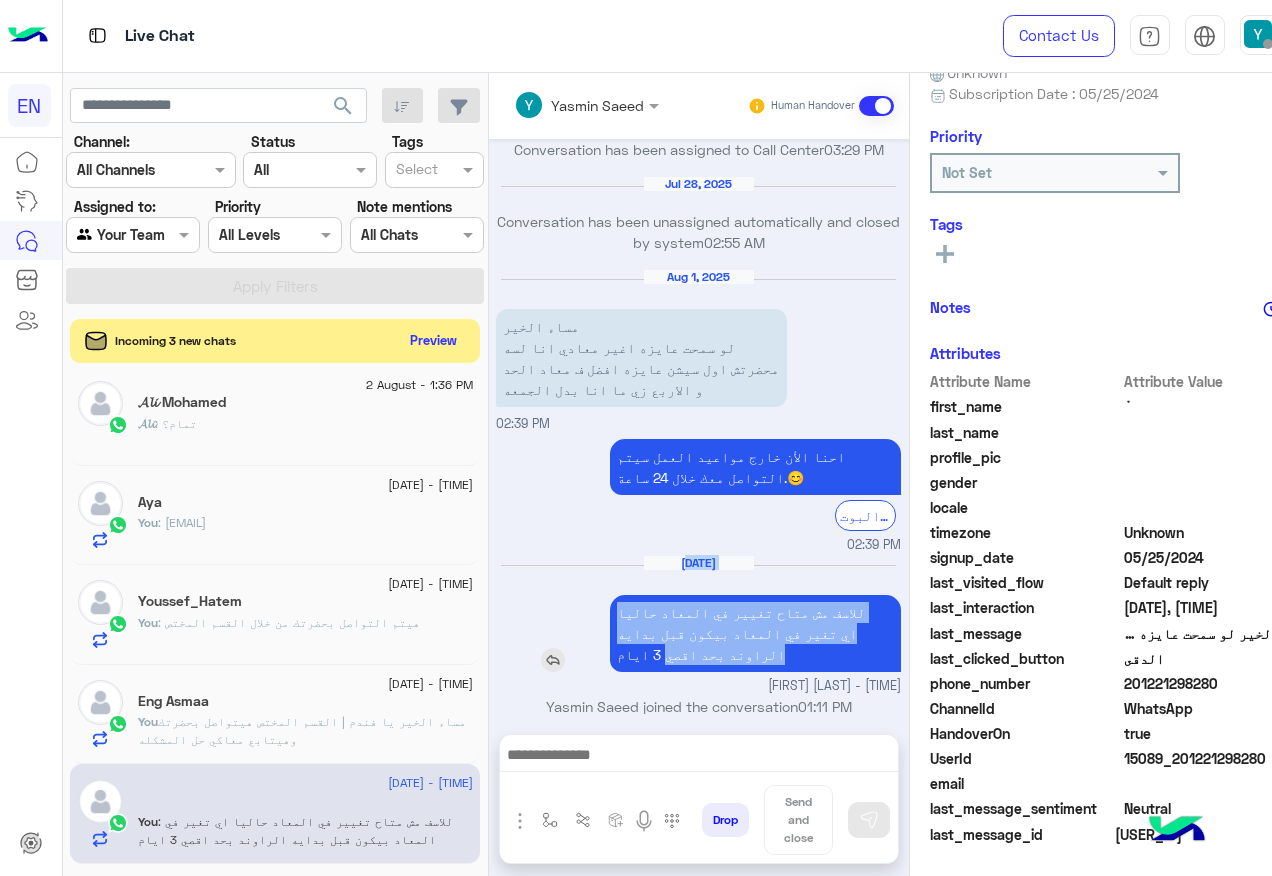 drag, startPoint x: 645, startPoint y: 546, endPoint x: 618, endPoint y: 652, distance: 109.38464 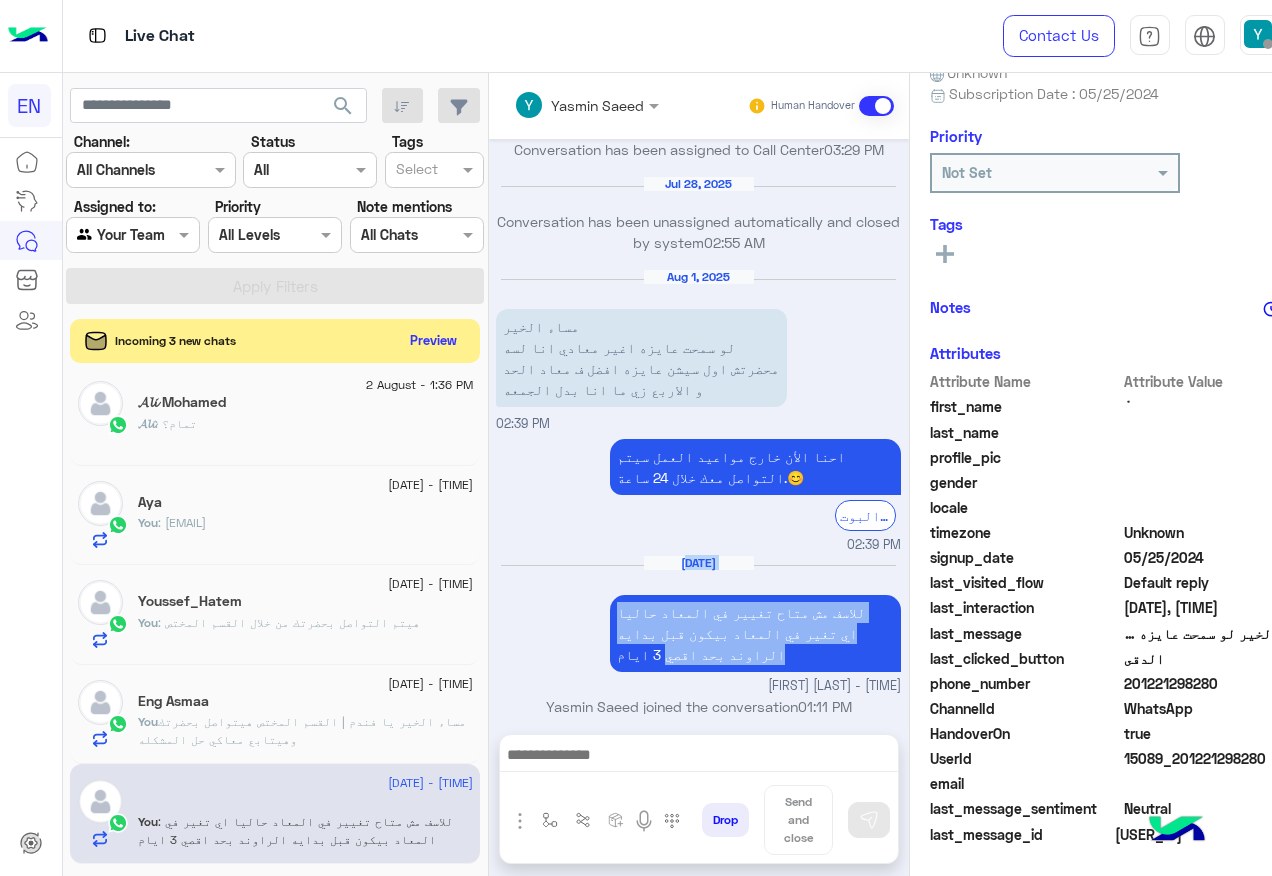 click on "Aug 2, 2025" at bounding box center [698, 572] 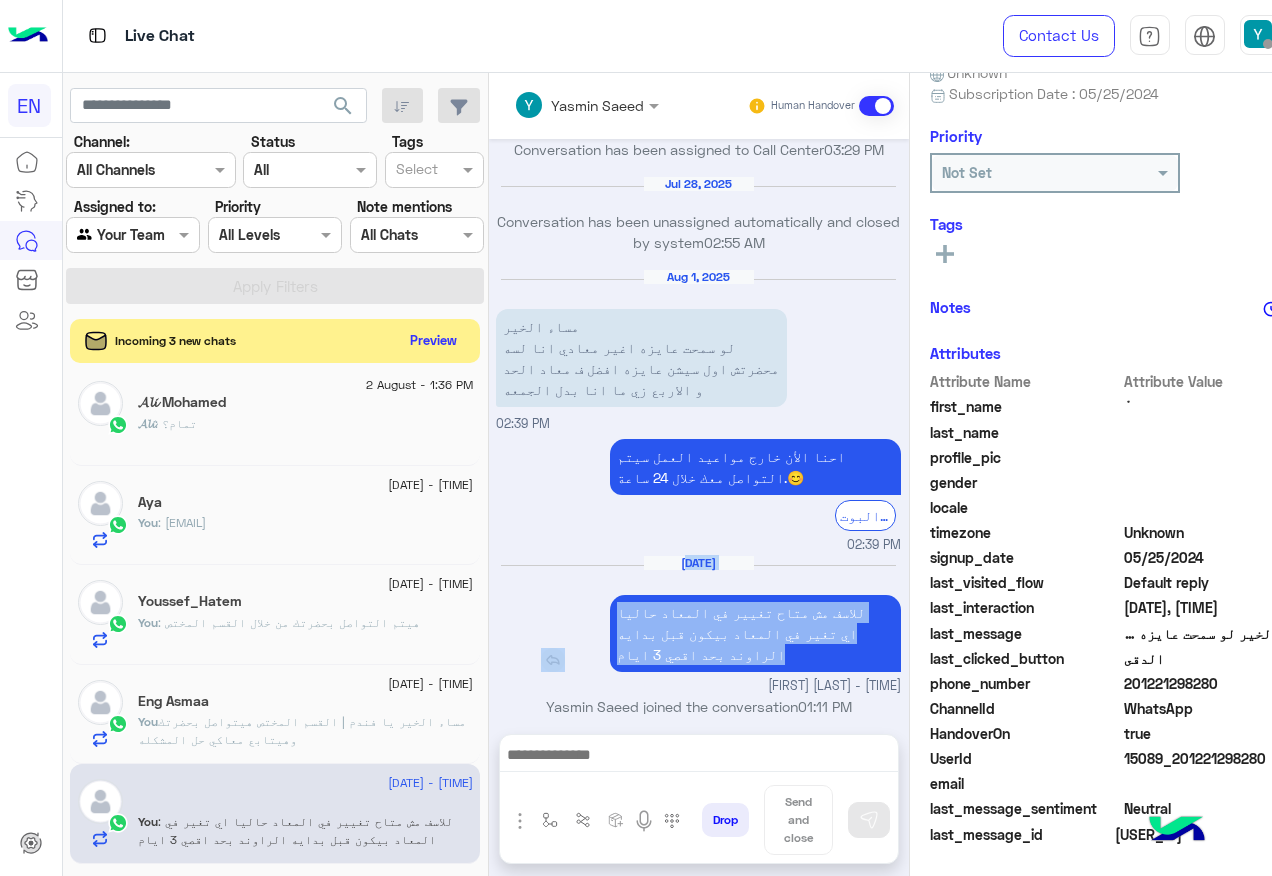 drag, startPoint x: 639, startPoint y: 560, endPoint x: 573, endPoint y: 650, distance: 111.60645 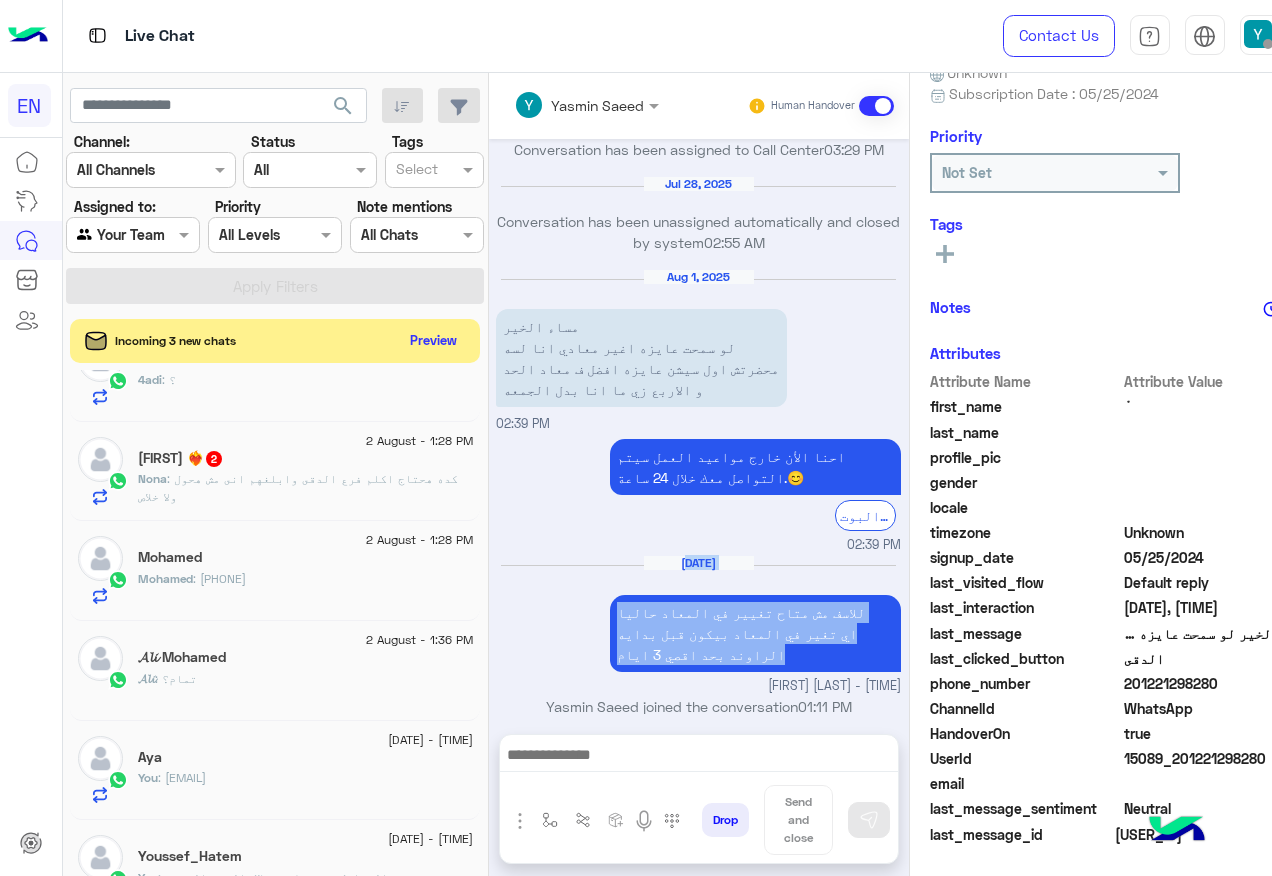 scroll, scrollTop: 310, scrollLeft: 0, axis: vertical 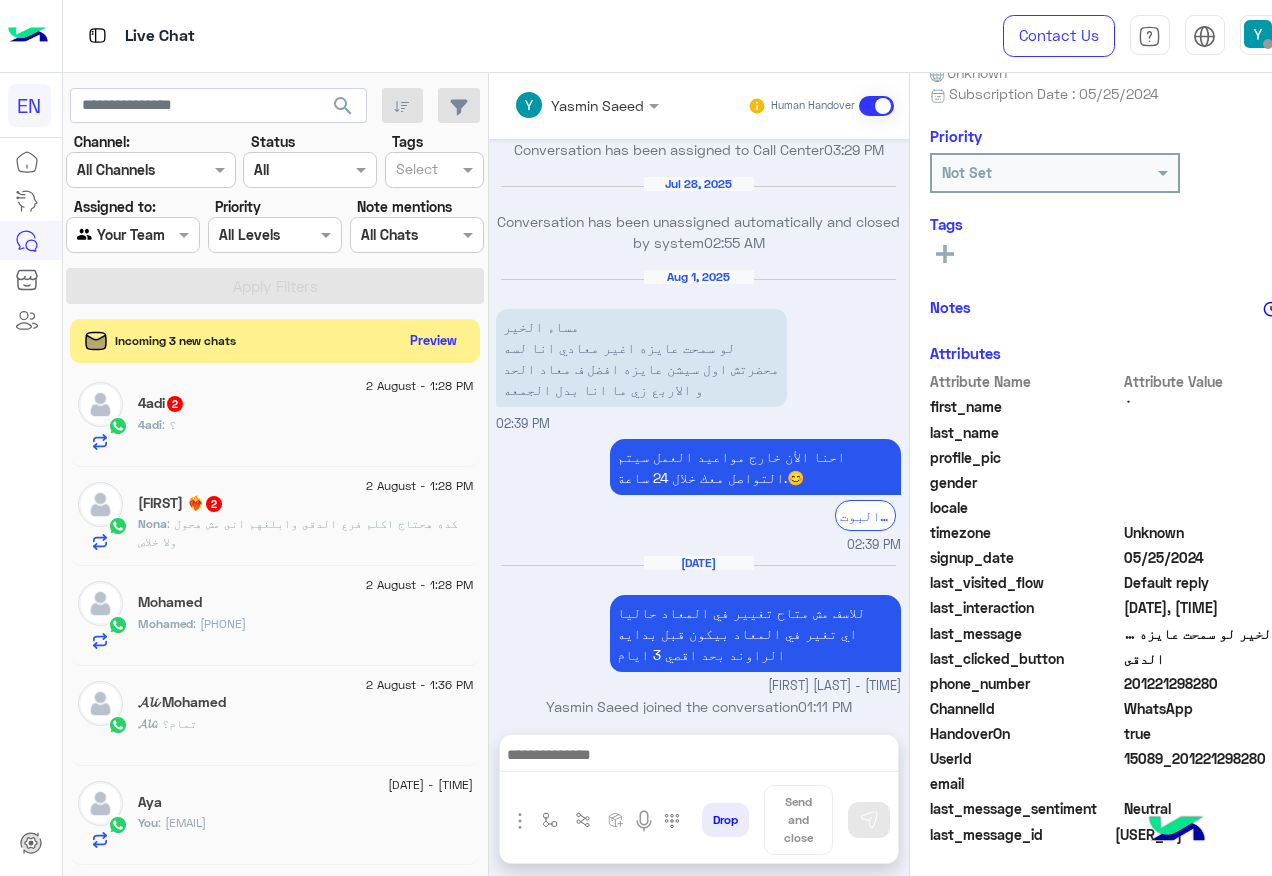 click on "Mohamed" 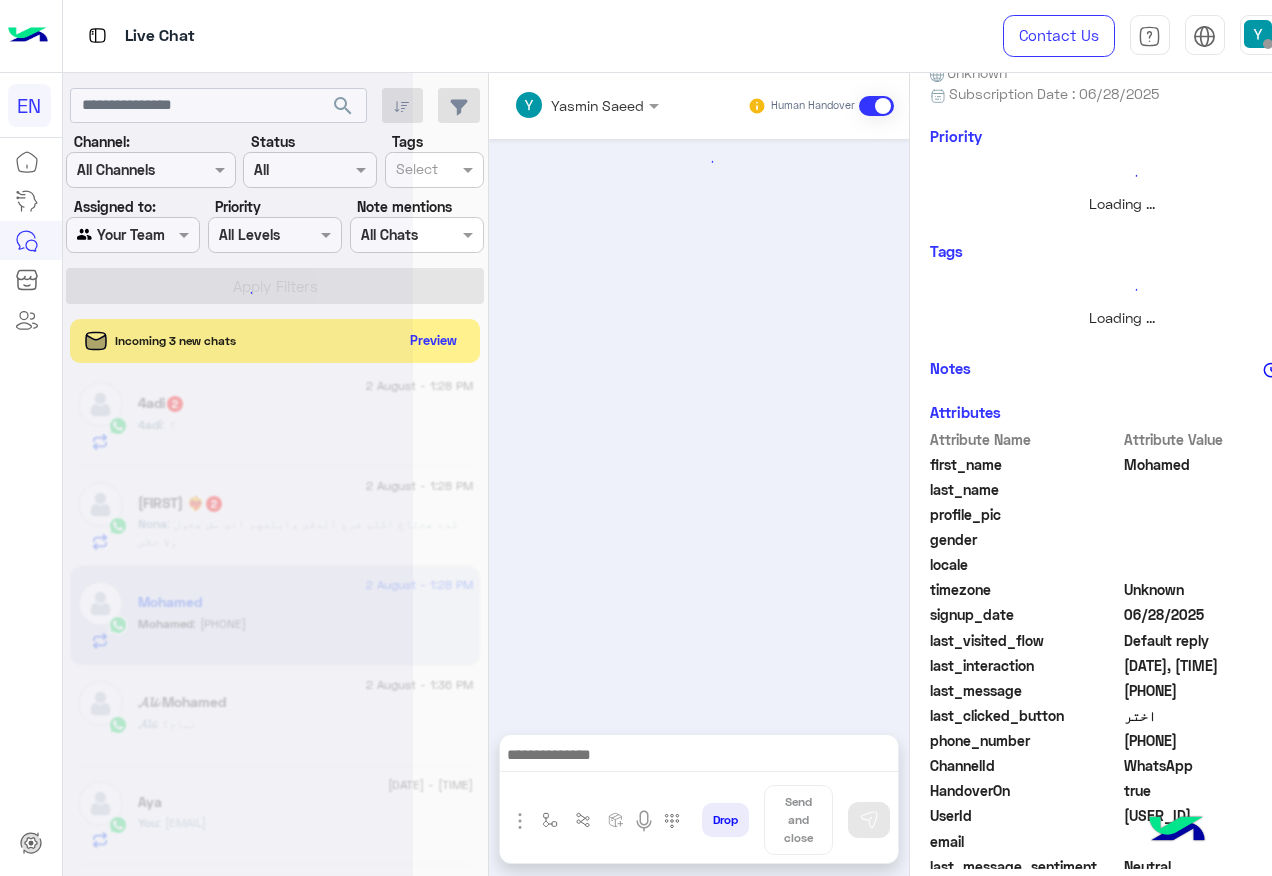 scroll, scrollTop: 258, scrollLeft: 0, axis: vertical 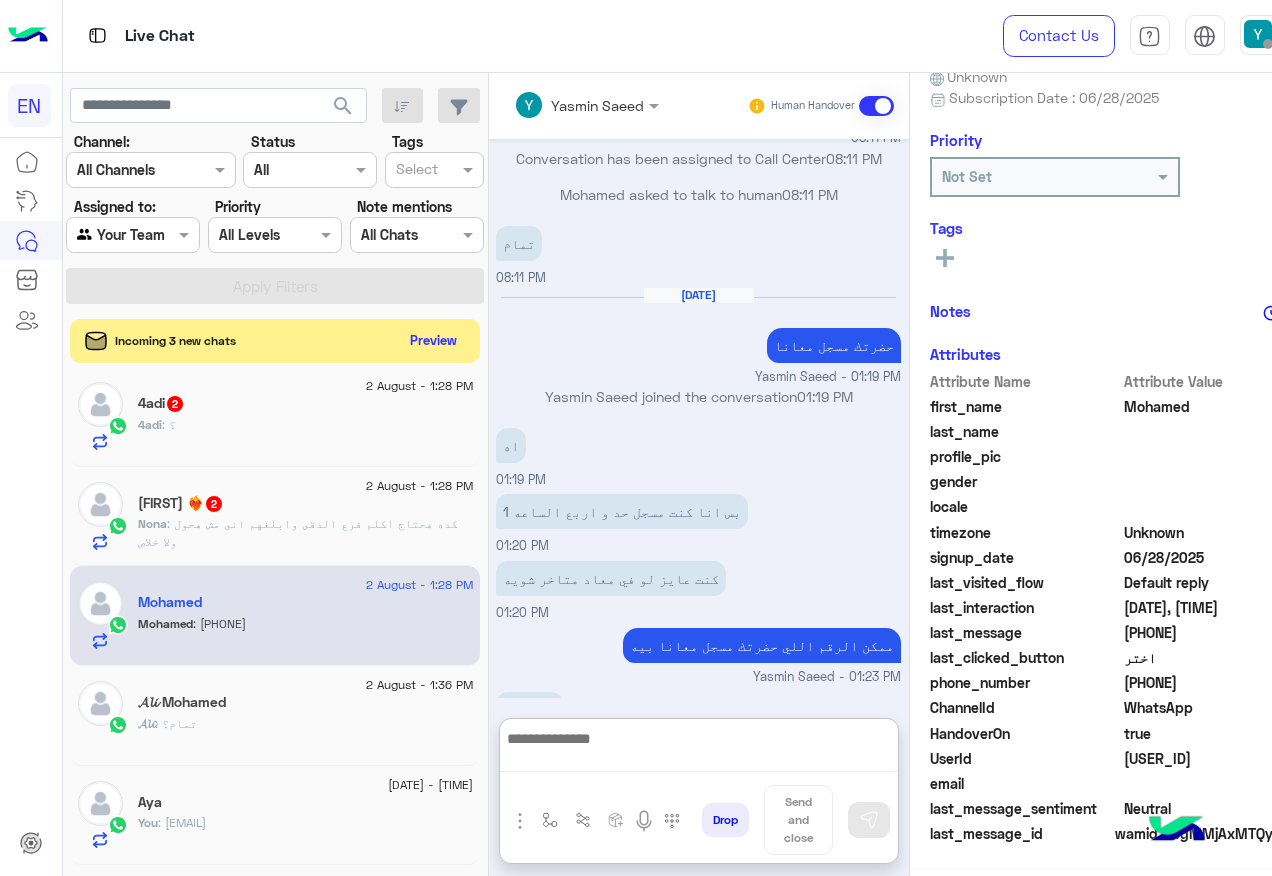 click at bounding box center (699, 749) 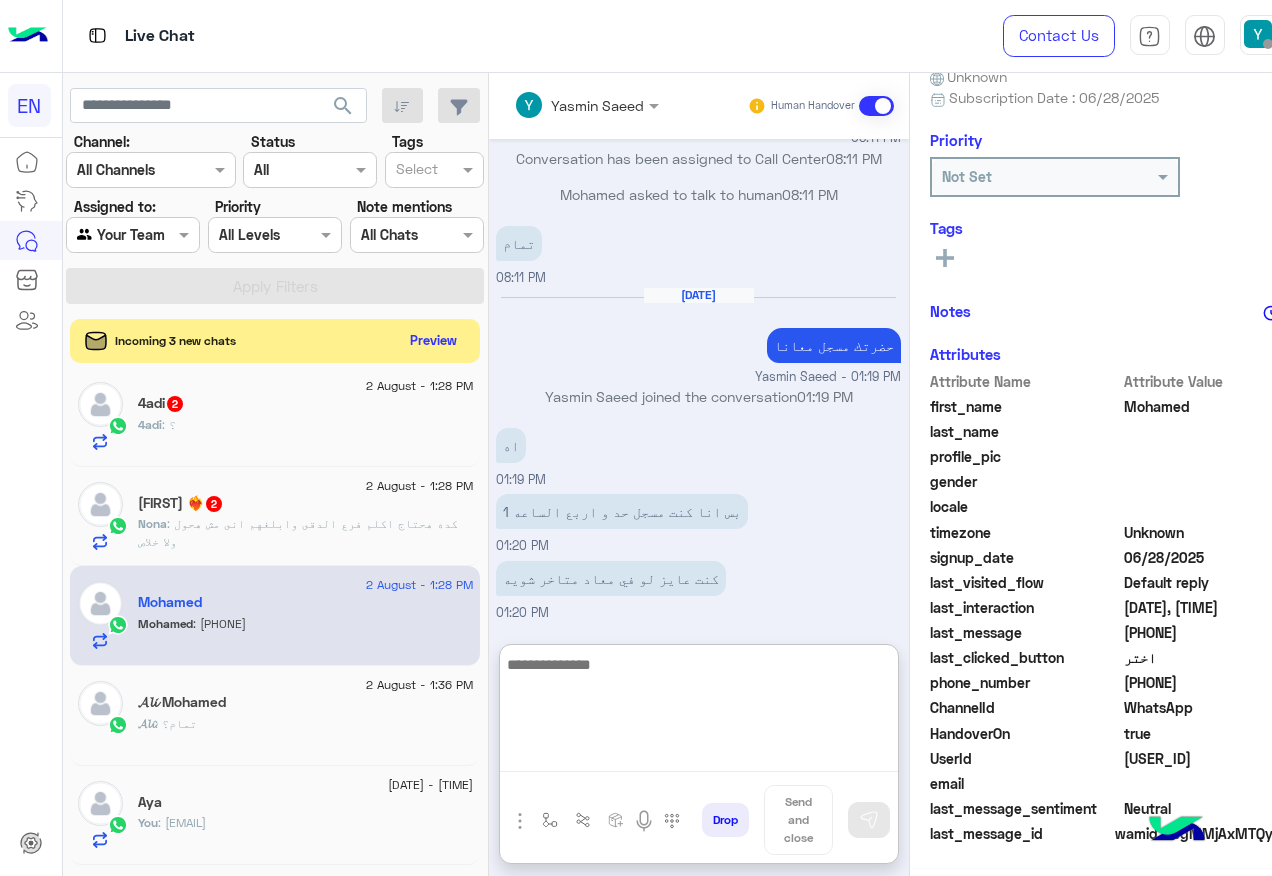 paste on "**********" 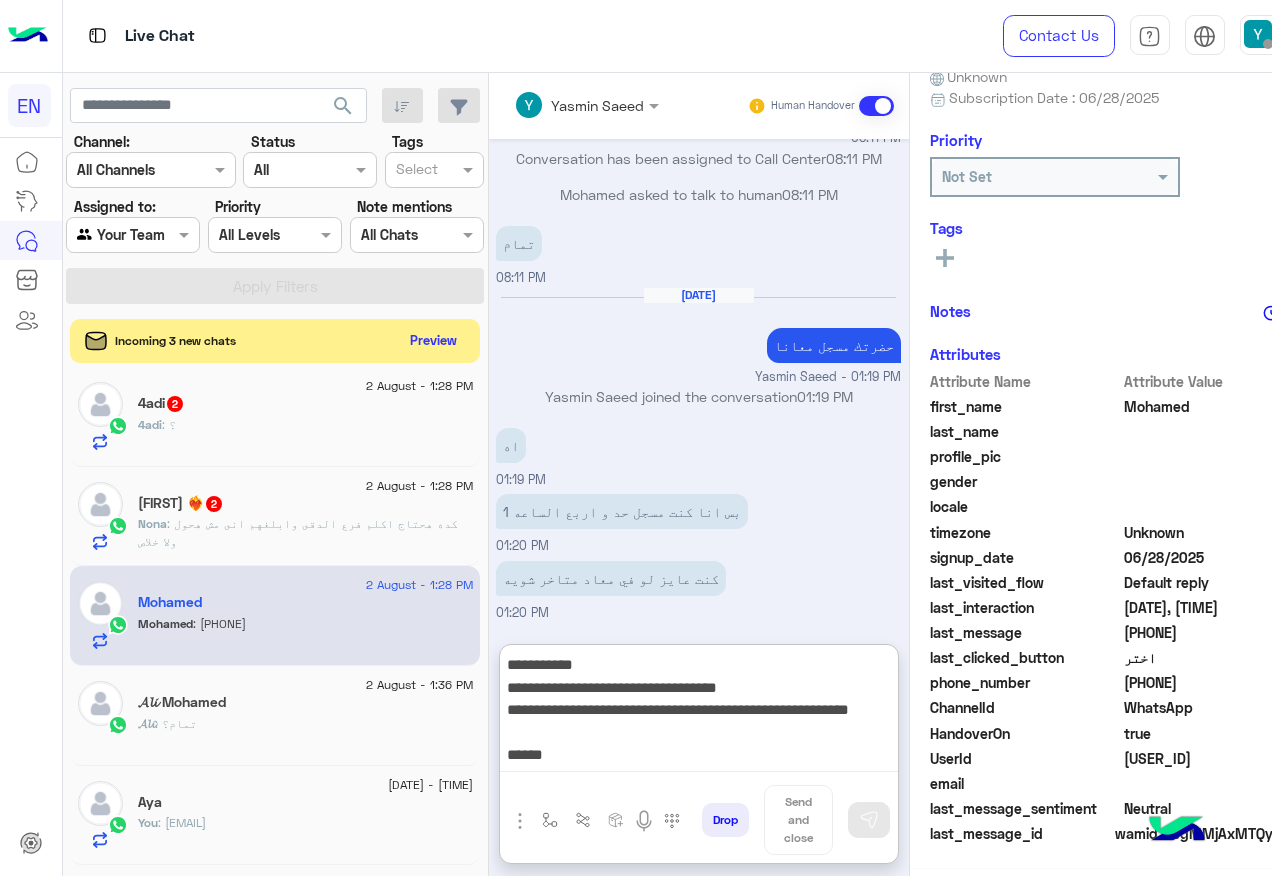 scroll, scrollTop: 16, scrollLeft: 0, axis: vertical 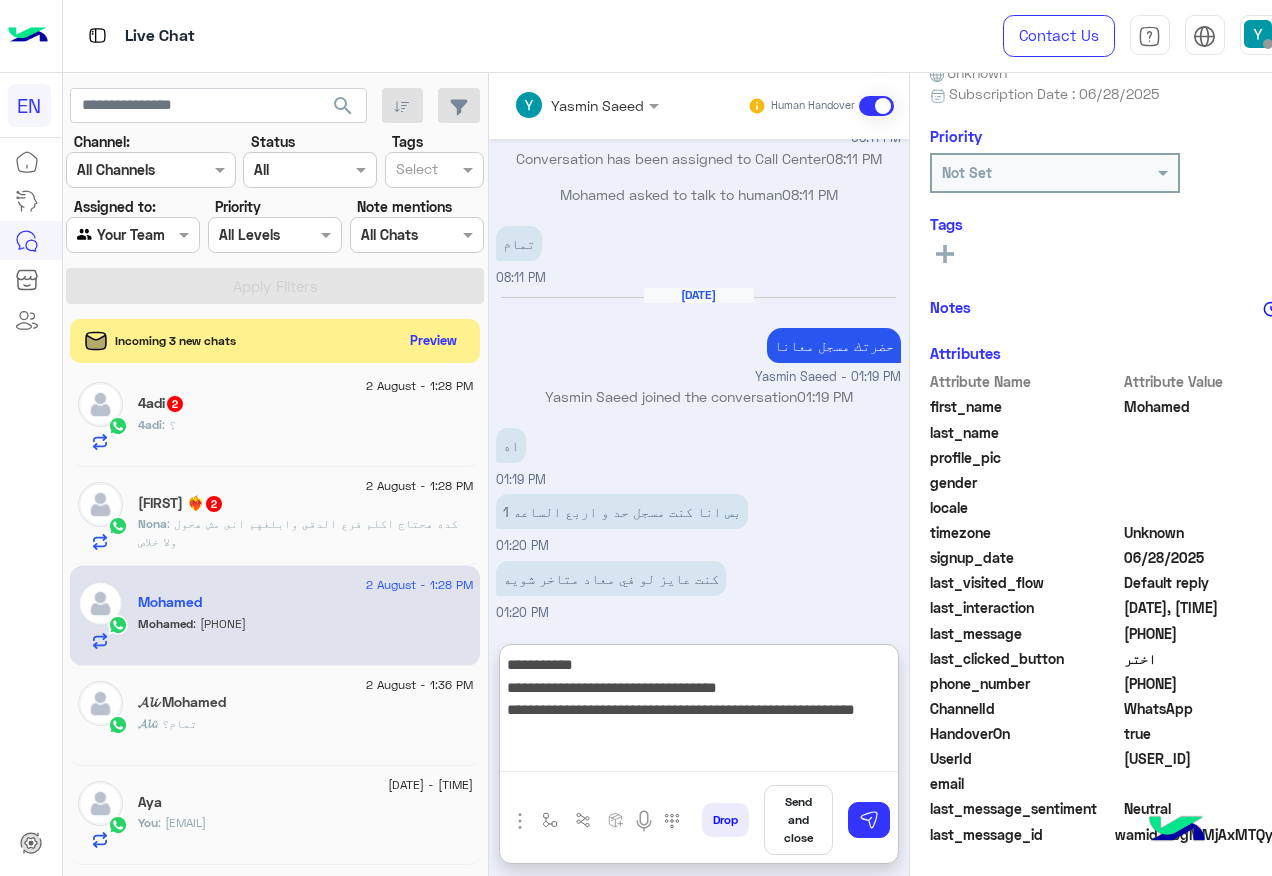 click on "**********" at bounding box center [699, 712] 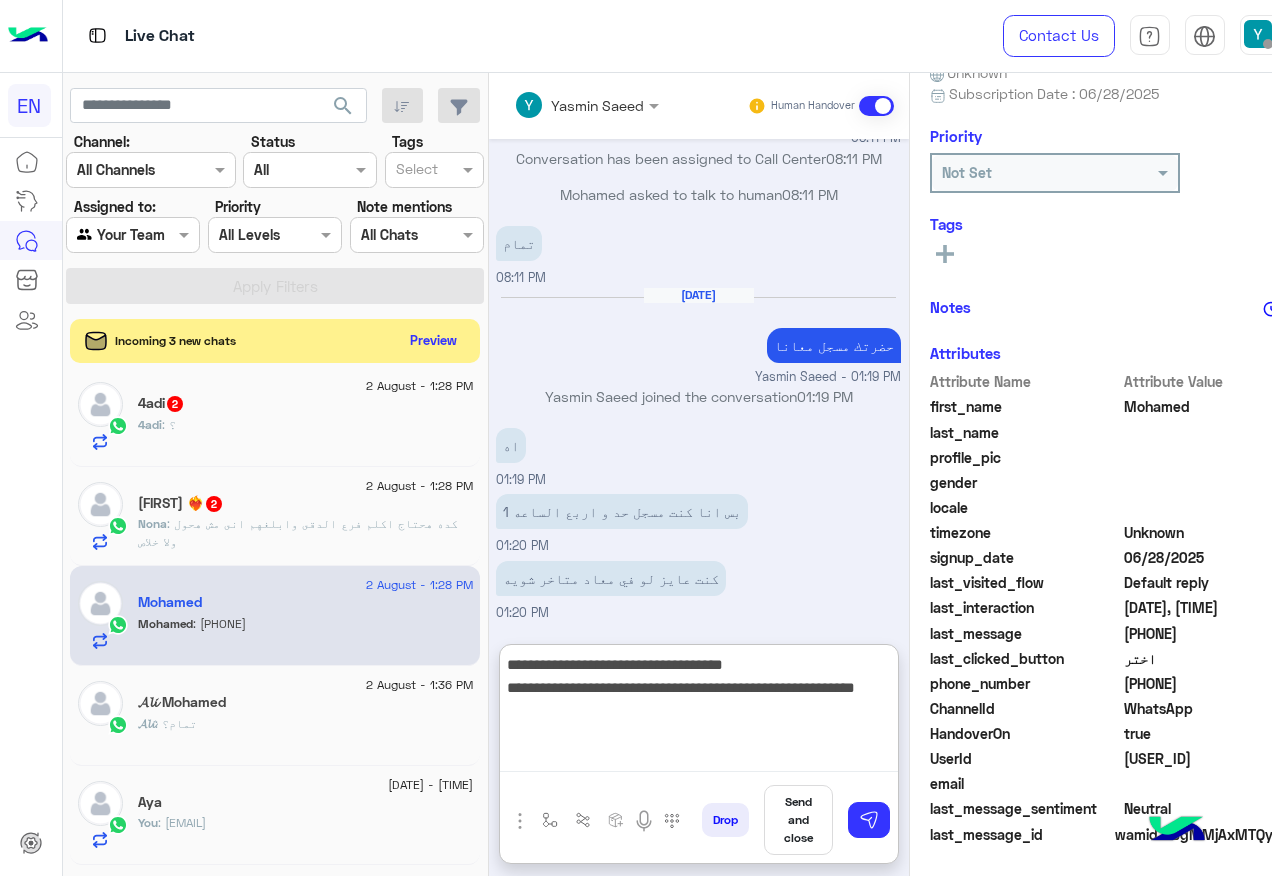 type on "**********" 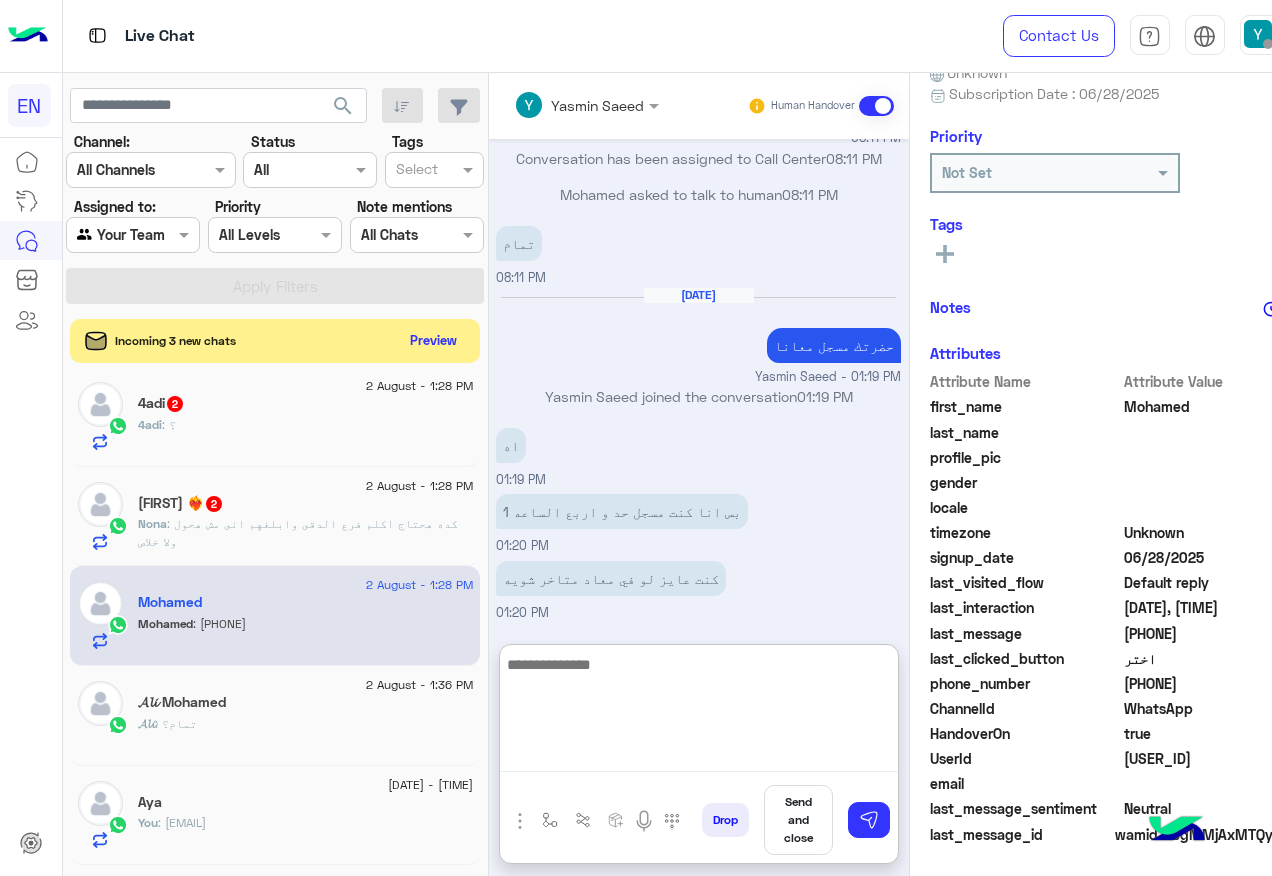 scroll, scrollTop: 1645, scrollLeft: 0, axis: vertical 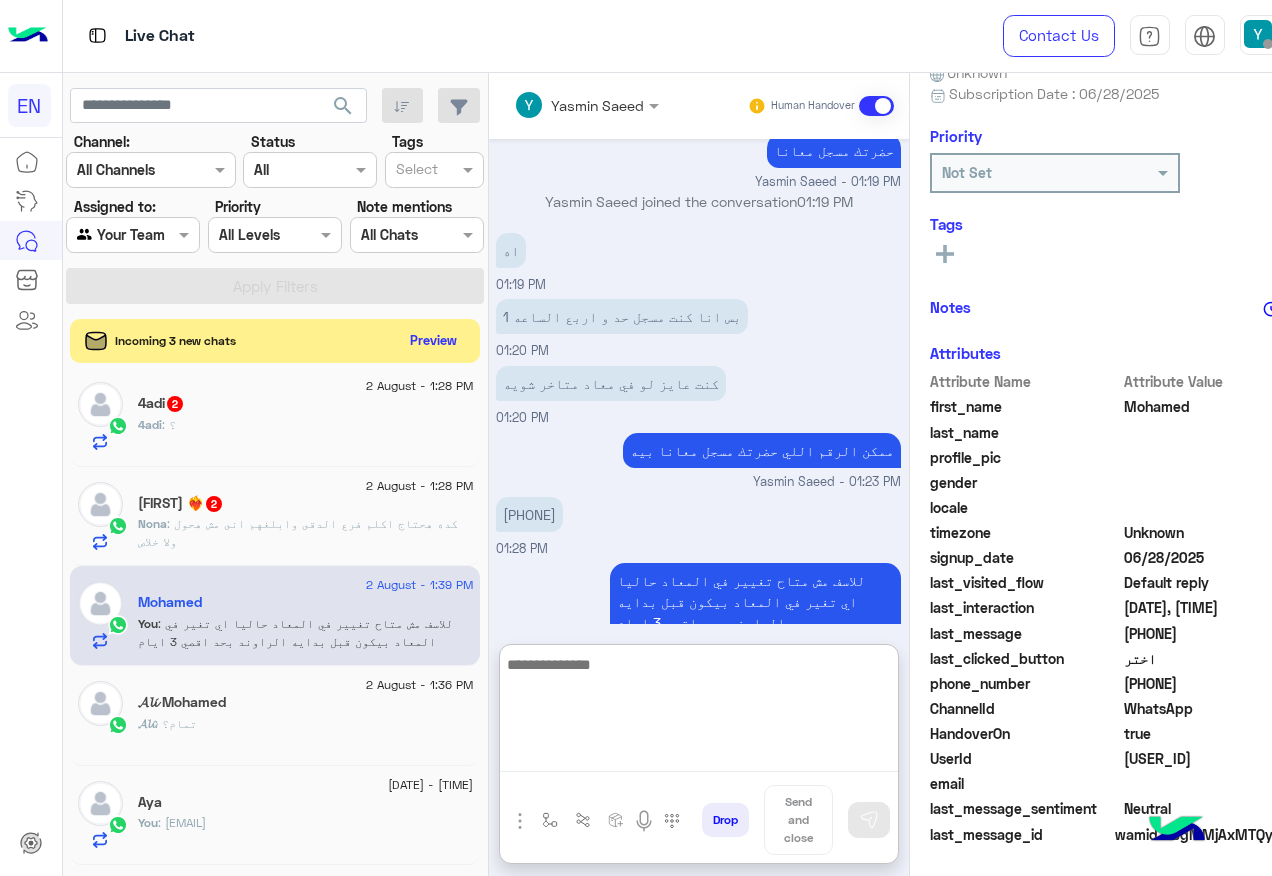 click on "Nona : كده هحتاج اكلم فرع الدقى وابلغهم انى مش هحول ولا خلاص" 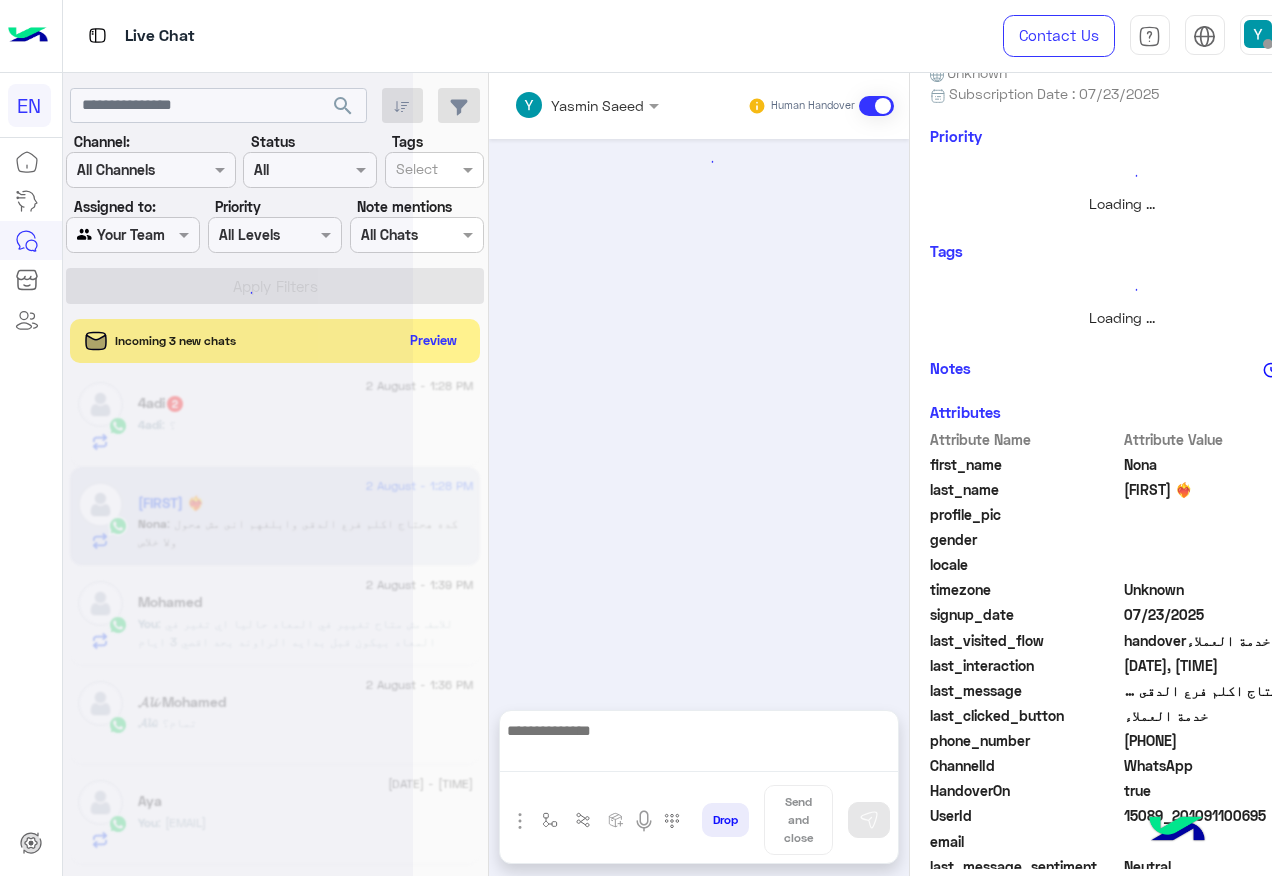 scroll, scrollTop: 0, scrollLeft: 0, axis: both 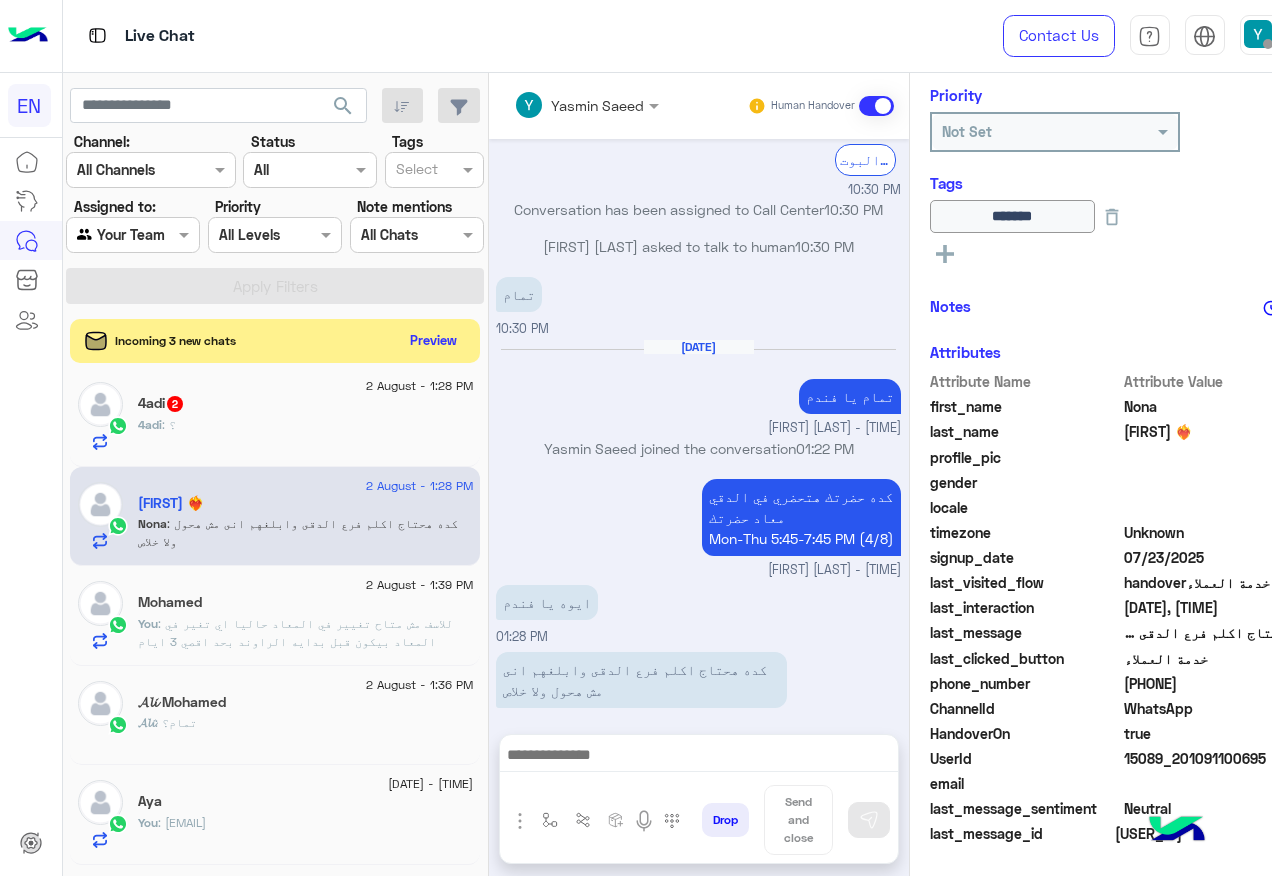 click at bounding box center (699, 757) 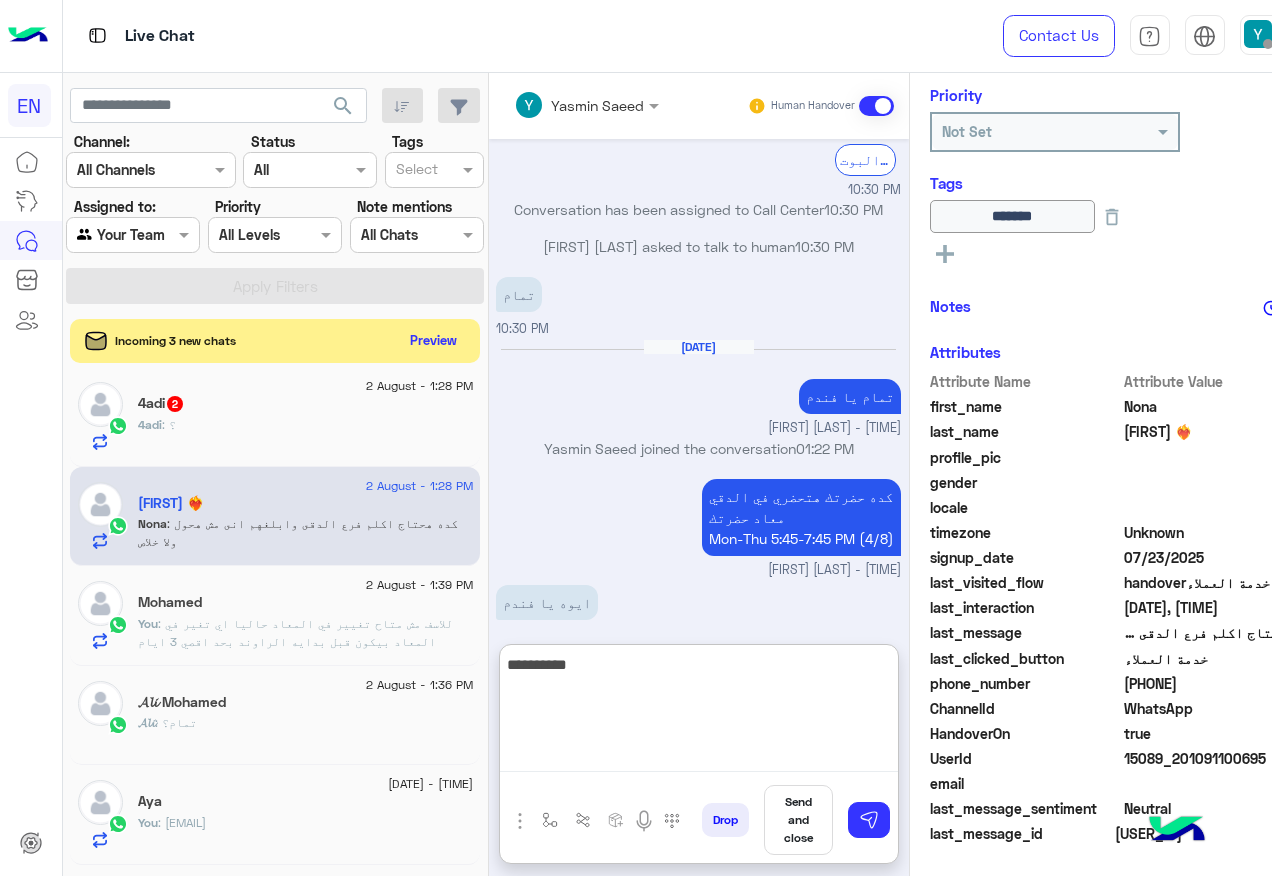 type on "**********" 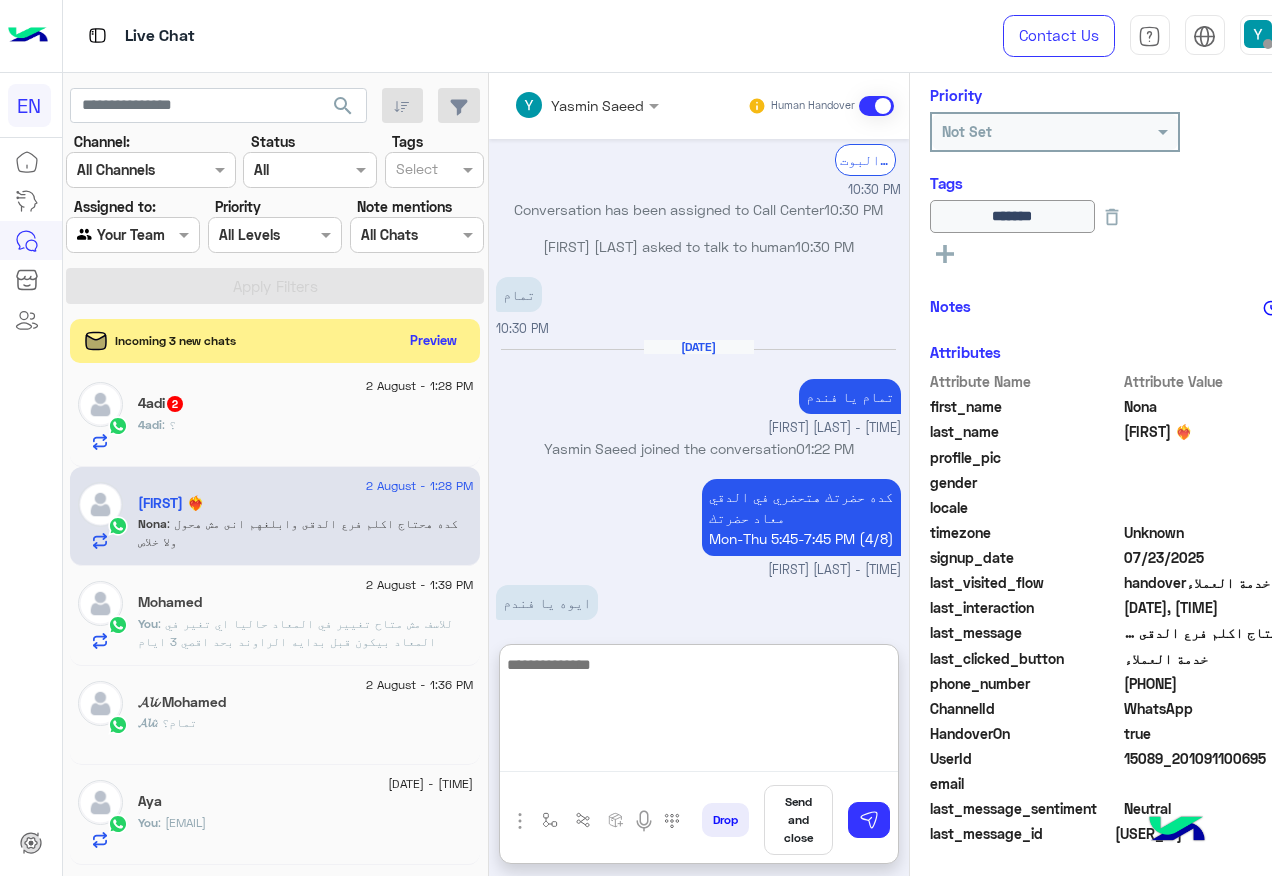 scroll, scrollTop: 1611, scrollLeft: 0, axis: vertical 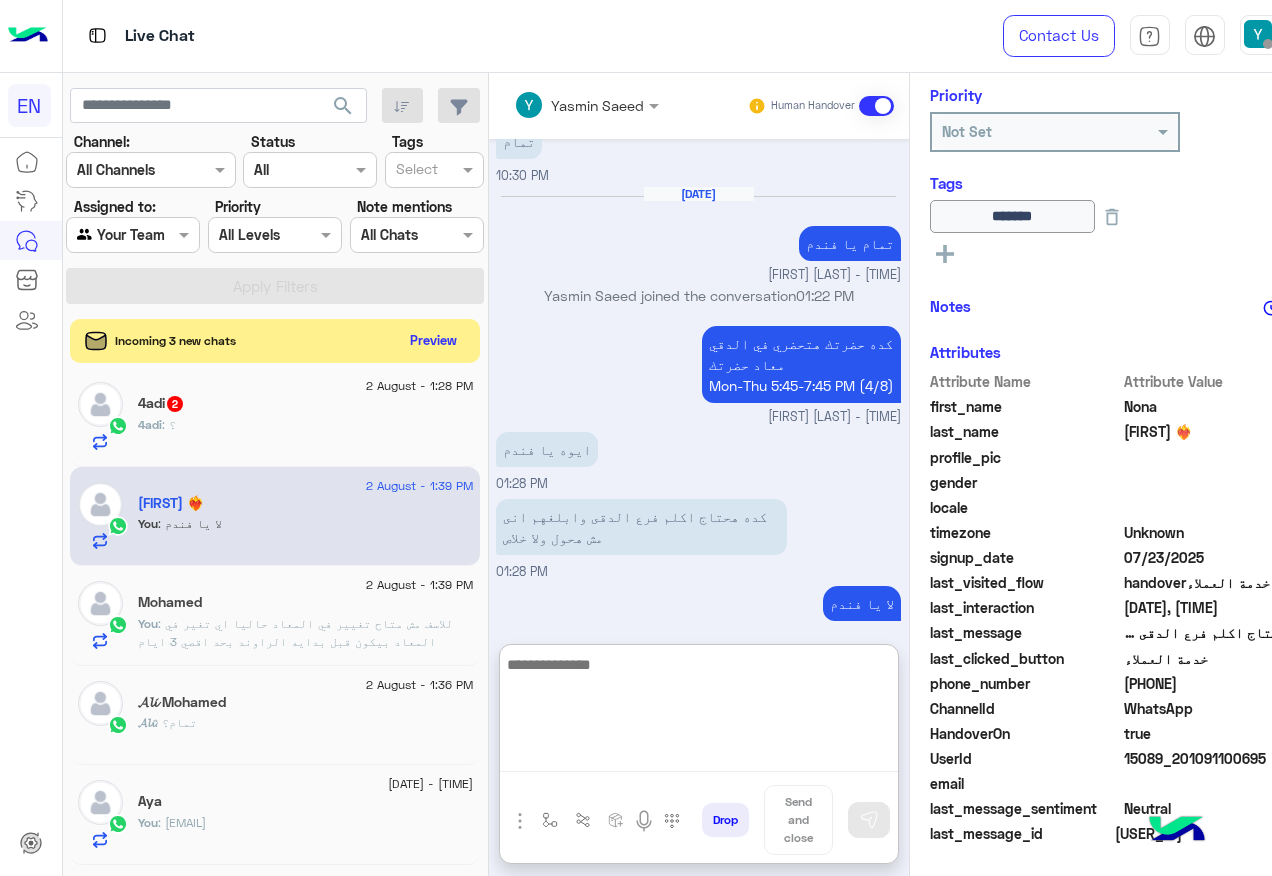 click on "2 August - 1:28 PM  4adi   2 4adi : ؟" 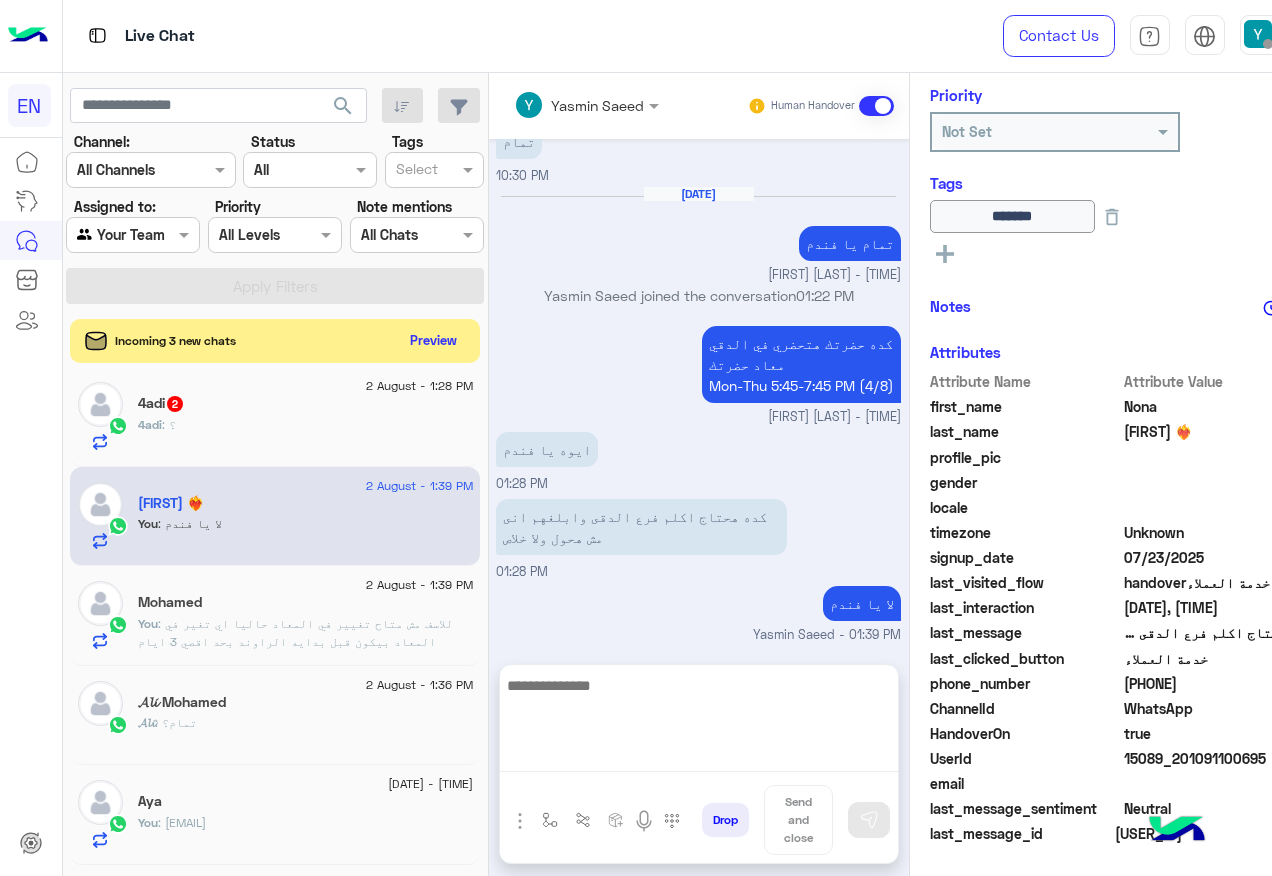 scroll, scrollTop: 1521, scrollLeft: 0, axis: vertical 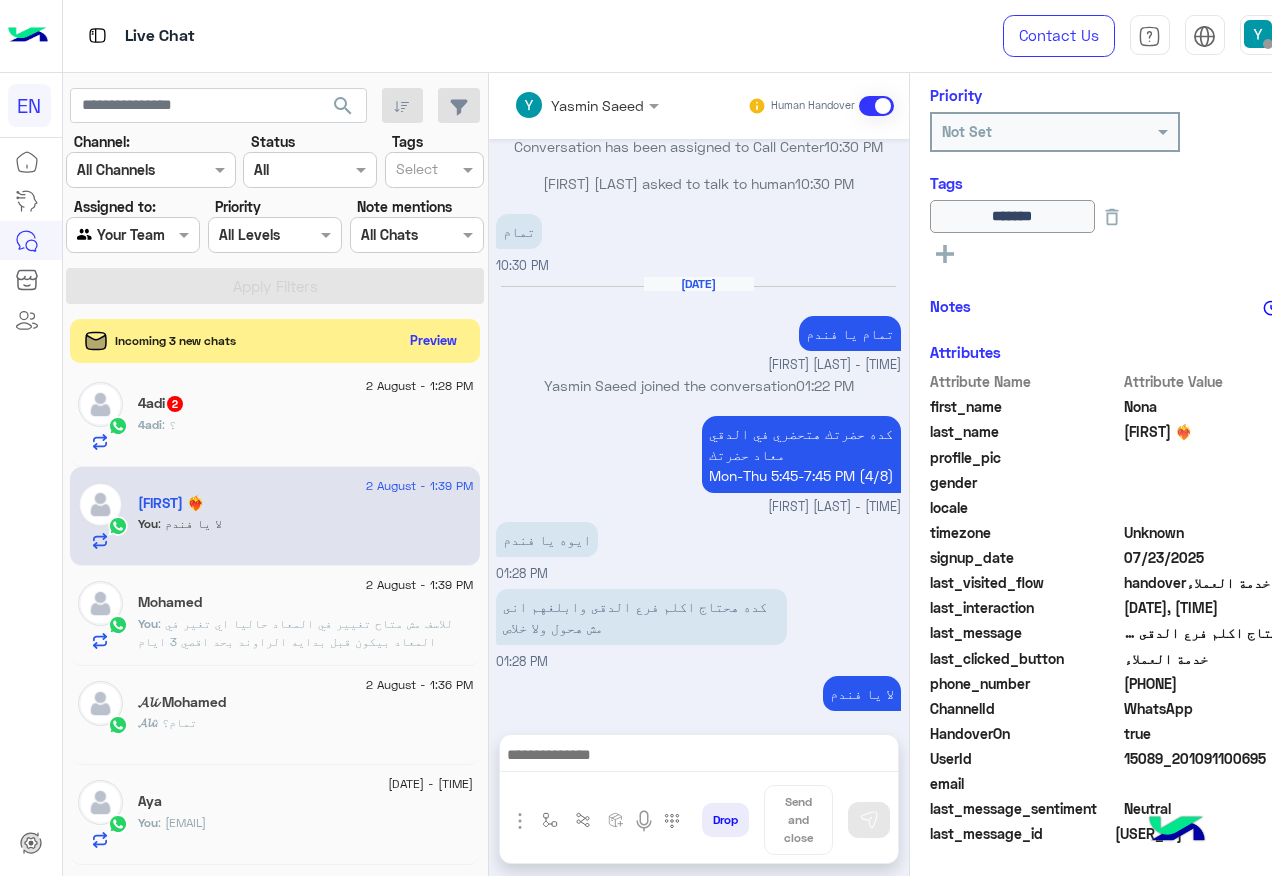 click on "4adi : ؟" 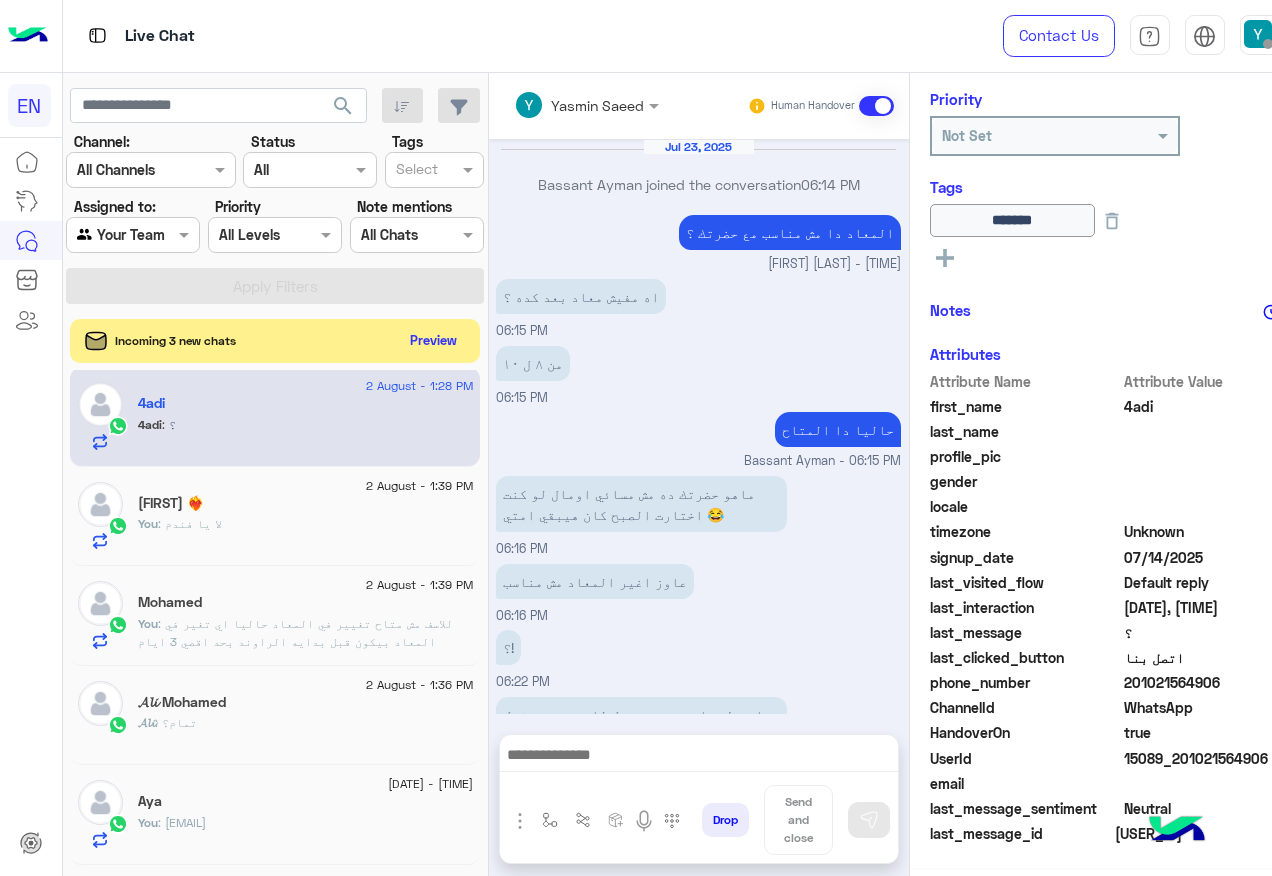 scroll, scrollTop: 238, scrollLeft: 0, axis: vertical 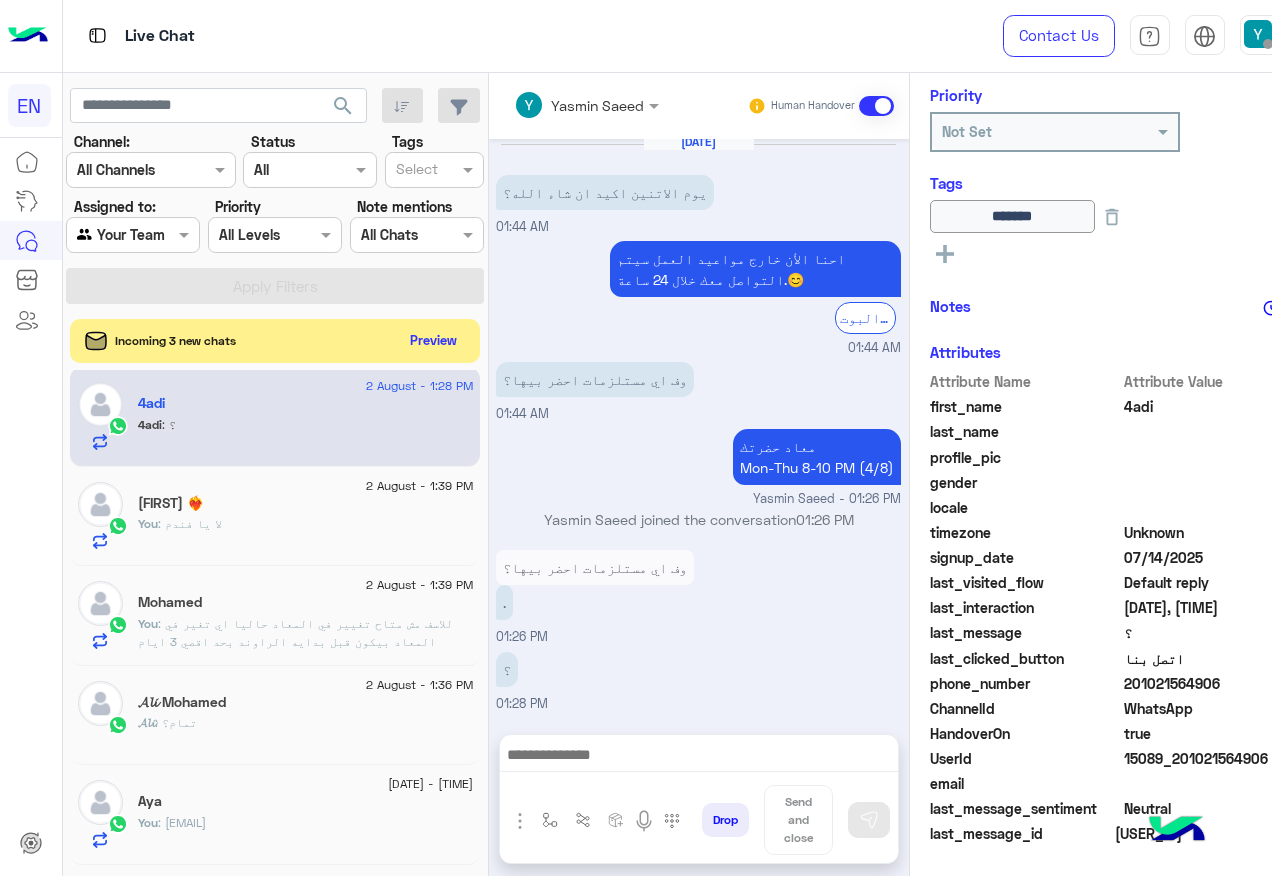 drag, startPoint x: 1130, startPoint y: 680, endPoint x: 1218, endPoint y: 683, distance: 88.051125 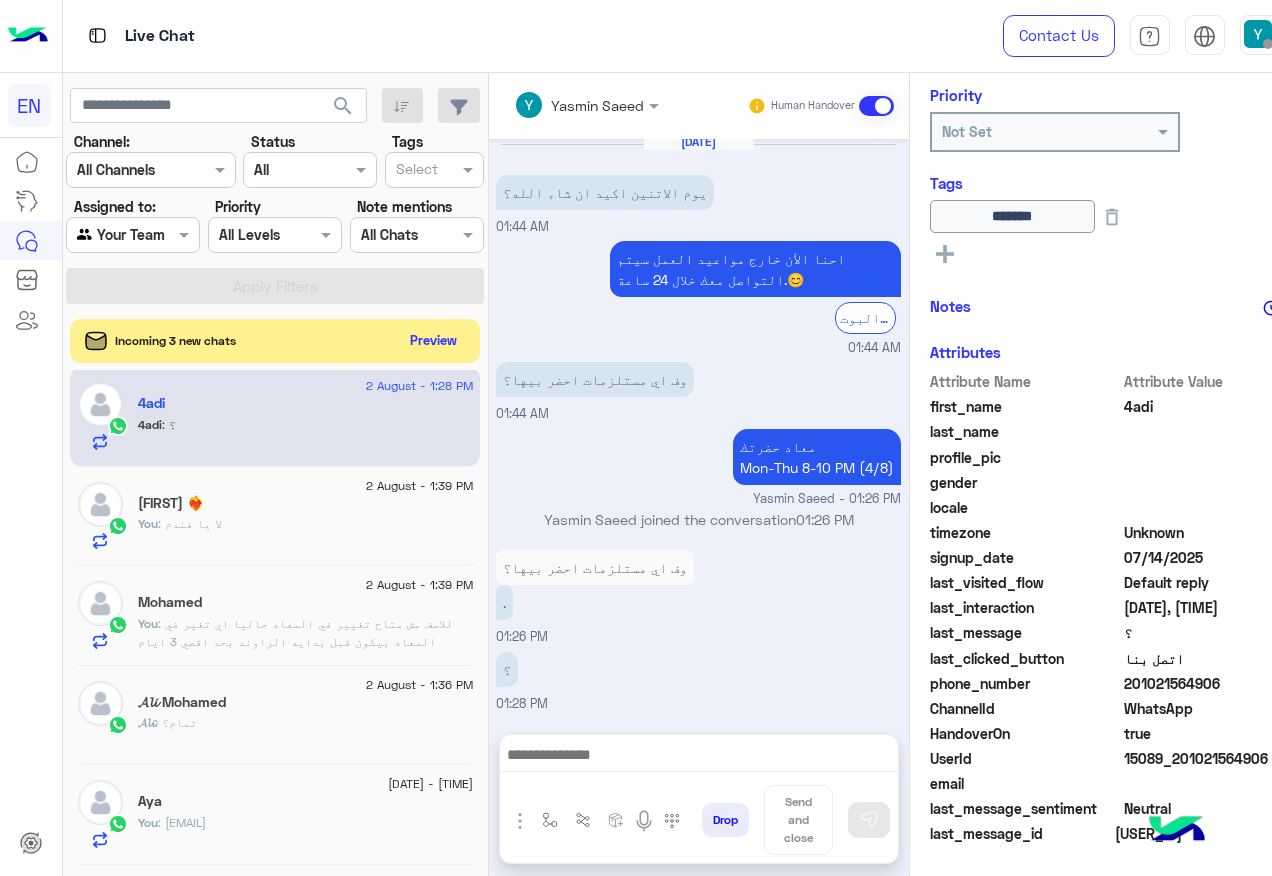 copy on "01021564906" 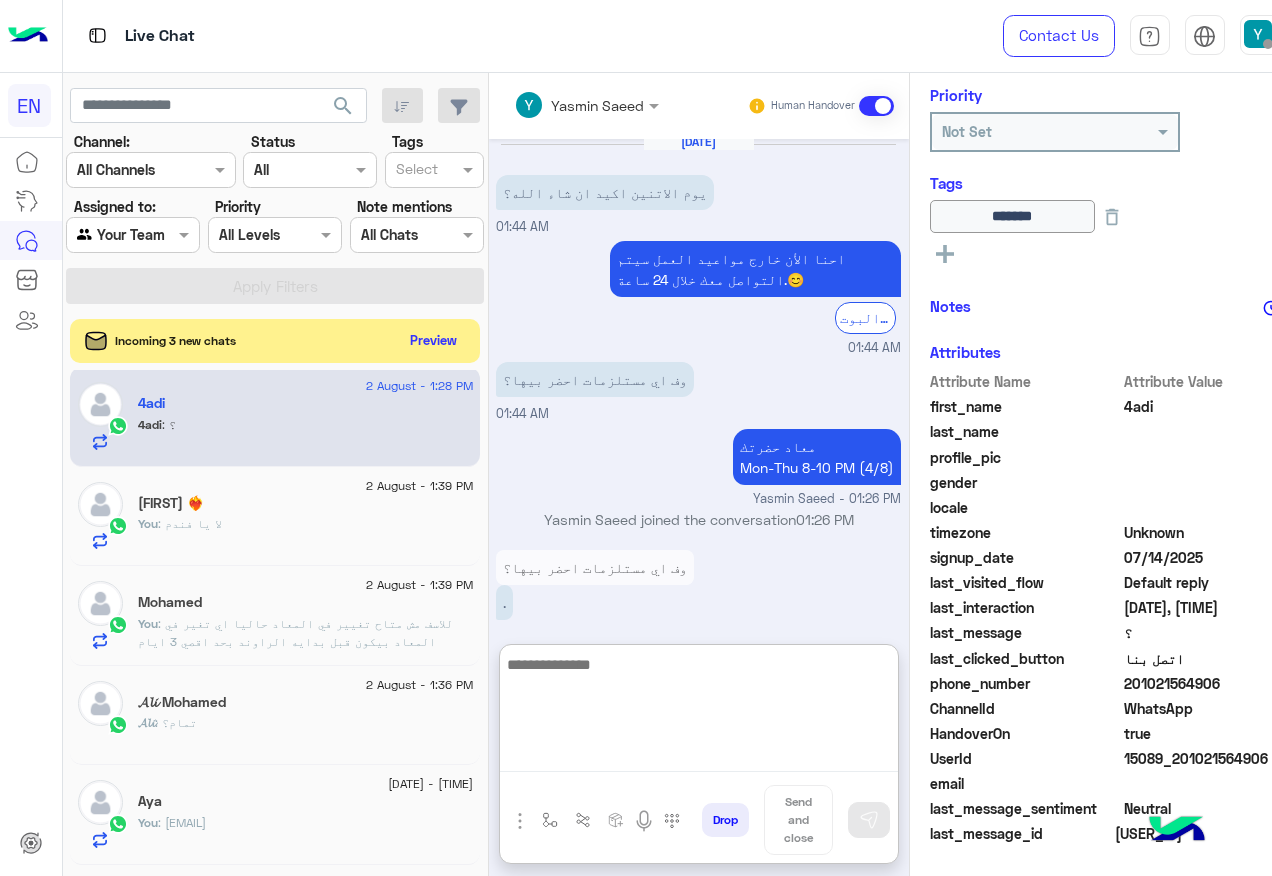 scroll, scrollTop: 1107, scrollLeft: 0, axis: vertical 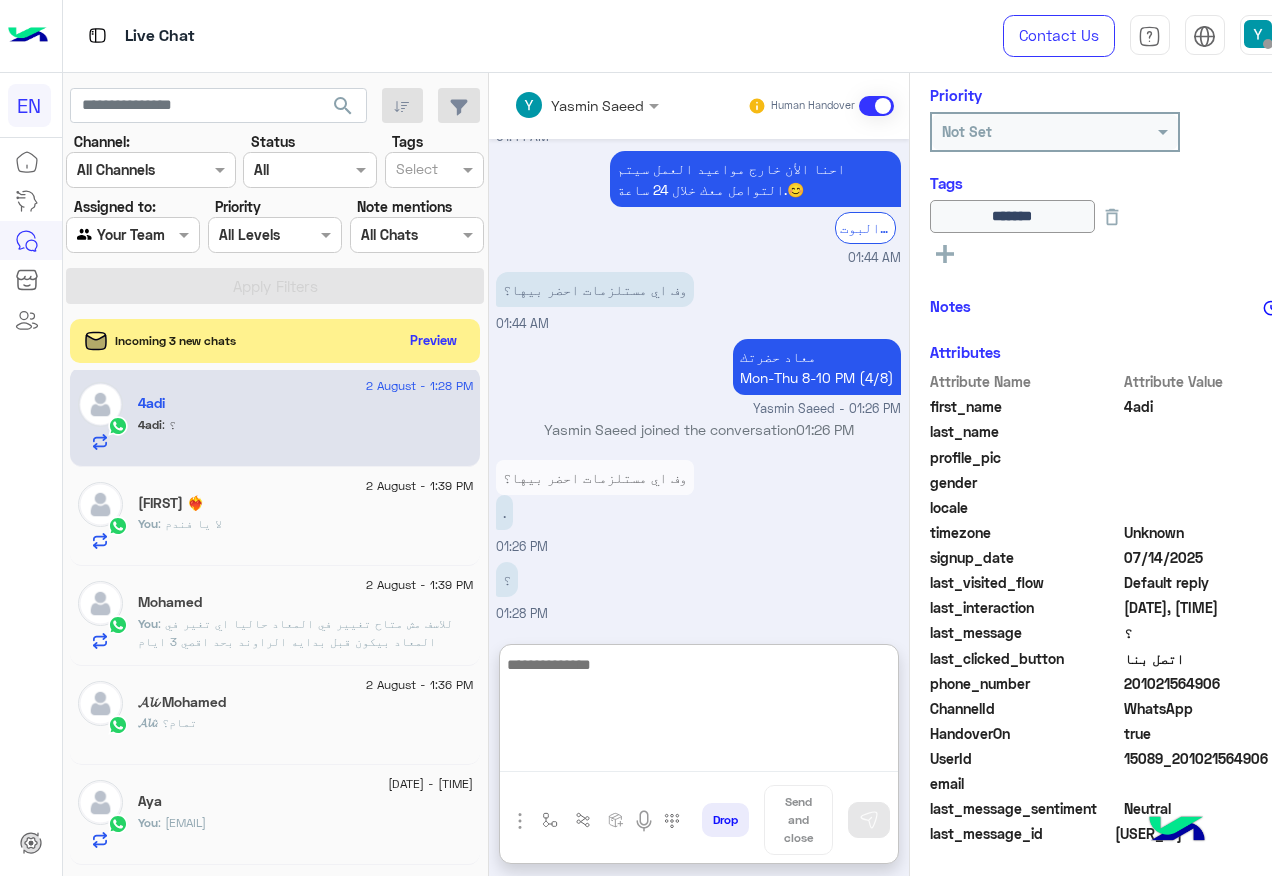 click at bounding box center [699, 712] 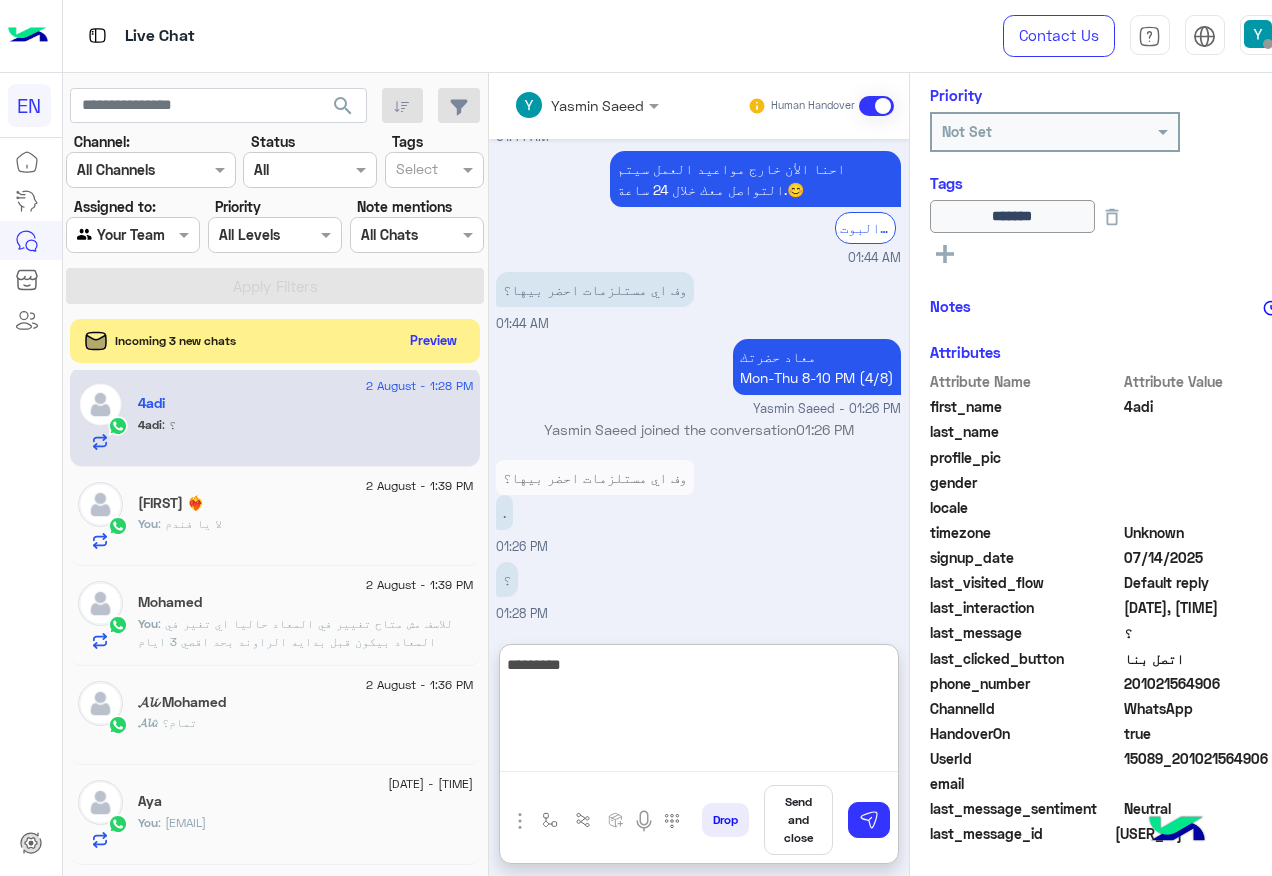 type on "**********" 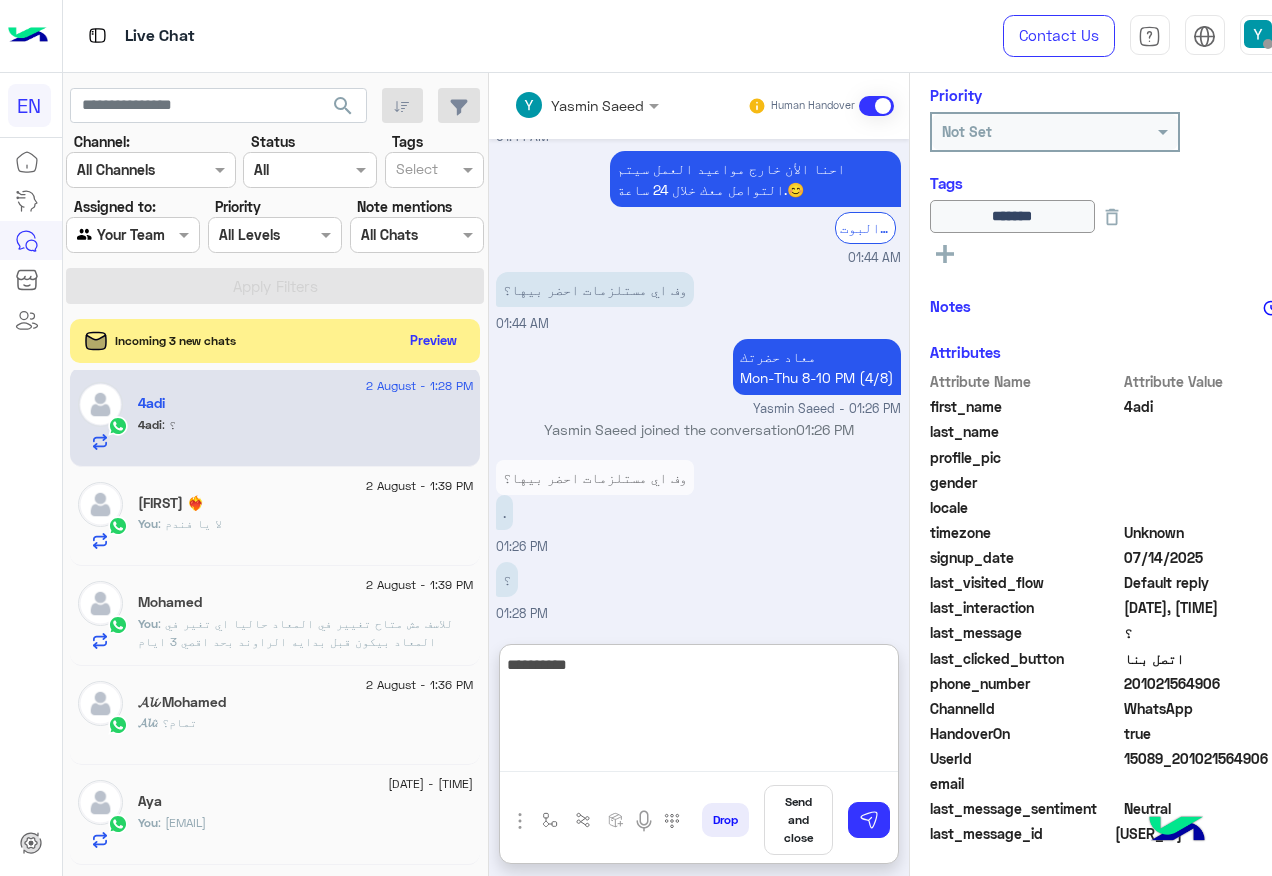type 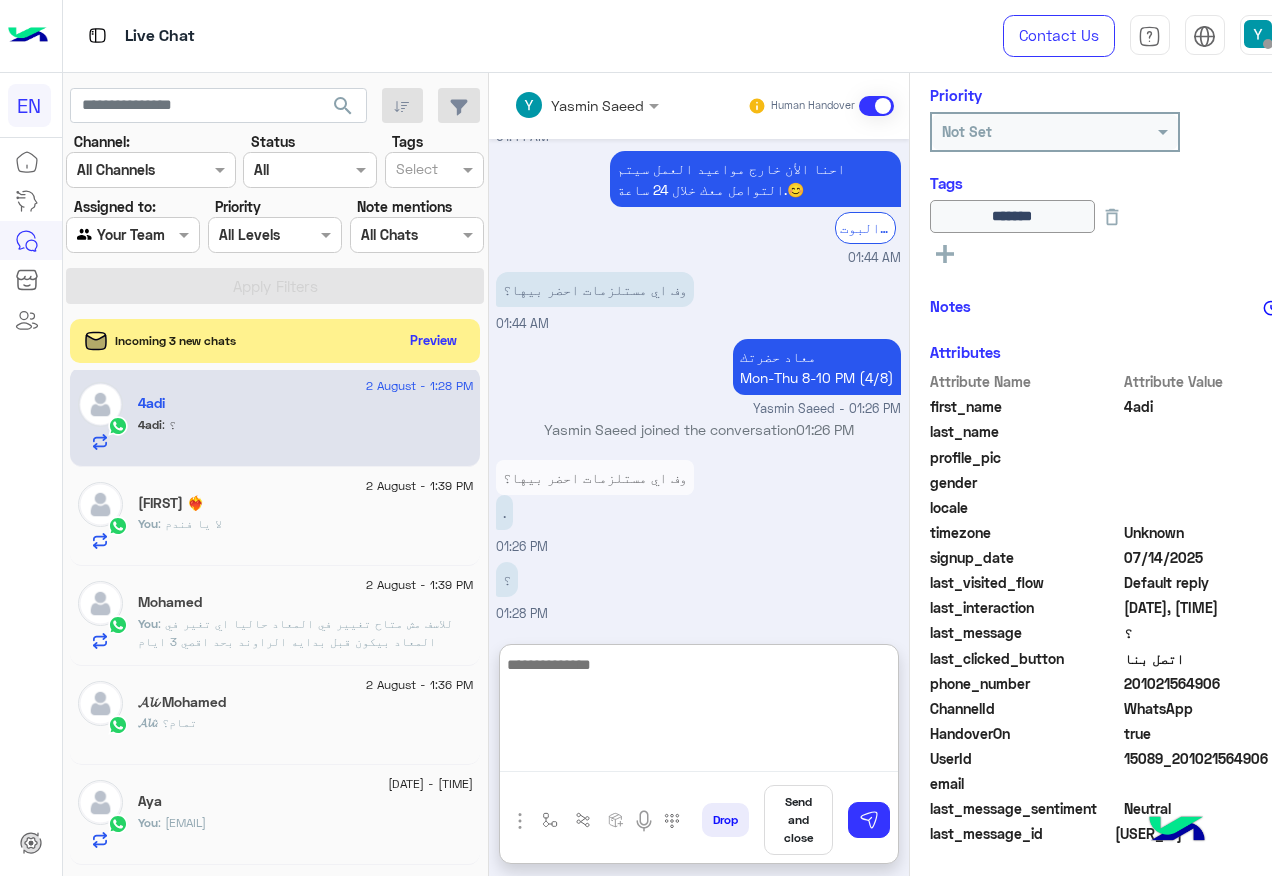 scroll, scrollTop: 1171, scrollLeft: 0, axis: vertical 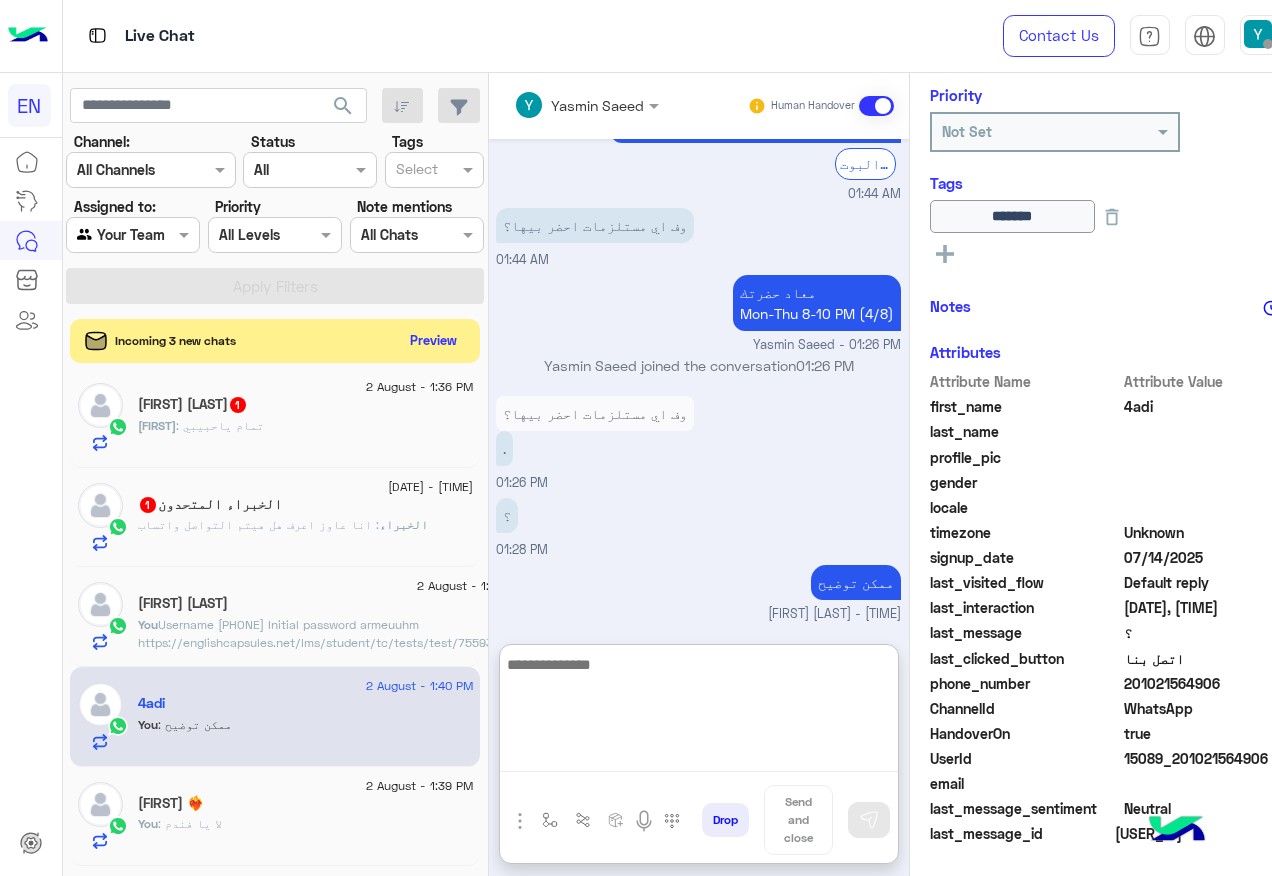 click on ": انا عاوز اعرف هل هيتم التواصل واتساب" 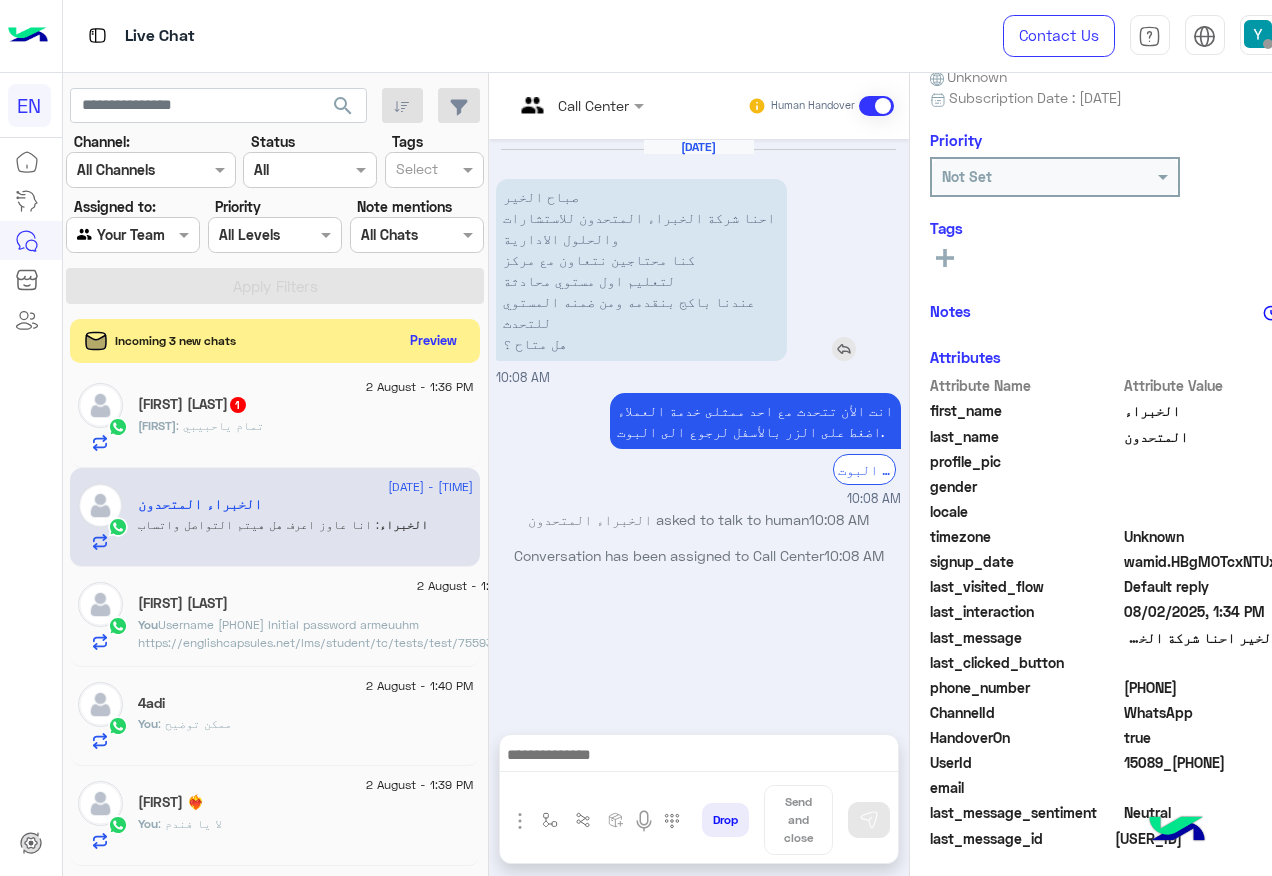 scroll, scrollTop: 201, scrollLeft: 0, axis: vertical 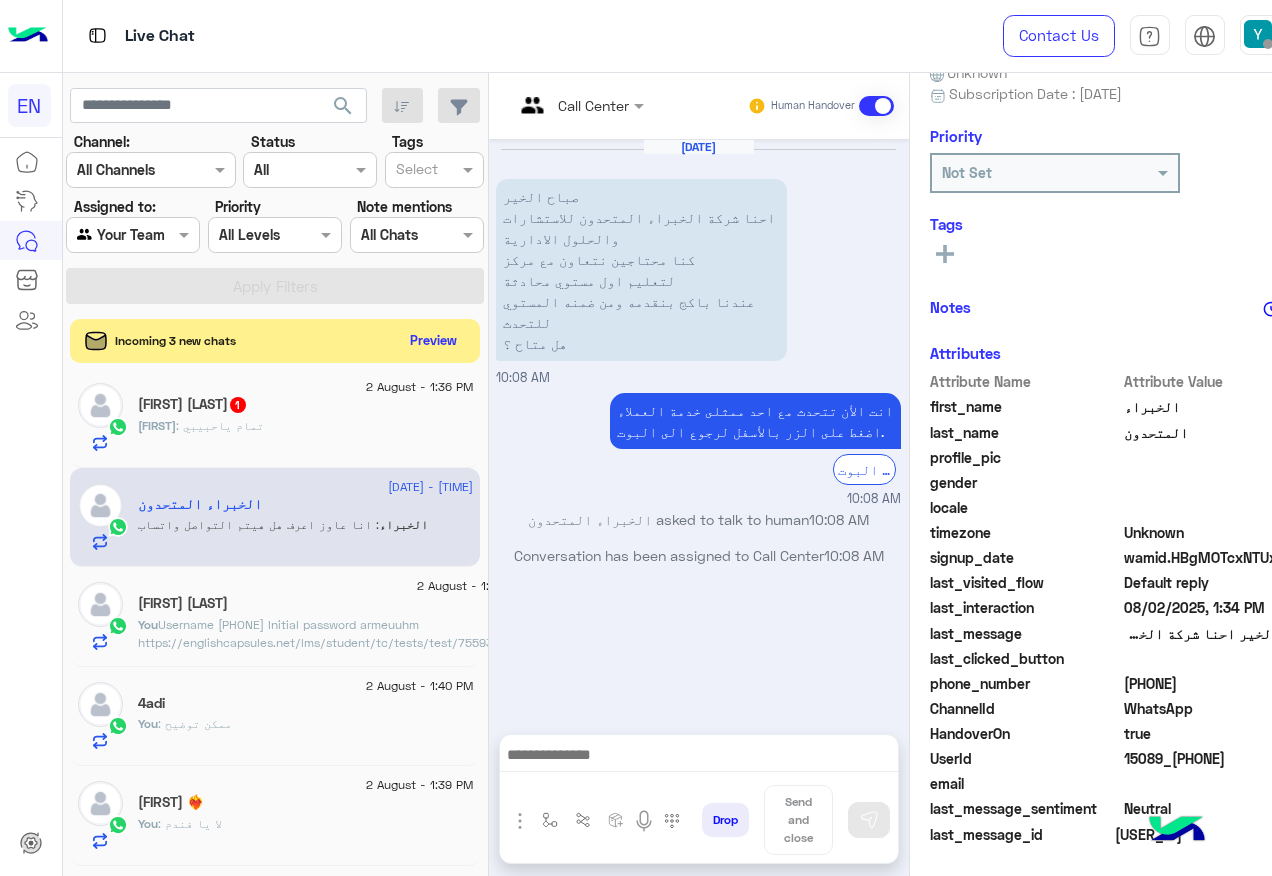 click on "Abozeid mohamed  1" 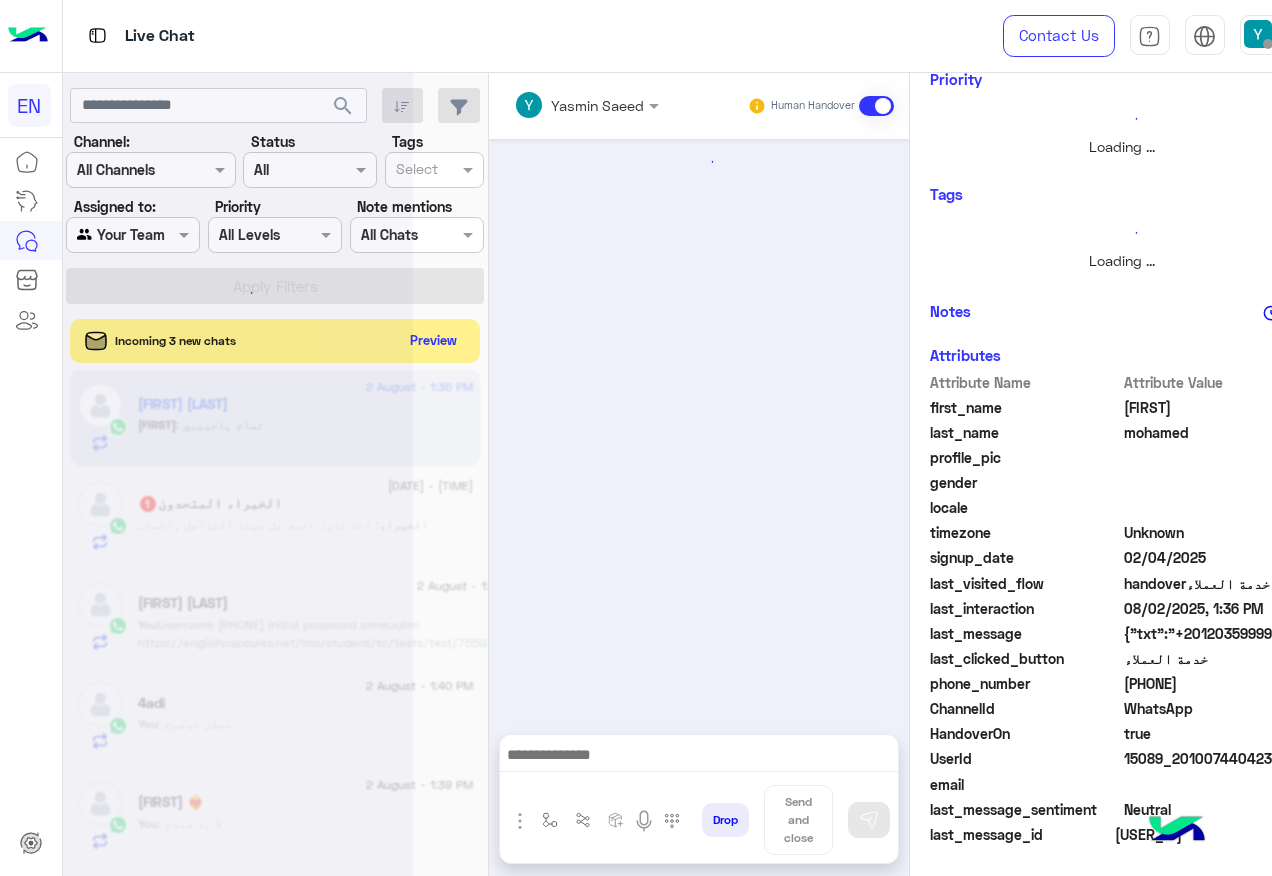 scroll, scrollTop: 197, scrollLeft: 0, axis: vertical 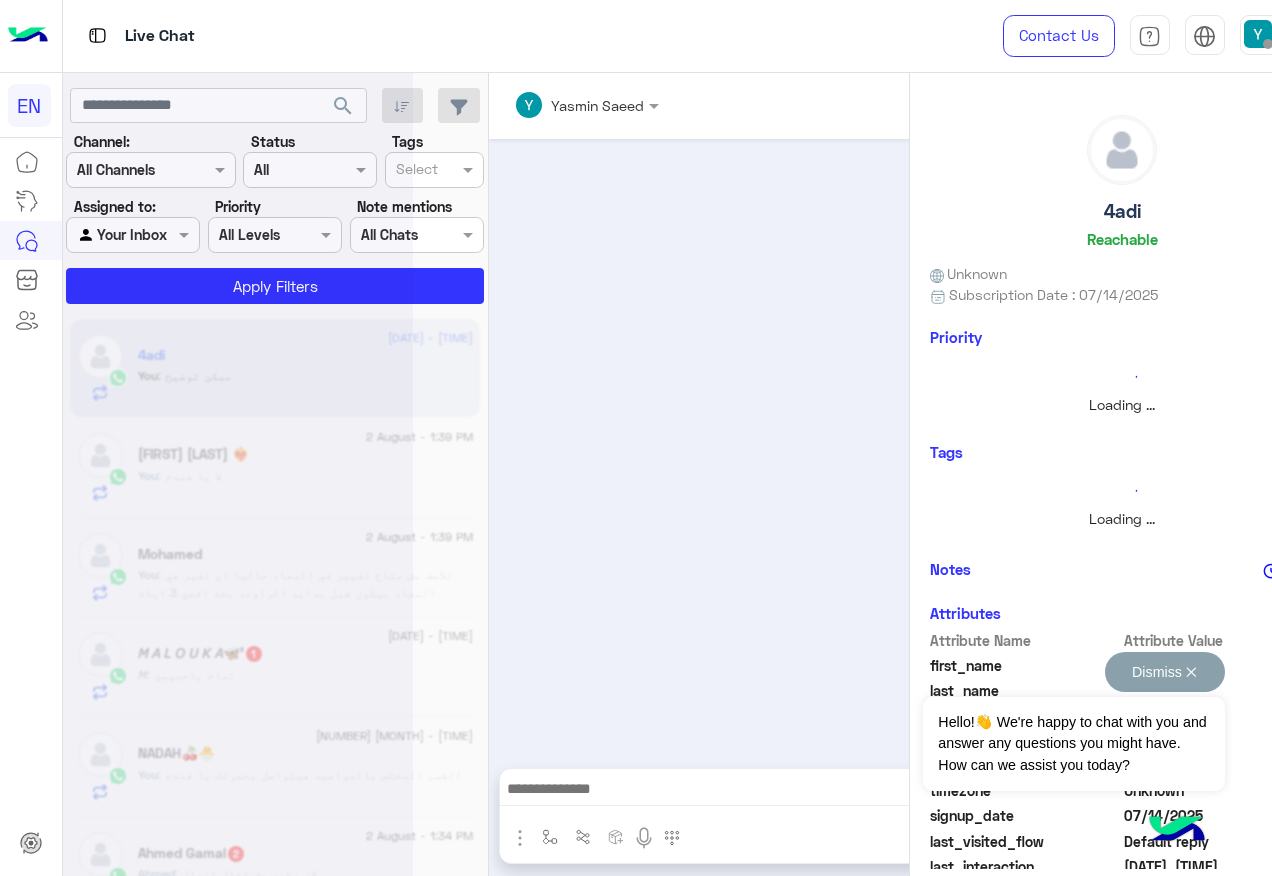 click on "Dismiss ✕" at bounding box center [1165, 672] 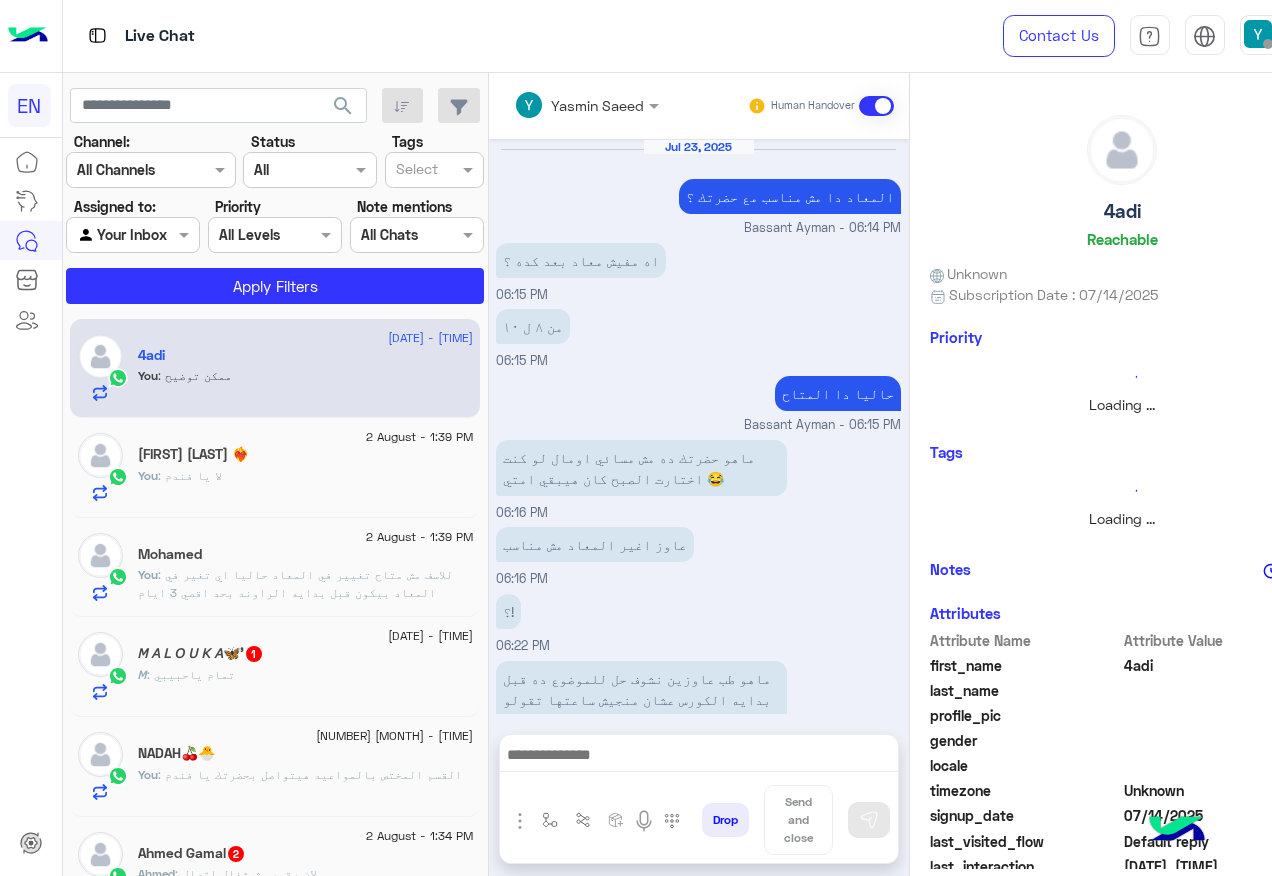 scroll, scrollTop: 1044, scrollLeft: 0, axis: vertical 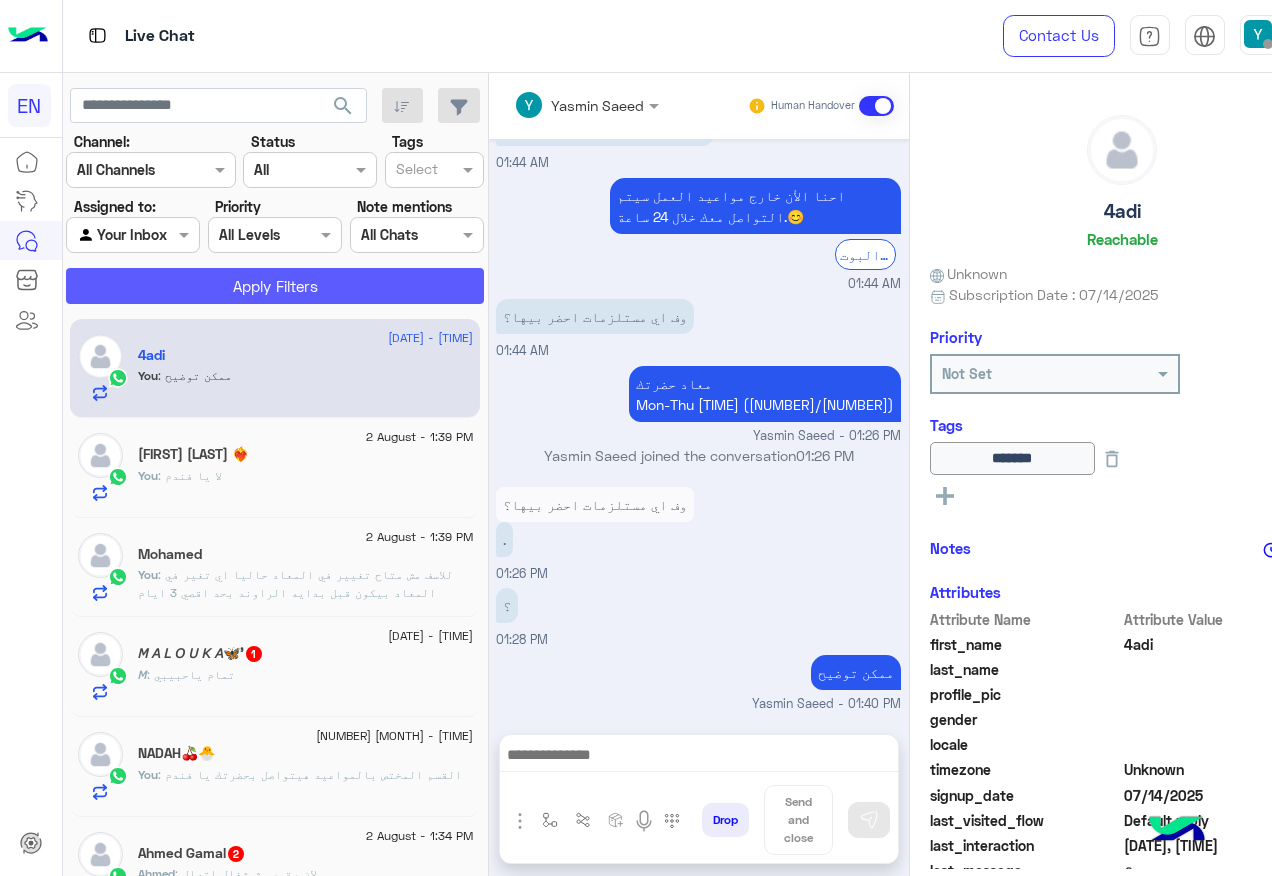 click on "Apply Filters" 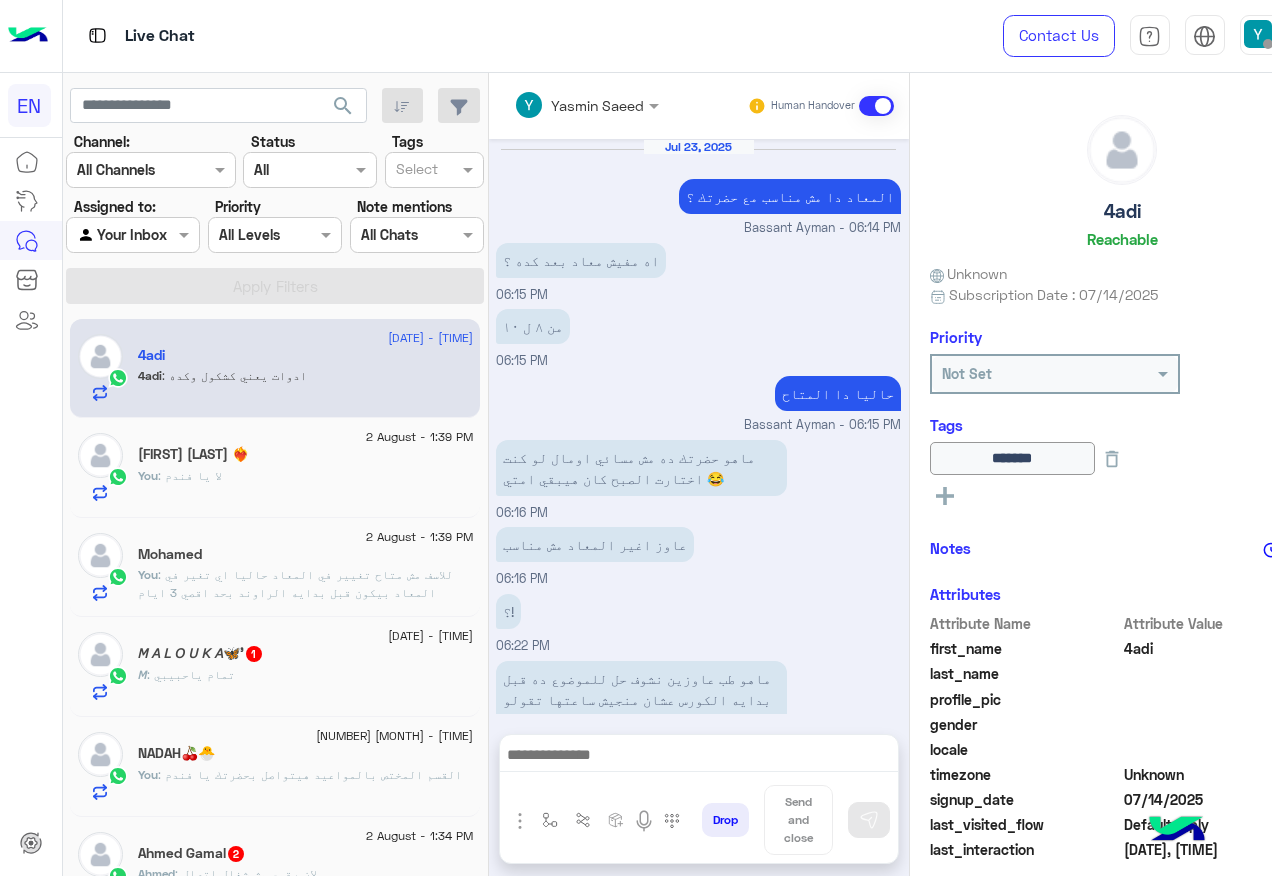 scroll, scrollTop: 1111, scrollLeft: 0, axis: vertical 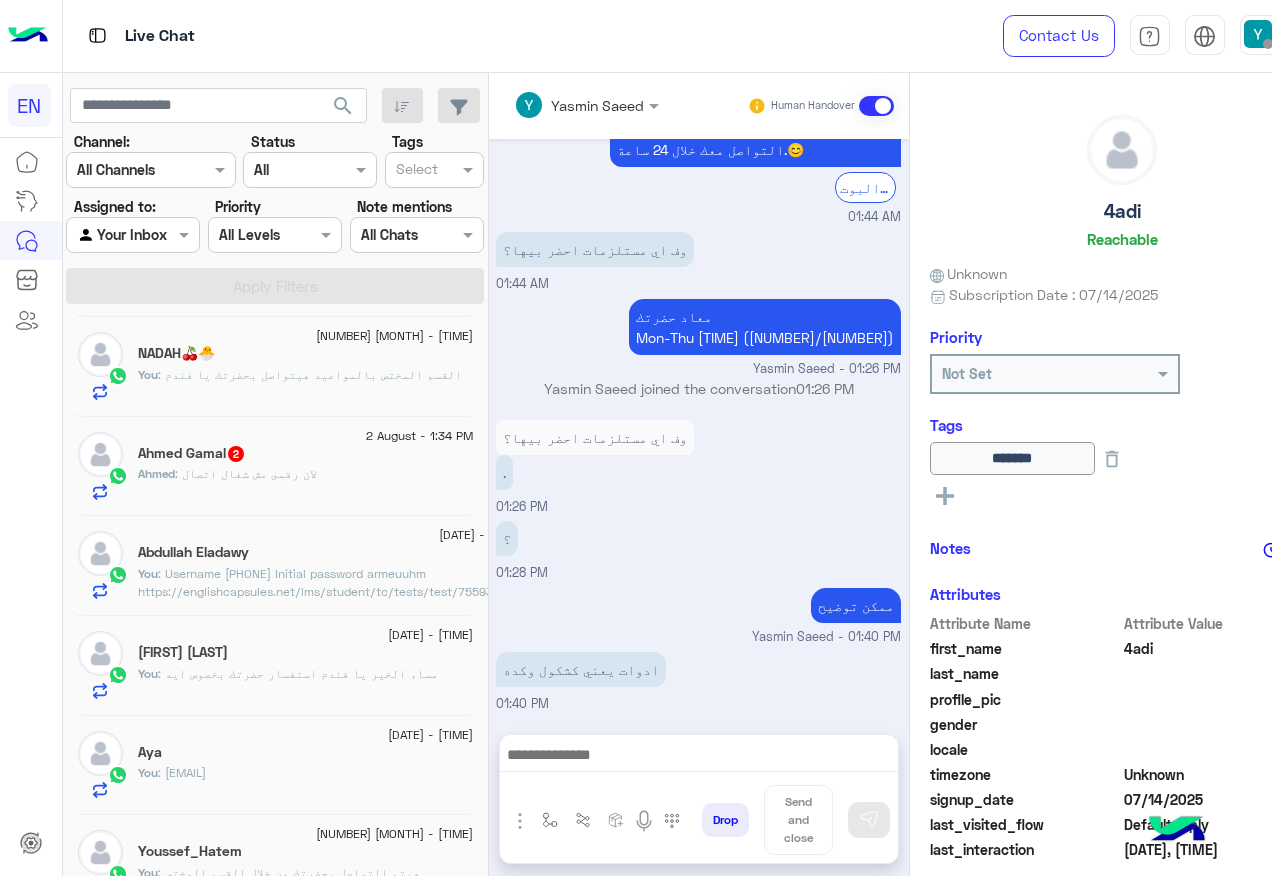 click on "Ahmed : لان رقمى مش شغال اتصال" 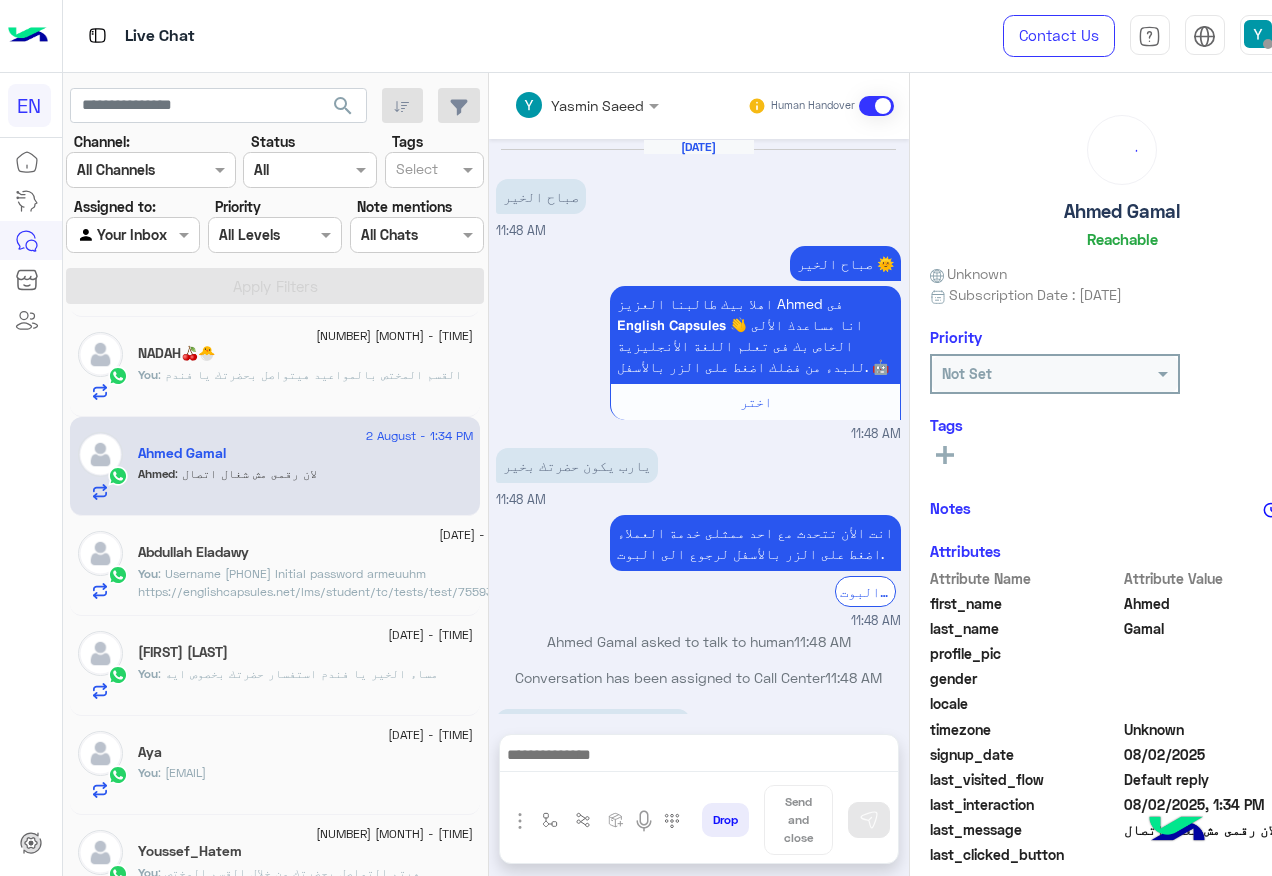 scroll, scrollTop: 378, scrollLeft: 0, axis: vertical 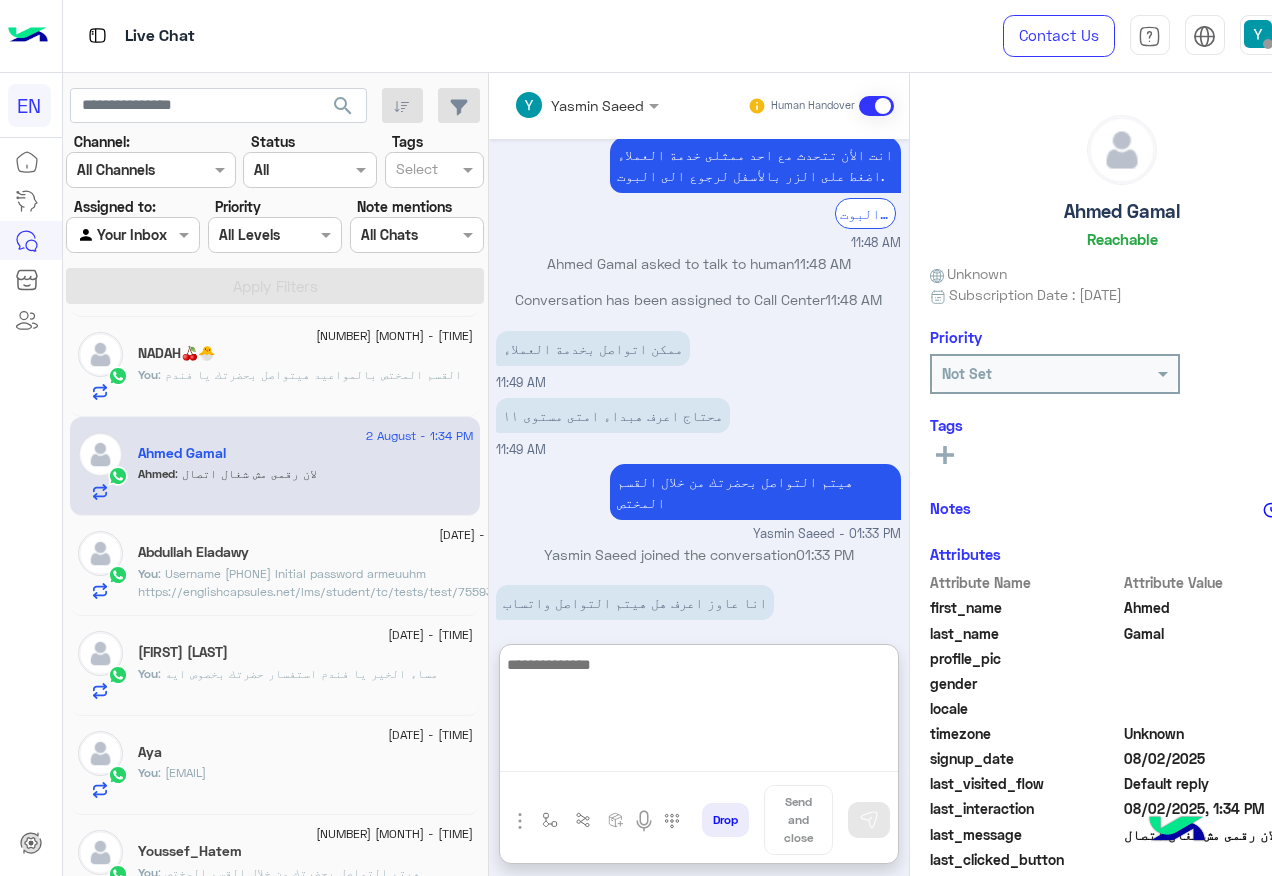 click at bounding box center [699, 712] 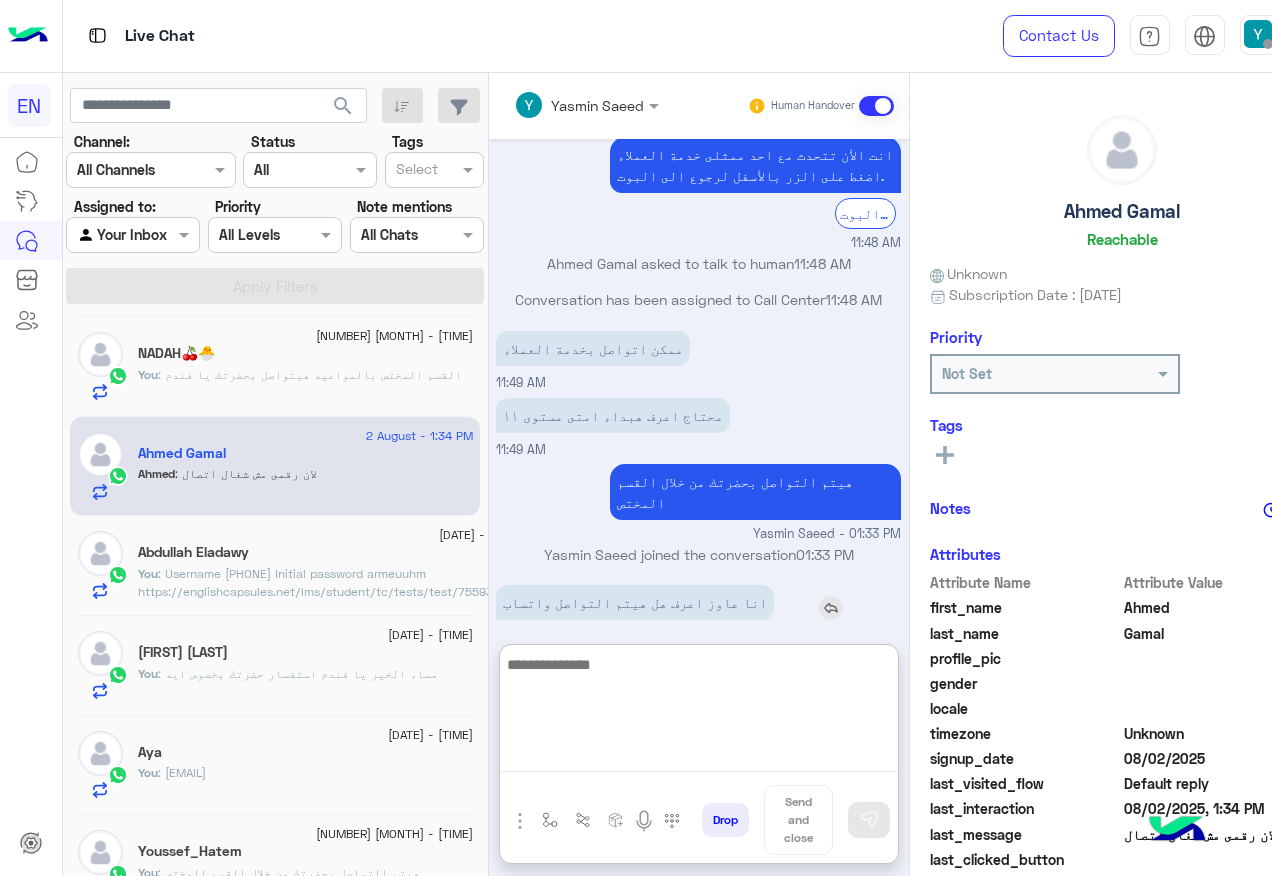 scroll, scrollTop: 468, scrollLeft: 0, axis: vertical 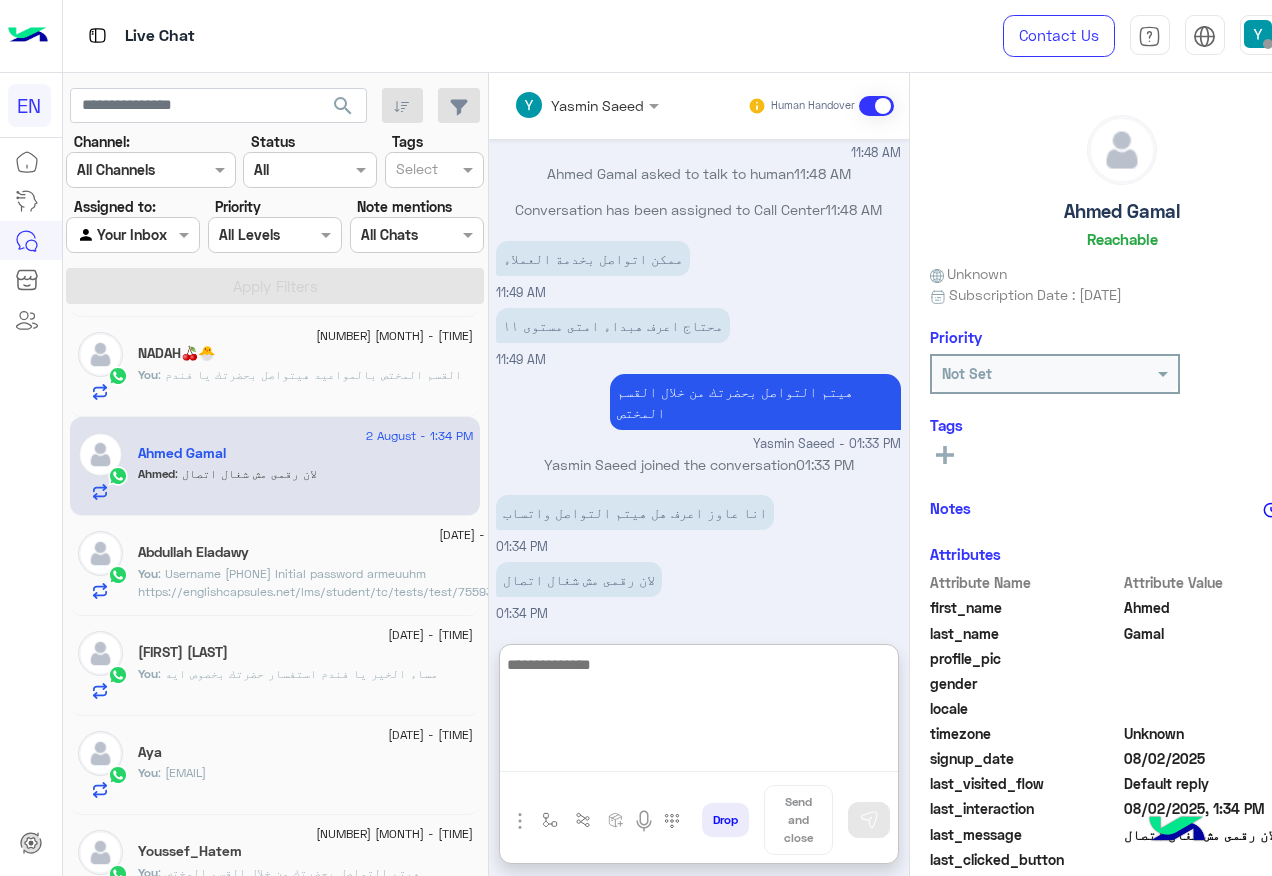 click at bounding box center [699, 712] 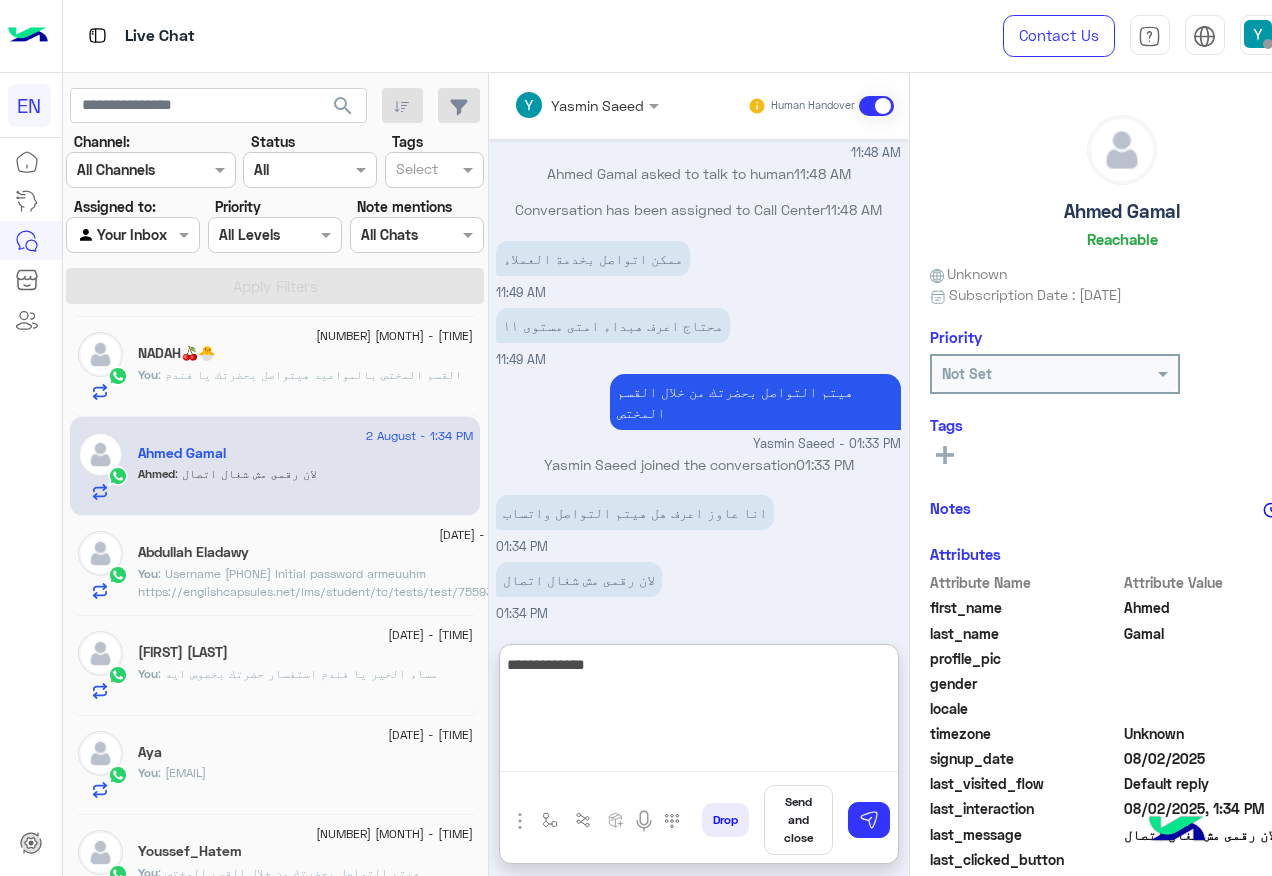 scroll, scrollTop: 401, scrollLeft: 0, axis: vertical 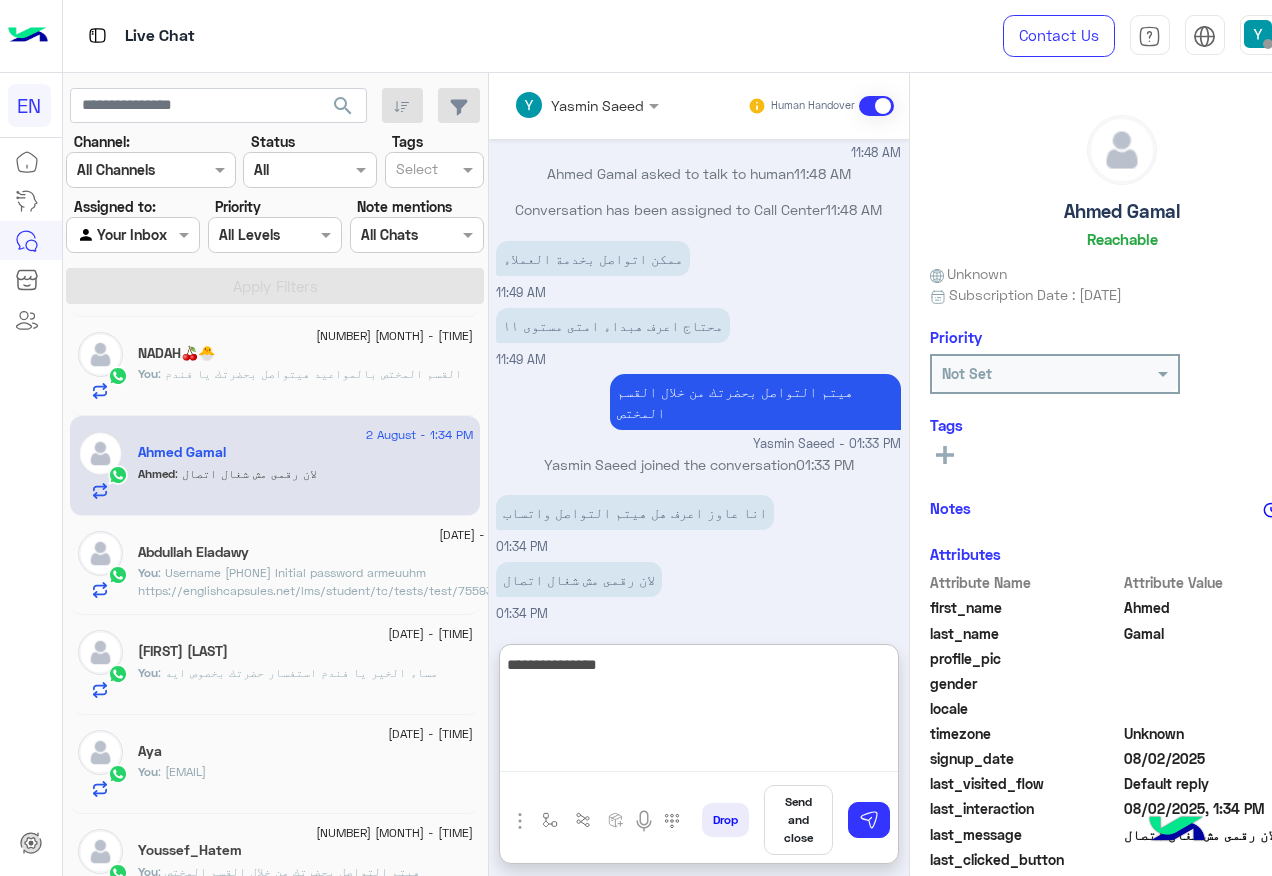 type on "**********" 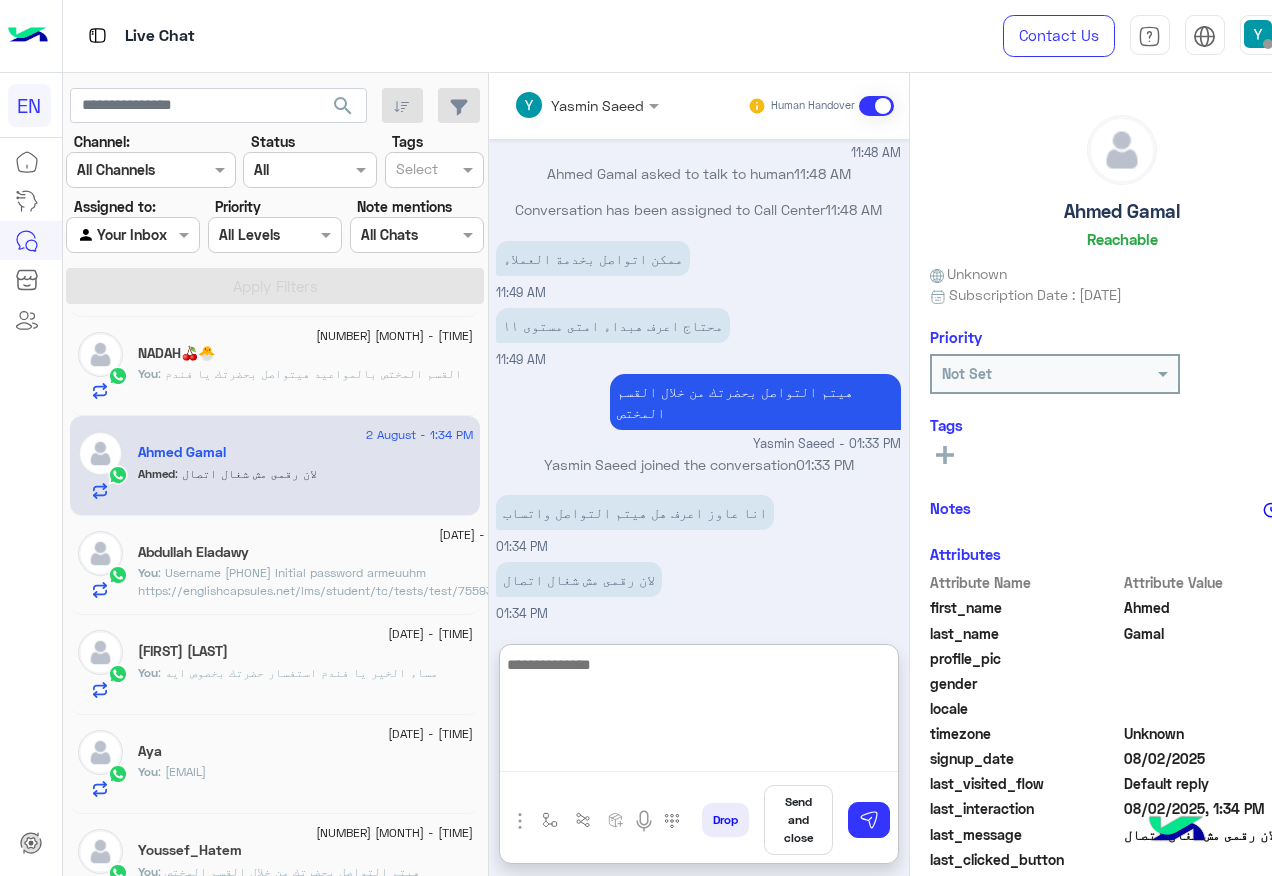 scroll, scrollTop: 532, scrollLeft: 0, axis: vertical 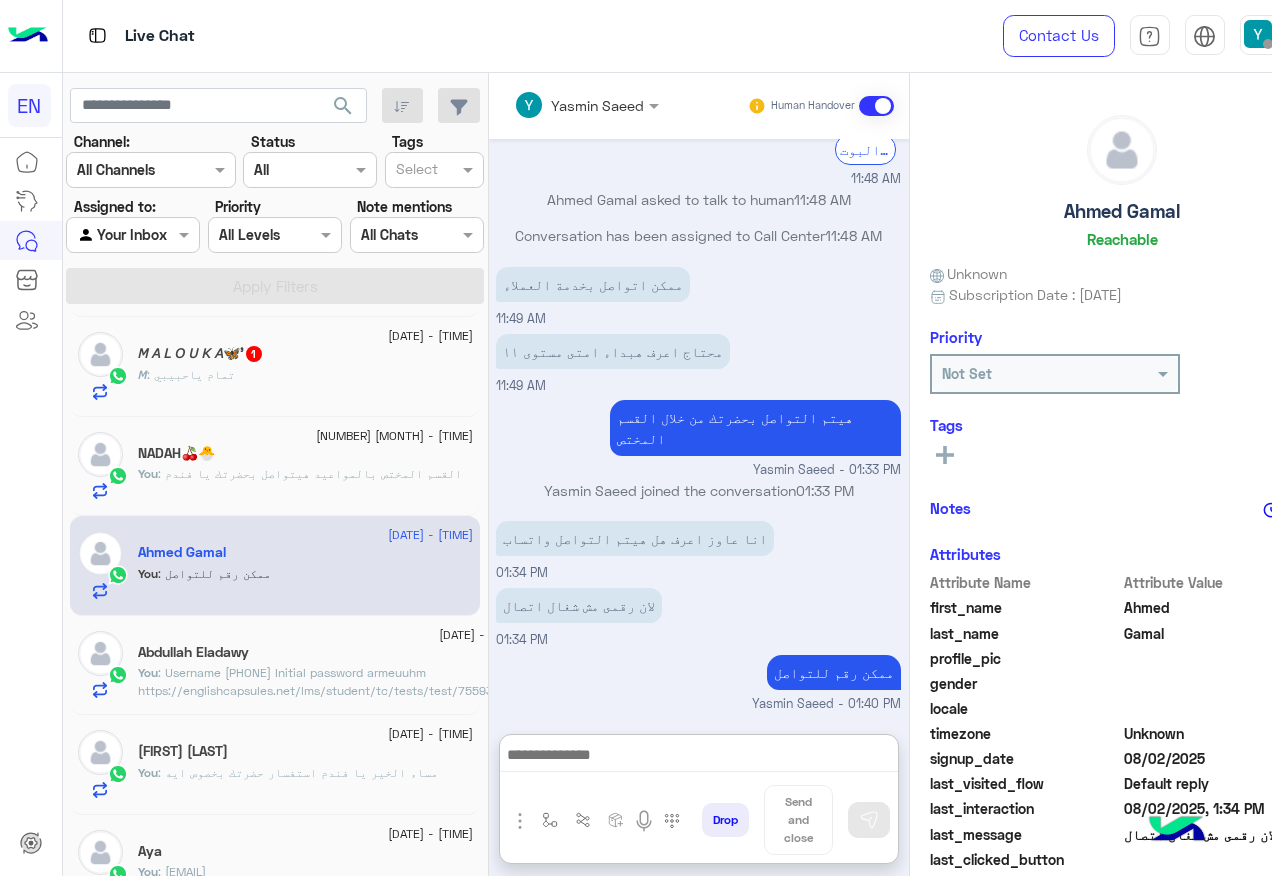 click on "[DATE] - [TIME] [FIRST] [LAST]🦋' 1 𝘔 : تمام ياحبيبي" 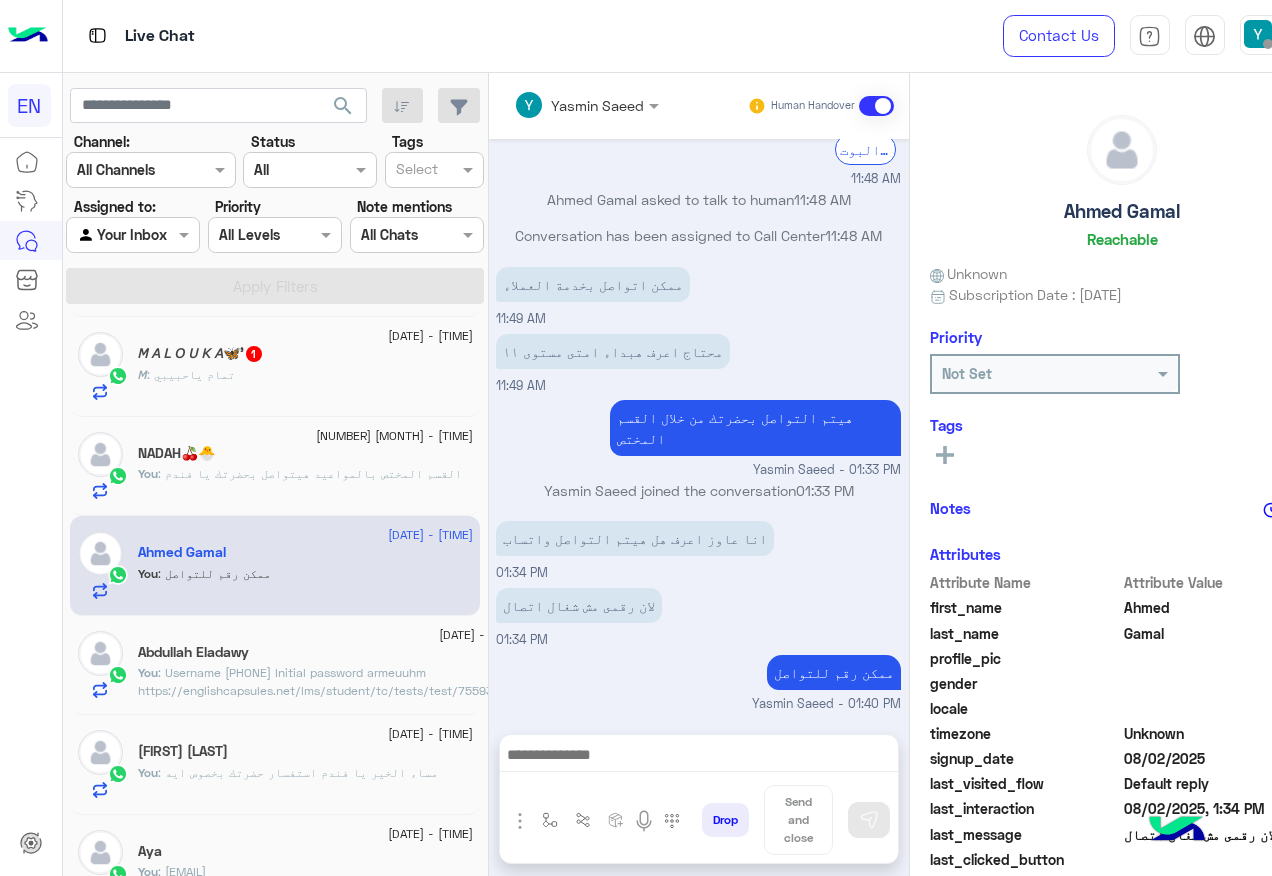 scroll, scrollTop: 442, scrollLeft: 0, axis: vertical 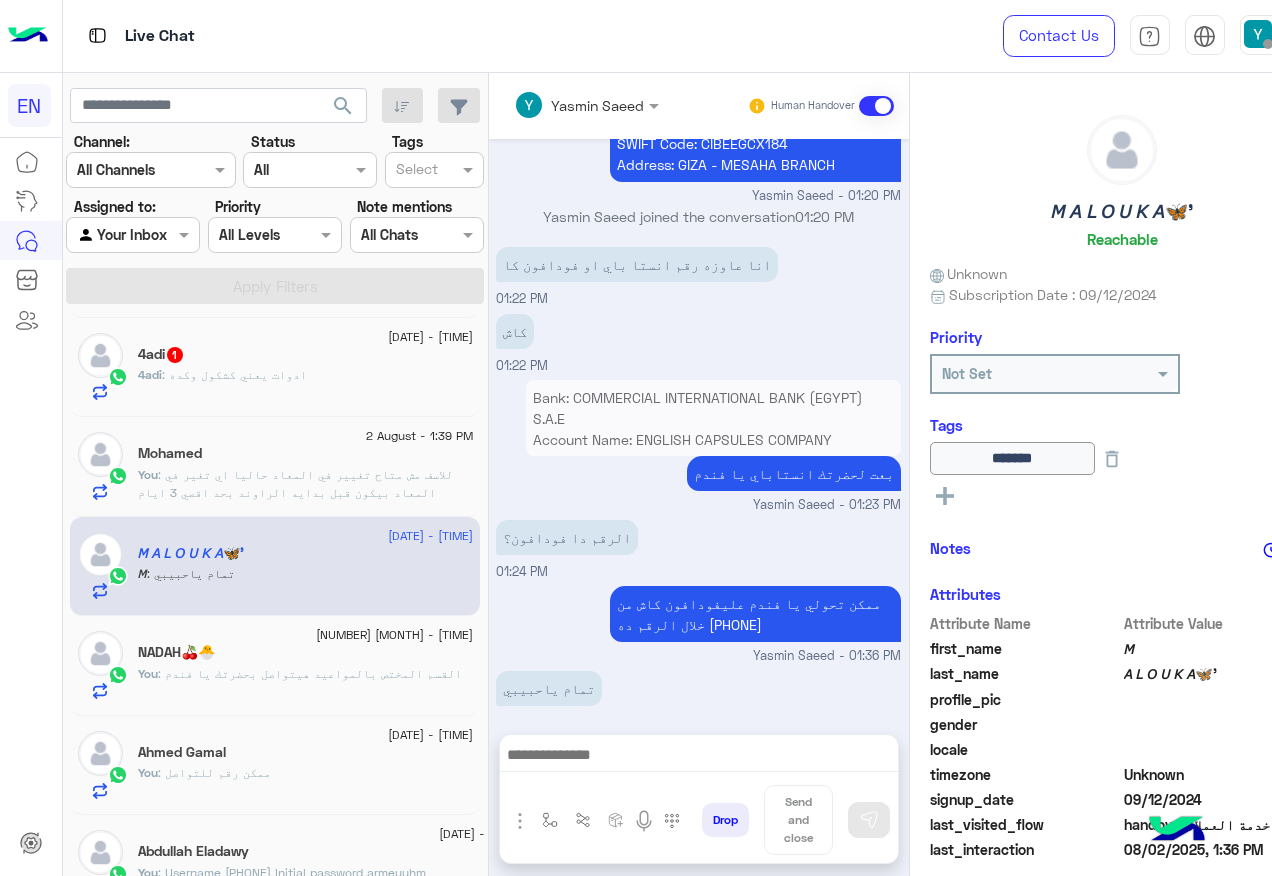 click on ": ادوات يعني كشكول وكده" 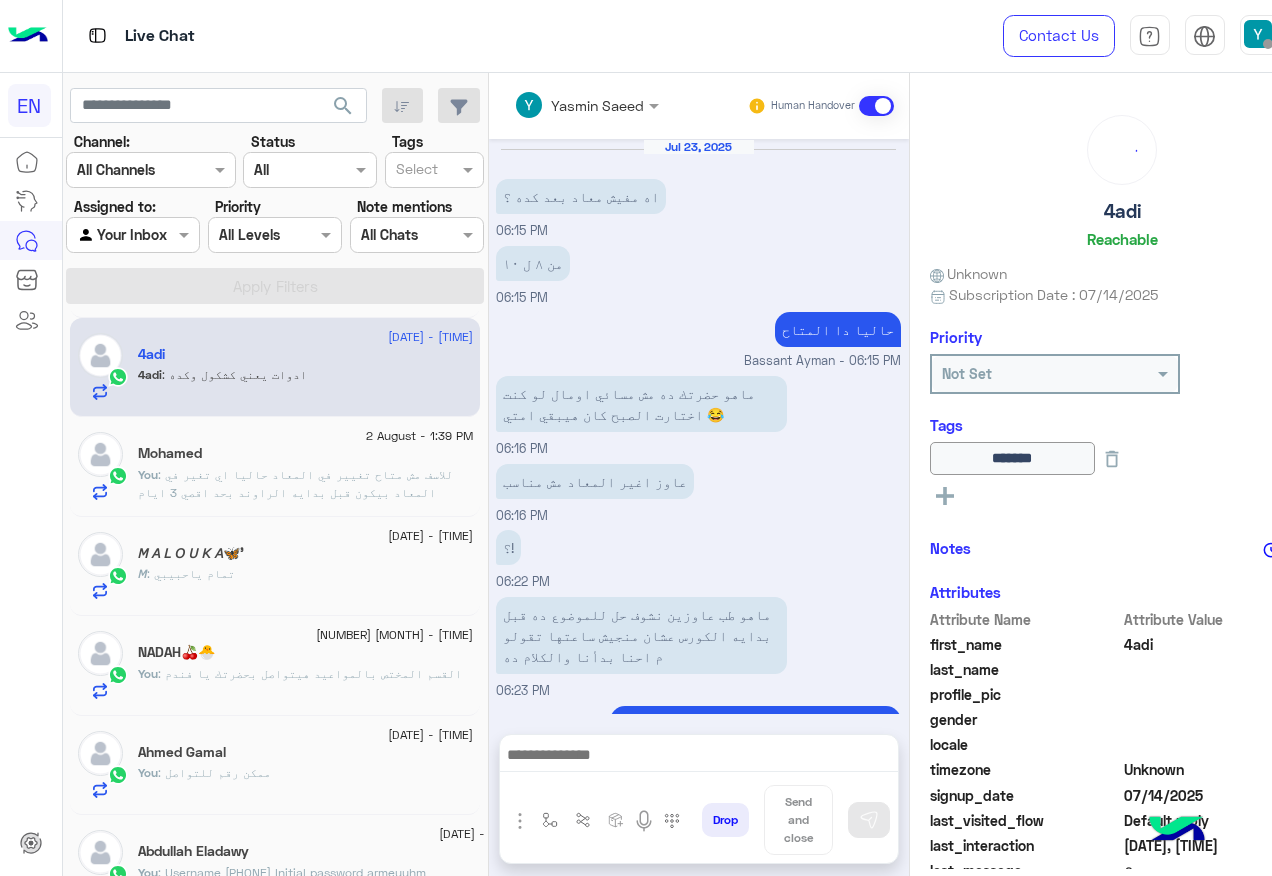 scroll, scrollTop: 1047, scrollLeft: 0, axis: vertical 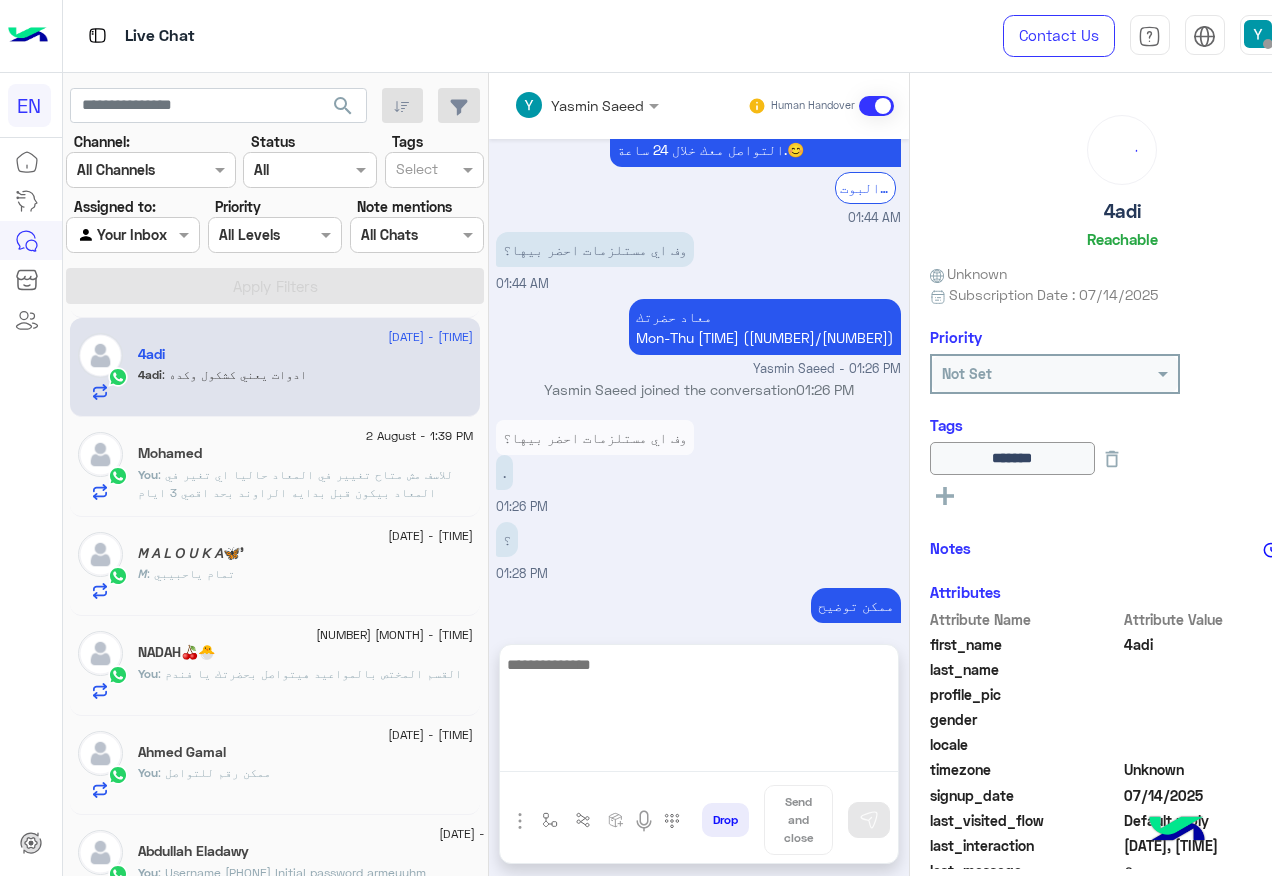 click at bounding box center [699, 712] 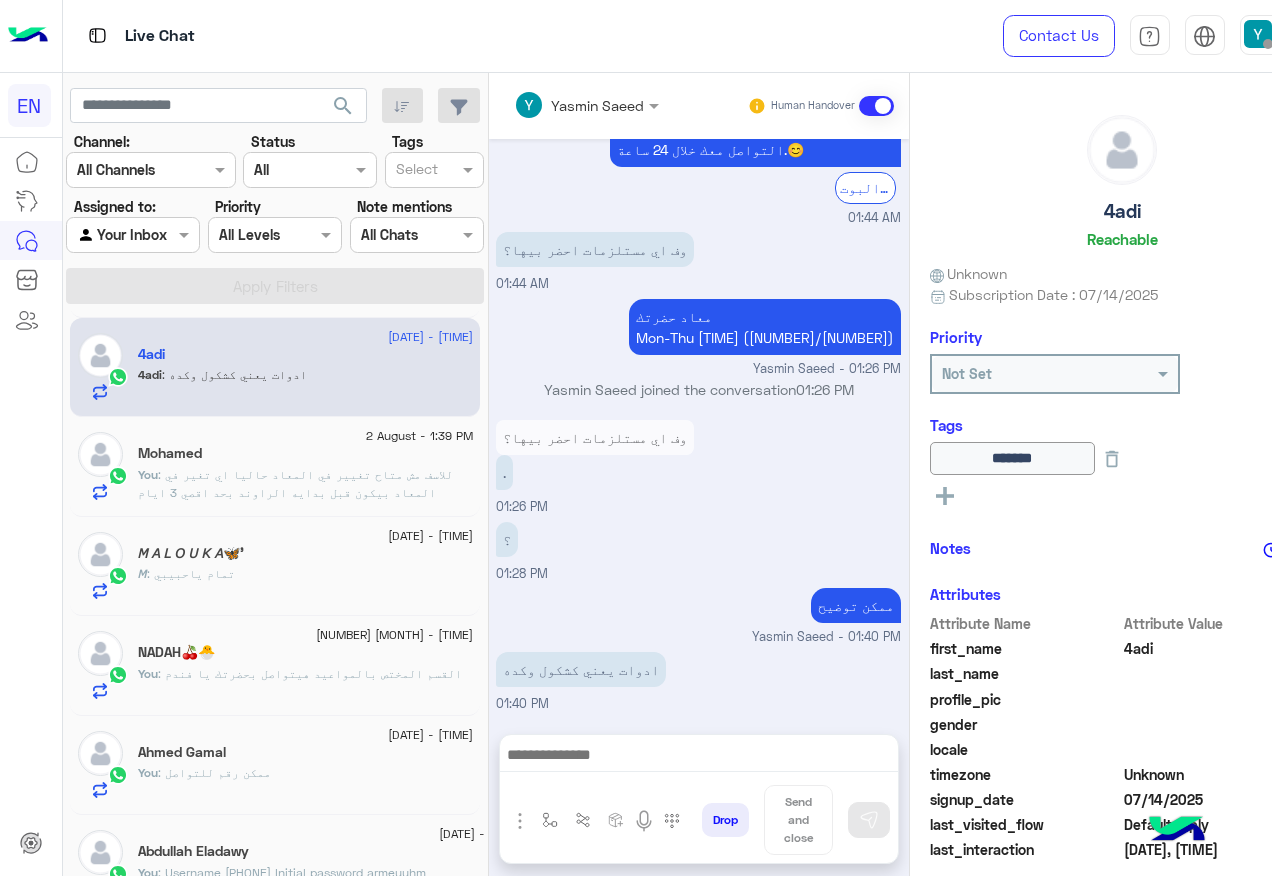 click on "[FIRST] Human Handover [DATE] اه مفيش معاد بعد كده ؟ [TIME] من ٨ ل ١٠ [TIME] حاليا دا المتاح [FIRST] [LAST] - [TIME] ماهو حضرتك ده مش مسائي اومال لو كنت اختارت الصبح كان هيبقي امتي 😂 [TIME] عاوز اغير المعاد مش مناسب [TIME] ؟! [TIME] ماهو طب عاوزين نشوف حل للموضوع ده قبل بدايه الكورس عشان منجيش ساعتها تقولو م احنا بدأنا والكلام ده [TIME] هيتم التواصل مع حضرتك يا فندم من قسم المواعيد [FIRST] [LAST] - [TIME] ياريت بعد اذنك عشان زي م انتو شارطين متأخرش فوق ال ١٥ دقيقه ف تحطو مواعيد مناسبه [TIME] بعتذر لحضرتك بس في ضغط في مسج عندنا [FIRST] [LAST] - [TIME] [DATE] [TIME] [DATE] [TIME] [TIME] [TIME] ." at bounding box center [699, 478] 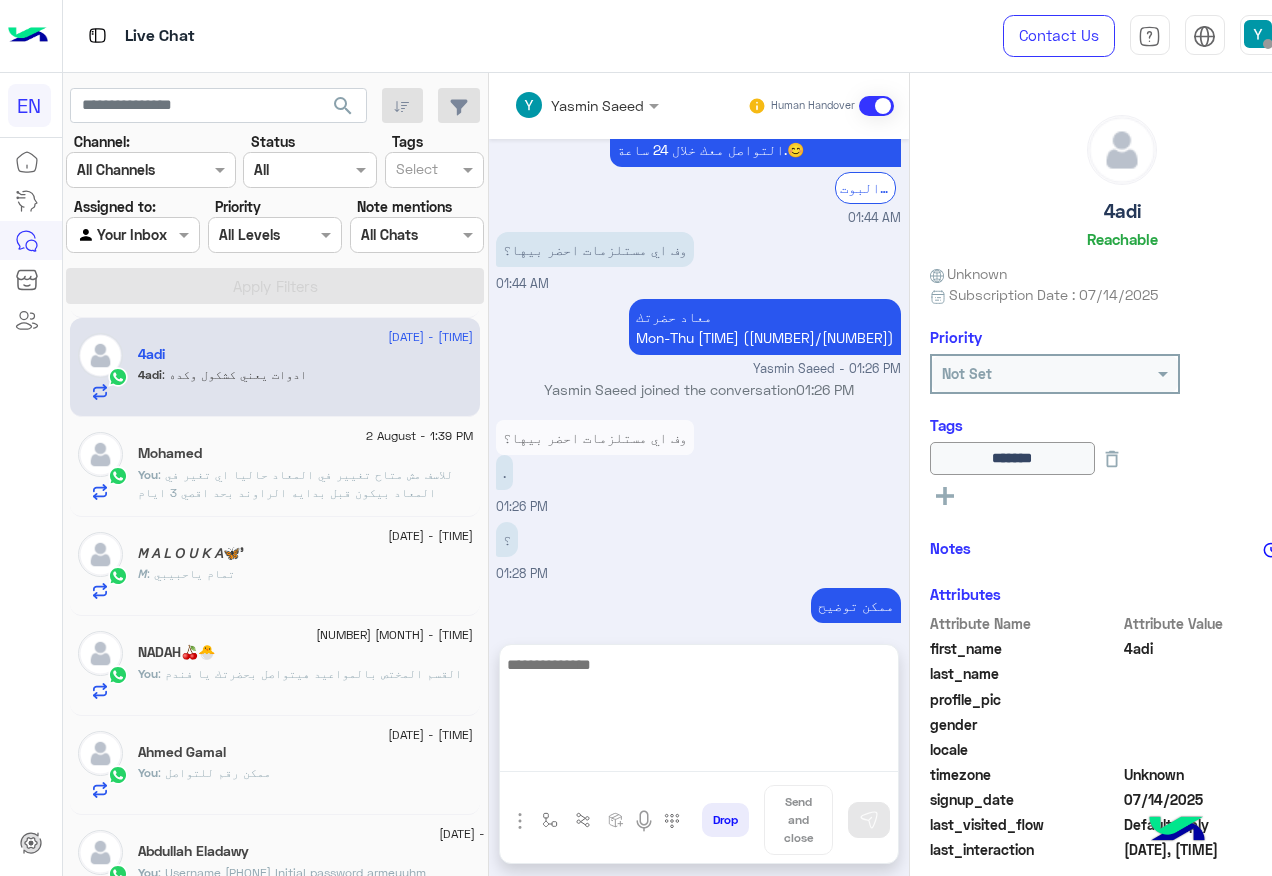 click at bounding box center (699, 712) 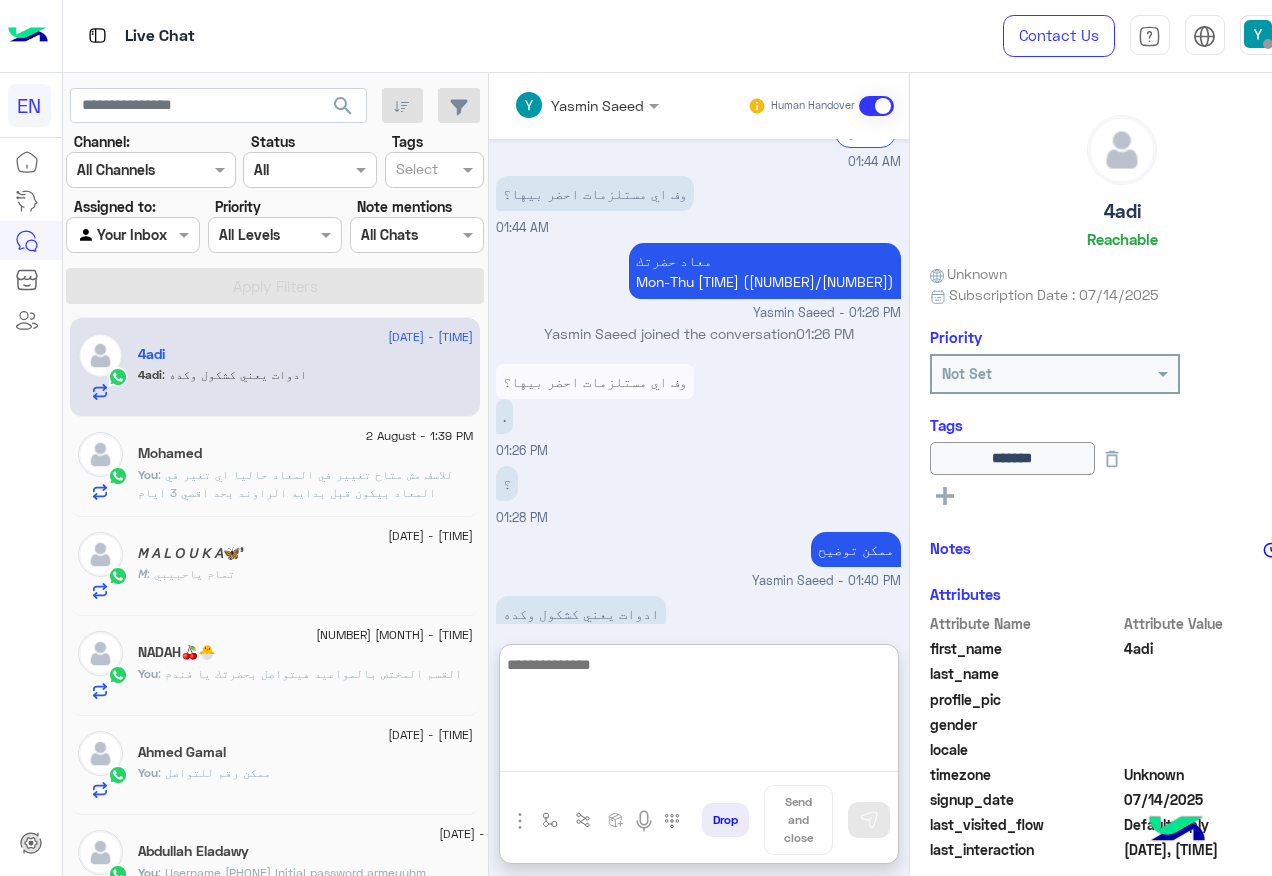 scroll, scrollTop: 1137, scrollLeft: 0, axis: vertical 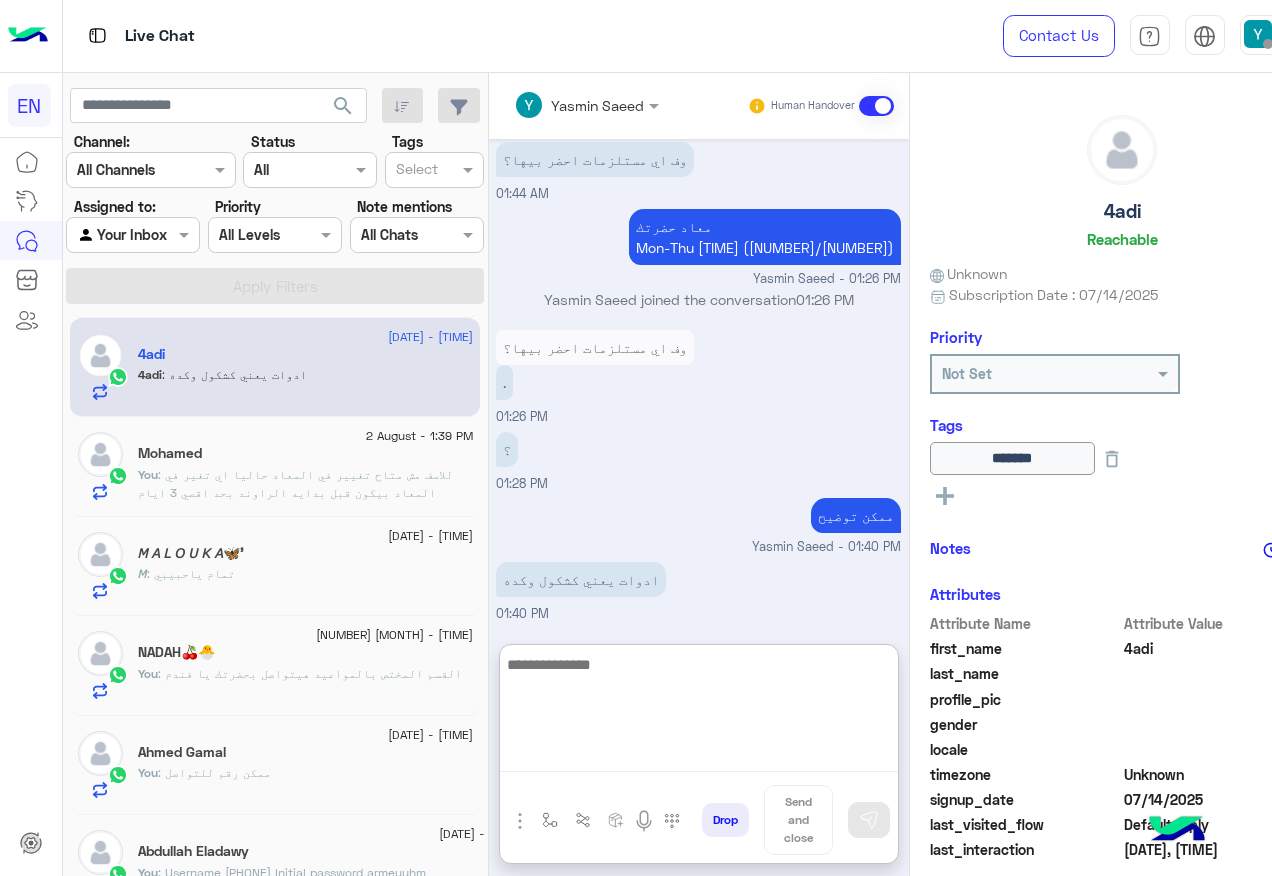 click at bounding box center [699, 712] 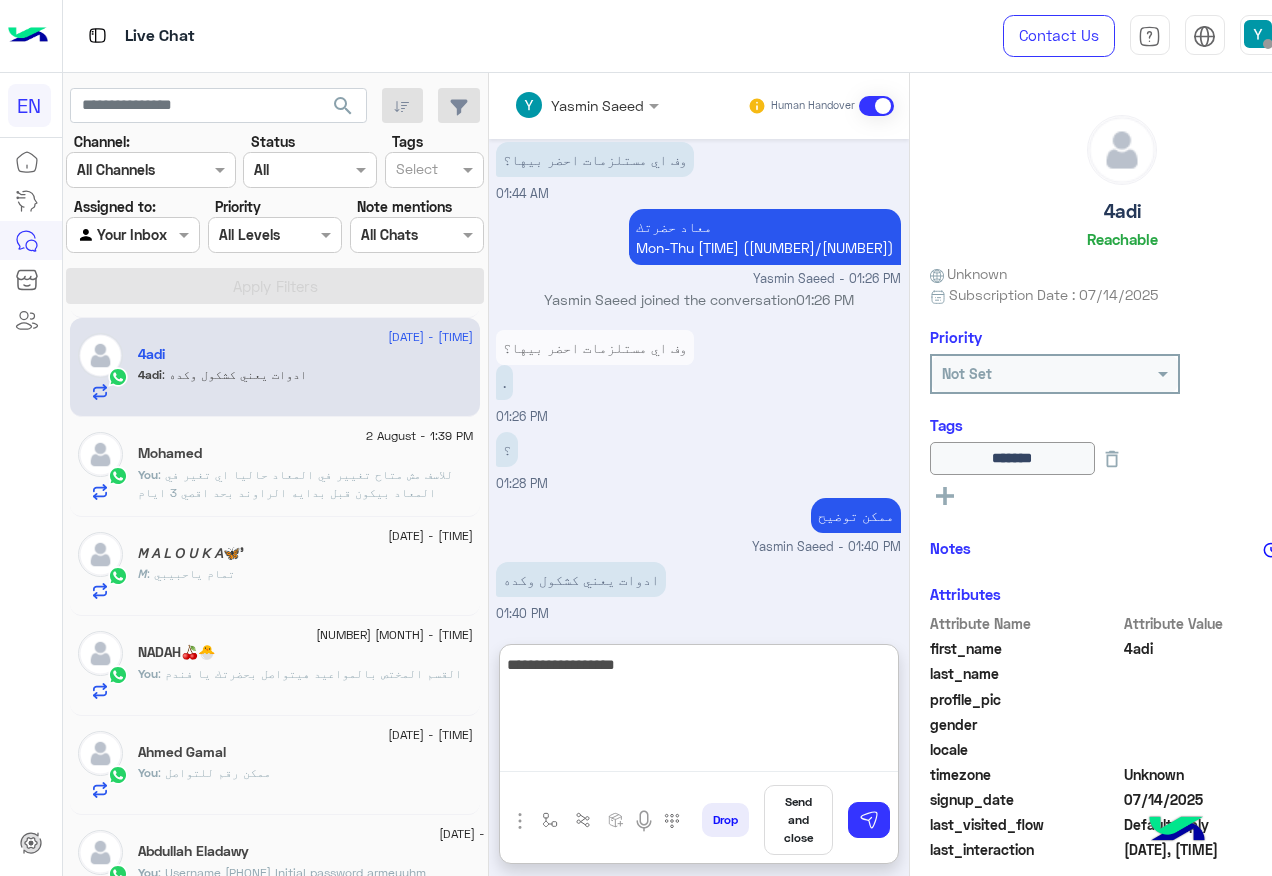type on "**********" 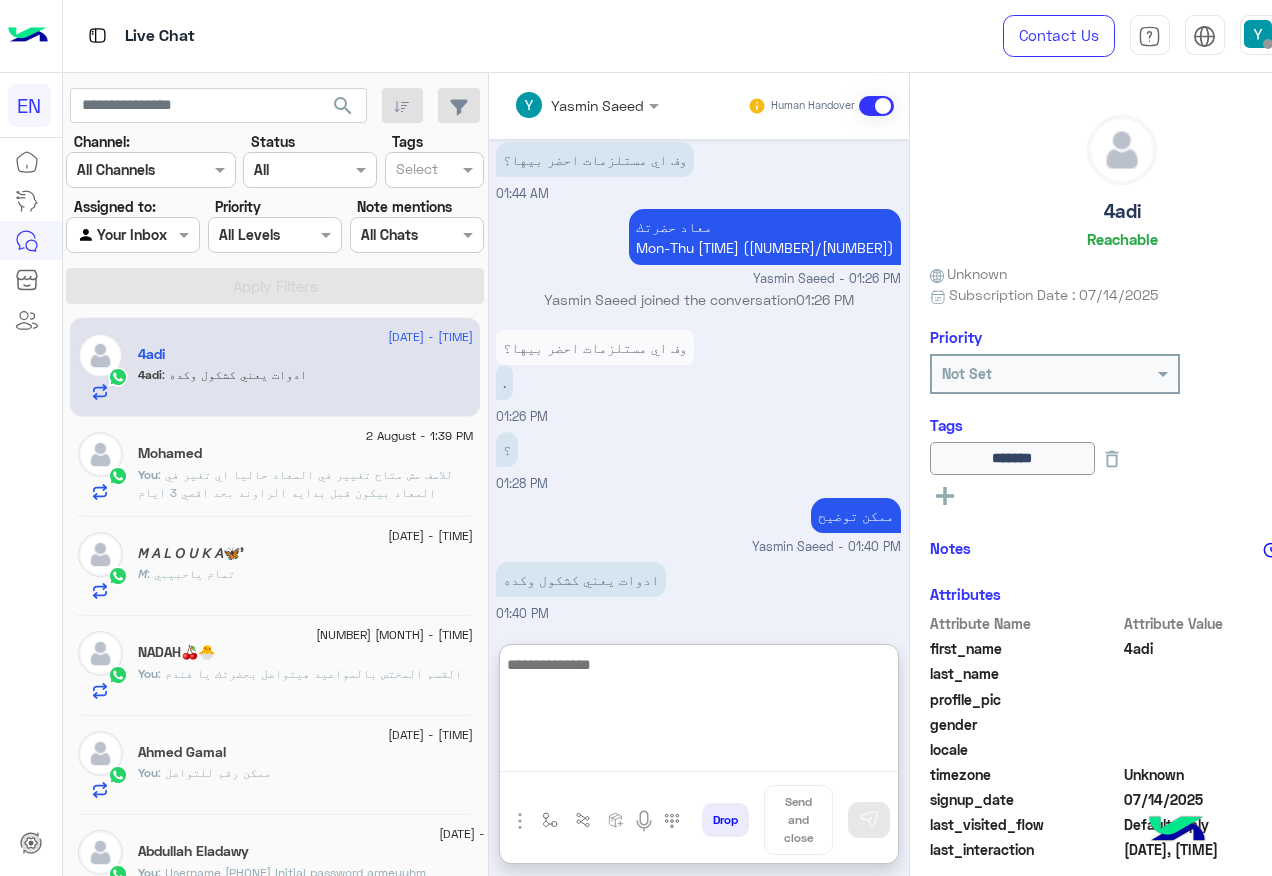 scroll, scrollTop: 1201, scrollLeft: 0, axis: vertical 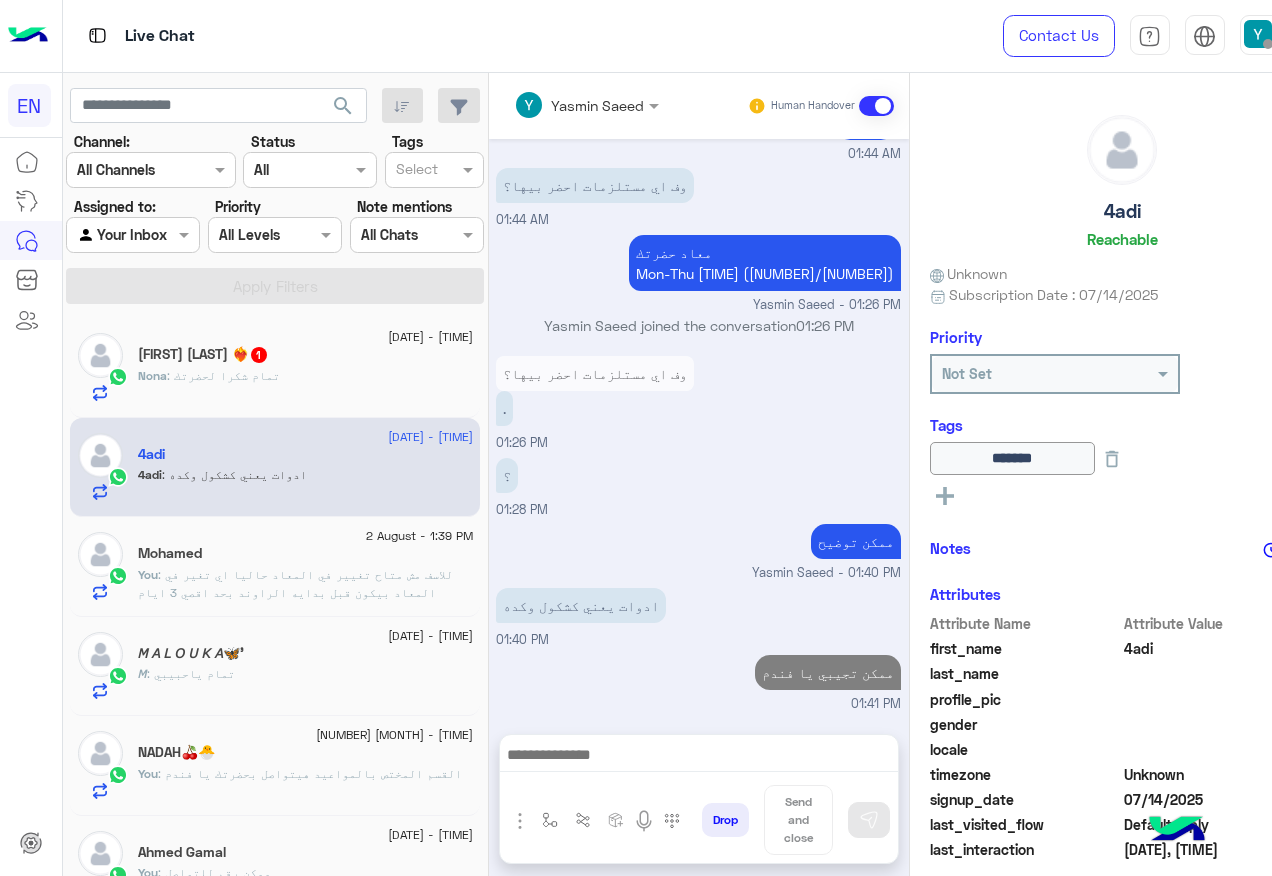 click on "[FIRST] [LAST] ❤‍🔥  1" 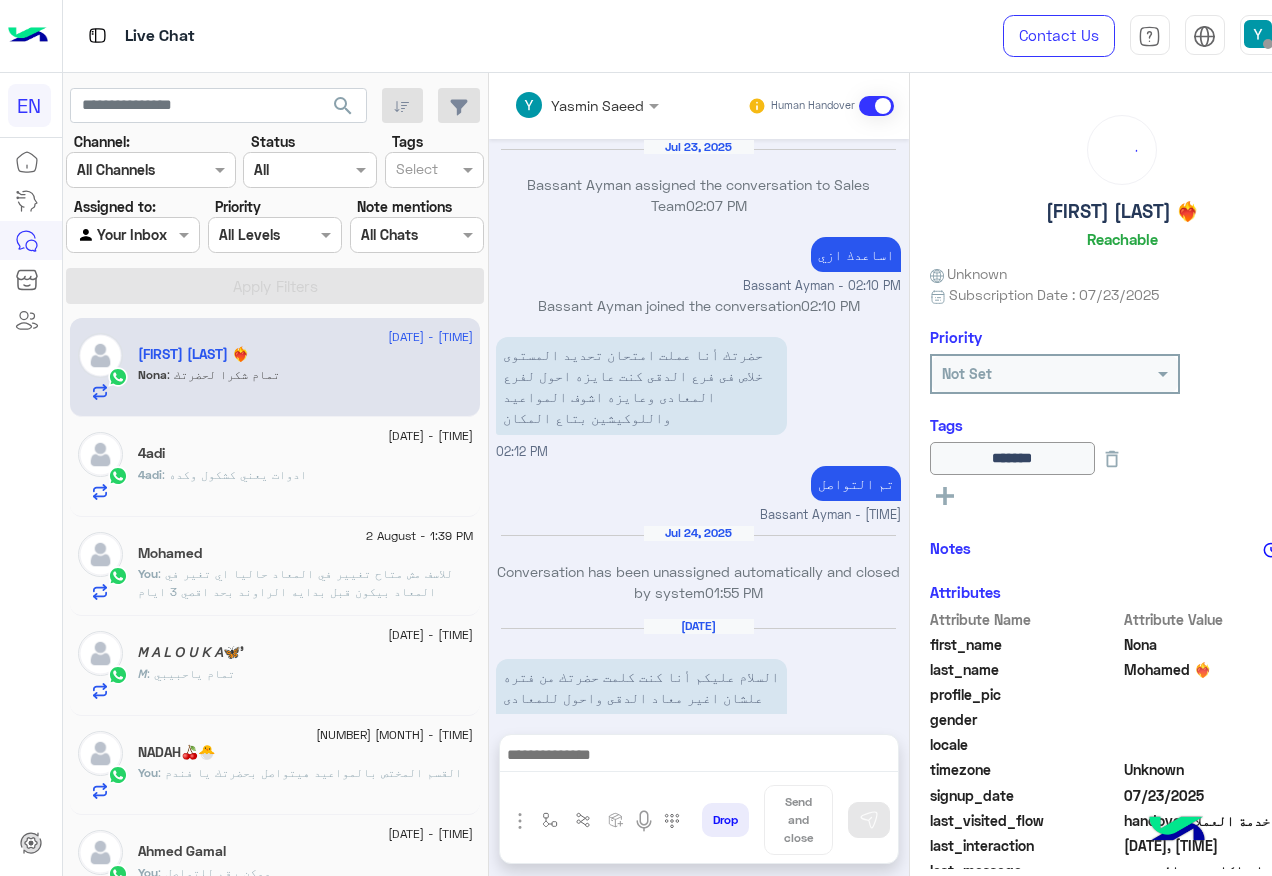 scroll, scrollTop: 1436, scrollLeft: 0, axis: vertical 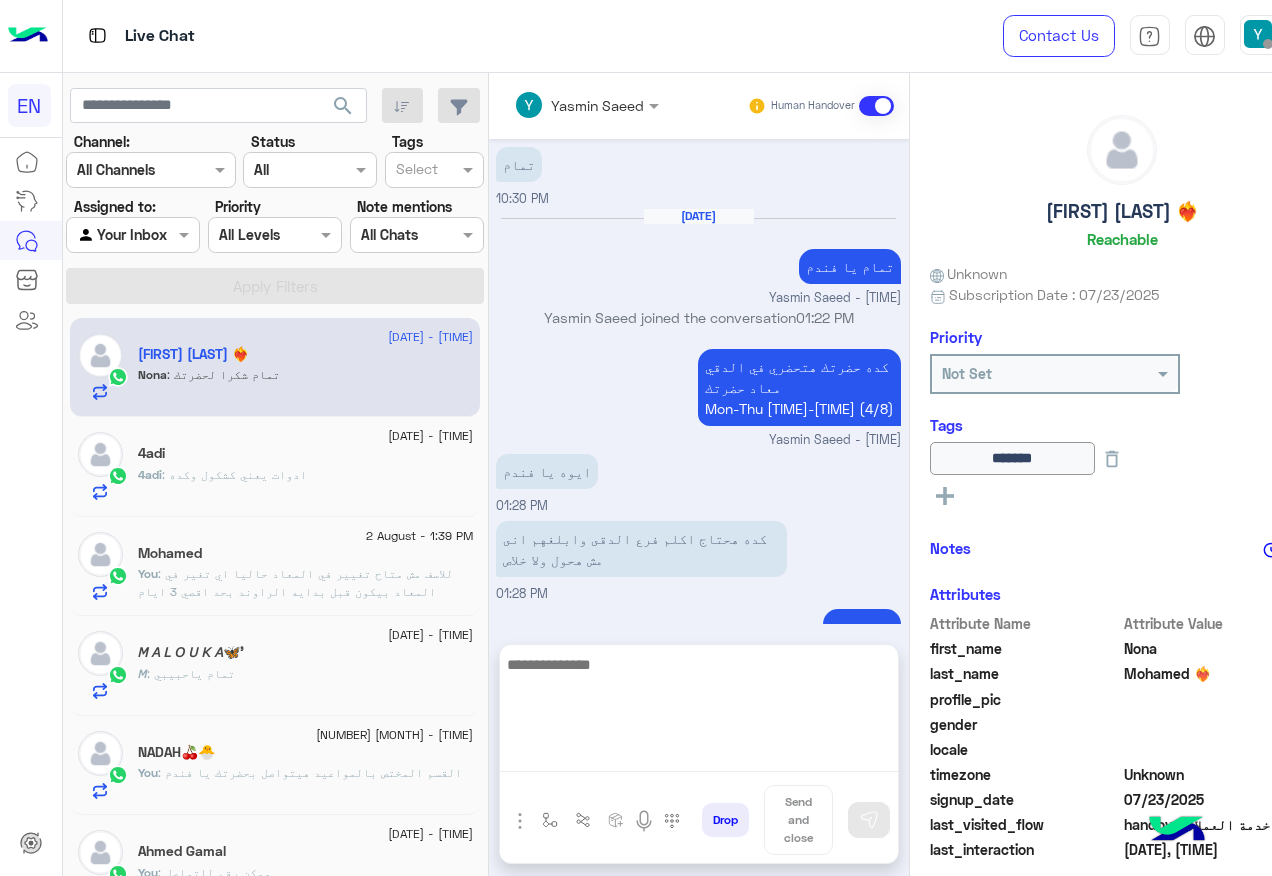 click at bounding box center (699, 712) 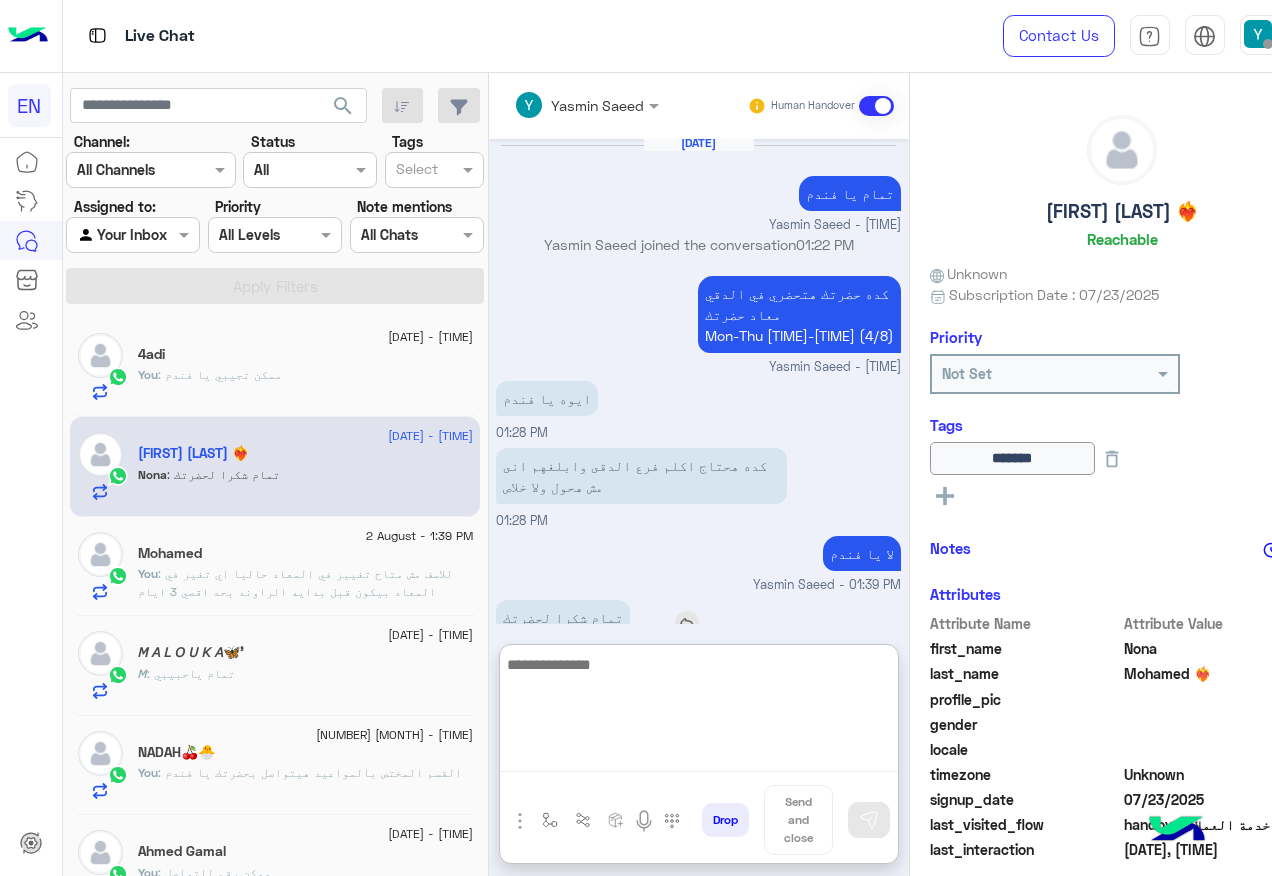 scroll, scrollTop: 1525, scrollLeft: 0, axis: vertical 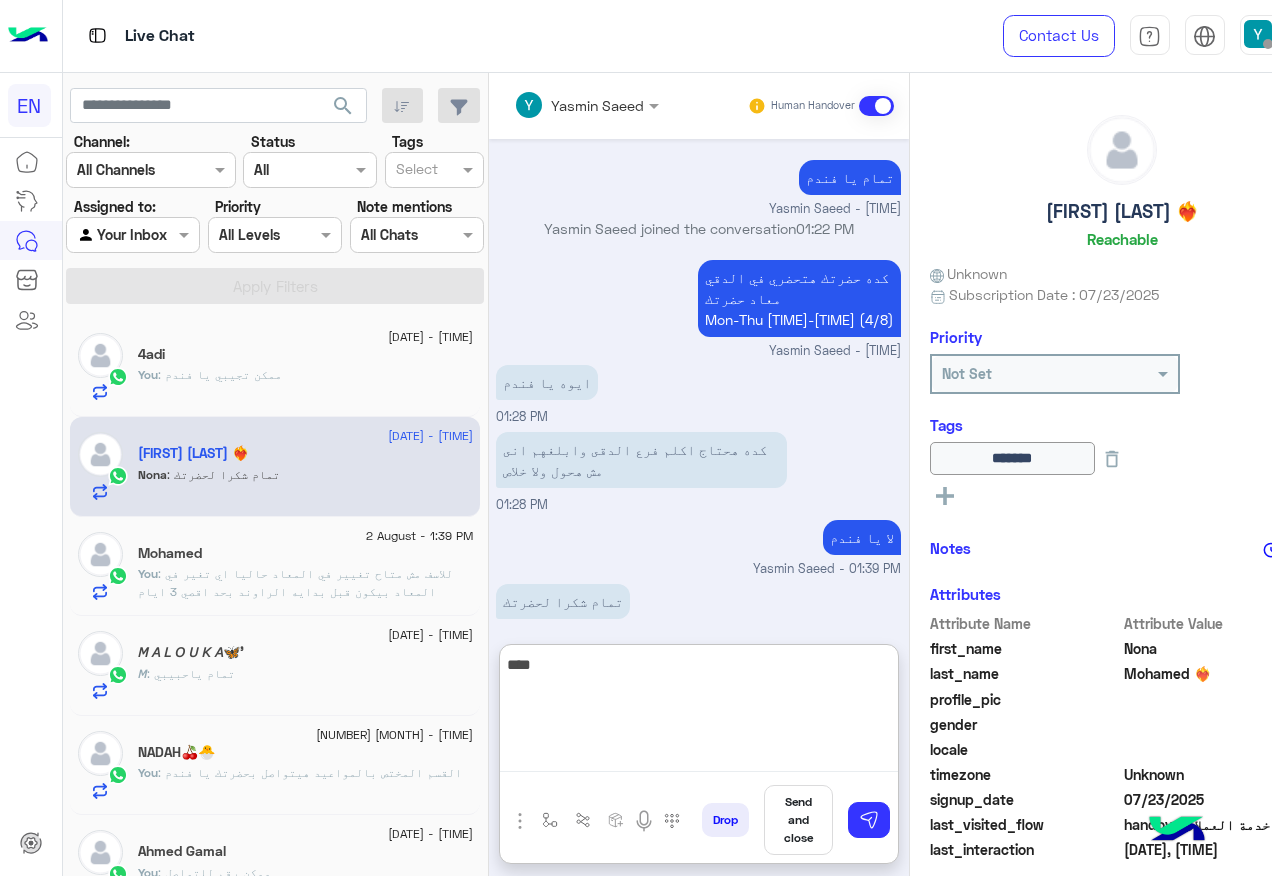 type on "*****" 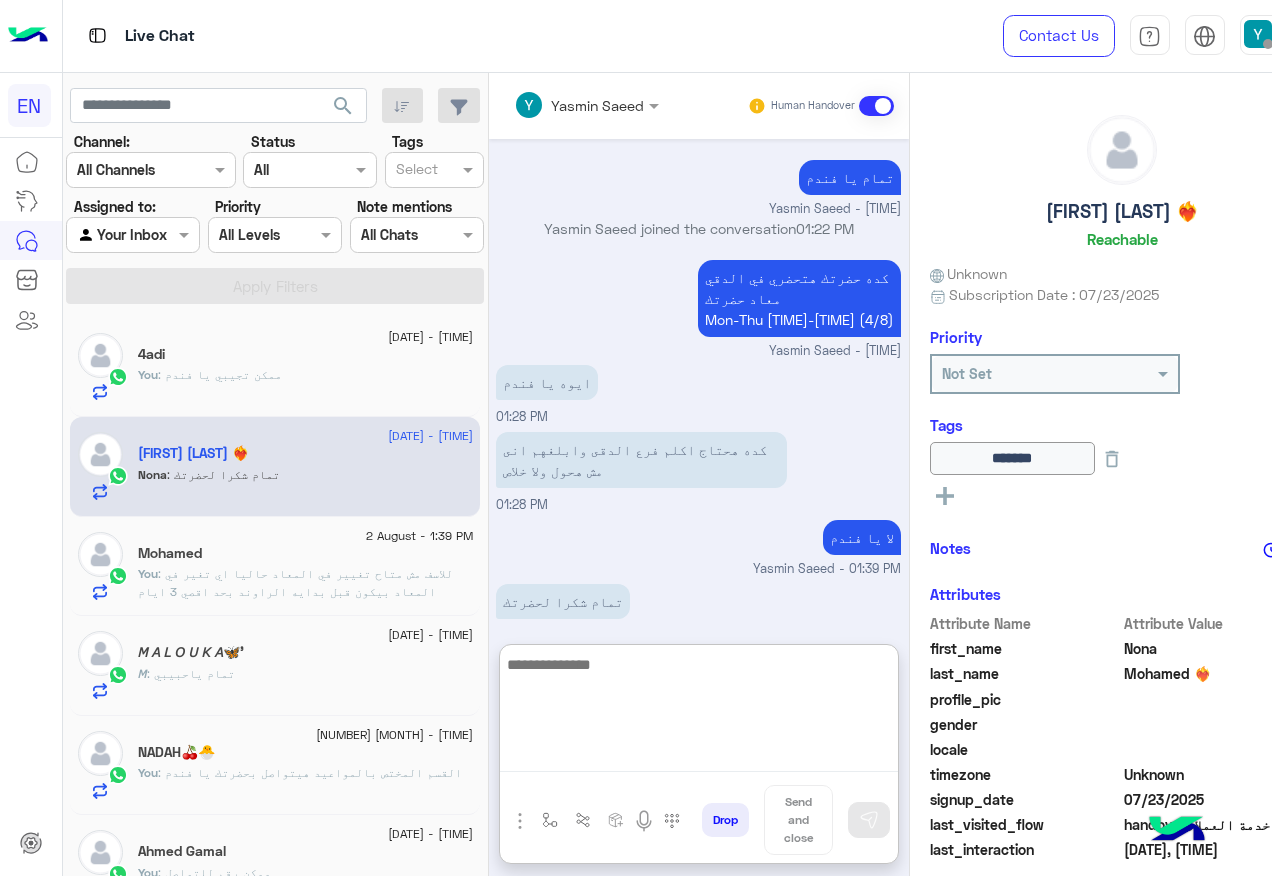scroll, scrollTop: 1589, scrollLeft: 0, axis: vertical 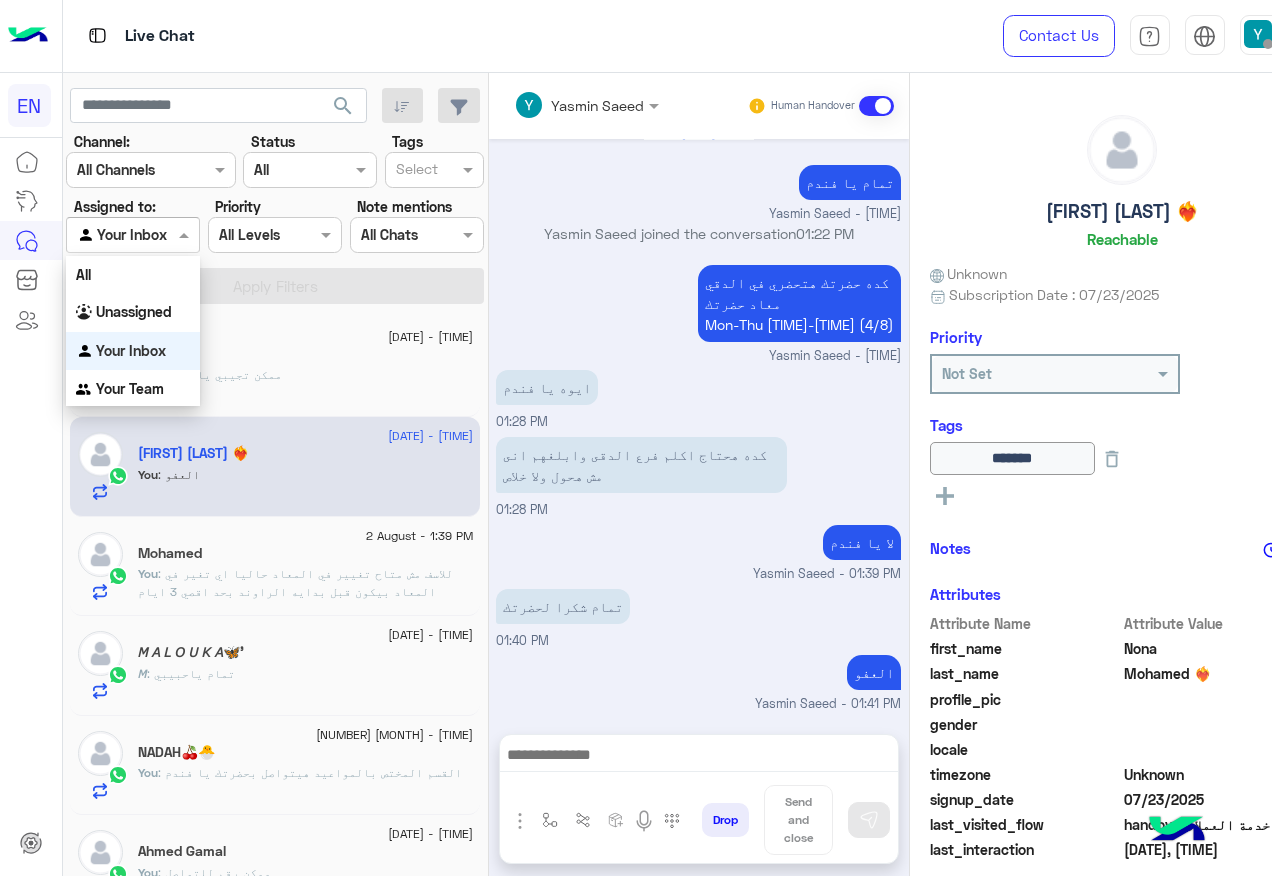 click on "Agent Filter Your Inbox" at bounding box center (133, 235) 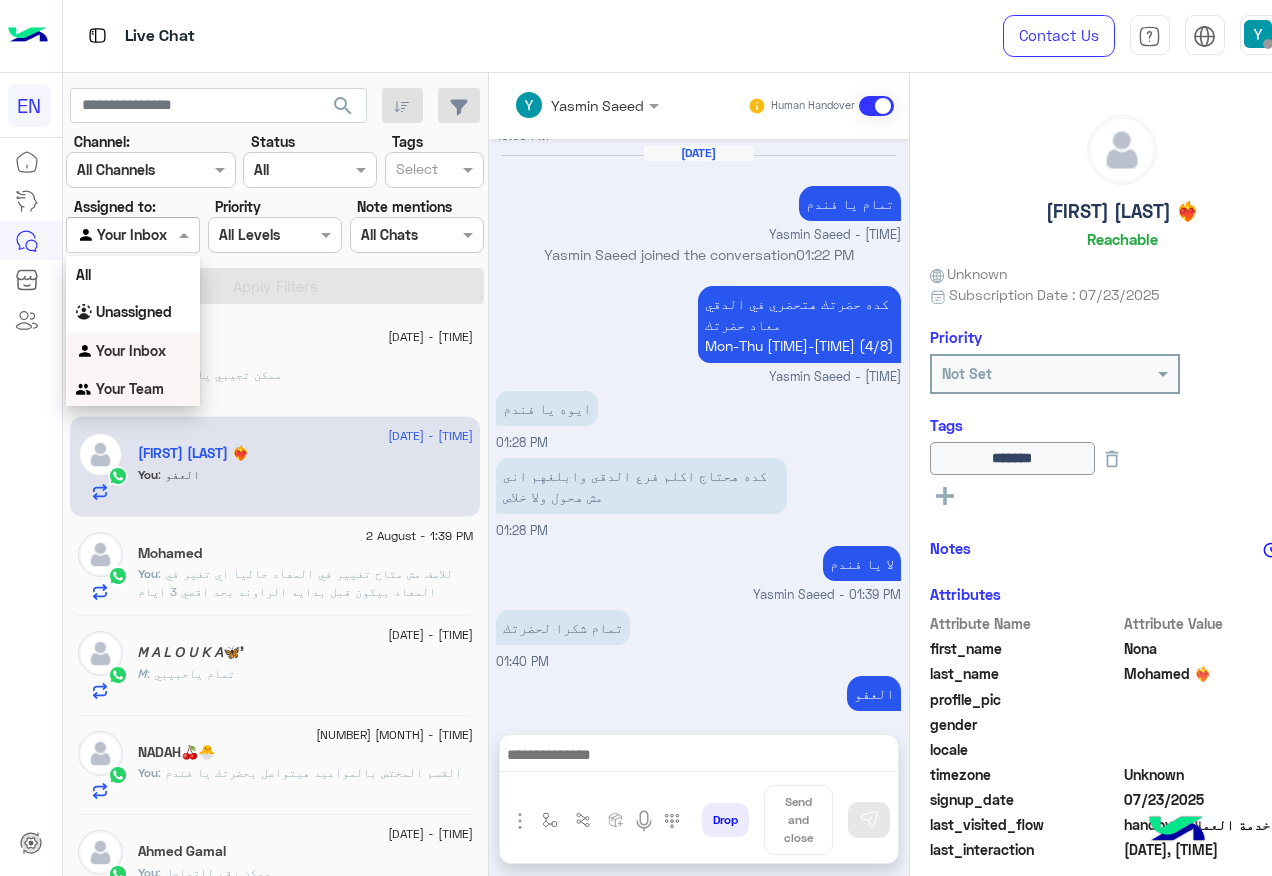 click on "Your Team" at bounding box center [130, 388] 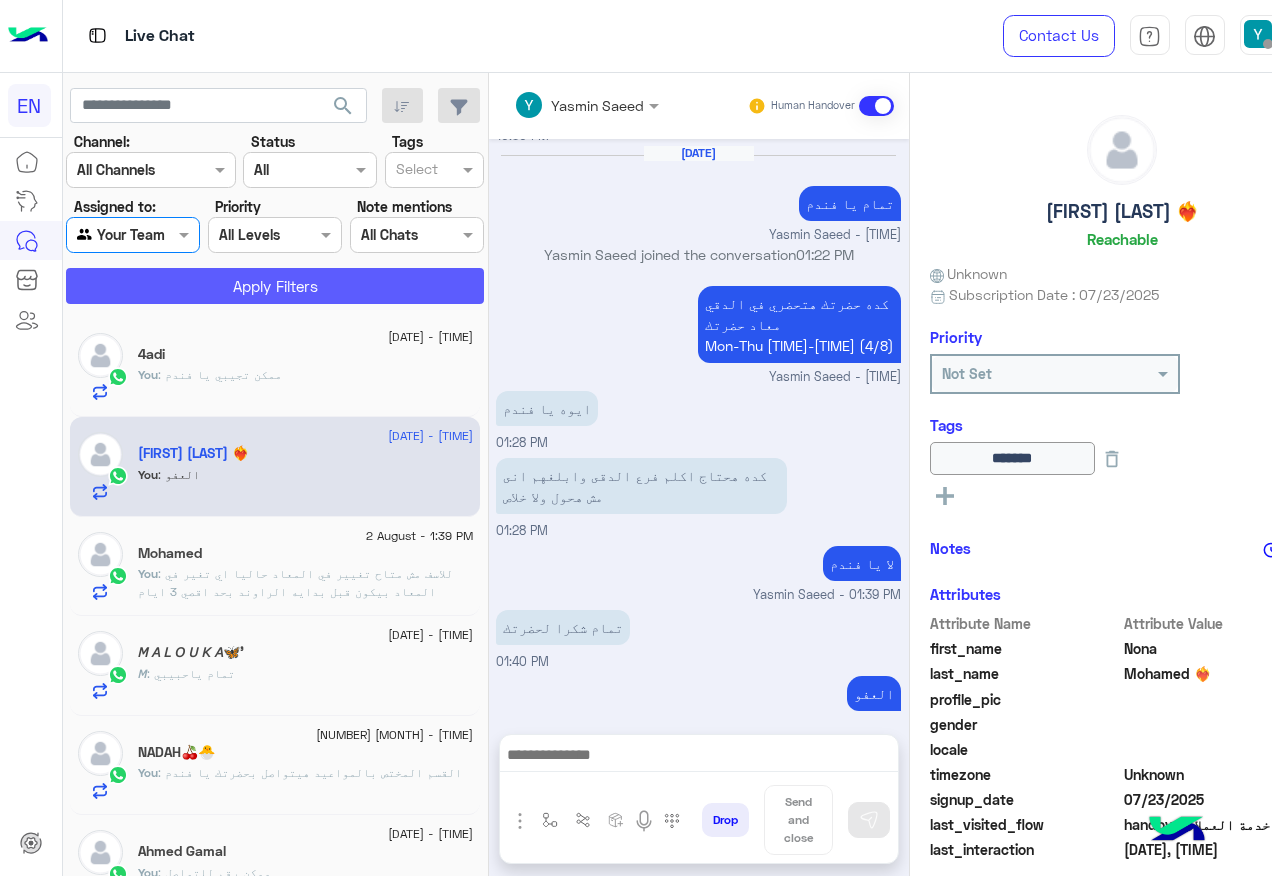 click on "Apply Filters" 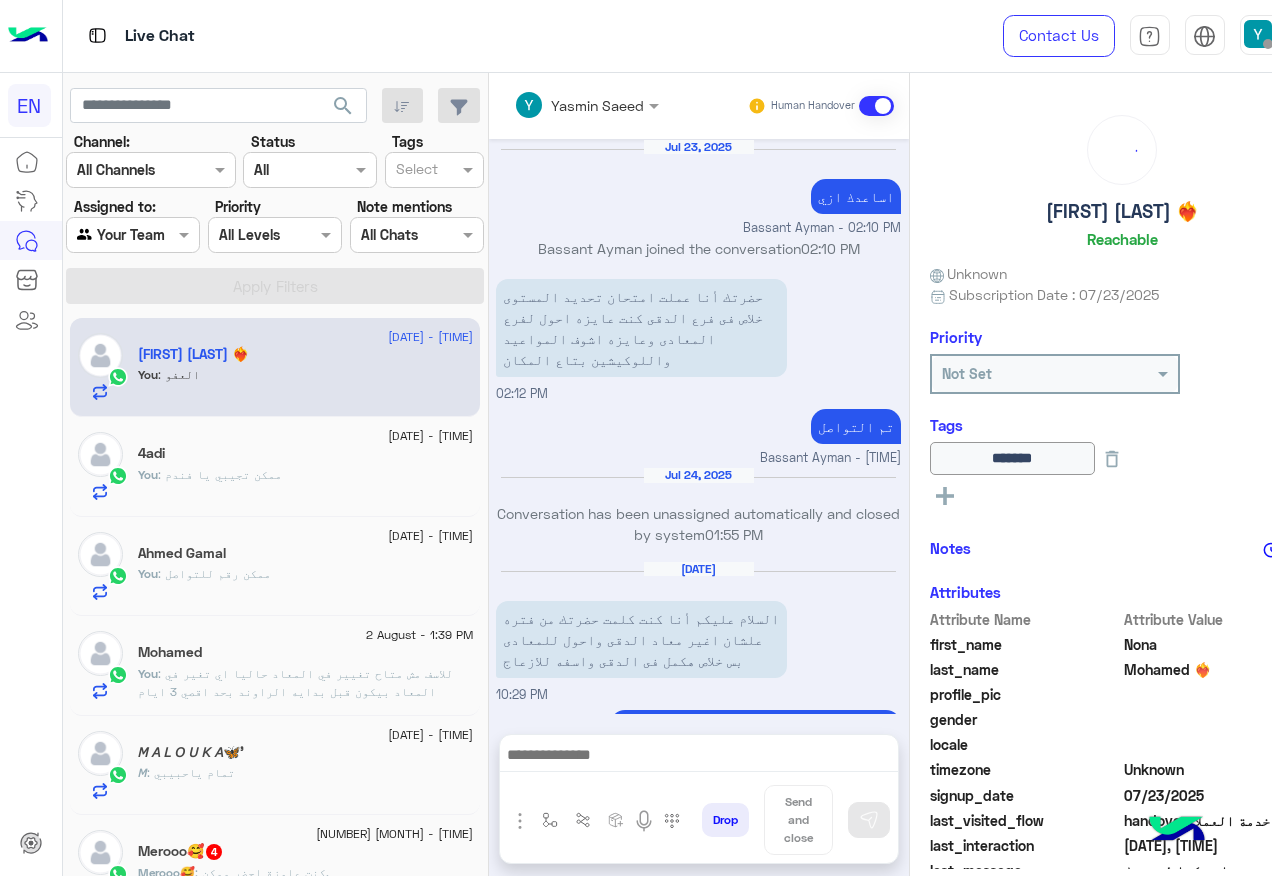 scroll, scrollTop: 1442, scrollLeft: 0, axis: vertical 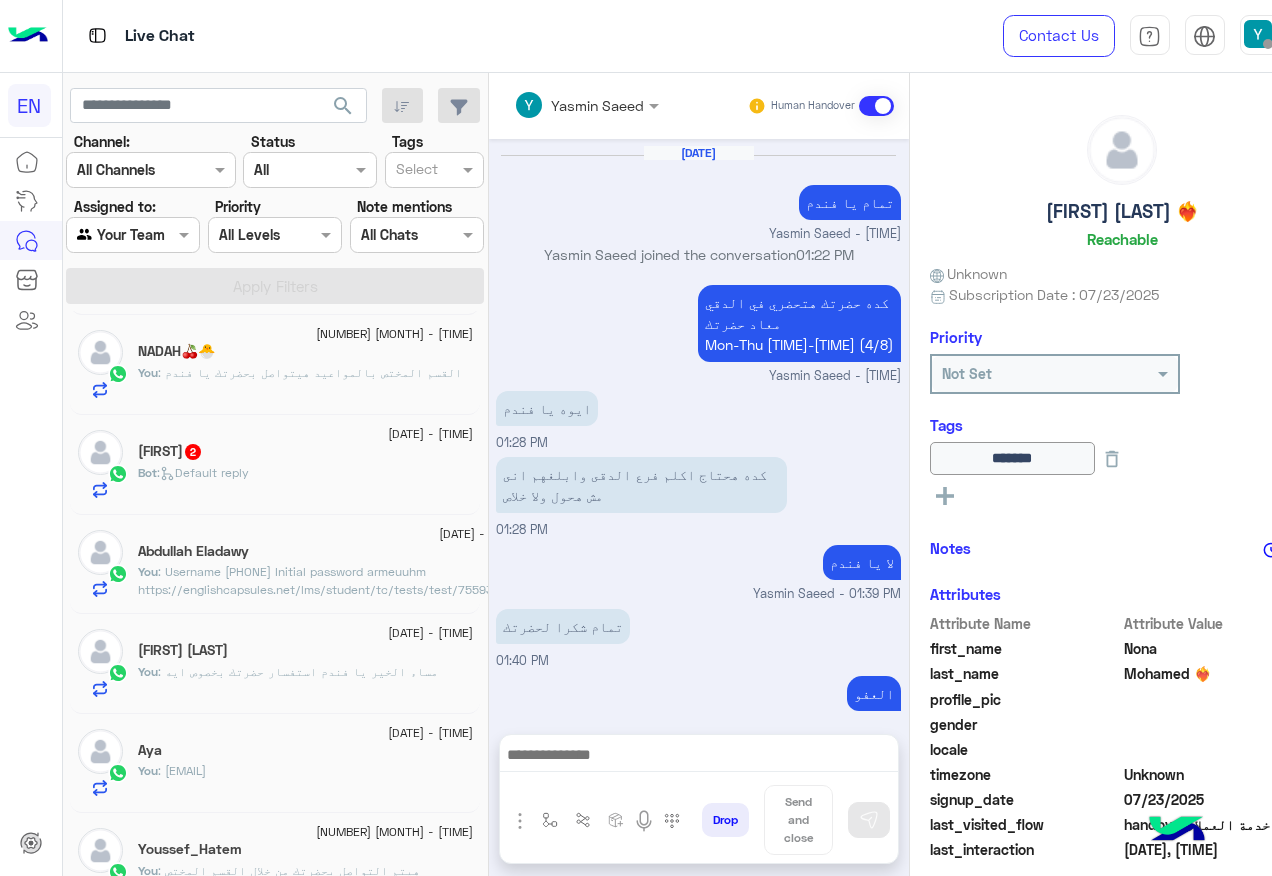 click on "Bot :   Default reply" 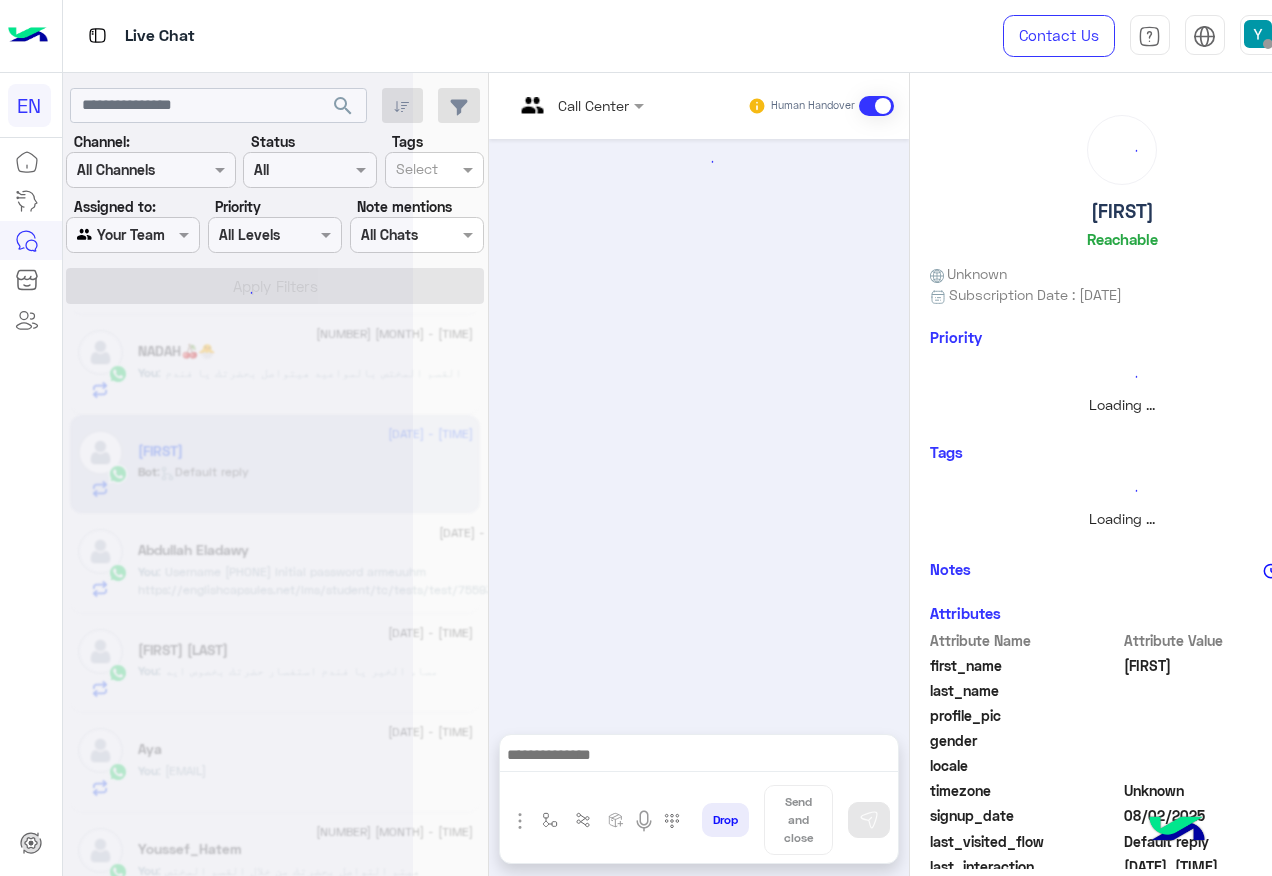 scroll, scrollTop: 32, scrollLeft: 0, axis: vertical 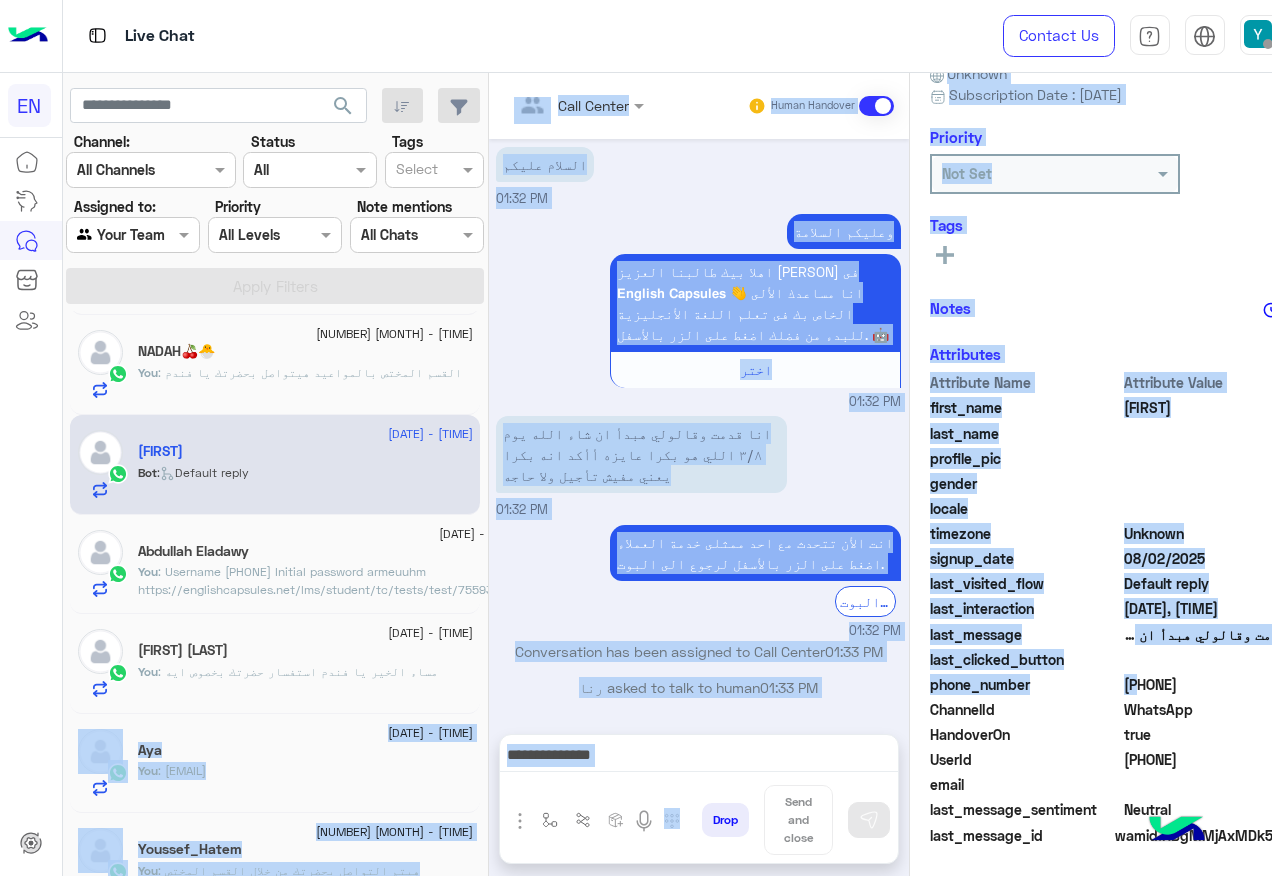 drag, startPoint x: 1128, startPoint y: 682, endPoint x: 1275, endPoint y: 682, distance: 147 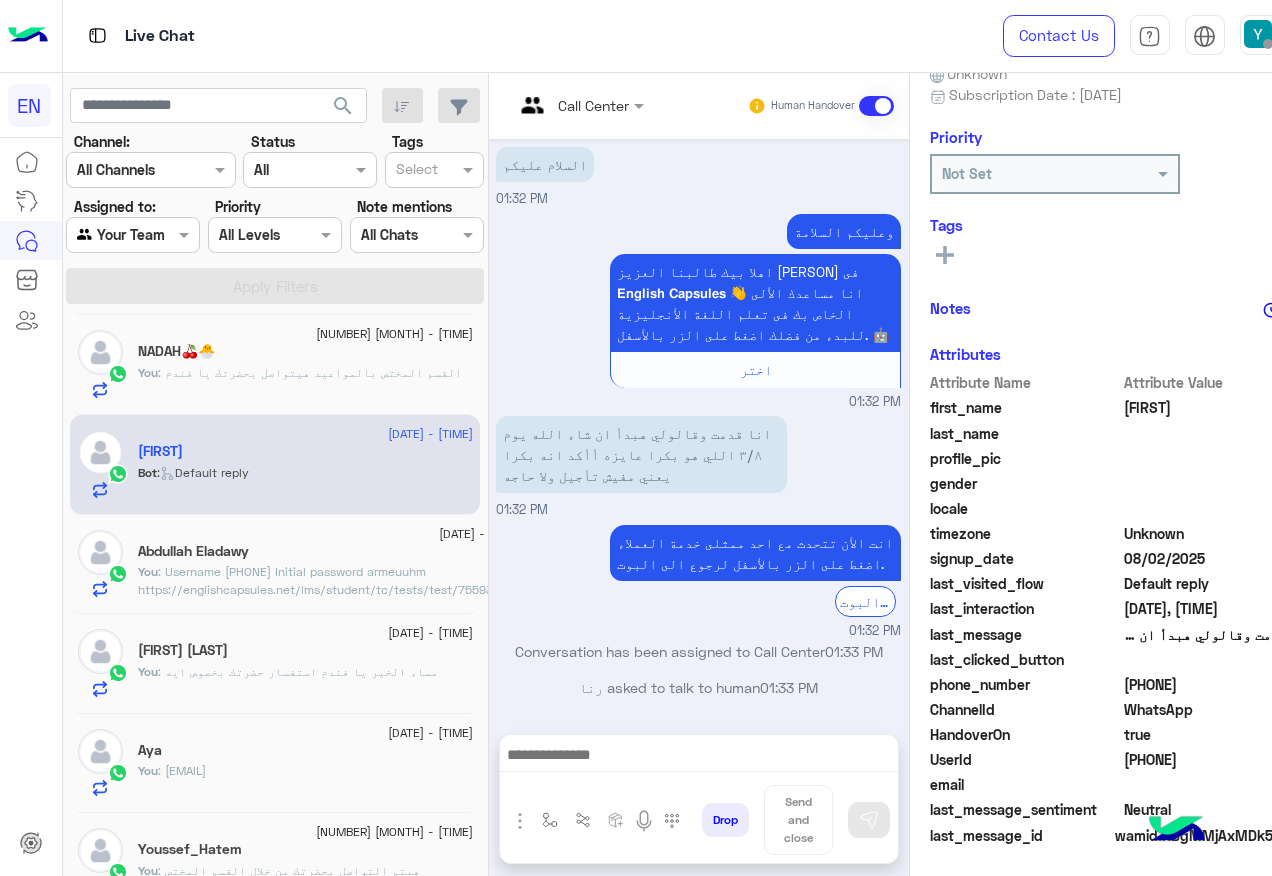 click on "phone_number  [PHONE]" 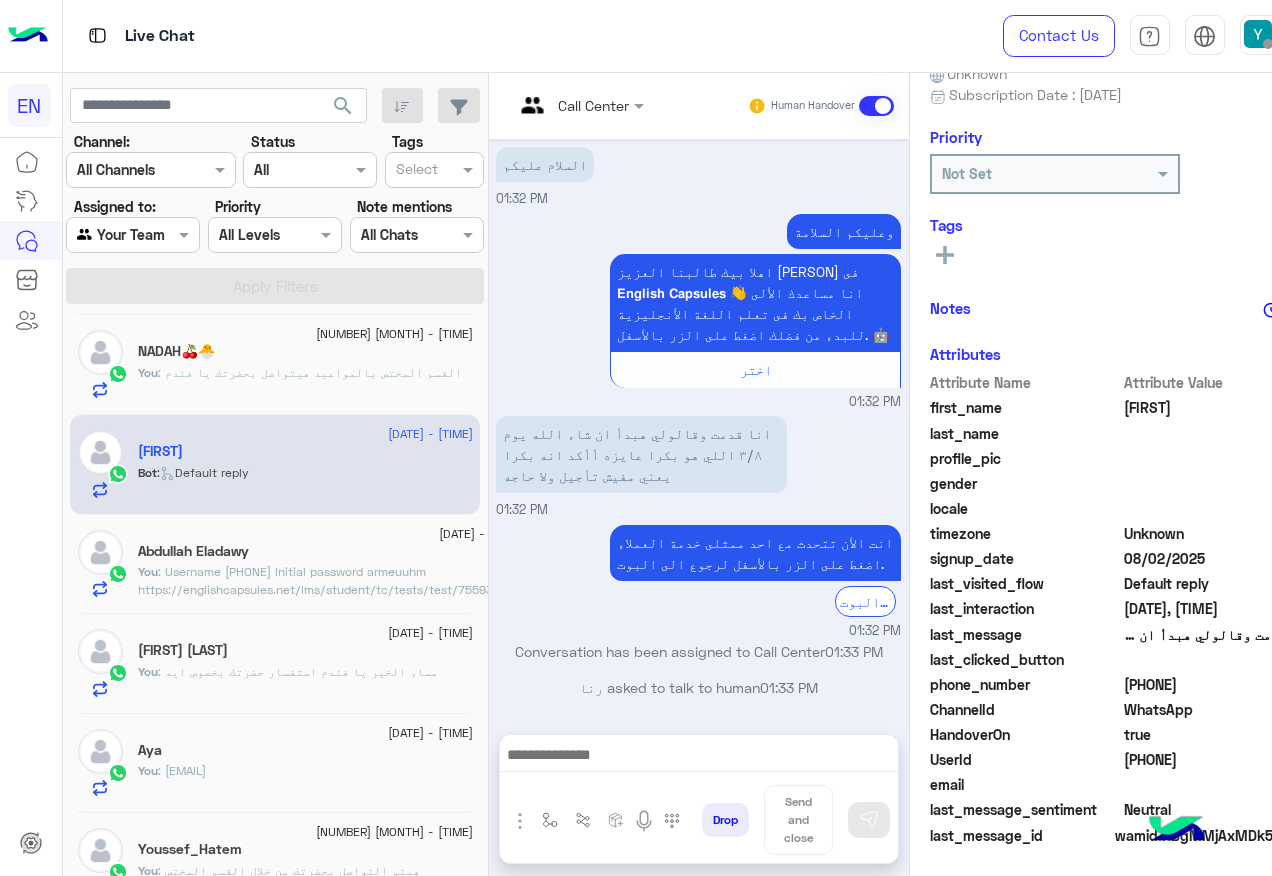 drag, startPoint x: 1129, startPoint y: 678, endPoint x: 1229, endPoint y: 680, distance: 100.02 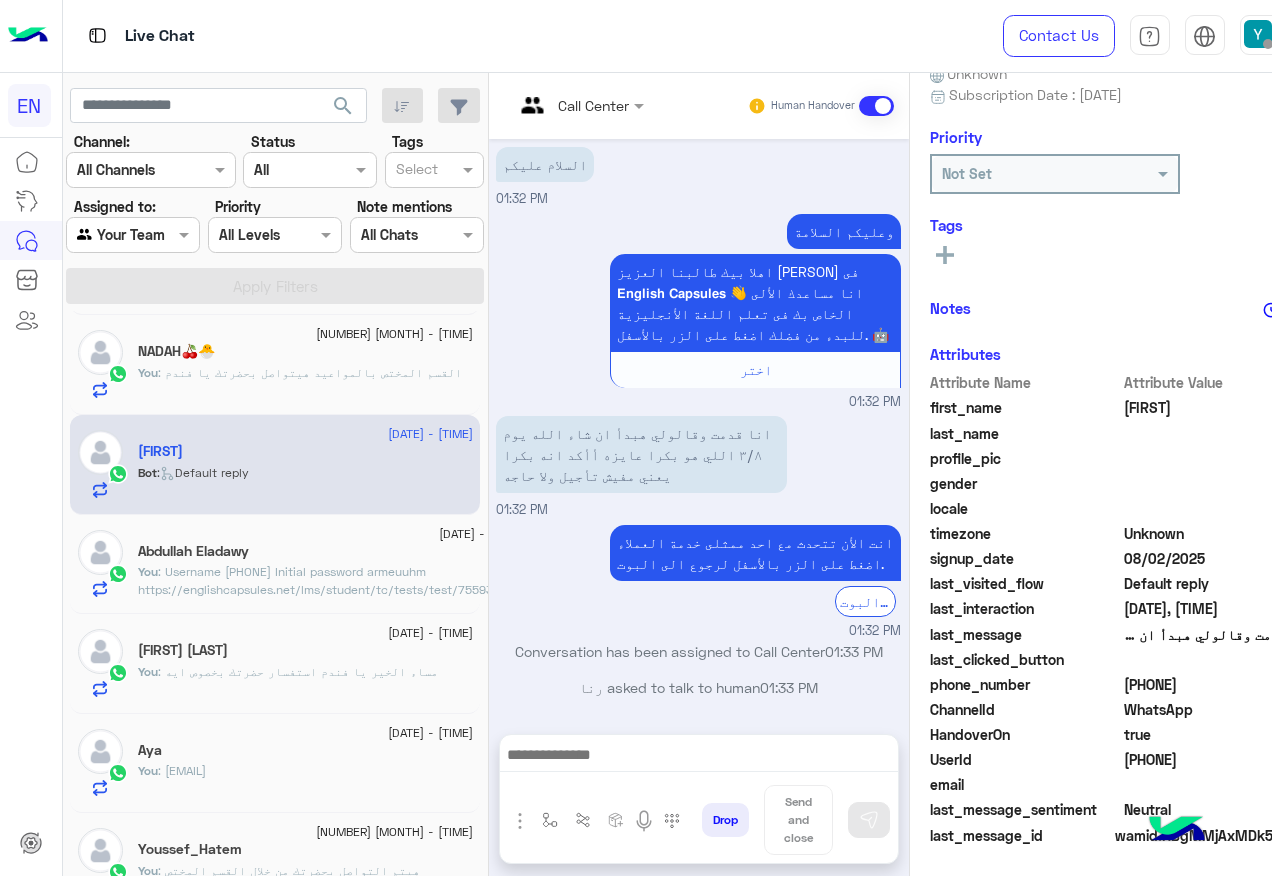 copy on "[PHONE]" 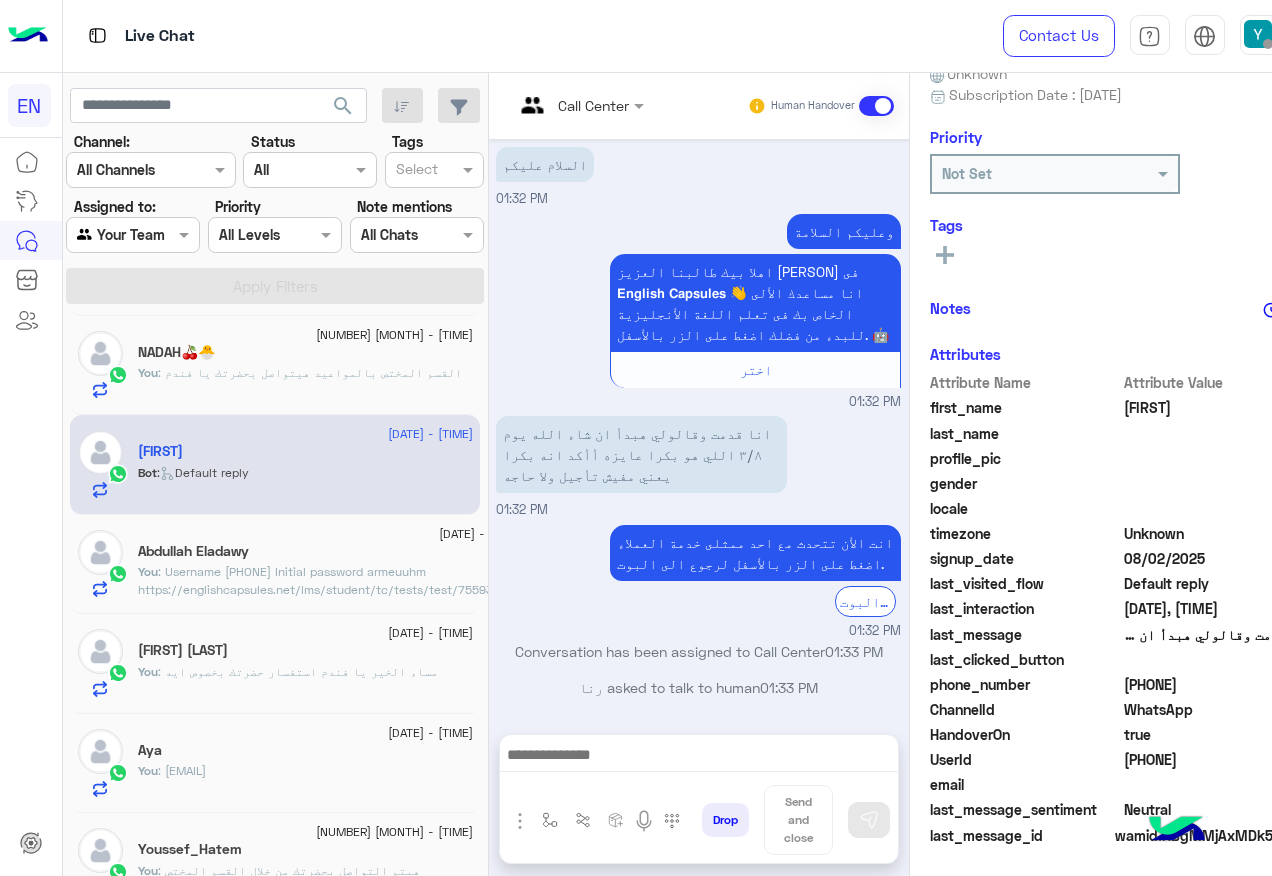 scroll, scrollTop: 602, scrollLeft: 0, axis: vertical 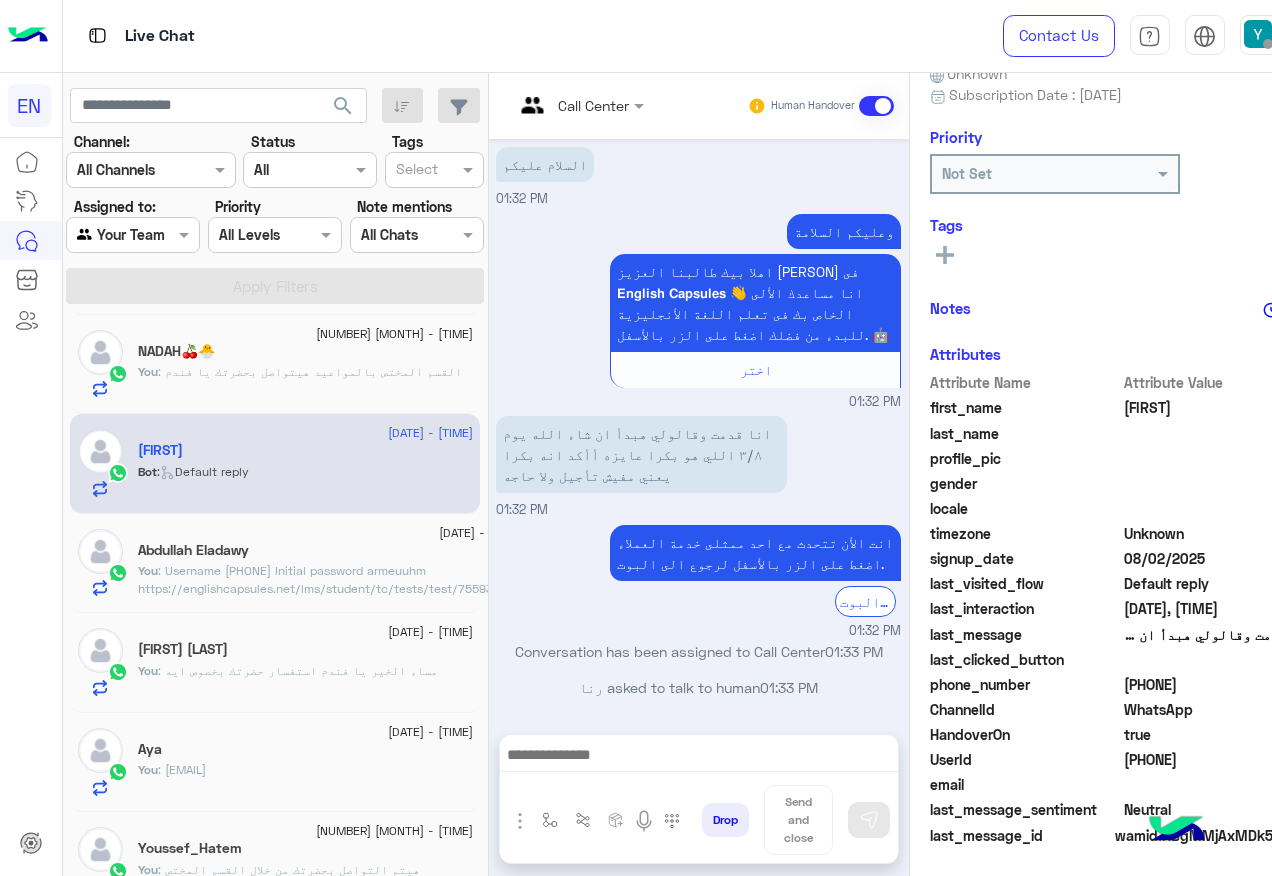 click at bounding box center [699, 760] 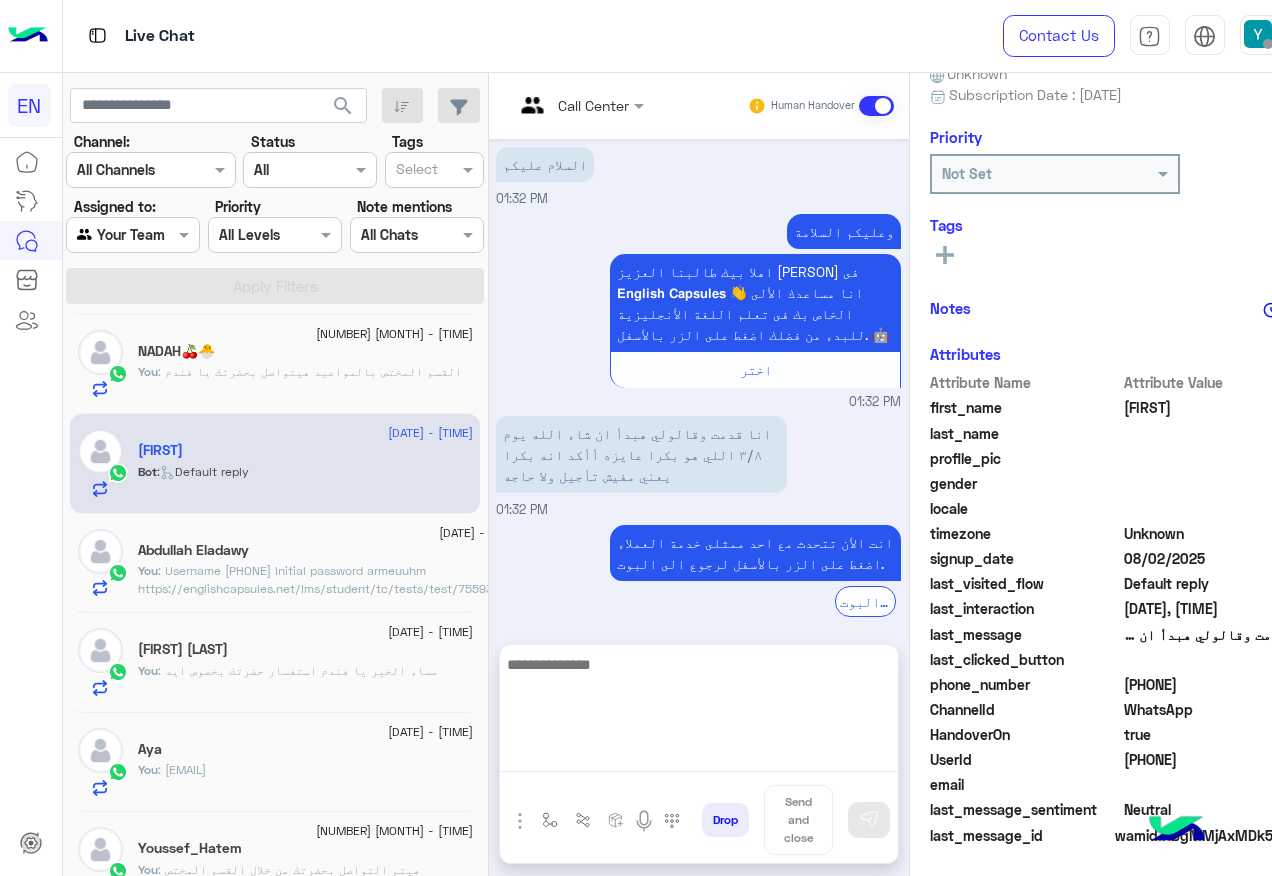 drag, startPoint x: 652, startPoint y: 751, endPoint x: 659, endPoint y: 721, distance: 30.805843 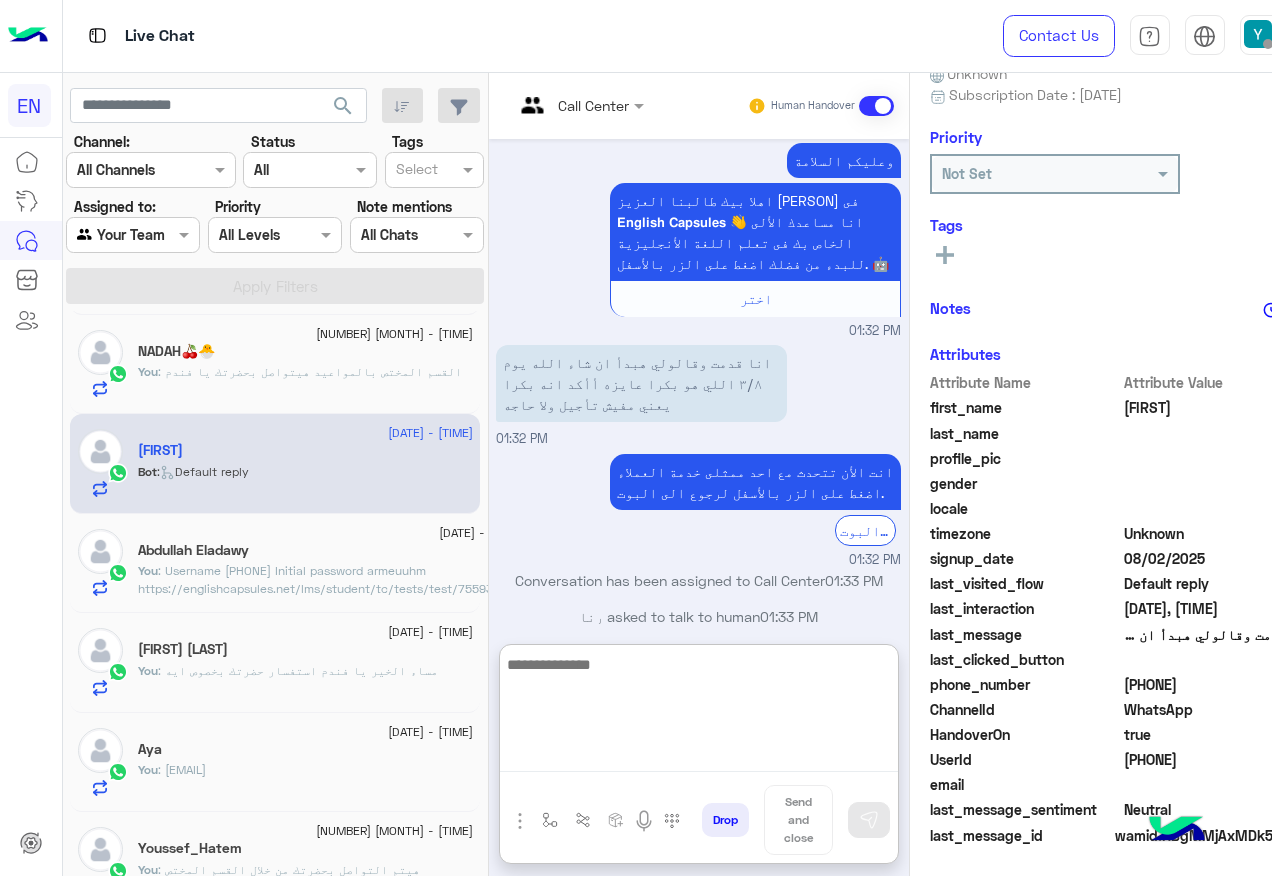 scroll, scrollTop: 122, scrollLeft: 0, axis: vertical 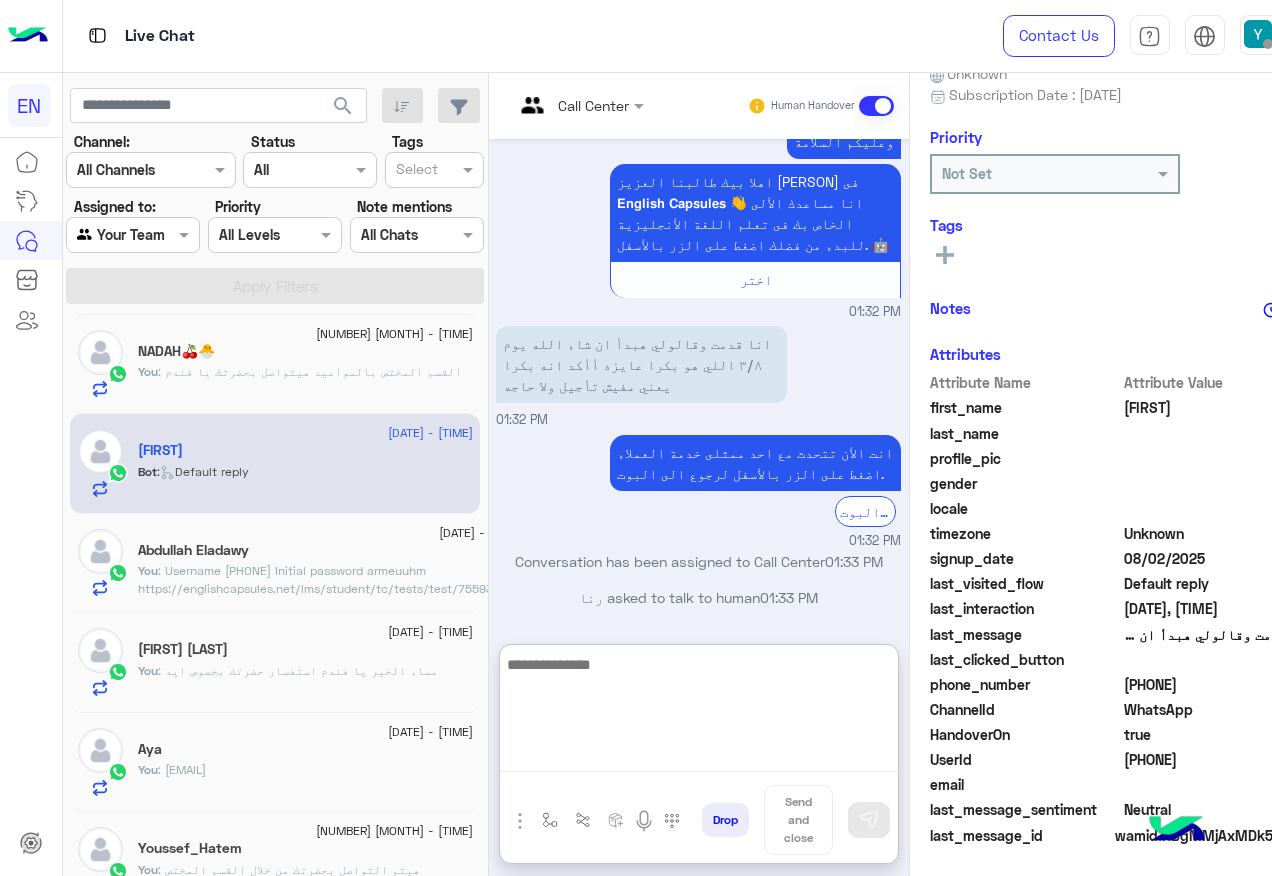 click at bounding box center (699, 712) 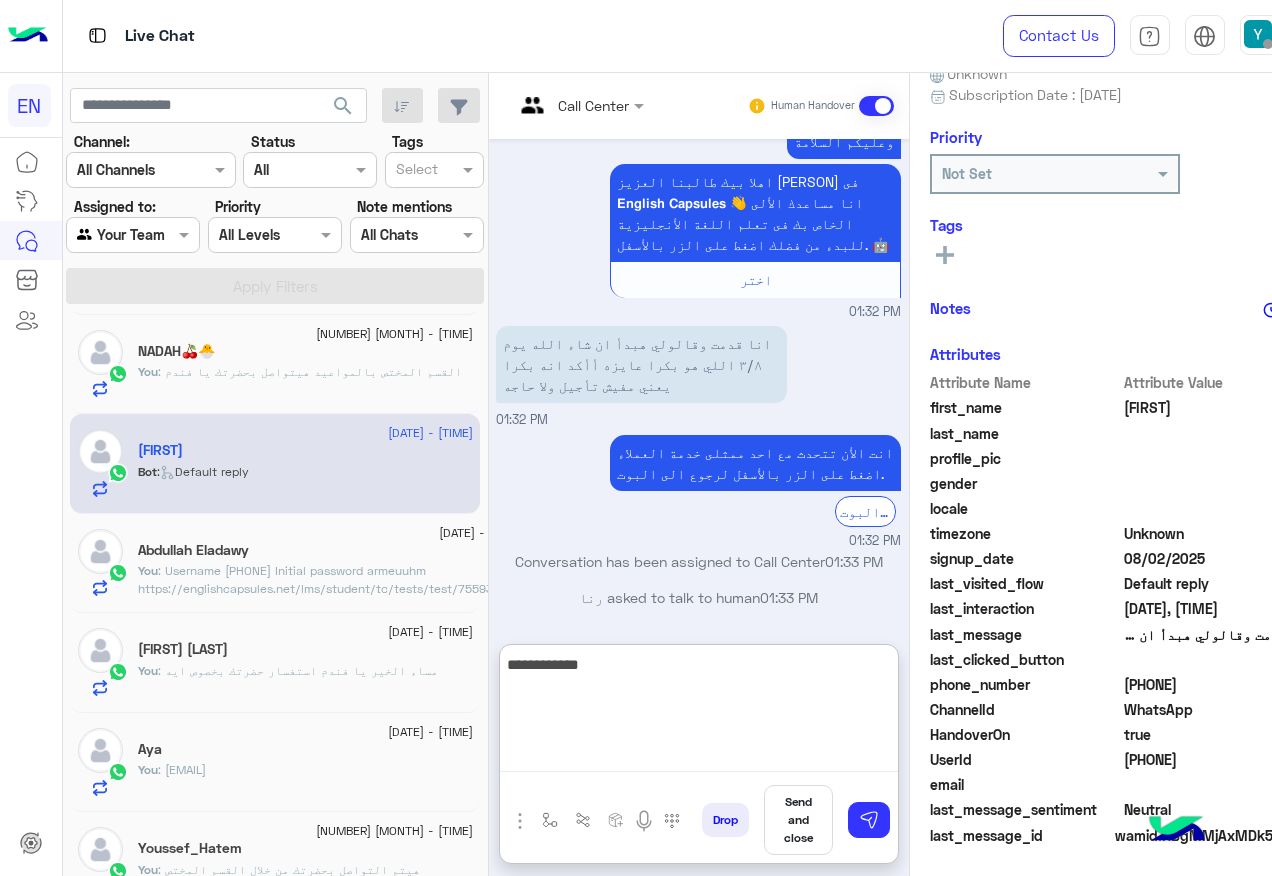 paste on "**********" 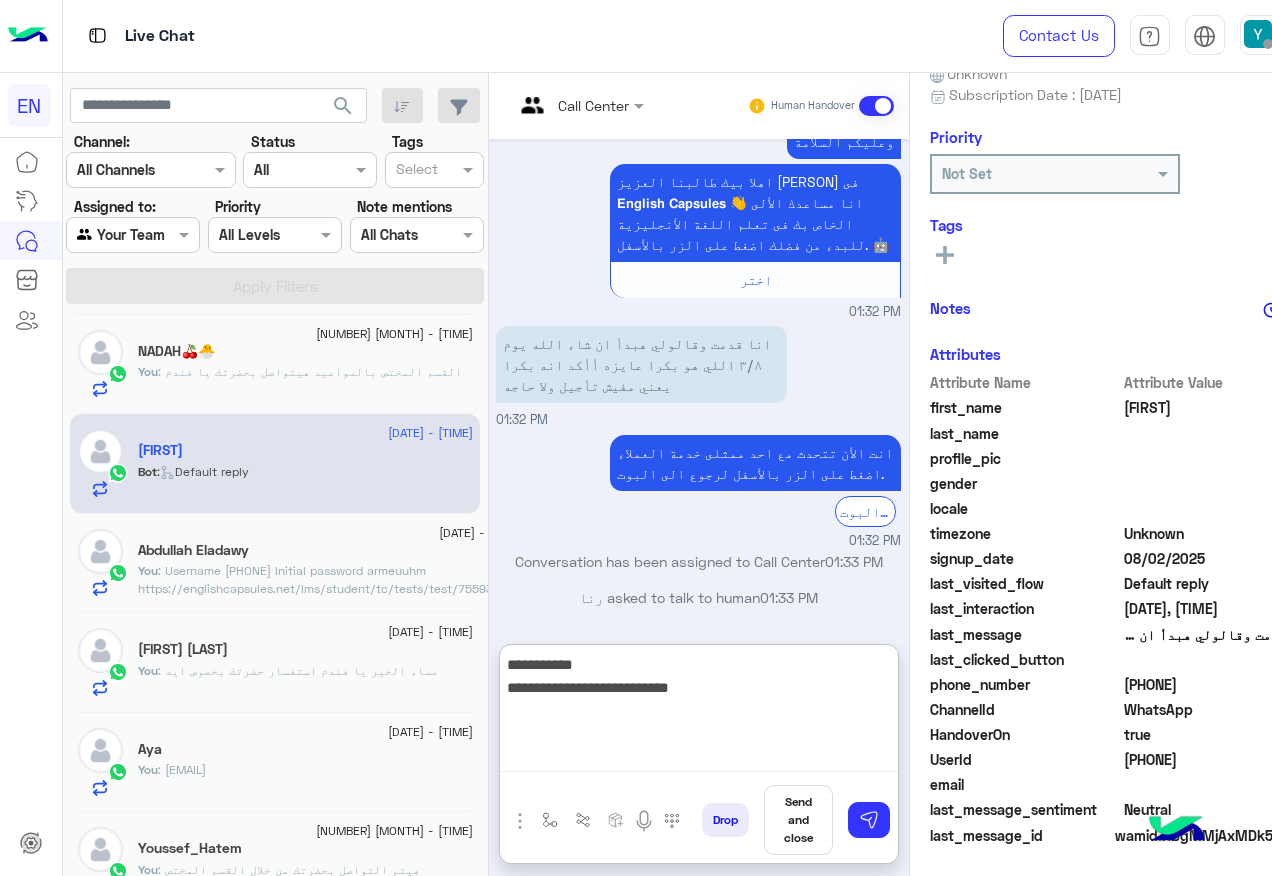type on "**********" 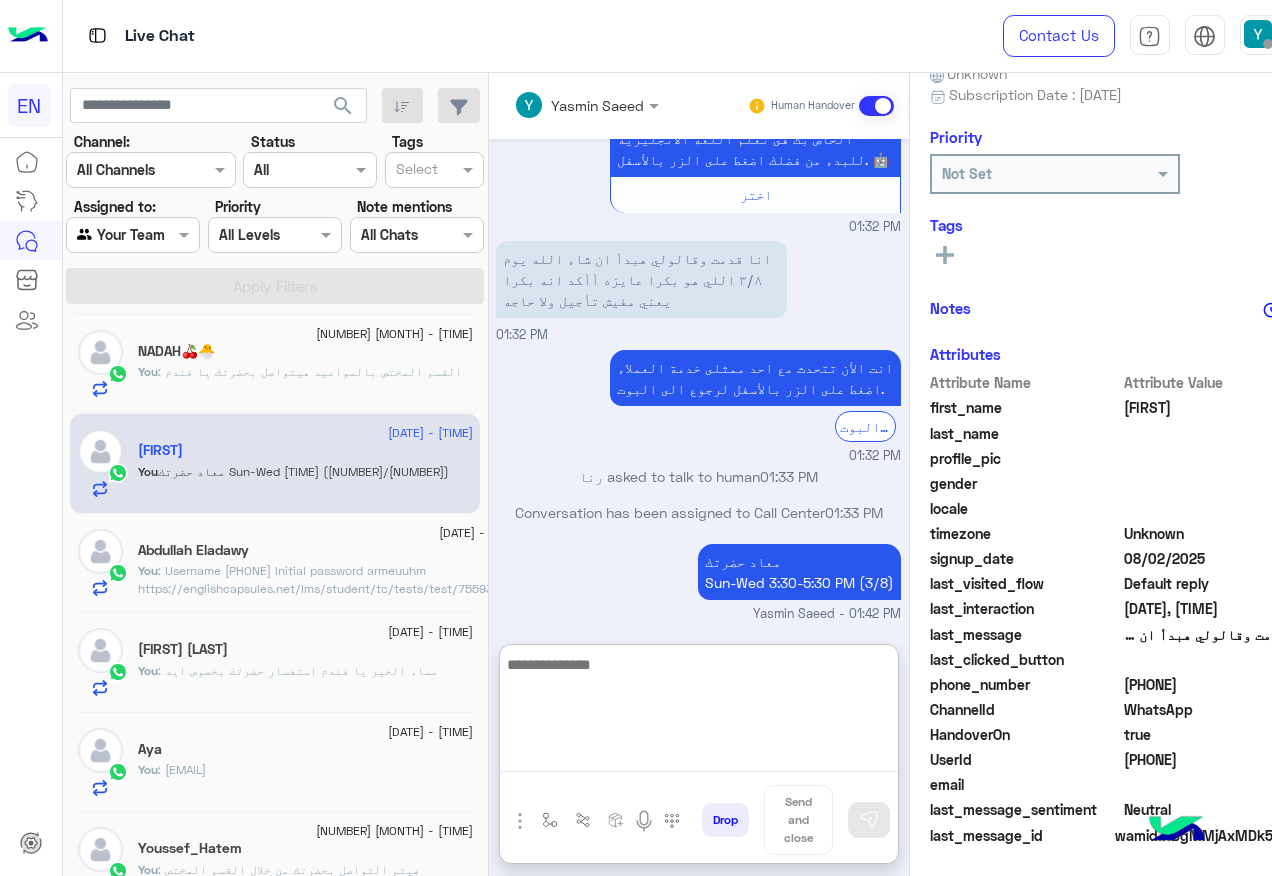scroll, scrollTop: 243, scrollLeft: 0, axis: vertical 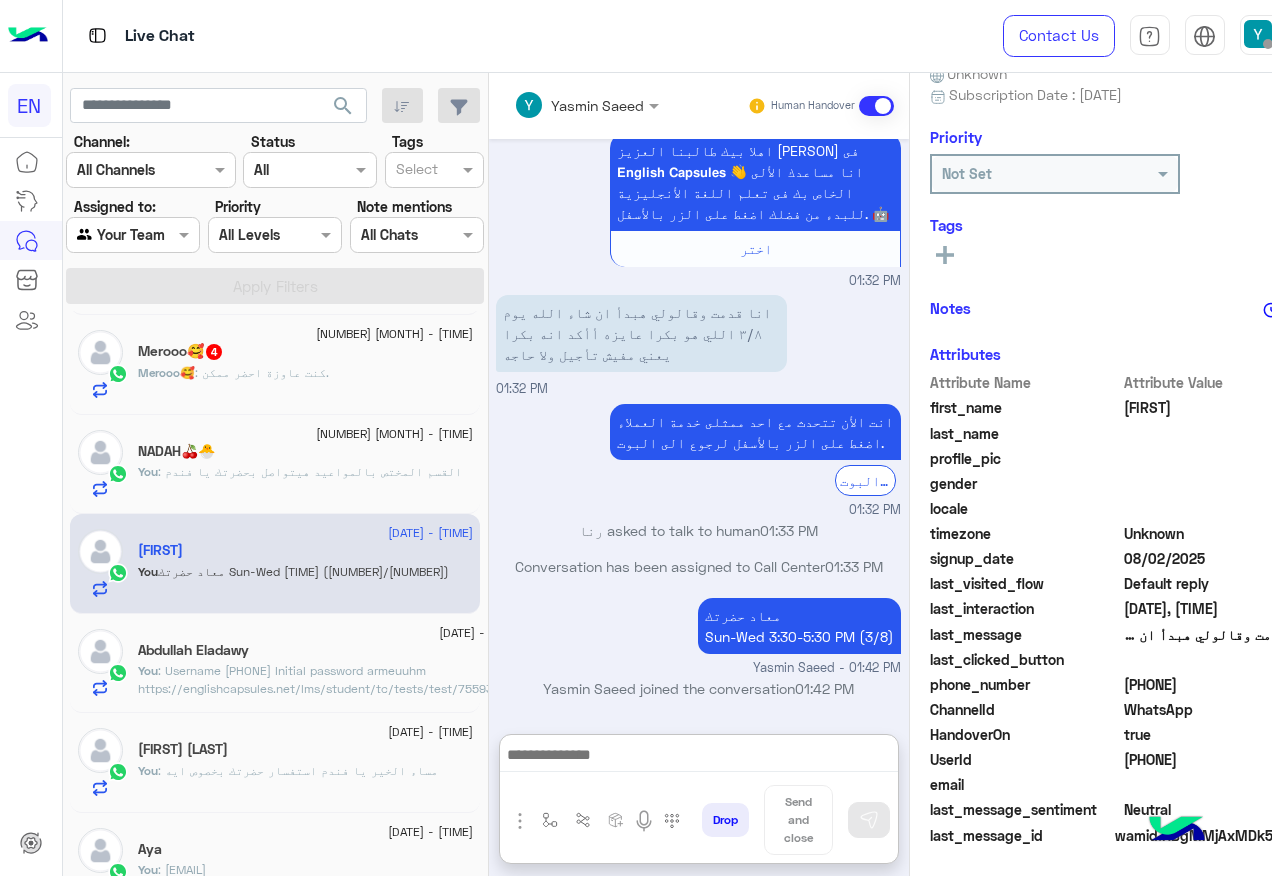 click on "[FIRST]🥰 : كنت عاوزة احضر
ممكن." 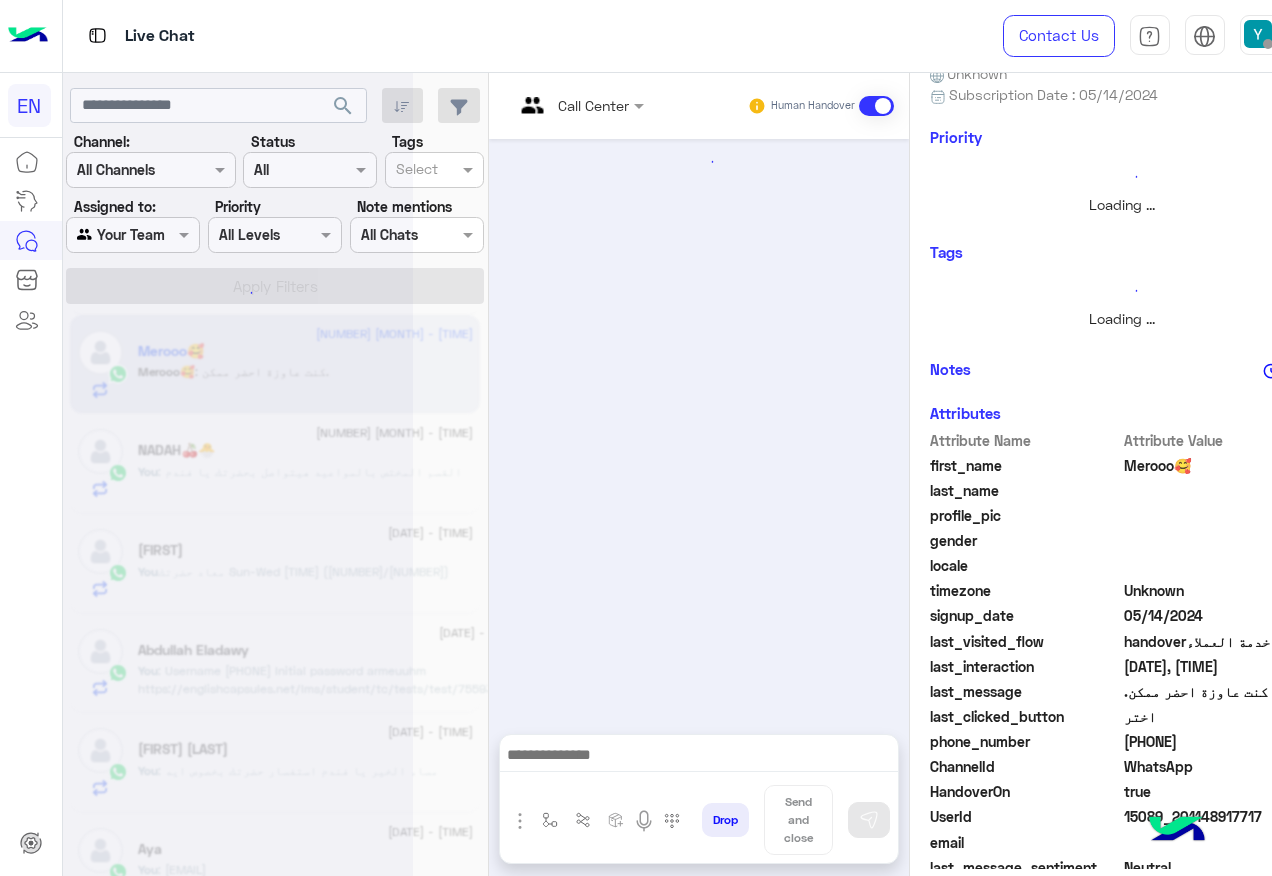 scroll, scrollTop: 0, scrollLeft: 0, axis: both 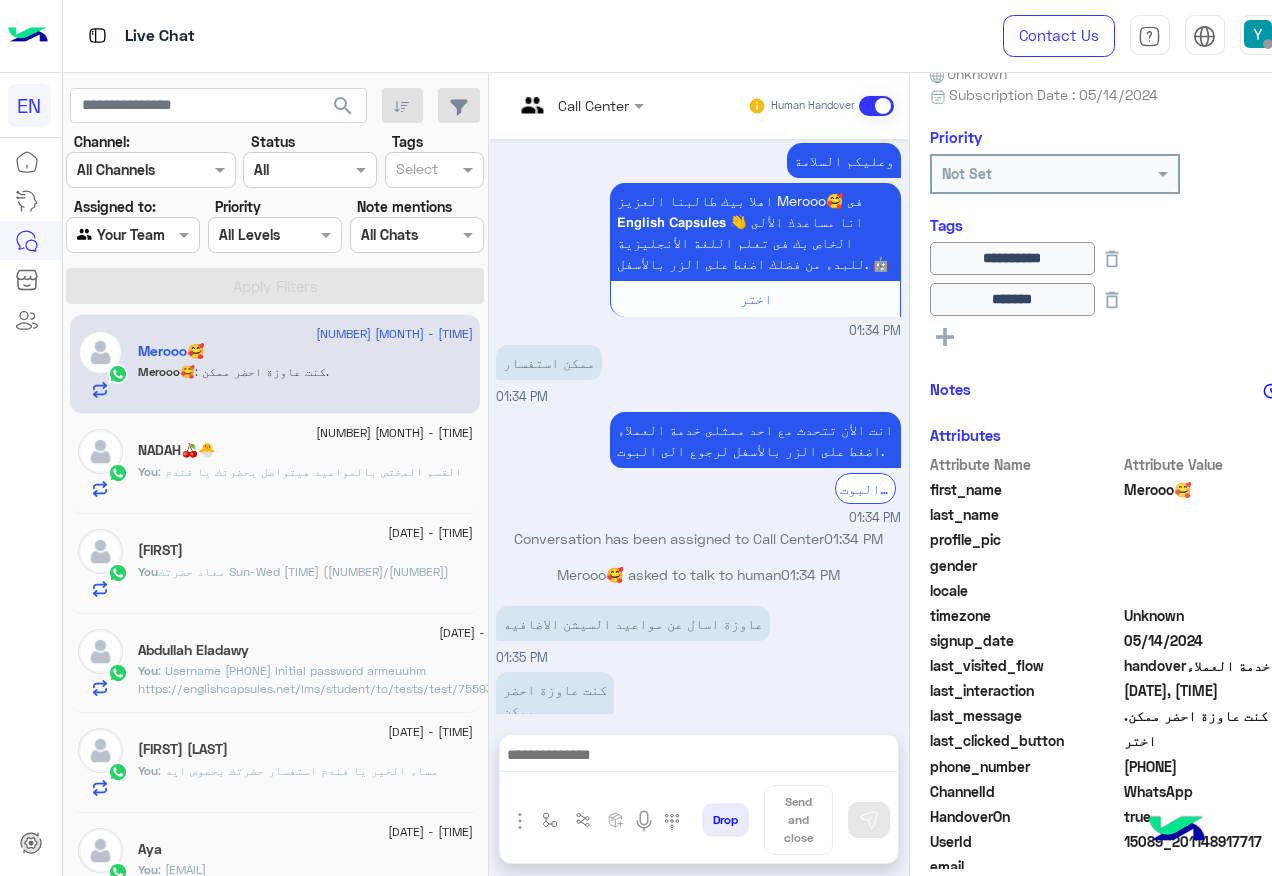 drag, startPoint x: 1130, startPoint y: 765, endPoint x: 1263, endPoint y: 764, distance: 133.00375 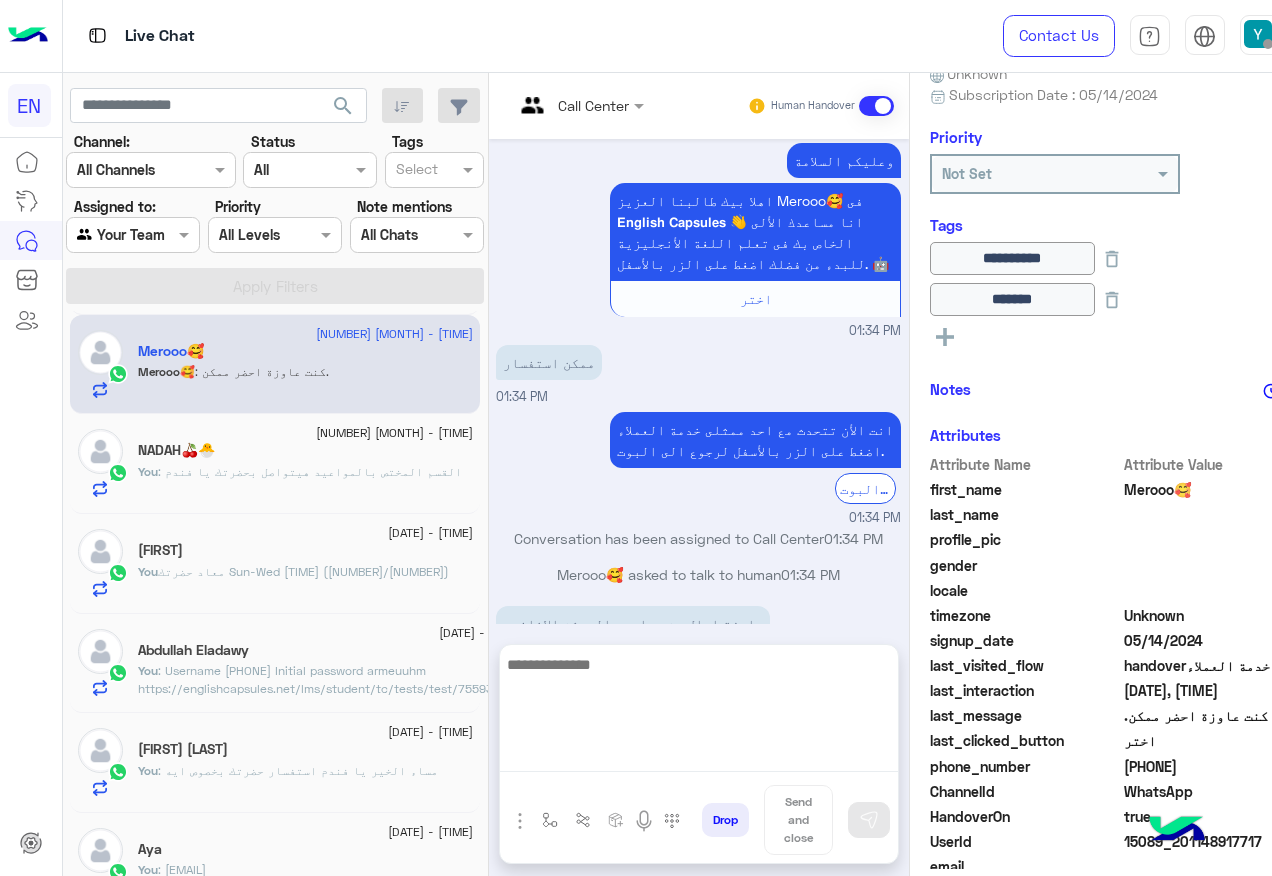 click at bounding box center [699, 712] 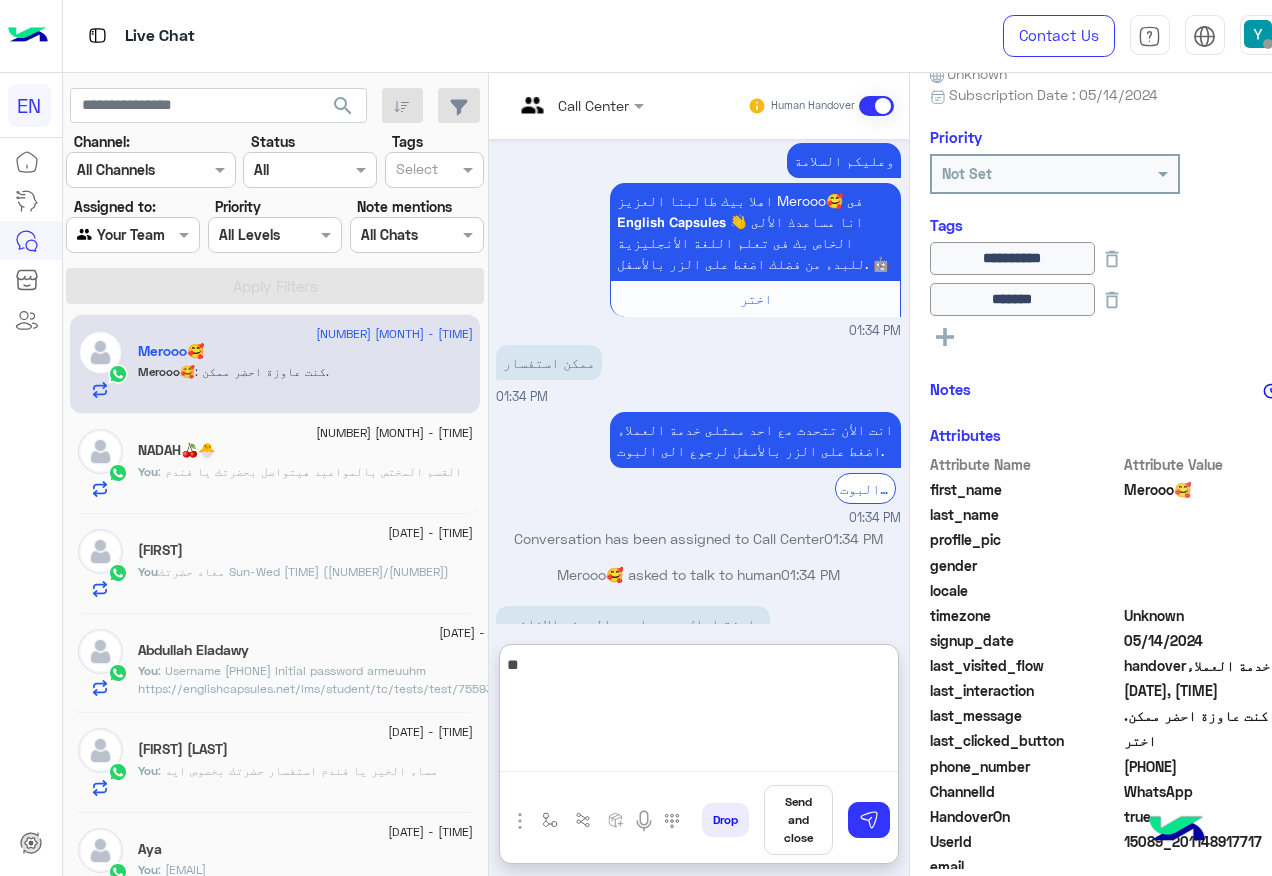 type on "*" 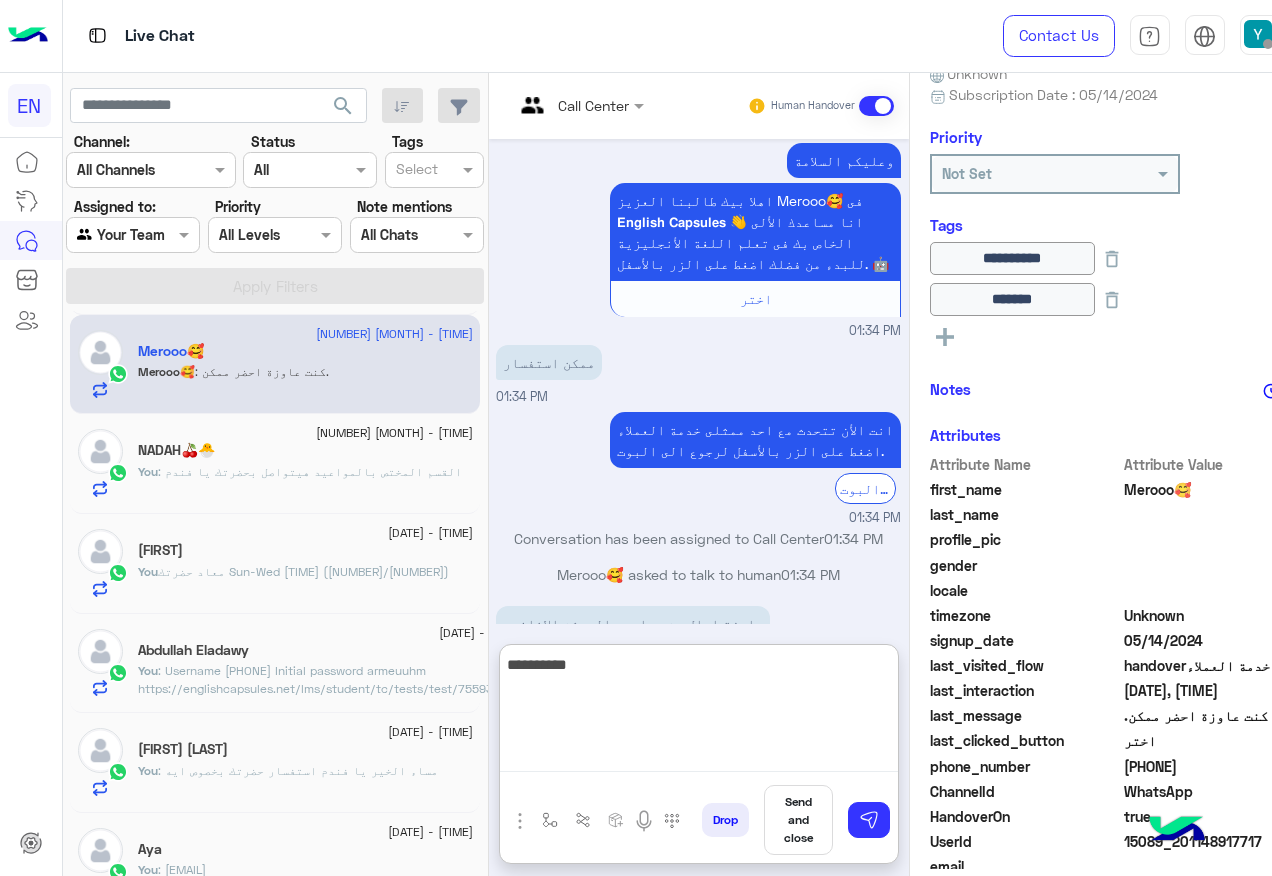 paste on "**********" 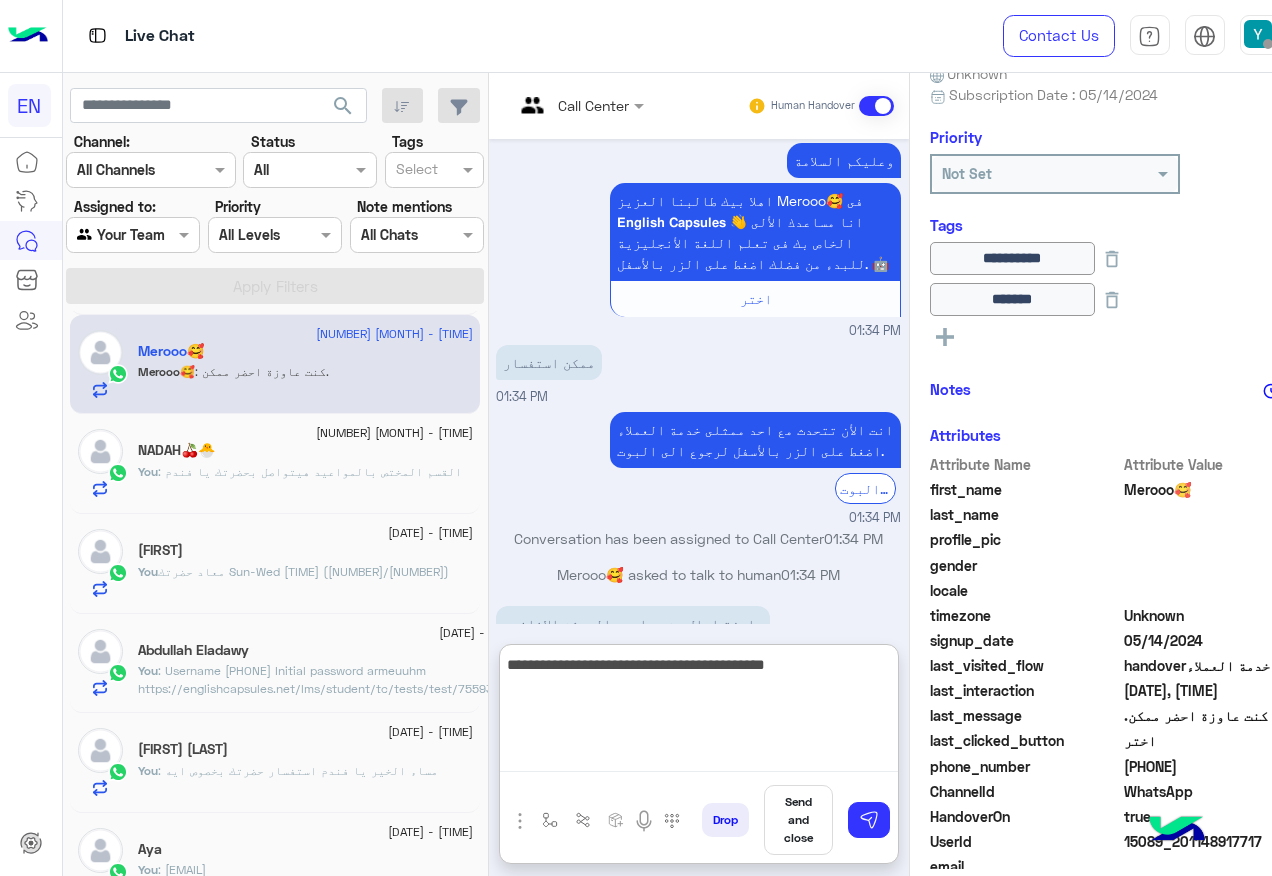 click on "**********" at bounding box center (699, 712) 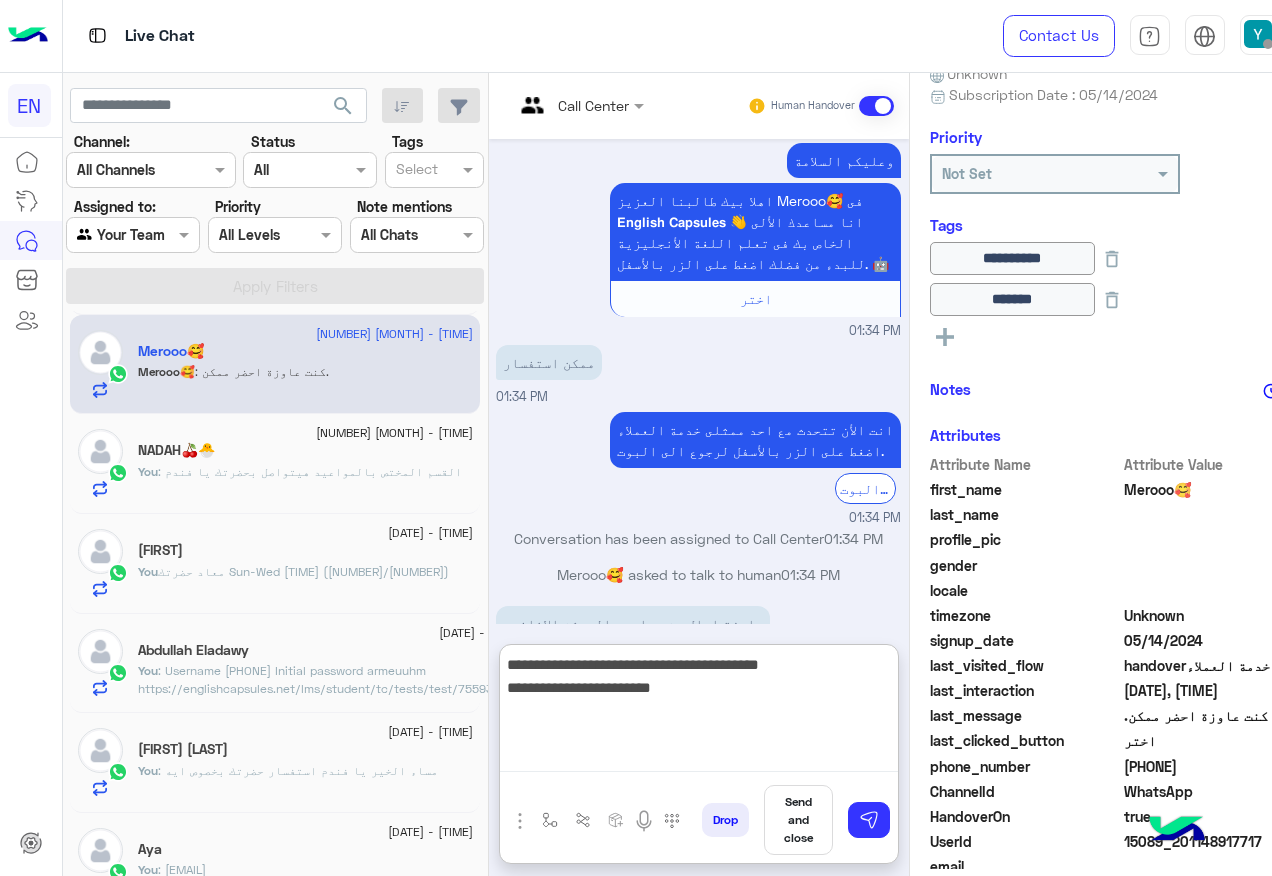 type on "**********" 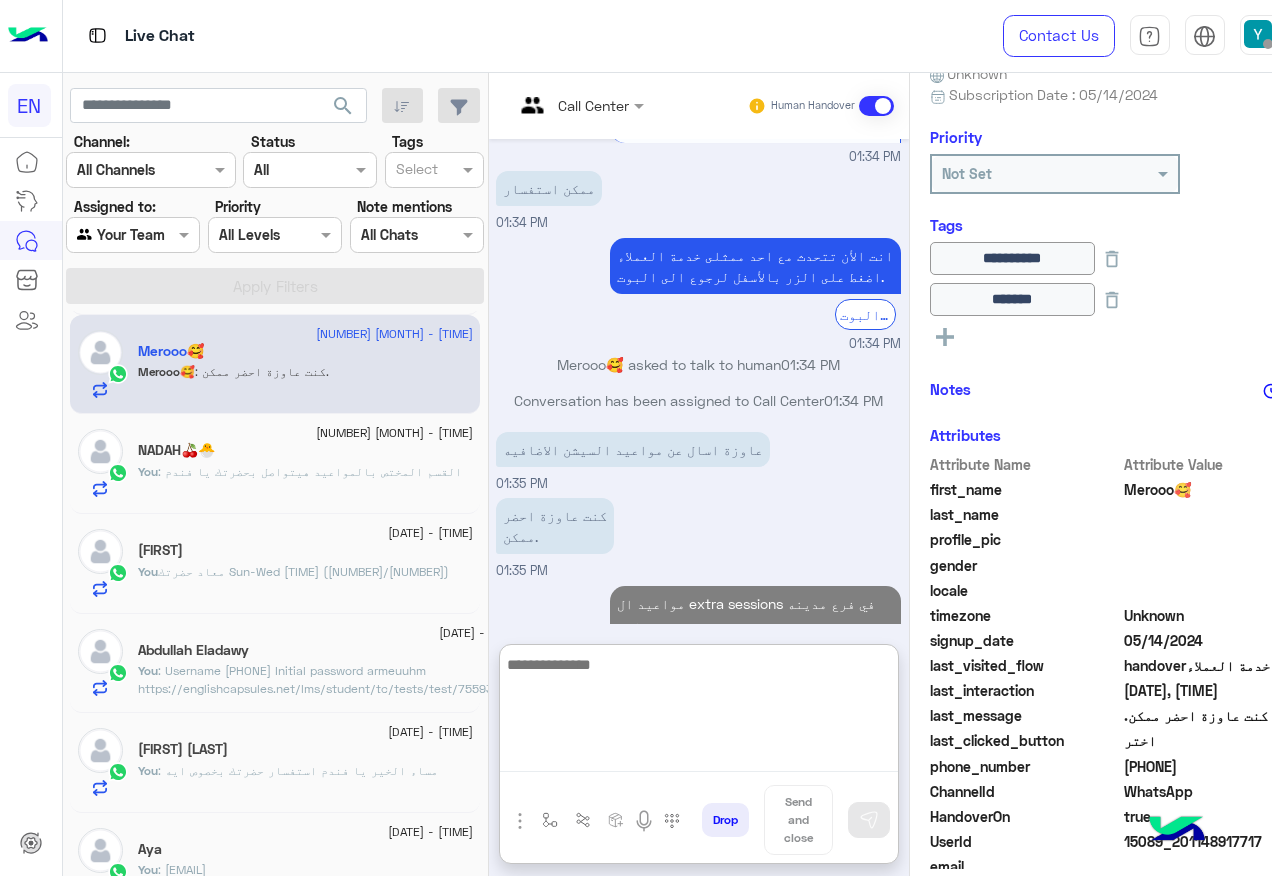 scroll, scrollTop: 1215, scrollLeft: 0, axis: vertical 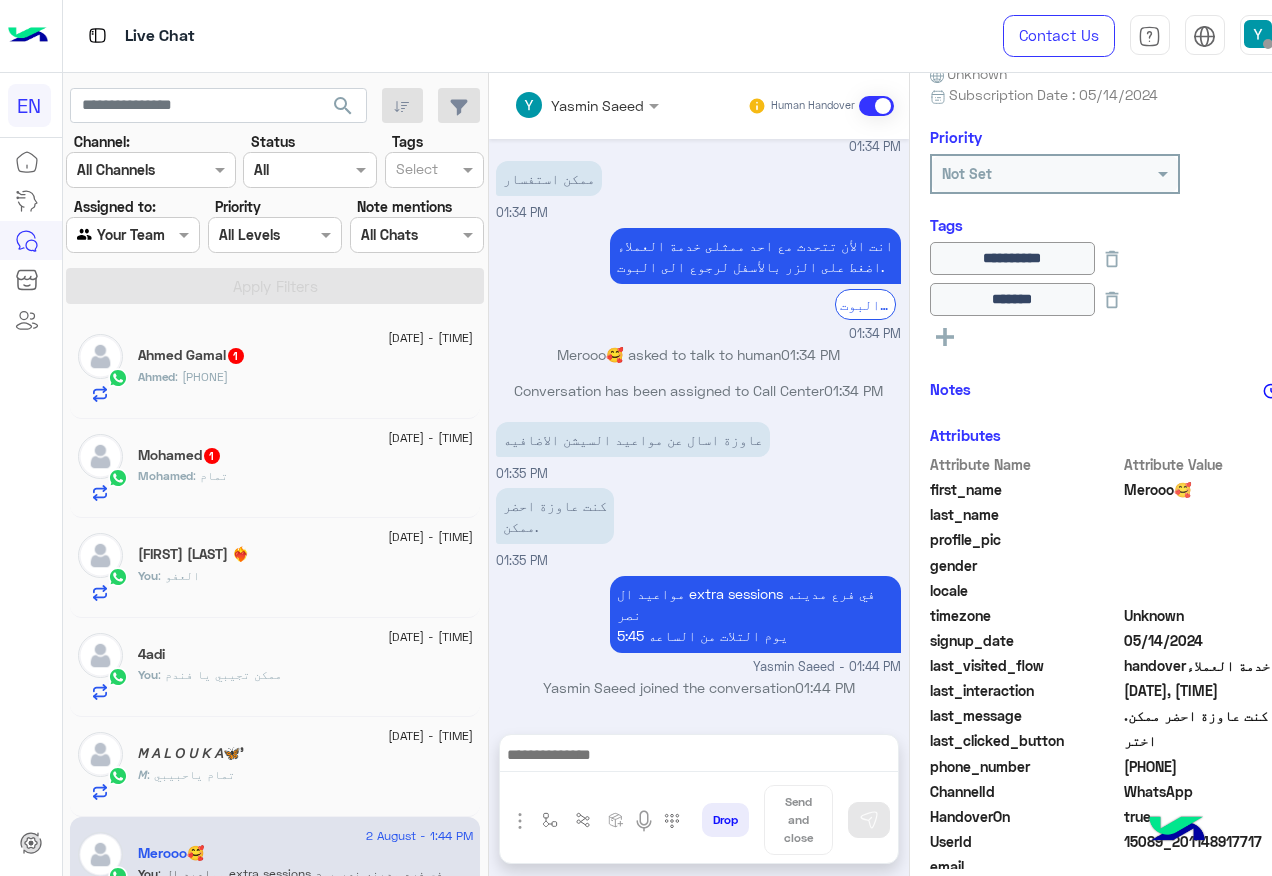 click on "[FIRST]   1" 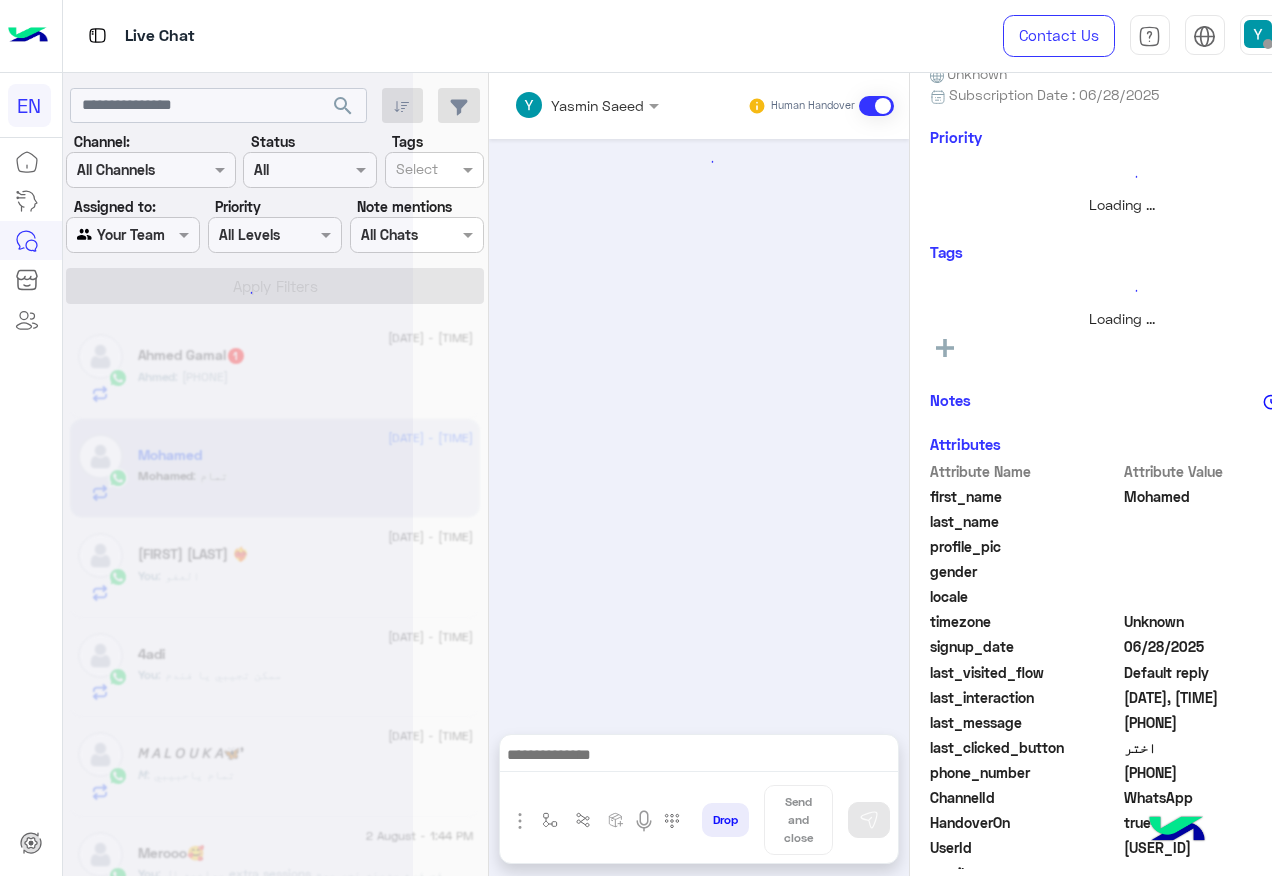 scroll, scrollTop: 197, scrollLeft: 0, axis: vertical 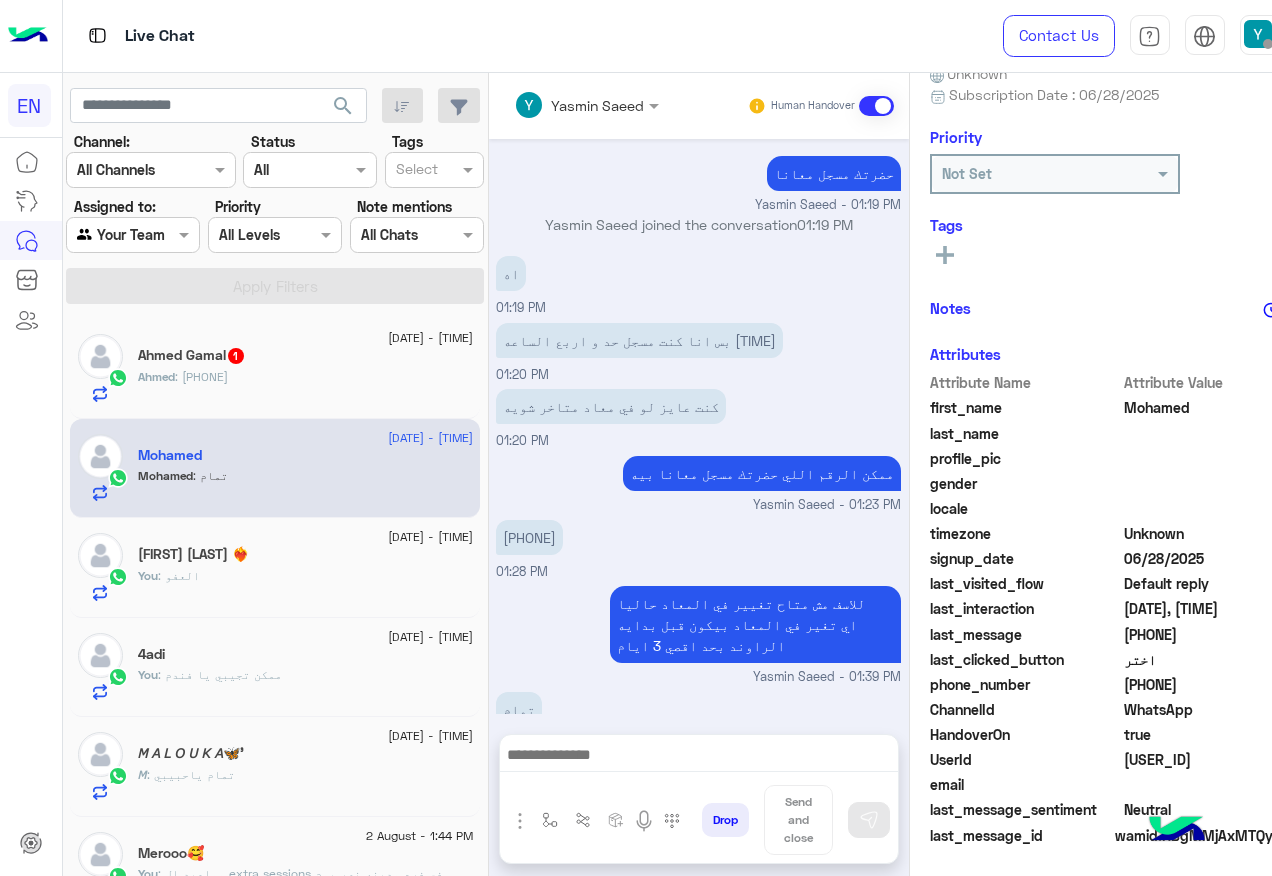 click on ": [PHONE]" 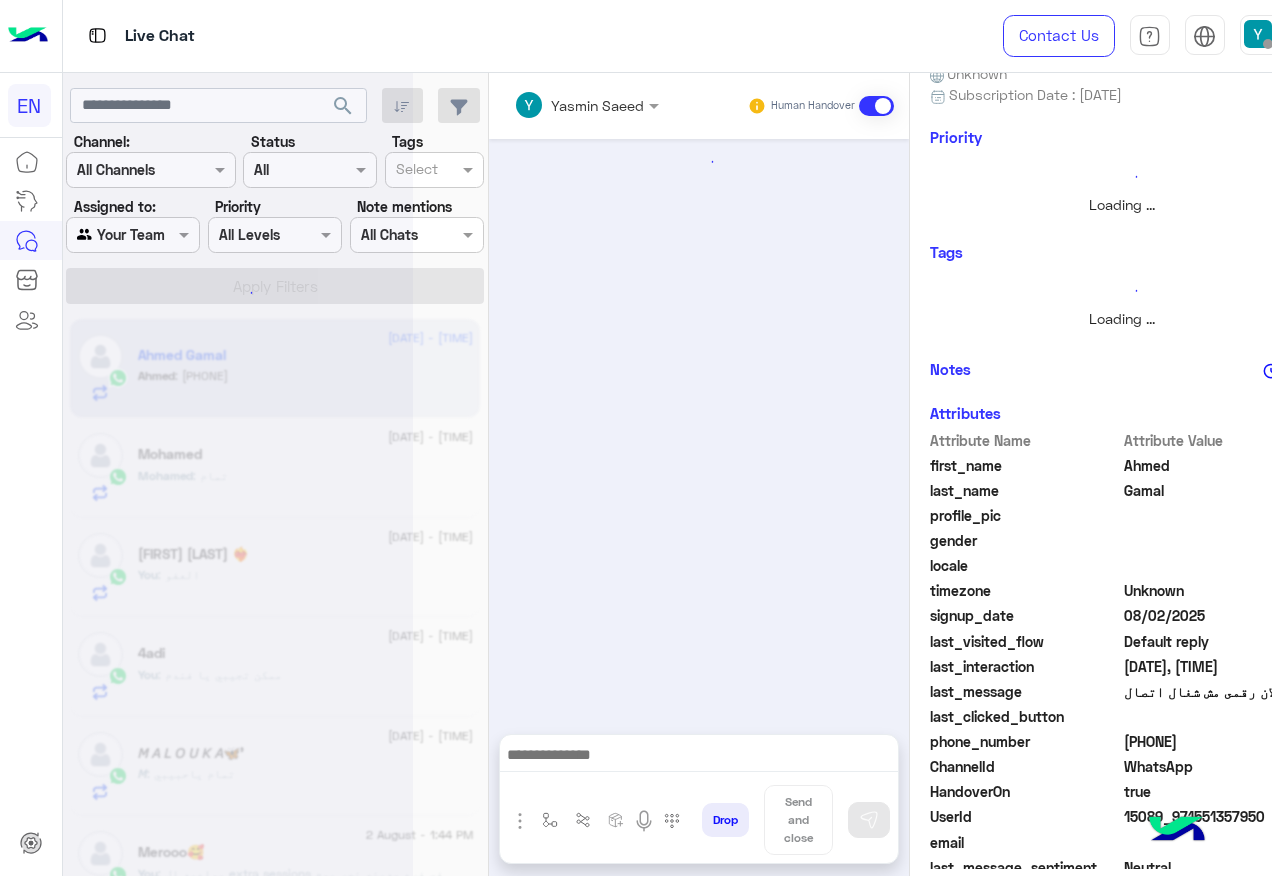 scroll, scrollTop: 0, scrollLeft: 0, axis: both 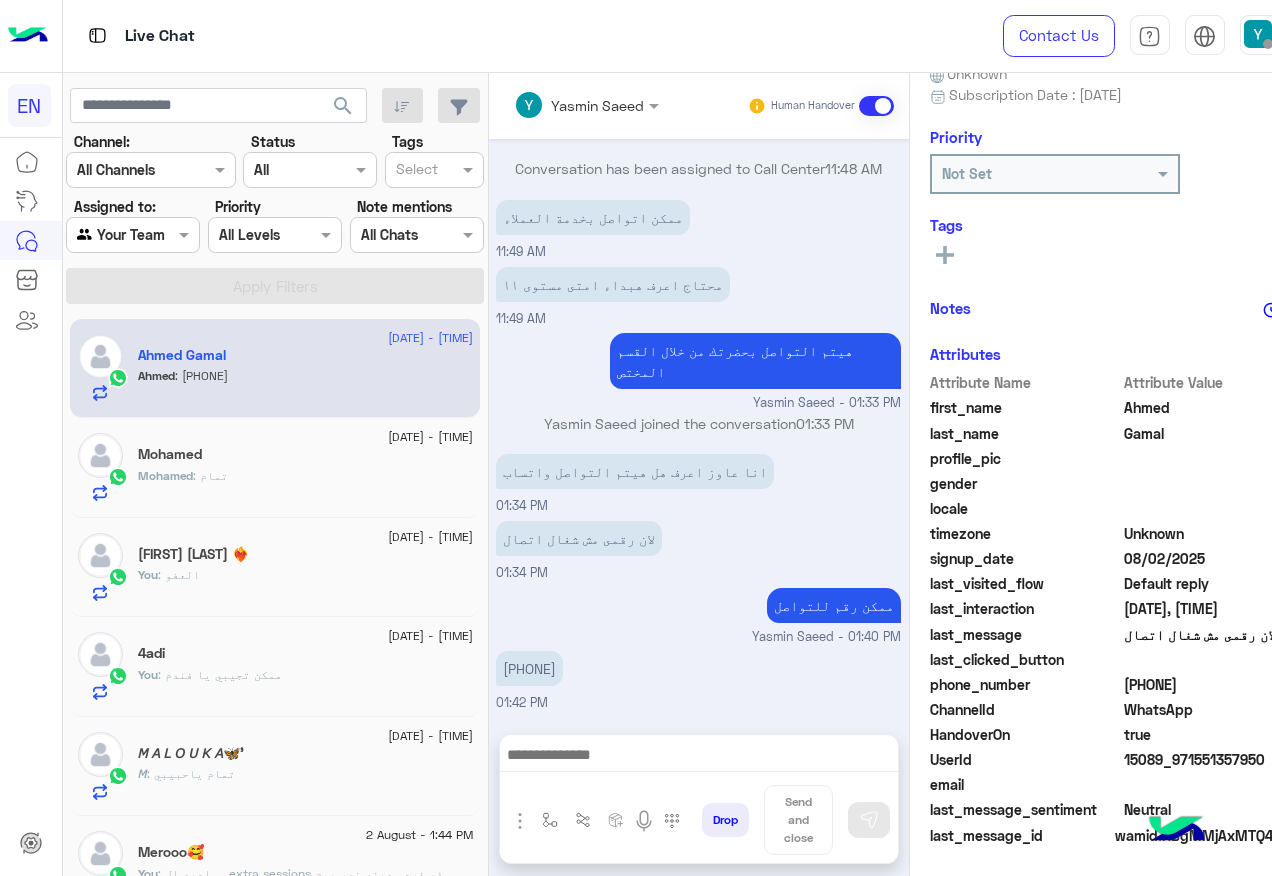 click on "phone_number" 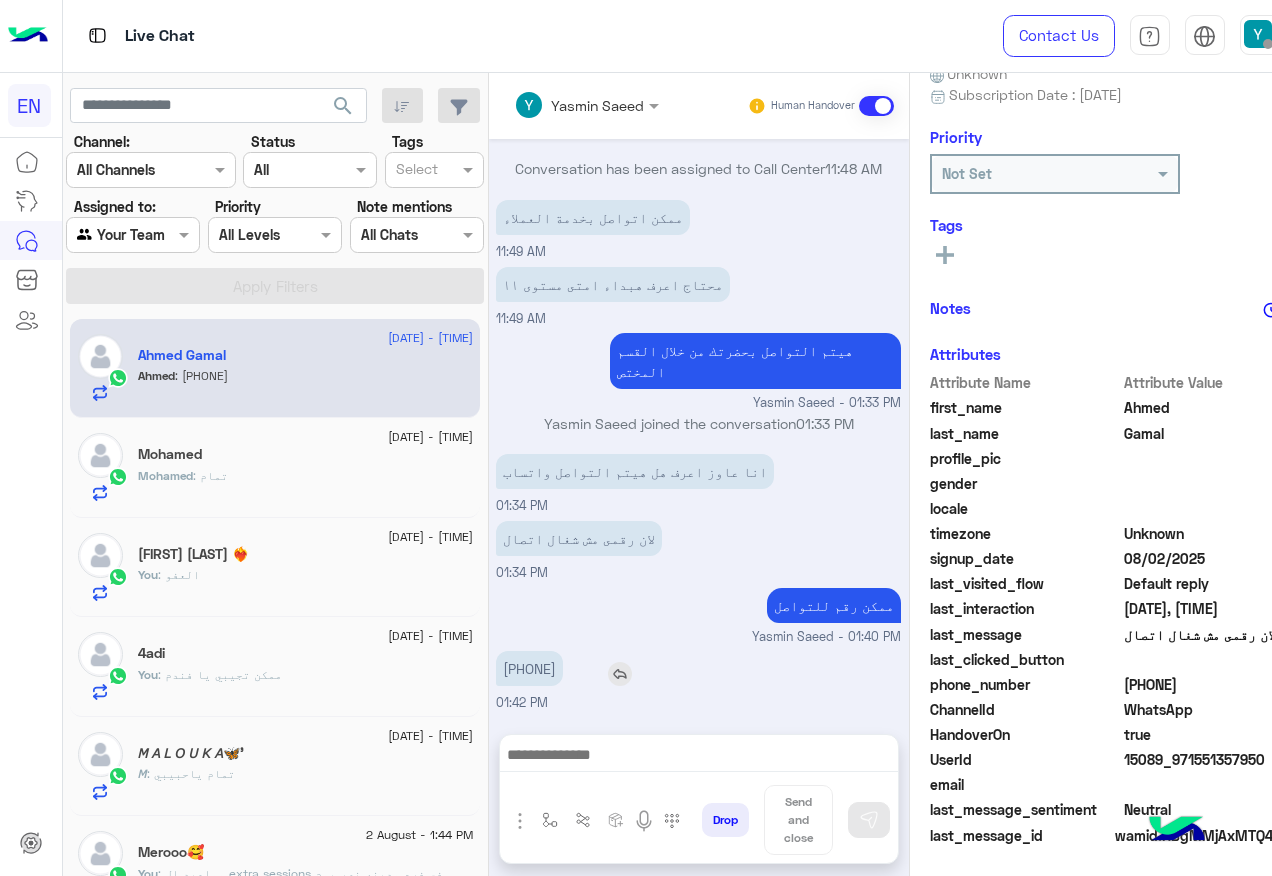 drag, startPoint x: 496, startPoint y: 669, endPoint x: 613, endPoint y: 674, distance: 117.10679 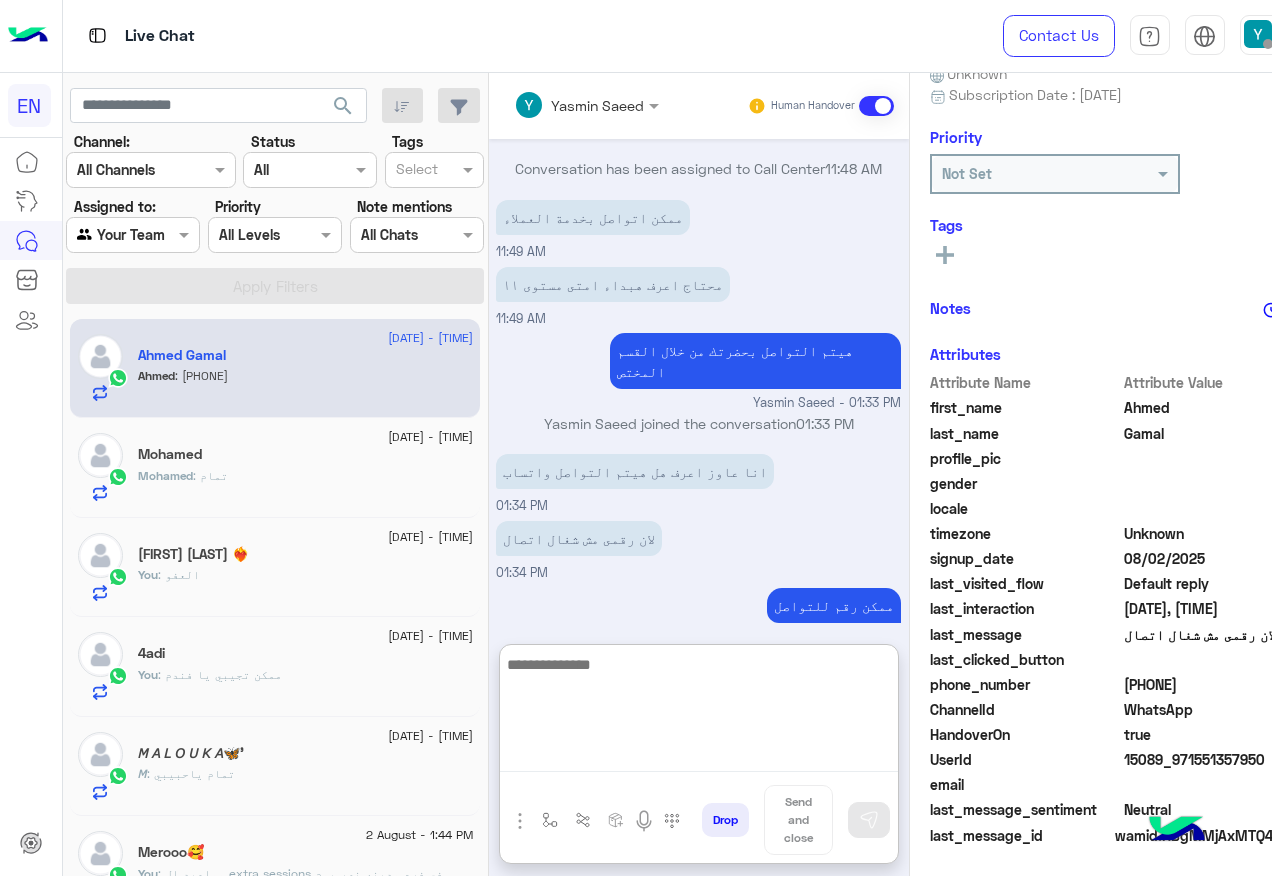 click at bounding box center (699, 712) 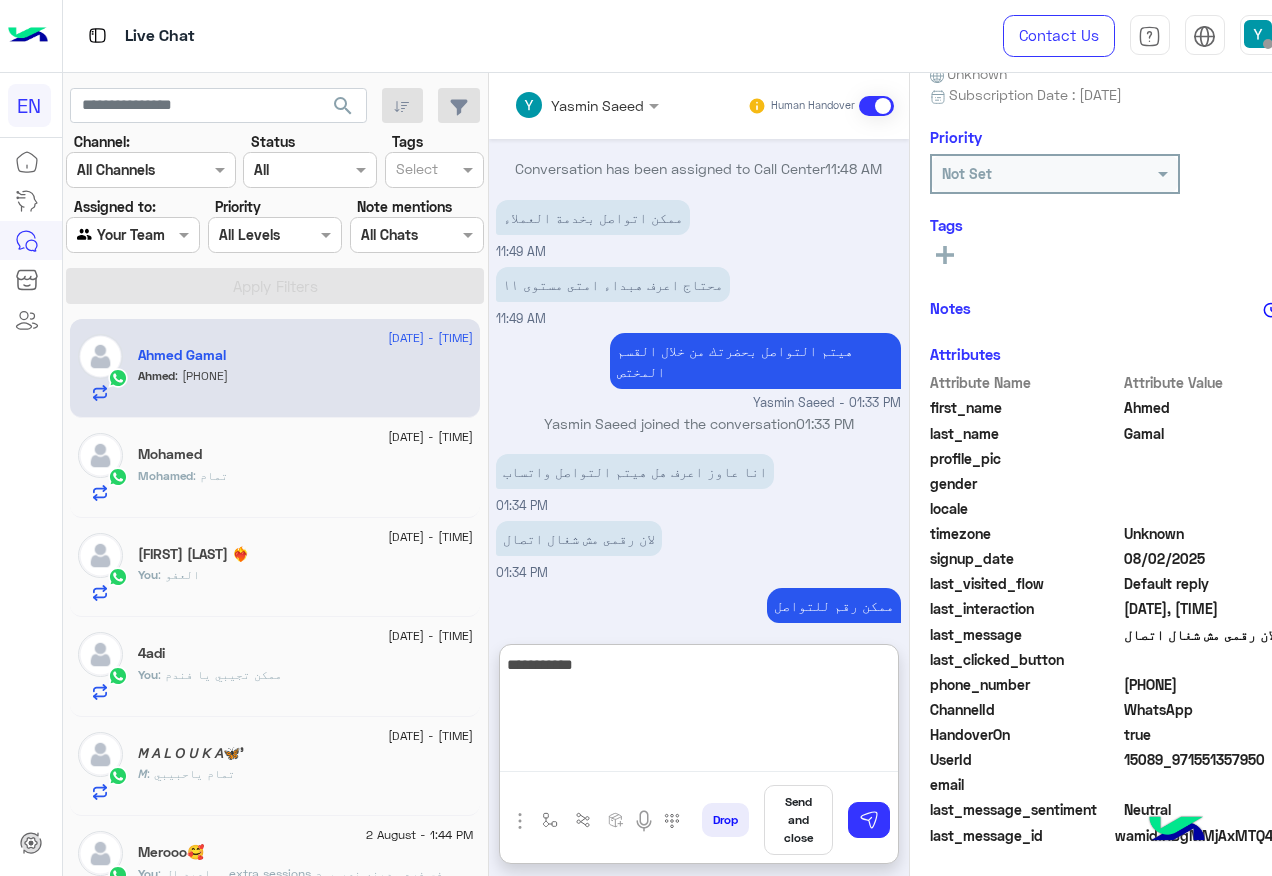 type on "**********" 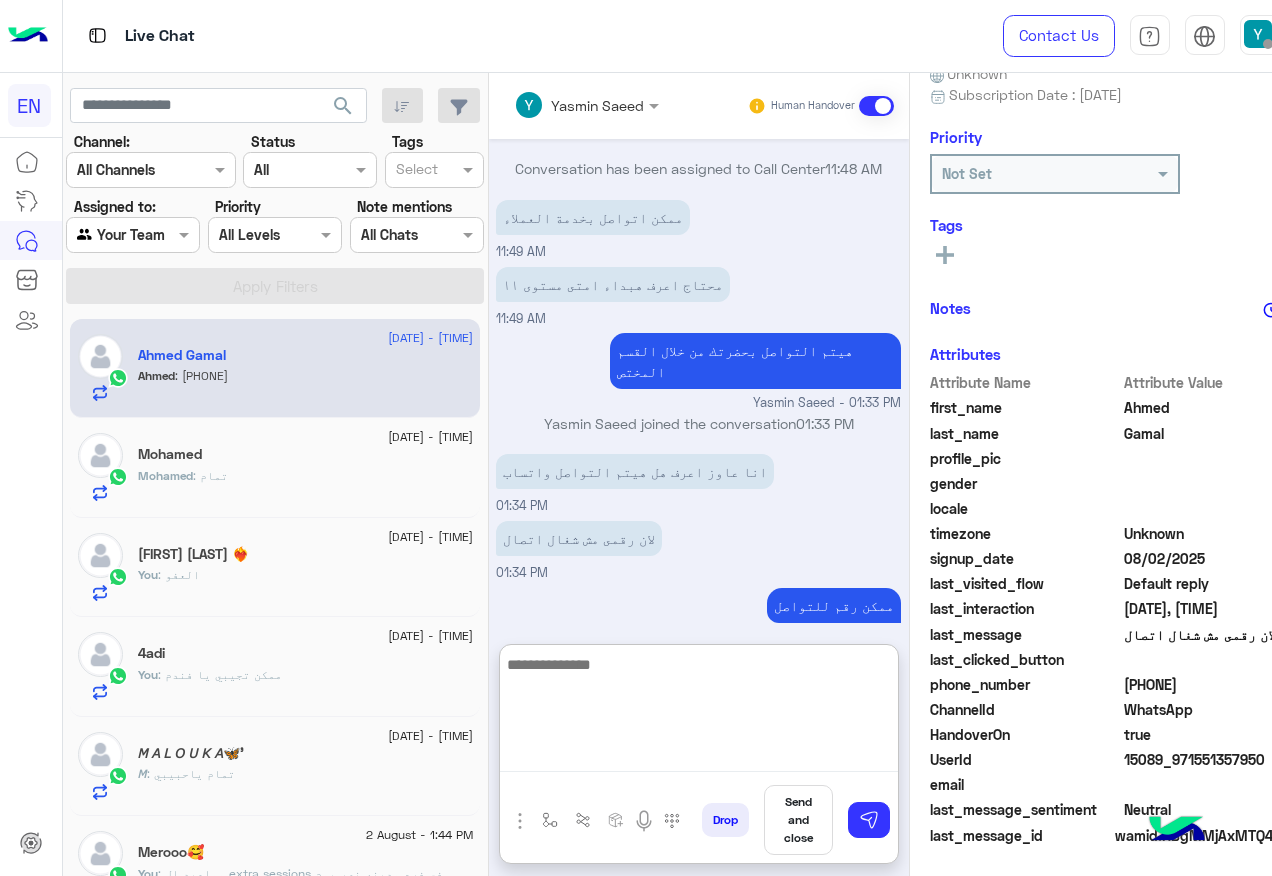 scroll, scrollTop: 662, scrollLeft: 0, axis: vertical 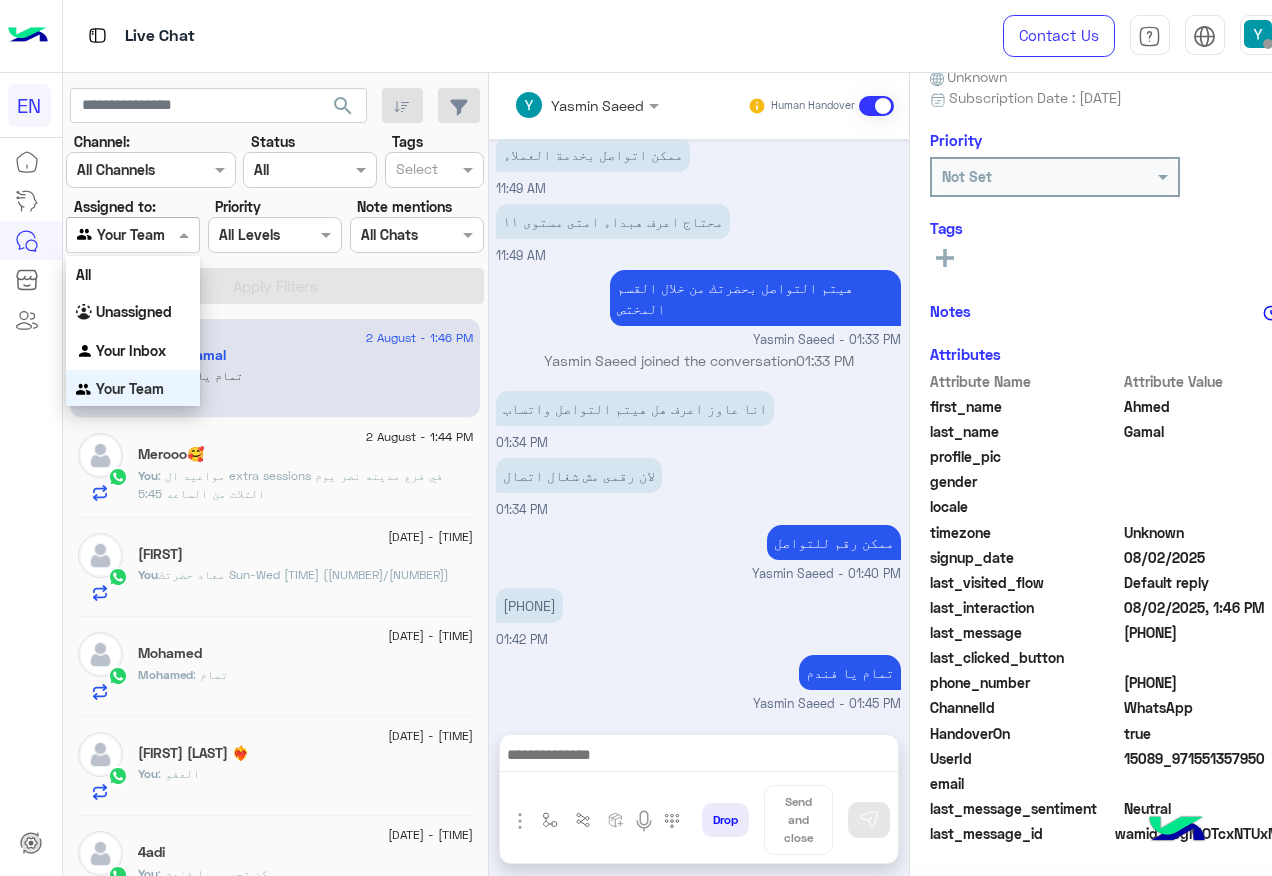 click at bounding box center (133, 234) 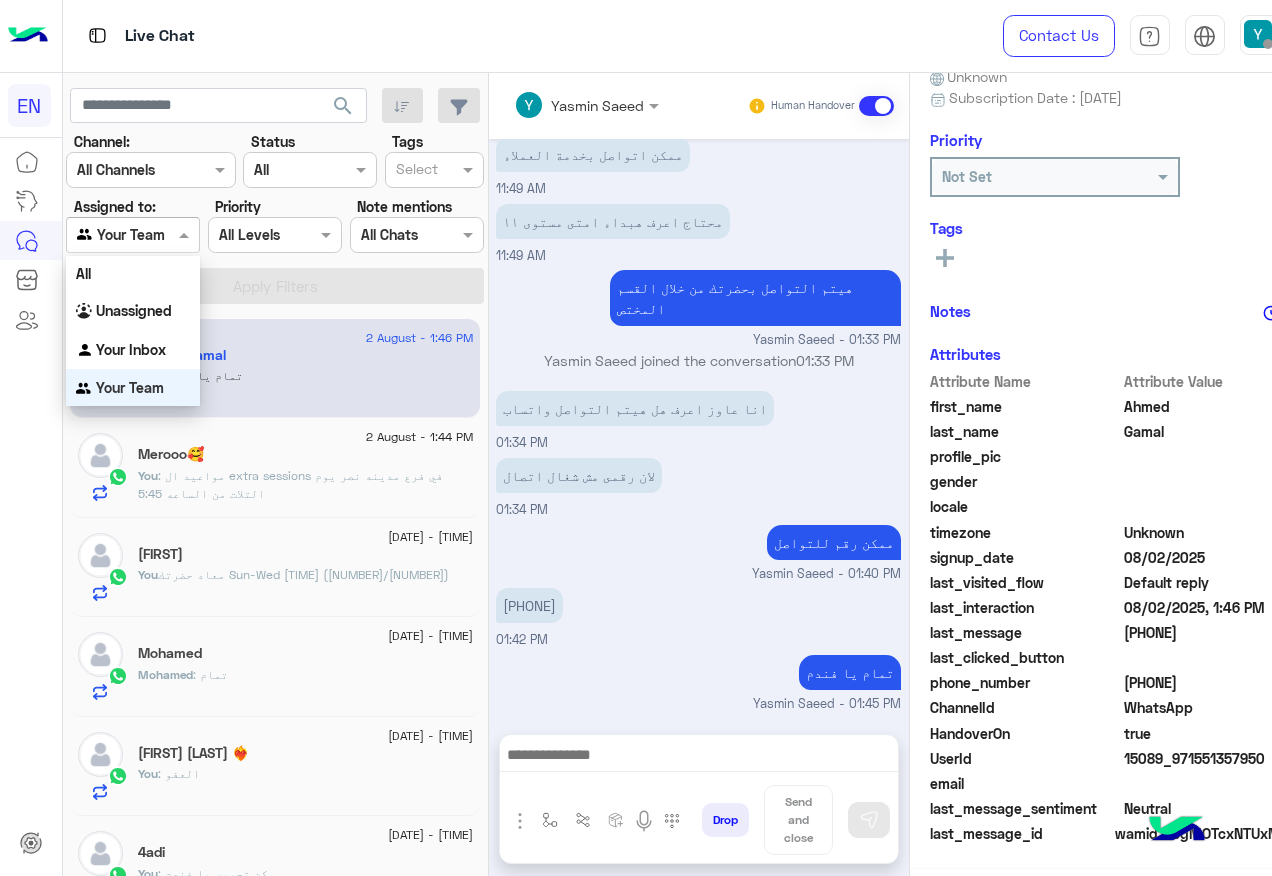 scroll, scrollTop: 572, scrollLeft: 0, axis: vertical 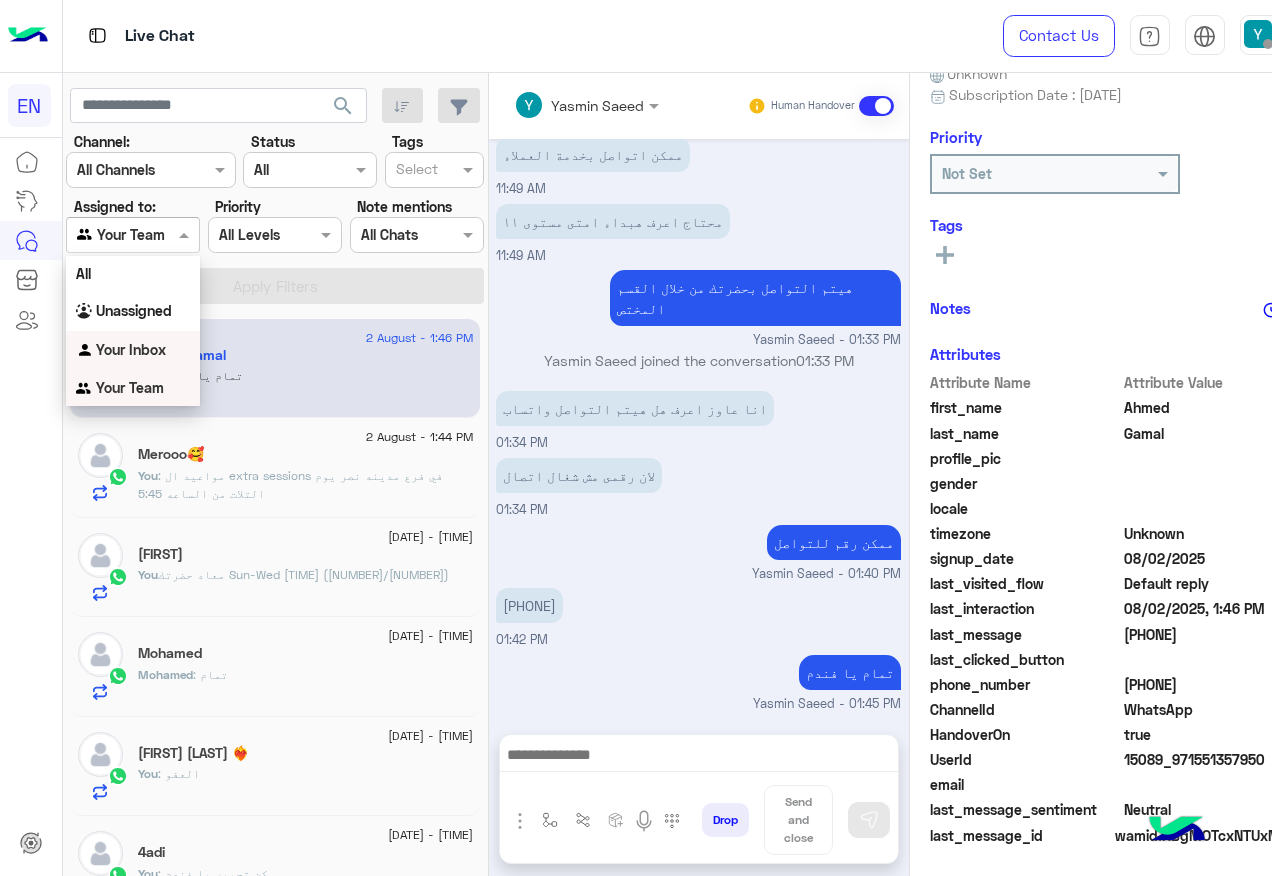 click on "Your Inbox" at bounding box center (133, 350) 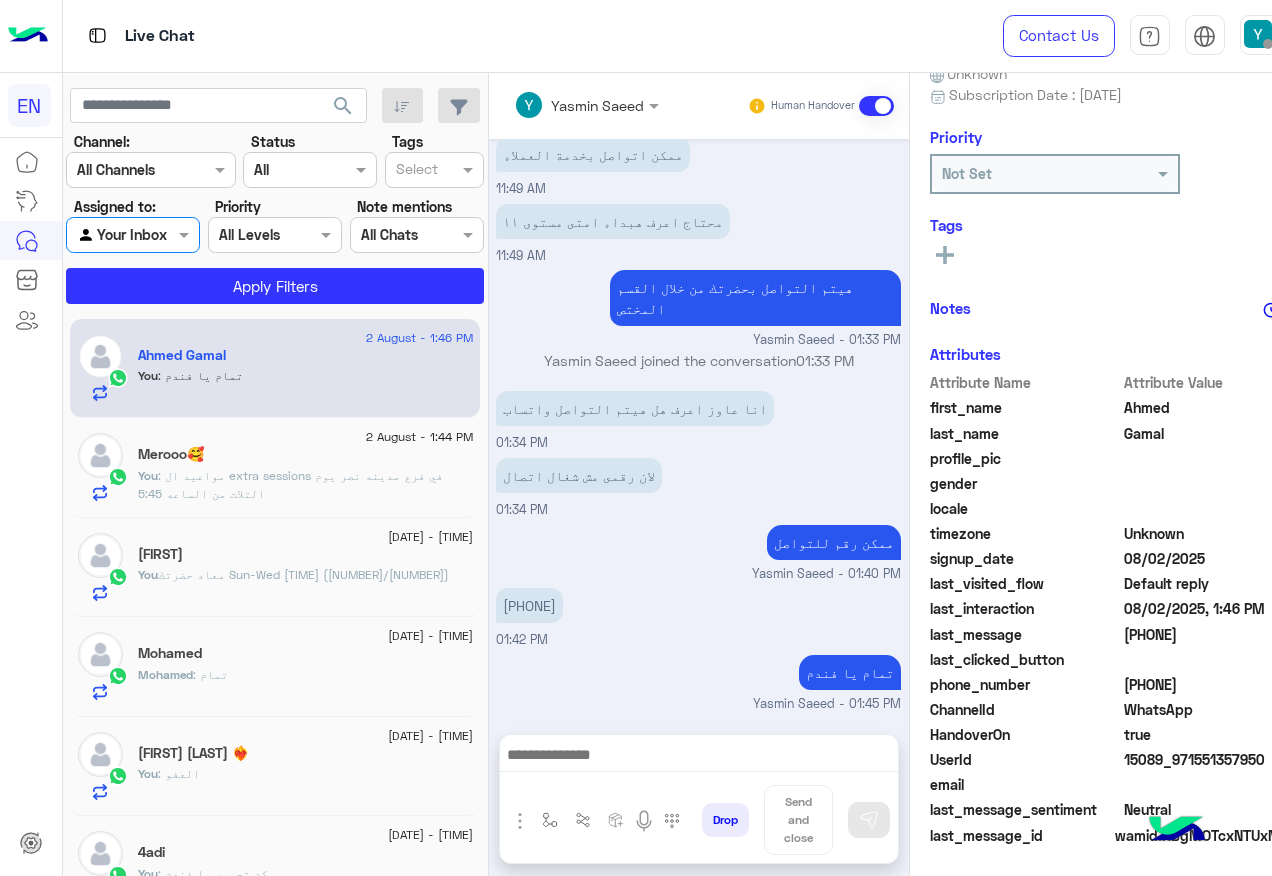 click on "Agent Filter Your Inbox" at bounding box center (133, 235) 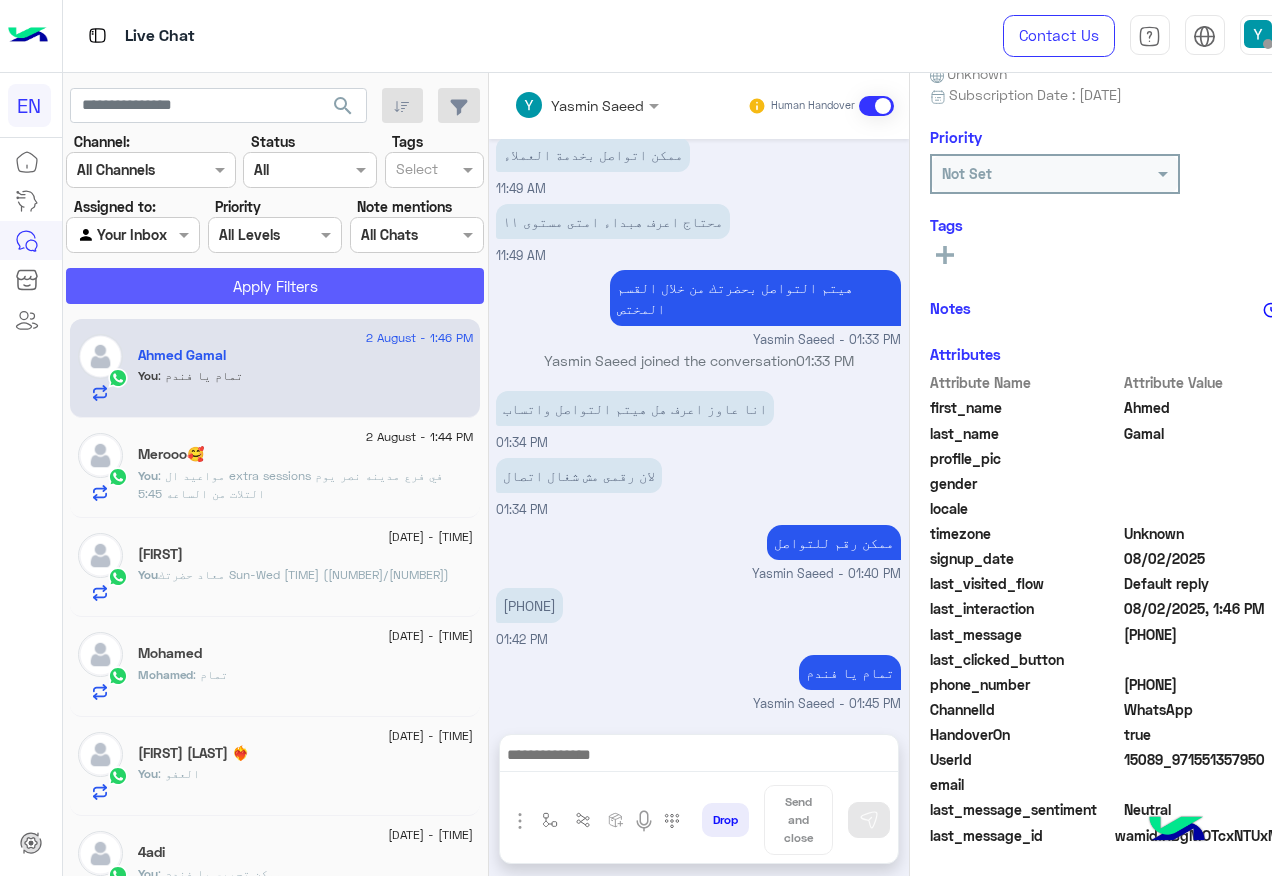 click on "Apply Filters" 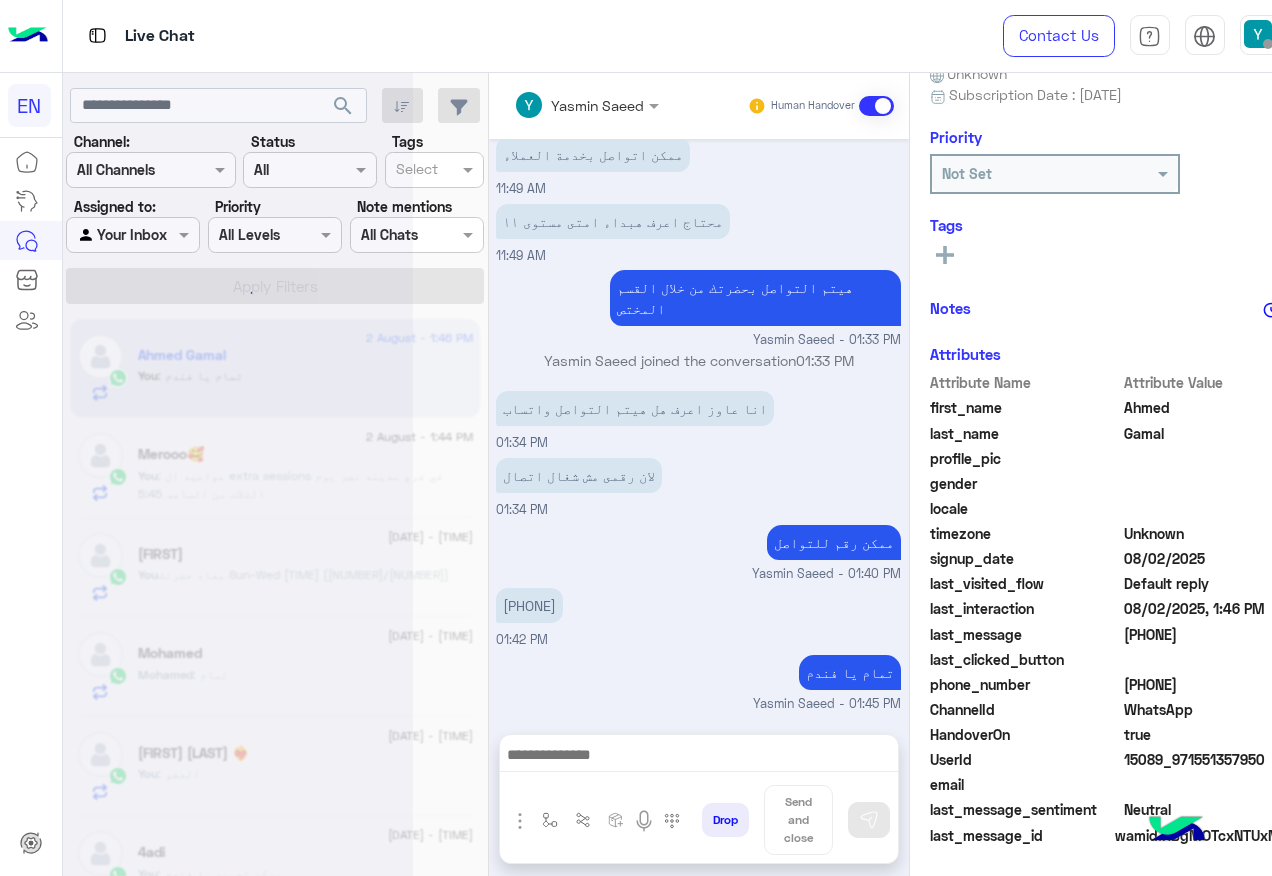scroll, scrollTop: 0, scrollLeft: 0, axis: both 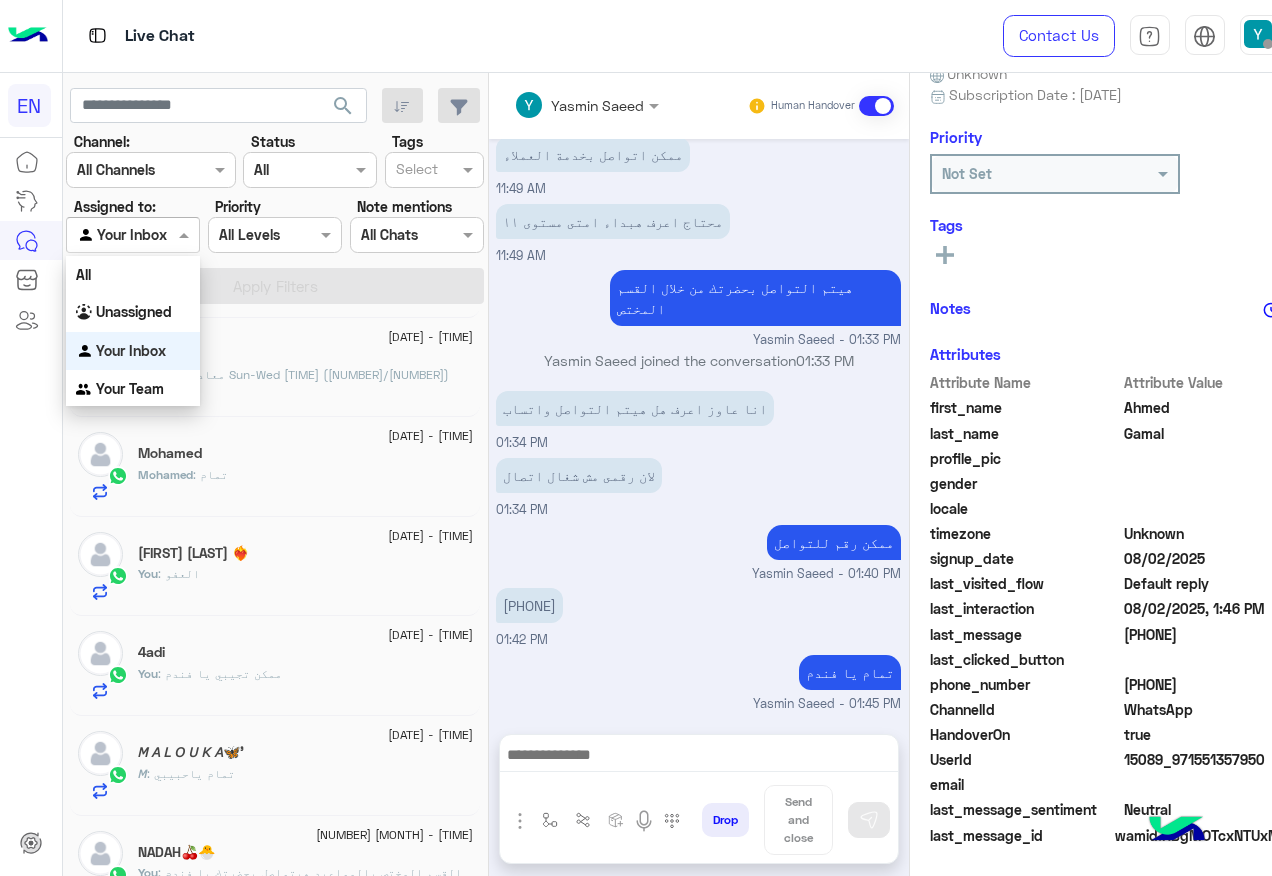click at bounding box center (186, 234) 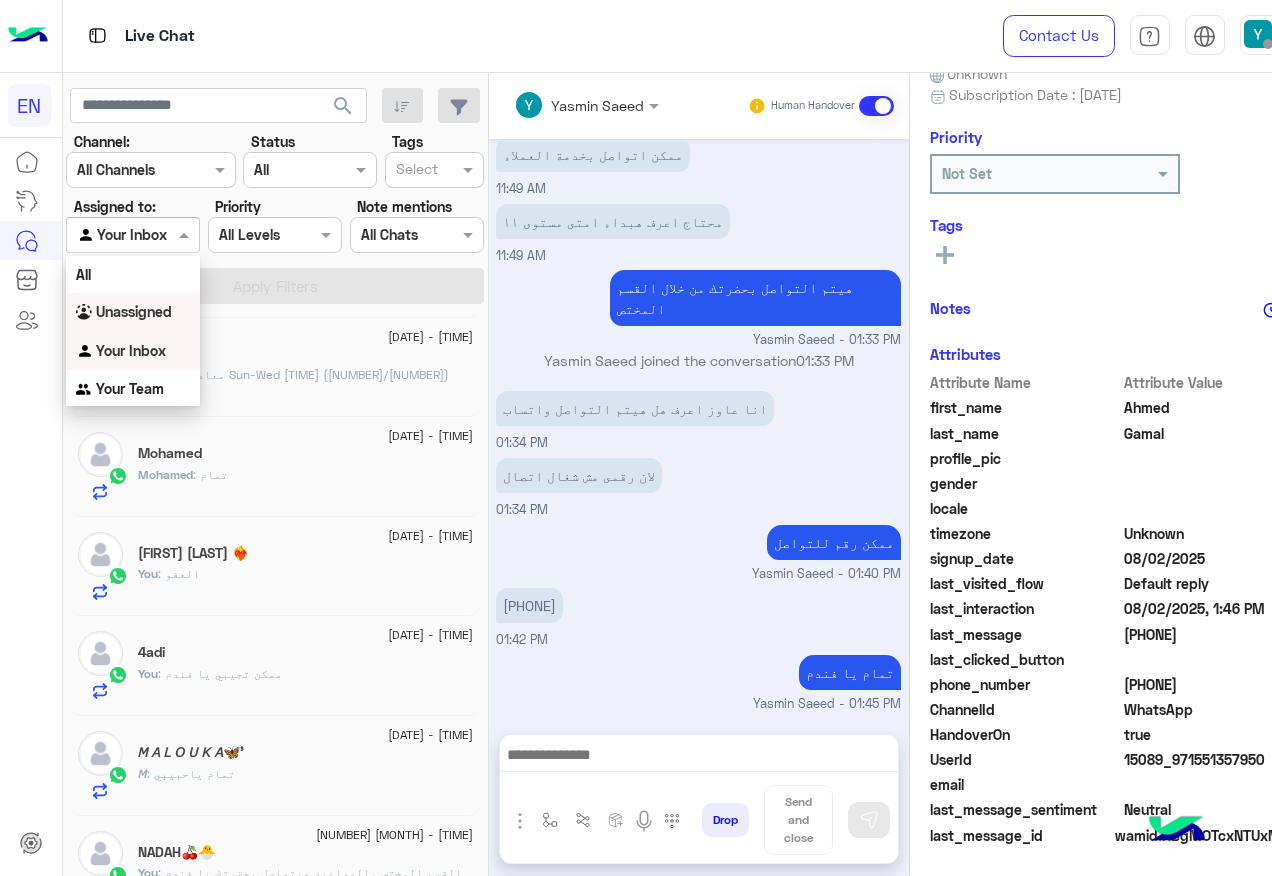 click on "Unassigned" at bounding box center [134, 311] 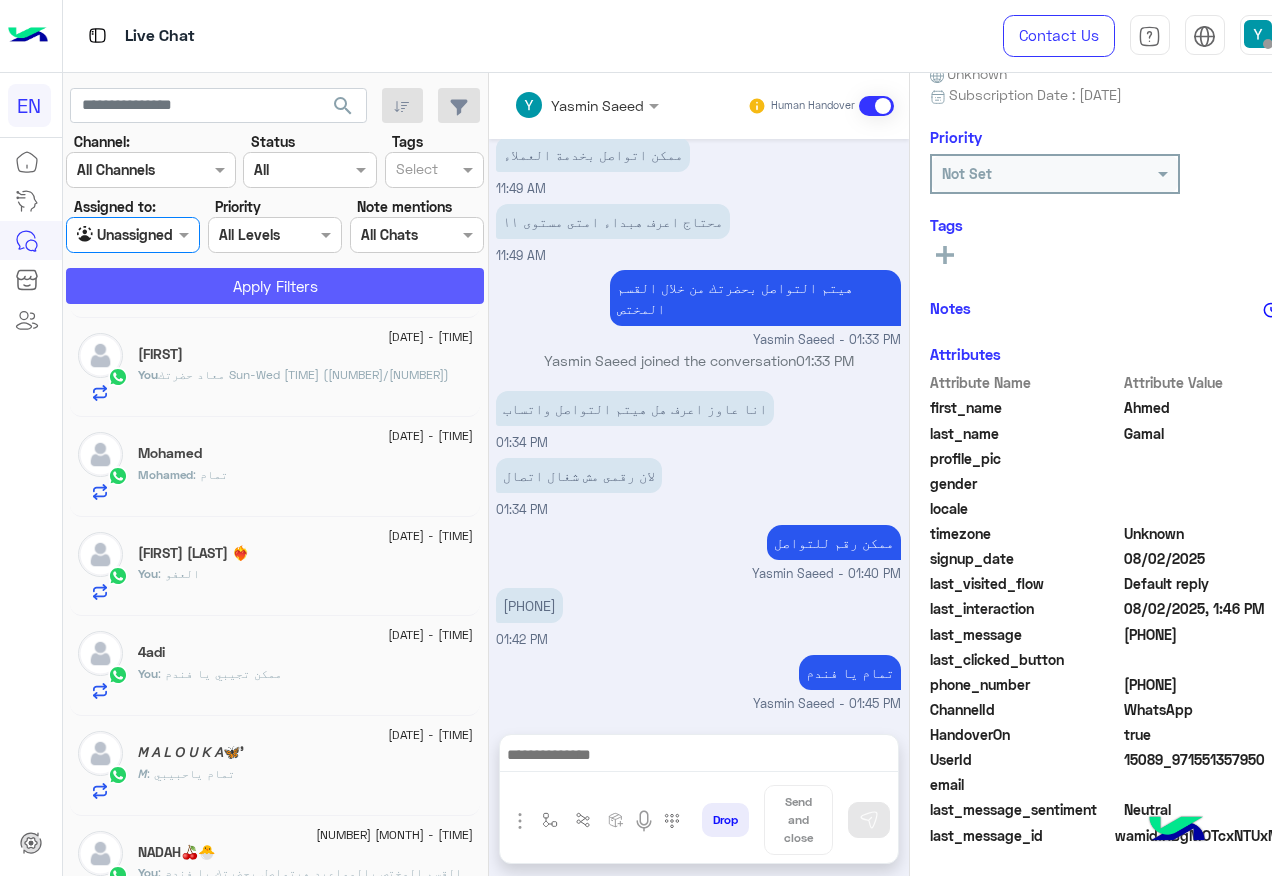 click on "Apply Filters" 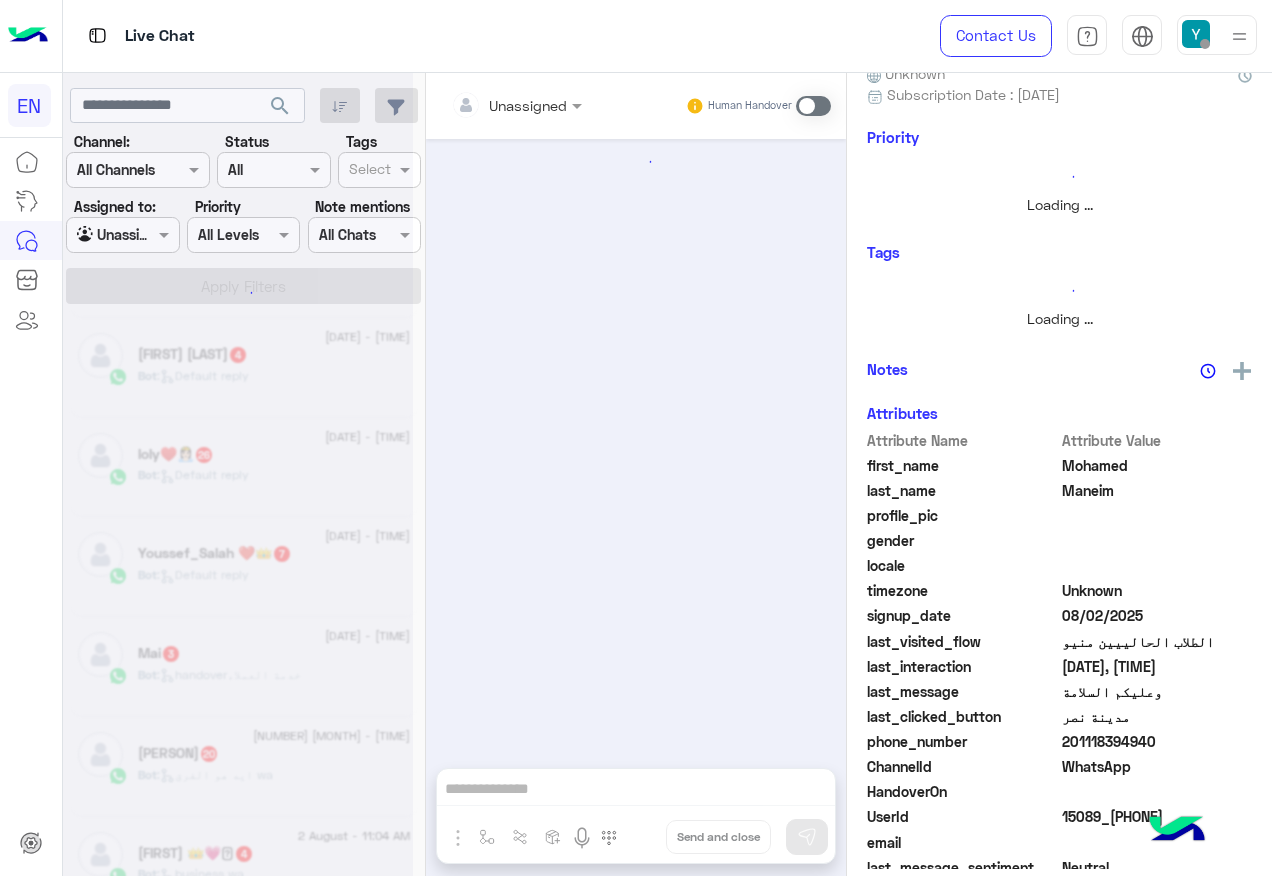 scroll, scrollTop: 0, scrollLeft: 0, axis: both 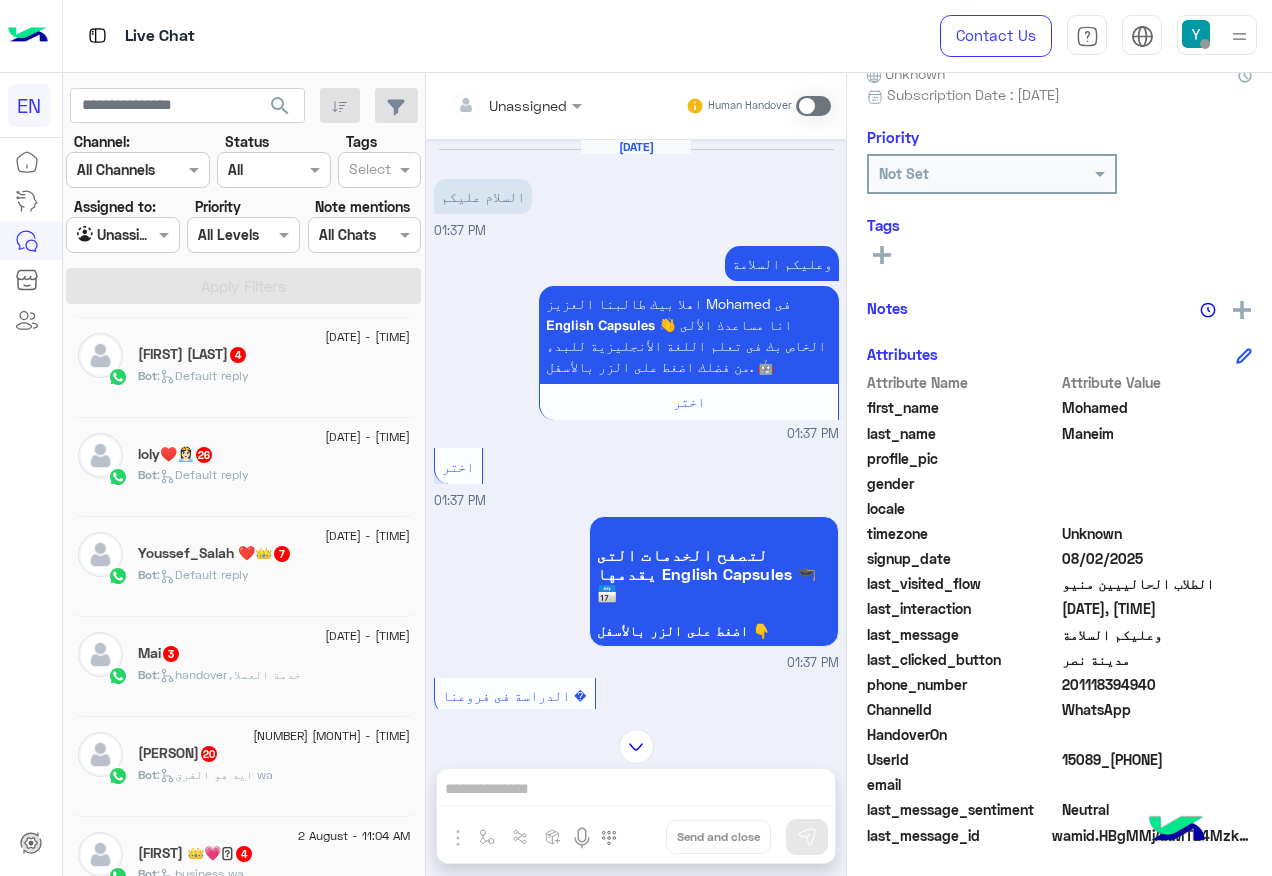 drag, startPoint x: 1070, startPoint y: 686, endPoint x: 1209, endPoint y: 696, distance: 139.35925 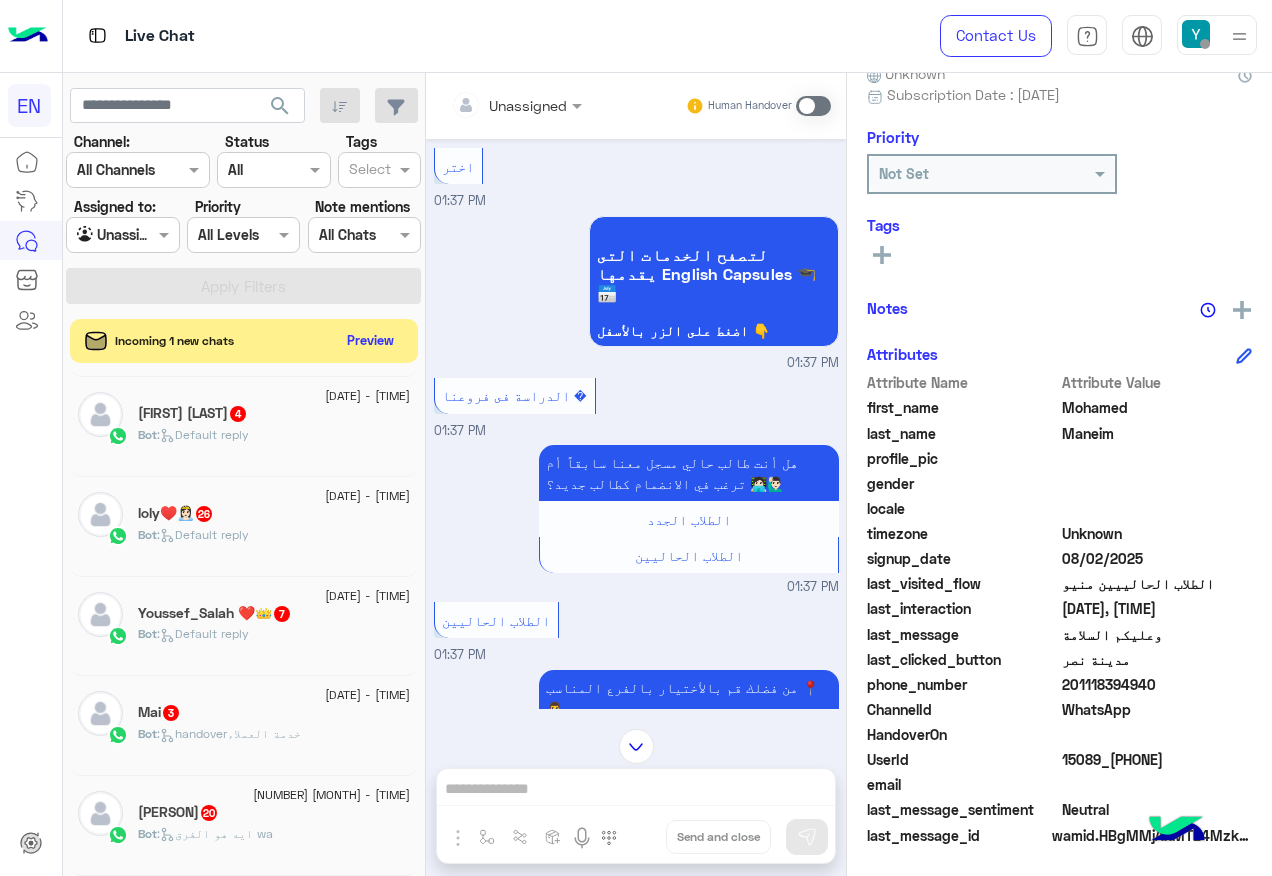 scroll, scrollTop: 492, scrollLeft: 0, axis: vertical 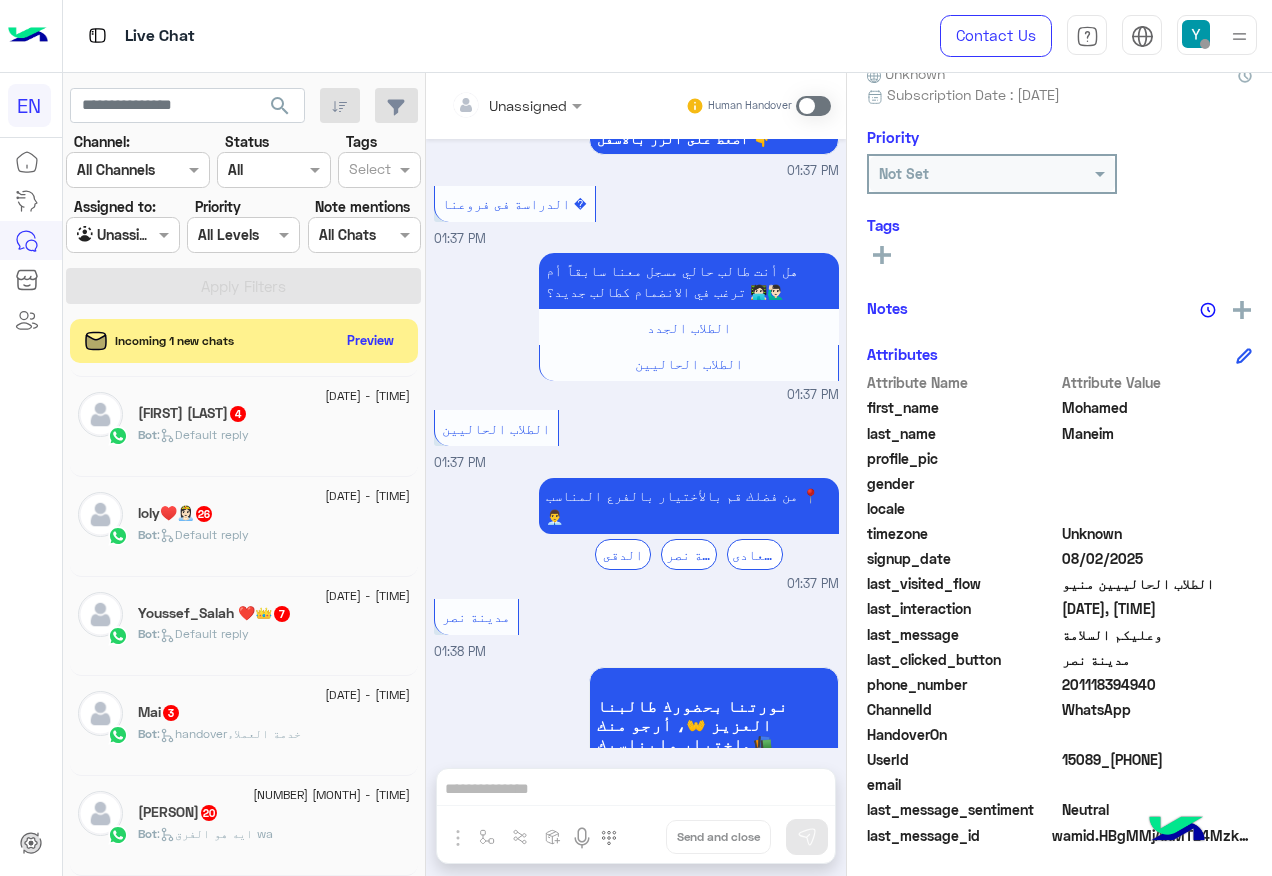 click on "Unassigned Human Handover     Aug 2, 2025  السلام عليكم   01:37 PM  وعليكم السلامة اهلا بيك طالبنا العزيز Mohamed فى 𝗘𝗻𝗴𝗹𝗶𝘀𝗵 𝗖𝗮𝗽𝘀𝘂𝗹𝗲𝘀 👋 انا مساعدك الألى الخاص بك فى تعلم اللغة الأنجليزية للبدء من فضلك اضغط على الزر بالأسفل. 🤖  اختر     01:37 PM   اختر    01:37 PM  لتصفح الخدمات التى يقدمها English Capsules 🎓📅 اضغط على الزر بالأسفل 👇    01:37 PM   الدراسة فى فروعنا     01:37 PM  هل أنت طالب حالي مسجل معنا سابقاً أم ترغب في الانضمام كطالب جديد؟ 🧑🏻‍💻🙋🏻‍♂️  الطلاب الجدد   الطلاب الحاليين     01:37 PM   الطلاب الحاليين    01:37 PM  من فضلك قم بالأختيار بالفرع المناسب 📍👨‍💼  الدقى   مدينة نصر   المعادى" at bounding box center (636, 478) 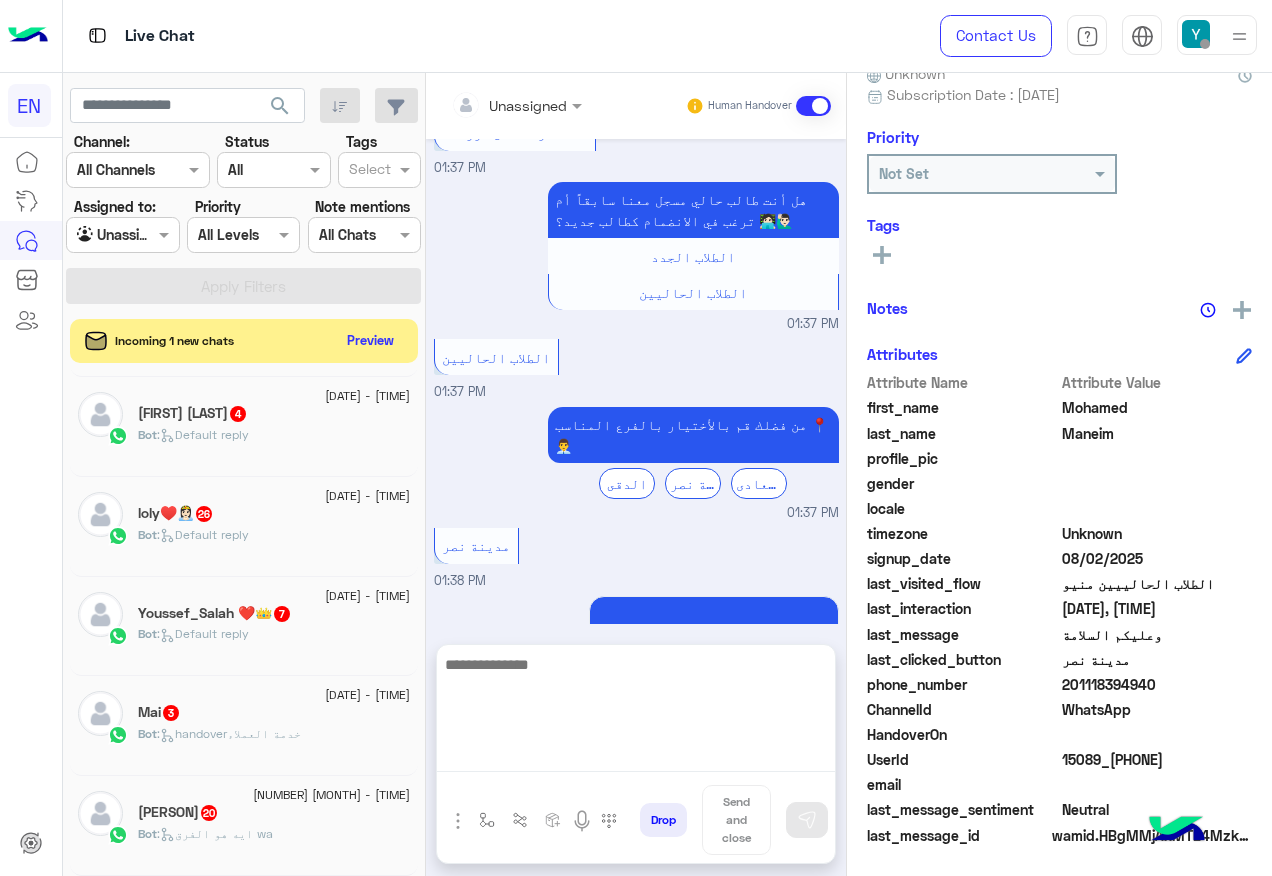 click at bounding box center (636, 712) 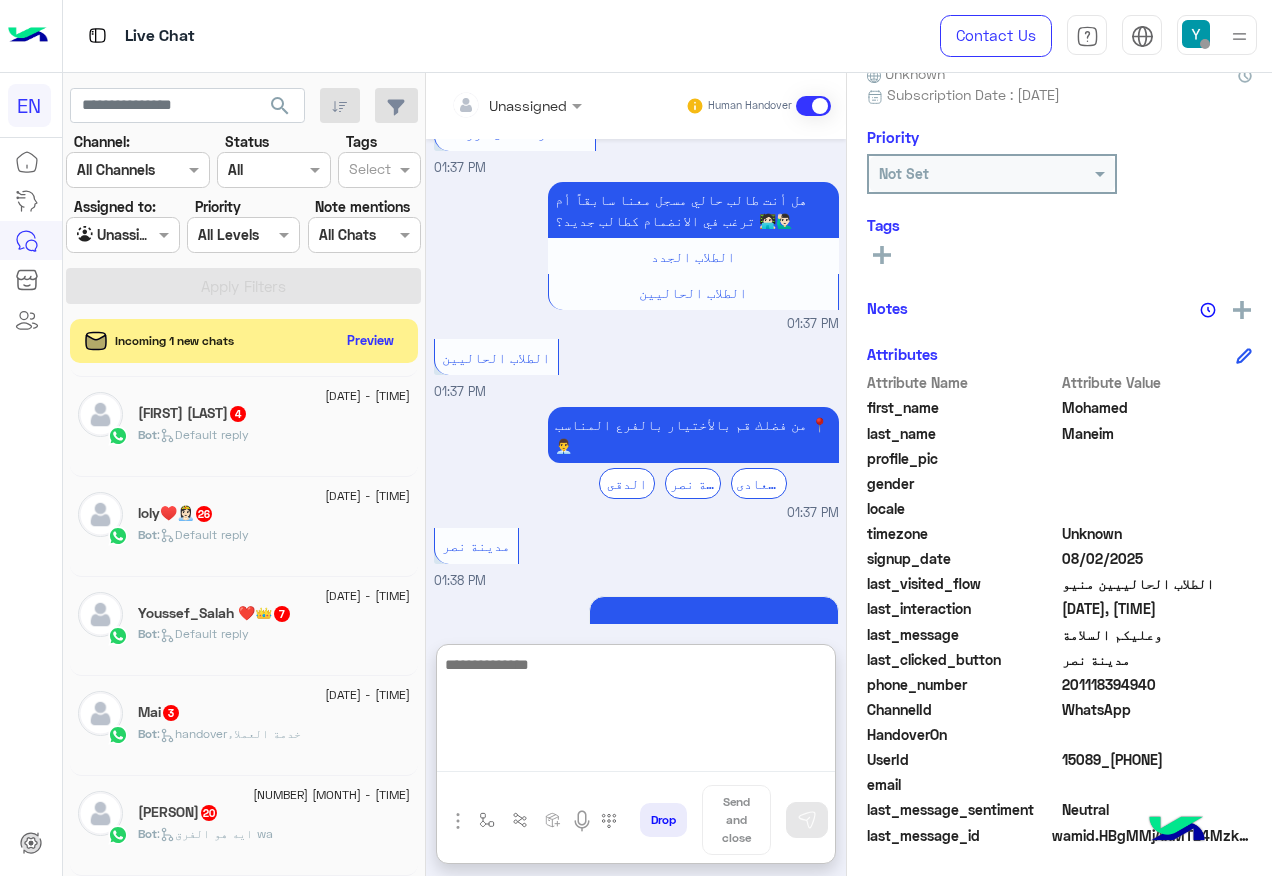 scroll, scrollTop: 653, scrollLeft: 0, axis: vertical 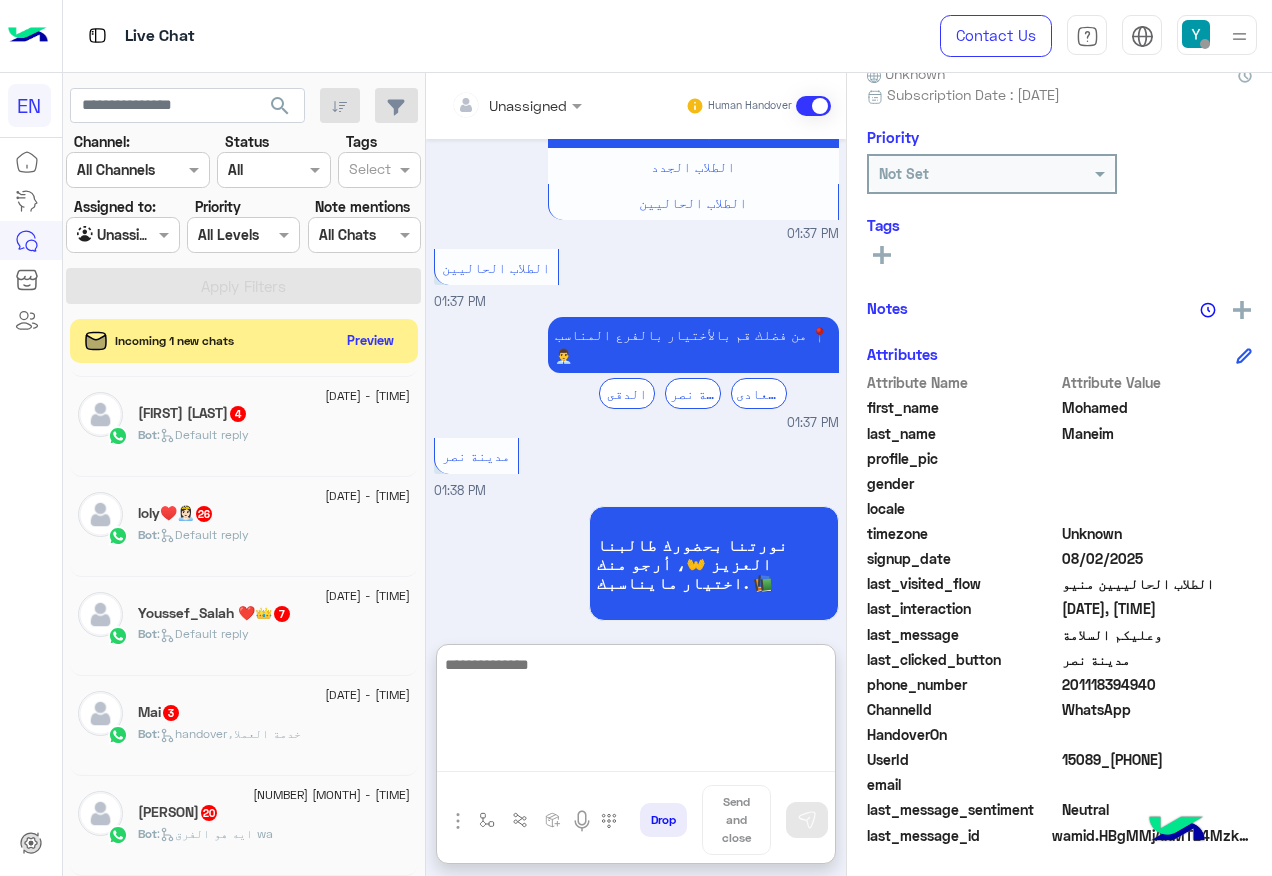 click at bounding box center [636, 712] 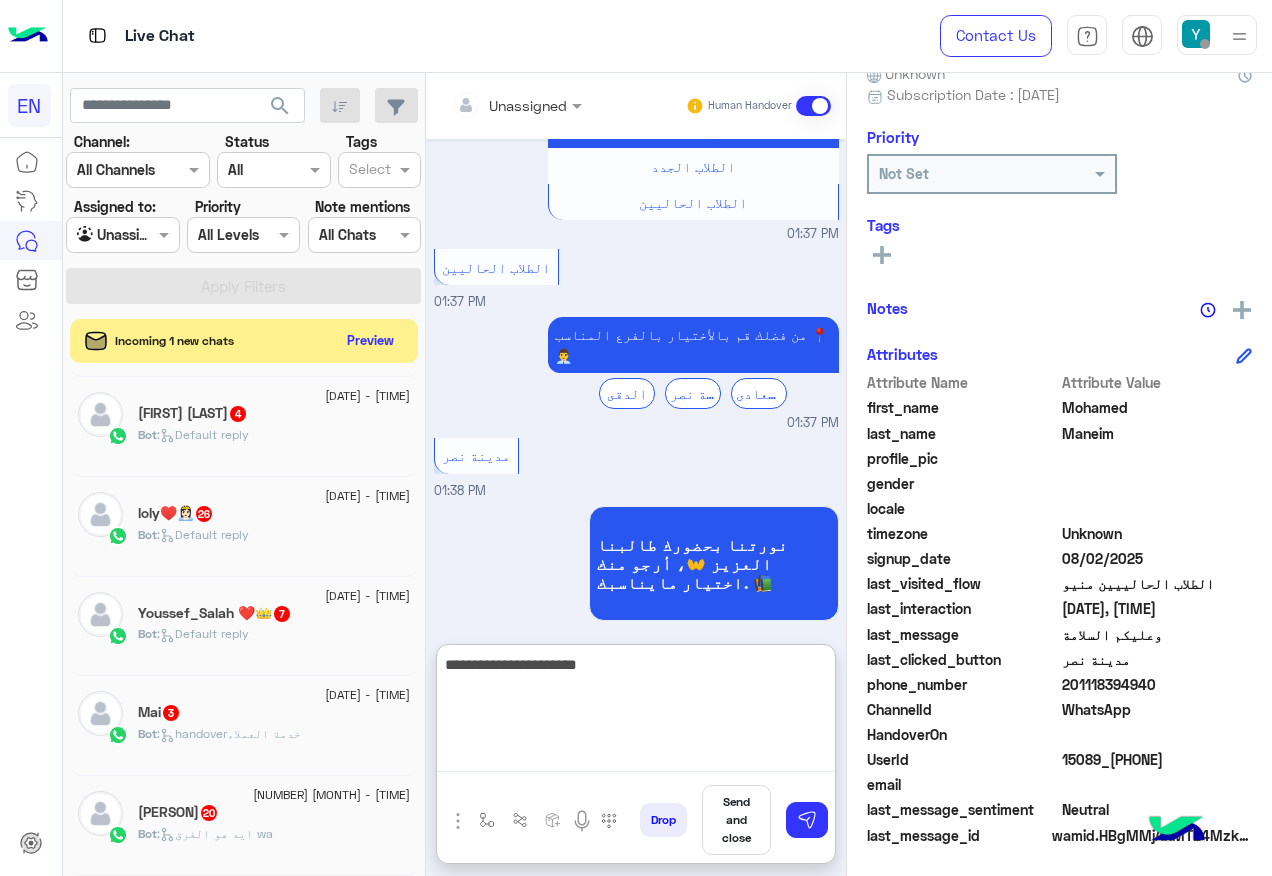 type on "**********" 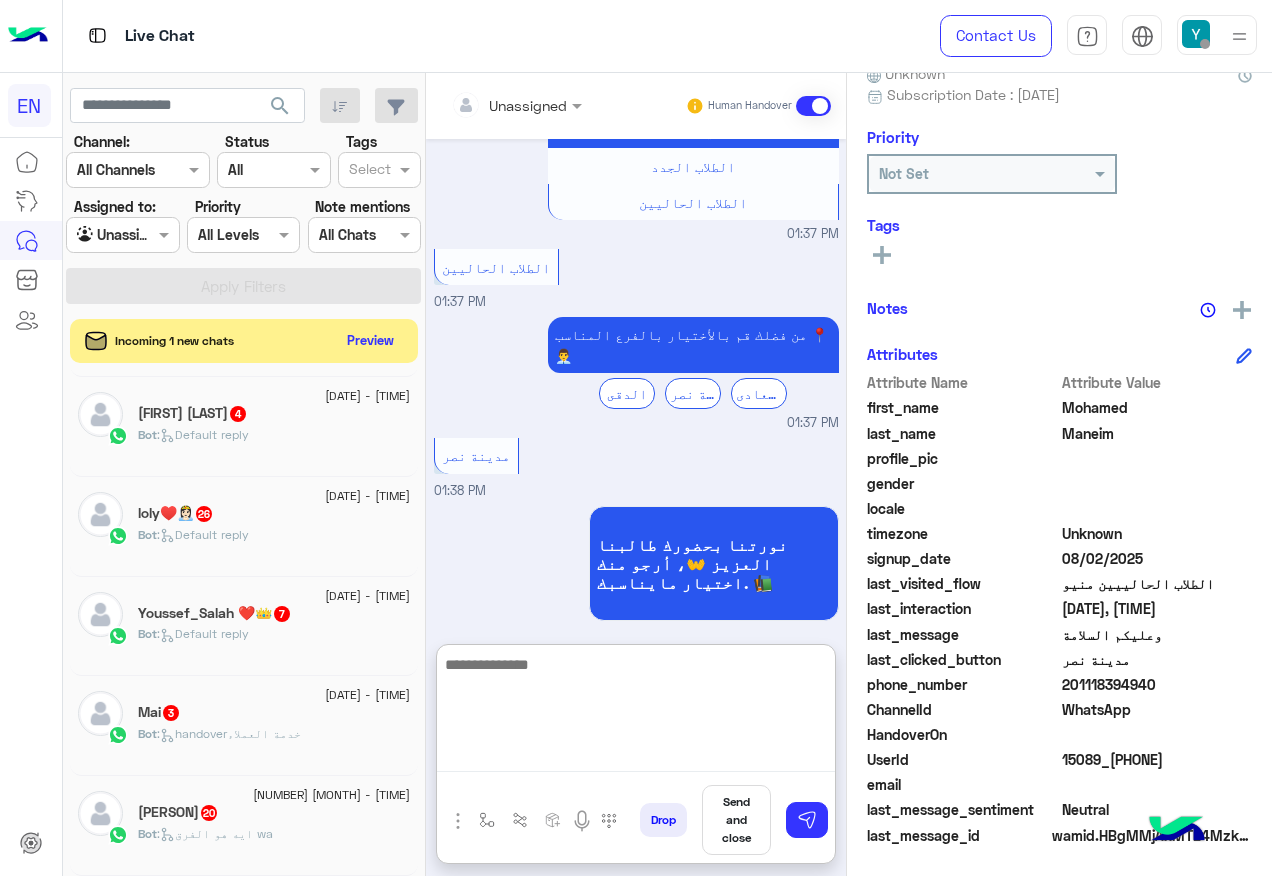 scroll, scrollTop: 717, scrollLeft: 0, axis: vertical 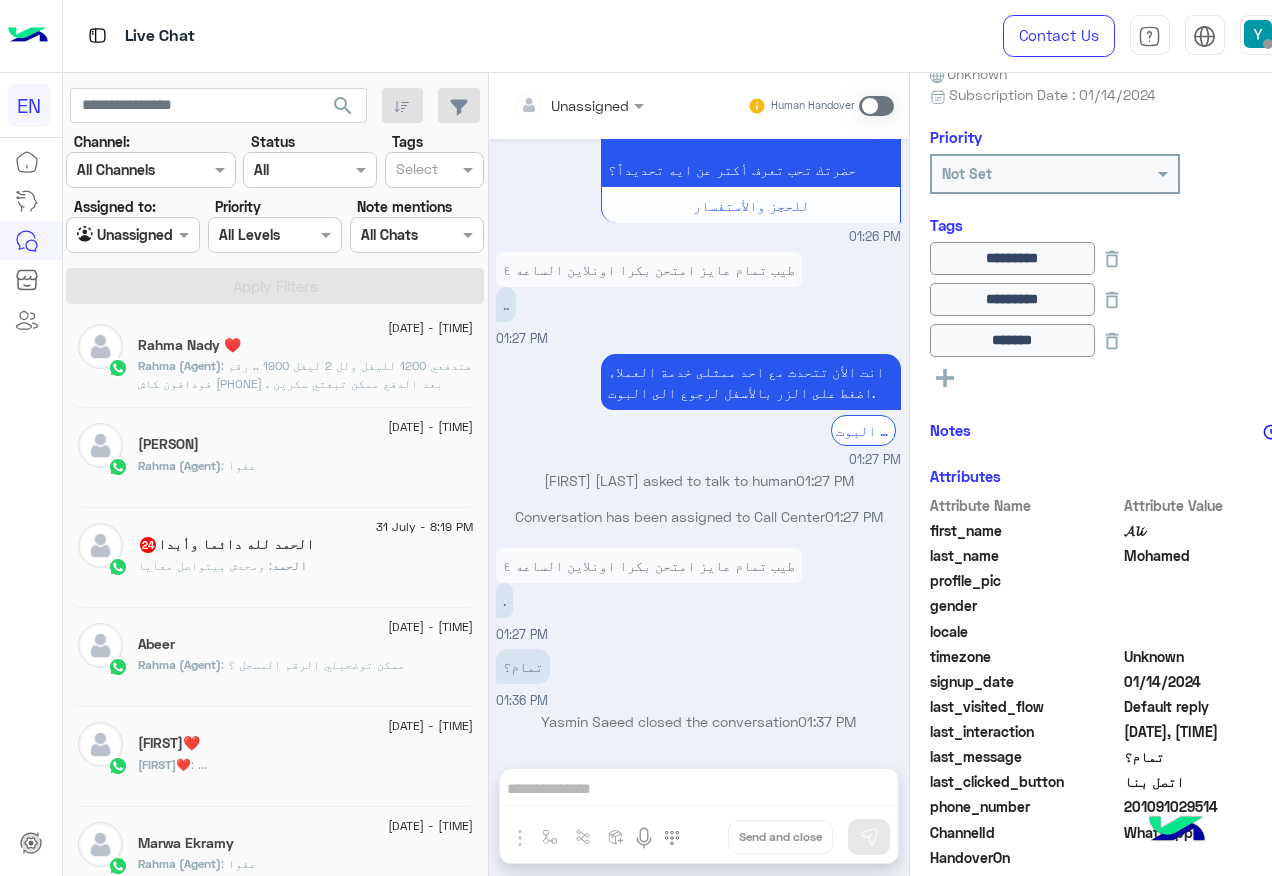 click on "الحمد : ومحدش بيتواصل معايا" 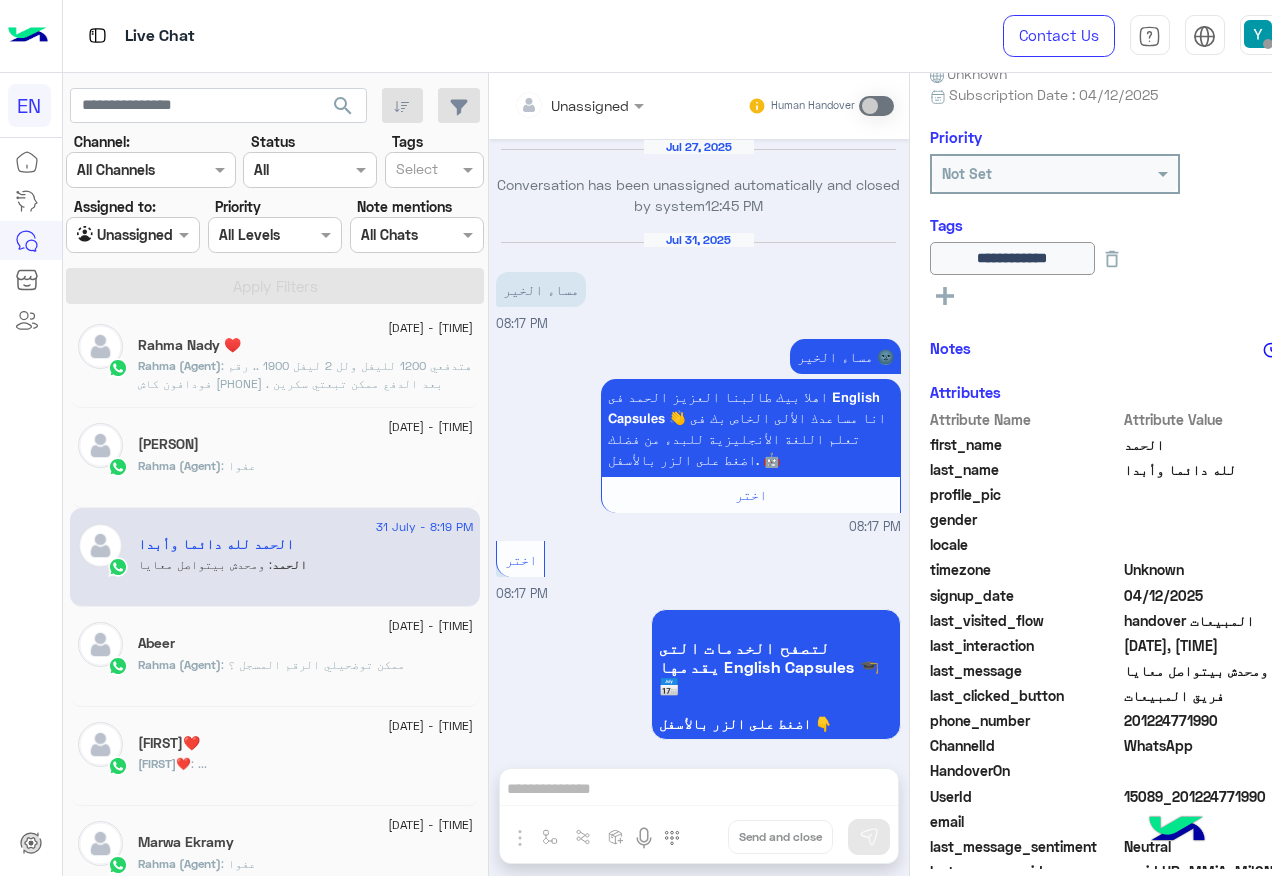 scroll, scrollTop: 2058, scrollLeft: 0, axis: vertical 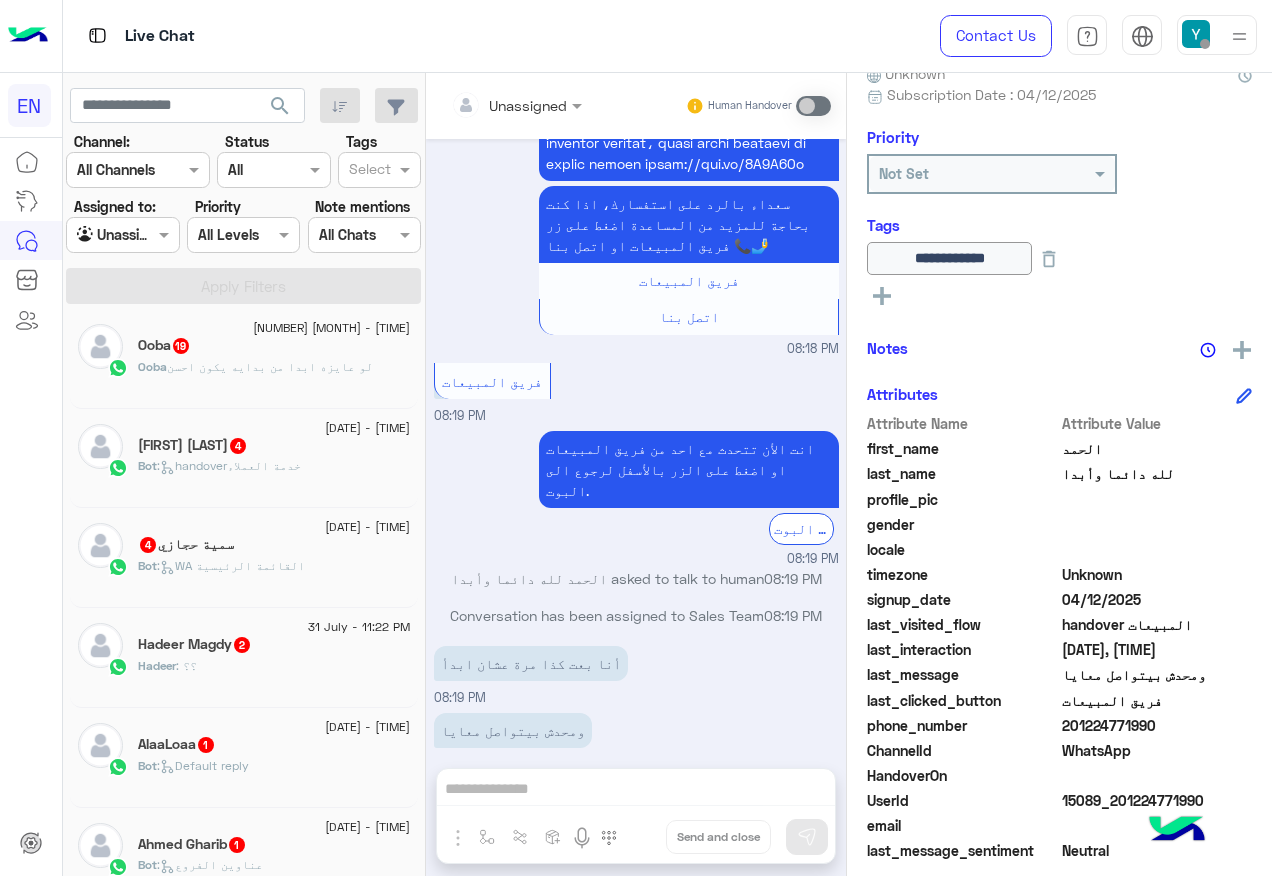 click on "Bot :   handoverخدمة العملاء" 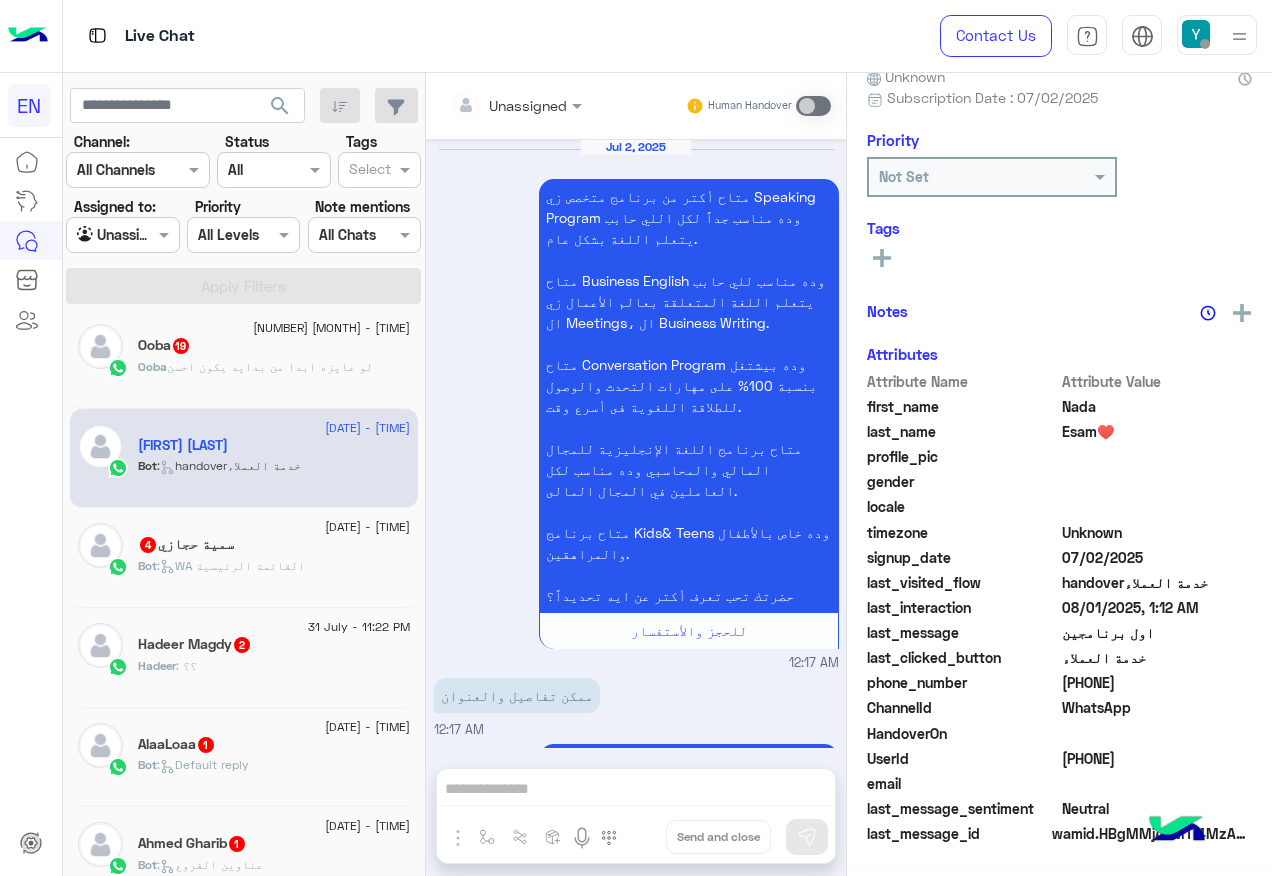 scroll, scrollTop: 197, scrollLeft: 0, axis: vertical 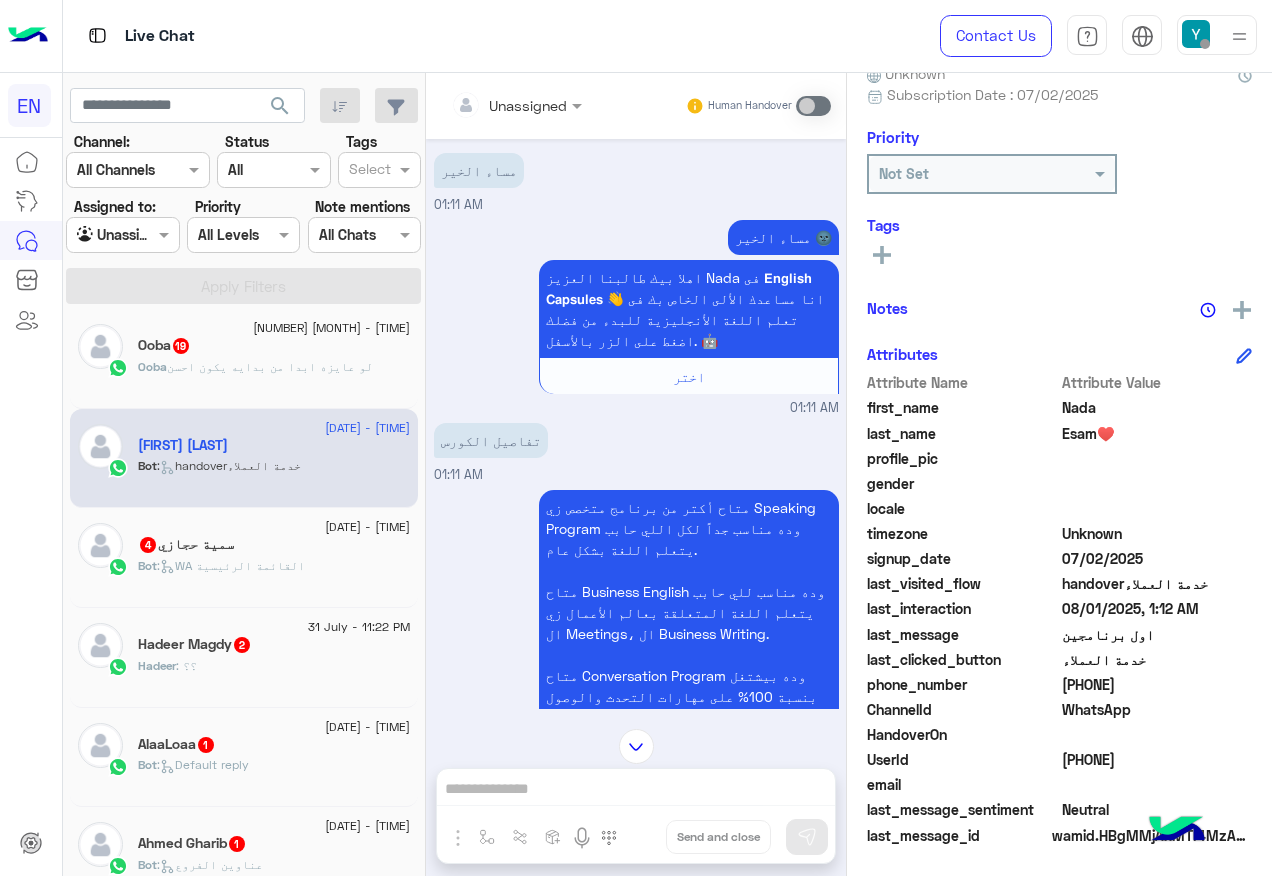 click at bounding box center [491, 105] 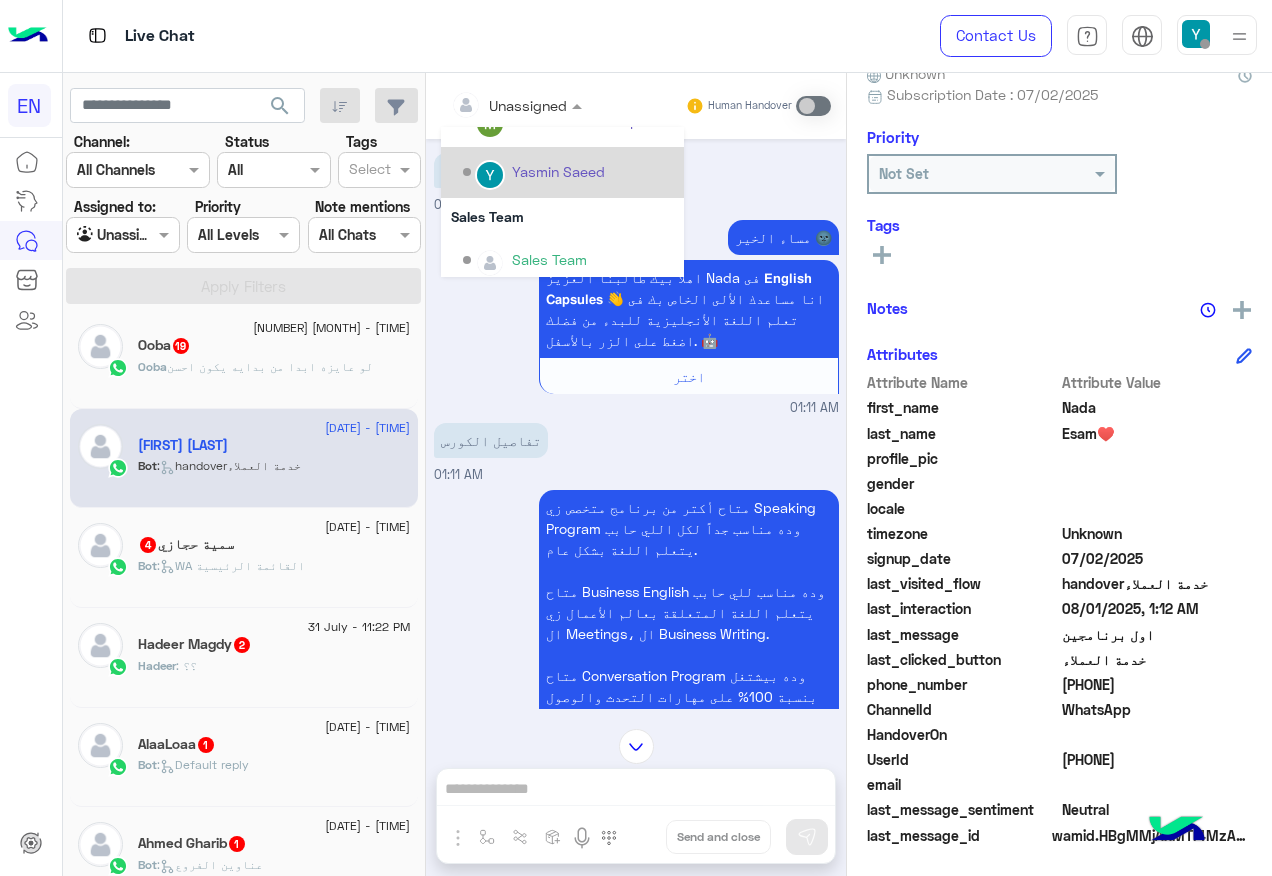 scroll, scrollTop: 332, scrollLeft: 0, axis: vertical 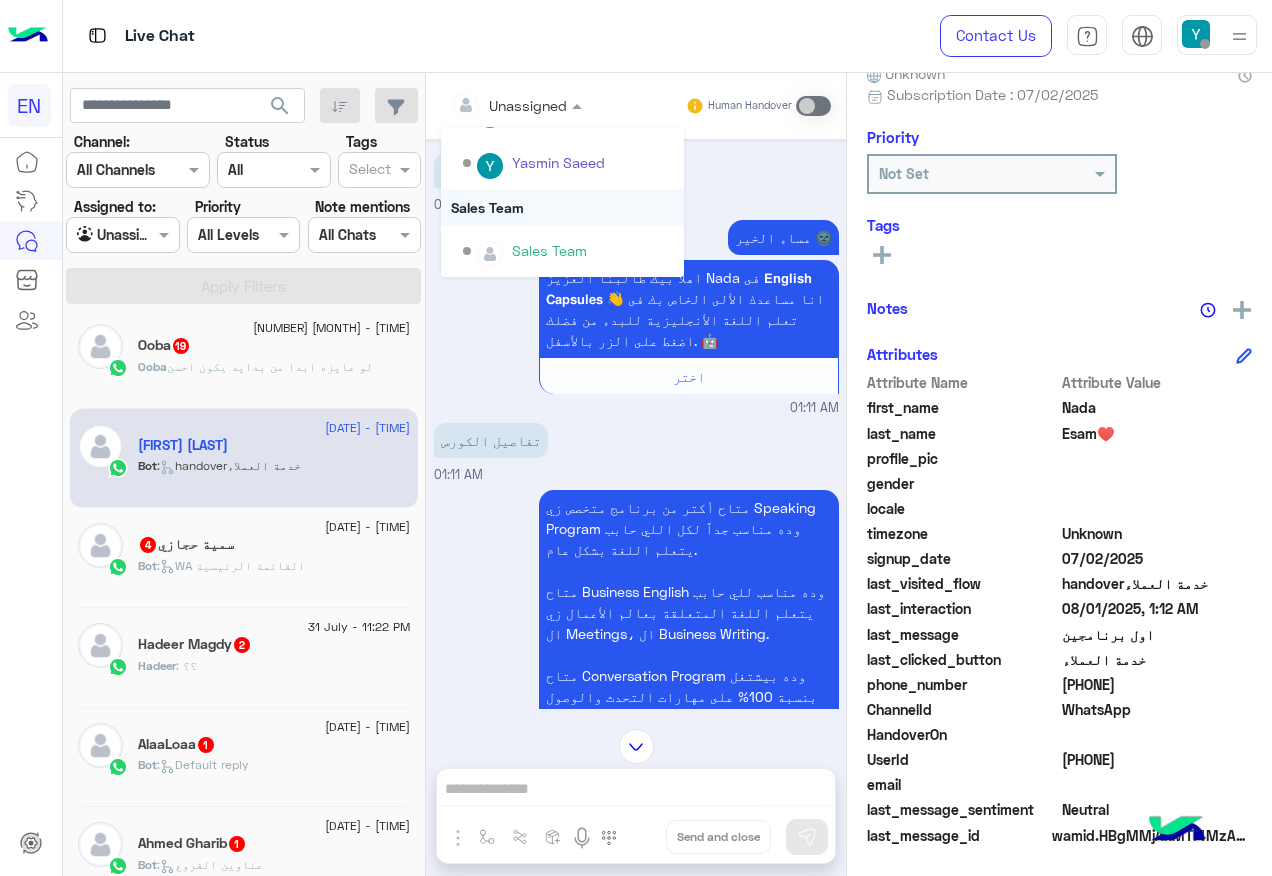click on "Sales Team" at bounding box center [562, 207] 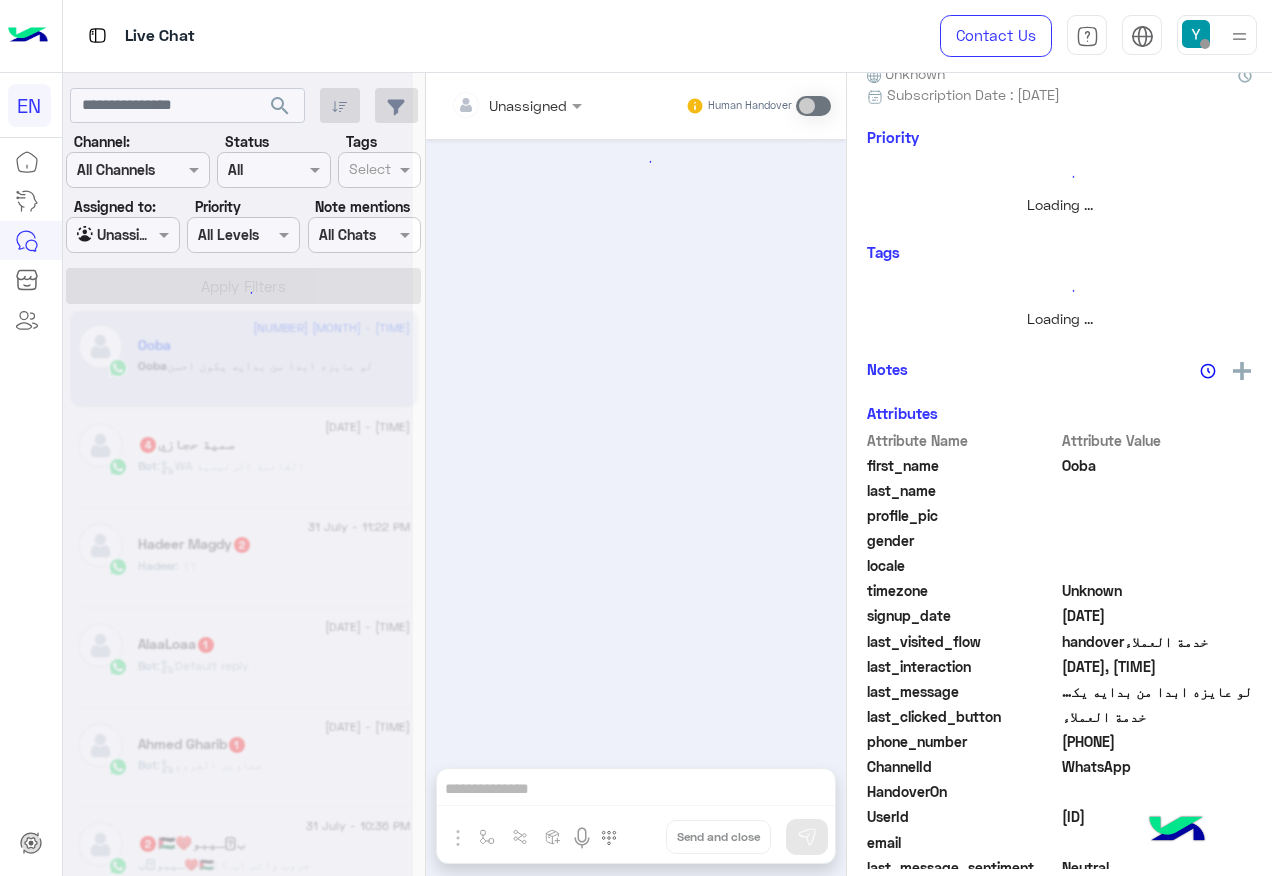 scroll, scrollTop: 0, scrollLeft: 0, axis: both 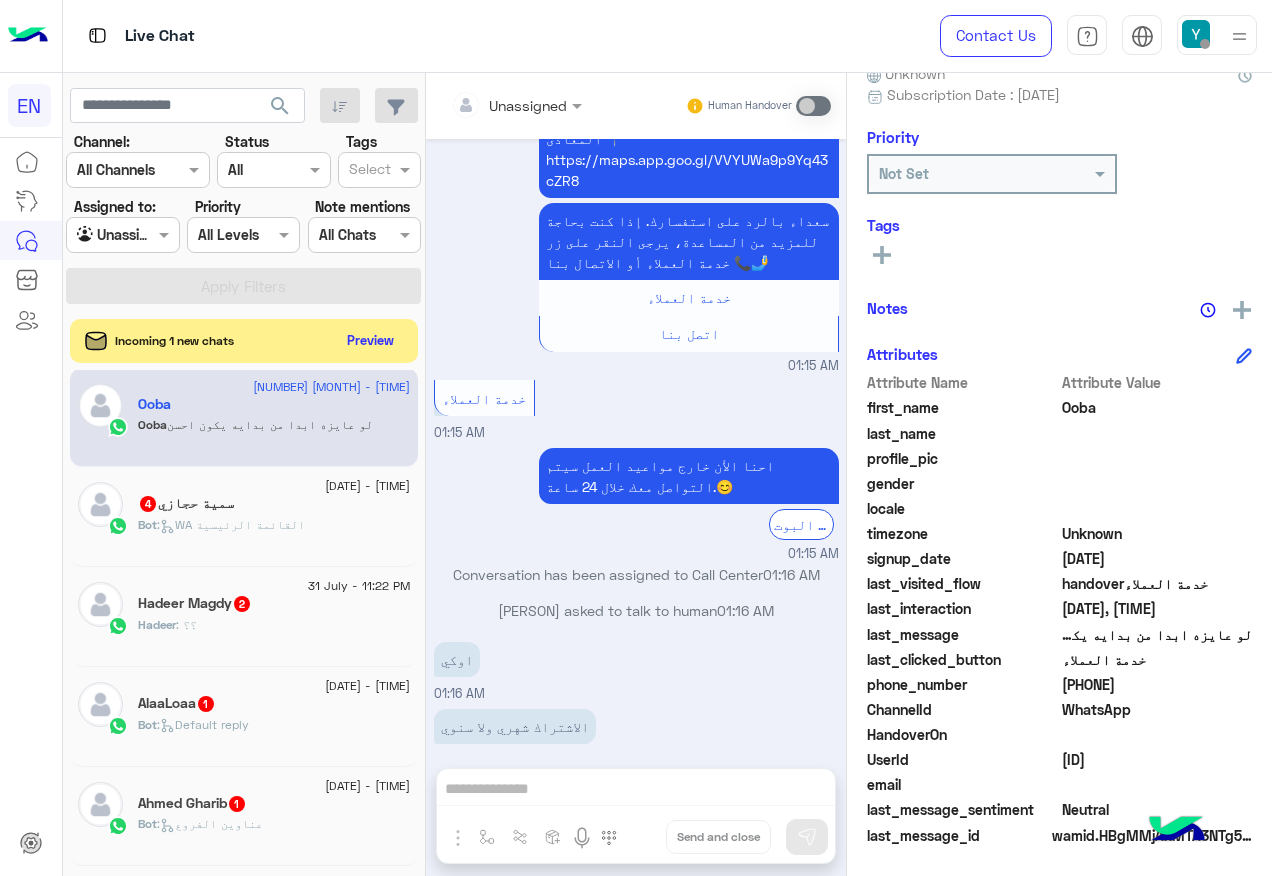click at bounding box center (516, 104) 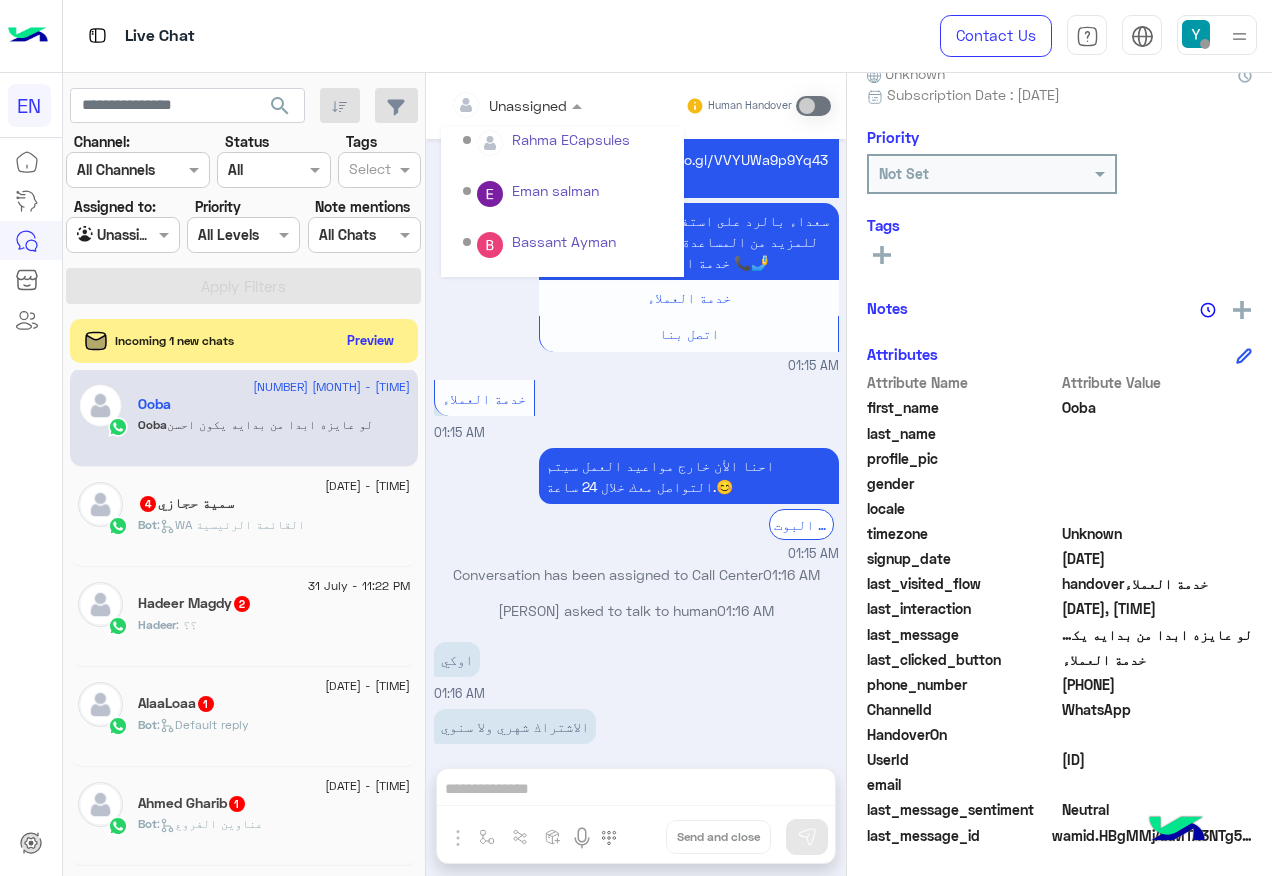 scroll, scrollTop: 332, scrollLeft: 0, axis: vertical 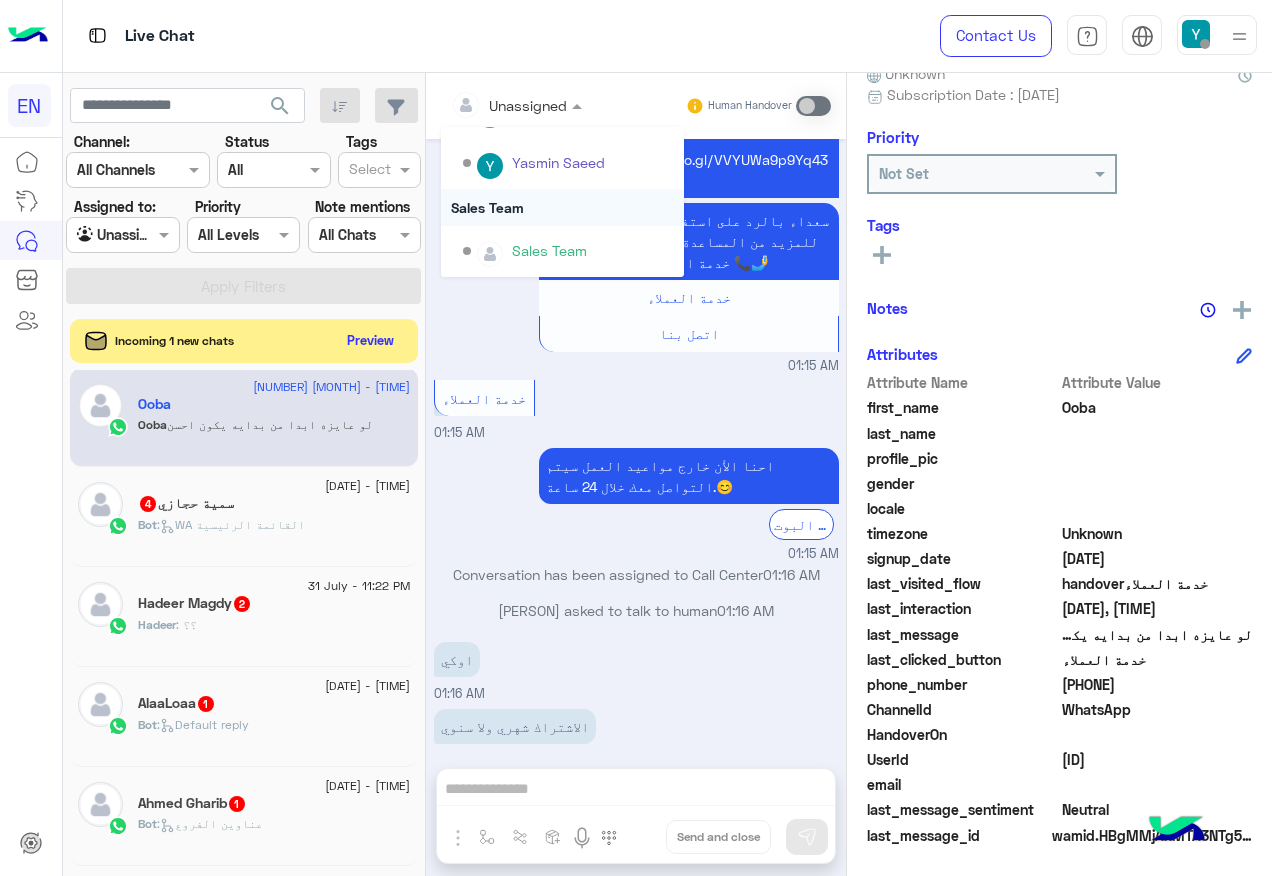 click on "Sales Team" at bounding box center (562, 207) 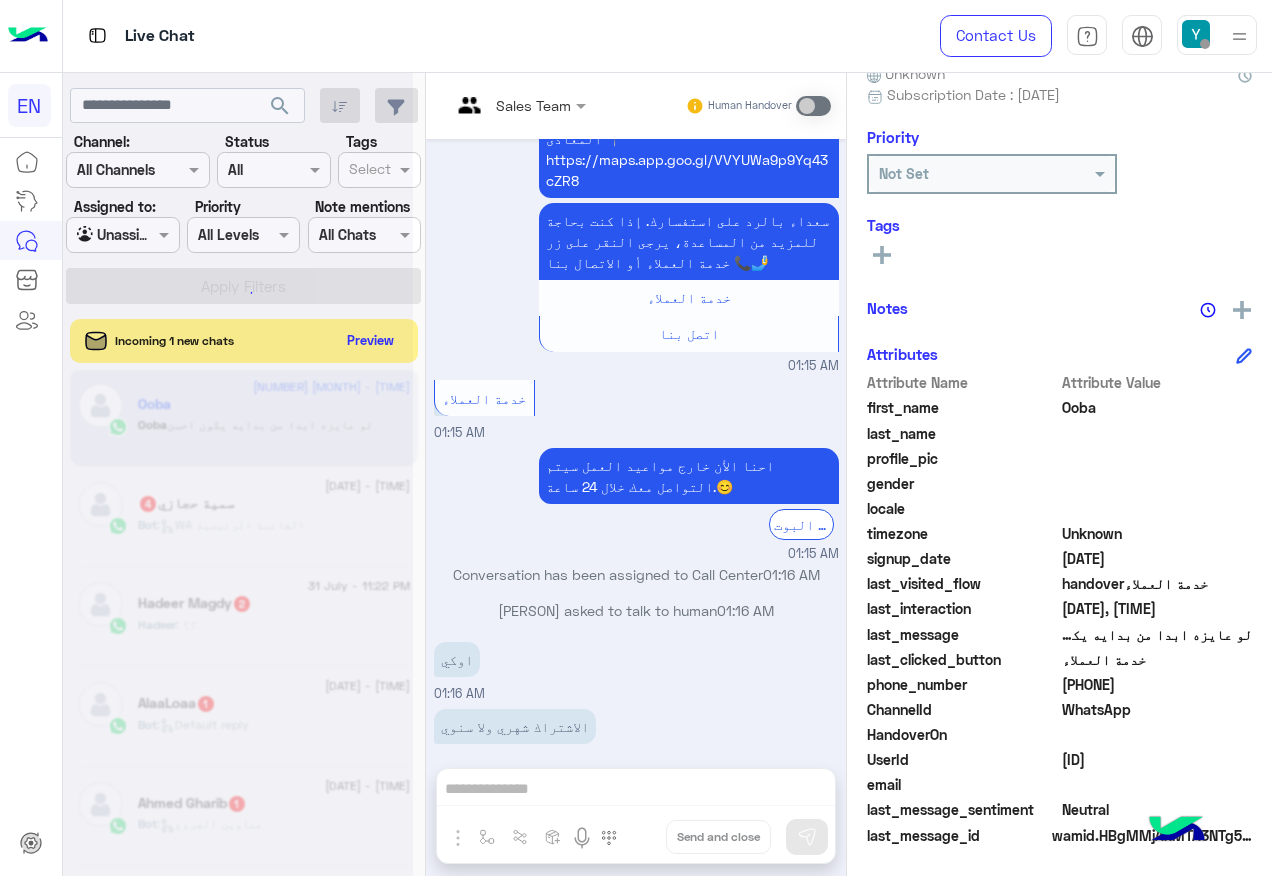 scroll, scrollTop: 0, scrollLeft: 0, axis: both 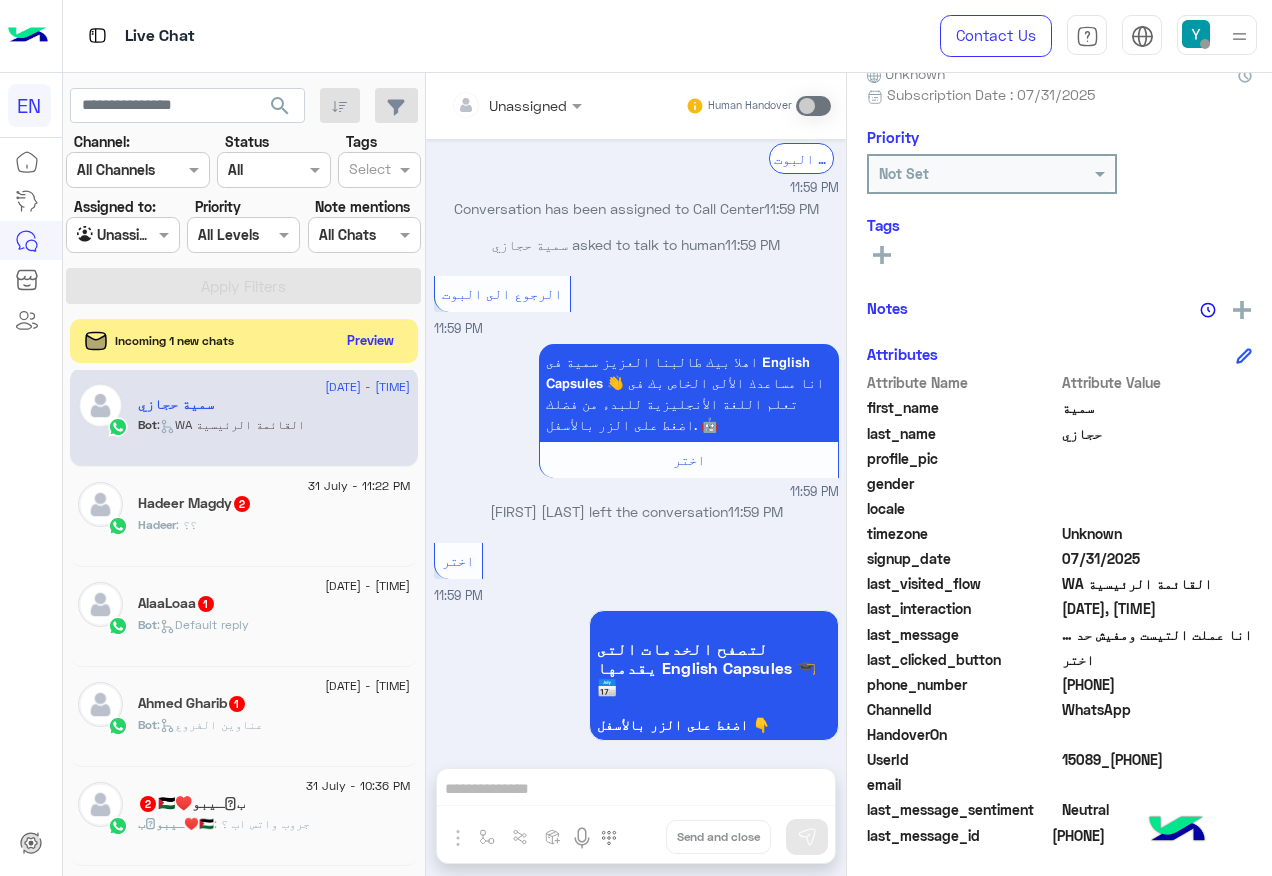 drag, startPoint x: 1063, startPoint y: 685, endPoint x: 1210, endPoint y: 699, distance: 147.66516 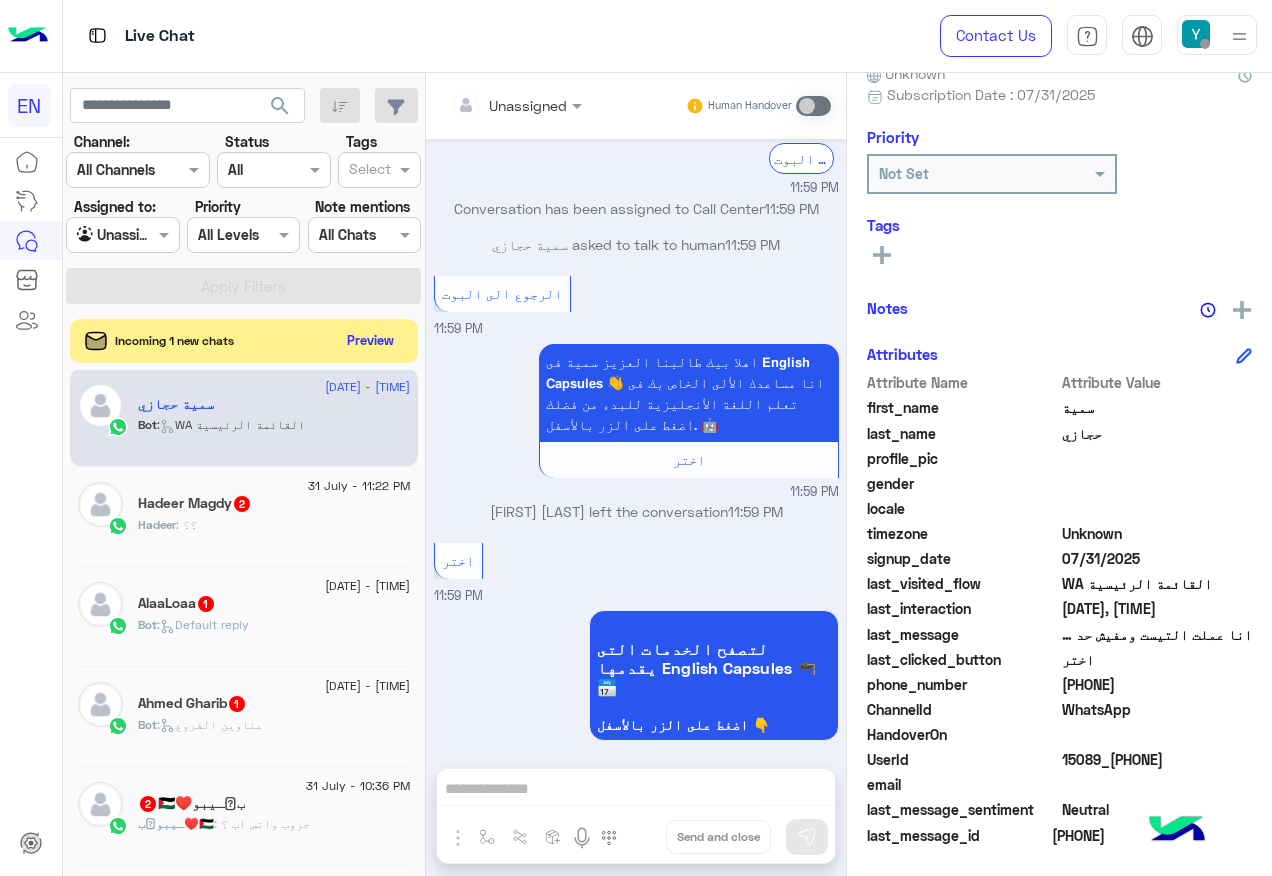 click on "WhatsApp" 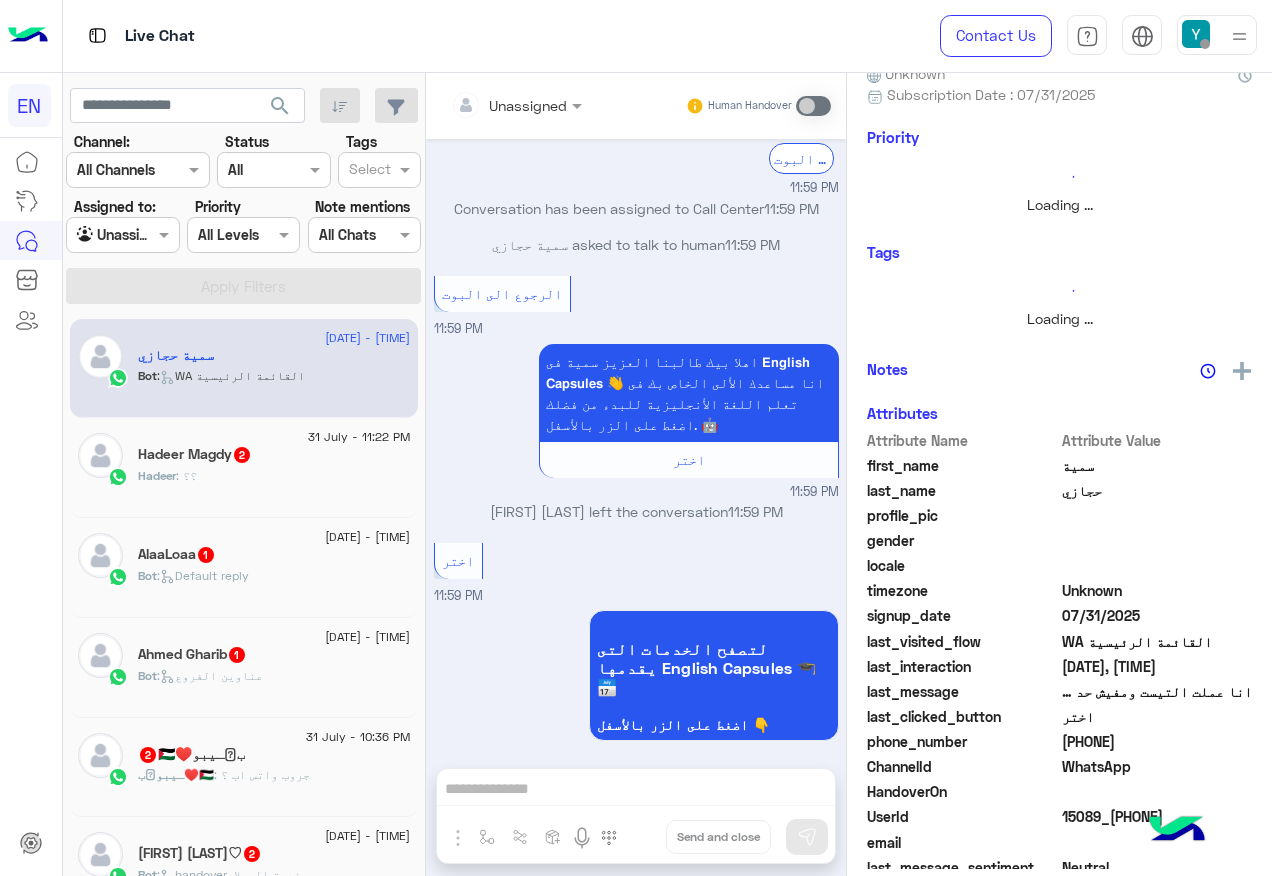 scroll, scrollTop: 10, scrollLeft: 0, axis: vertical 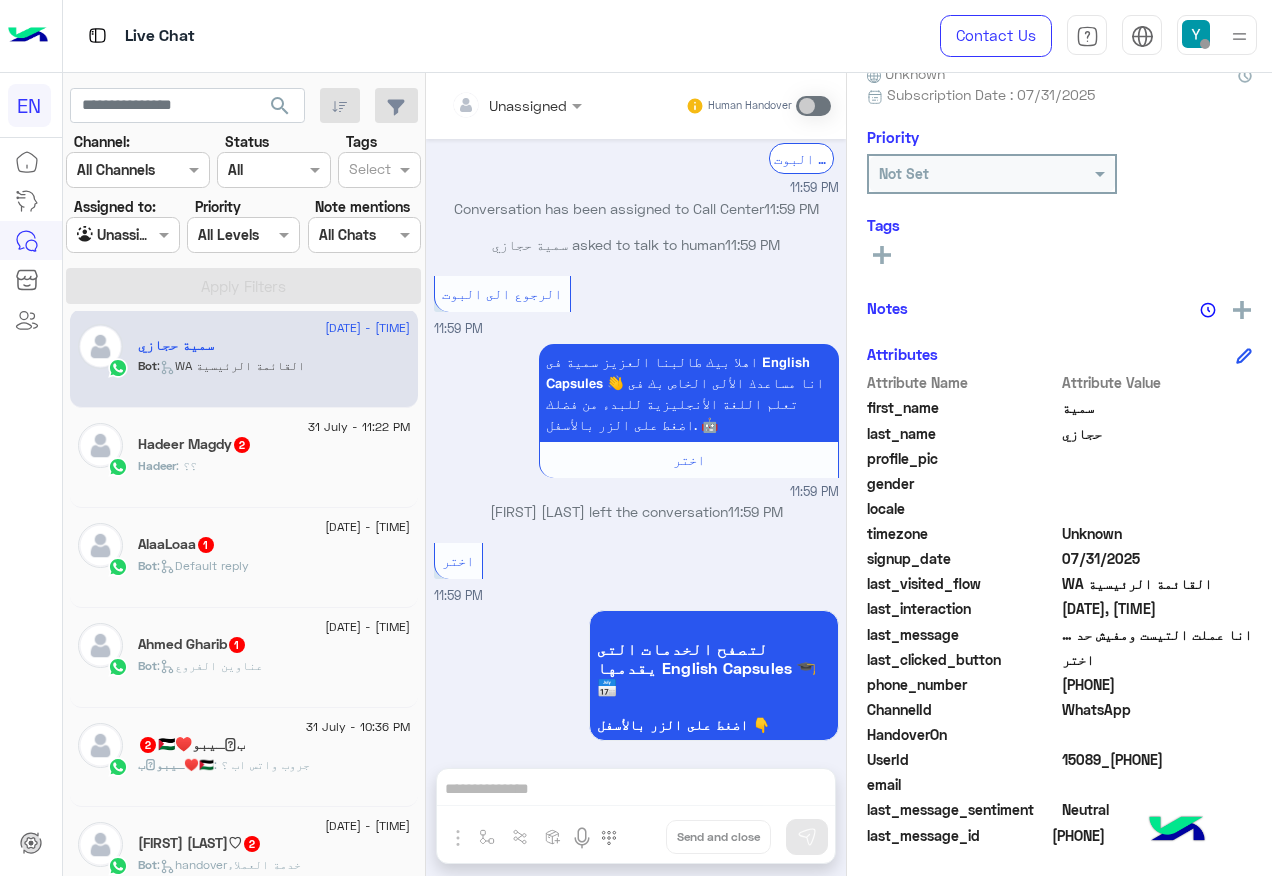click on "Hadeer : ؟؟" 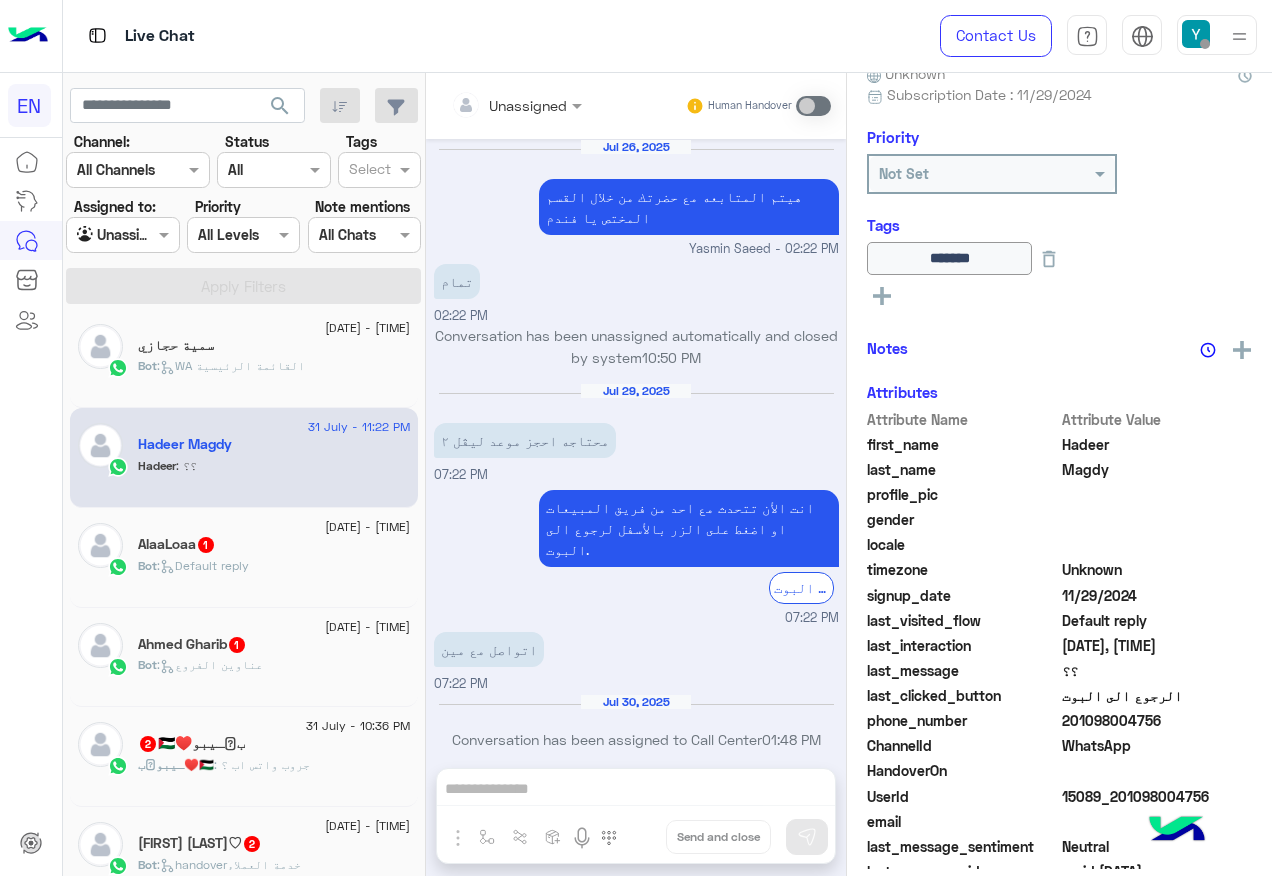 scroll, scrollTop: 870, scrollLeft: 0, axis: vertical 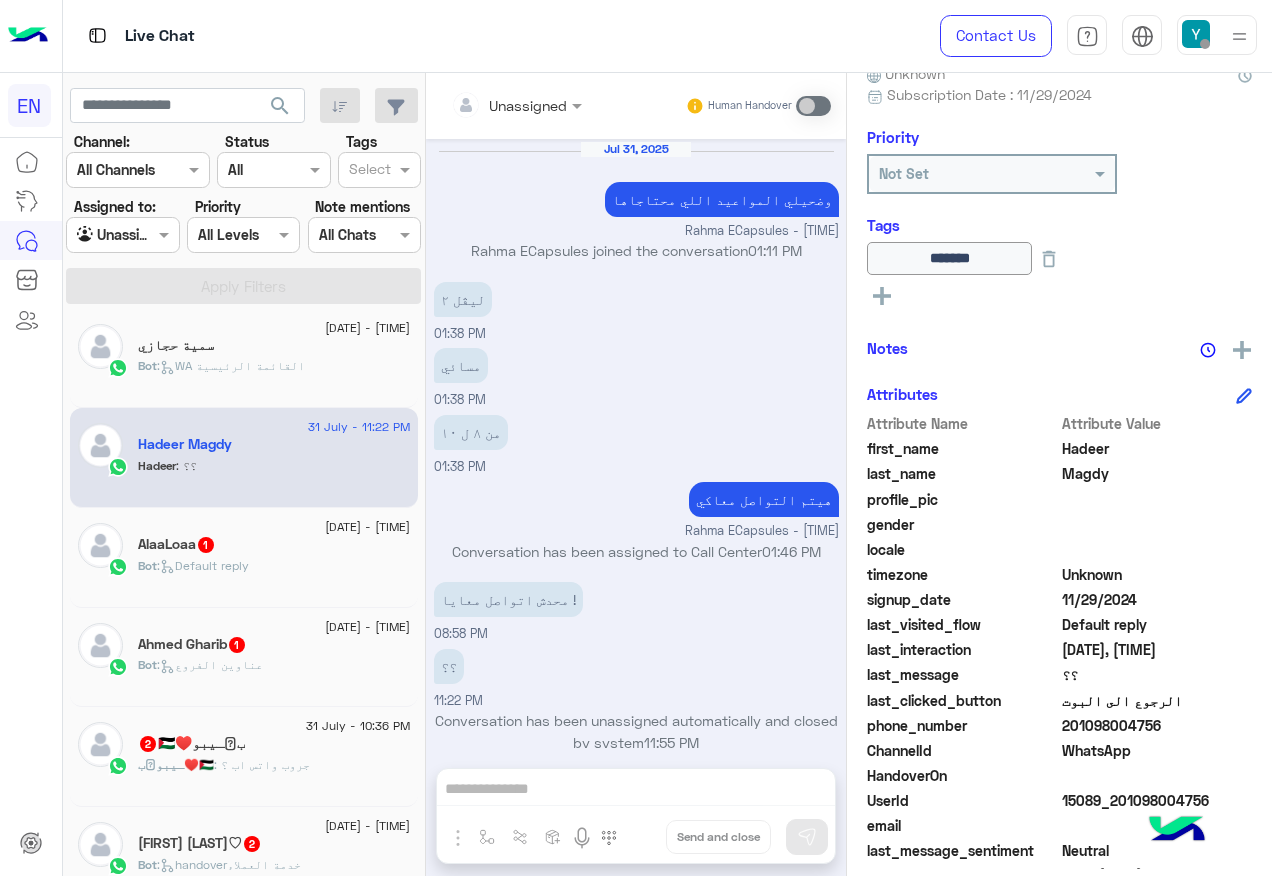 drag, startPoint x: 1063, startPoint y: 725, endPoint x: 1188, endPoint y: 728, distance: 125.035995 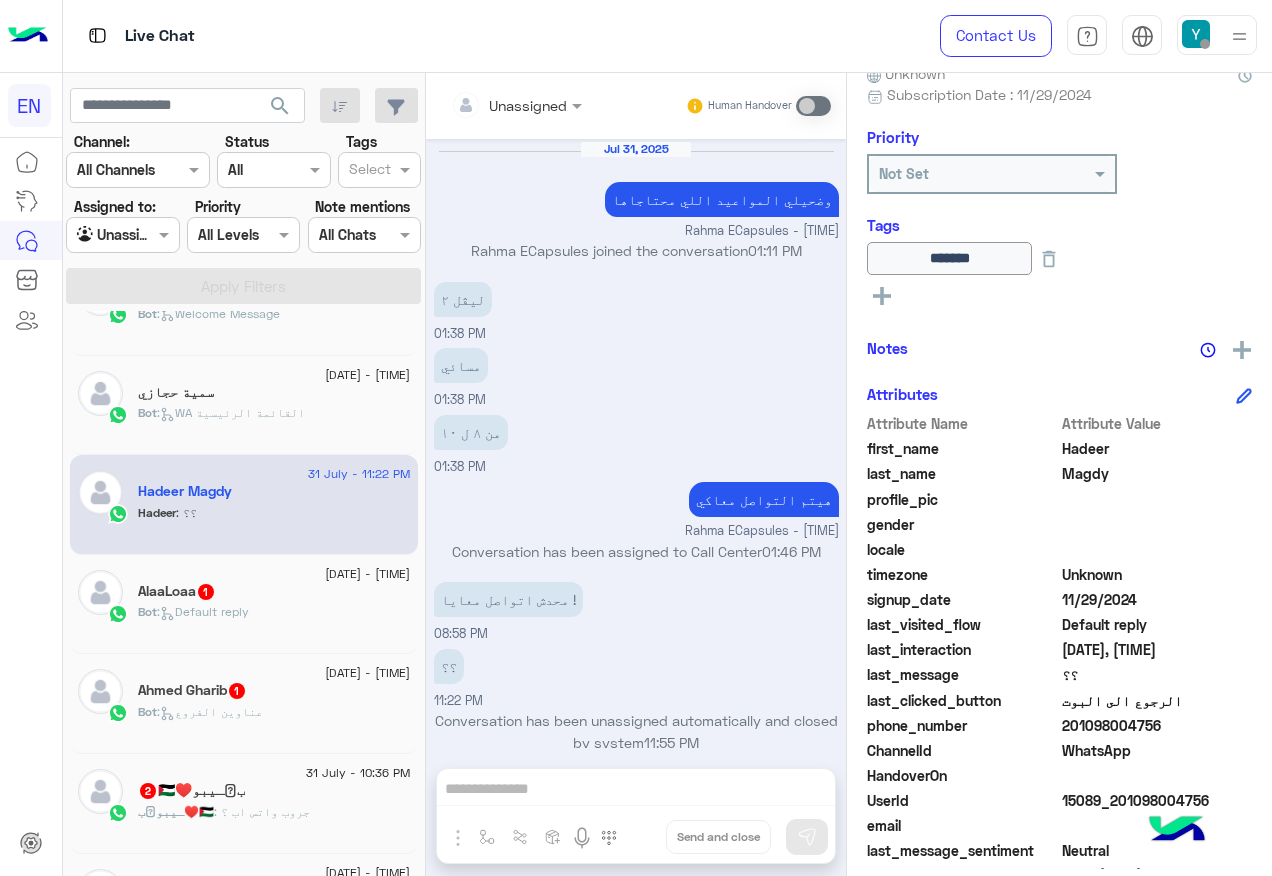 scroll, scrollTop: 110, scrollLeft: 0, axis: vertical 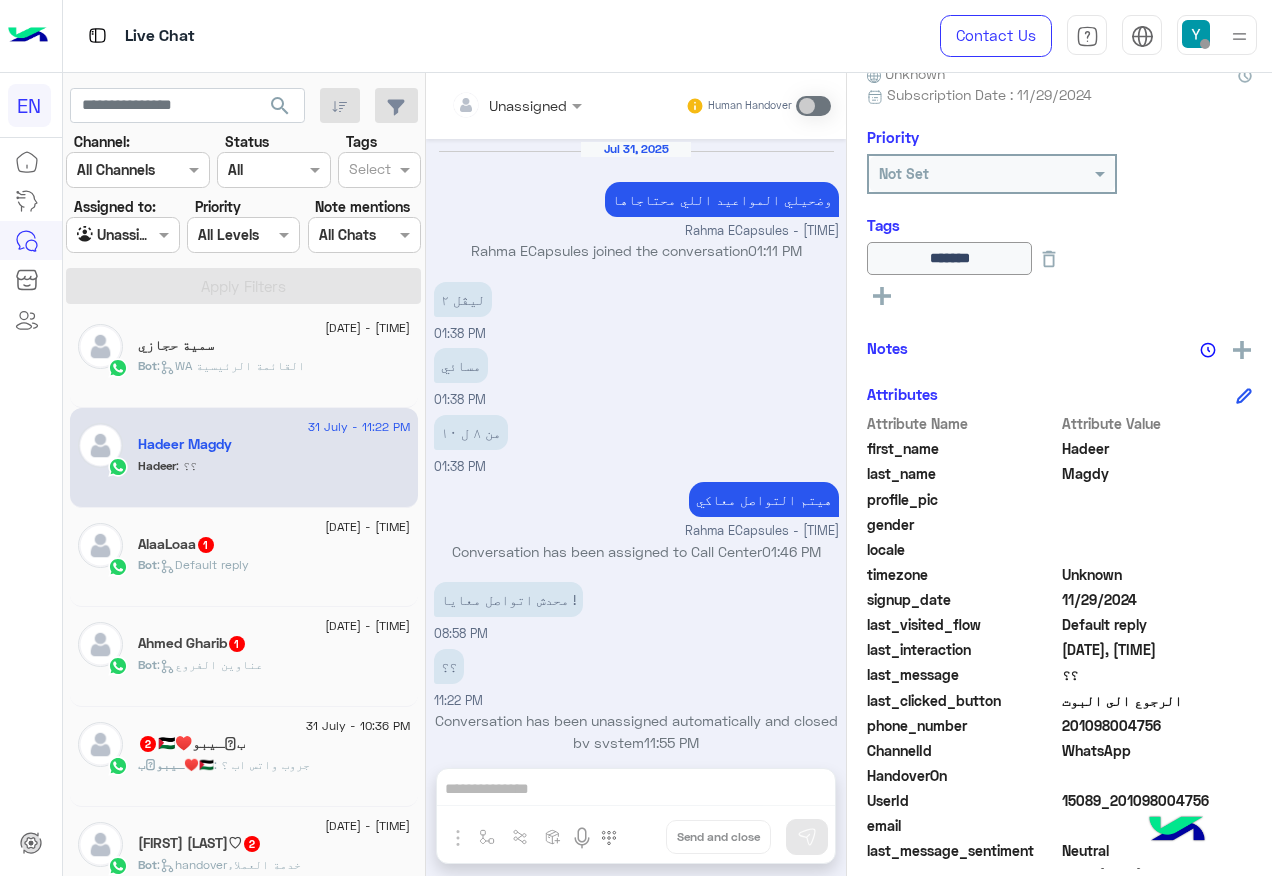 click on "Bot :   Default reply" 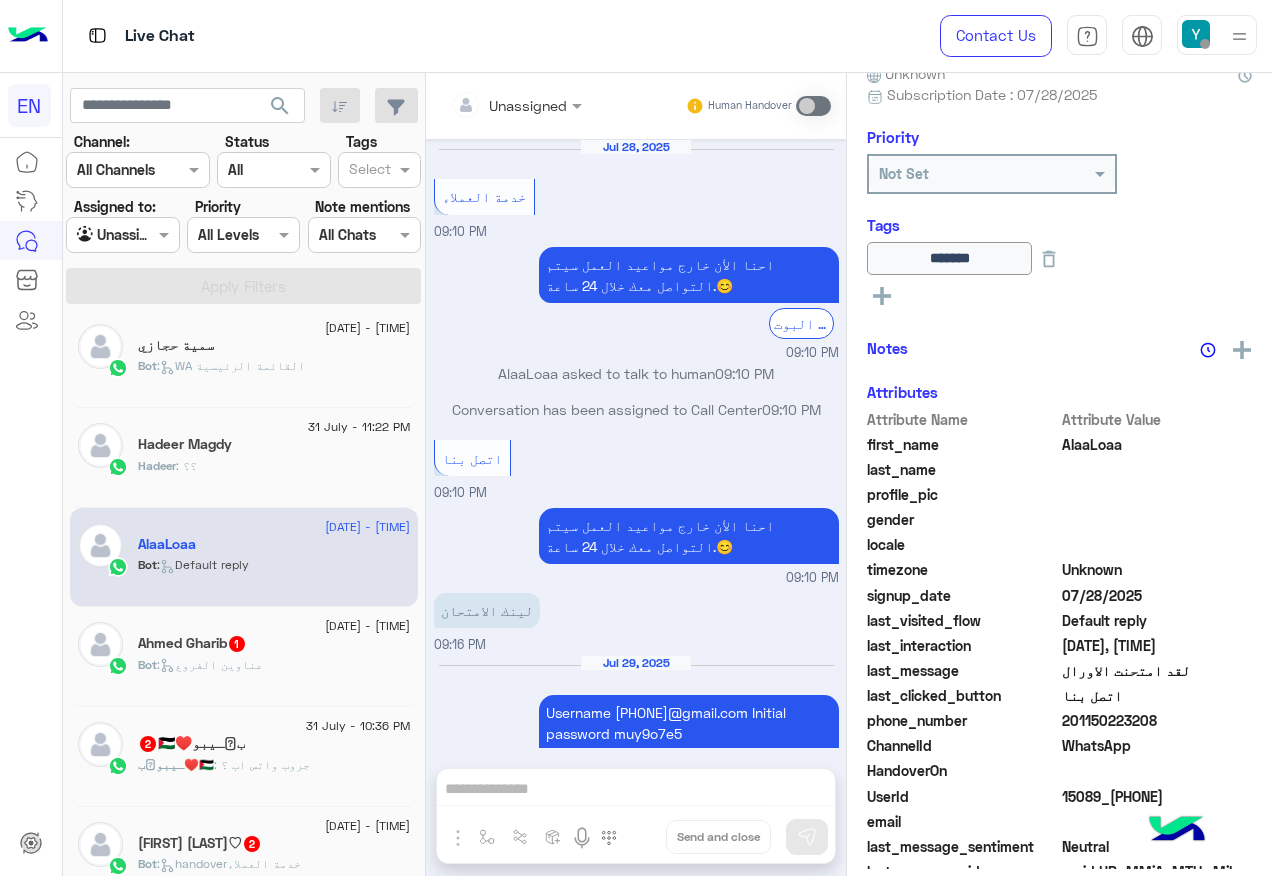 scroll, scrollTop: 1333, scrollLeft: 0, axis: vertical 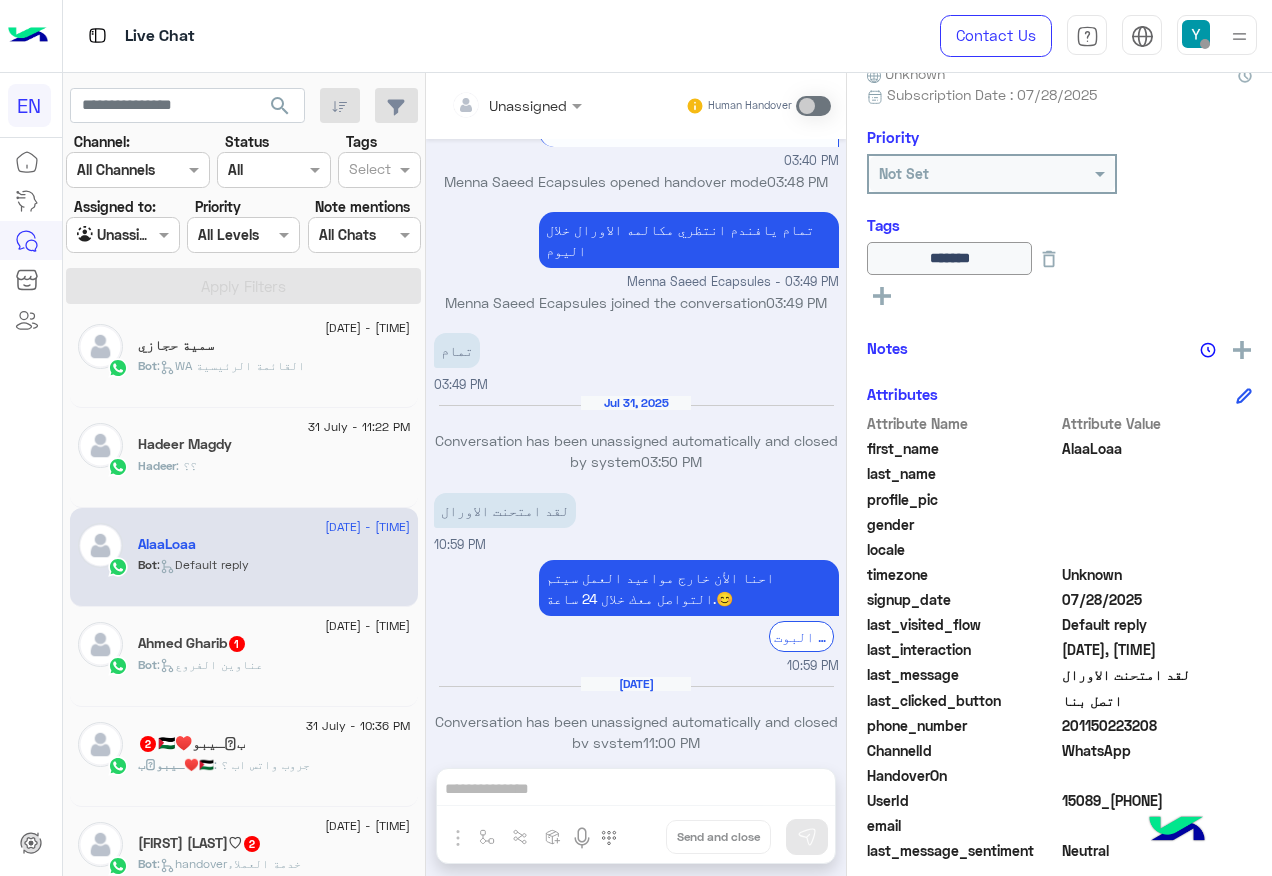 drag, startPoint x: 1066, startPoint y: 726, endPoint x: 1198, endPoint y: 715, distance: 132.45753 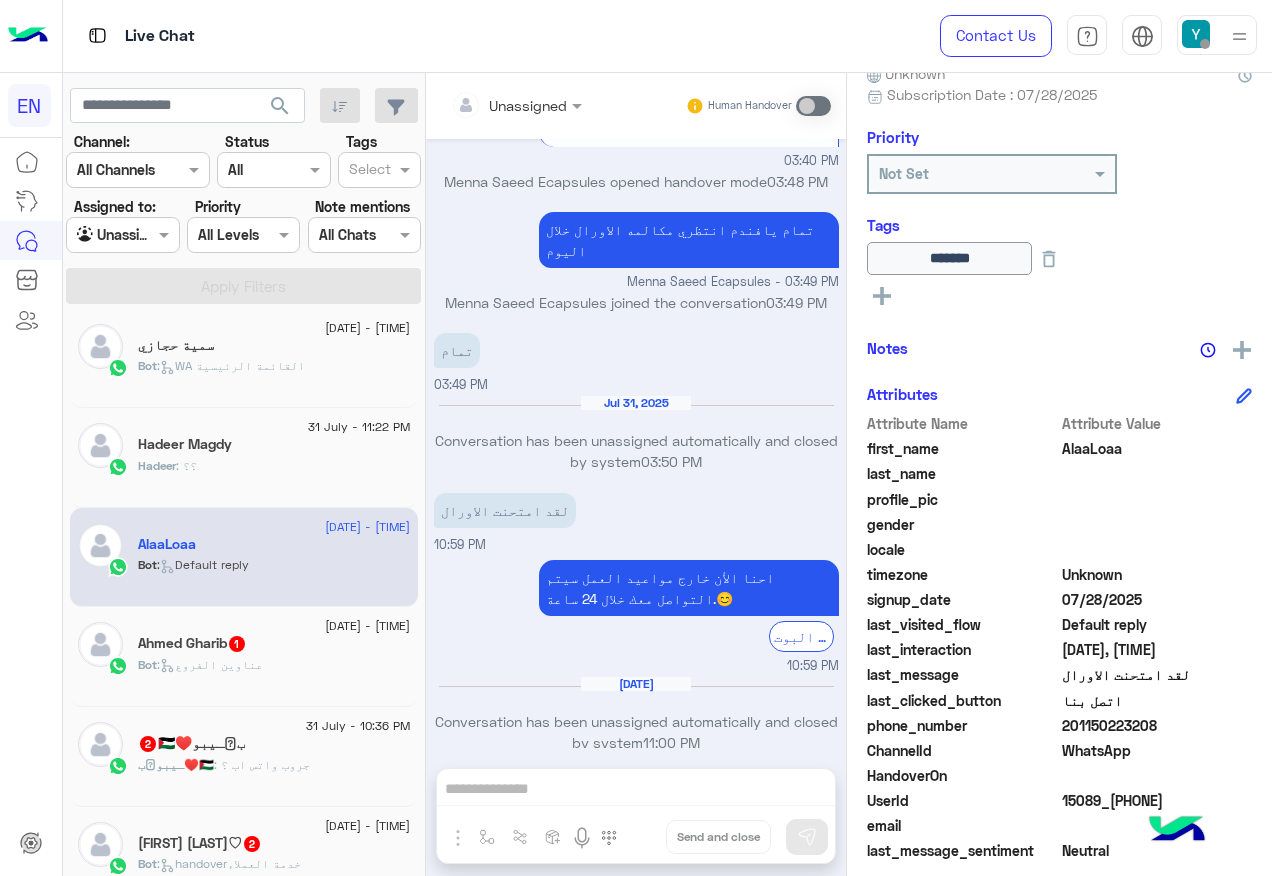 copy on "01150223208" 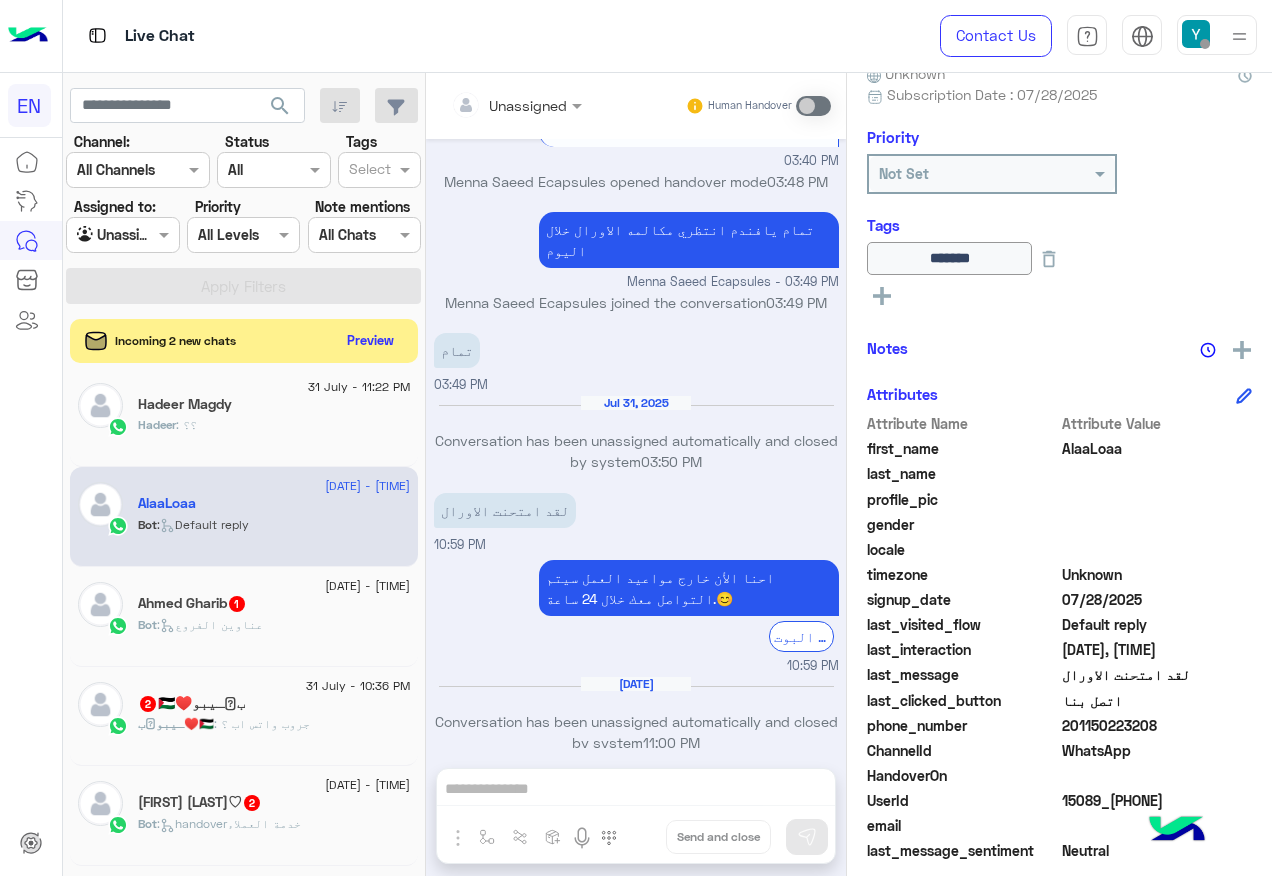 click on "31 July - 10:44 PM  Ahmed Gharib   1 Bot :   عناوين الفروع" 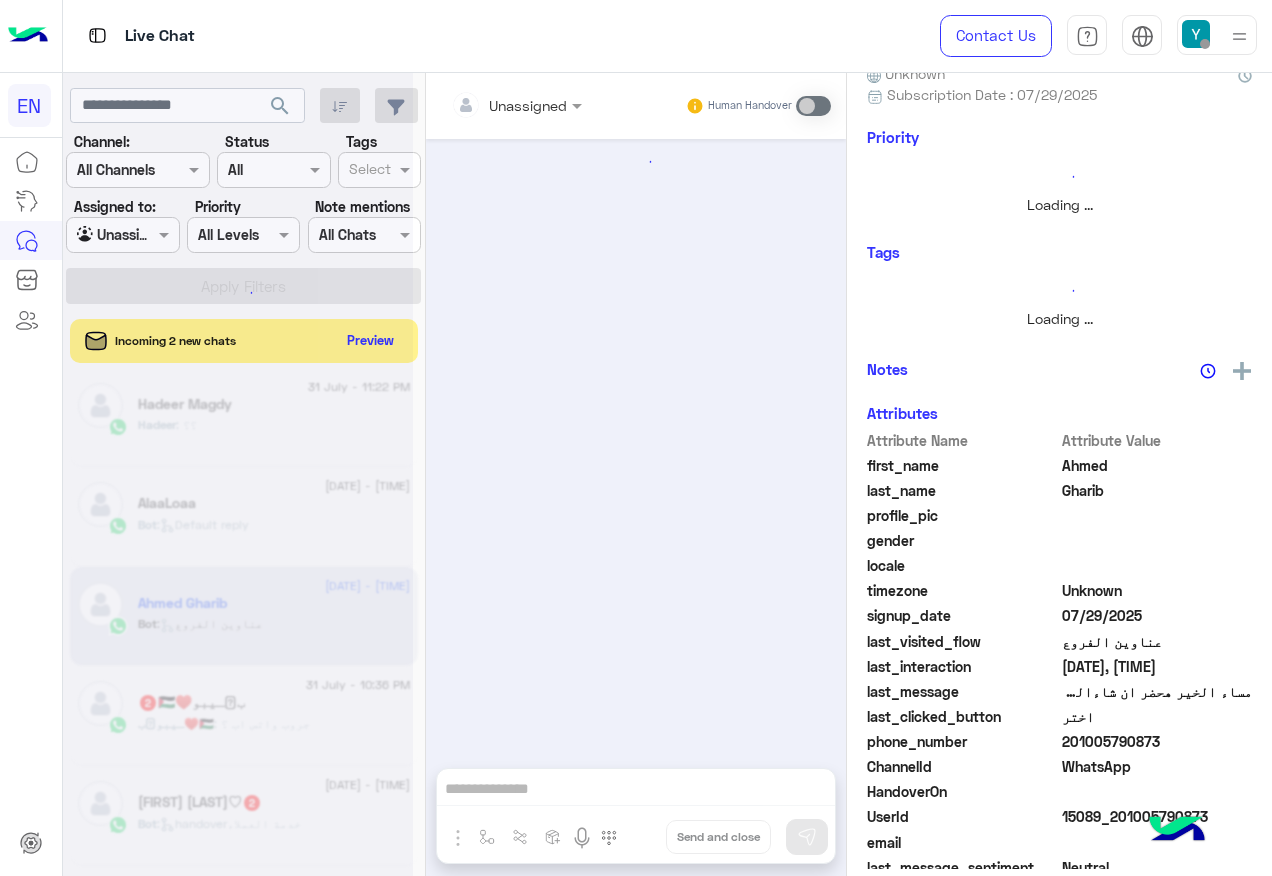 scroll, scrollTop: 0, scrollLeft: 0, axis: both 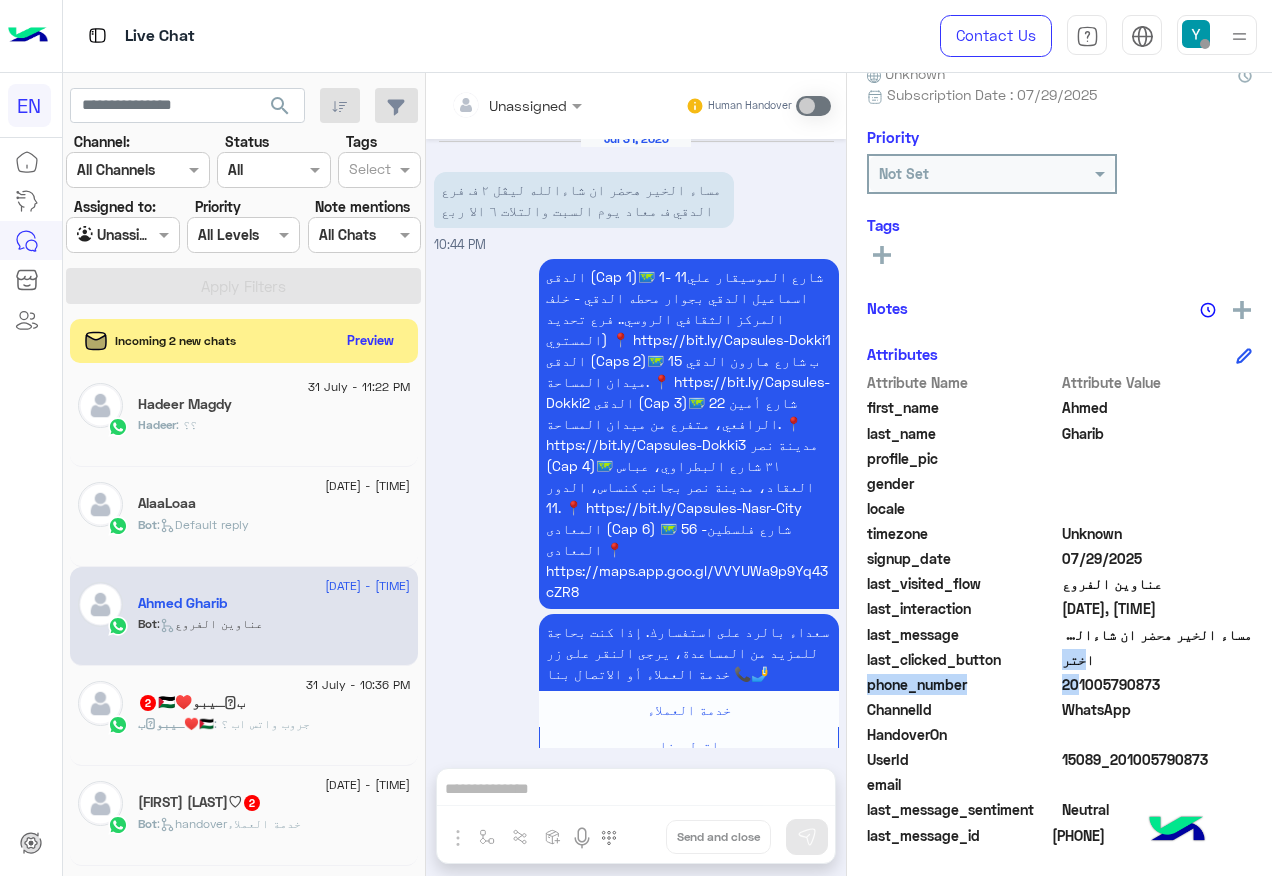 drag, startPoint x: 1068, startPoint y: 682, endPoint x: 1162, endPoint y: 670, distance: 94.76286 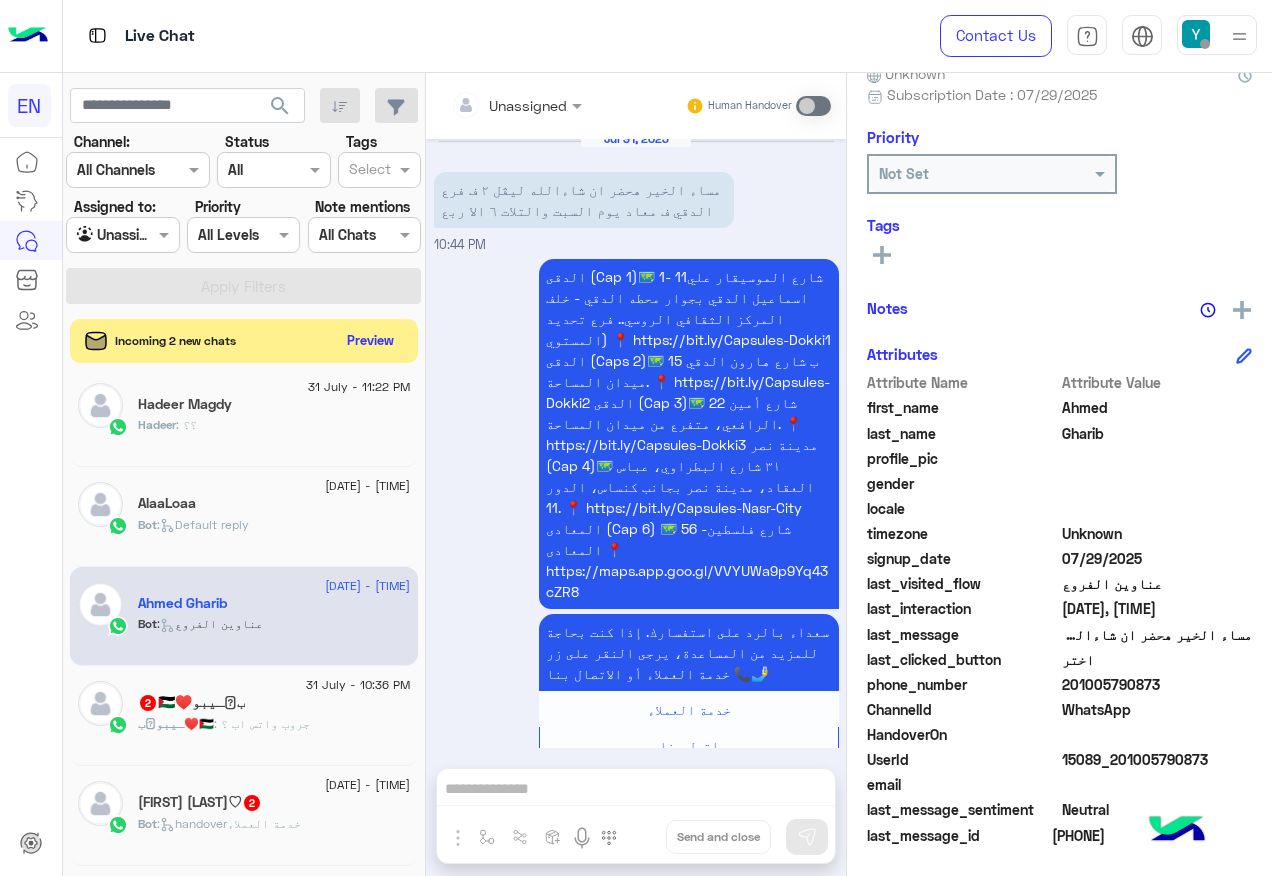 click on "201005790873" 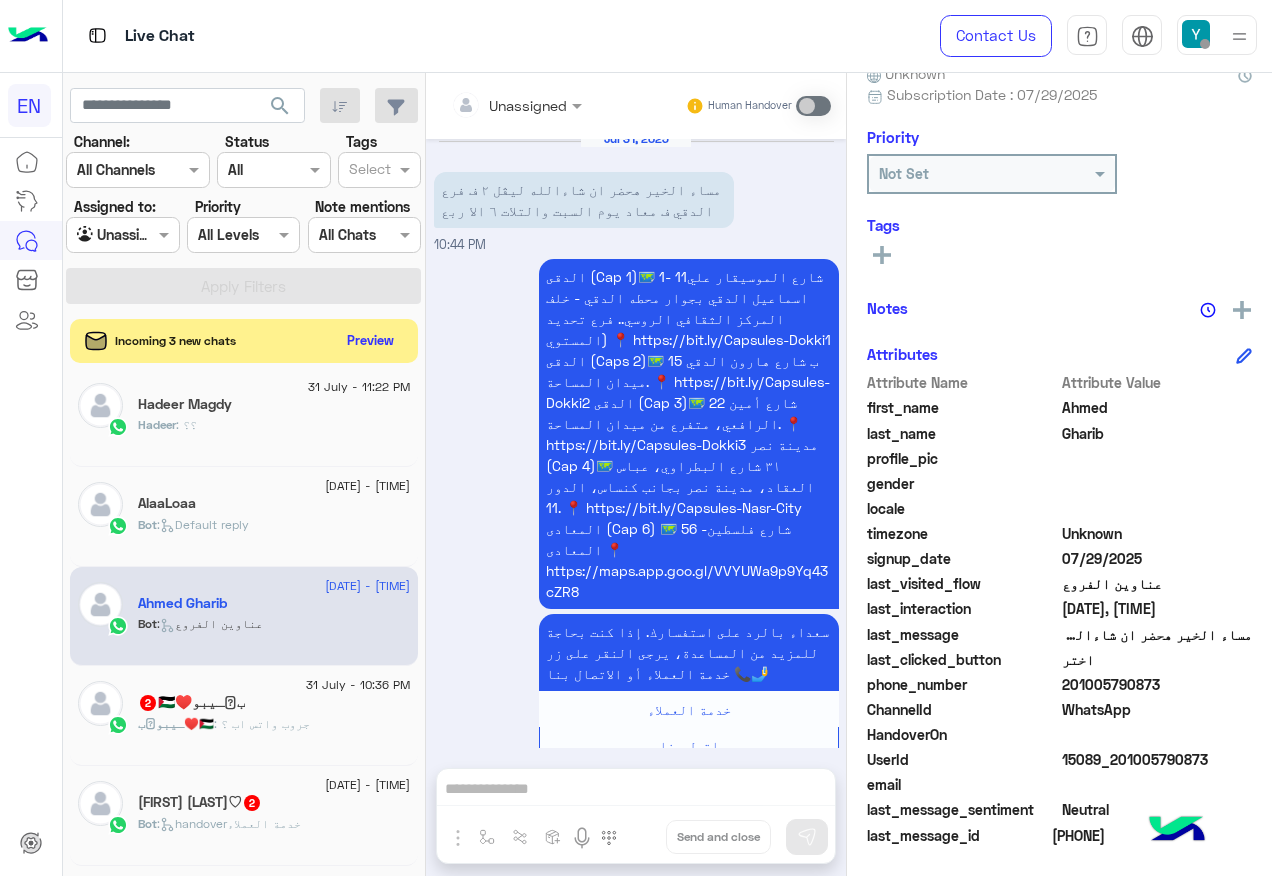 scroll, scrollTop: 210, scrollLeft: 0, axis: vertical 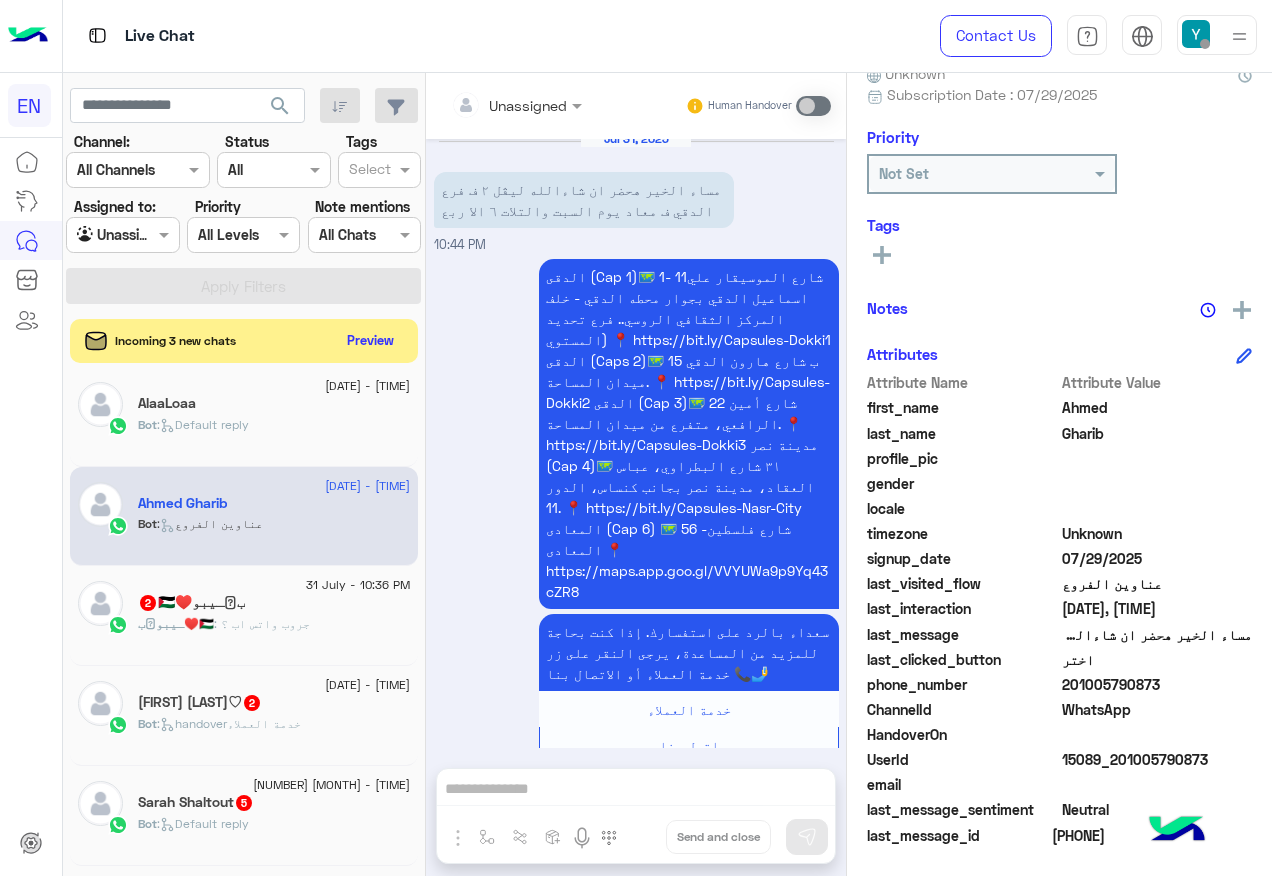 click on ": جروب واتس اب ؟" 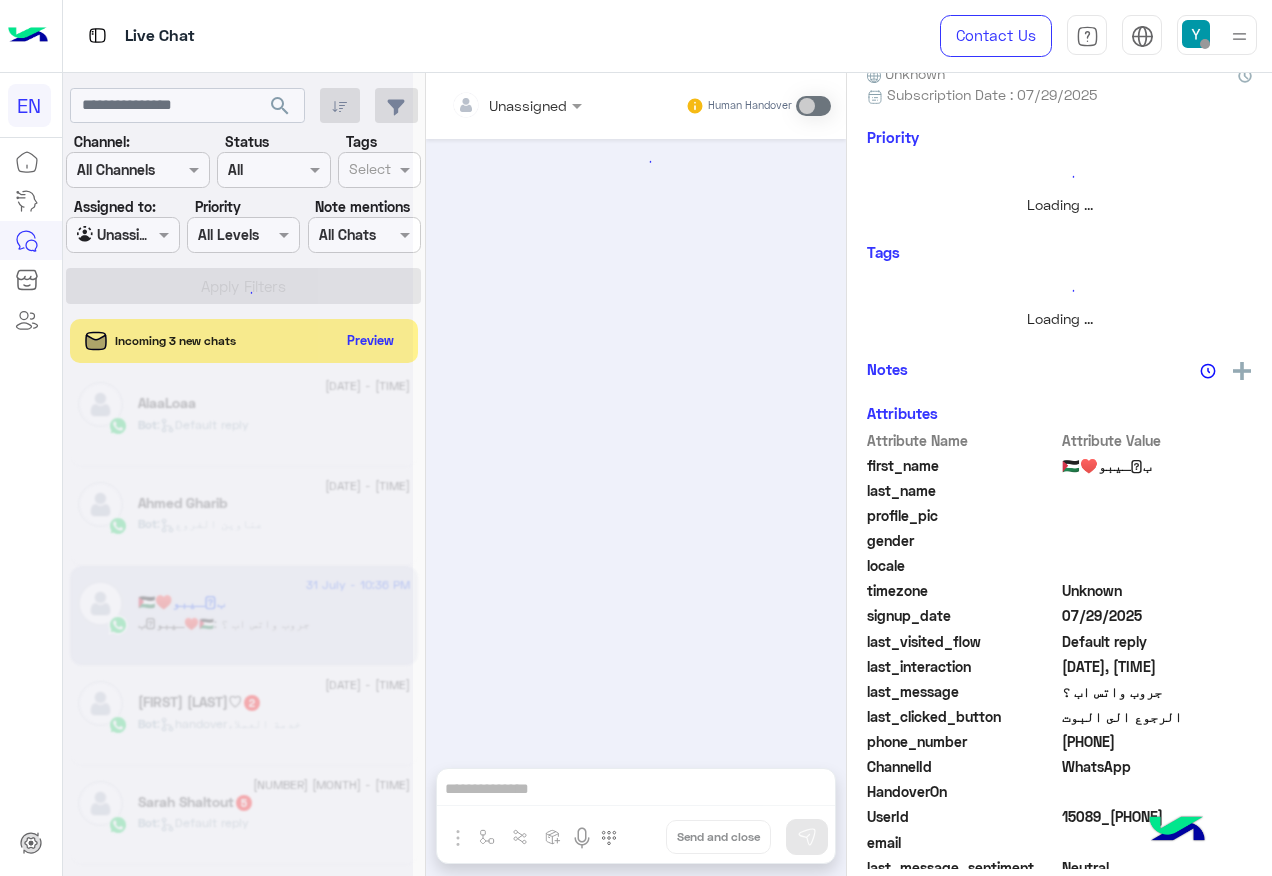 scroll, scrollTop: 0, scrollLeft: 0, axis: both 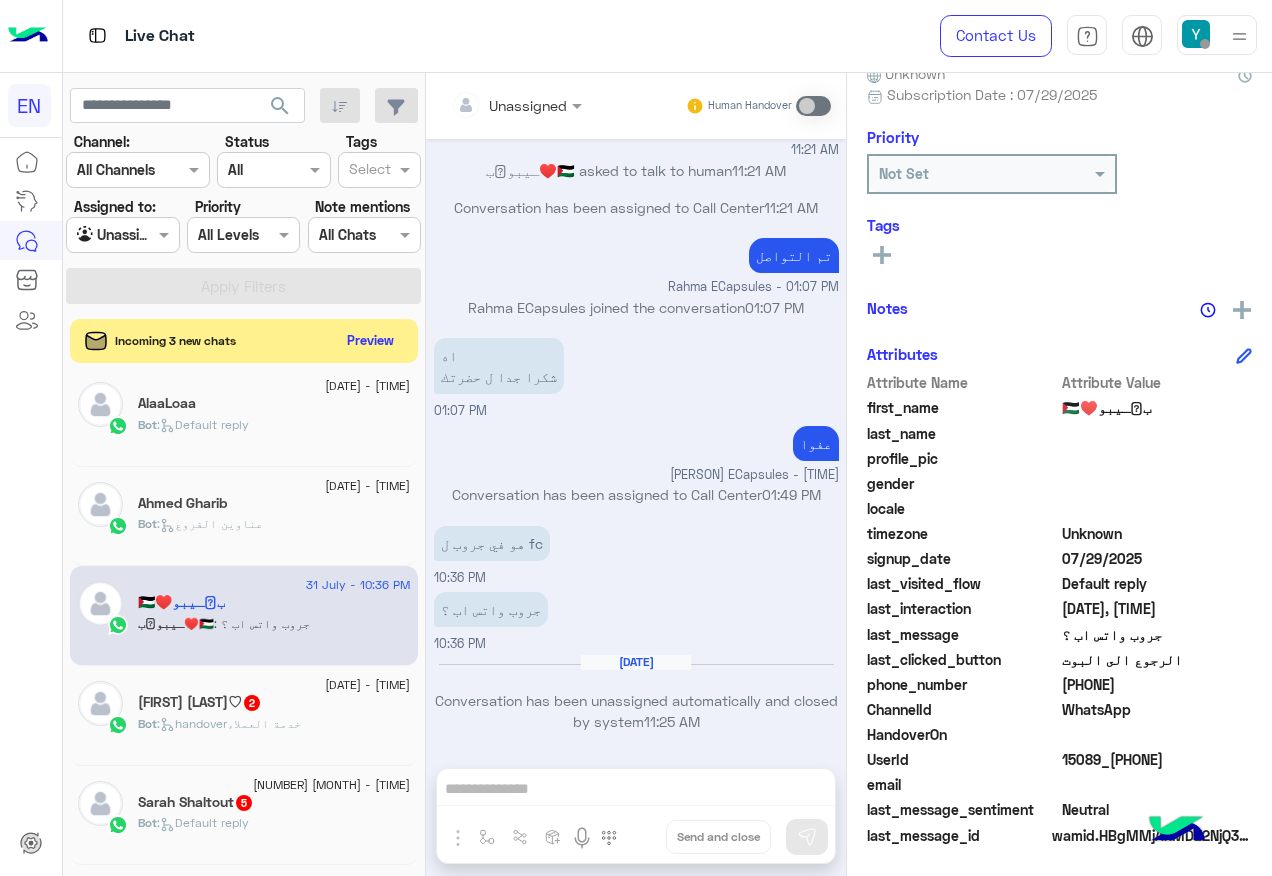 drag, startPoint x: 1063, startPoint y: 680, endPoint x: 1157, endPoint y: 687, distance: 94.26028 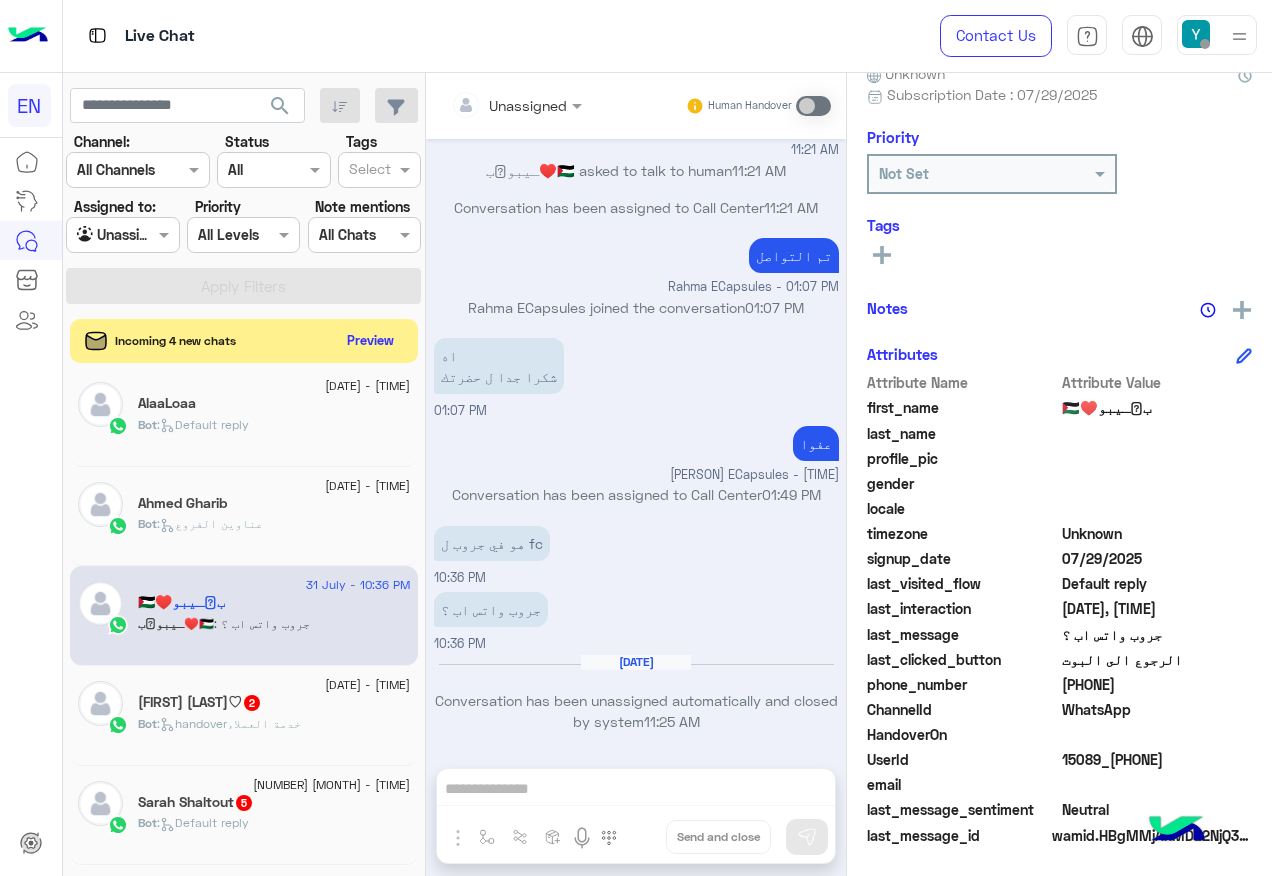 scroll, scrollTop: 310, scrollLeft: 0, axis: vertical 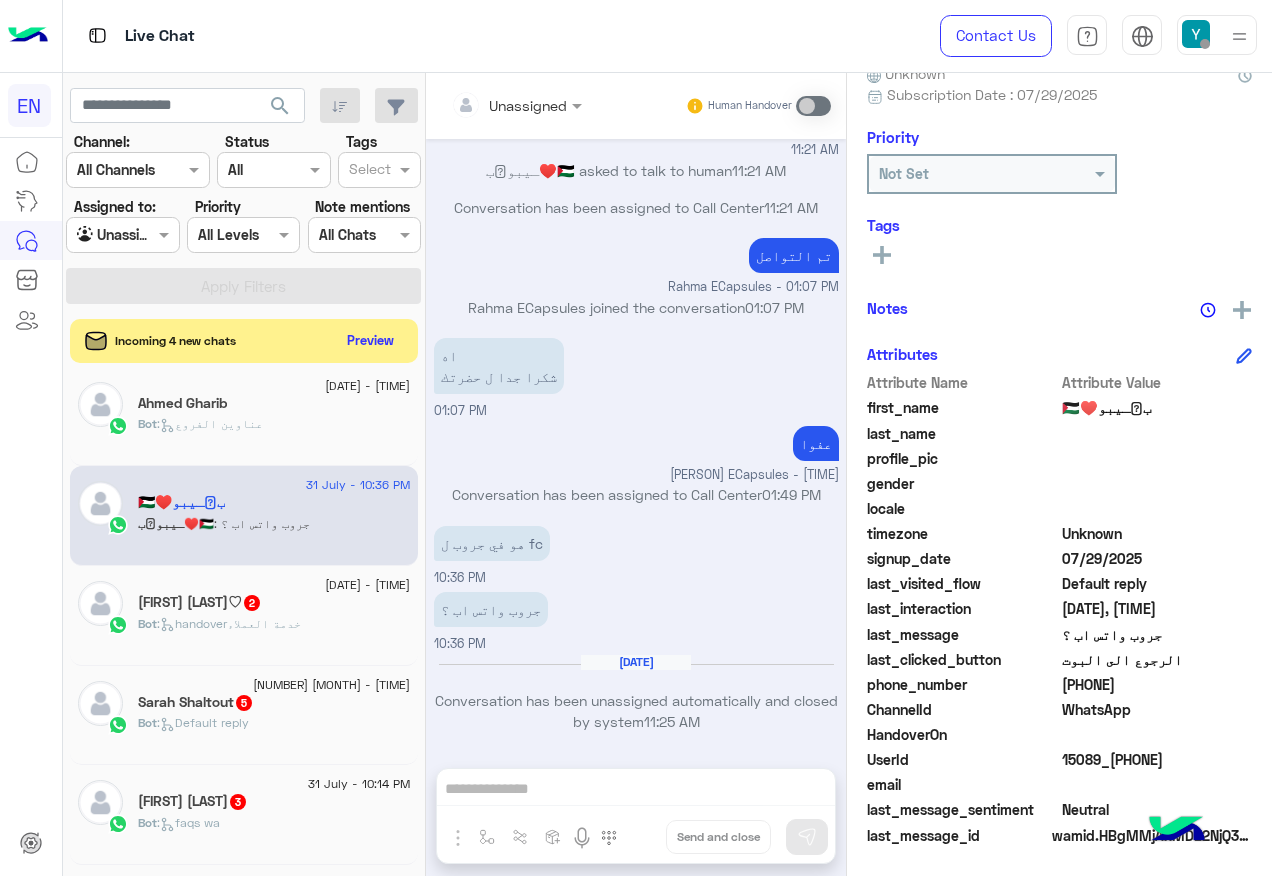 click on "Shahinaz Ahmed♡  2" 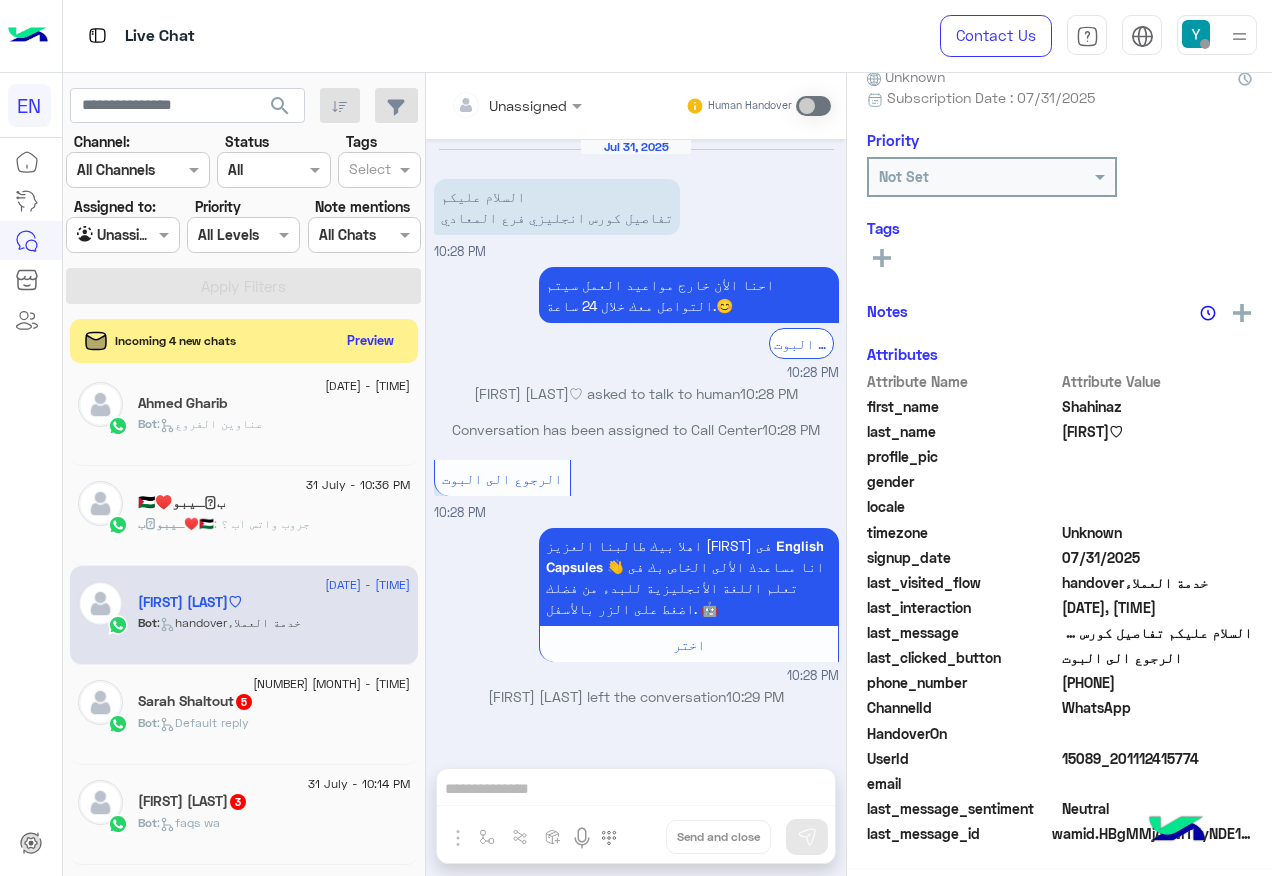 scroll, scrollTop: 200, scrollLeft: 0, axis: vertical 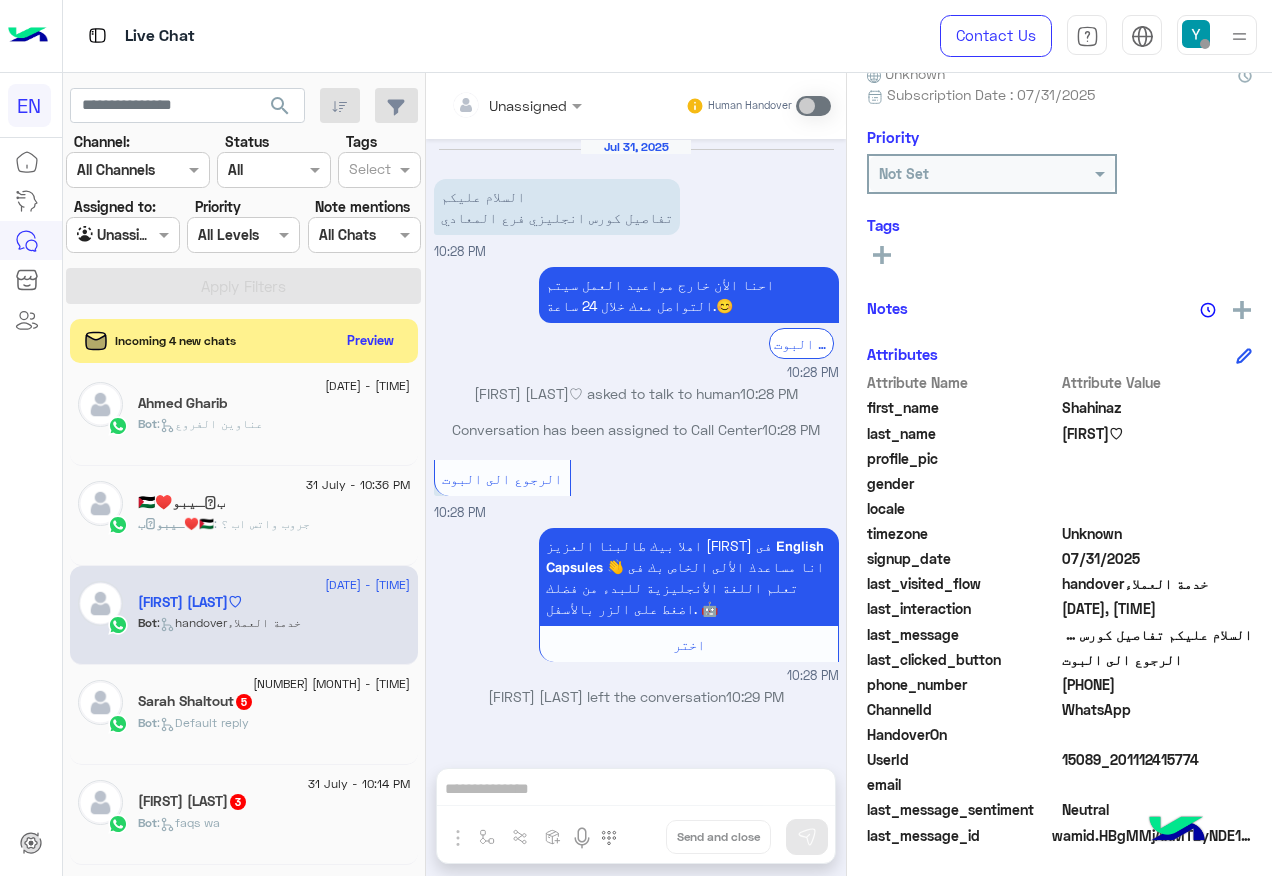 click on "Unassigned" at bounding box center (509, 105) 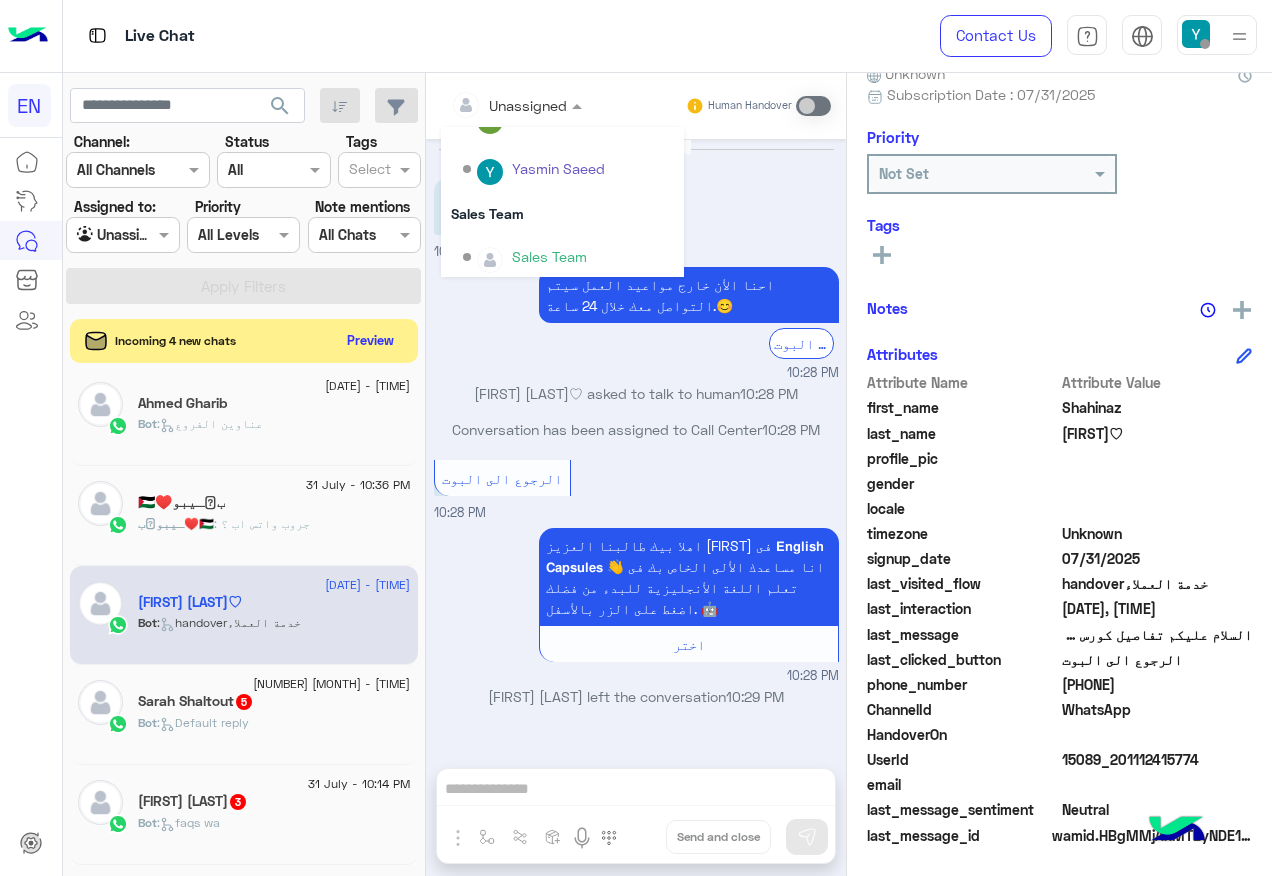 scroll, scrollTop: 332, scrollLeft: 0, axis: vertical 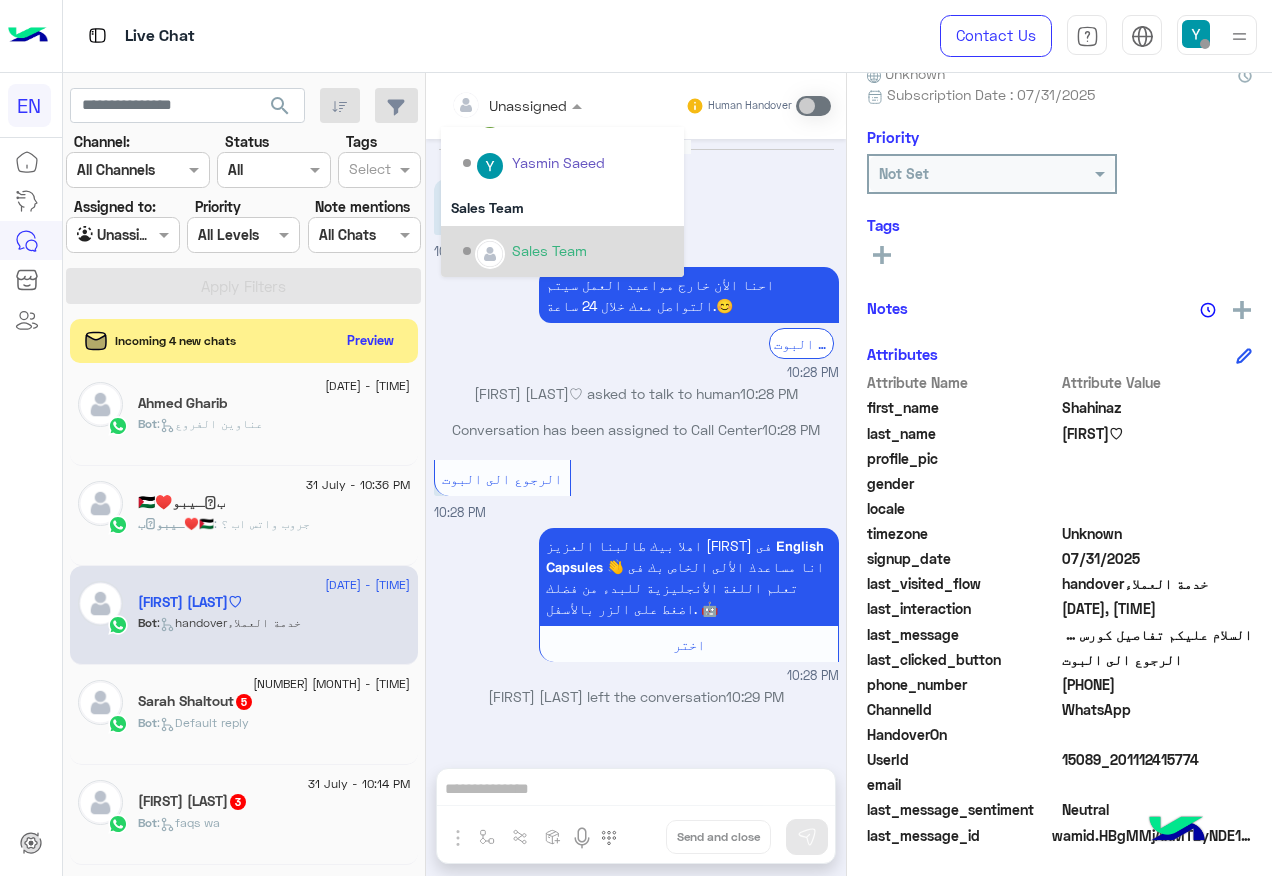 click on "Sales Team" at bounding box center (562, 251) 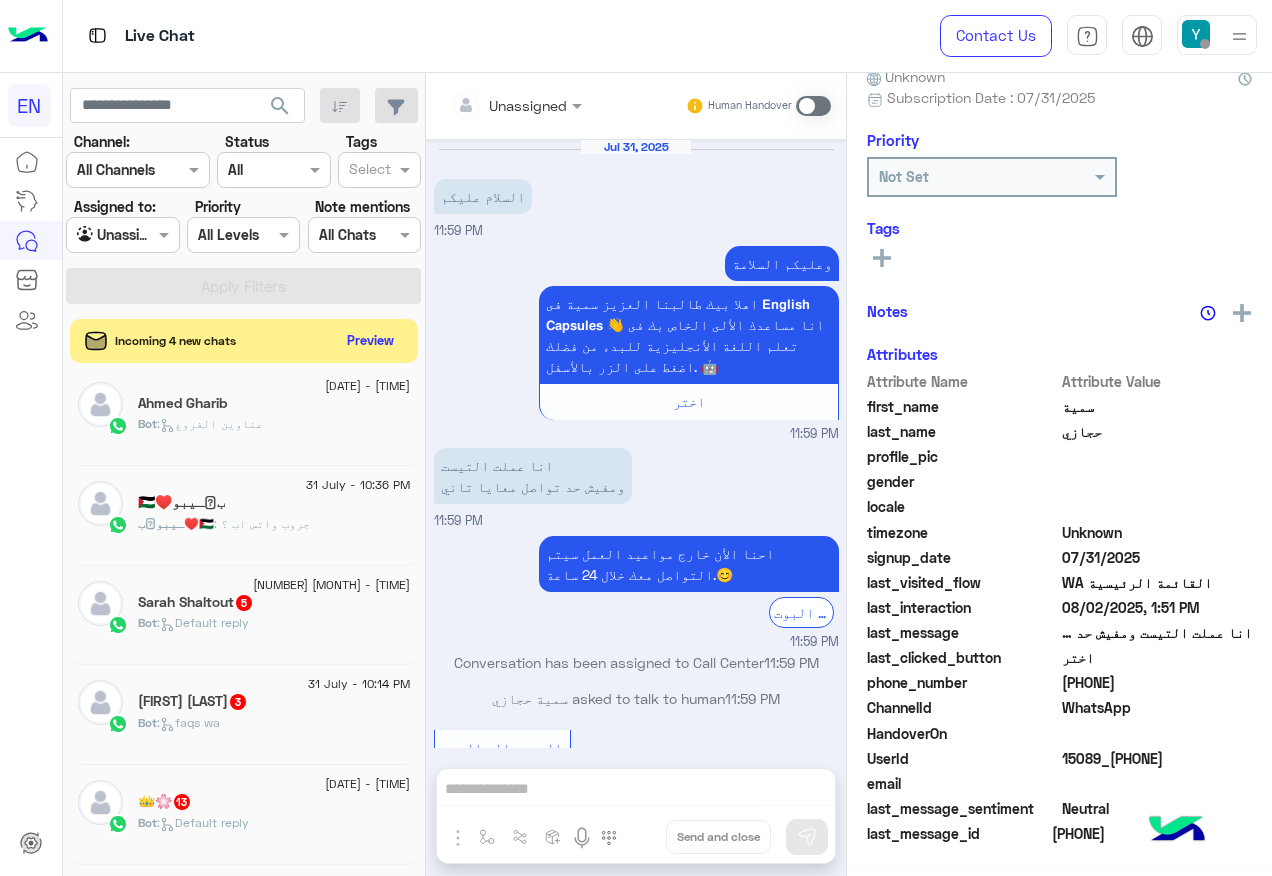 scroll, scrollTop: 197, scrollLeft: 0, axis: vertical 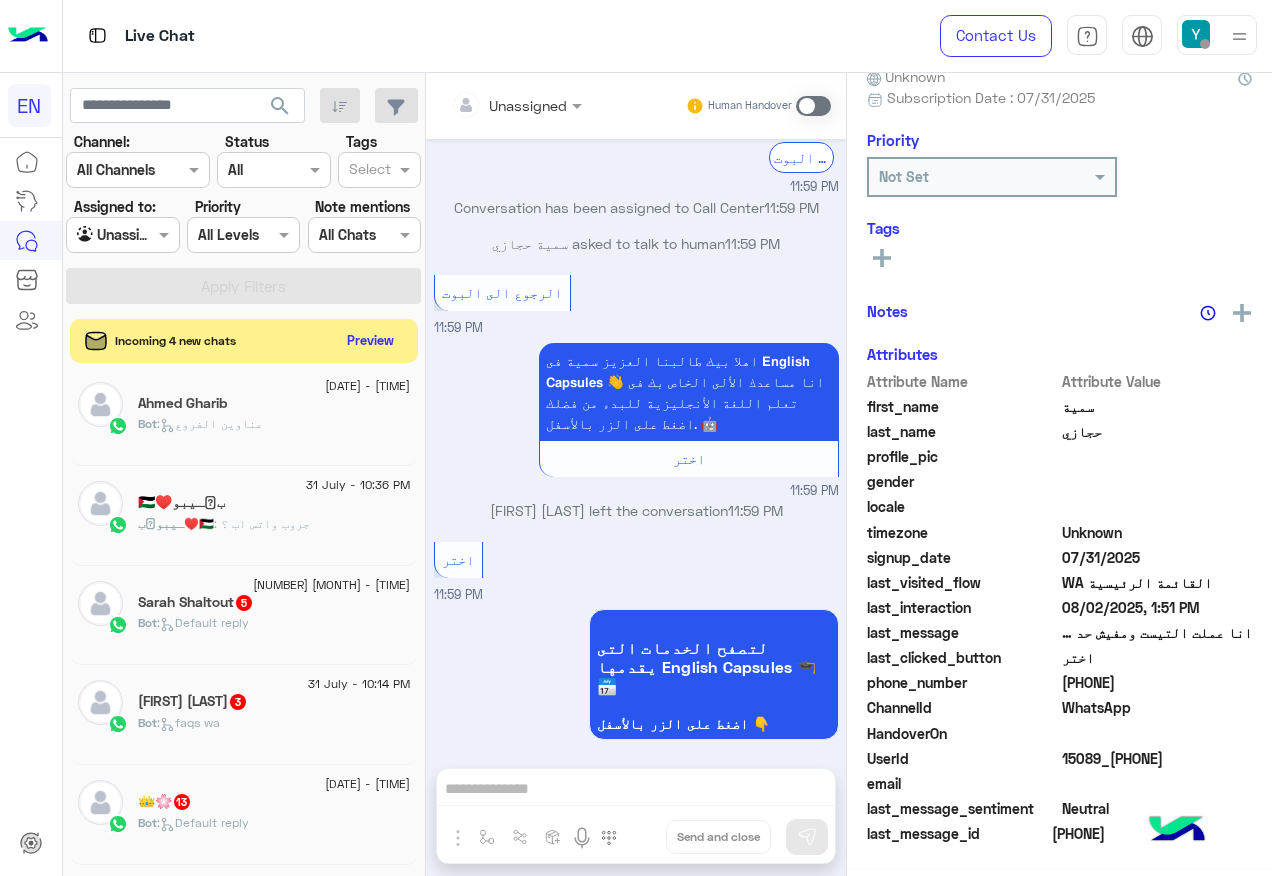 click on "Bot :   Default reply" 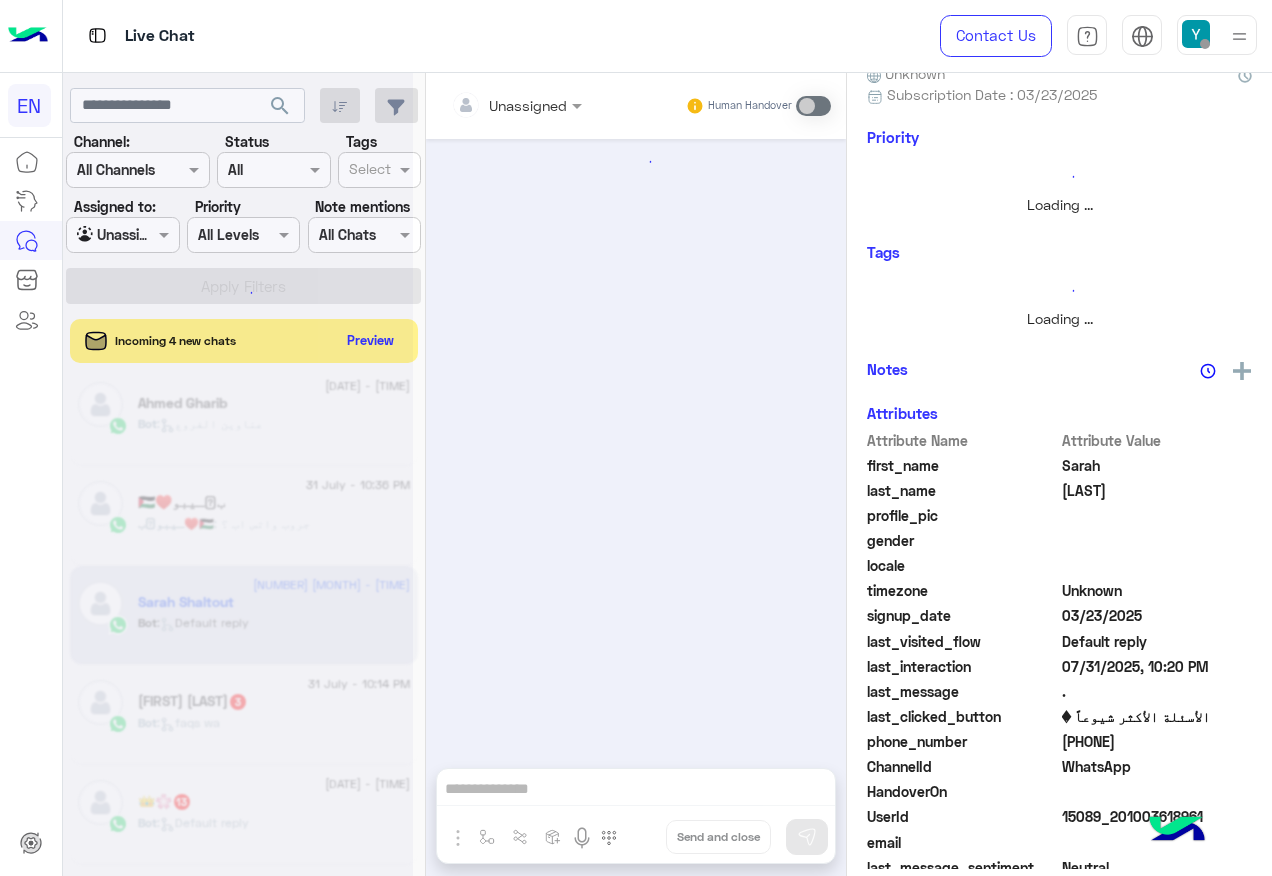 scroll, scrollTop: 0, scrollLeft: 0, axis: both 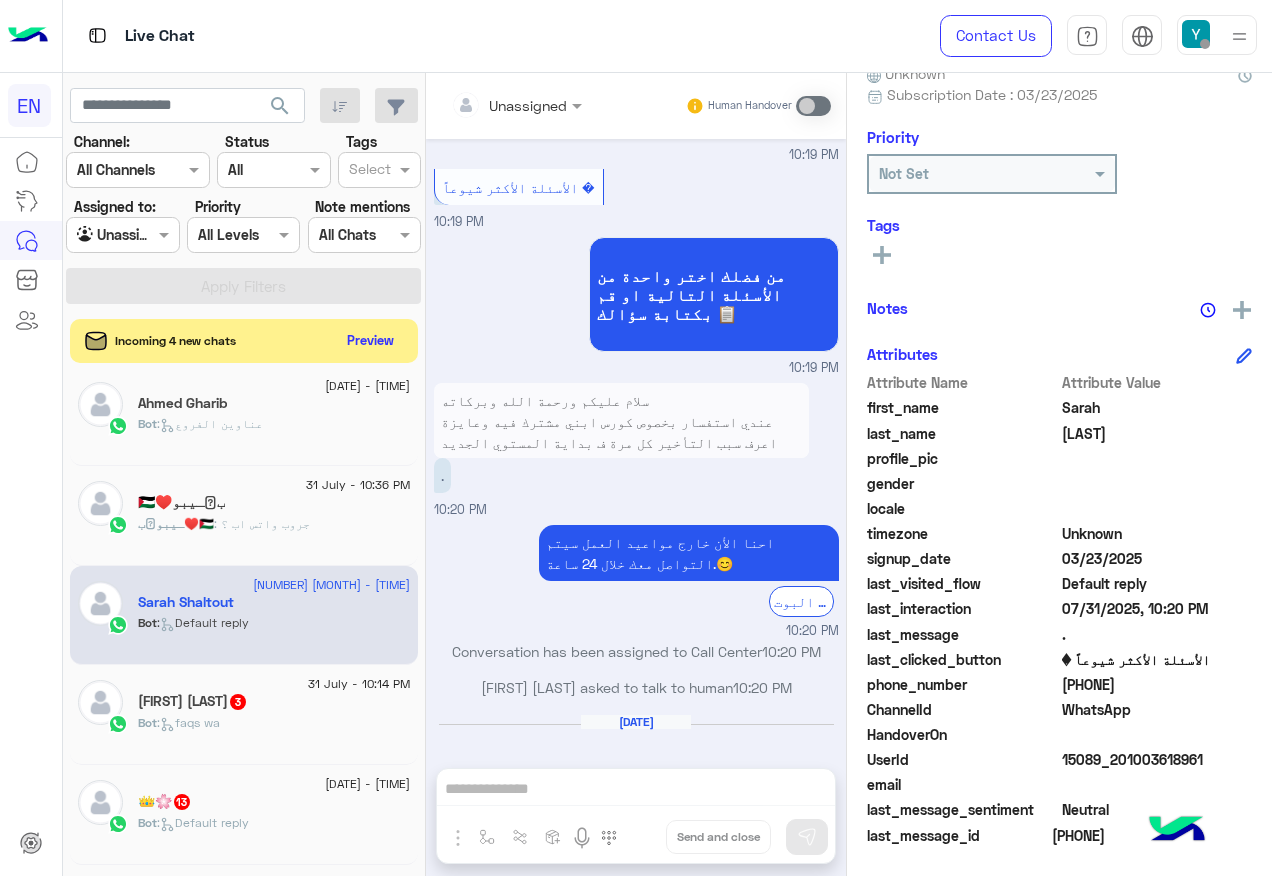 drag, startPoint x: 1068, startPoint y: 683, endPoint x: 1196, endPoint y: 683, distance: 128 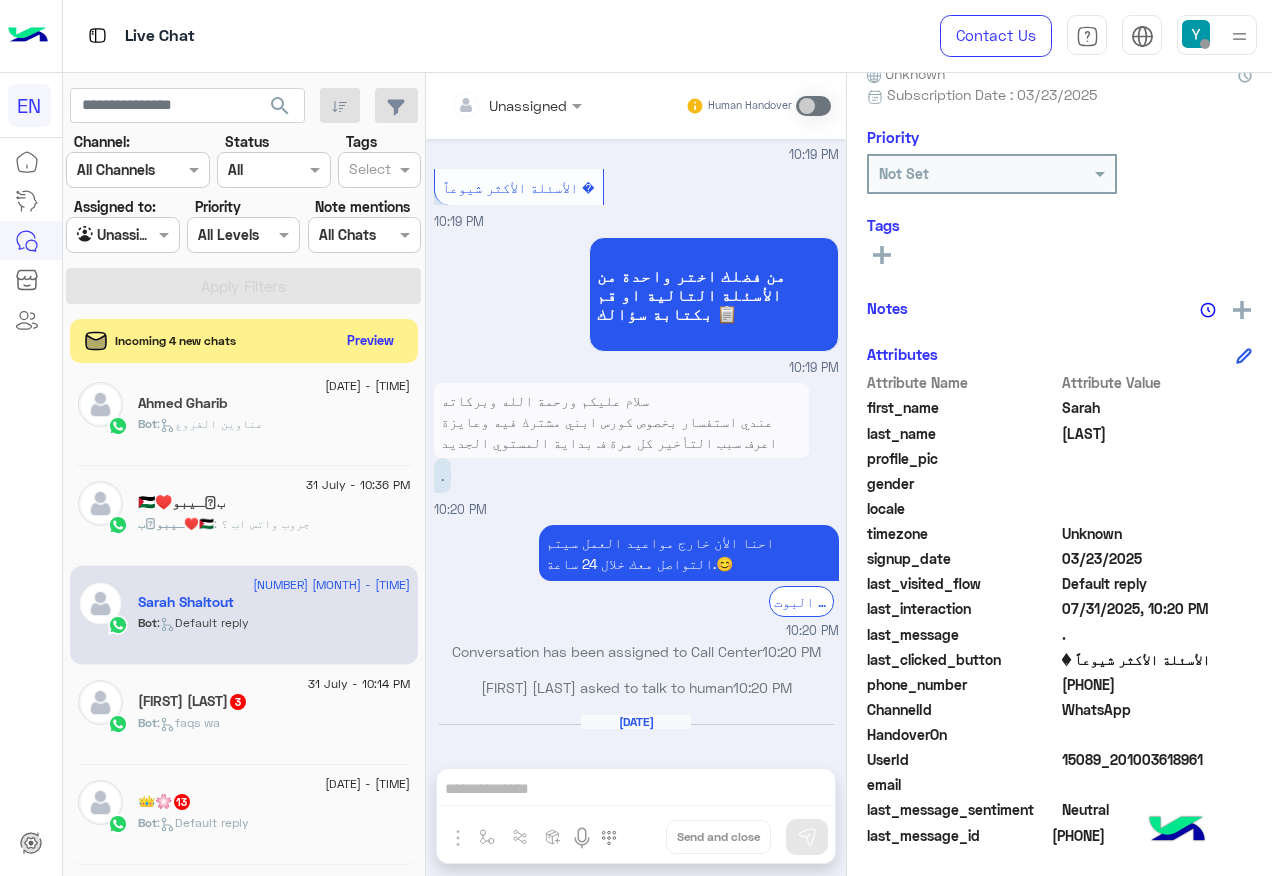 click on "Mariem Youssef  3" 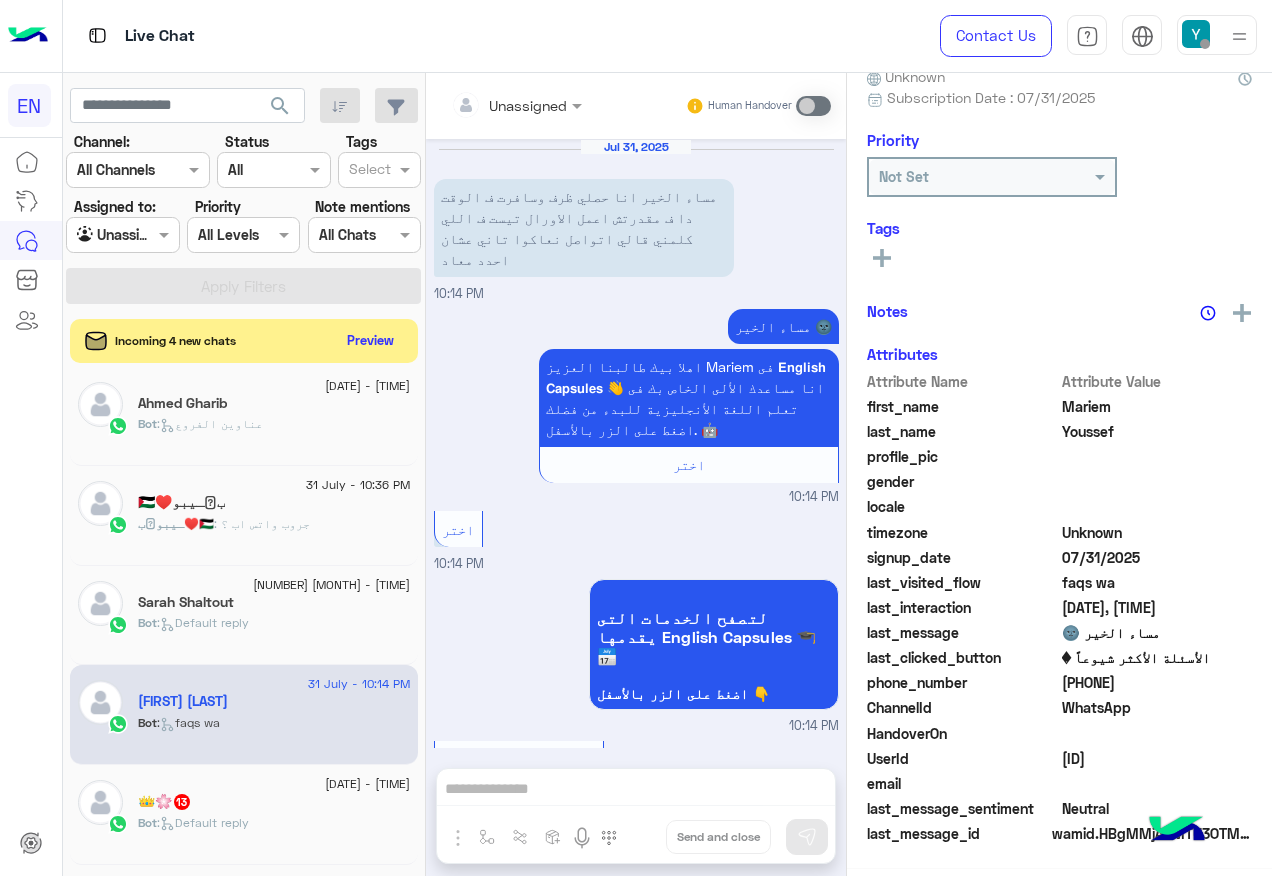scroll, scrollTop: 143, scrollLeft: 0, axis: vertical 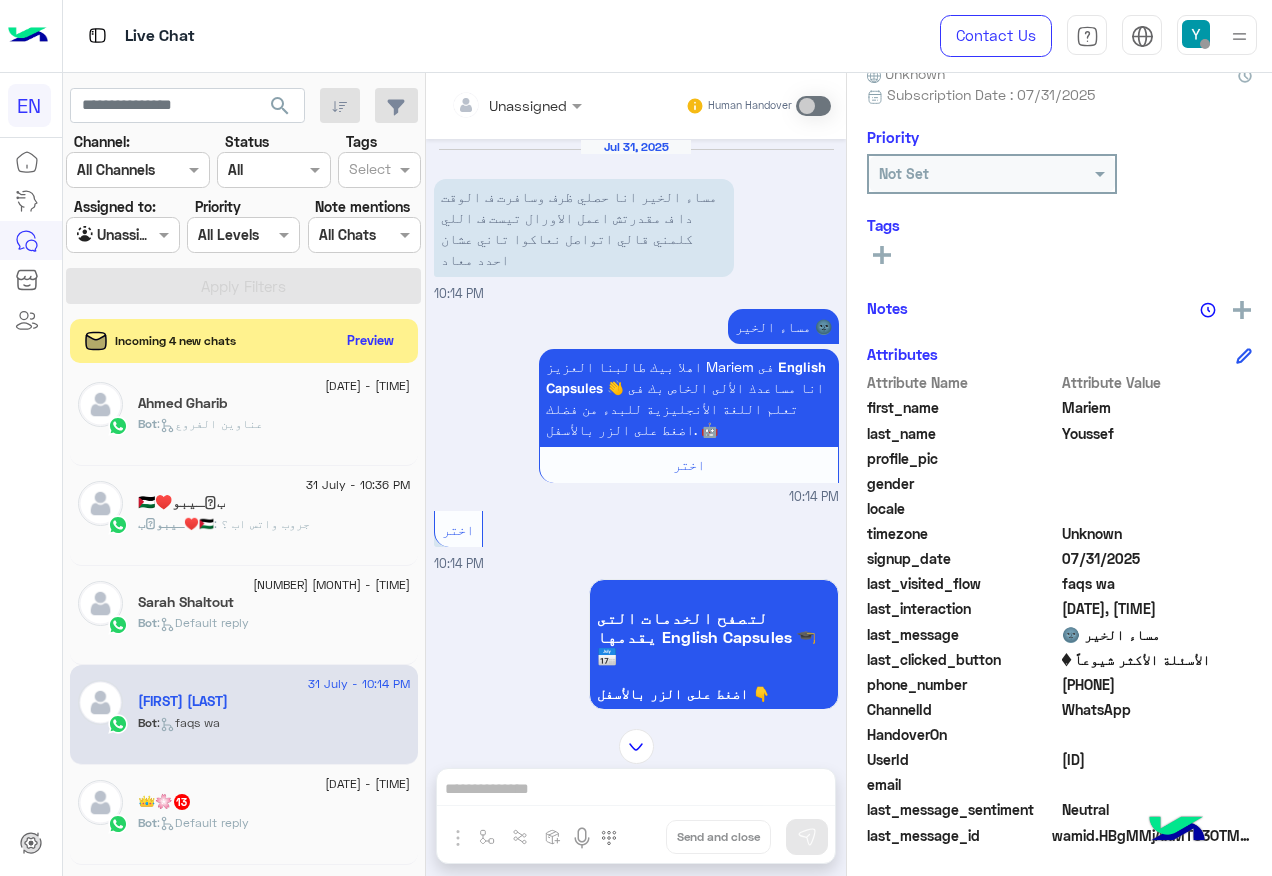 drag, startPoint x: 1068, startPoint y: 683, endPoint x: 1150, endPoint y: 681, distance: 82.02438 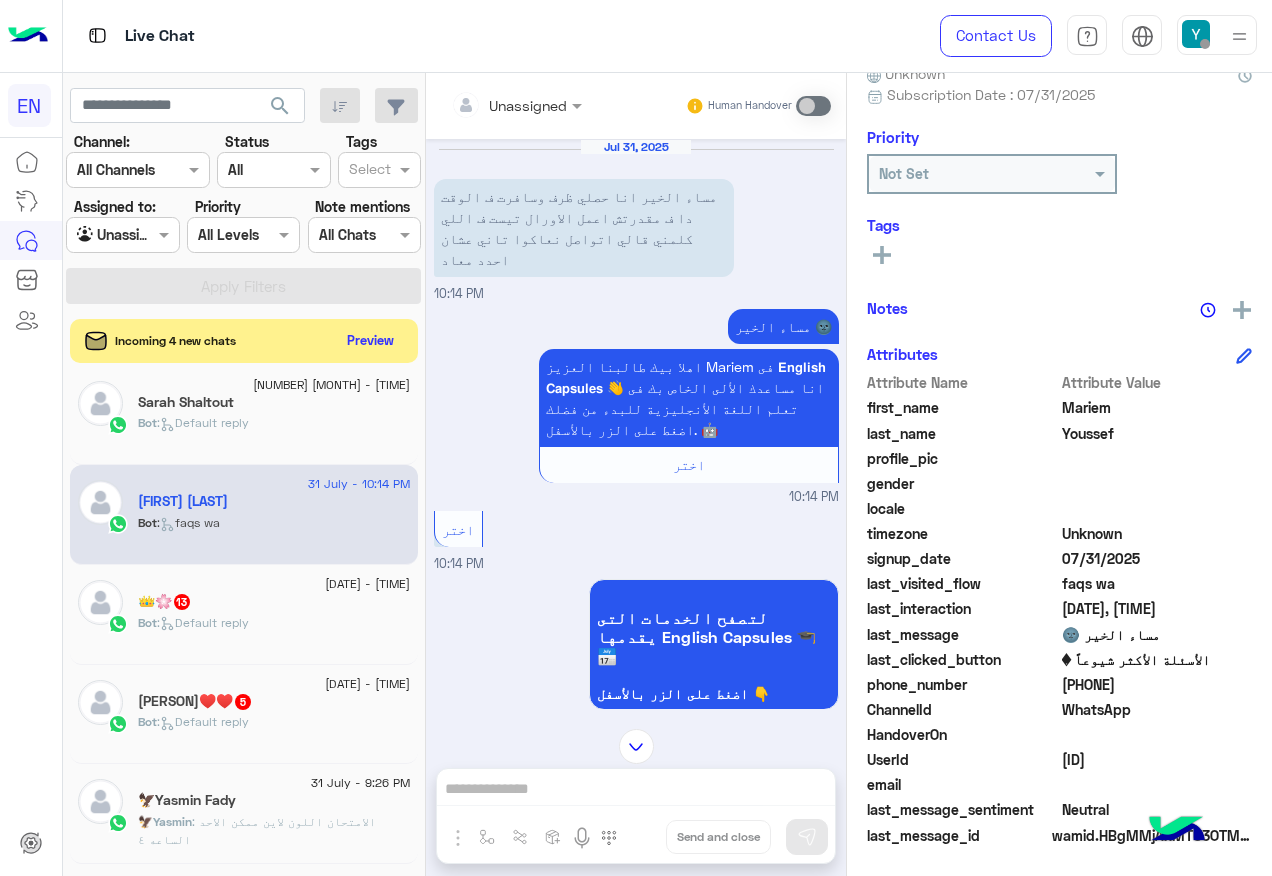 click on "Bot :   Default reply" 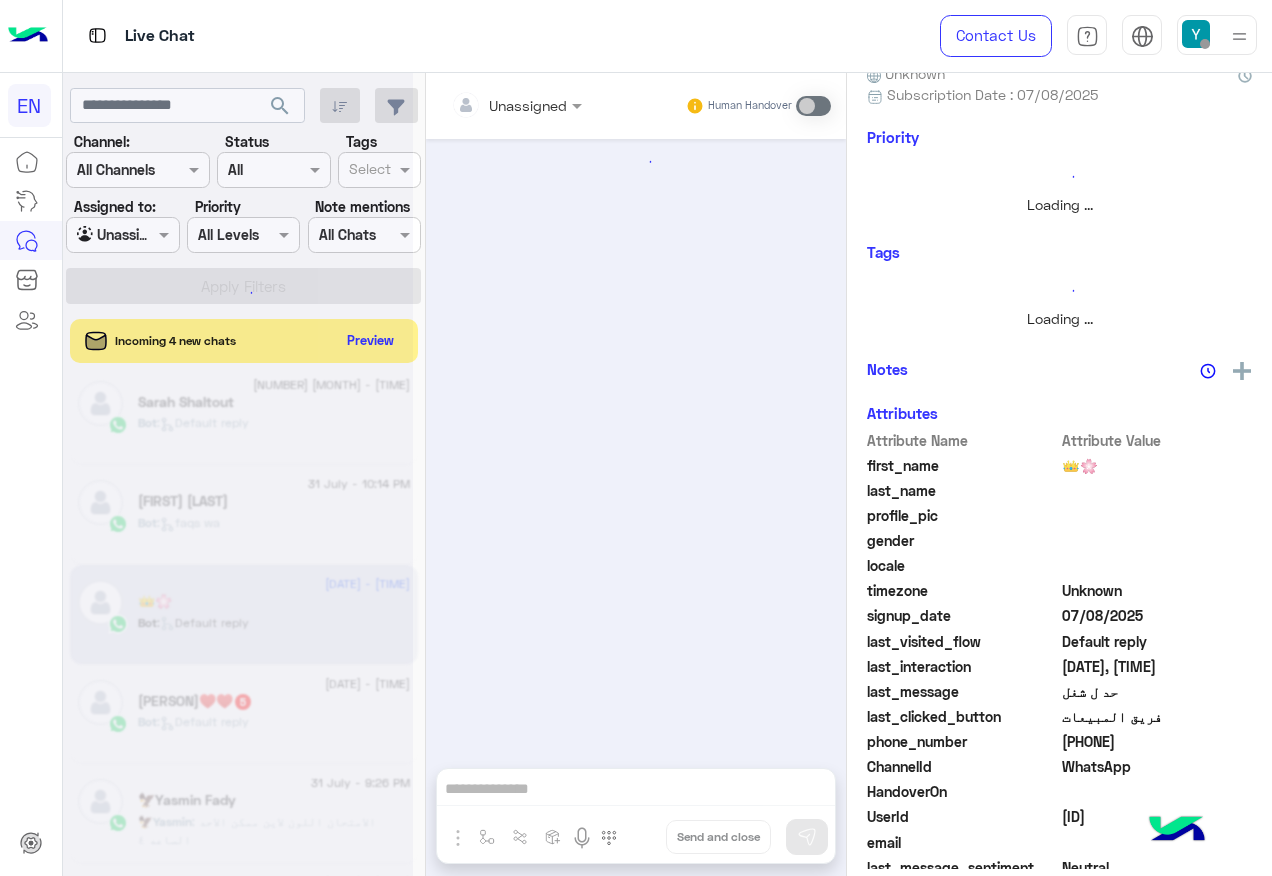 scroll, scrollTop: 197, scrollLeft: 0, axis: vertical 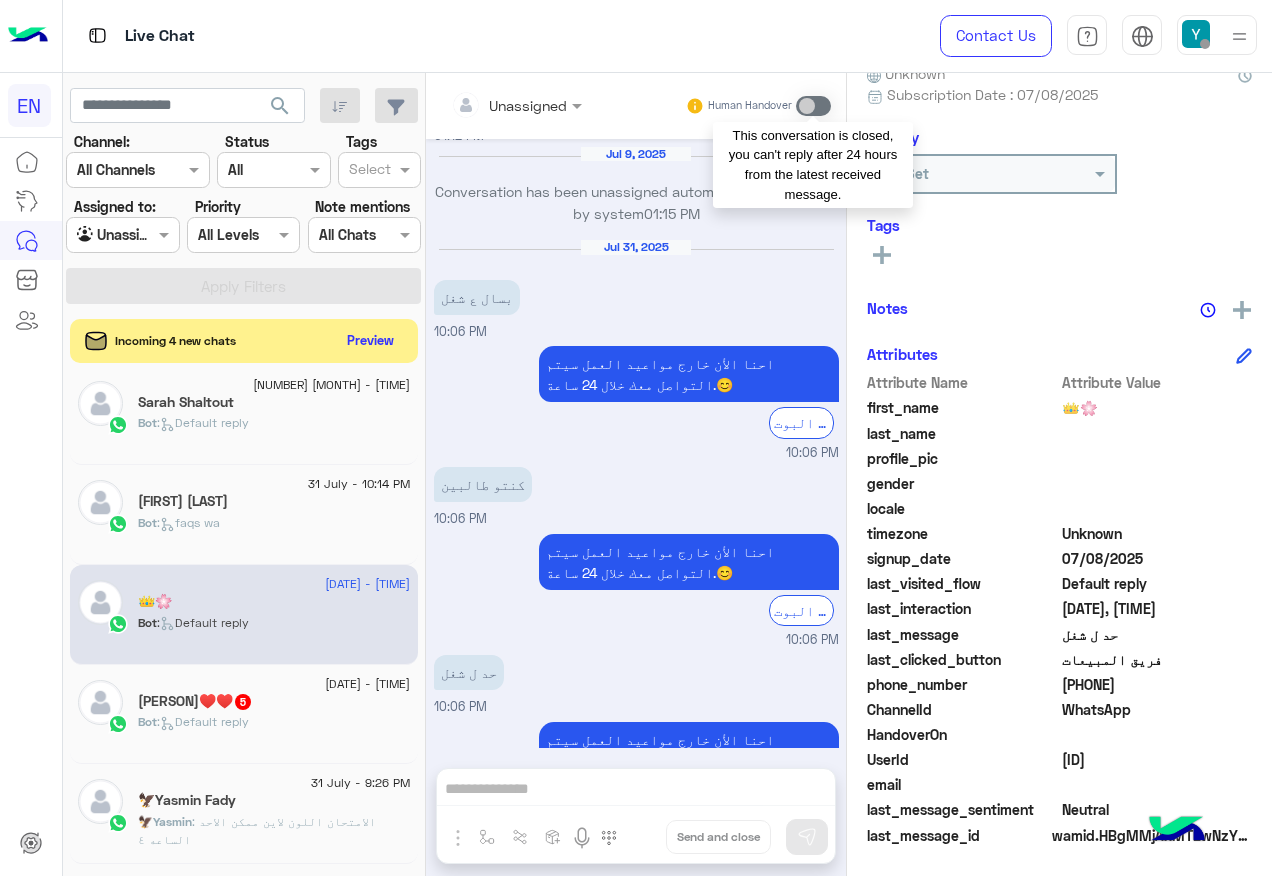 click at bounding box center (813, 106) 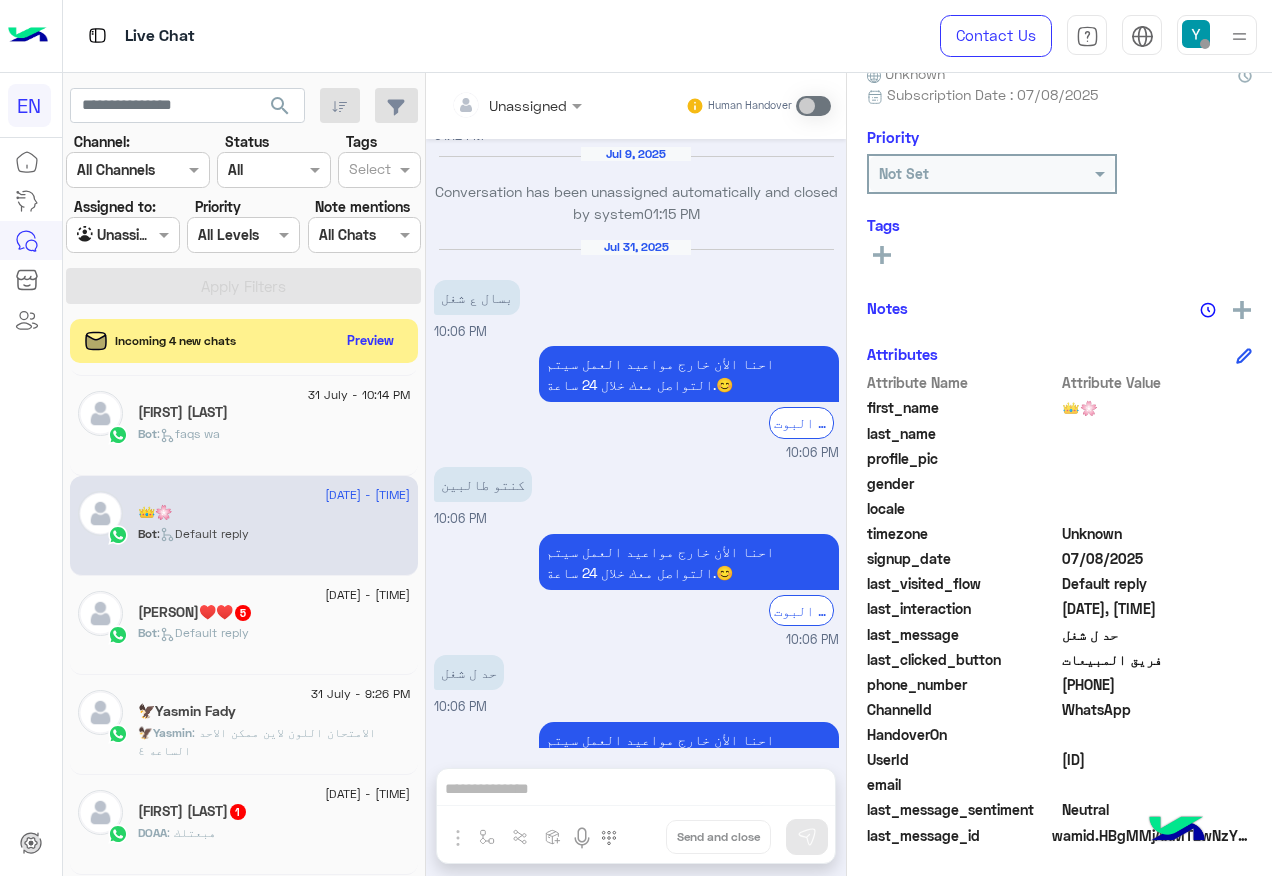 scroll, scrollTop: 610, scrollLeft: 0, axis: vertical 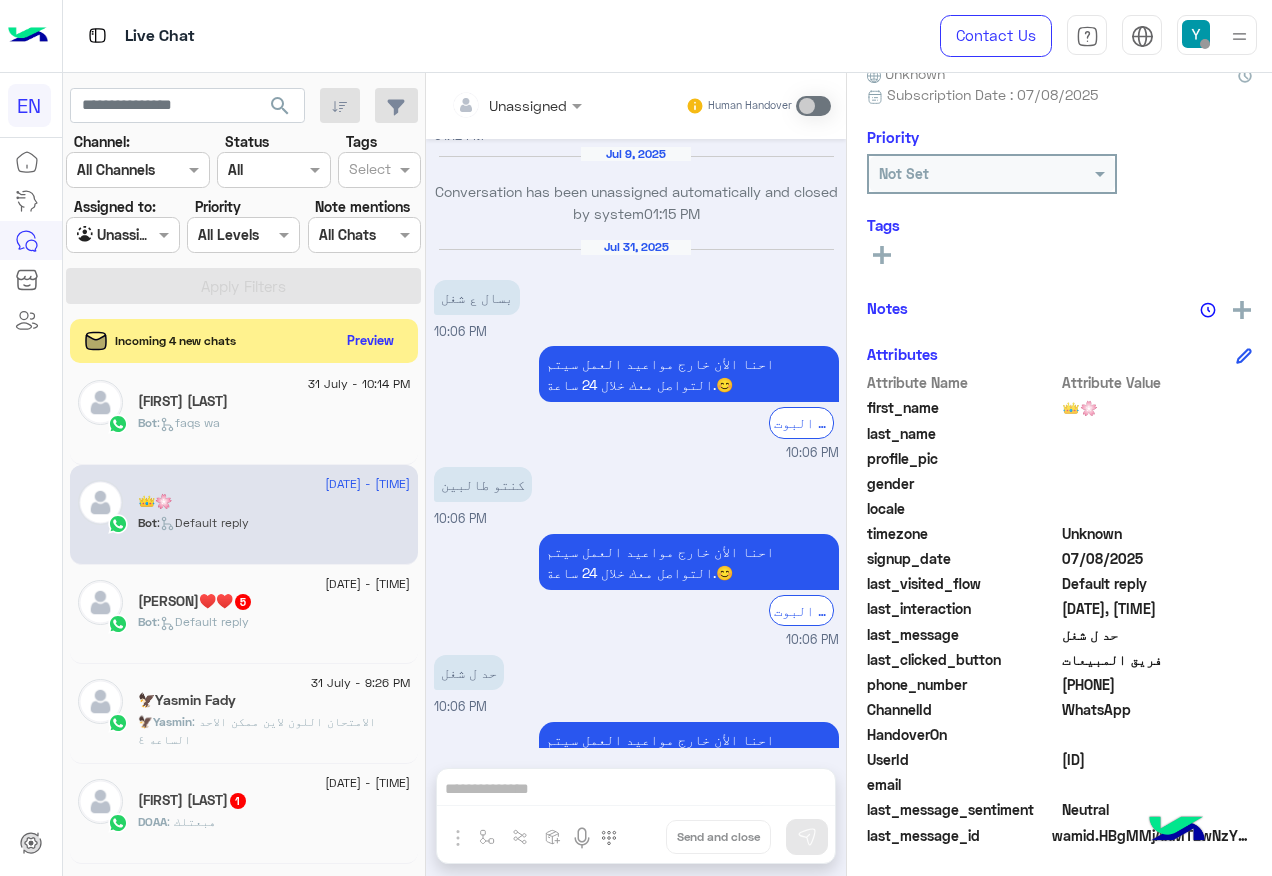click on "Bosy Gamil♥️♥️  5" 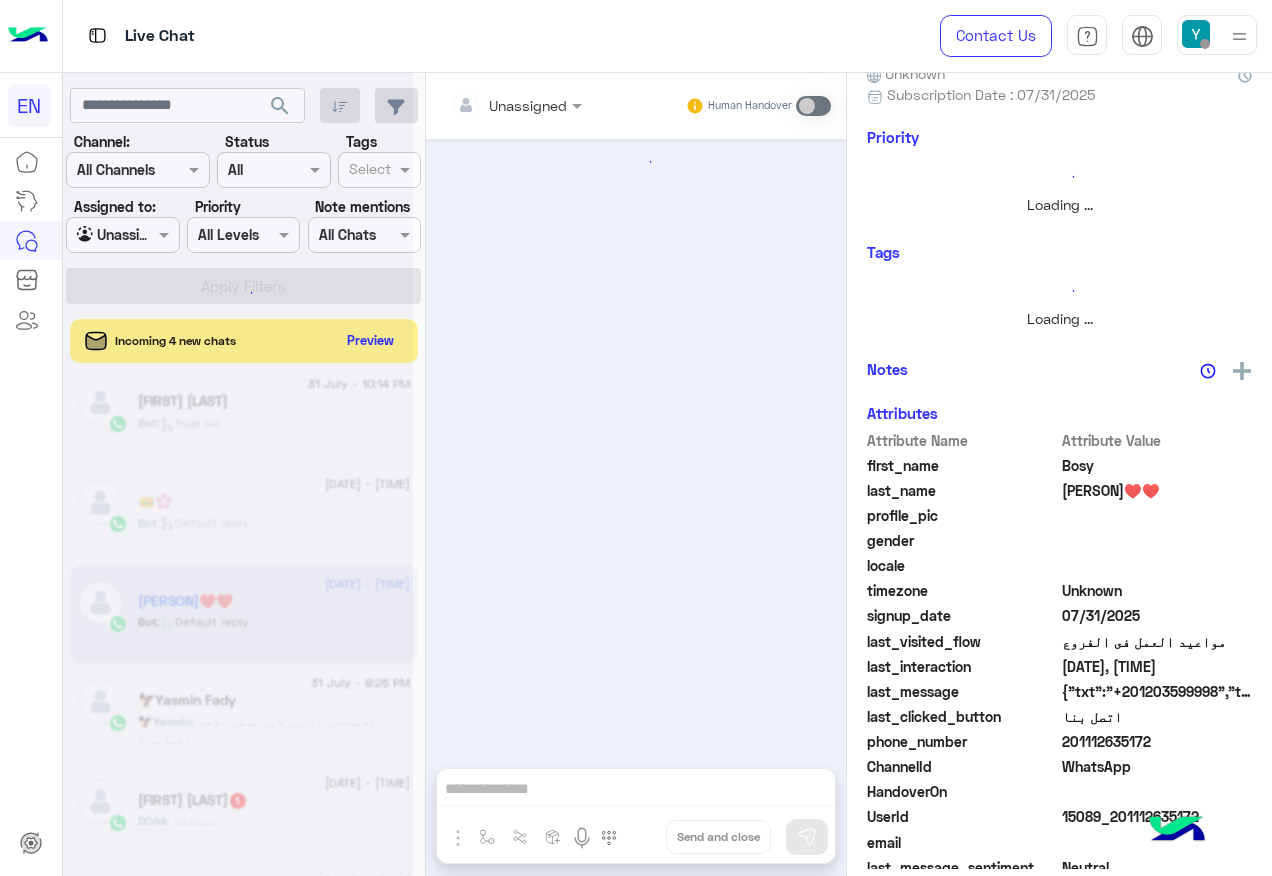 scroll, scrollTop: 0, scrollLeft: 0, axis: both 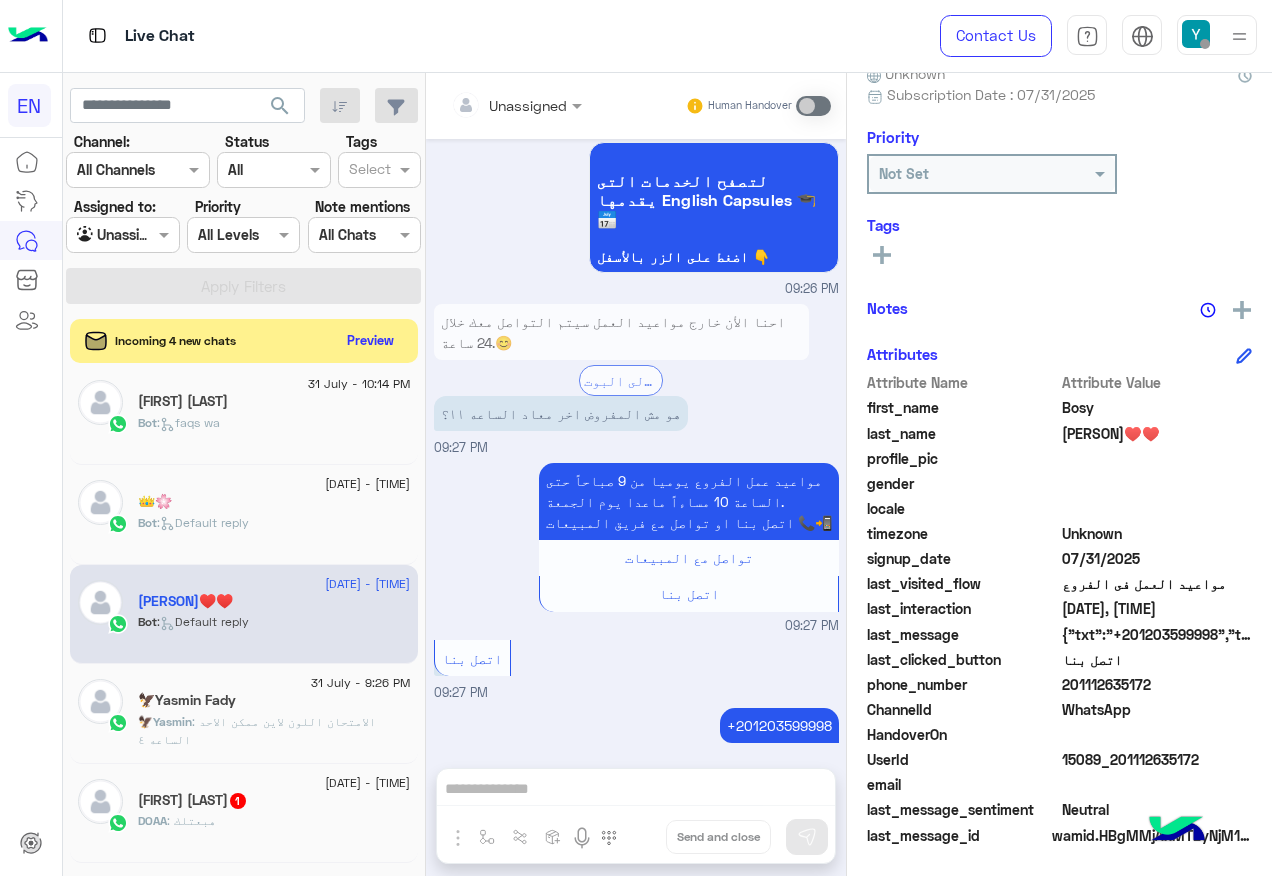 click on "🦅Yasmin Fady" 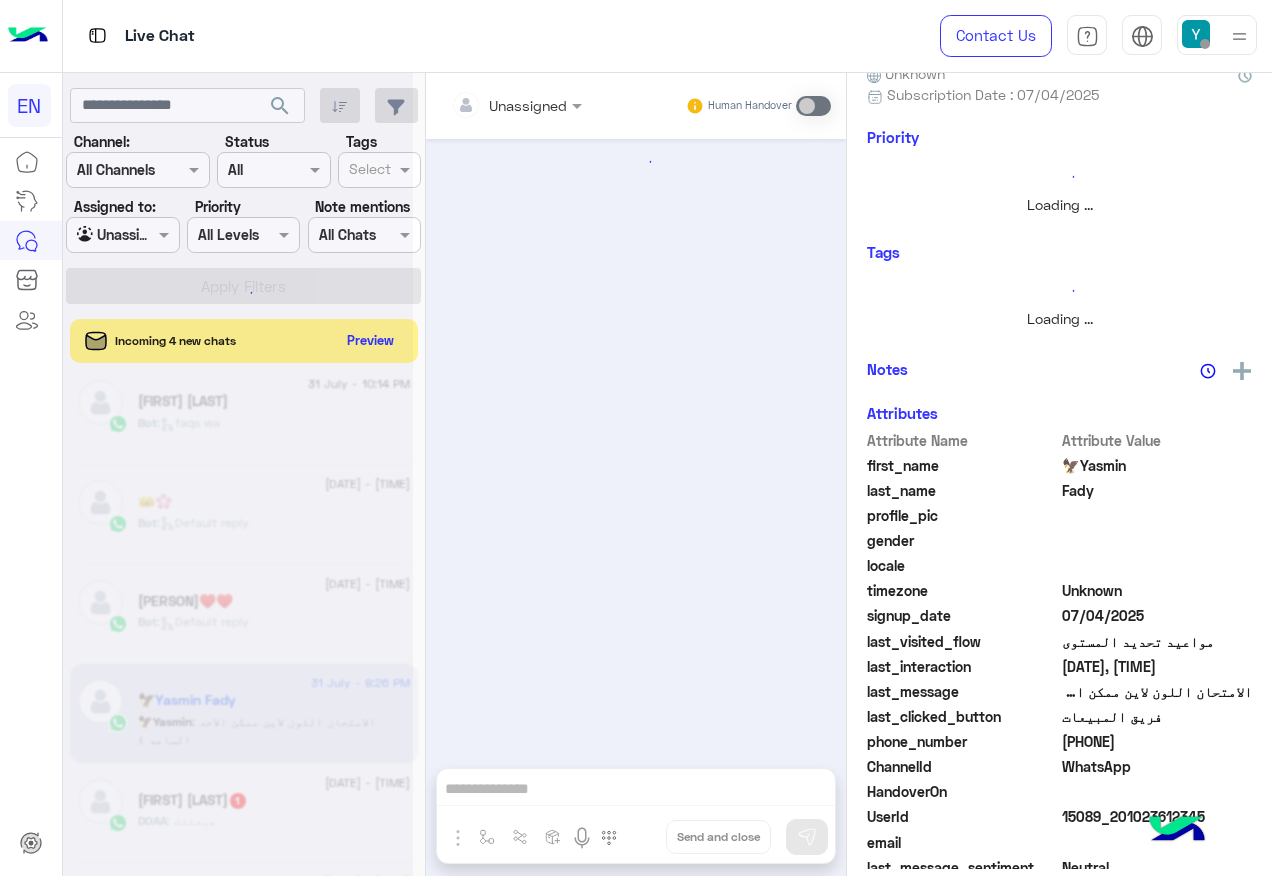 scroll, scrollTop: 0, scrollLeft: 0, axis: both 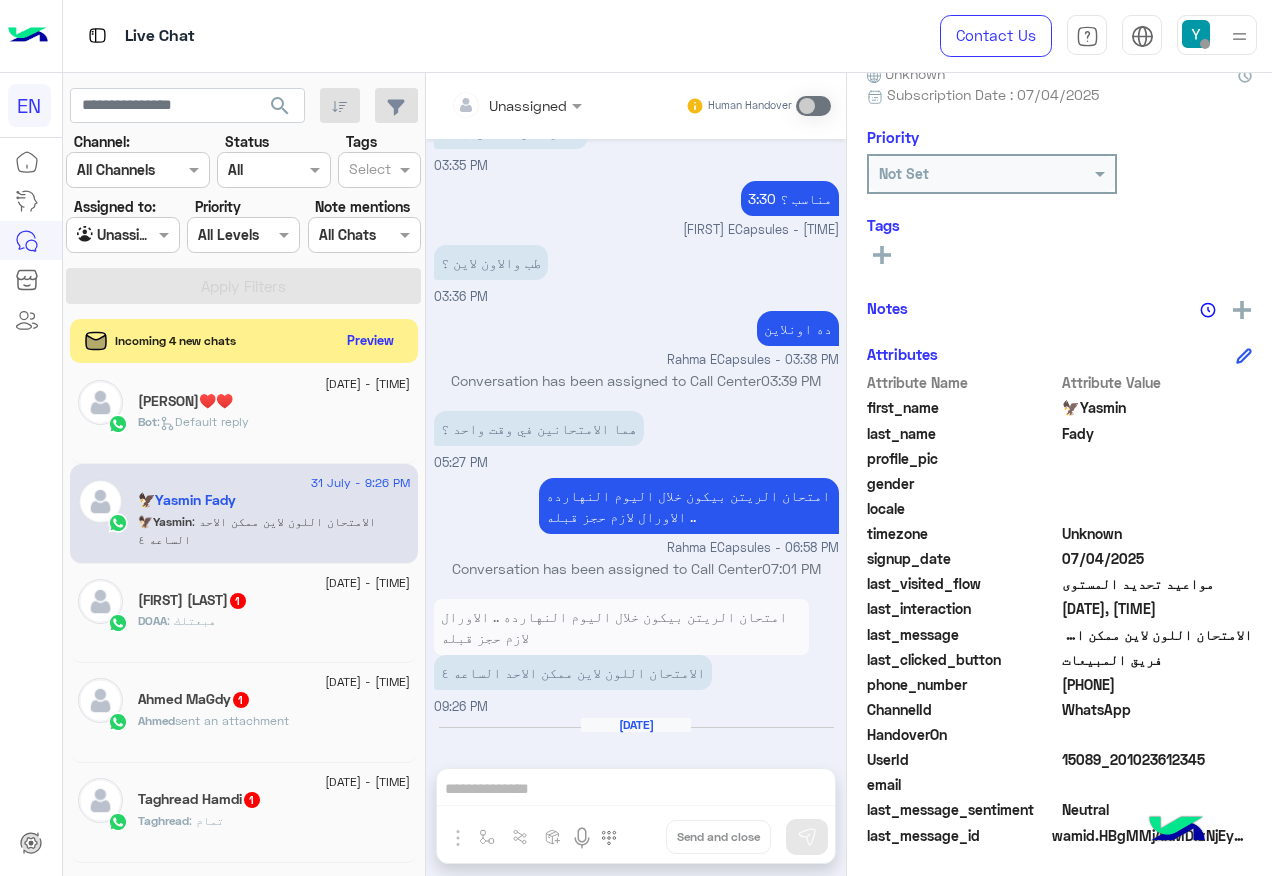 click on "DOAA SAMIR  1" 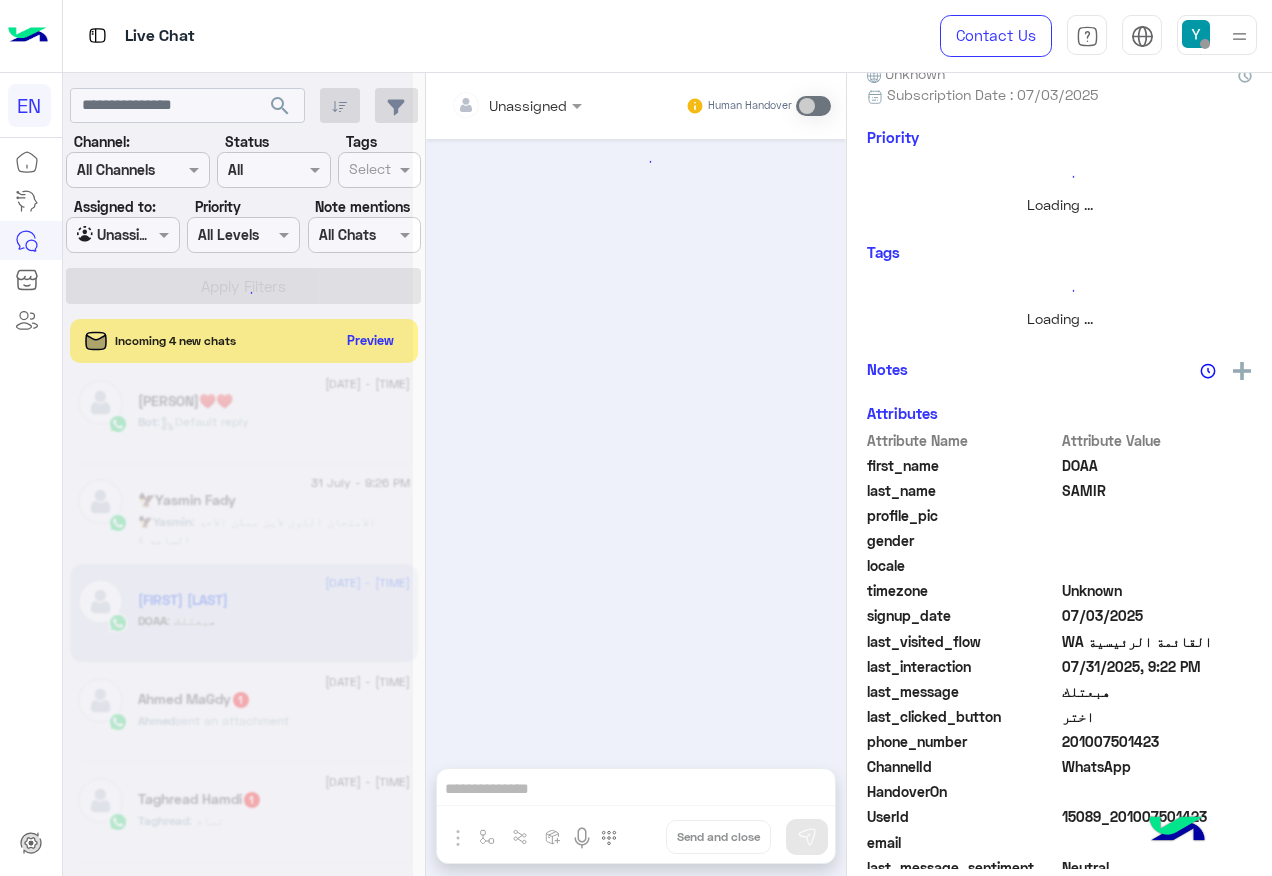 scroll, scrollTop: 0, scrollLeft: 0, axis: both 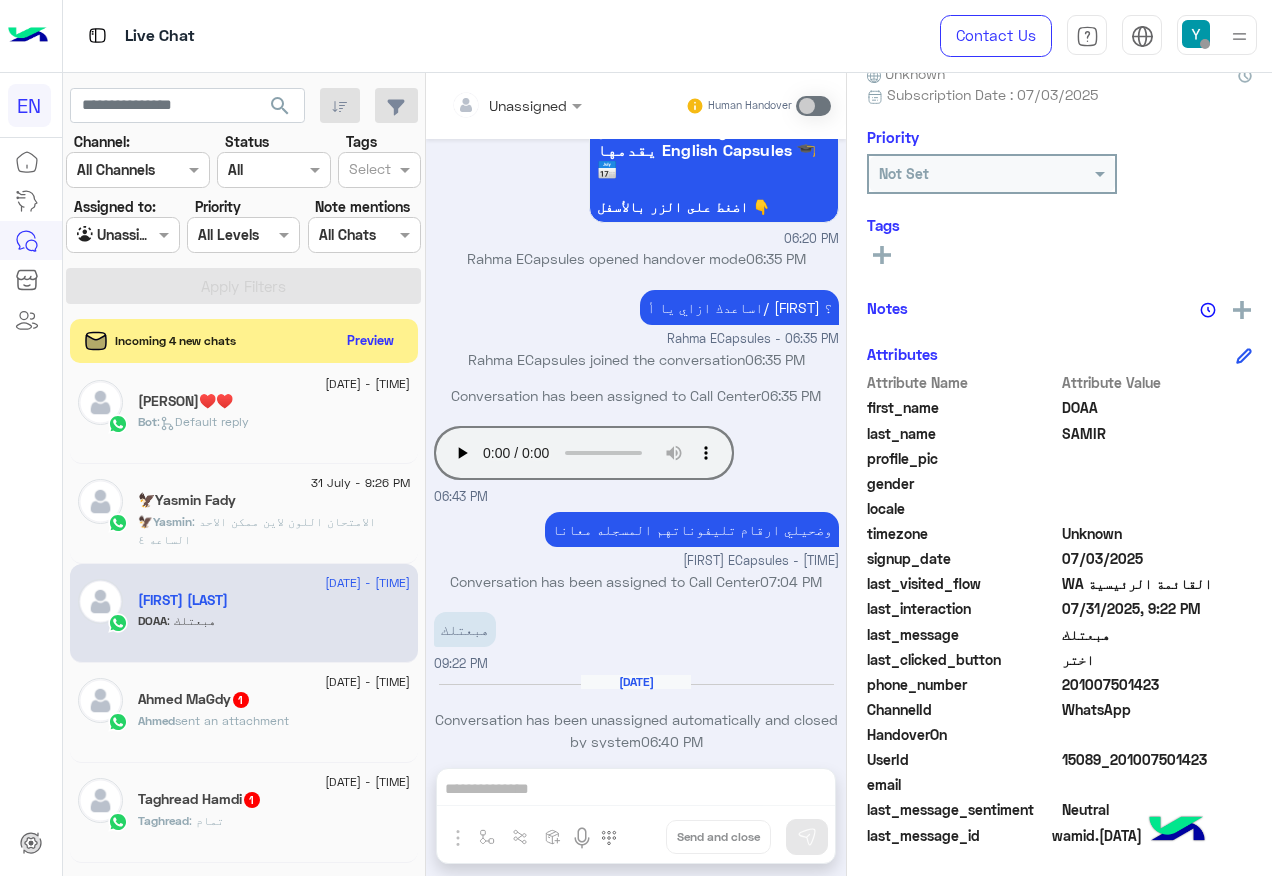 click on "sent an attachment" 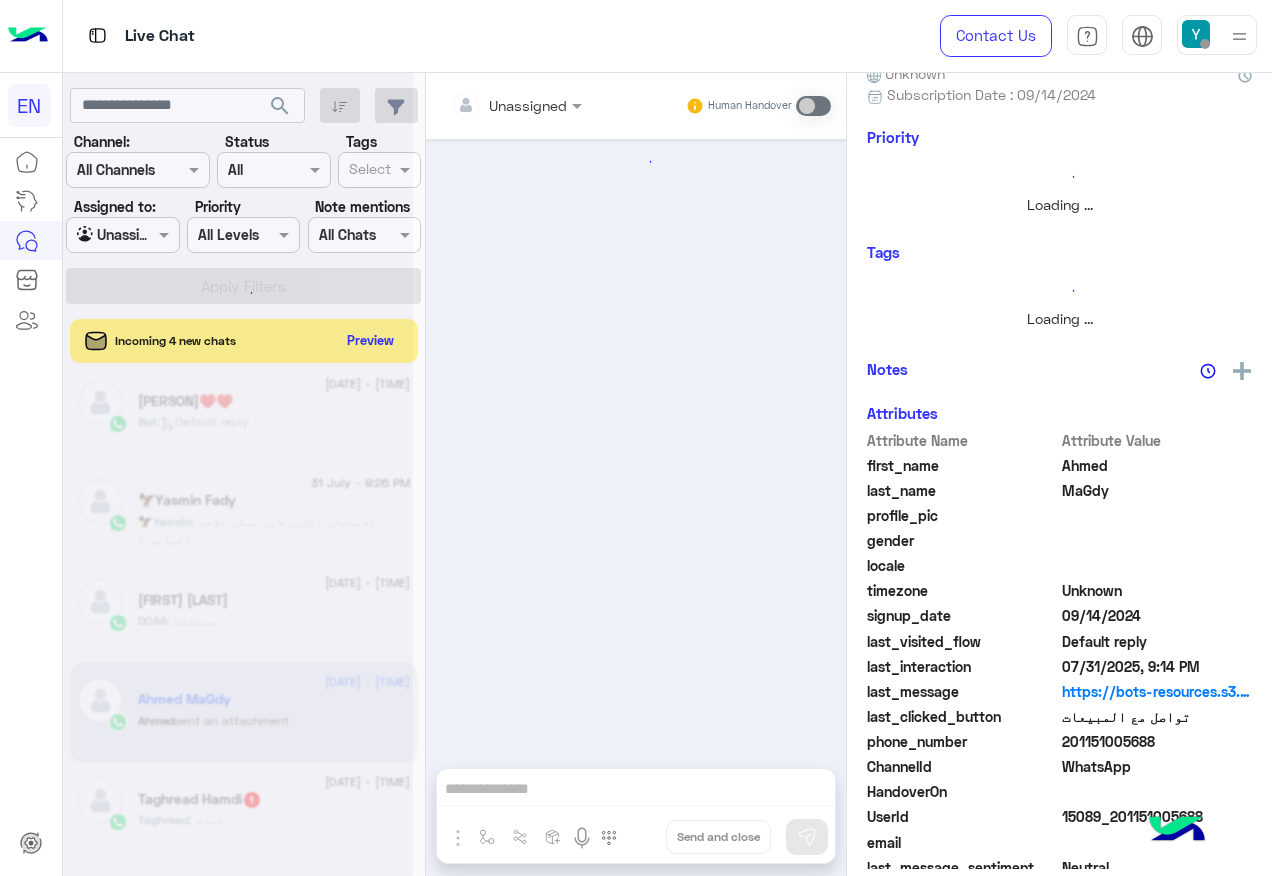 scroll, scrollTop: 0, scrollLeft: 0, axis: both 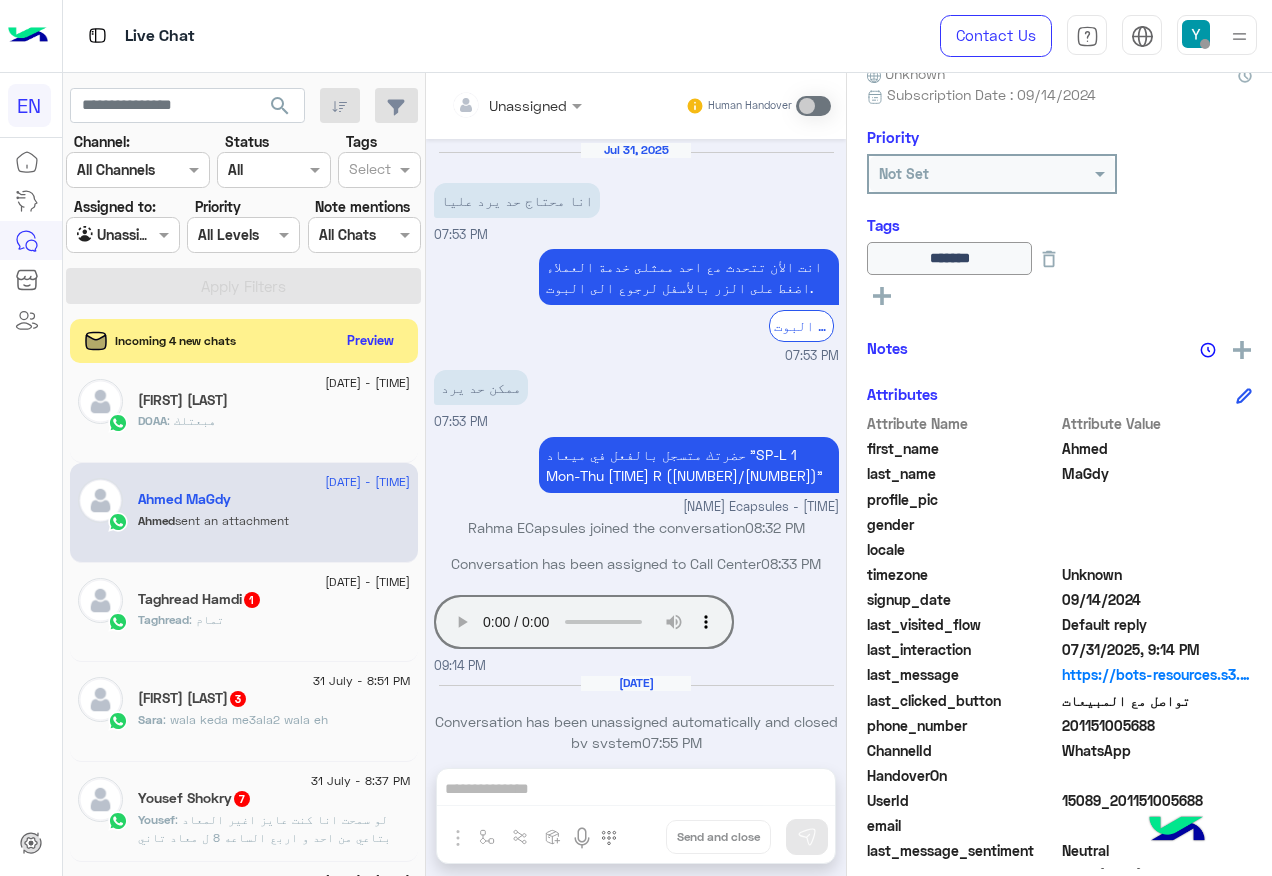 drag, startPoint x: 1068, startPoint y: 720, endPoint x: 1150, endPoint y: 727, distance: 82.29824 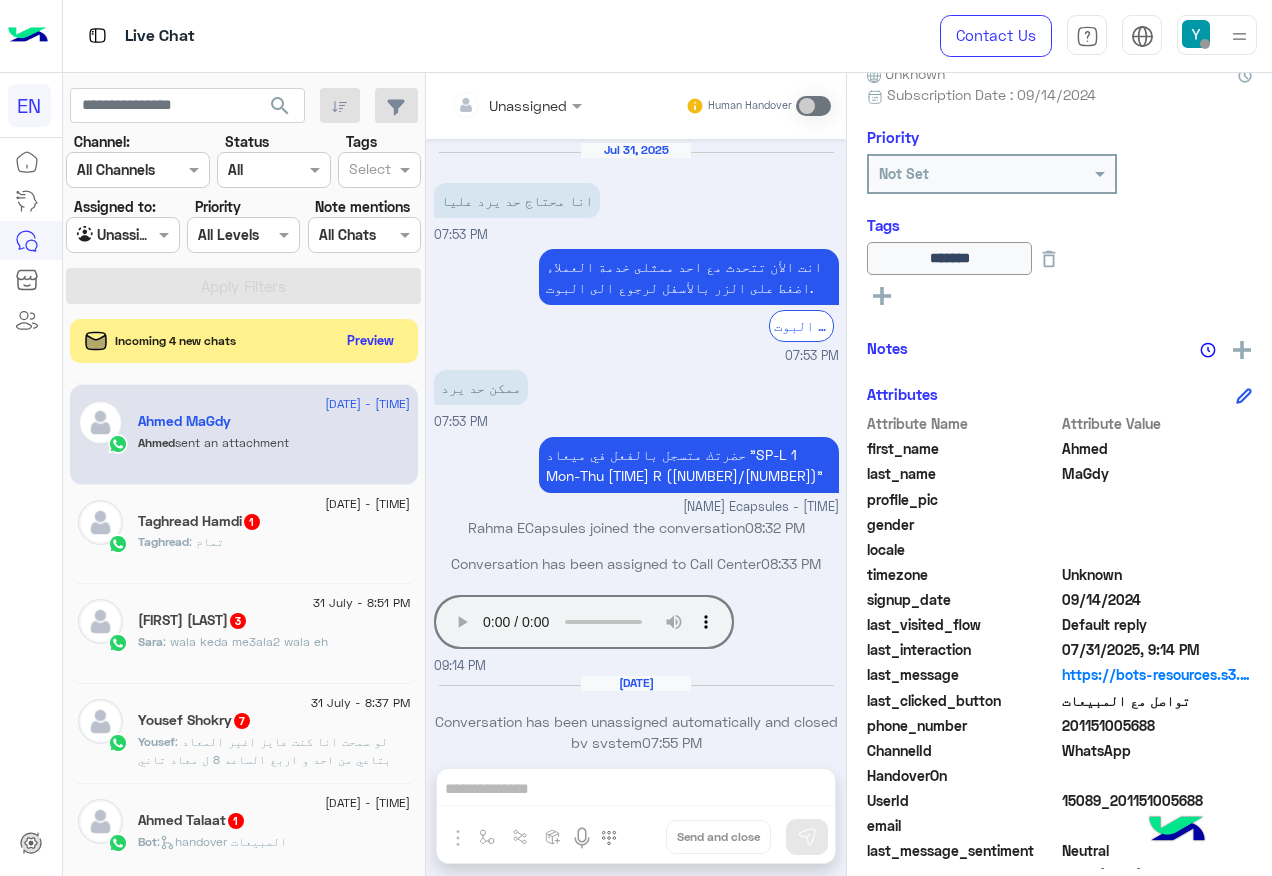 scroll, scrollTop: 1210, scrollLeft: 0, axis: vertical 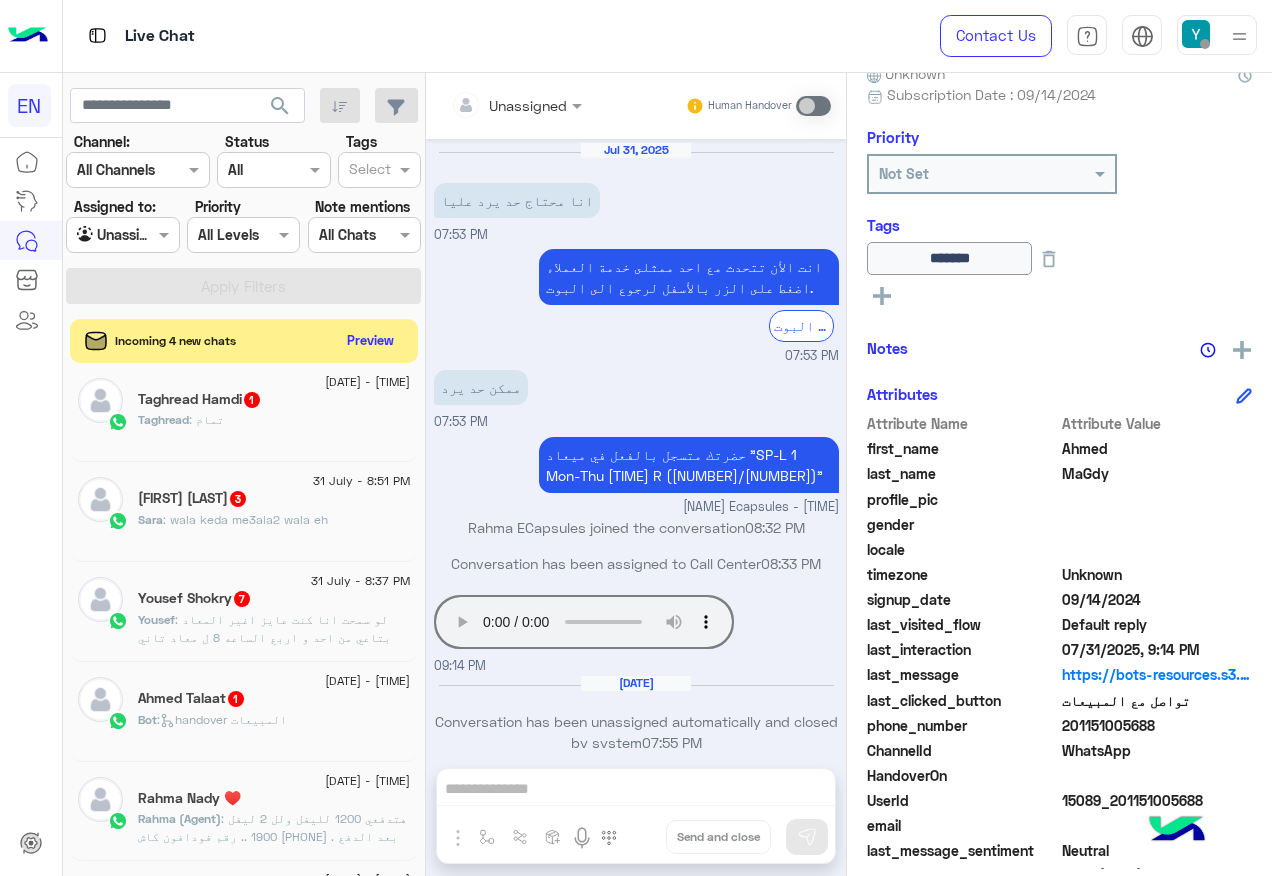 click on "Taghread : تمام" 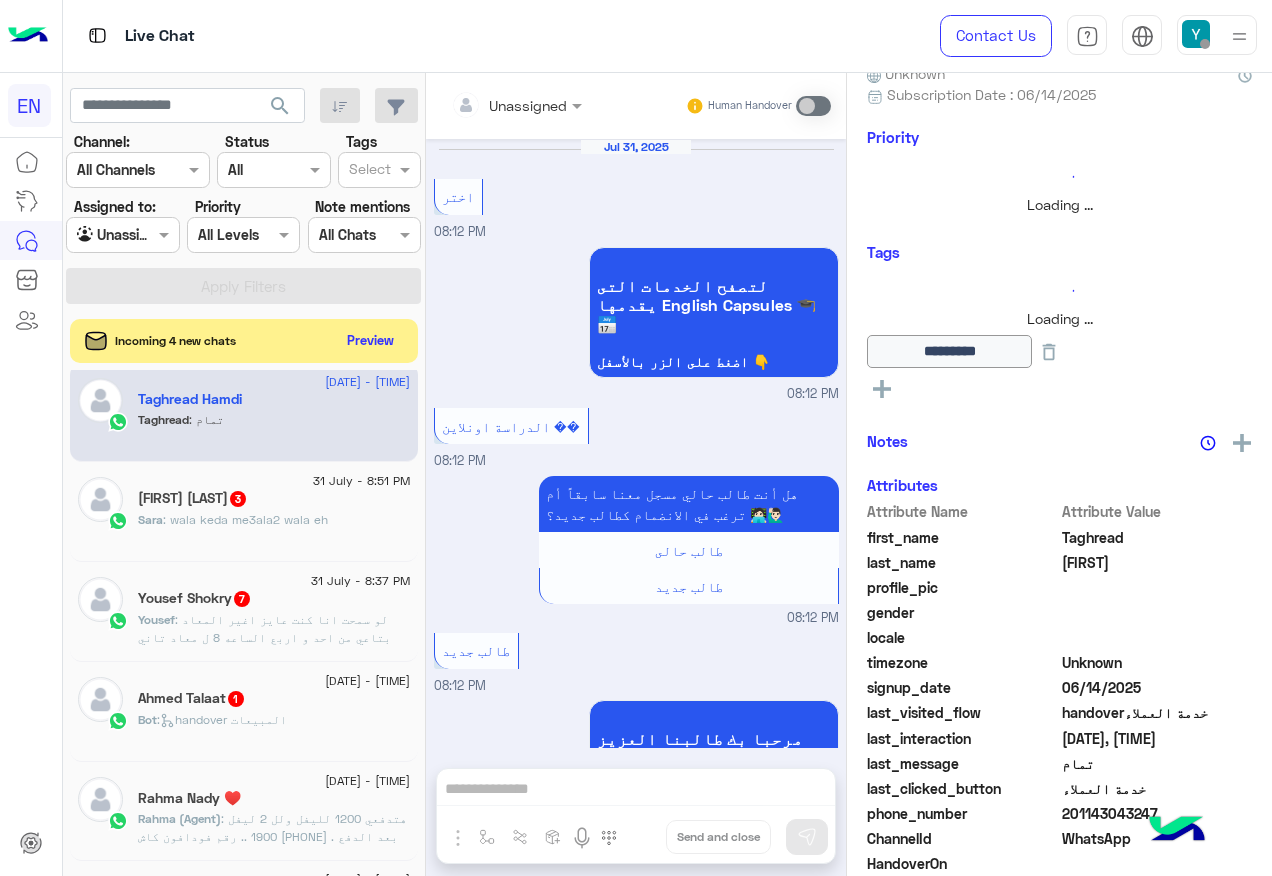 scroll, scrollTop: 1120, scrollLeft: 0, axis: vertical 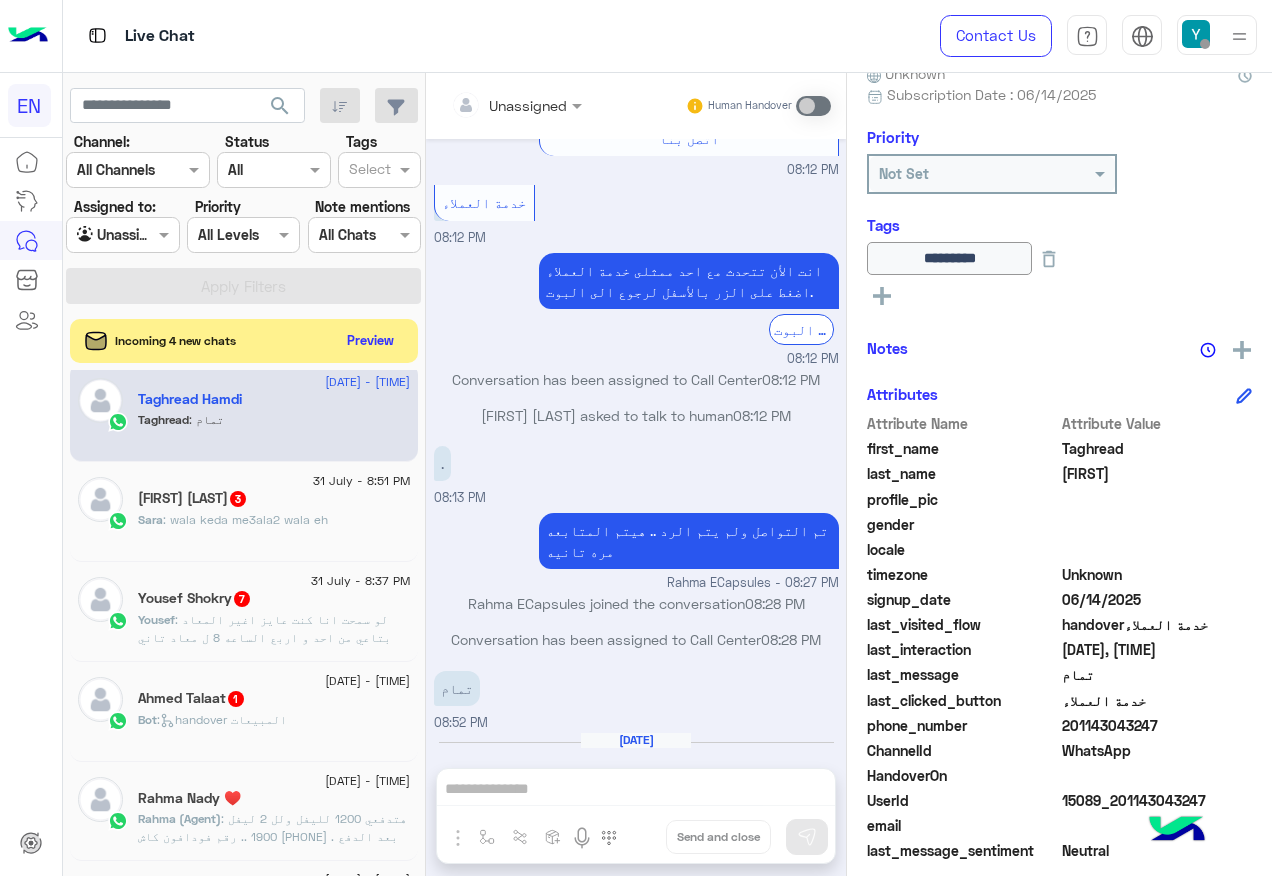 click on "Sara : wala keda me3ala2 wala eh" 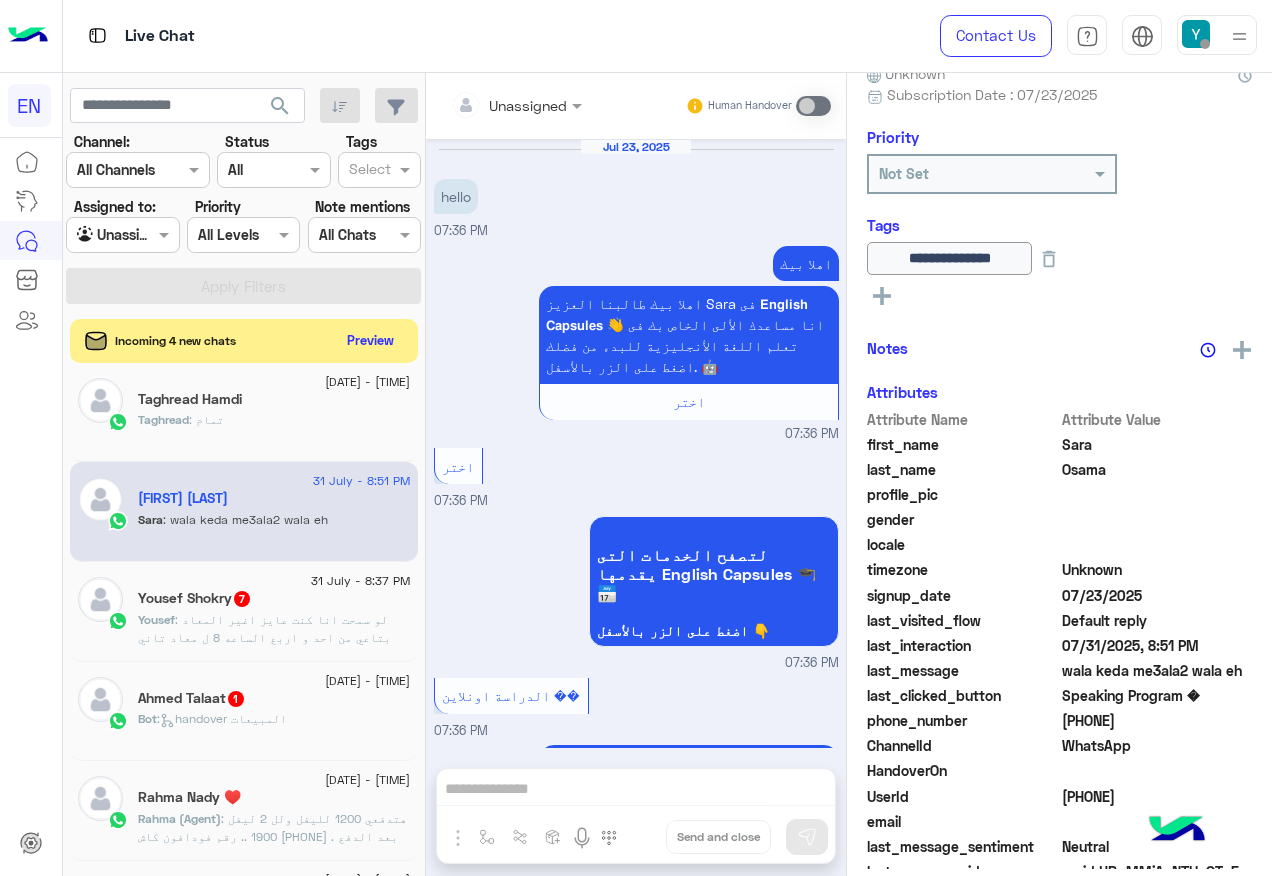 scroll, scrollTop: 2455, scrollLeft: 0, axis: vertical 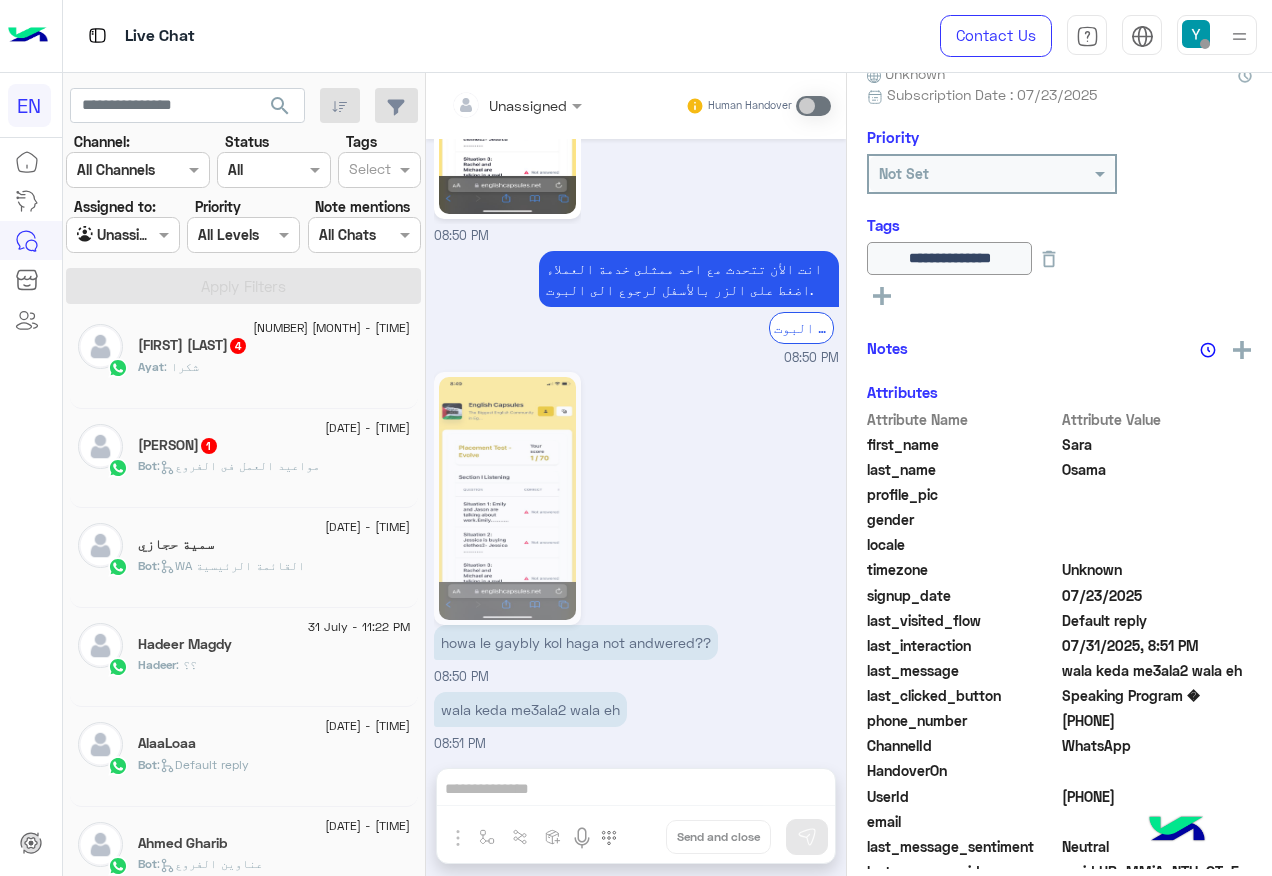 click on "Bot :   مواعيد العمل فى الفروع" 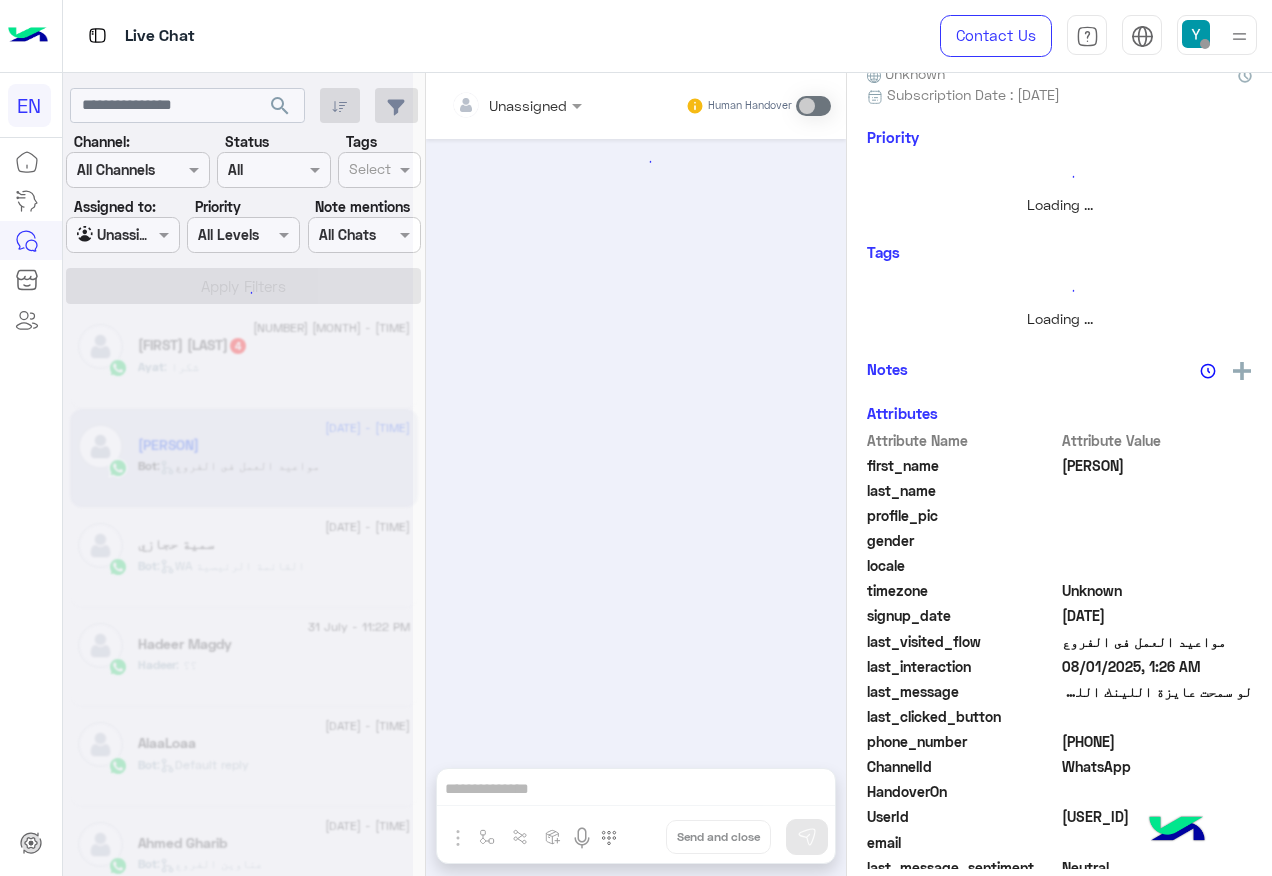 scroll, scrollTop: 0, scrollLeft: 0, axis: both 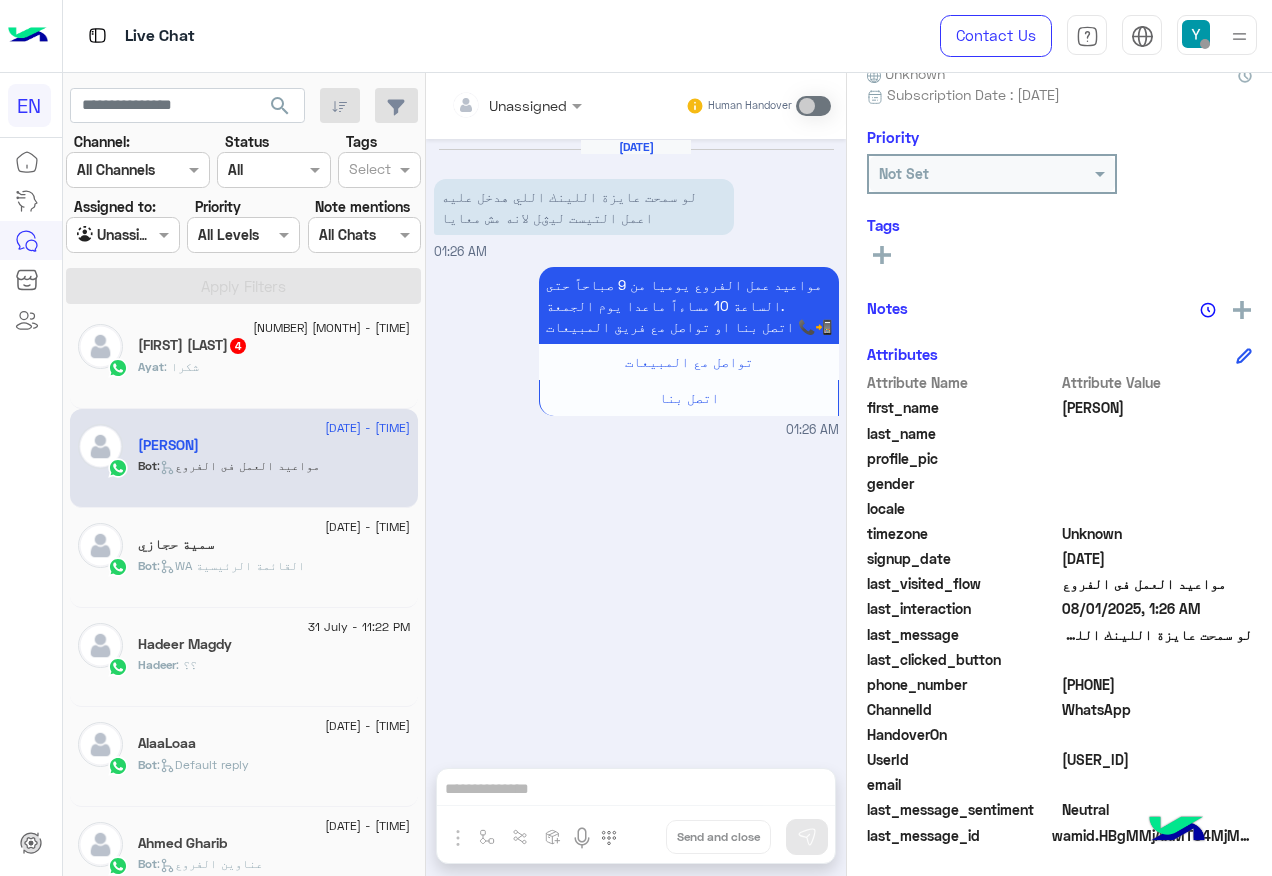 click on "Ayat : شكرا" 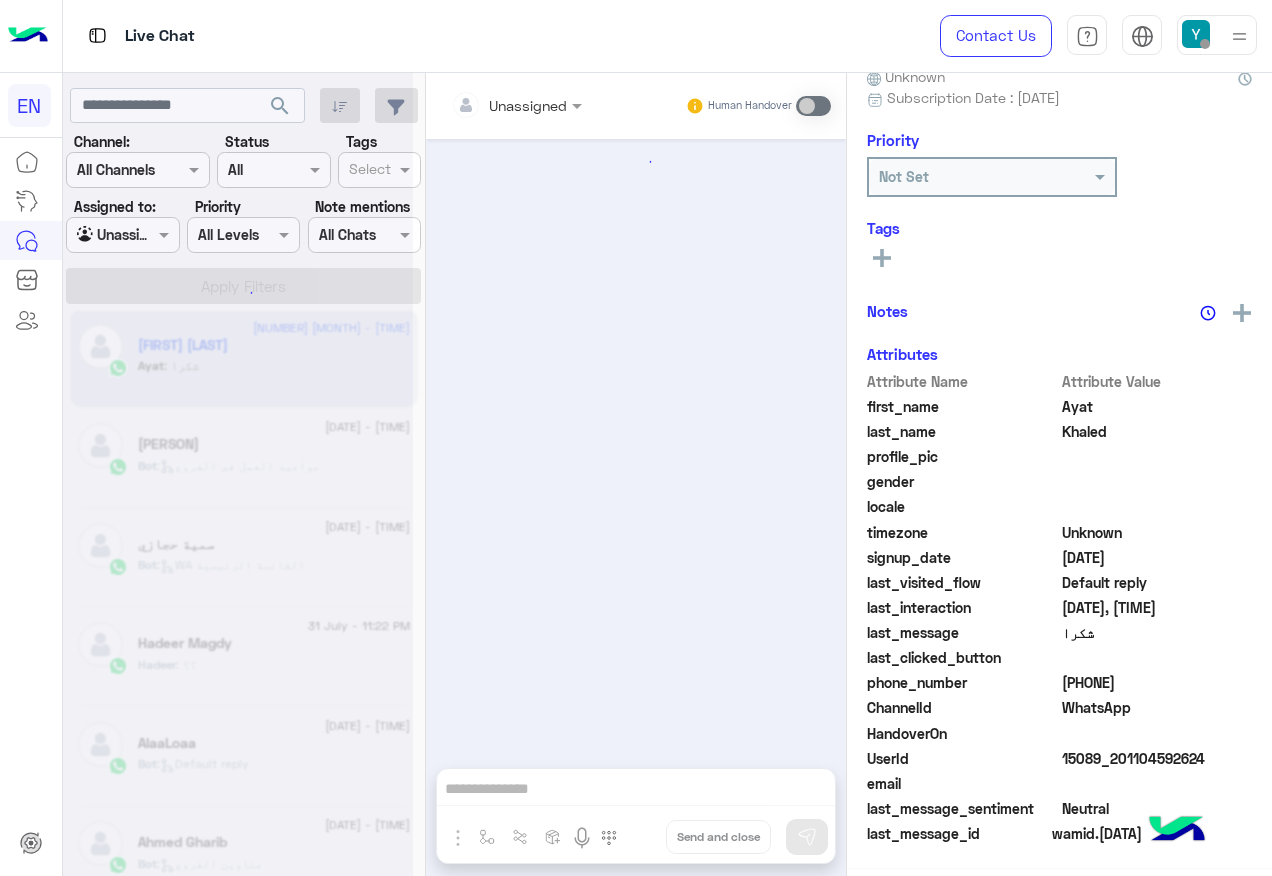 scroll, scrollTop: 197, scrollLeft: 0, axis: vertical 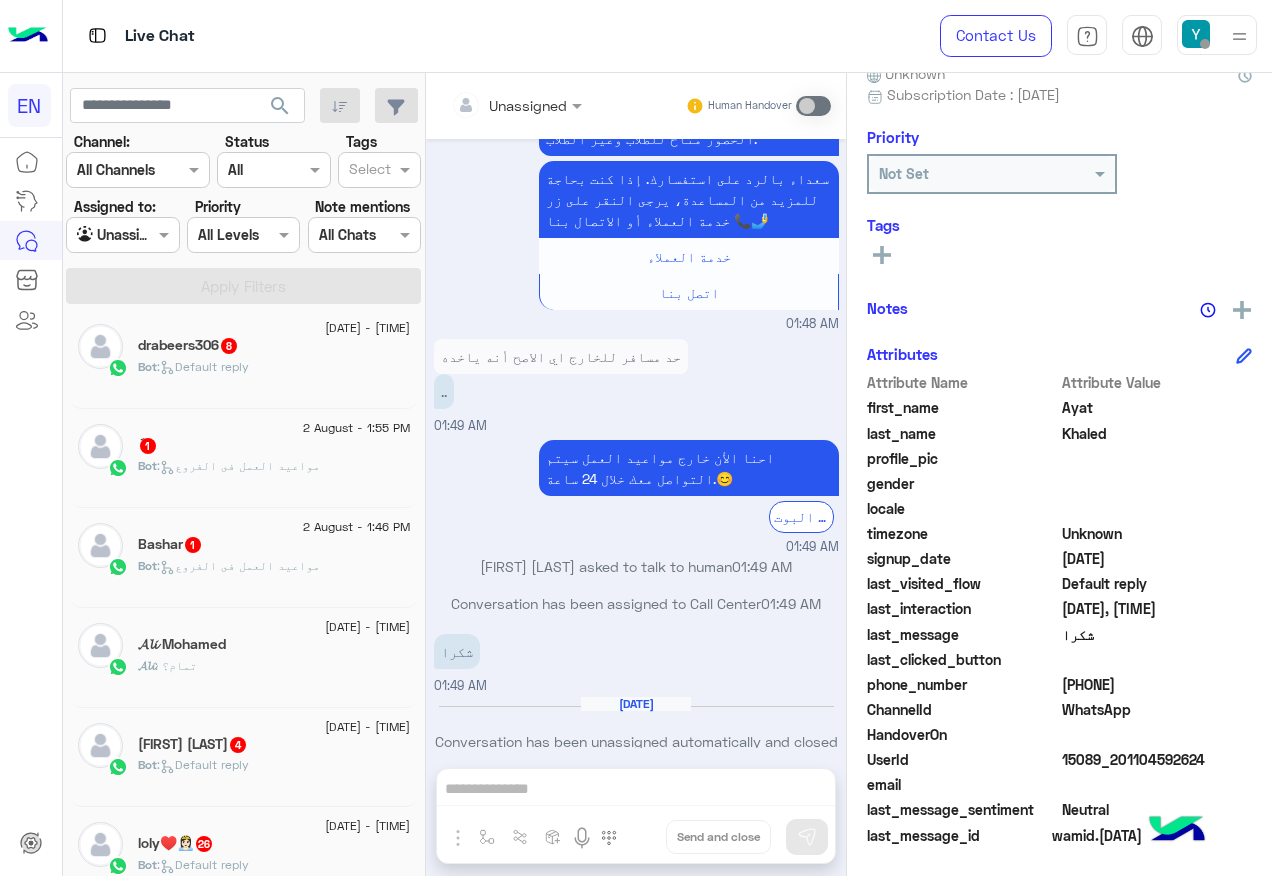 click on "Bot :   مواعيد العمل فى الفروع" 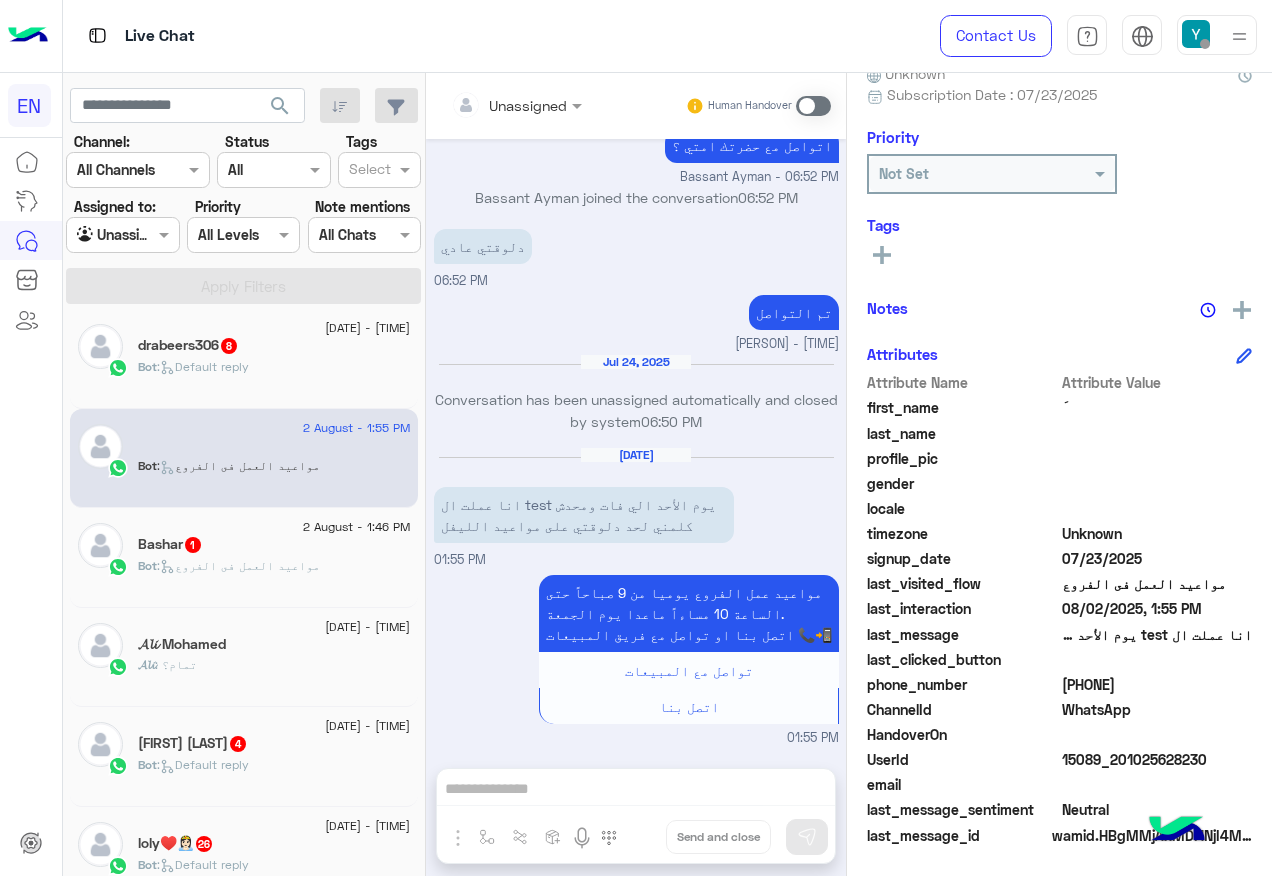 drag, startPoint x: 1068, startPoint y: 682, endPoint x: 1137, endPoint y: 690, distance: 69.46222 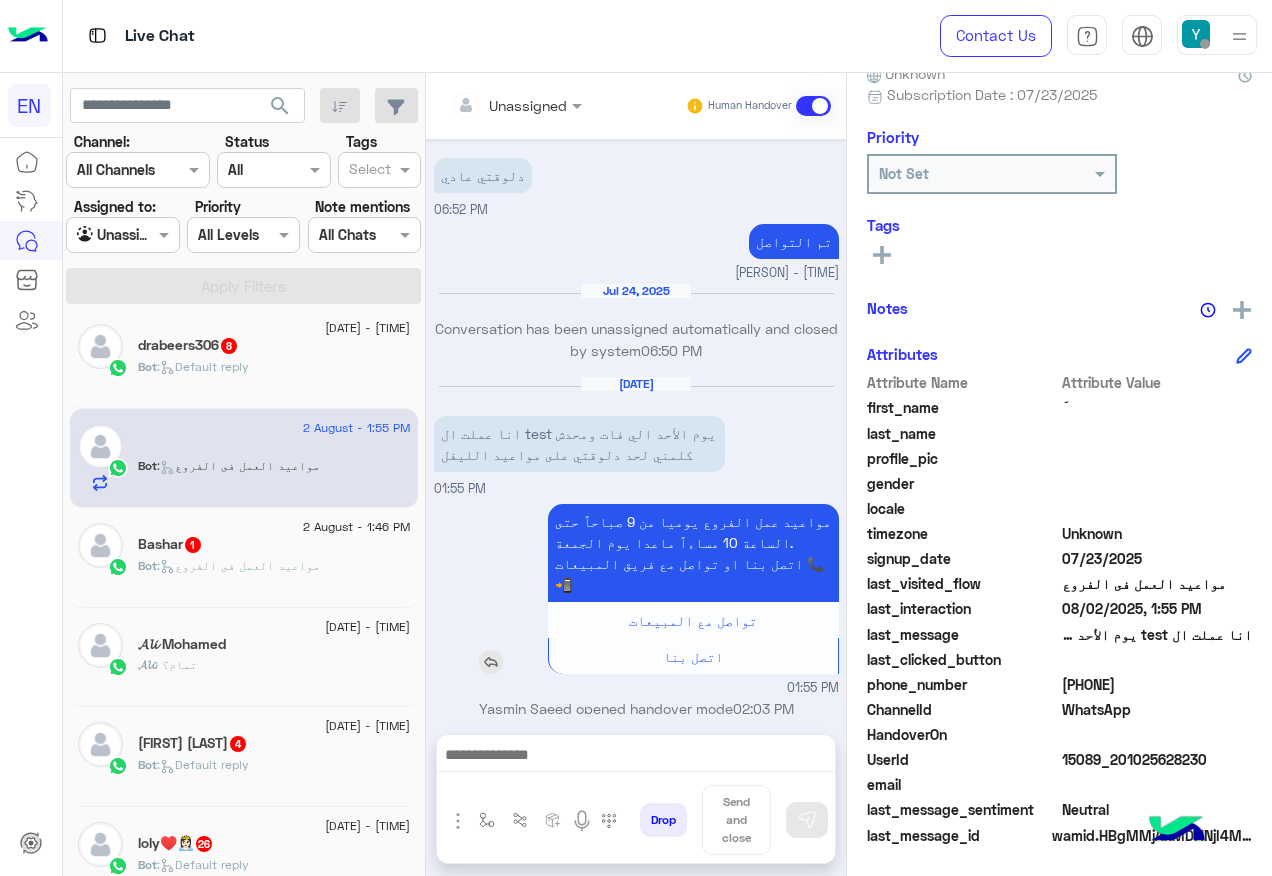 scroll, scrollTop: 423, scrollLeft: 0, axis: vertical 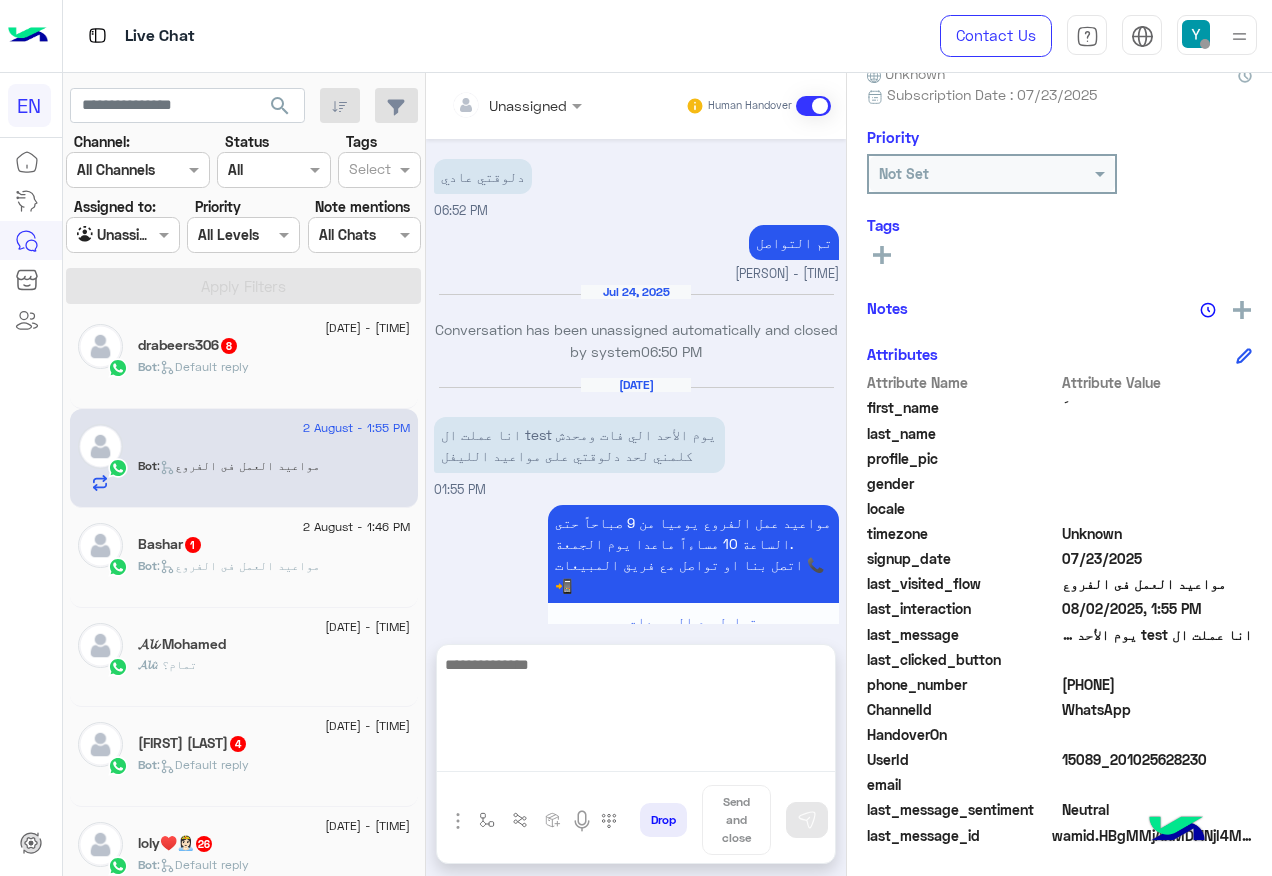 click at bounding box center (636, 712) 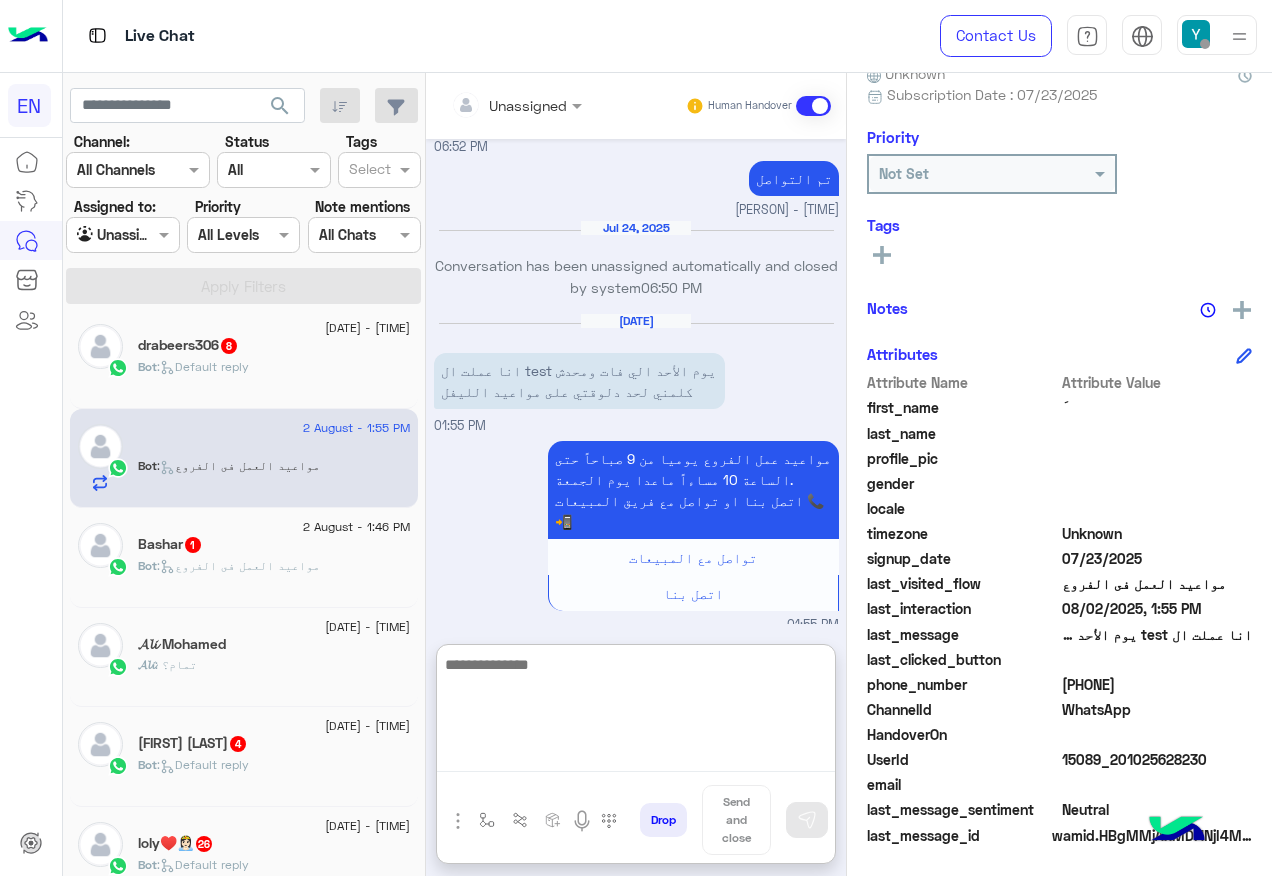 scroll, scrollTop: 513, scrollLeft: 0, axis: vertical 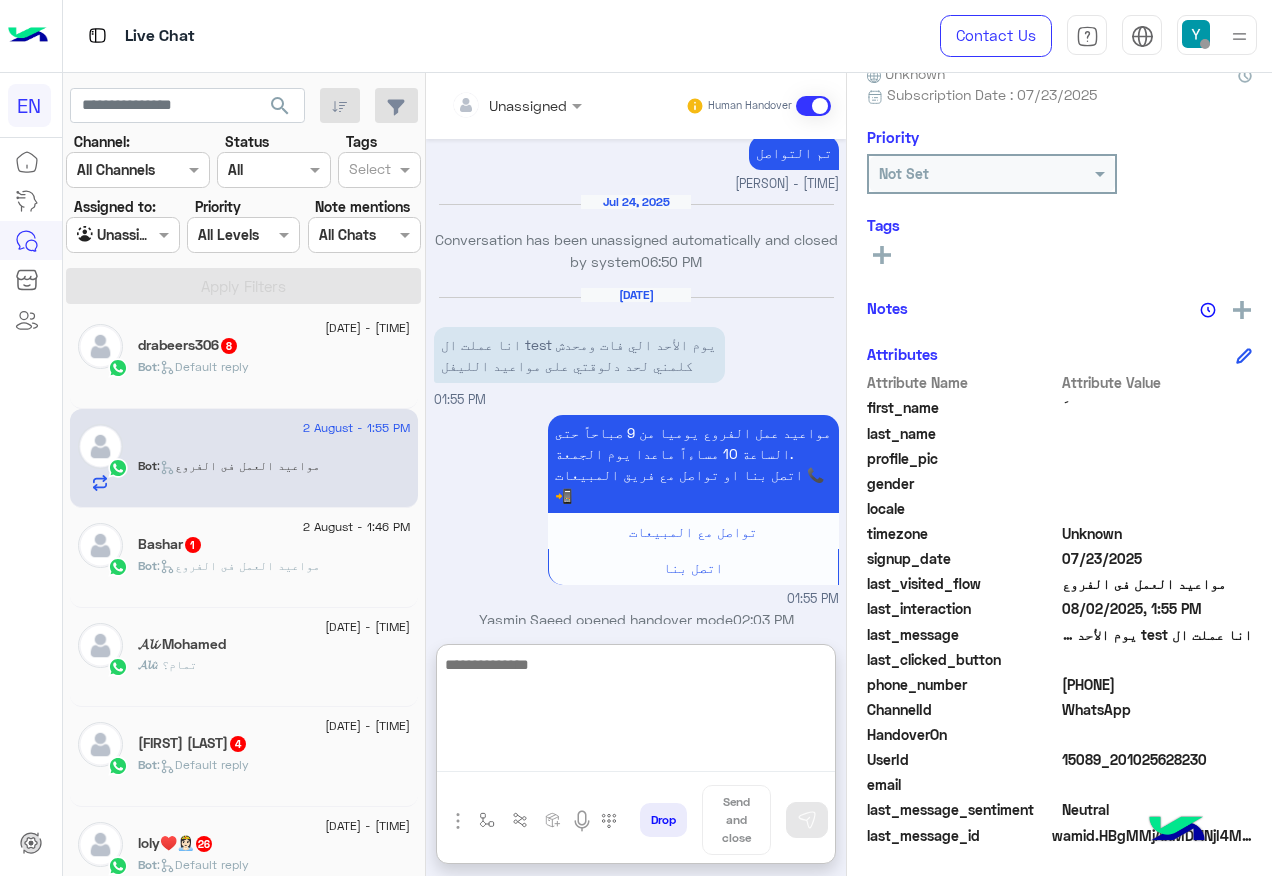 click at bounding box center (636, 712) 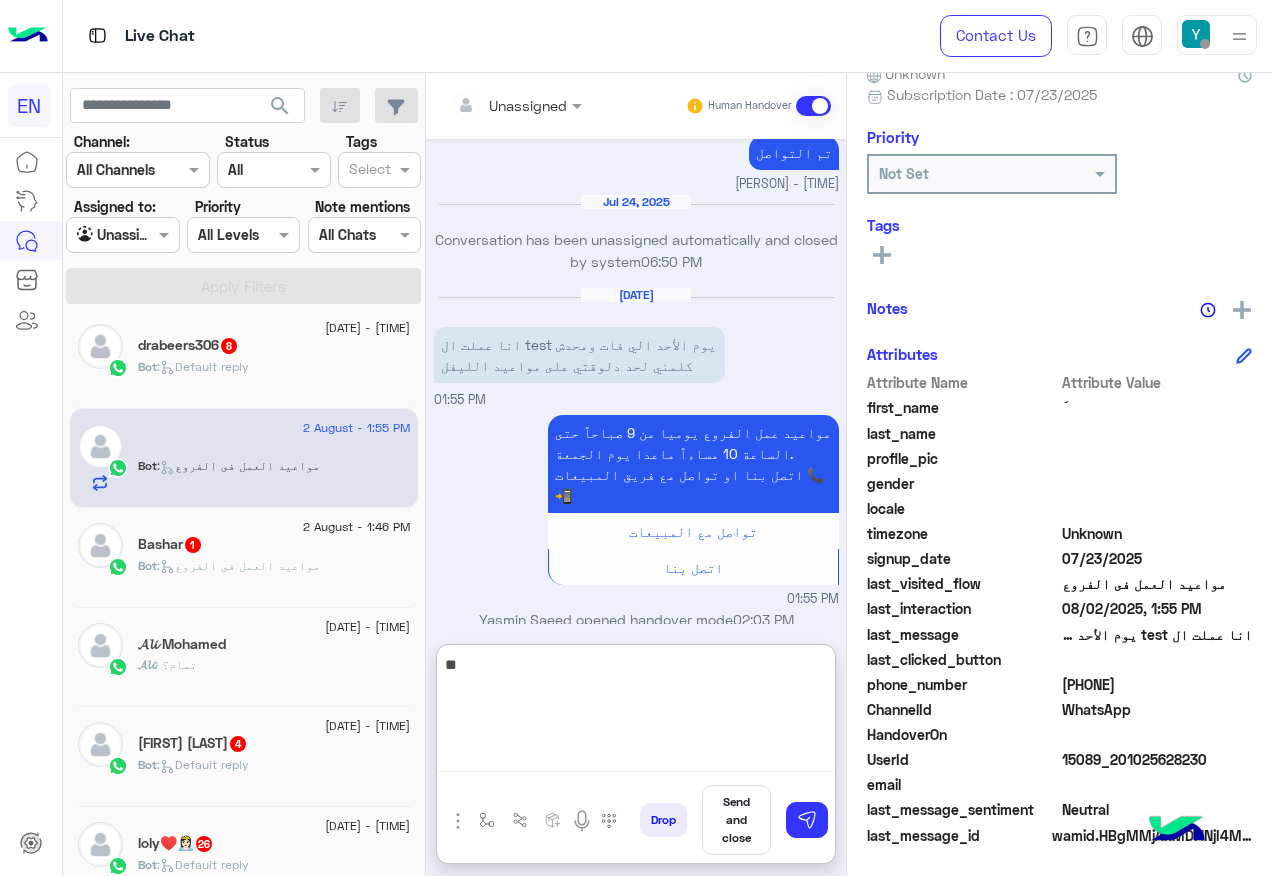 type on "*" 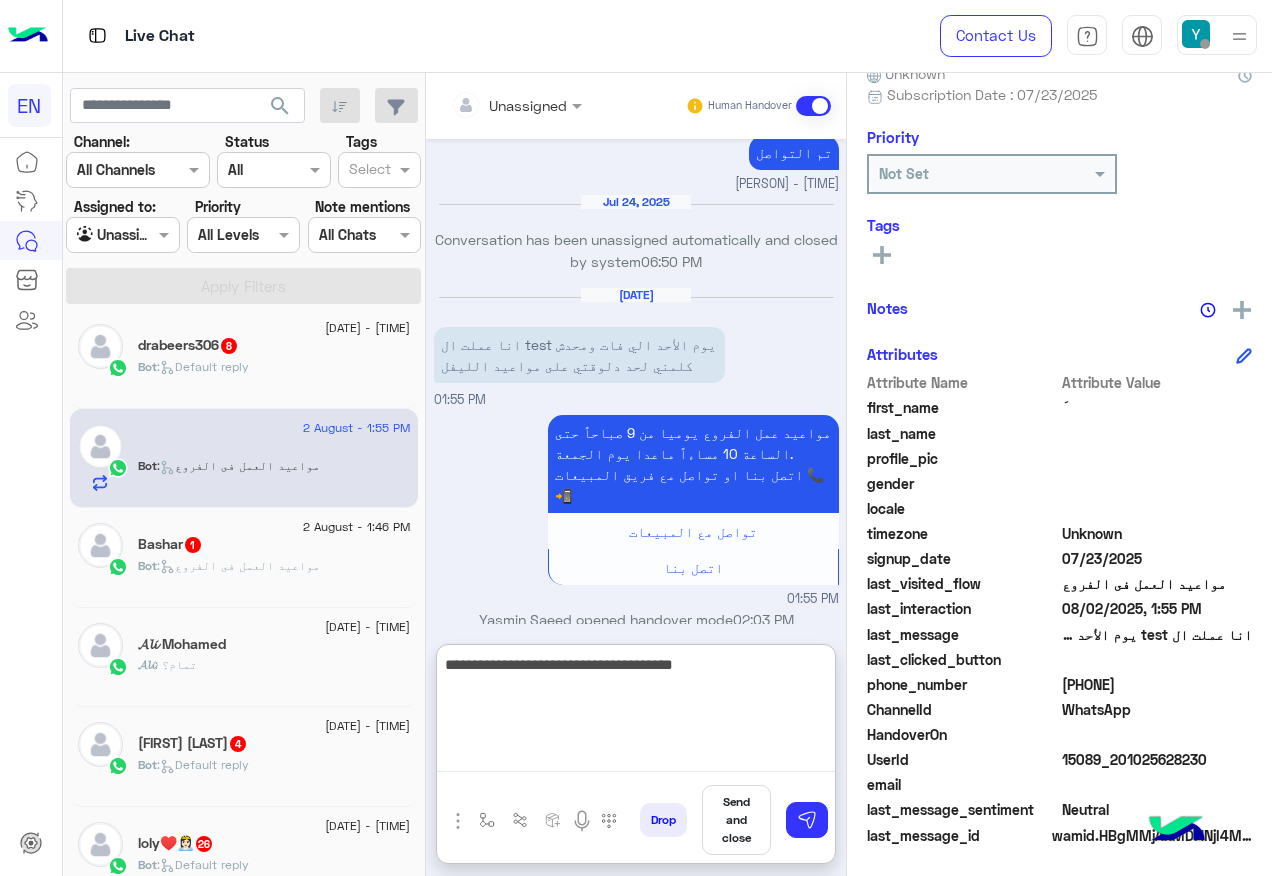 type on "**********" 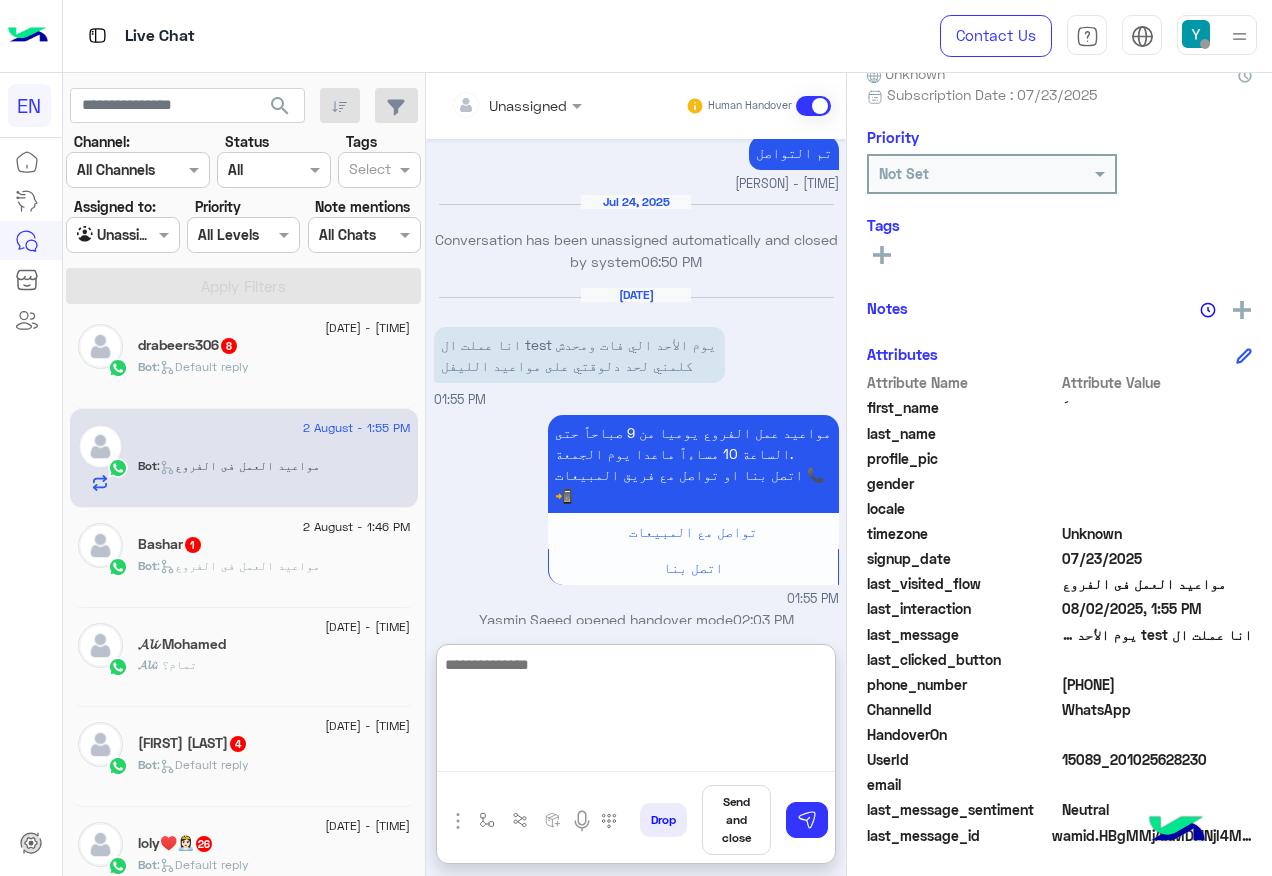 scroll, scrollTop: 577, scrollLeft: 0, axis: vertical 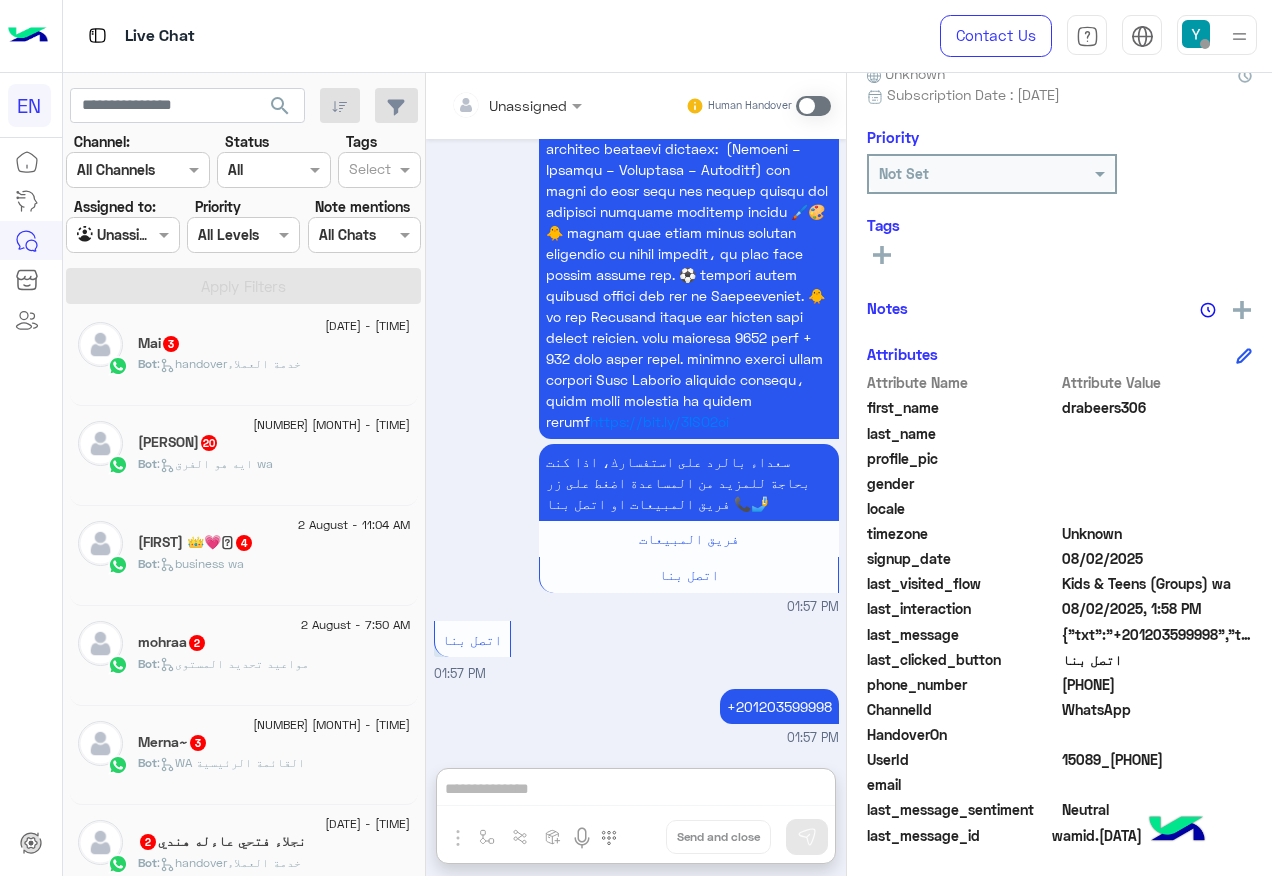 click on "mohraa   2" 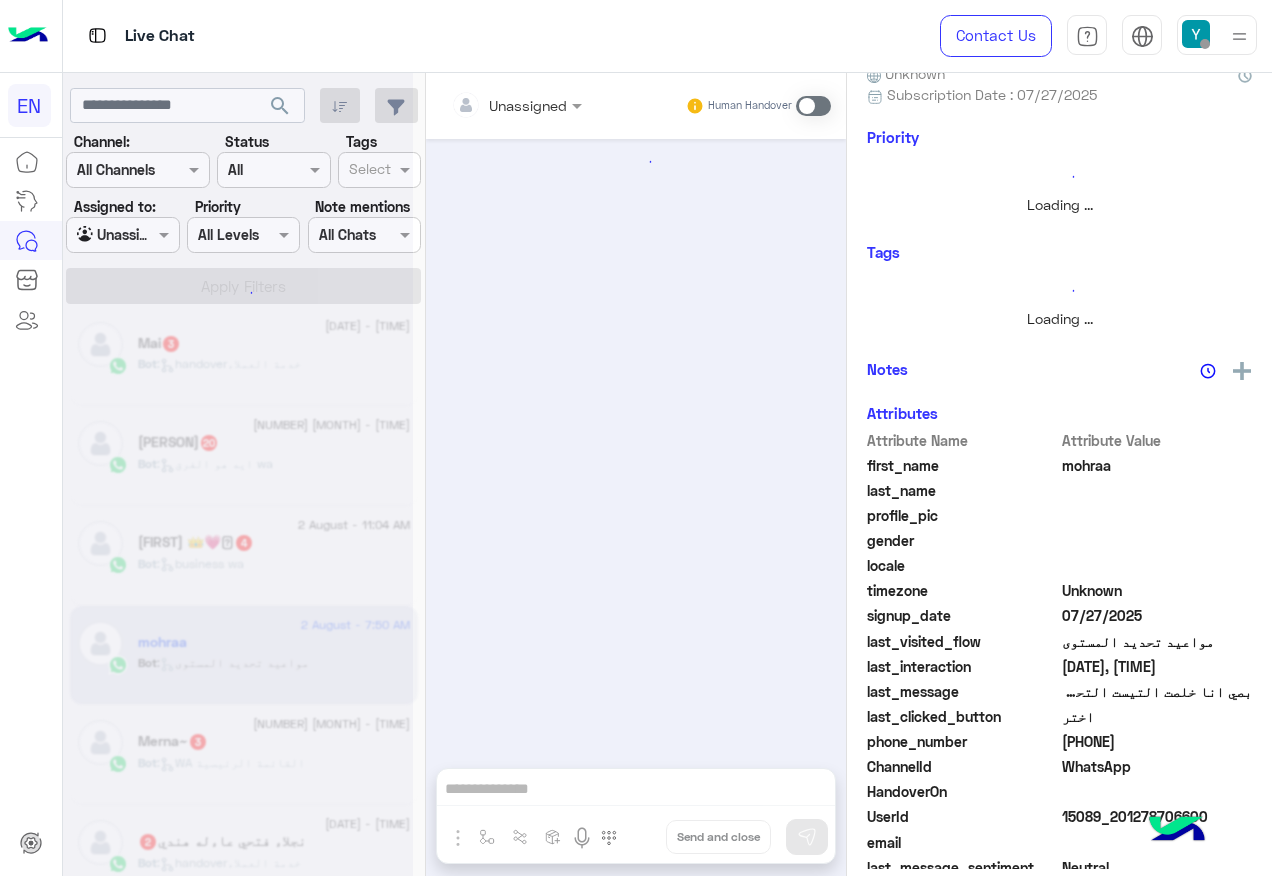 scroll, scrollTop: 0, scrollLeft: 0, axis: both 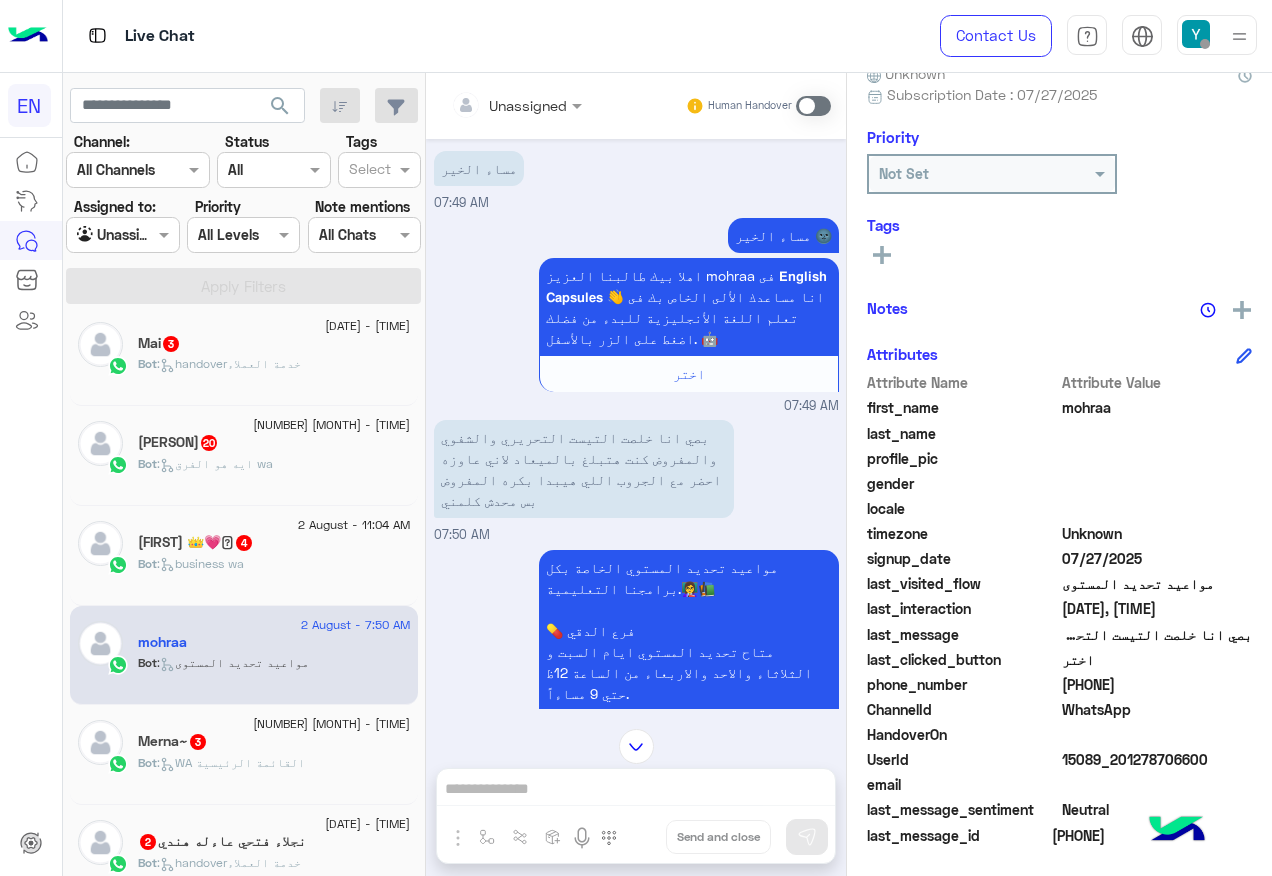 drag, startPoint x: 1066, startPoint y: 685, endPoint x: 1172, endPoint y: 685, distance: 106 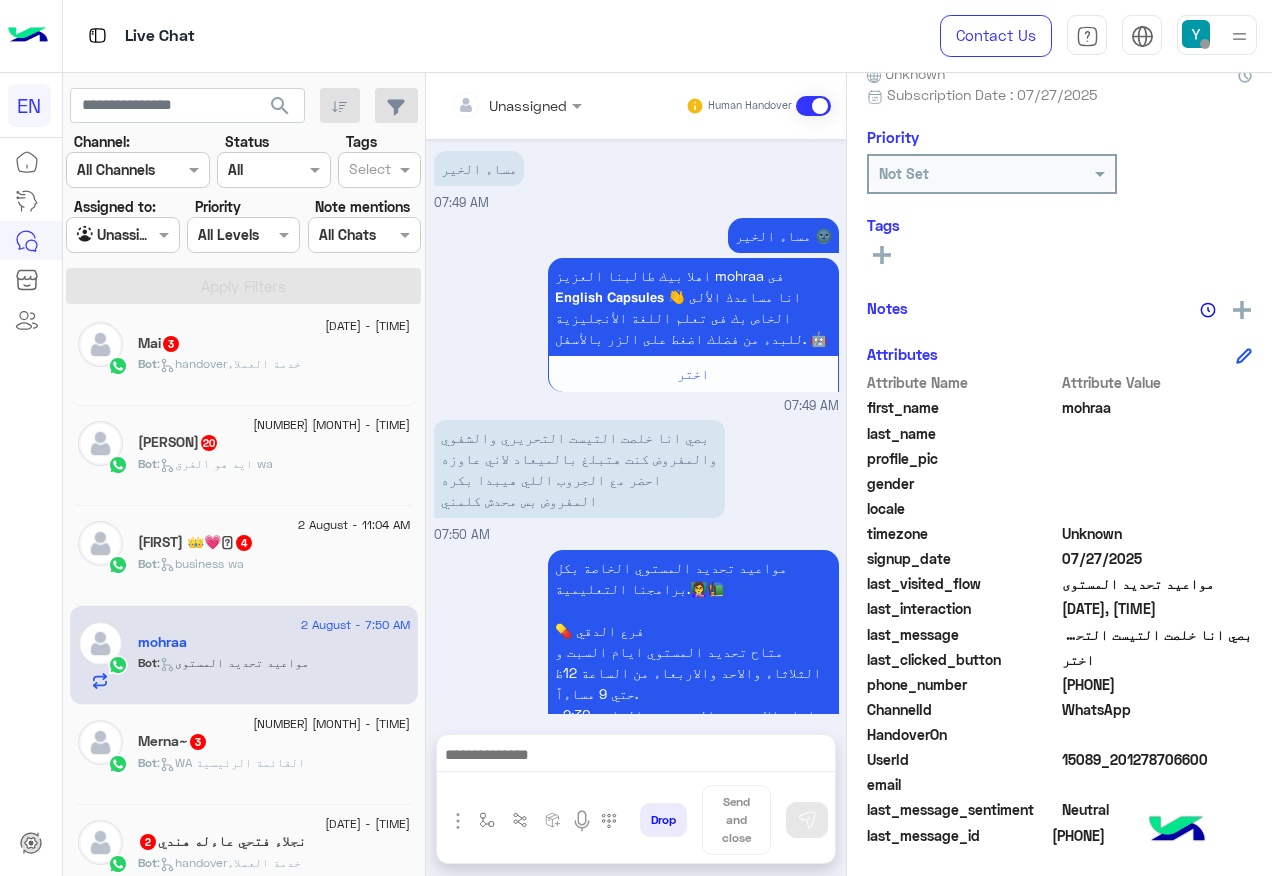 scroll, scrollTop: 1441, scrollLeft: 0, axis: vertical 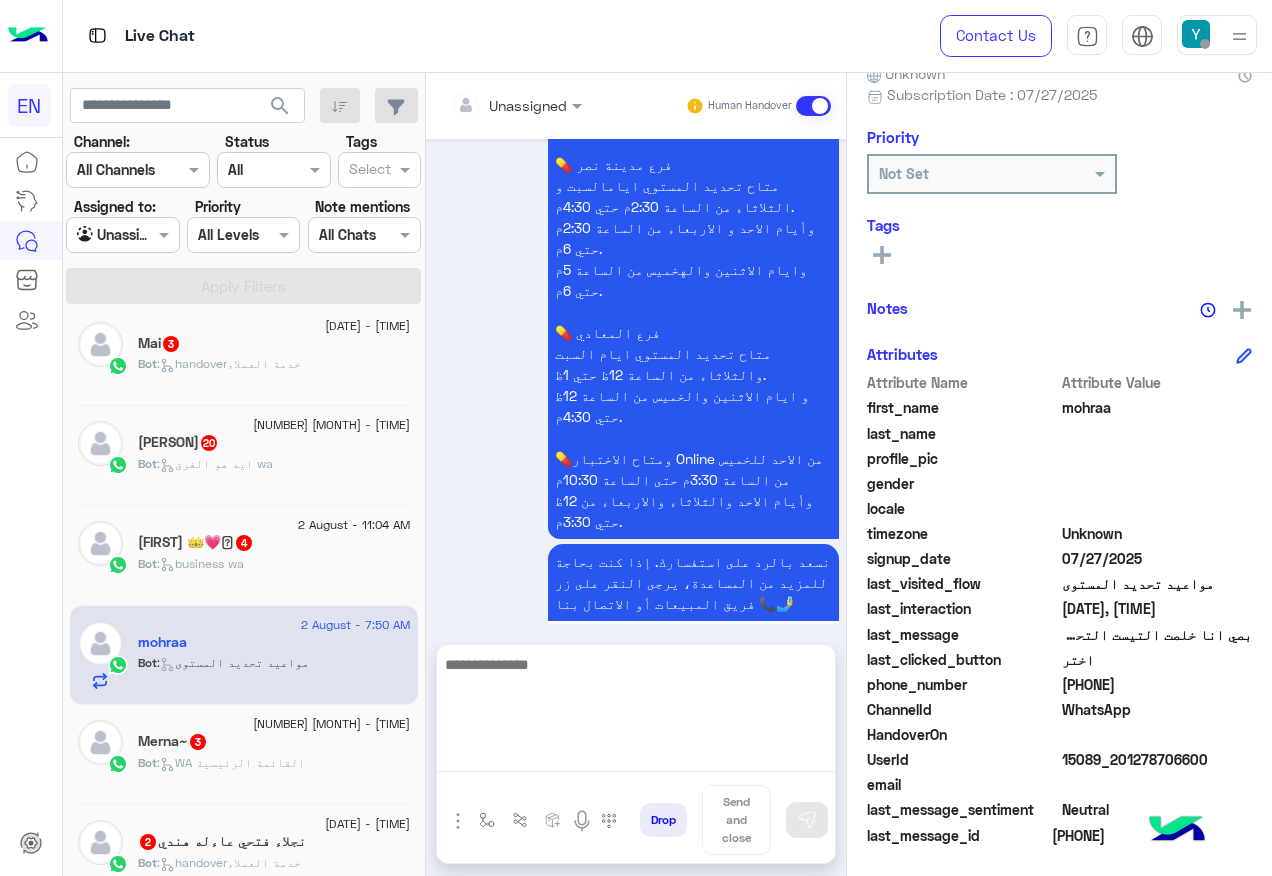 click at bounding box center [636, 712] 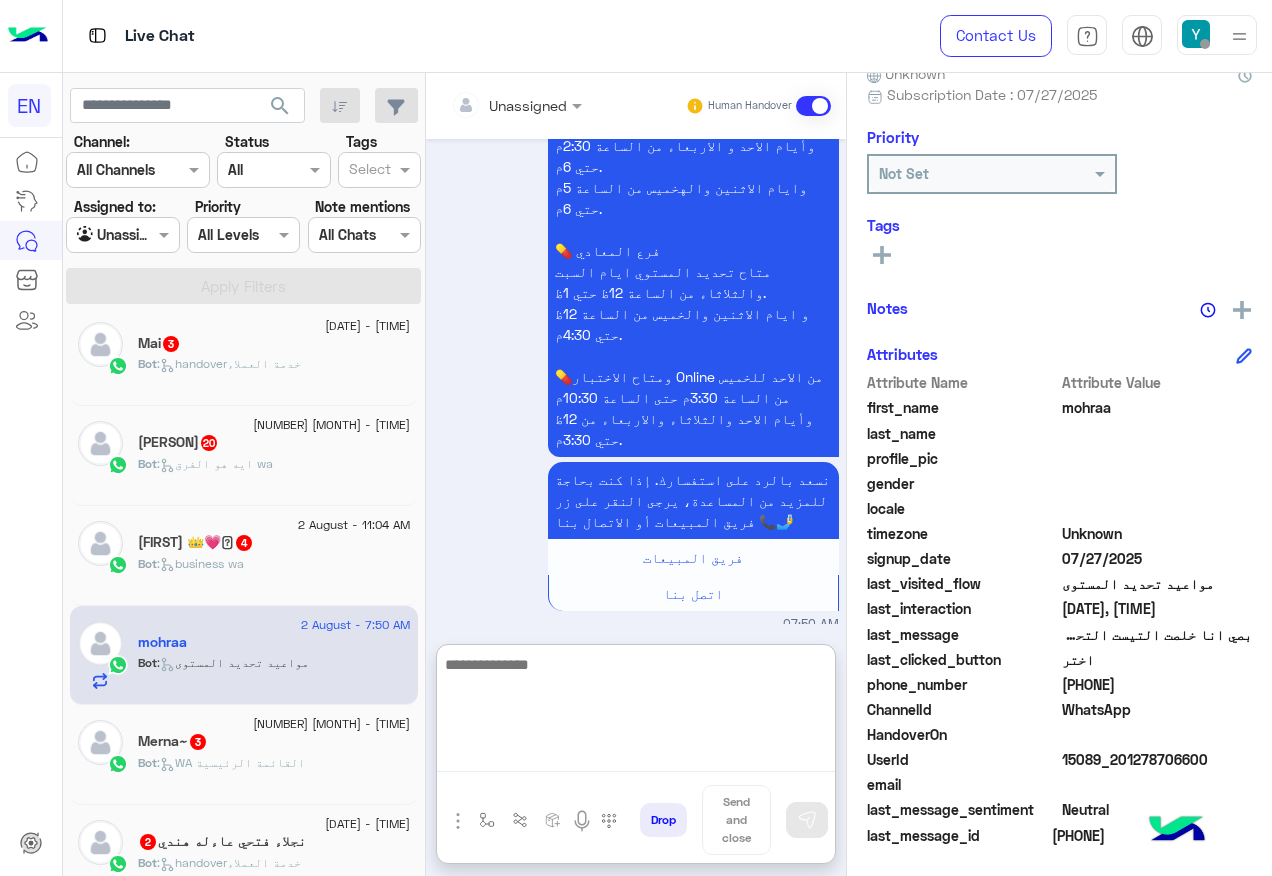 scroll, scrollTop: 1530, scrollLeft: 0, axis: vertical 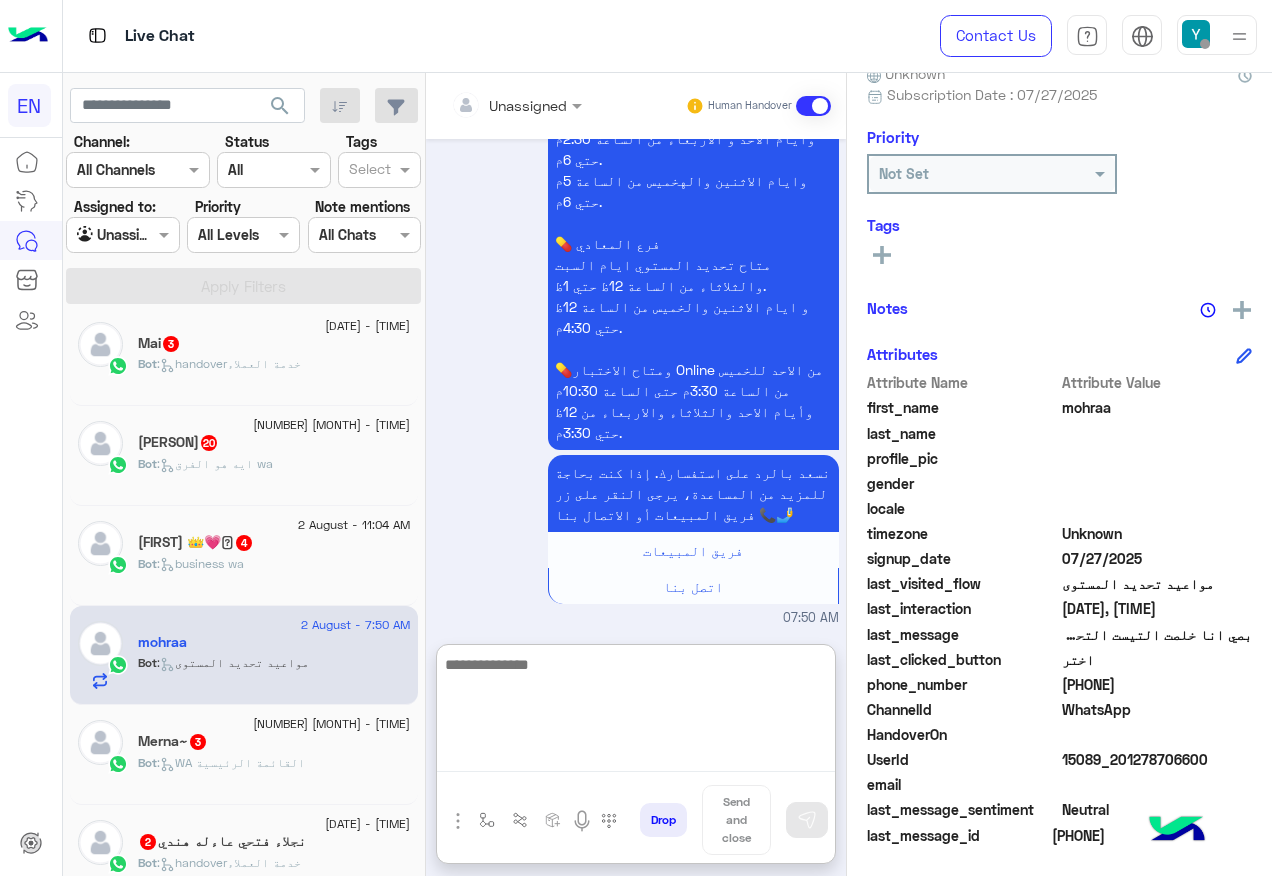click at bounding box center [636, 712] 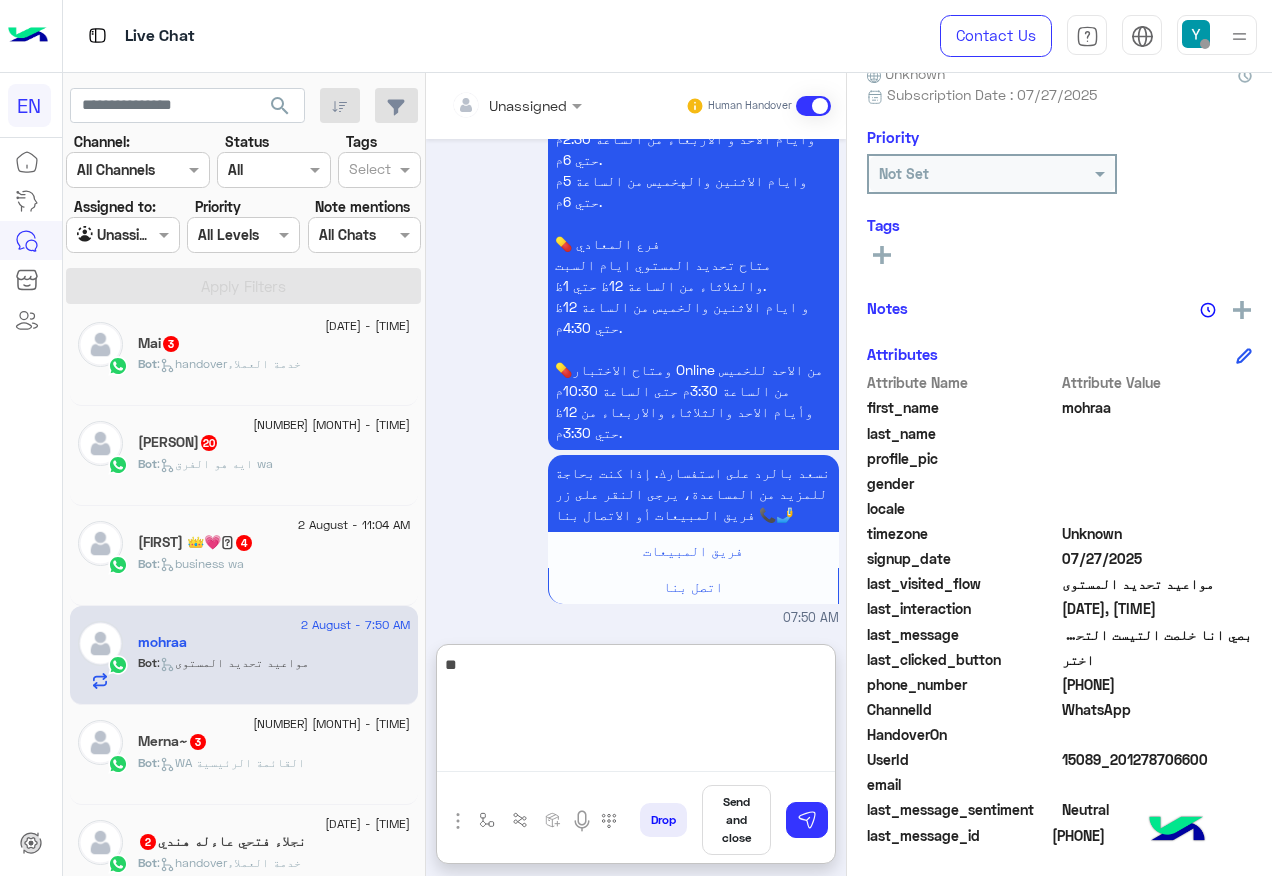 type on "*" 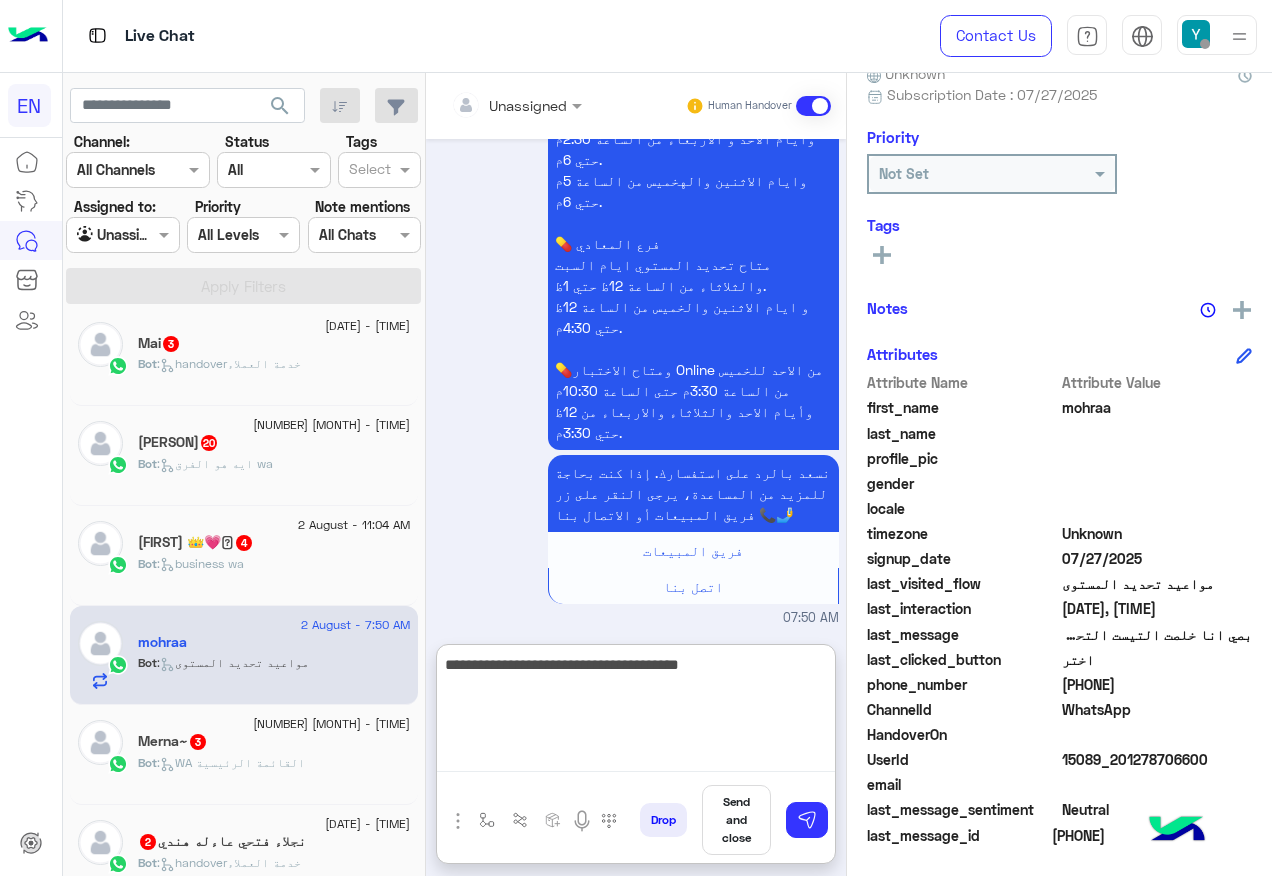 type on "**********" 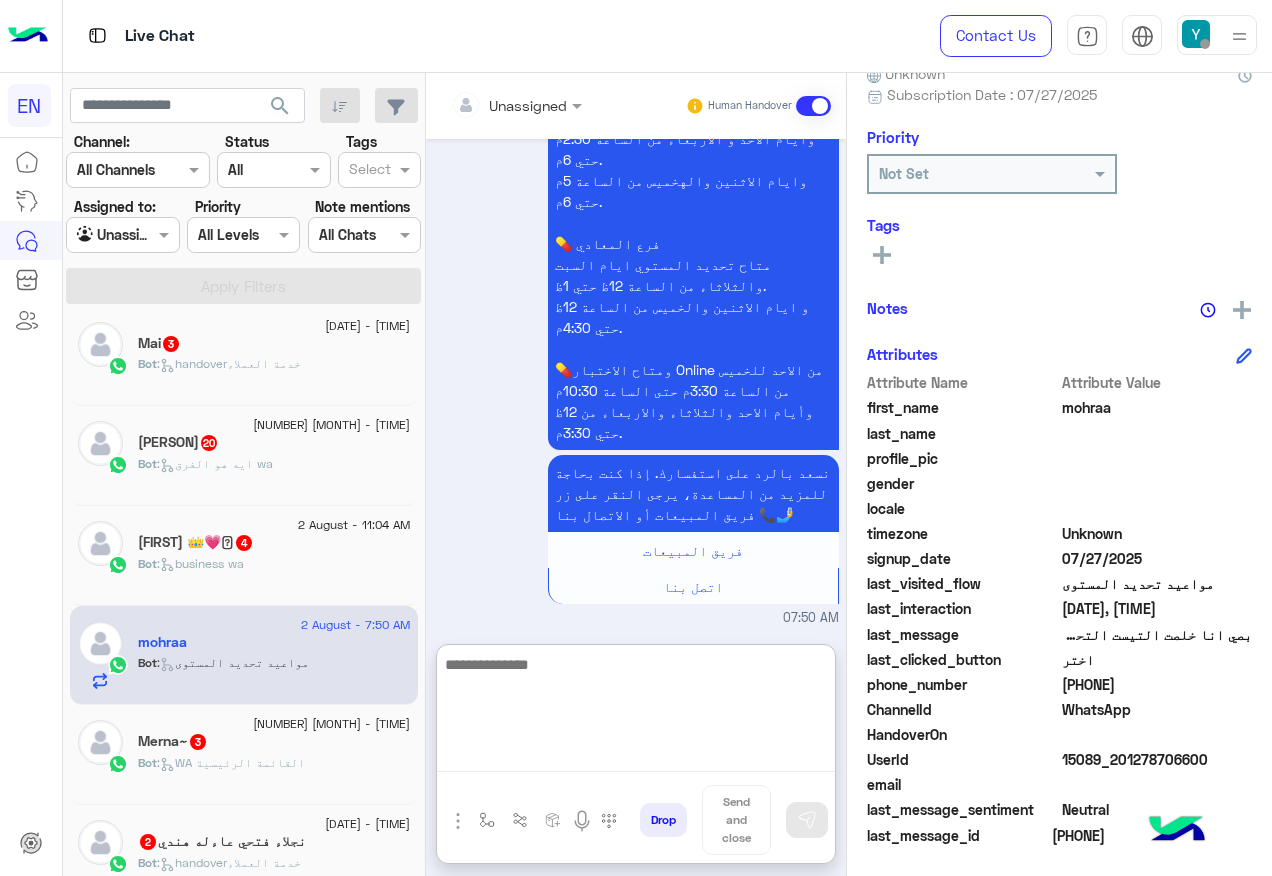 scroll, scrollTop: 1615, scrollLeft: 0, axis: vertical 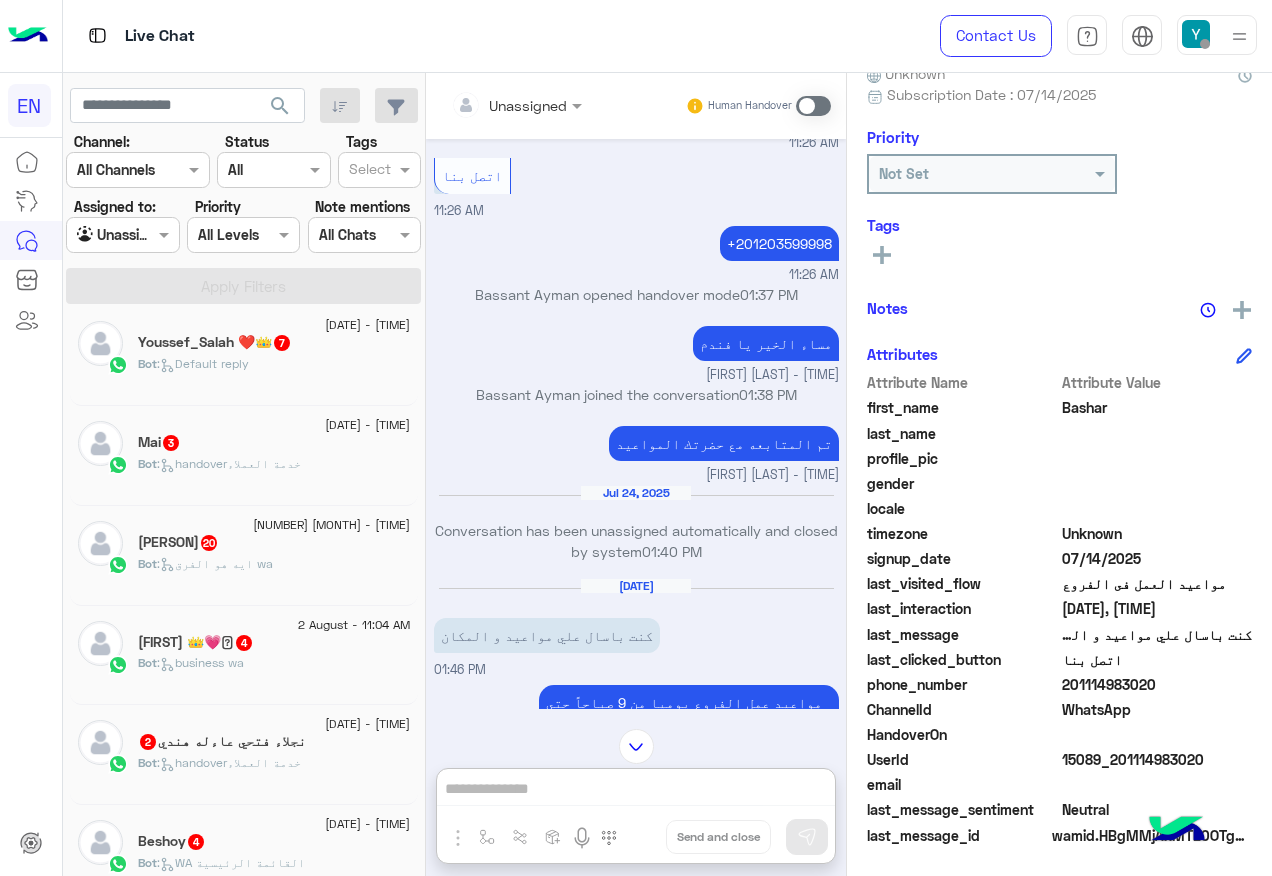 click at bounding box center (516, 104) 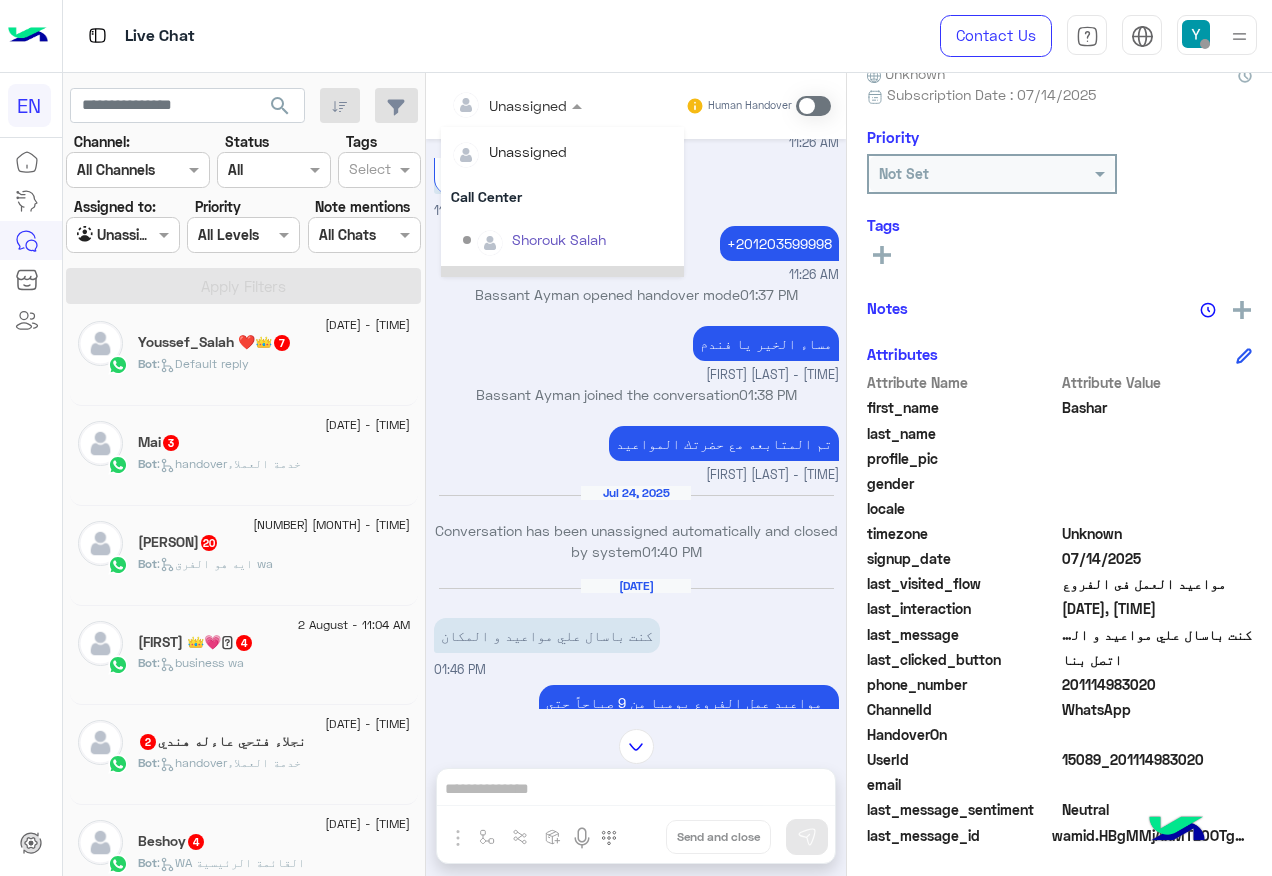 click on "Aug 2, 2025  كنت باسال علي مواعيد و المكان   01:46 PM" at bounding box center (636, 629) 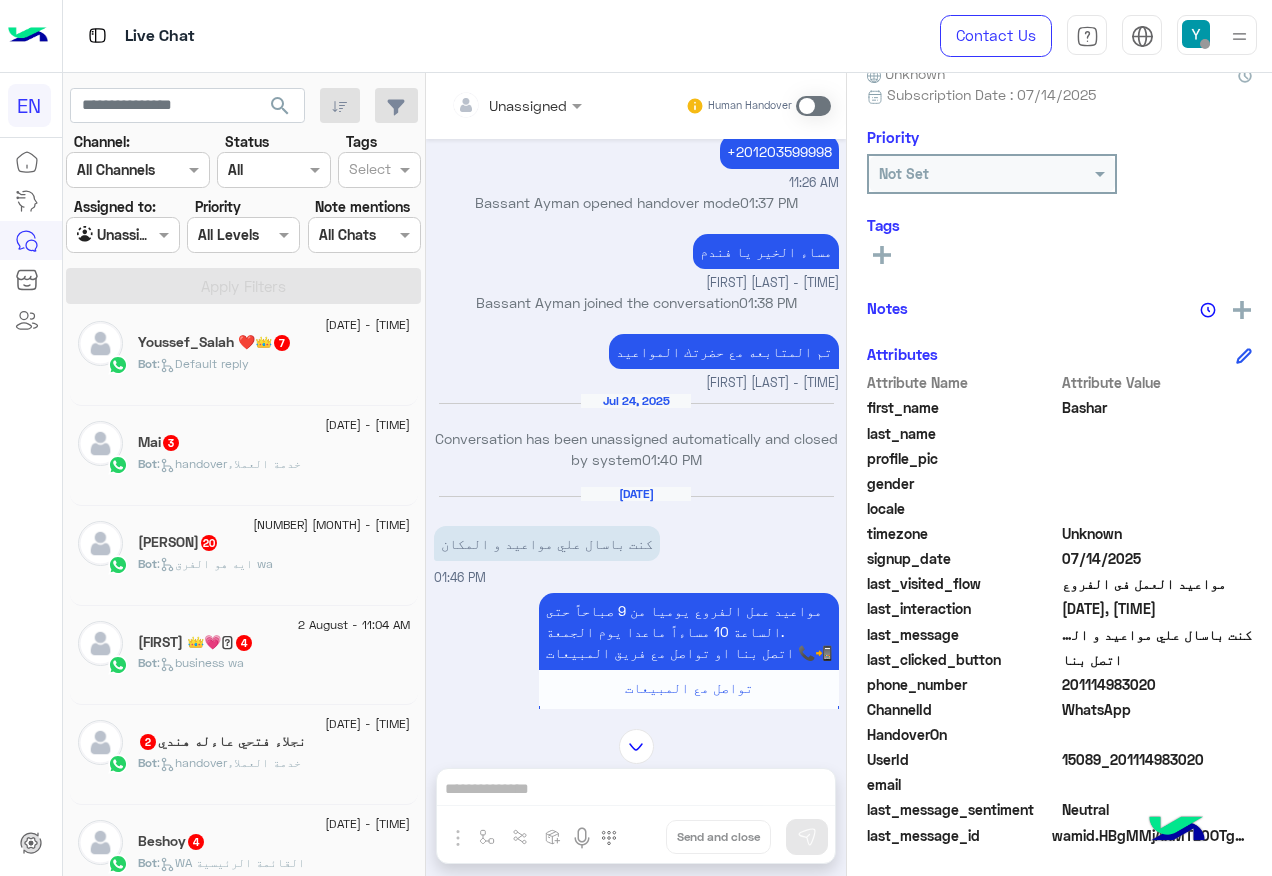 scroll, scrollTop: 1127, scrollLeft: 0, axis: vertical 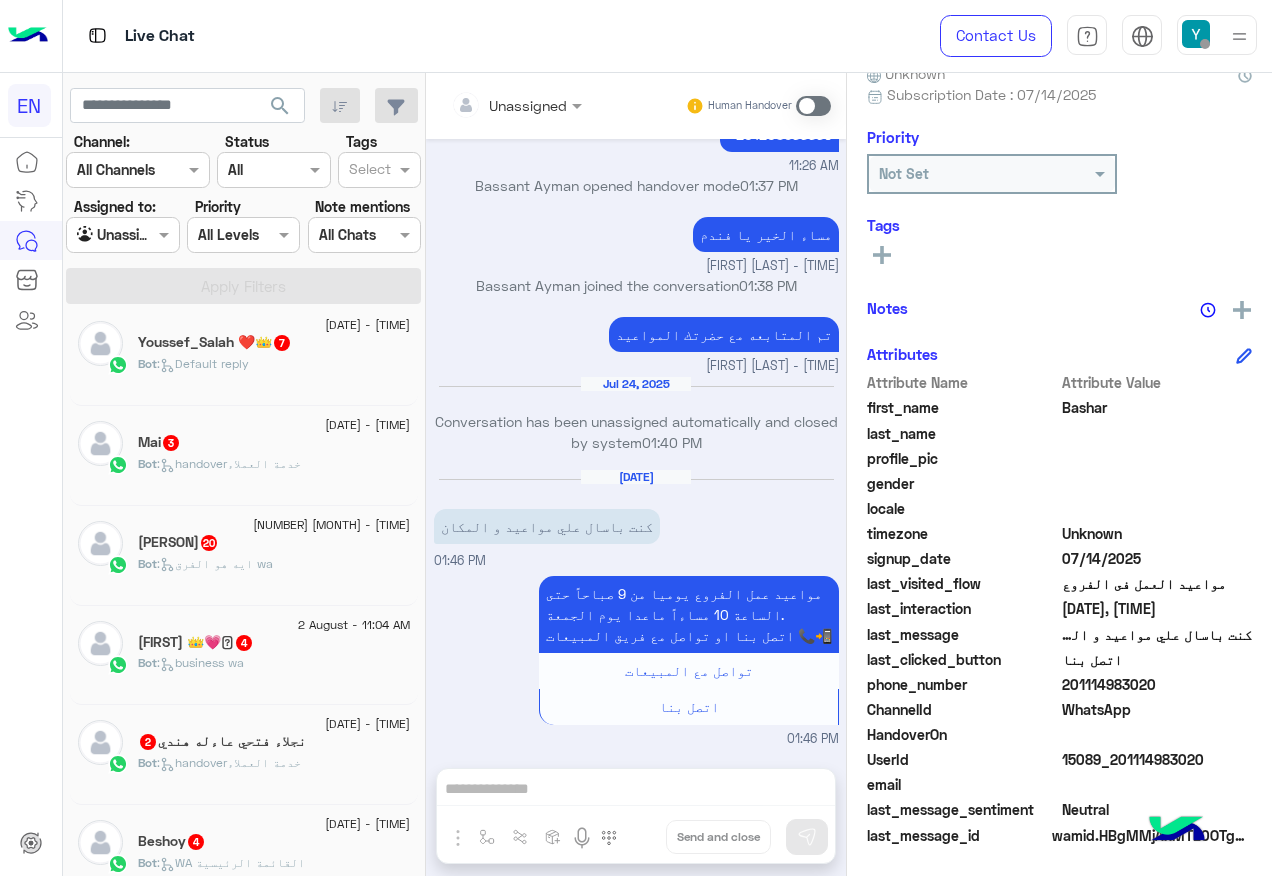 drag, startPoint x: 1064, startPoint y: 685, endPoint x: 1165, endPoint y: 686, distance: 101.00495 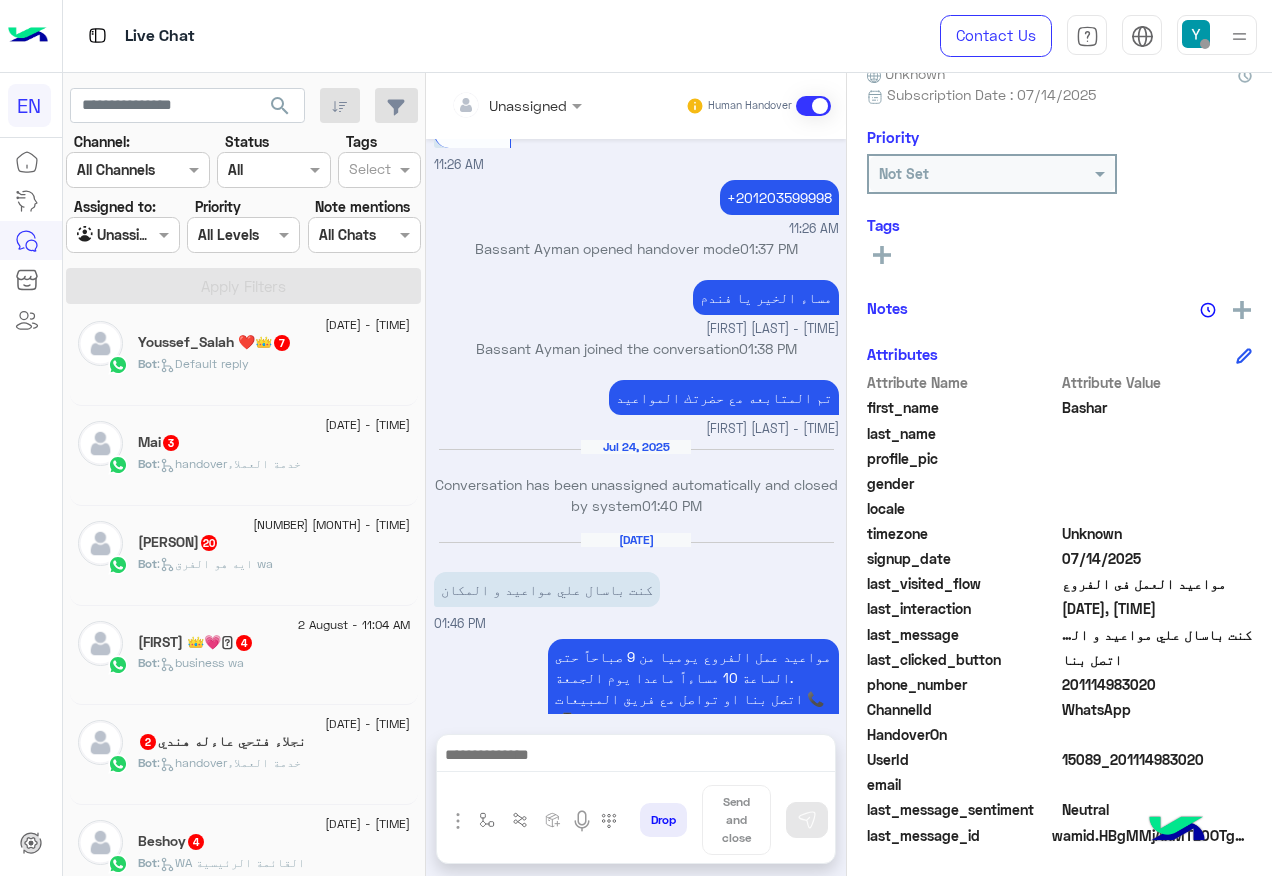 scroll, scrollTop: 1198, scrollLeft: 0, axis: vertical 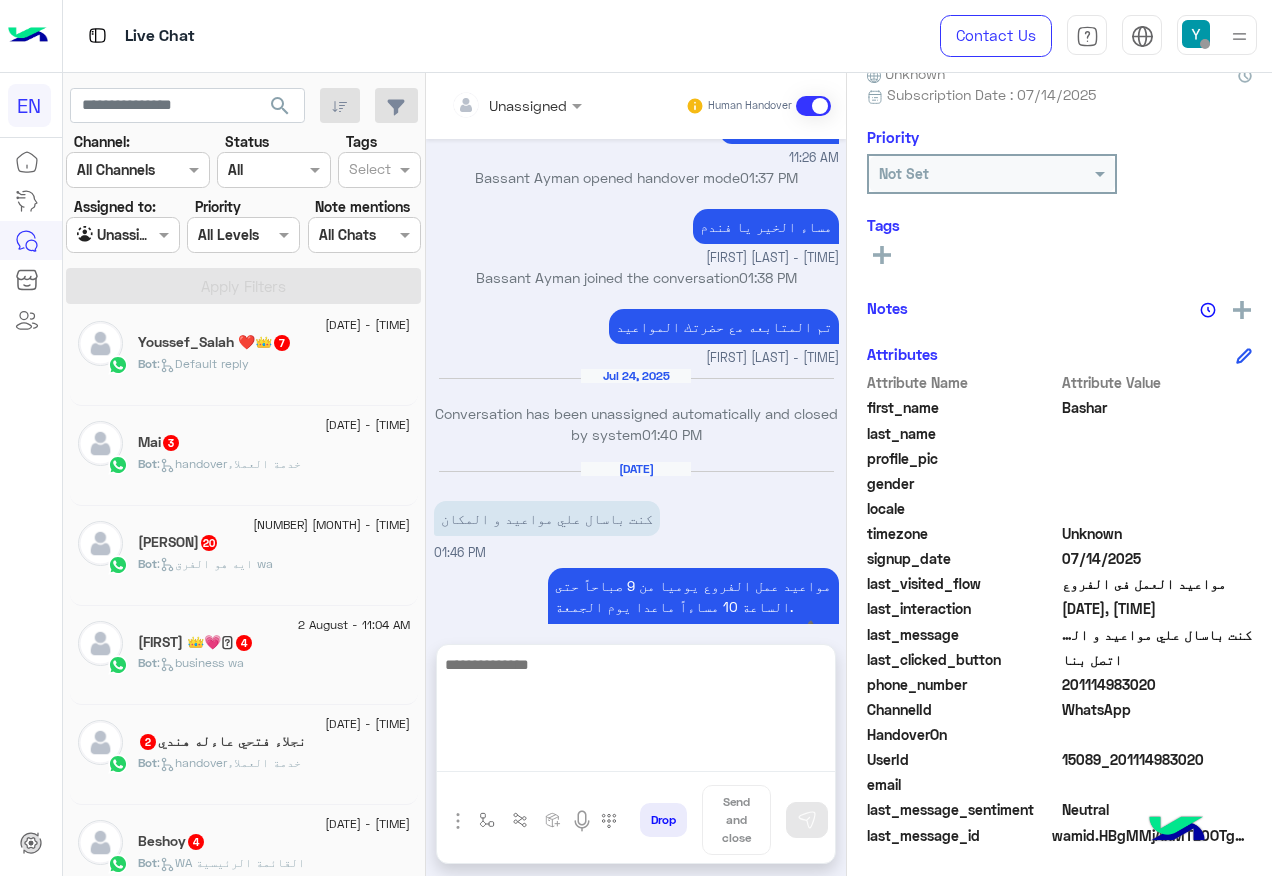click at bounding box center (636, 712) 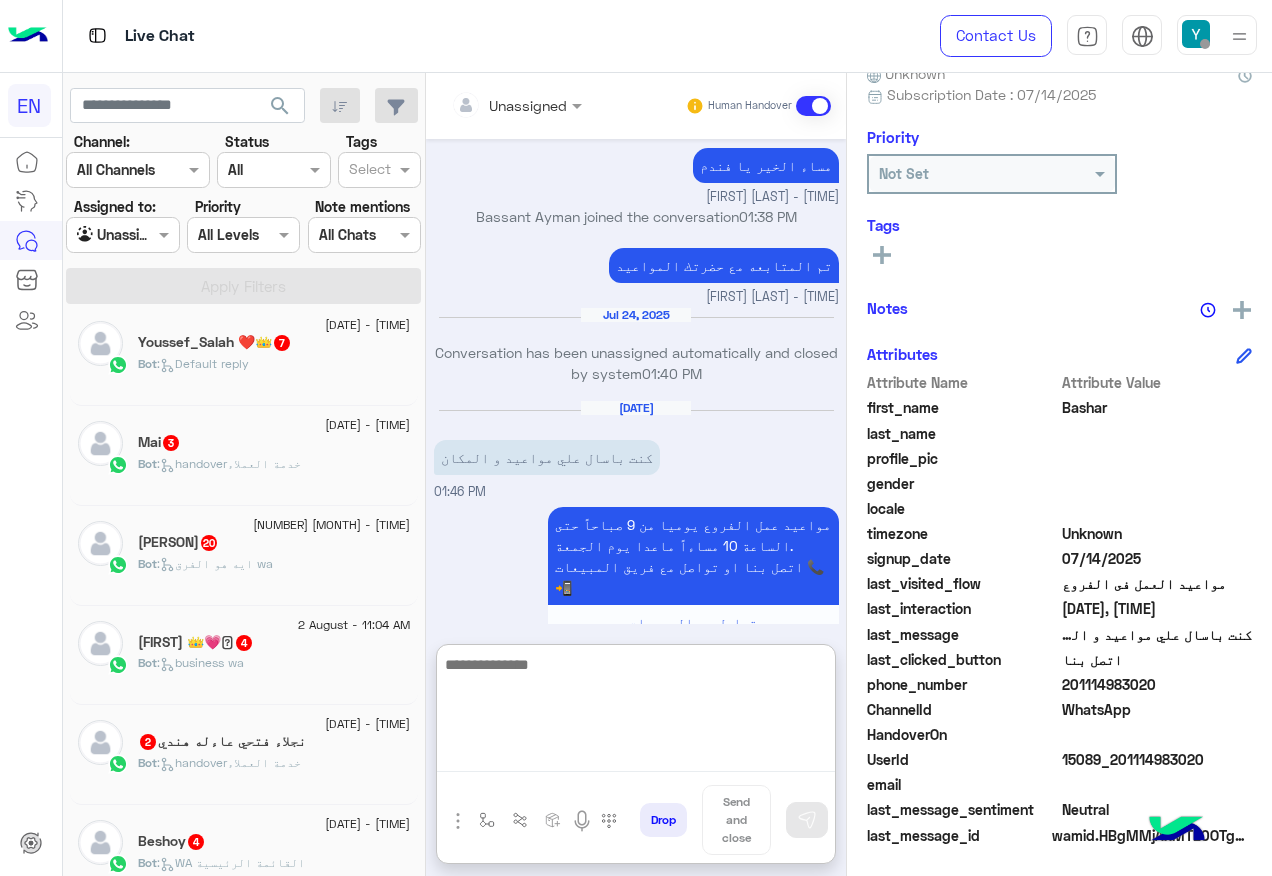 scroll, scrollTop: 1288, scrollLeft: 0, axis: vertical 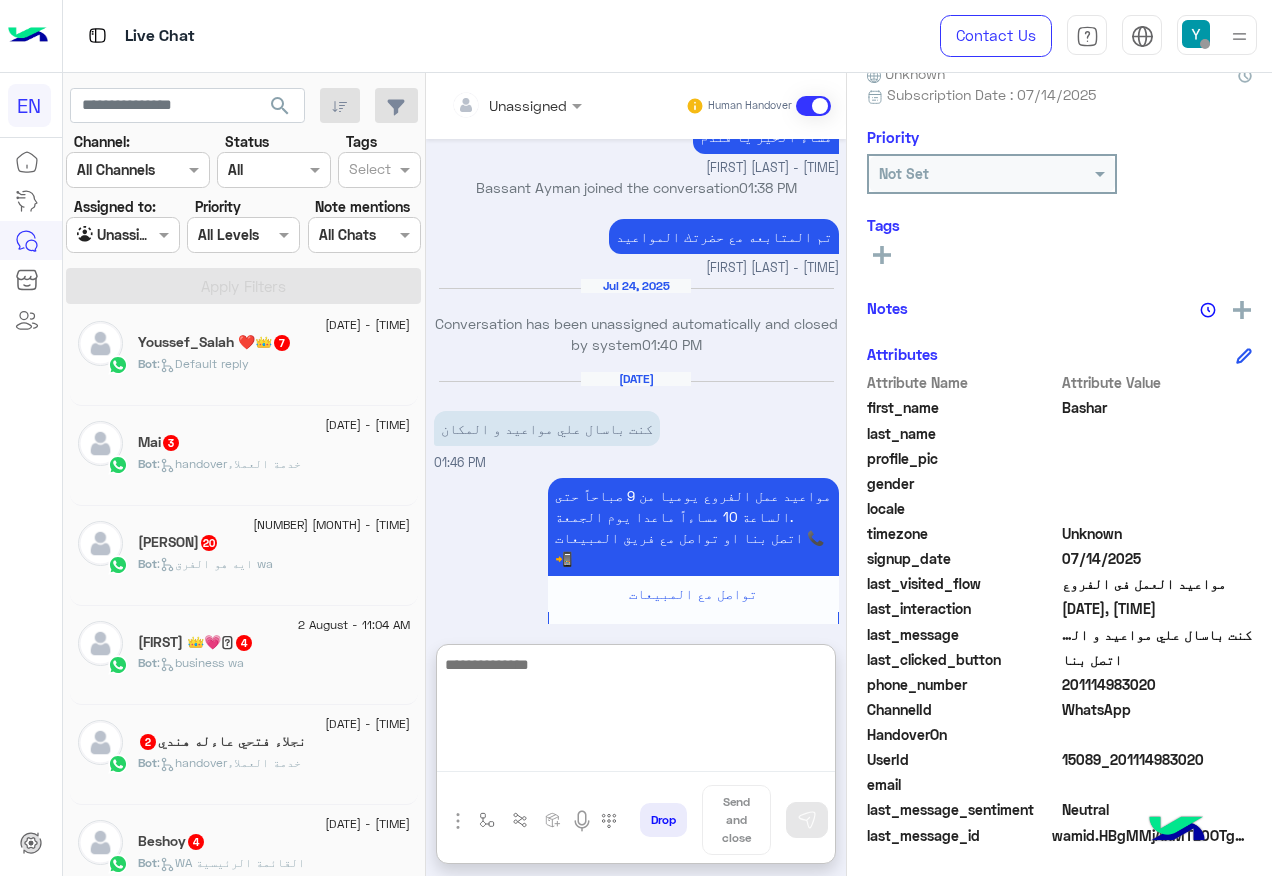 click at bounding box center [636, 712] 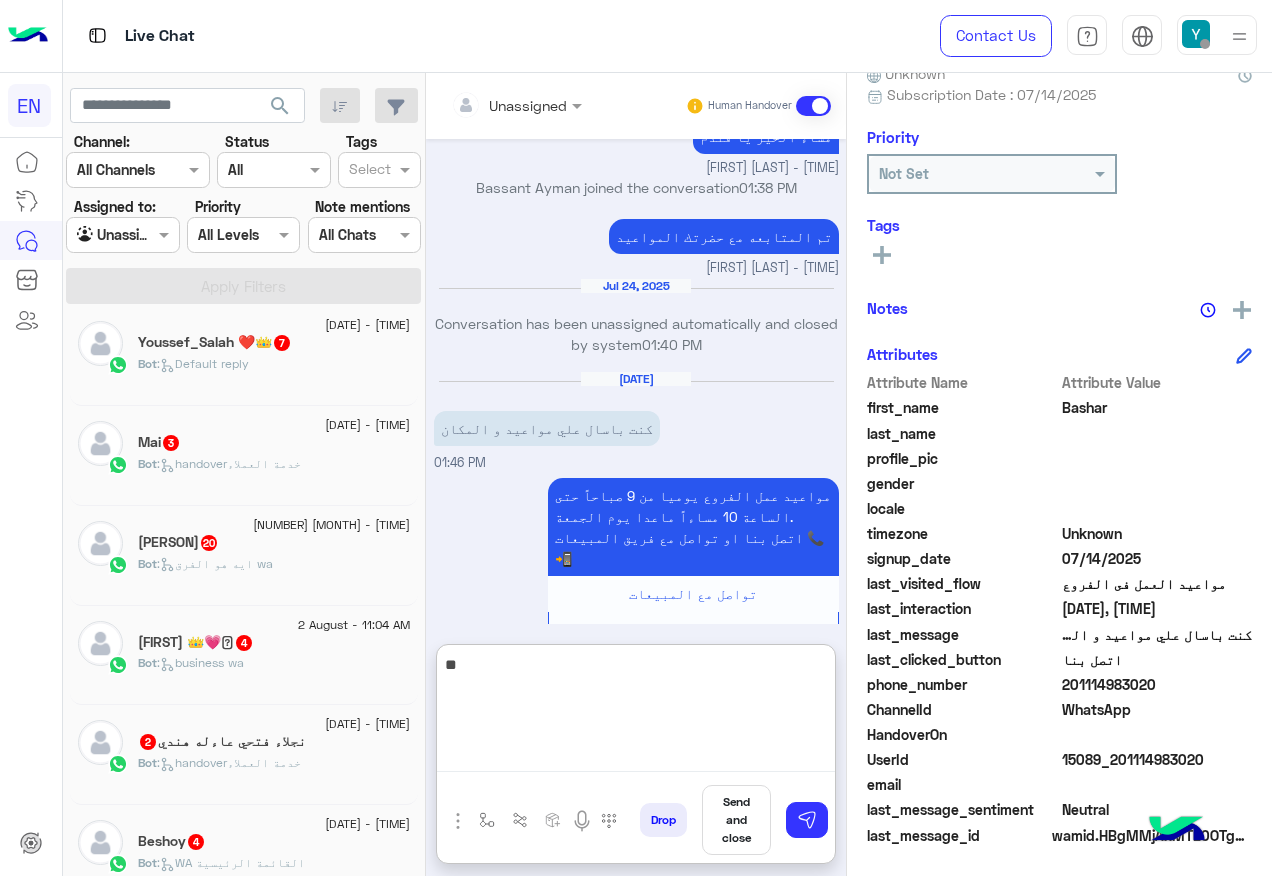 type on "*" 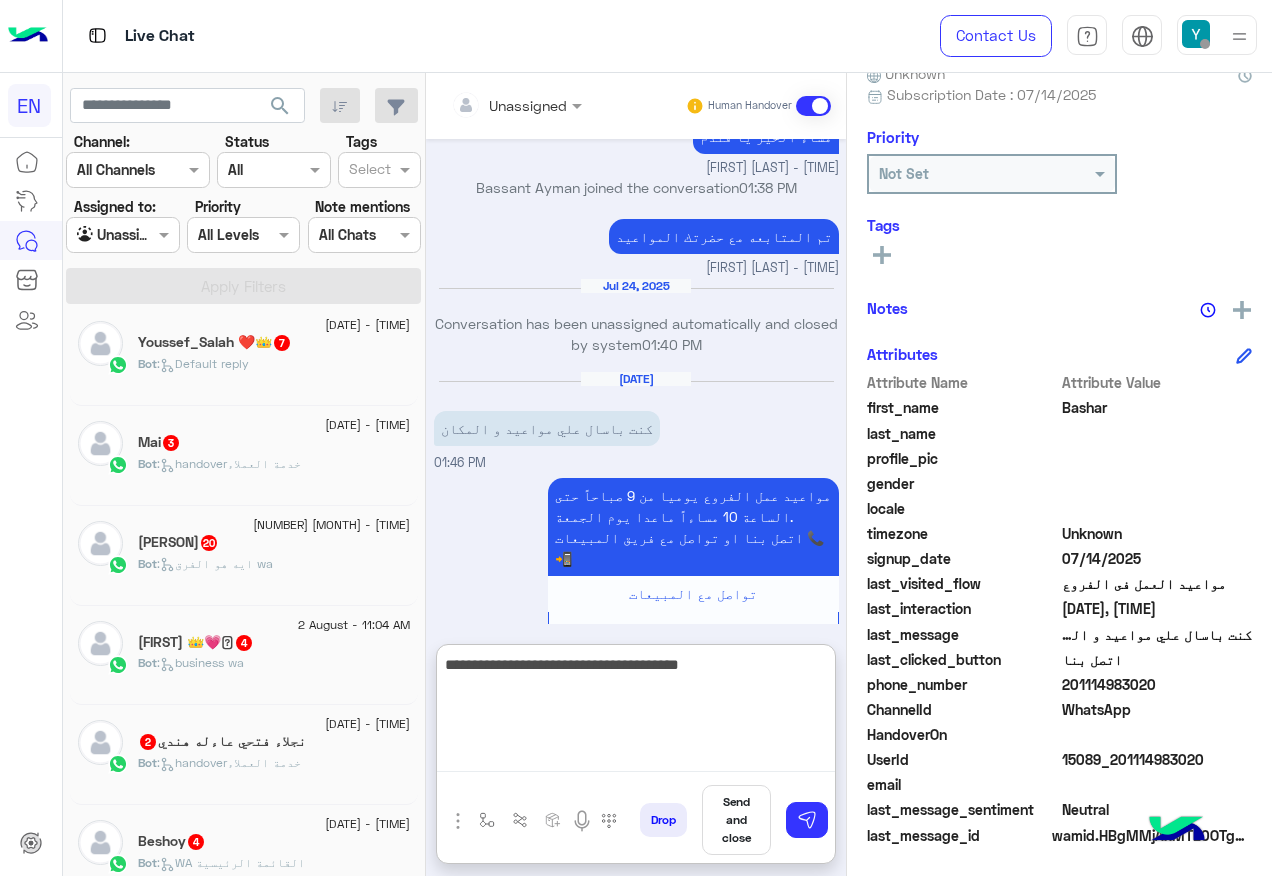 type on "**********" 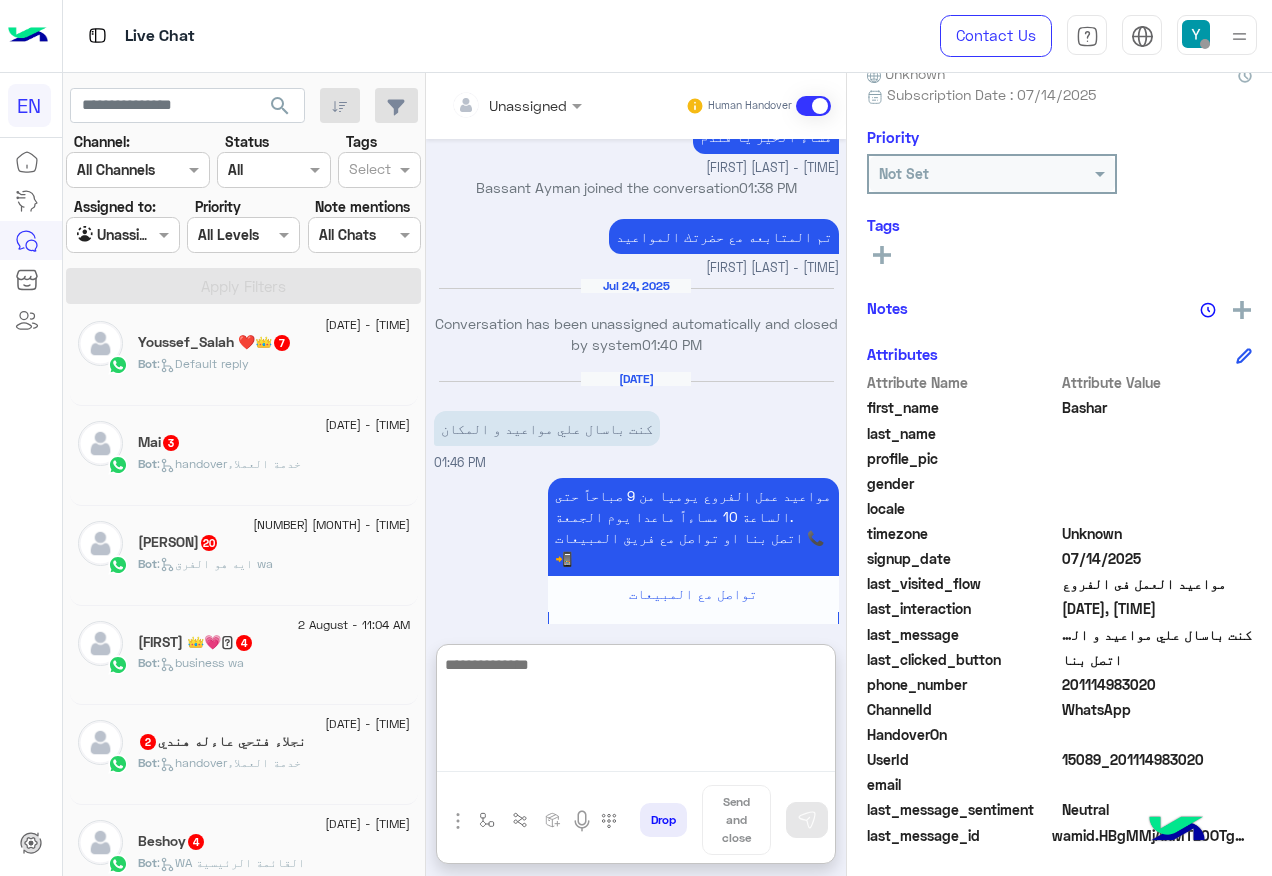scroll, scrollTop: 1373, scrollLeft: 0, axis: vertical 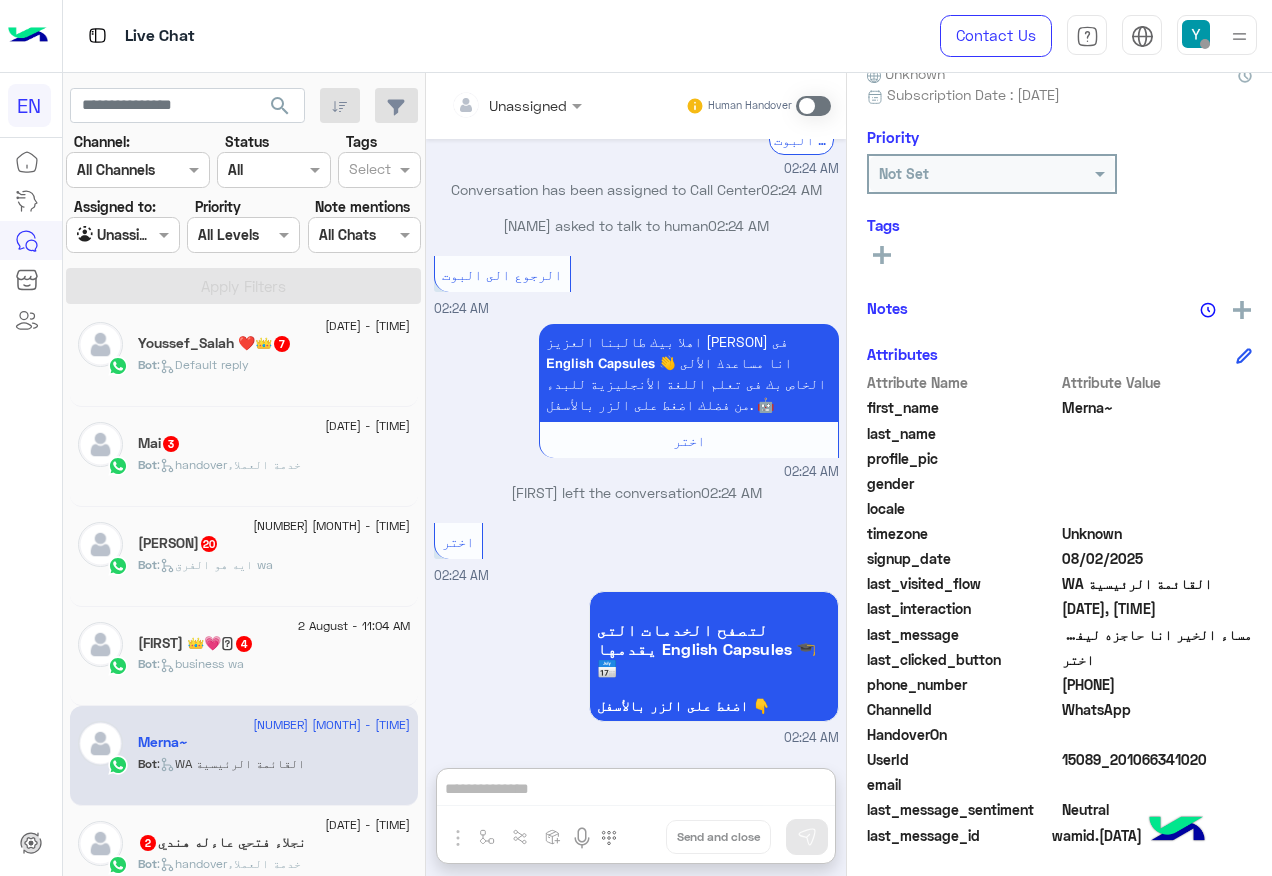 click on "ياسمينه 👑💗🫧  4" 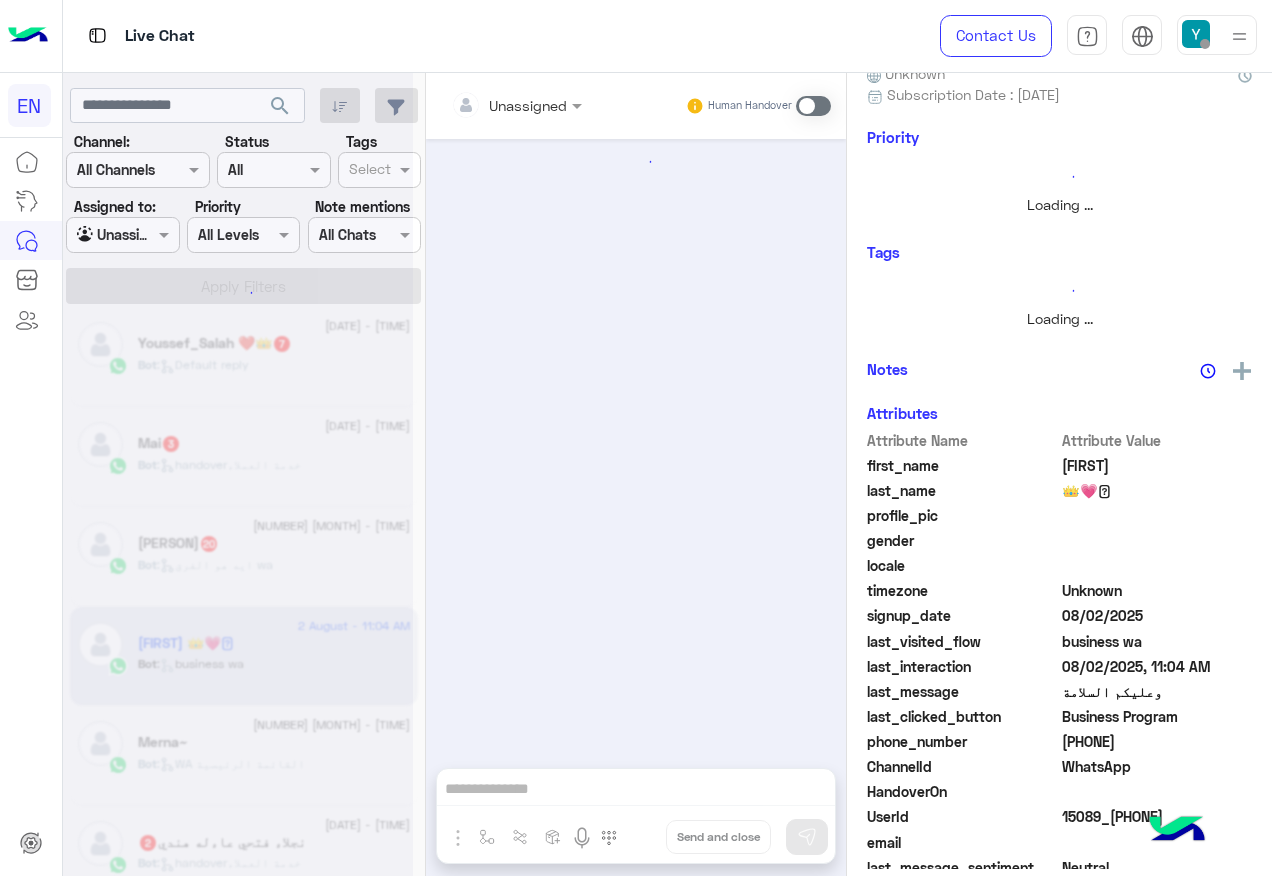 scroll, scrollTop: 0, scrollLeft: 0, axis: both 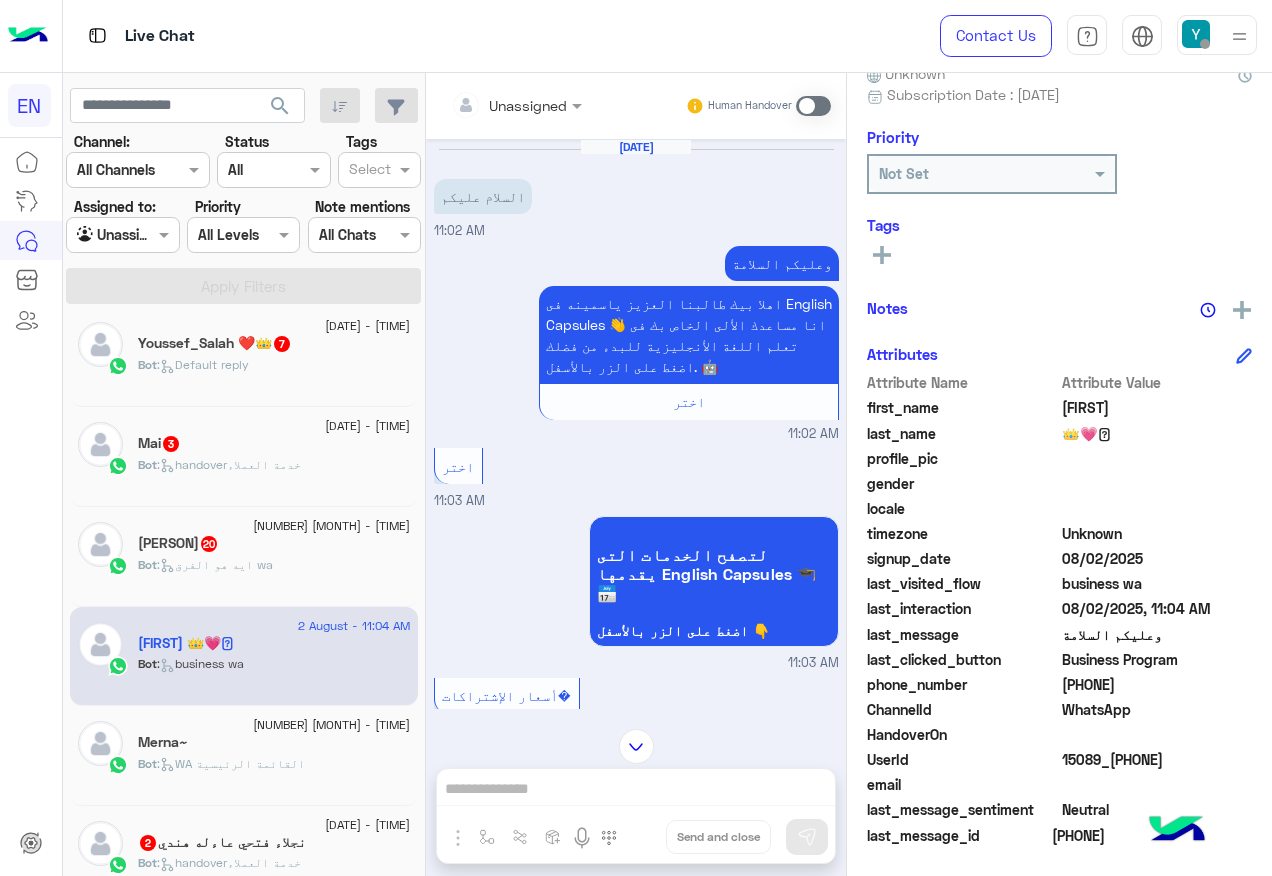 click at bounding box center [516, 104] 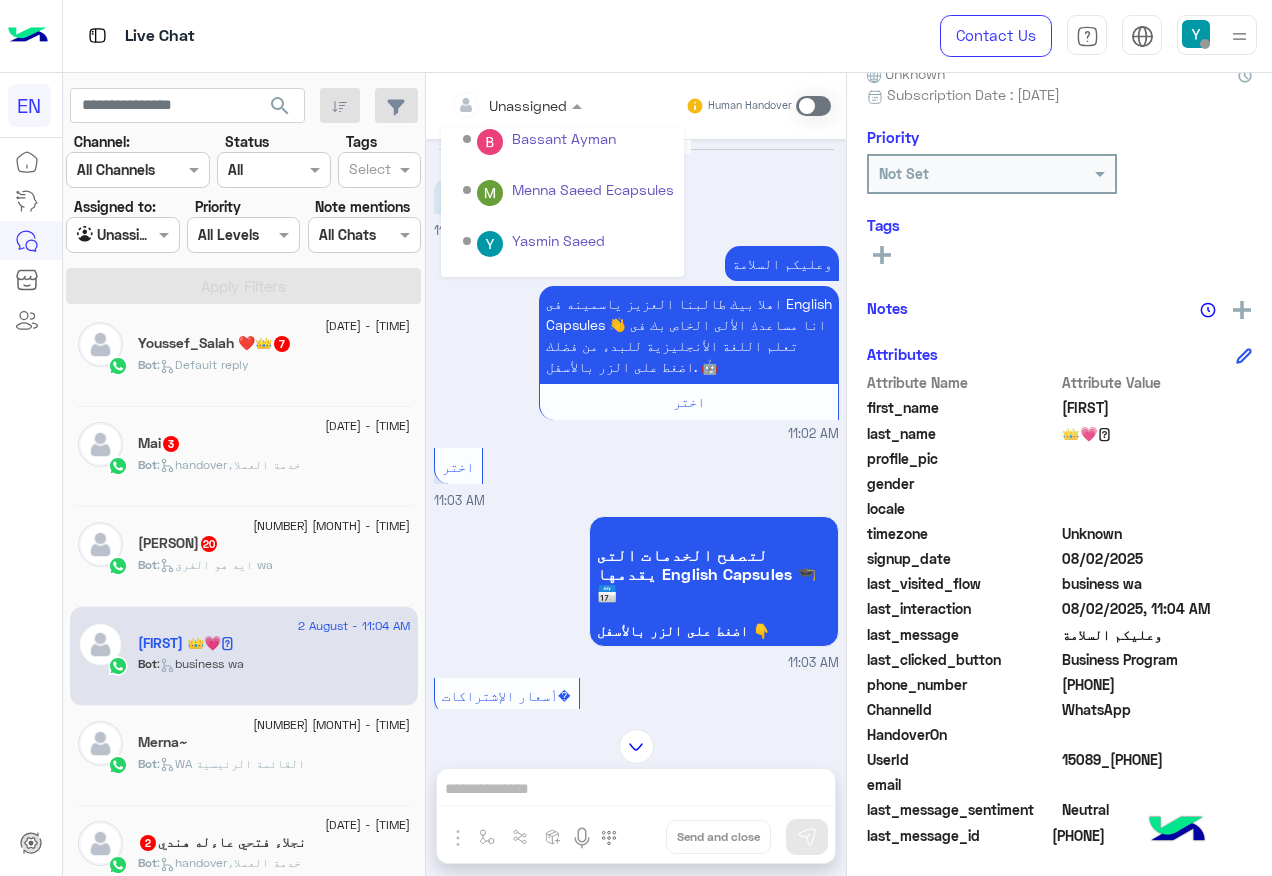 scroll, scrollTop: 332, scrollLeft: 0, axis: vertical 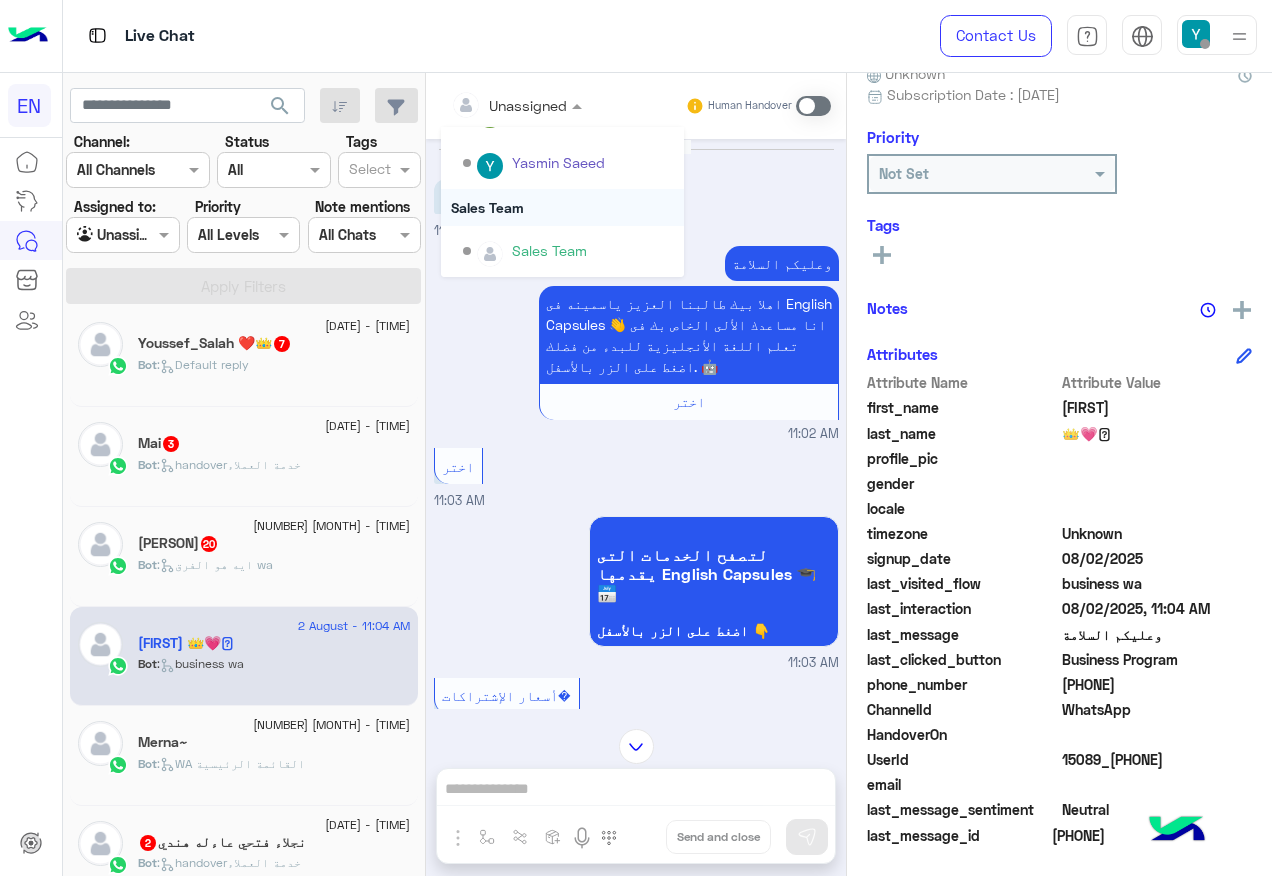 click on "Sales Team" at bounding box center [562, 207] 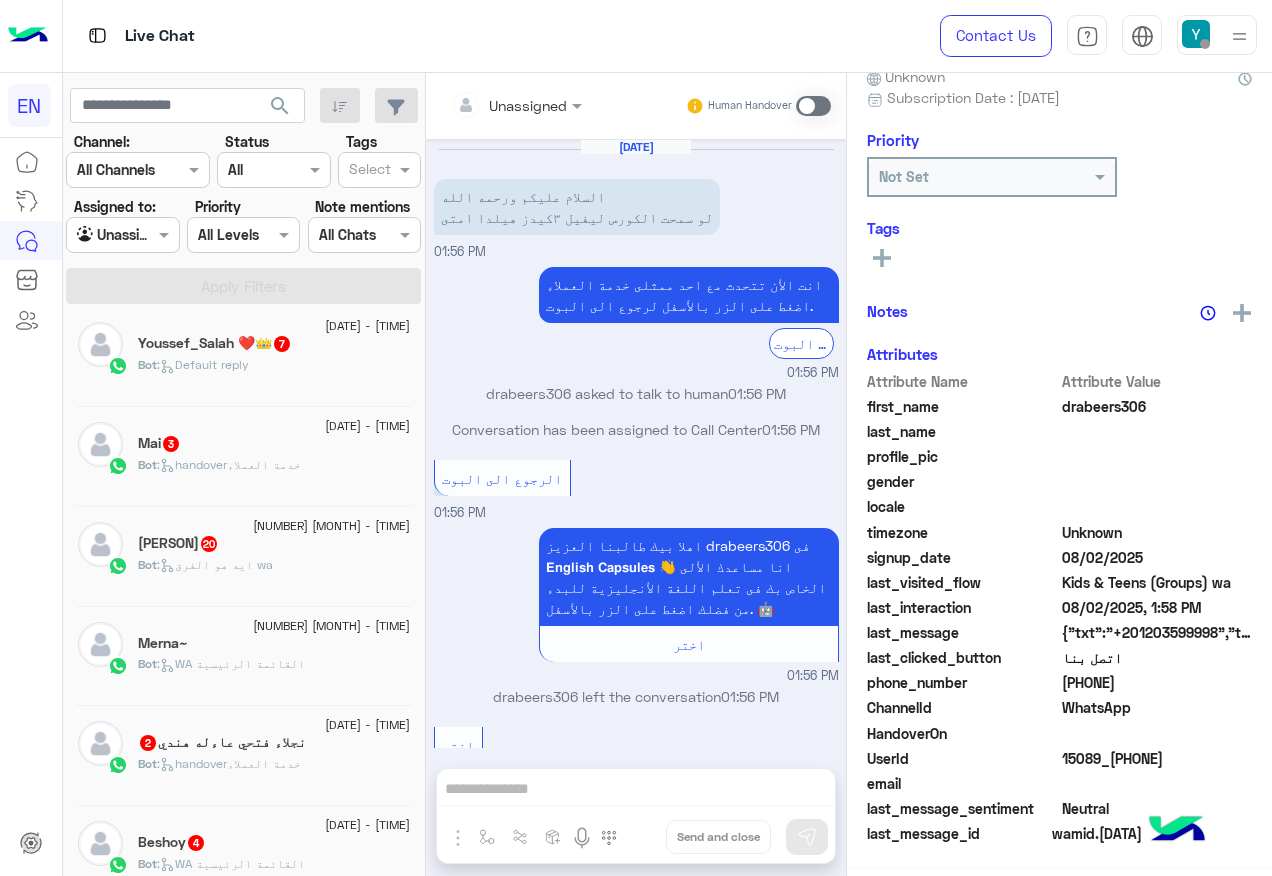 scroll, scrollTop: 1656, scrollLeft: 0, axis: vertical 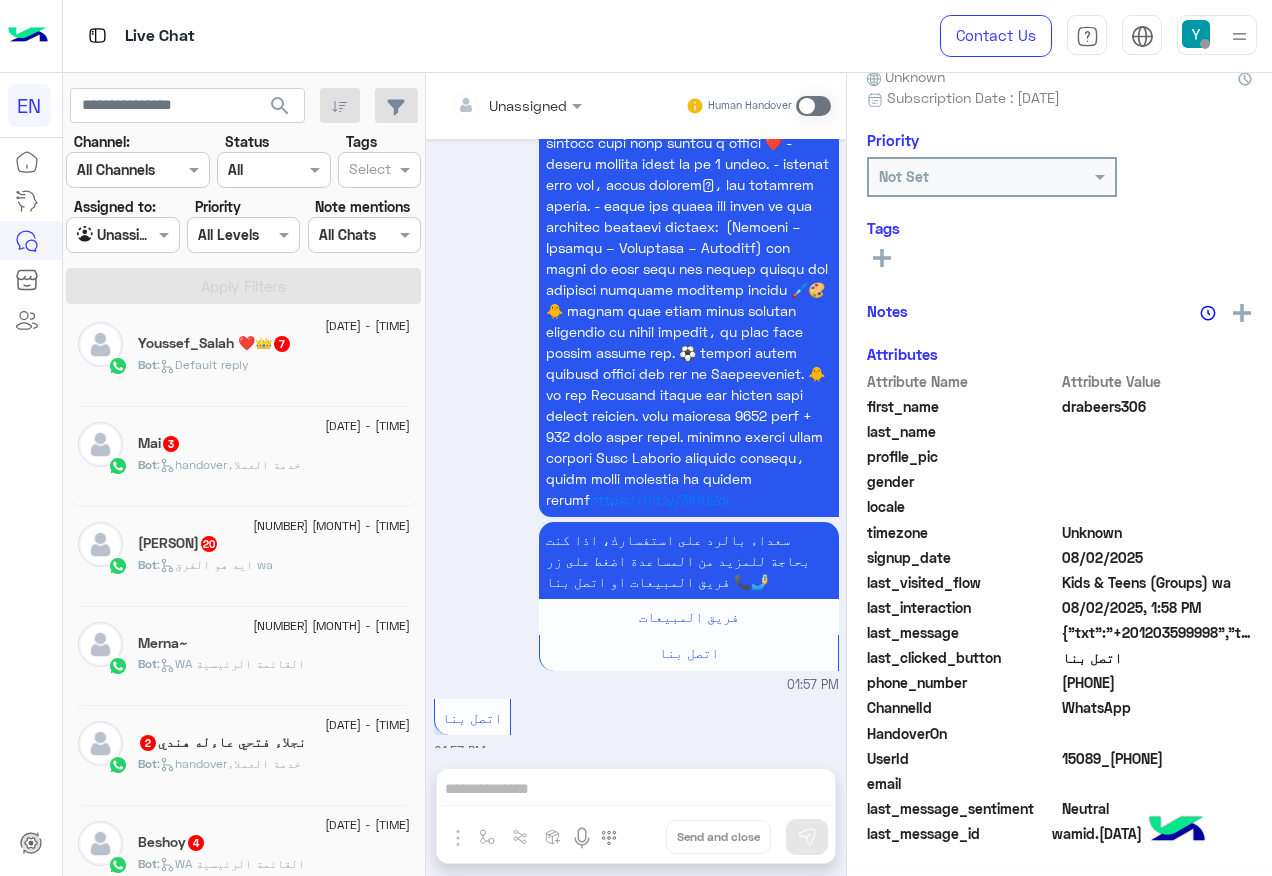 click on "Bot :   ايه هو الفرق wa" 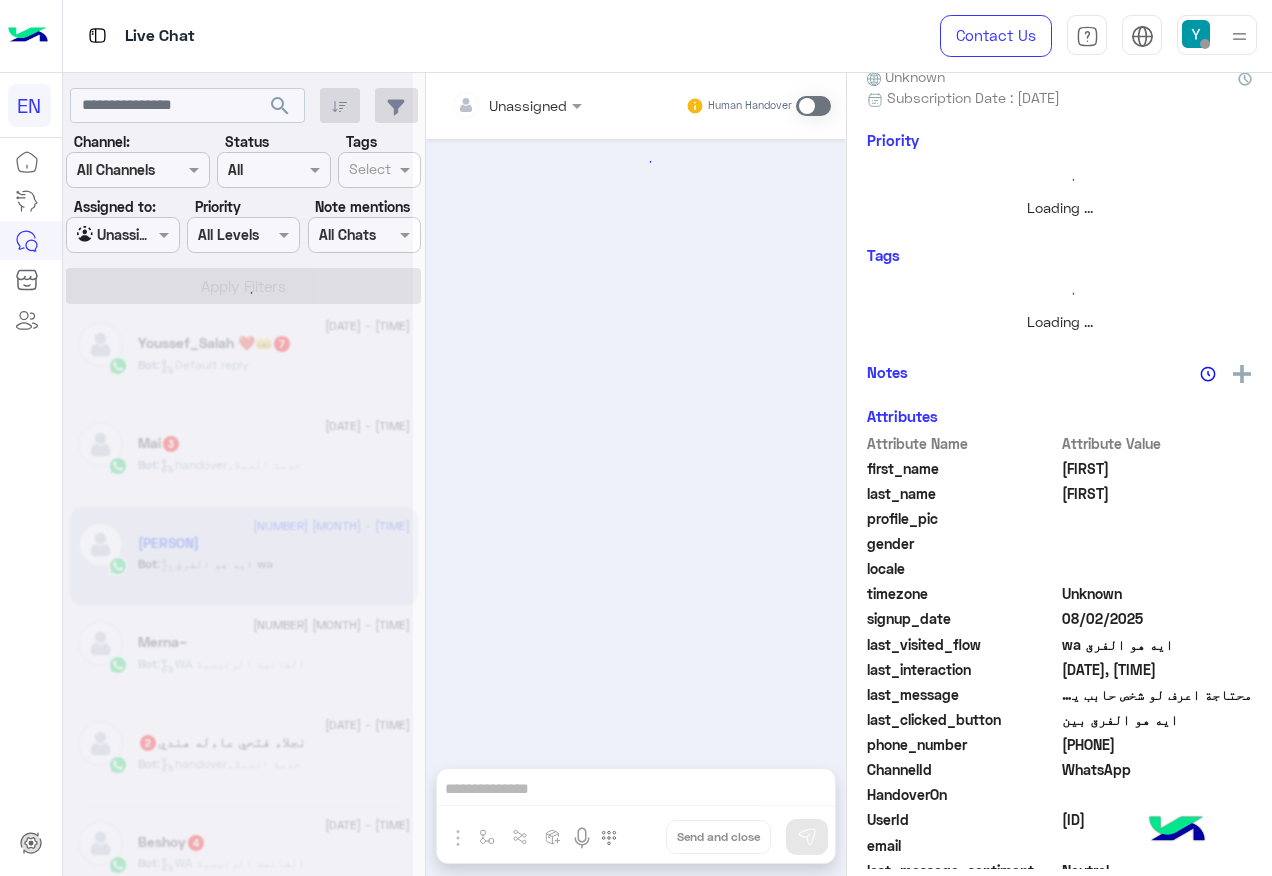 scroll, scrollTop: 200, scrollLeft: 0, axis: vertical 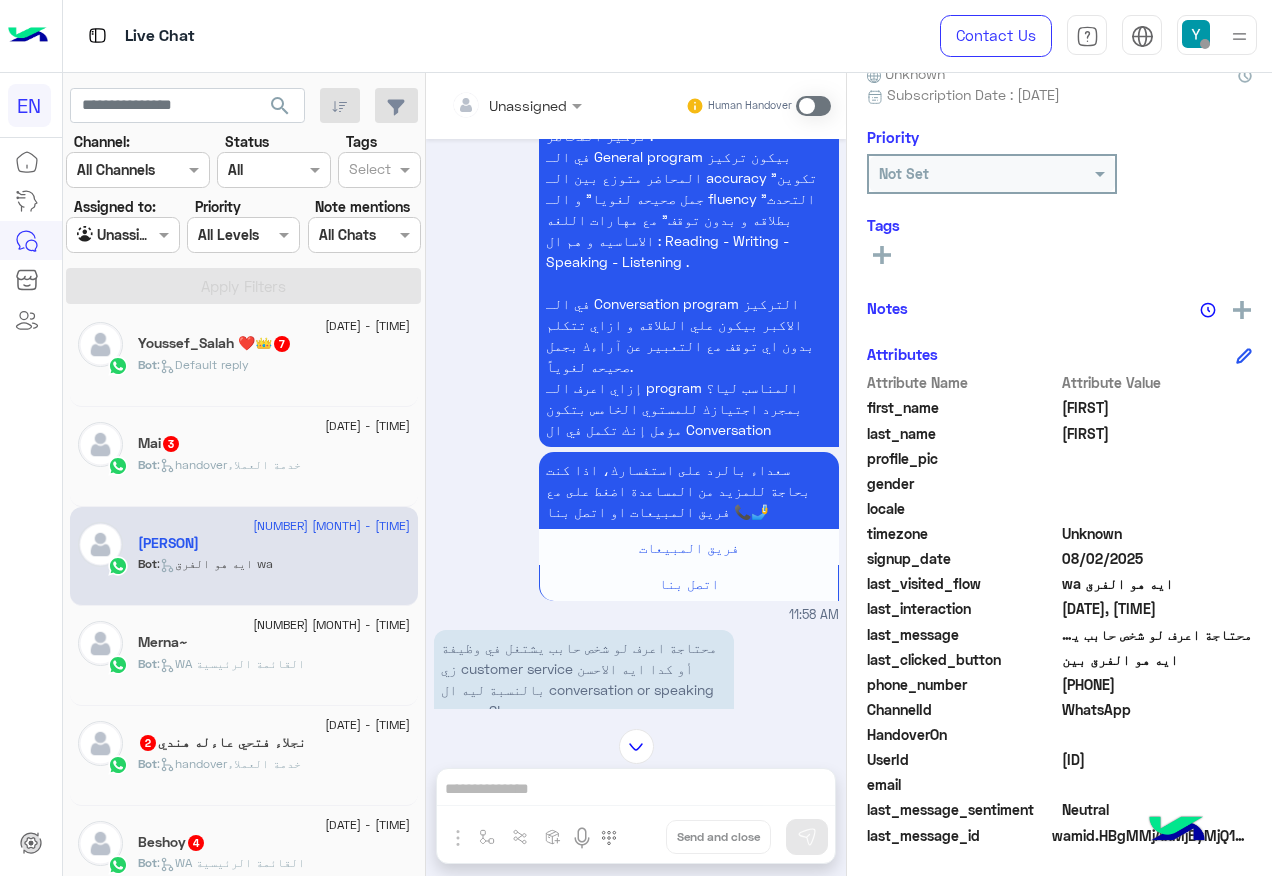 click on "Unassigned" at bounding box center (509, 105) 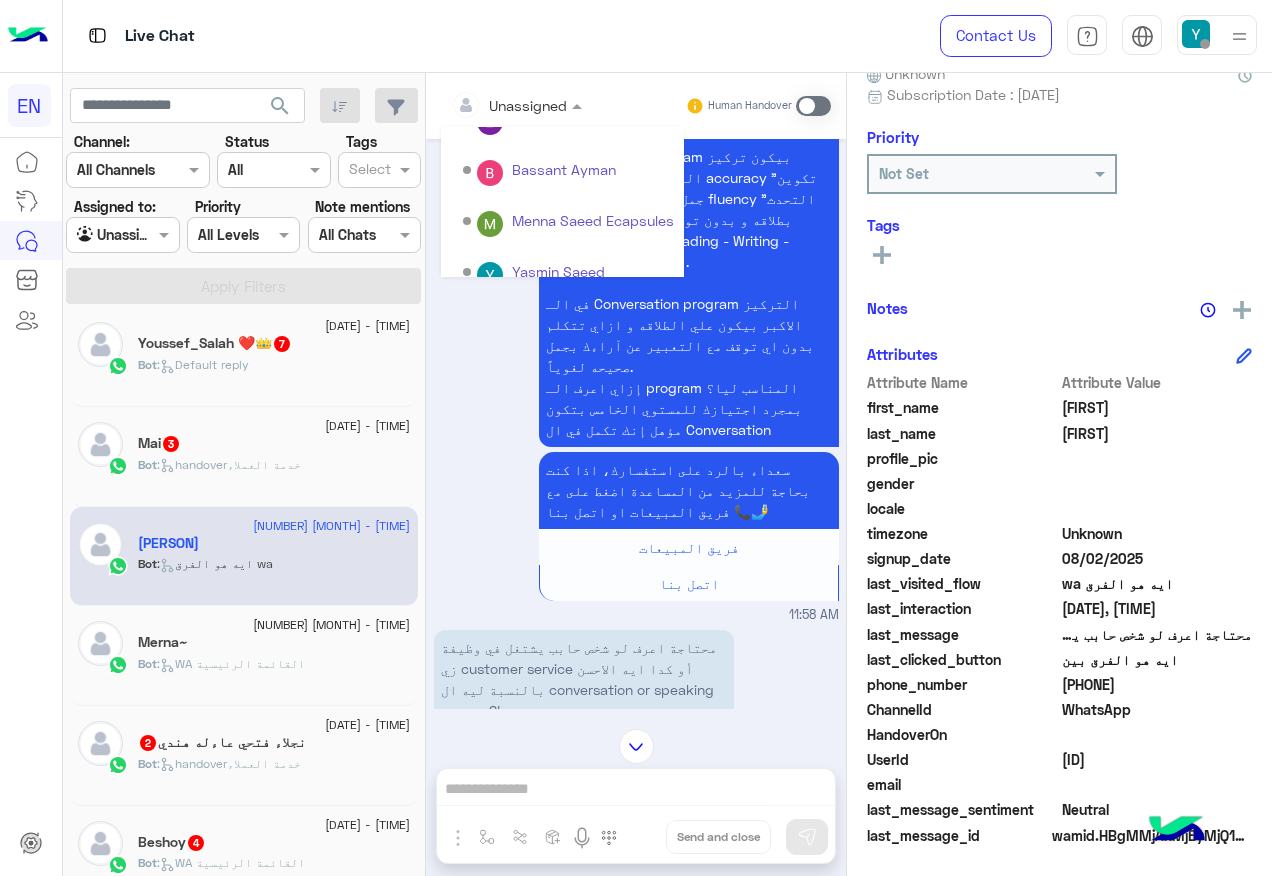 scroll, scrollTop: 300, scrollLeft: 0, axis: vertical 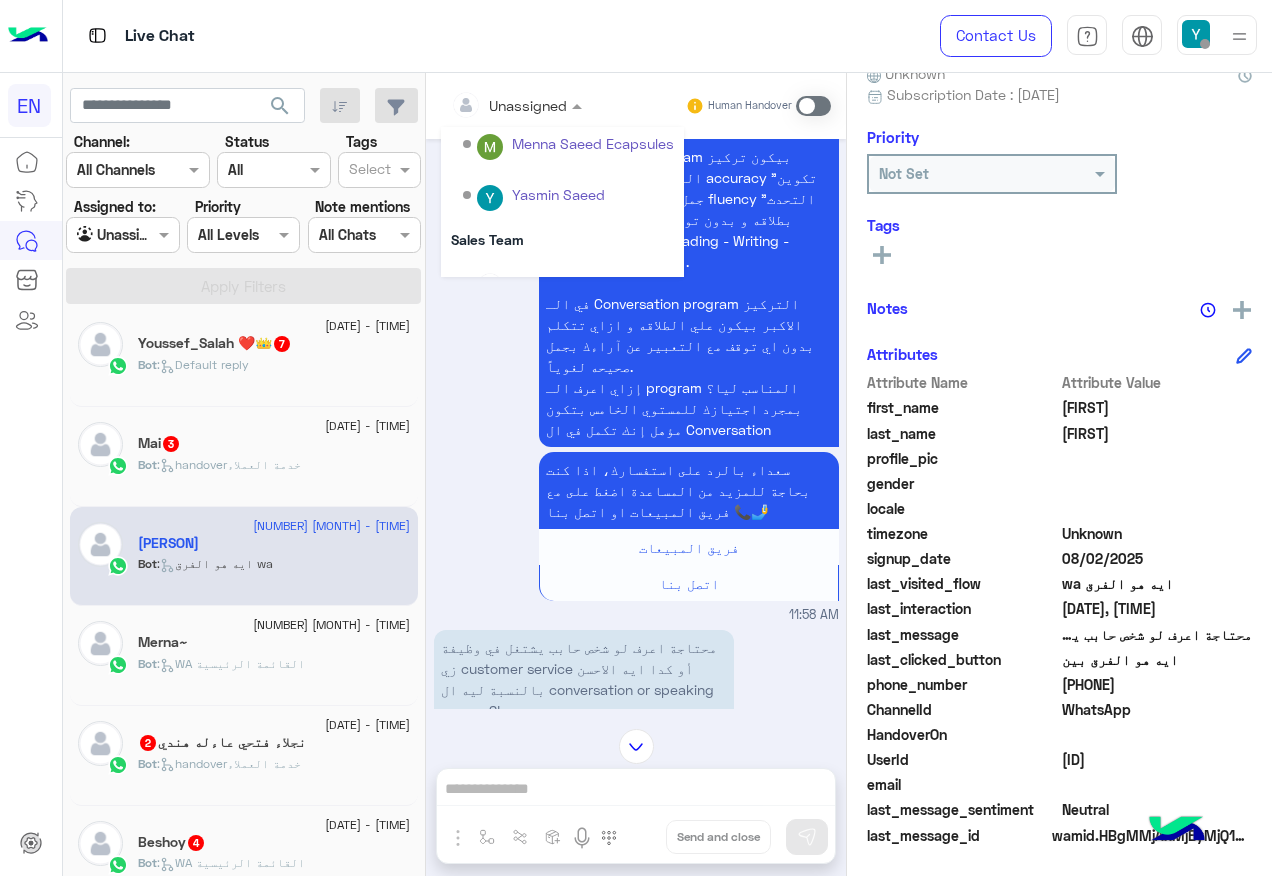 click on "Sales Team" at bounding box center [562, 239] 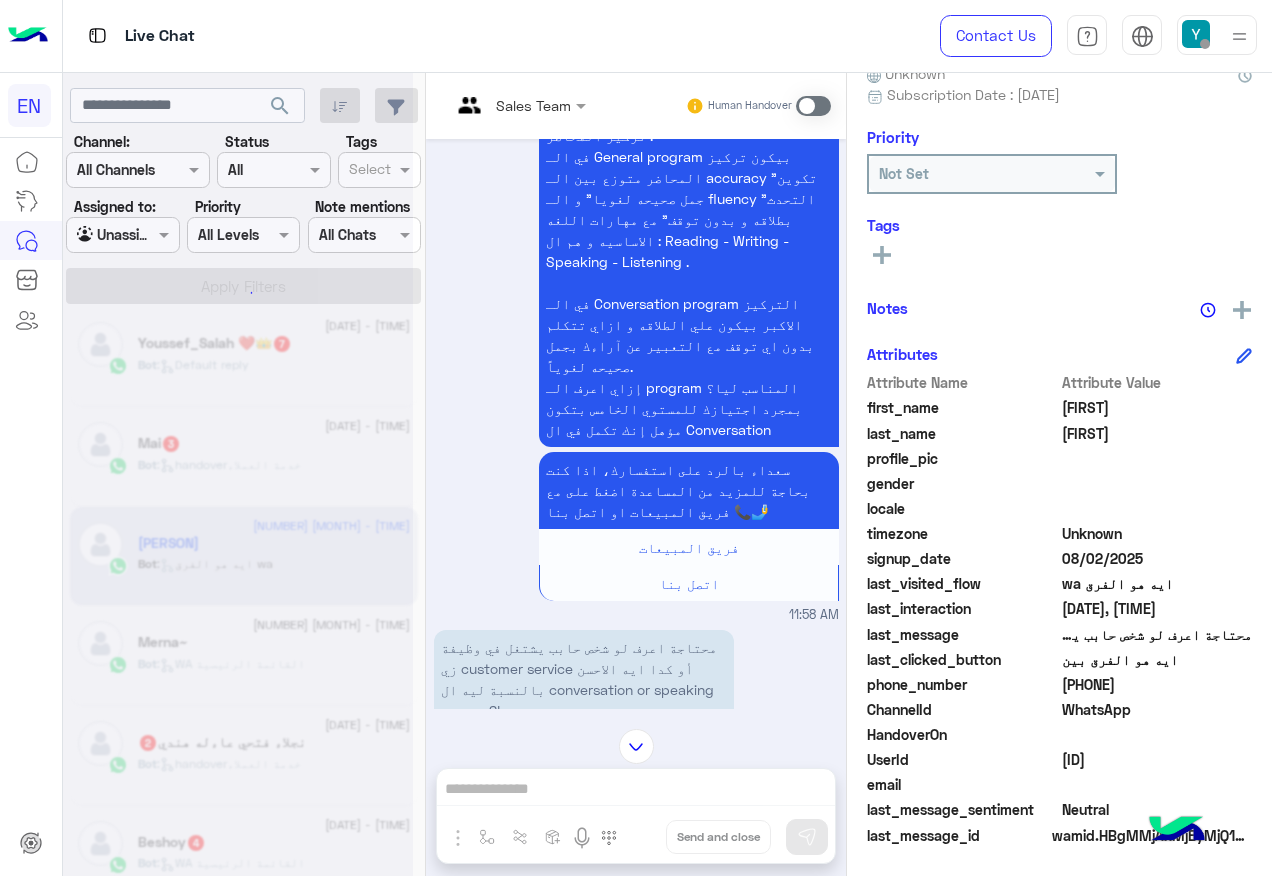 scroll, scrollTop: 0, scrollLeft: 0, axis: both 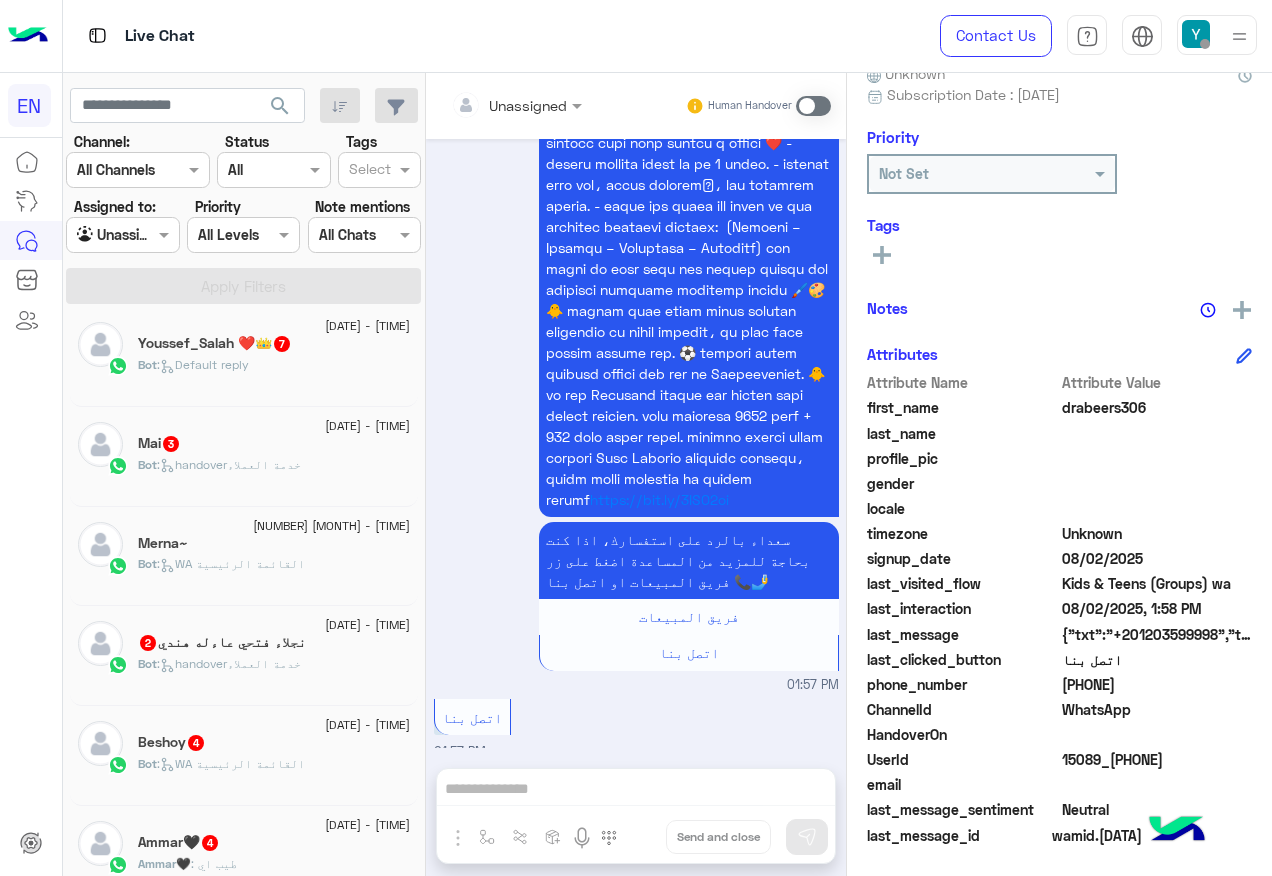 click on "Mai   3" 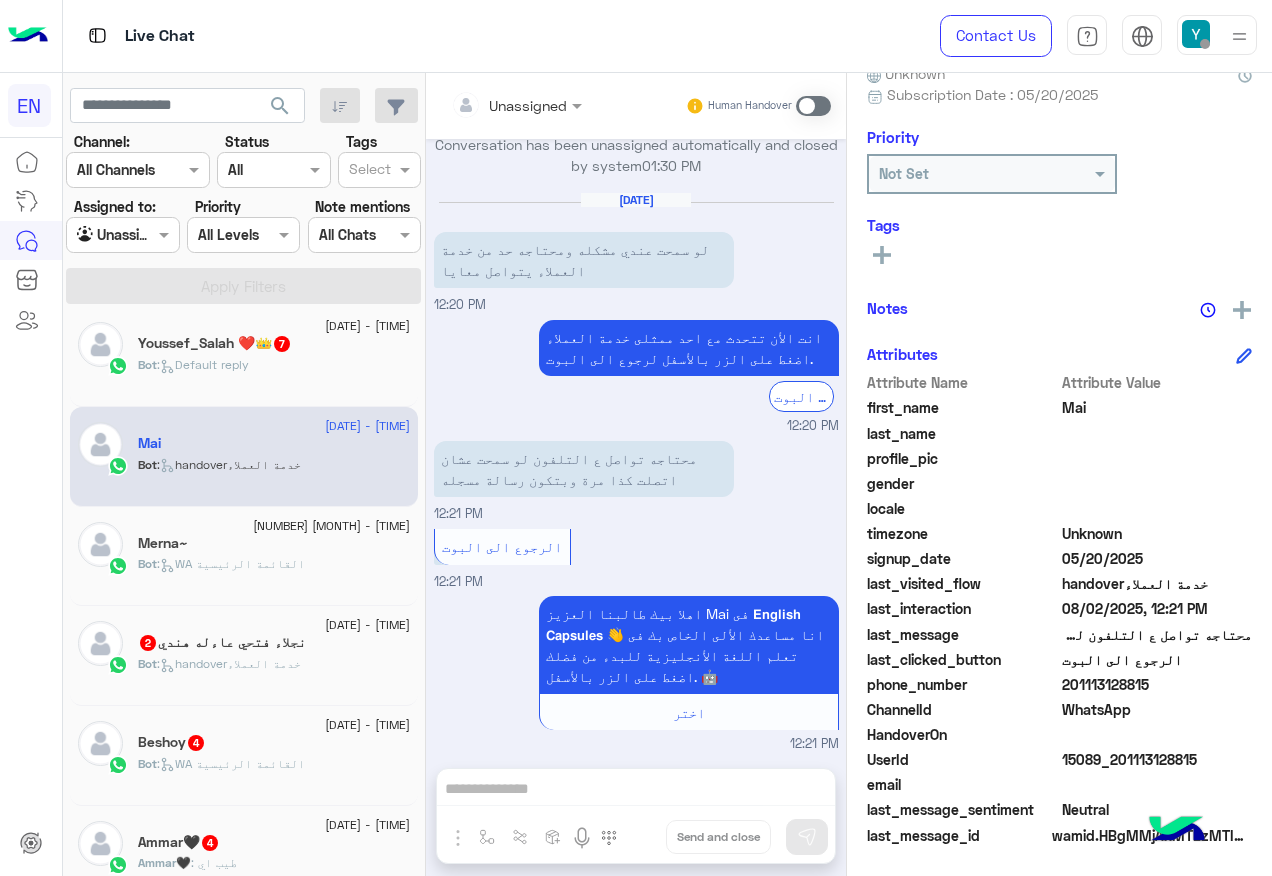 drag, startPoint x: 1065, startPoint y: 686, endPoint x: 1181, endPoint y: 685, distance: 116.00431 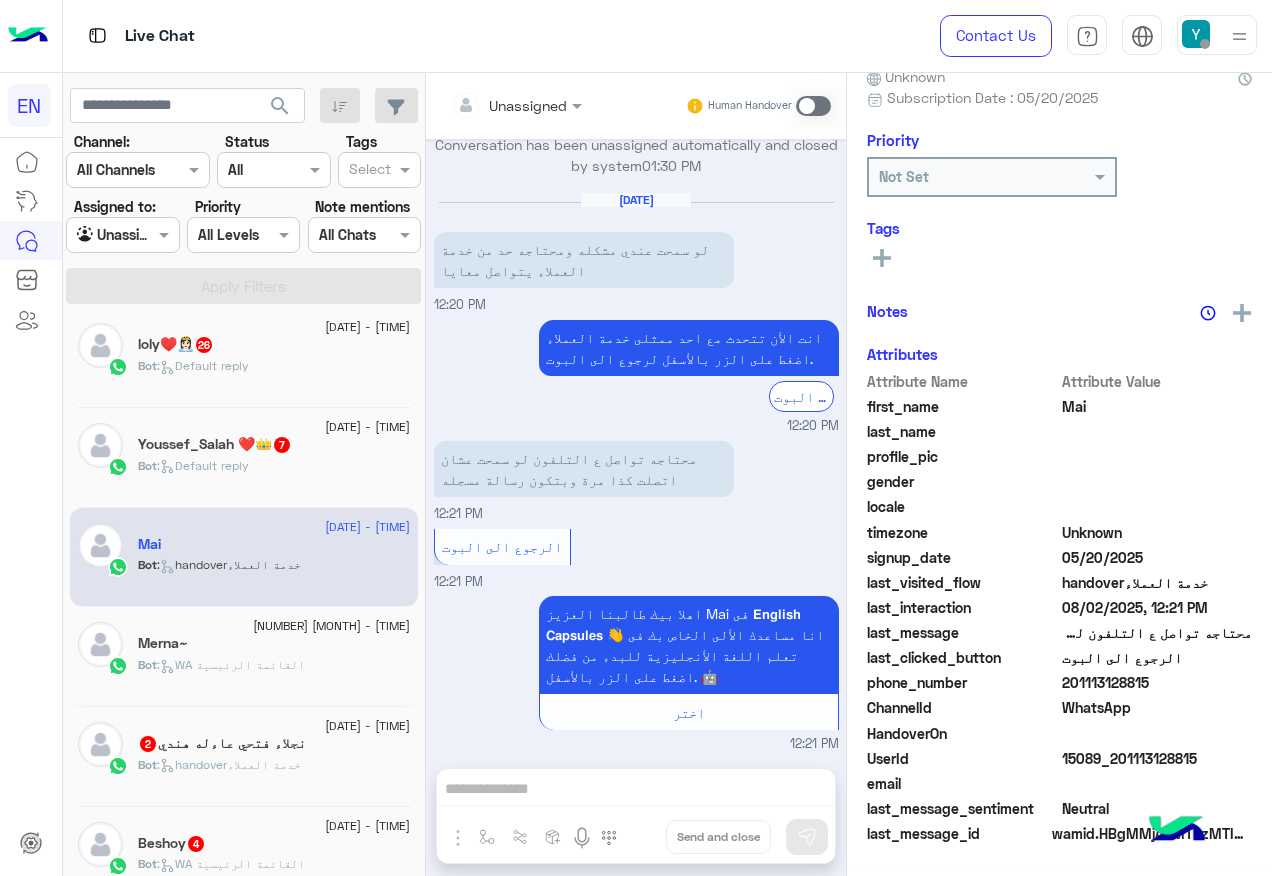 scroll, scrollTop: 445, scrollLeft: 0, axis: vertical 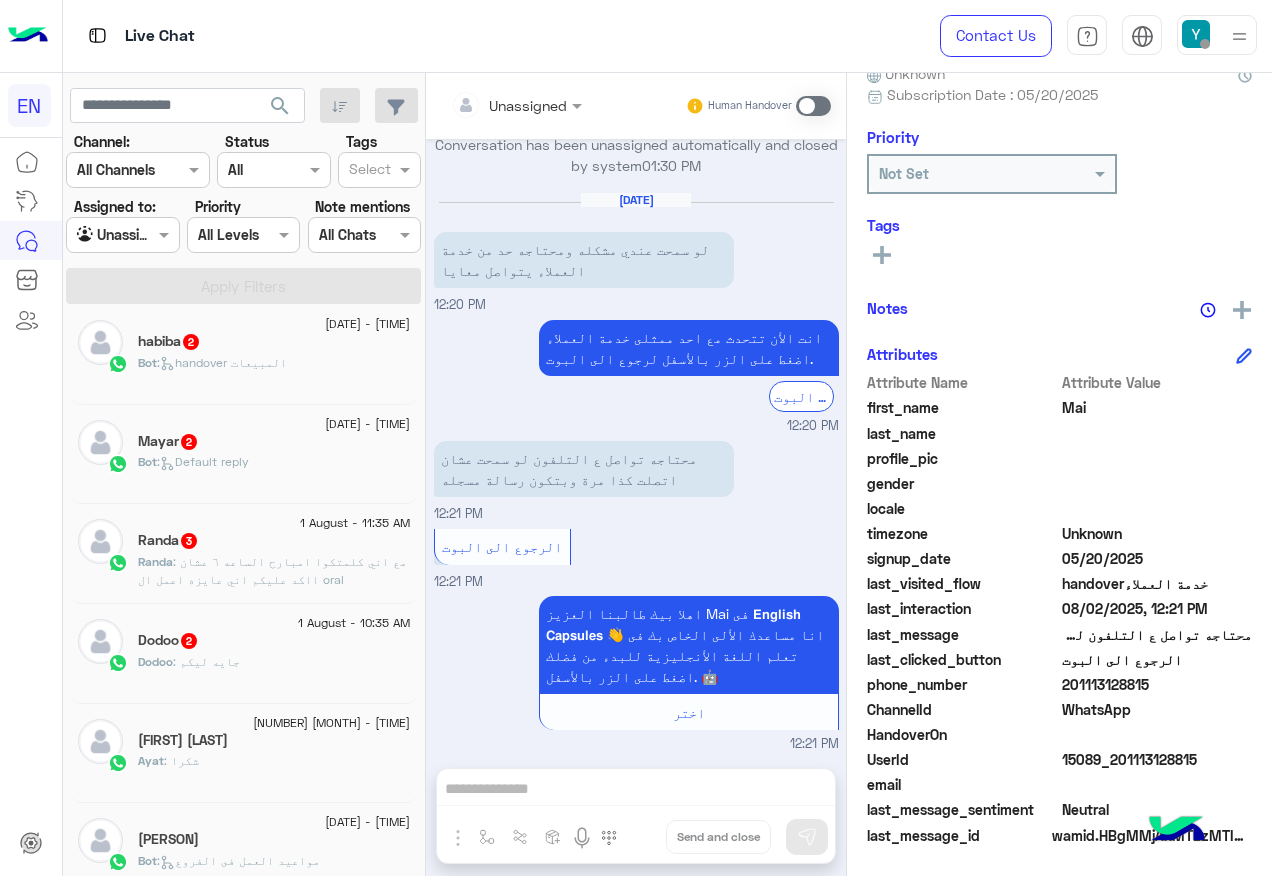 click on "Dodoo   2" 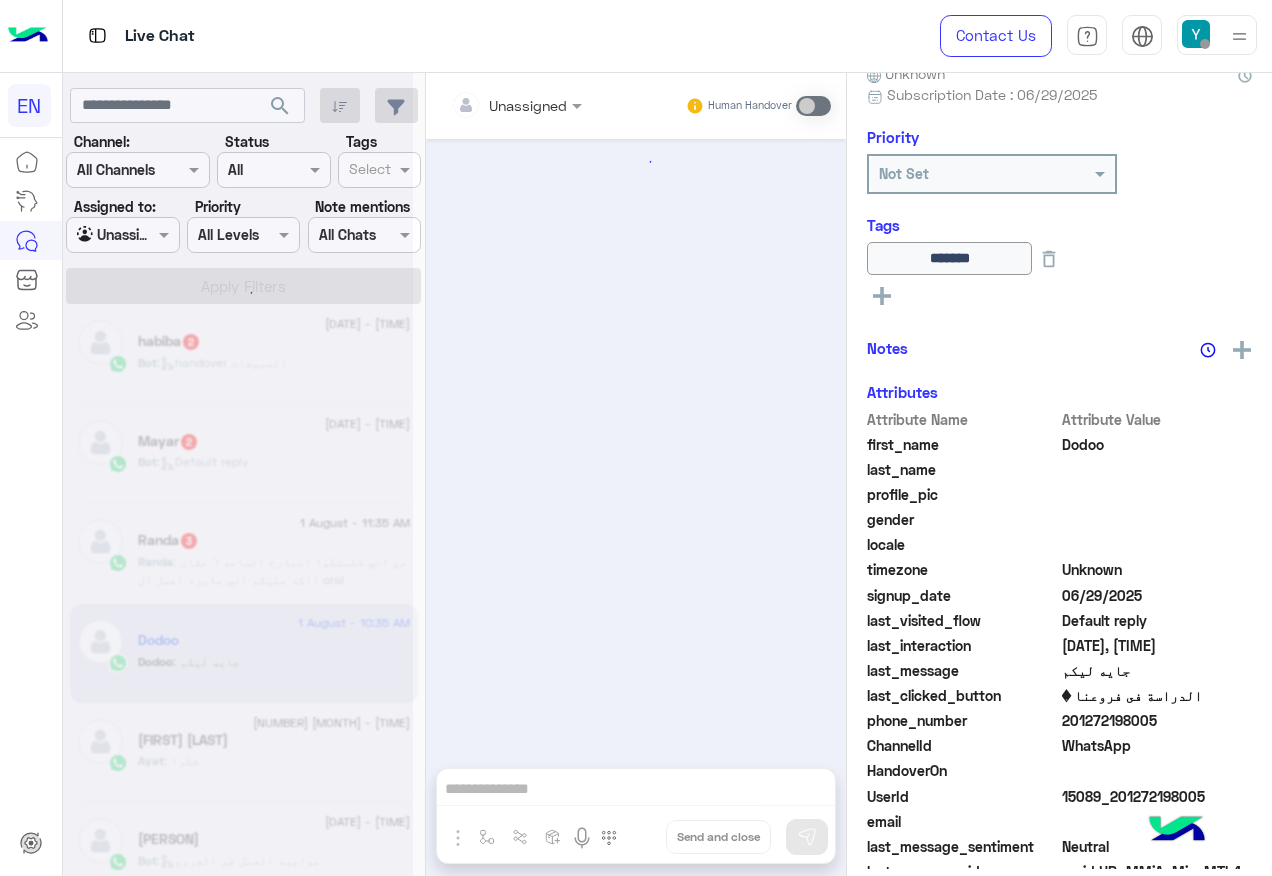 scroll, scrollTop: 882, scrollLeft: 0, axis: vertical 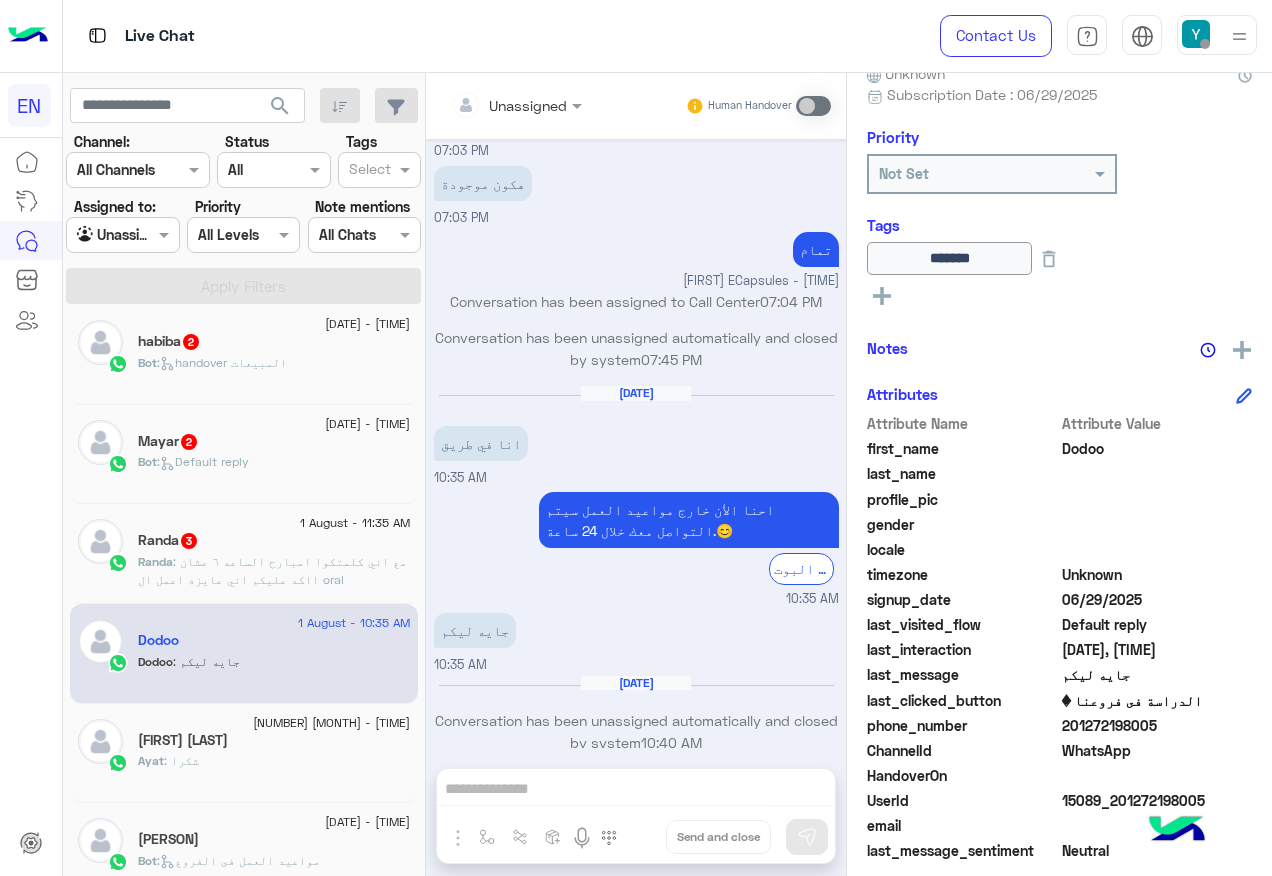 click on ": مع اني كلمتكوا امبارح الساعه ٦ عشان ااكد عليكم اني عايزه اعمل ال oral" 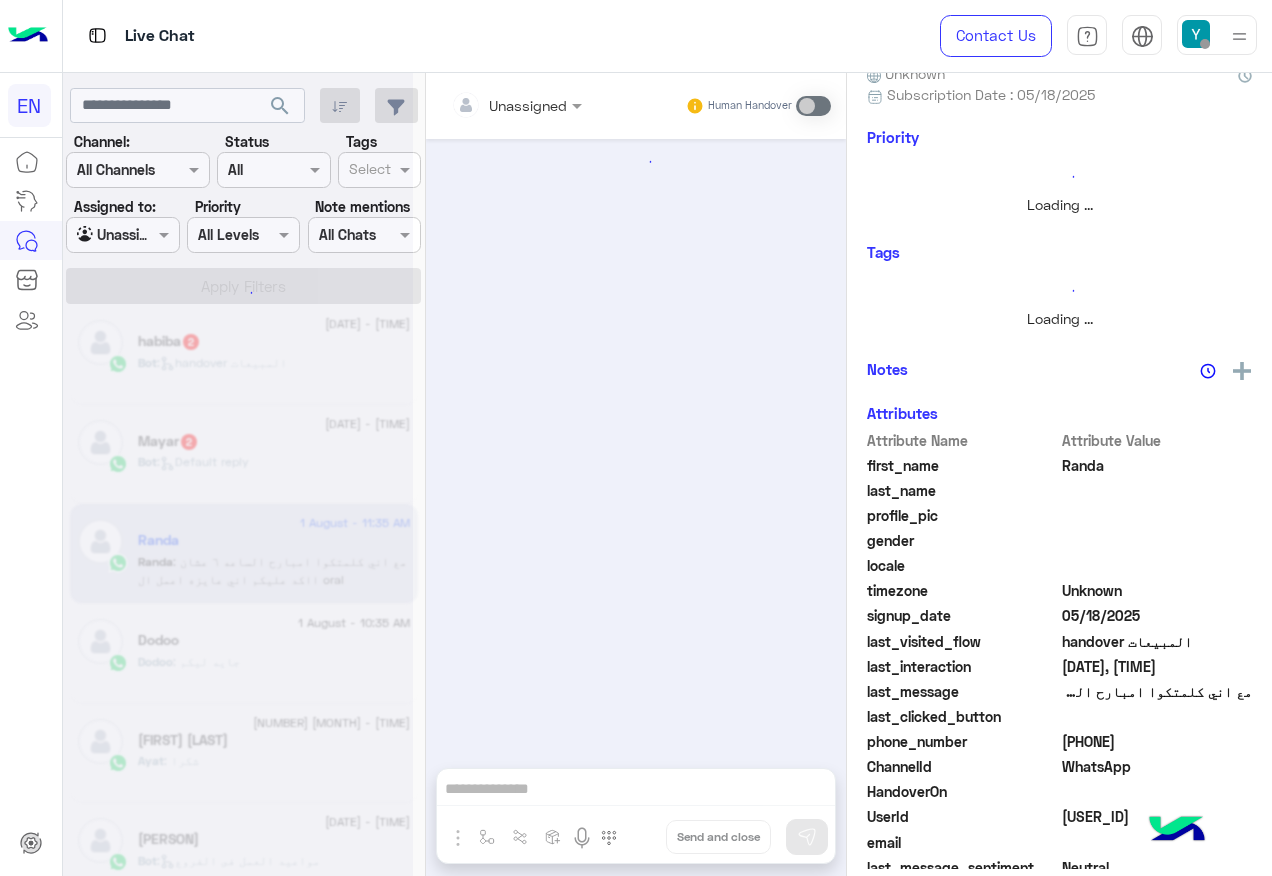 scroll, scrollTop: 0, scrollLeft: 0, axis: both 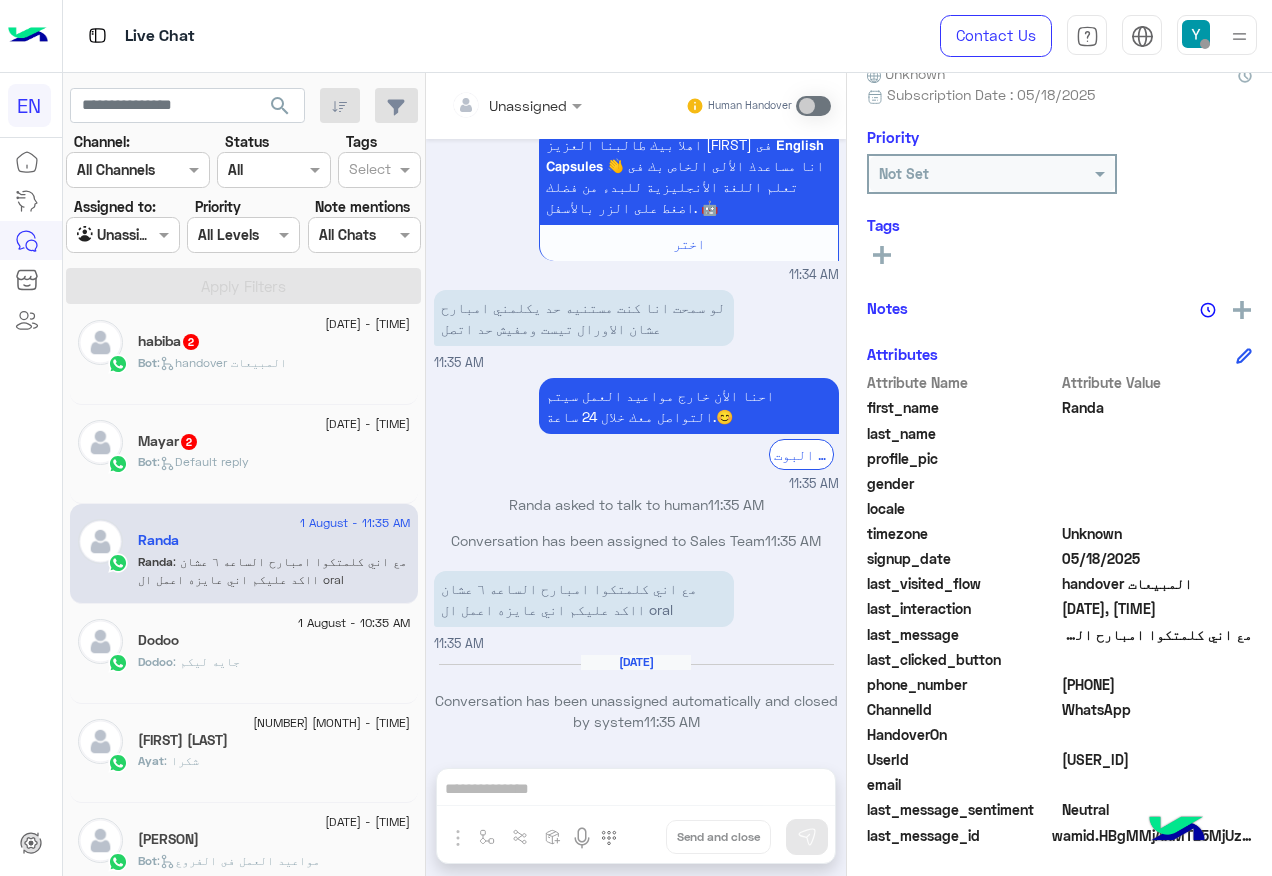 drag, startPoint x: 1062, startPoint y: 686, endPoint x: 1174, endPoint y: 677, distance: 112.36102 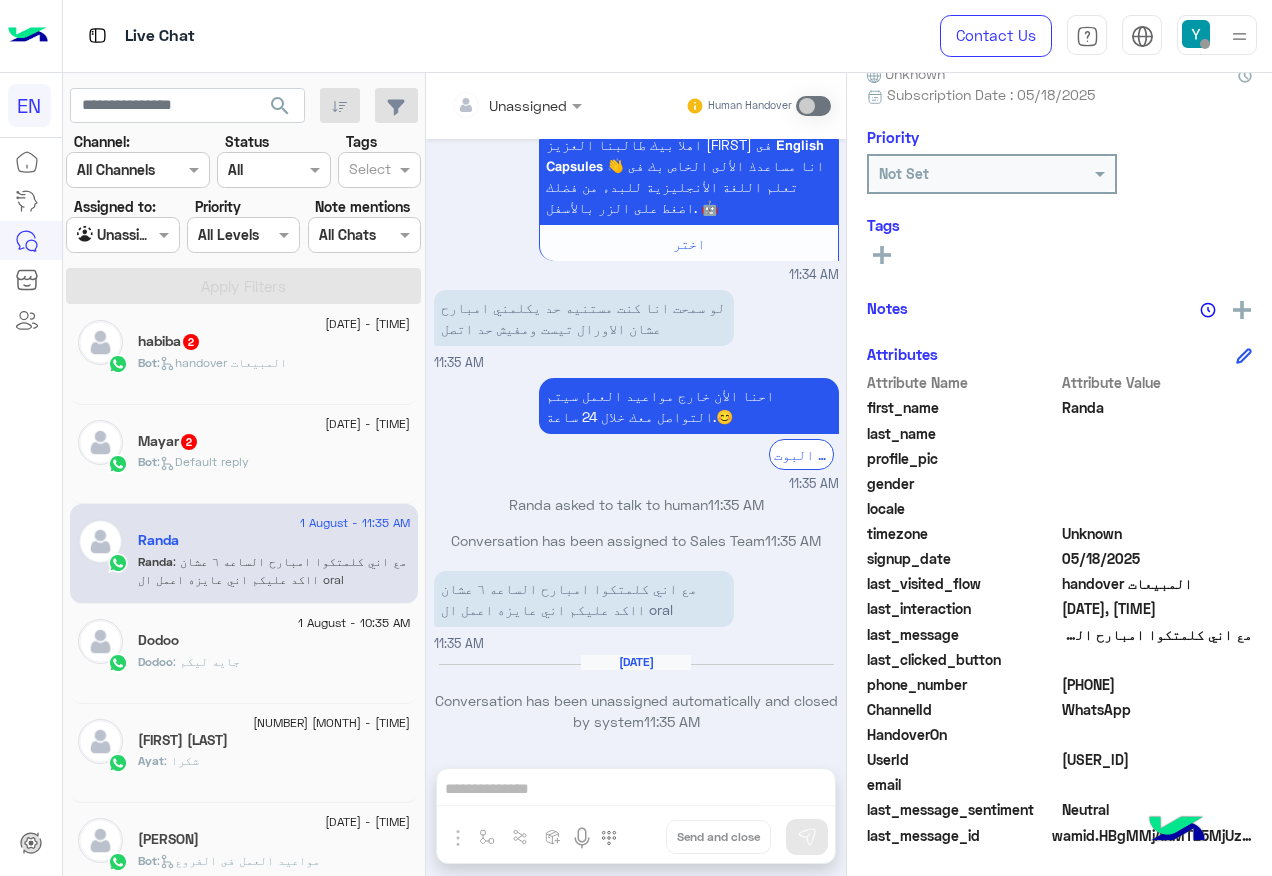 click on "Bot :   Default reply" 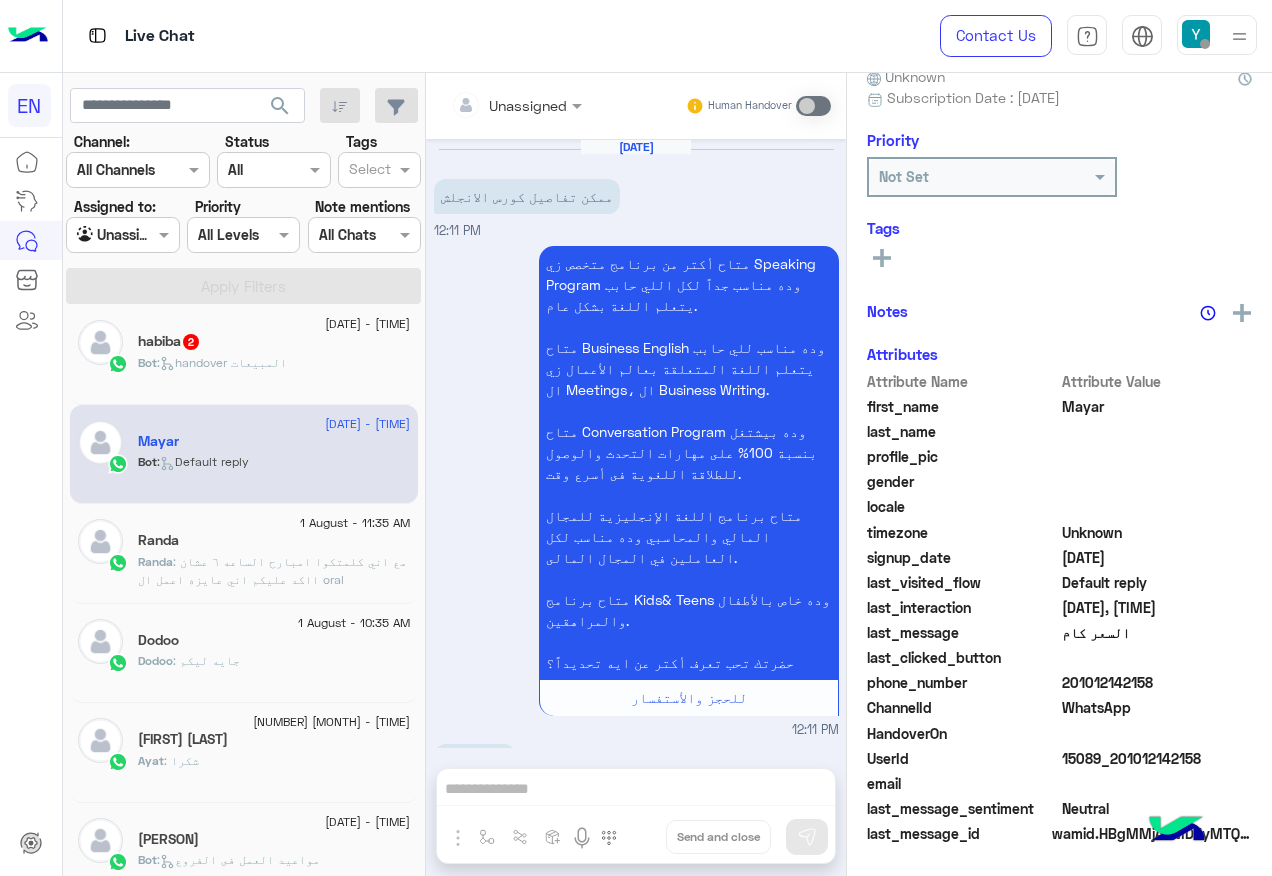scroll, scrollTop: 197, scrollLeft: 0, axis: vertical 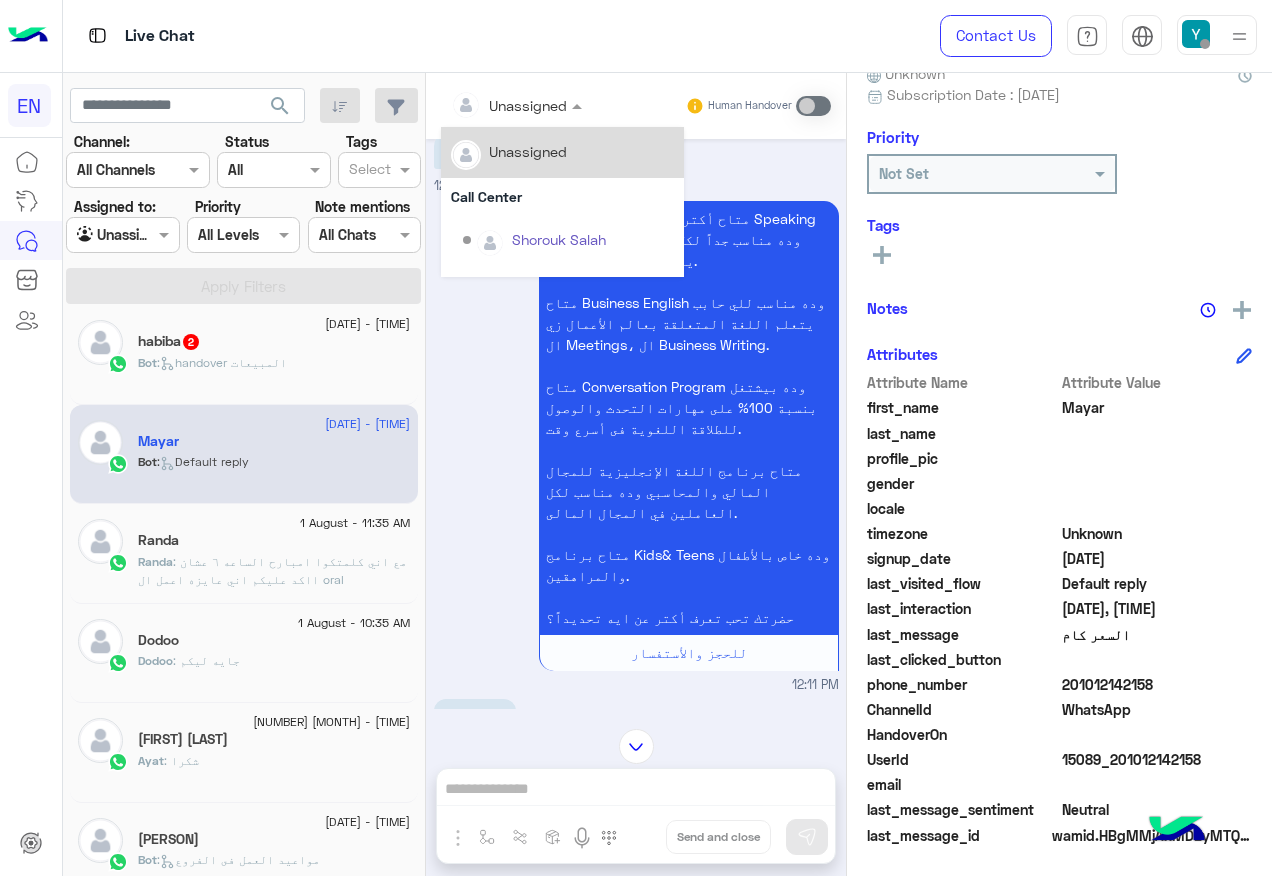 click at bounding box center (491, 105) 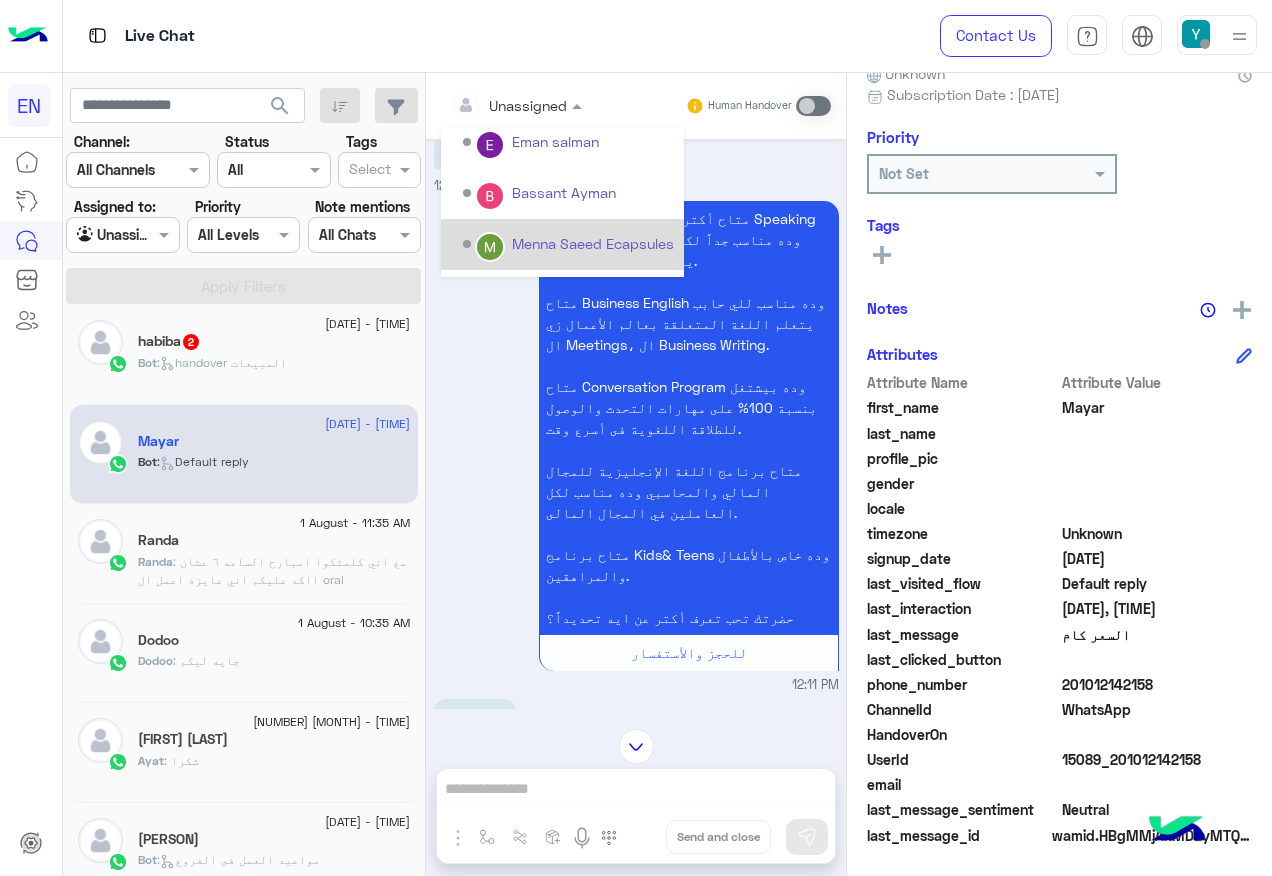 scroll, scrollTop: 332, scrollLeft: 0, axis: vertical 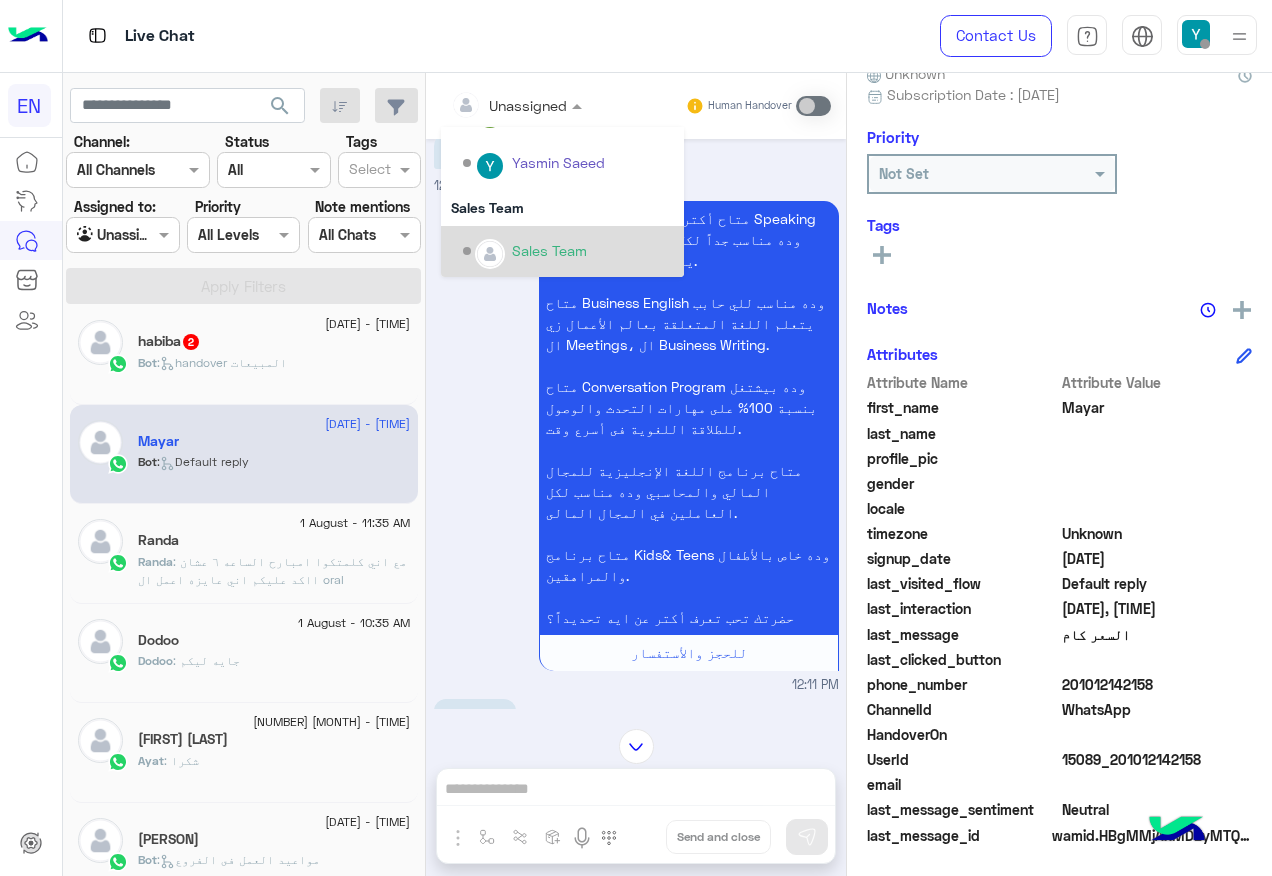 click on "Sales Team" at bounding box center [568, 251] 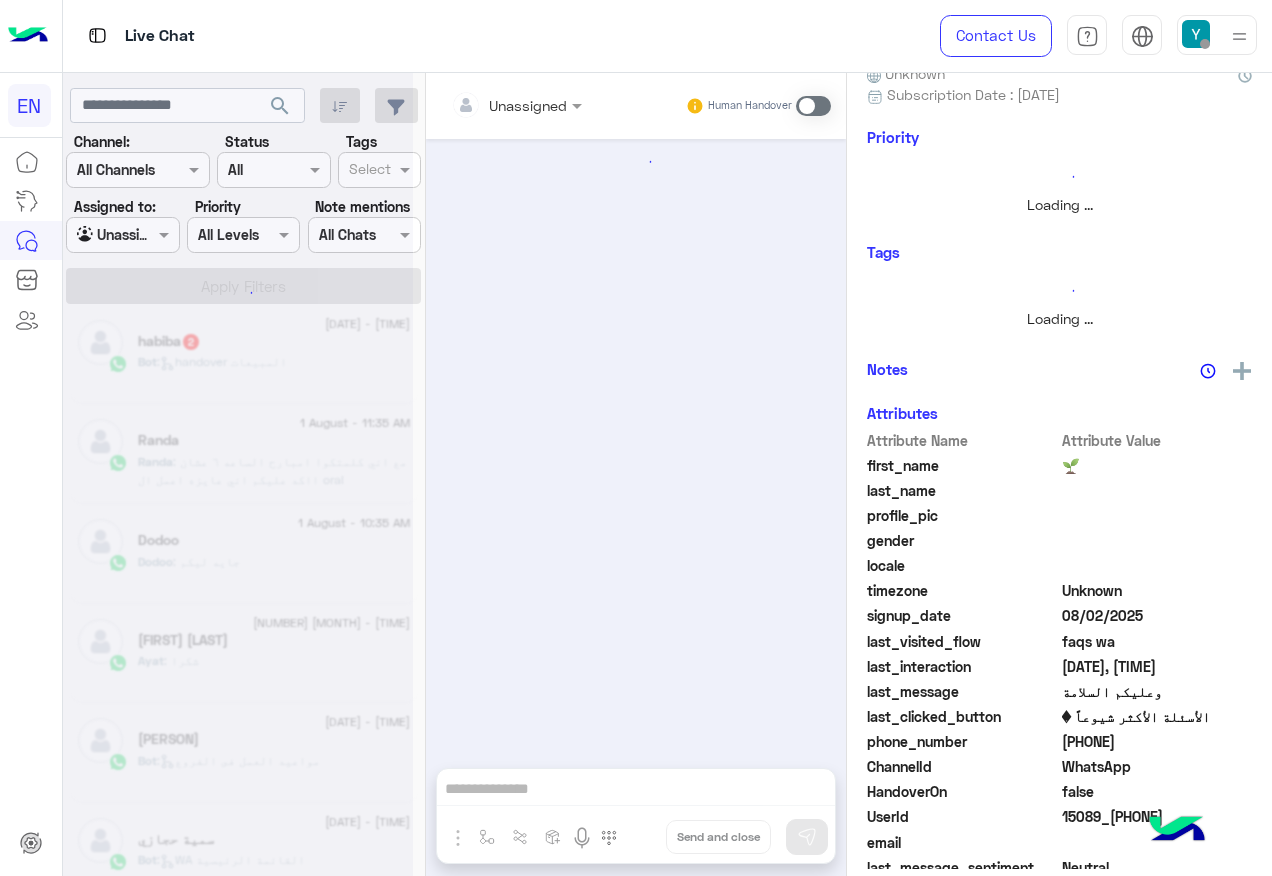 scroll, scrollTop: 0, scrollLeft: 0, axis: both 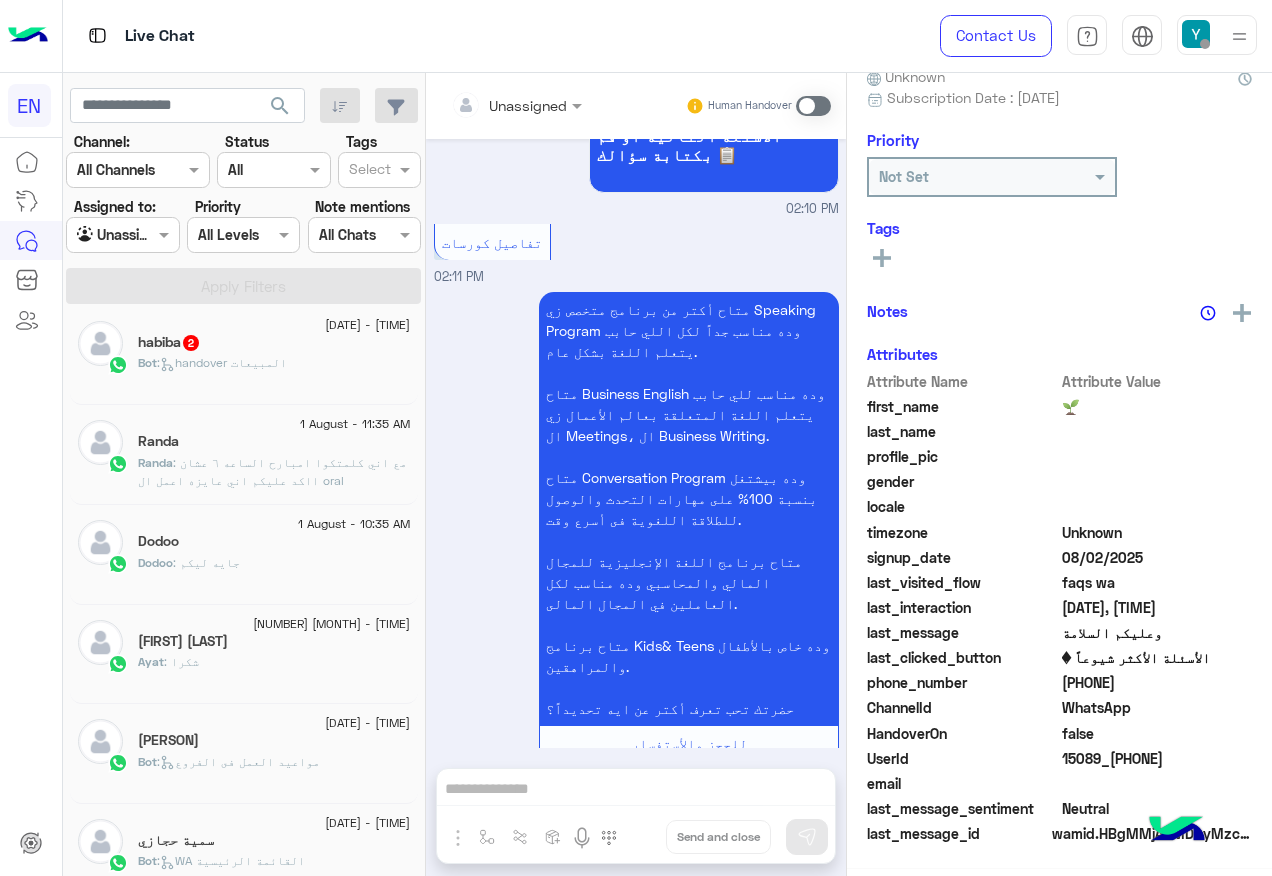 click on "Bot :   handover المبيعات" 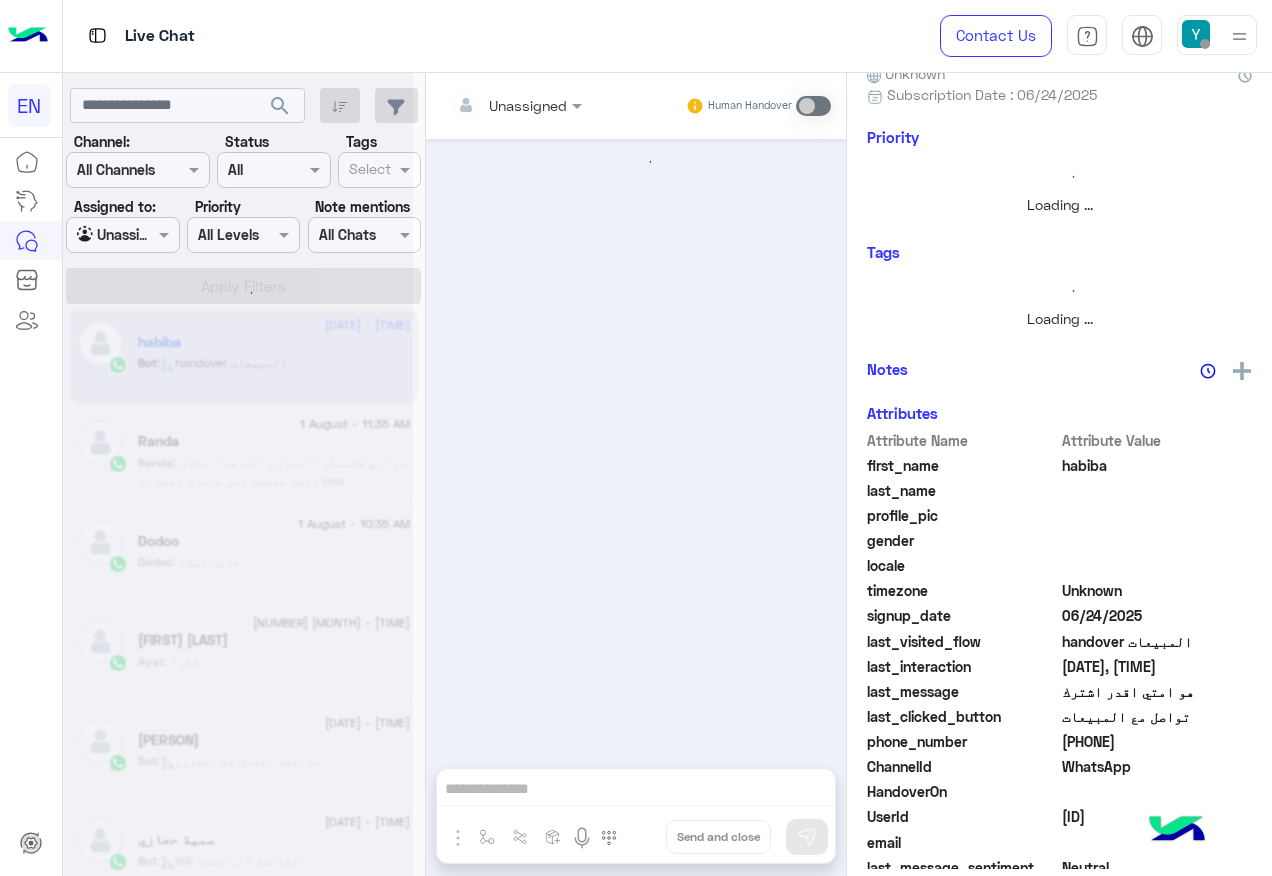 scroll, scrollTop: 197, scrollLeft: 0, axis: vertical 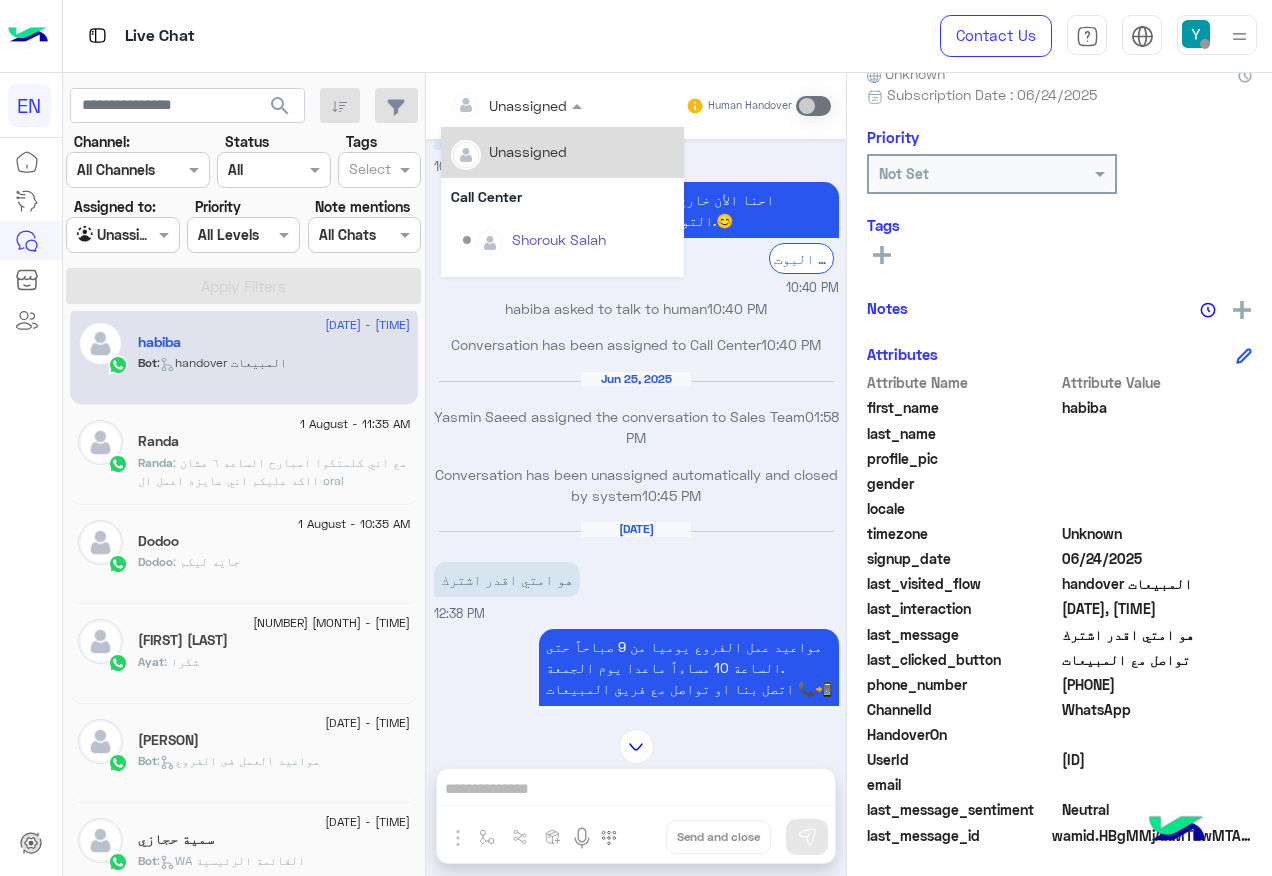 click at bounding box center [491, 105] 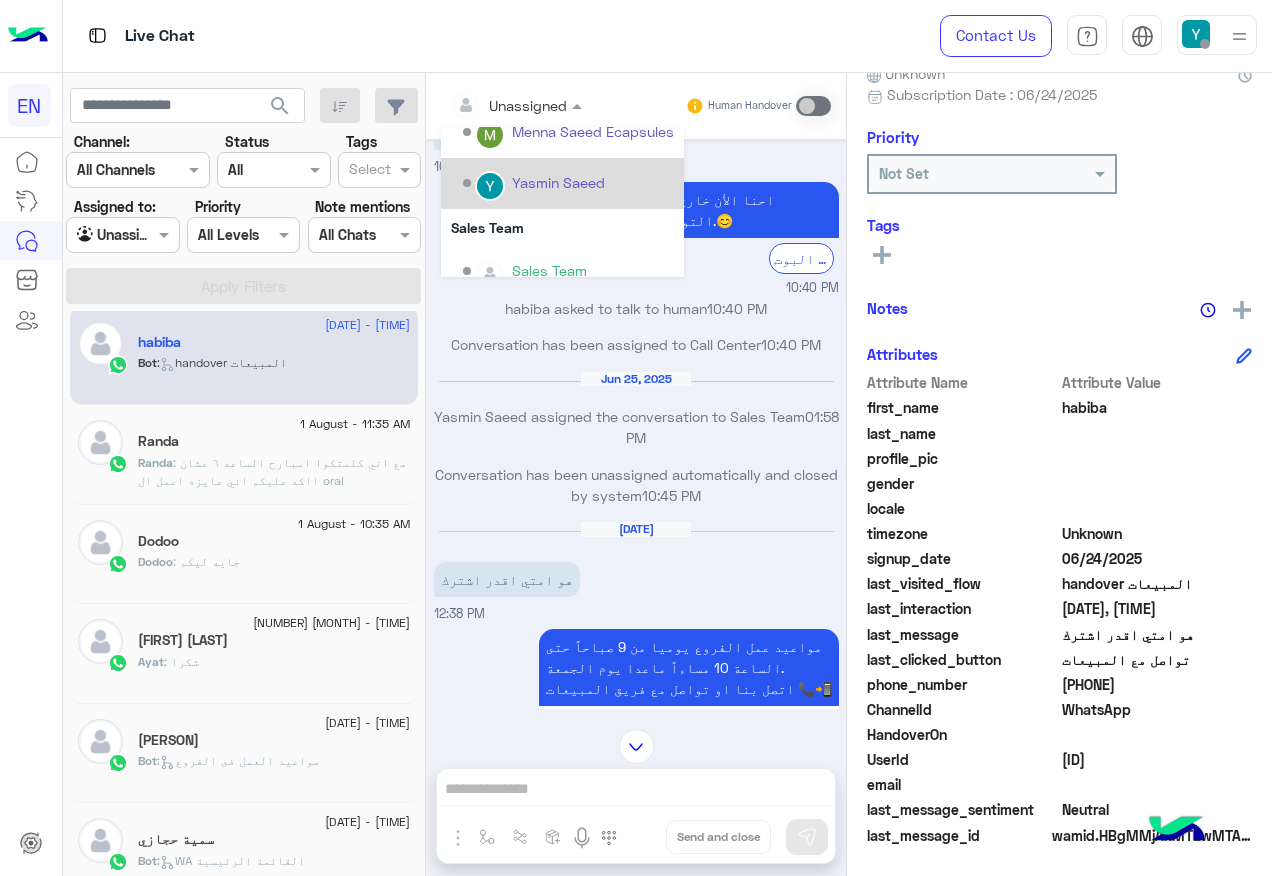 scroll, scrollTop: 332, scrollLeft: 0, axis: vertical 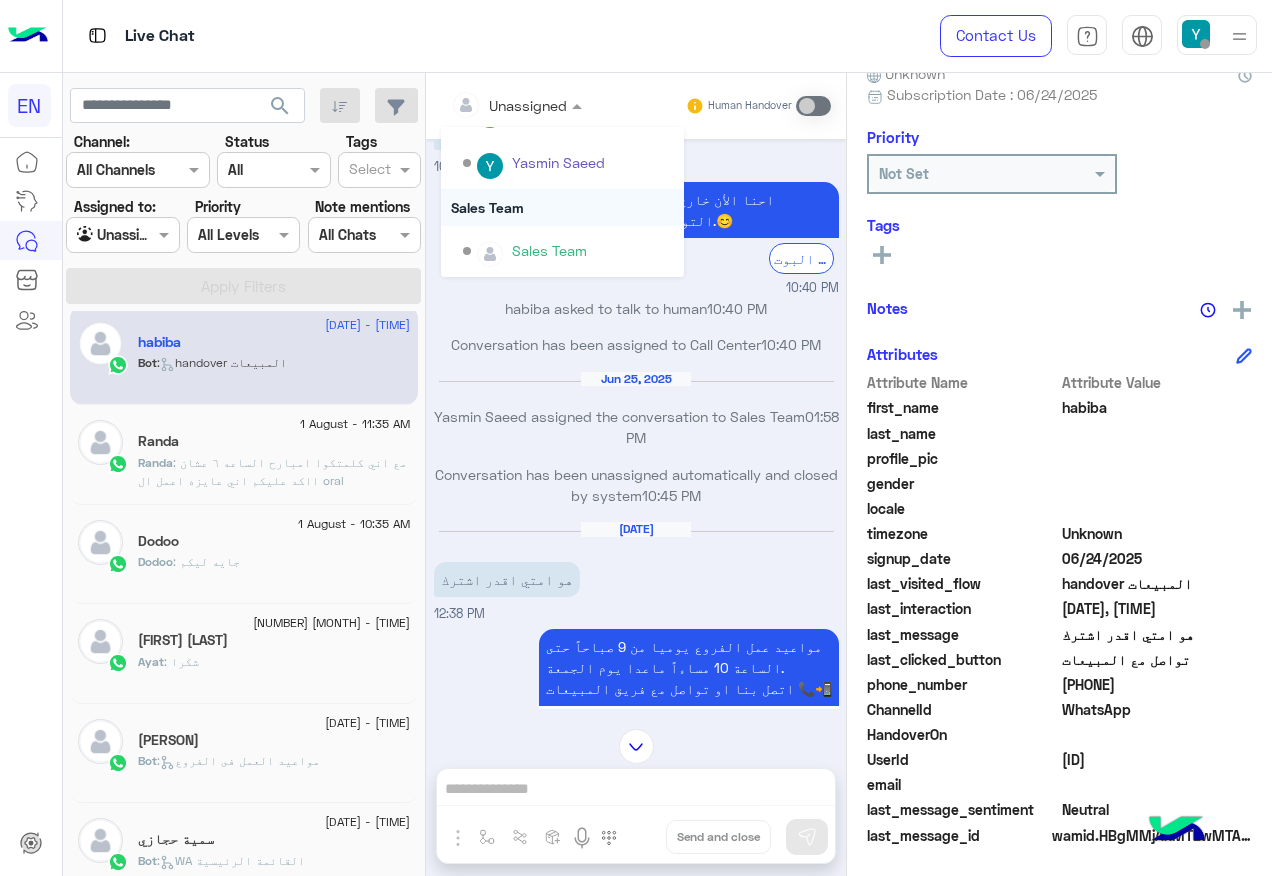 click on "Sales Team" at bounding box center [562, 207] 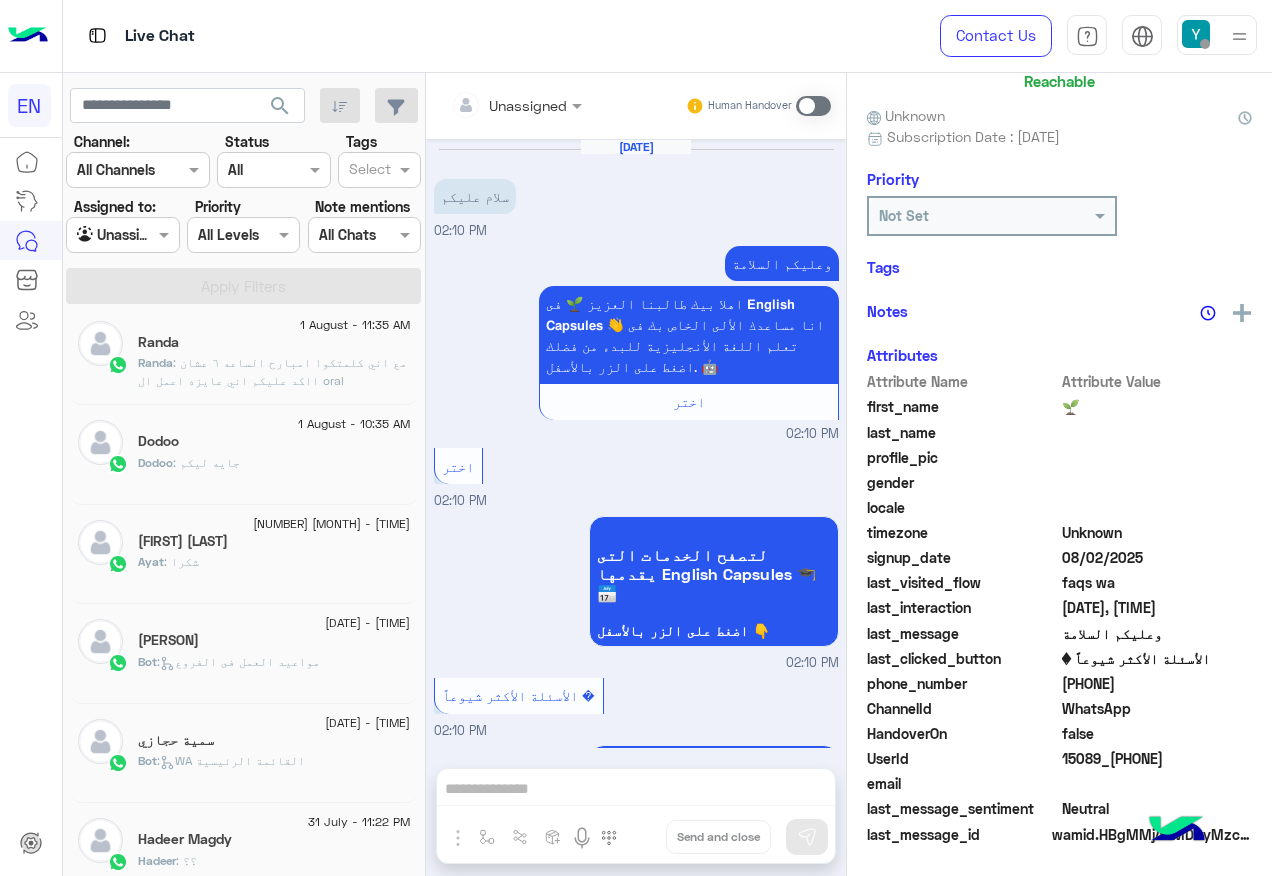 scroll, scrollTop: 667, scrollLeft: 0, axis: vertical 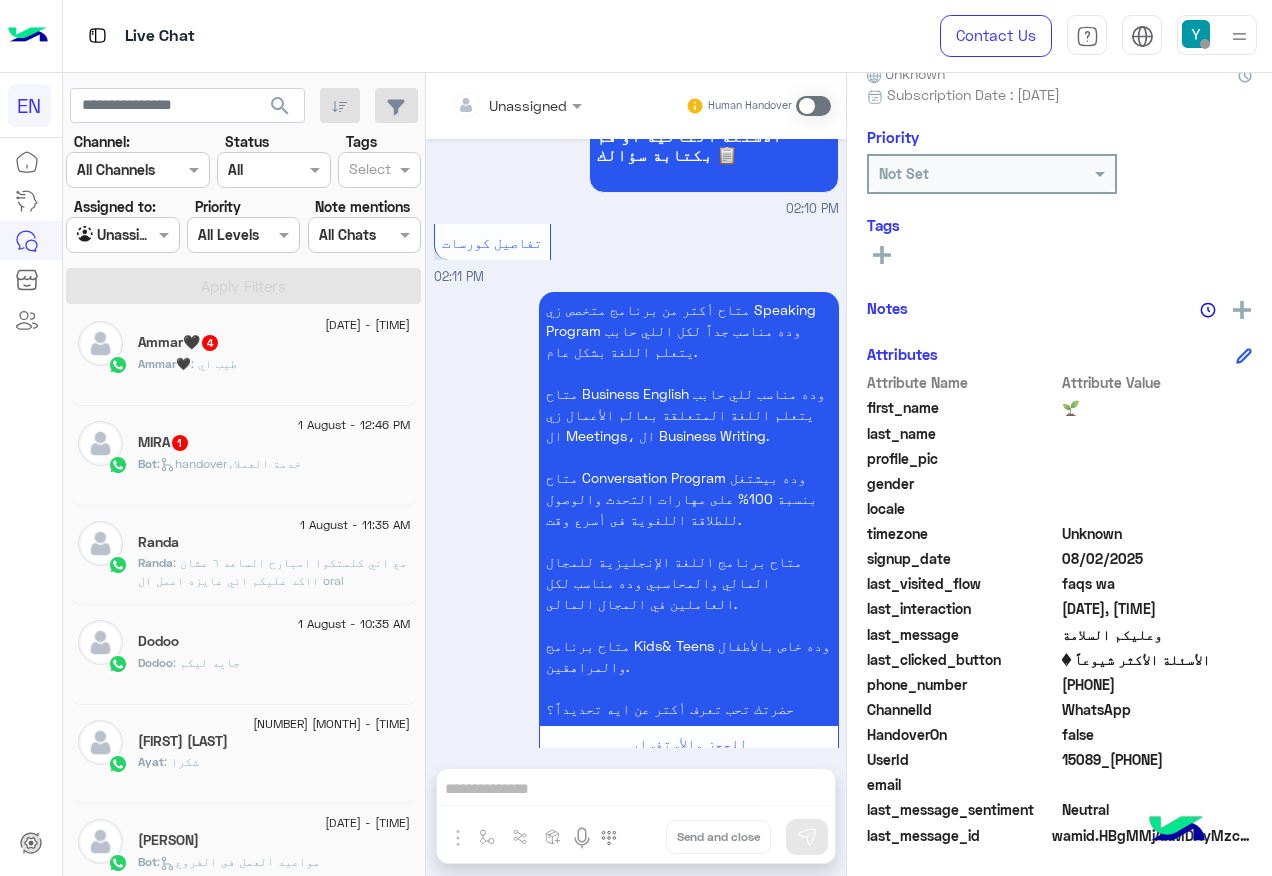 click on "MIRA   1" 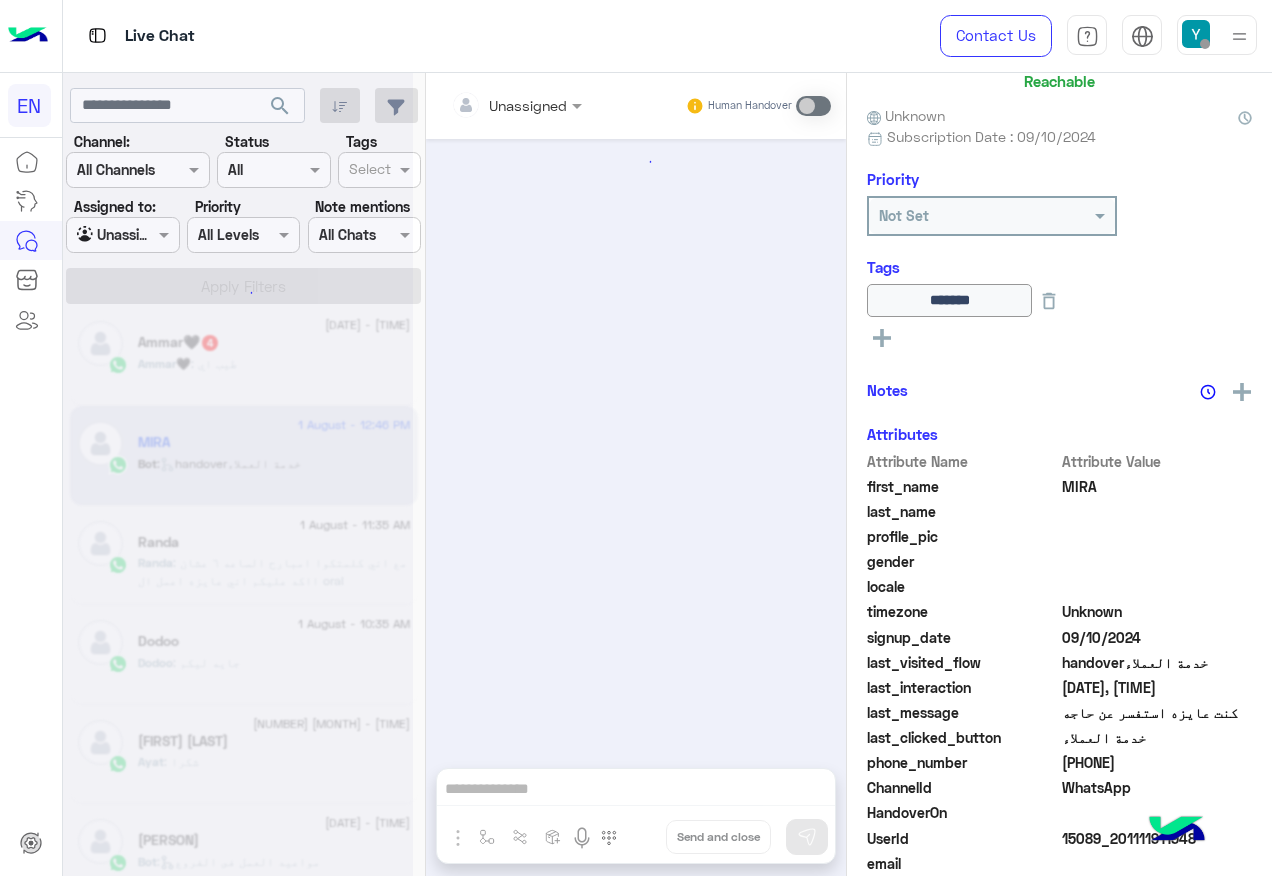 scroll, scrollTop: 200, scrollLeft: 0, axis: vertical 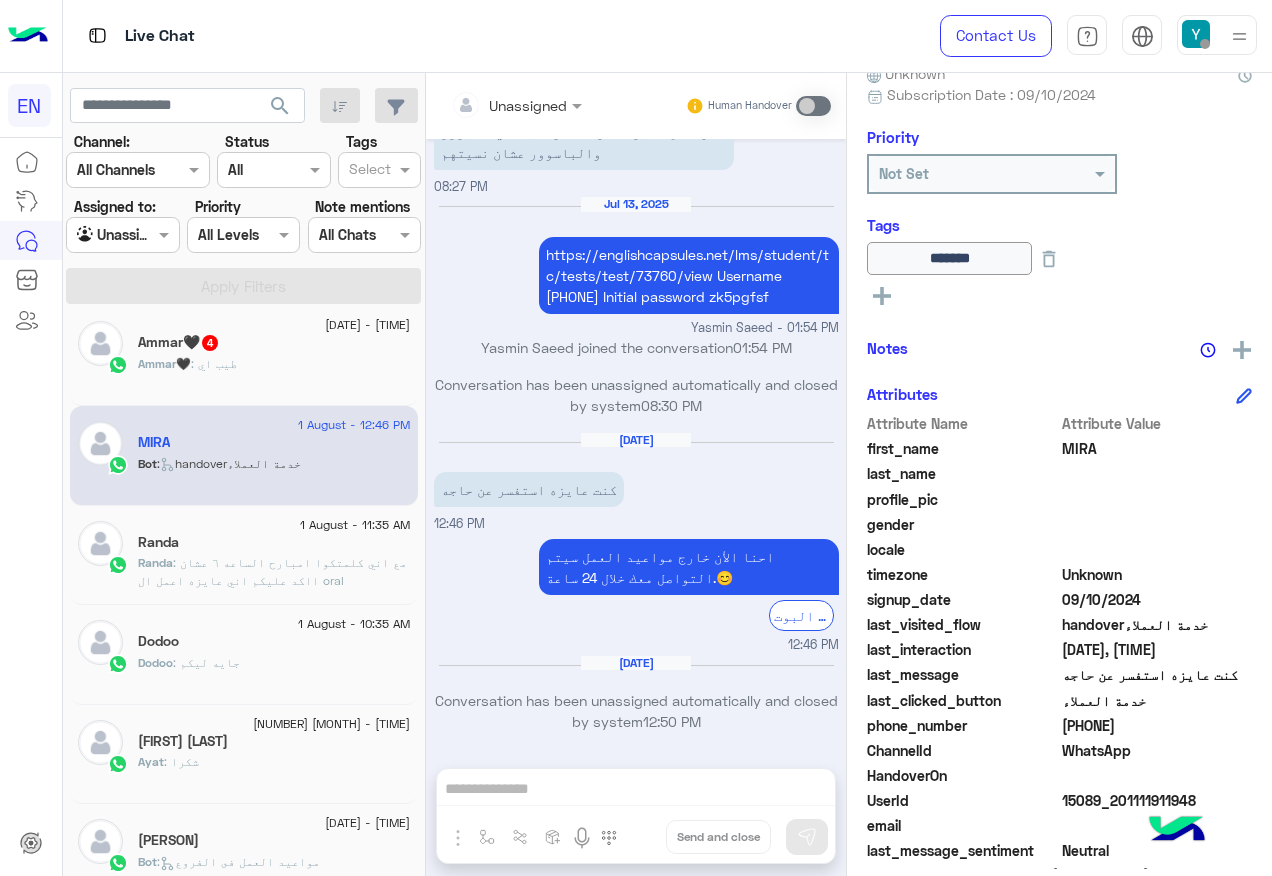 drag, startPoint x: 1060, startPoint y: 722, endPoint x: 1162, endPoint y: 738, distance: 103.24728 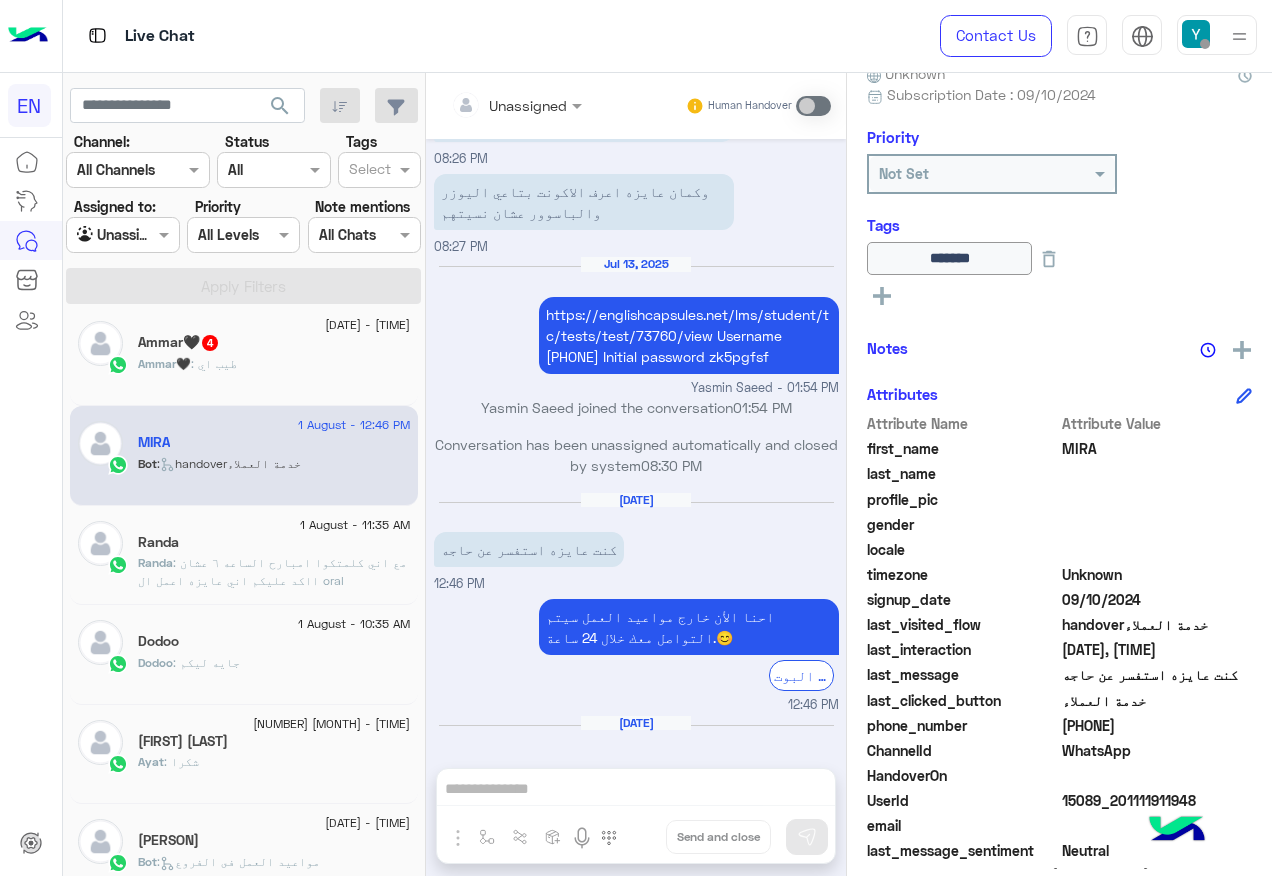 scroll, scrollTop: 1453, scrollLeft: 0, axis: vertical 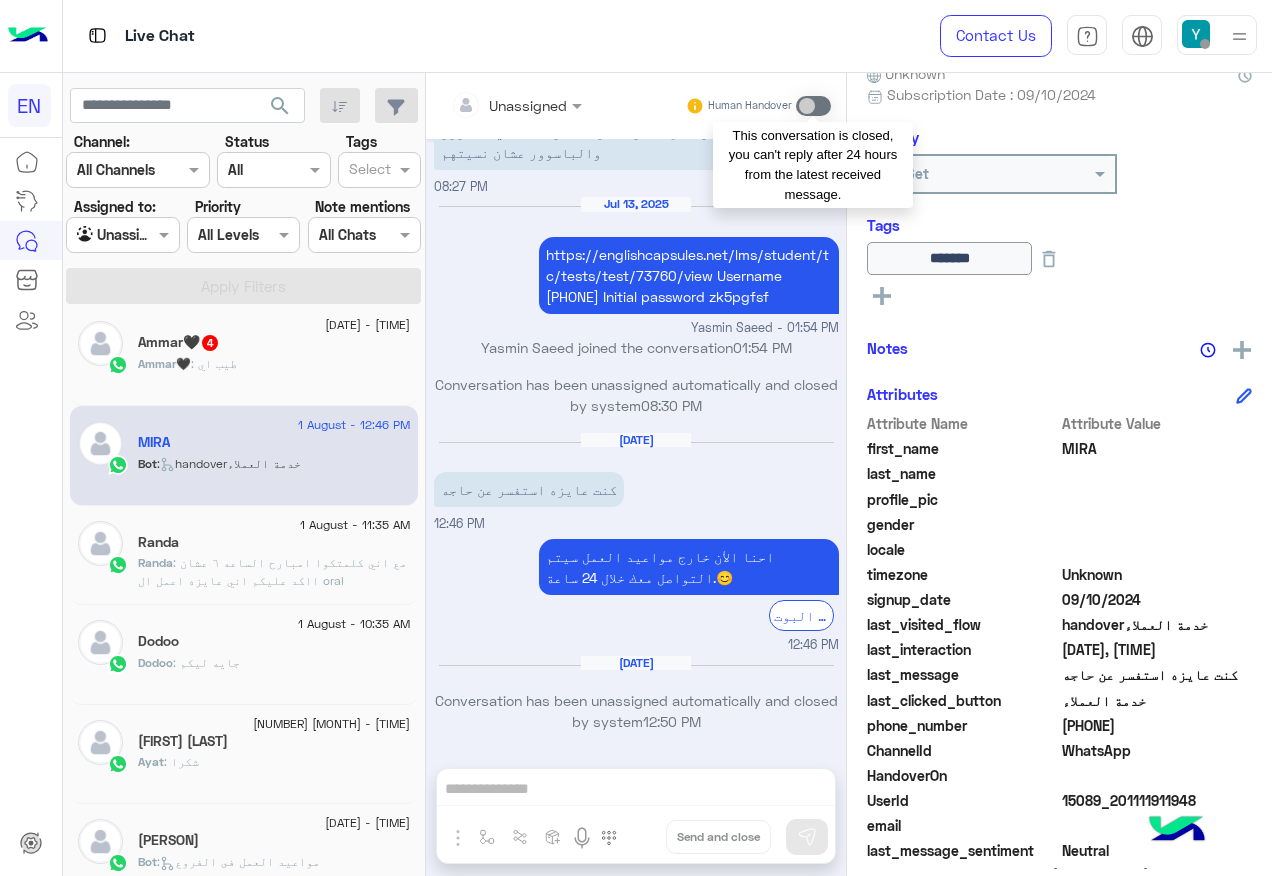 click at bounding box center [813, 106] 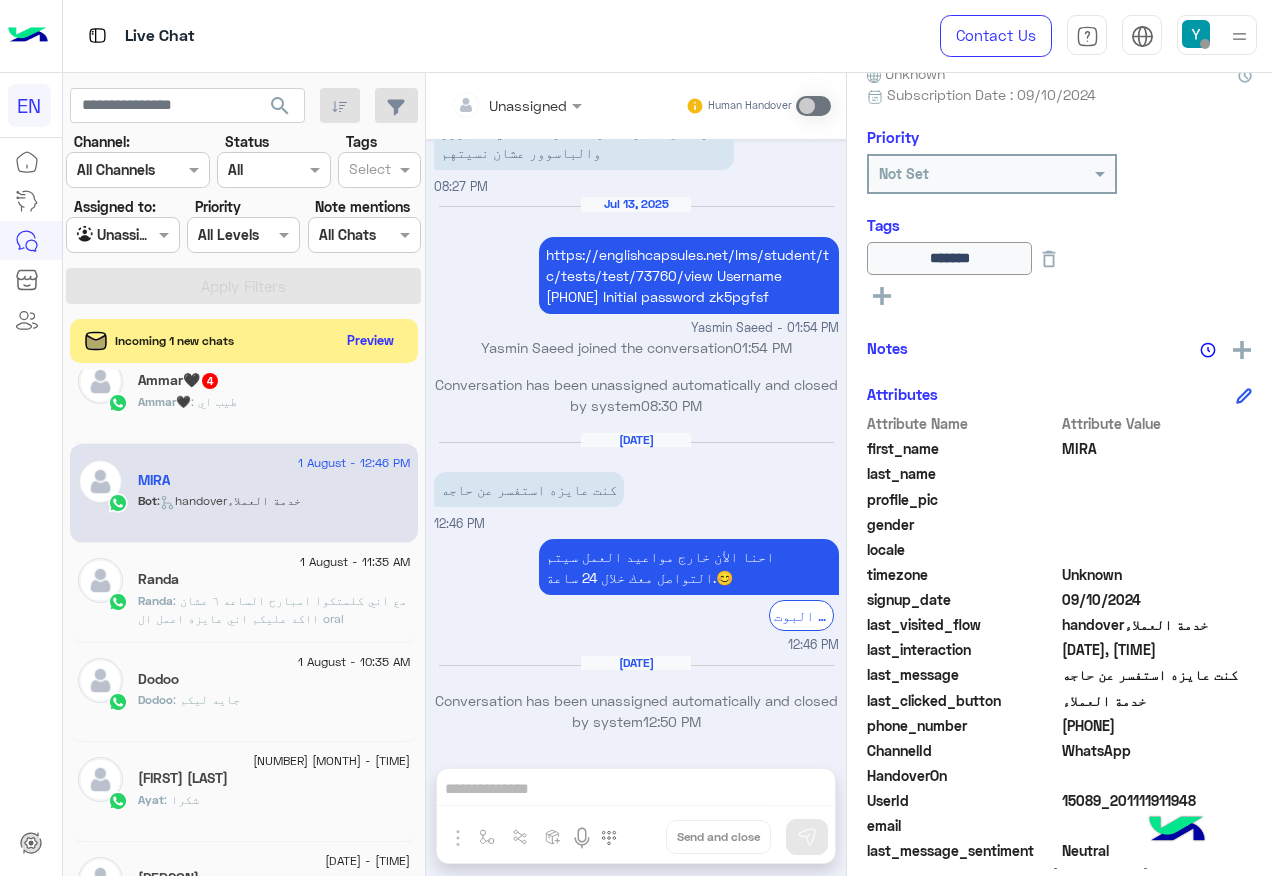 scroll, scrollTop: 909, scrollLeft: 0, axis: vertical 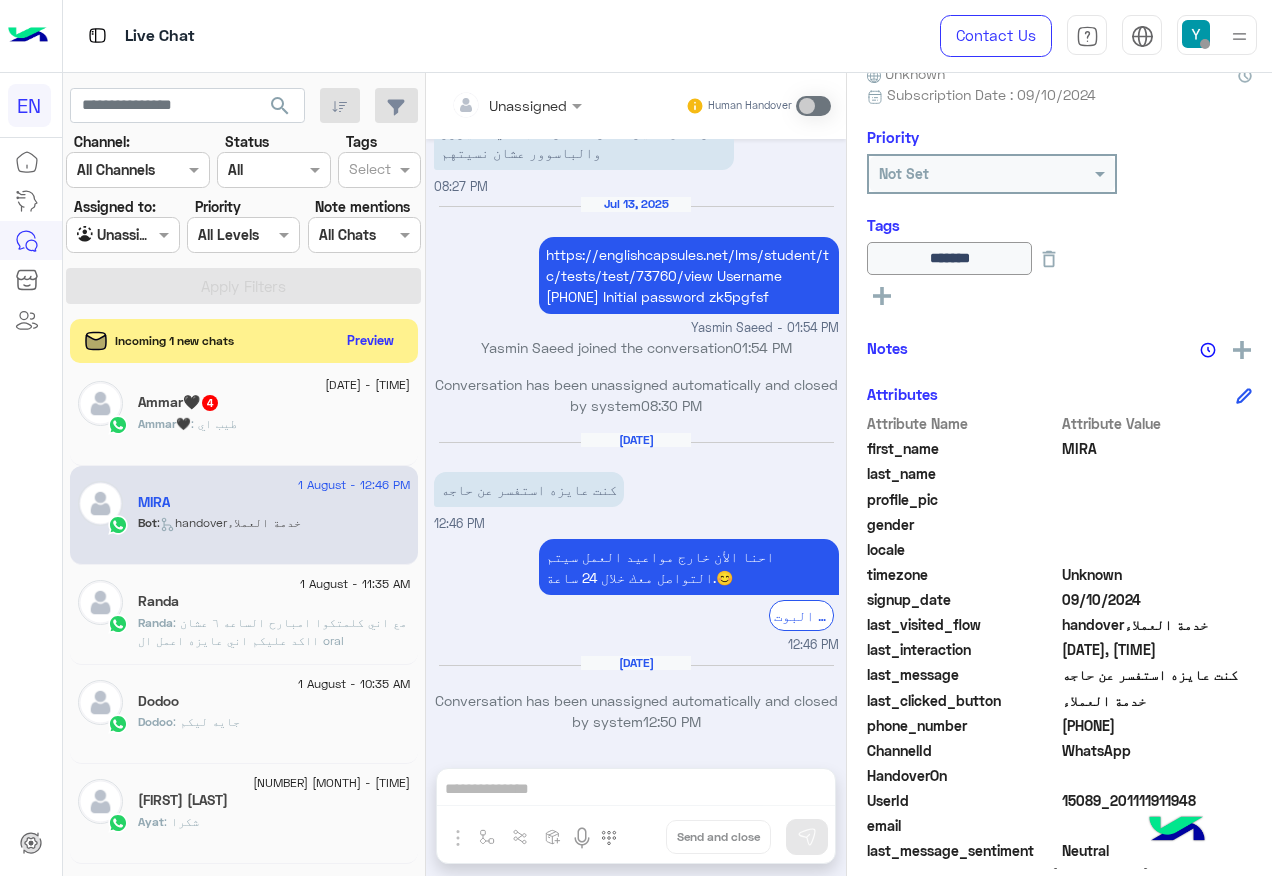 click on "Ammar🖤   4" 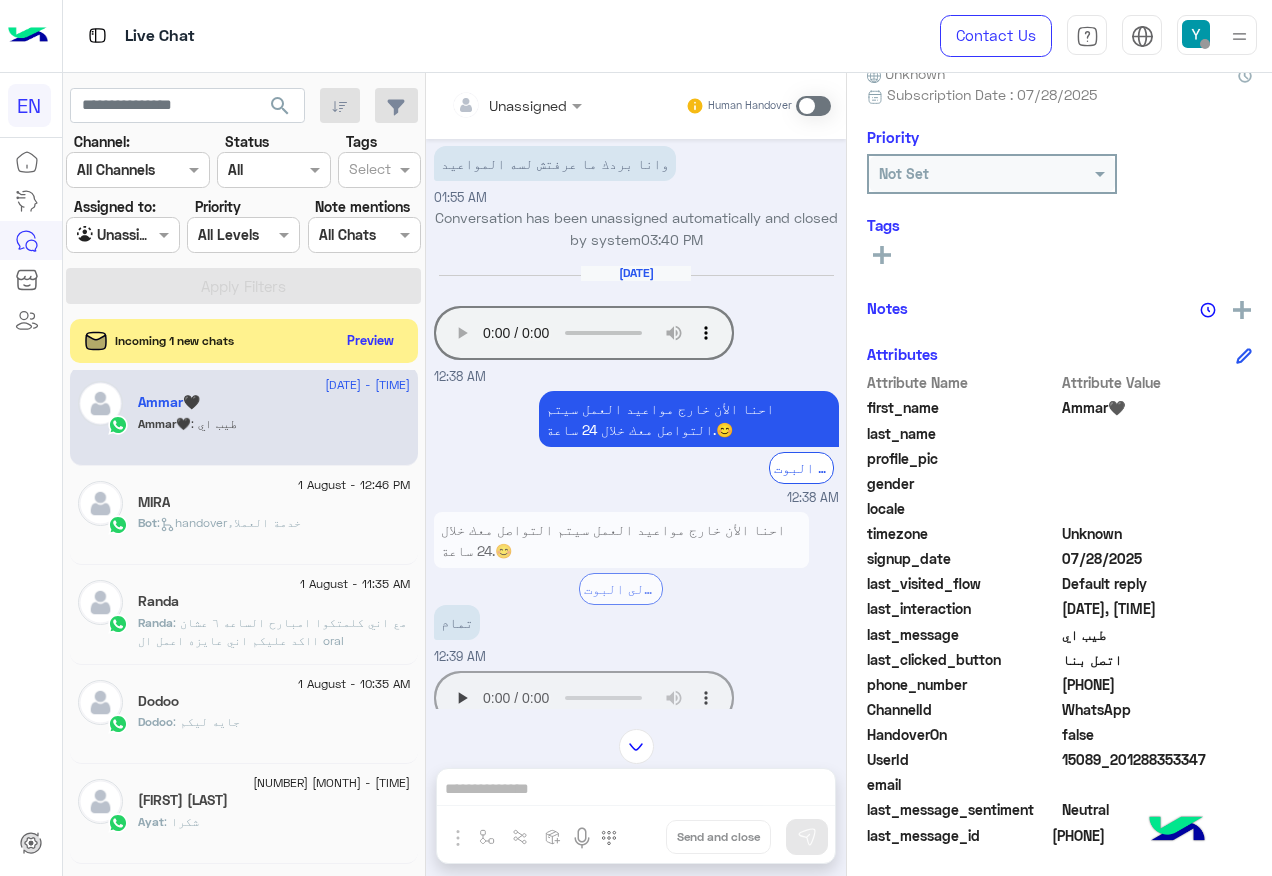 scroll, scrollTop: 916, scrollLeft: 0, axis: vertical 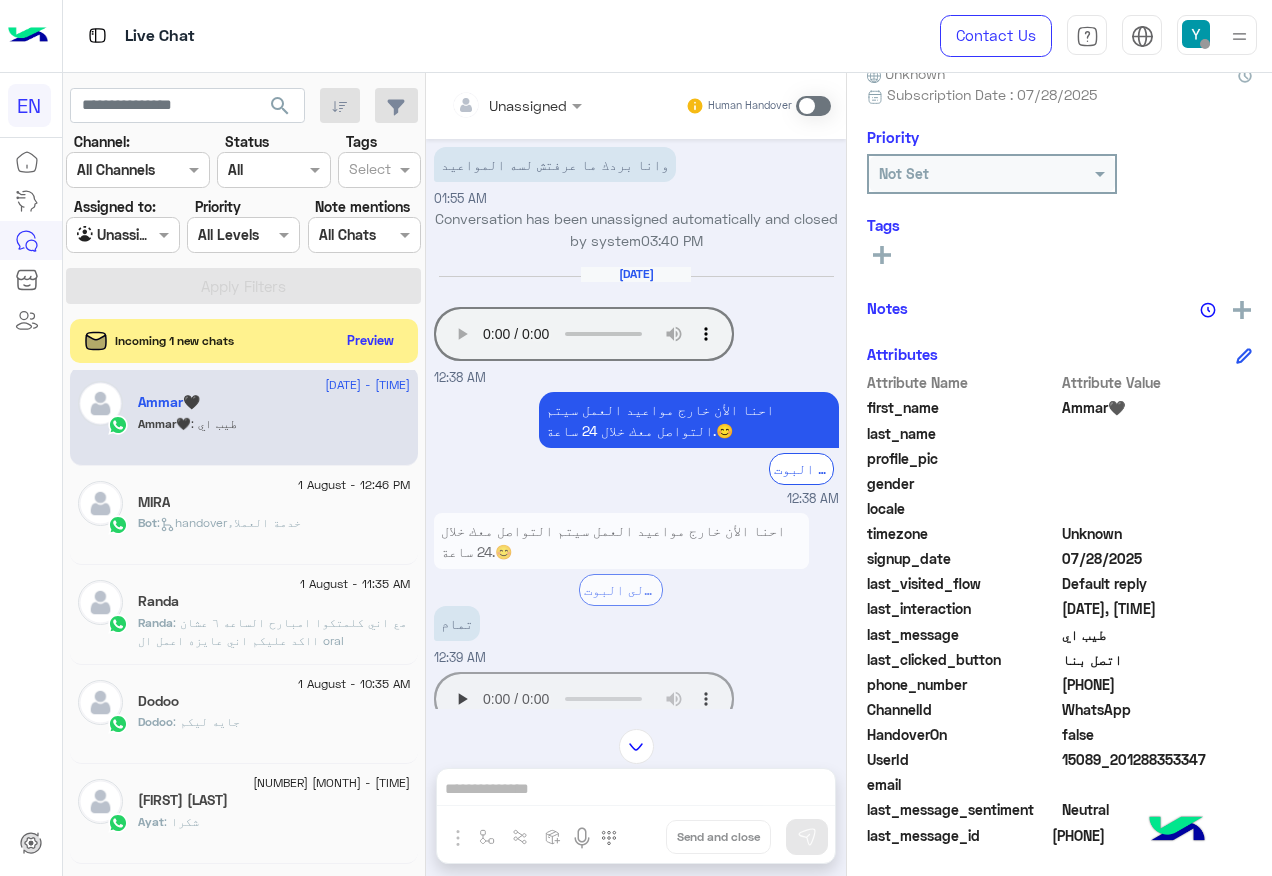 drag, startPoint x: 1066, startPoint y: 682, endPoint x: 1184, endPoint y: 682, distance: 118 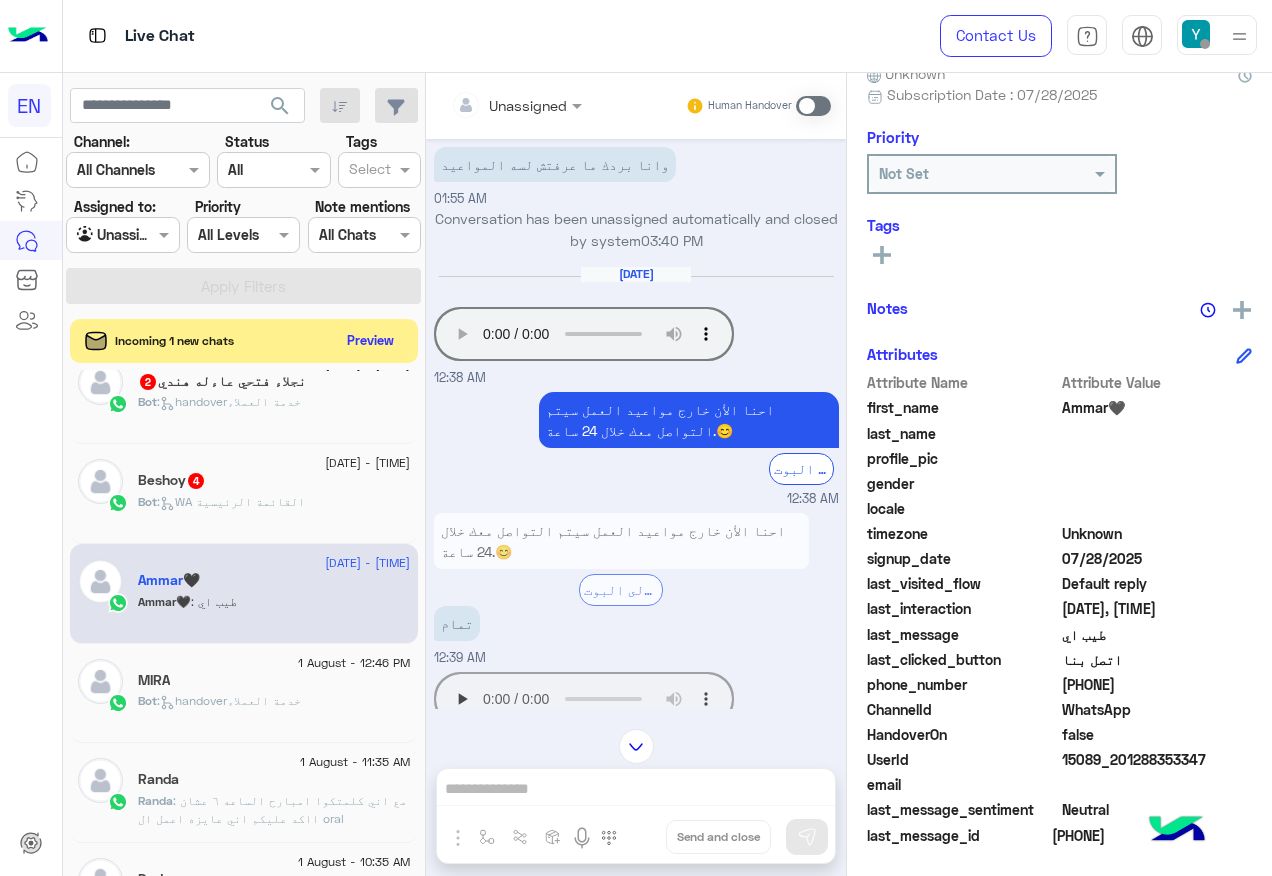 scroll, scrollTop: 709, scrollLeft: 0, axis: vertical 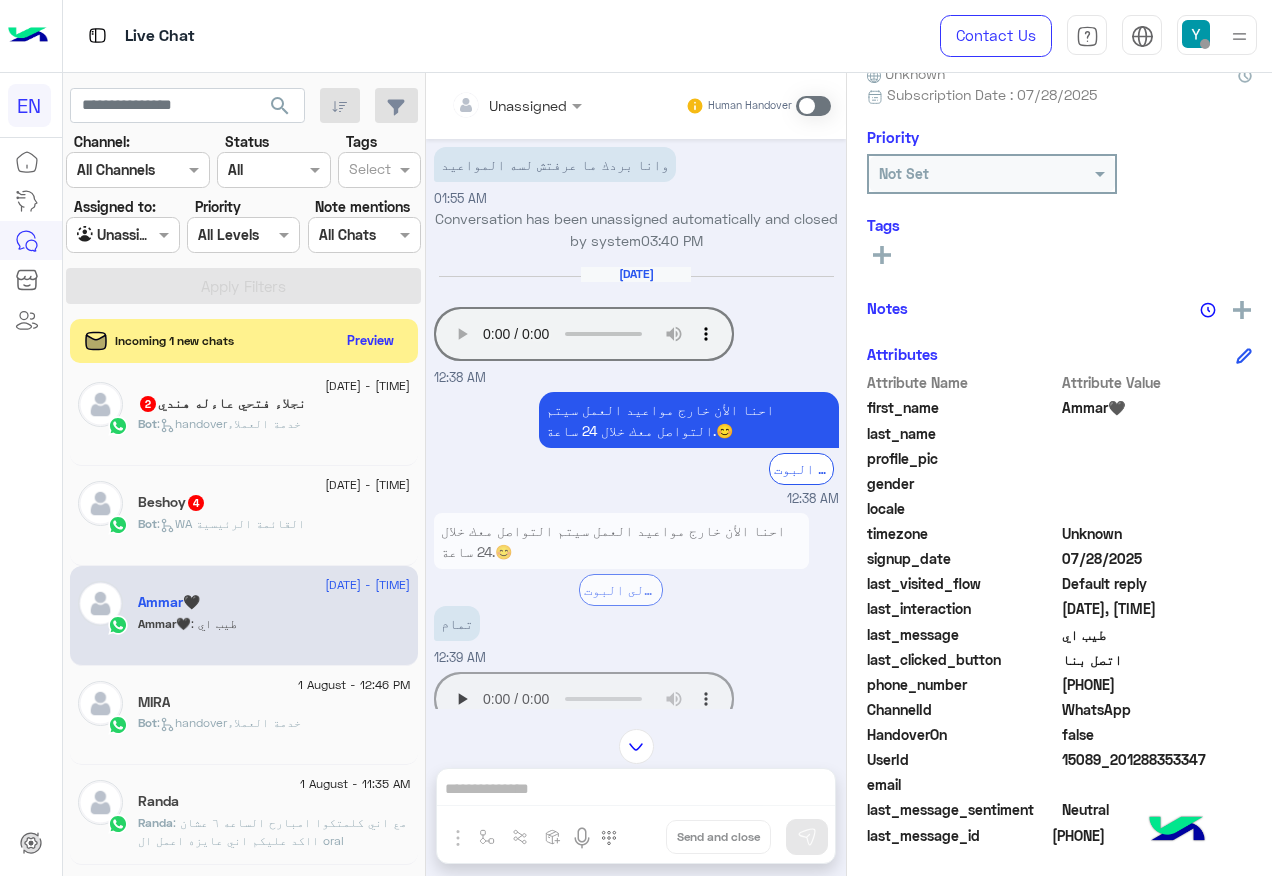 click on "Bot :   WA القائمة الرئيسية" 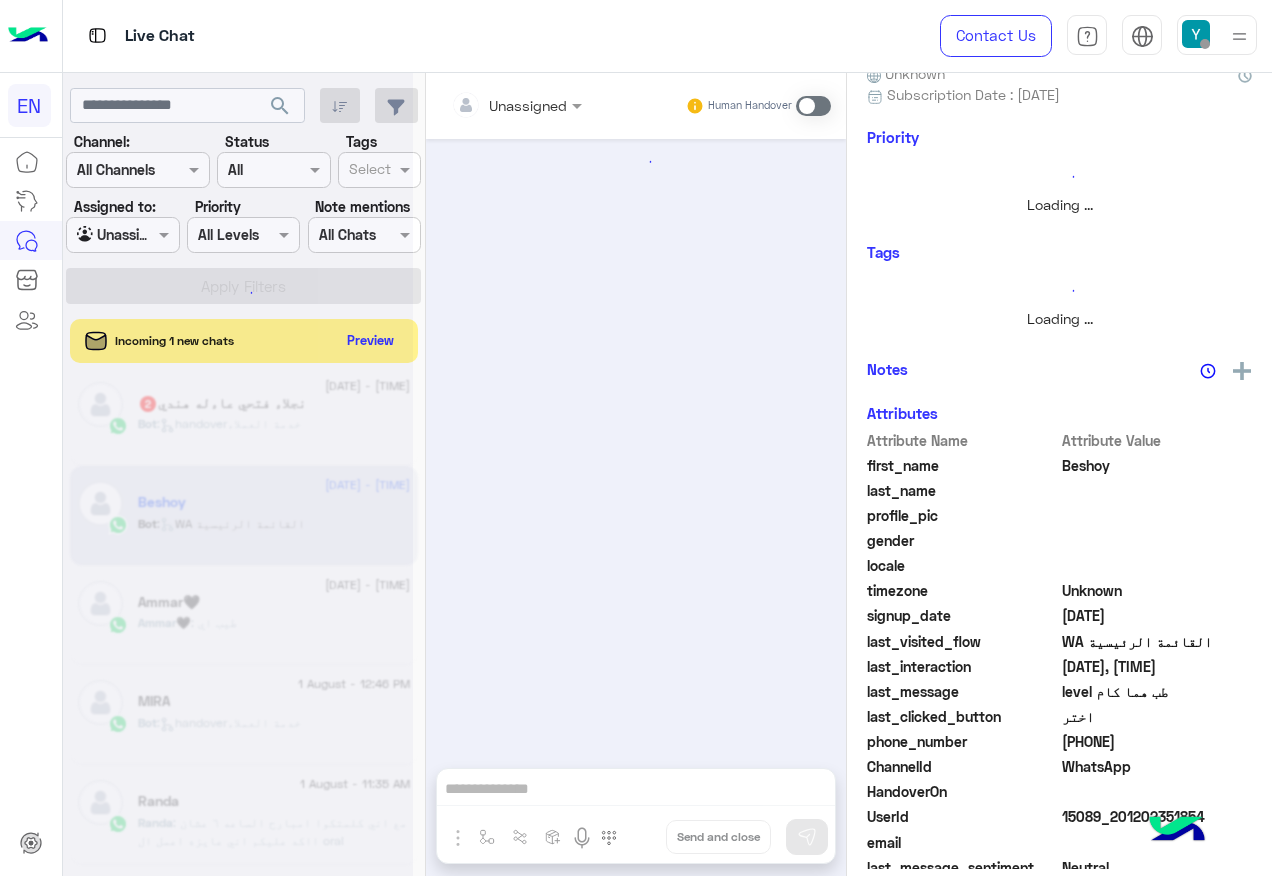 scroll, scrollTop: 0, scrollLeft: 0, axis: both 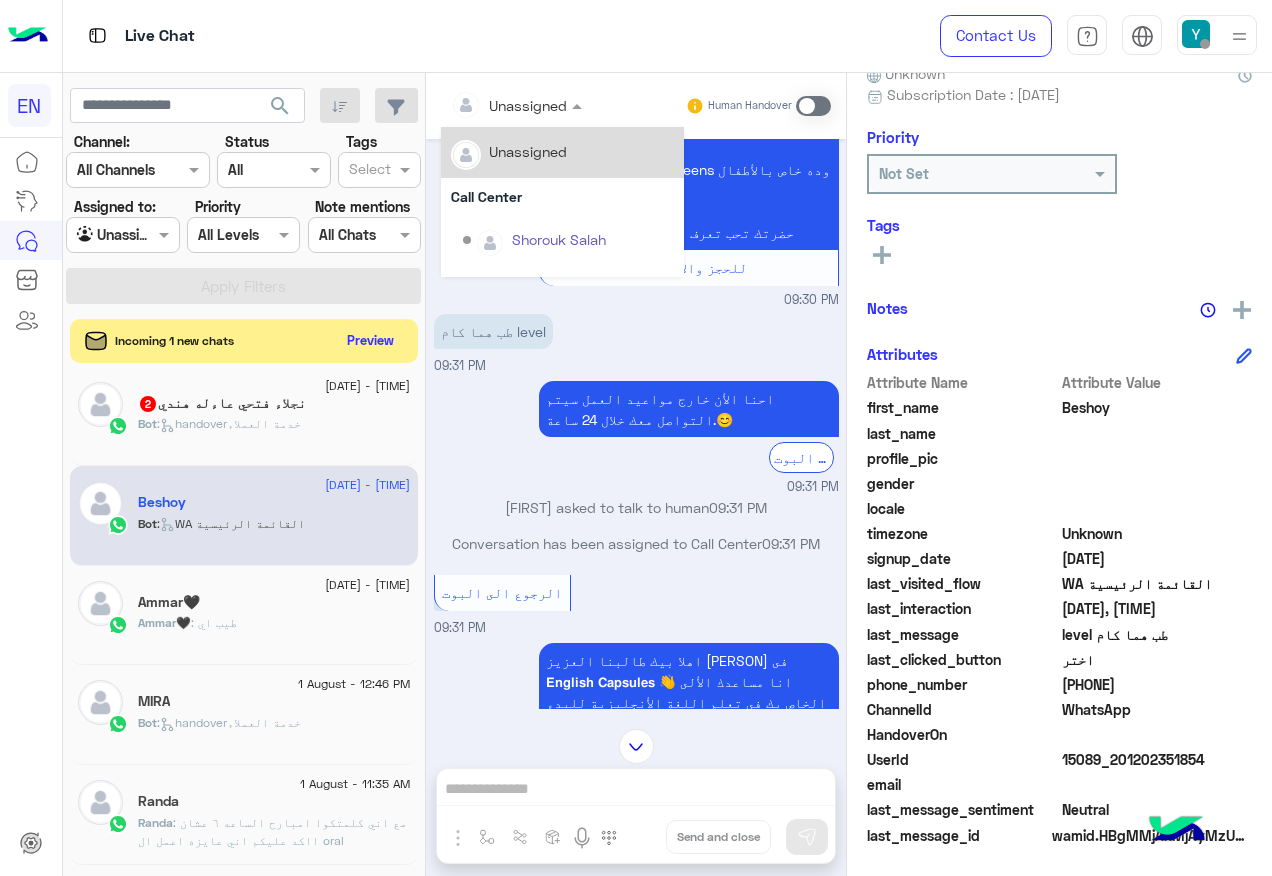 click at bounding box center (491, 105) 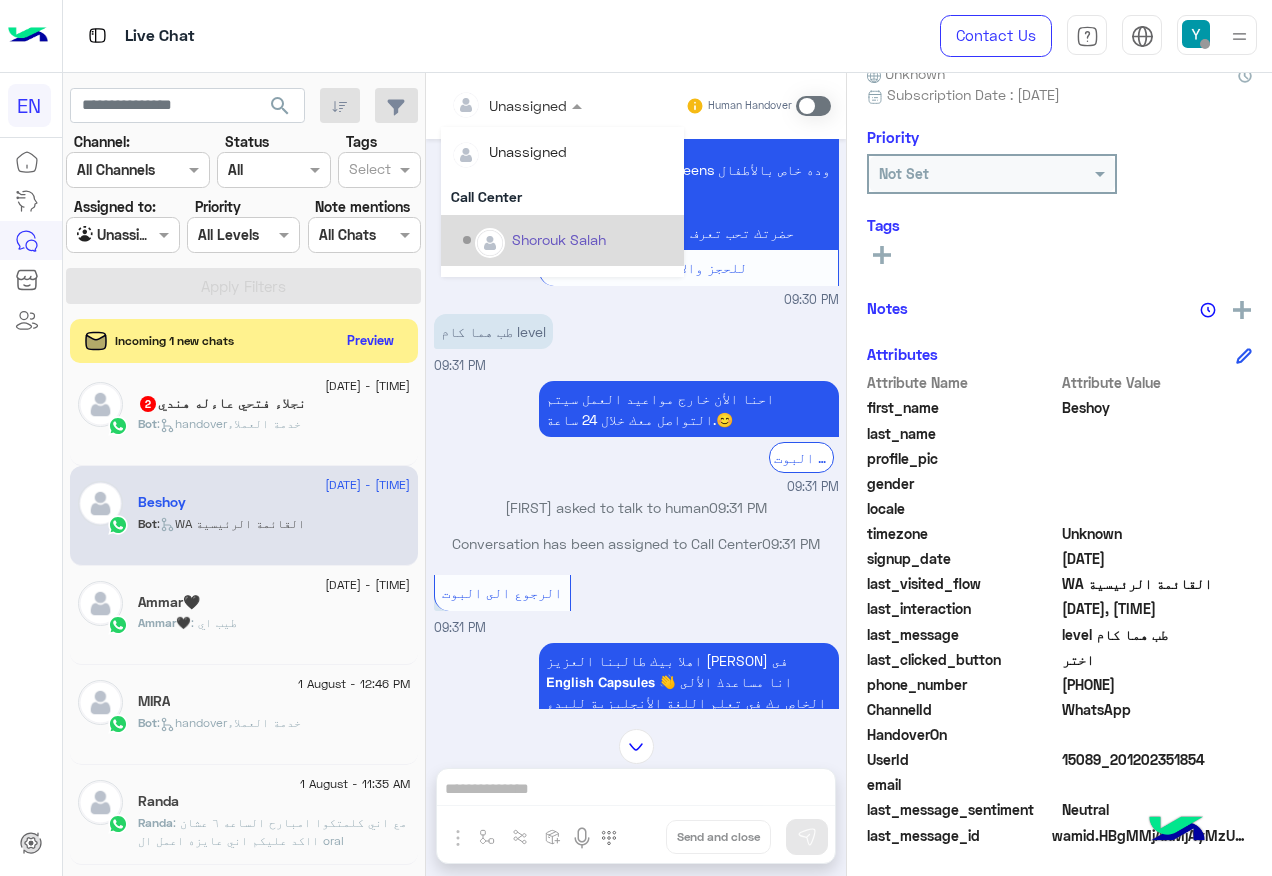 scroll, scrollTop: 332, scrollLeft: 0, axis: vertical 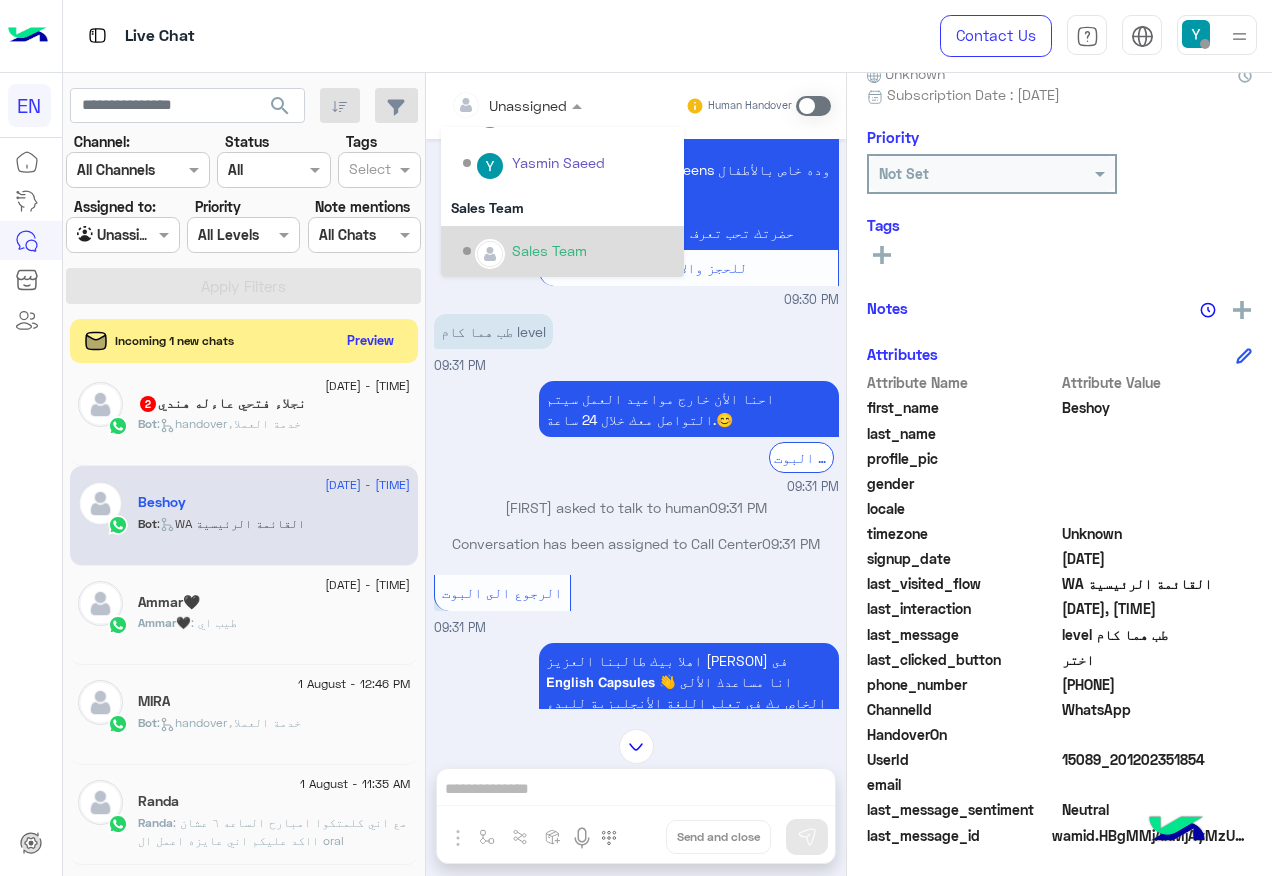 click on "Sales Team" at bounding box center (568, 251) 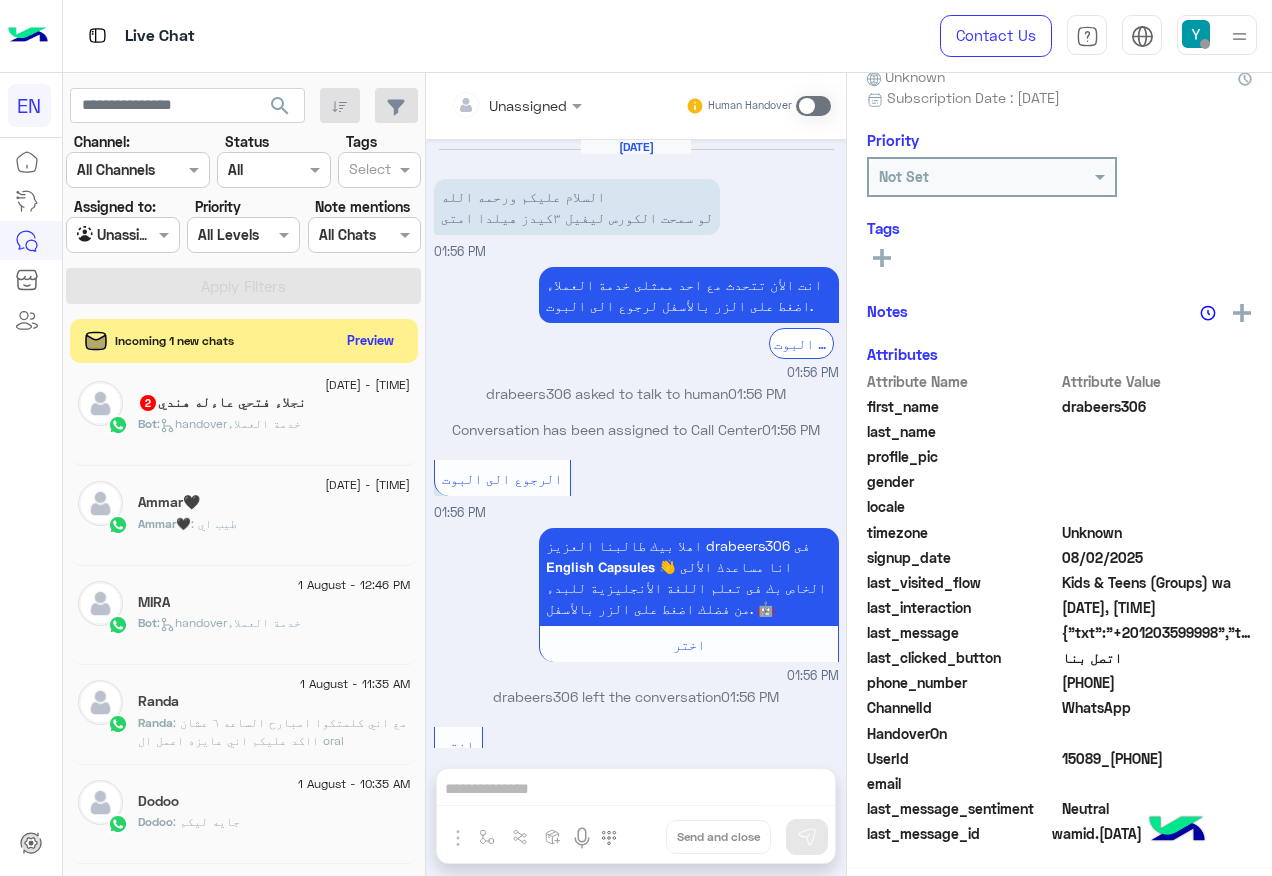 scroll, scrollTop: 1656, scrollLeft: 0, axis: vertical 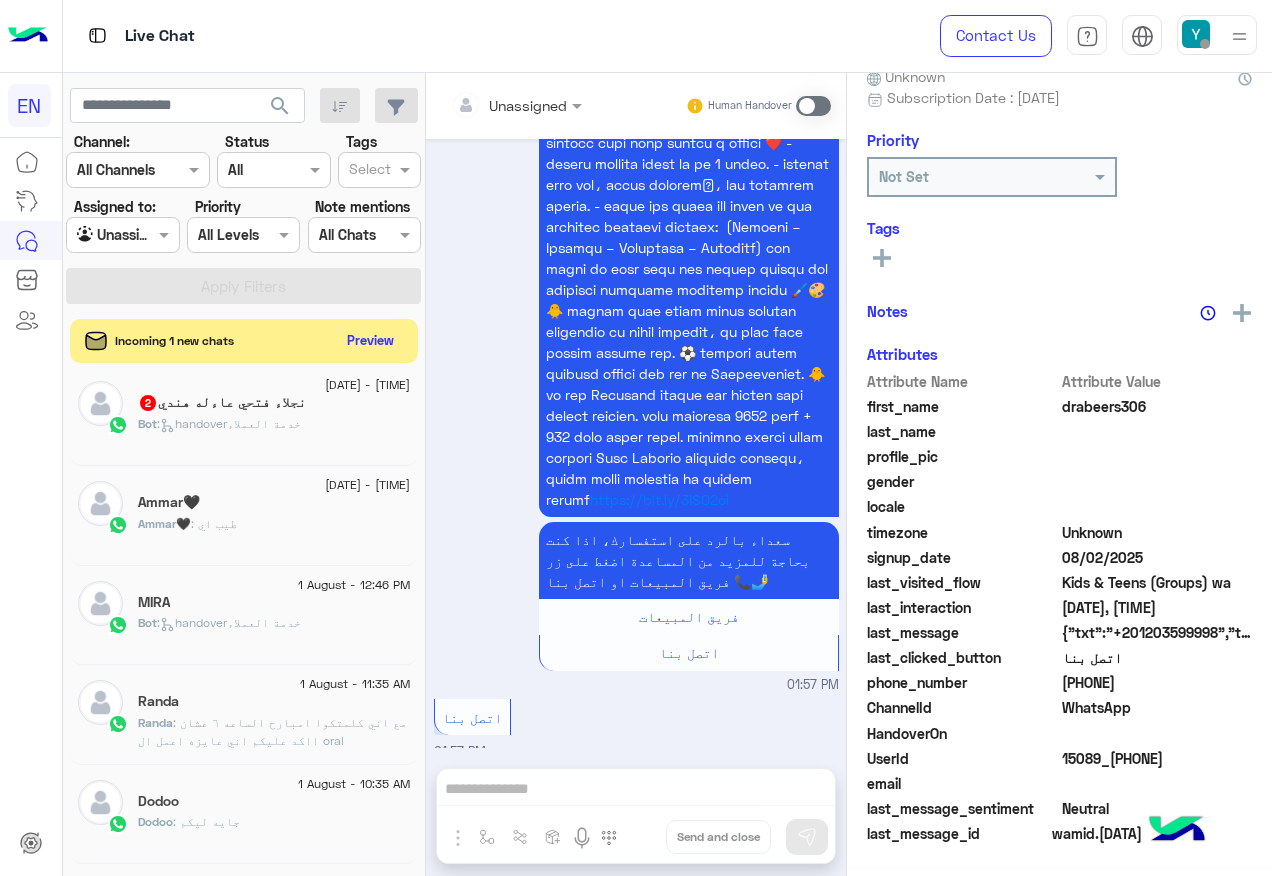 click on "Bot :   handoverخدمة العملاء" 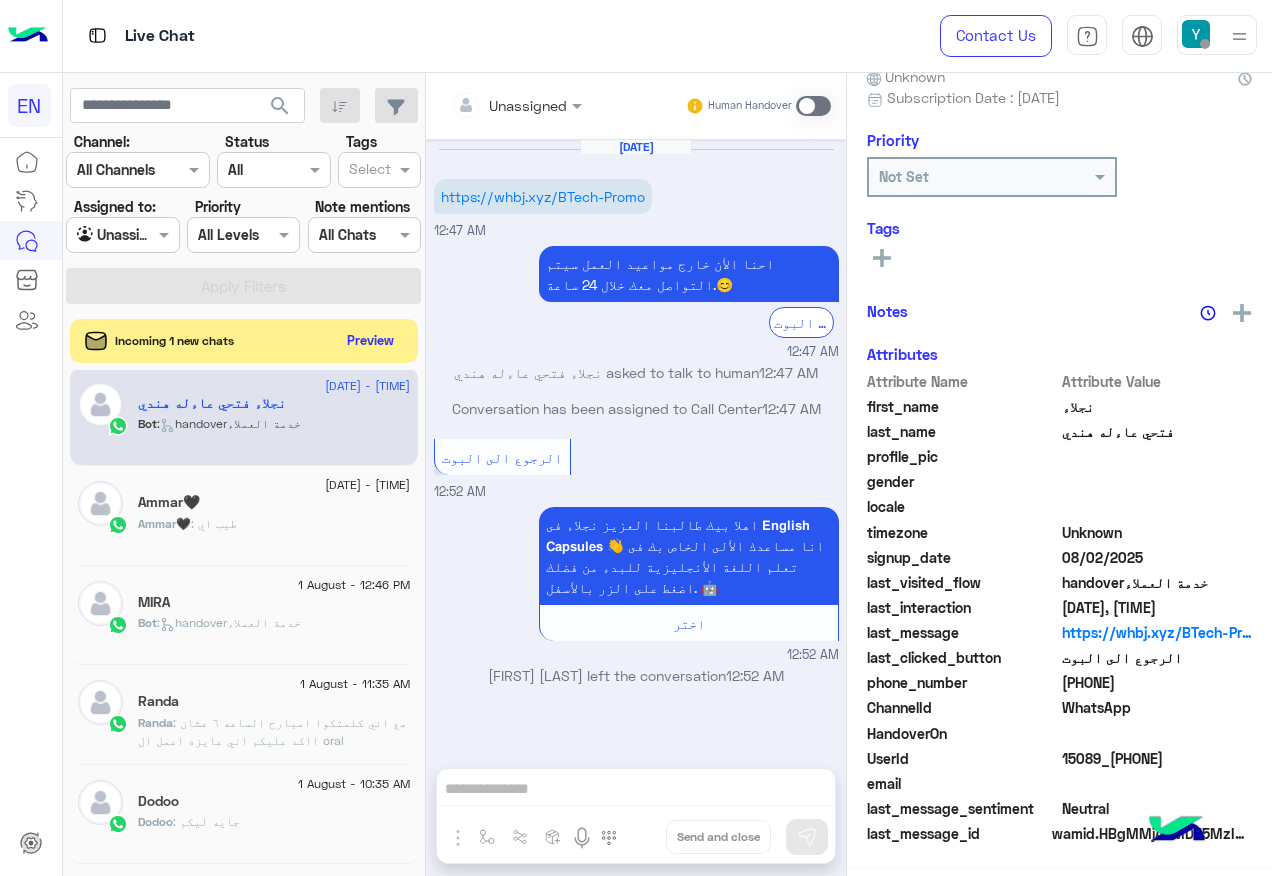 scroll, scrollTop: 200, scrollLeft: 0, axis: vertical 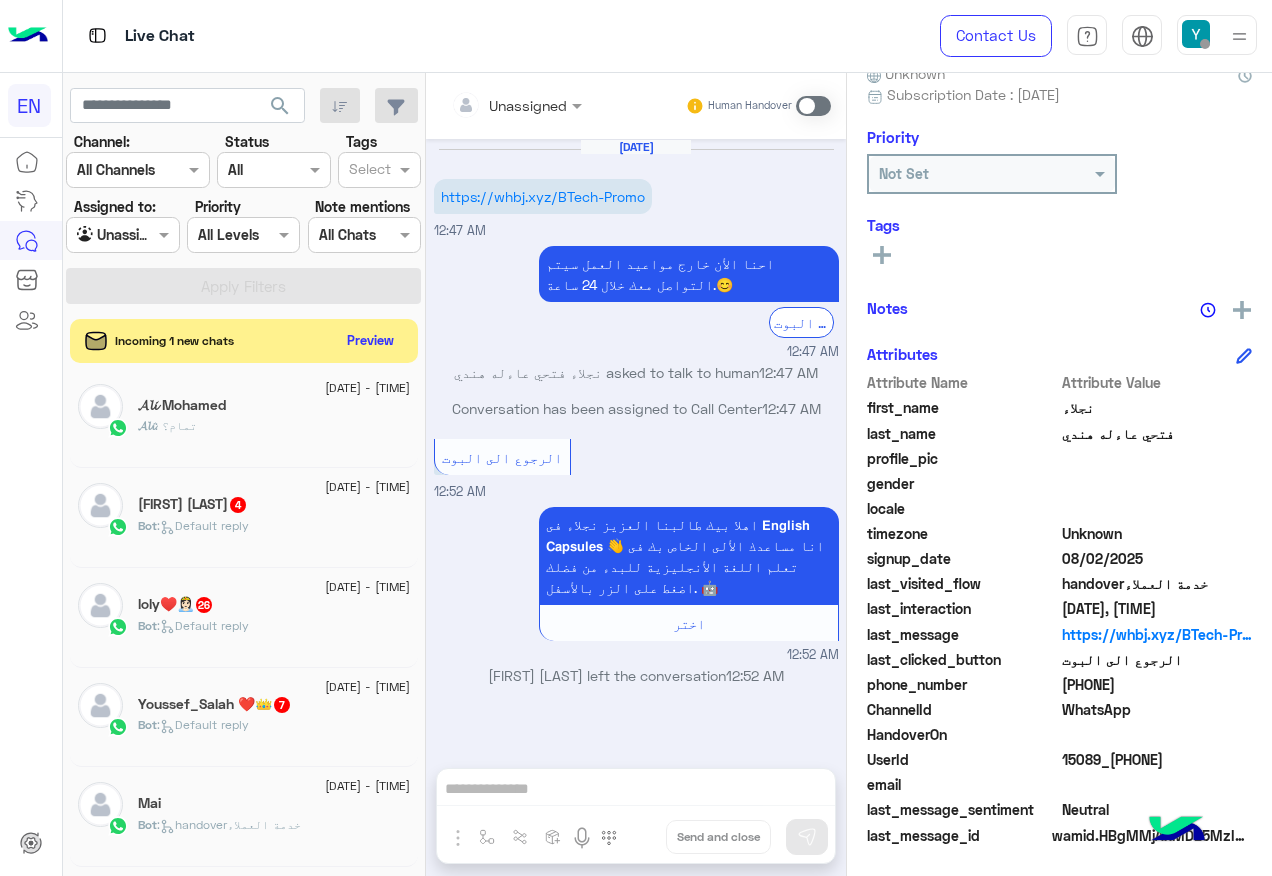 click on "2 August - 1:10 PM" 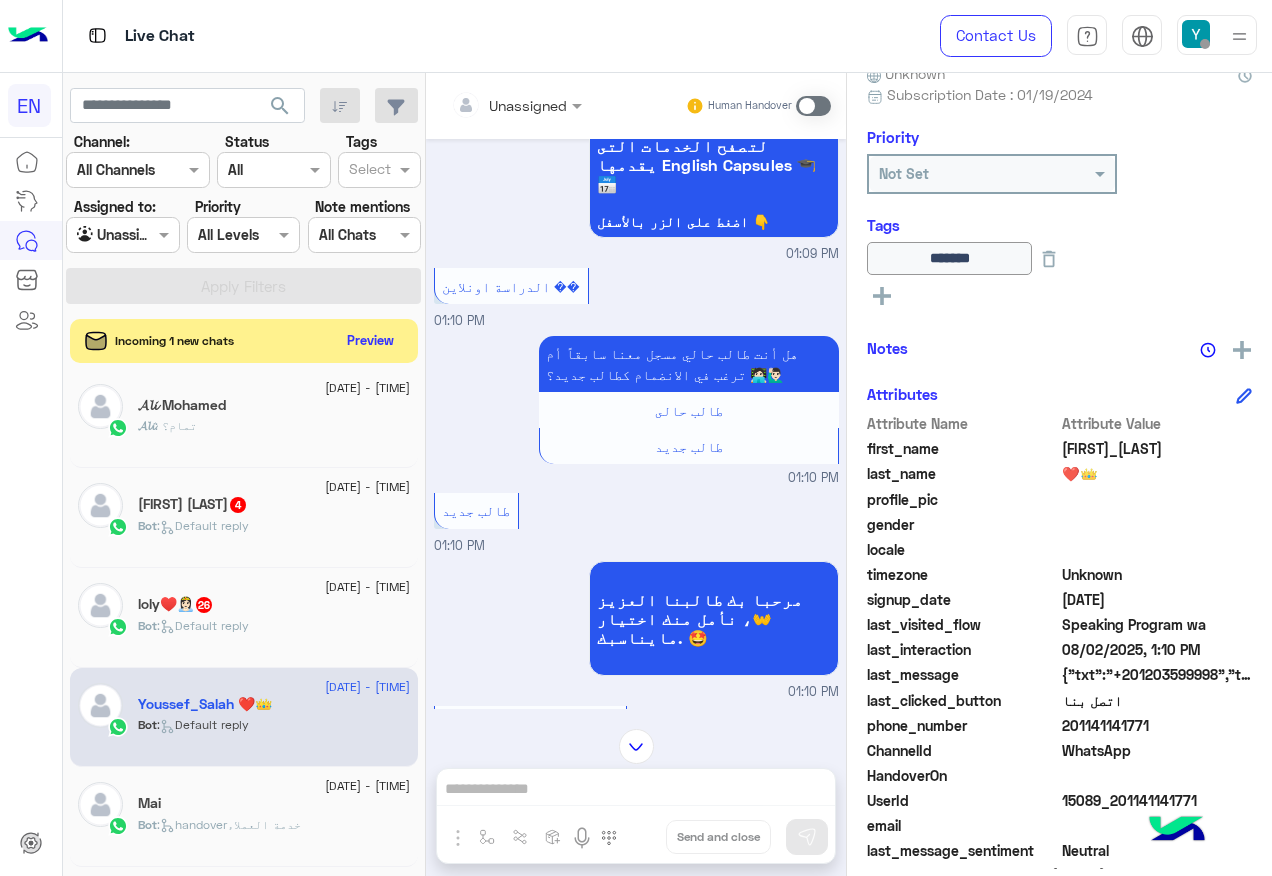 scroll, scrollTop: 939, scrollLeft: 0, axis: vertical 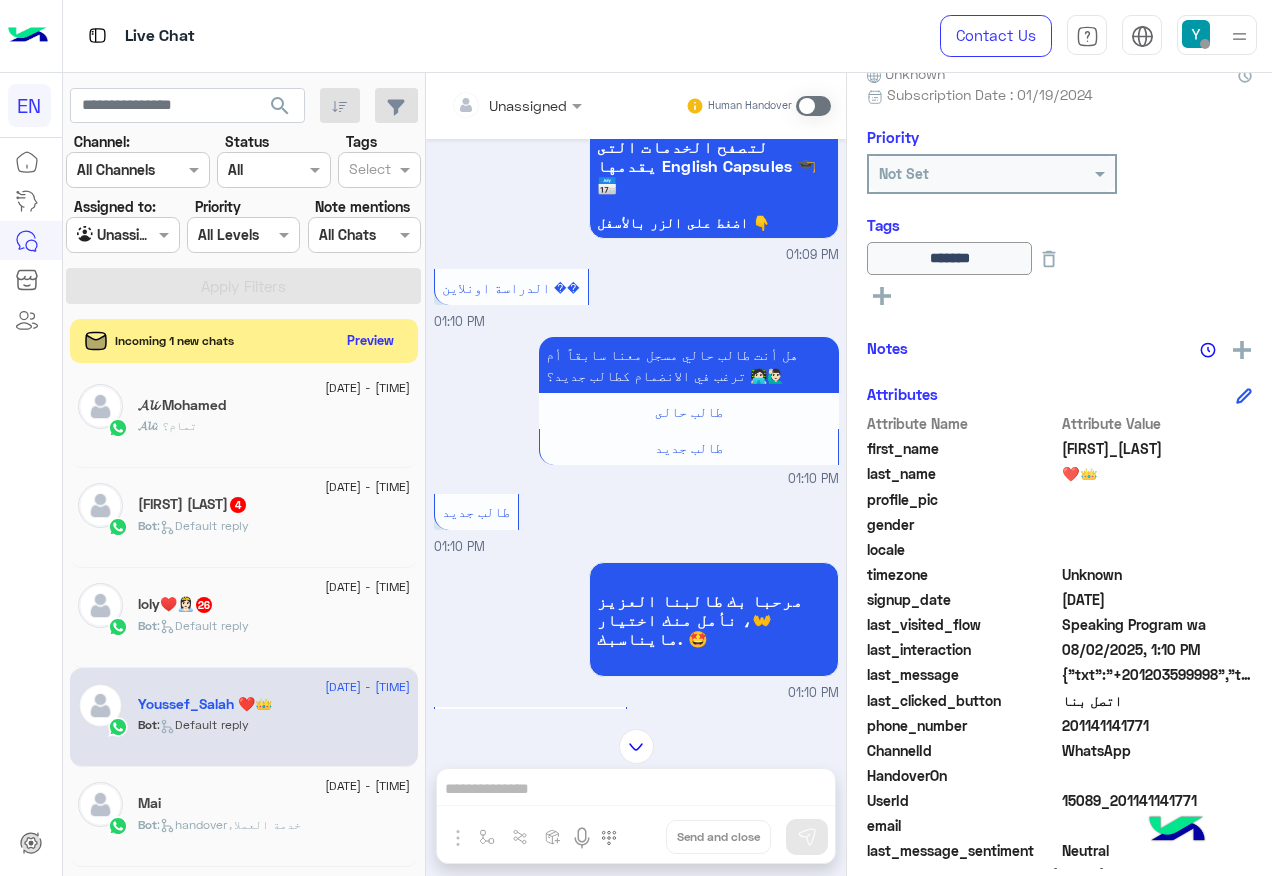 click on "Unassigned" at bounding box center (509, 105) 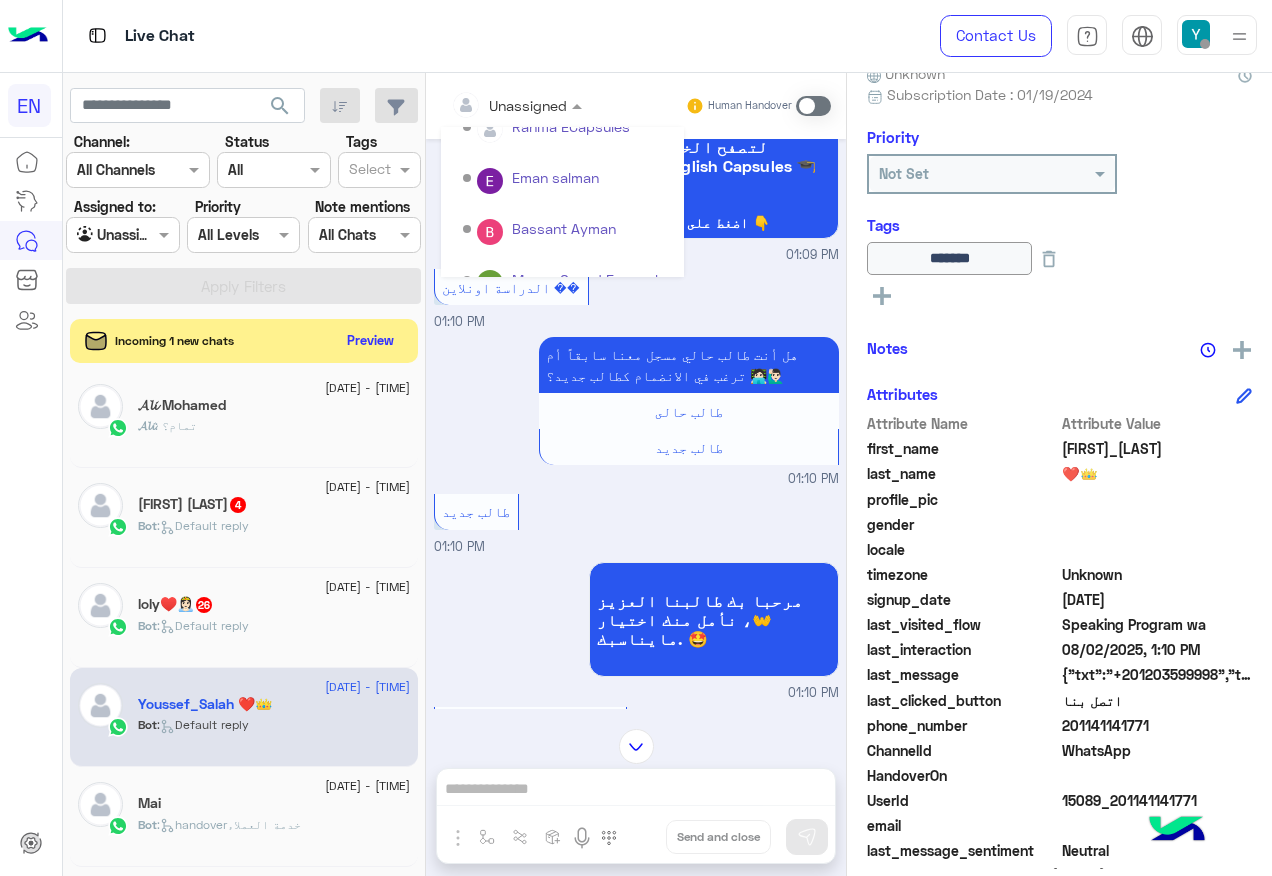 scroll, scrollTop: 300, scrollLeft: 0, axis: vertical 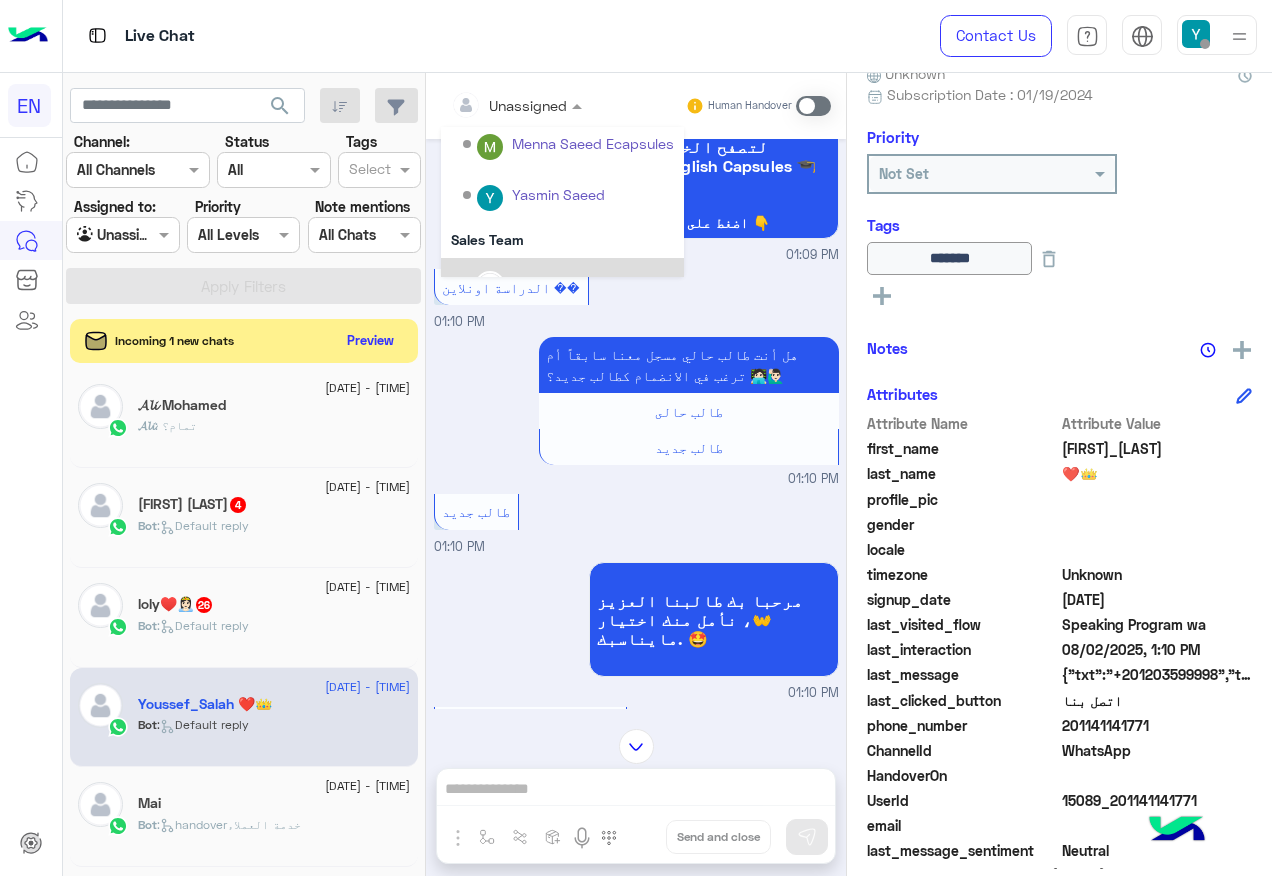 click on "Sales Team" at bounding box center [568, 283] 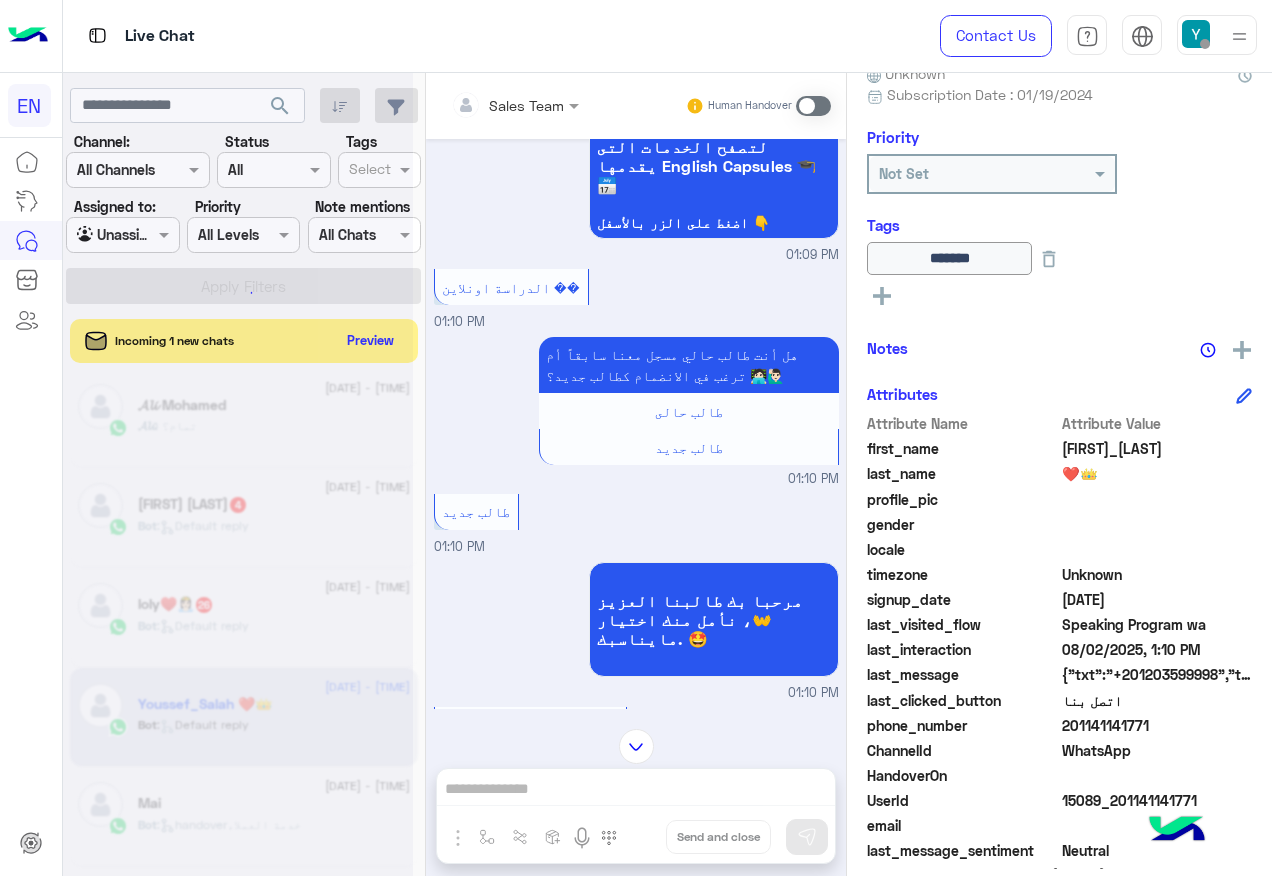 scroll, scrollTop: 0, scrollLeft: 0, axis: both 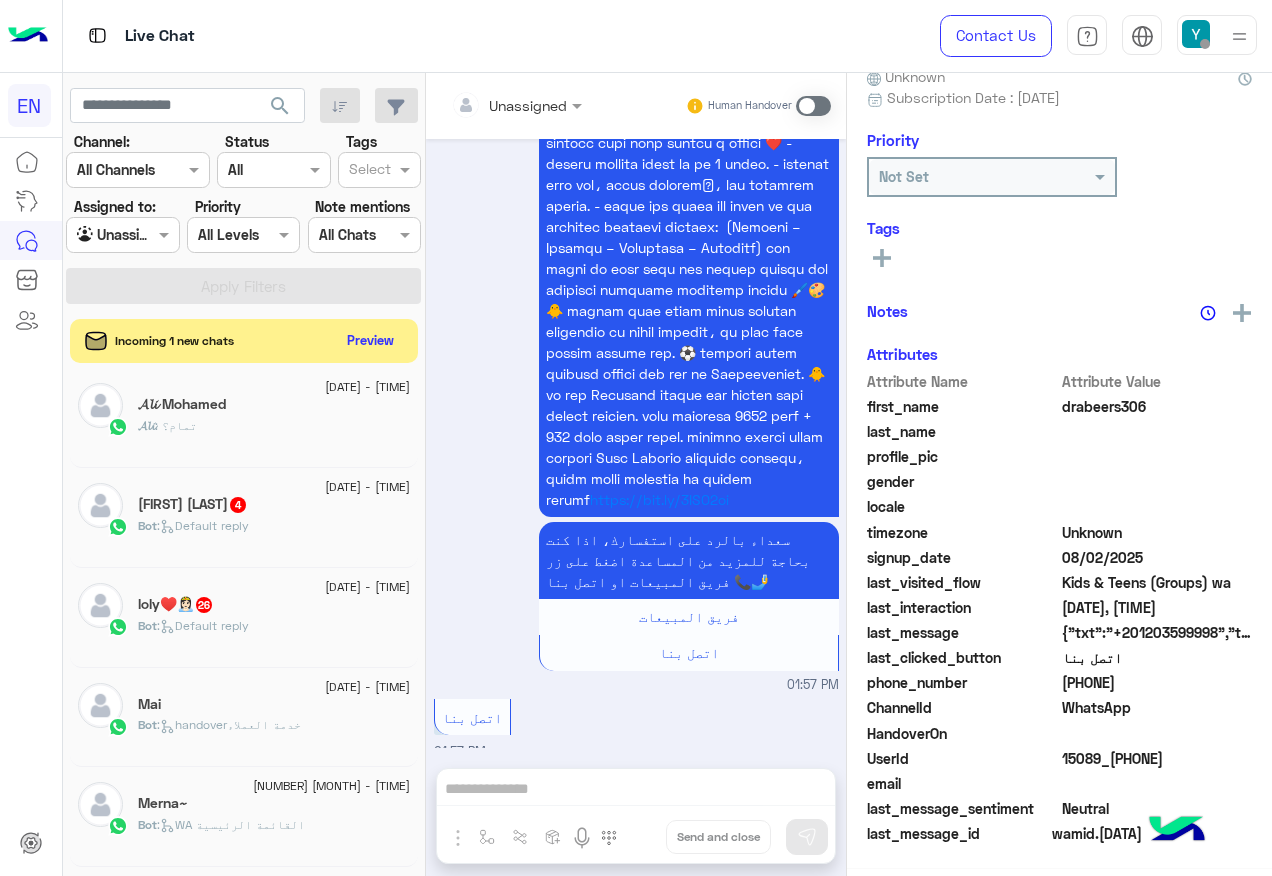 click on "Shahd Mamdouh  4" 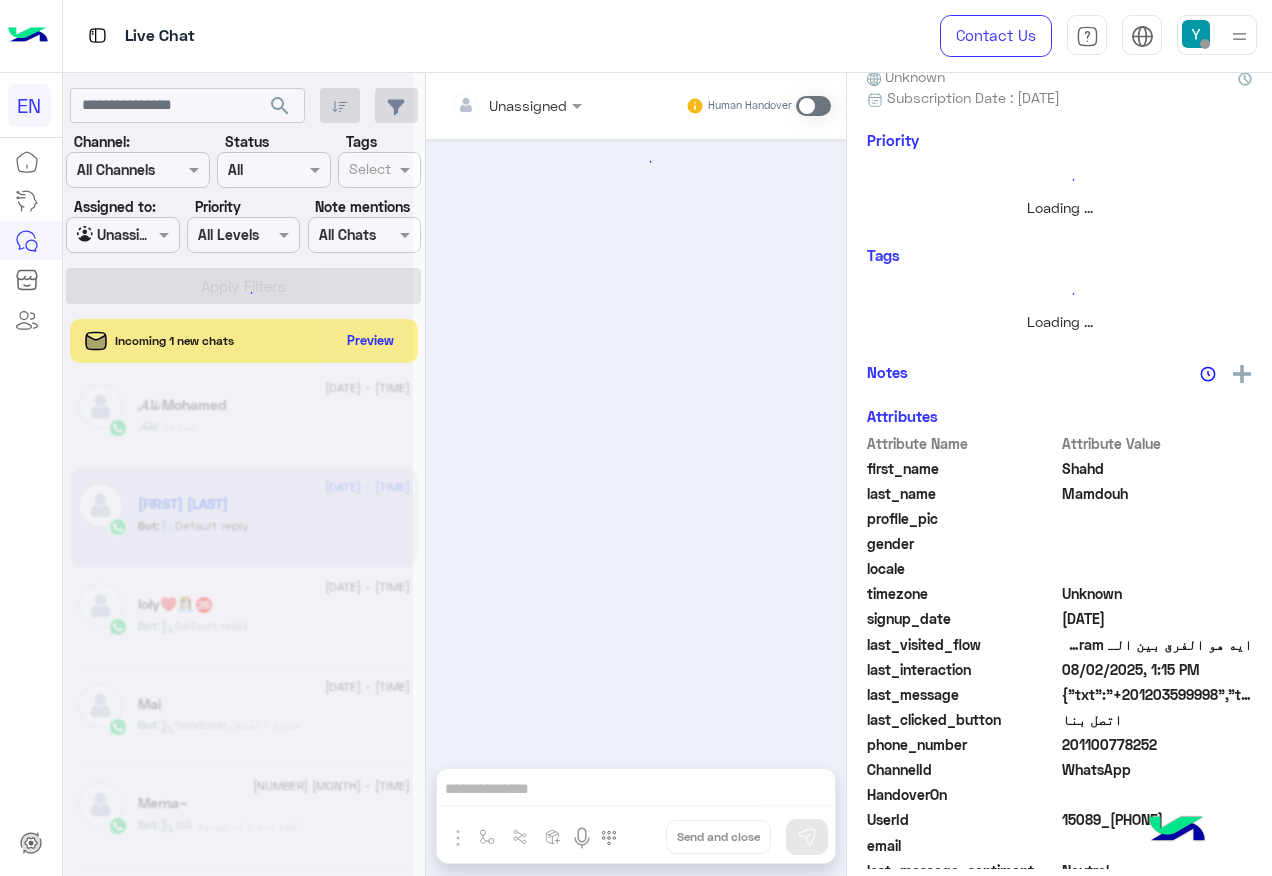 scroll, scrollTop: 200, scrollLeft: 0, axis: vertical 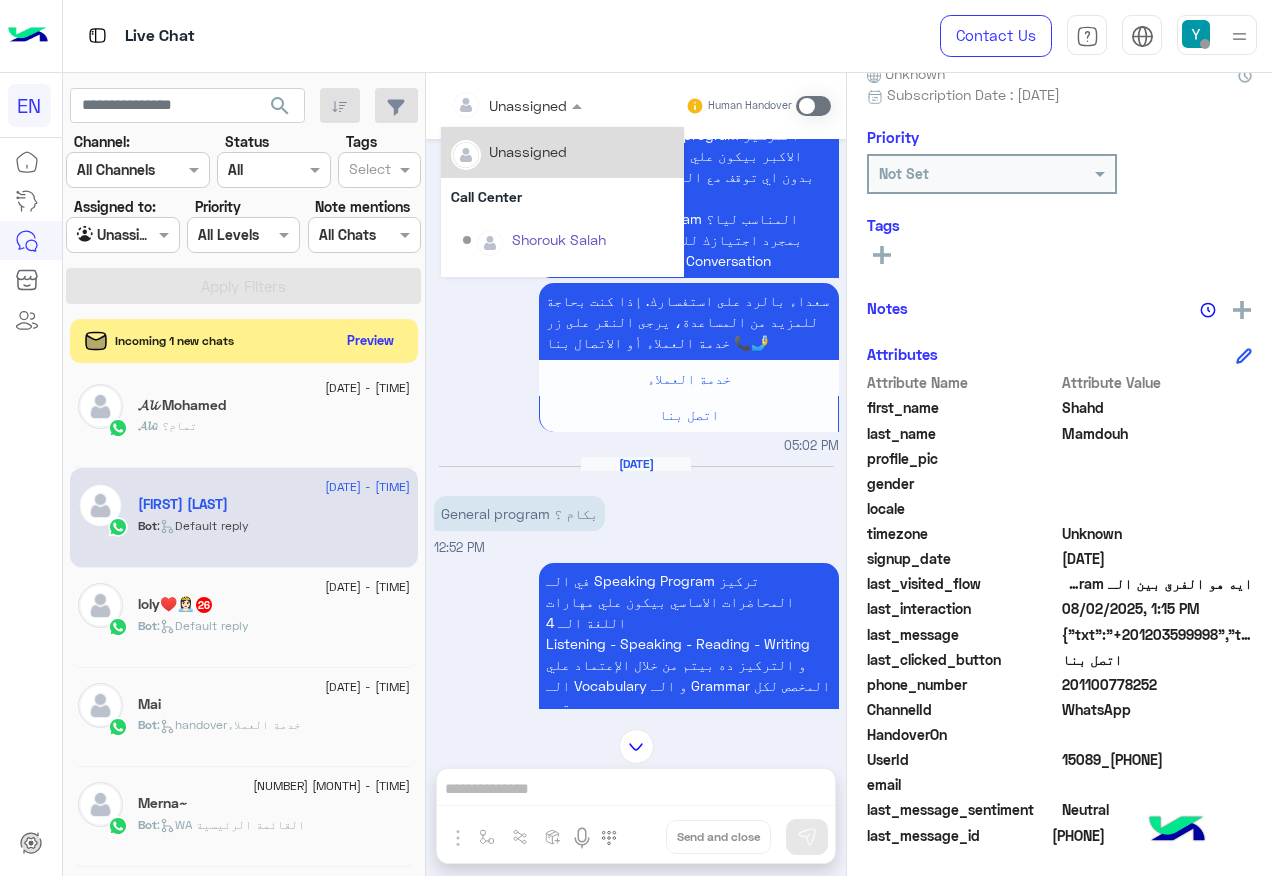 click on "Unassigned" at bounding box center [509, 105] 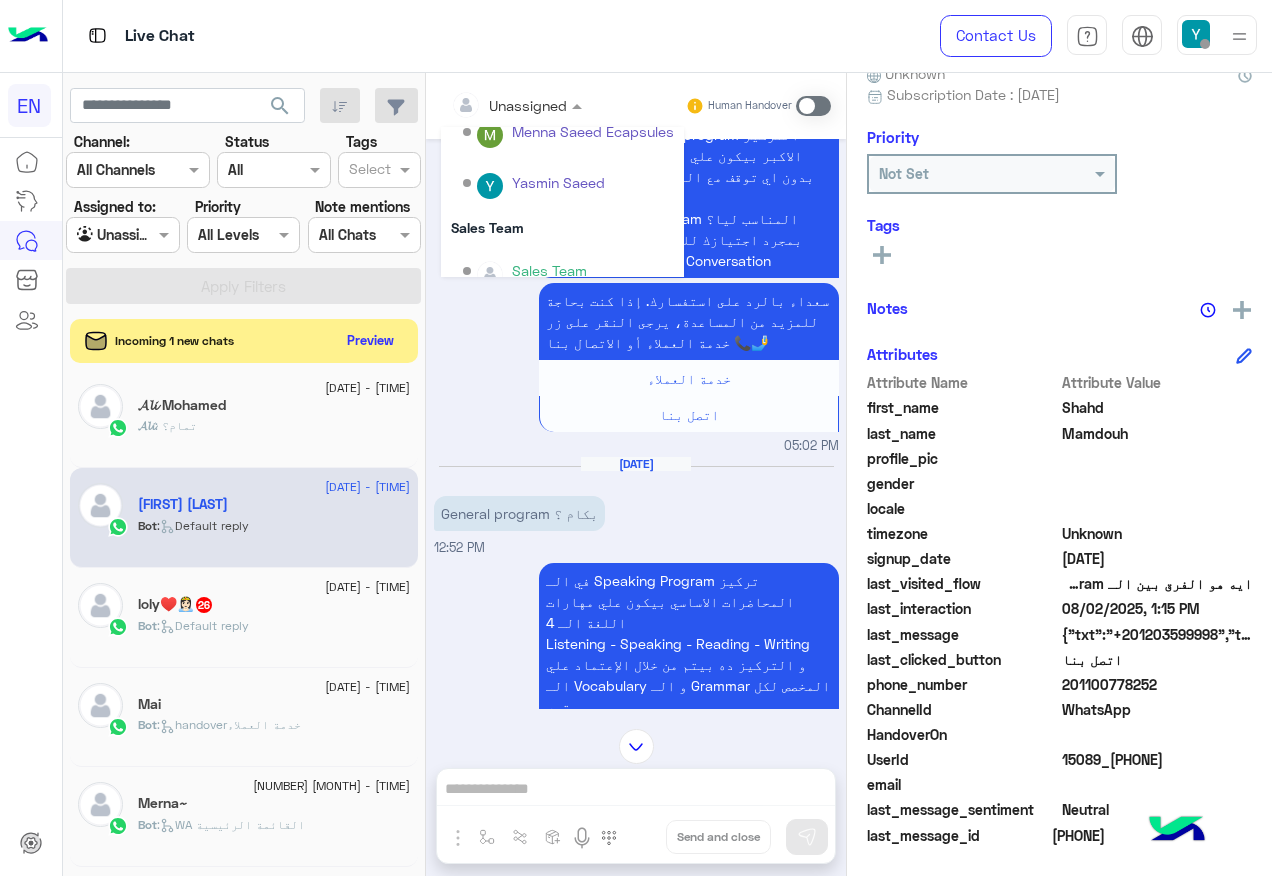 scroll, scrollTop: 332, scrollLeft: 0, axis: vertical 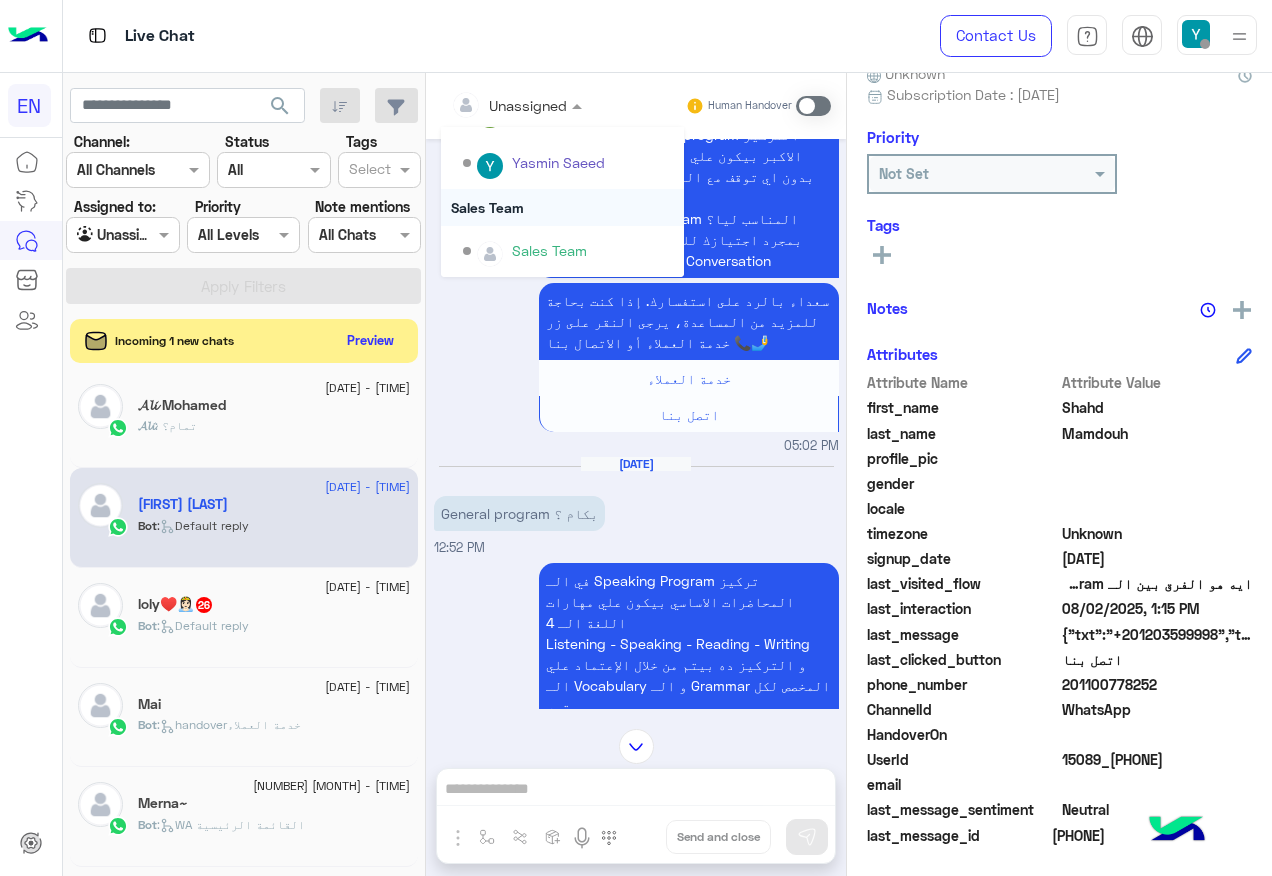 click on "Sales Team" at bounding box center [562, 207] 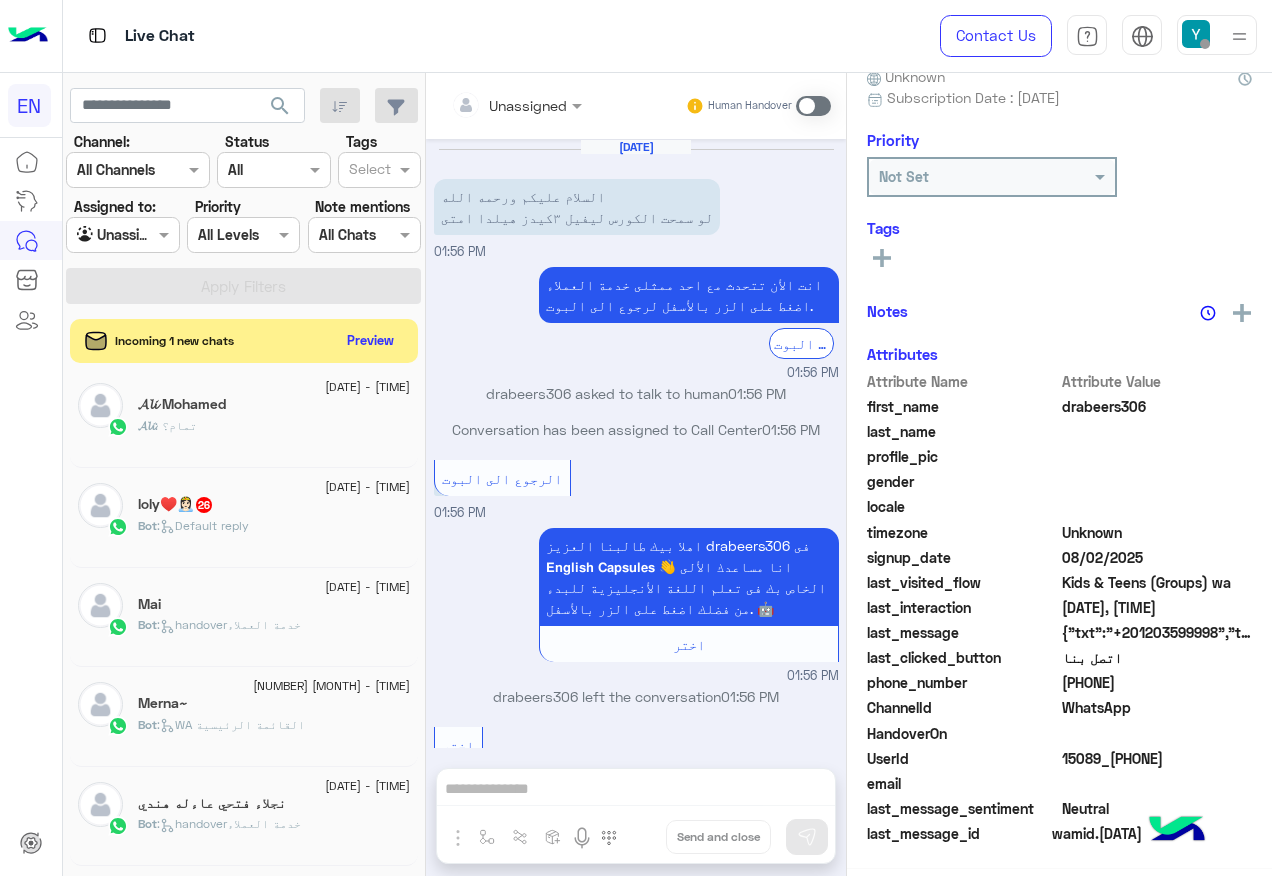 scroll, scrollTop: 1656, scrollLeft: 0, axis: vertical 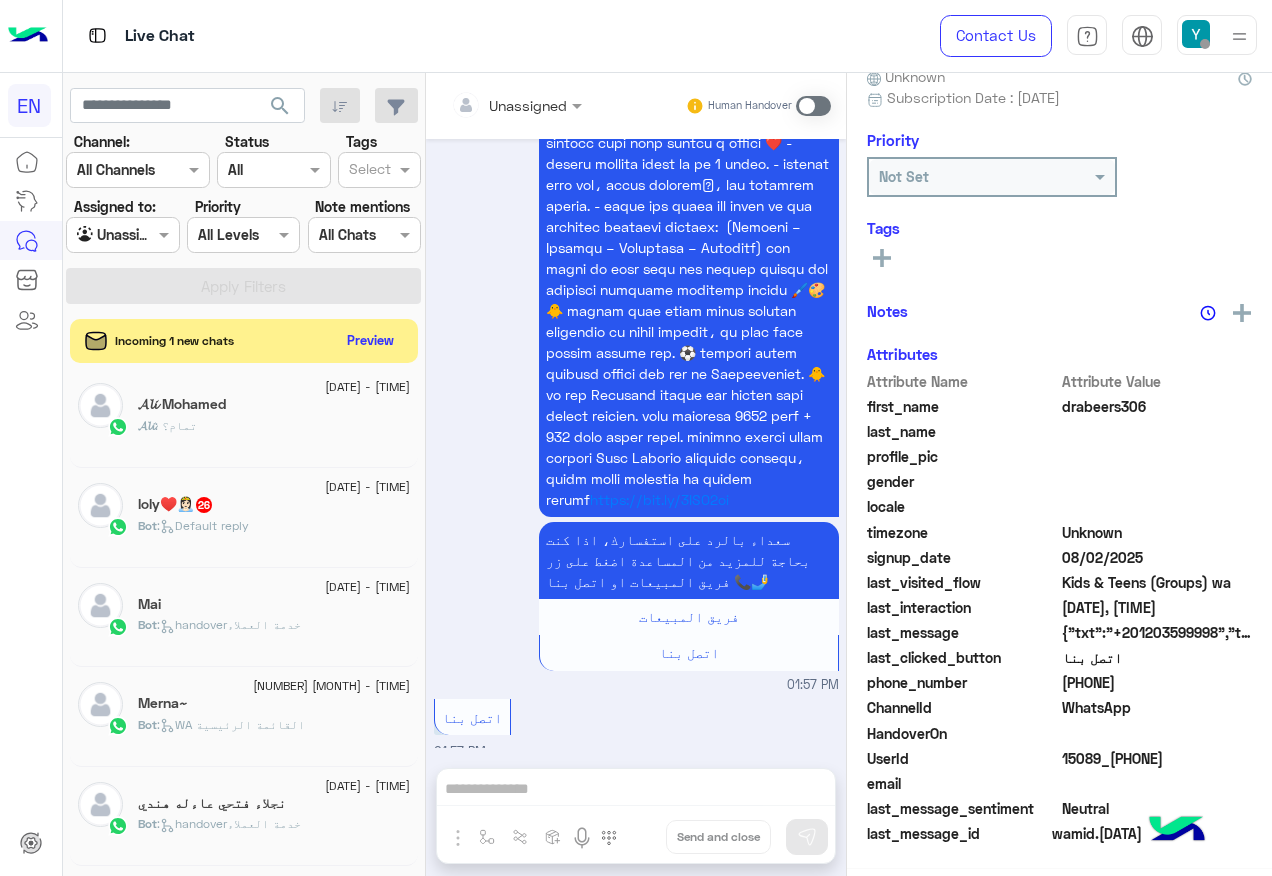 click on "Bot :   Default reply" 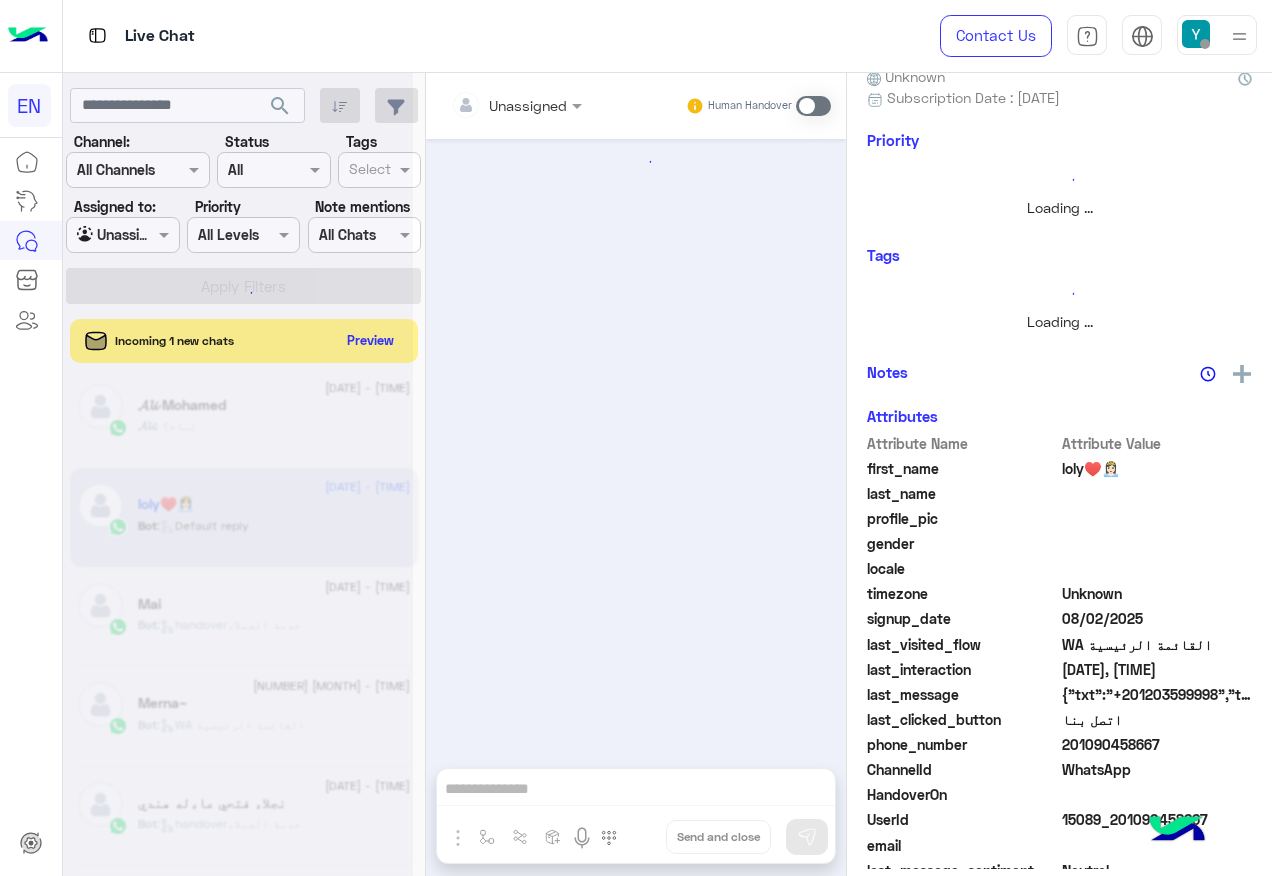 scroll, scrollTop: 200, scrollLeft: 0, axis: vertical 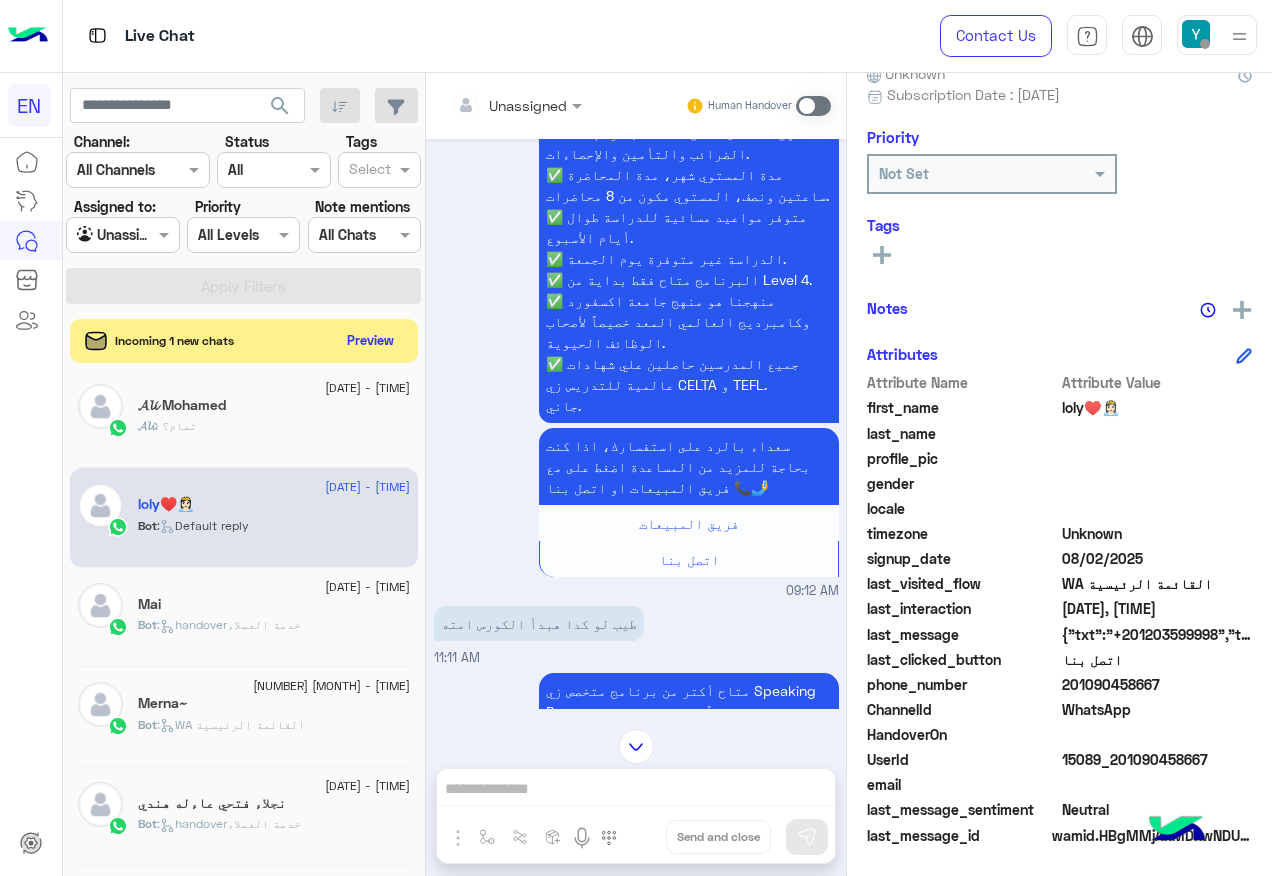 click at bounding box center (516, 104) 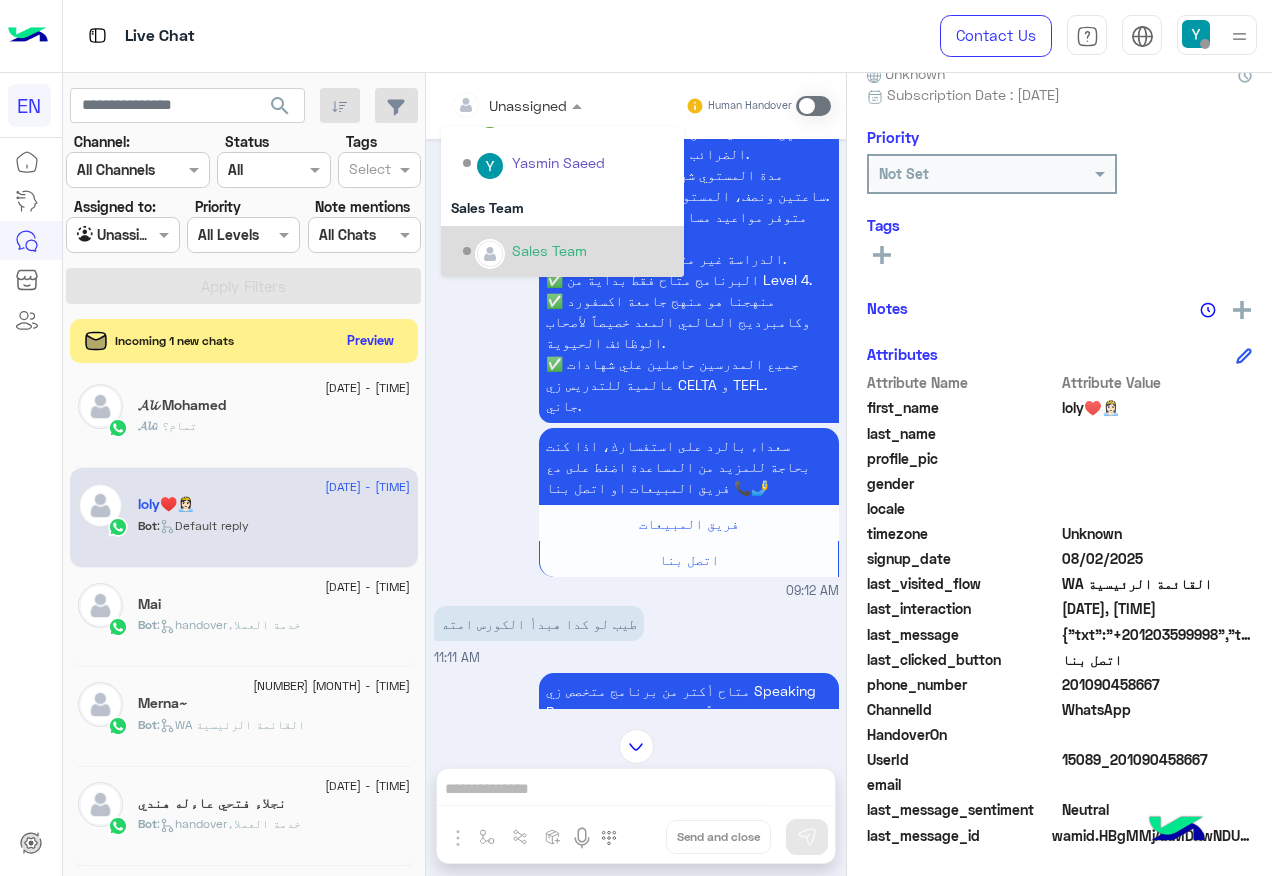 click on "Sales Team" at bounding box center (562, 251) 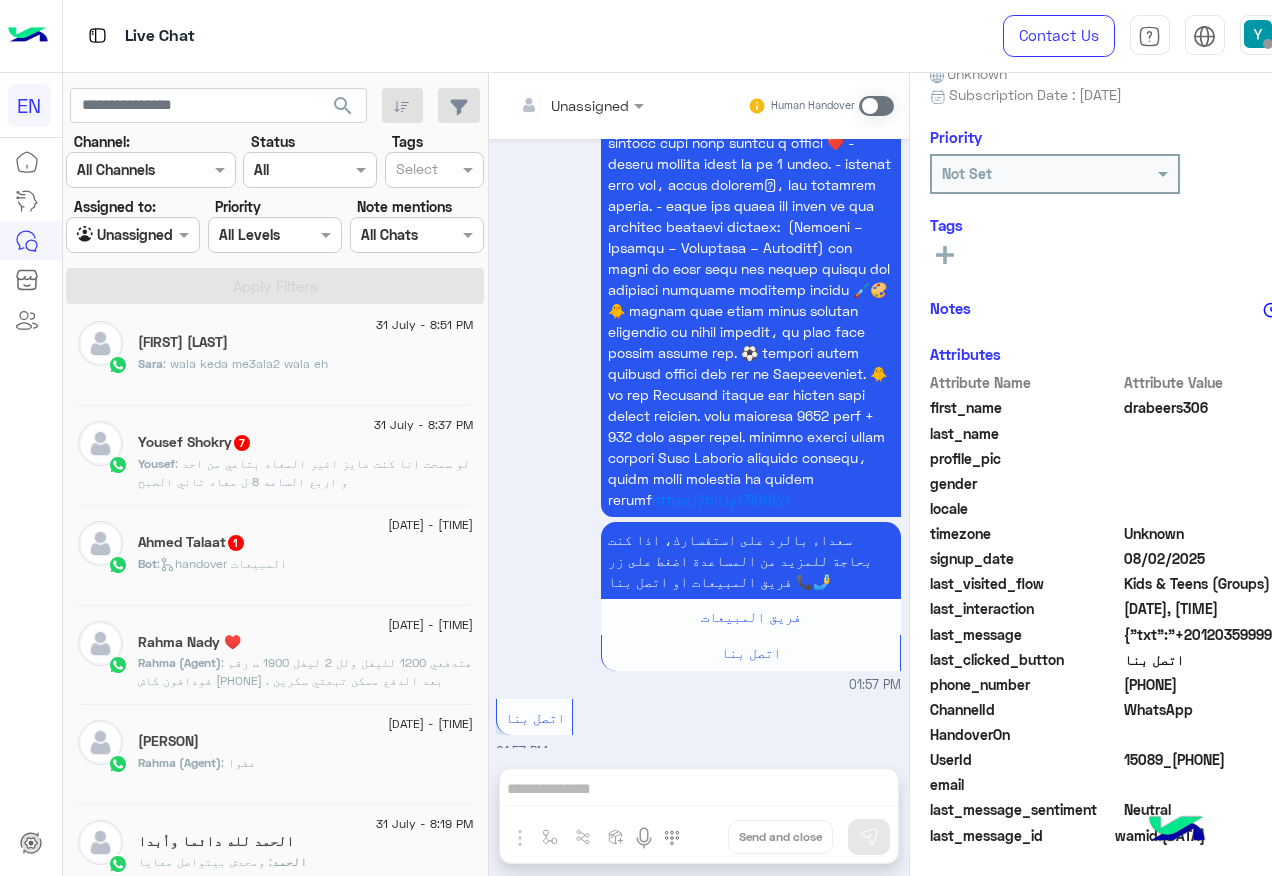 click on "Bot :   handover المبيعات" 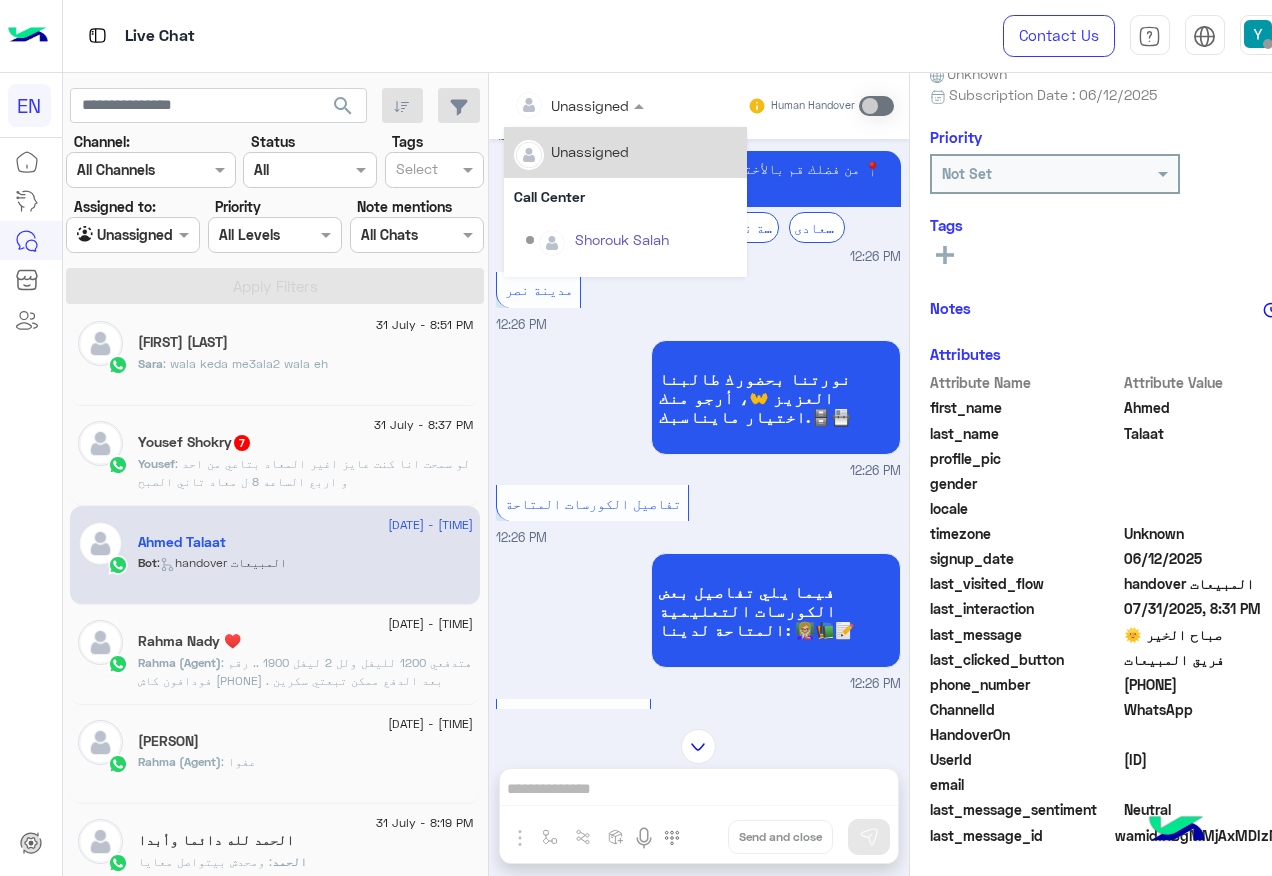 click on "Unassigned" at bounding box center [572, 105] 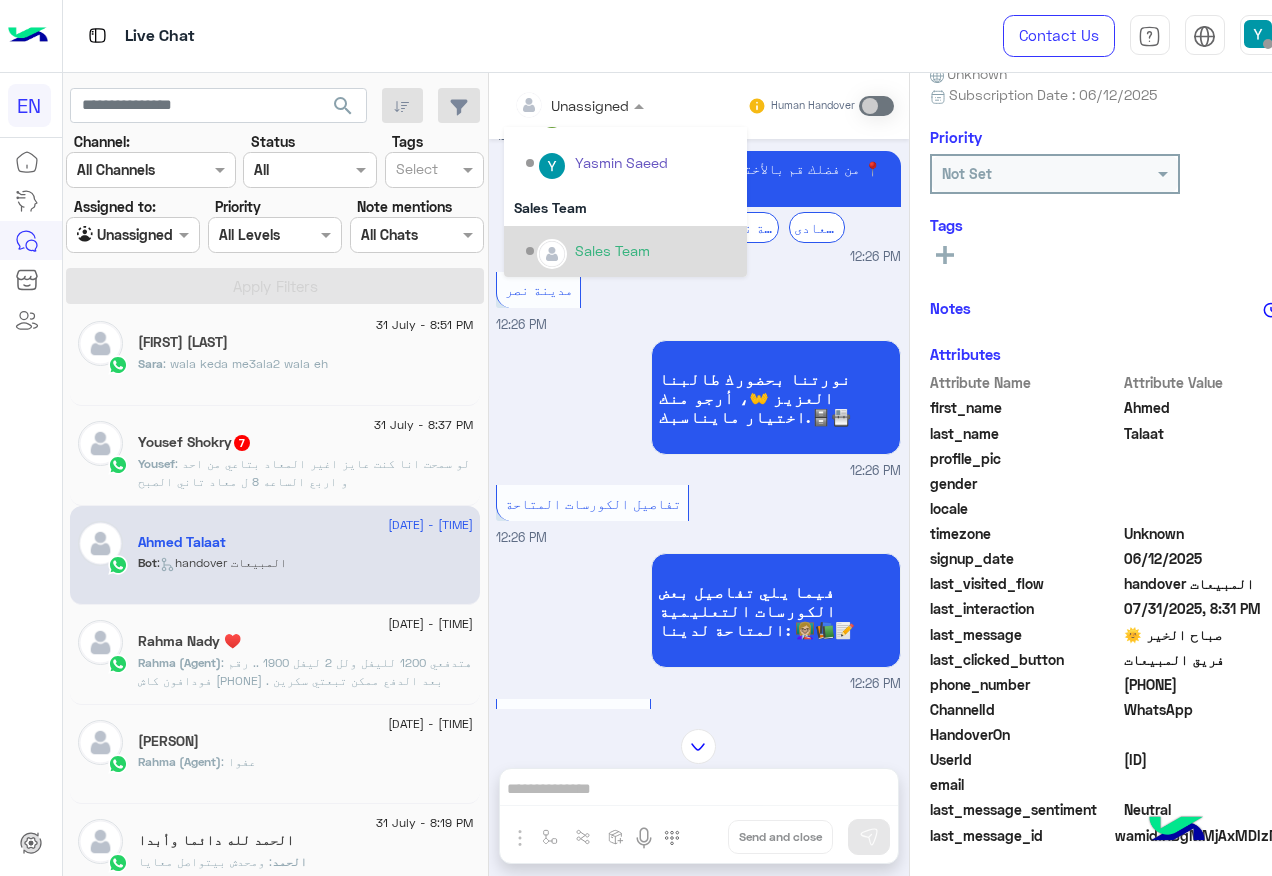 click on "Sales Team" at bounding box center [625, 251] 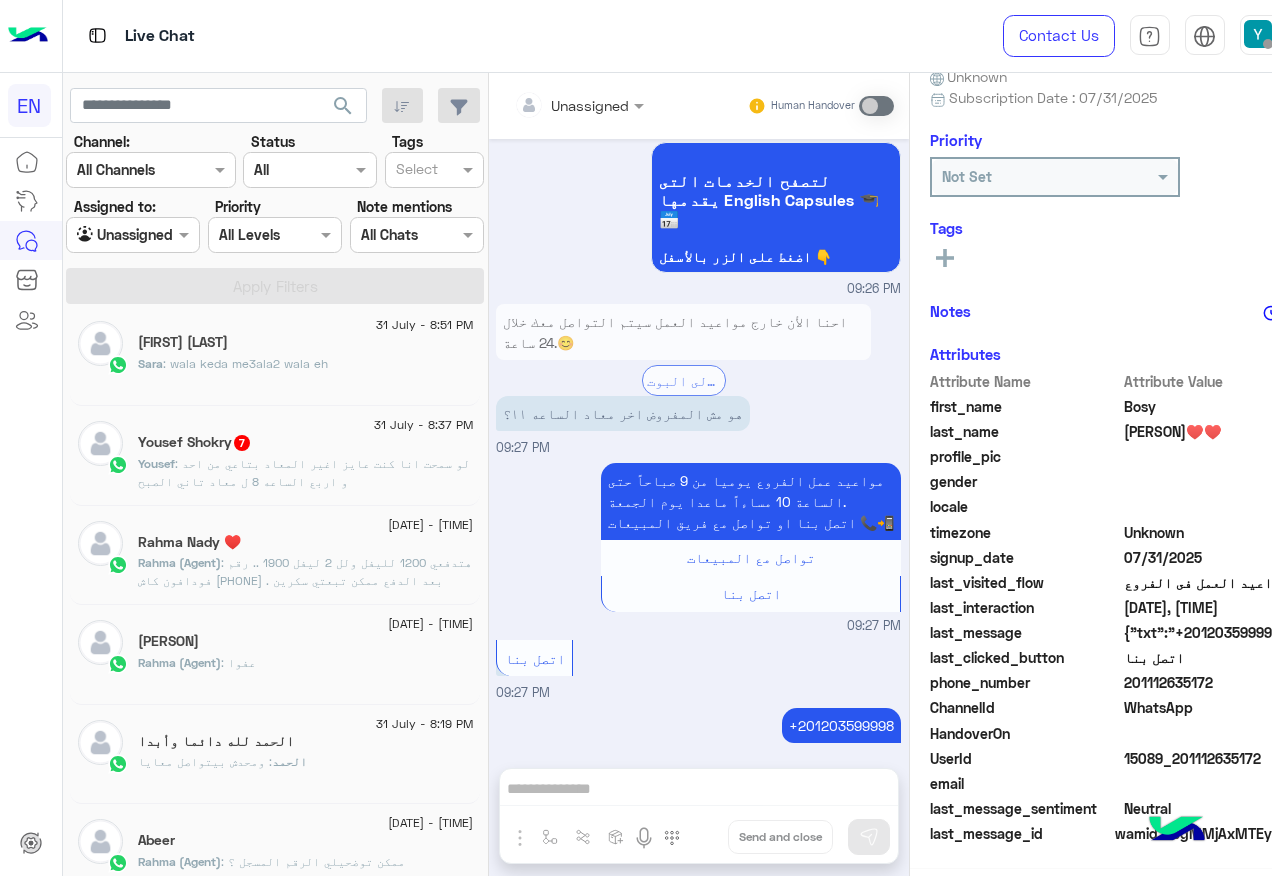 click on ": لو سمحت انا كنت عايز اغير المعاد بتاعي من احد و اربع الساعه 8 ل معاد تاني الصبح" 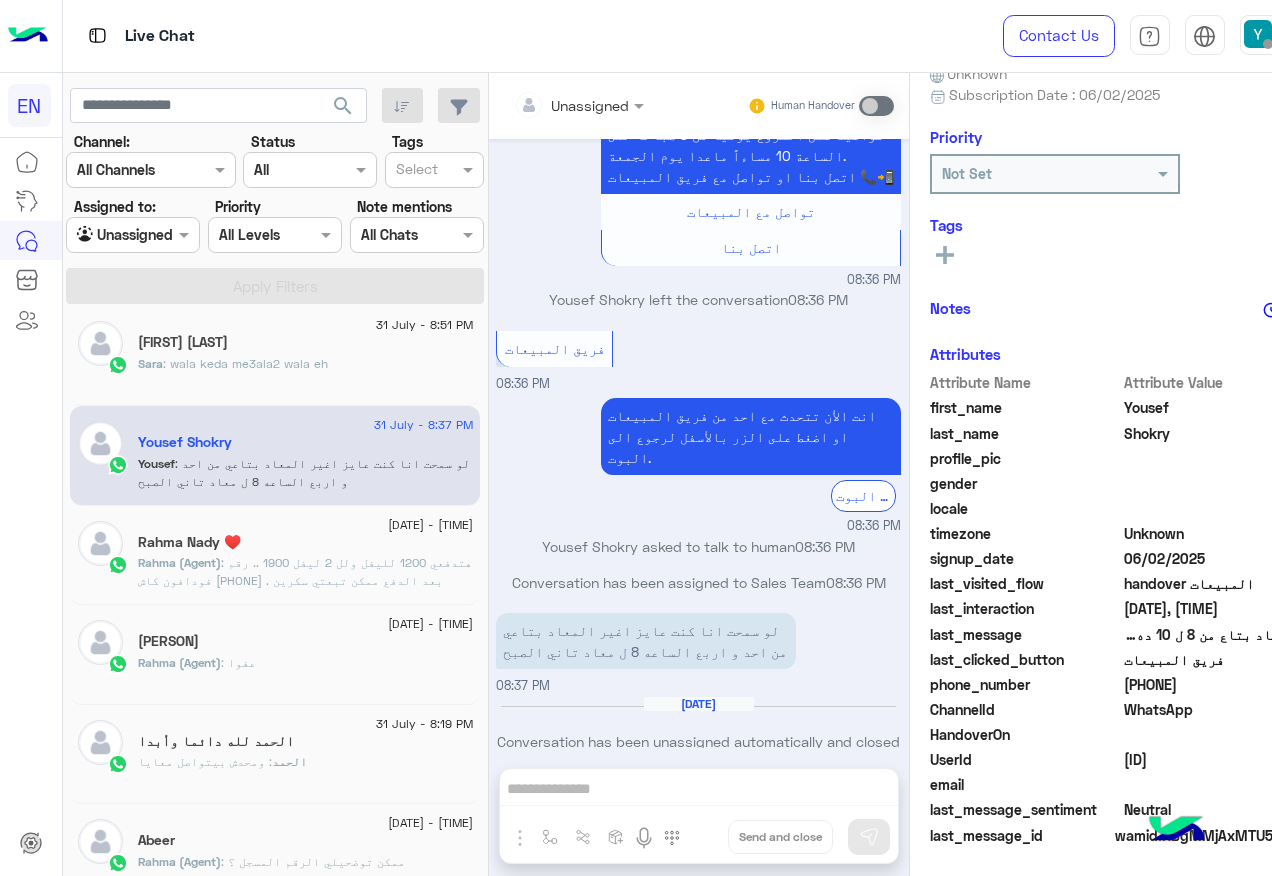 drag, startPoint x: 1125, startPoint y: 678, endPoint x: 1200, endPoint y: 680, distance: 75.026665 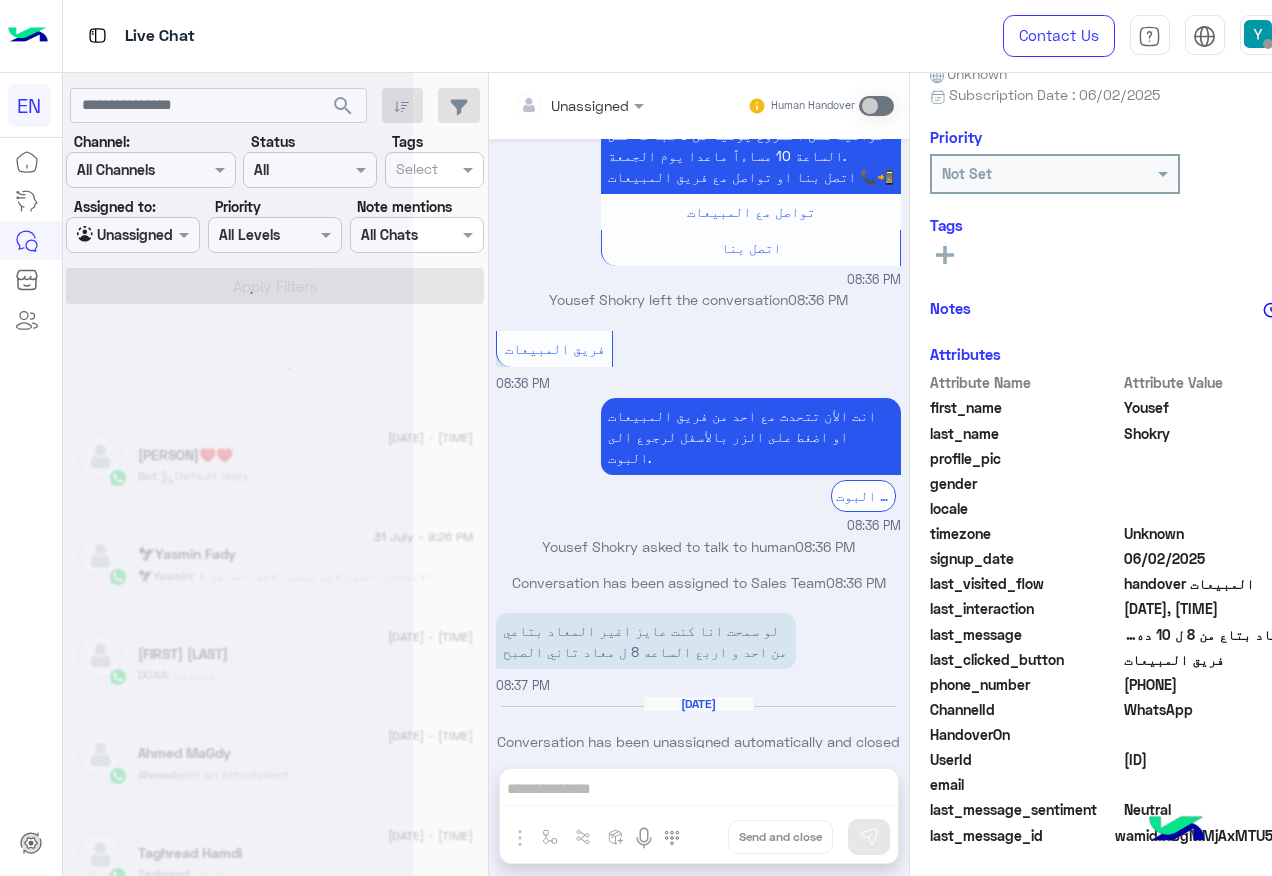 scroll, scrollTop: 10, scrollLeft: 0, axis: vertical 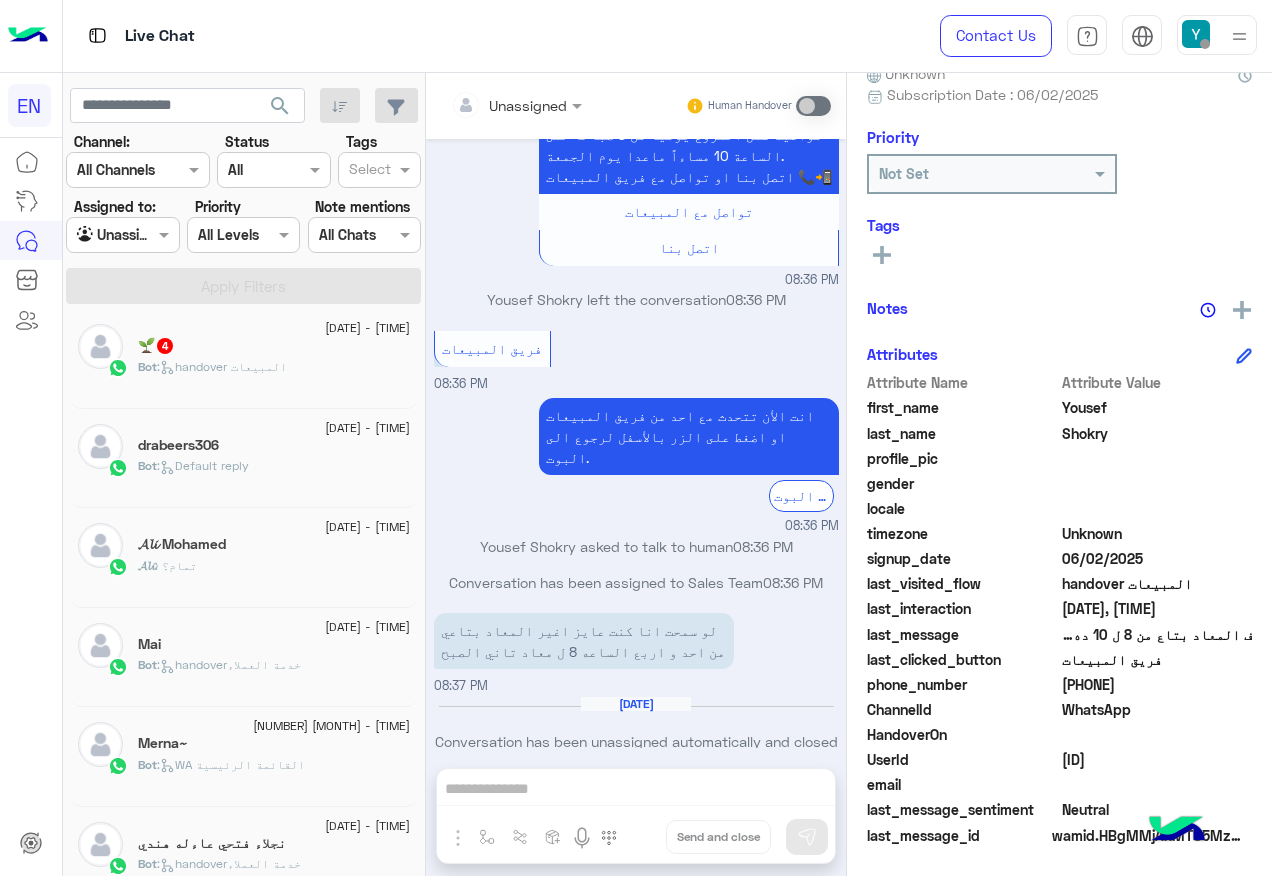 click on "2 August - 1:36 PM  𝓐𝓵𝓲 Mohamed  𝓐𝓵𝓲 : تمام؟" 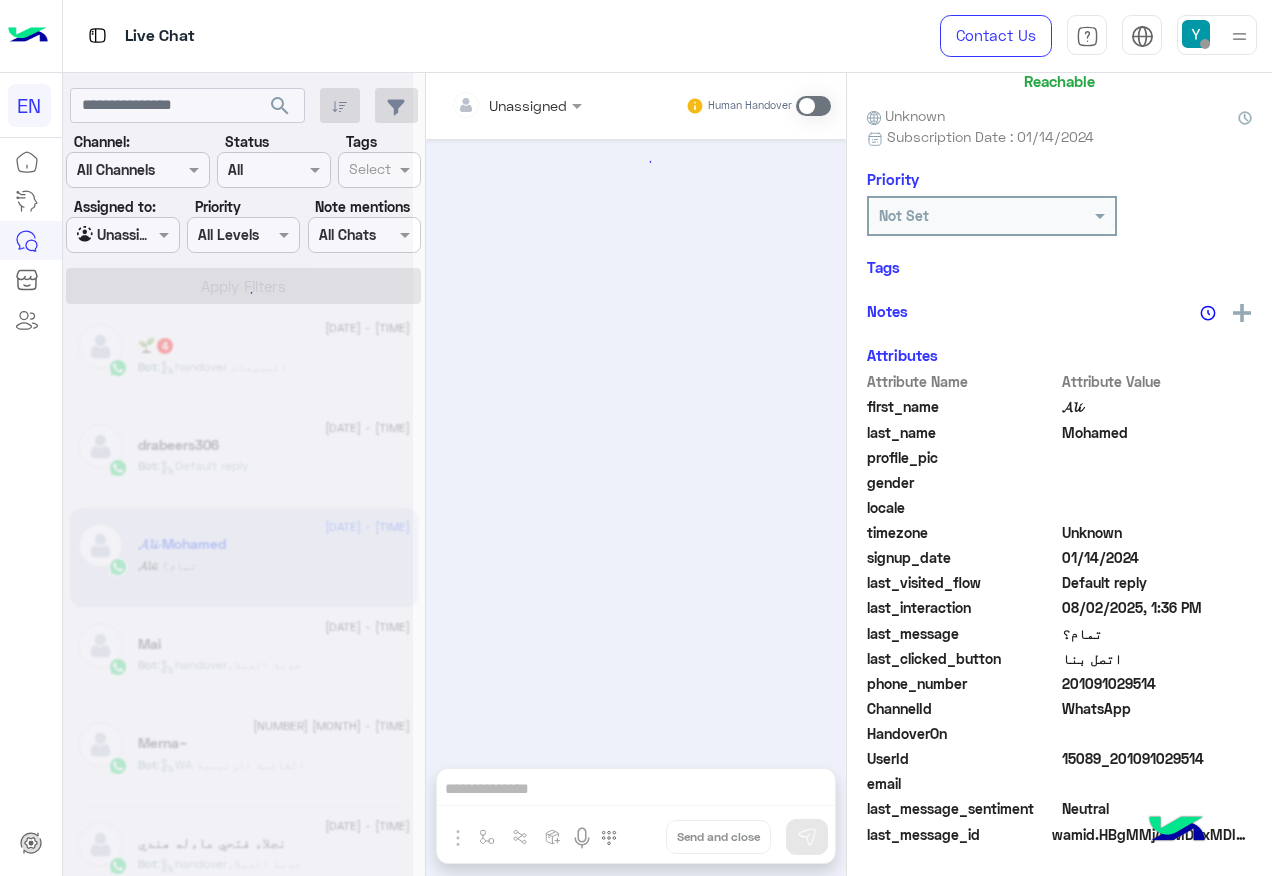 scroll, scrollTop: 158, scrollLeft: 0, axis: vertical 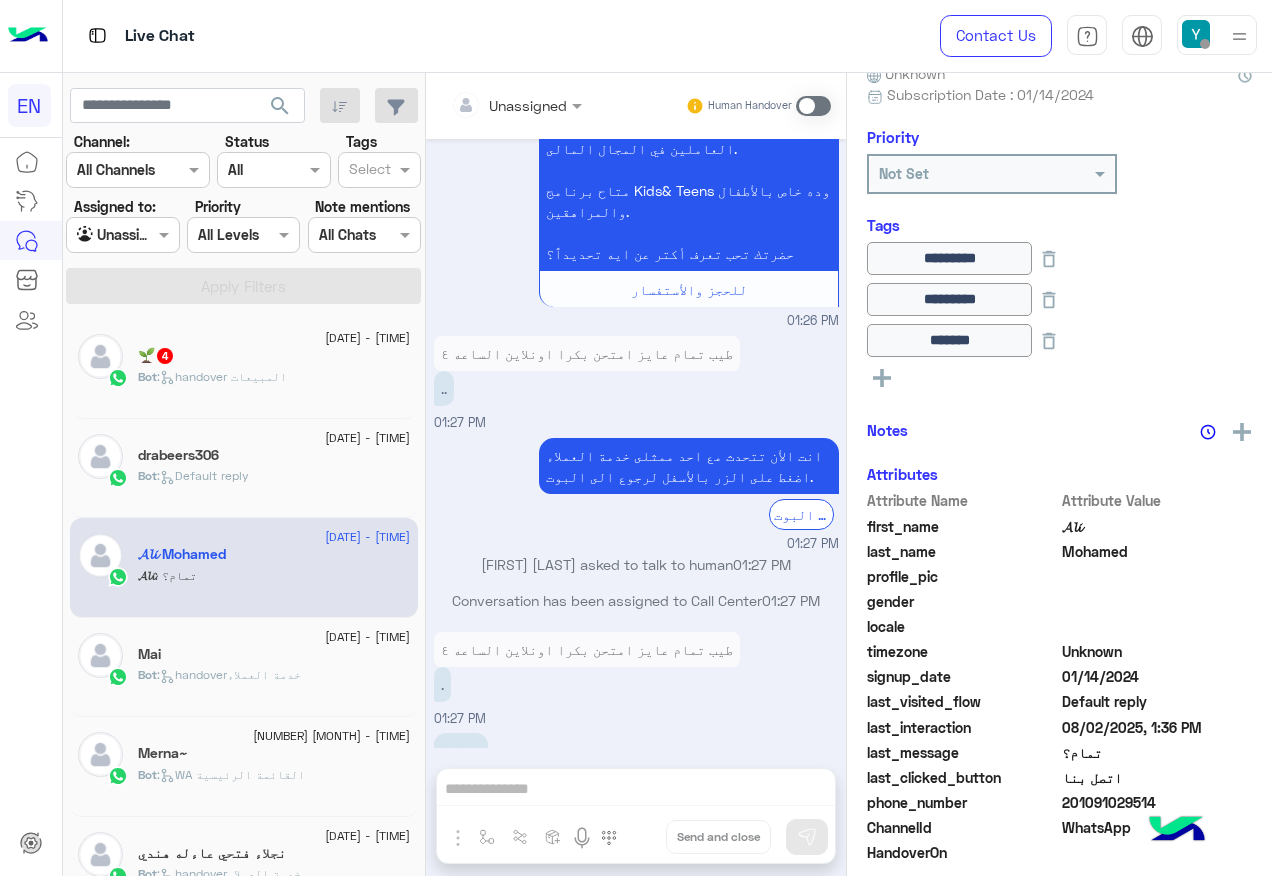 click on "Bot :   Default reply" 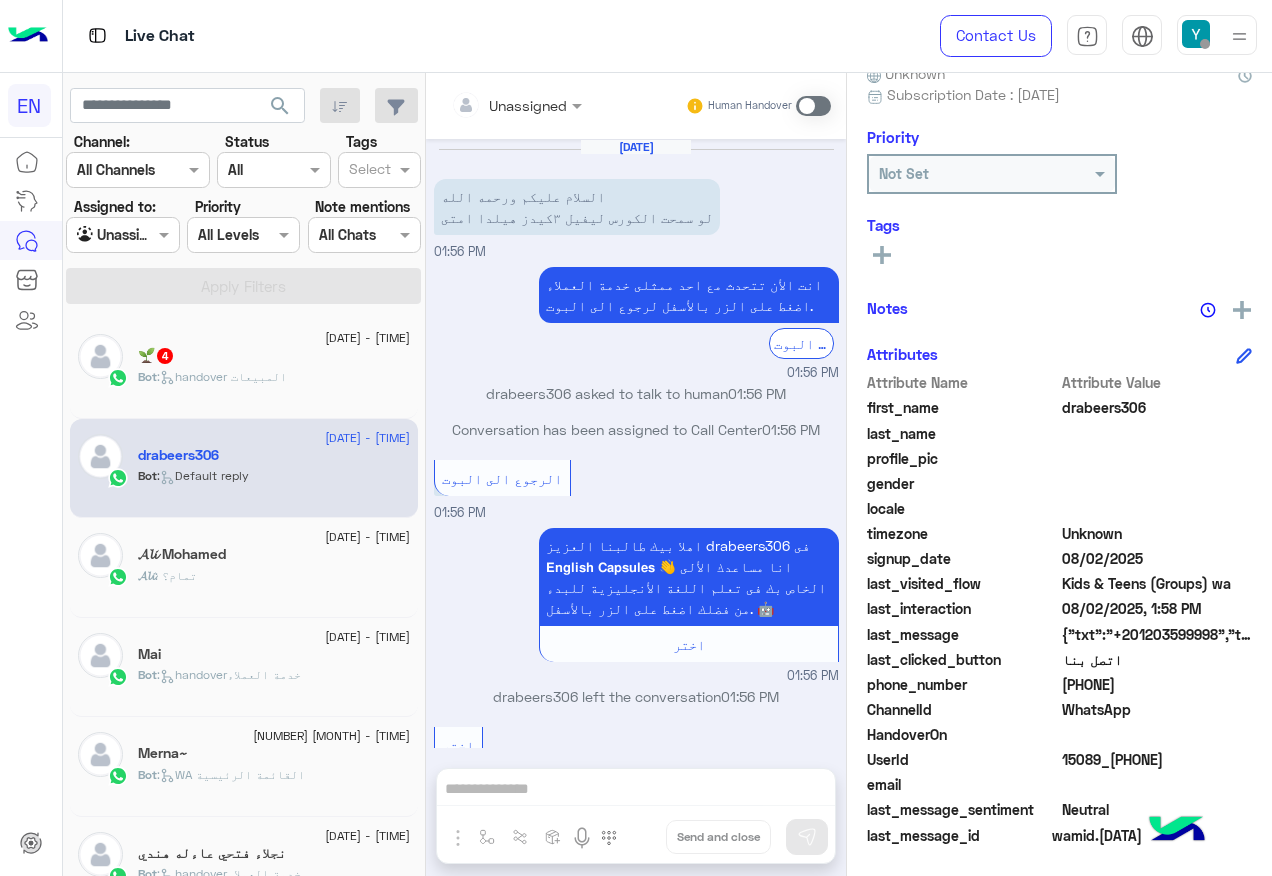 scroll, scrollTop: 1656, scrollLeft: 0, axis: vertical 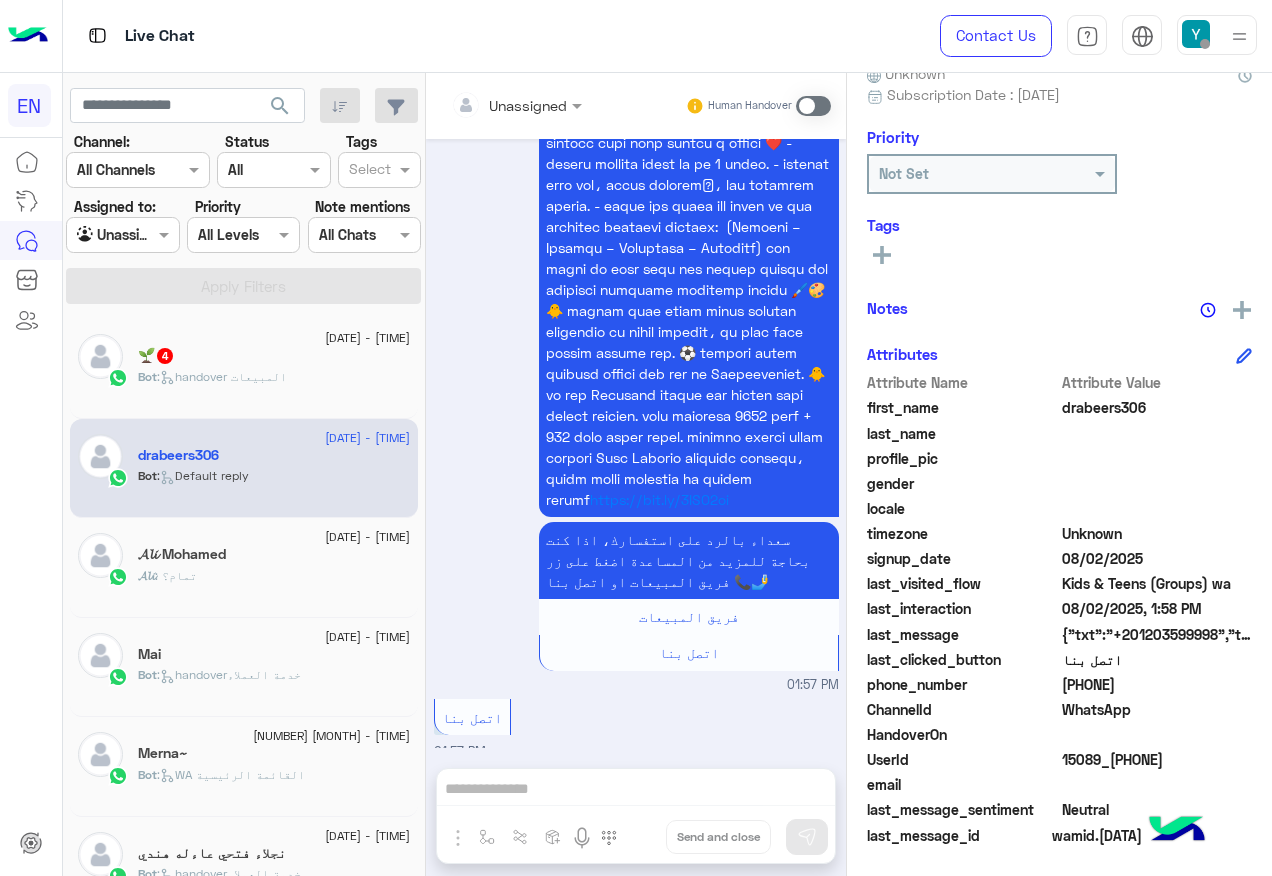 click on "Bot :   handover المبيعات" 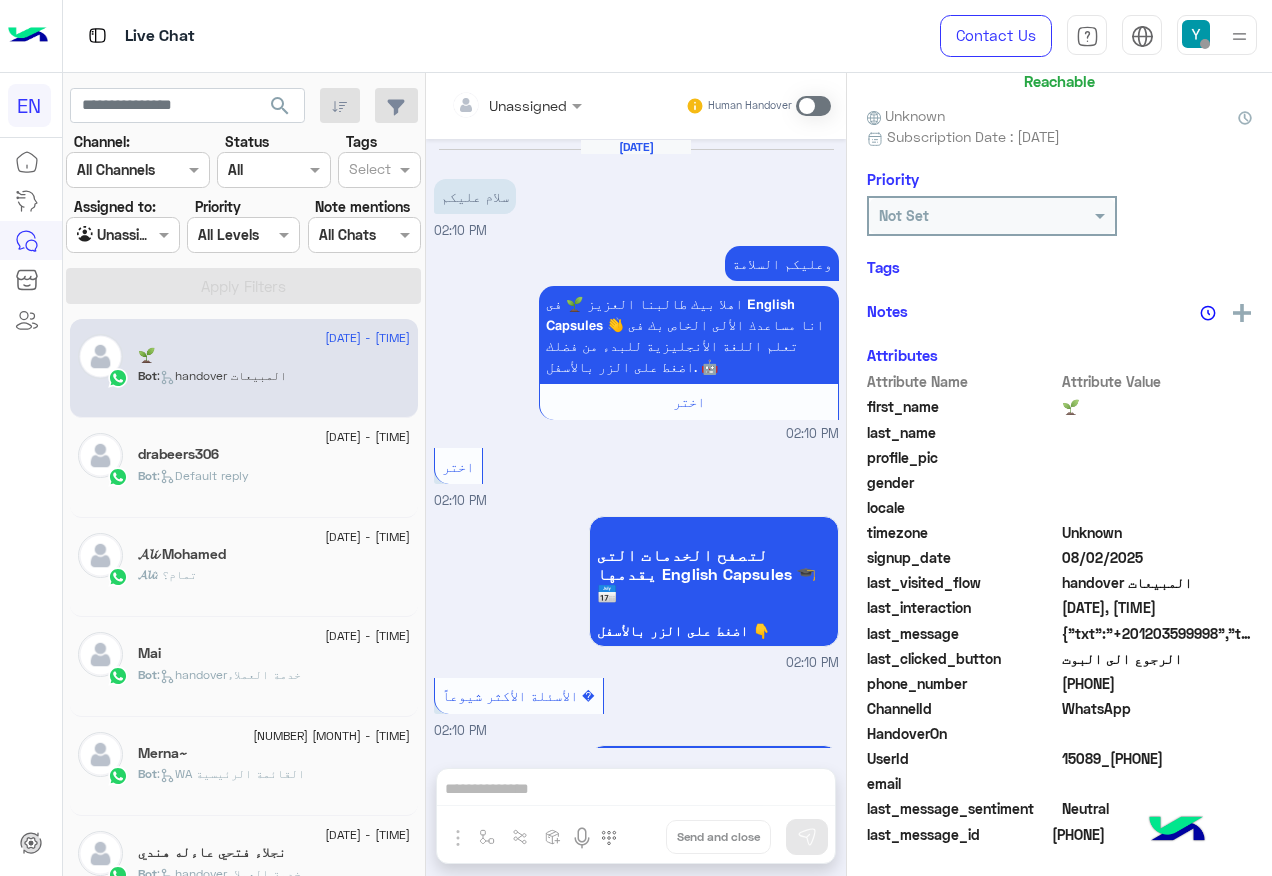 scroll, scrollTop: 1571, scrollLeft: 0, axis: vertical 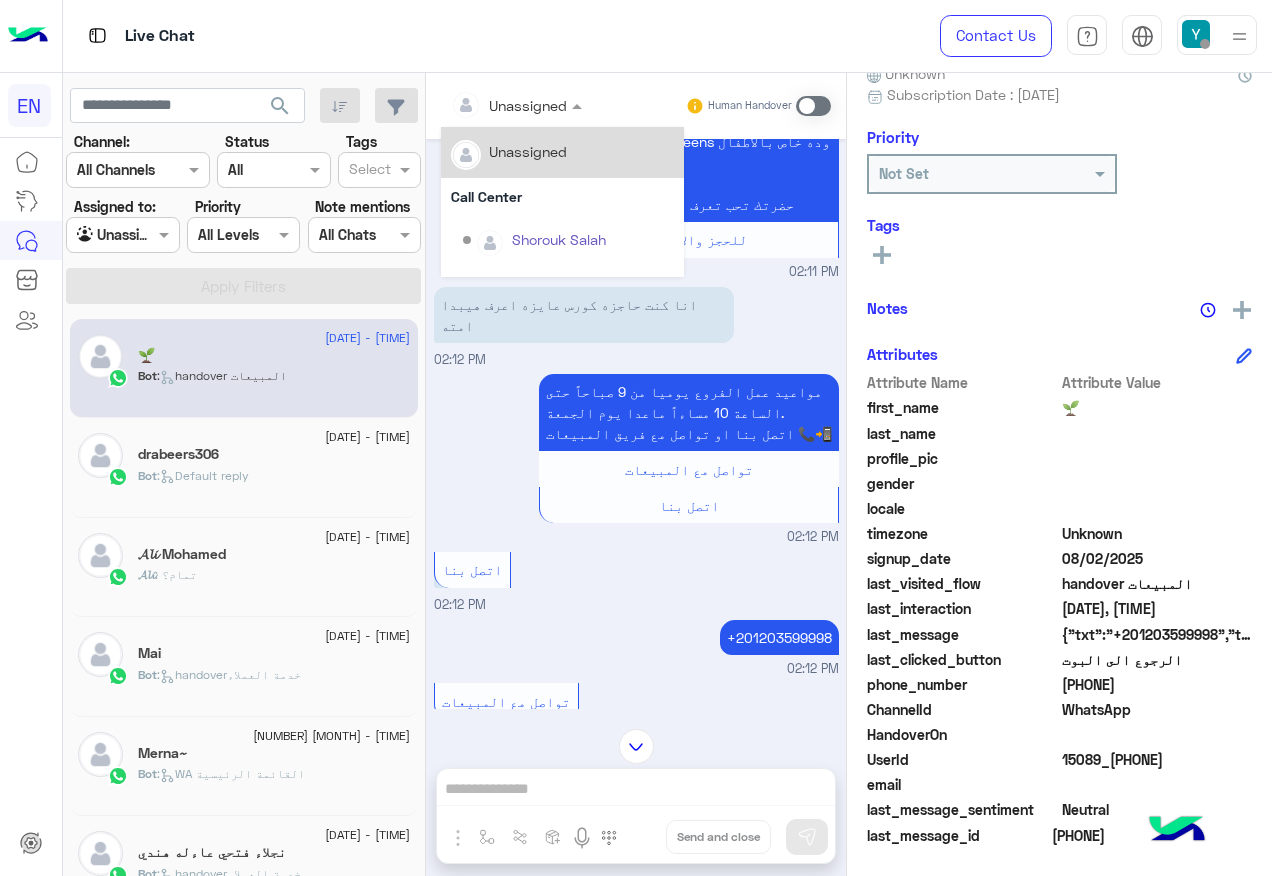 click at bounding box center (491, 105) 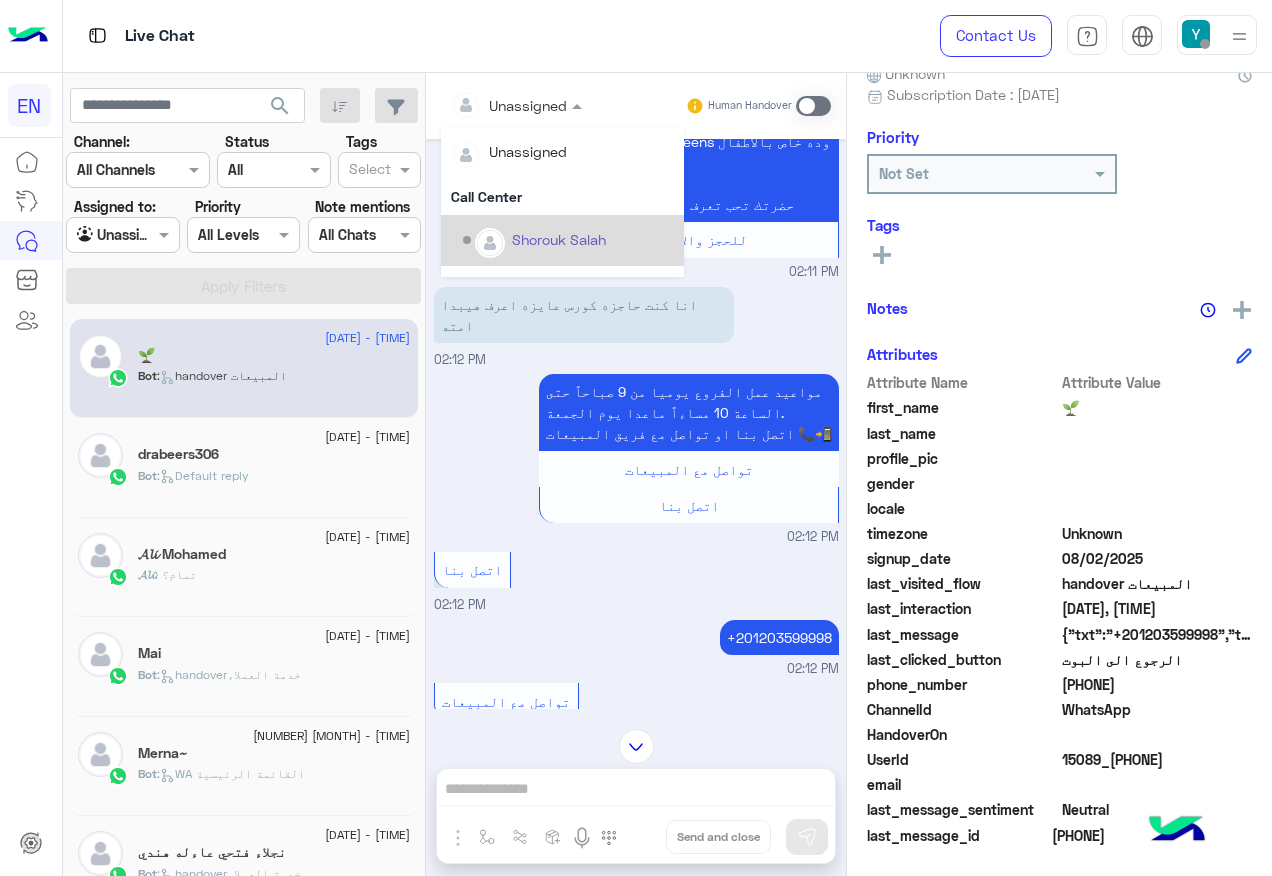 click on "اتصل بنا" at bounding box center (689, 505) 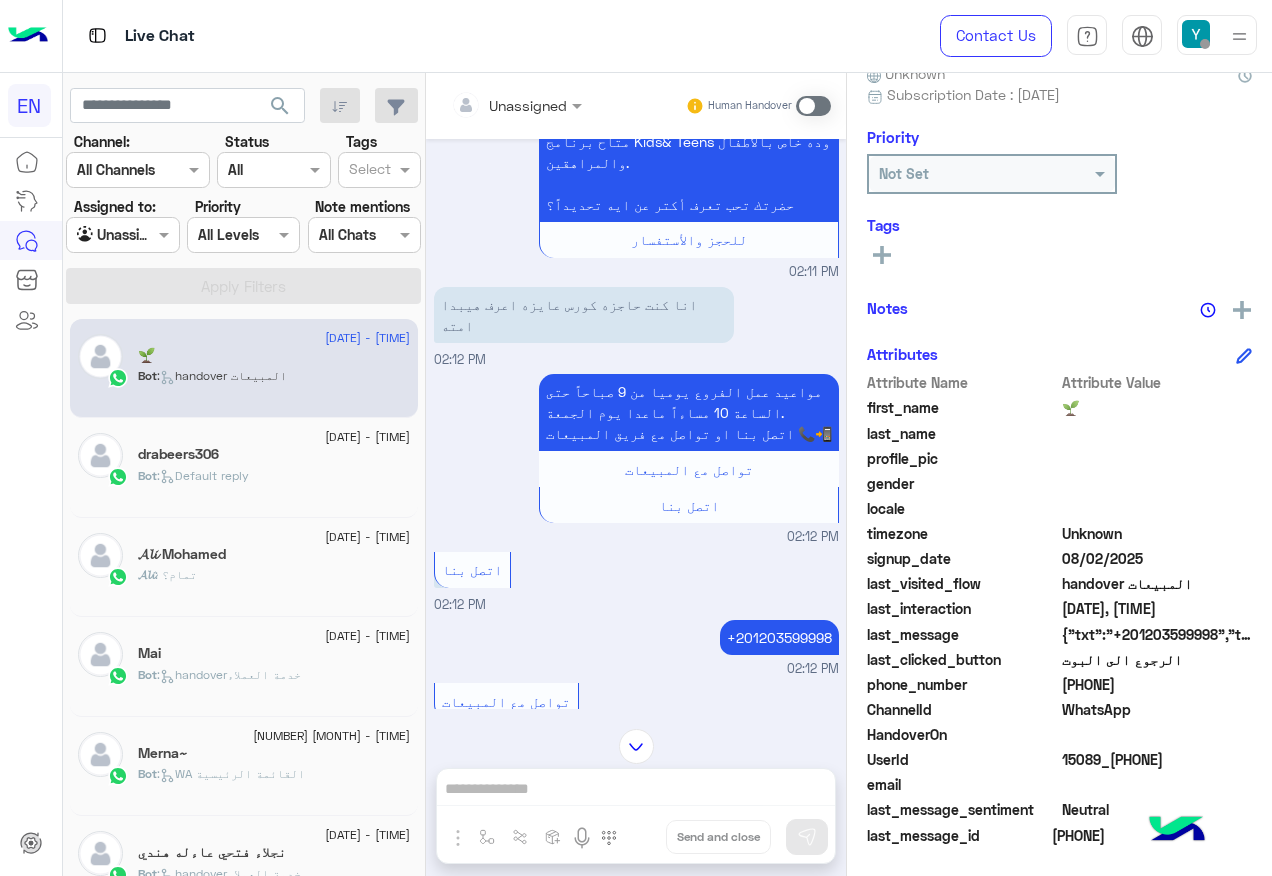 click on "201002374671" 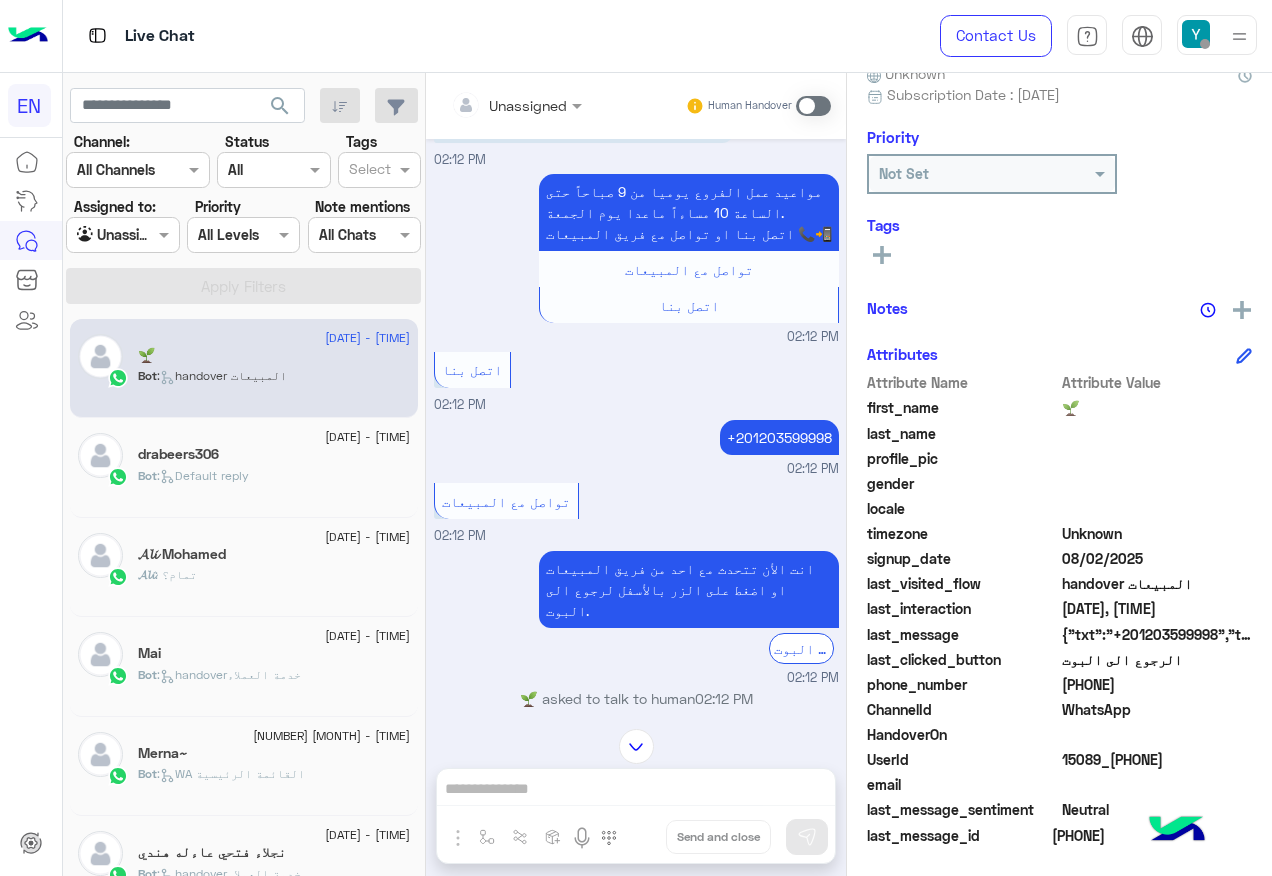 scroll, scrollTop: 1571, scrollLeft: 0, axis: vertical 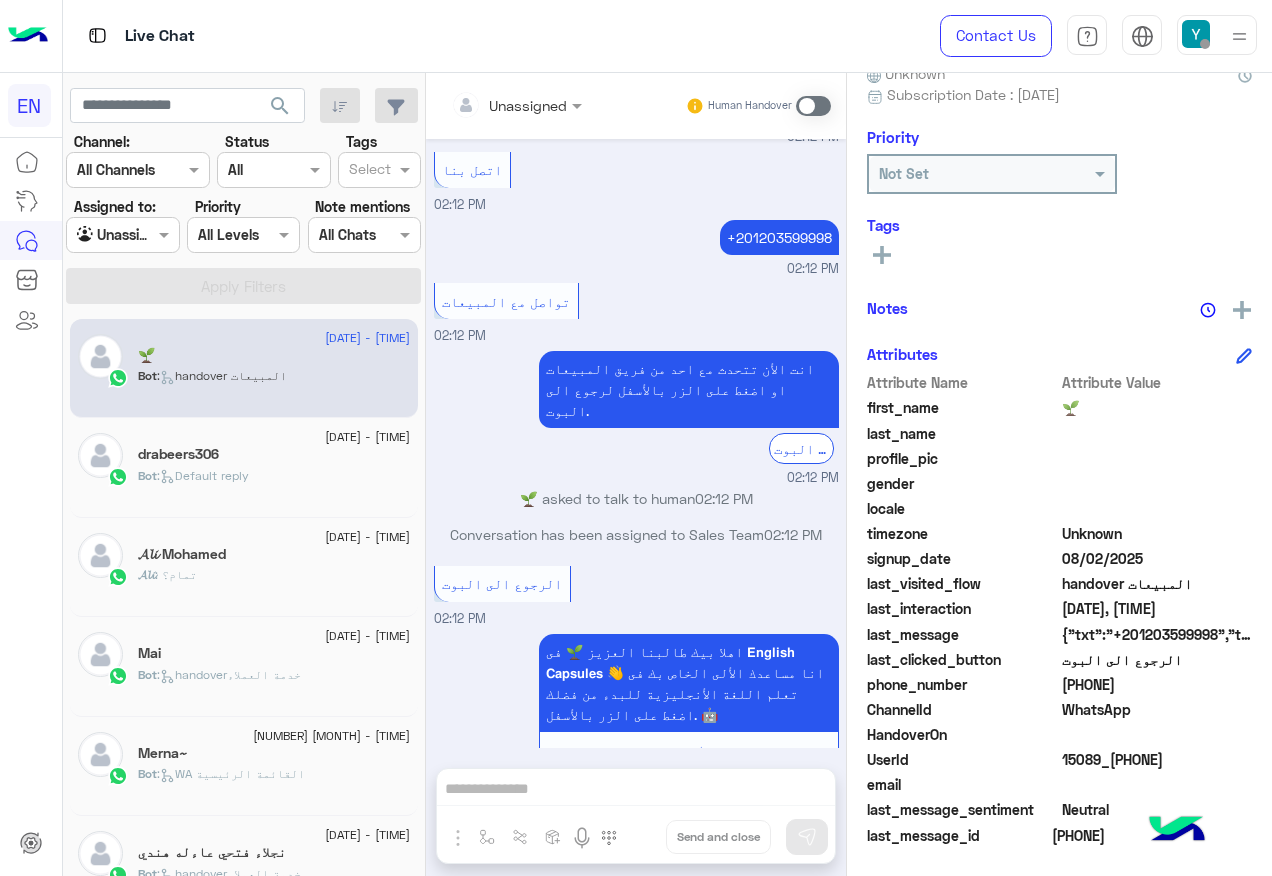 click at bounding box center (813, 106) 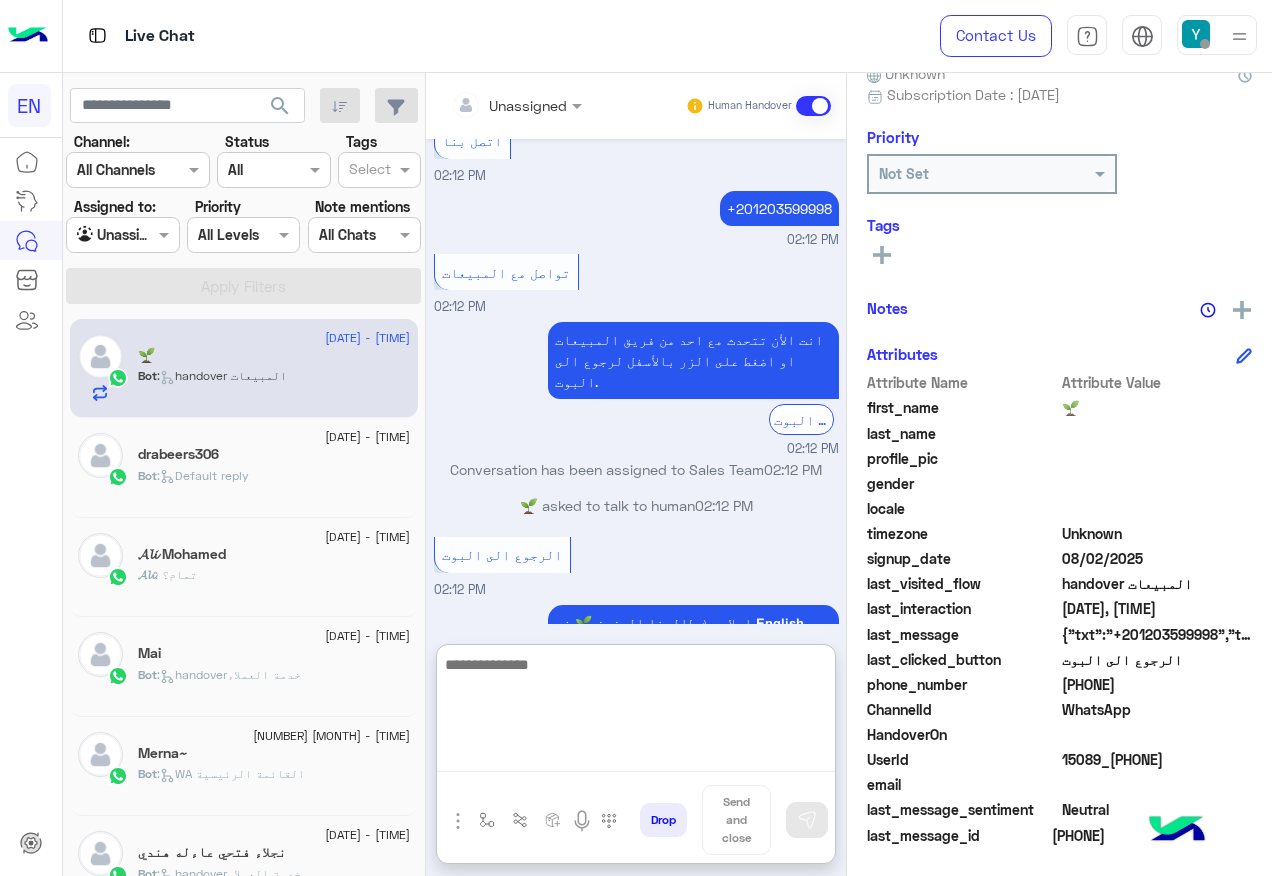 click at bounding box center [636, 712] 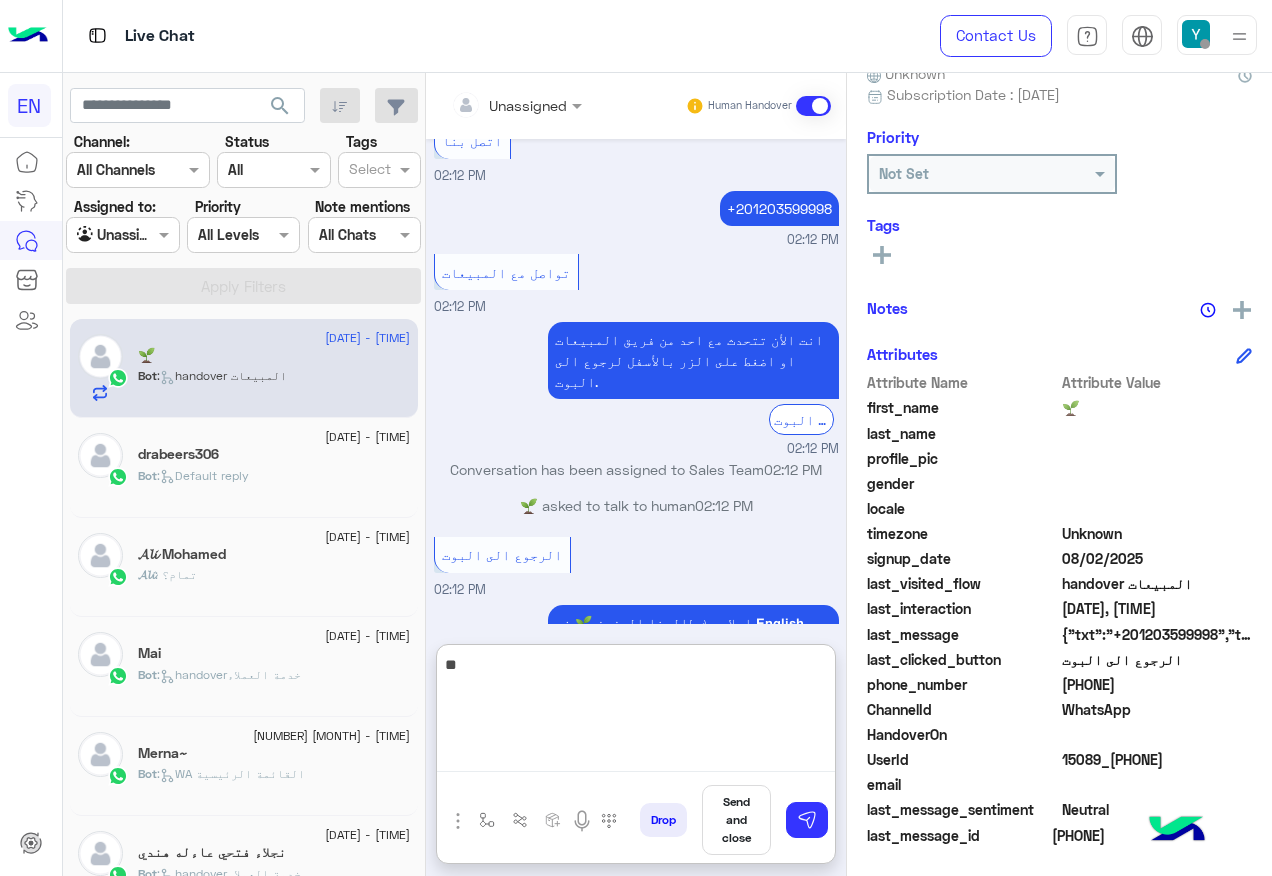 type on "*" 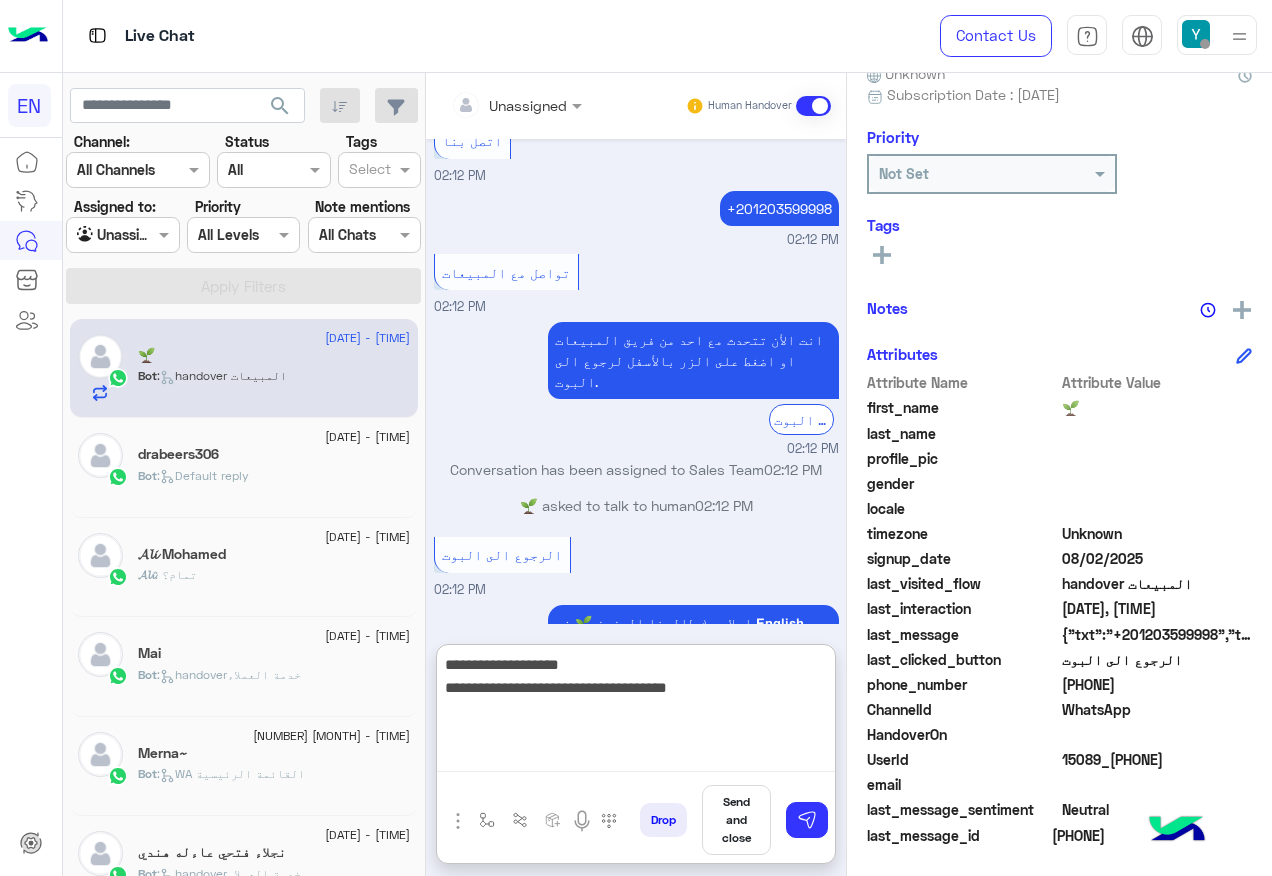 type on "**********" 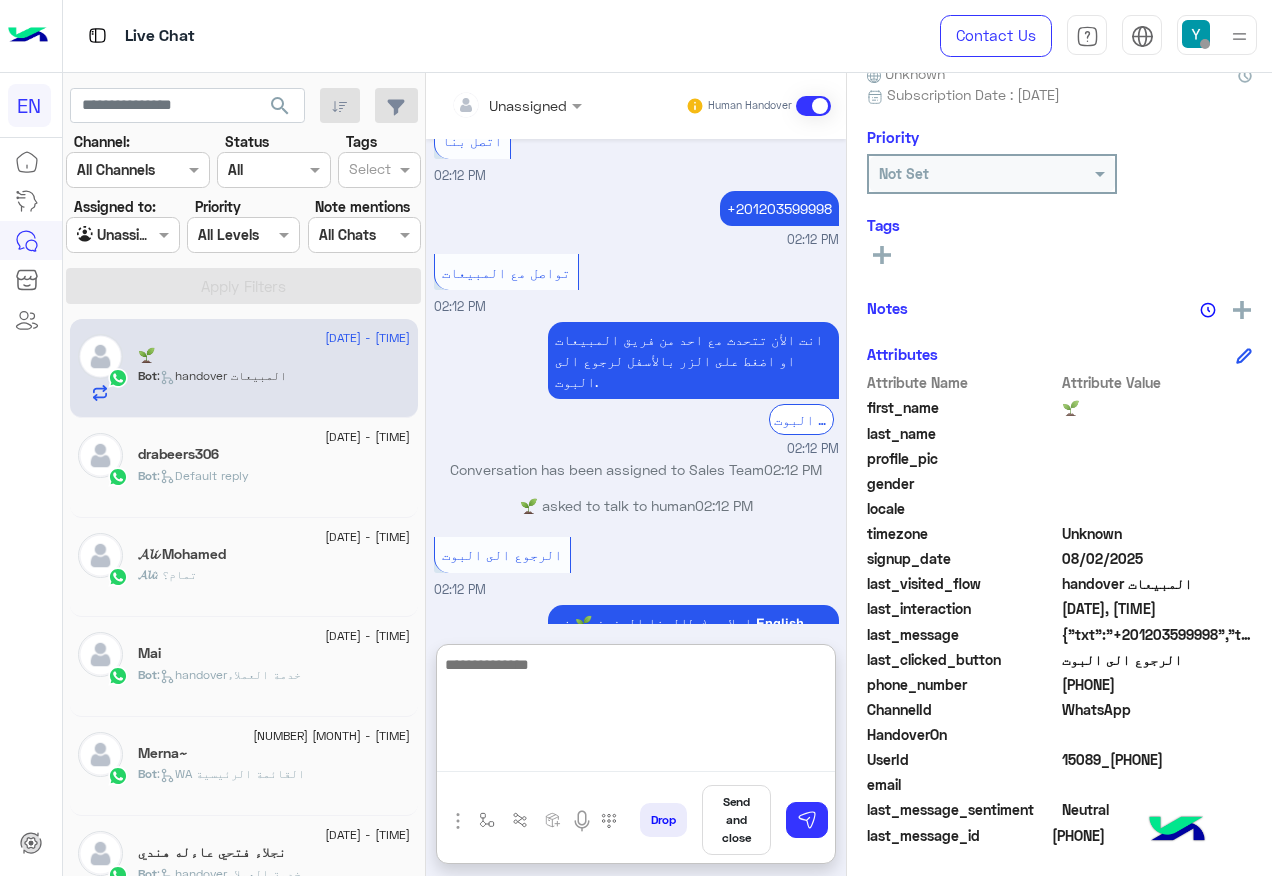 scroll, scrollTop: 1816, scrollLeft: 0, axis: vertical 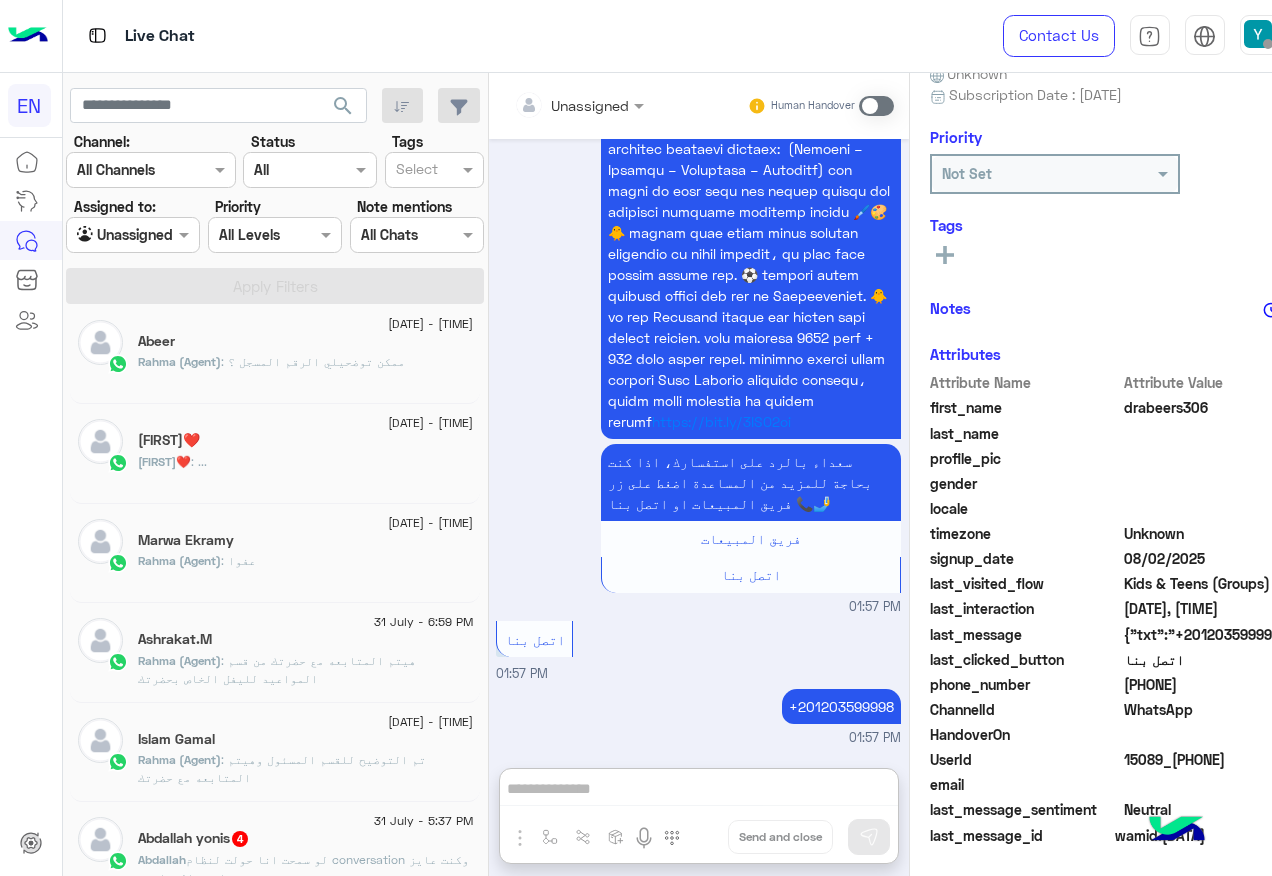 click on "31 July - 5:37 PM" 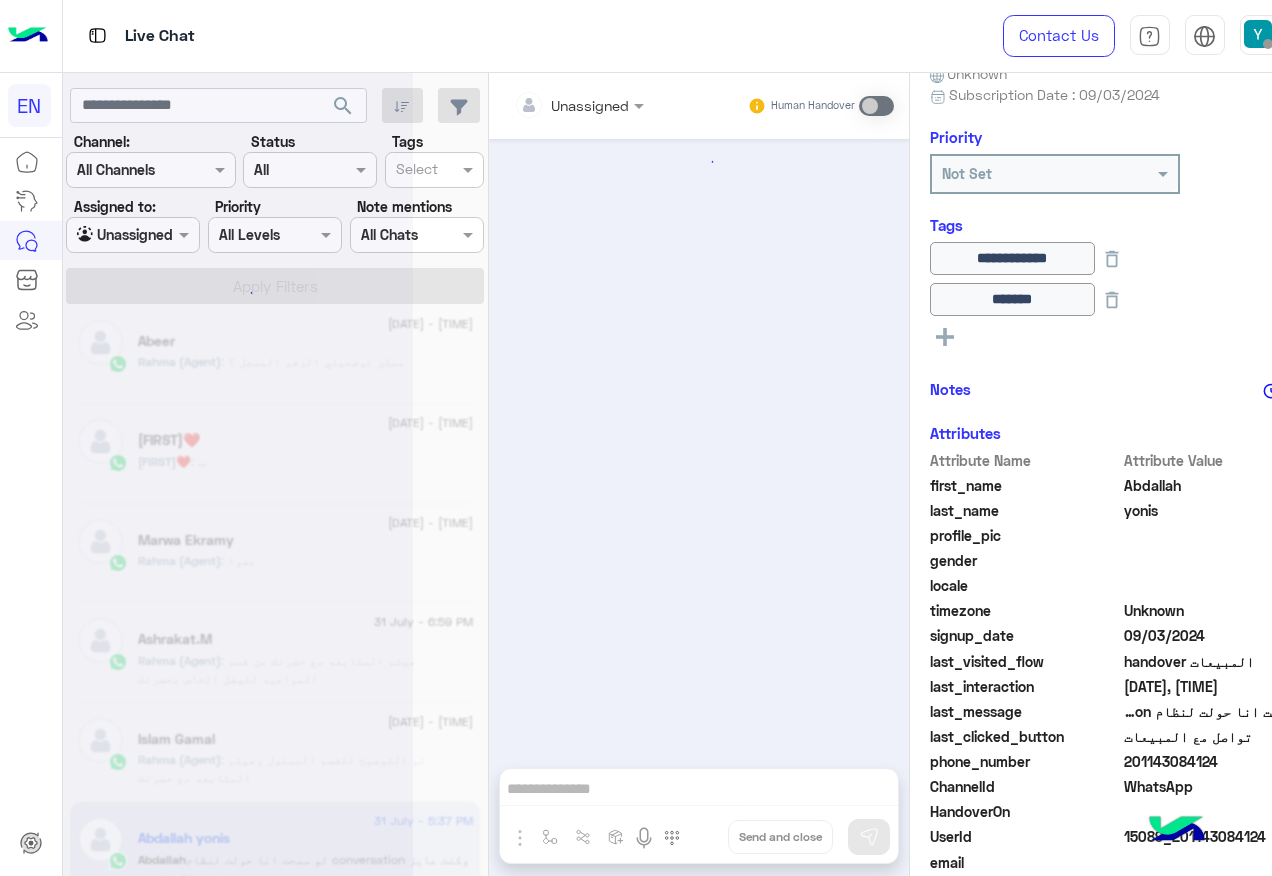 scroll, scrollTop: 200, scrollLeft: 0, axis: vertical 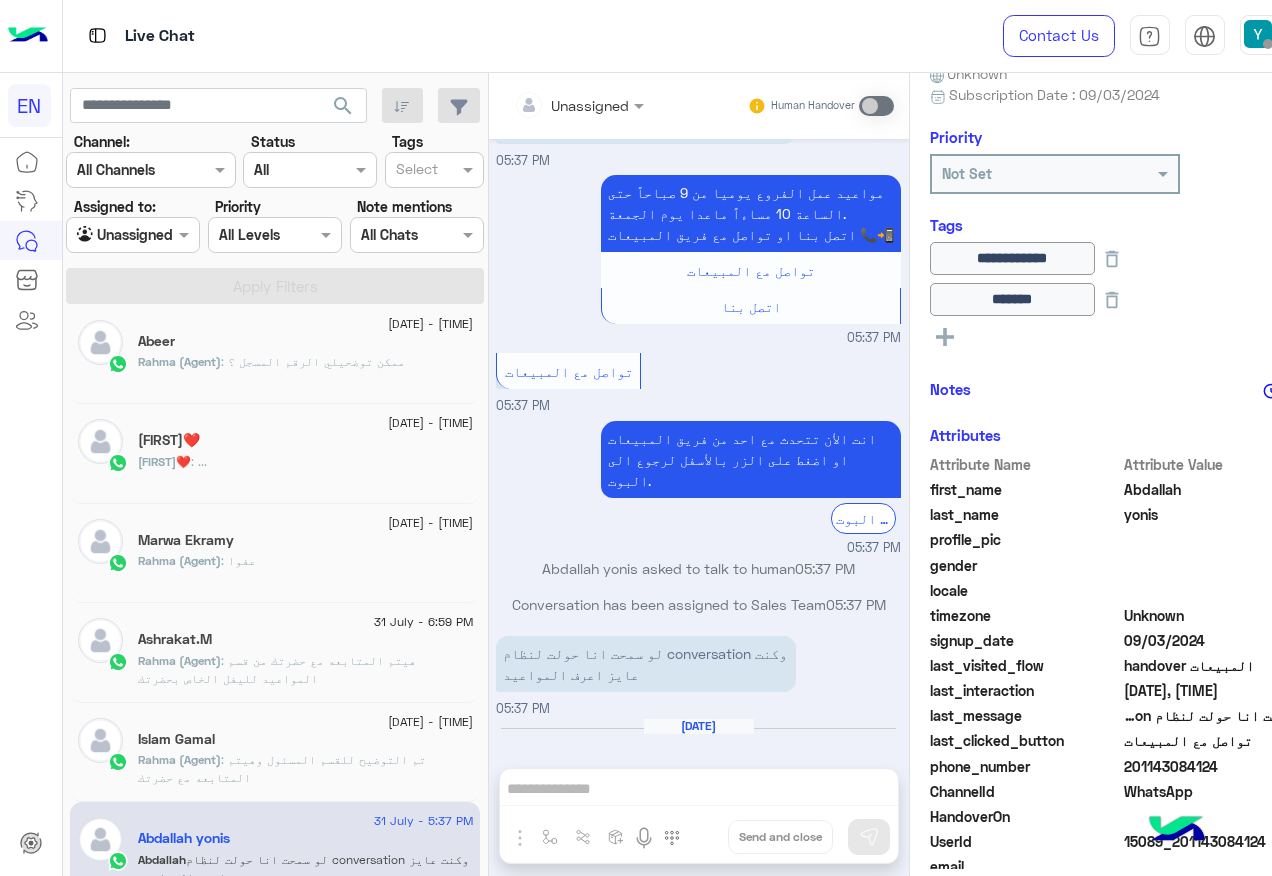 click on "201143084124" 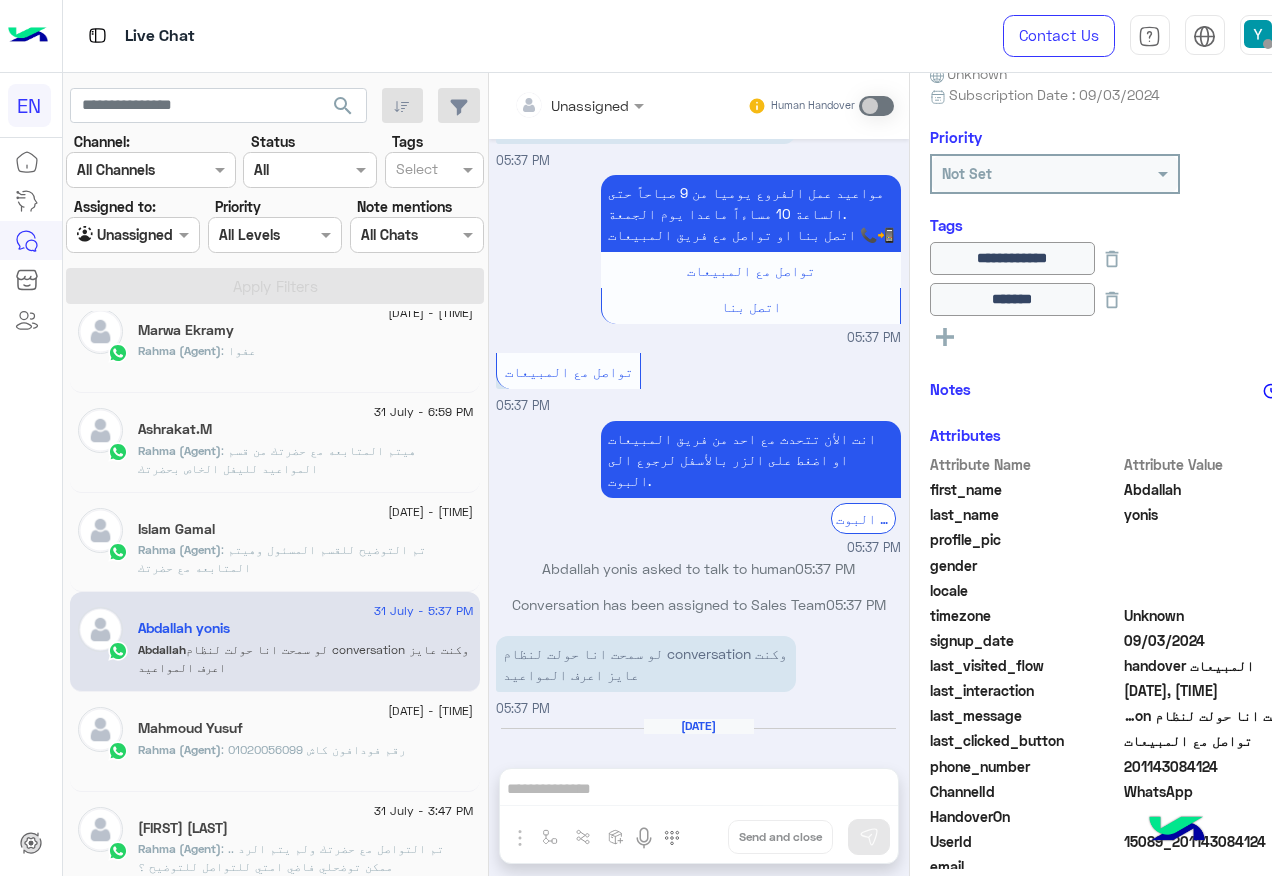 scroll, scrollTop: 1410, scrollLeft: 0, axis: vertical 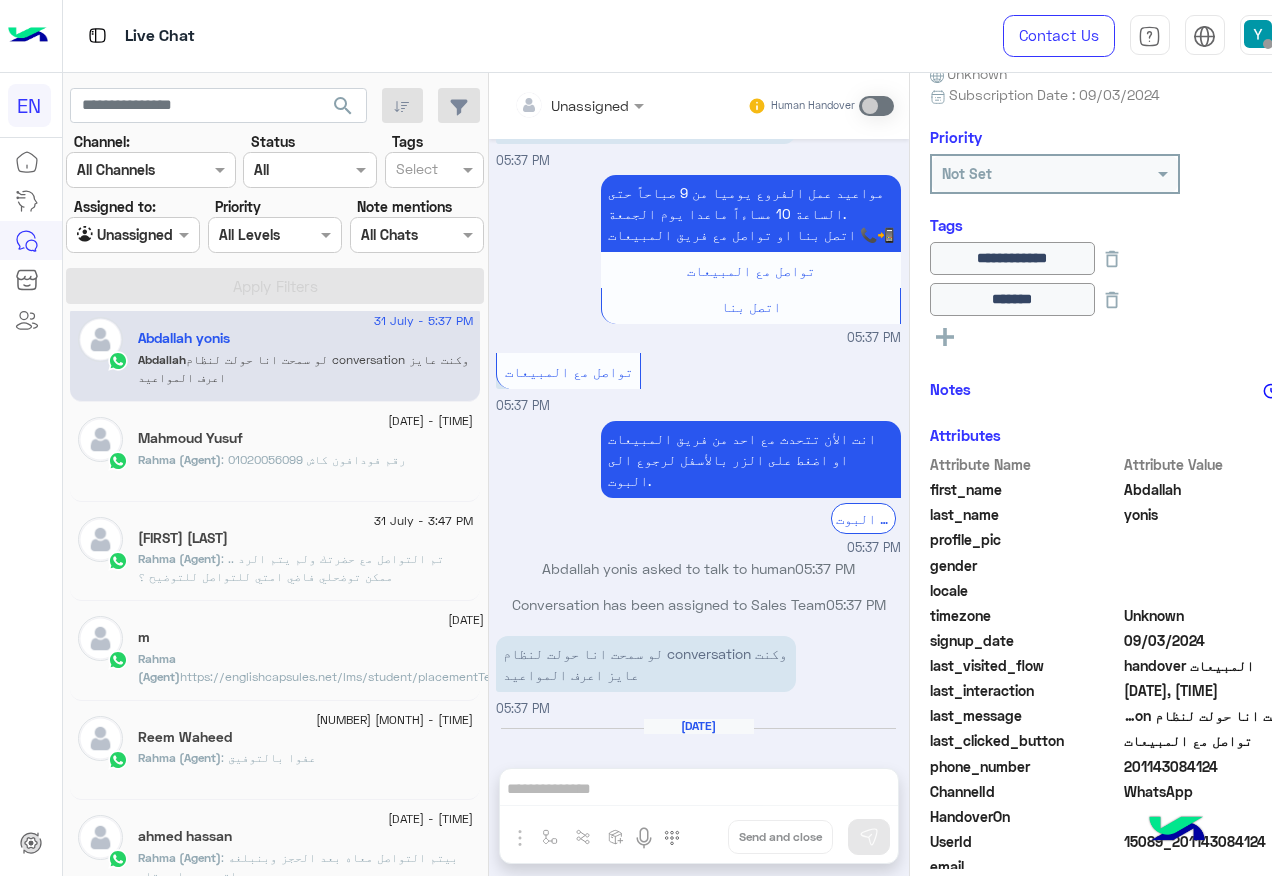 click on "31 July - 3:47 PM" 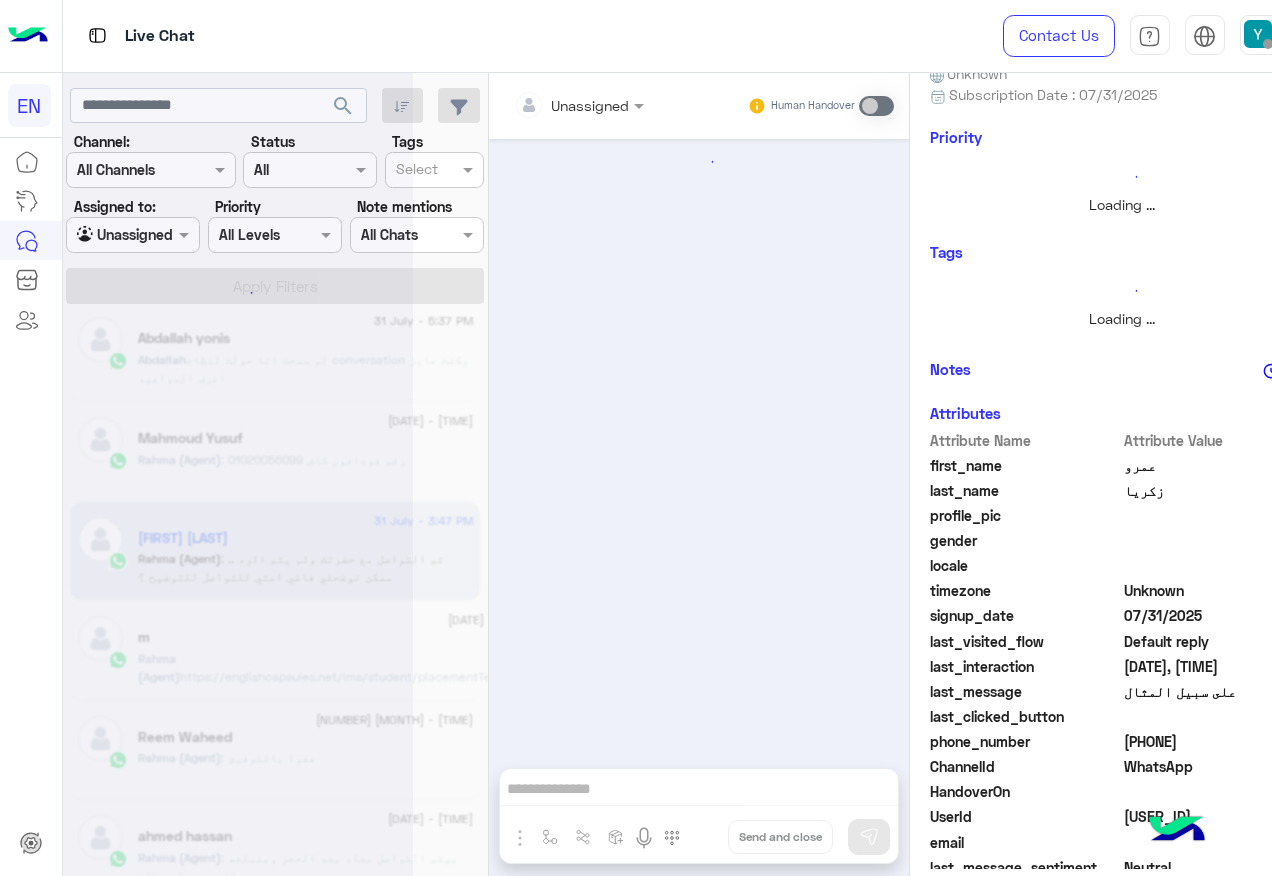 scroll, scrollTop: 0, scrollLeft: 0, axis: both 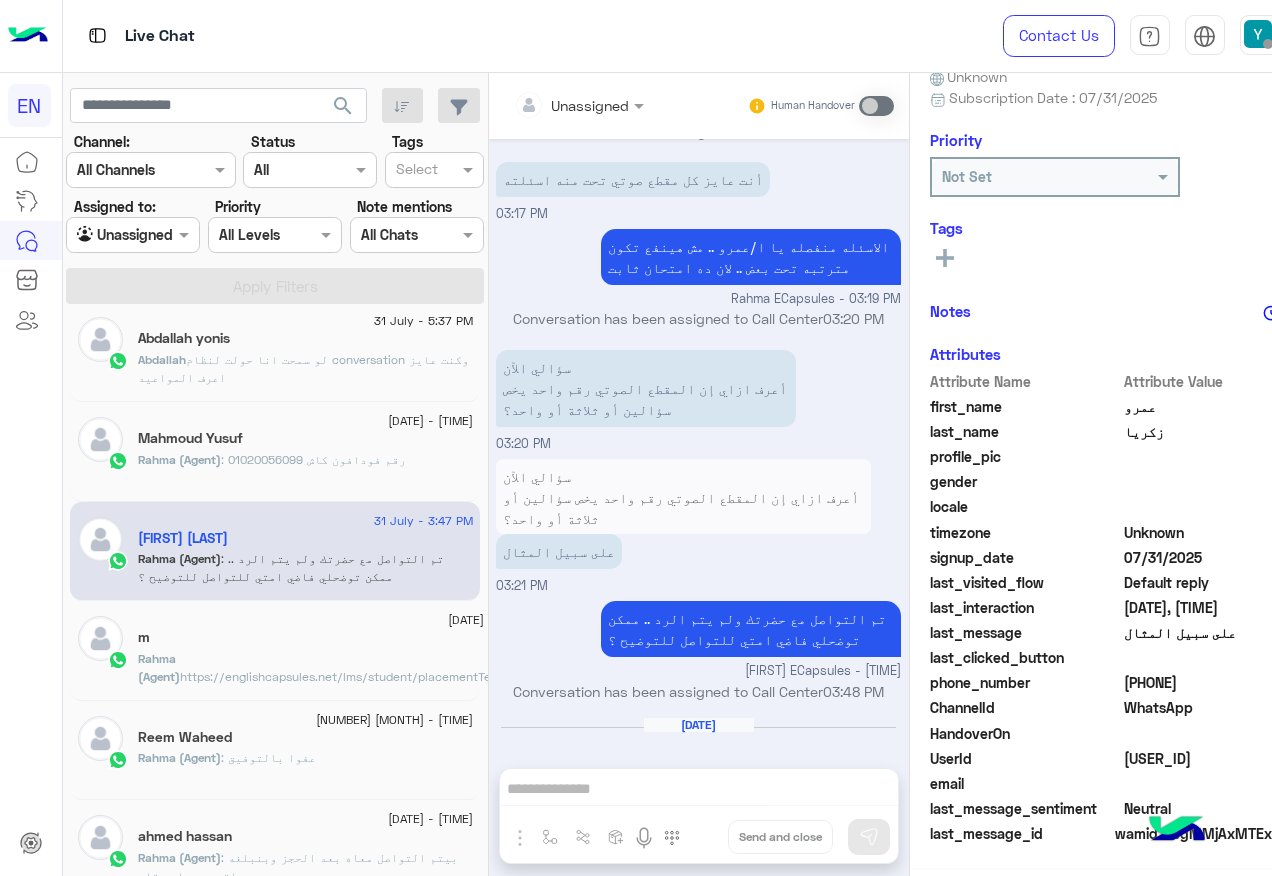 click on "Rahma (Agent)  : 01020056099 رقم فودافون كاش" 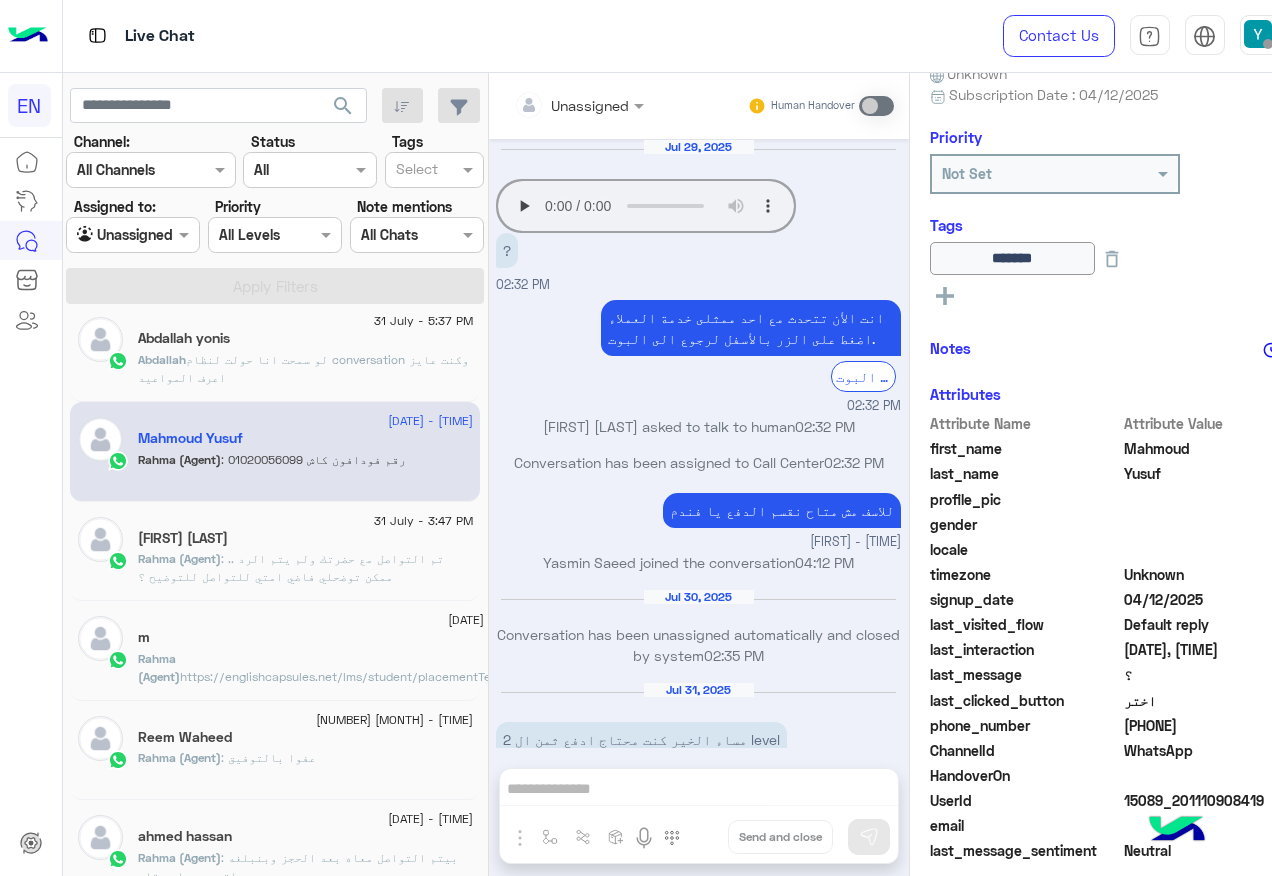scroll, scrollTop: 929, scrollLeft: 0, axis: vertical 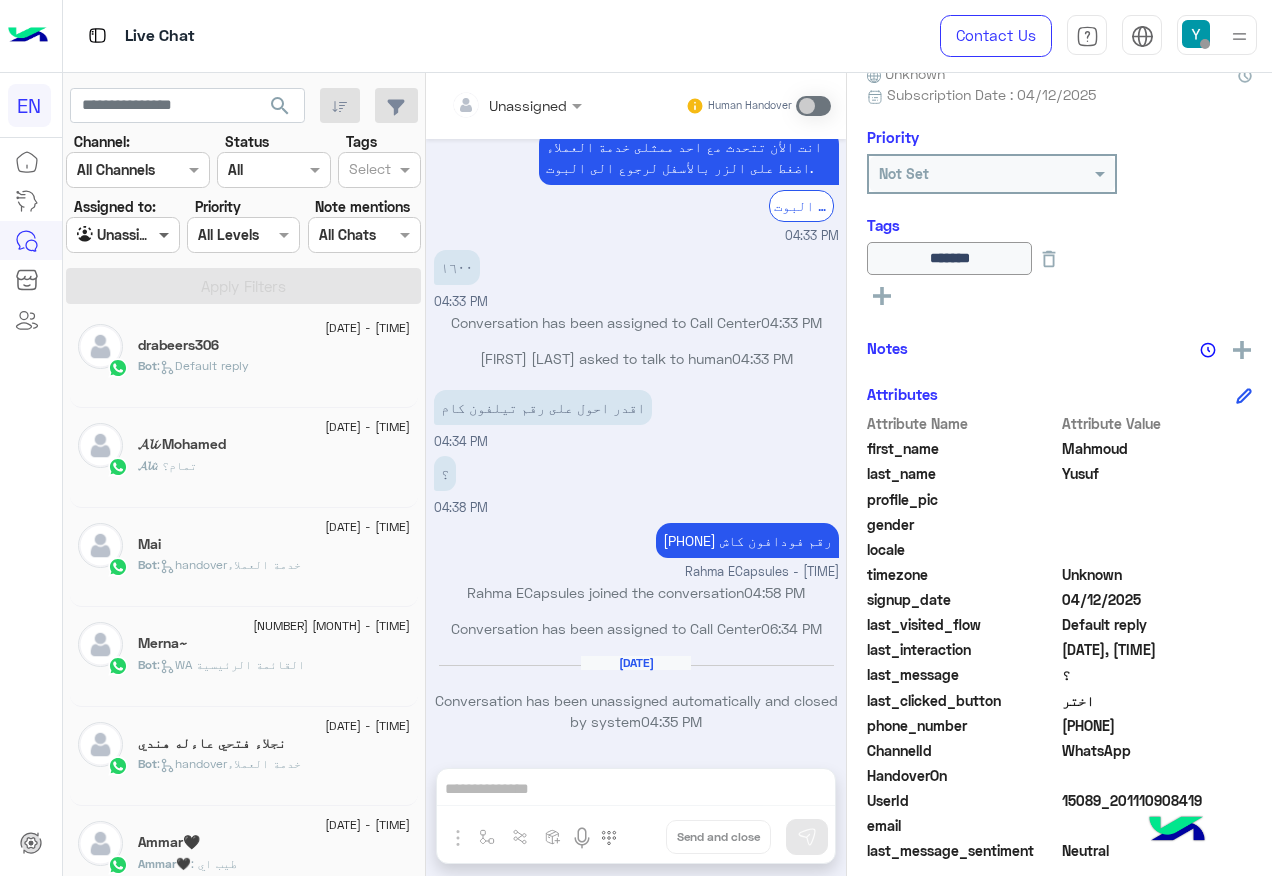 click at bounding box center (166, 234) 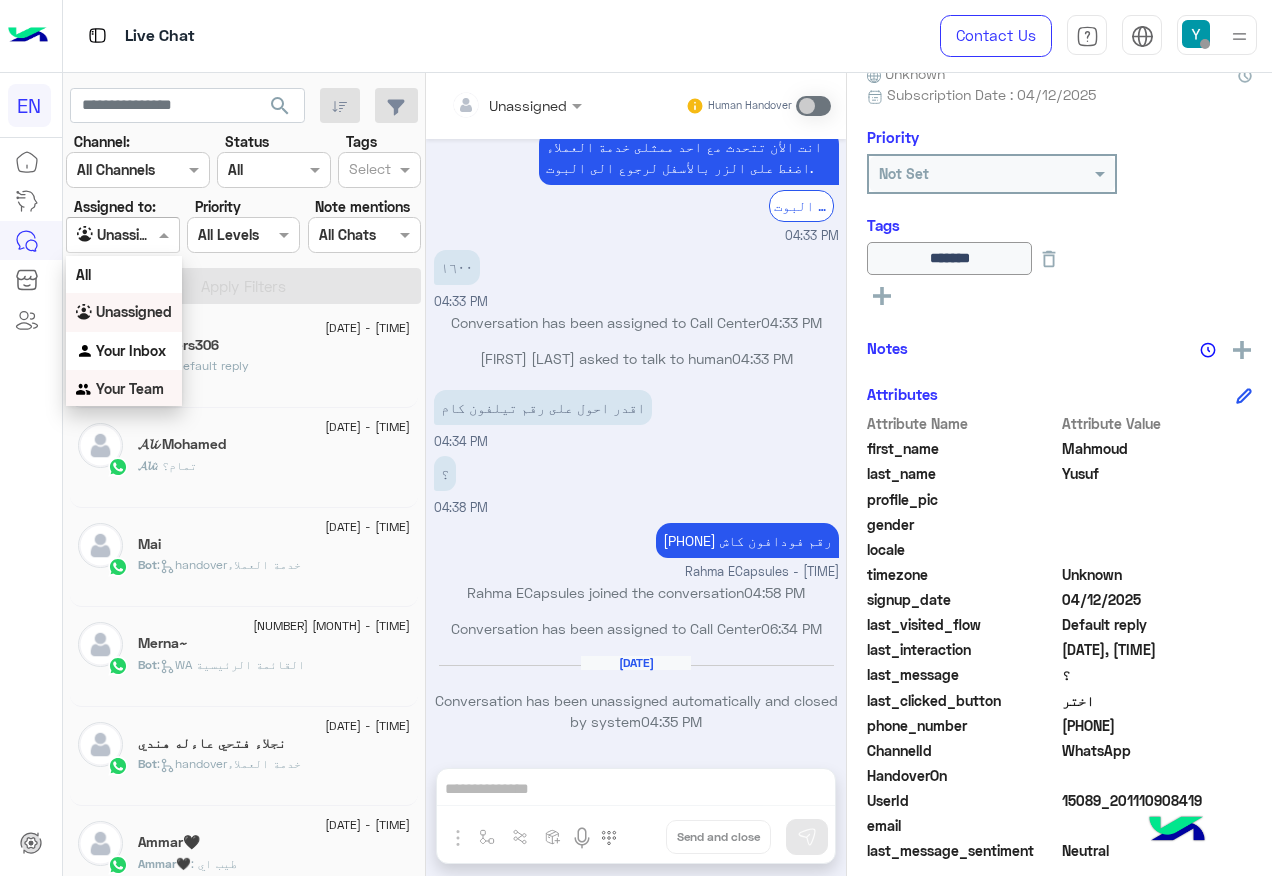 click on "Your Team" at bounding box center (130, 388) 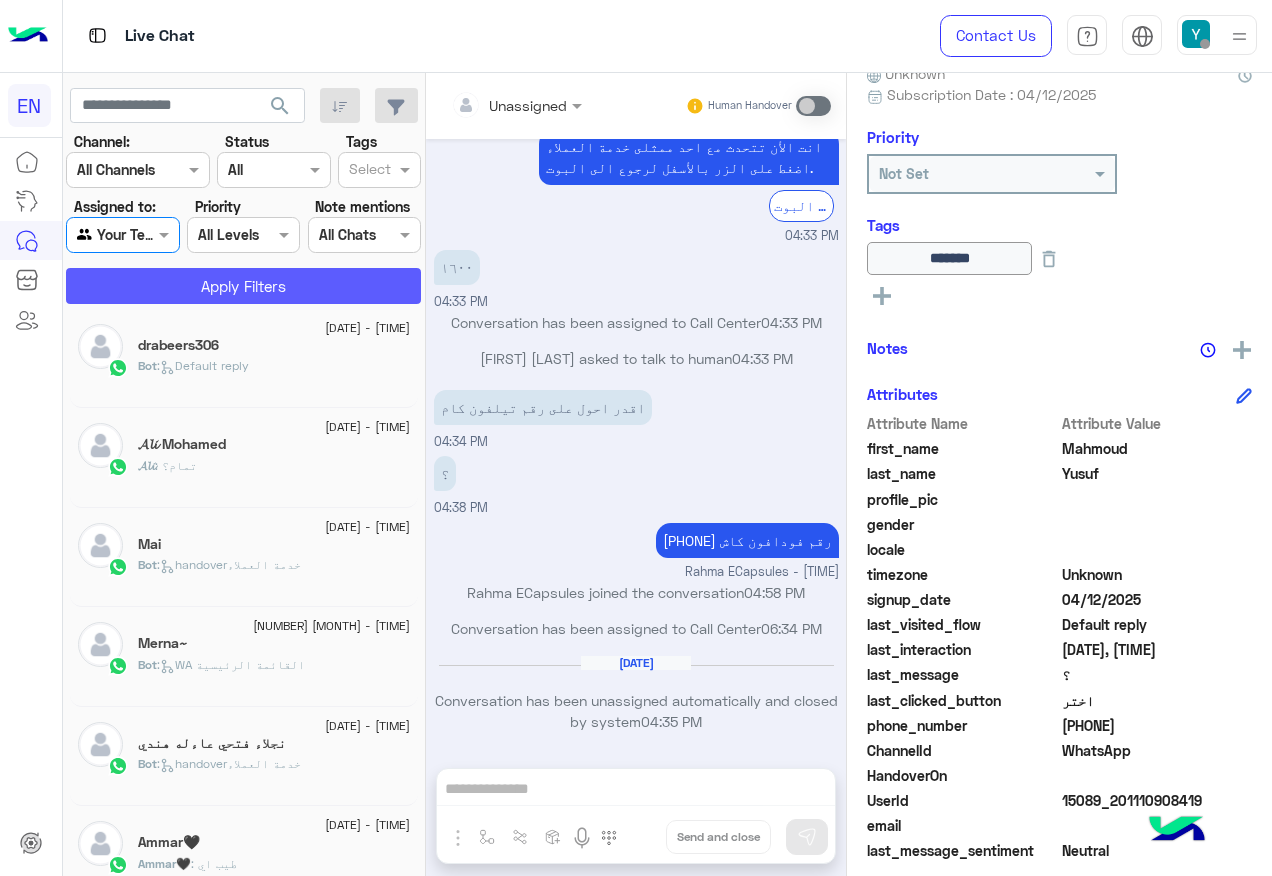 click on "Apply Filters" 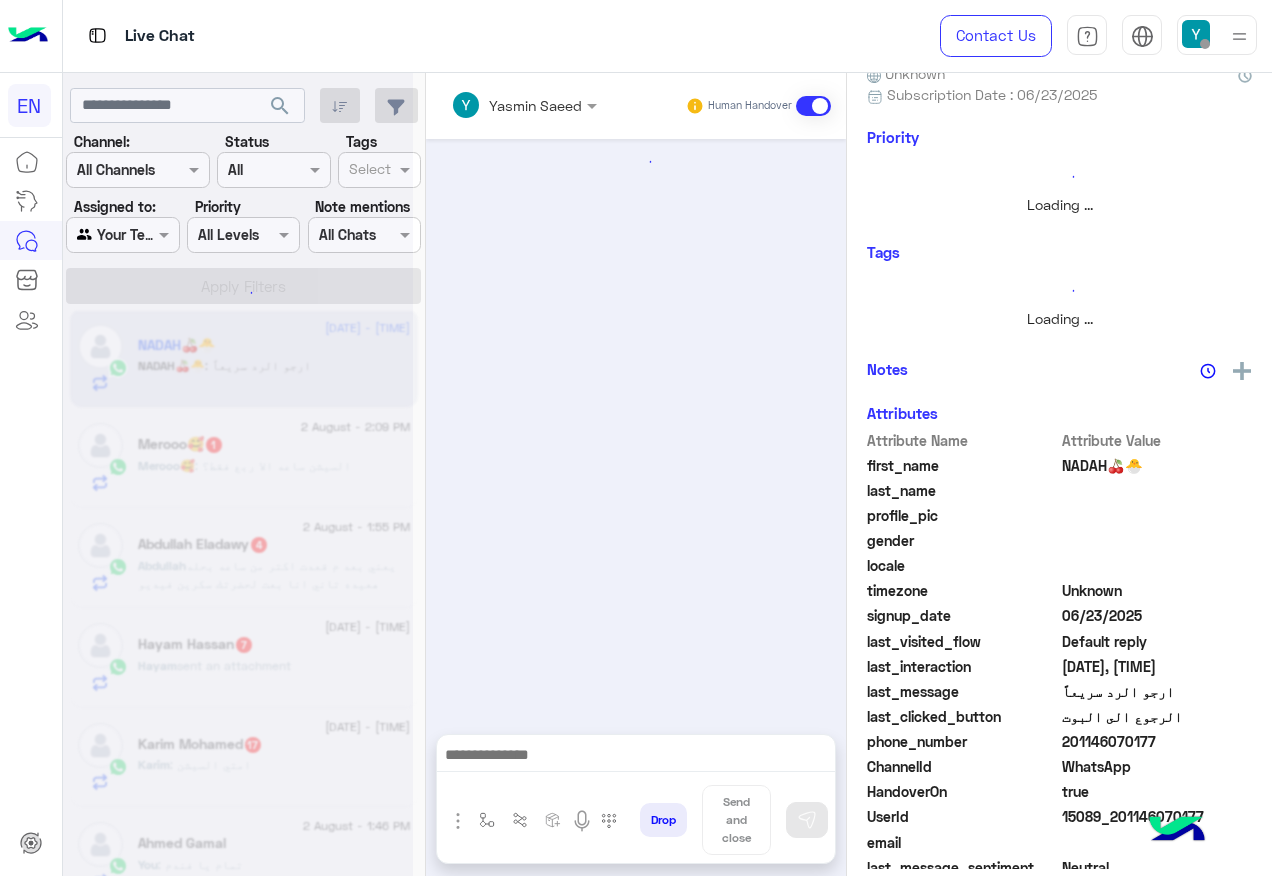scroll, scrollTop: 0, scrollLeft: 0, axis: both 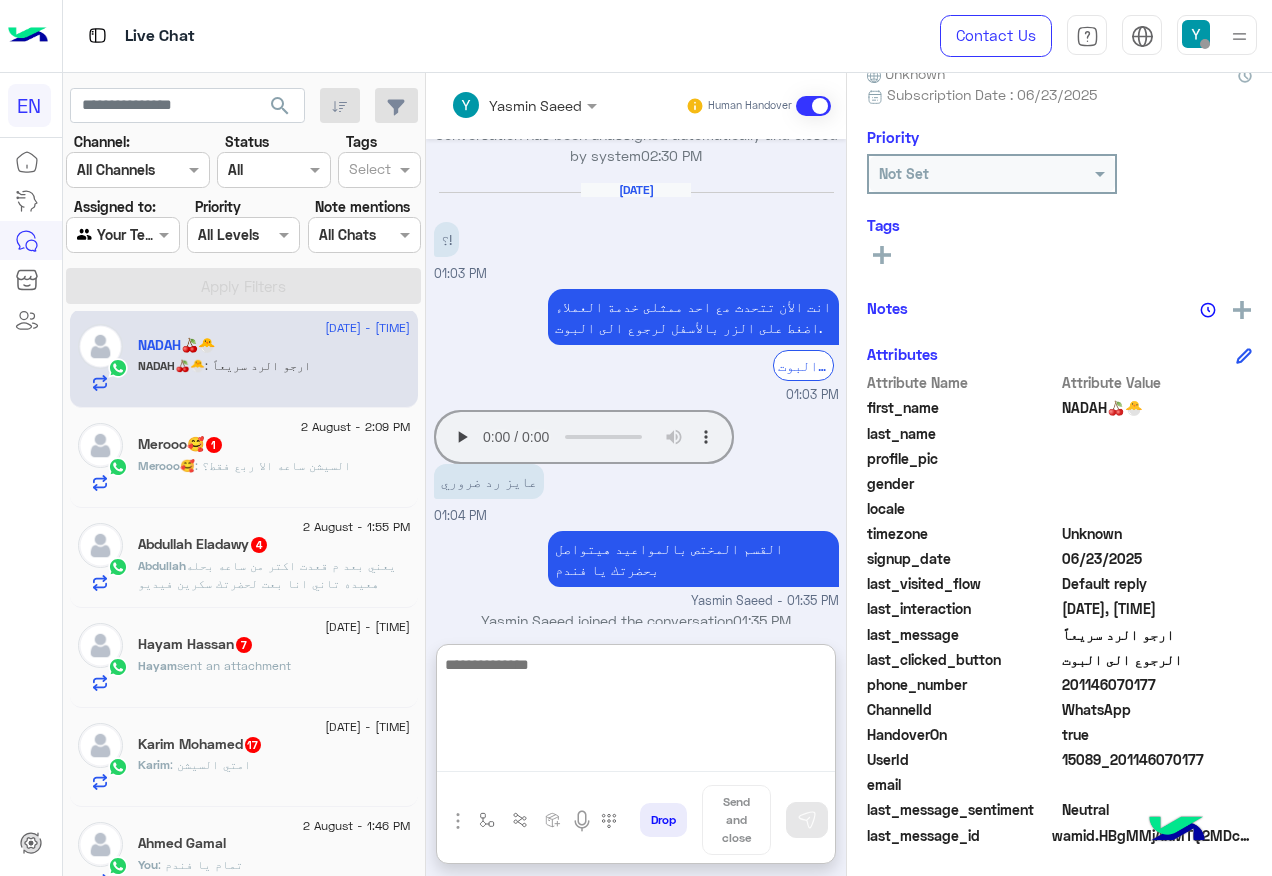 click at bounding box center (636, 712) 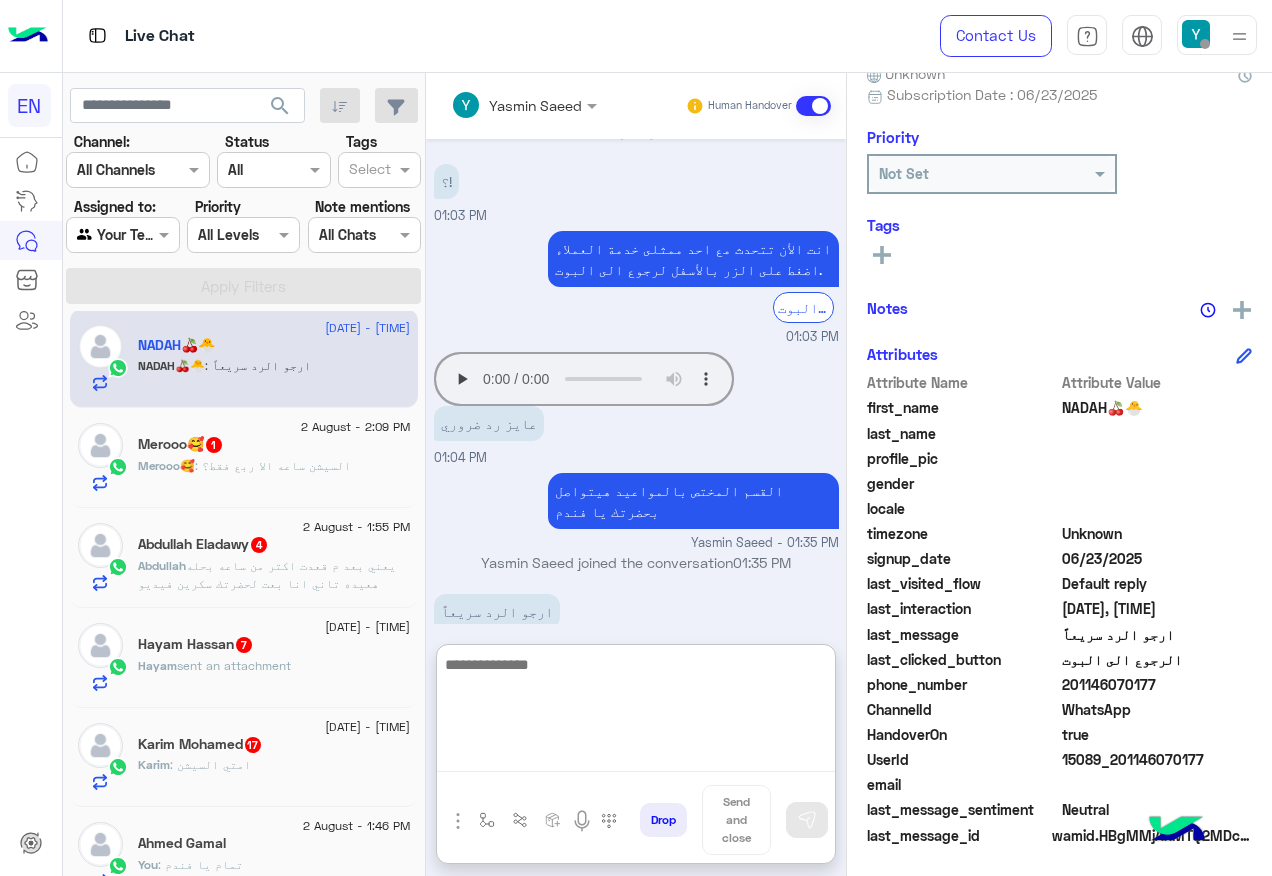 scroll, scrollTop: 869, scrollLeft: 0, axis: vertical 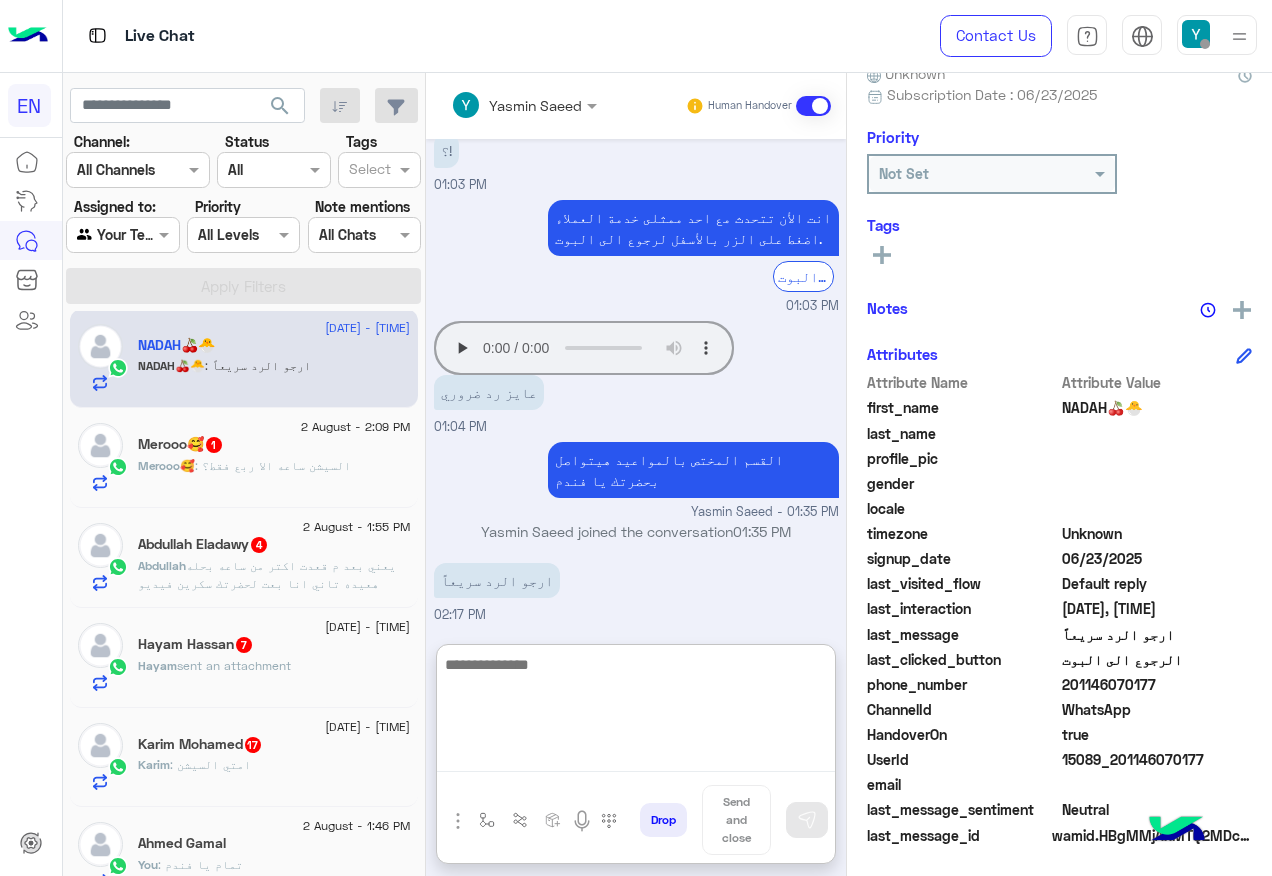 click at bounding box center (636, 712) 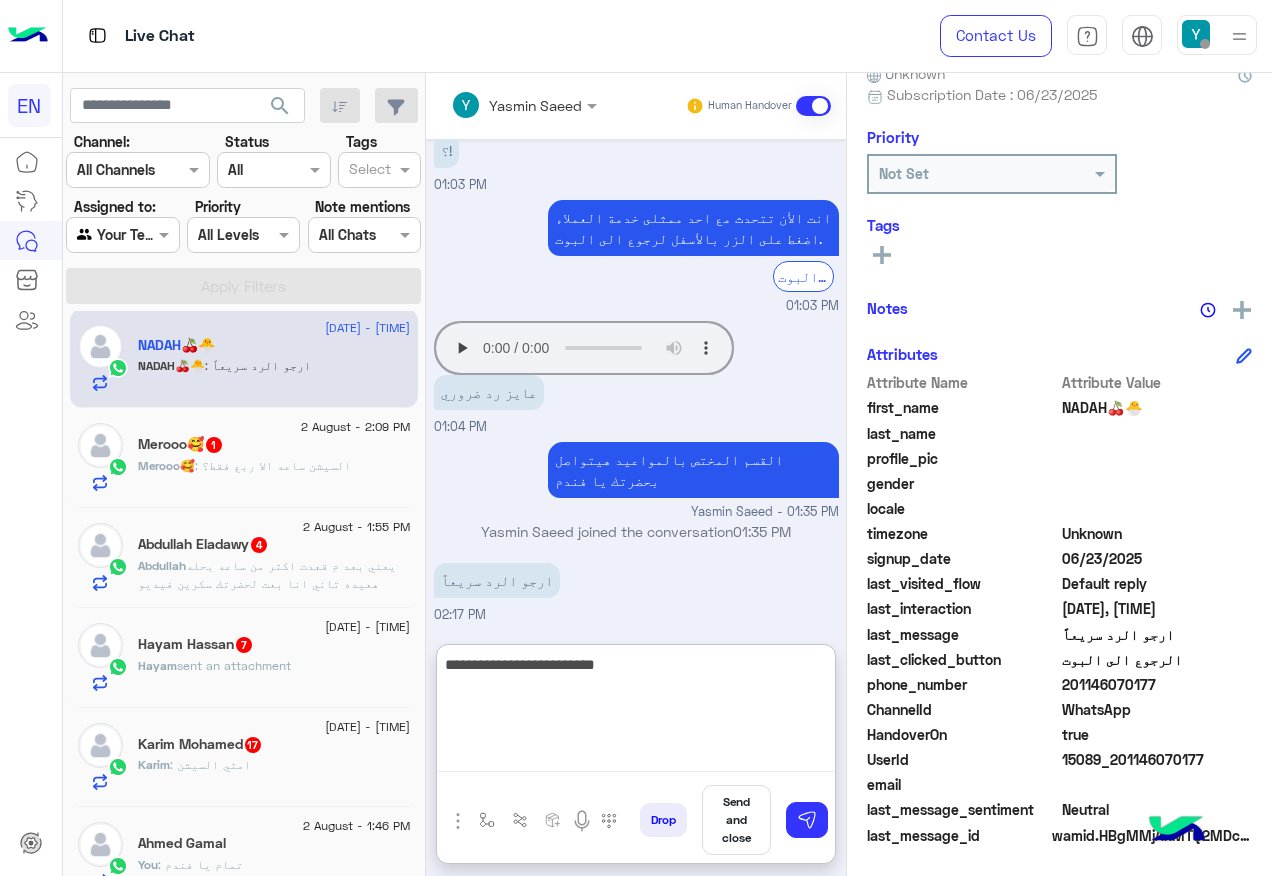 type on "**********" 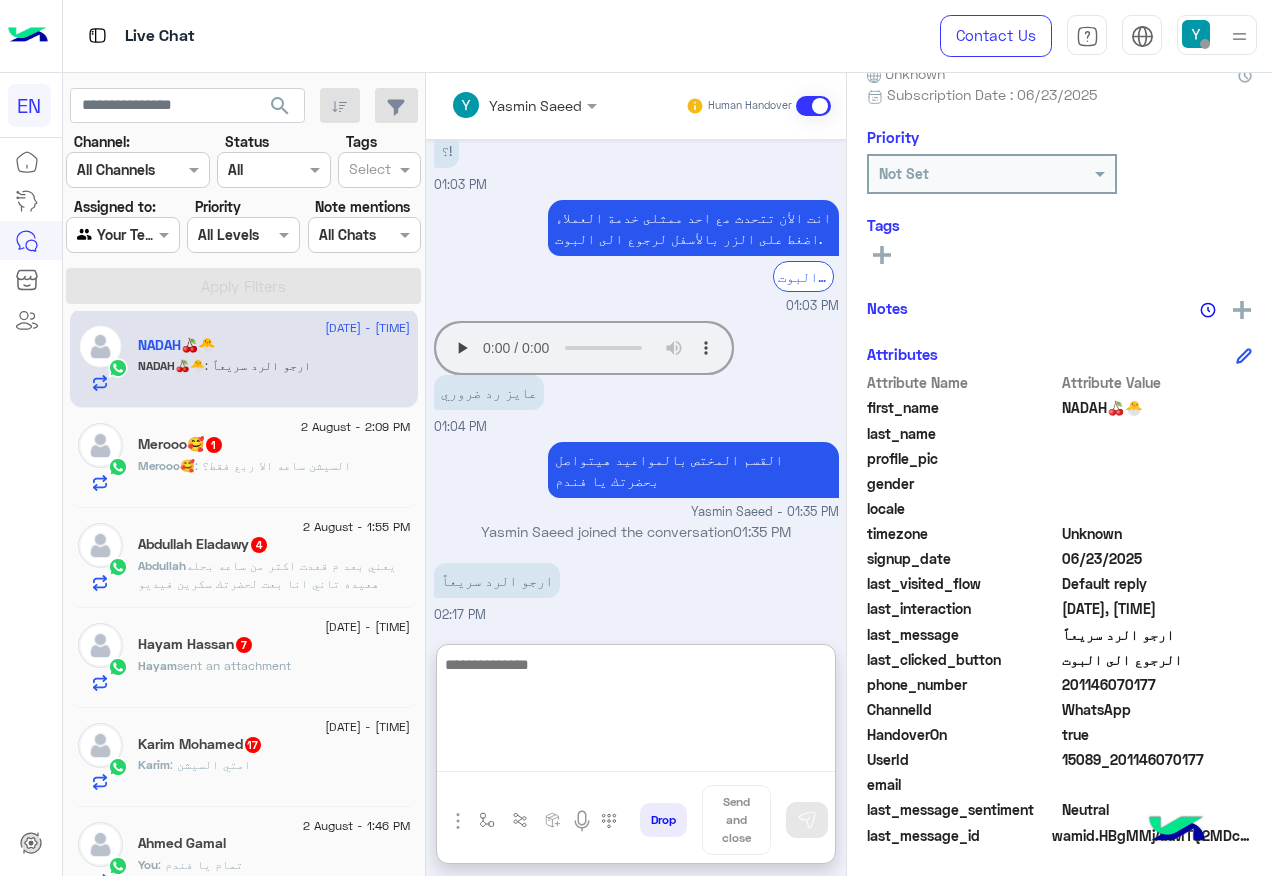 scroll, scrollTop: 934, scrollLeft: 0, axis: vertical 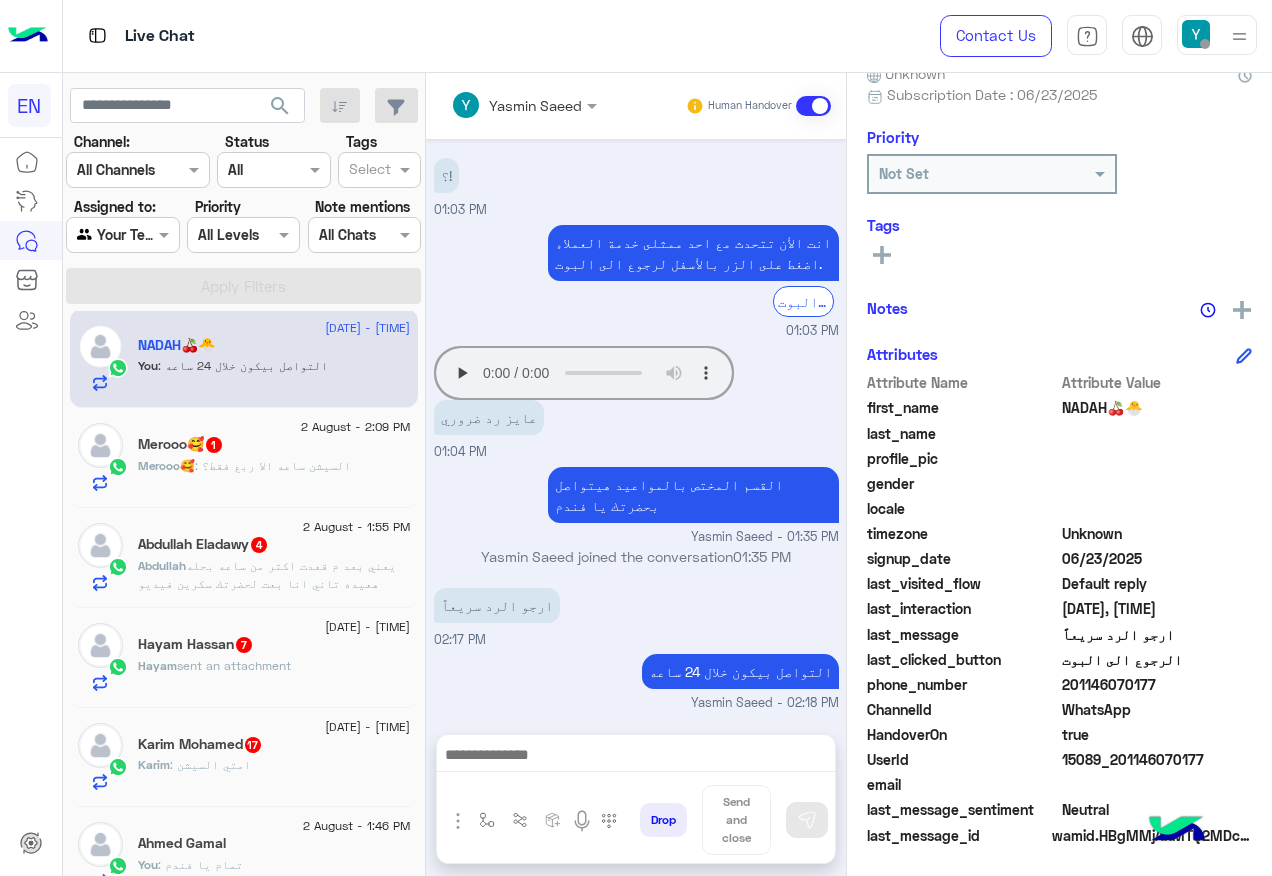 click on ": السيشن ساعه الا ربع فقط؟" 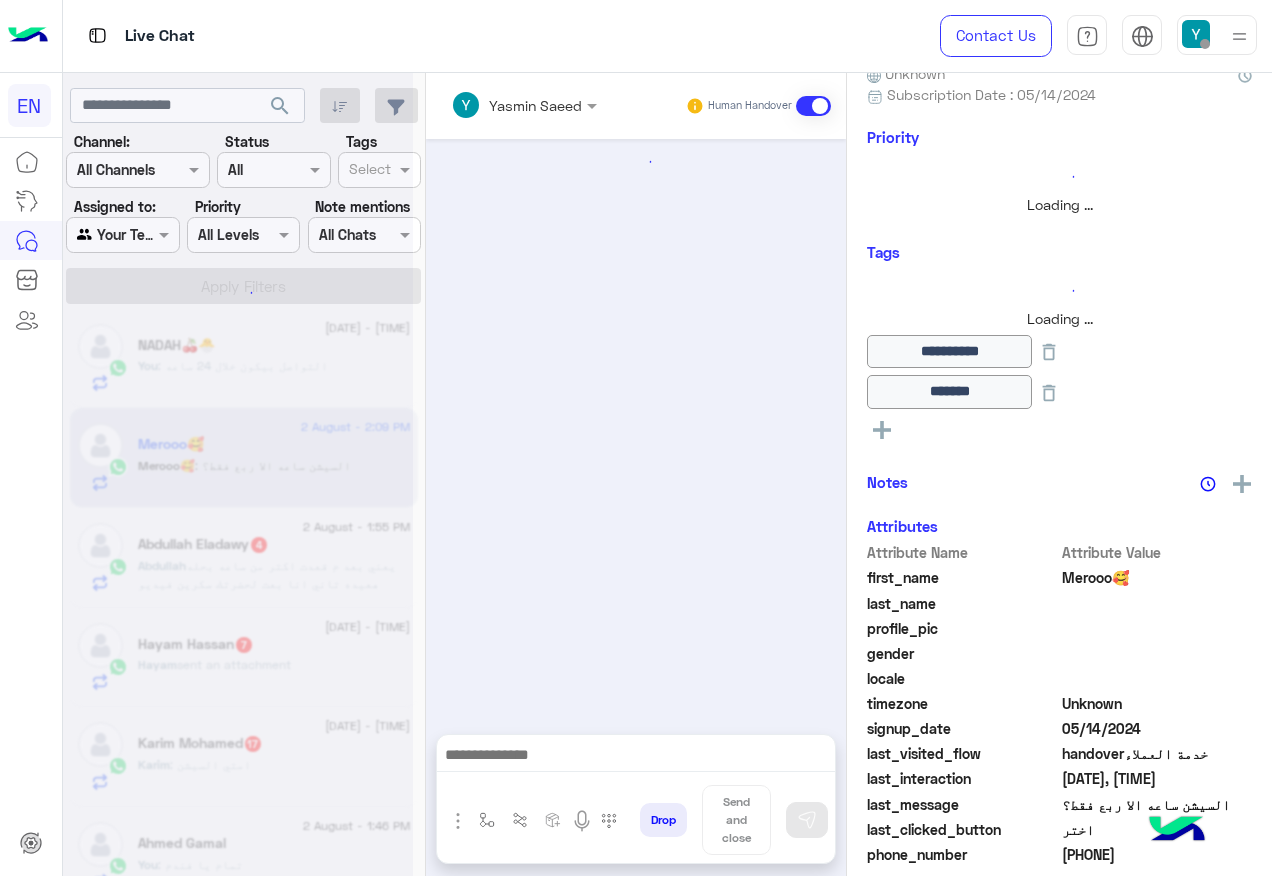 scroll, scrollTop: 1025, scrollLeft: 0, axis: vertical 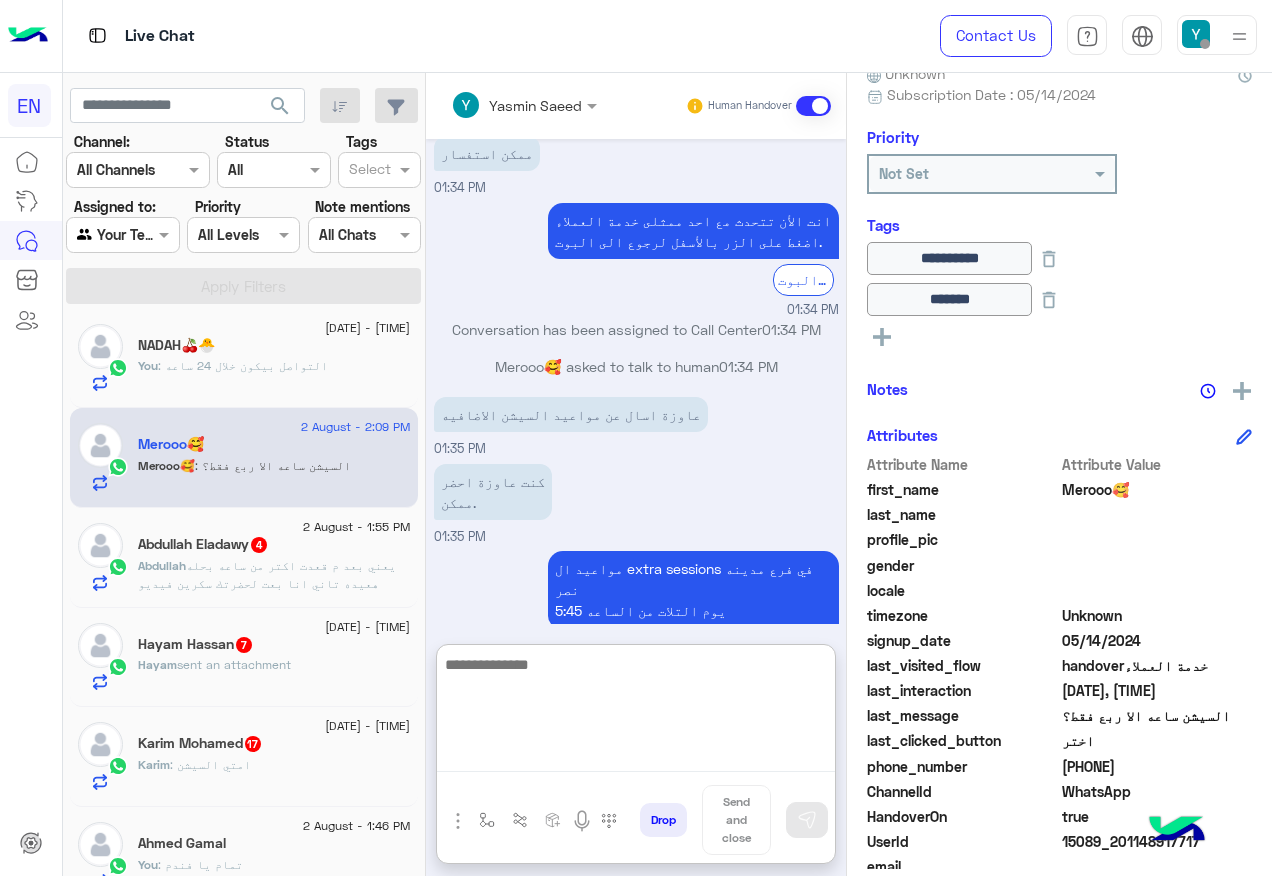 click at bounding box center (636, 712) 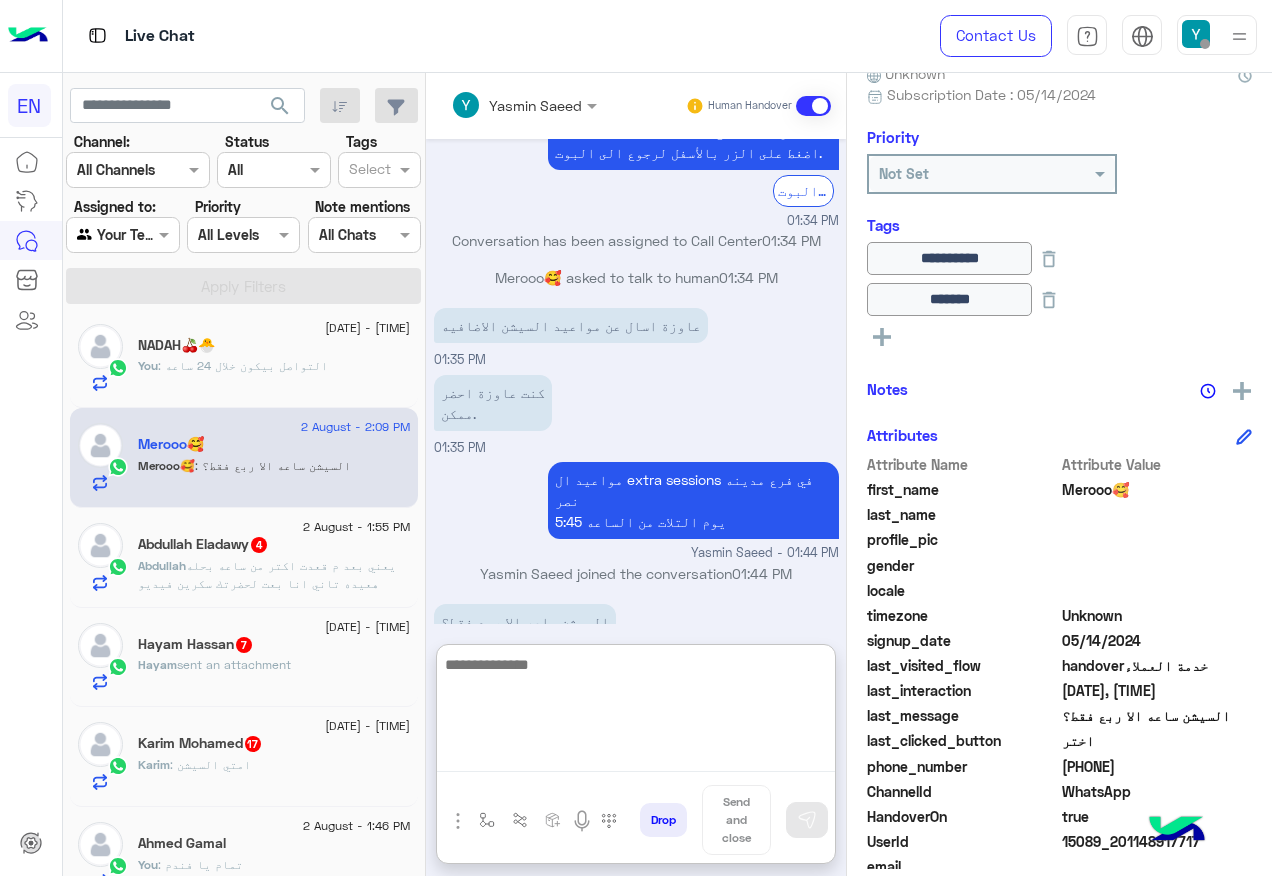 click at bounding box center (636, 712) 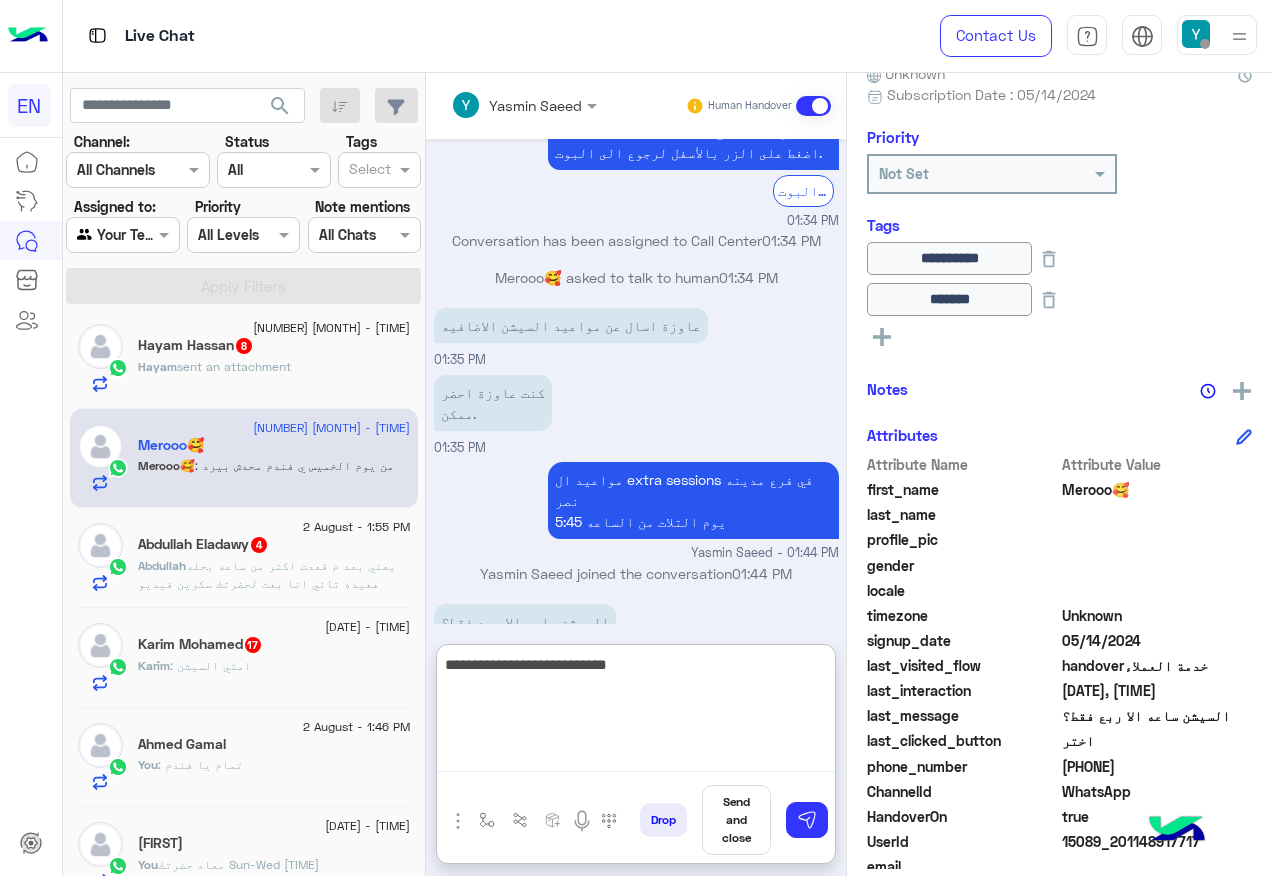 type on "**********" 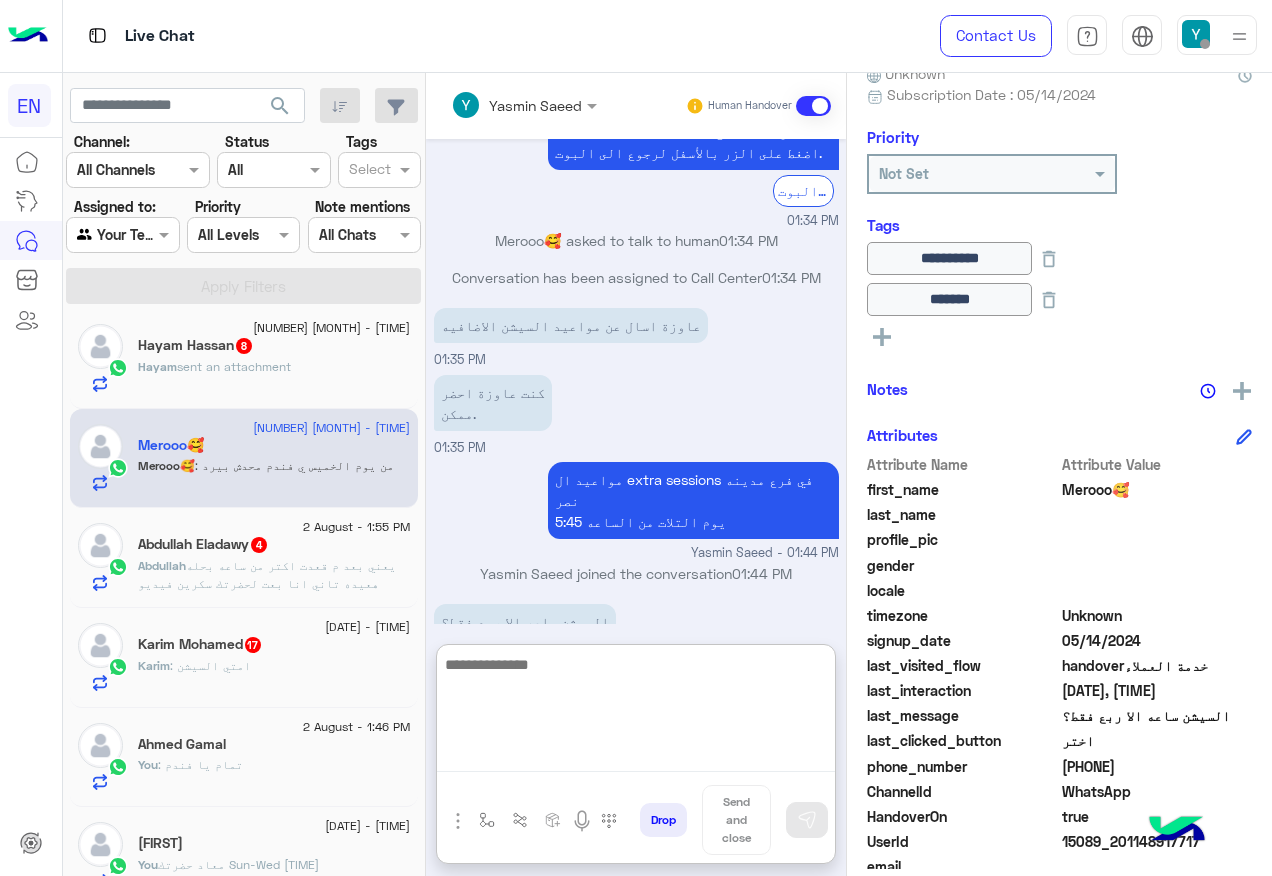 scroll, scrollTop: 1178, scrollLeft: 0, axis: vertical 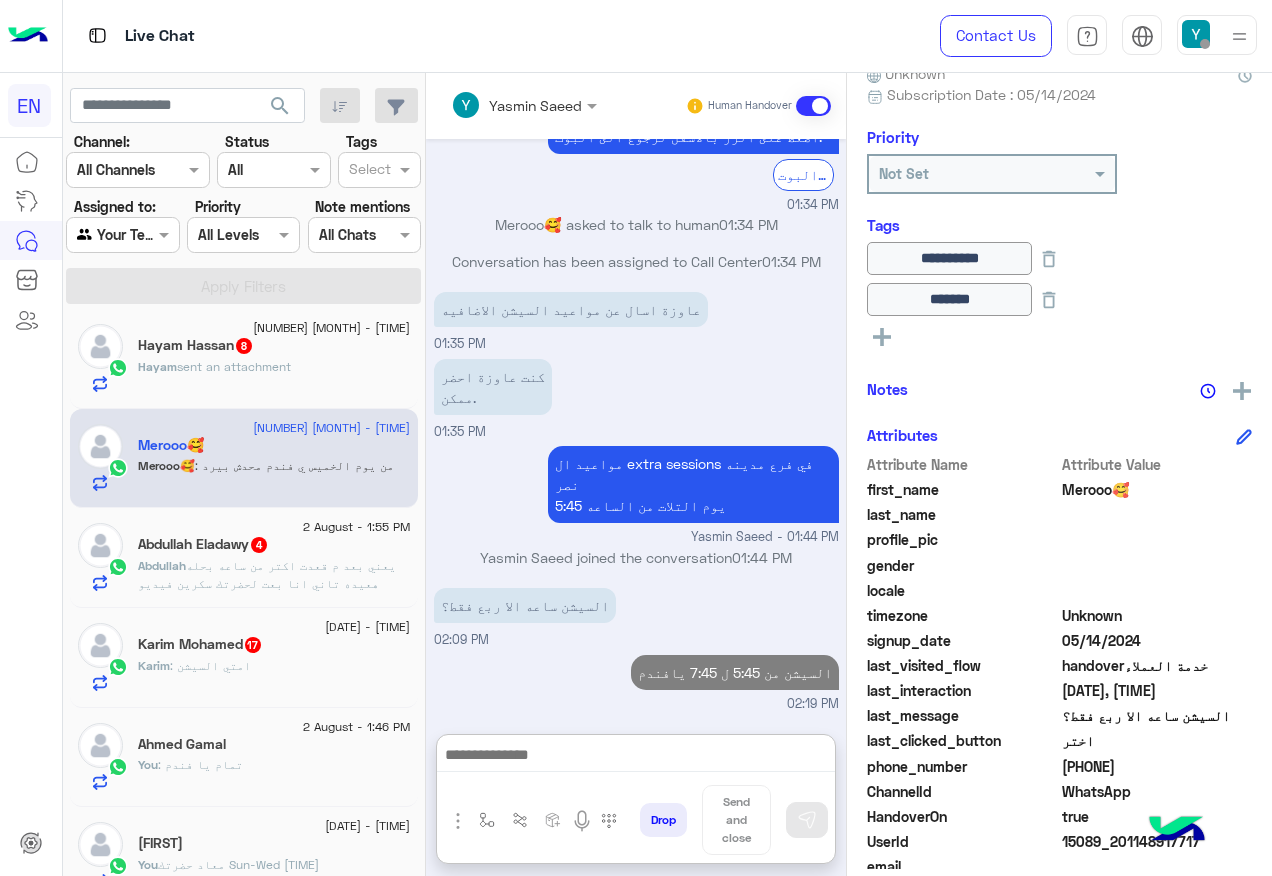 click on "Karim Mohamed  17" 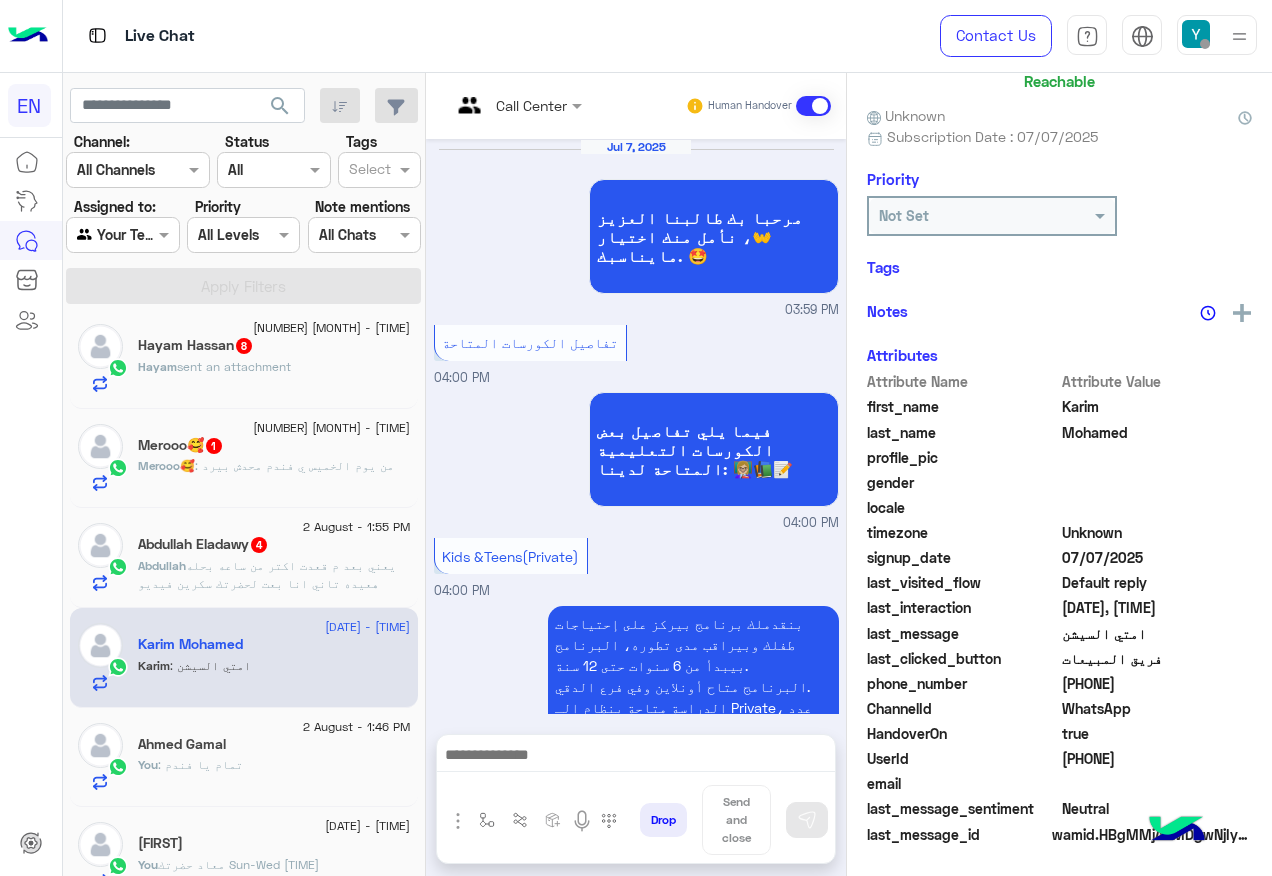 scroll, scrollTop: 158, scrollLeft: 0, axis: vertical 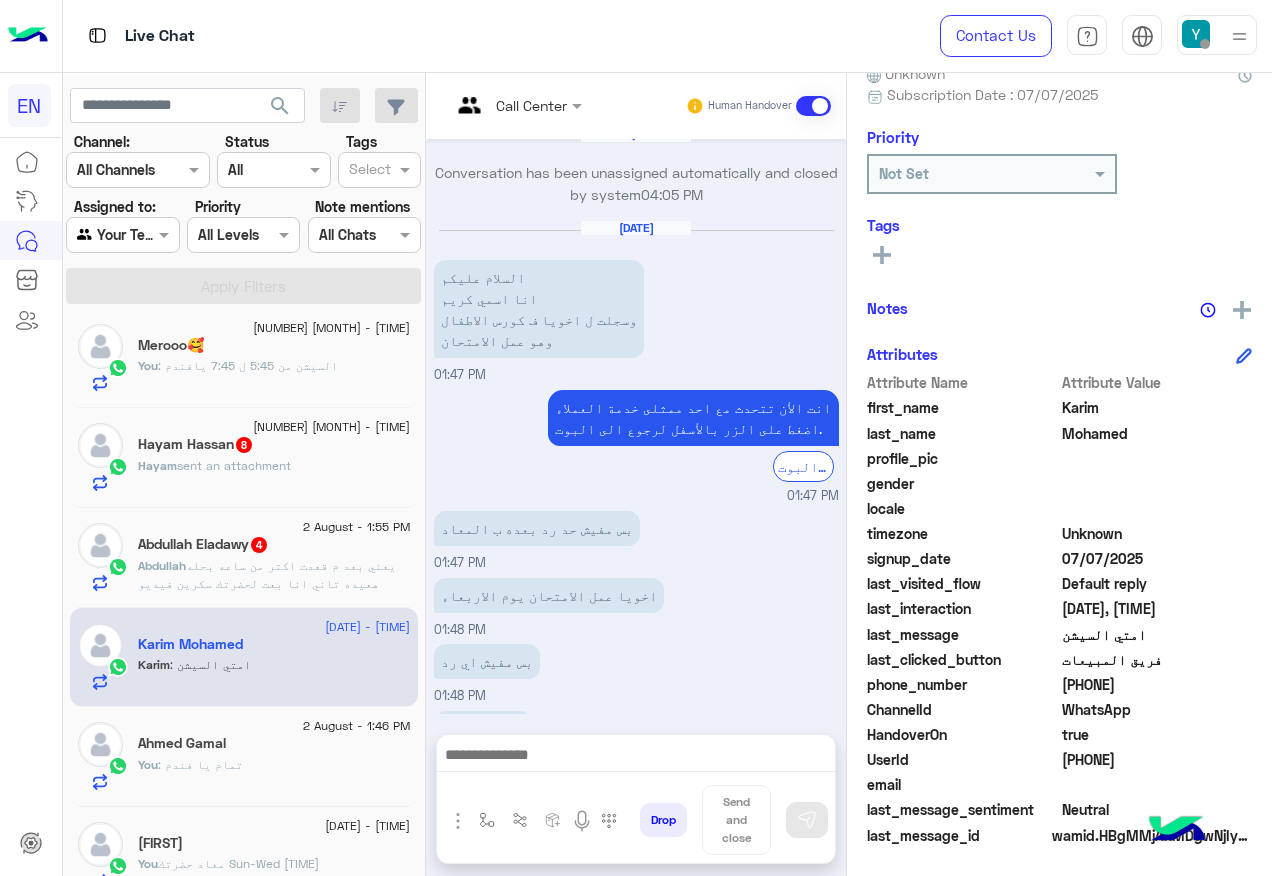 click on "201080622649" 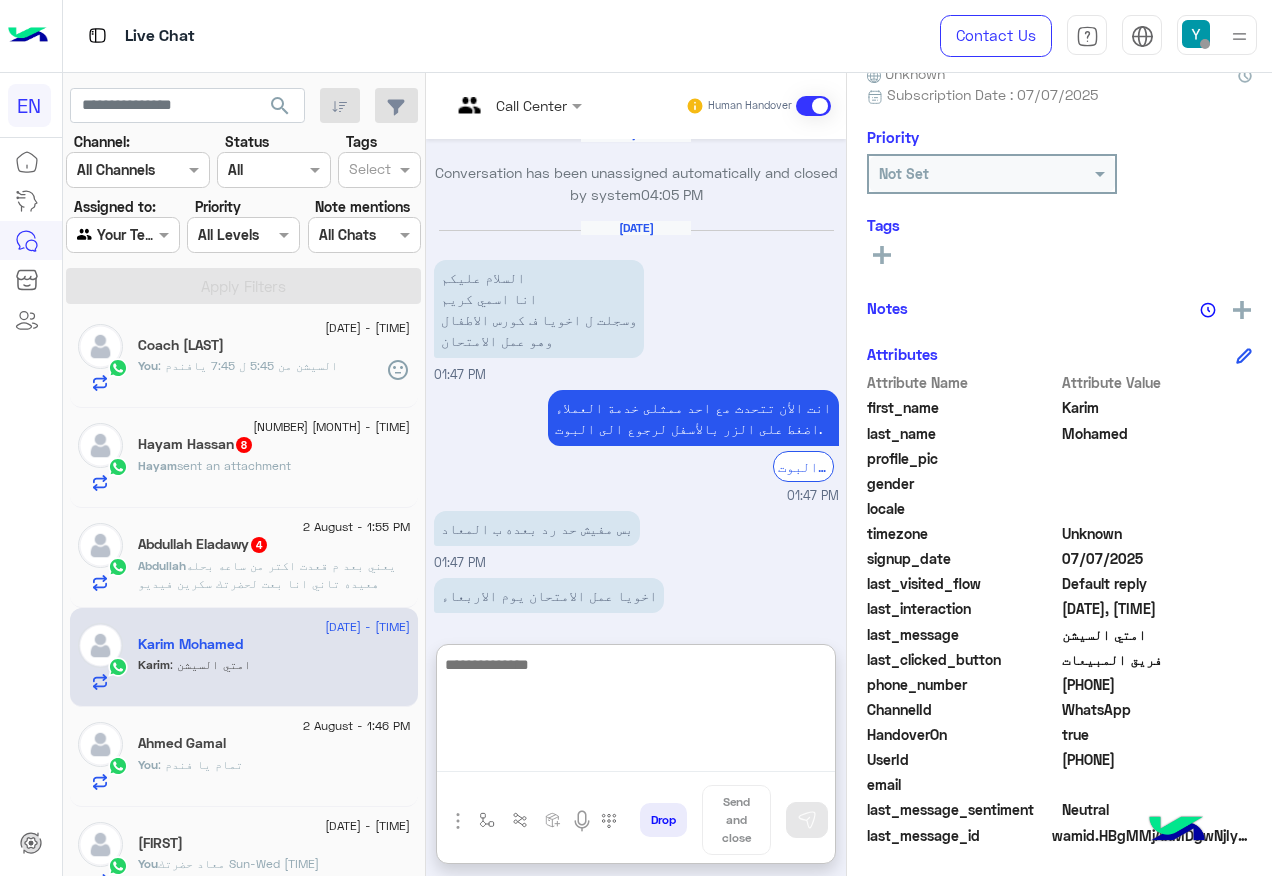 click at bounding box center (636, 712) 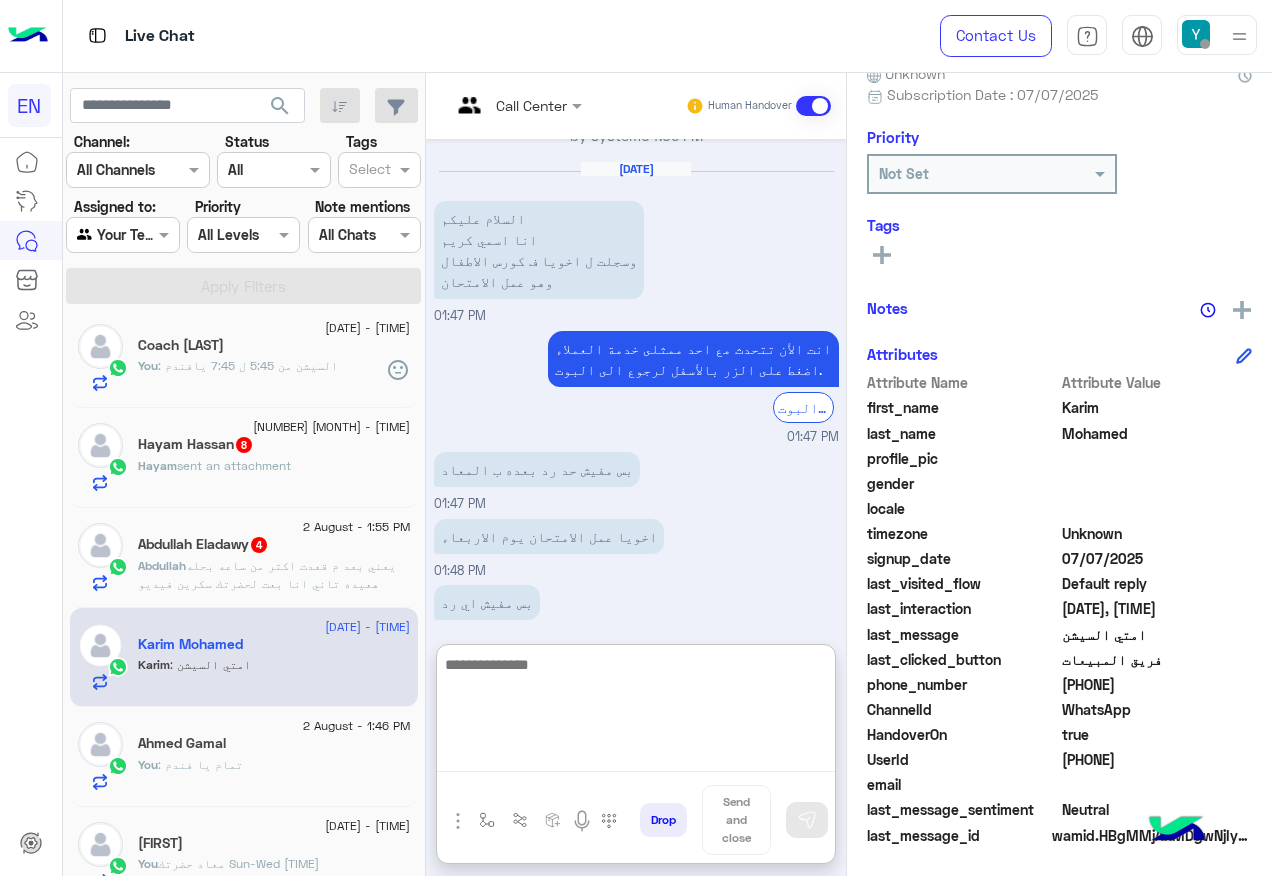 scroll, scrollTop: 1856, scrollLeft: 0, axis: vertical 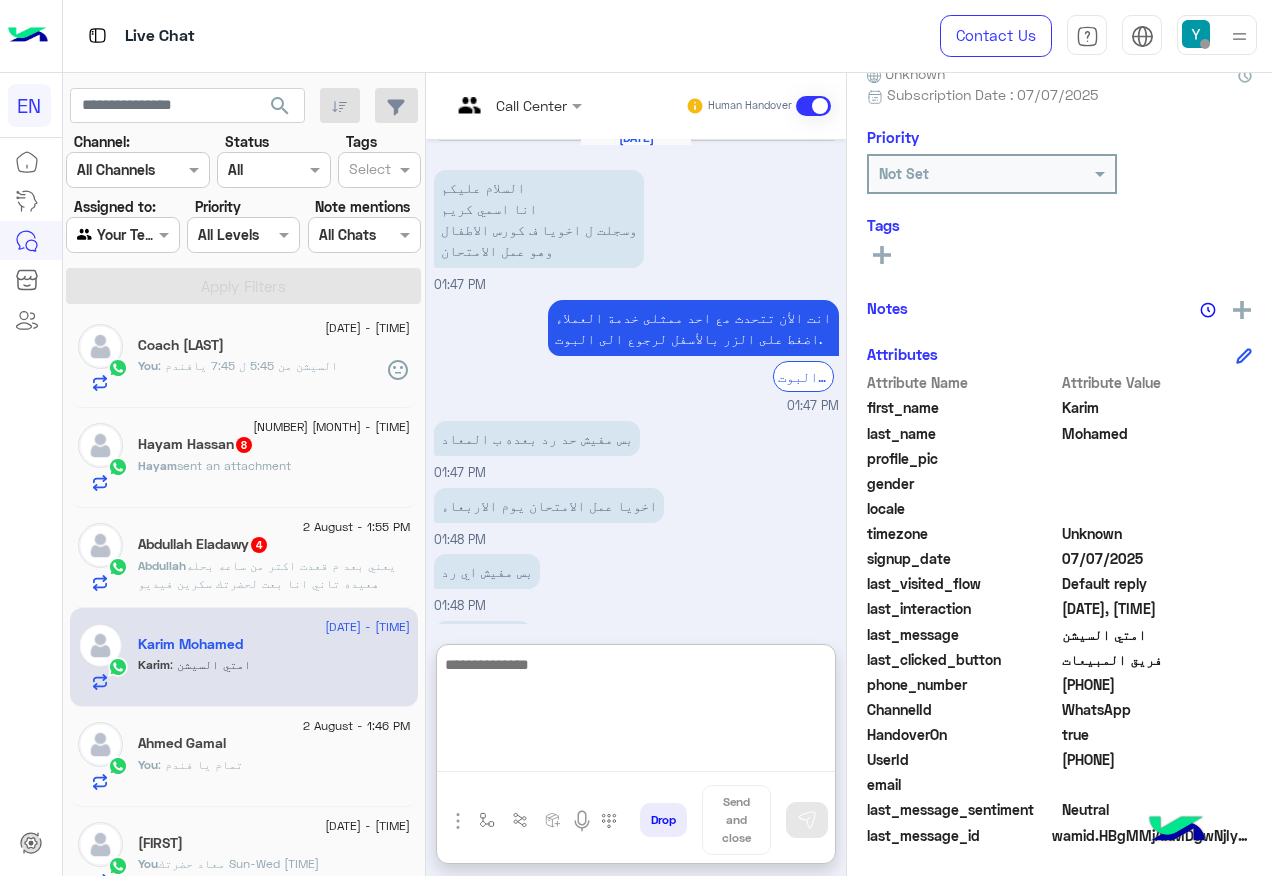 click at bounding box center [636, 712] 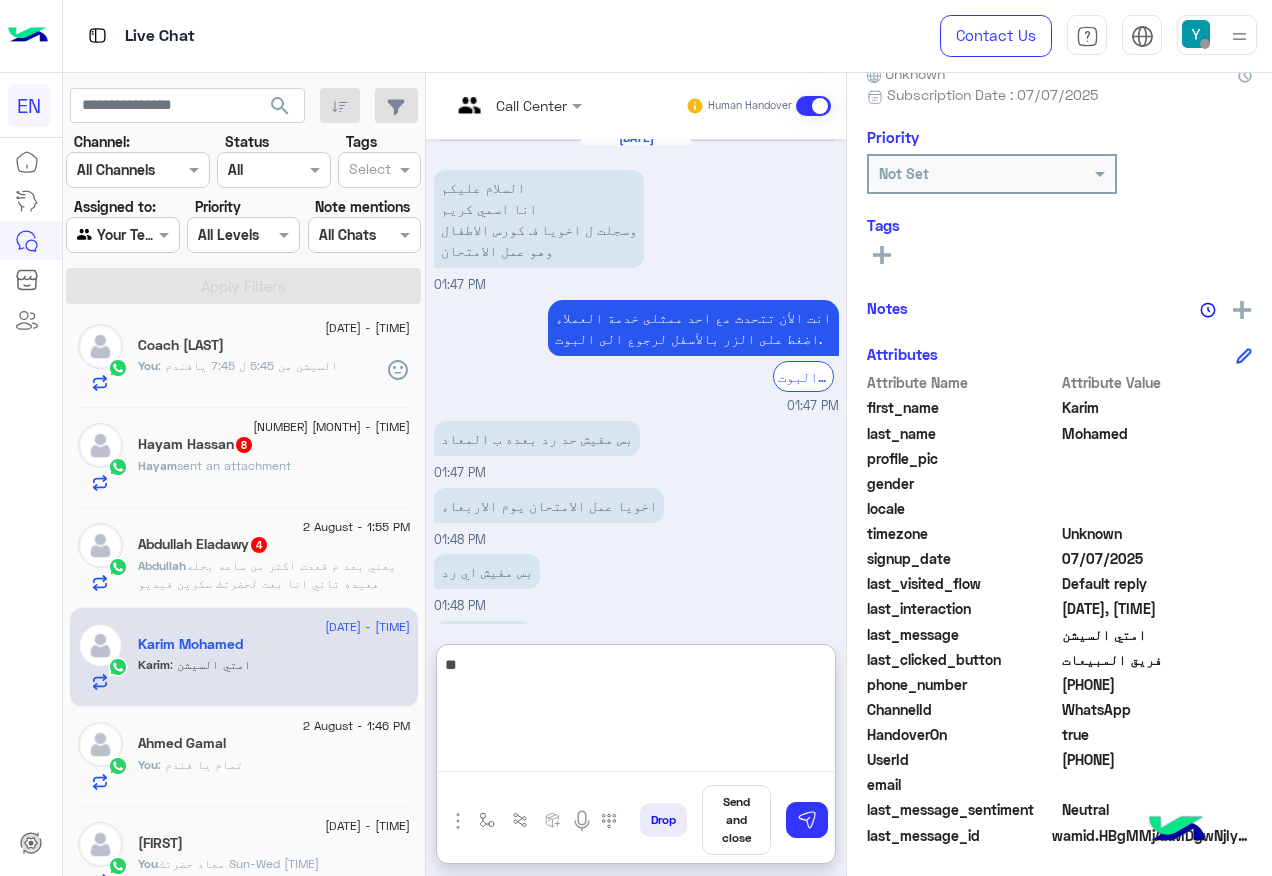 type on "*" 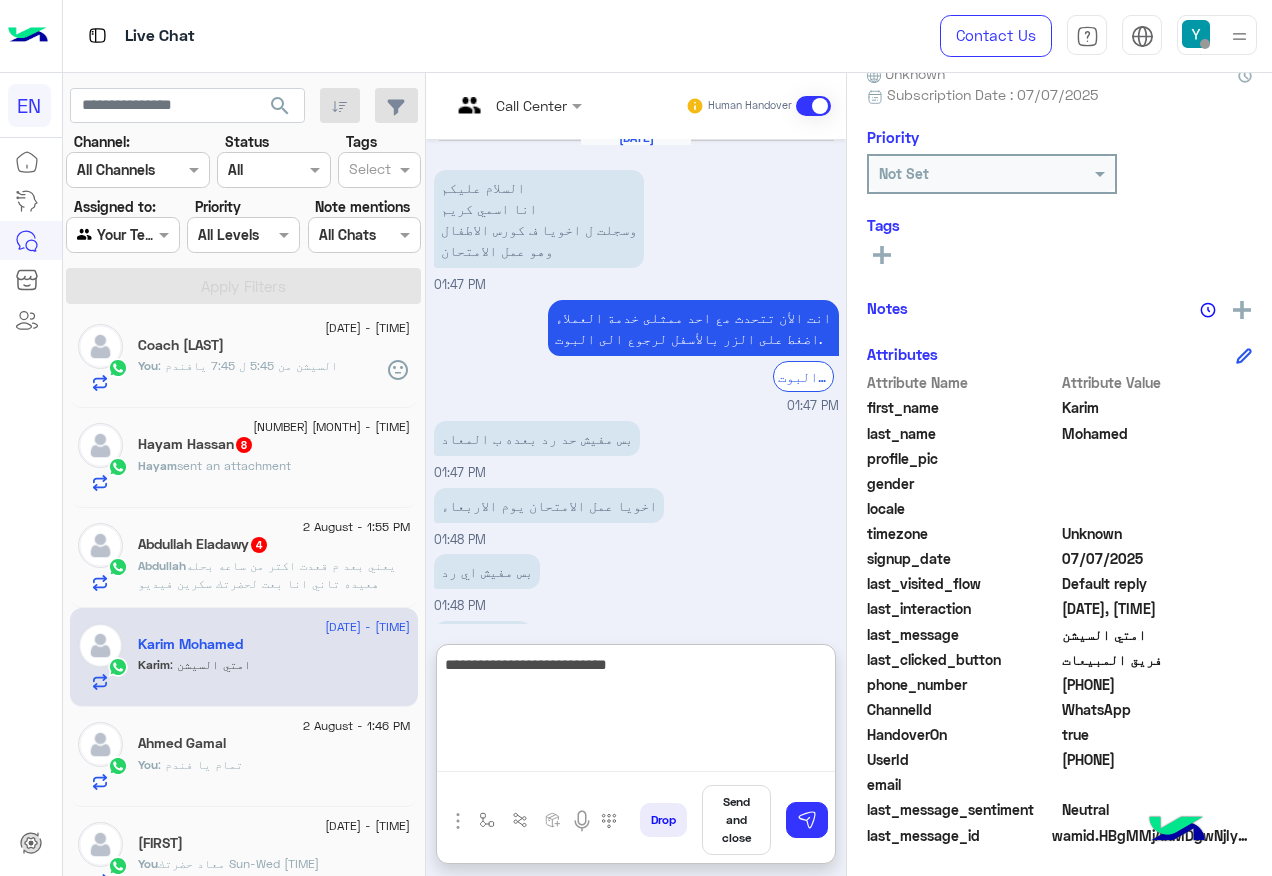 type on "**********" 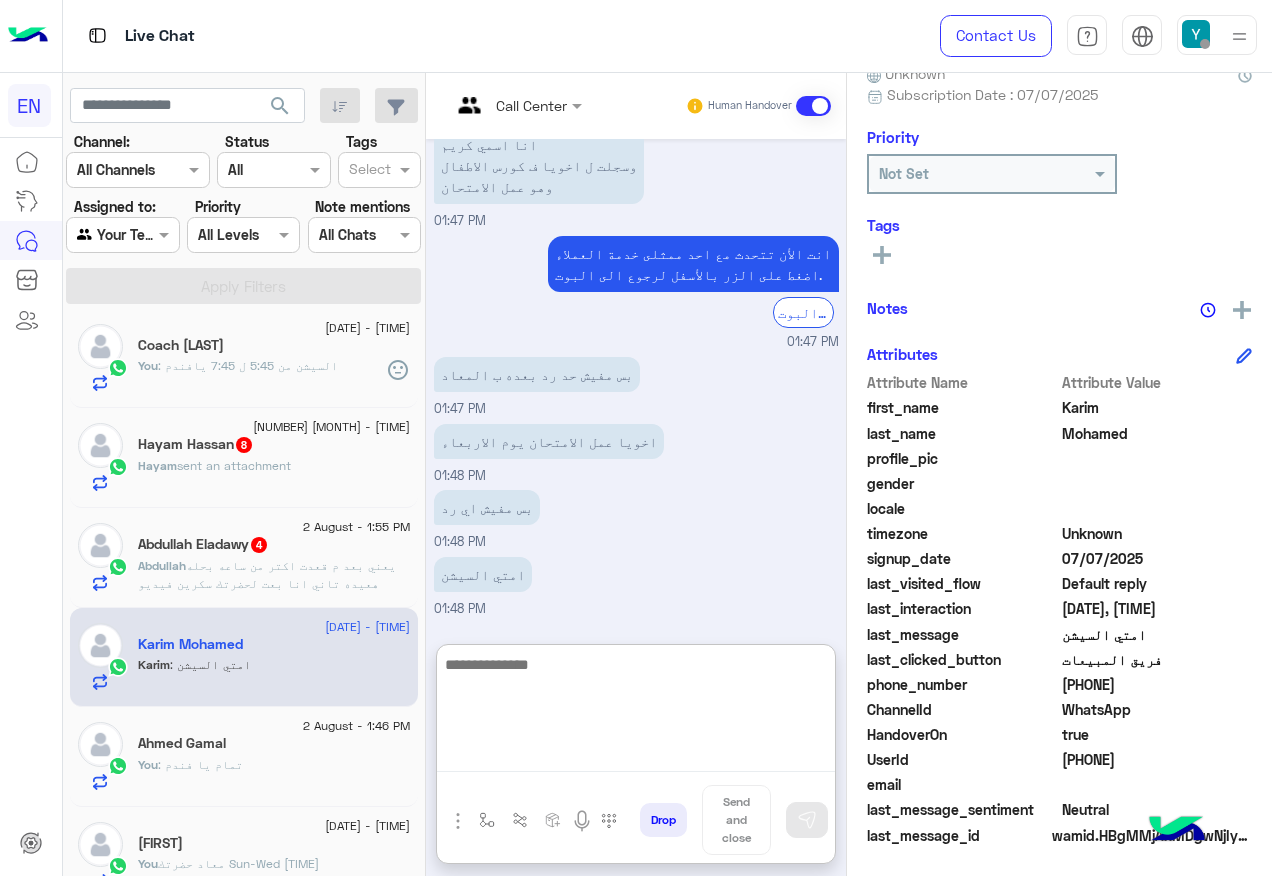 scroll, scrollTop: 1956, scrollLeft: 0, axis: vertical 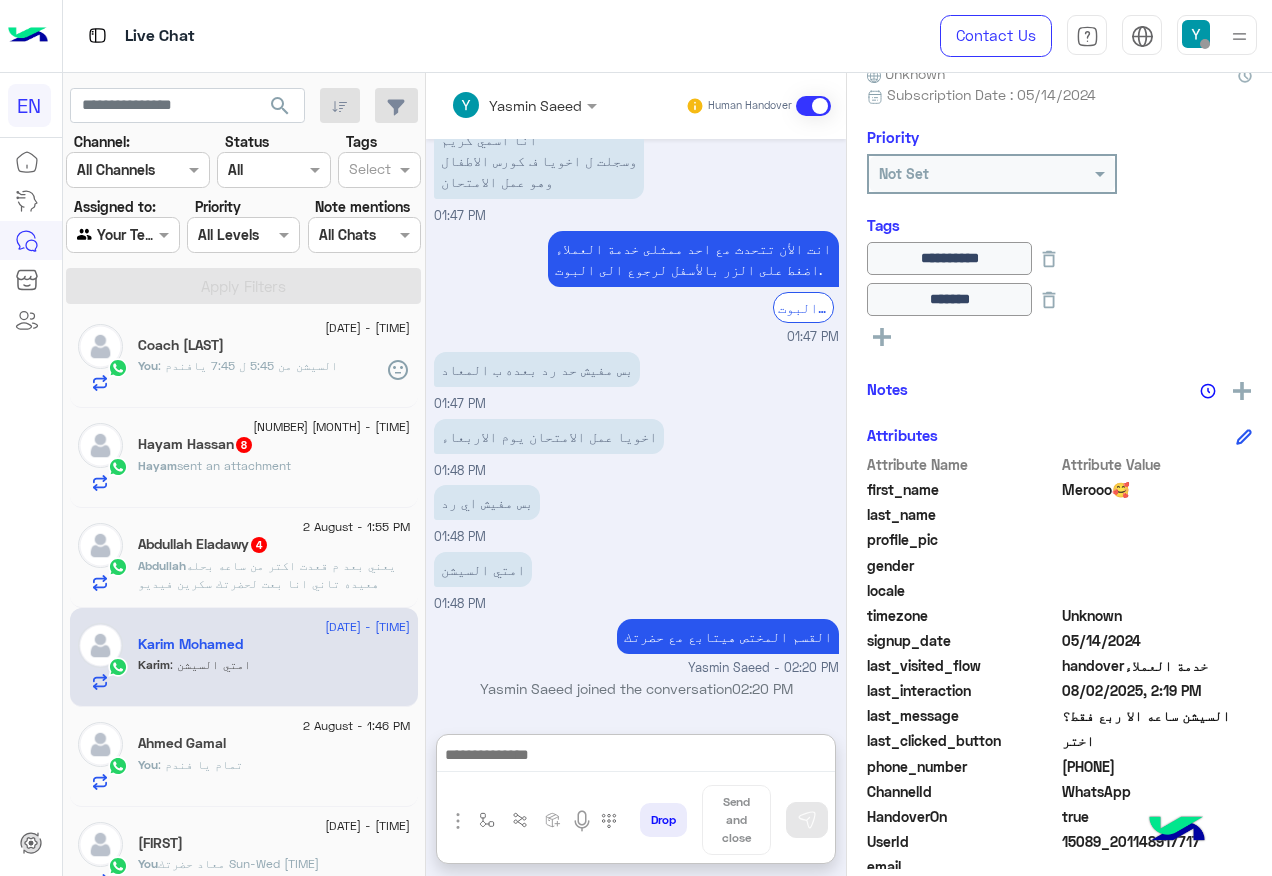 click on "Abdullah Eladawy  4" 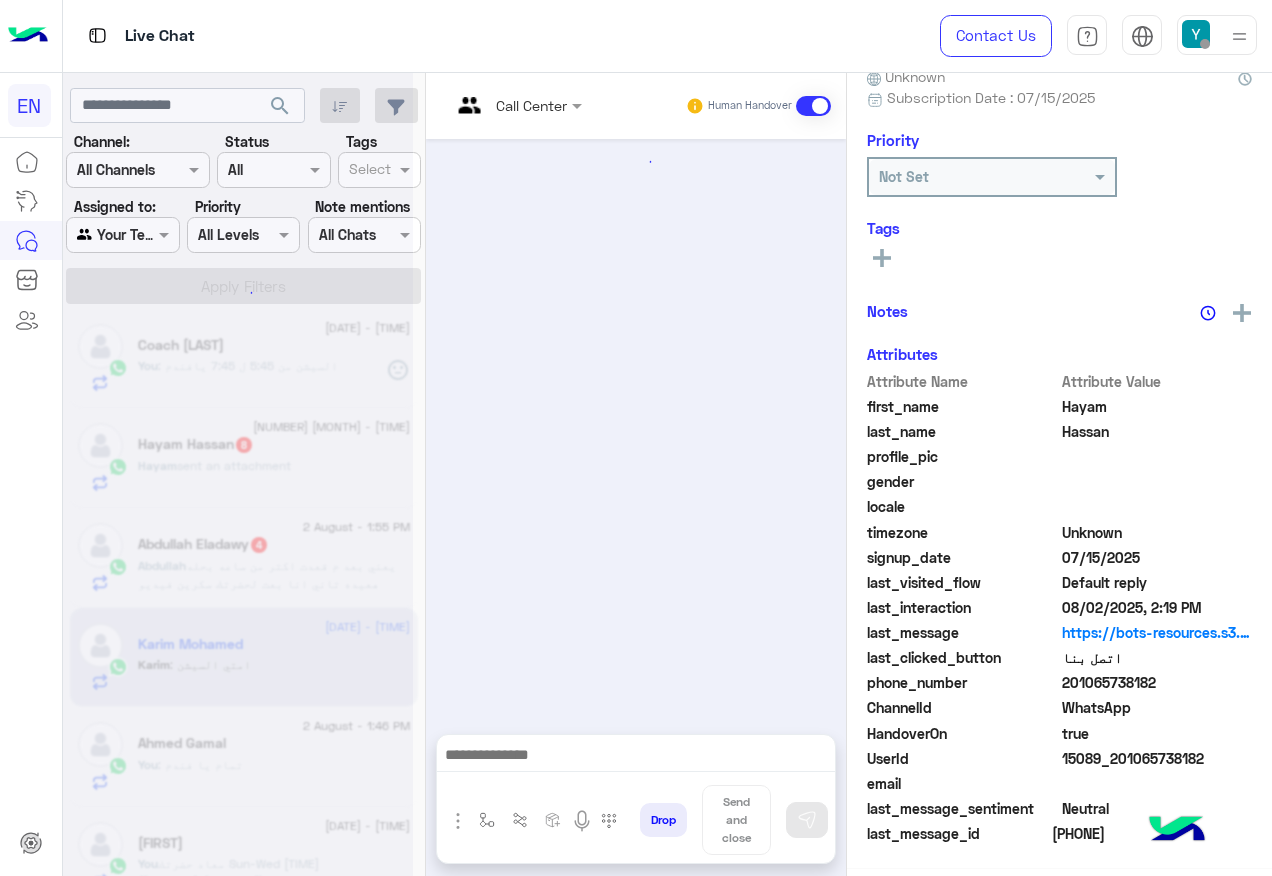 scroll, scrollTop: 197, scrollLeft: 0, axis: vertical 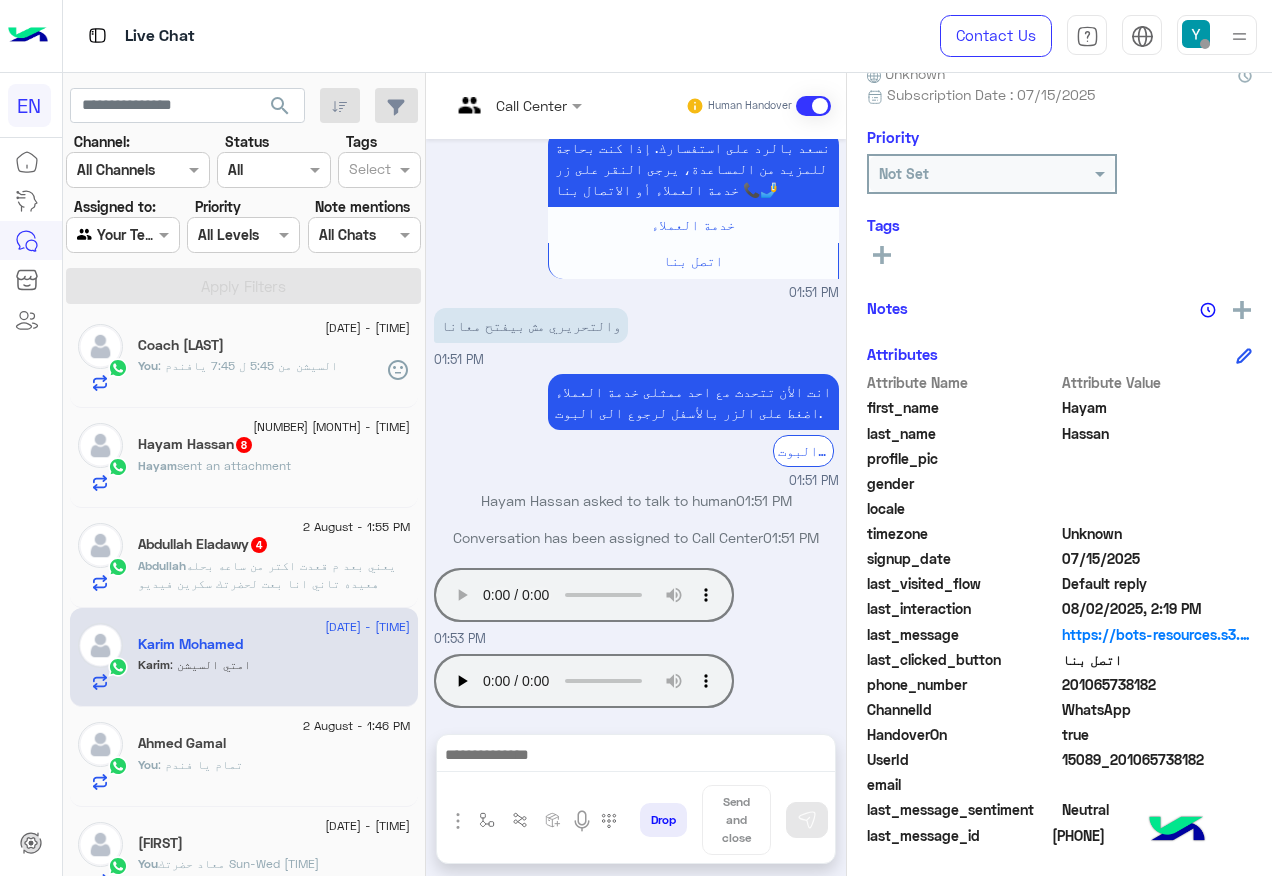 drag, startPoint x: 1068, startPoint y: 685, endPoint x: 1173, endPoint y: 682, distance: 105.04285 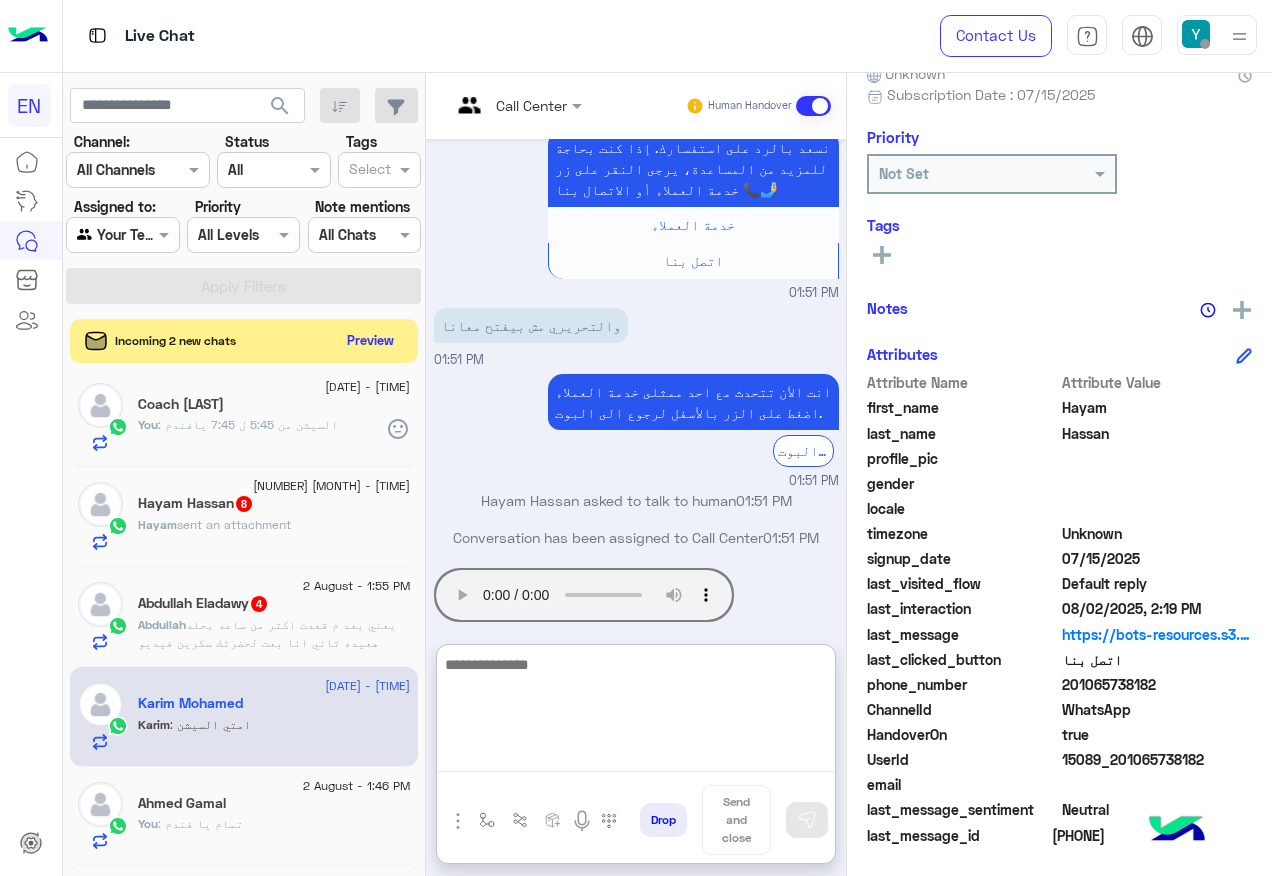 click at bounding box center (636, 712) 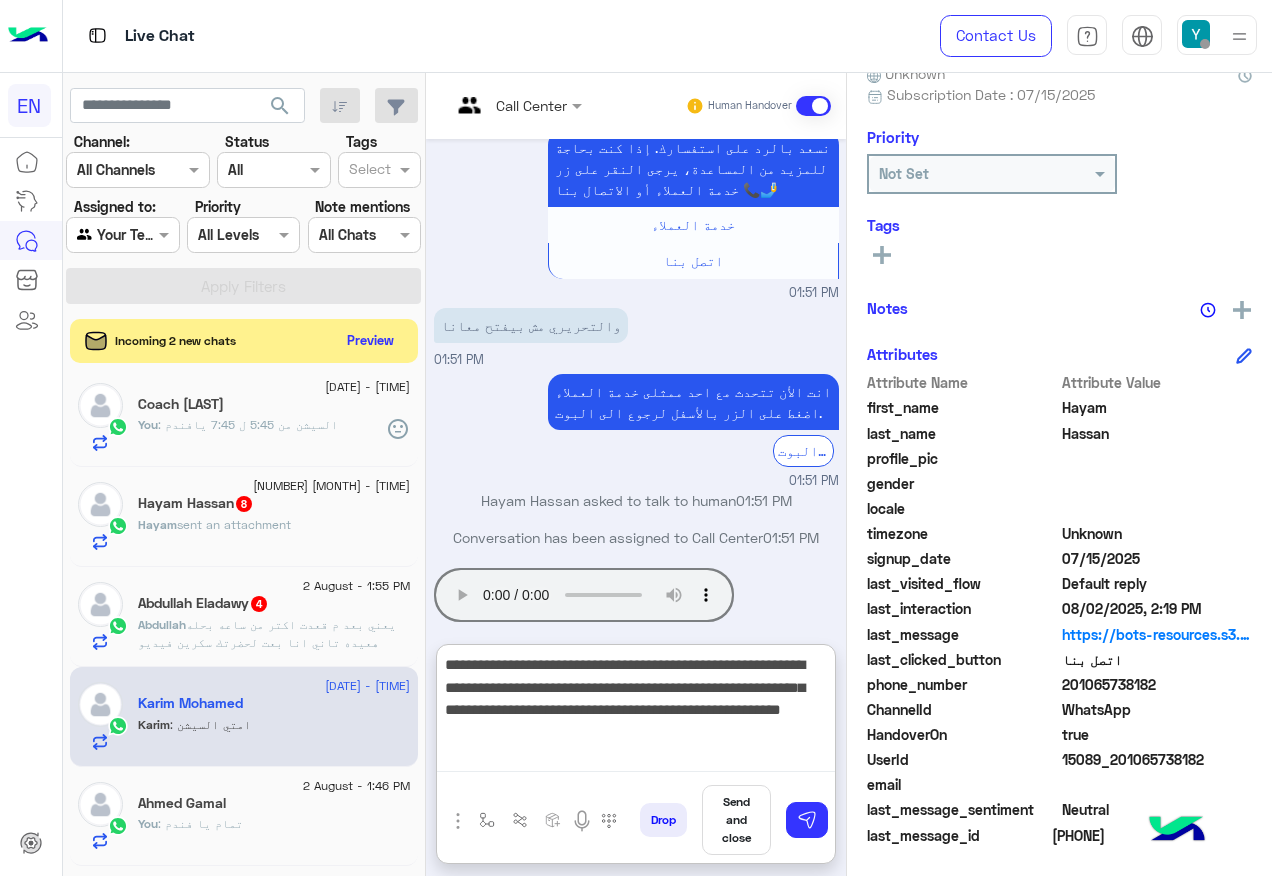 click on "**********" at bounding box center [636, 712] 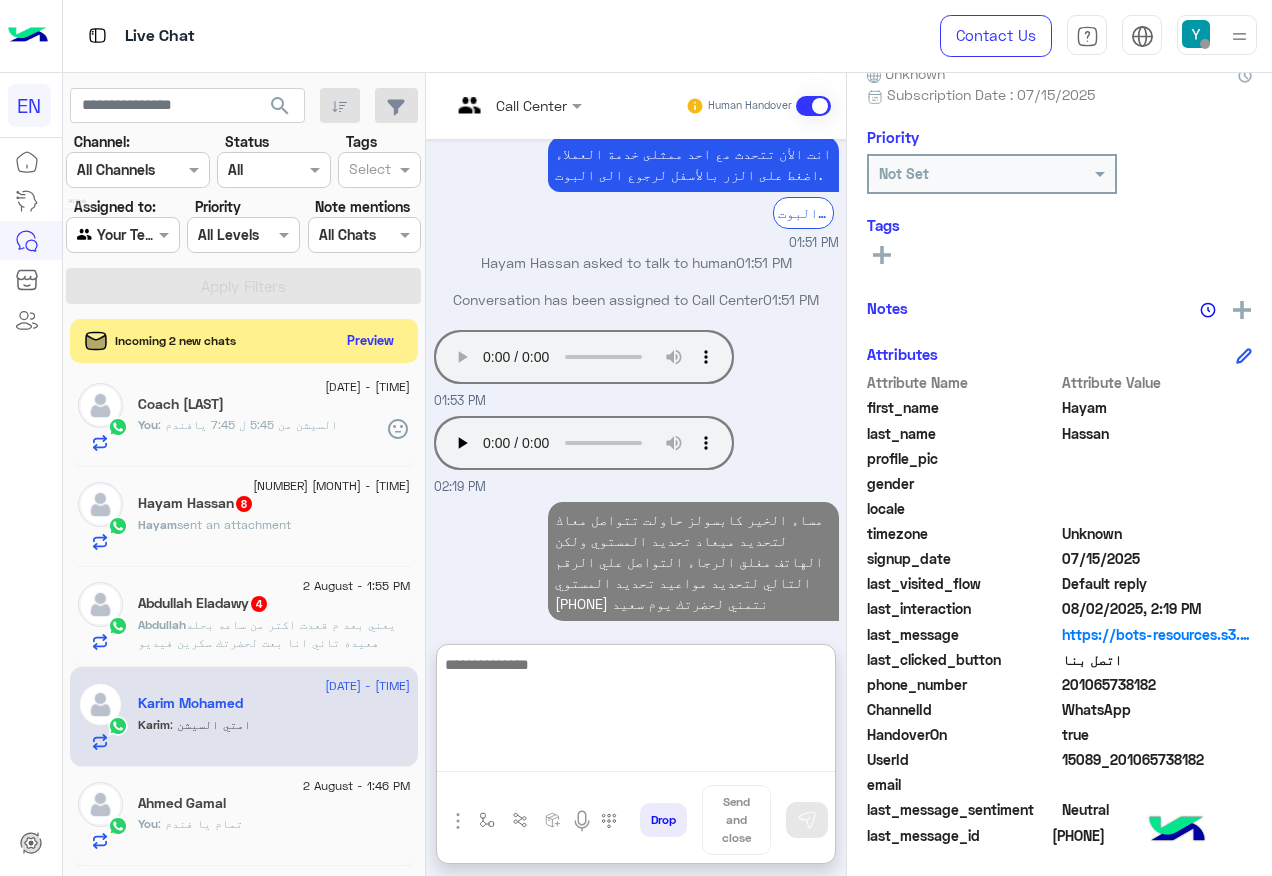 scroll, scrollTop: 2119, scrollLeft: 0, axis: vertical 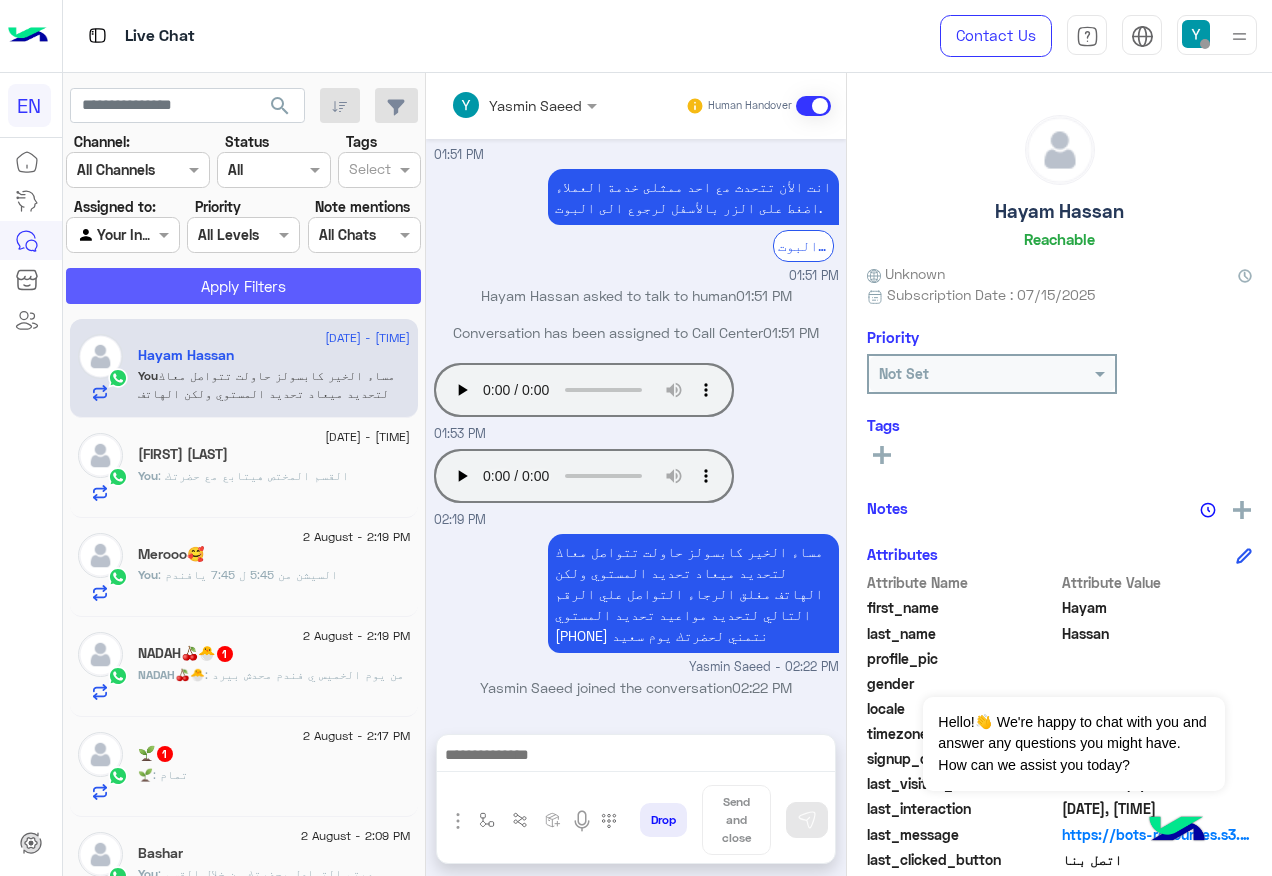 click on "Apply Filters" 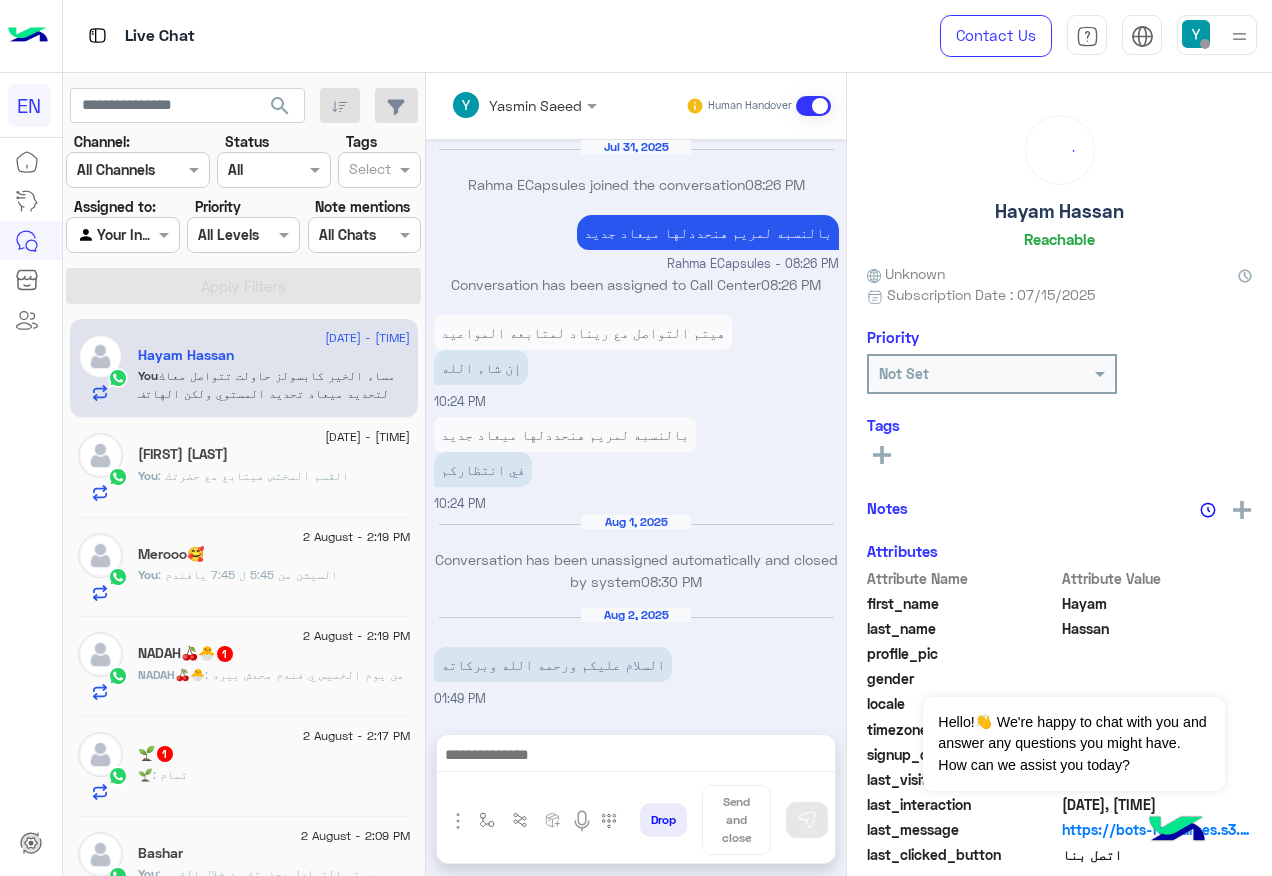 scroll, scrollTop: 1929, scrollLeft: 0, axis: vertical 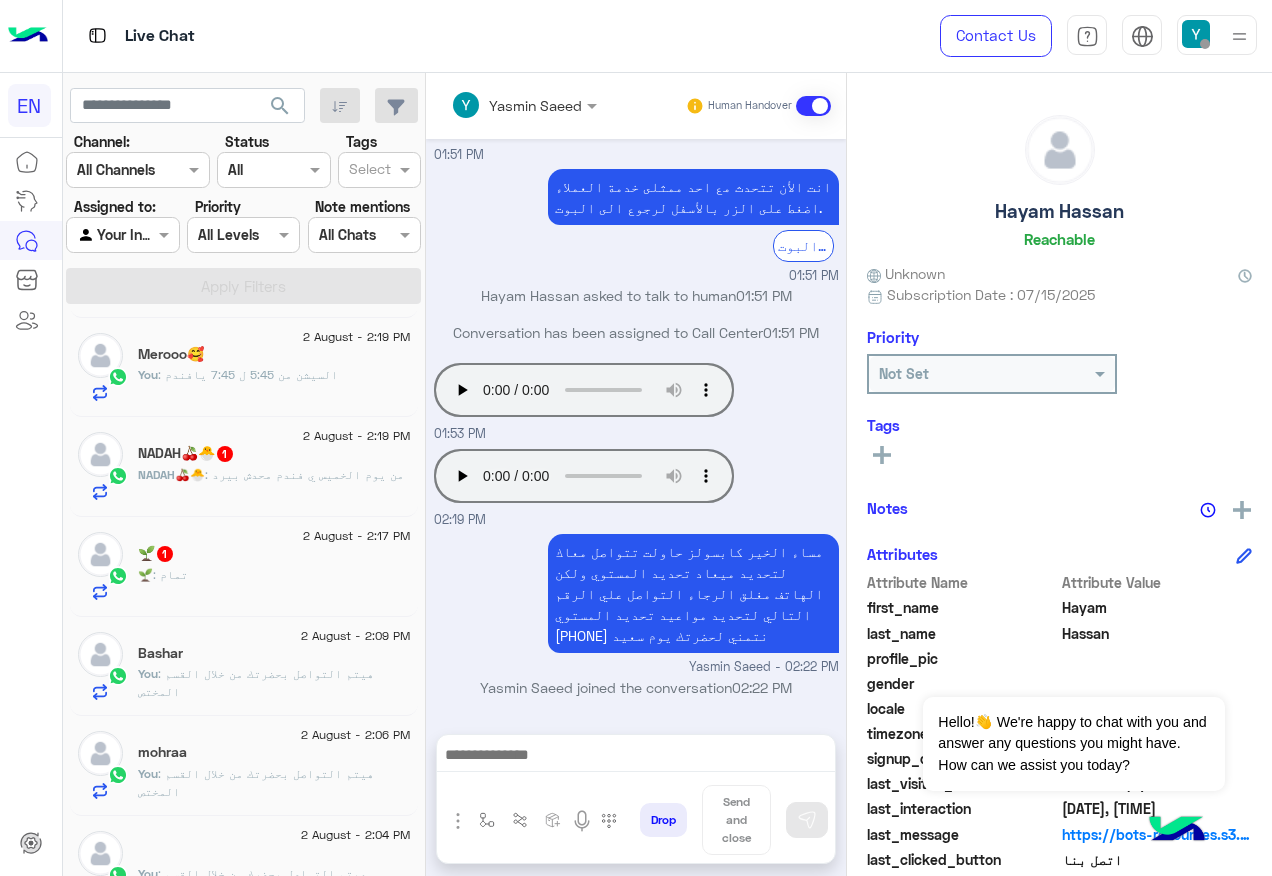 click on "🌱 : تمام" 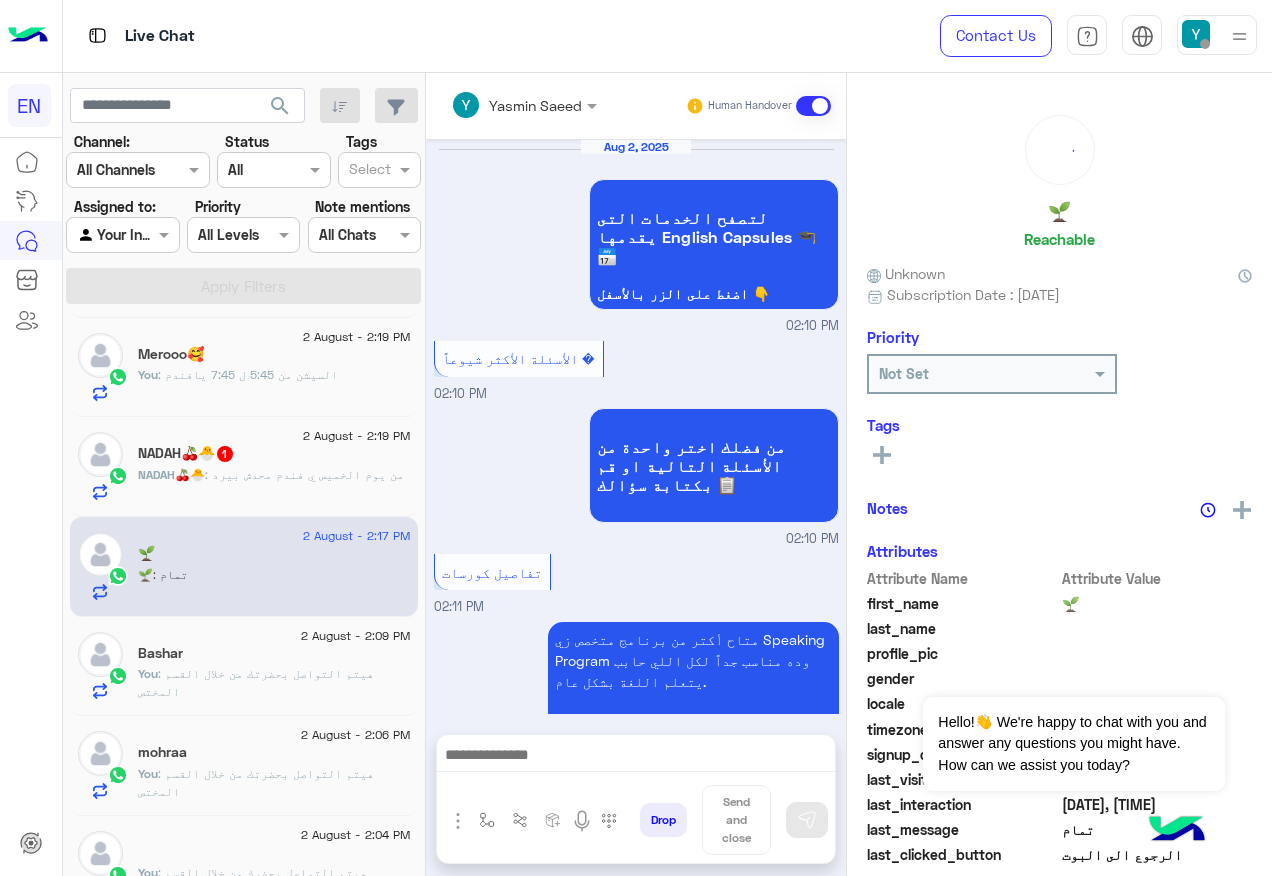 scroll, scrollTop: 1492, scrollLeft: 0, axis: vertical 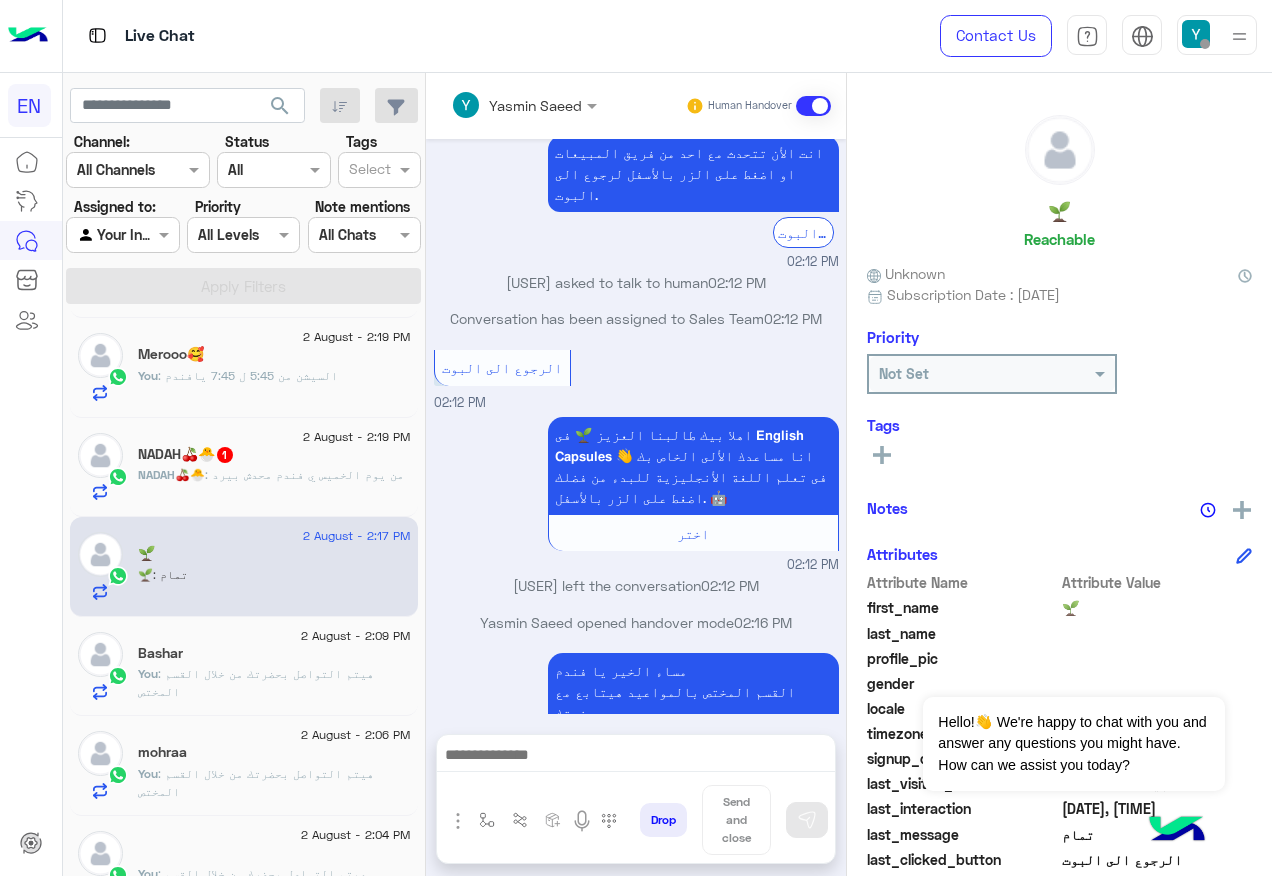 click on ": من يوم الخميس ي فندم محدش بيرد" 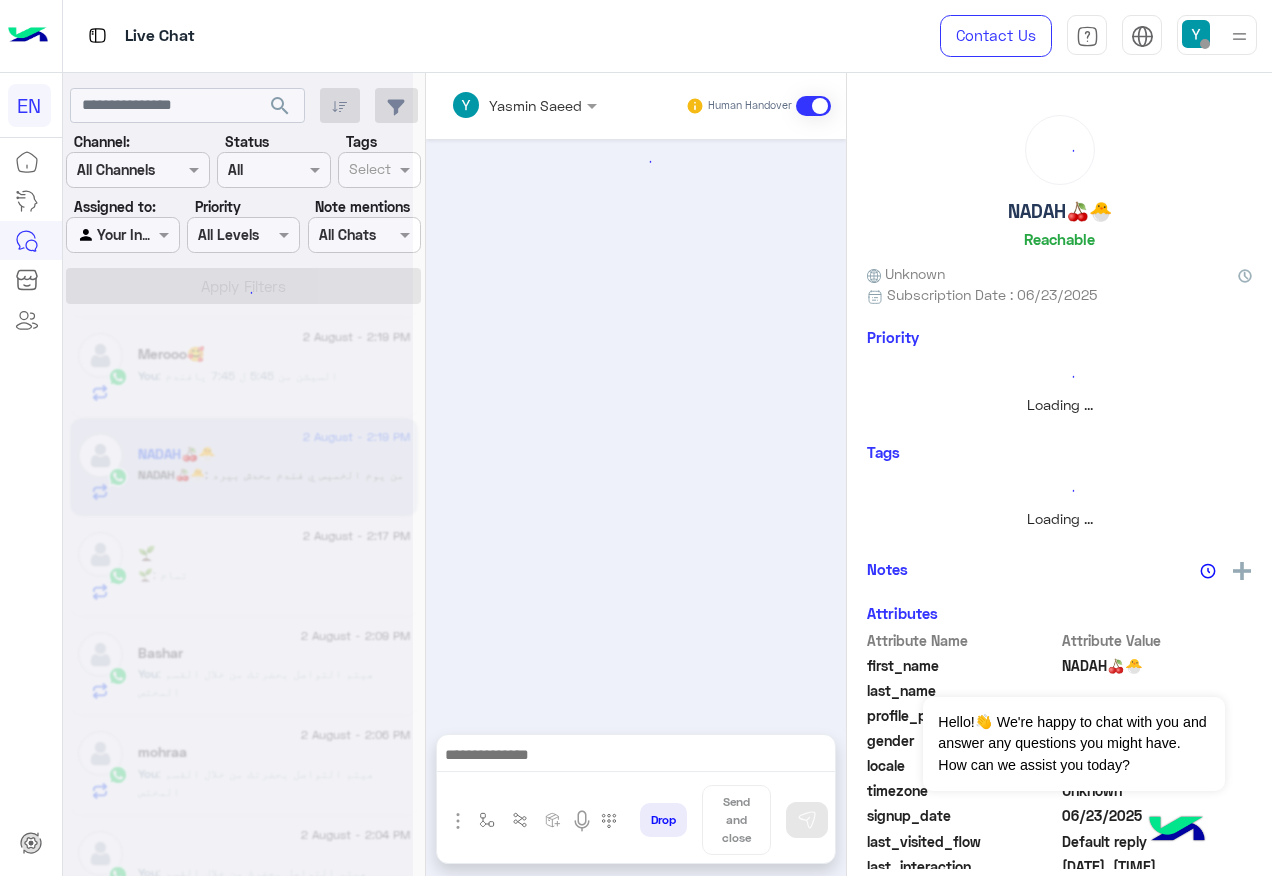 scroll, scrollTop: 813, scrollLeft: 0, axis: vertical 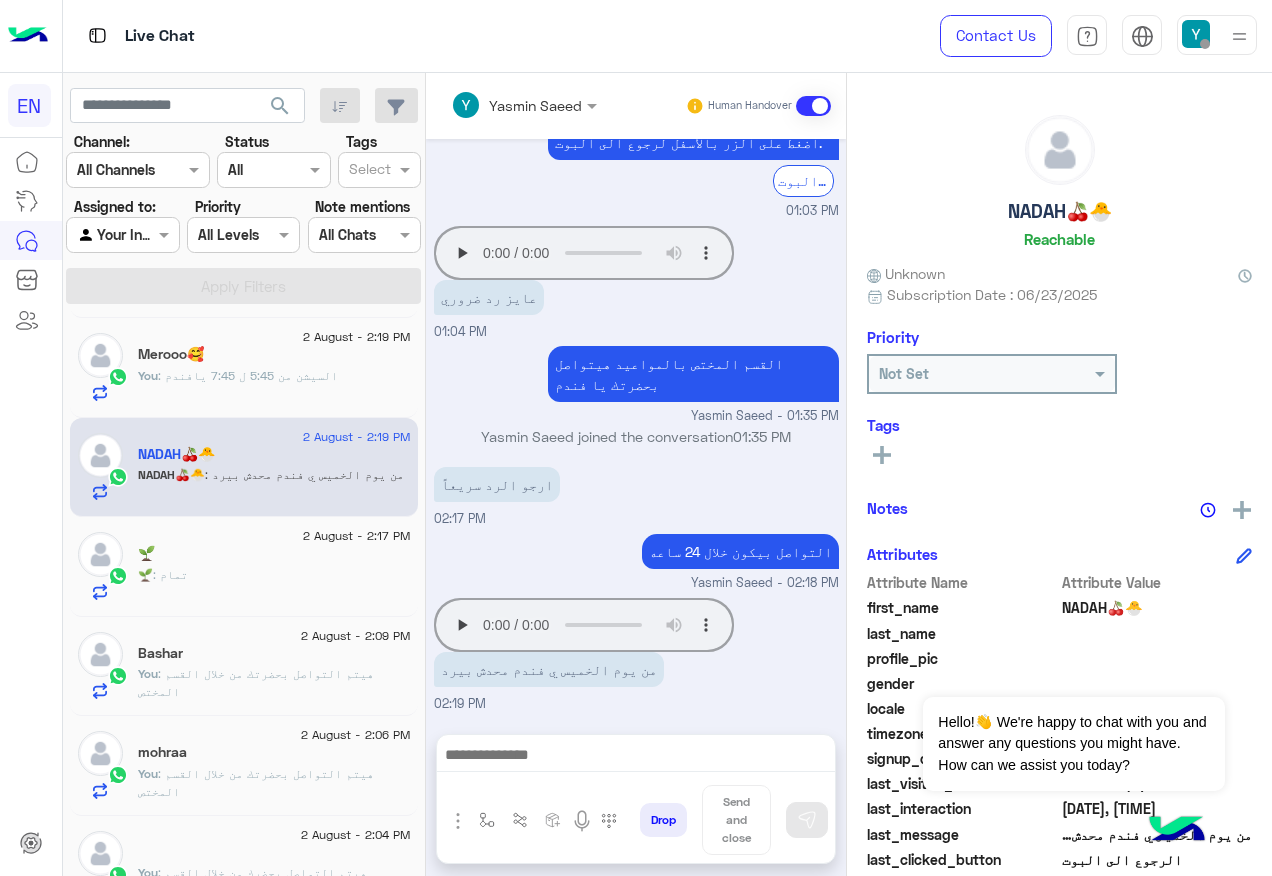 click on "Your browser does not support the audio tag." 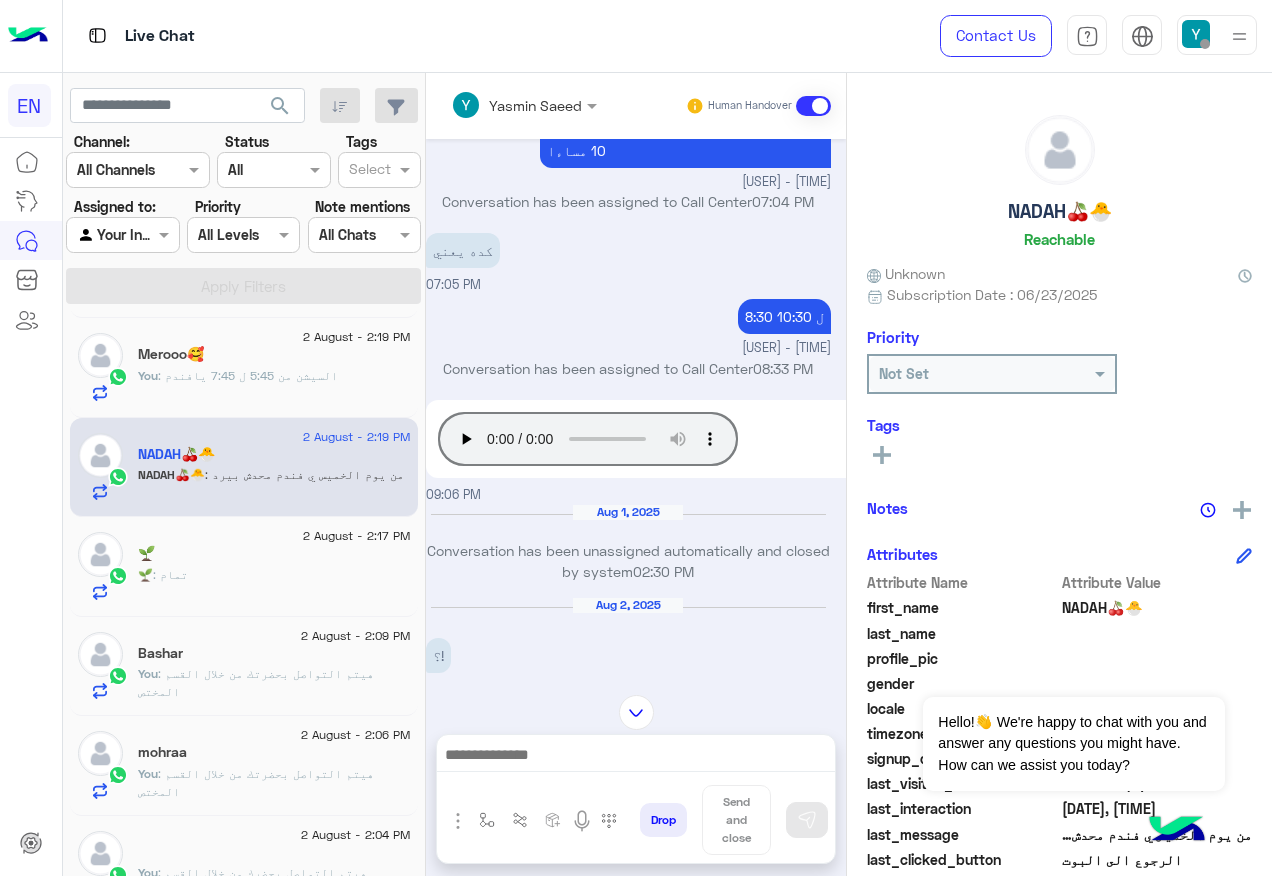 scroll, scrollTop: 330, scrollLeft: 3, axis: both 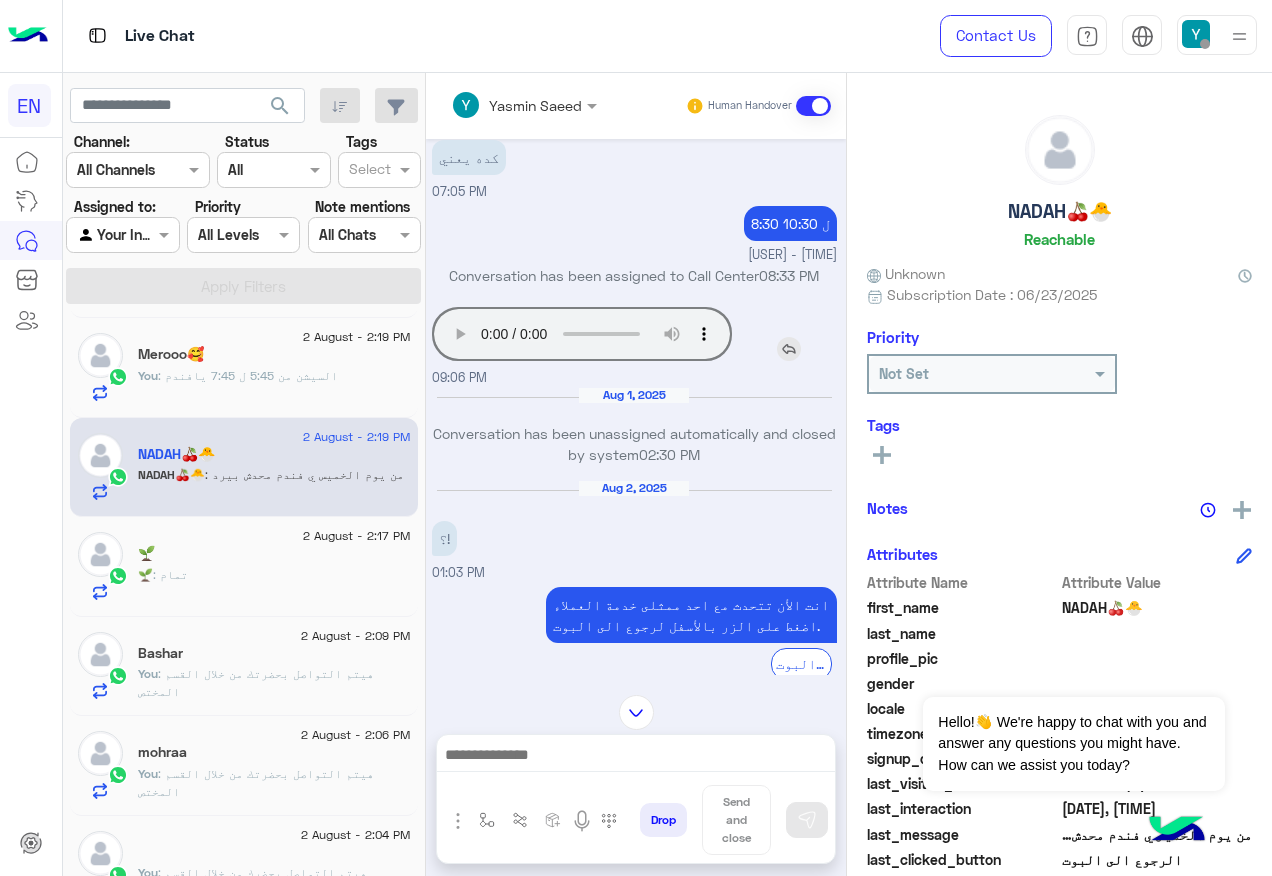 click at bounding box center [789, 349] 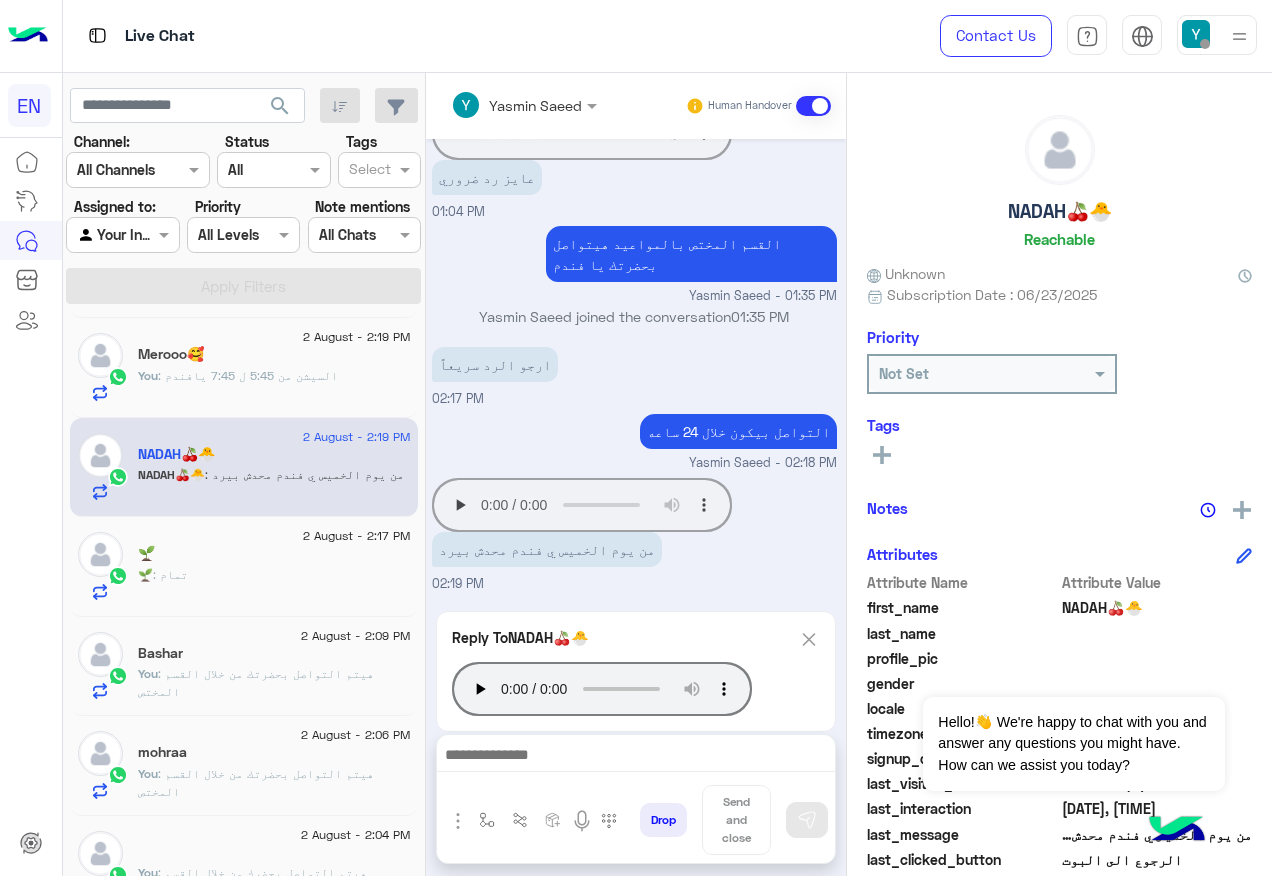 scroll, scrollTop: 935, scrollLeft: 3, axis: both 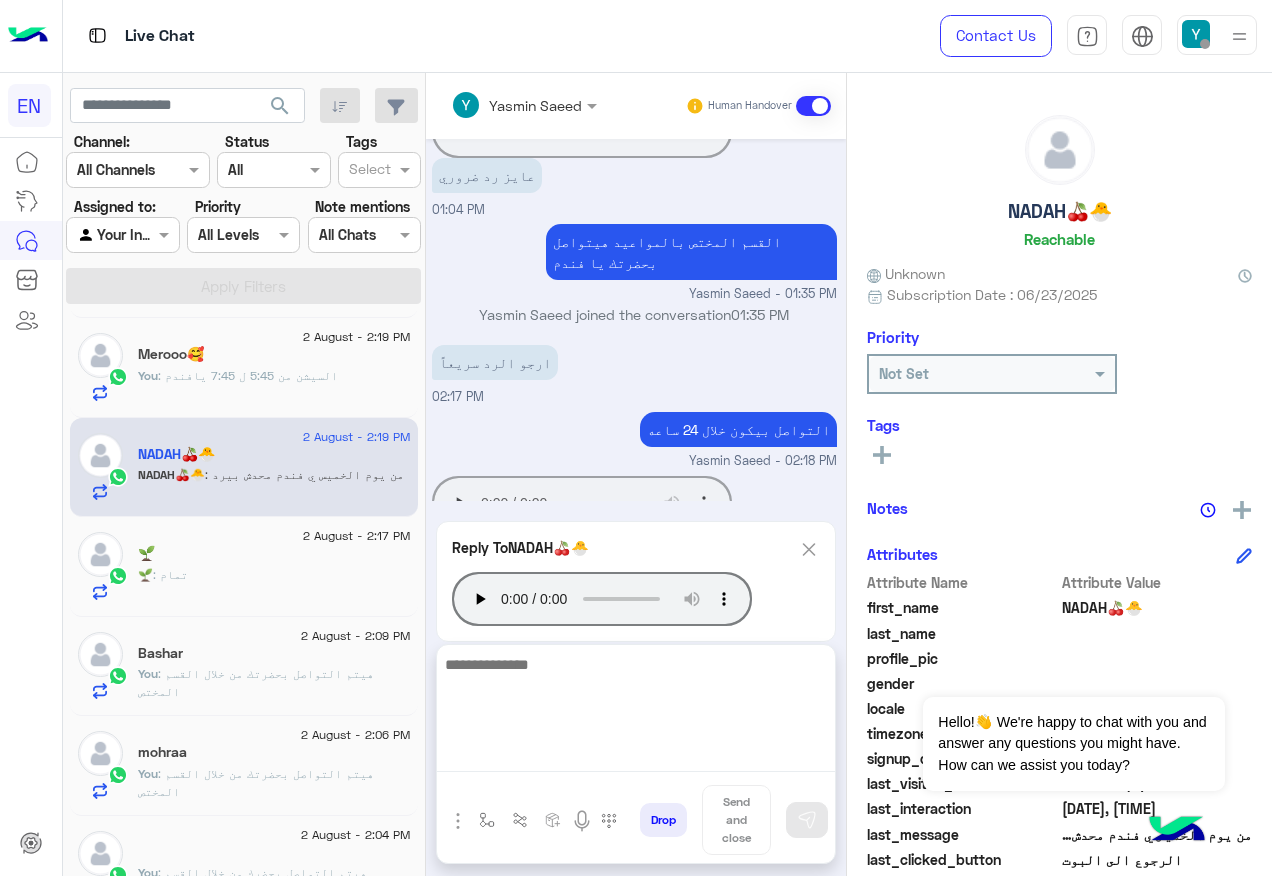 click at bounding box center (636, 712) 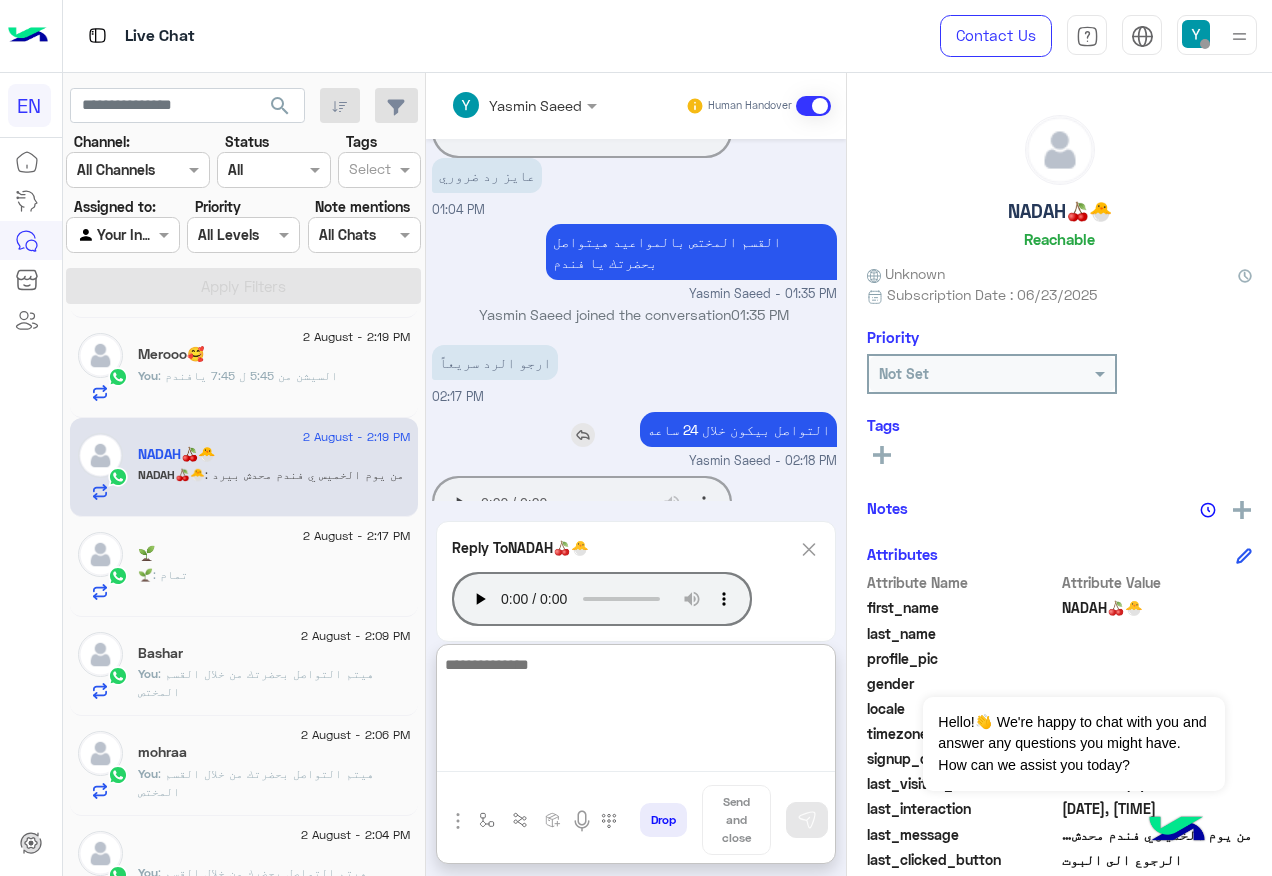 scroll, scrollTop: 1025, scrollLeft: 3, axis: both 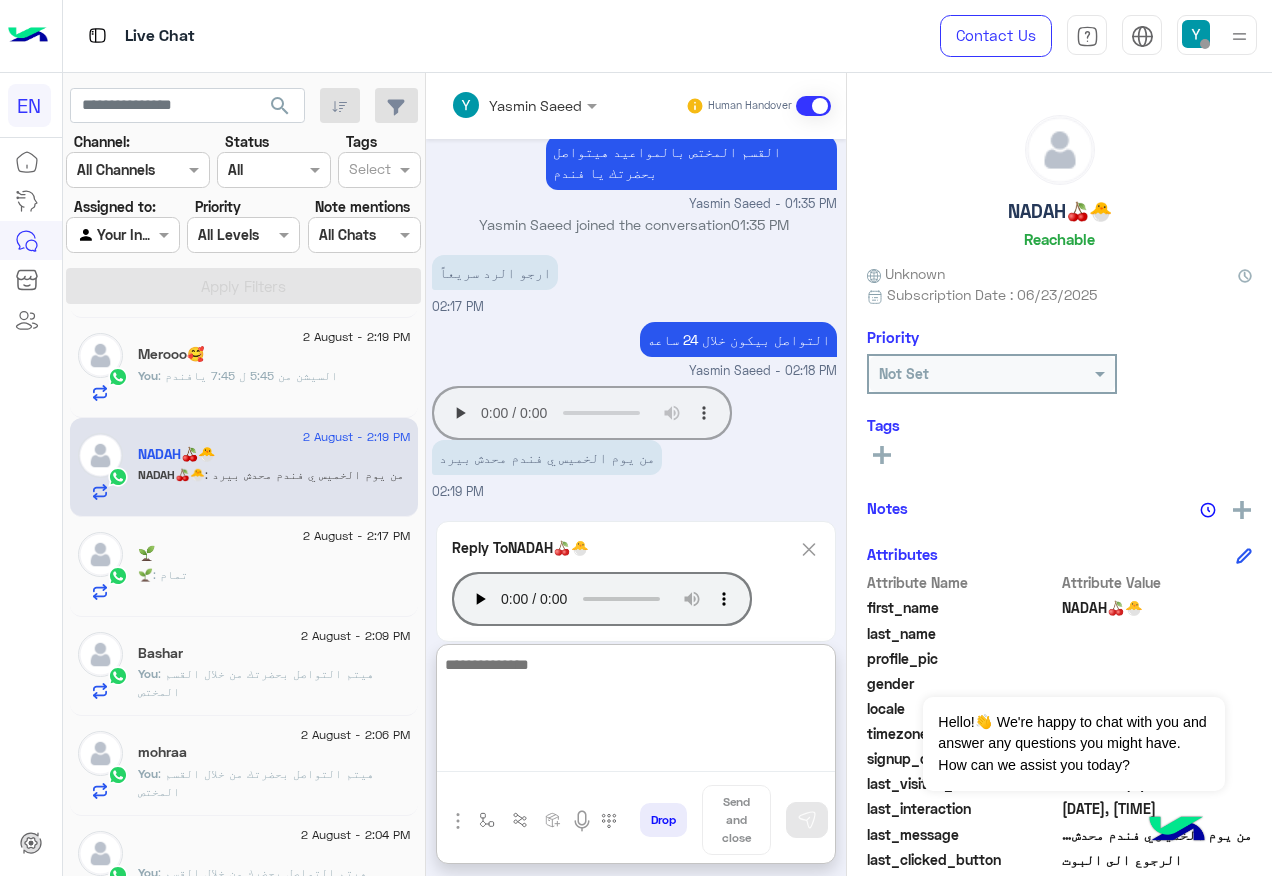 click at bounding box center (636, 712) 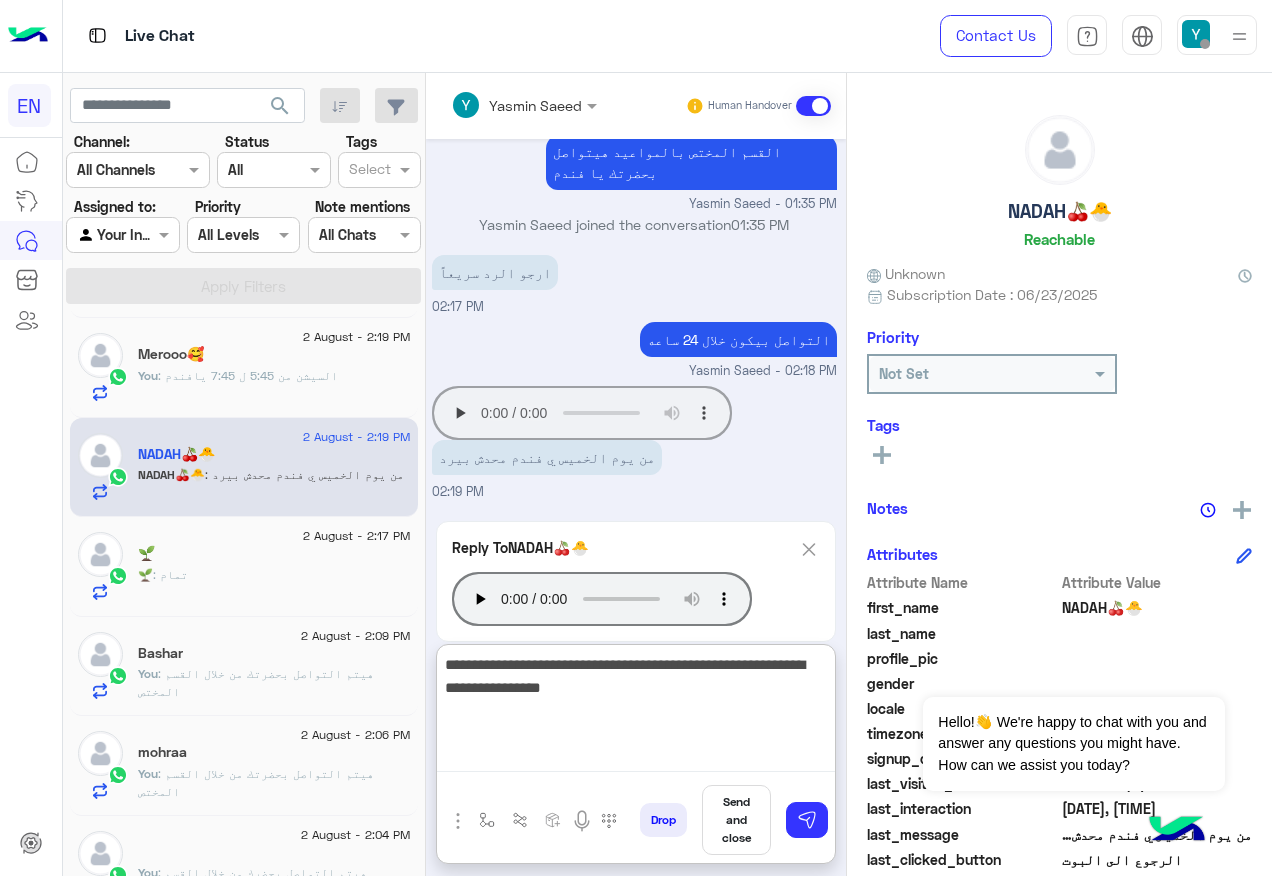 type on "**********" 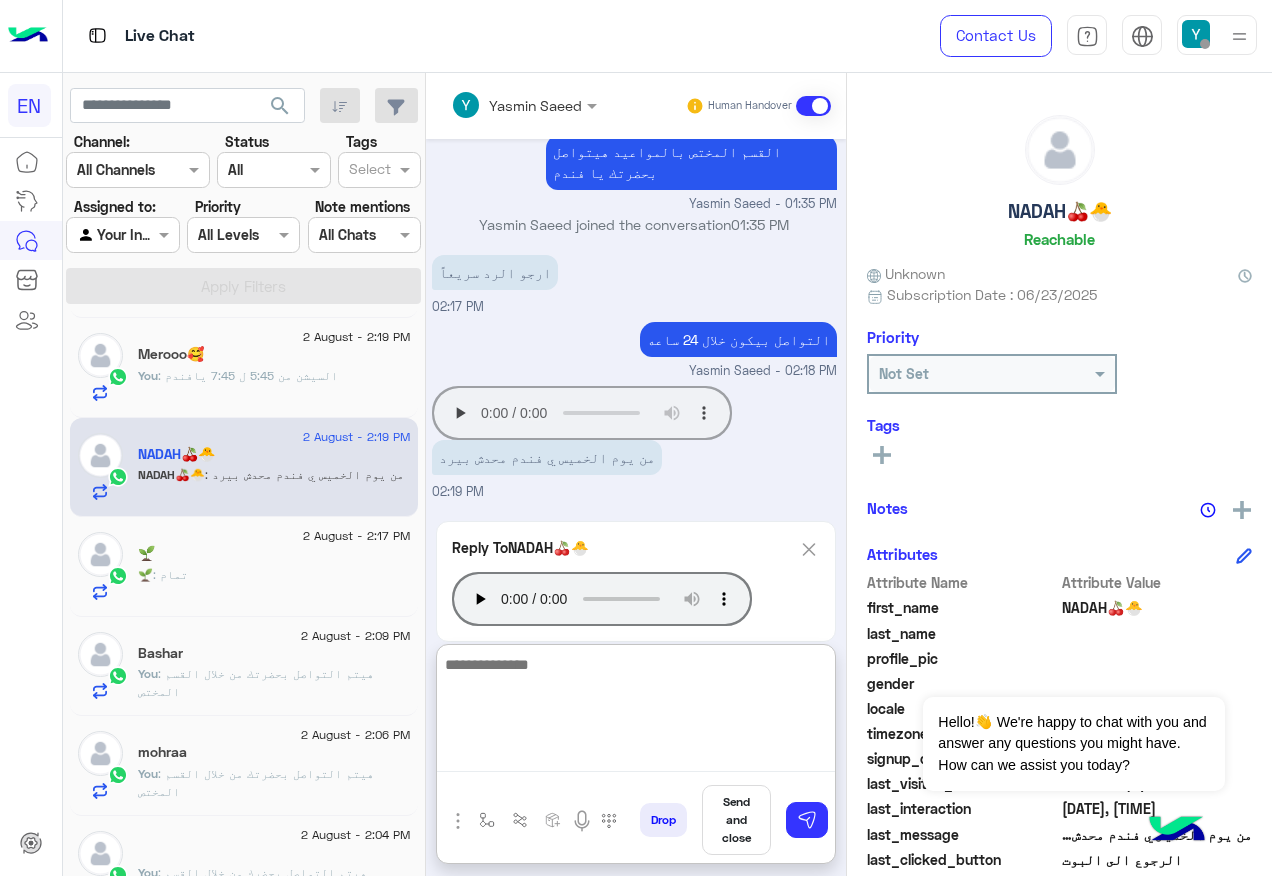 scroll, scrollTop: 1042, scrollLeft: 3, axis: both 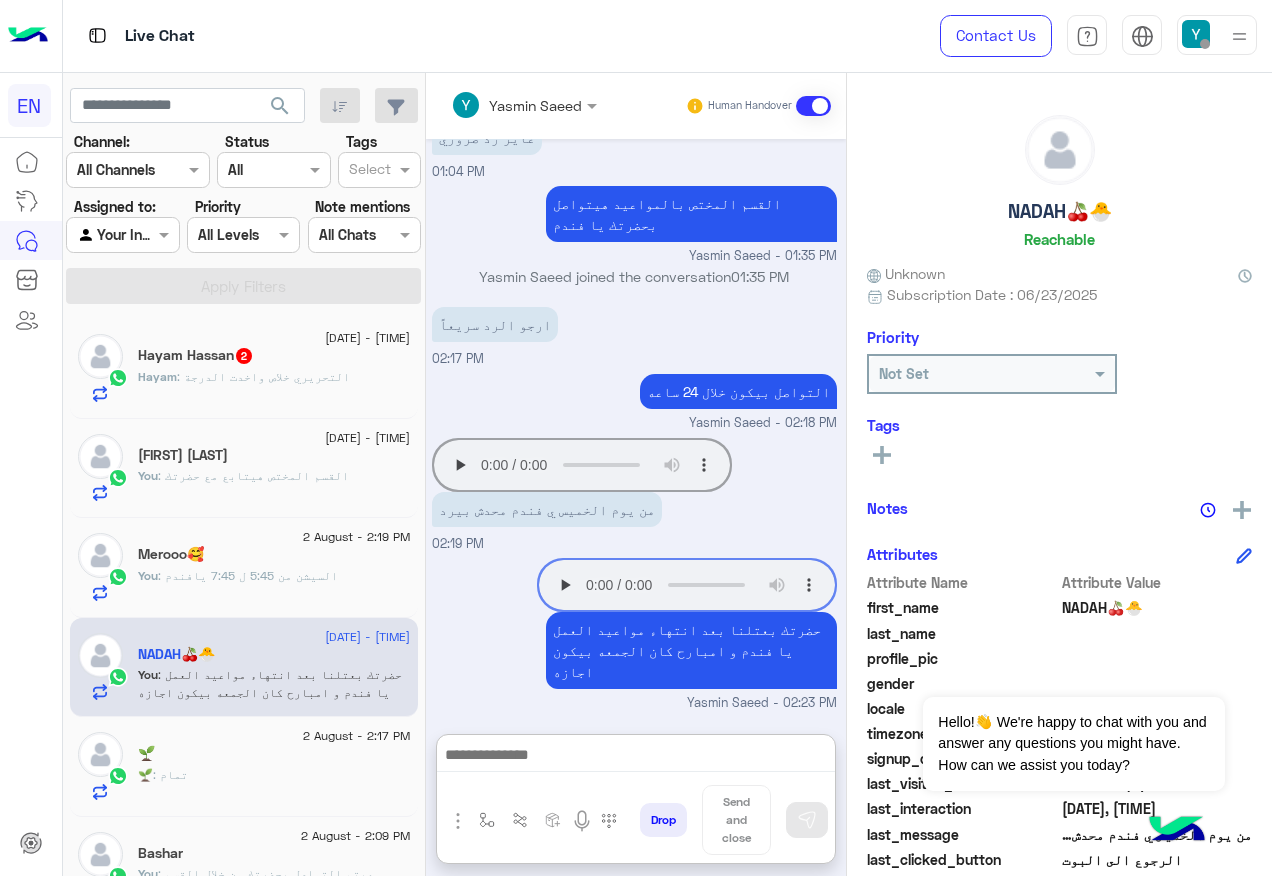 click on "Hayam : التحريري خلاص واخدت الدرجة" 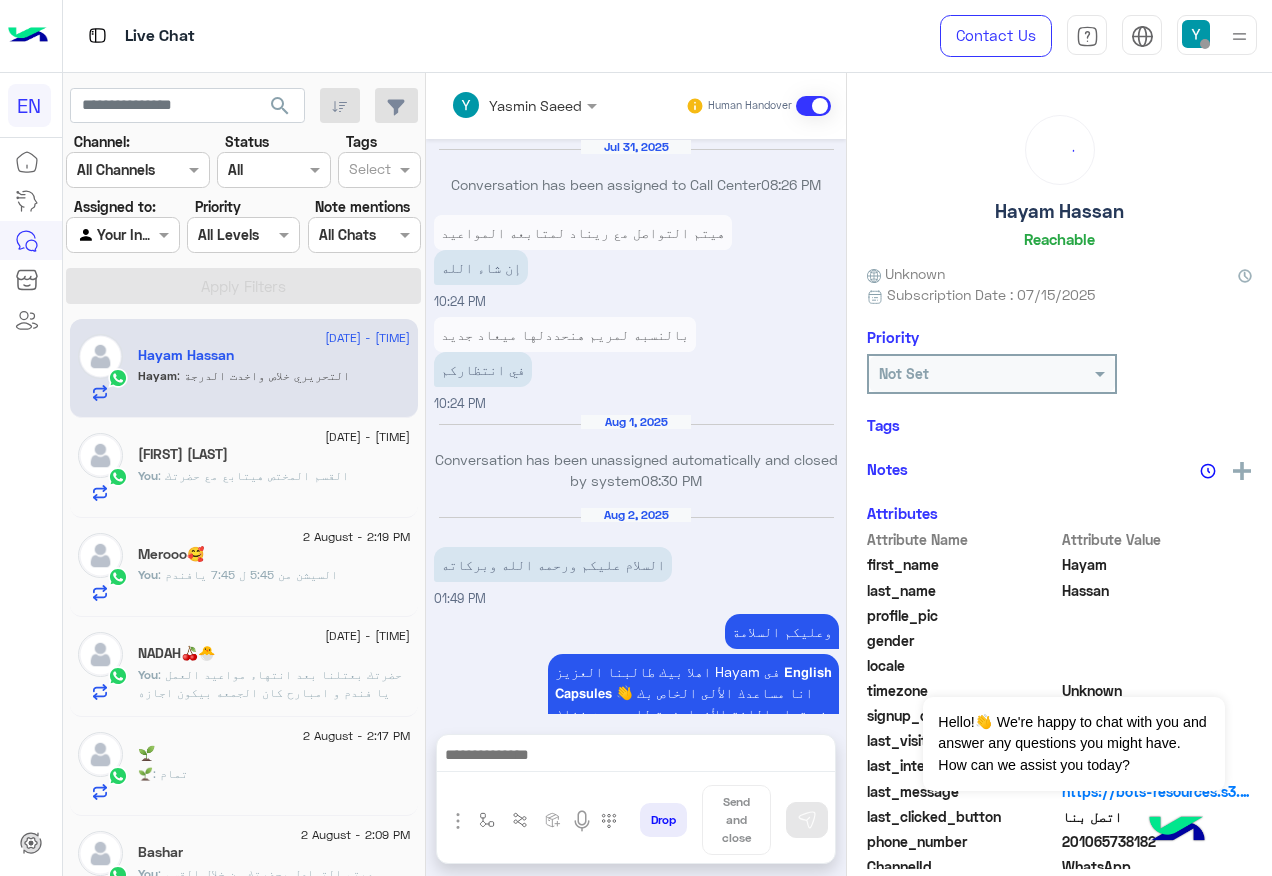 scroll, scrollTop: 1962, scrollLeft: 0, axis: vertical 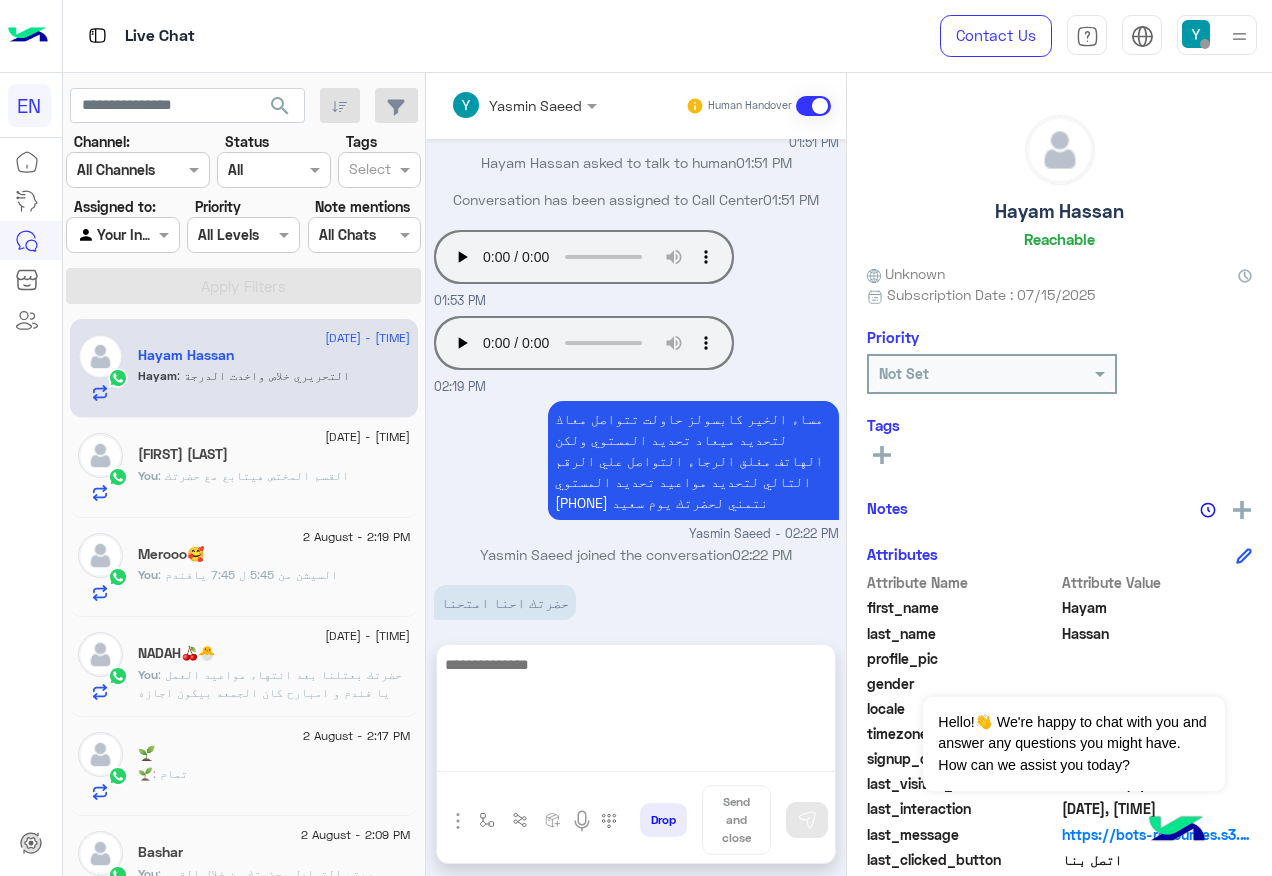 click at bounding box center [636, 712] 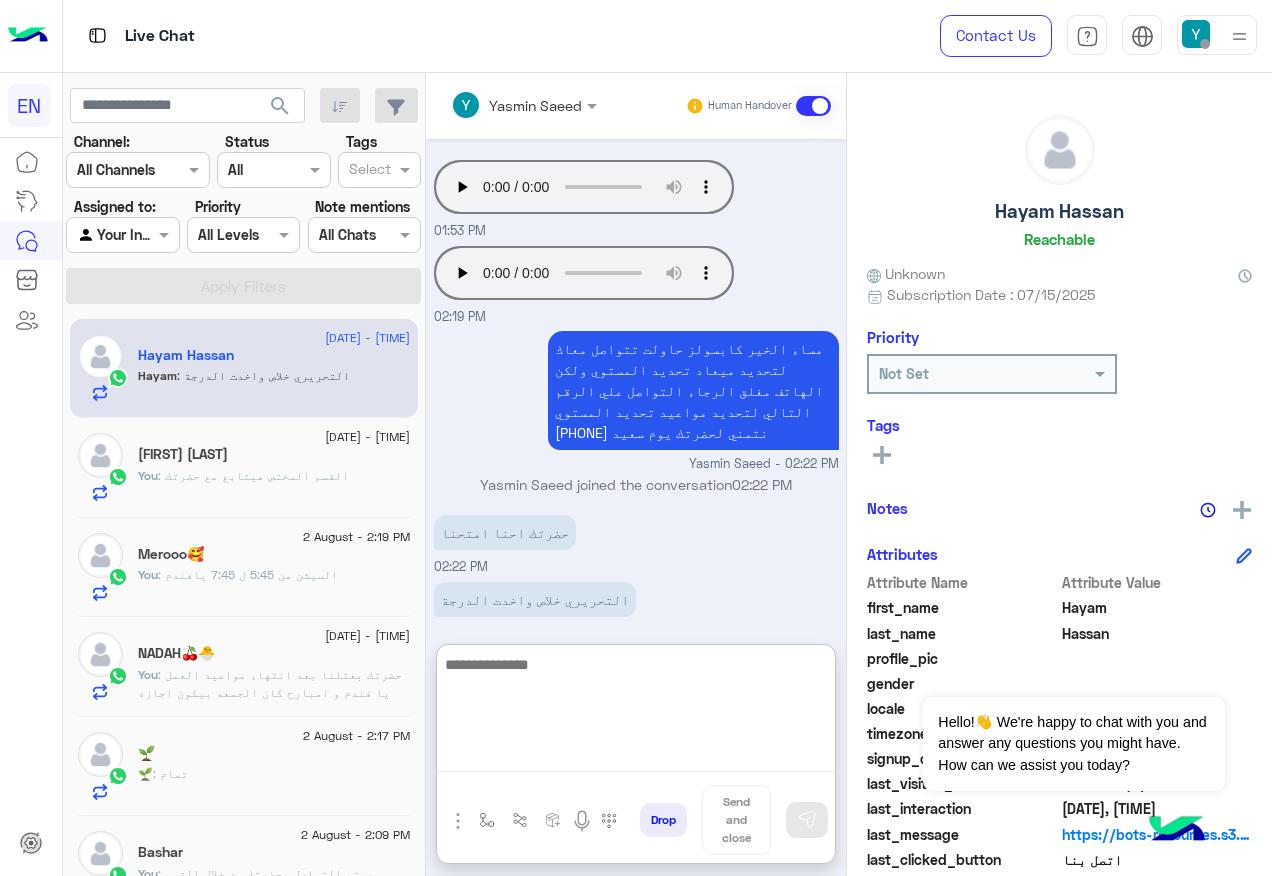 scroll, scrollTop: 2052, scrollLeft: 0, axis: vertical 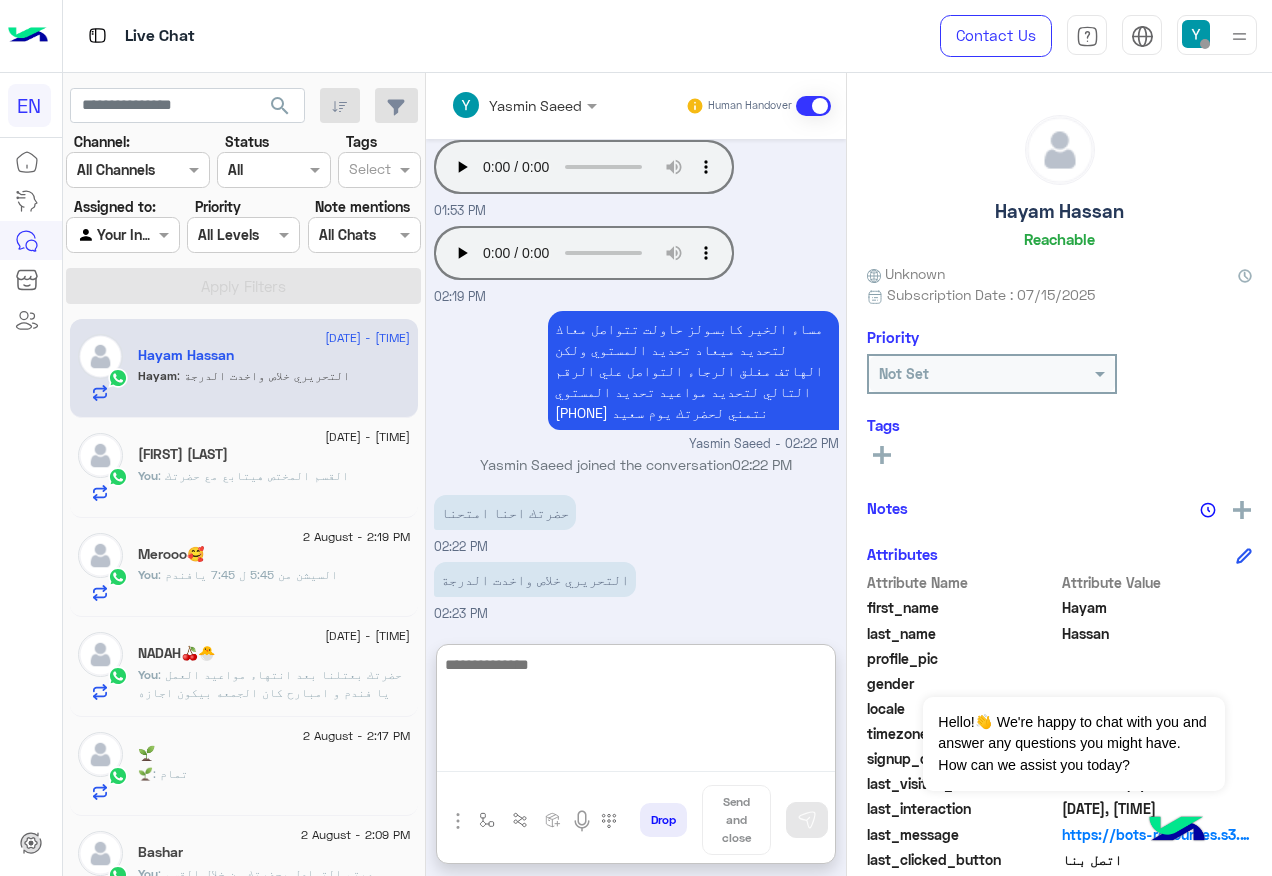 click at bounding box center (636, 712) 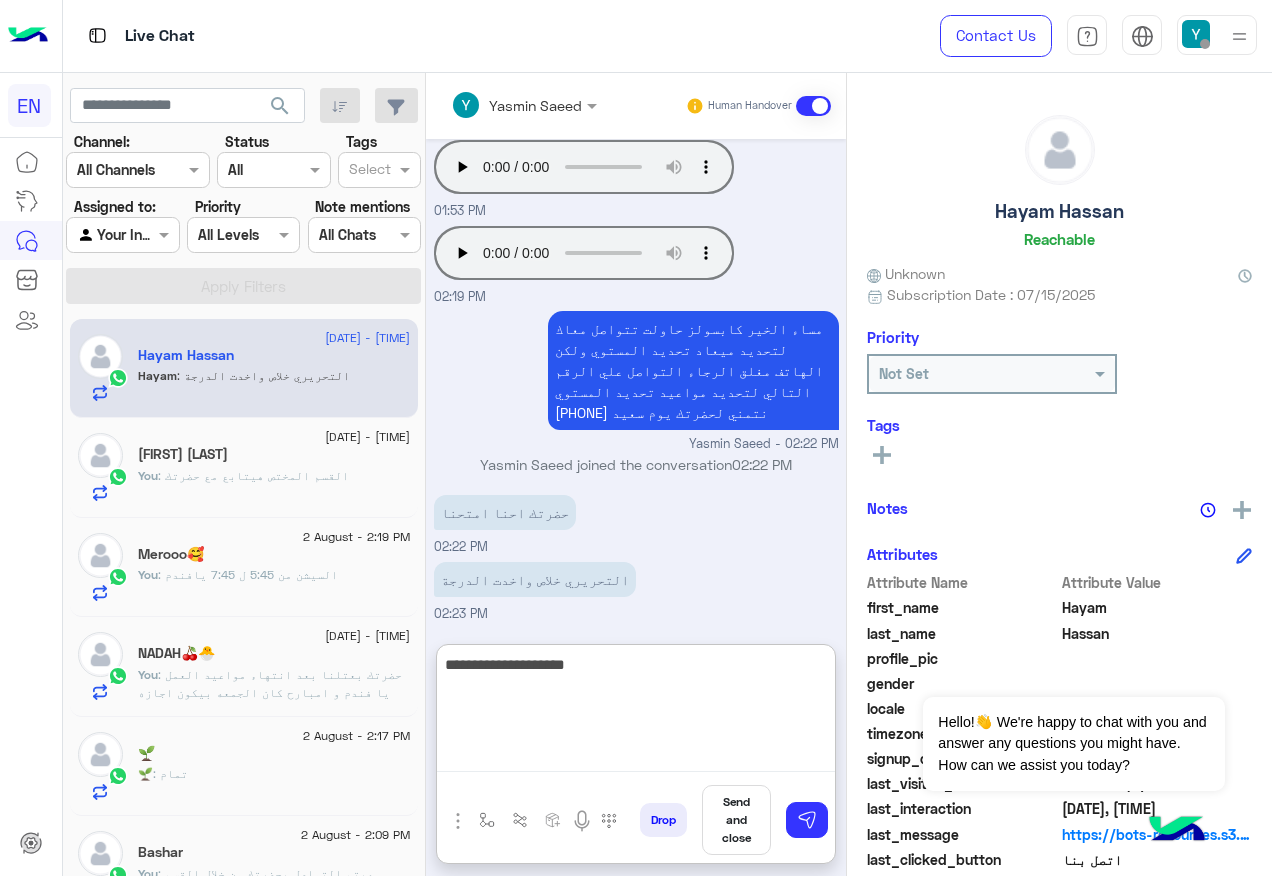 type on "**********" 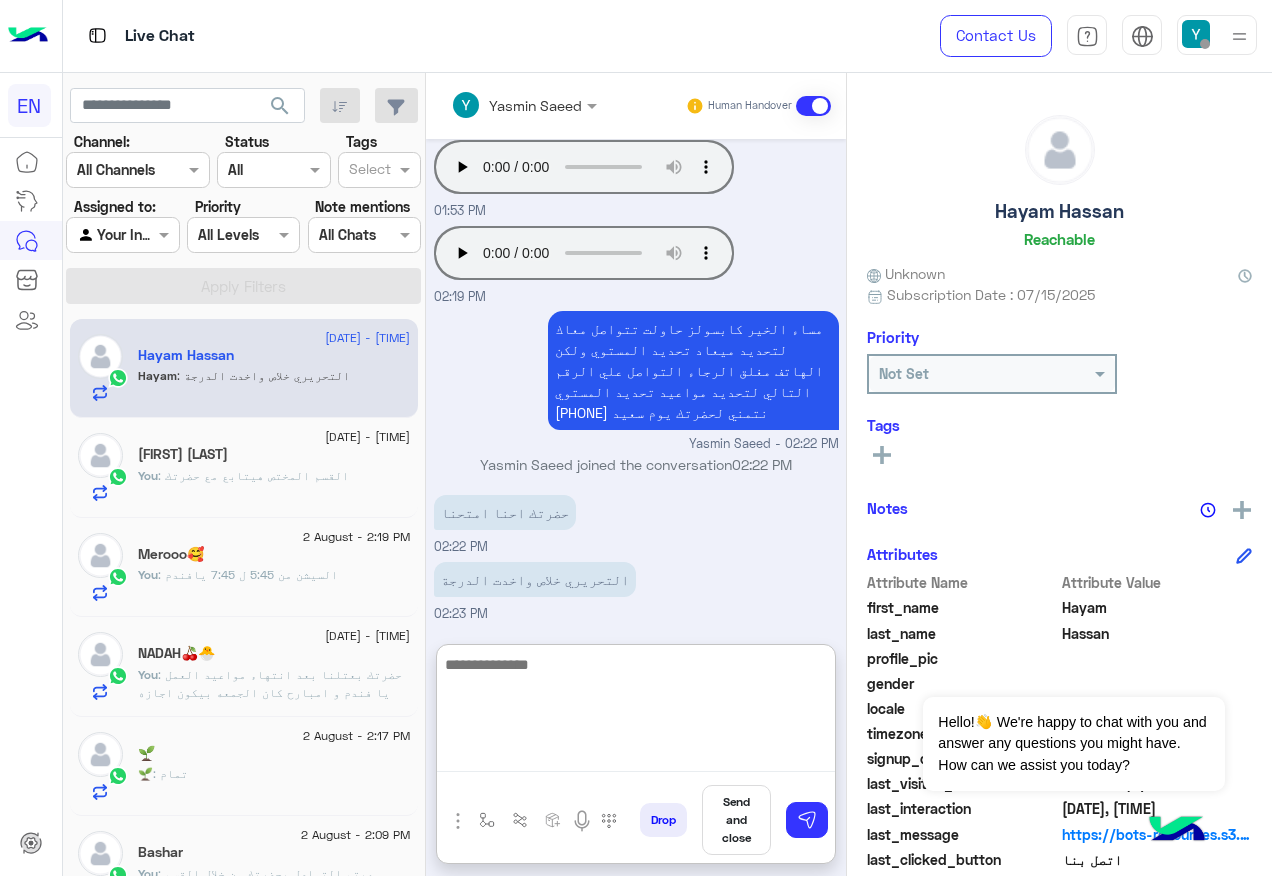 scroll, scrollTop: 2116, scrollLeft: 0, axis: vertical 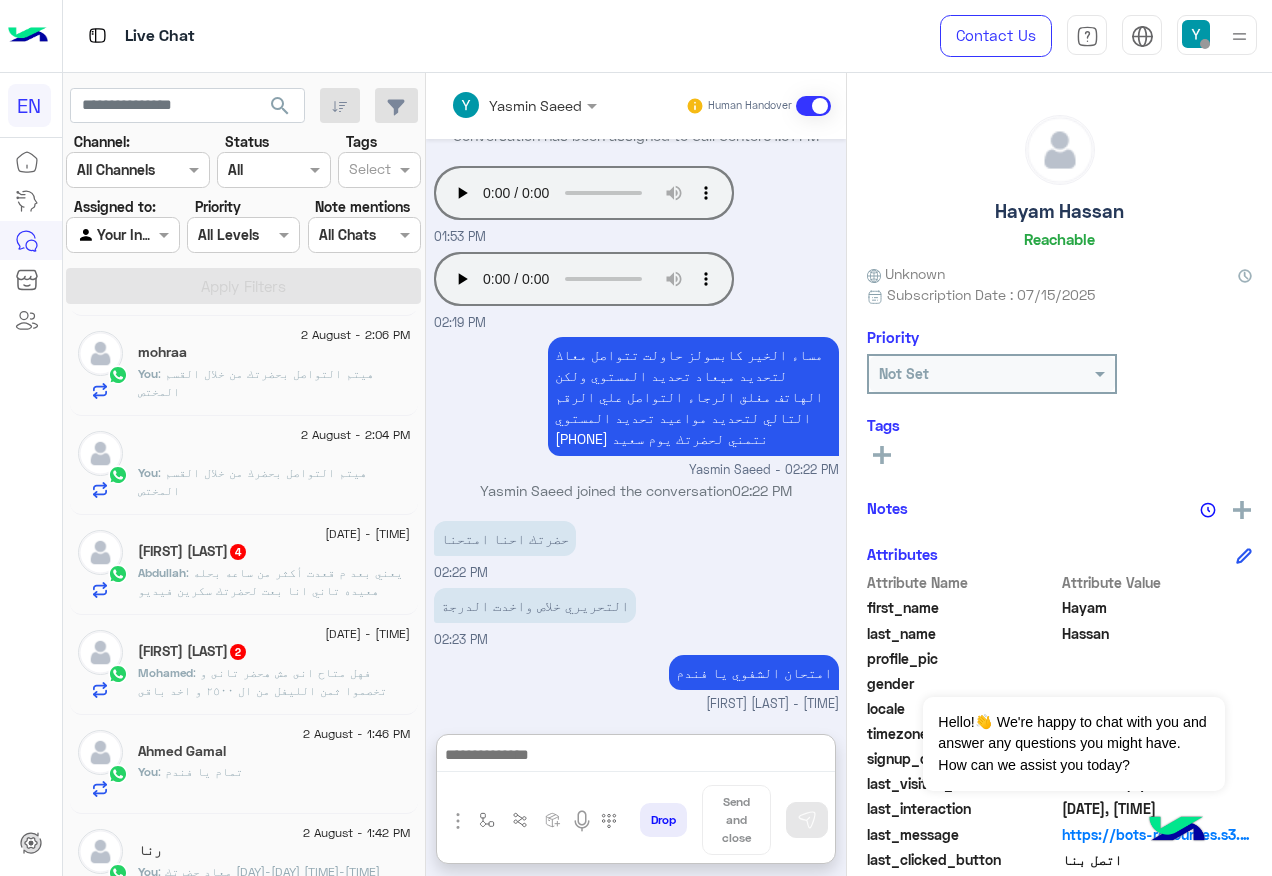 click on "يعني بعد م قعدت اكتر من ساعه بحله هعيده تاني
انا بعت لحضرتك سكرين فيديو والموقع واقف" 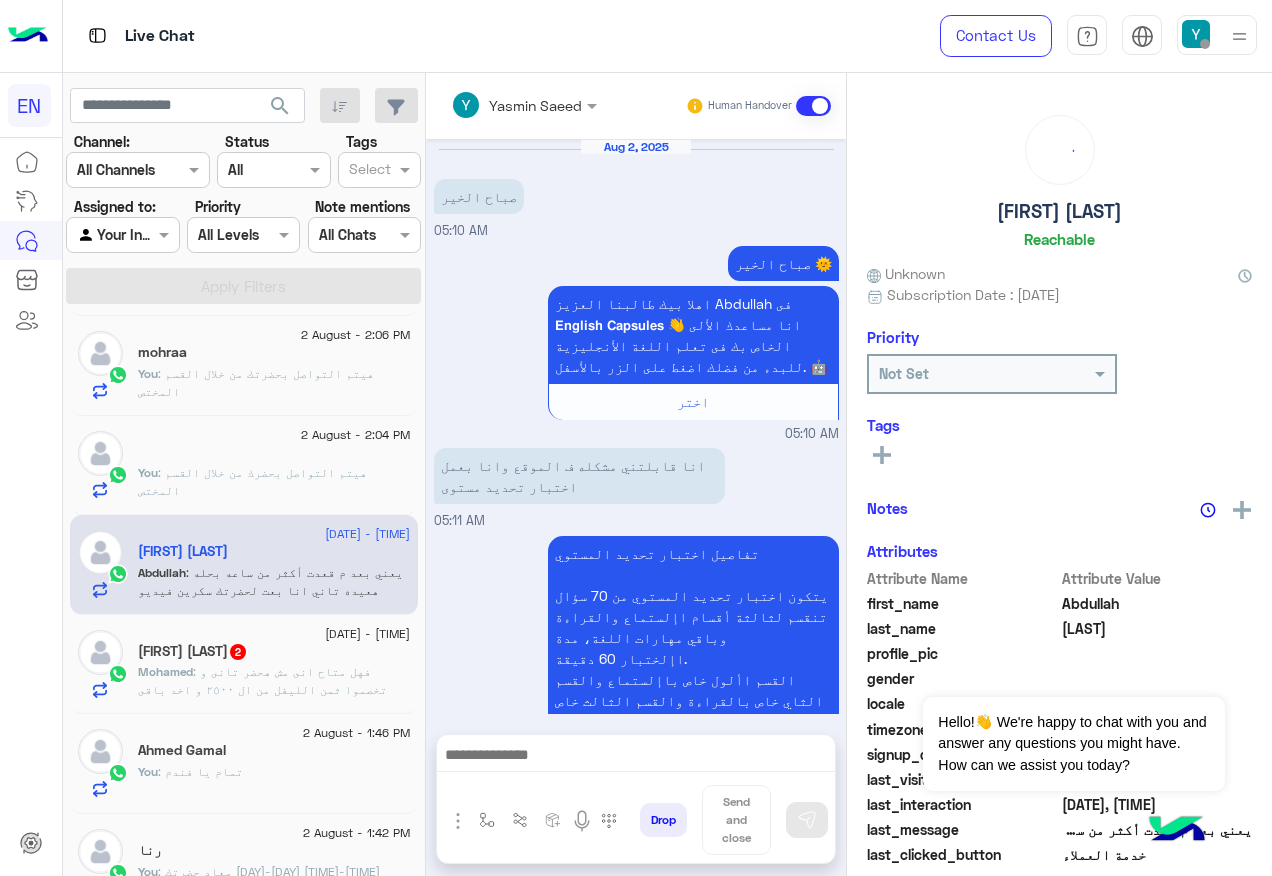 scroll, scrollTop: 1612, scrollLeft: 0, axis: vertical 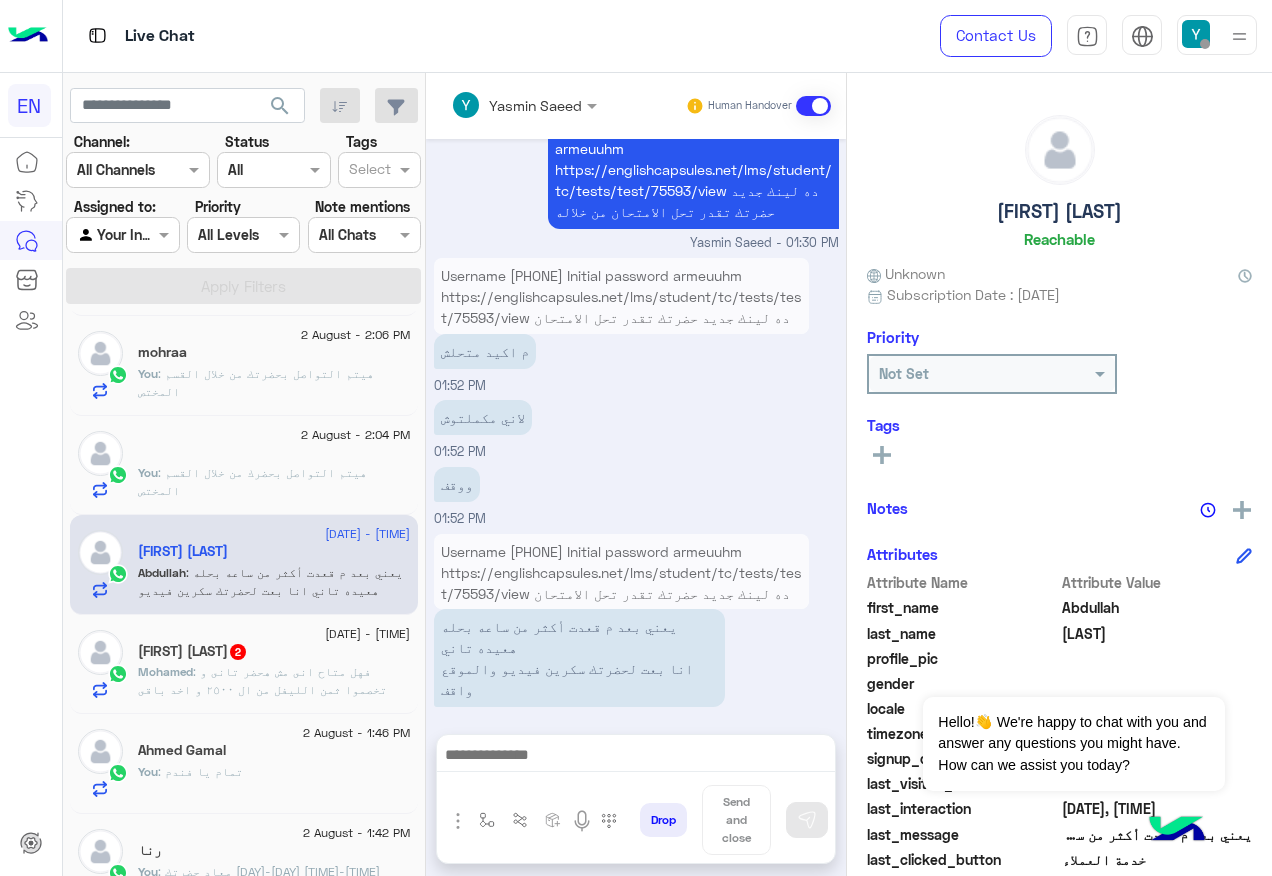 click at bounding box center [636, 760] 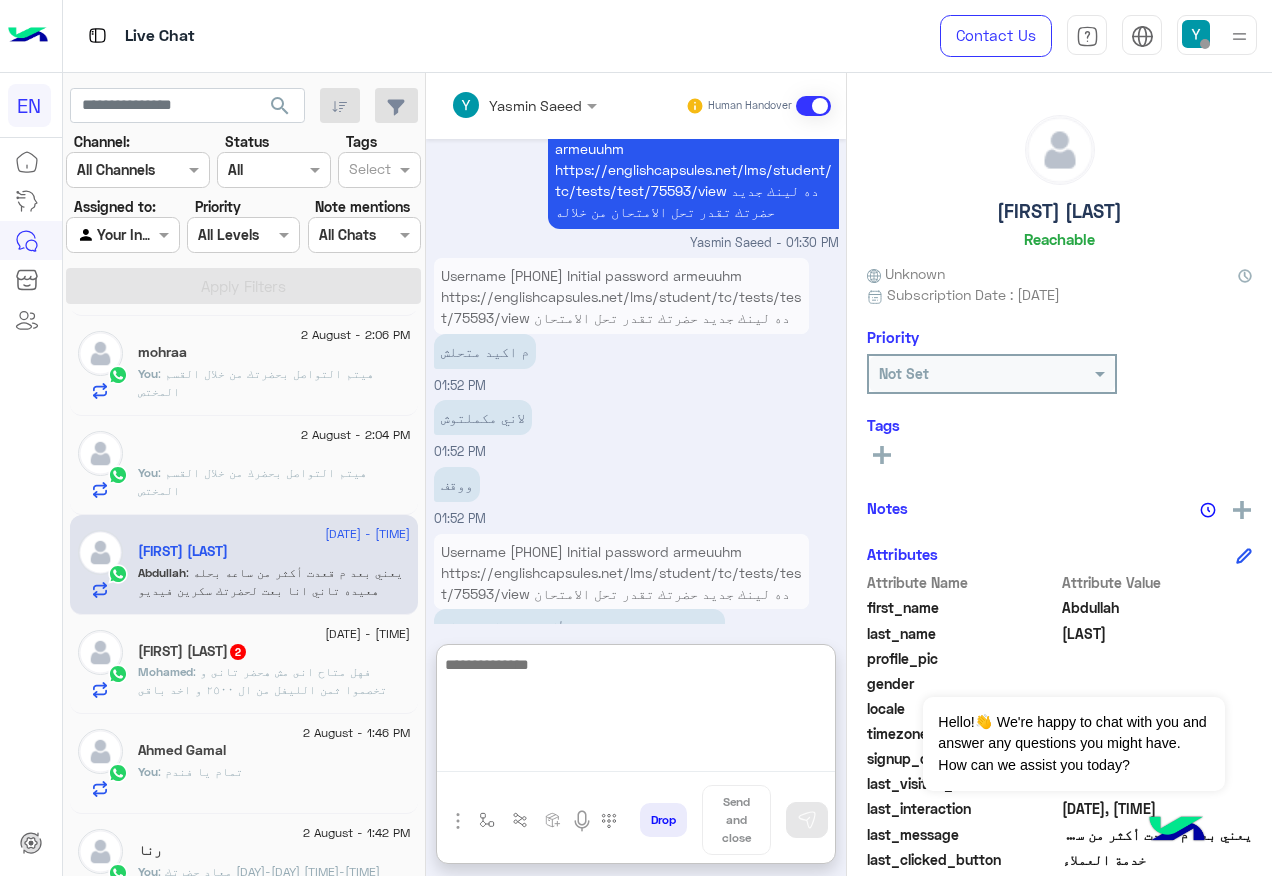 click at bounding box center (636, 712) 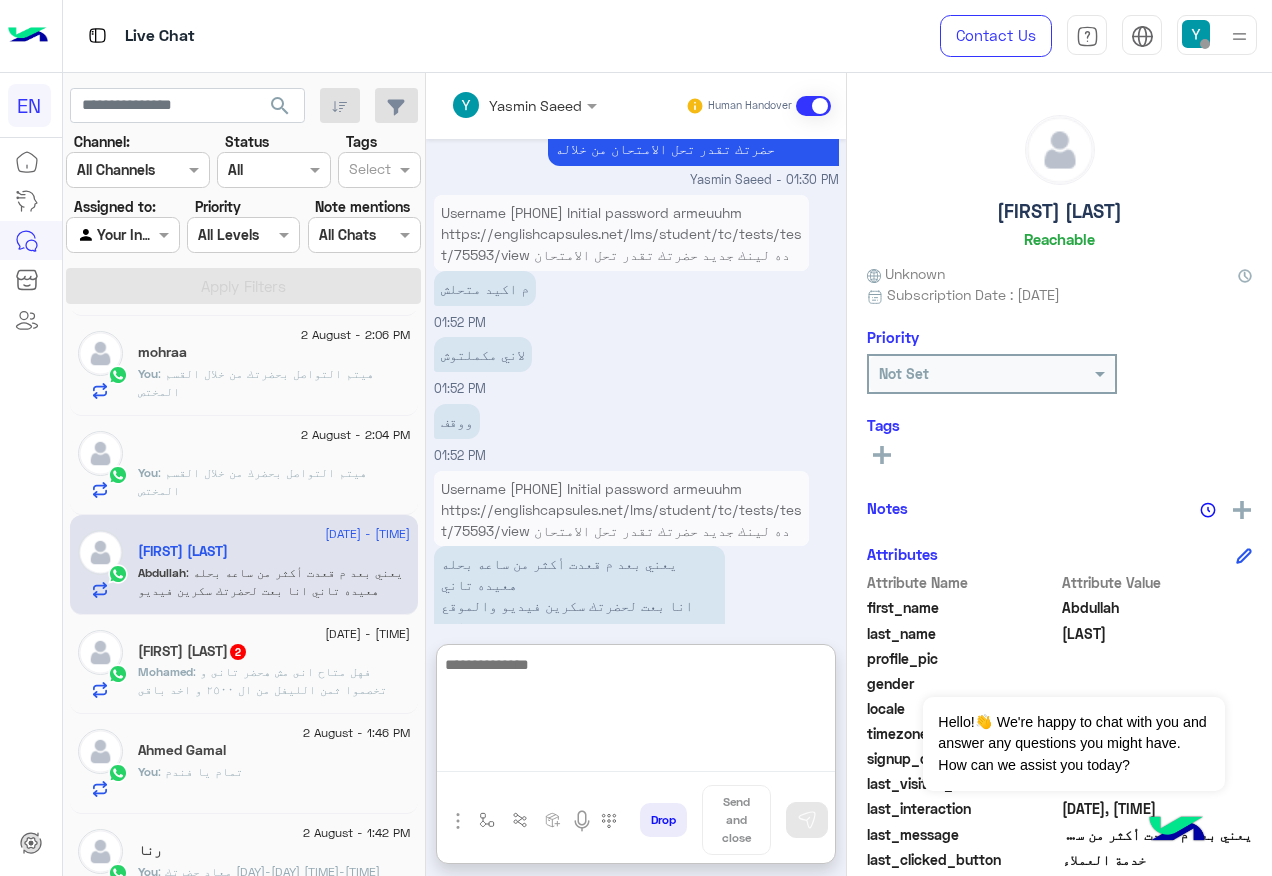 scroll, scrollTop: 1701, scrollLeft: 0, axis: vertical 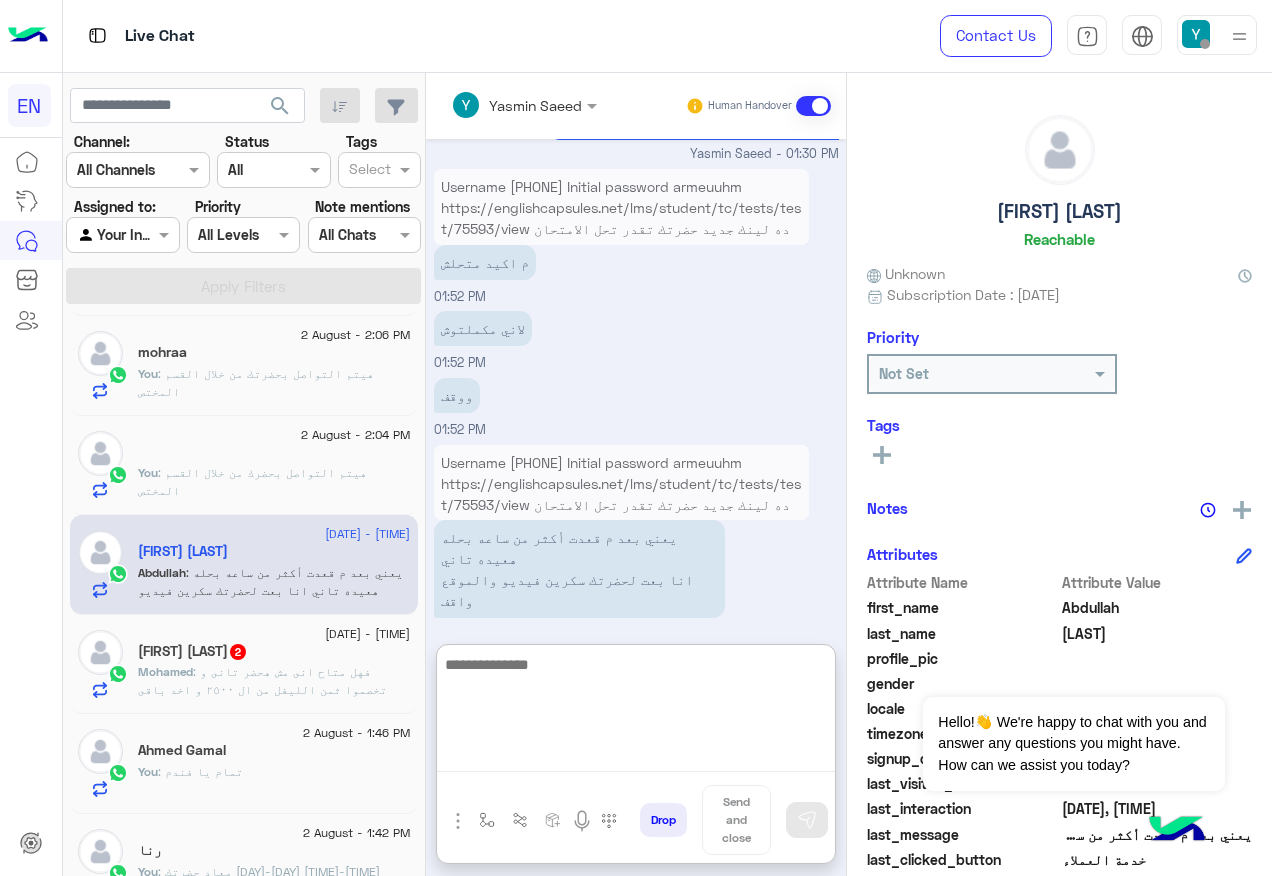 click at bounding box center [636, 712] 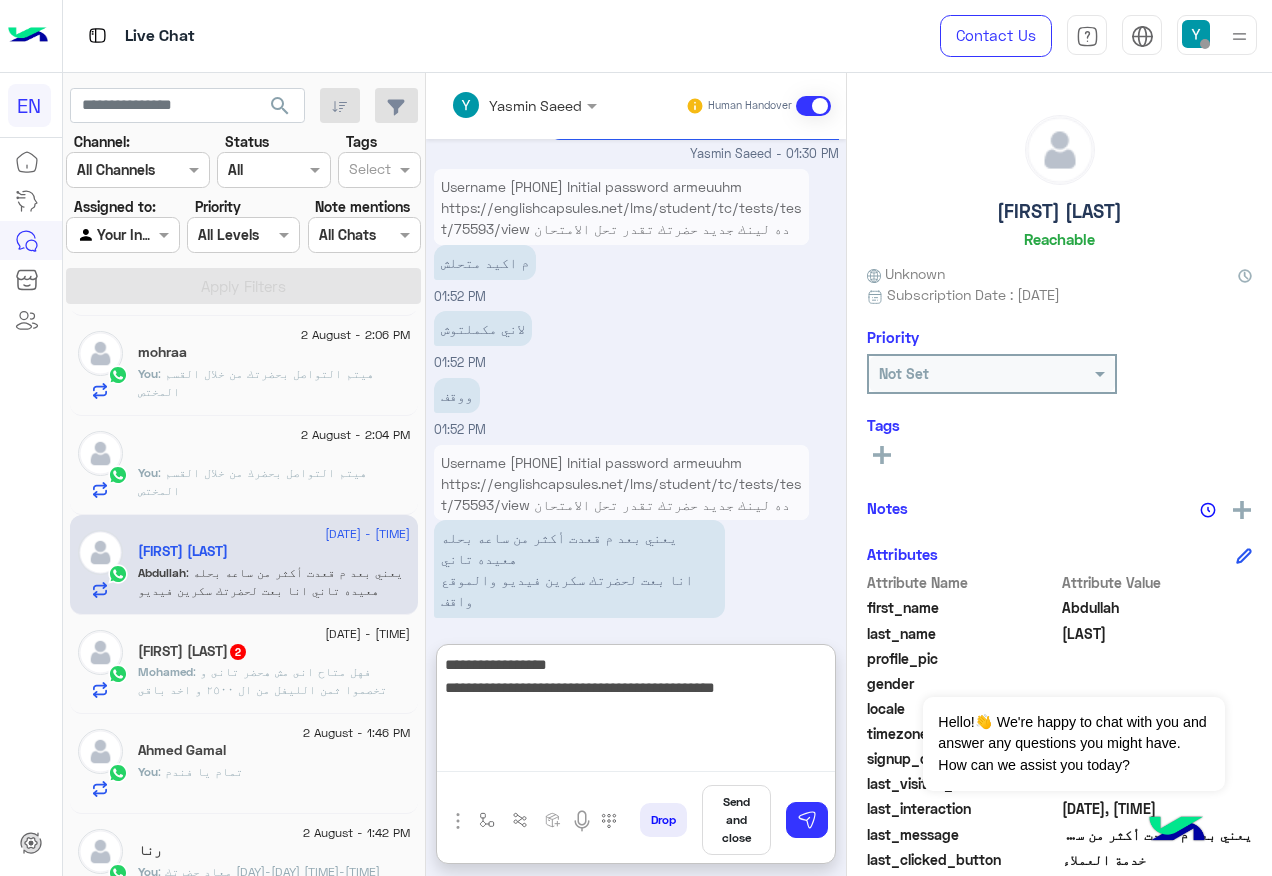 type on "**********" 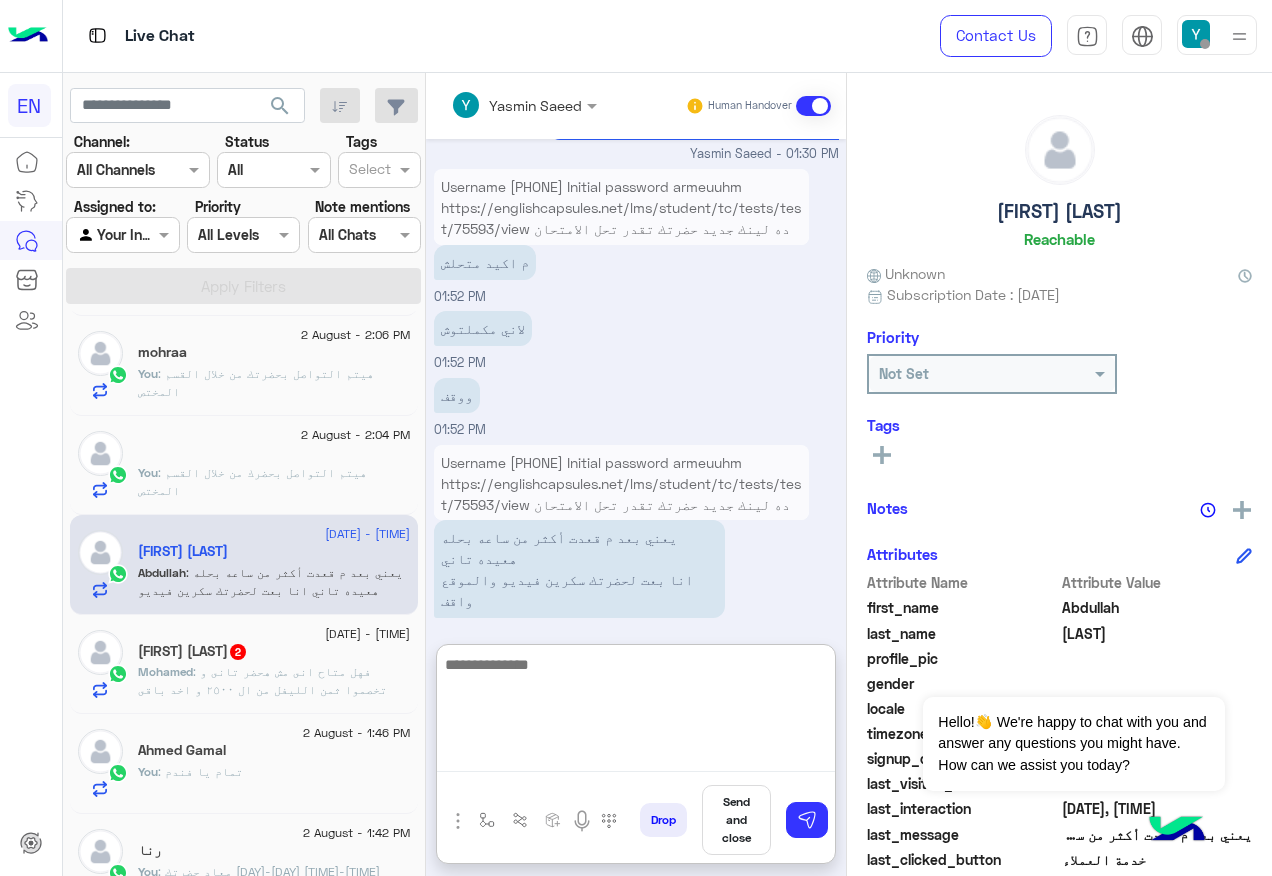 scroll, scrollTop: 1807, scrollLeft: 0, axis: vertical 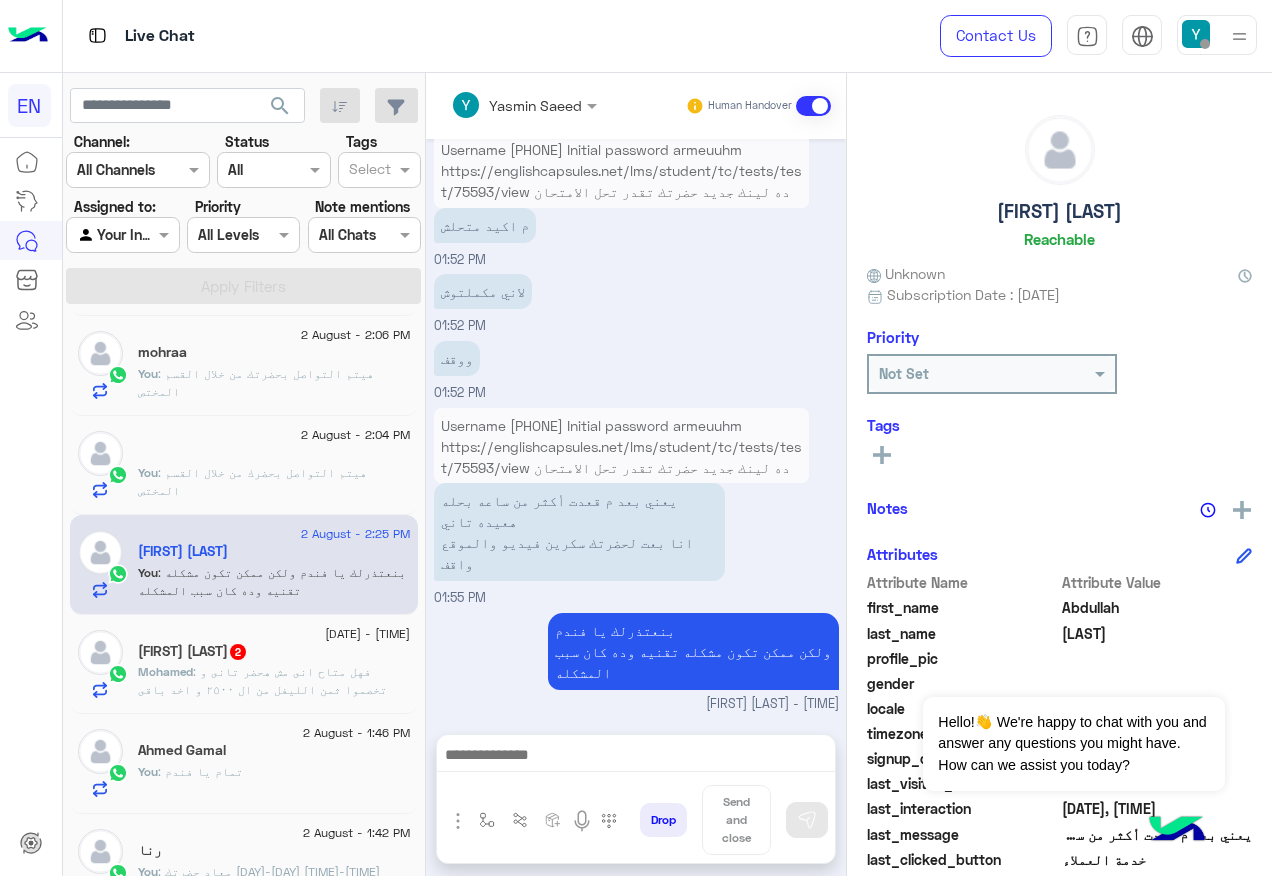 click on "Mohamed Maneim  2" 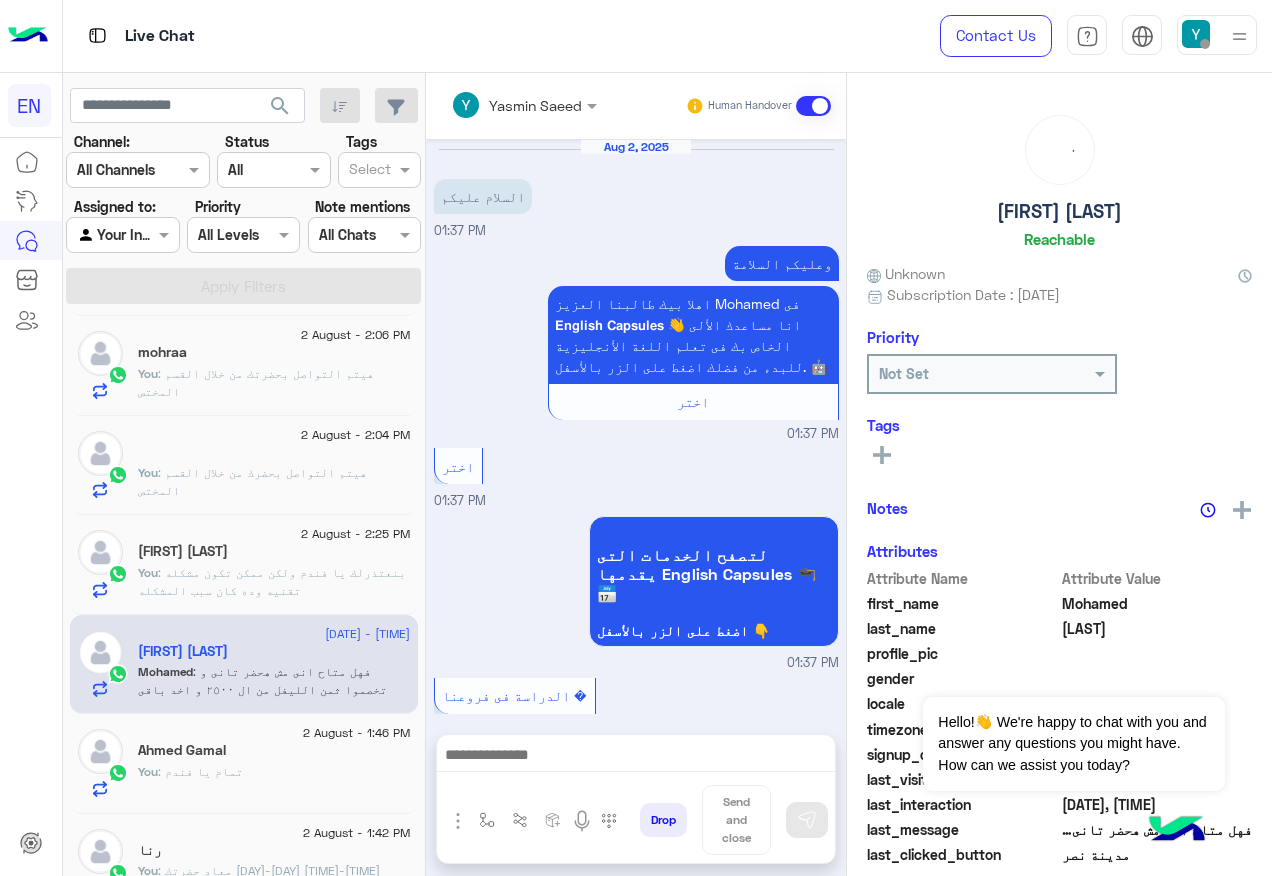 scroll, scrollTop: 818, scrollLeft: 0, axis: vertical 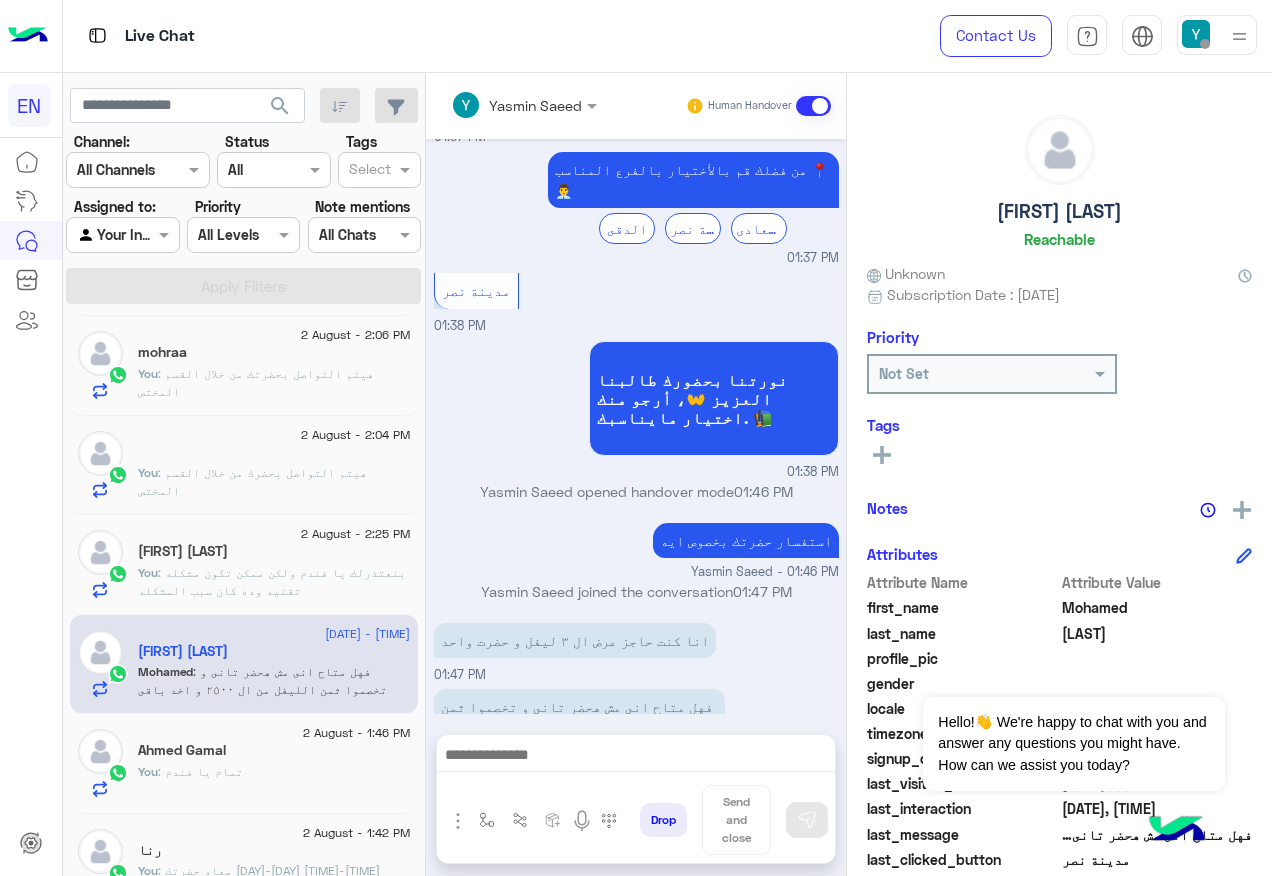 click at bounding box center (636, 760) 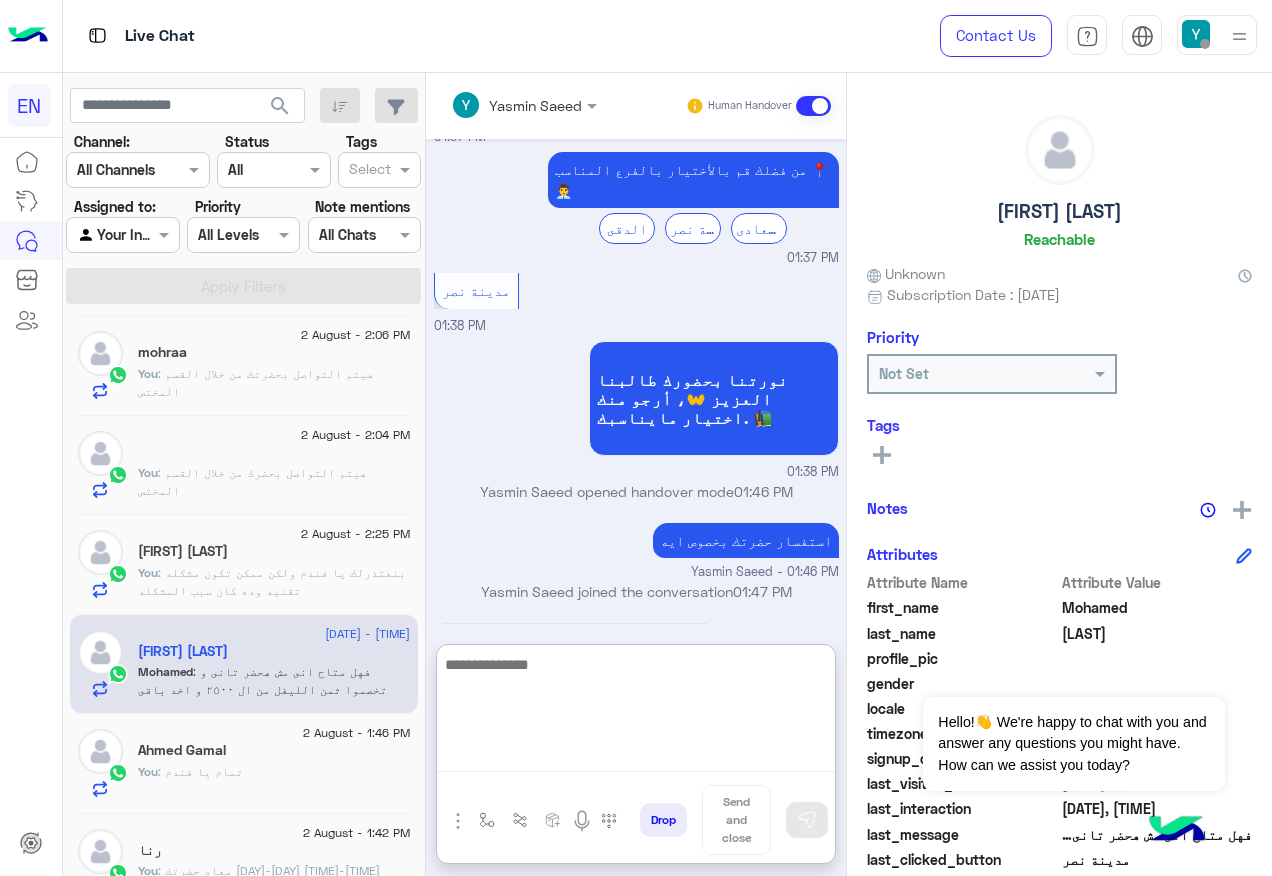 click at bounding box center (636, 712) 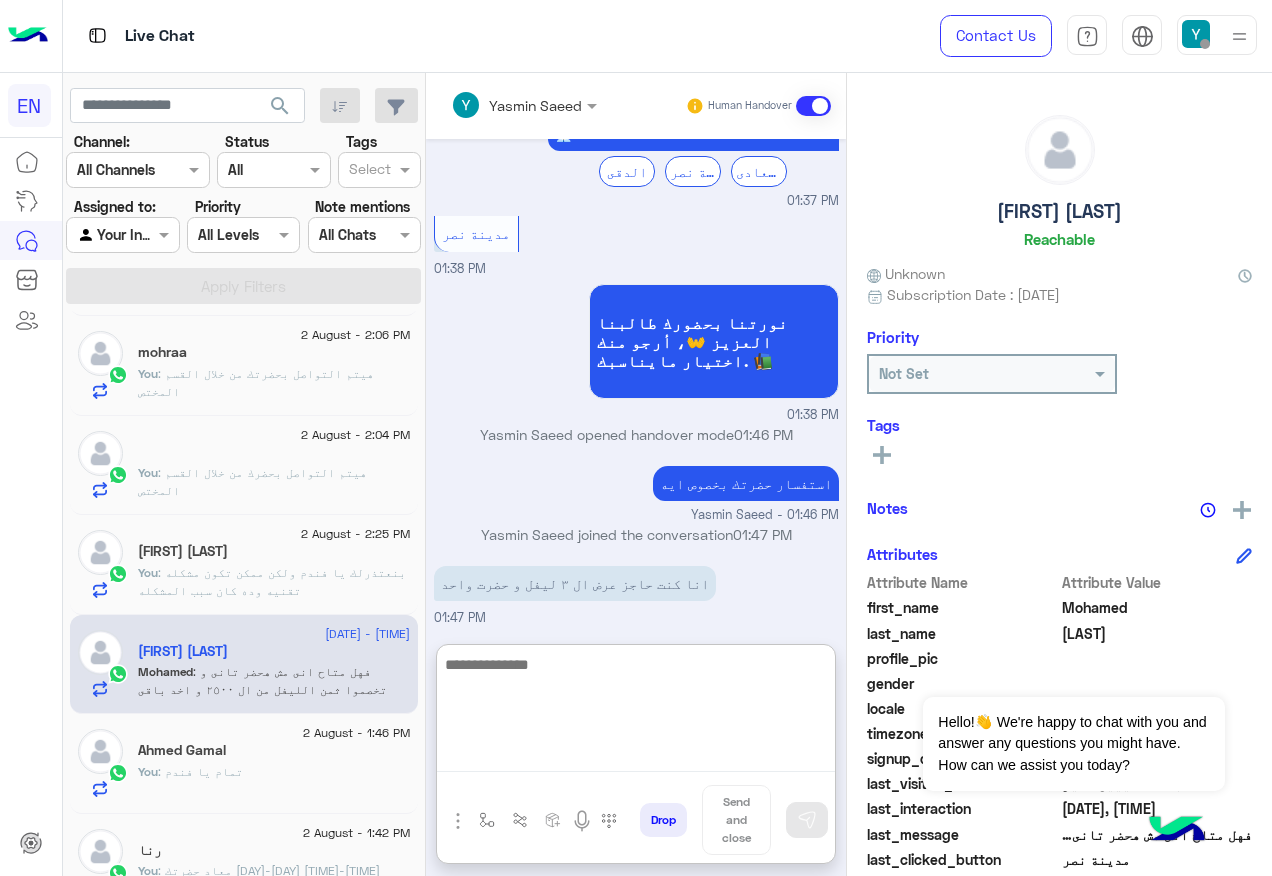 scroll, scrollTop: 907, scrollLeft: 0, axis: vertical 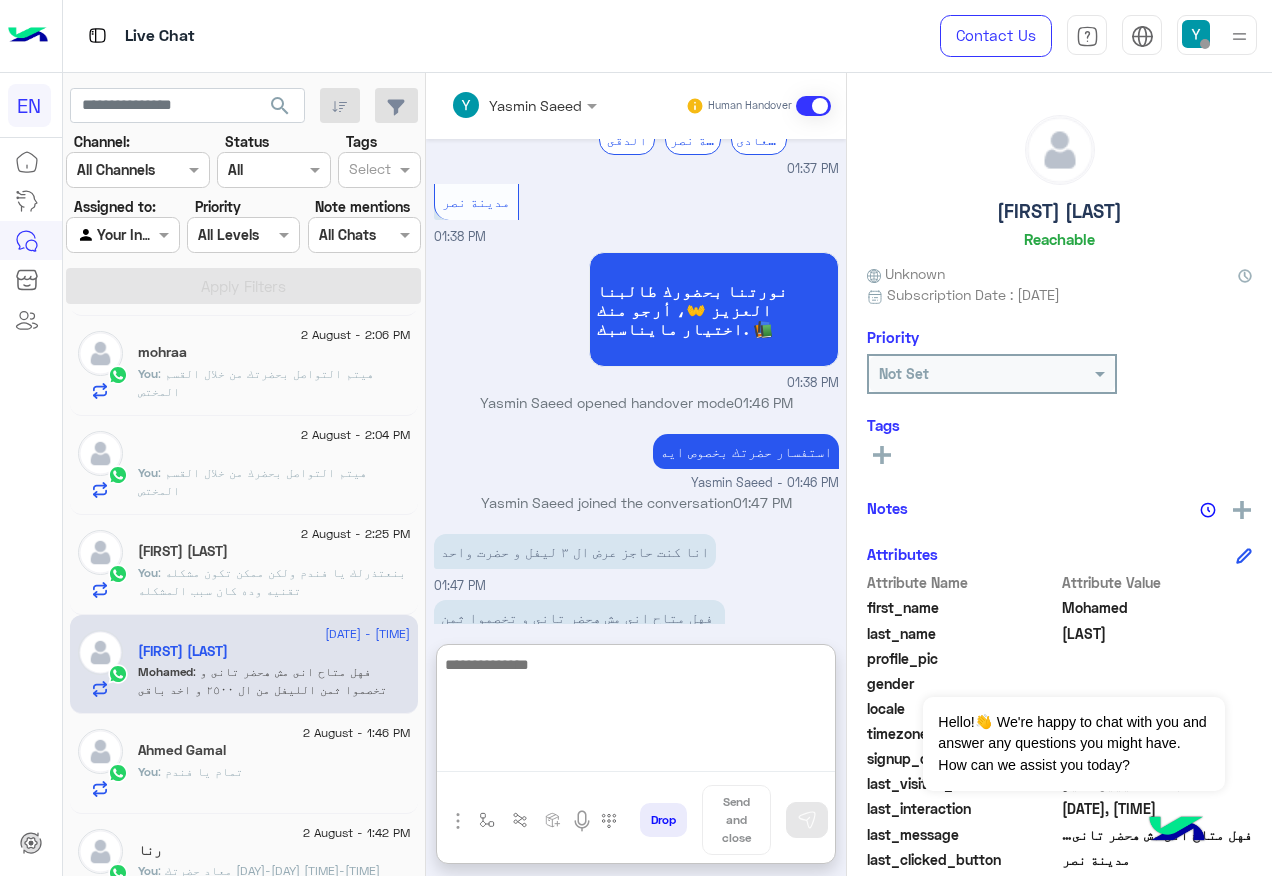 click at bounding box center [636, 712] 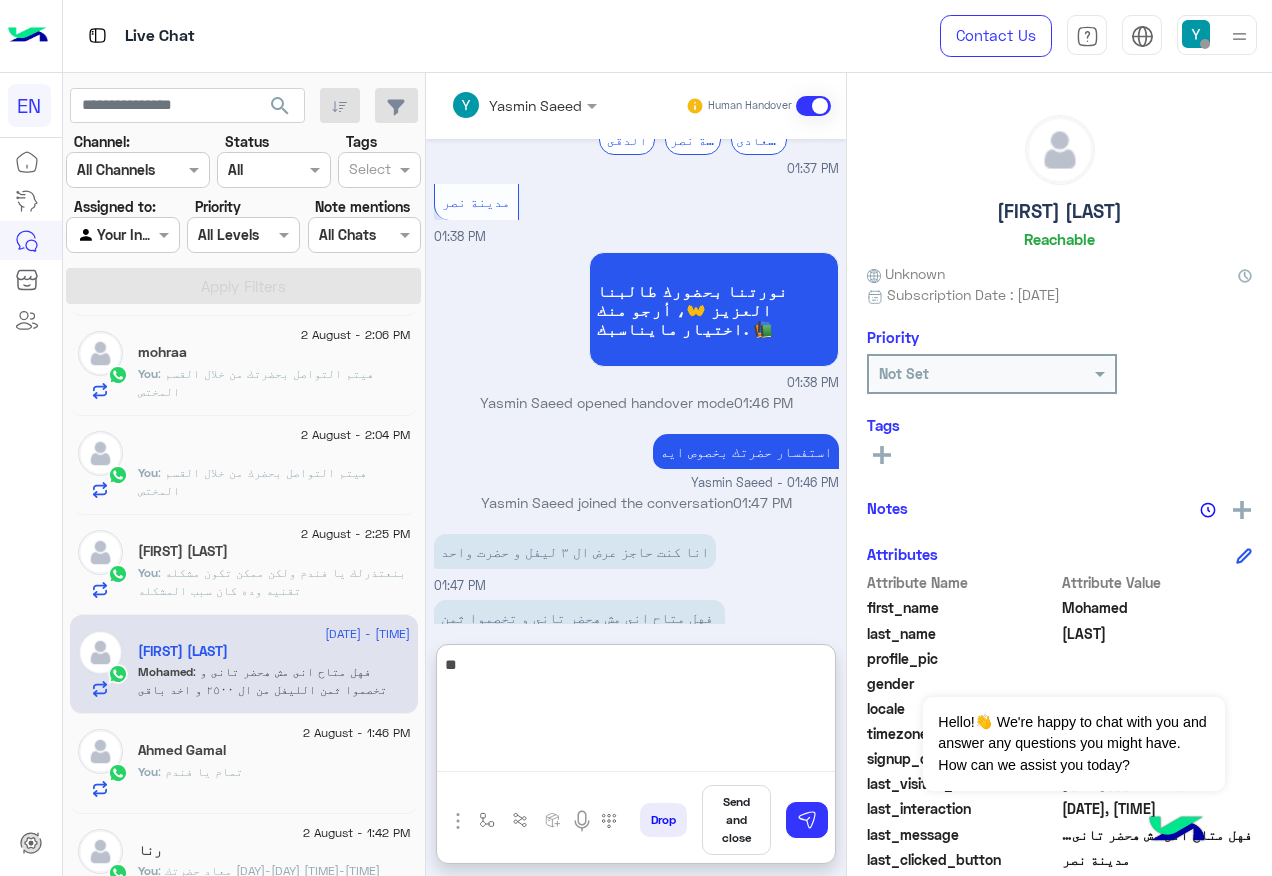 type on "*" 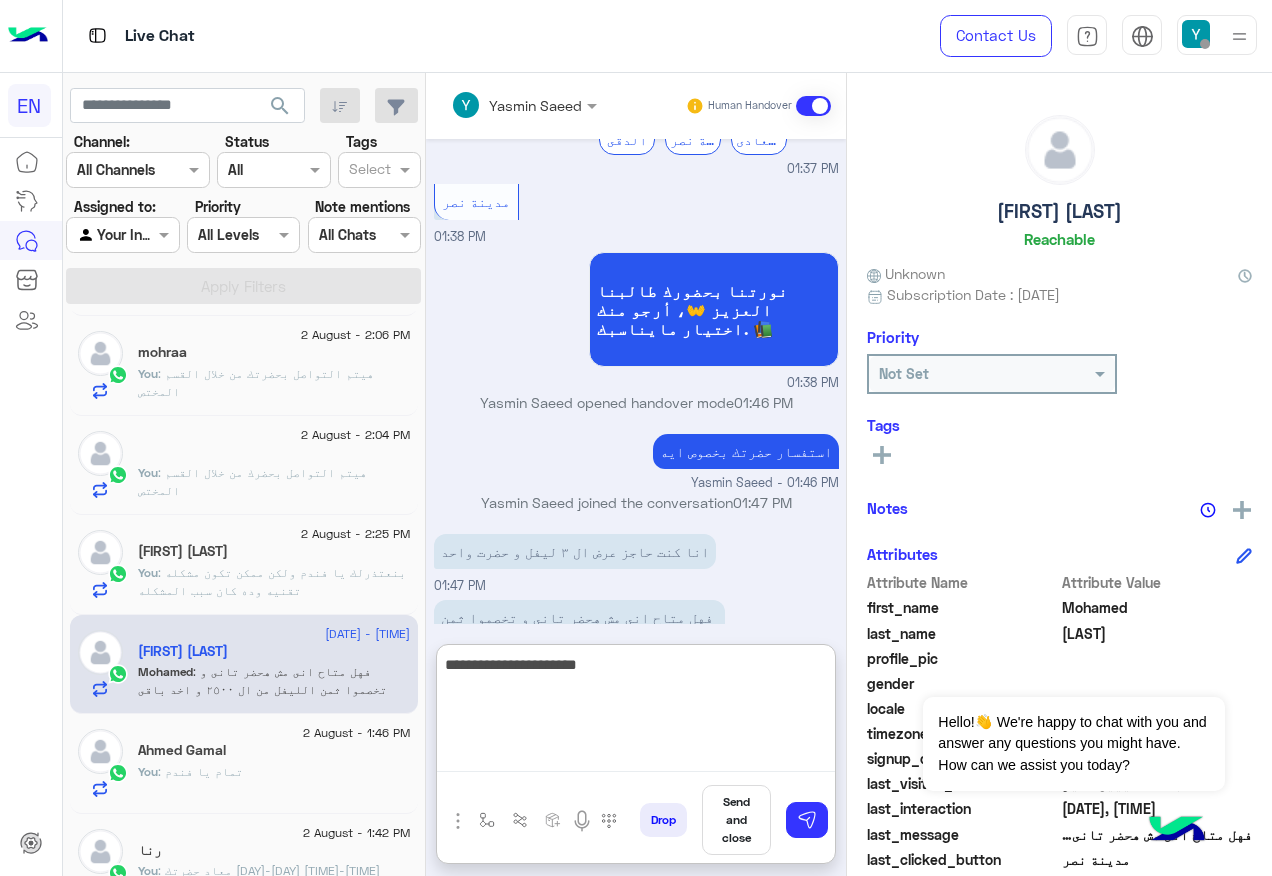 type on "**********" 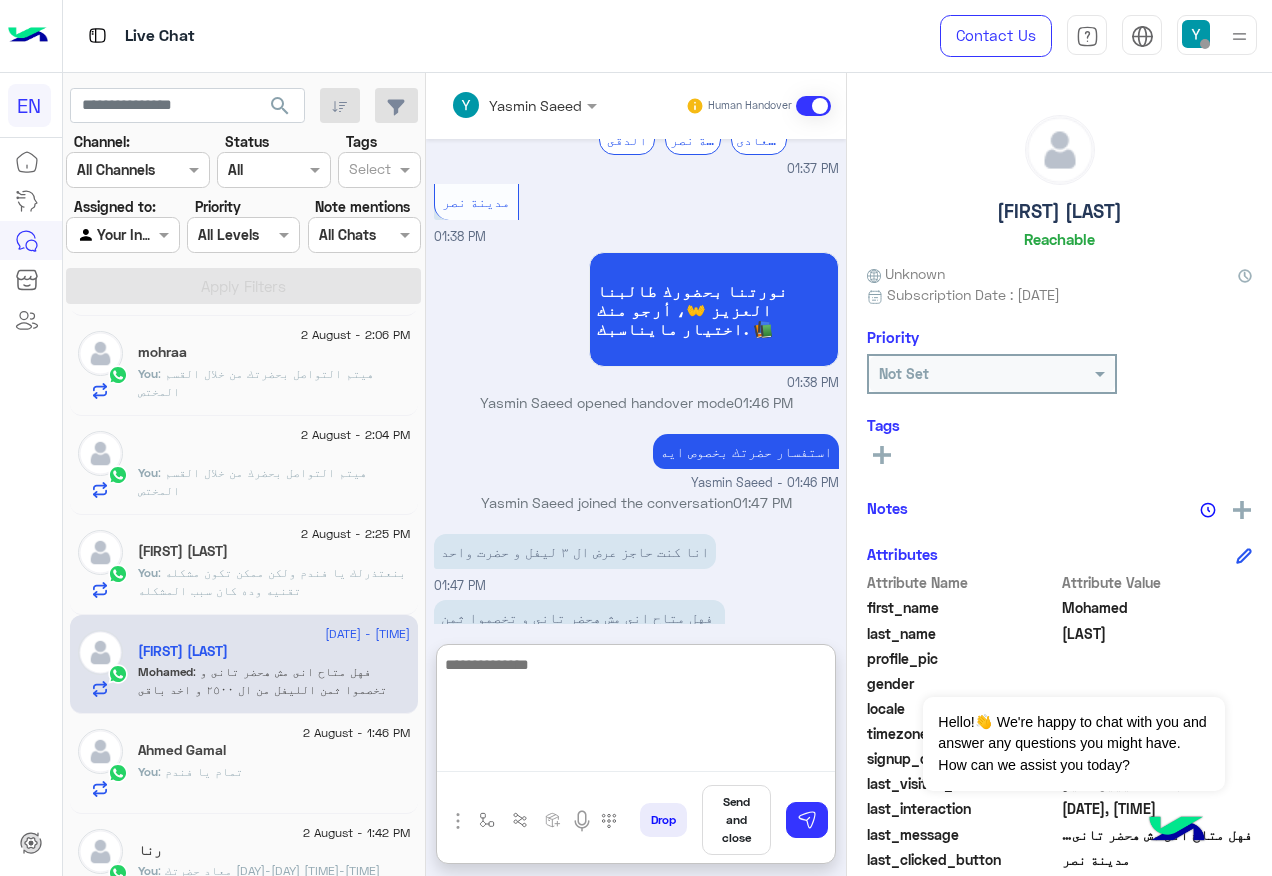 scroll, scrollTop: 971, scrollLeft: 0, axis: vertical 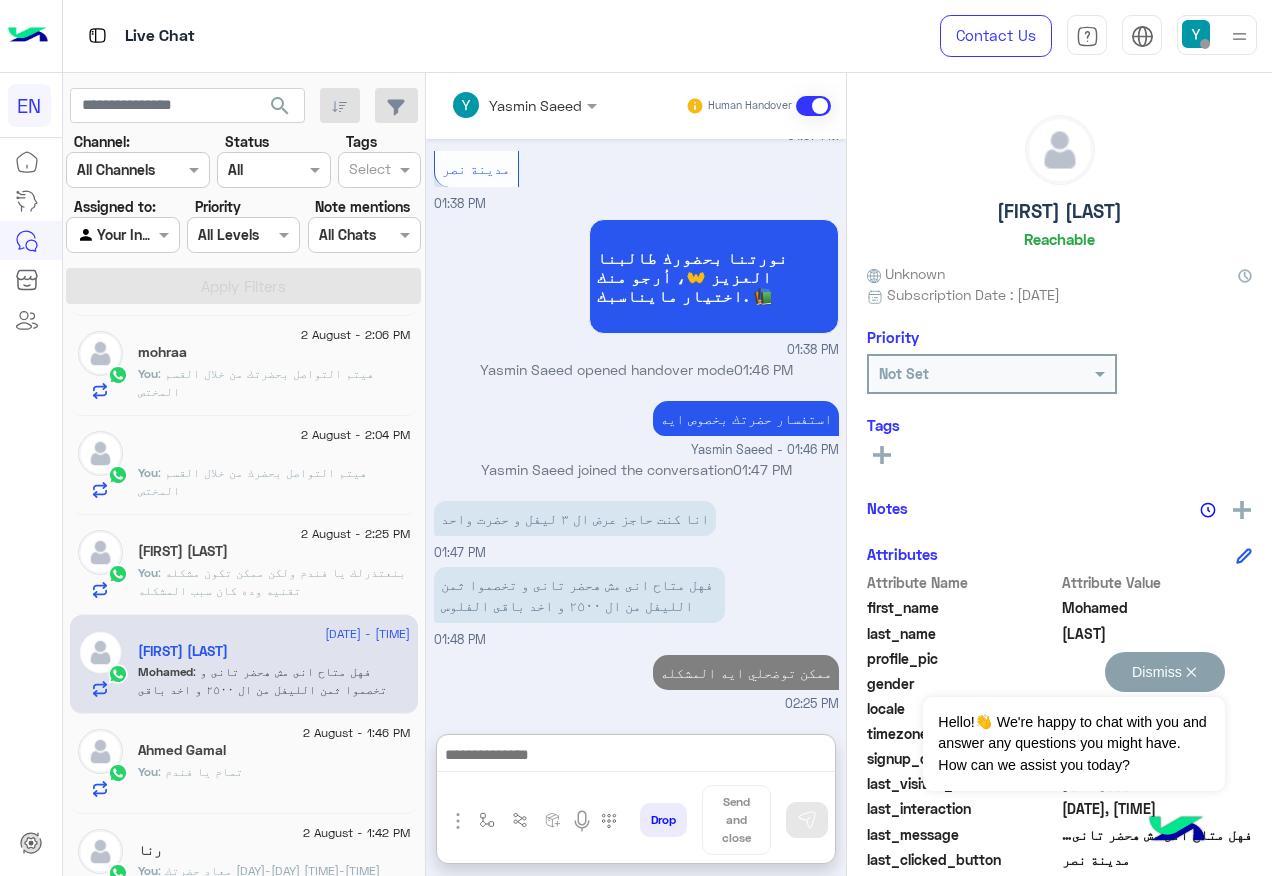 click on "Dismiss ✕" at bounding box center (1165, 672) 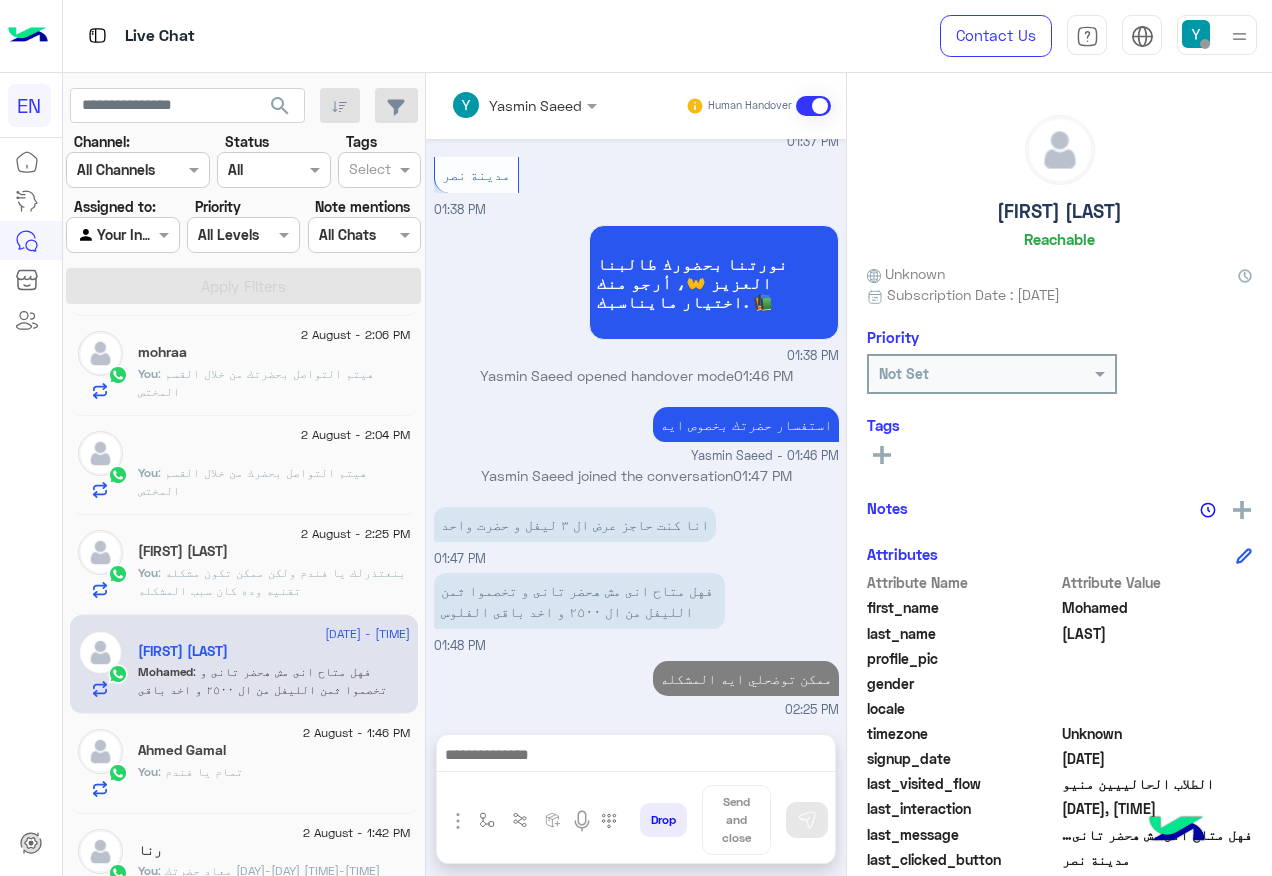 scroll, scrollTop: 881, scrollLeft: 0, axis: vertical 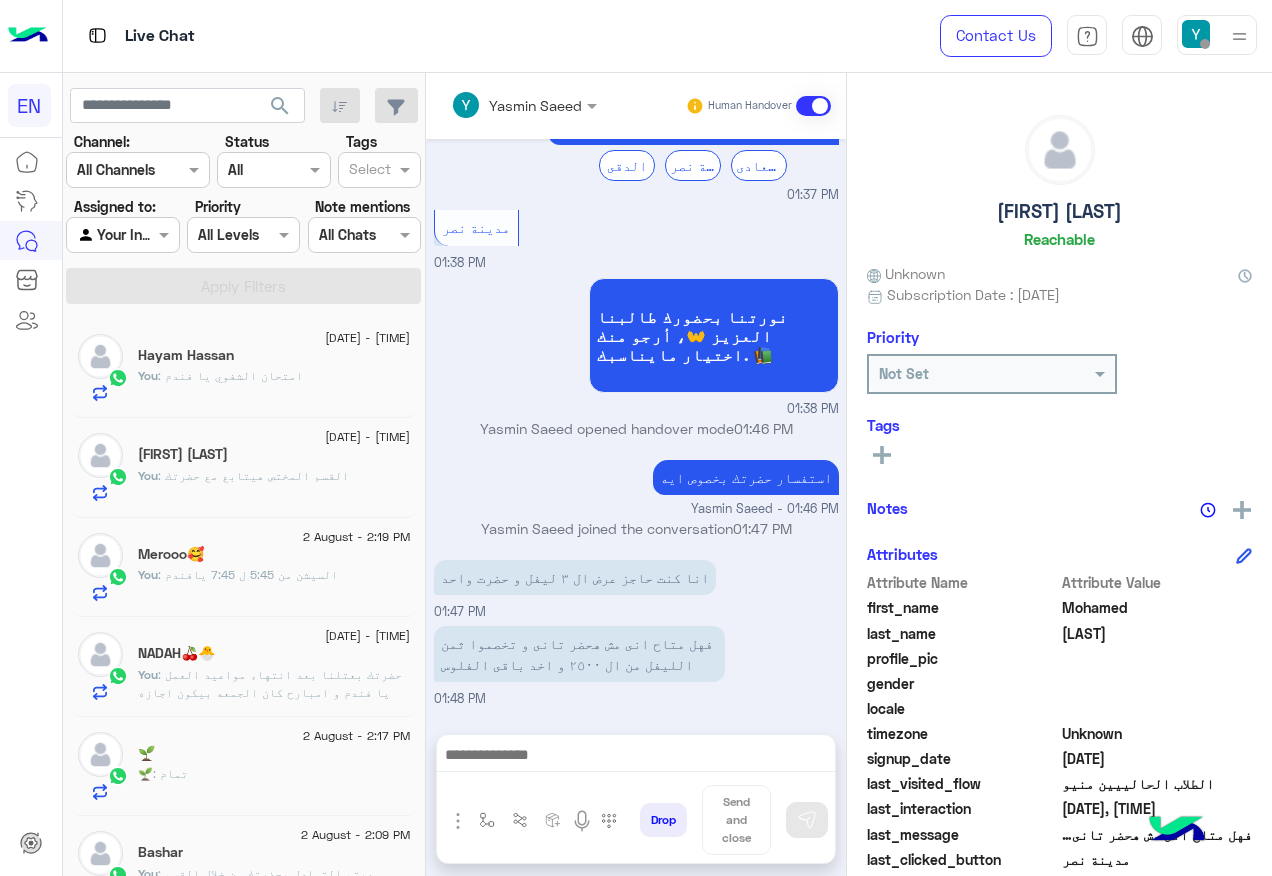 click at bounding box center [100, 235] 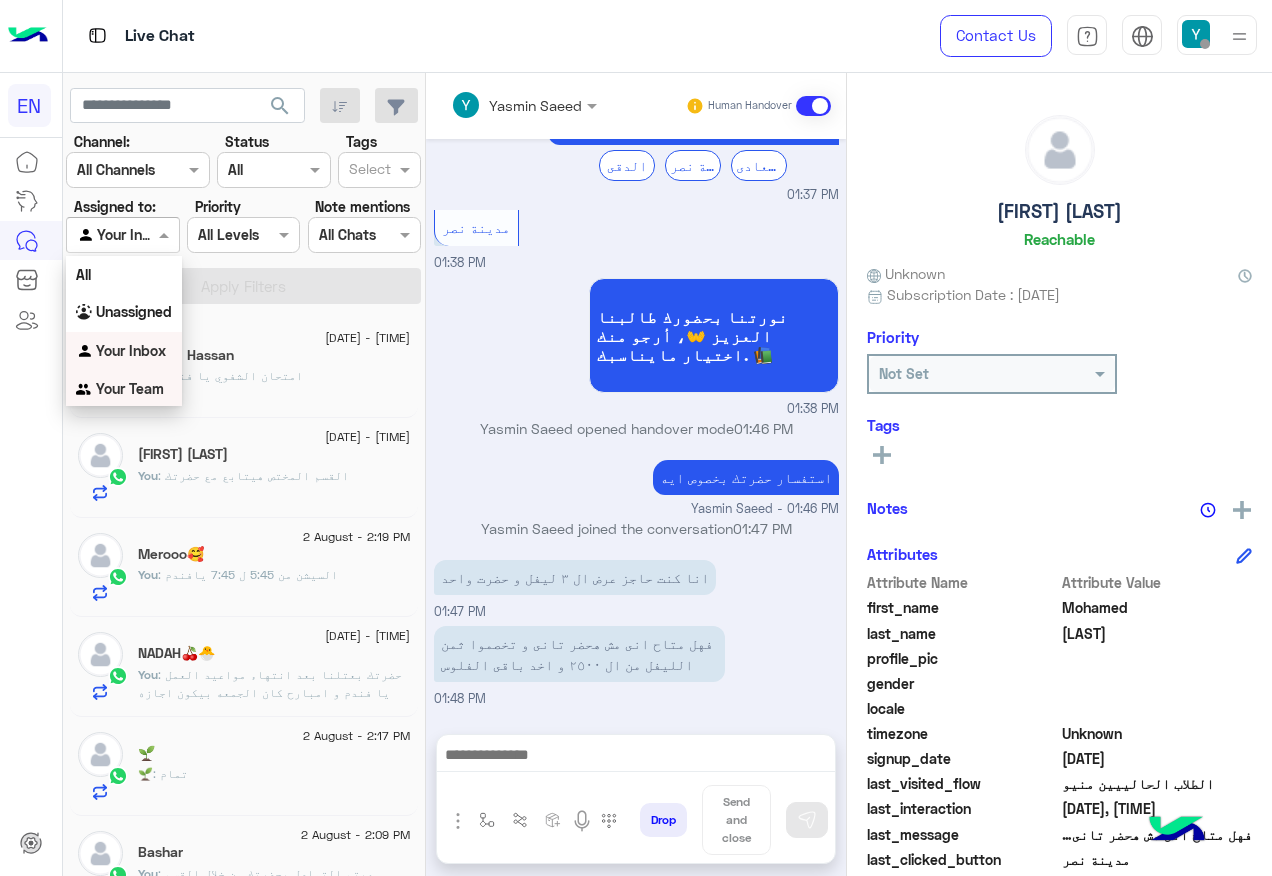 click on "Your Team" at bounding box center (124, 389) 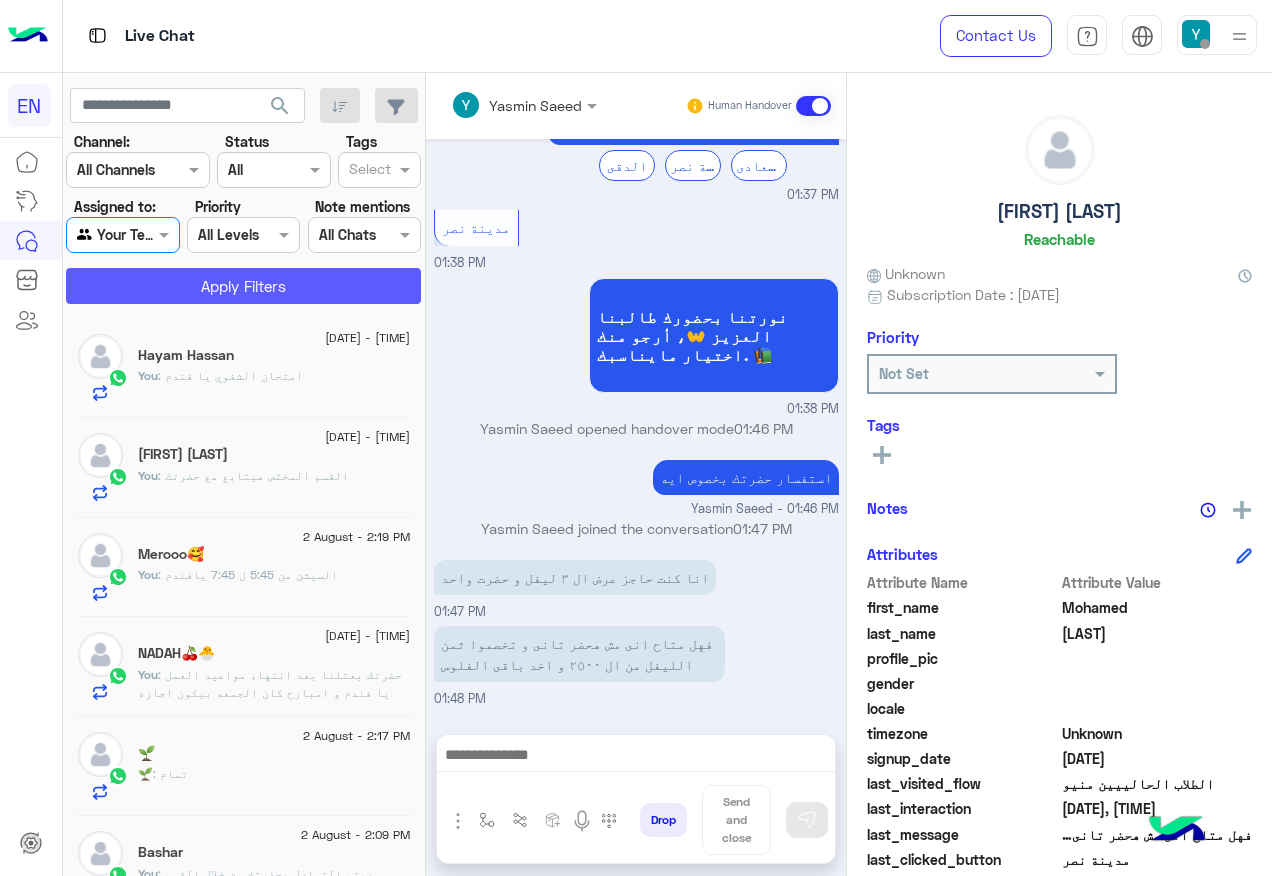 click on "Apply Filters" 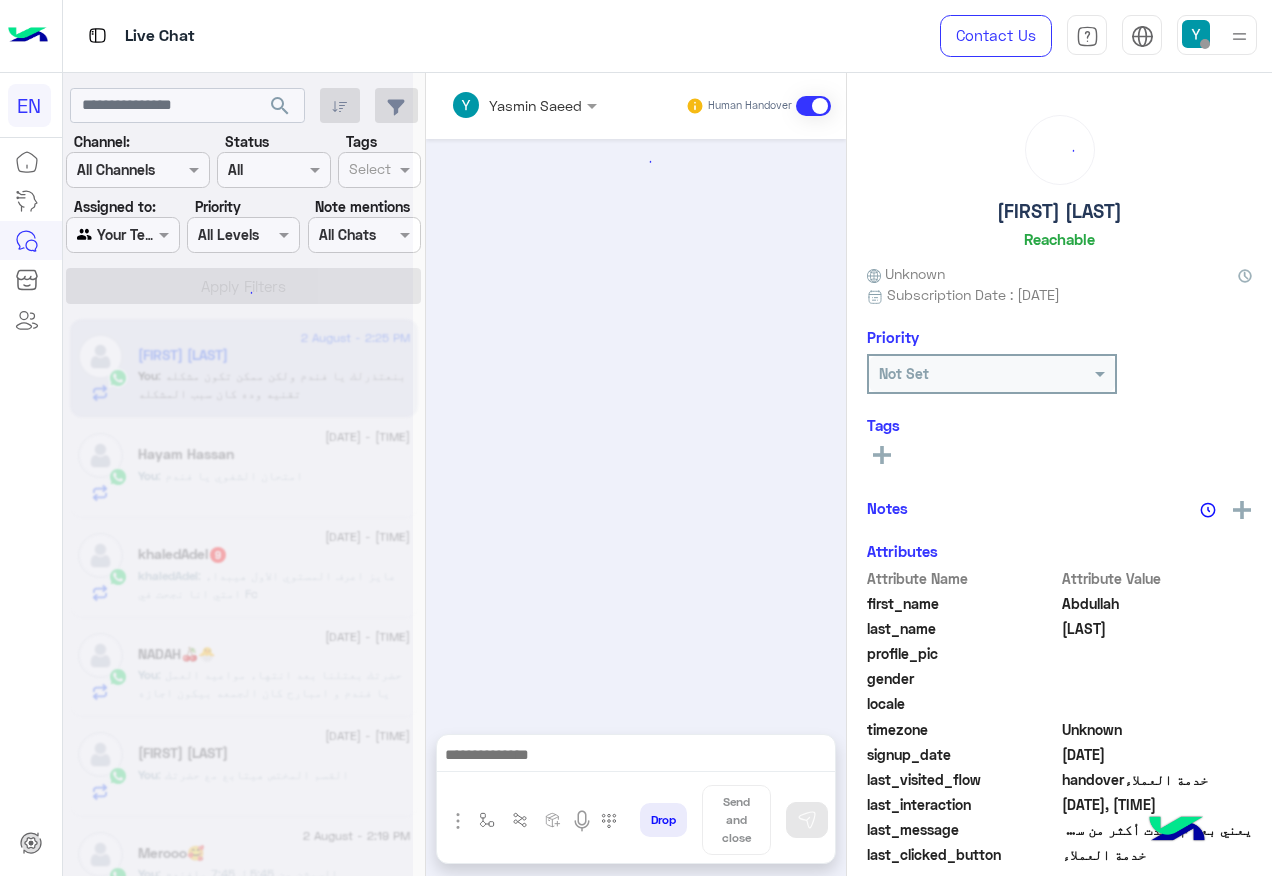 scroll, scrollTop: 1717, scrollLeft: 0, axis: vertical 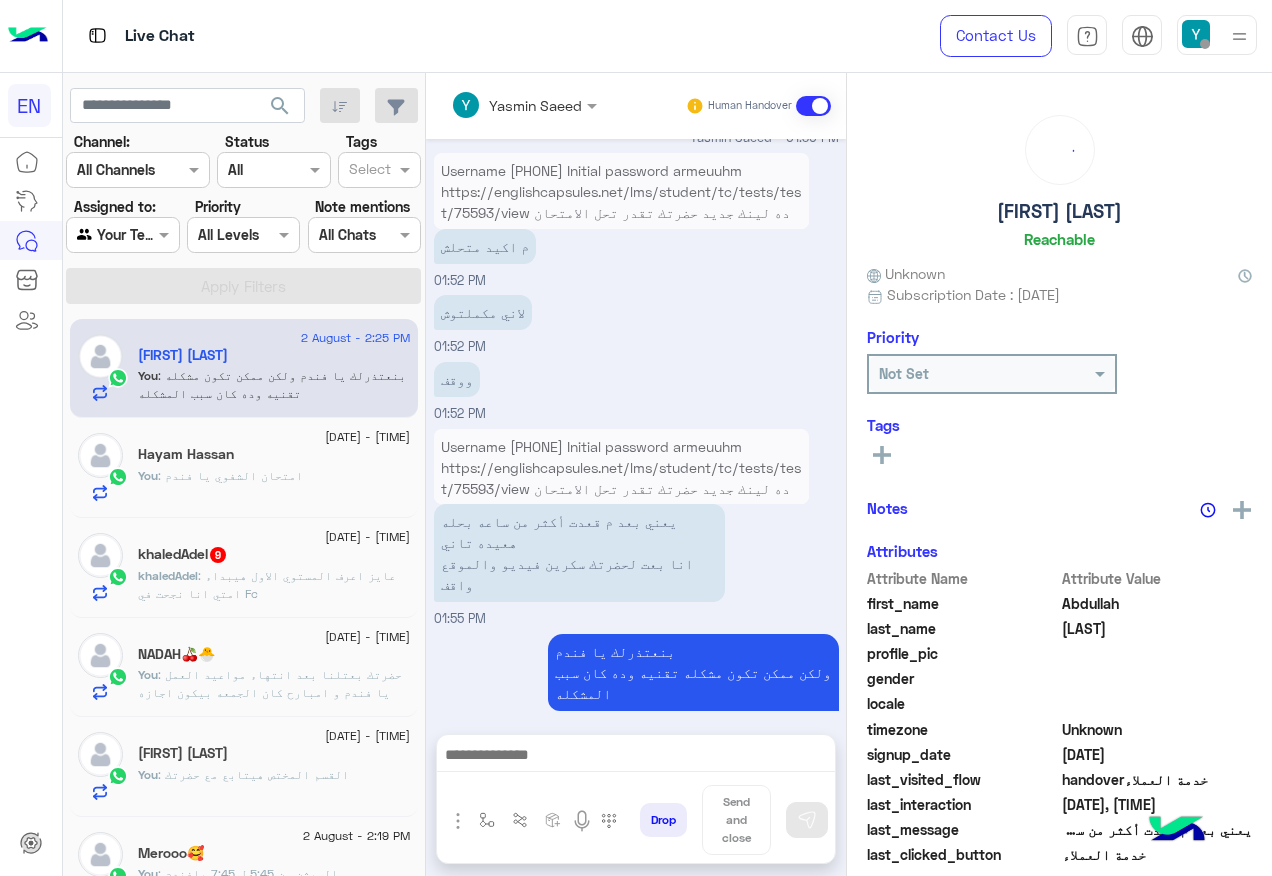 click on "khaledAdel : عايز اعرف المستوي الاول هيبداء امتي انا نجحت في Fc" 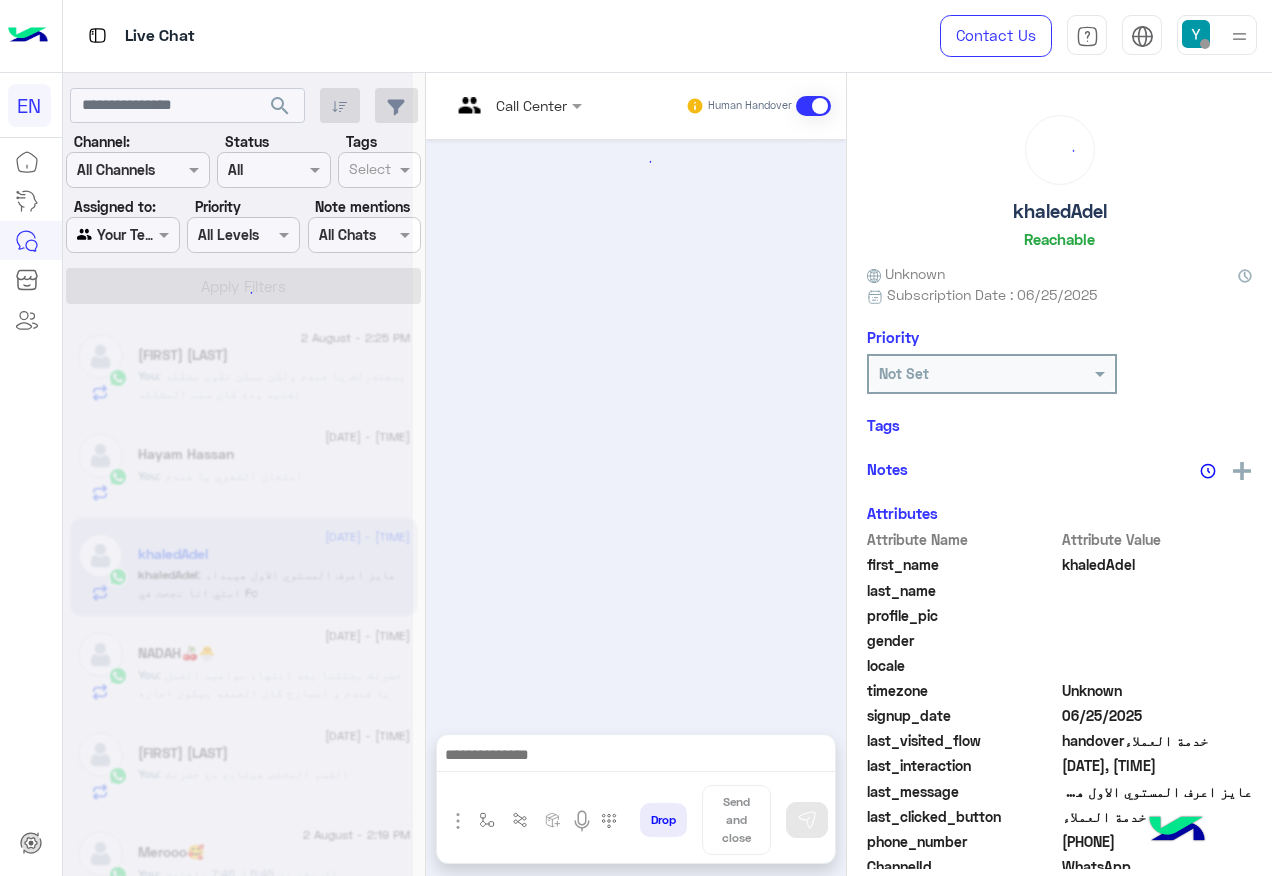 scroll, scrollTop: 1308, scrollLeft: 0, axis: vertical 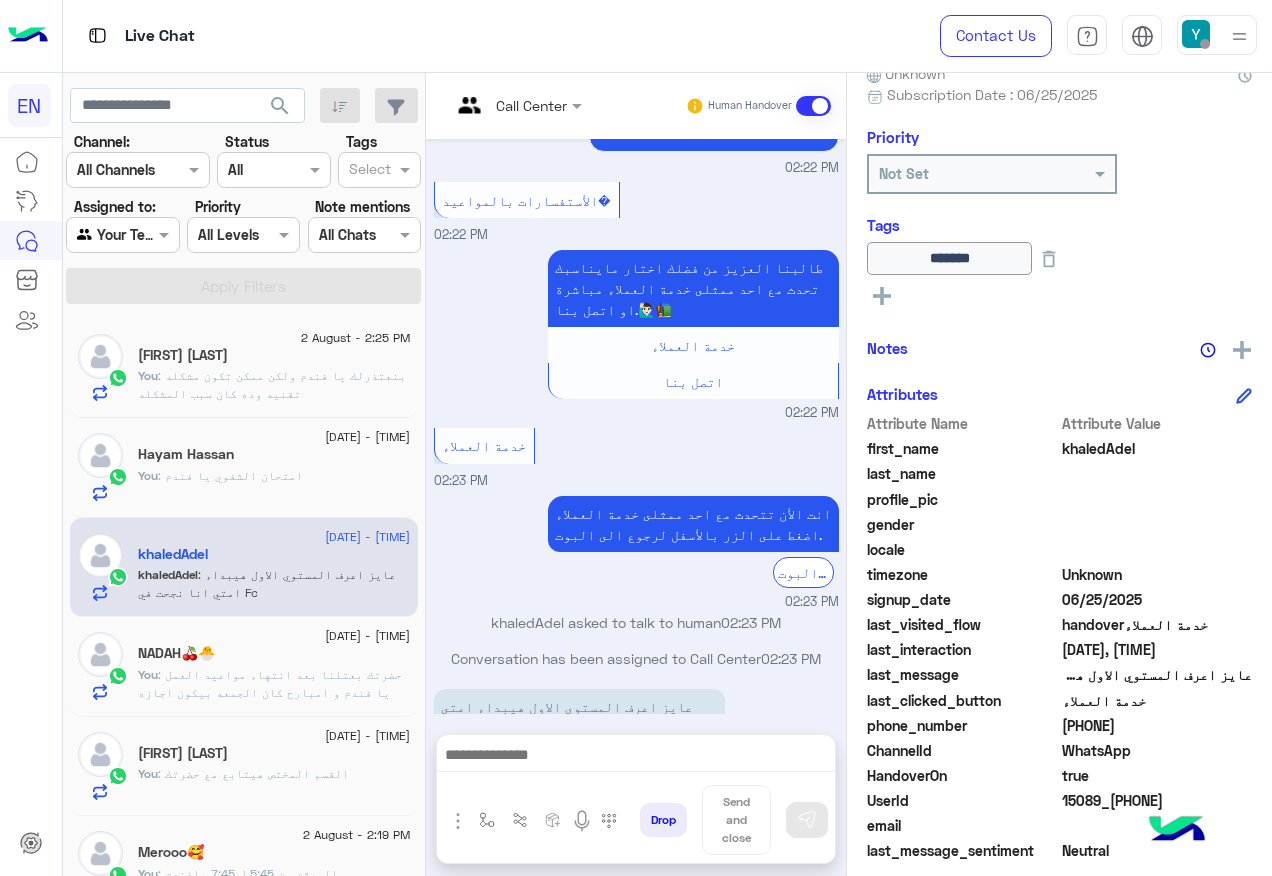 click on "201110302065" 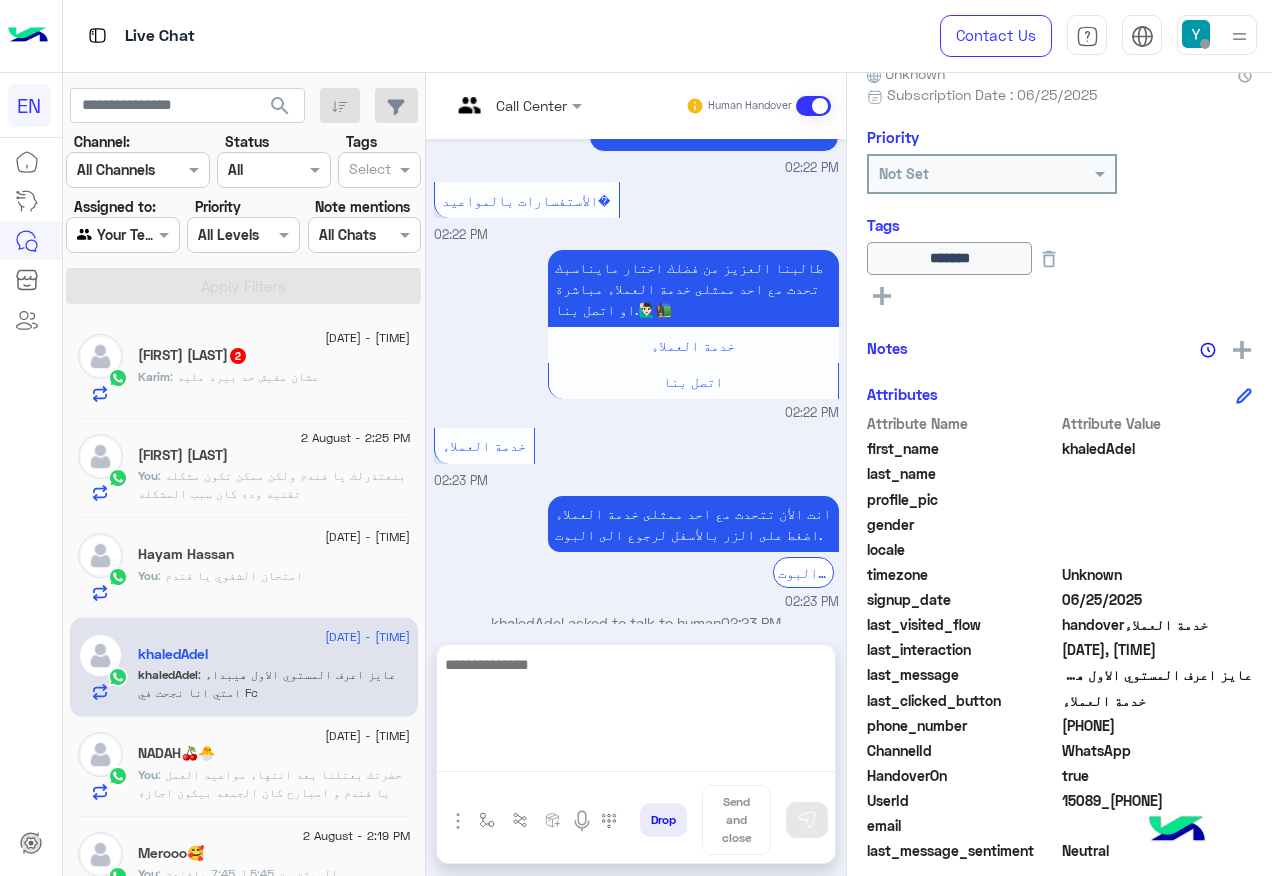 click at bounding box center [636, 712] 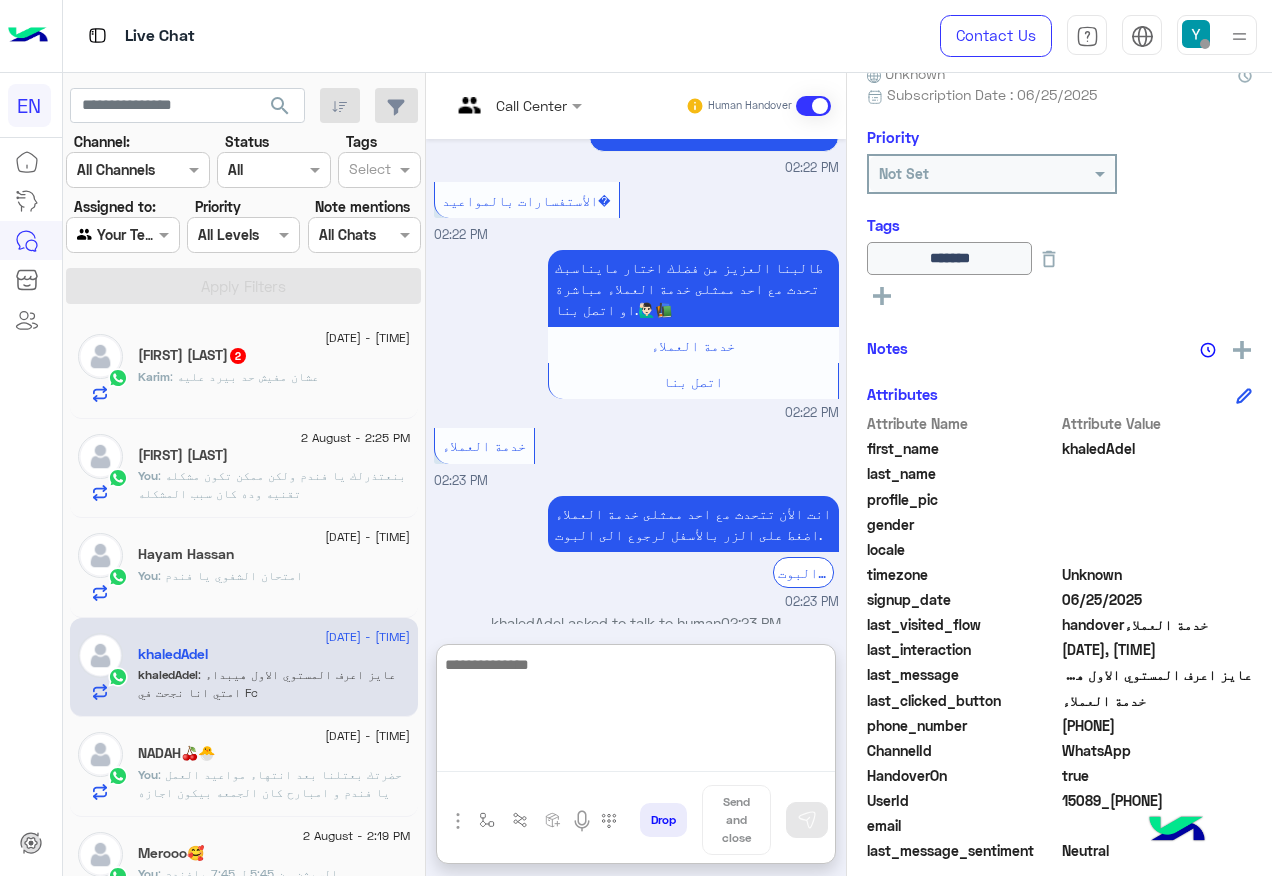 scroll, scrollTop: 1397, scrollLeft: 0, axis: vertical 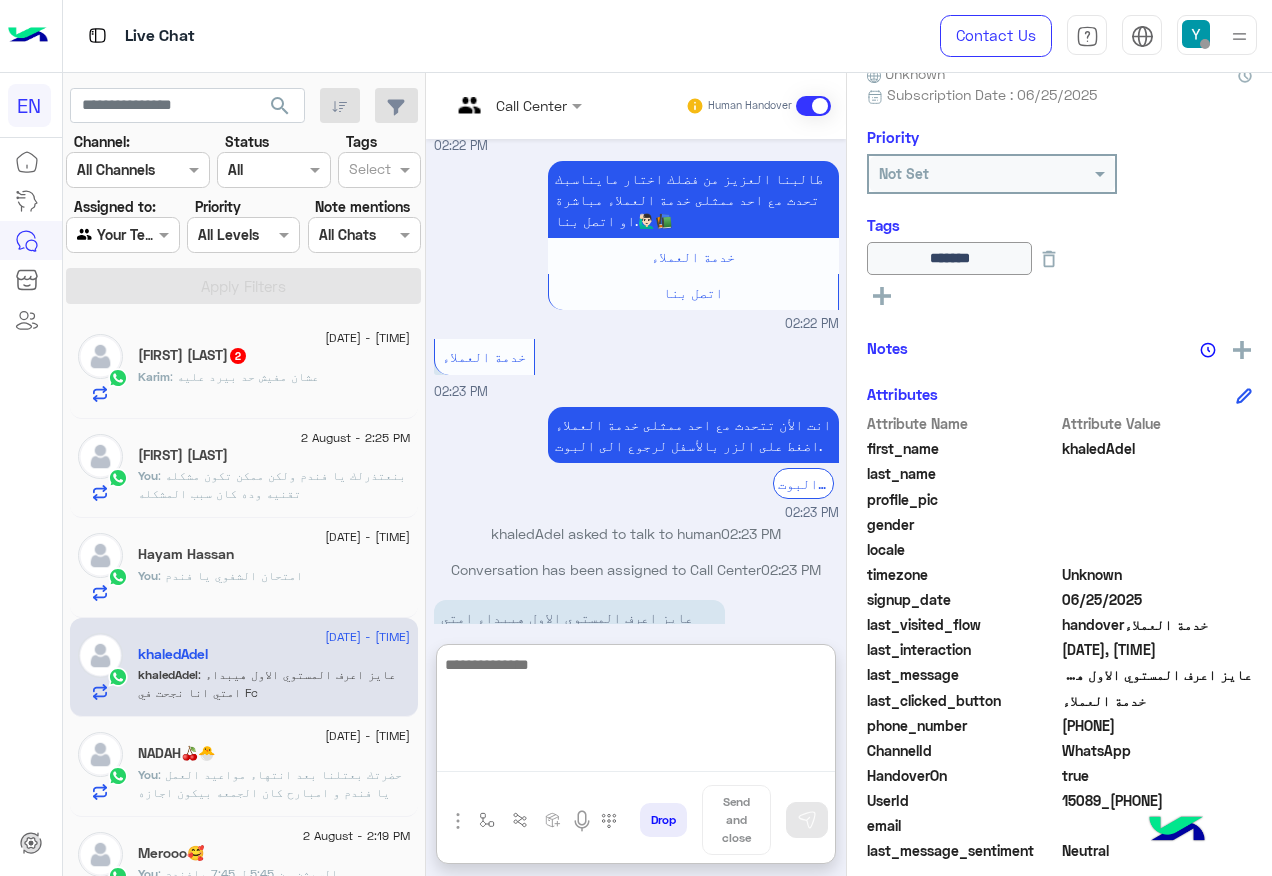 click at bounding box center (636, 712) 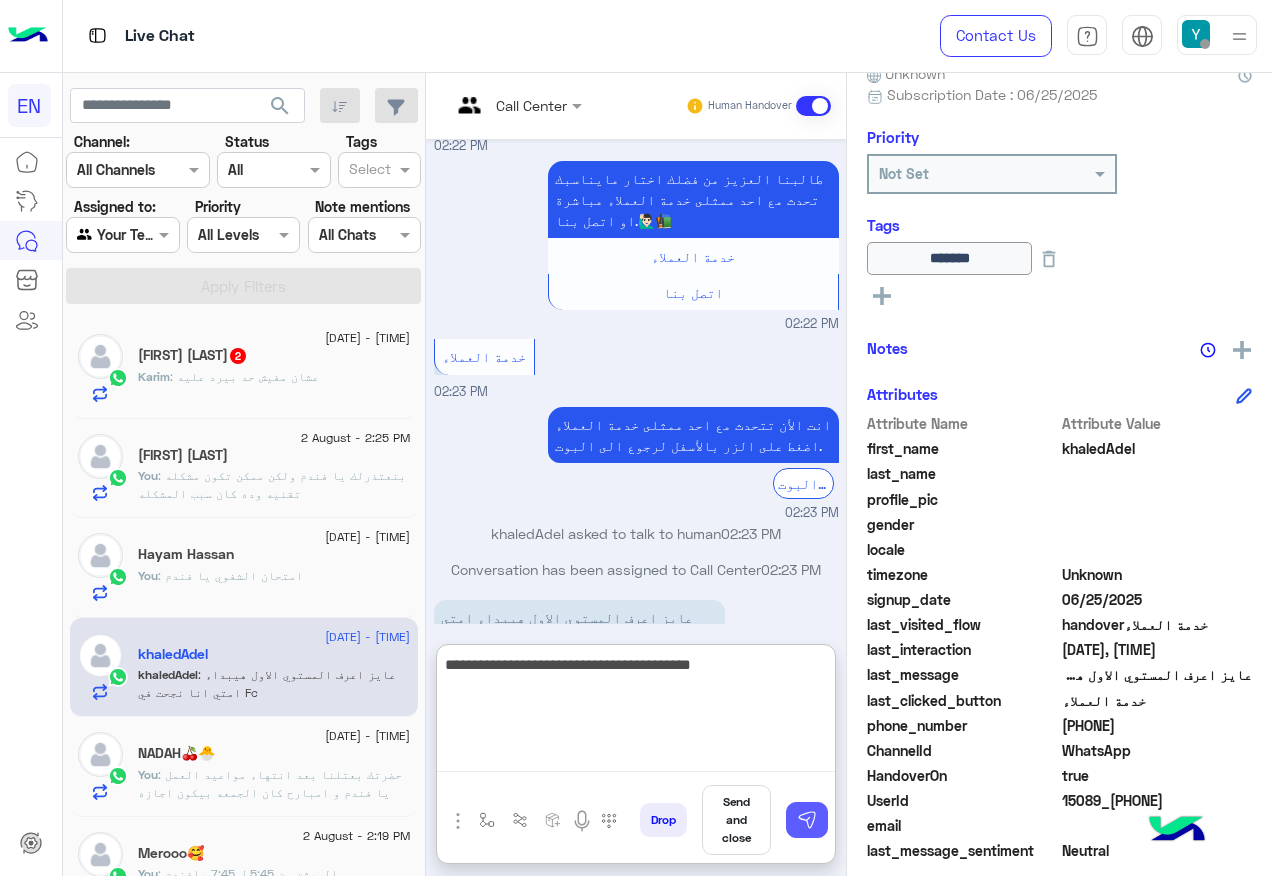 type on "**********" 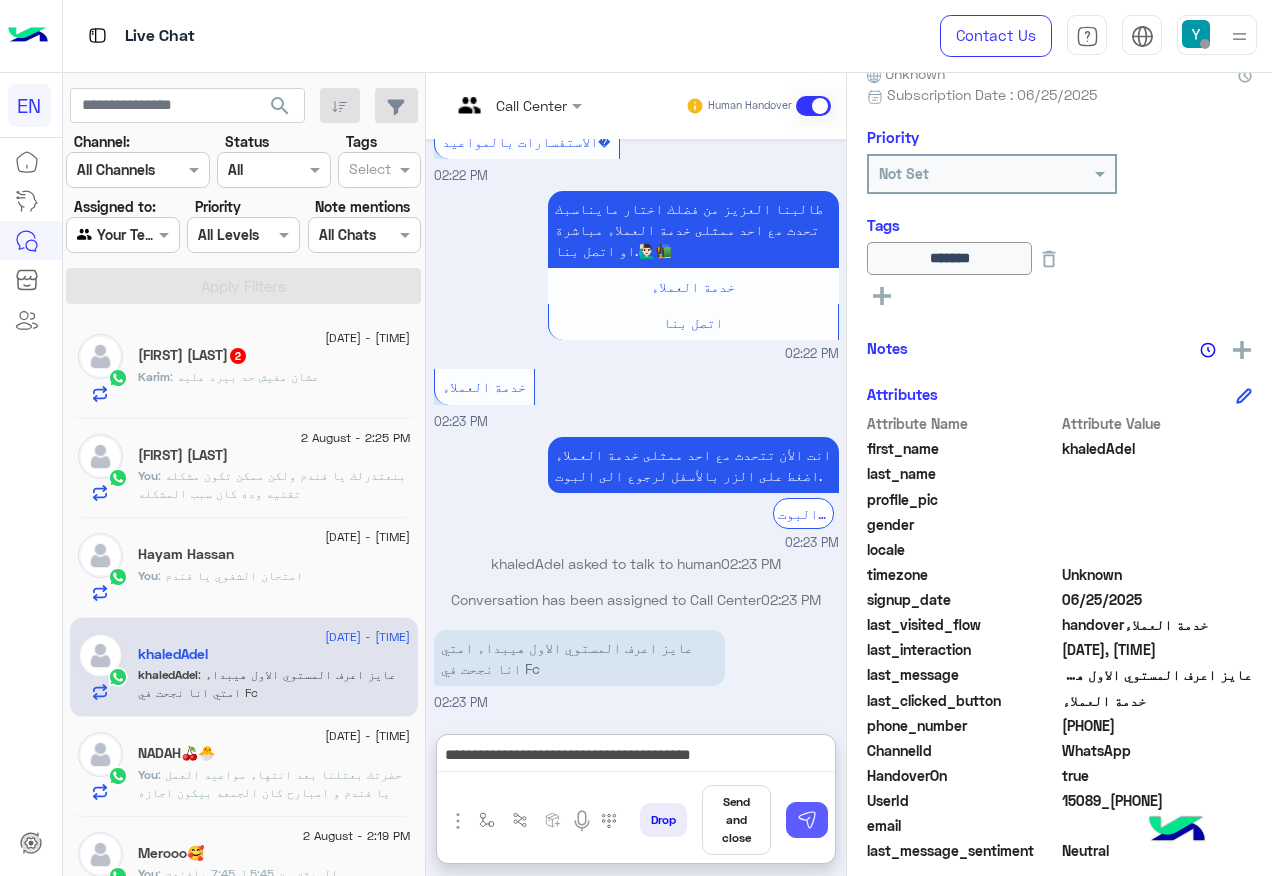 click at bounding box center (807, 820) 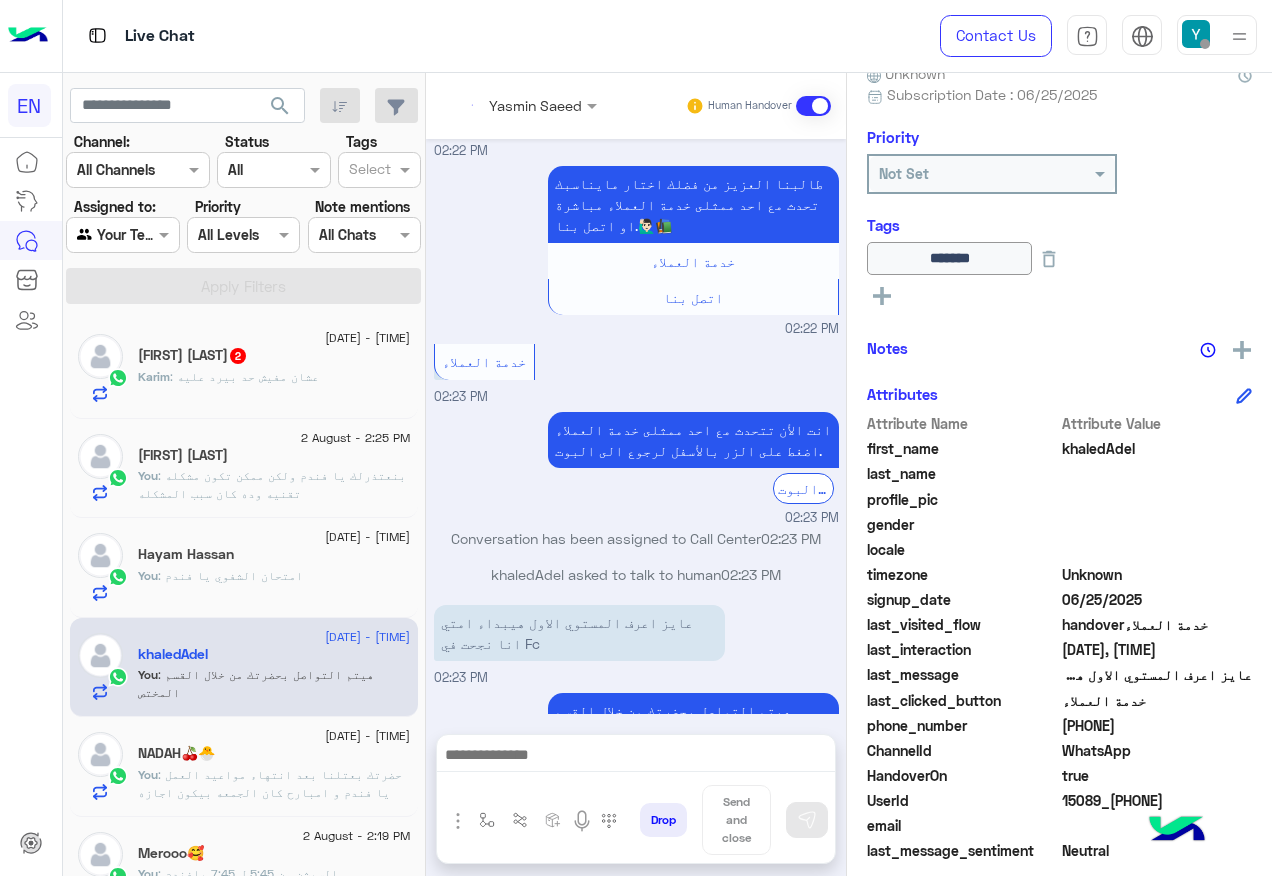 scroll, scrollTop: 1429, scrollLeft: 0, axis: vertical 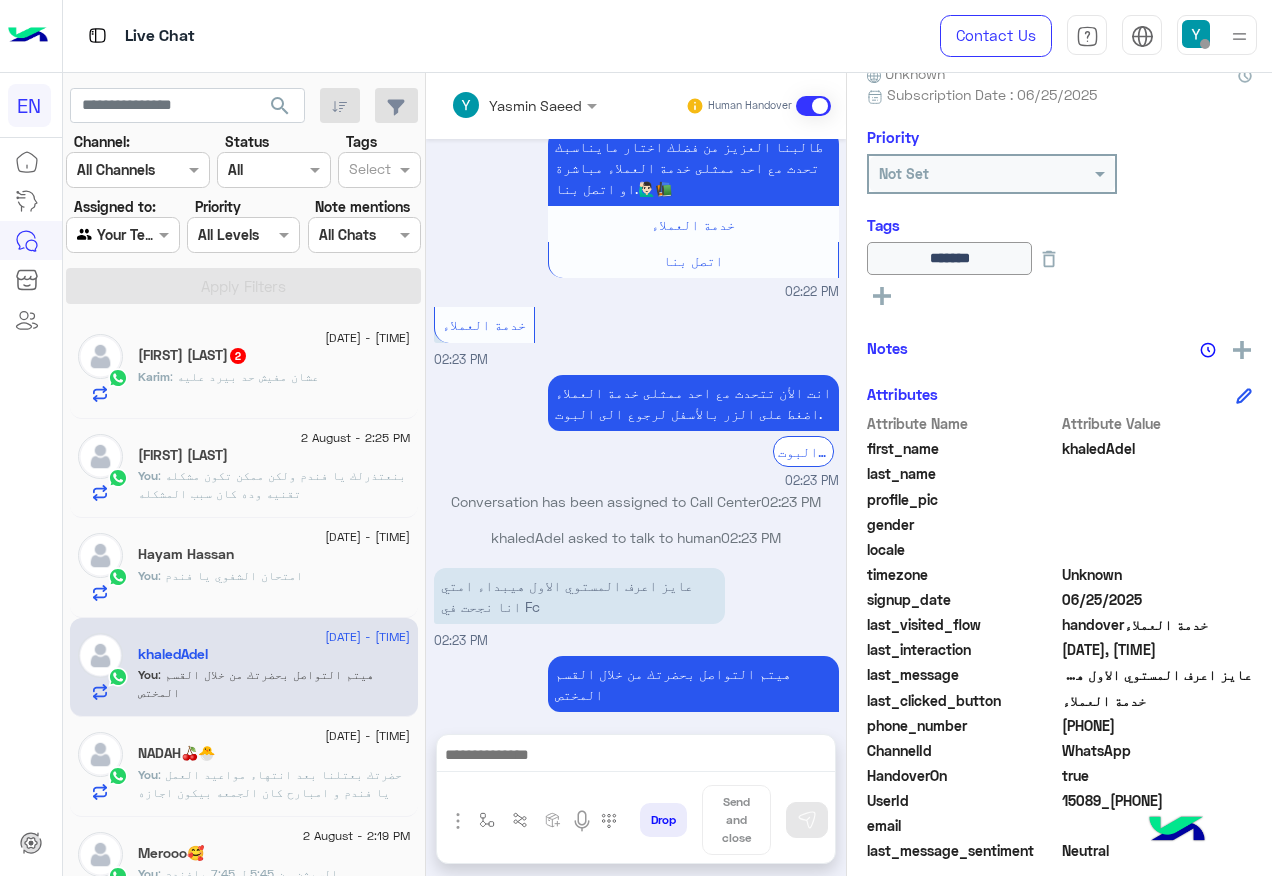 click on "Karim Mohamed  2" 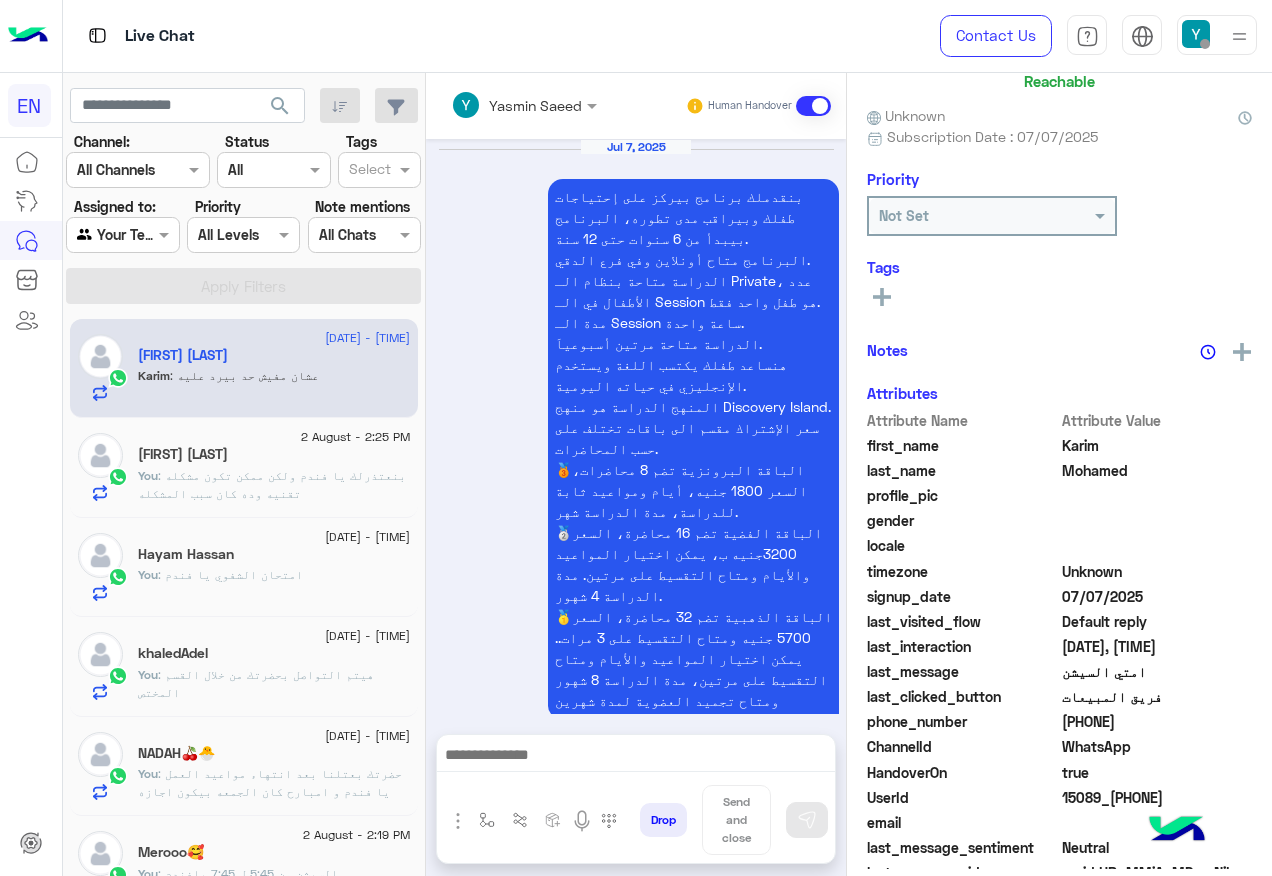 scroll, scrollTop: 197, scrollLeft: 0, axis: vertical 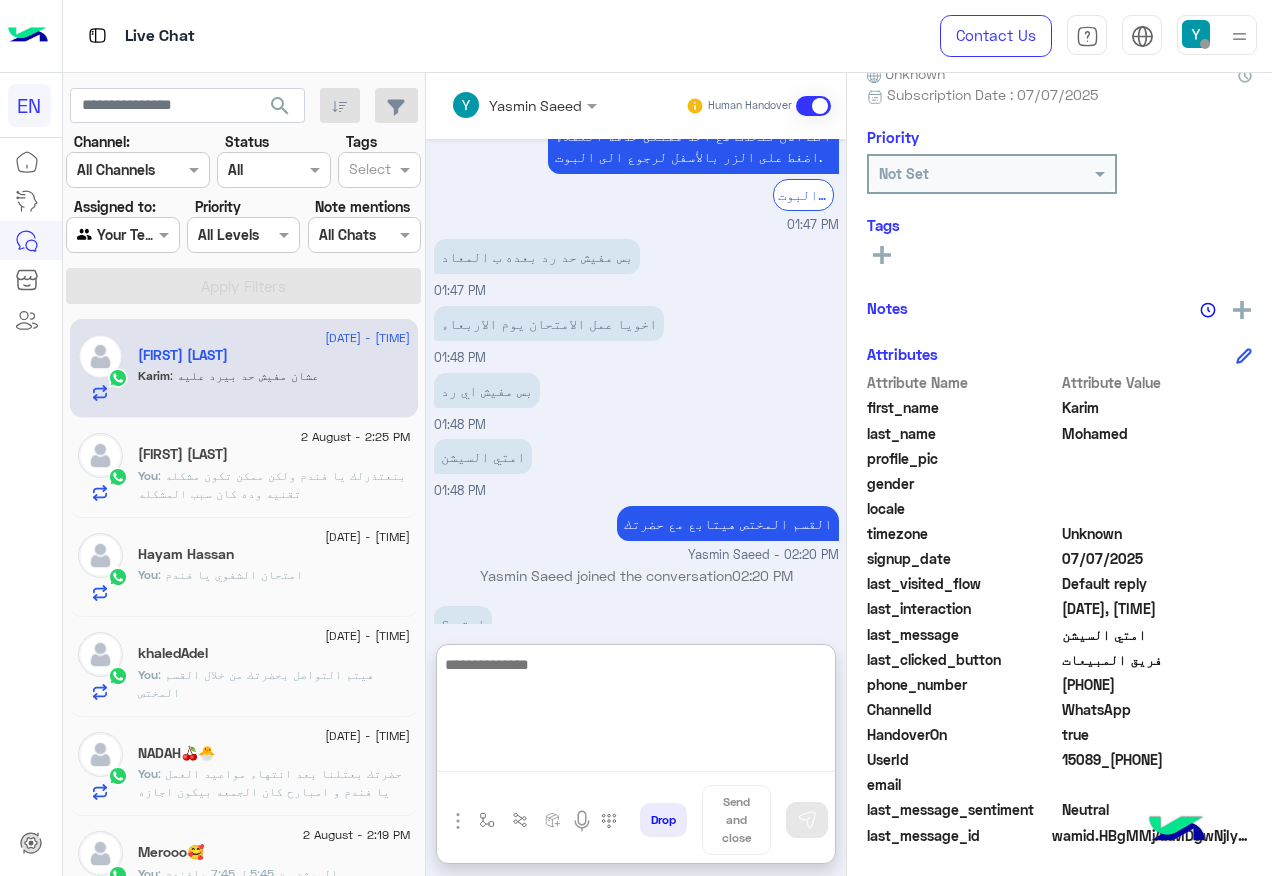 click at bounding box center (636, 712) 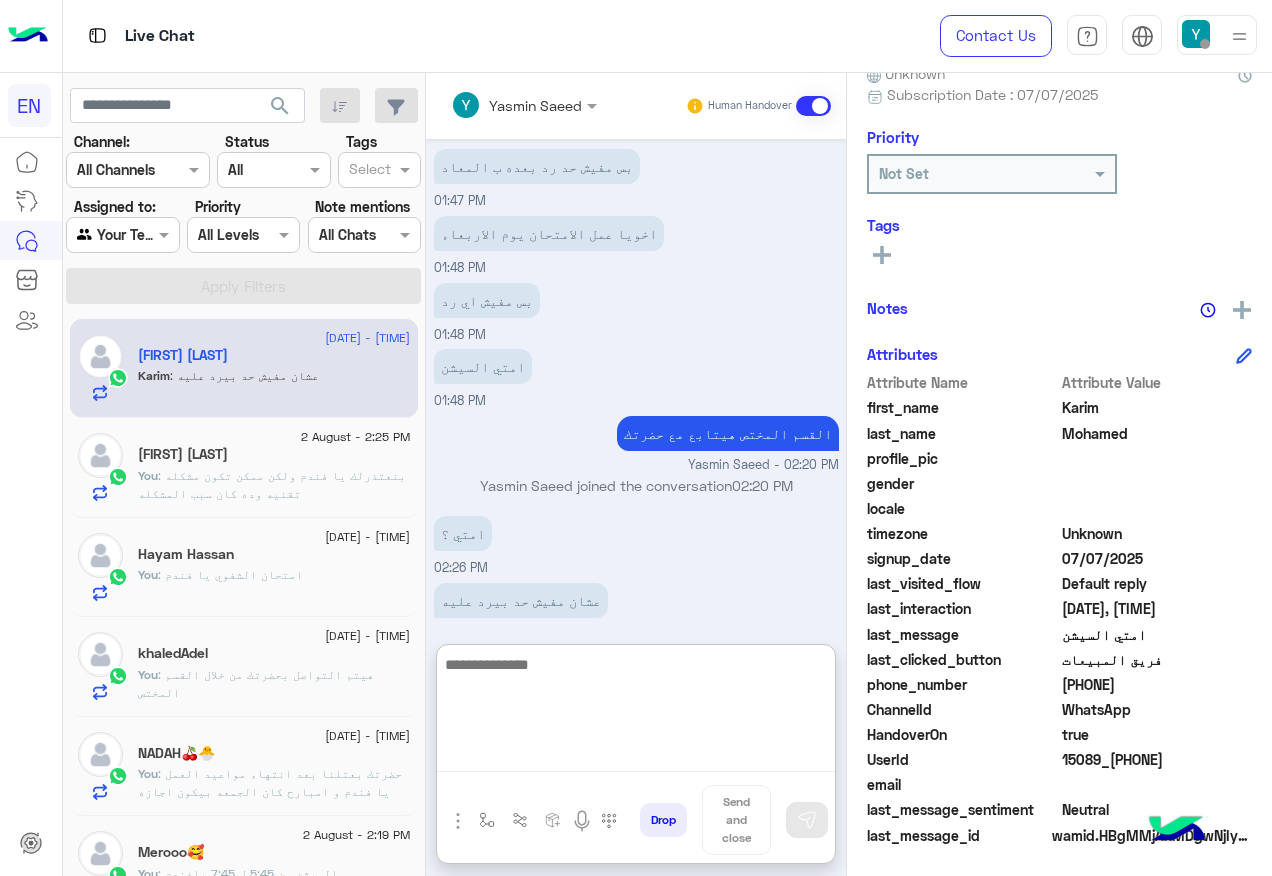 click at bounding box center (636, 712) 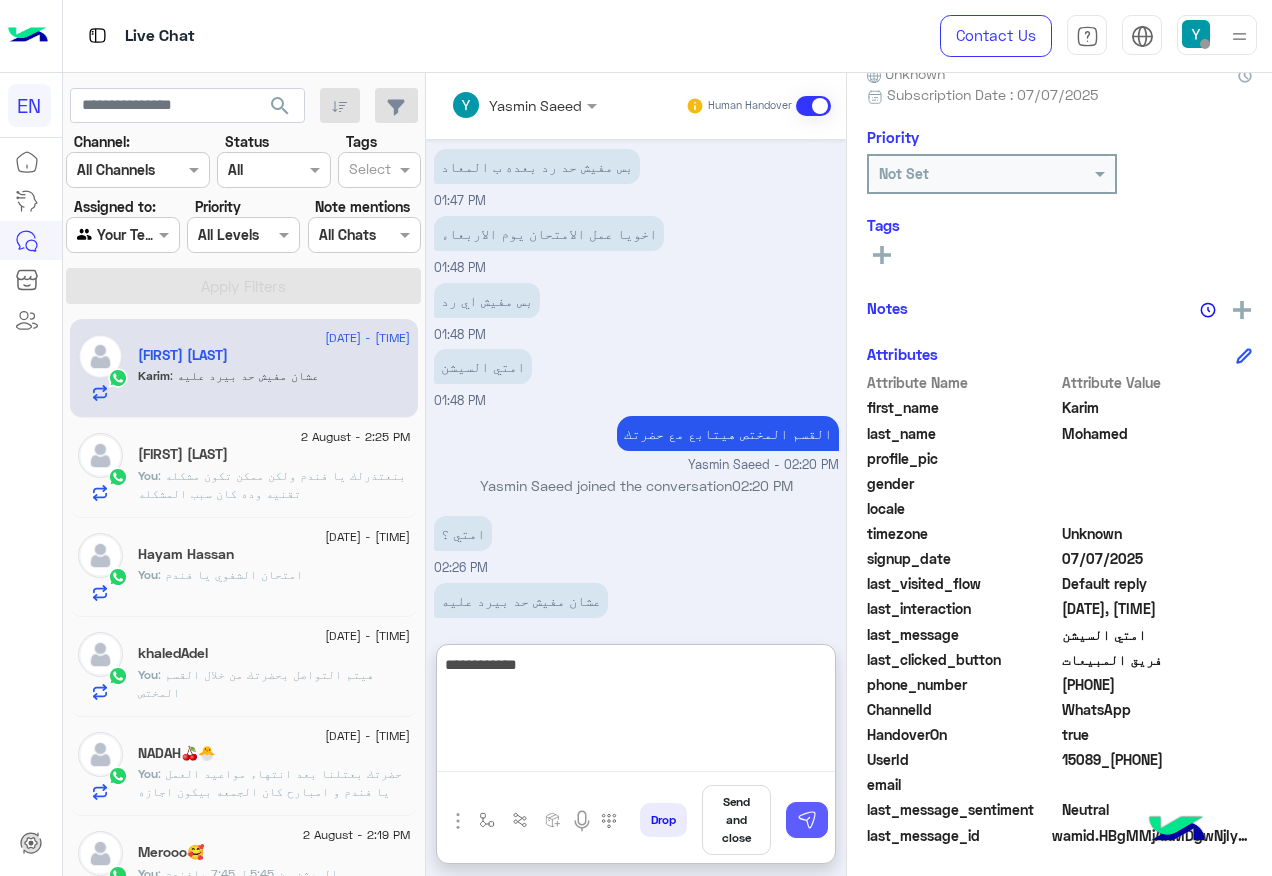 type on "**********" 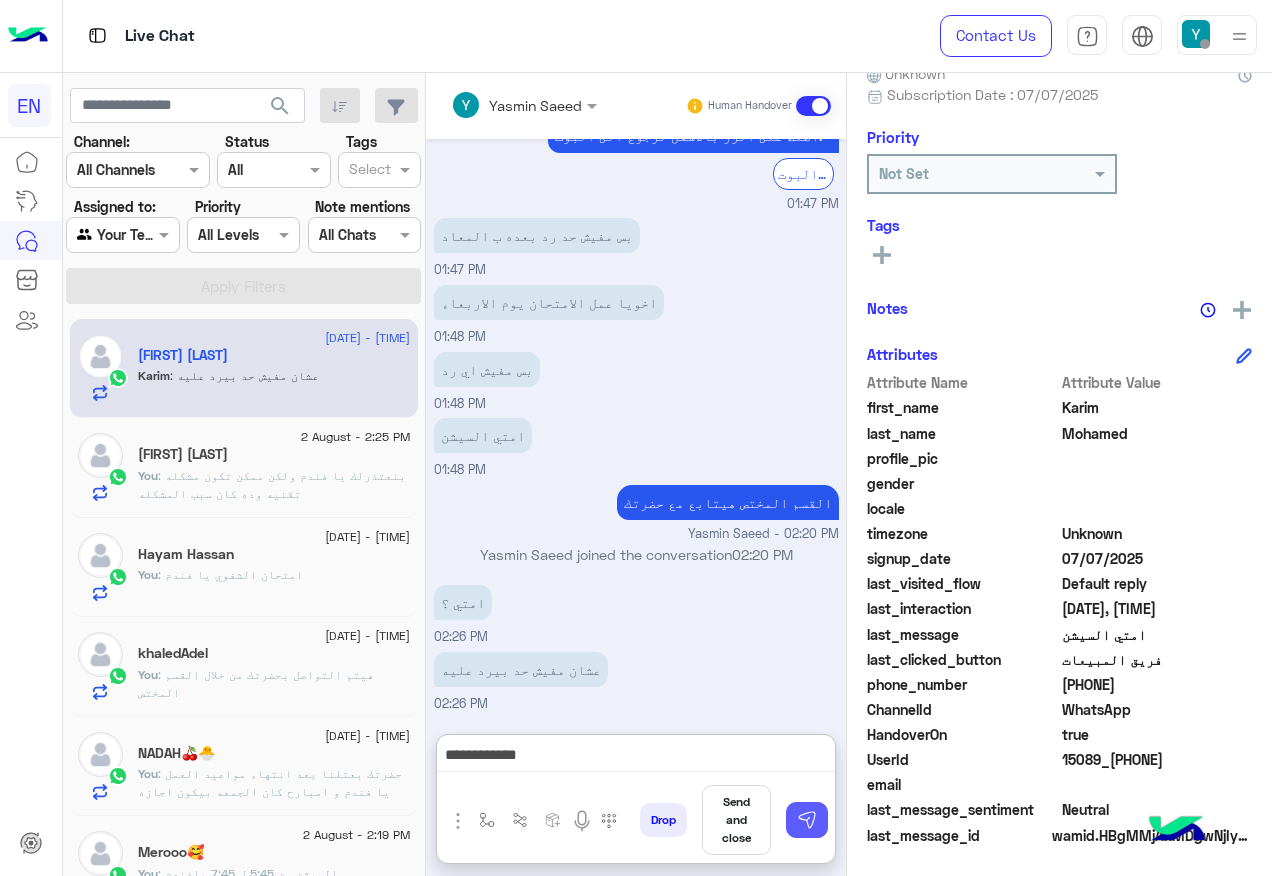 click at bounding box center [807, 820] 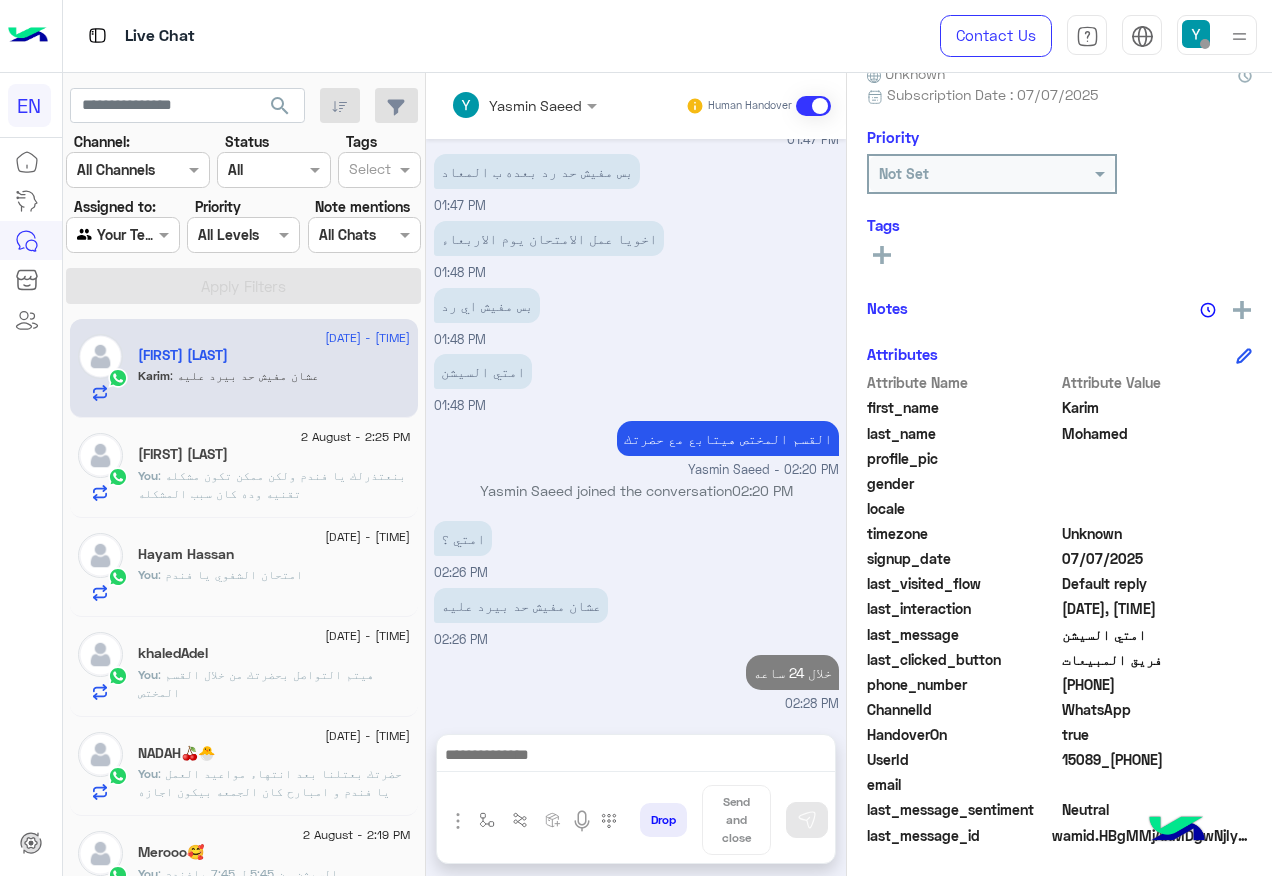 scroll, scrollTop: 1675, scrollLeft: 0, axis: vertical 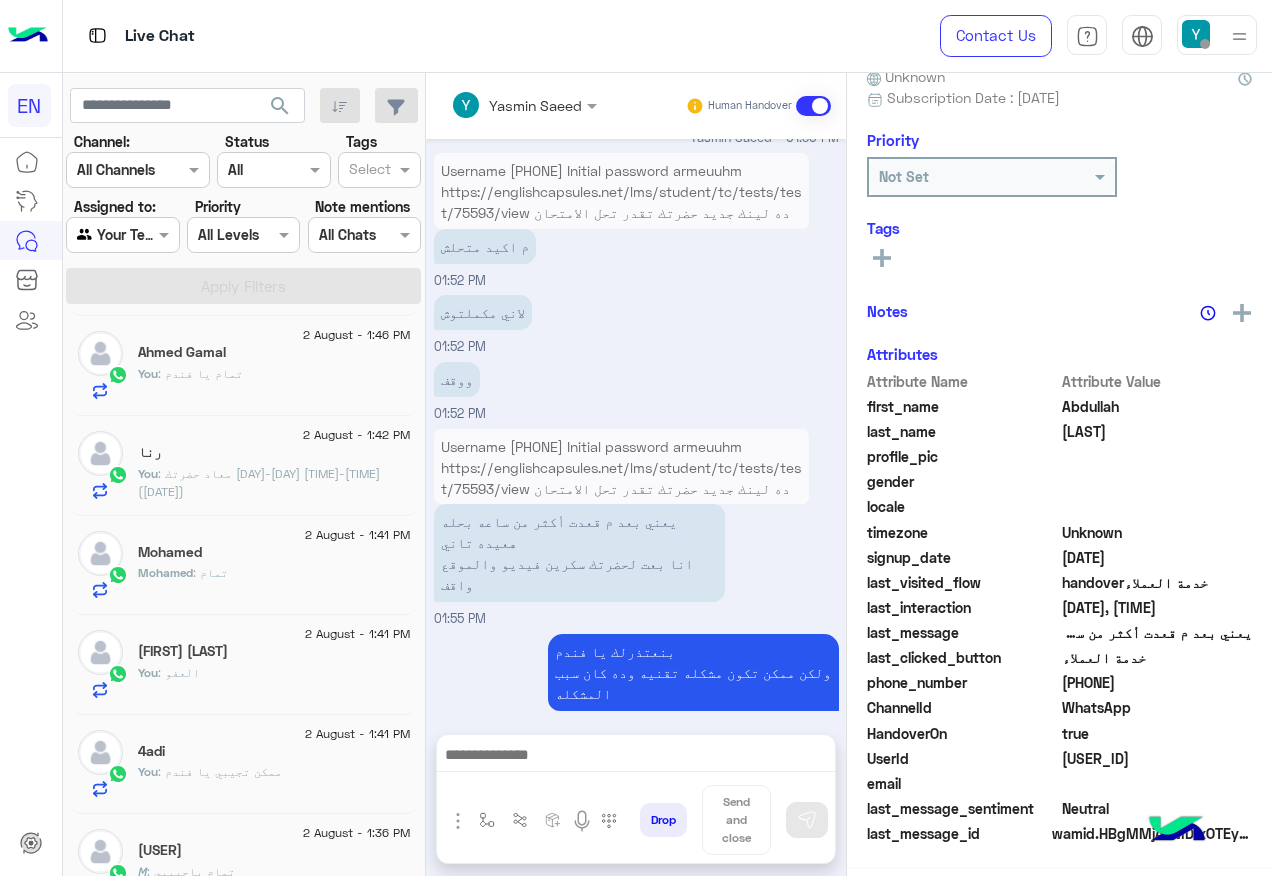 click at bounding box center (122, 234) 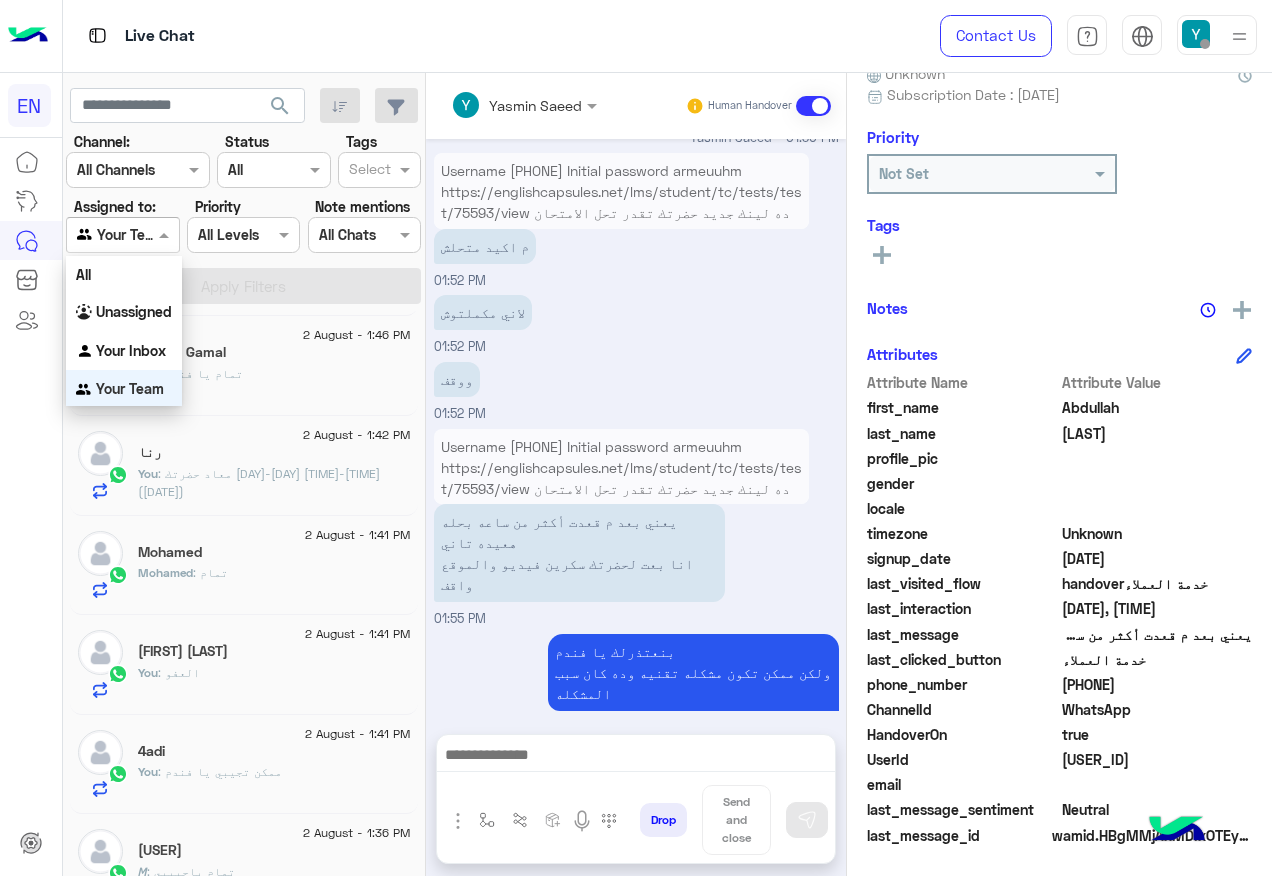 scroll, scrollTop: 1, scrollLeft: 0, axis: vertical 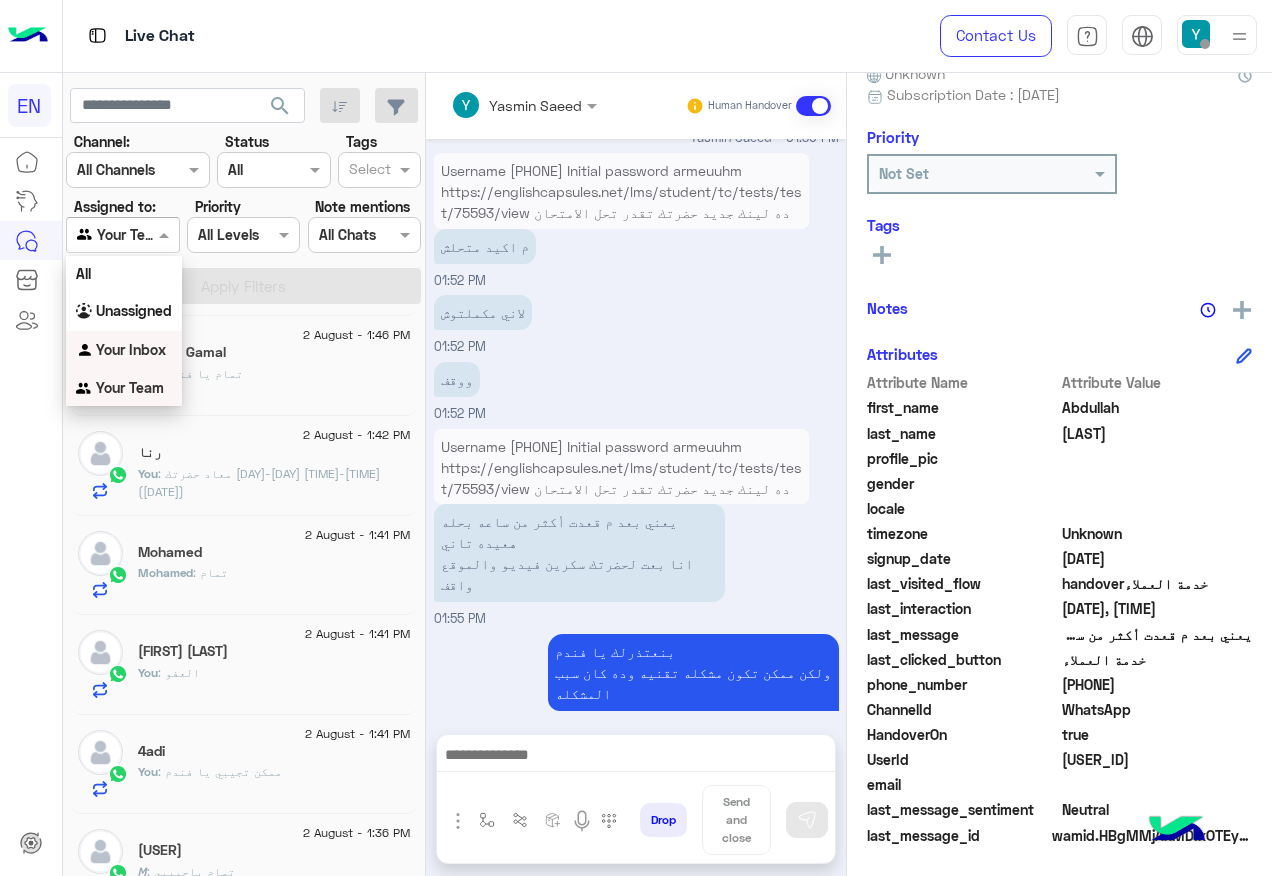 click on "Your Inbox" at bounding box center (124, 350) 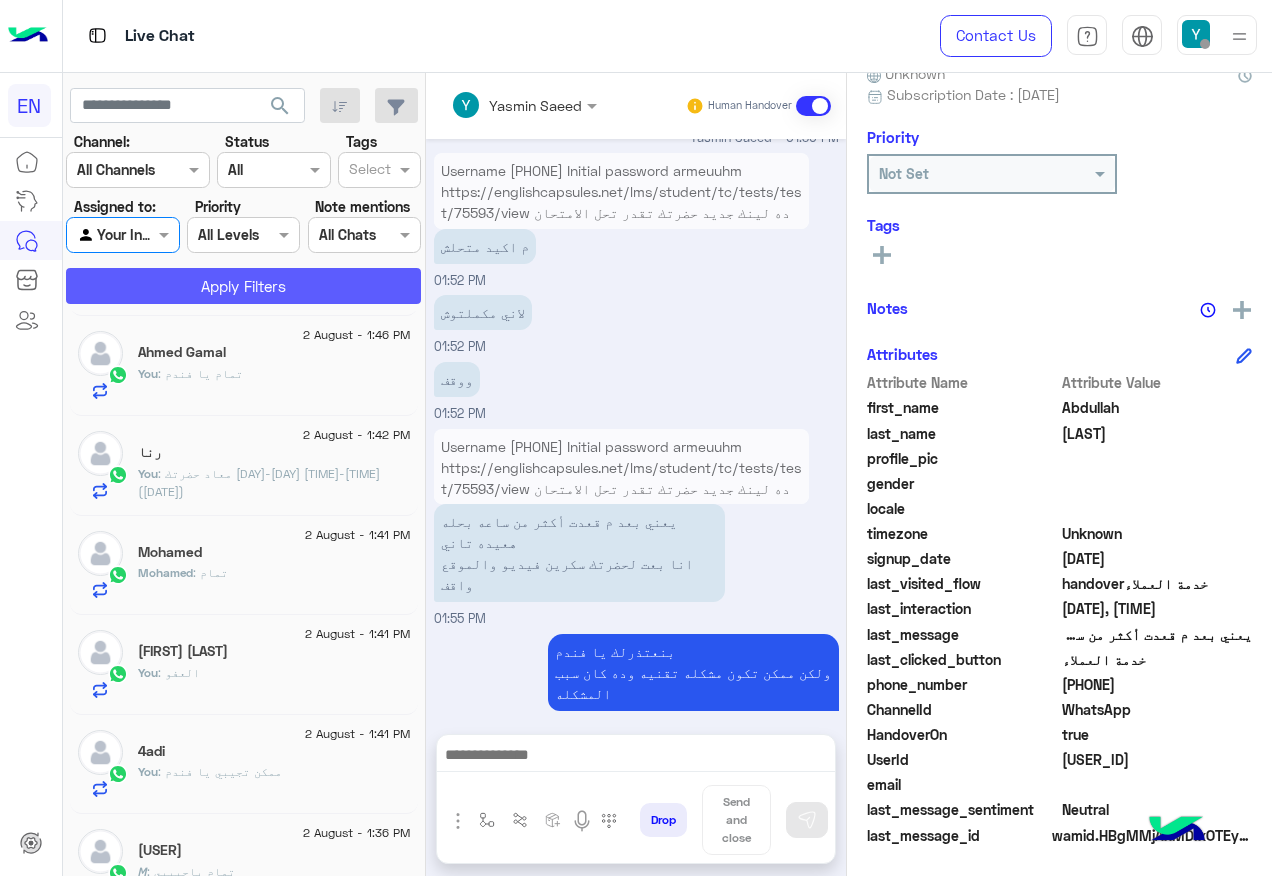 click on "Apply Filters" 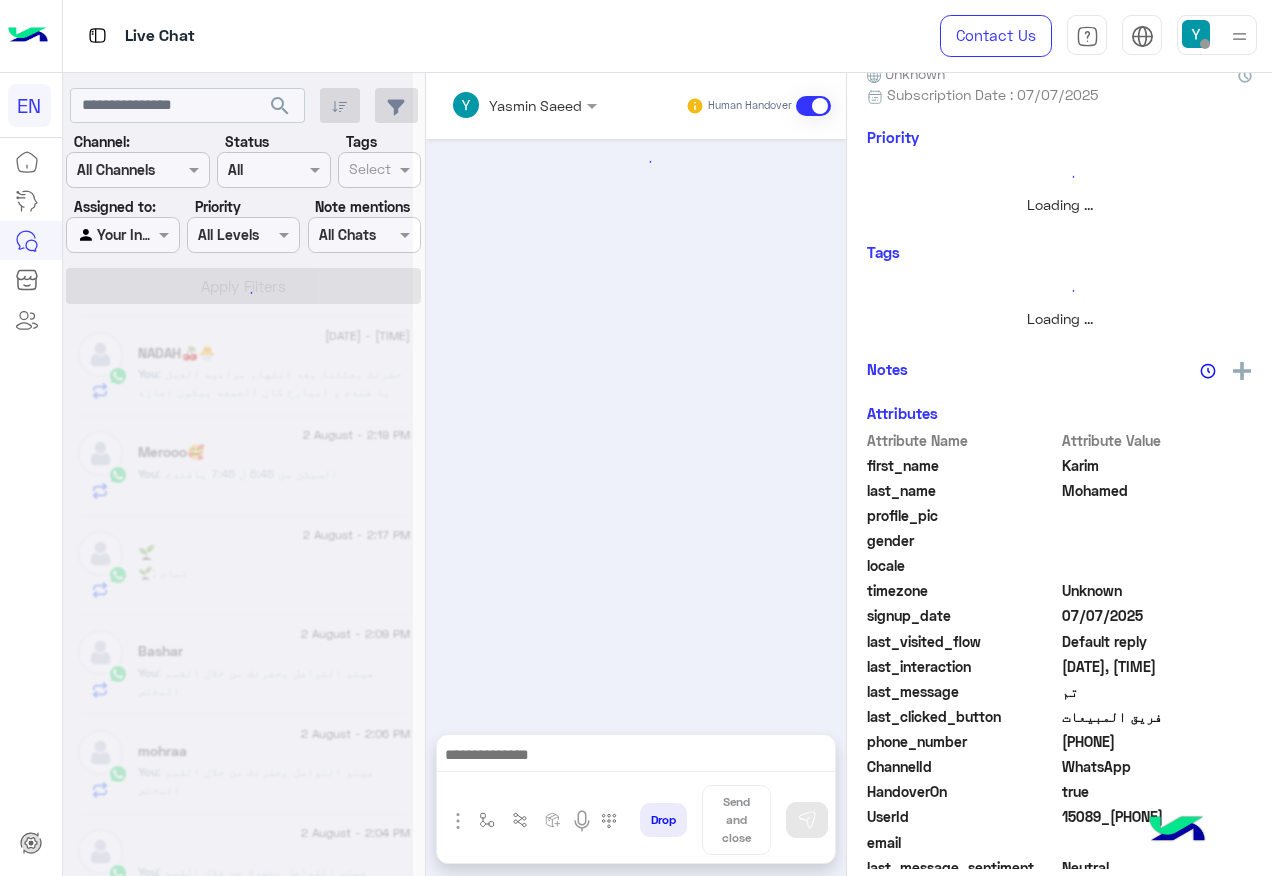 scroll, scrollTop: 0, scrollLeft: 0, axis: both 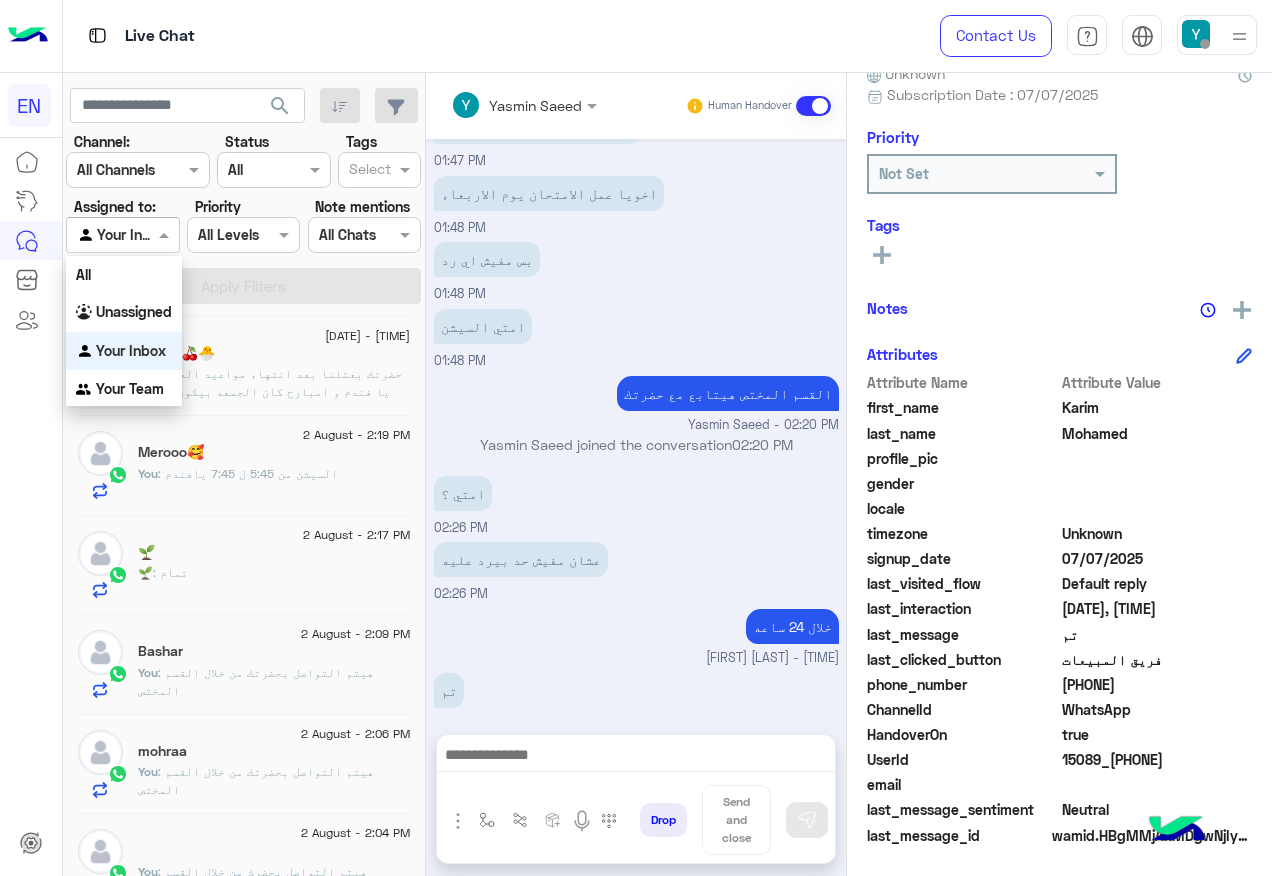 click at bounding box center (122, 234) 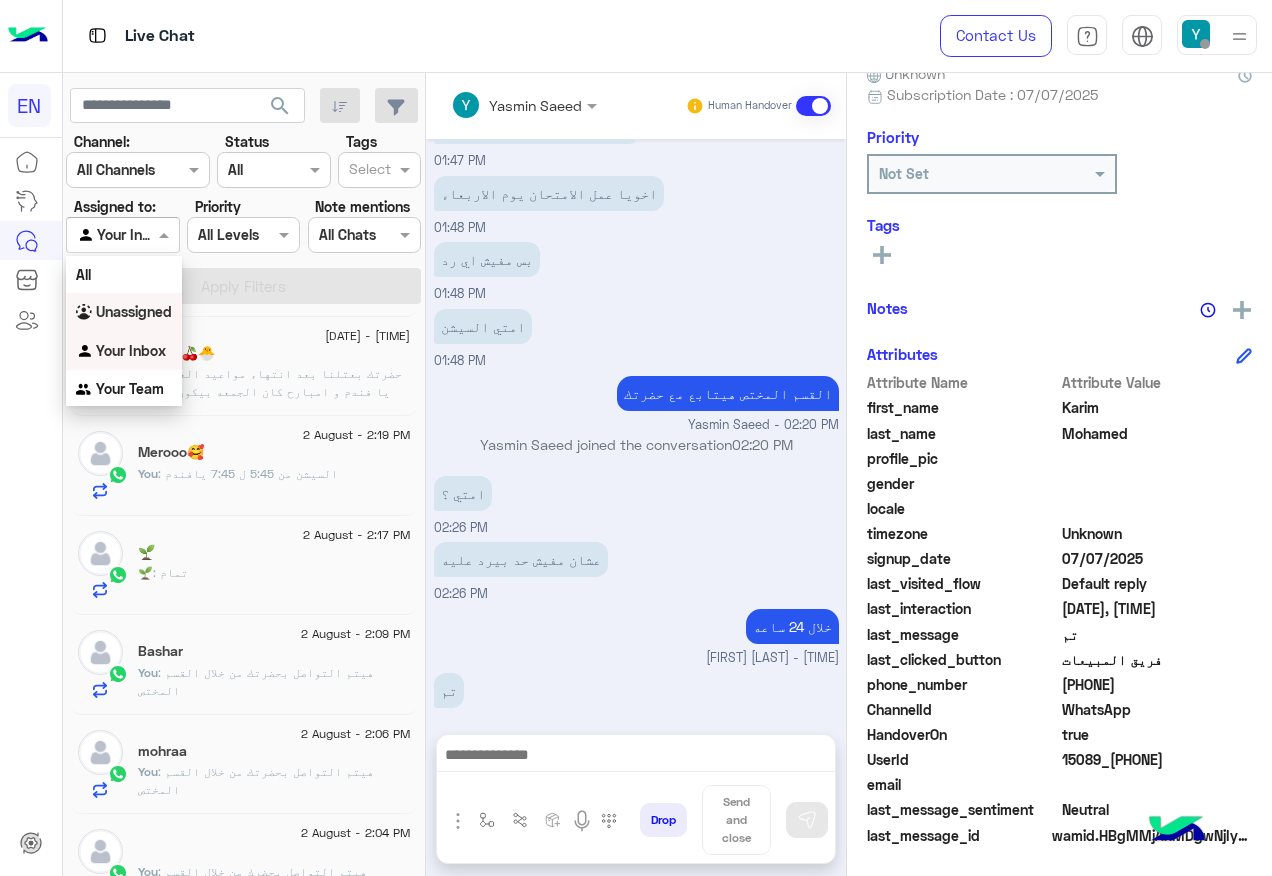 click on "Unassigned" at bounding box center (124, 312) 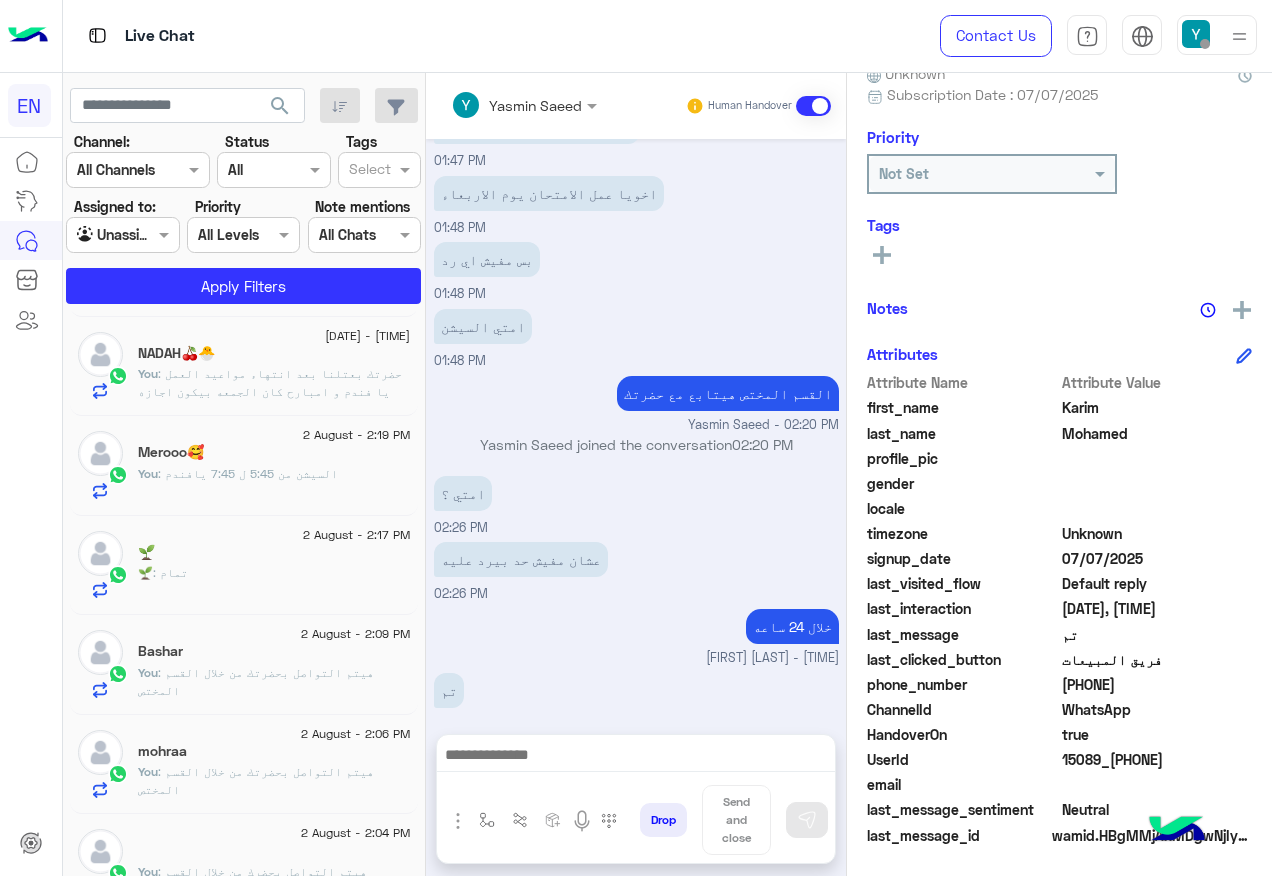 click on "Channel: Channel All Channels Status Channel All Tags Select Assigned to: Agent Filter Unassigned Priority All Levels All Levels Note mentions Select All Chats Apply Filters" 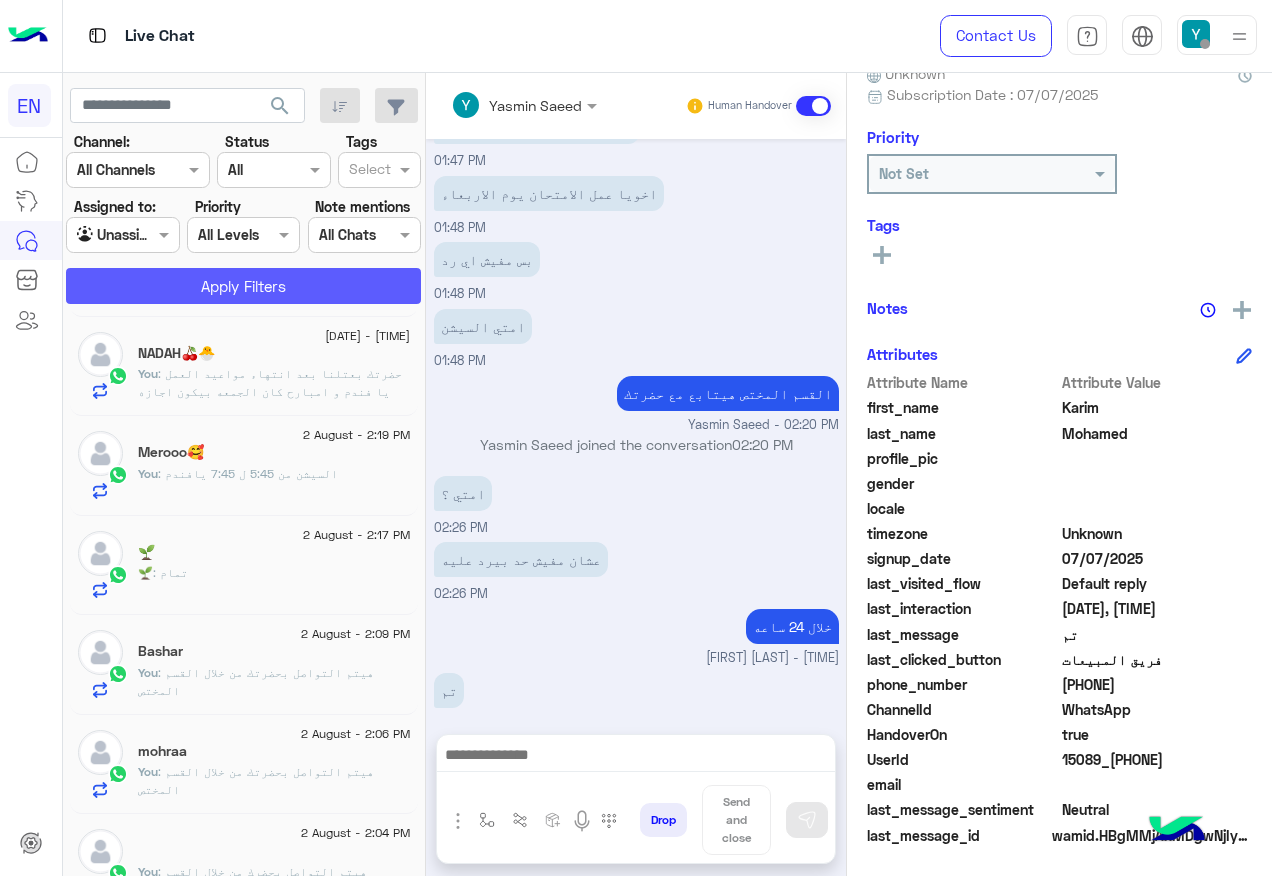 click on "Apply Filters" 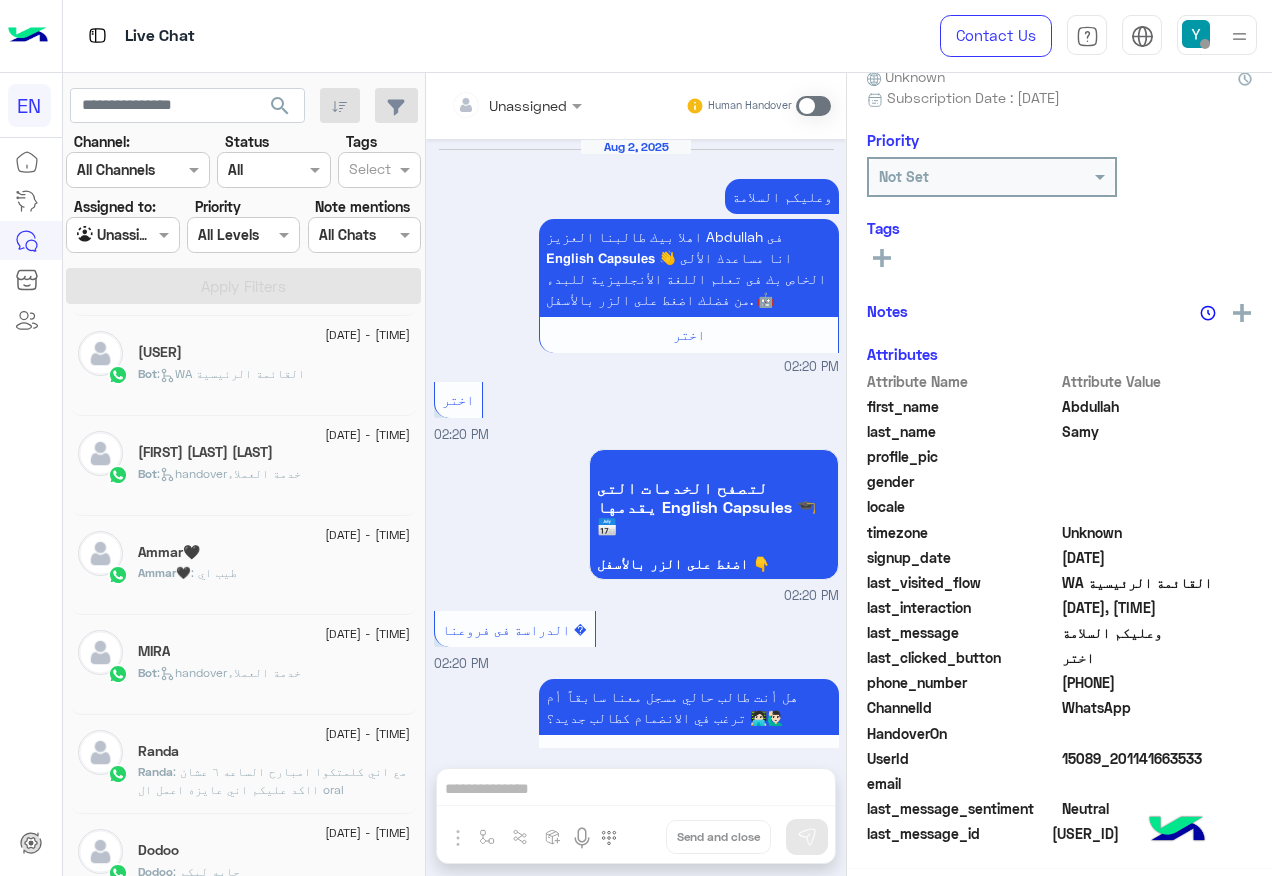 scroll, scrollTop: 1410, scrollLeft: 0, axis: vertical 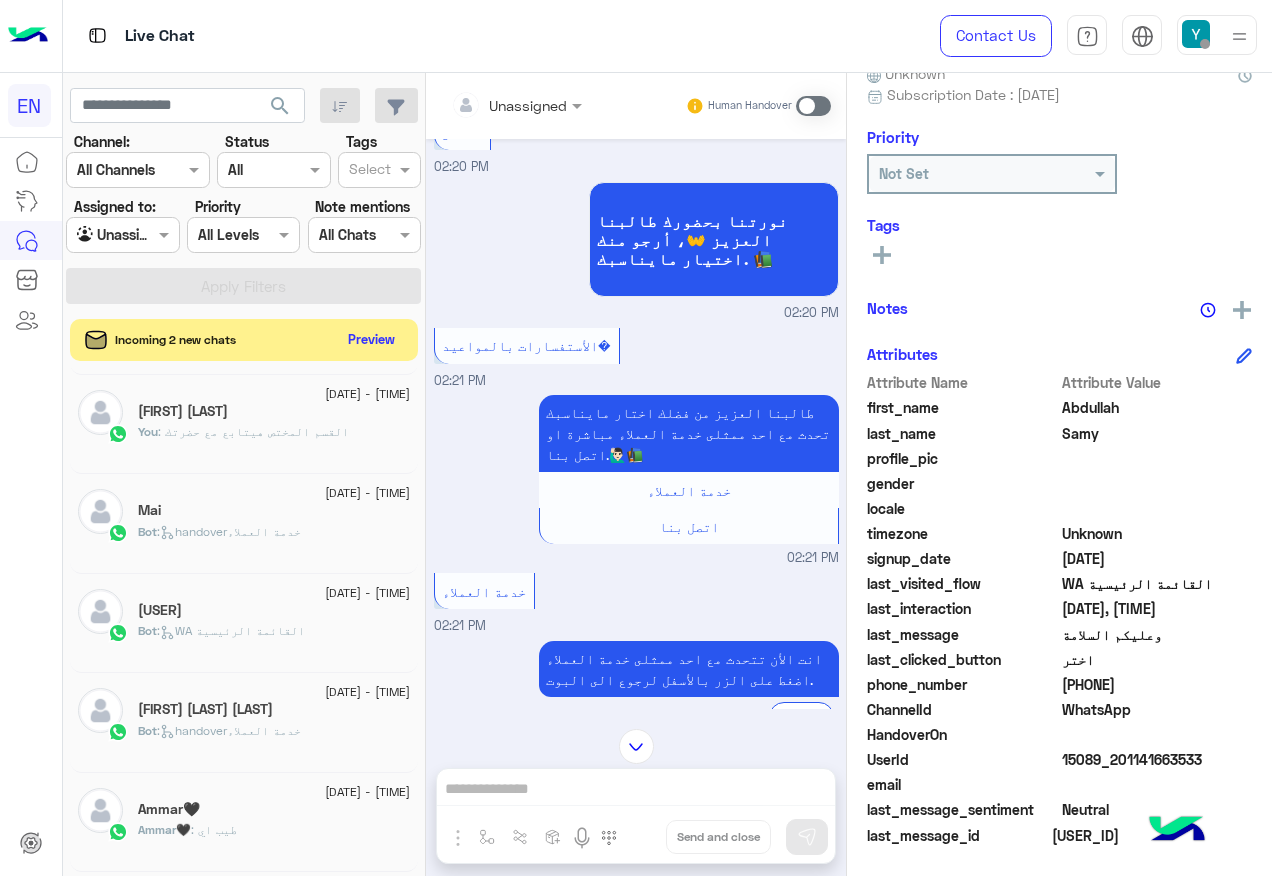 click on "Preview" 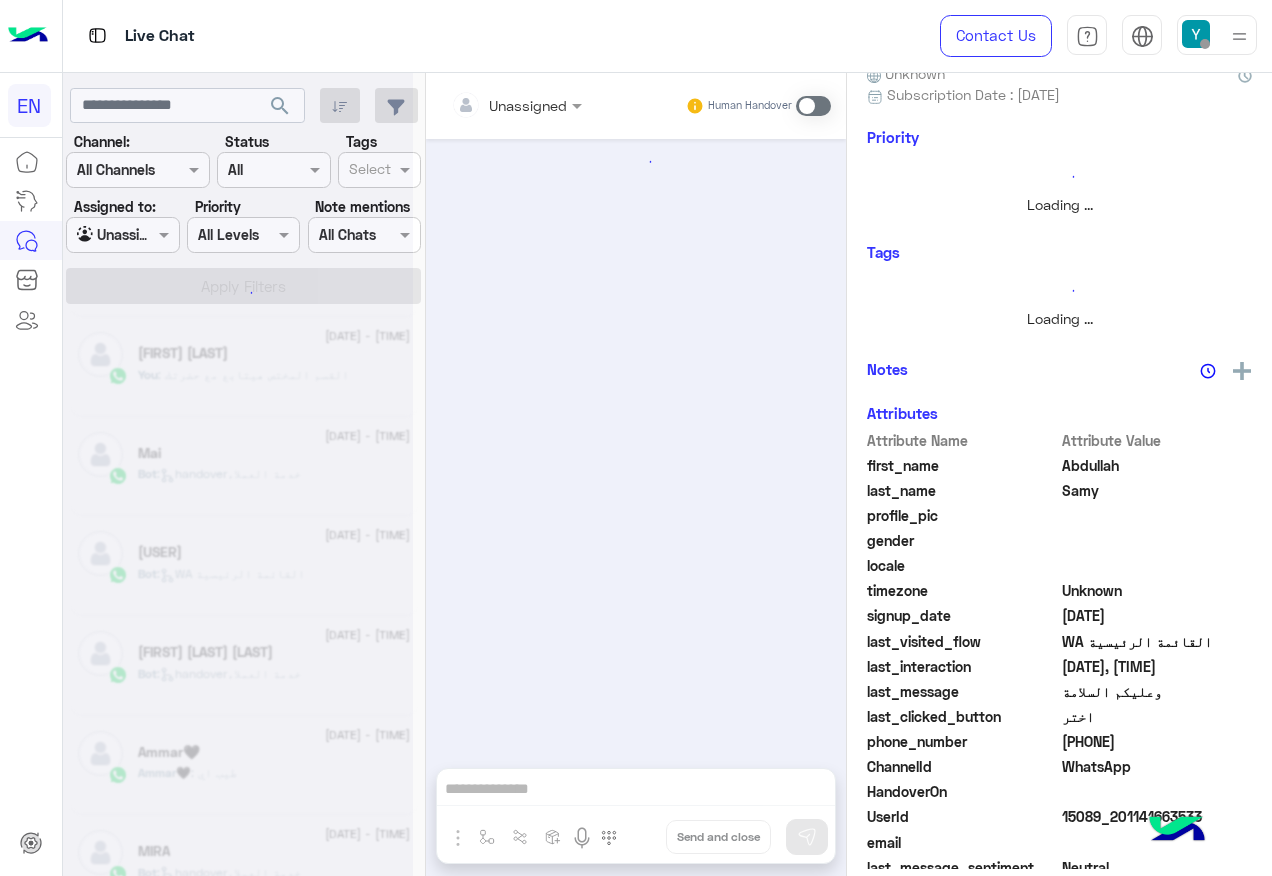 scroll, scrollTop: 0, scrollLeft: 0, axis: both 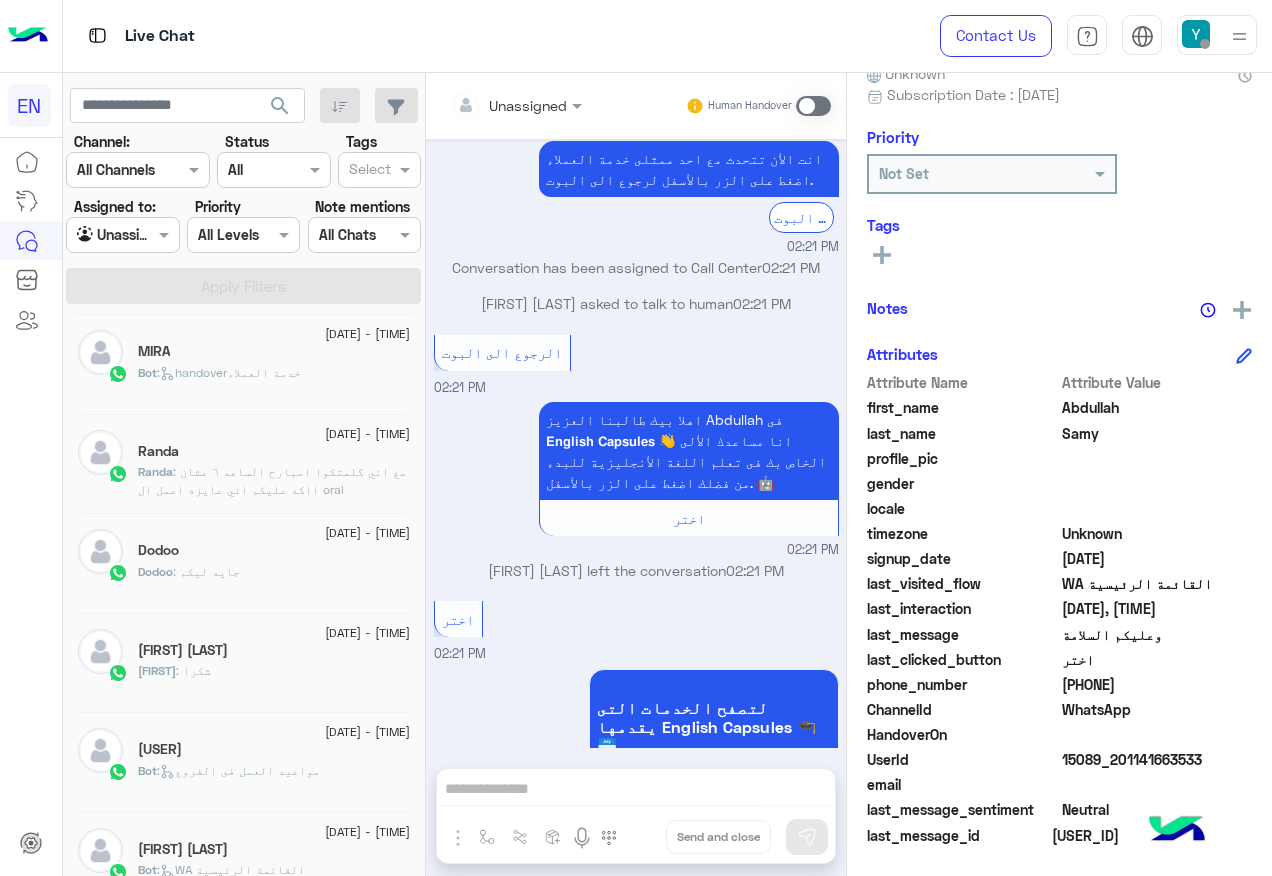 click on "Dodoo" 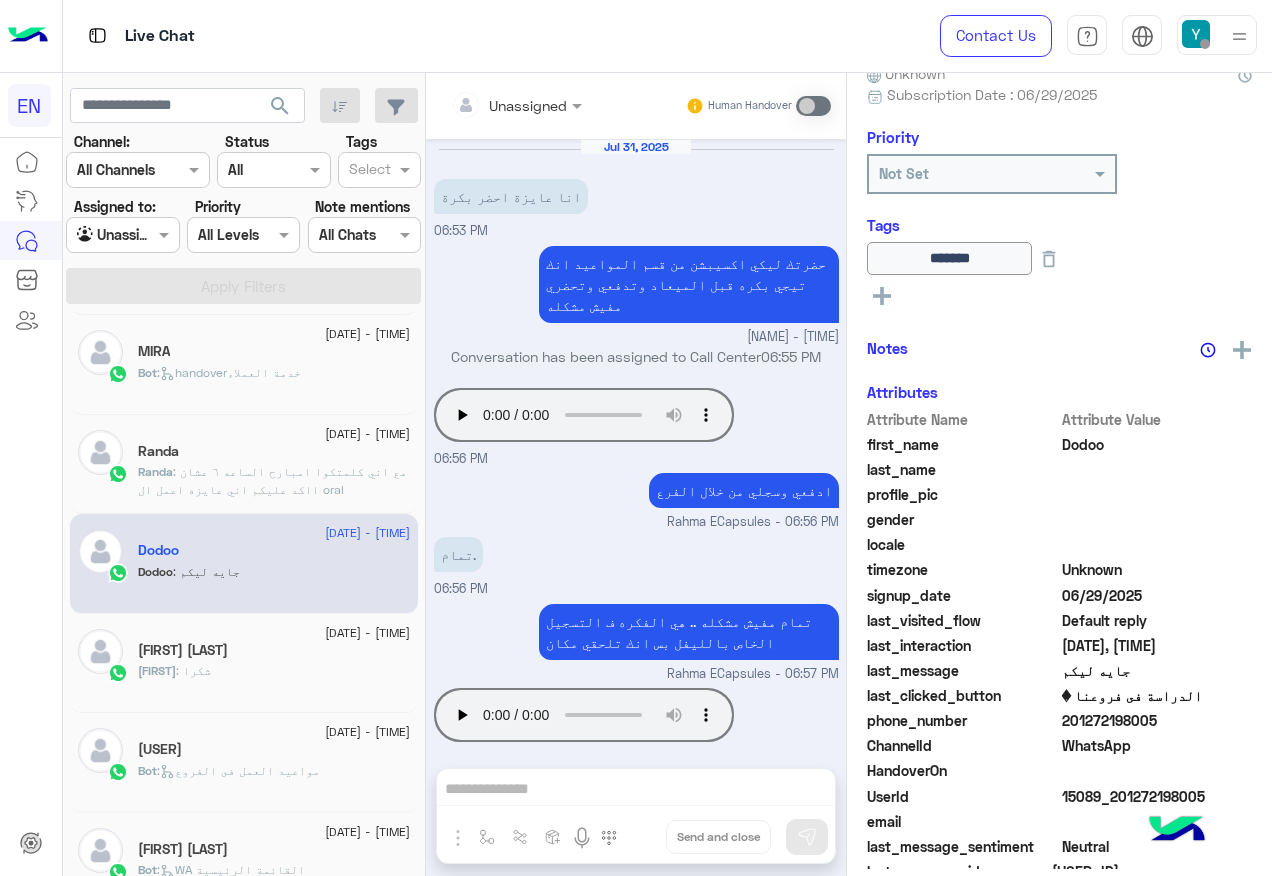 scroll, scrollTop: 882, scrollLeft: 0, axis: vertical 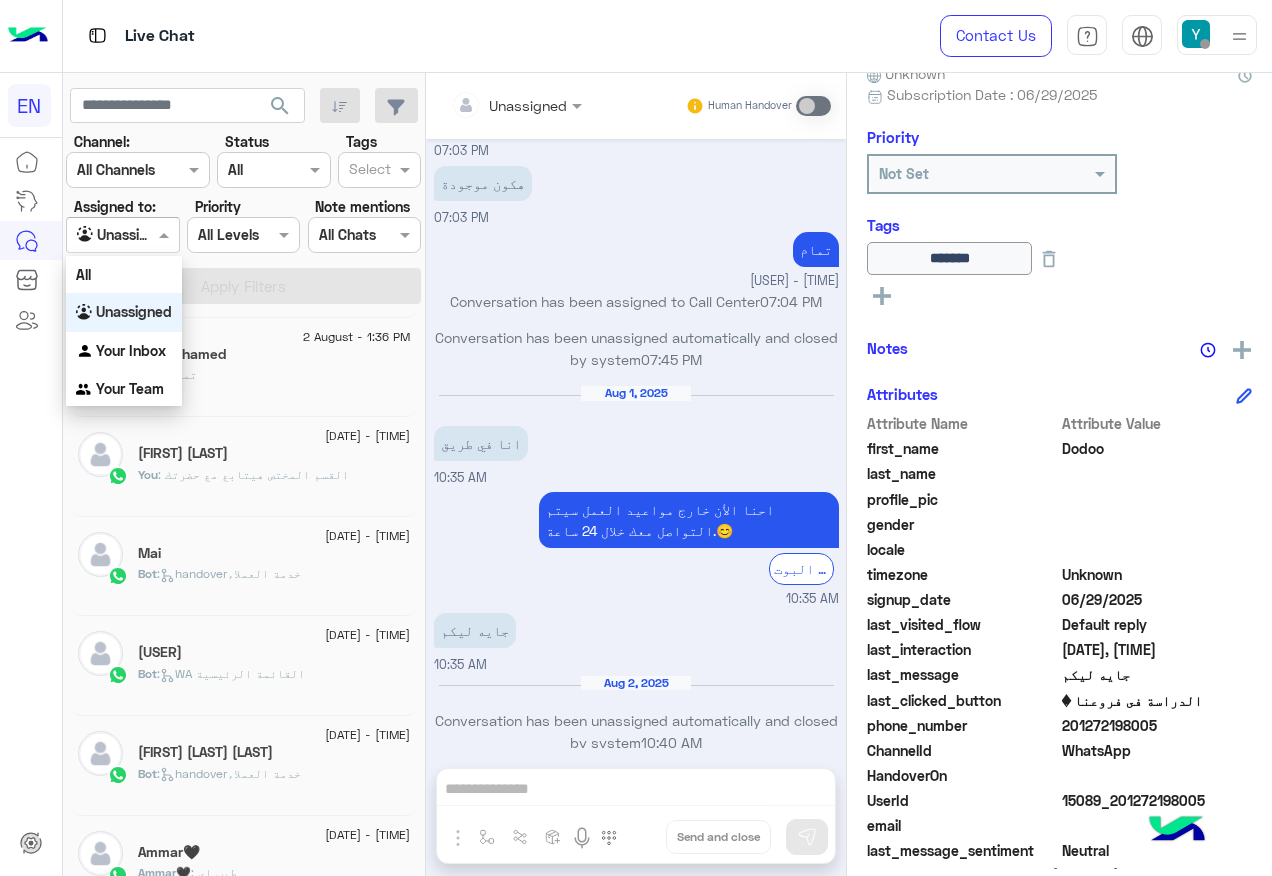 click at bounding box center (122, 234) 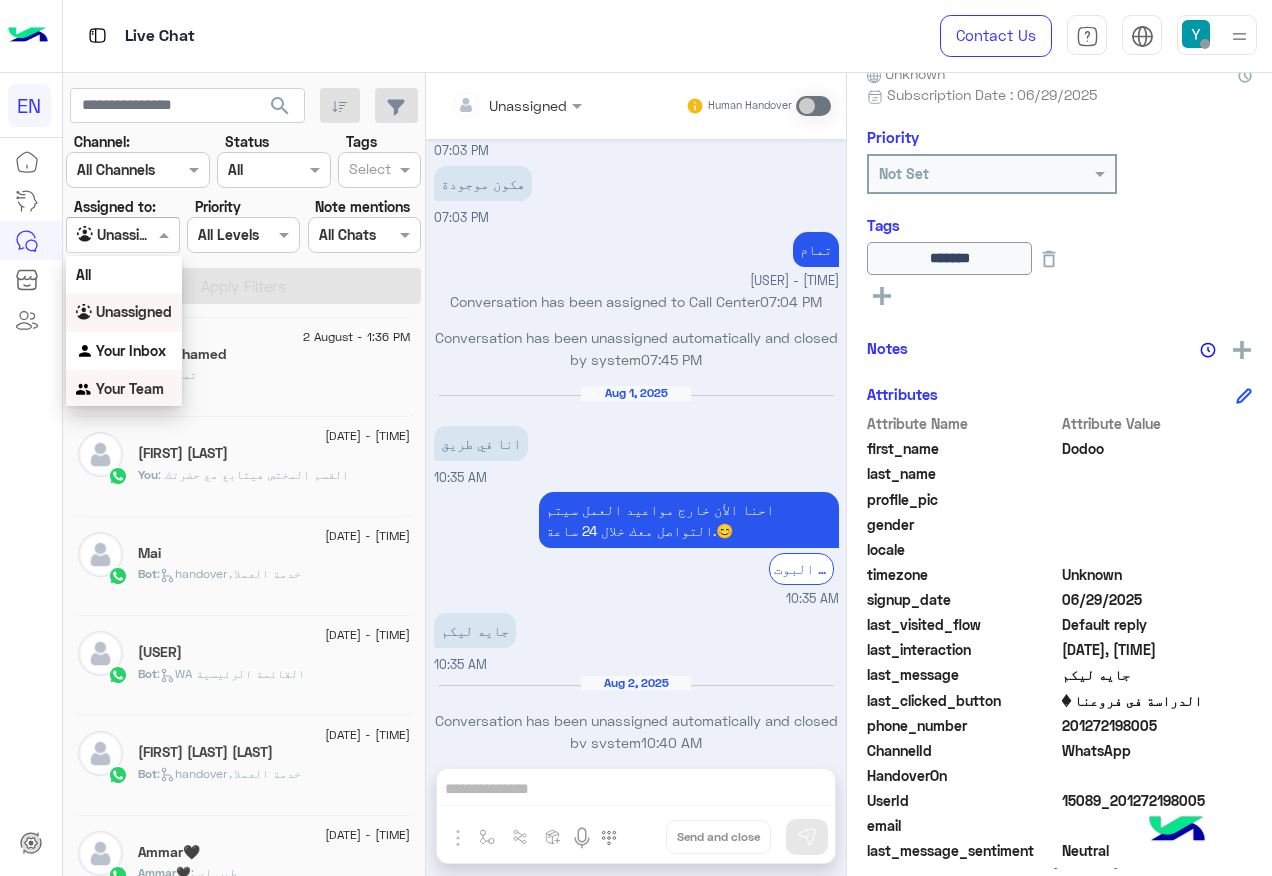 click on "Your Team" at bounding box center [124, 389] 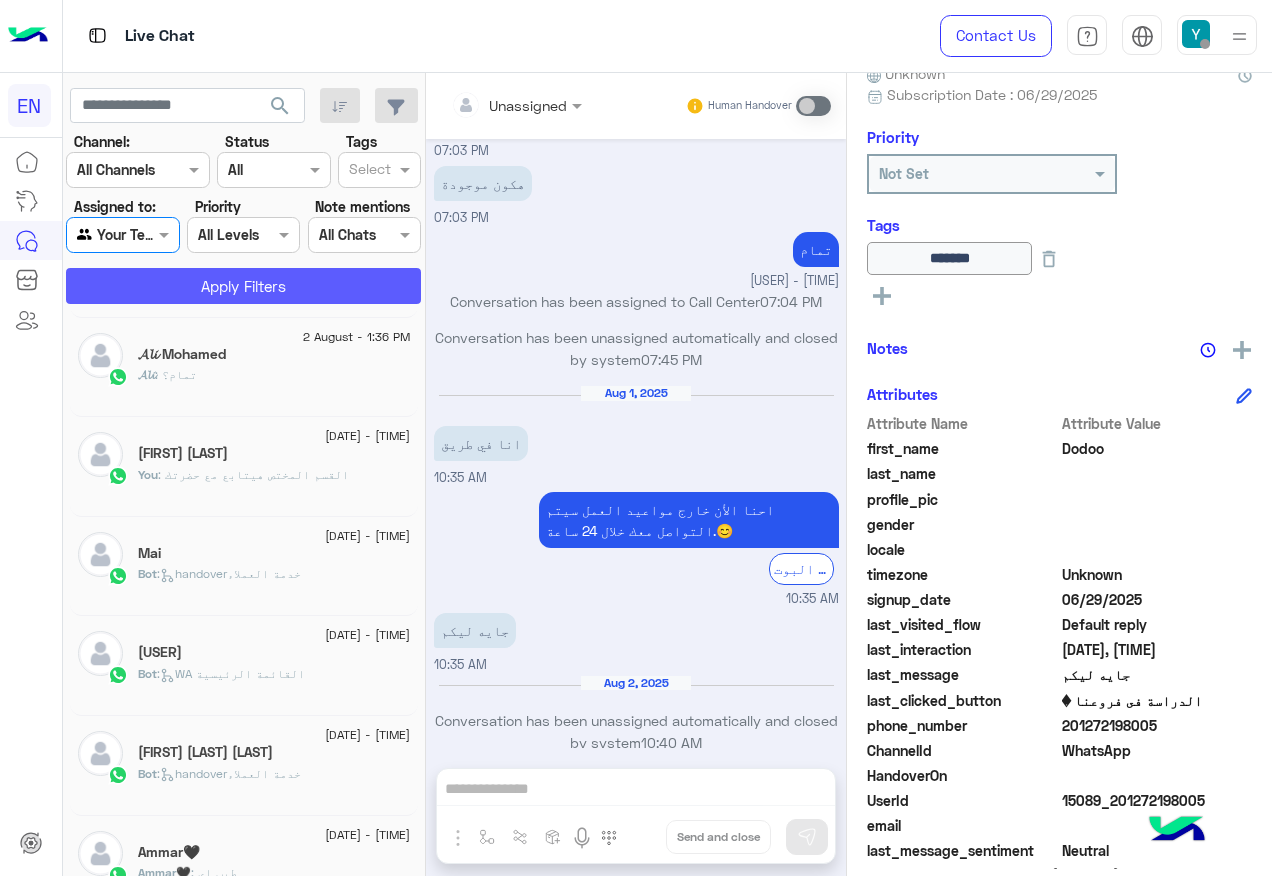 click on "Apply Filters" 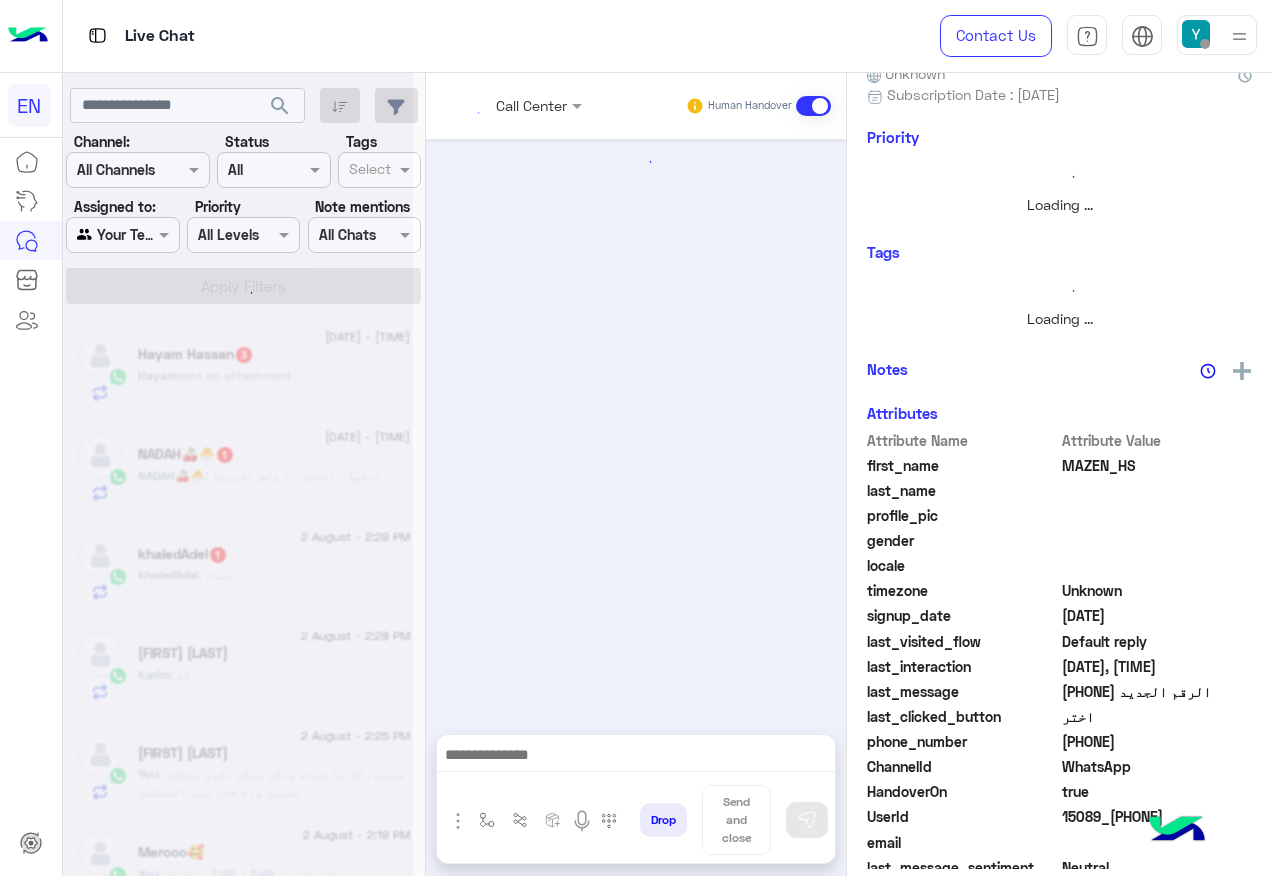 scroll, scrollTop: 0, scrollLeft: 0, axis: both 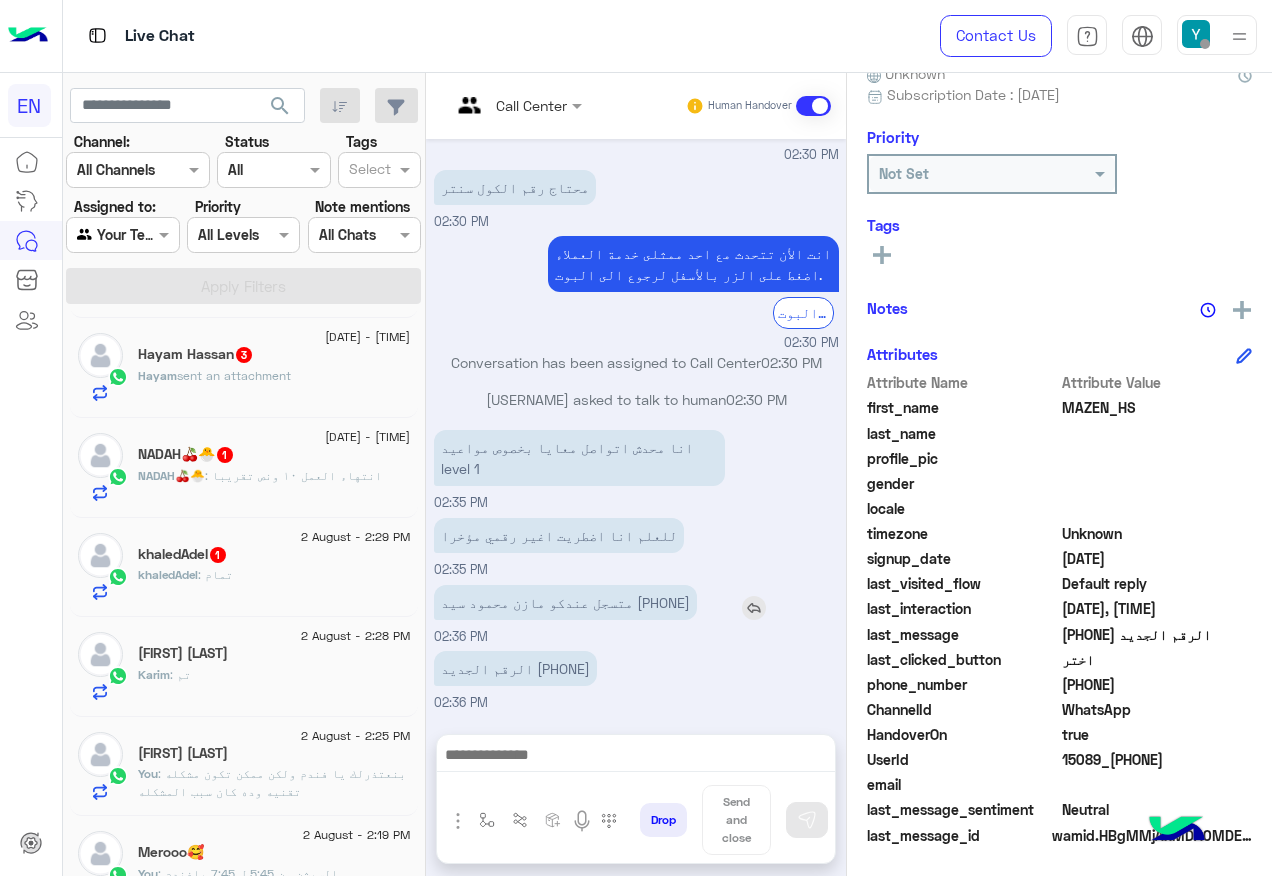 click on "متسجل عندكو مازن محمود سيد 01004015118" at bounding box center (565, 602) 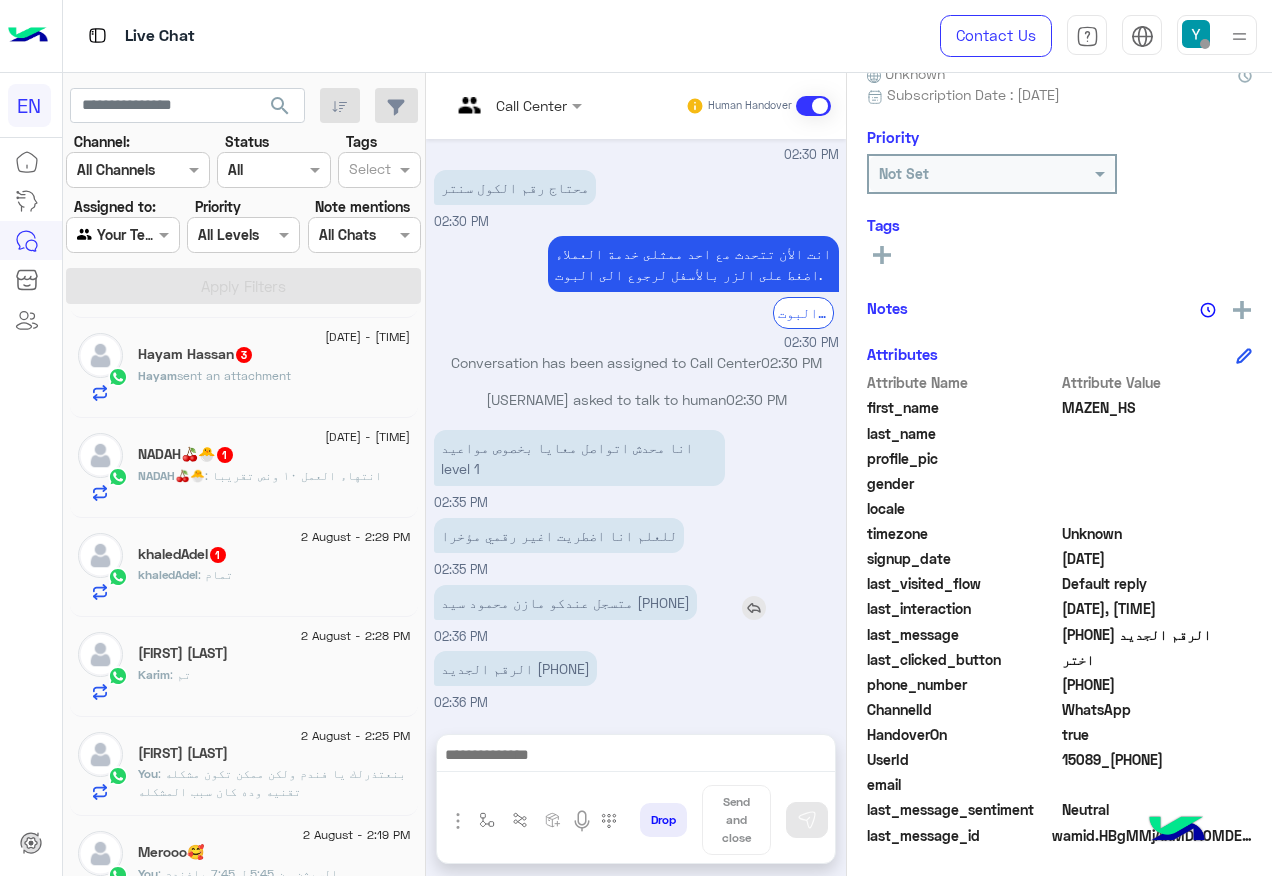 copy on "01004015118" 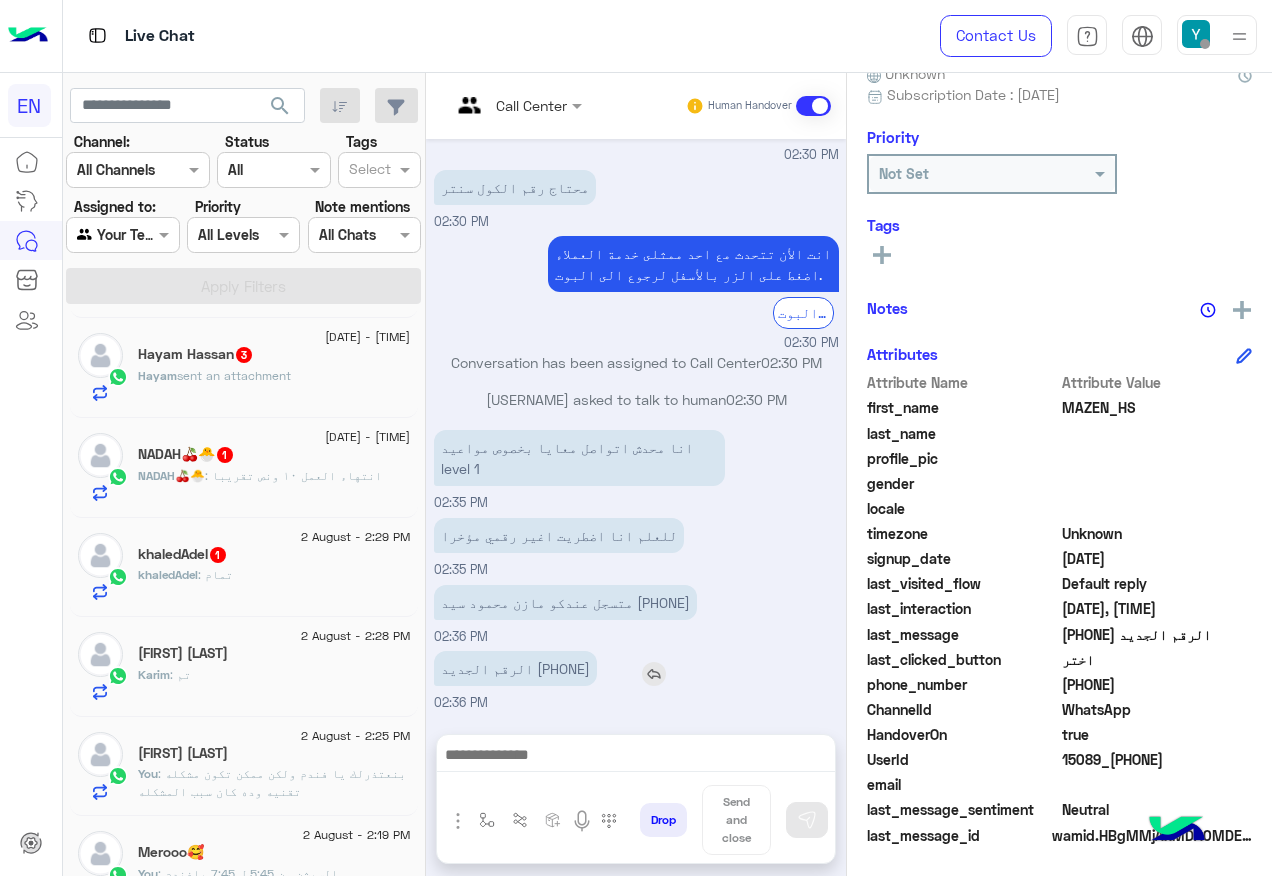 click at bounding box center [654, 674] 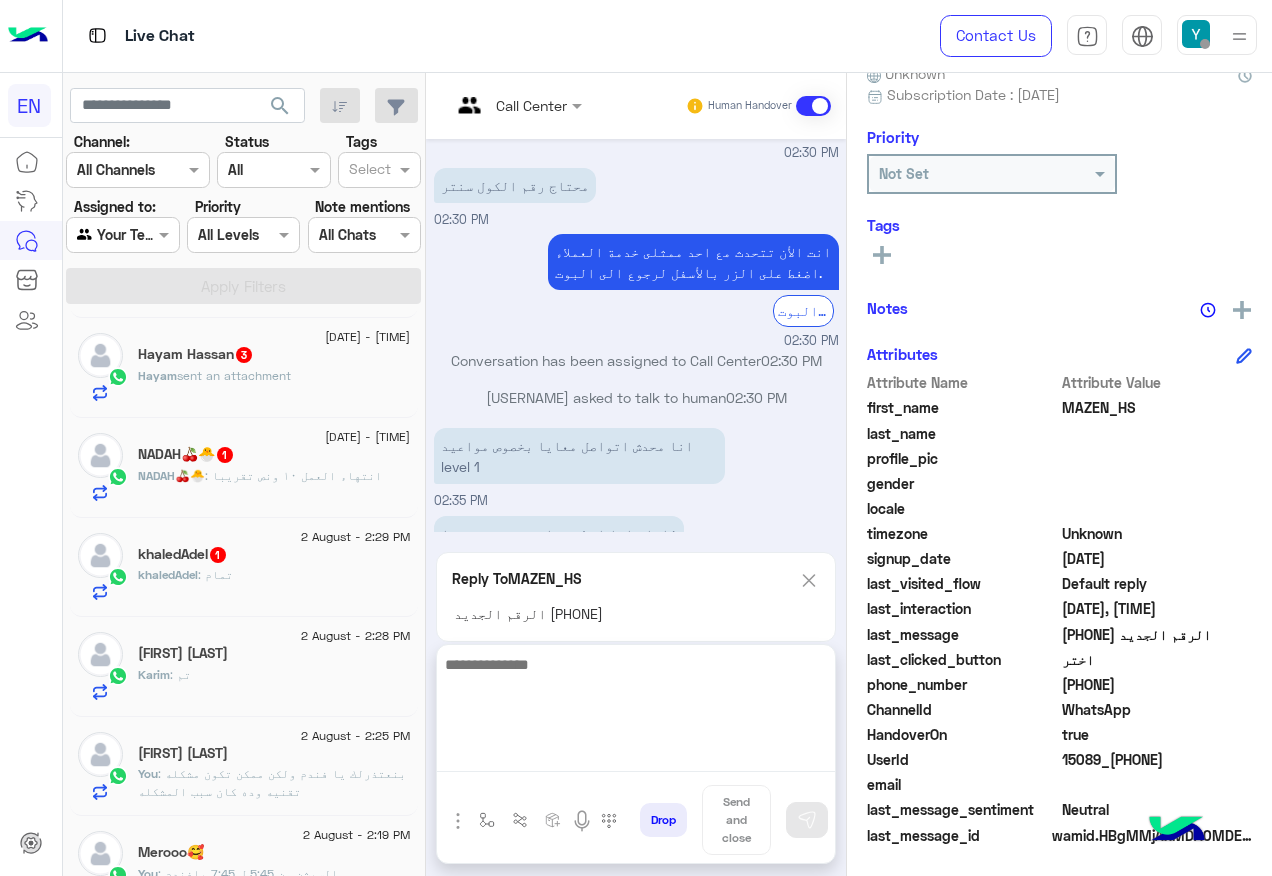click at bounding box center (636, 712) 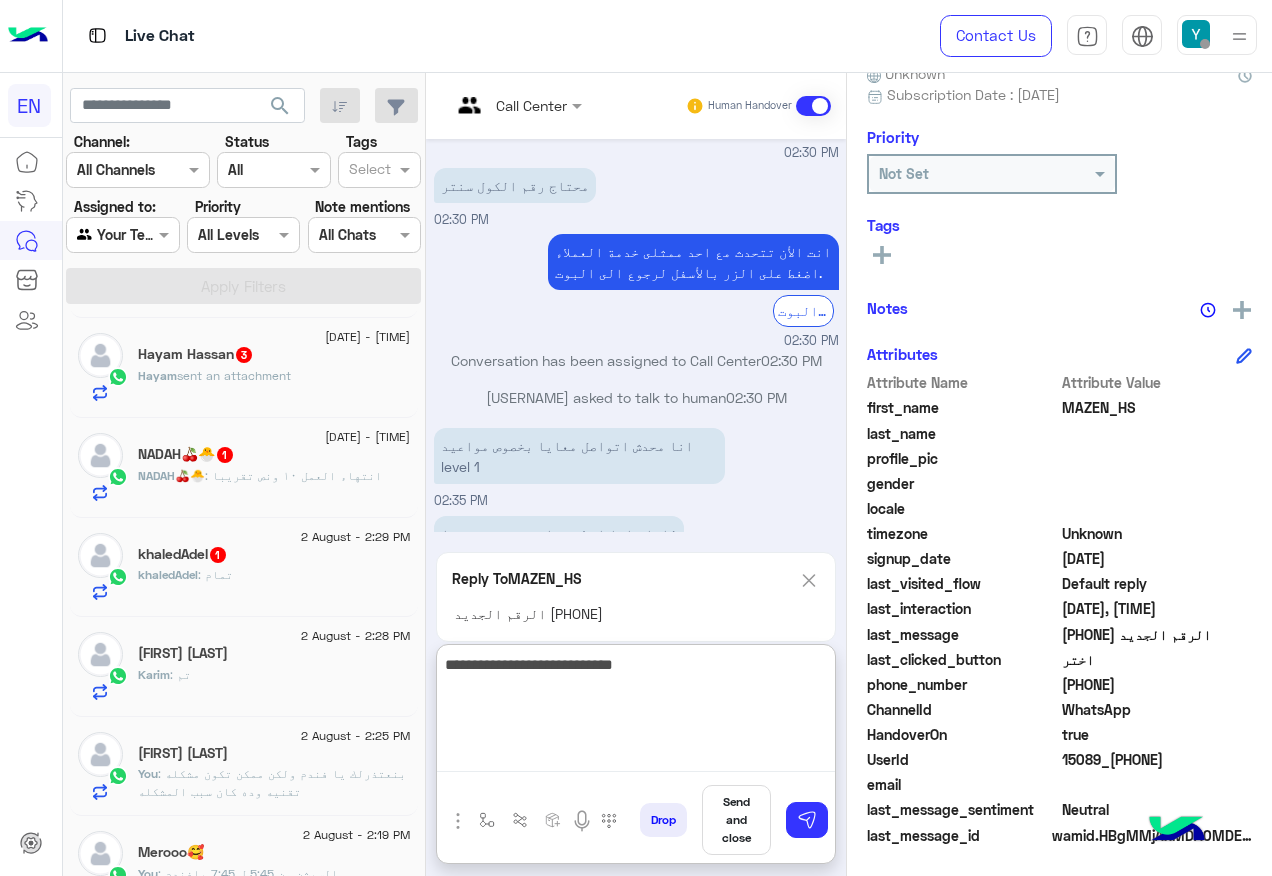 type on "**********" 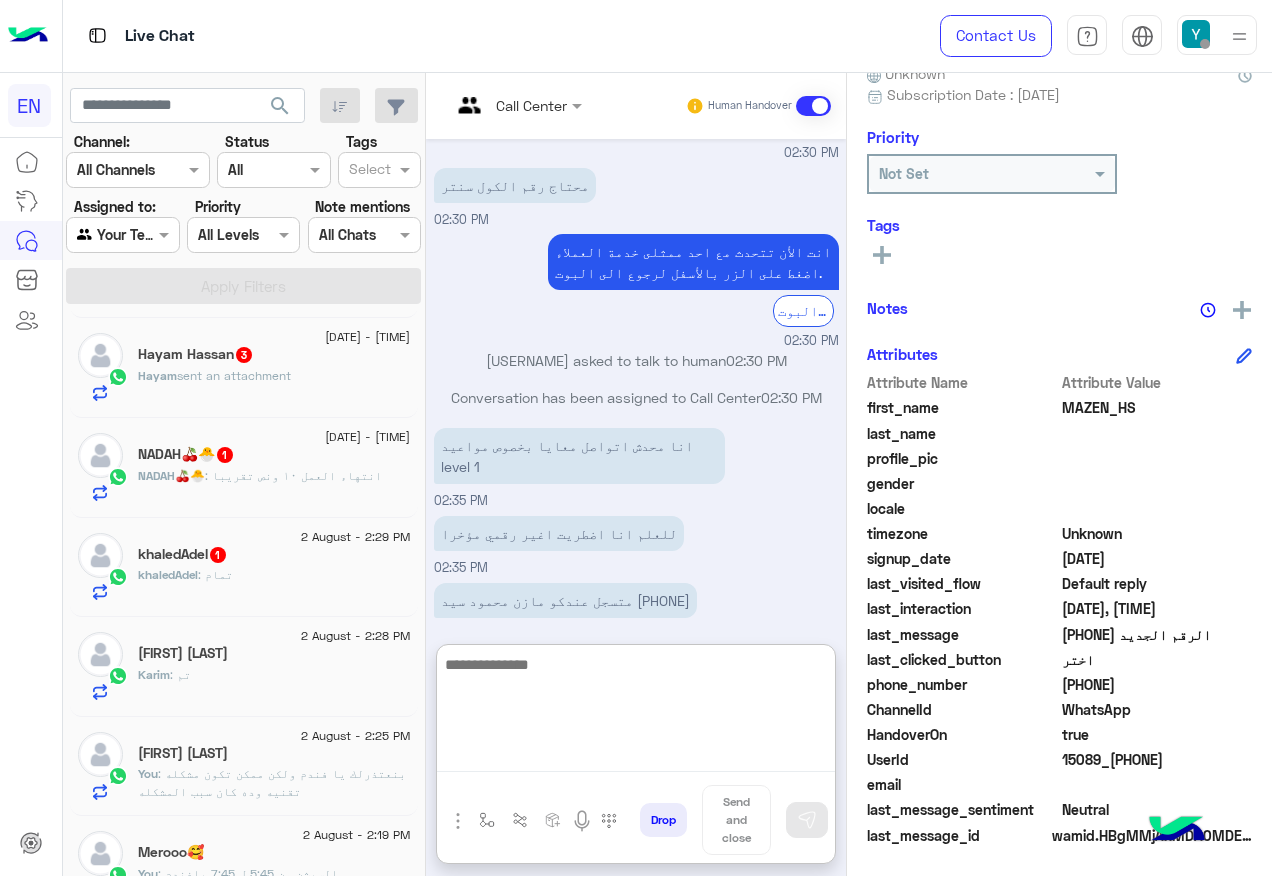 scroll, scrollTop: 698, scrollLeft: 0, axis: vertical 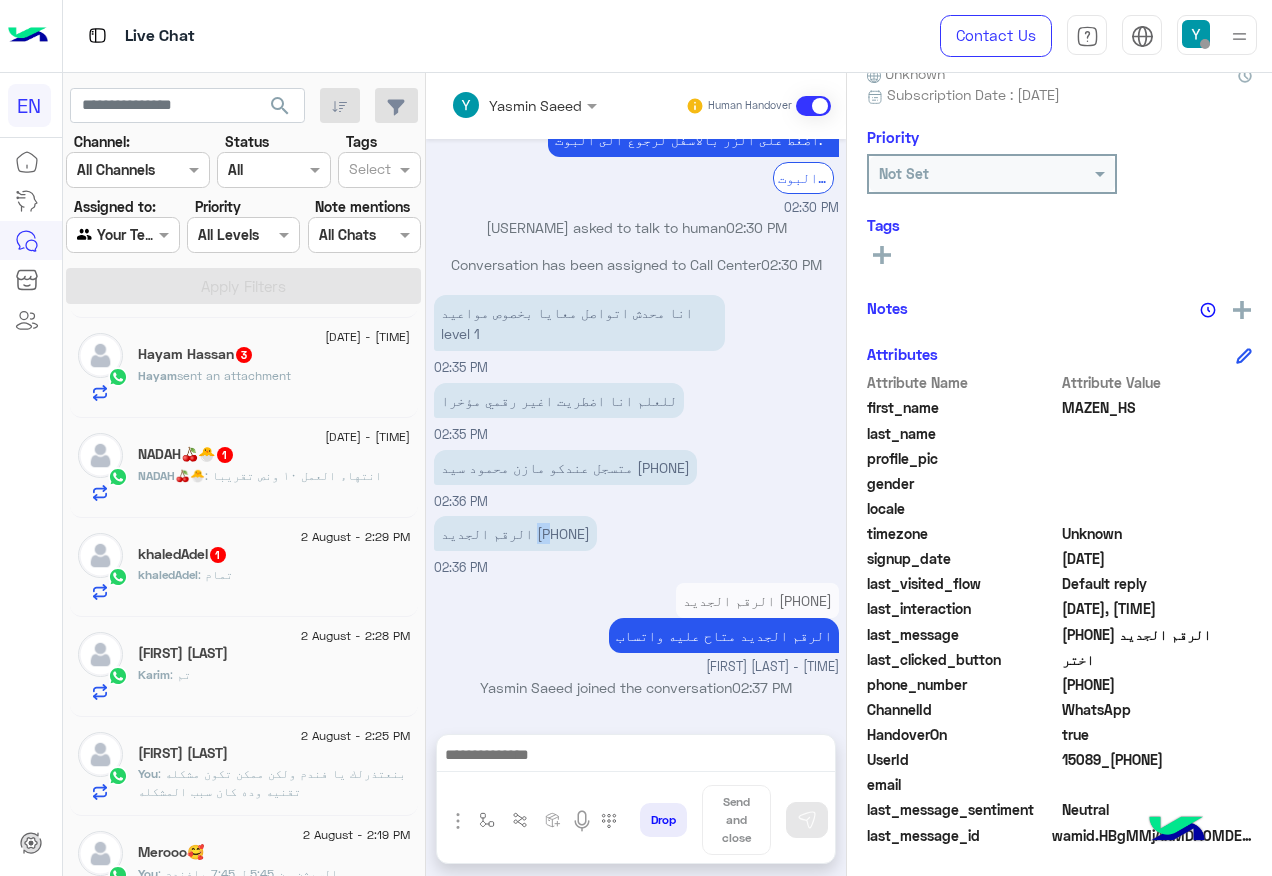 drag, startPoint x: 439, startPoint y: 481, endPoint x: 502, endPoint y: 495, distance: 64.53681 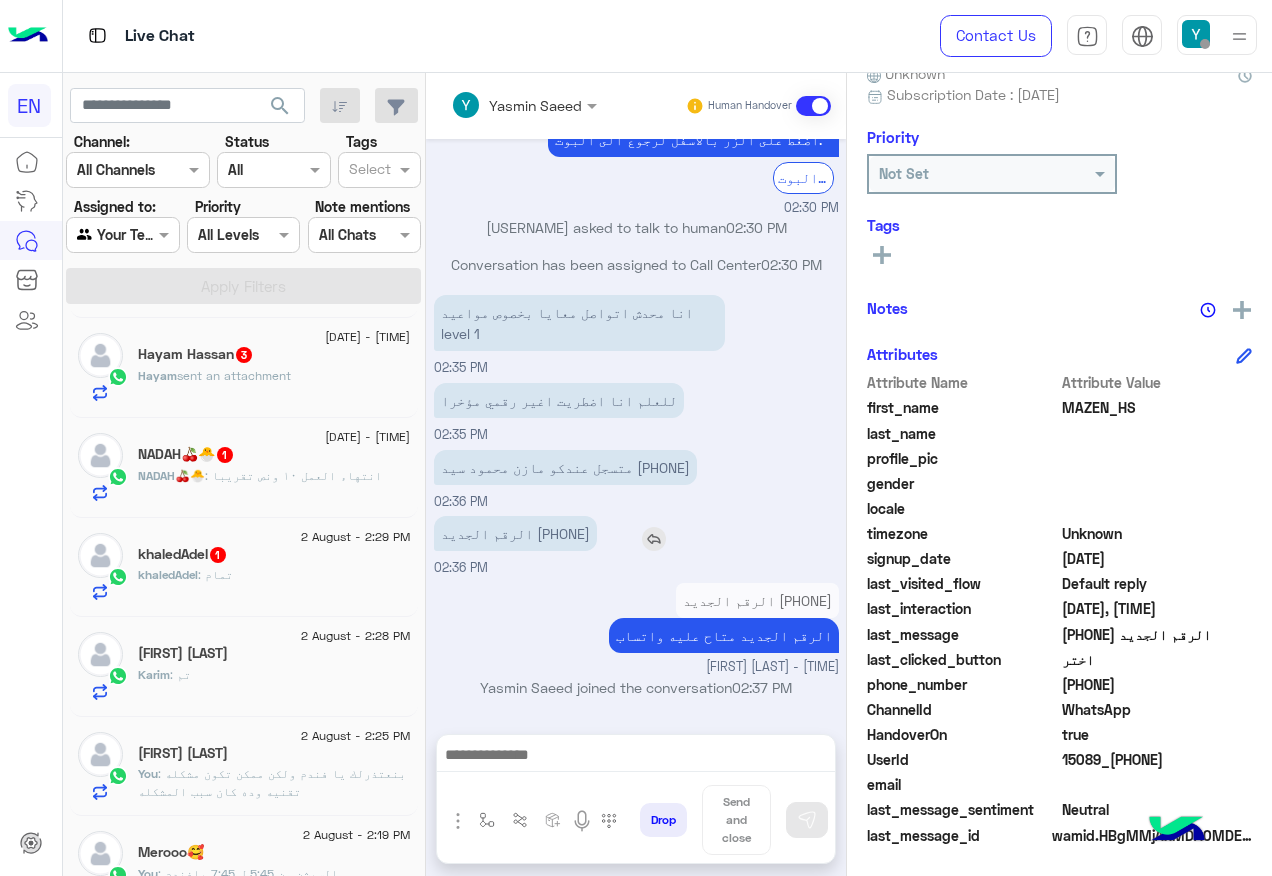 click on "الرقم الجديد 01128450531" at bounding box center [515, 533] 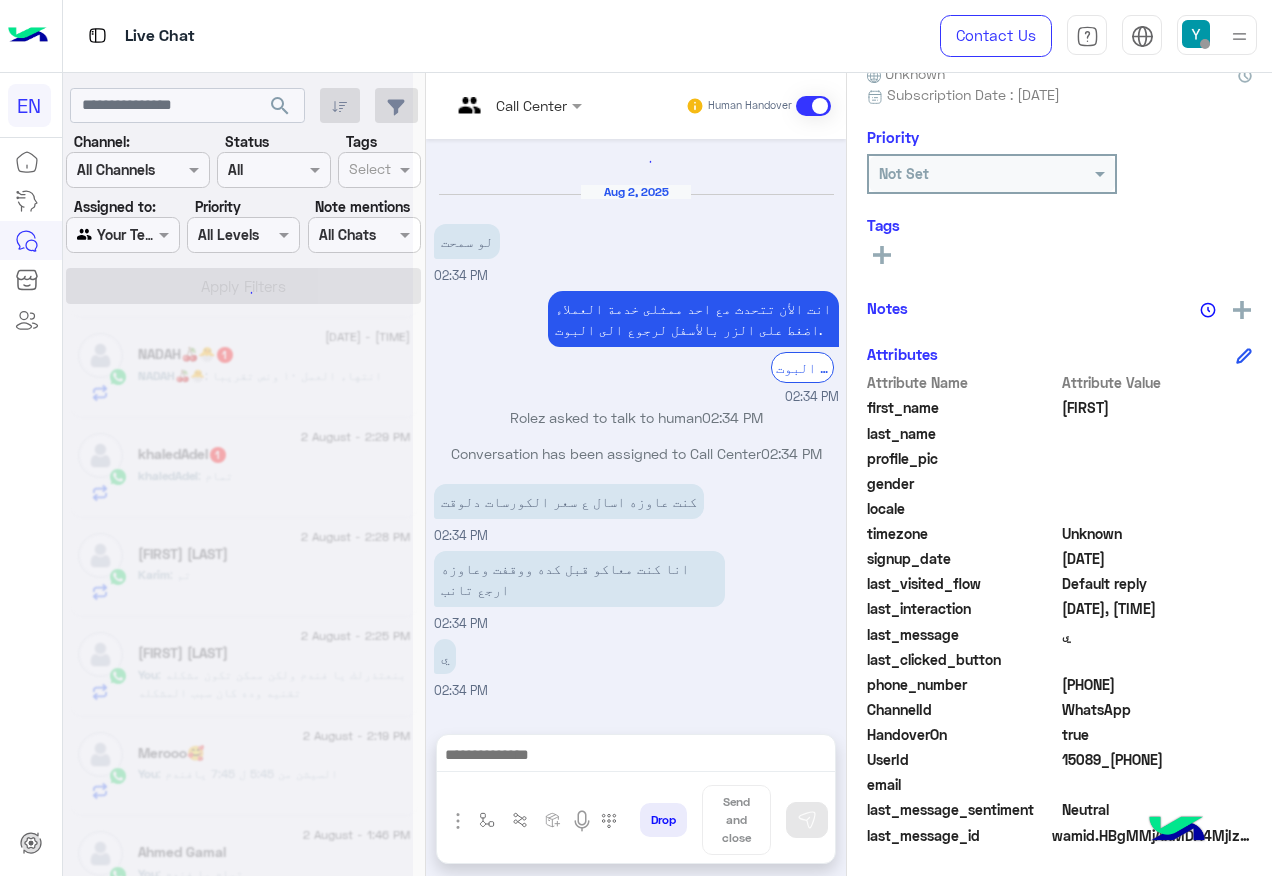 scroll, scrollTop: 0, scrollLeft: 0, axis: both 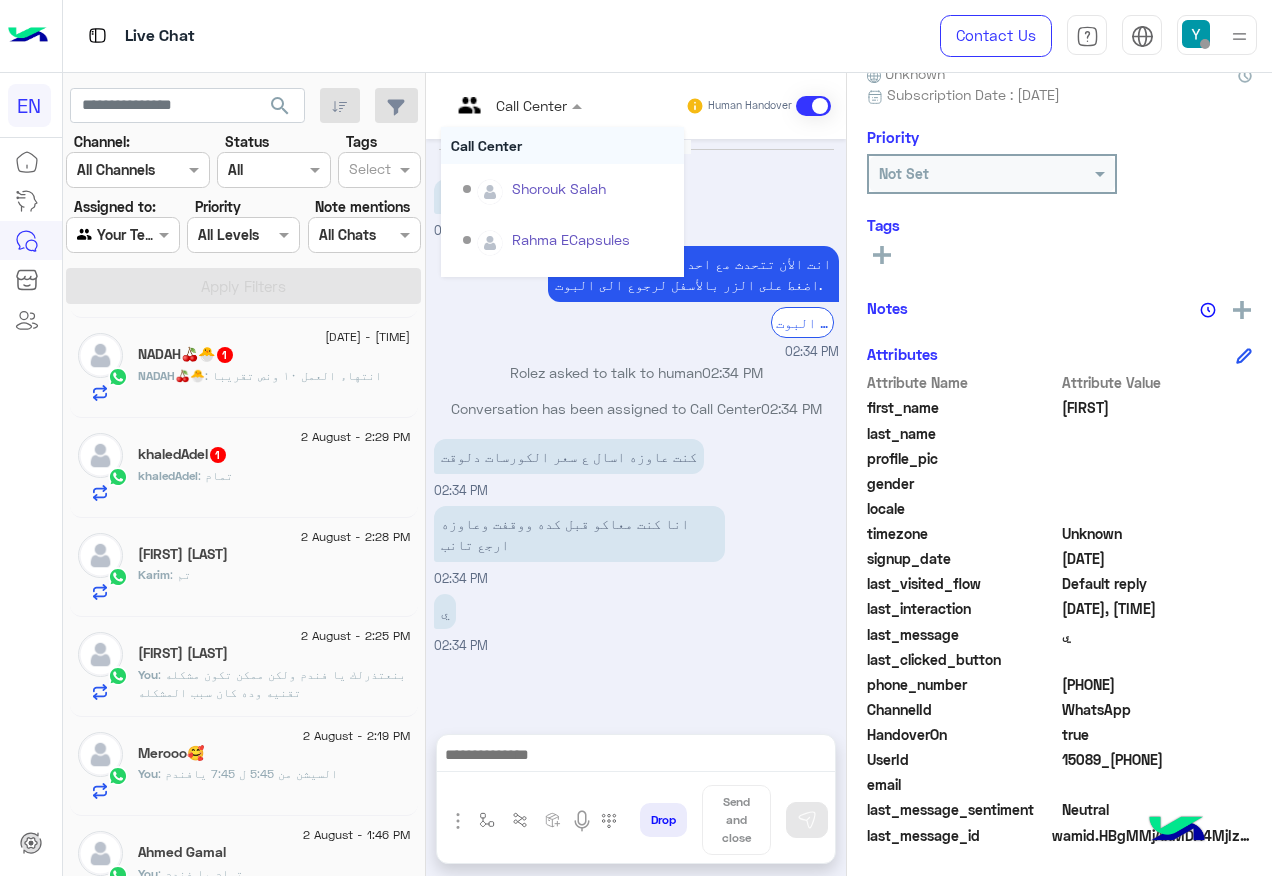 click at bounding box center (491, 105) 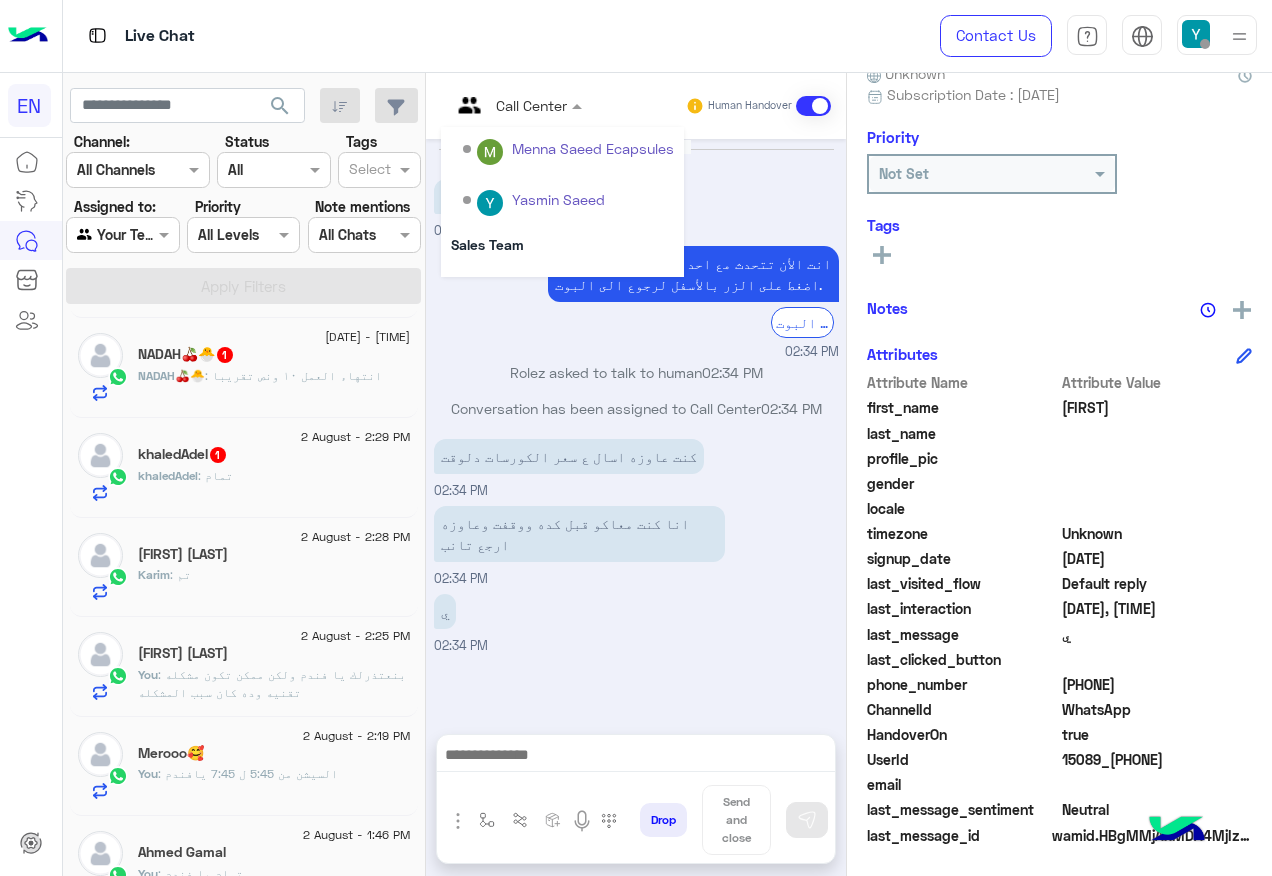 scroll, scrollTop: 300, scrollLeft: 0, axis: vertical 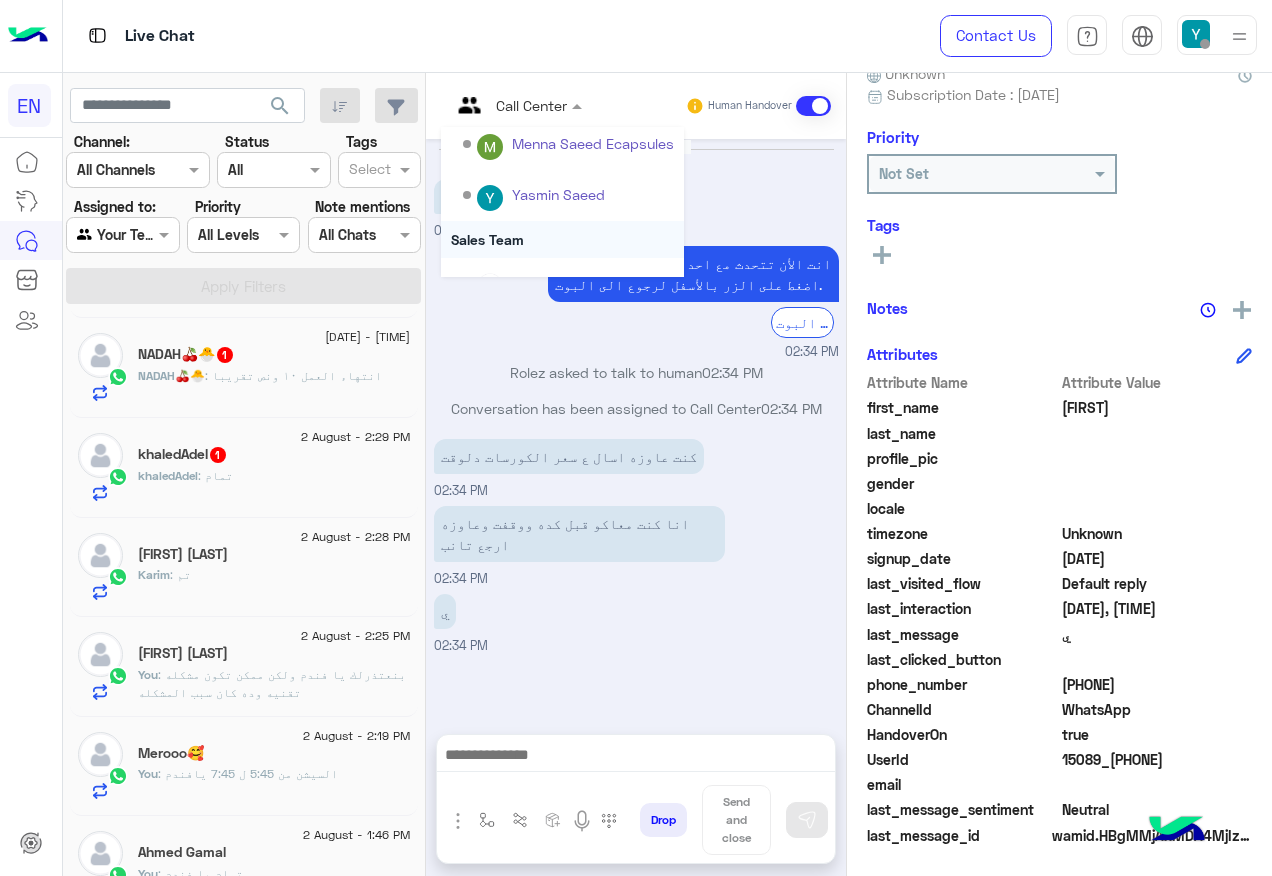 click on "Sales Team" at bounding box center [562, 239] 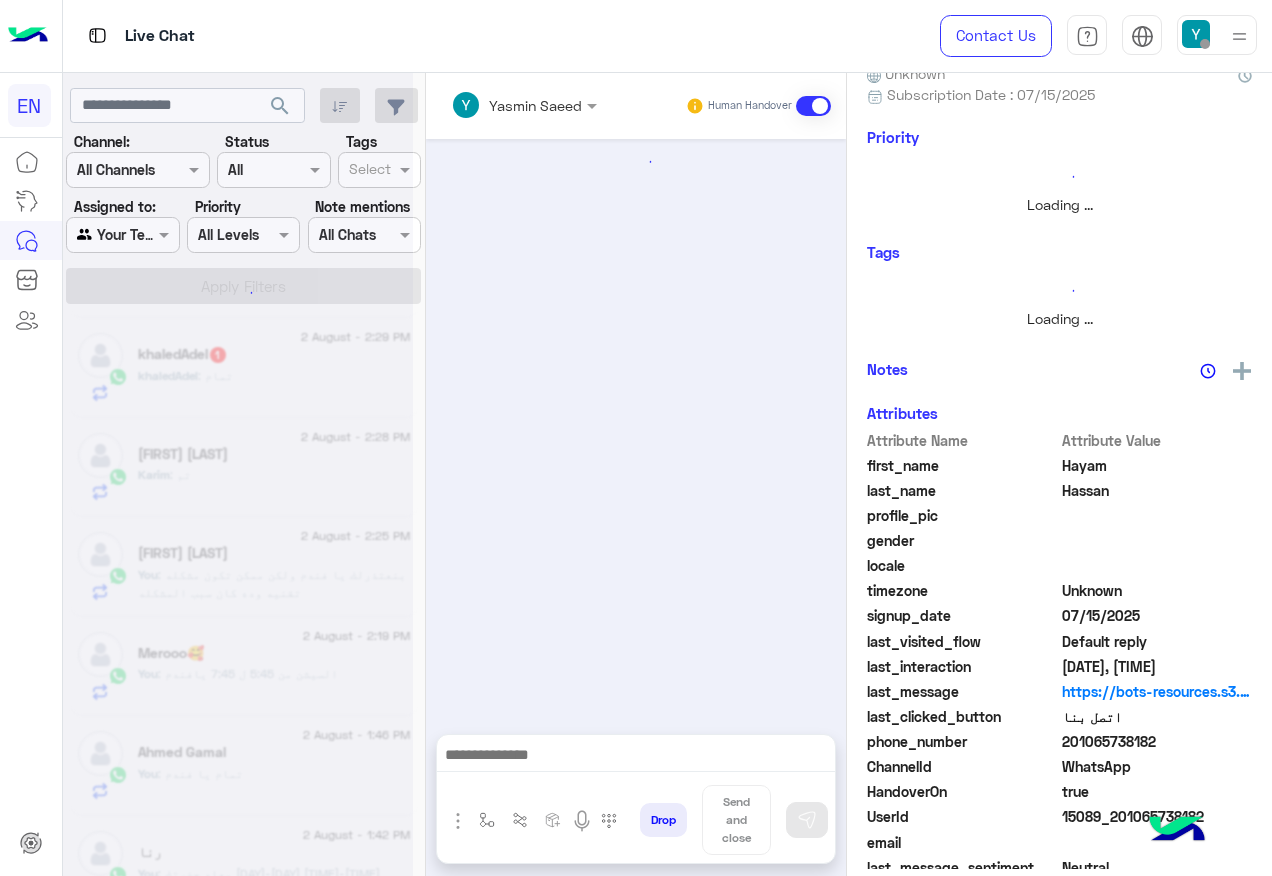 scroll, scrollTop: 197, scrollLeft: 0, axis: vertical 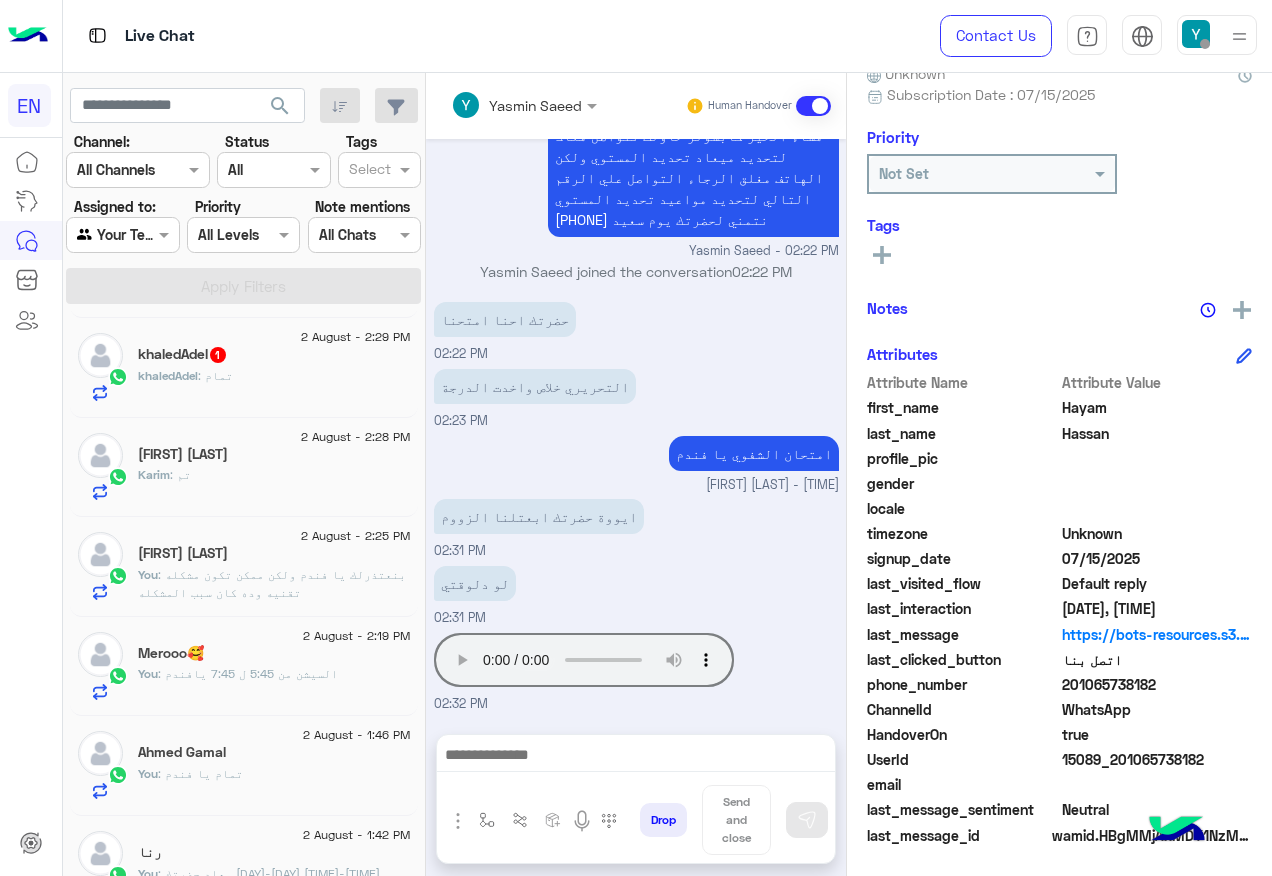 drag, startPoint x: 1066, startPoint y: 682, endPoint x: 1157, endPoint y: 682, distance: 91 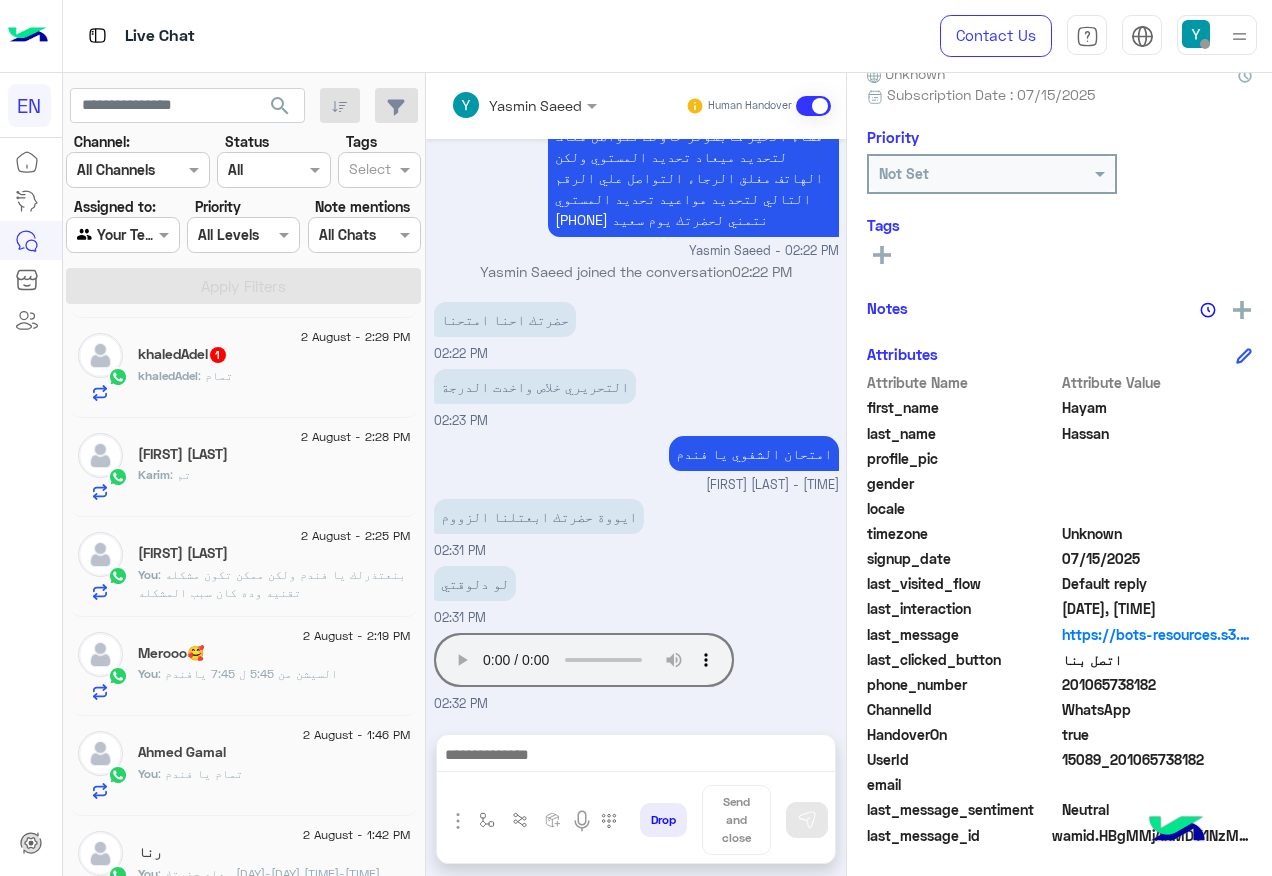 copy on "01065738182" 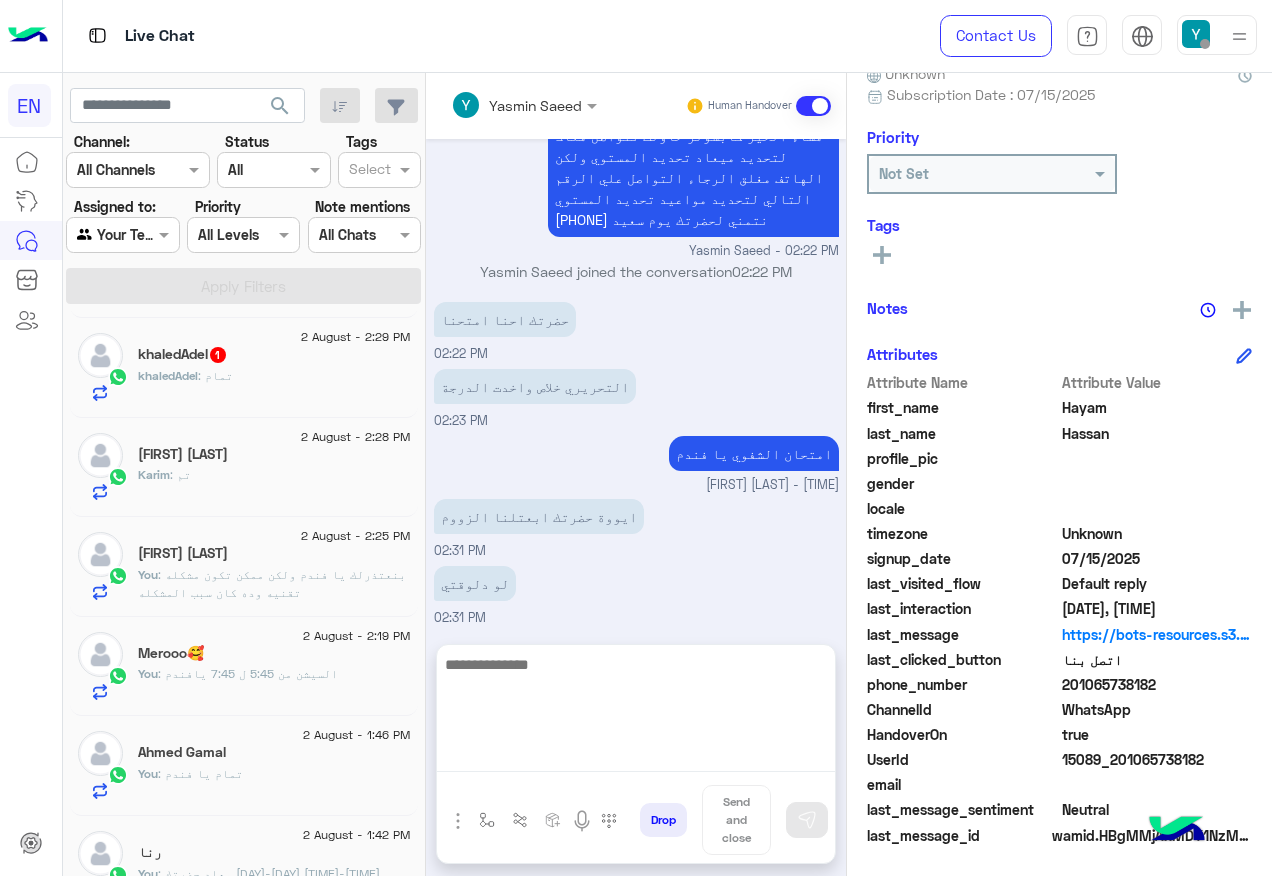 click at bounding box center [636, 712] 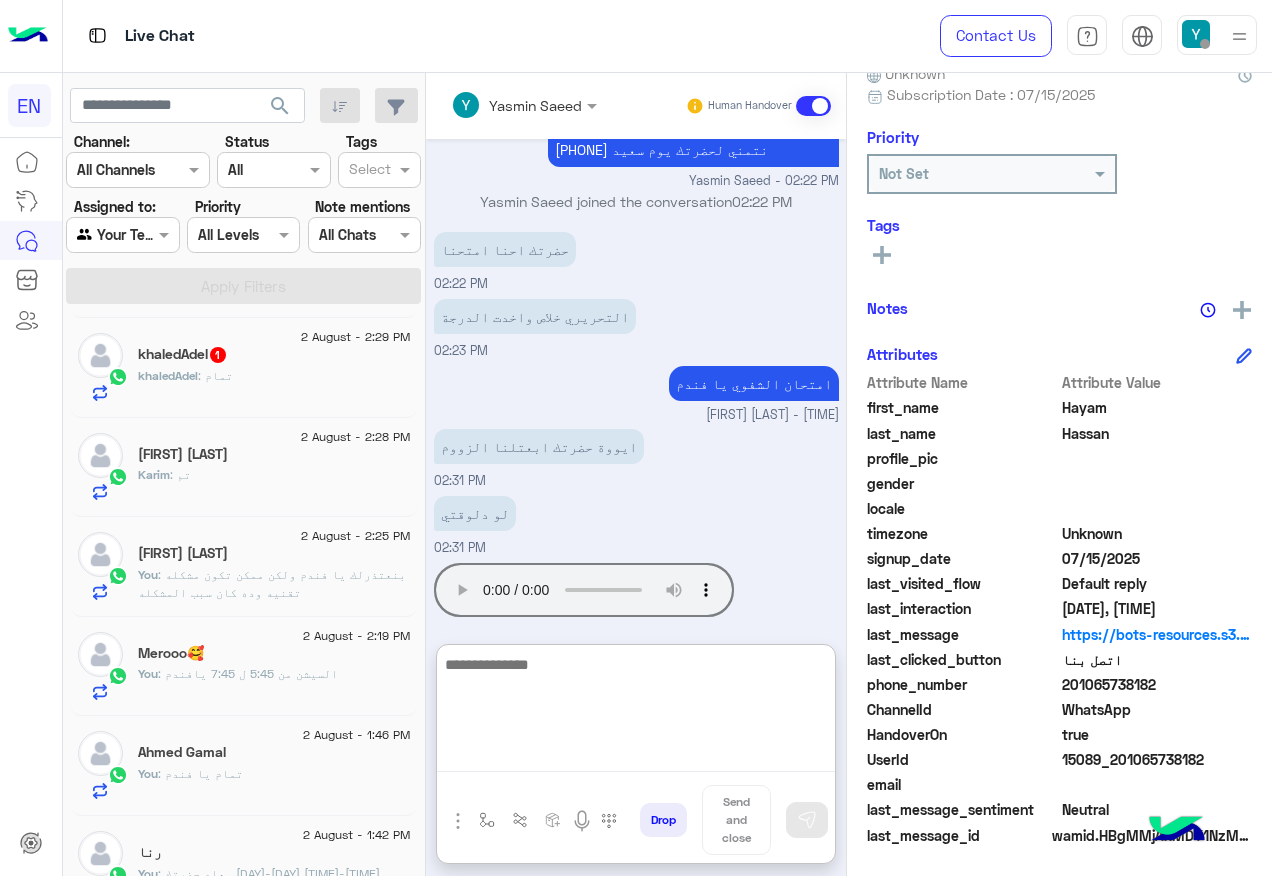 scroll, scrollTop: 1966, scrollLeft: 0, axis: vertical 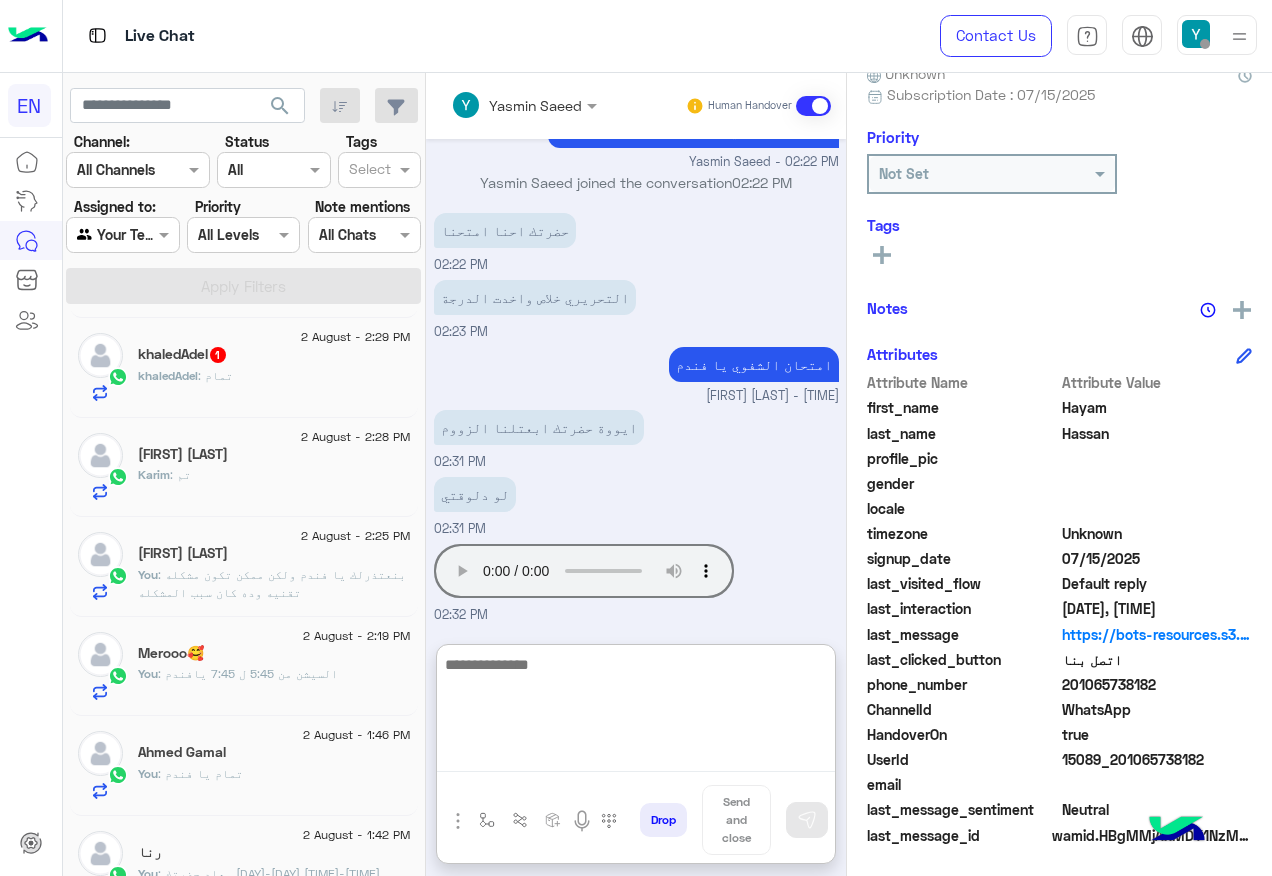 click at bounding box center [636, 712] 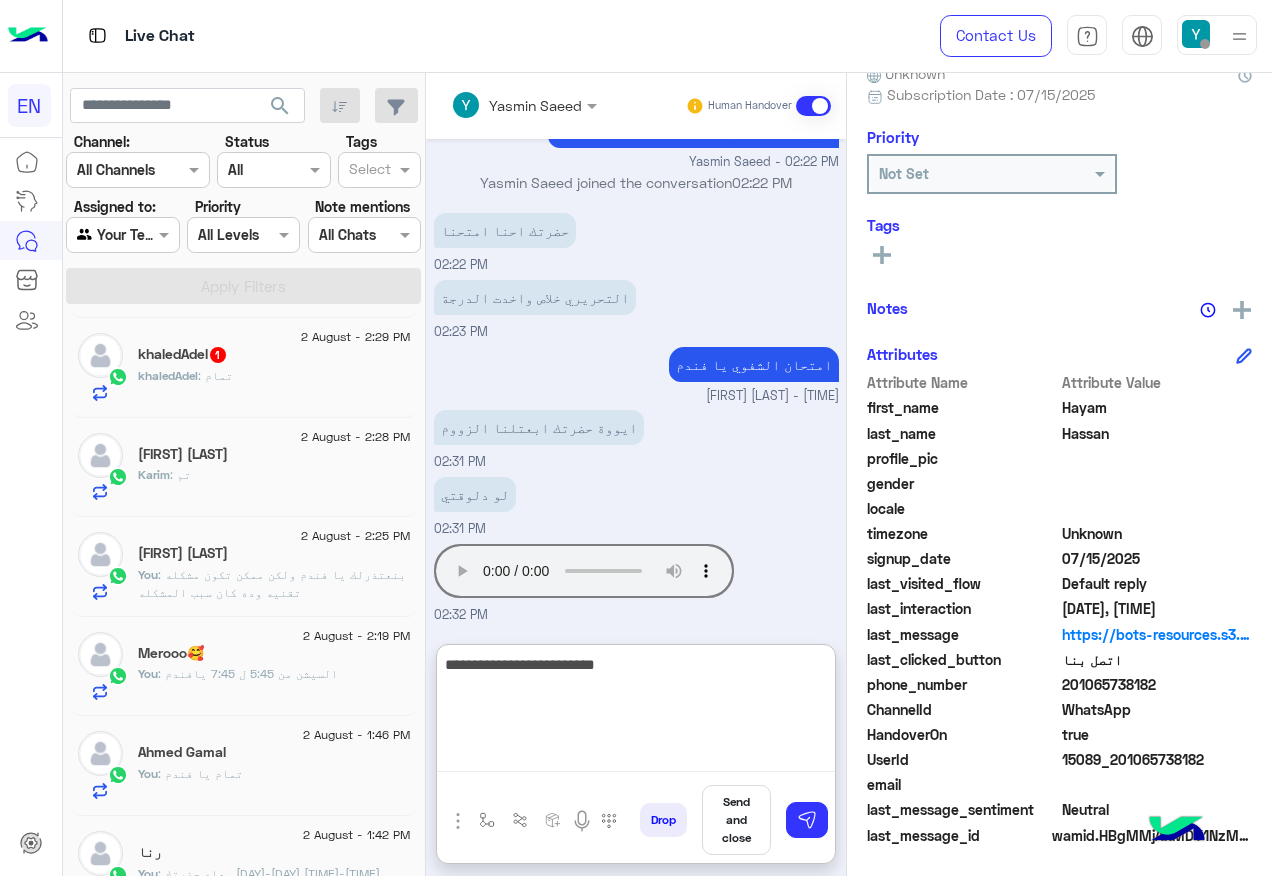 type on "**********" 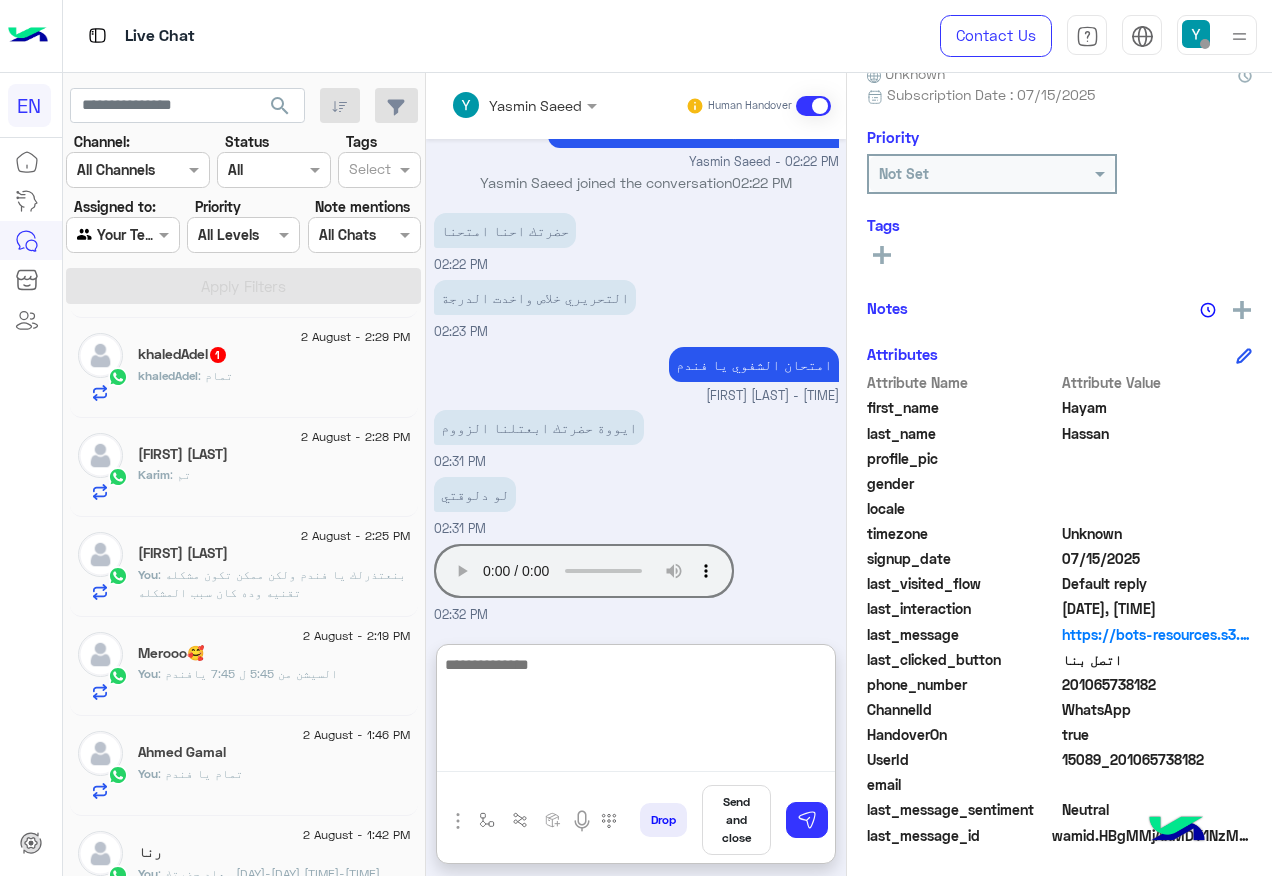 scroll, scrollTop: 2031, scrollLeft: 0, axis: vertical 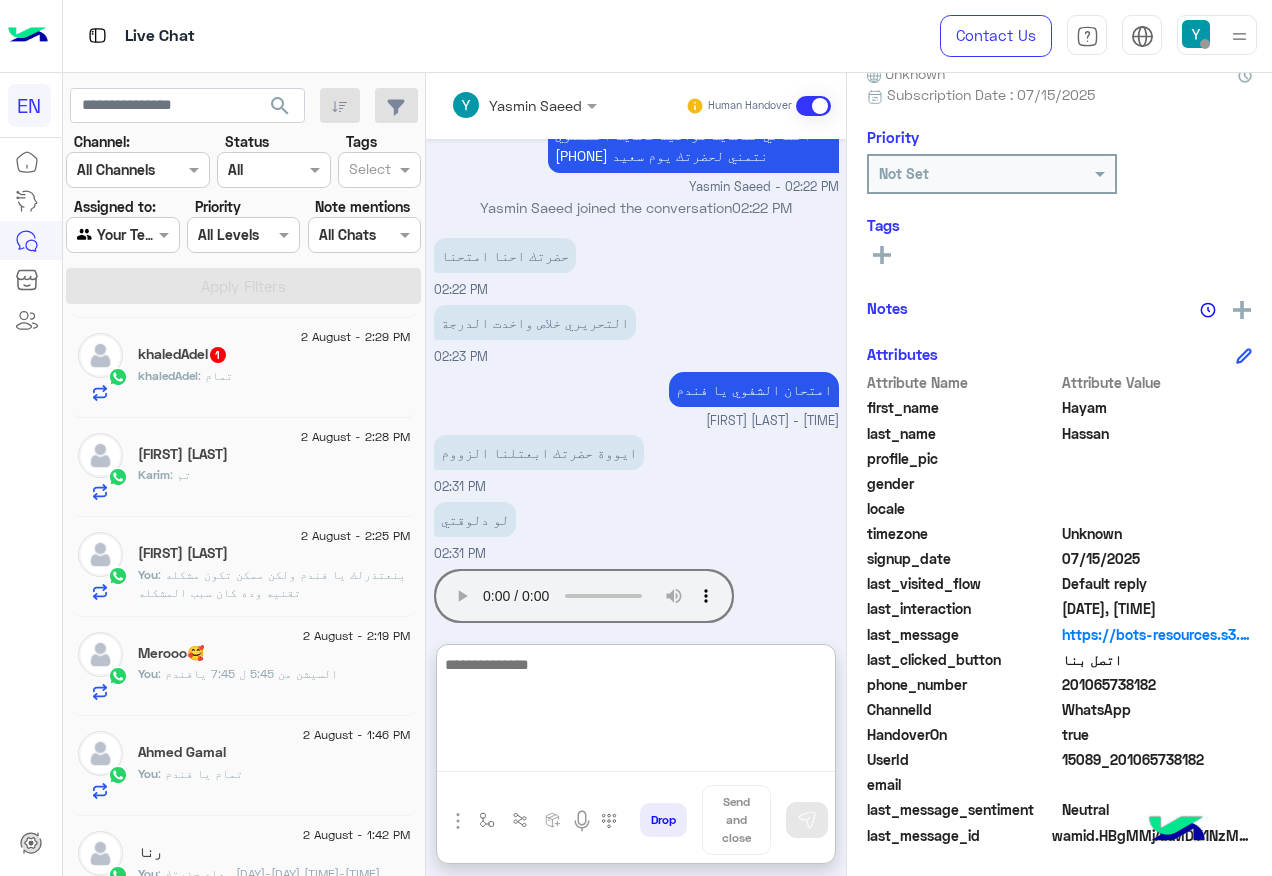 click at bounding box center [636, 712] 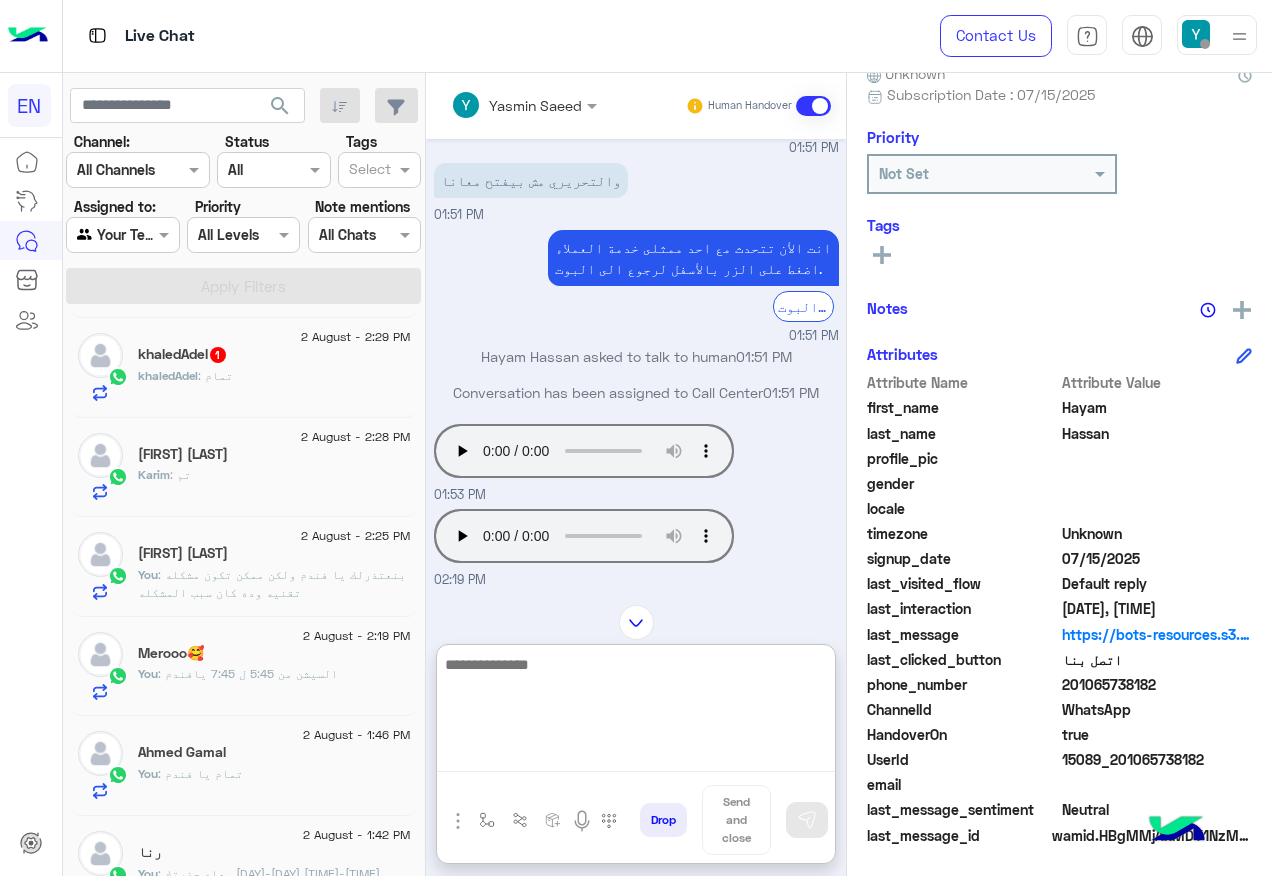 scroll, scrollTop: 1230, scrollLeft: 0, axis: vertical 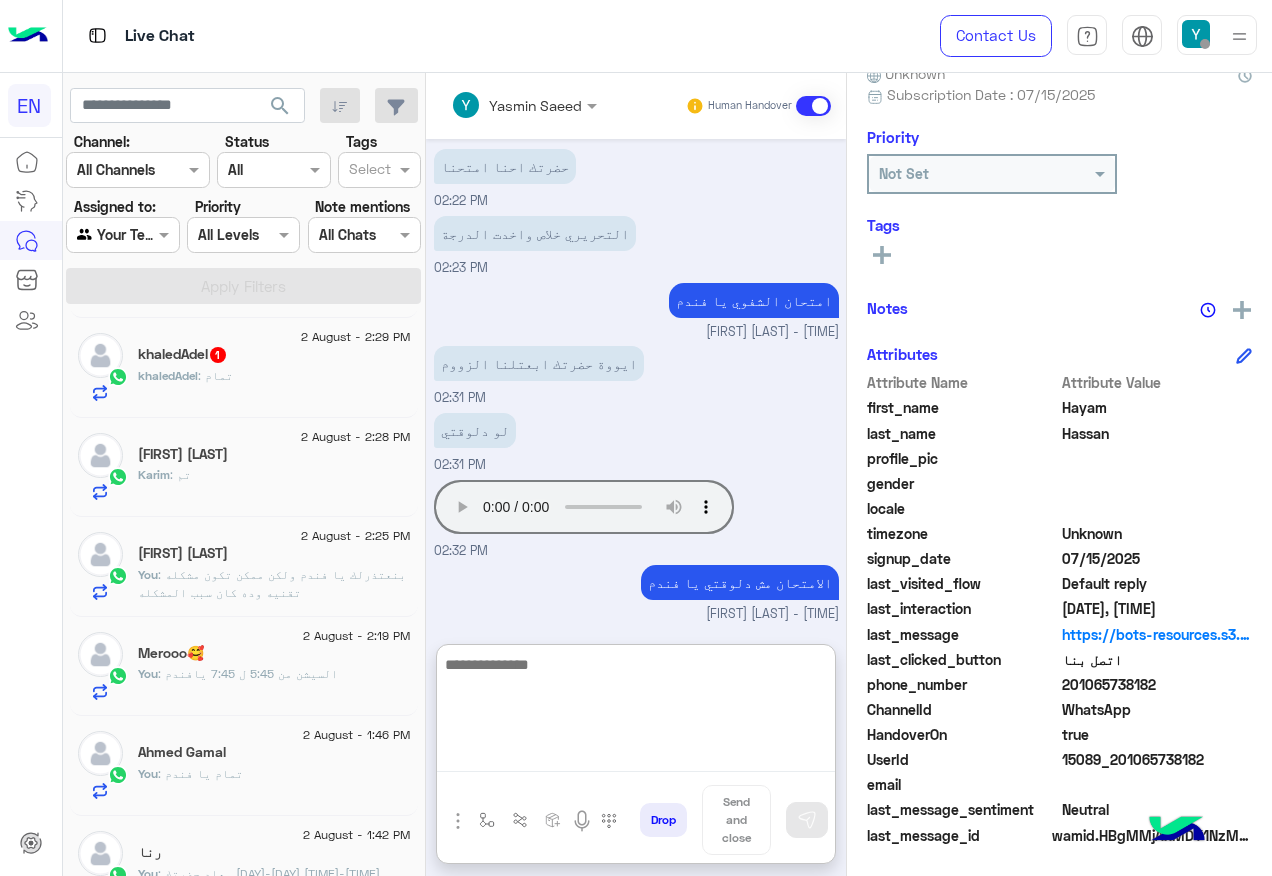 click at bounding box center (636, 712) 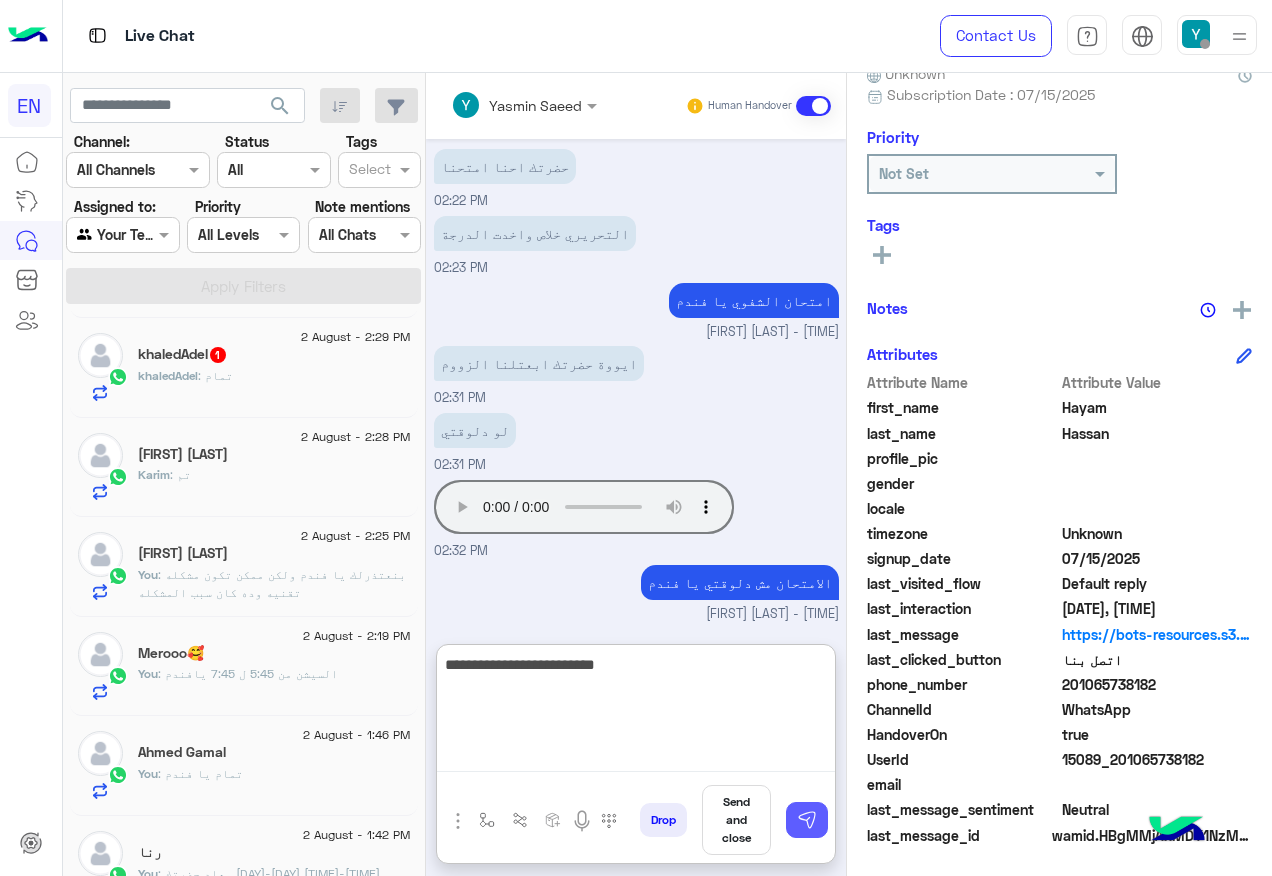 type on "**********" 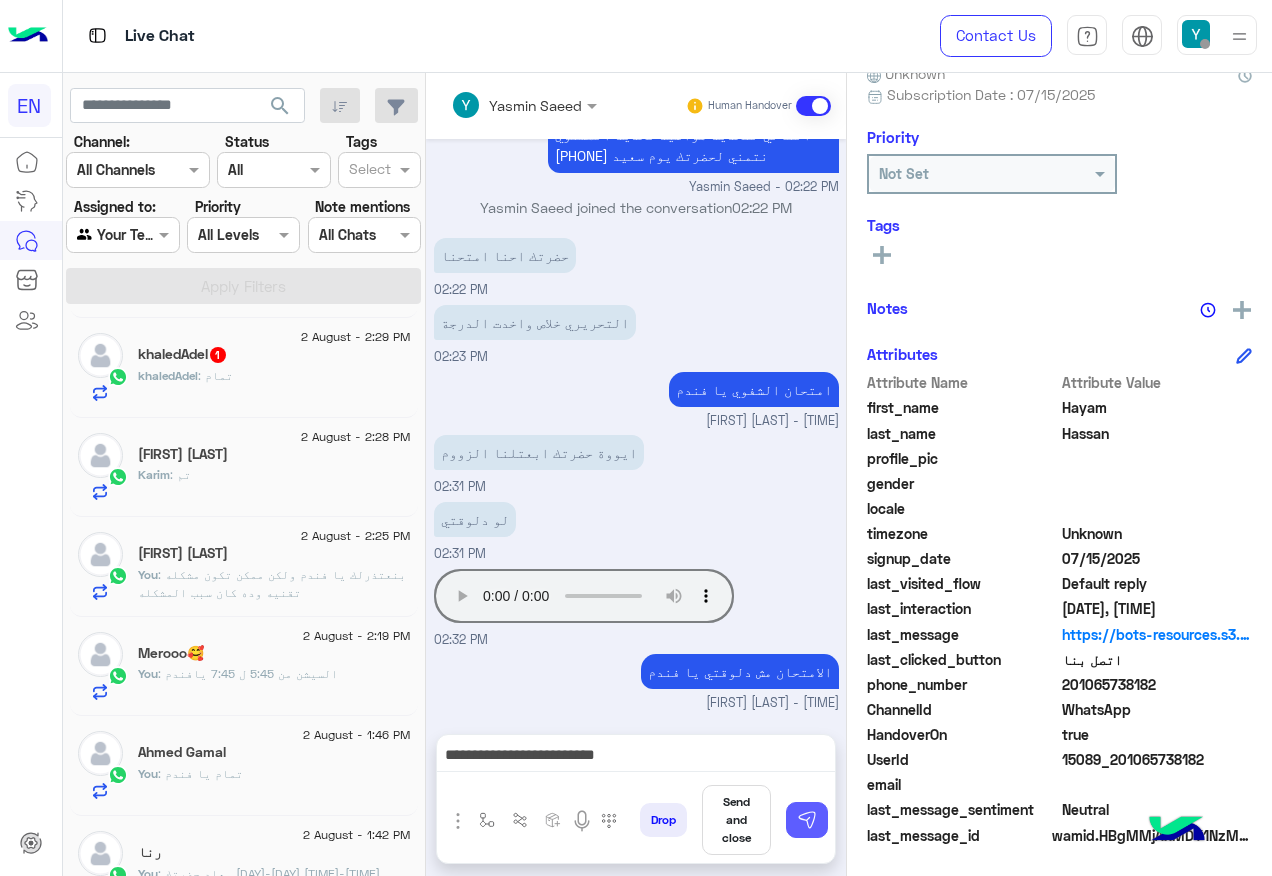 click at bounding box center (807, 820) 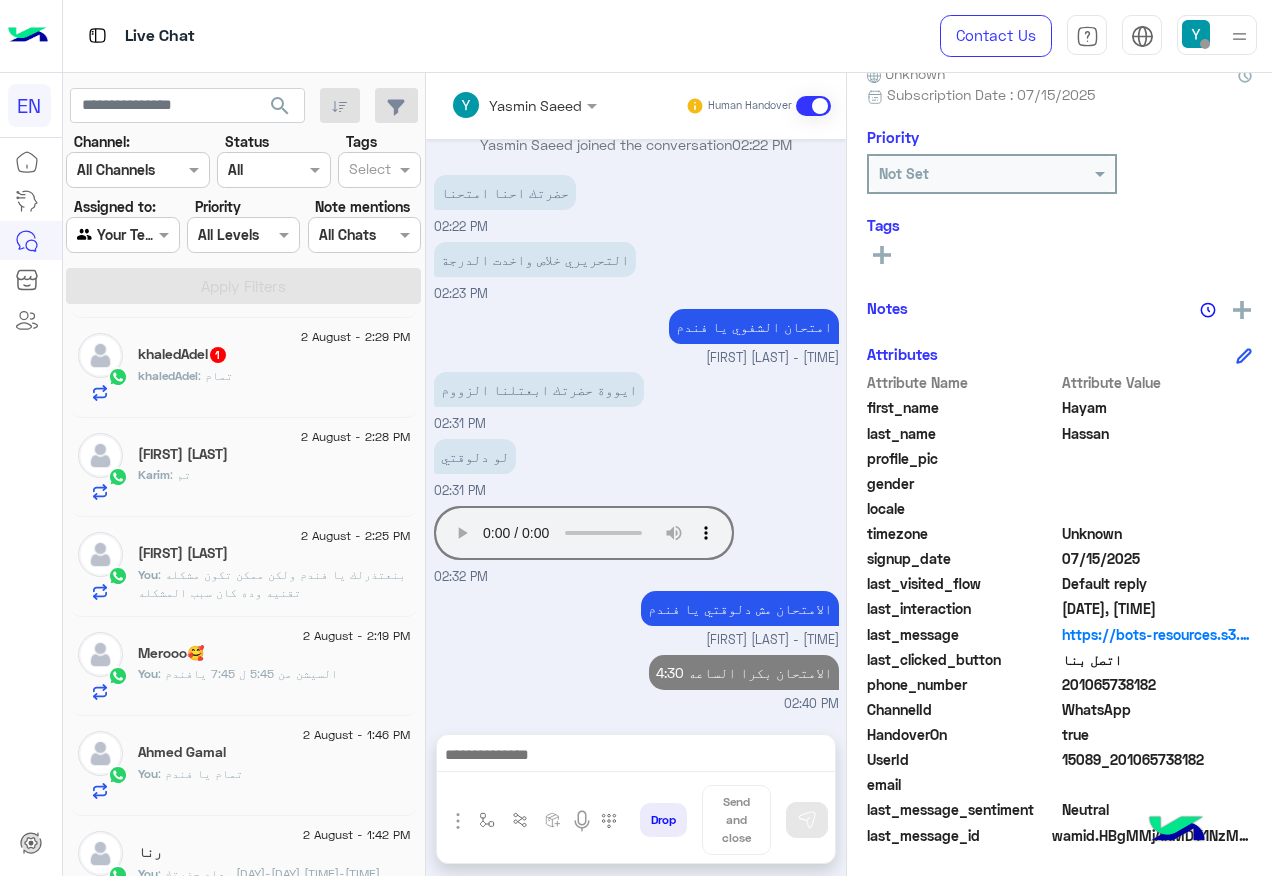 scroll, scrollTop: 2004, scrollLeft: 0, axis: vertical 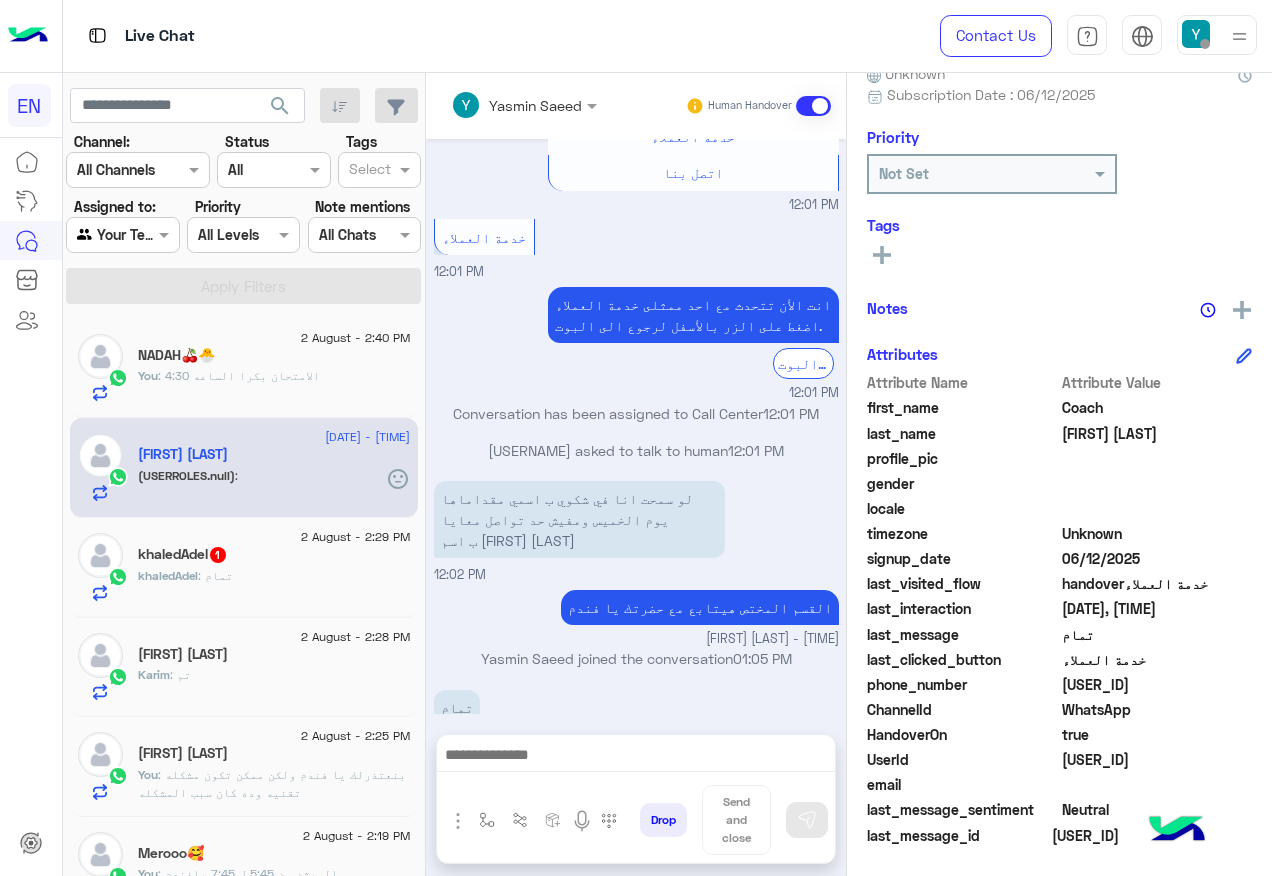 click on "NADAH🍒🐣" 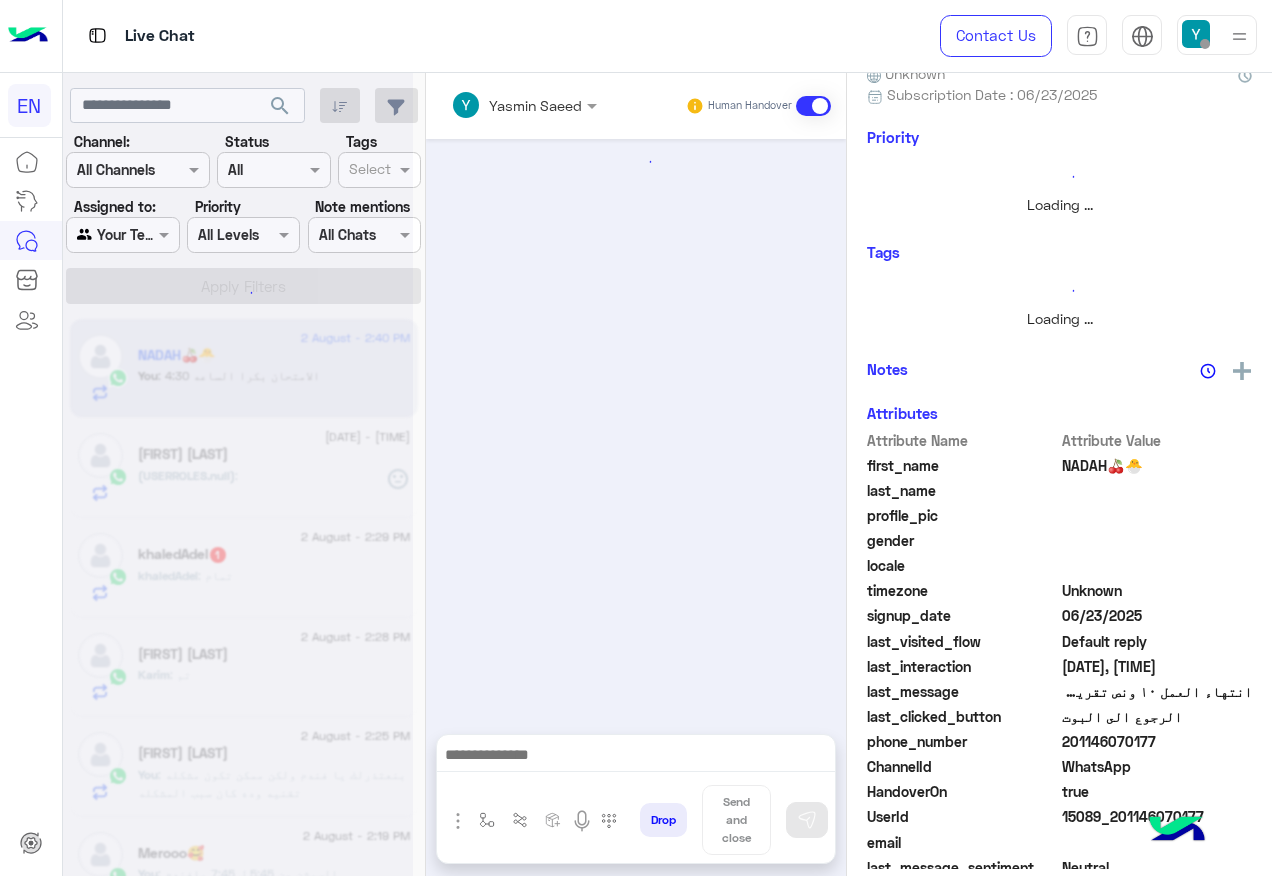 scroll, scrollTop: 197, scrollLeft: 0, axis: vertical 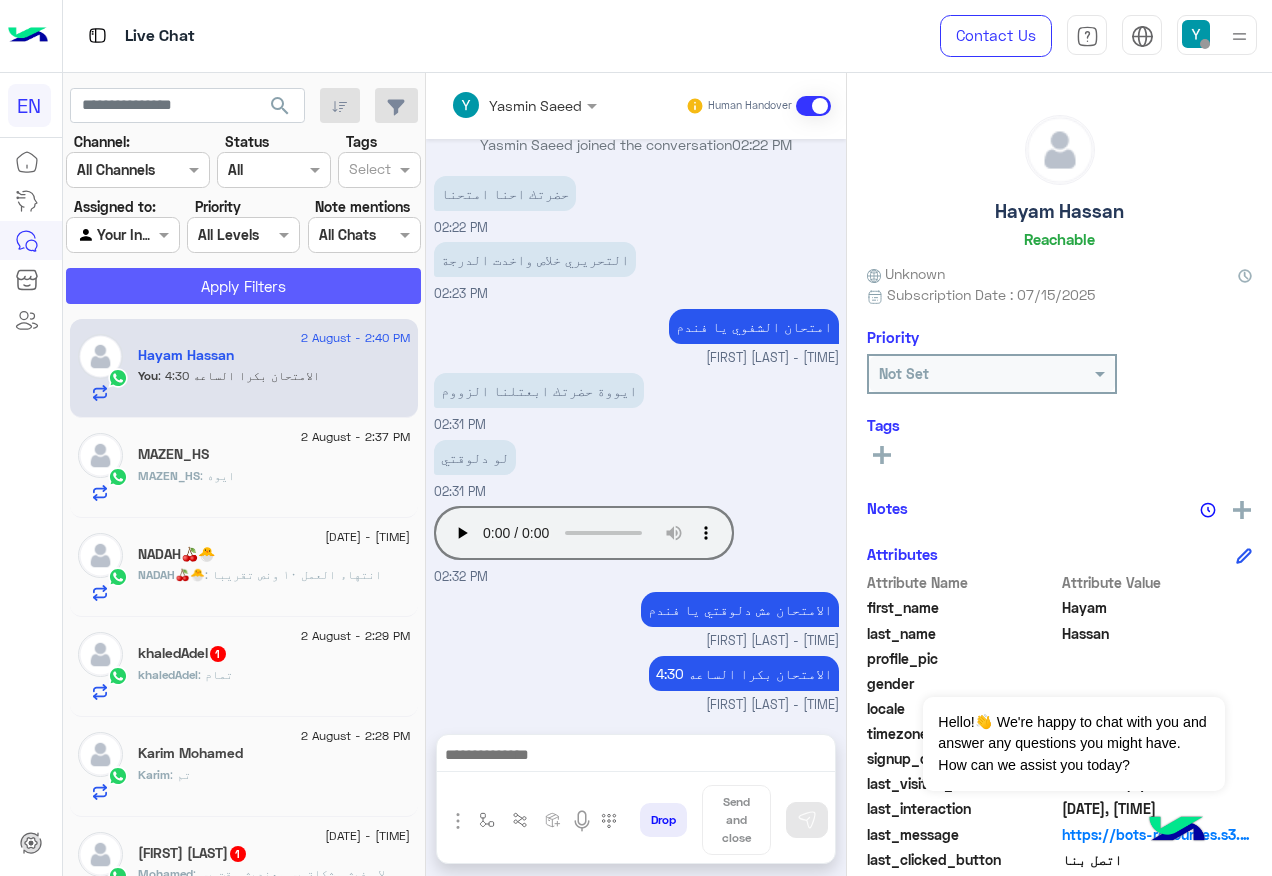 click on "Apply Filters" 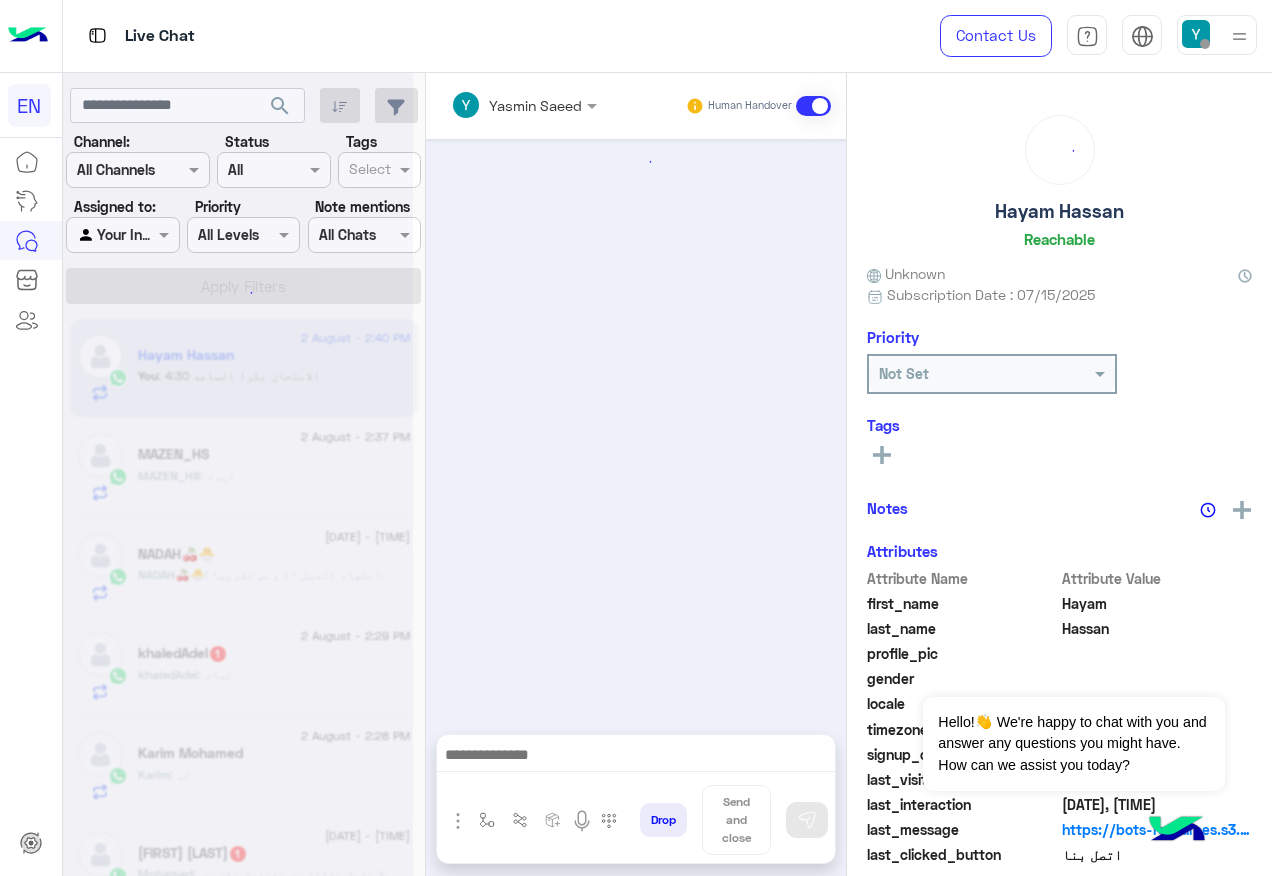 scroll, scrollTop: 1735, scrollLeft: 0, axis: vertical 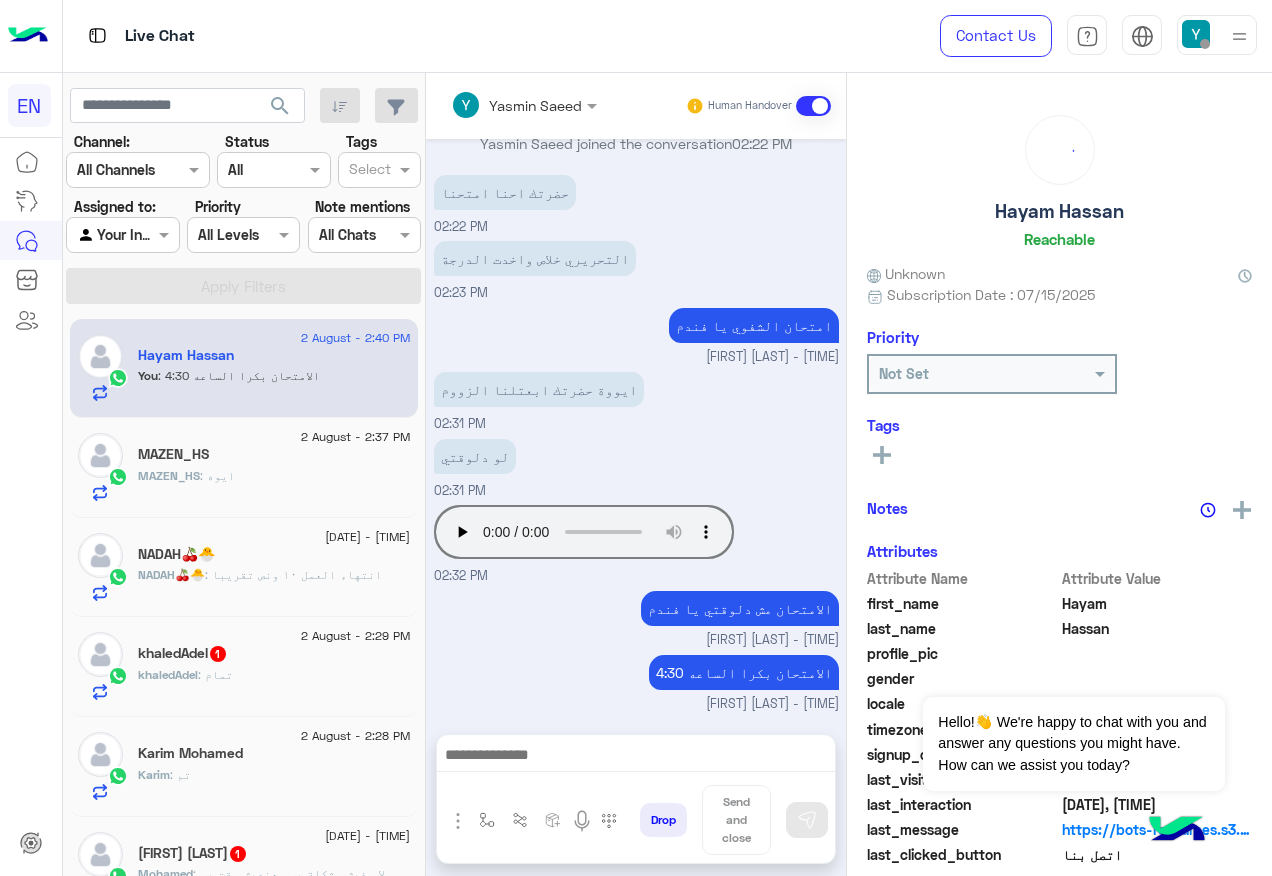 click on "[USERNAME] : ايوه" 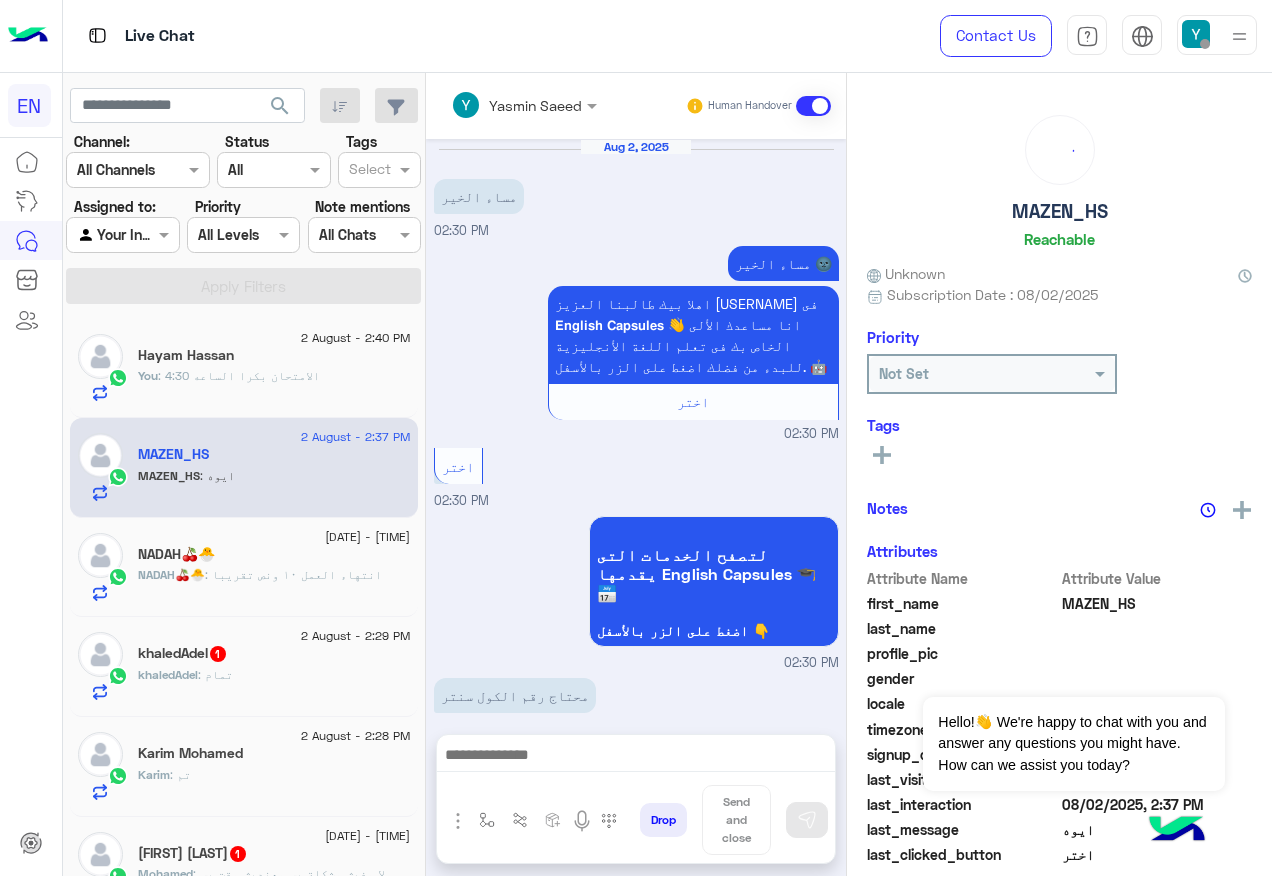 scroll, scrollTop: 711, scrollLeft: 0, axis: vertical 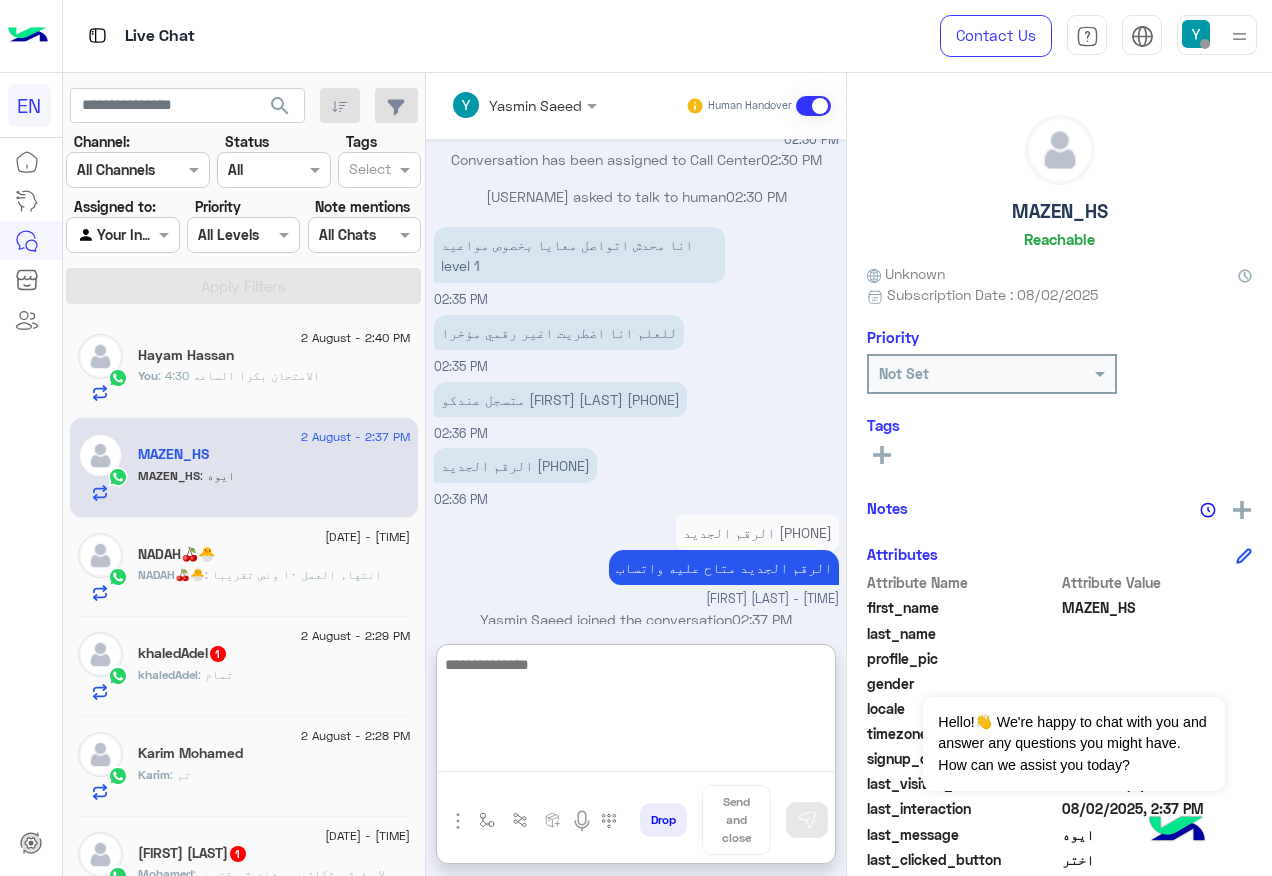 click at bounding box center [636, 712] 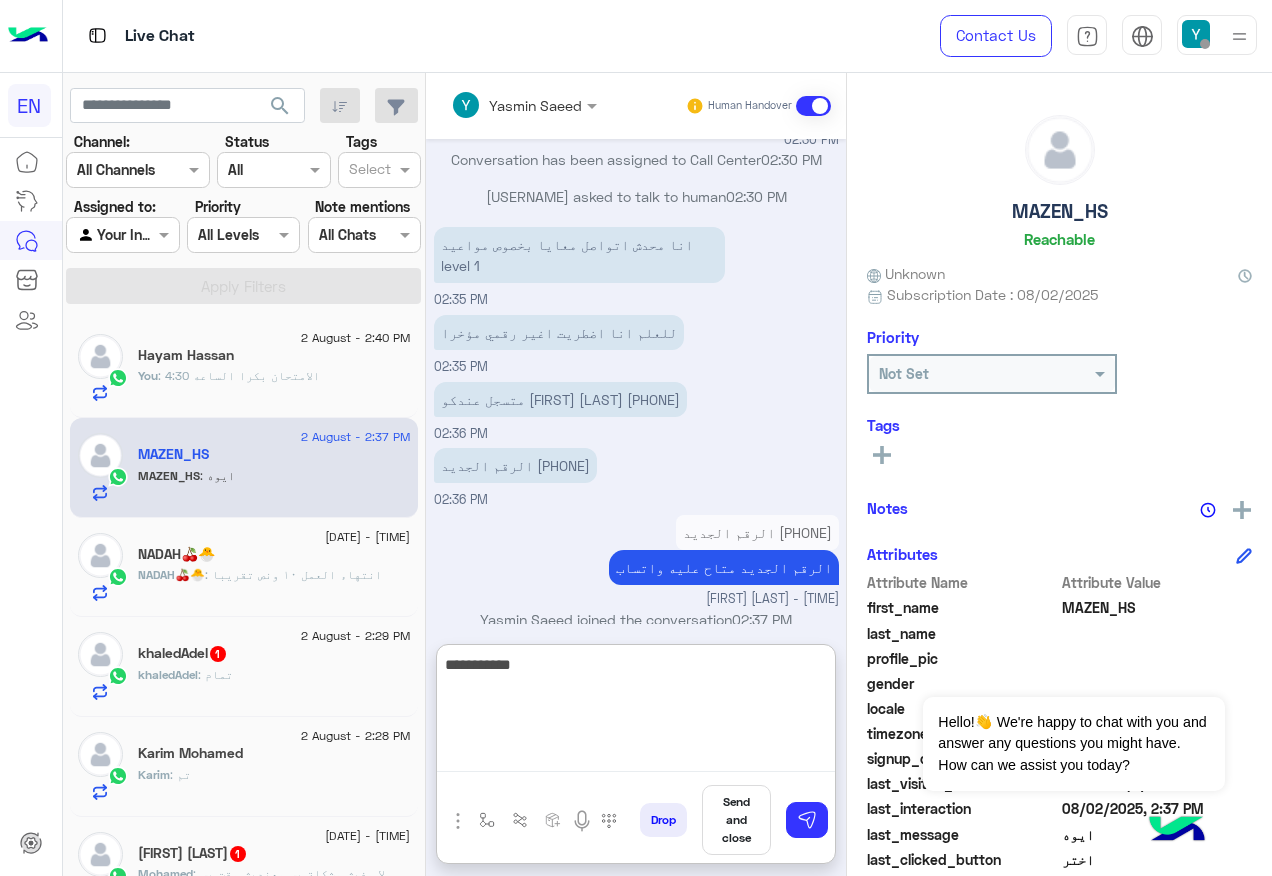 type on "**********" 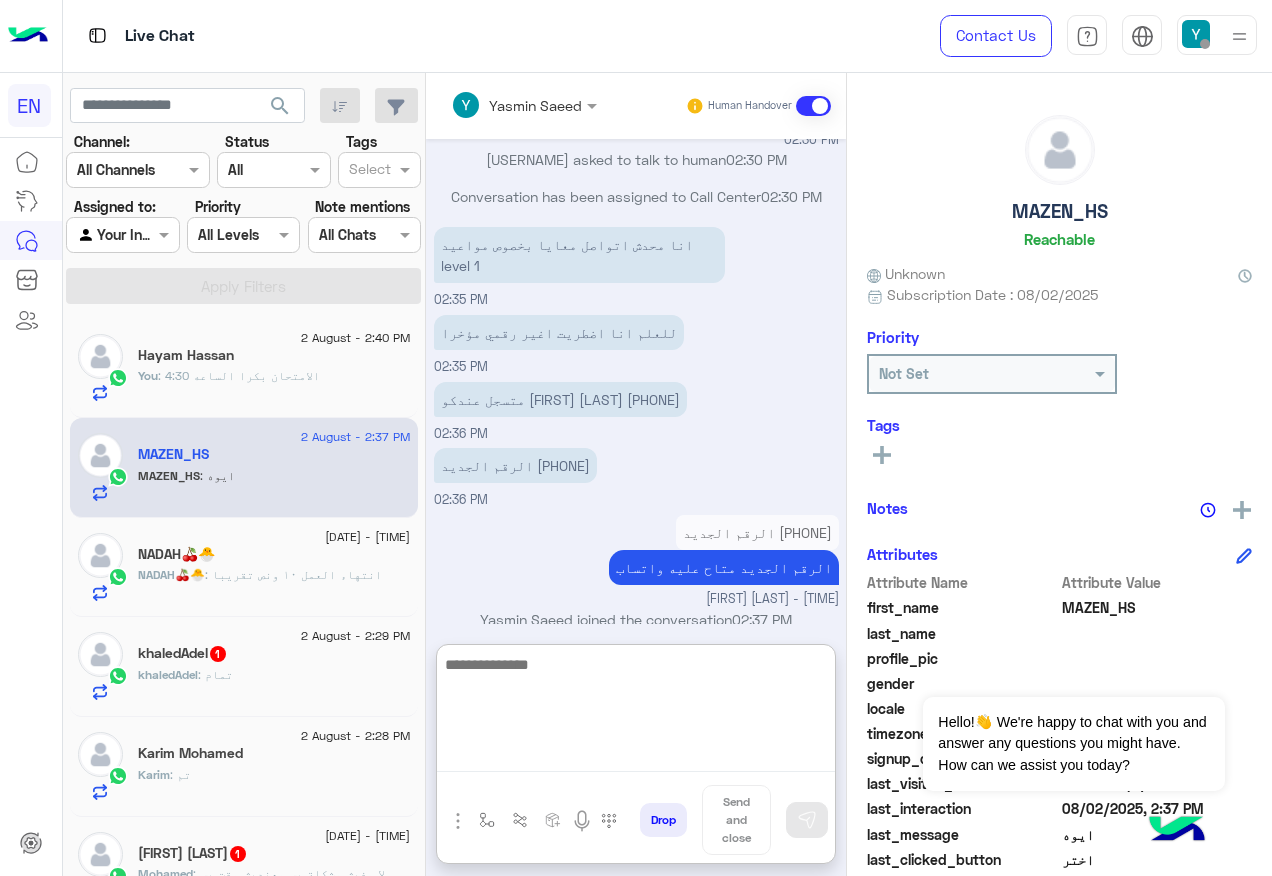 scroll, scrollTop: 865, scrollLeft: 0, axis: vertical 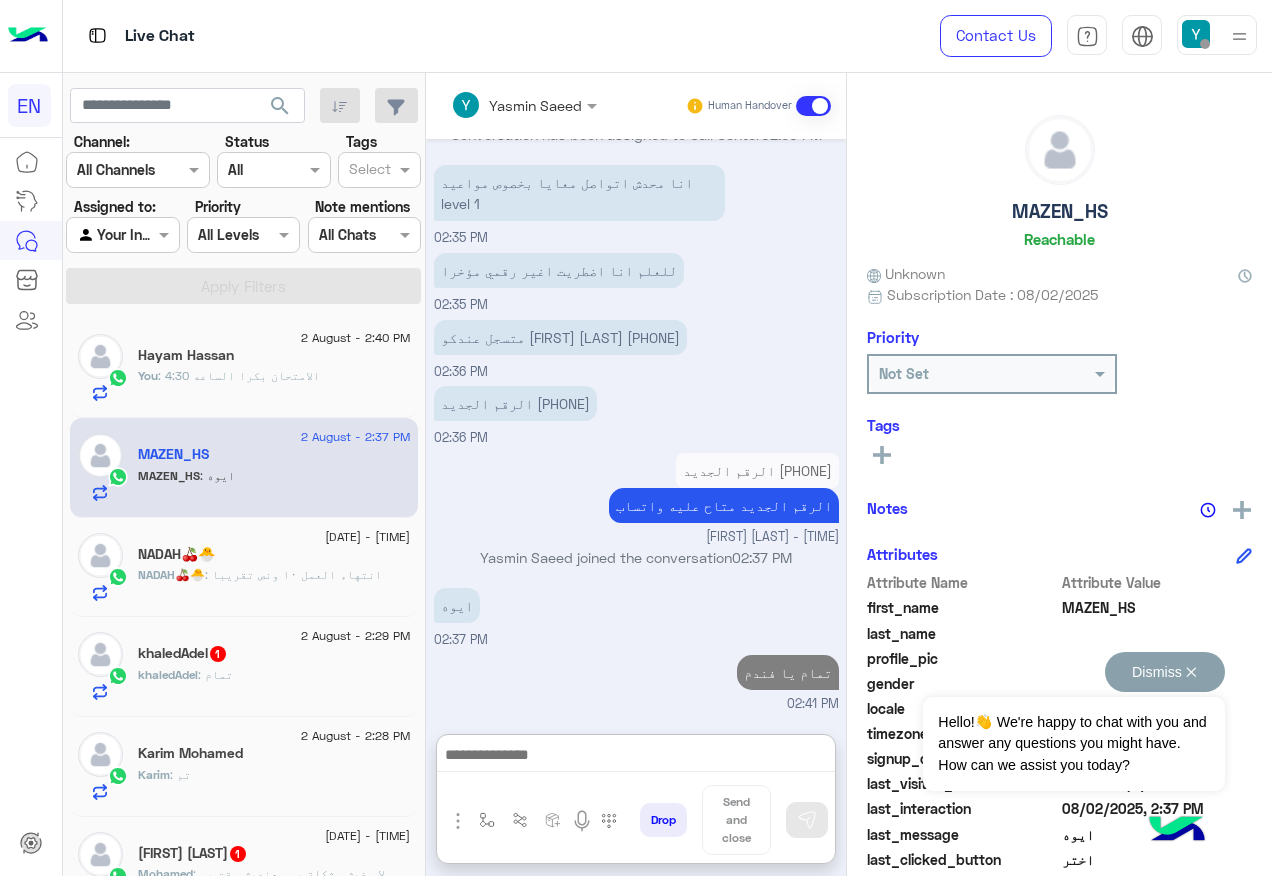 click on "Dismiss ✕" at bounding box center (1165, 672) 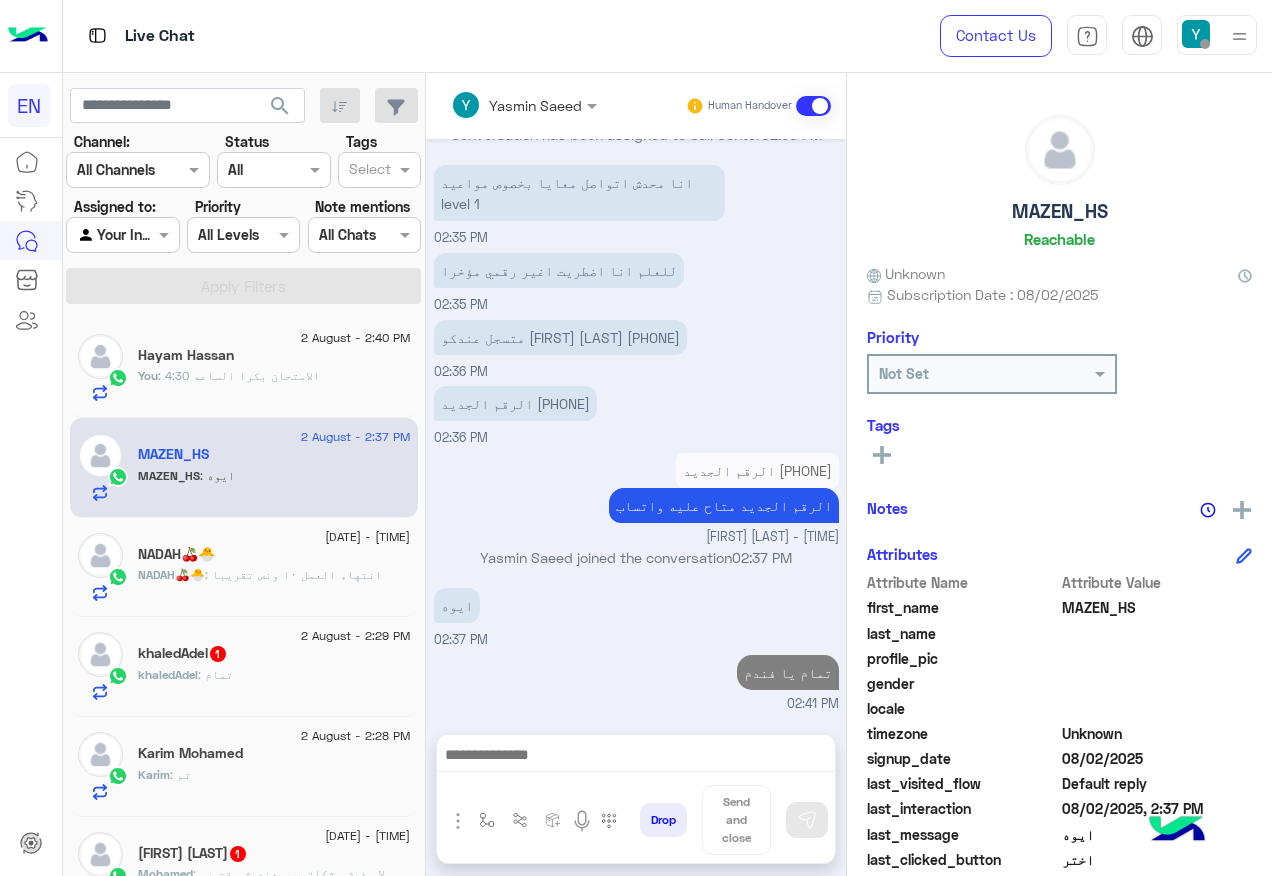 scroll, scrollTop: 775, scrollLeft: 0, axis: vertical 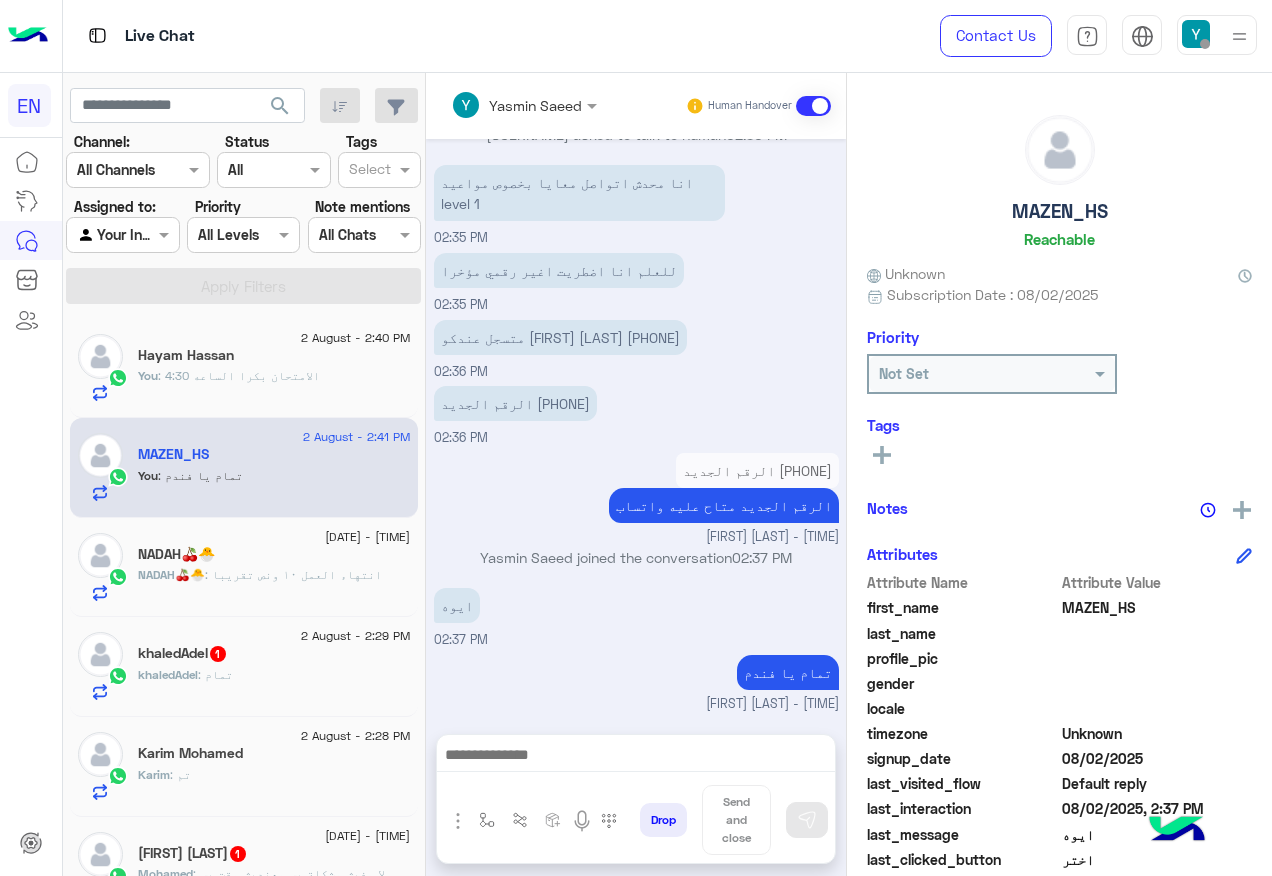 click on ": انتهاء العمل ١٠ ونص تقريبا" 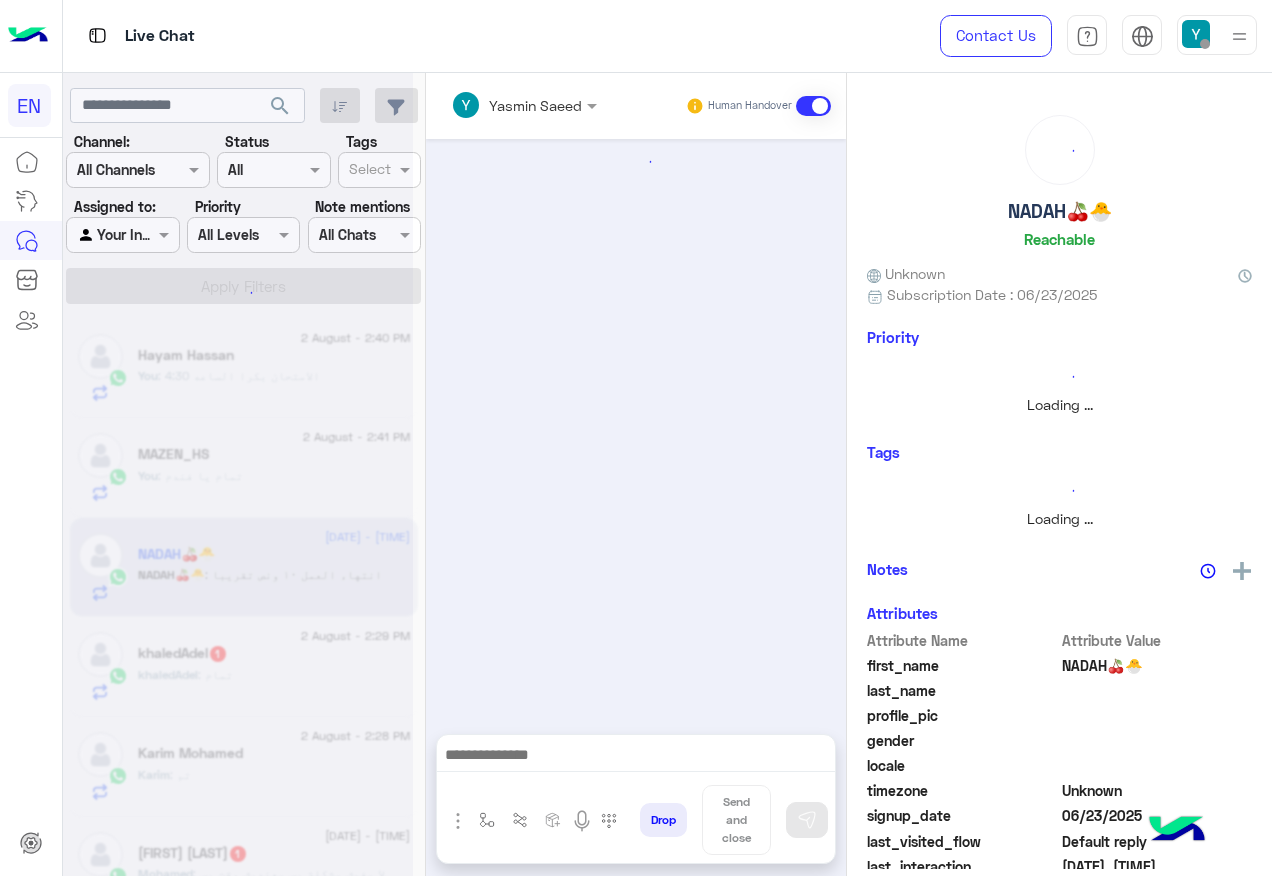 scroll, scrollTop: 915, scrollLeft: 0, axis: vertical 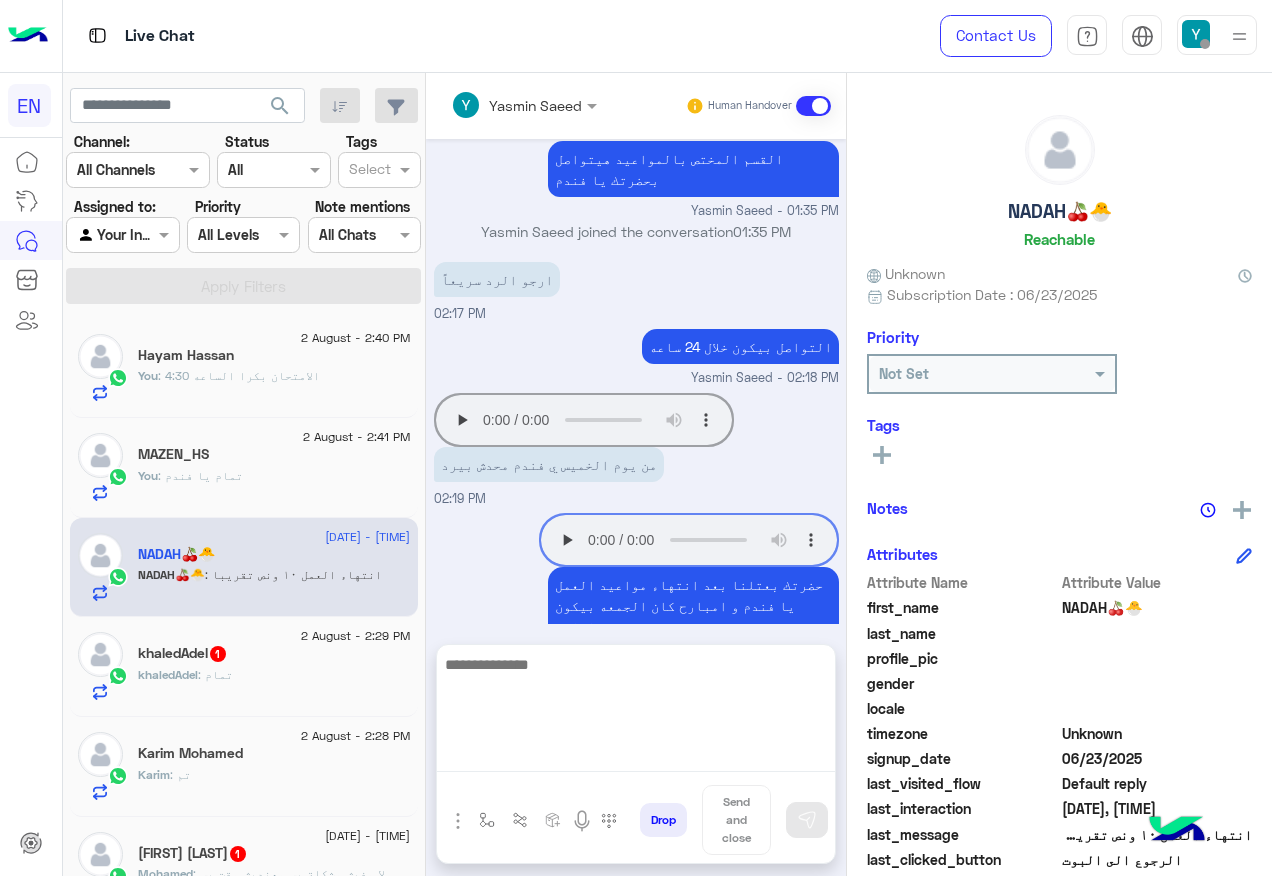 click at bounding box center (636, 712) 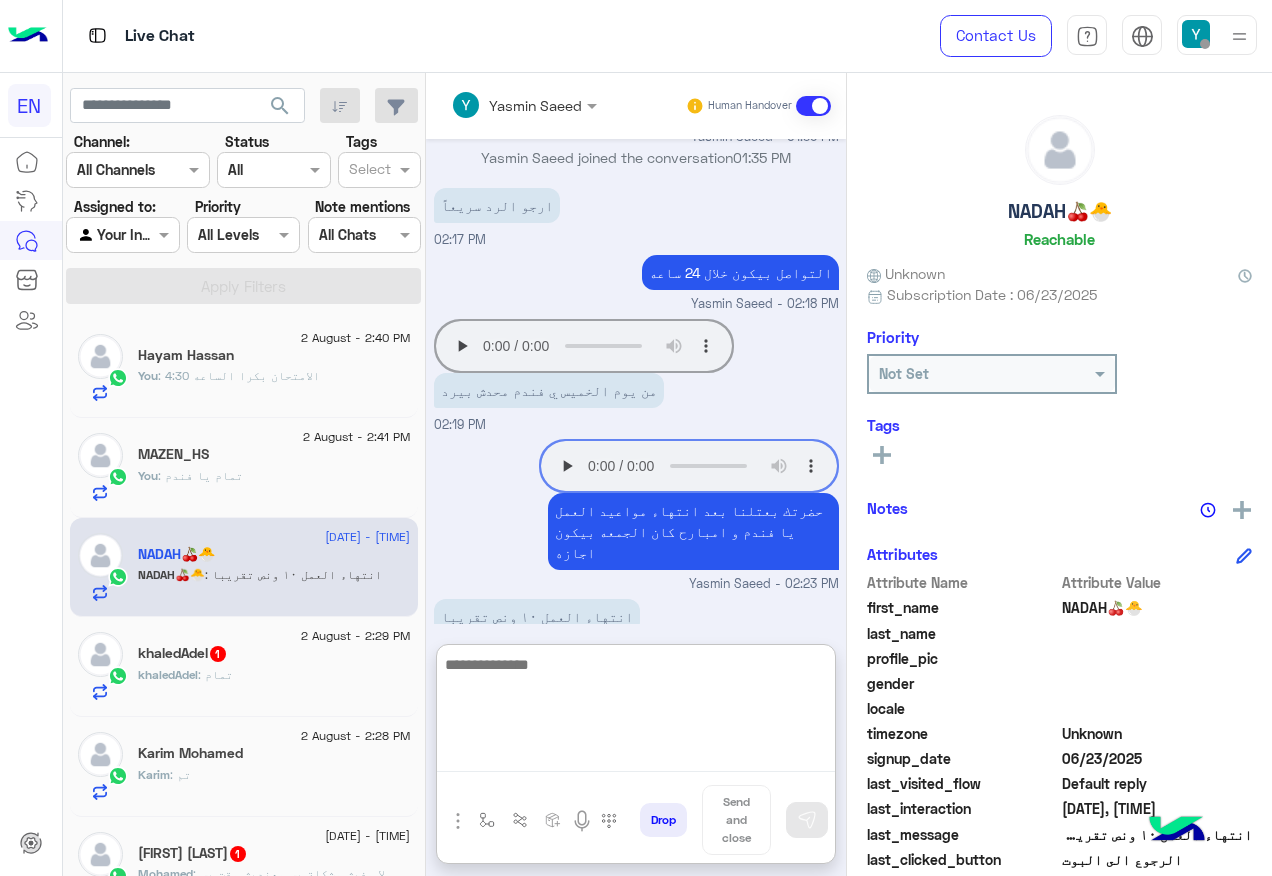 scroll, scrollTop: 1005, scrollLeft: 0, axis: vertical 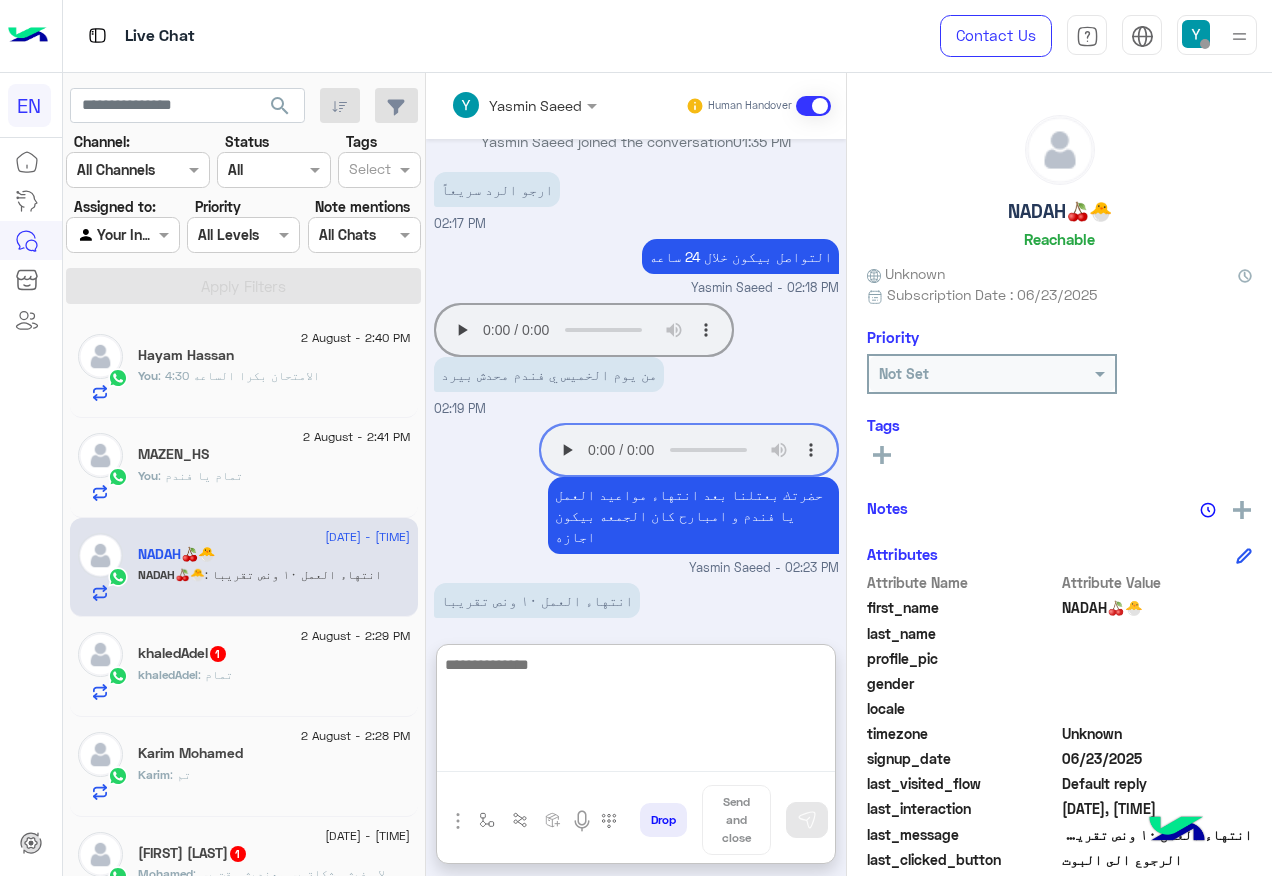 click at bounding box center (636, 712) 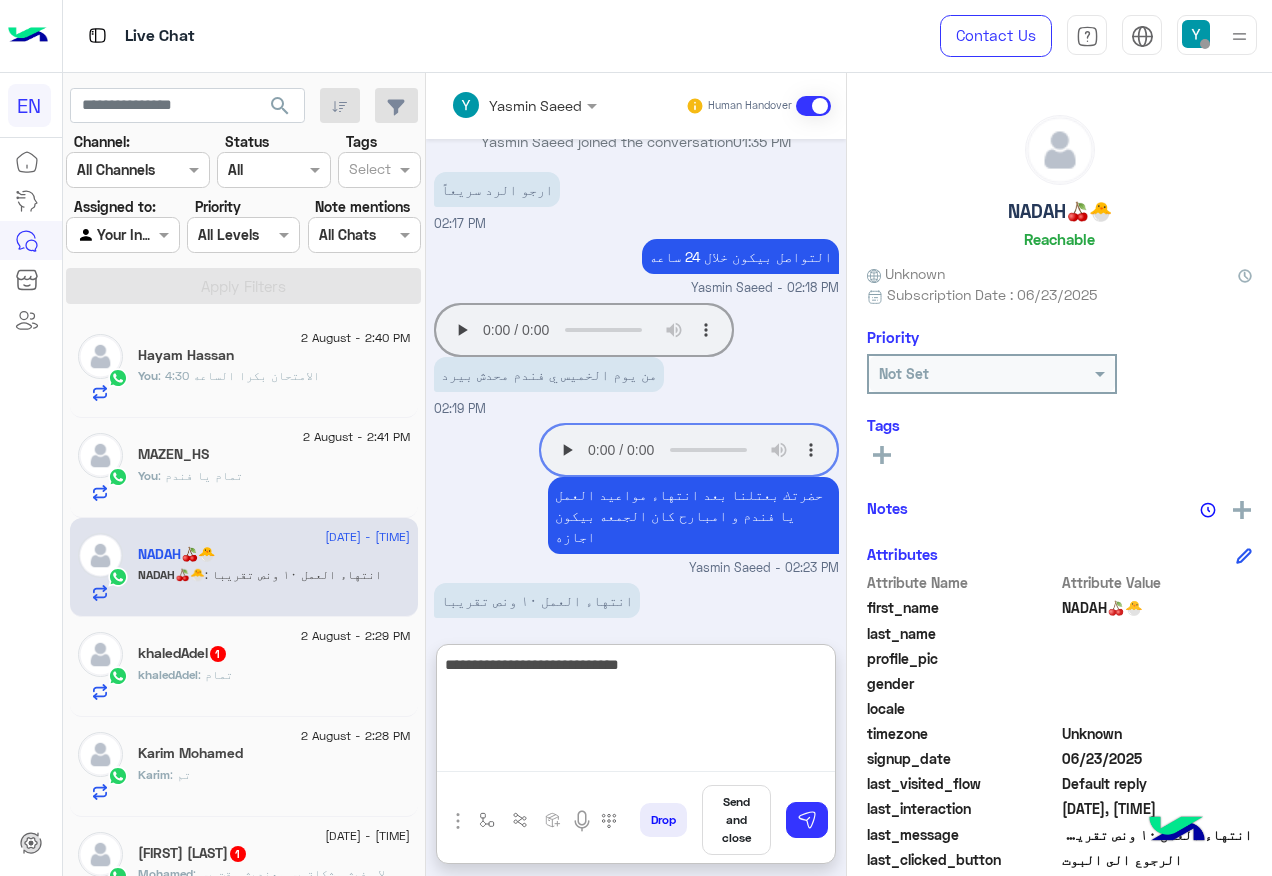 type on "**********" 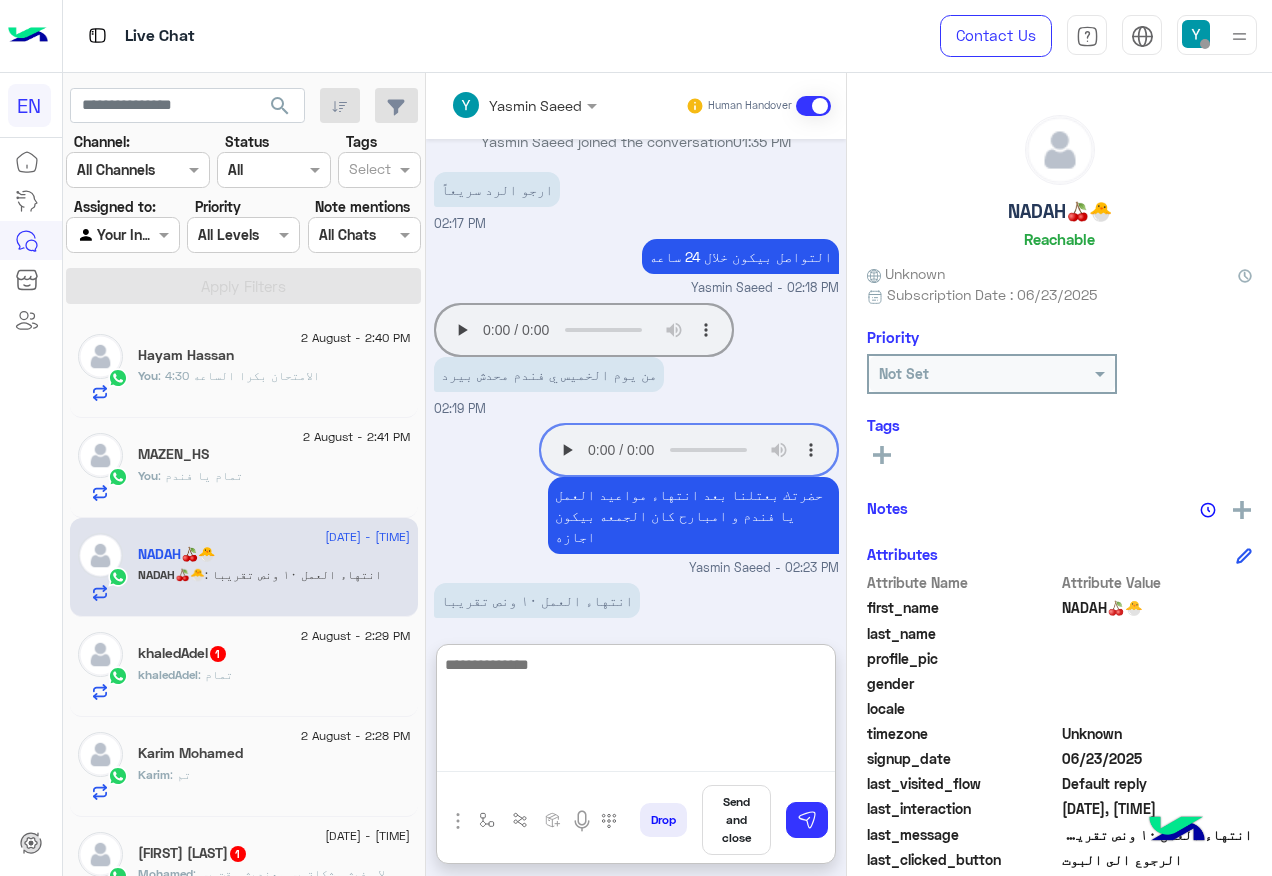 scroll, scrollTop: 1069, scrollLeft: 0, axis: vertical 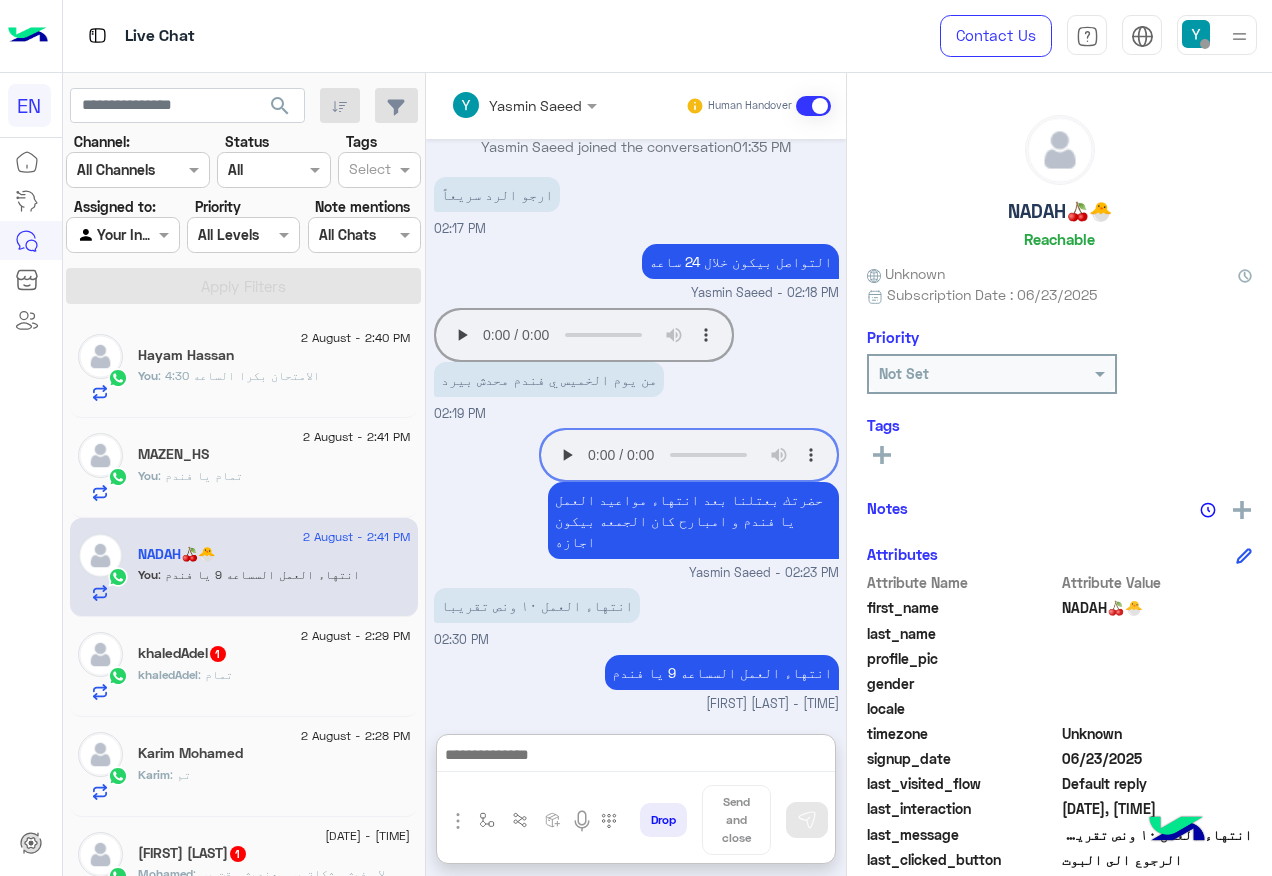 click on "[FIRST][LAST]   1" 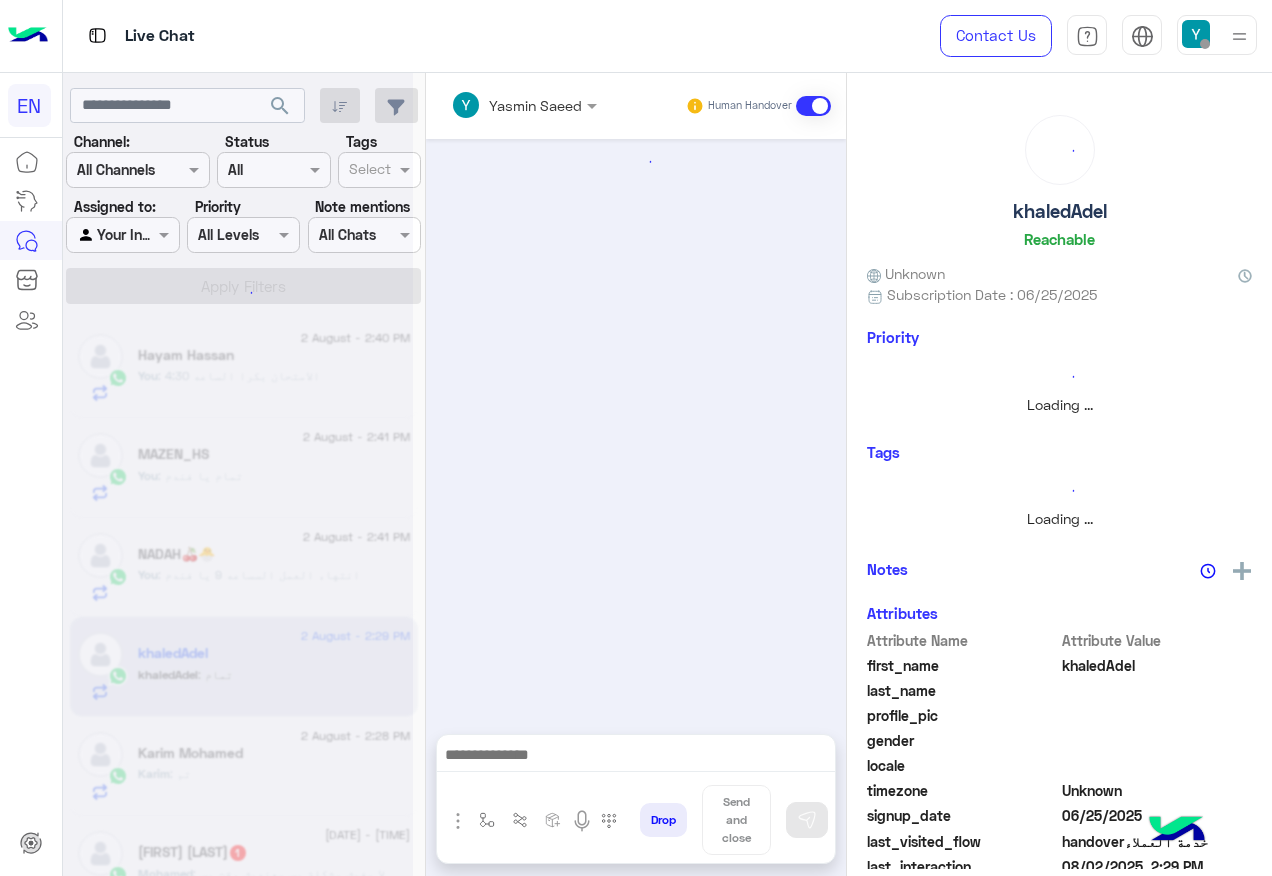 scroll, scrollTop: 1274, scrollLeft: 0, axis: vertical 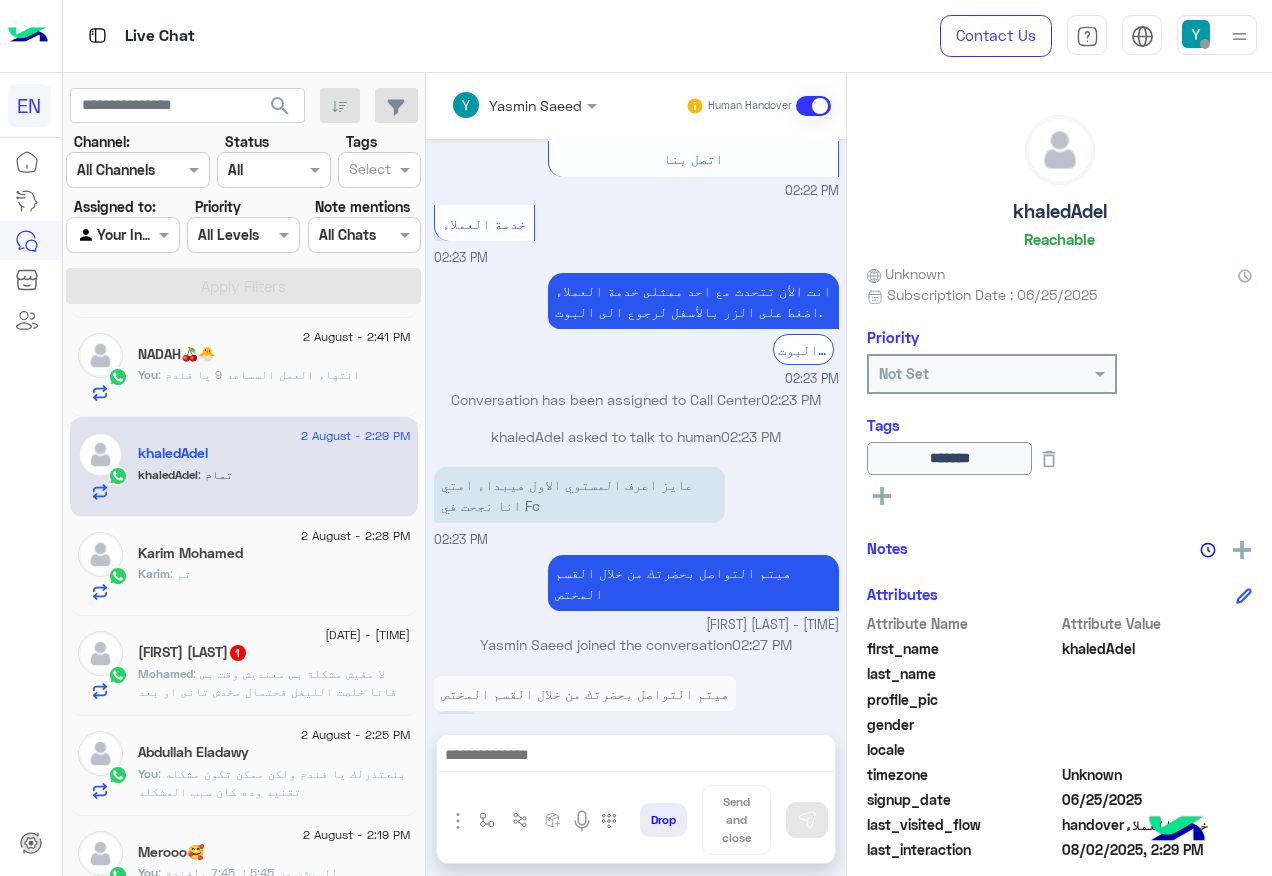 click on ": لا مفيش مشكلة بس معنديش وقت بس فانا خلصت الليفل فحتمال مخدش تانى او بعد فترة شويه" 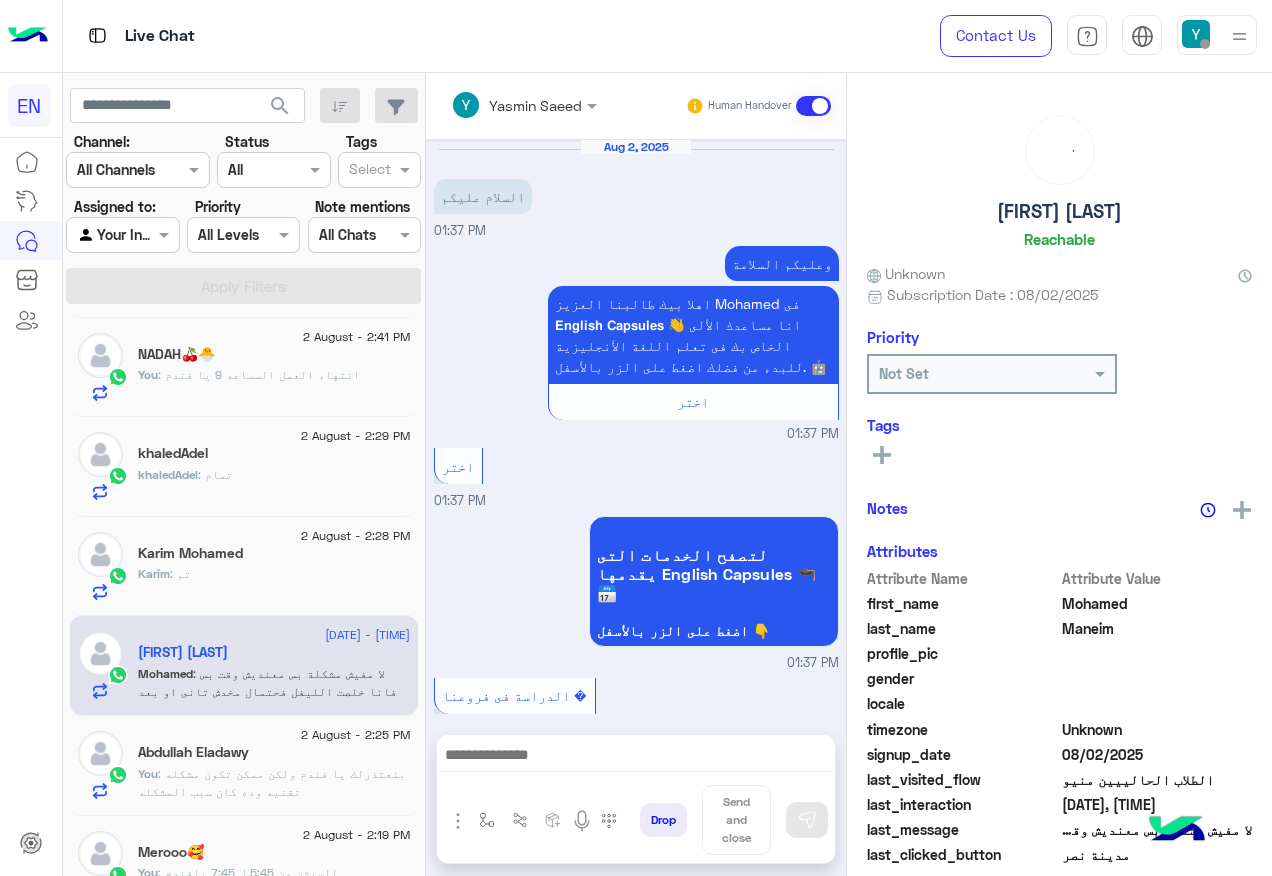 scroll, scrollTop: 990, scrollLeft: 0, axis: vertical 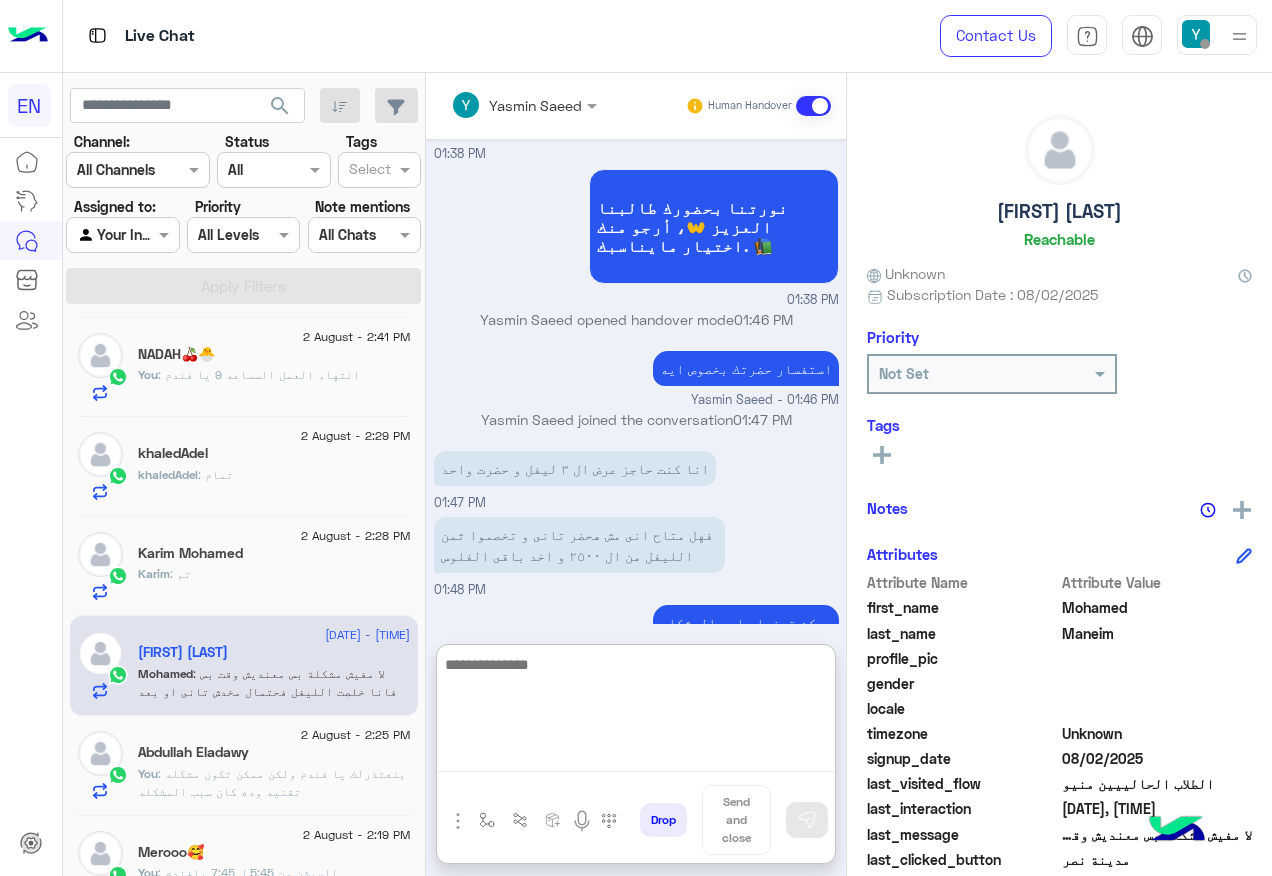 click at bounding box center (636, 712) 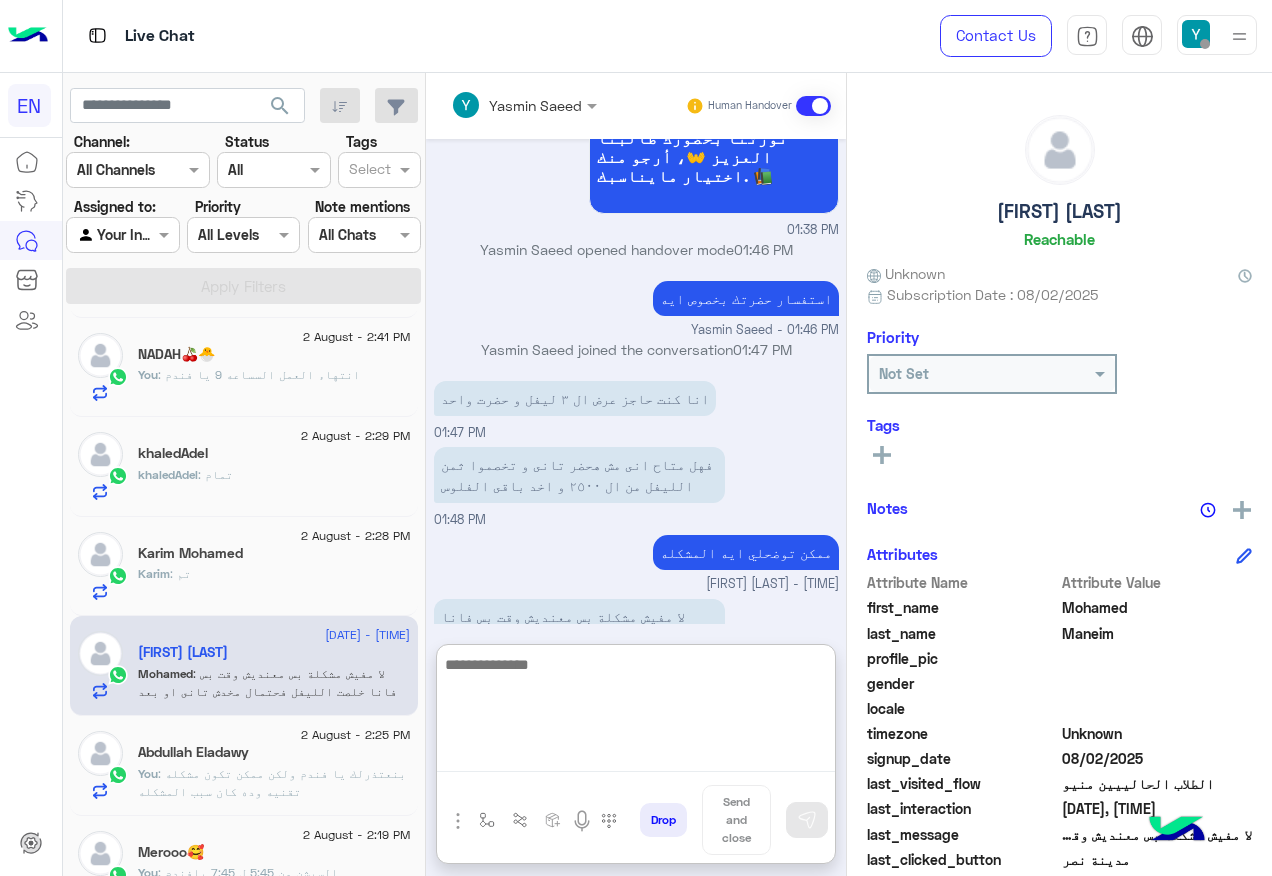 scroll, scrollTop: 1080, scrollLeft: 0, axis: vertical 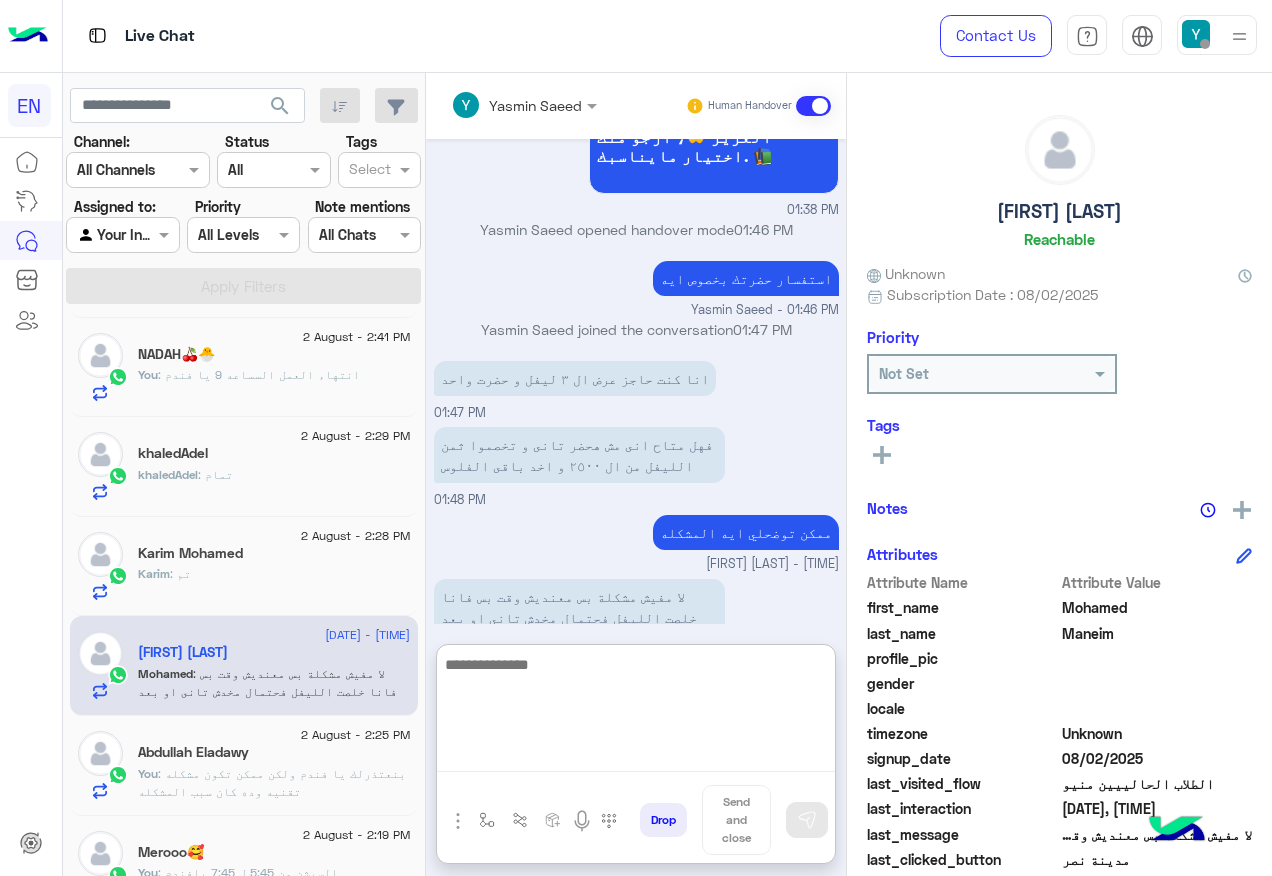 click at bounding box center (636, 712) 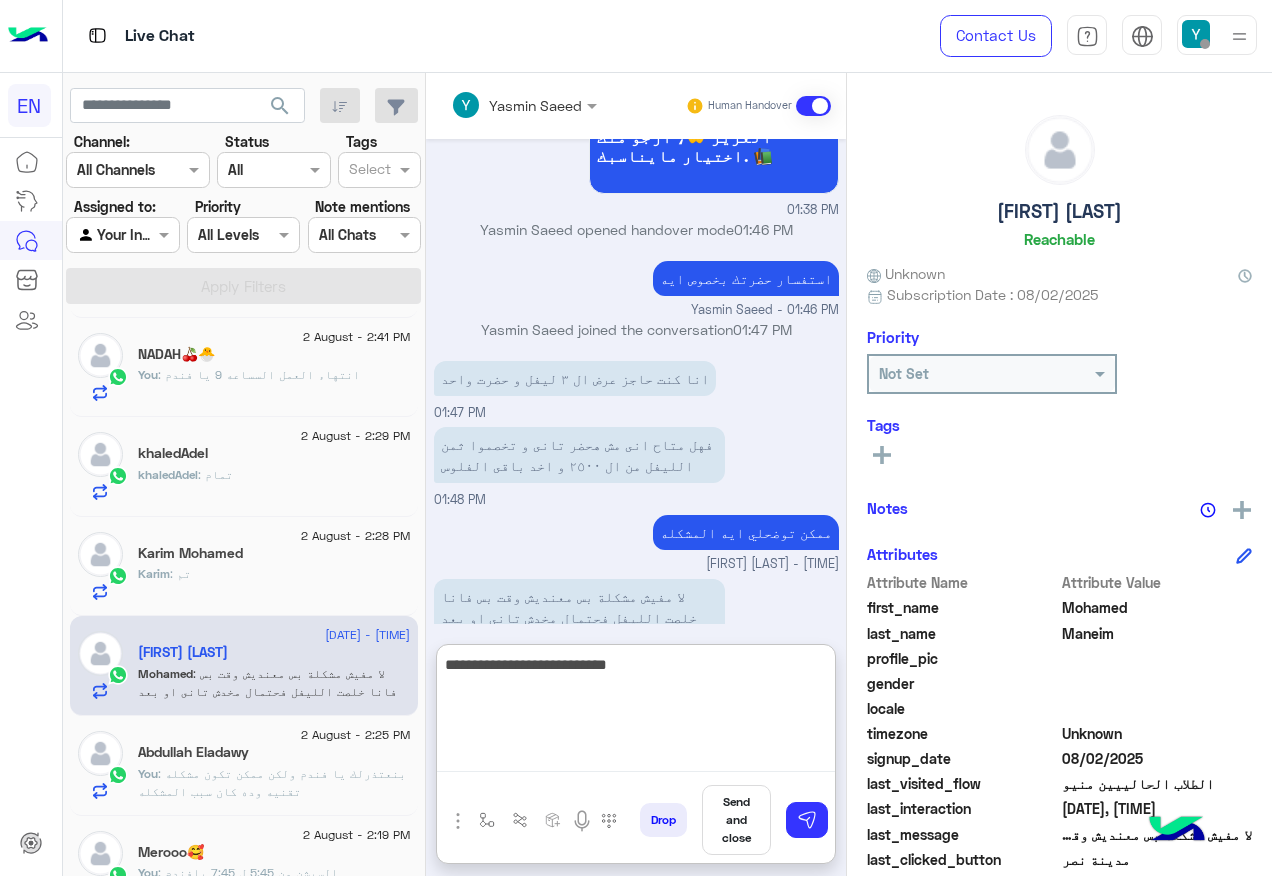 type on "**********" 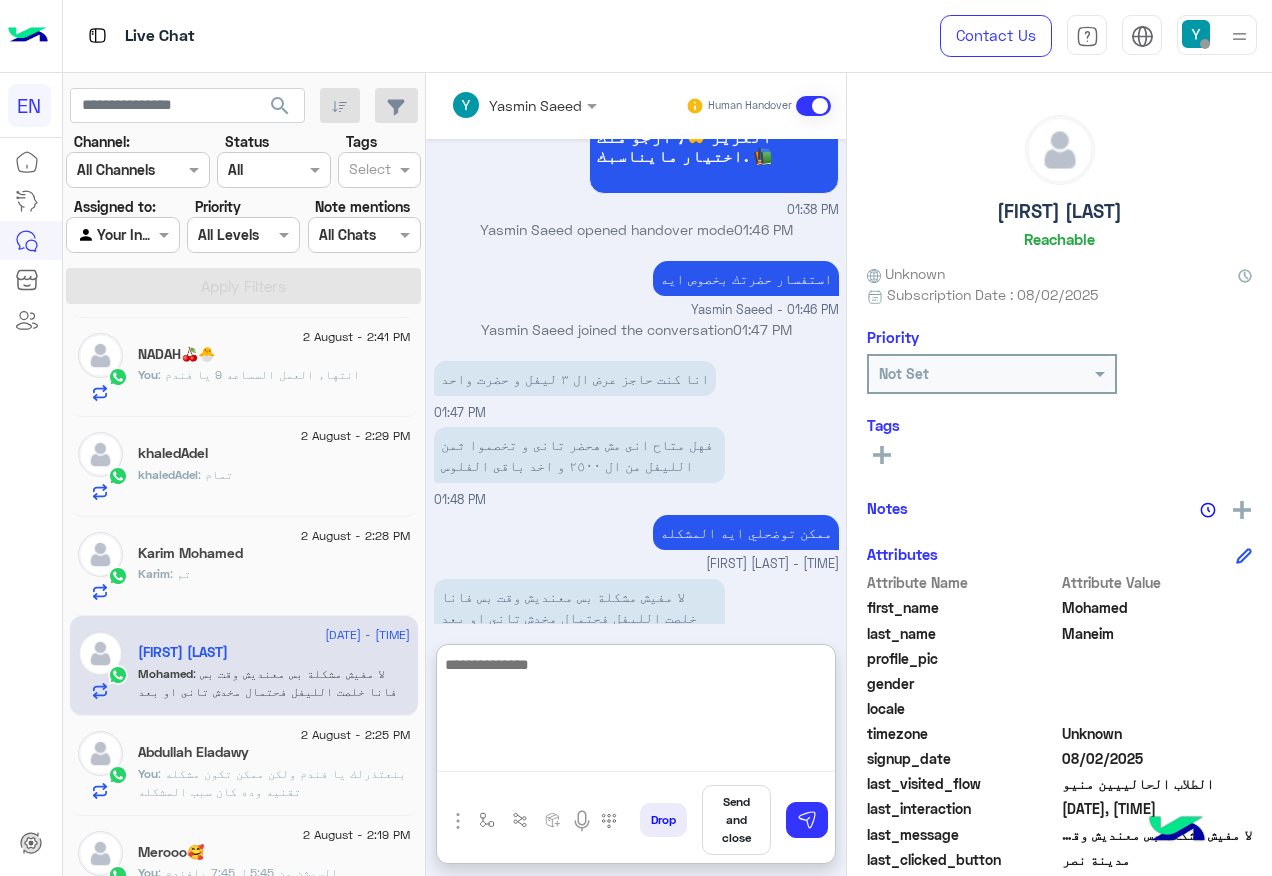scroll, scrollTop: 1144, scrollLeft: 0, axis: vertical 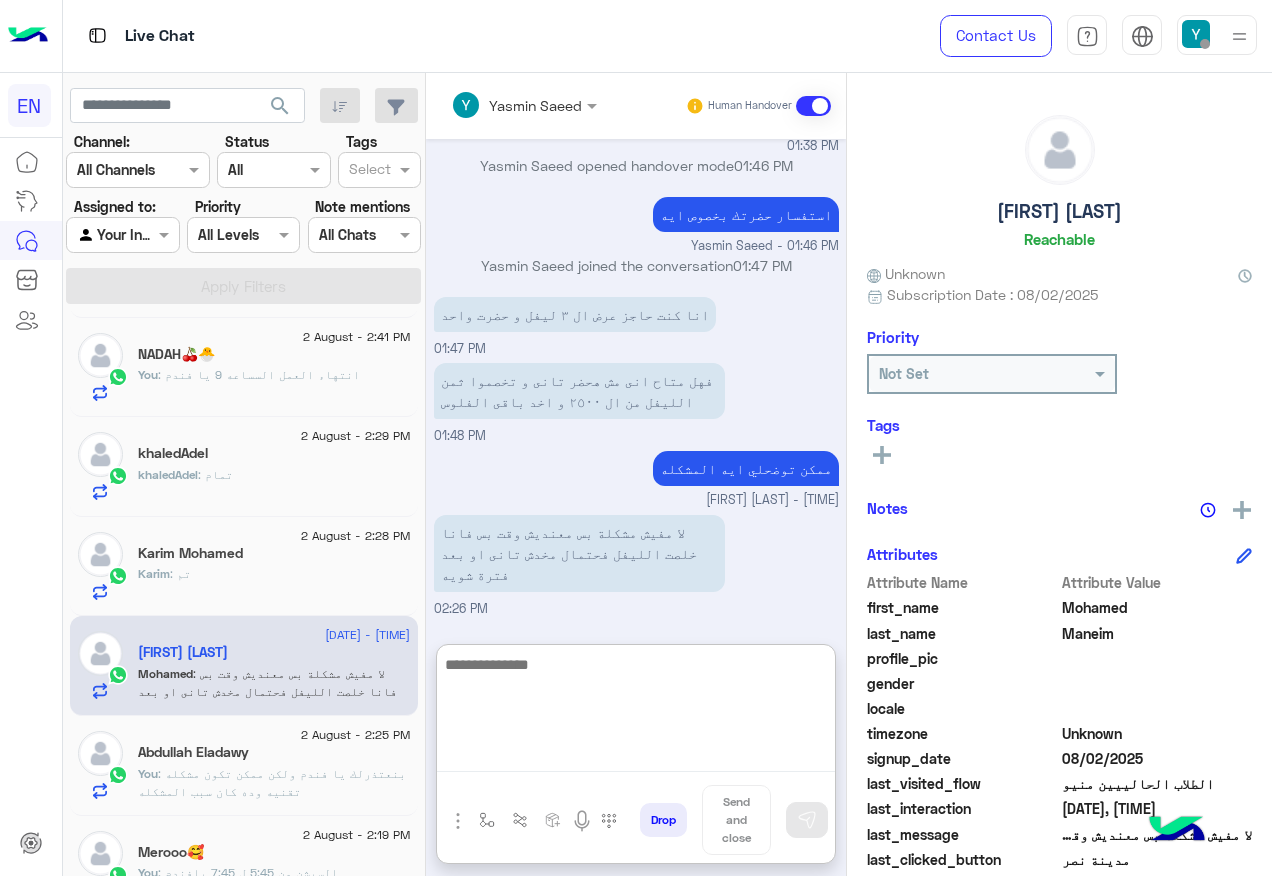 type on "*" 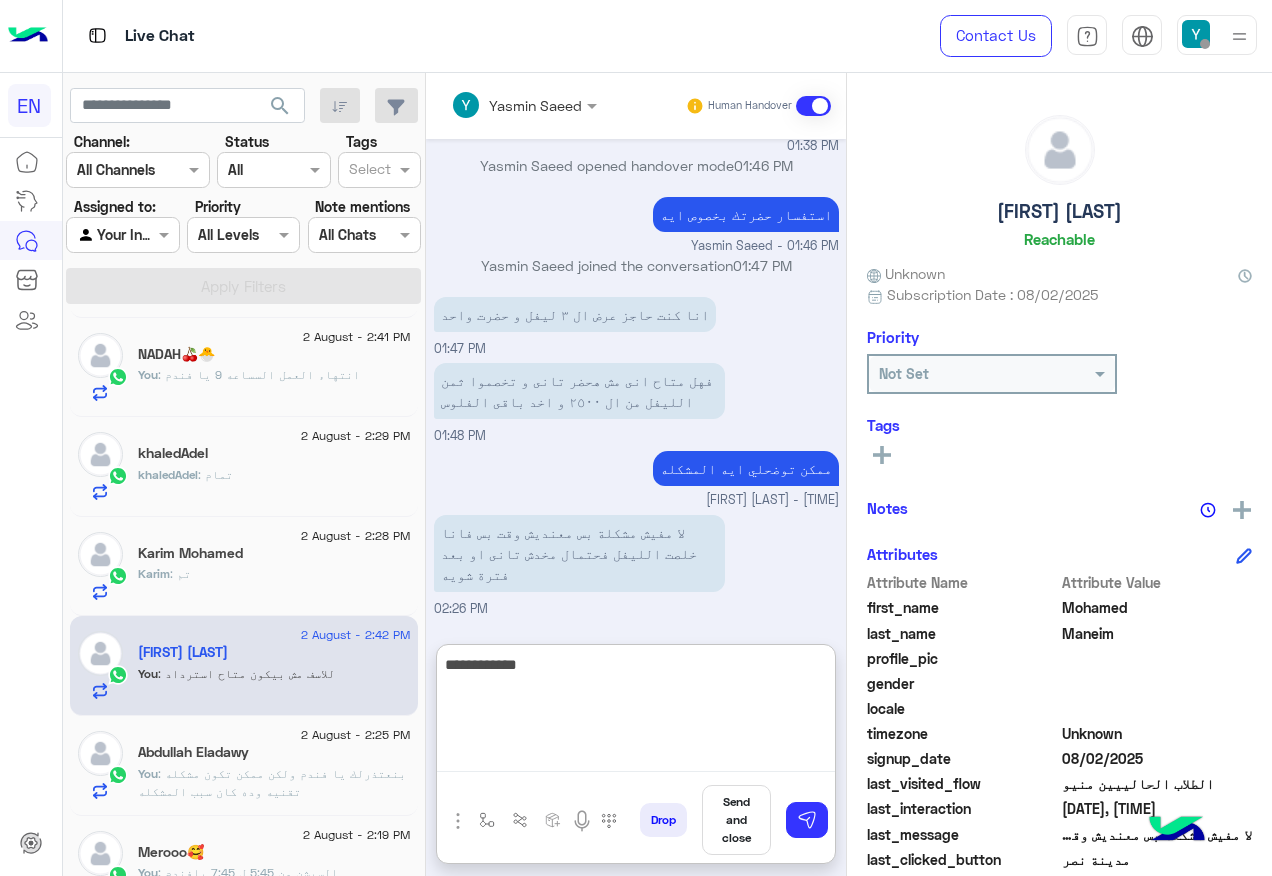 type on "**********" 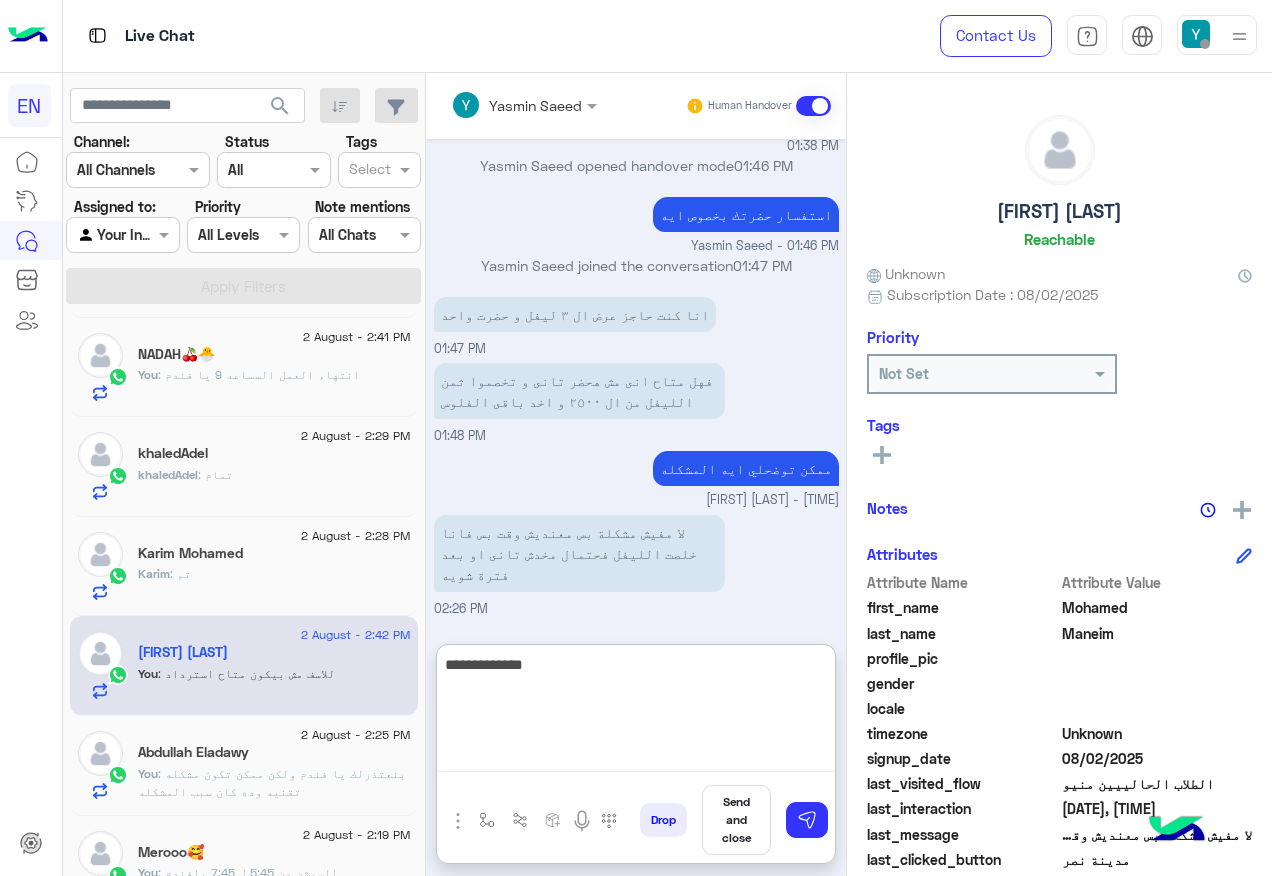 type 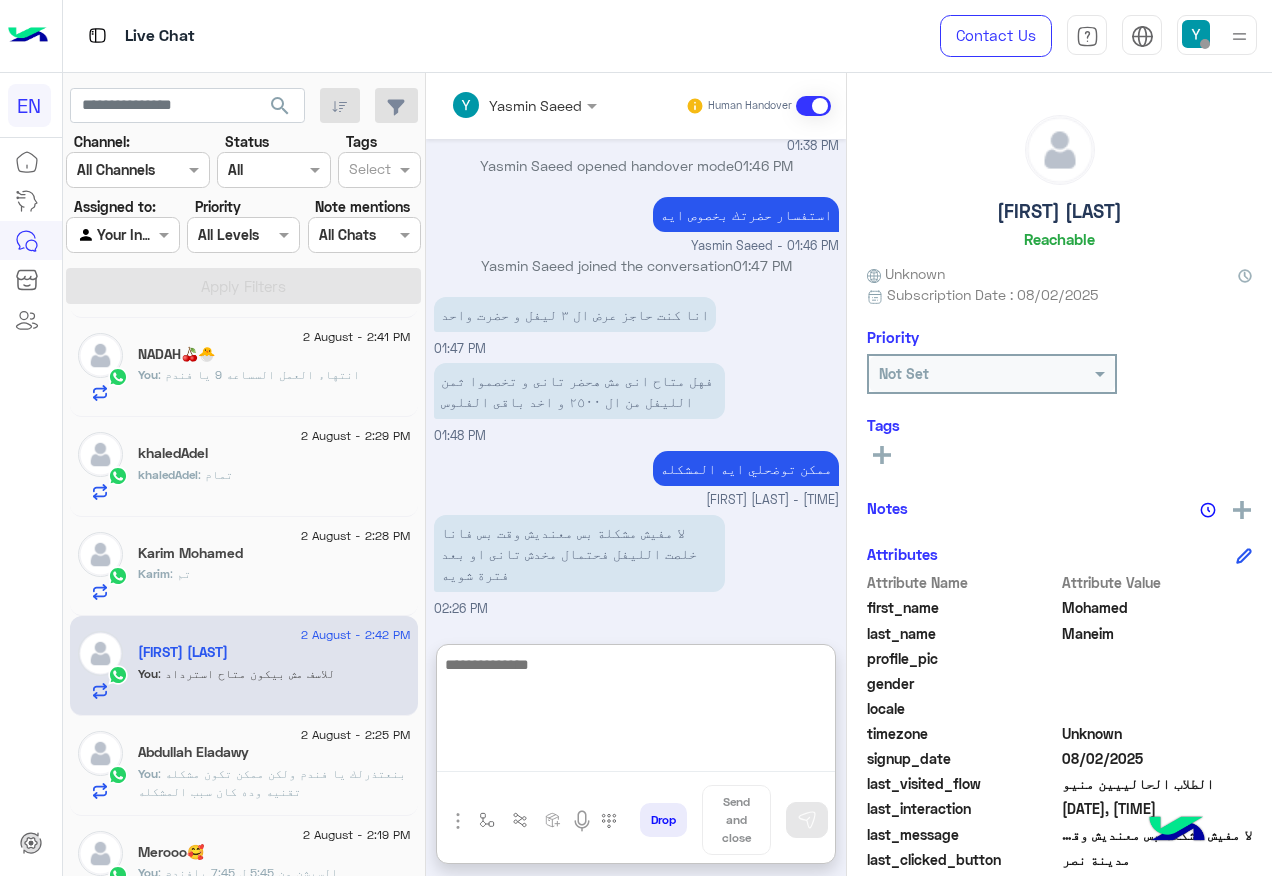 scroll, scrollTop: 1207, scrollLeft: 0, axis: vertical 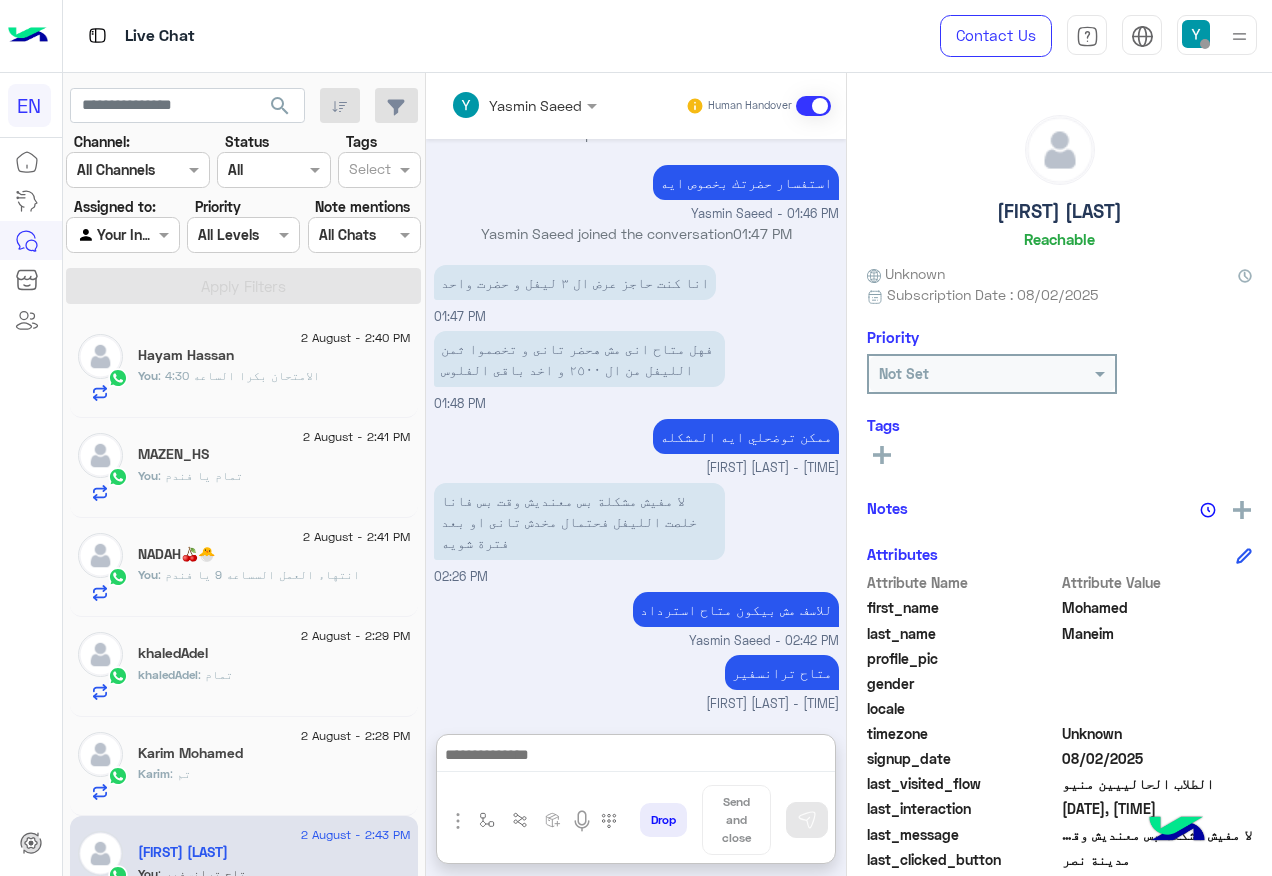 click at bounding box center (100, 235) 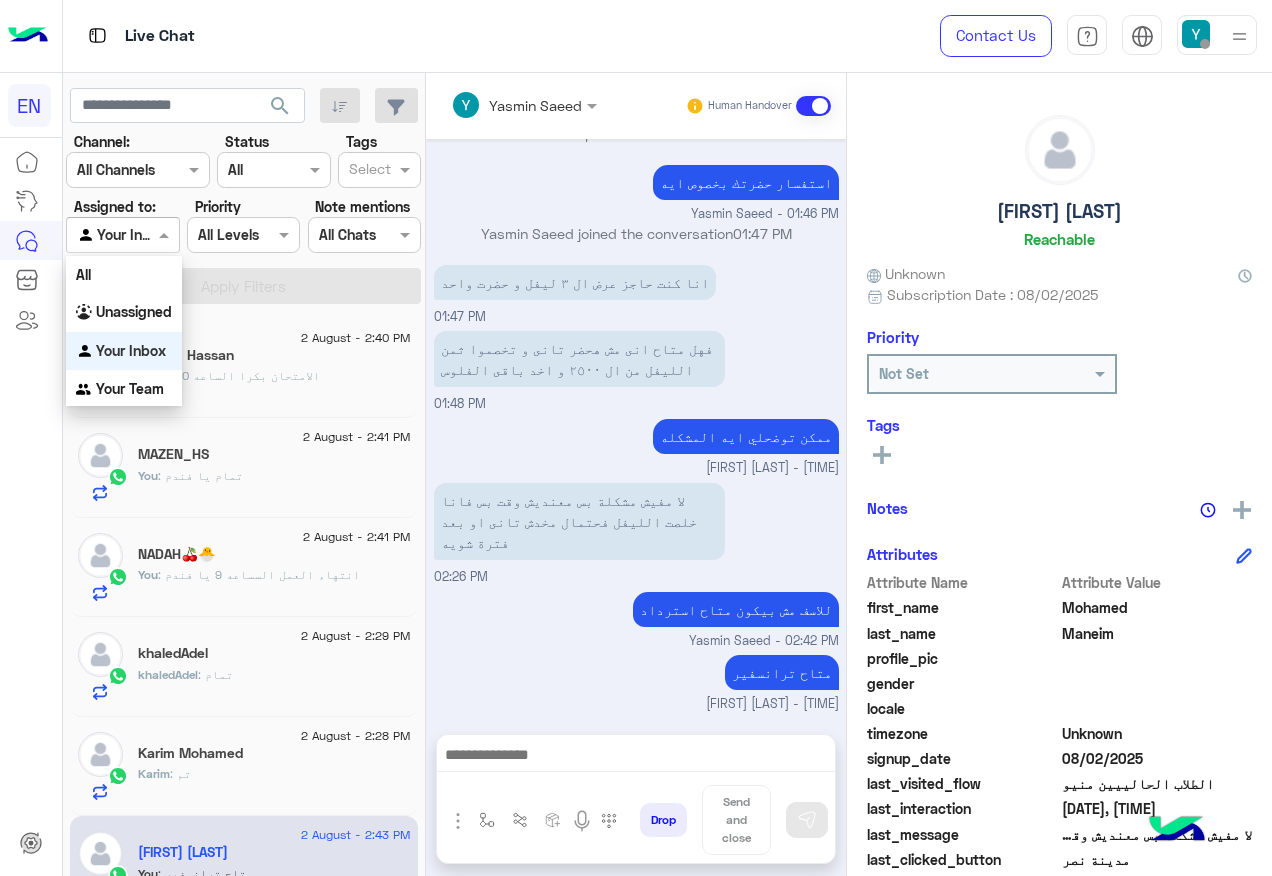 scroll, scrollTop: 1117, scrollLeft: 0, axis: vertical 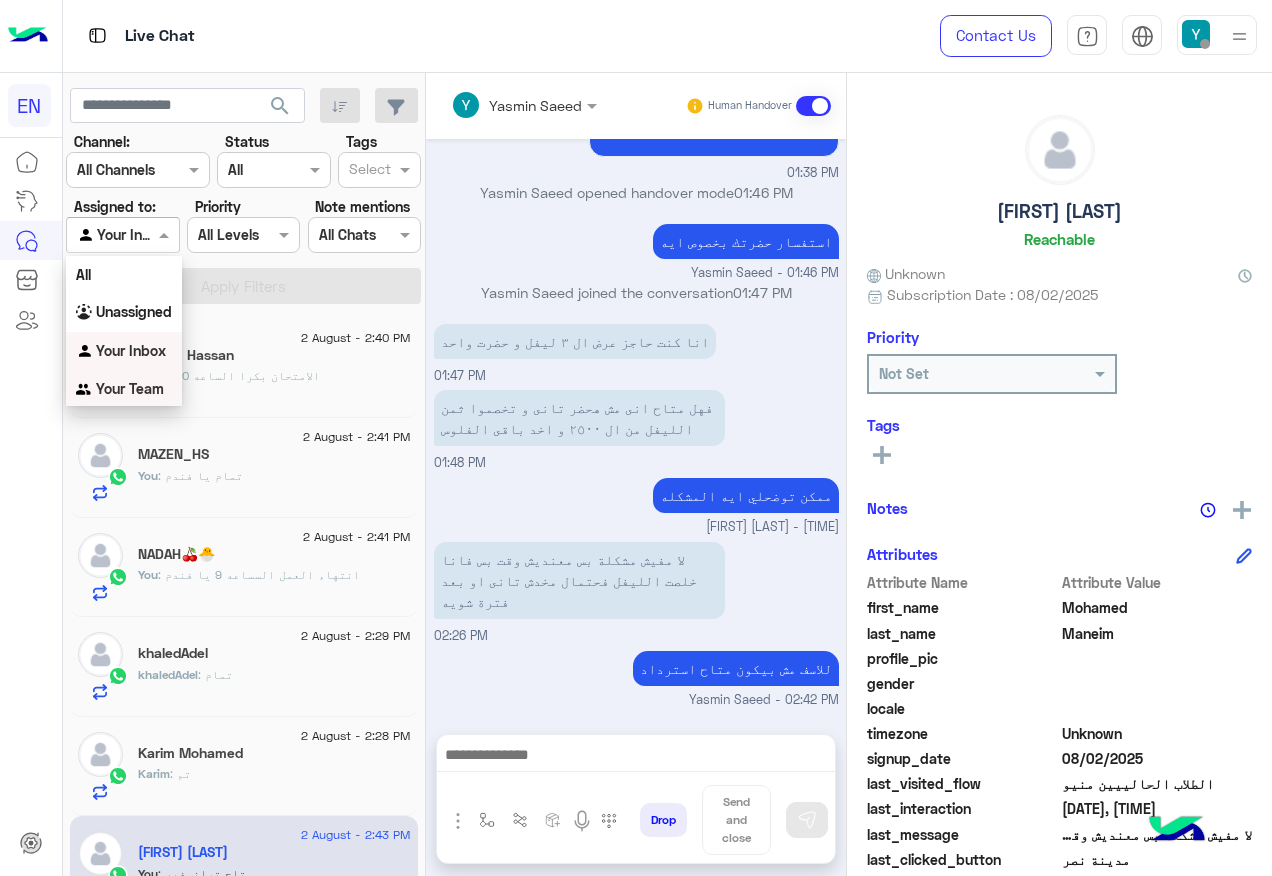 drag, startPoint x: 144, startPoint y: 373, endPoint x: 154, endPoint y: 321, distance: 52.95281 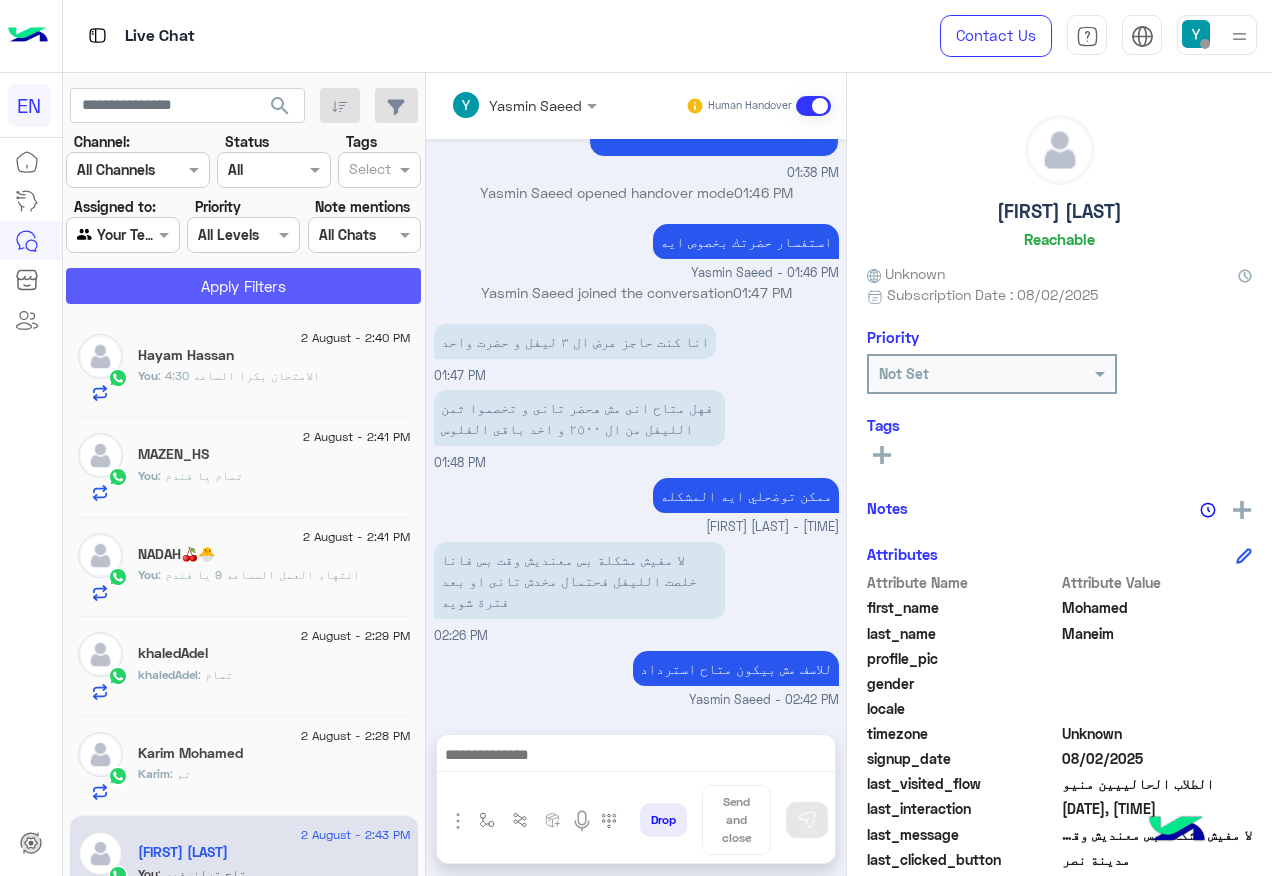 click on "Apply Filters" 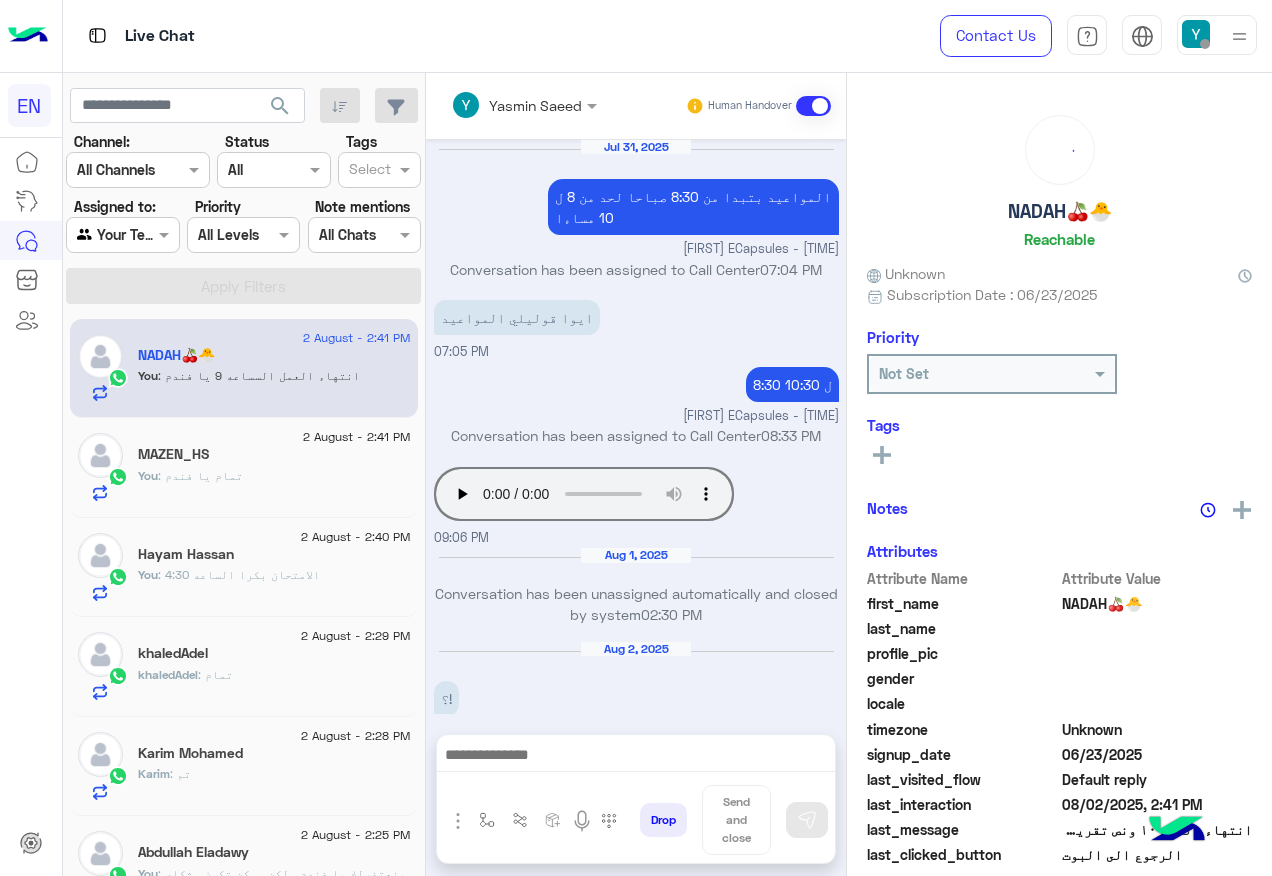 scroll, scrollTop: 912, scrollLeft: 0, axis: vertical 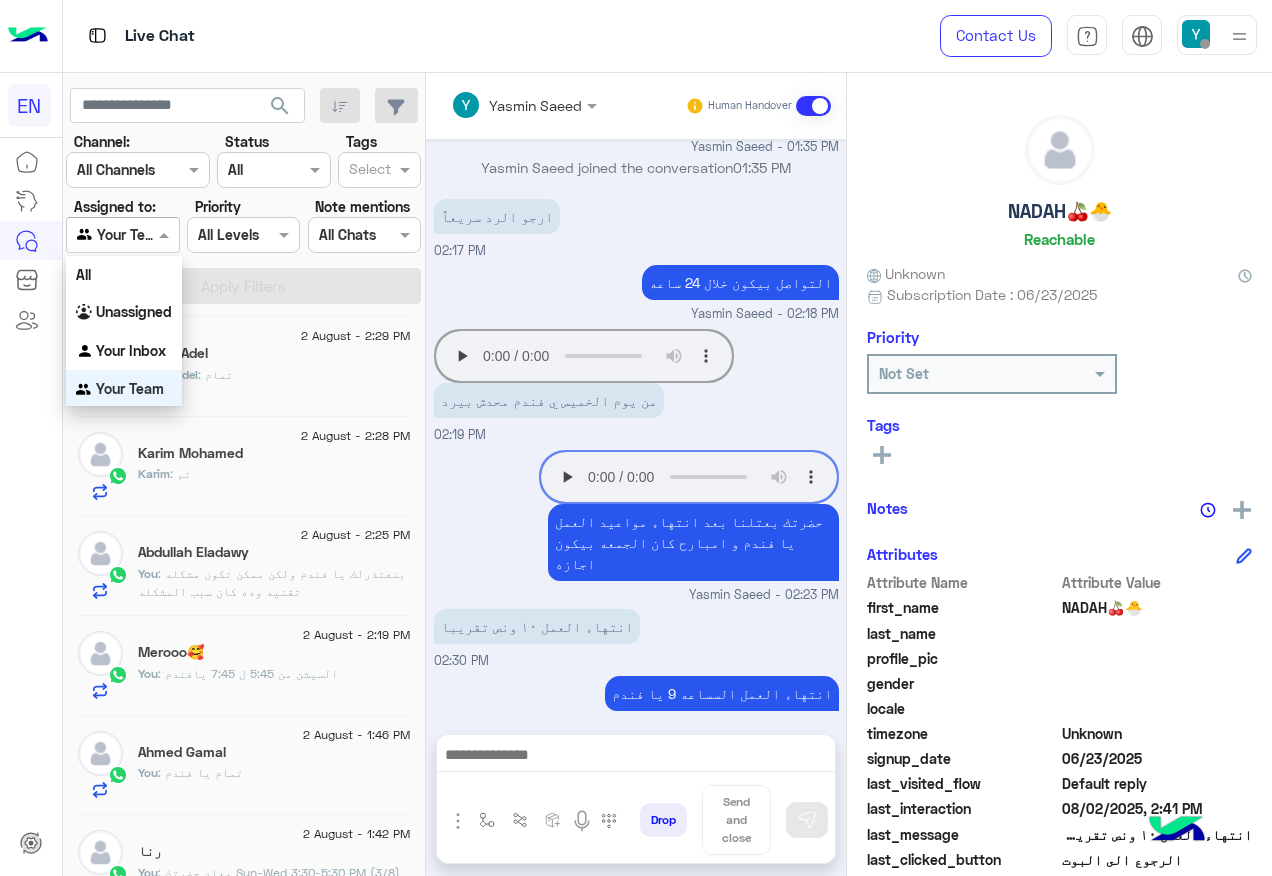 click at bounding box center [100, 235] 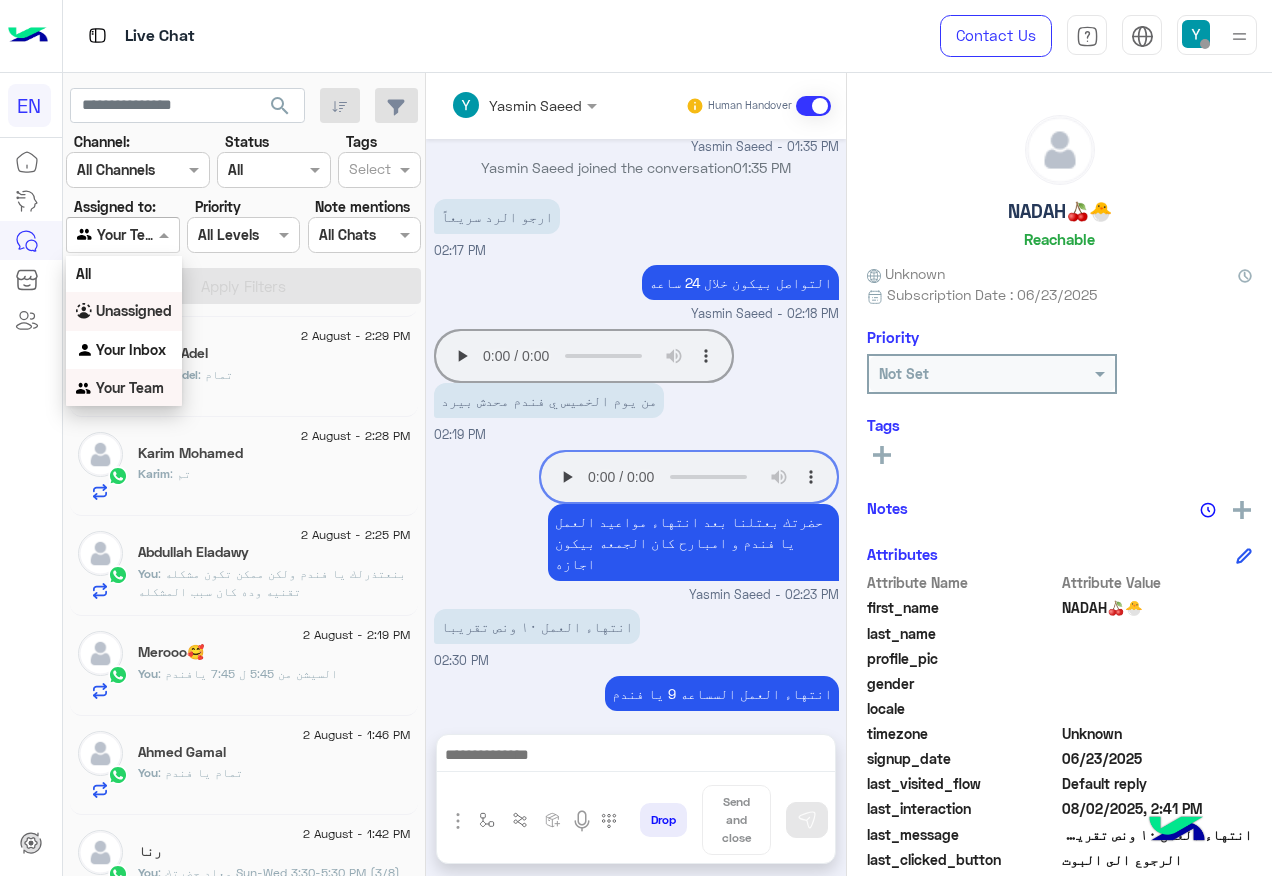 click on "Unassigned" at bounding box center [134, 310] 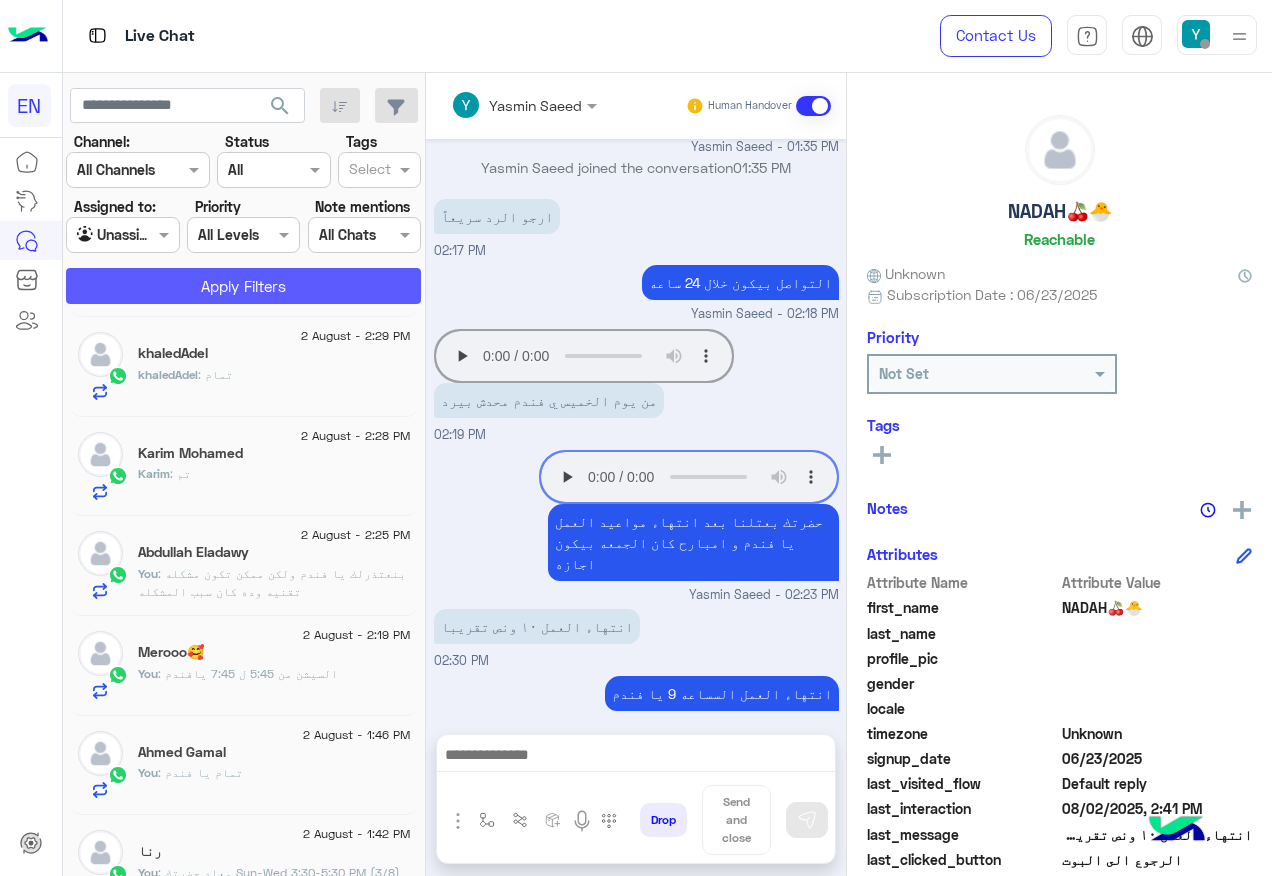 click on "Apply Filters" 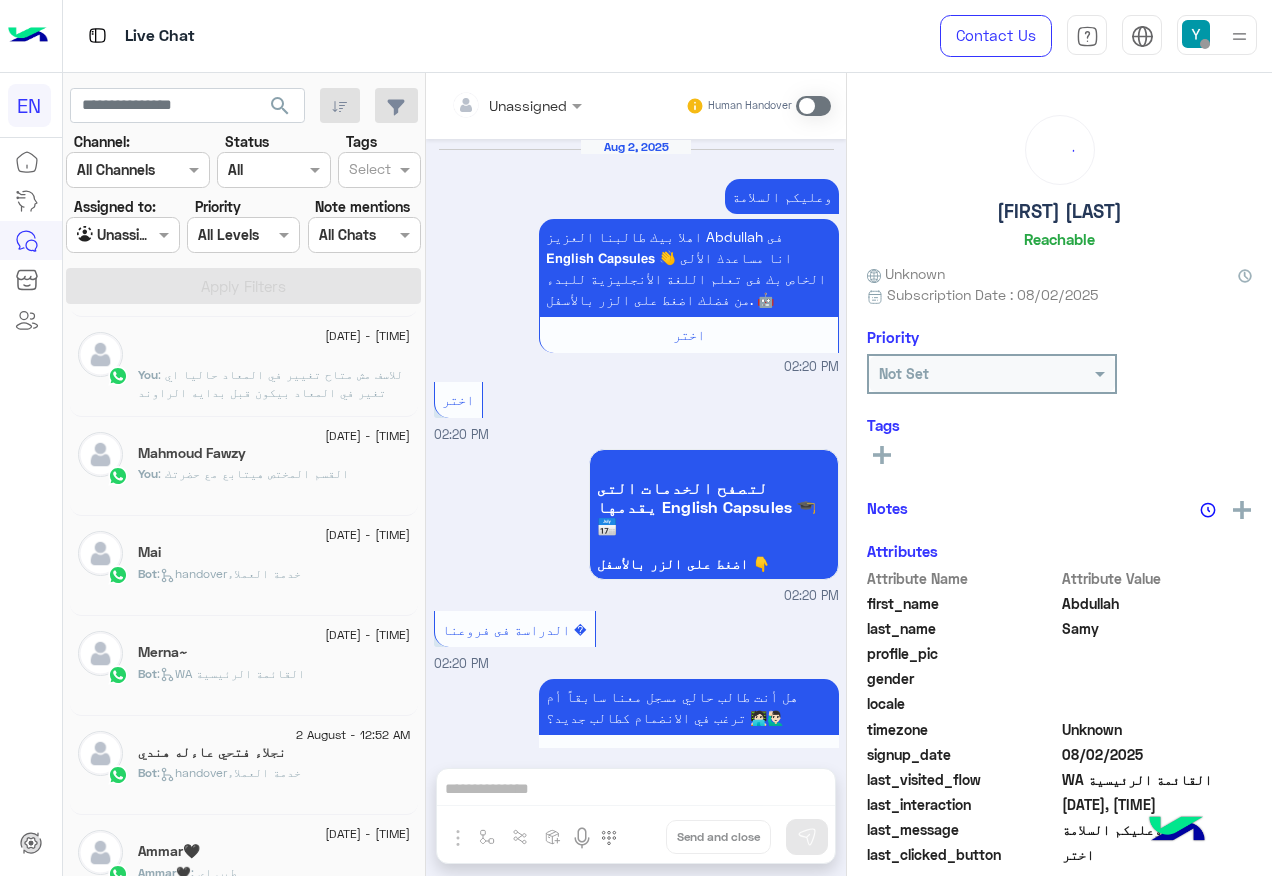 scroll, scrollTop: 1410, scrollLeft: 0, axis: vertical 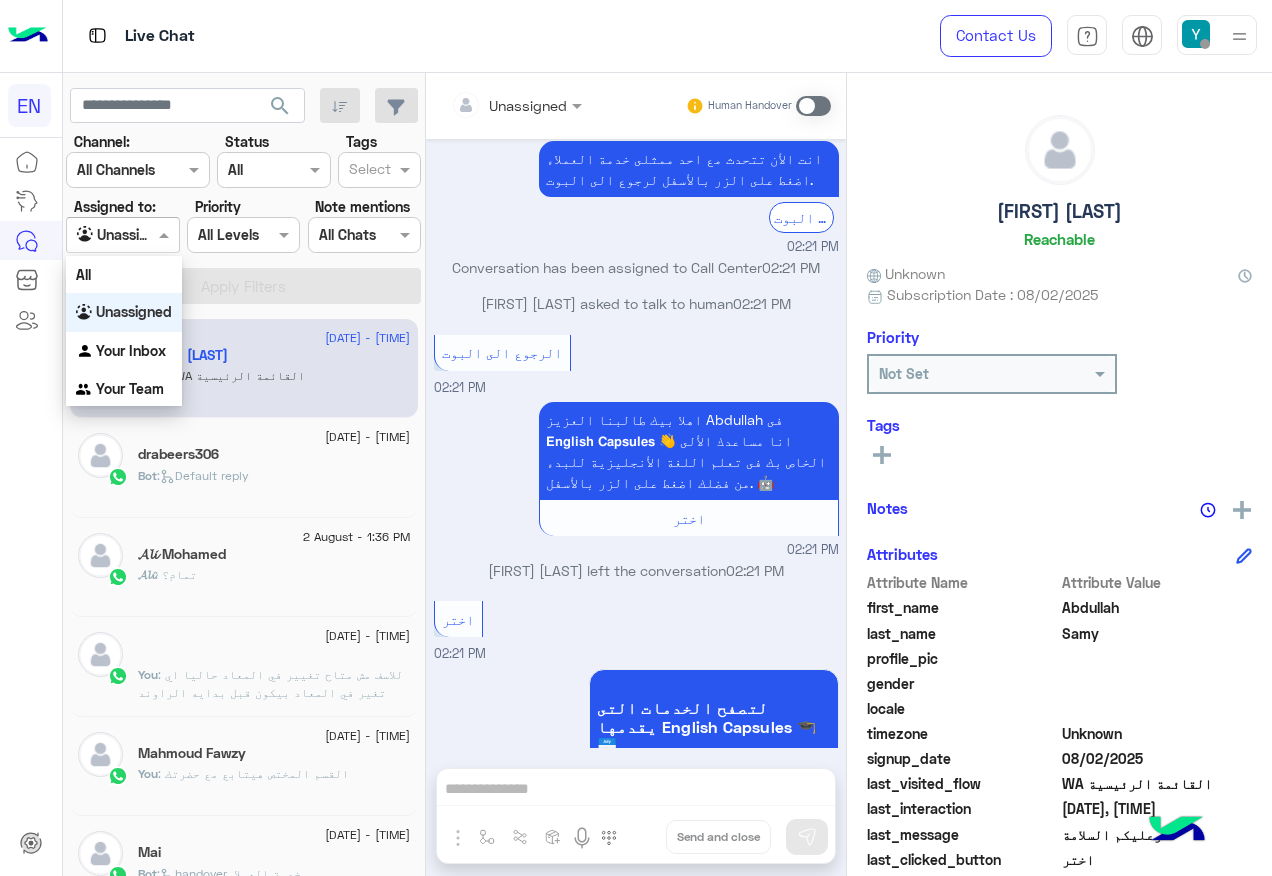 click at bounding box center [122, 234] 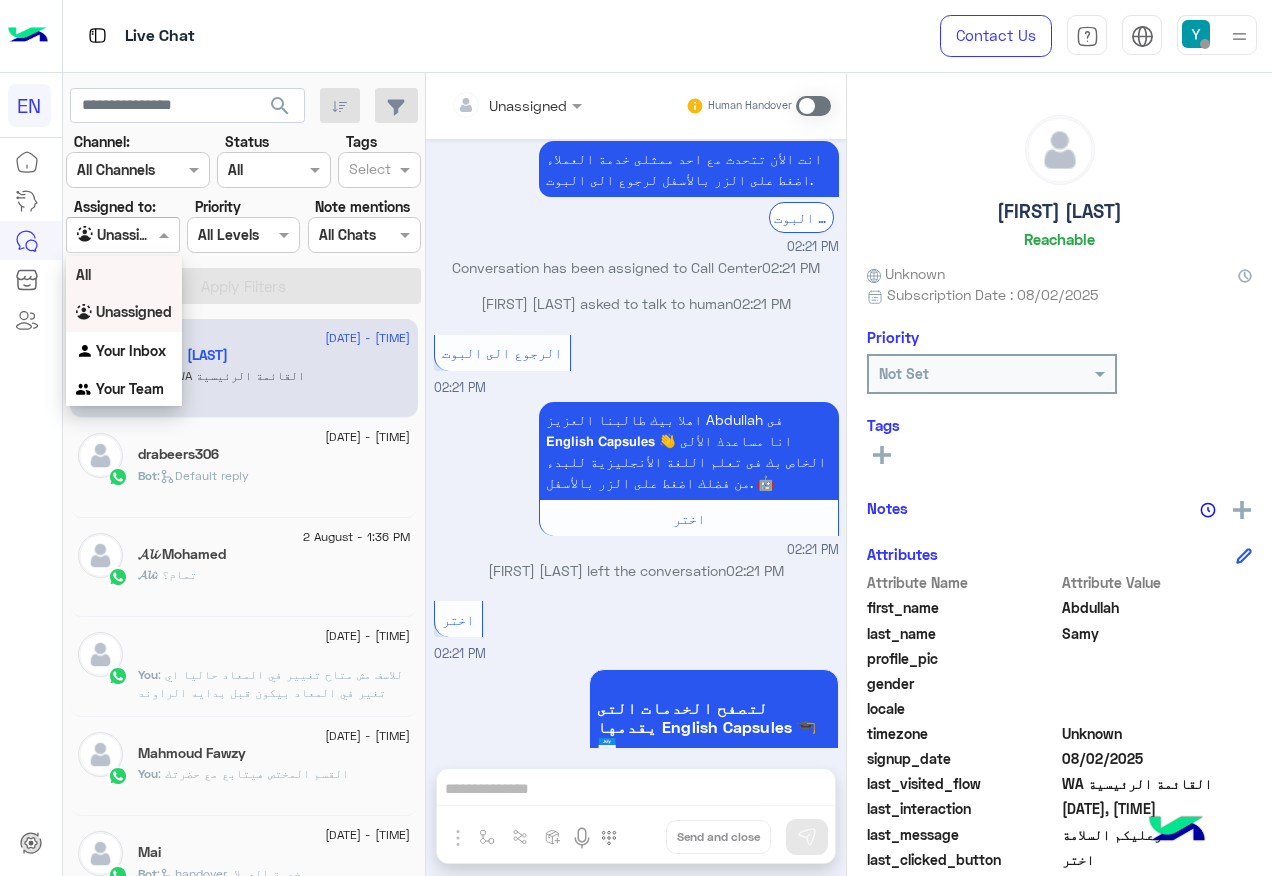 click on "All" at bounding box center (124, 274) 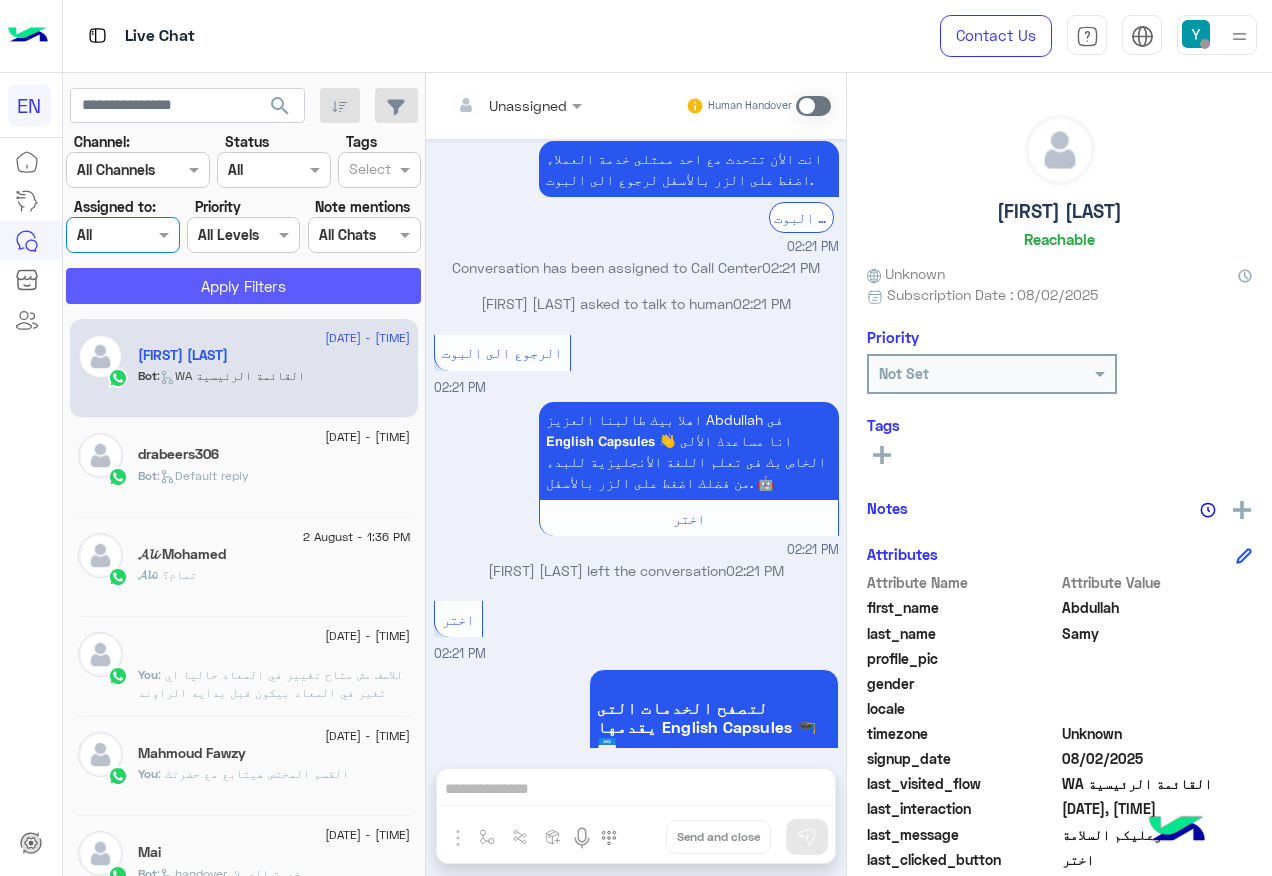click on "Apply Filters" 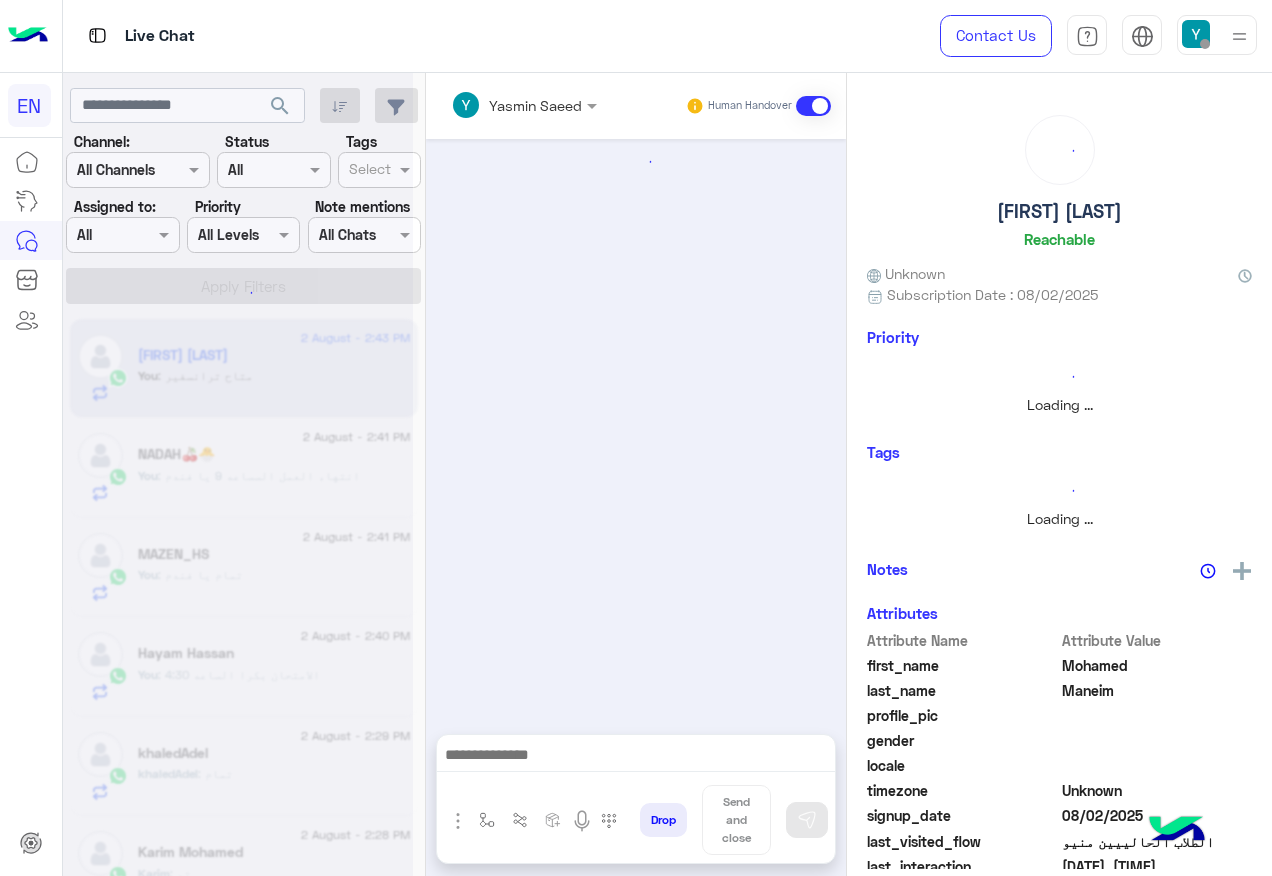 scroll, scrollTop: 1117, scrollLeft: 0, axis: vertical 